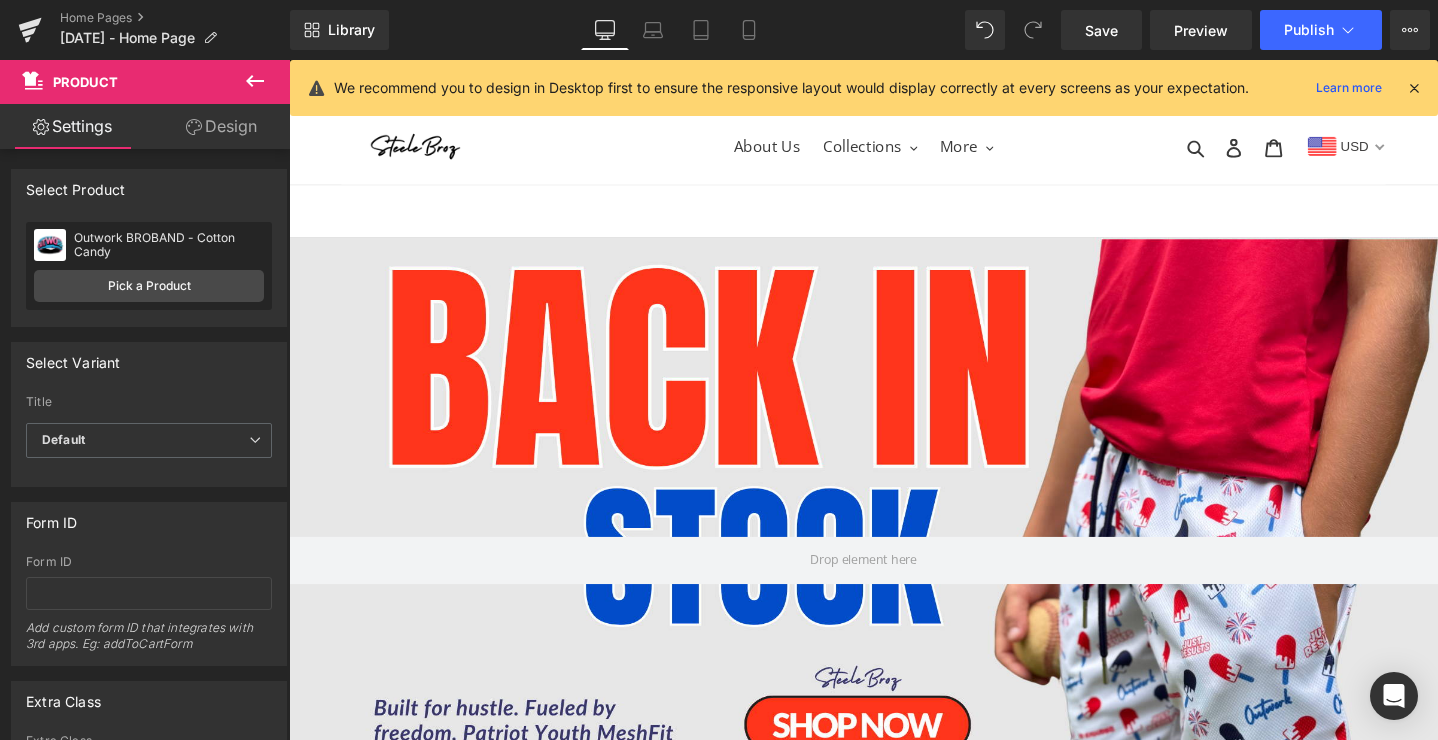 scroll, scrollTop: 5988, scrollLeft: 0, axis: vertical 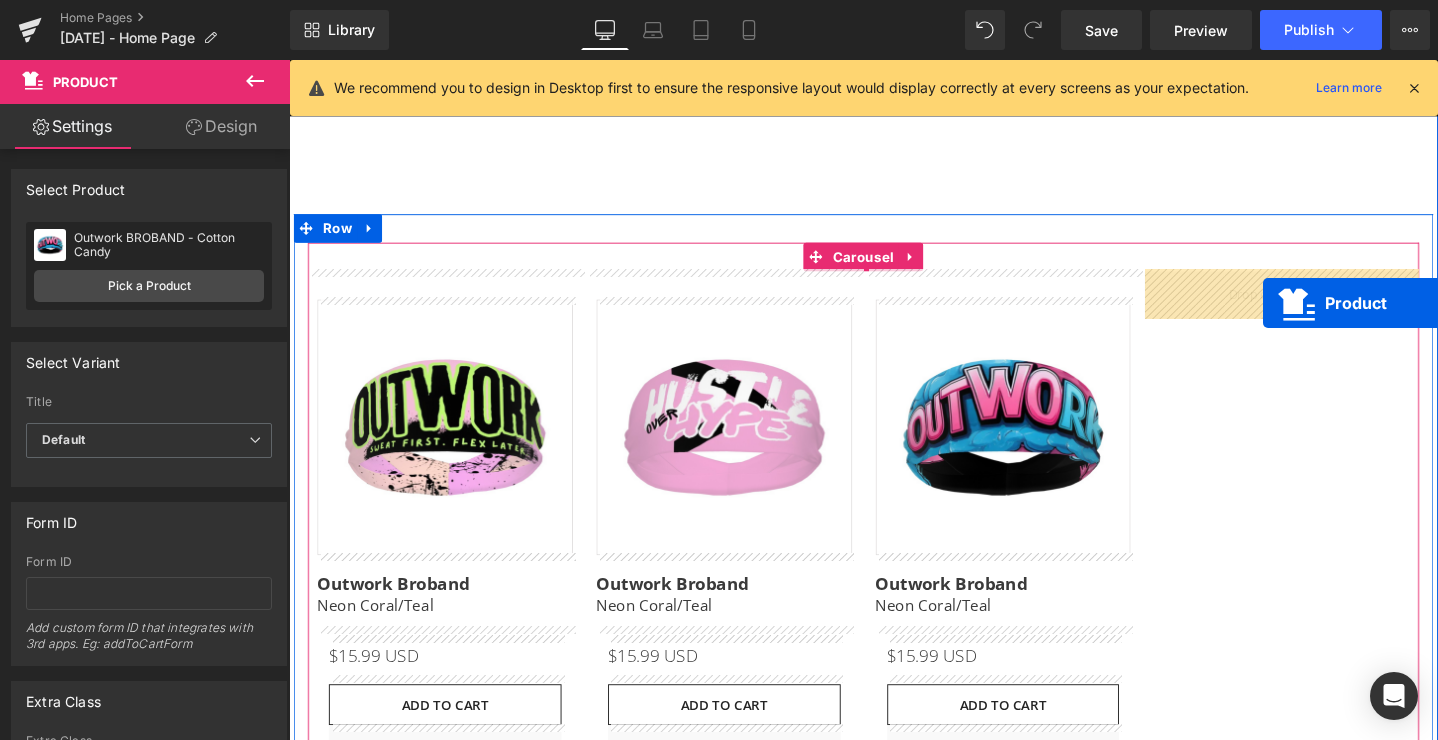 drag, startPoint x: 1033, startPoint y: 532, endPoint x: 1315, endPoint y: 316, distance: 355.21823 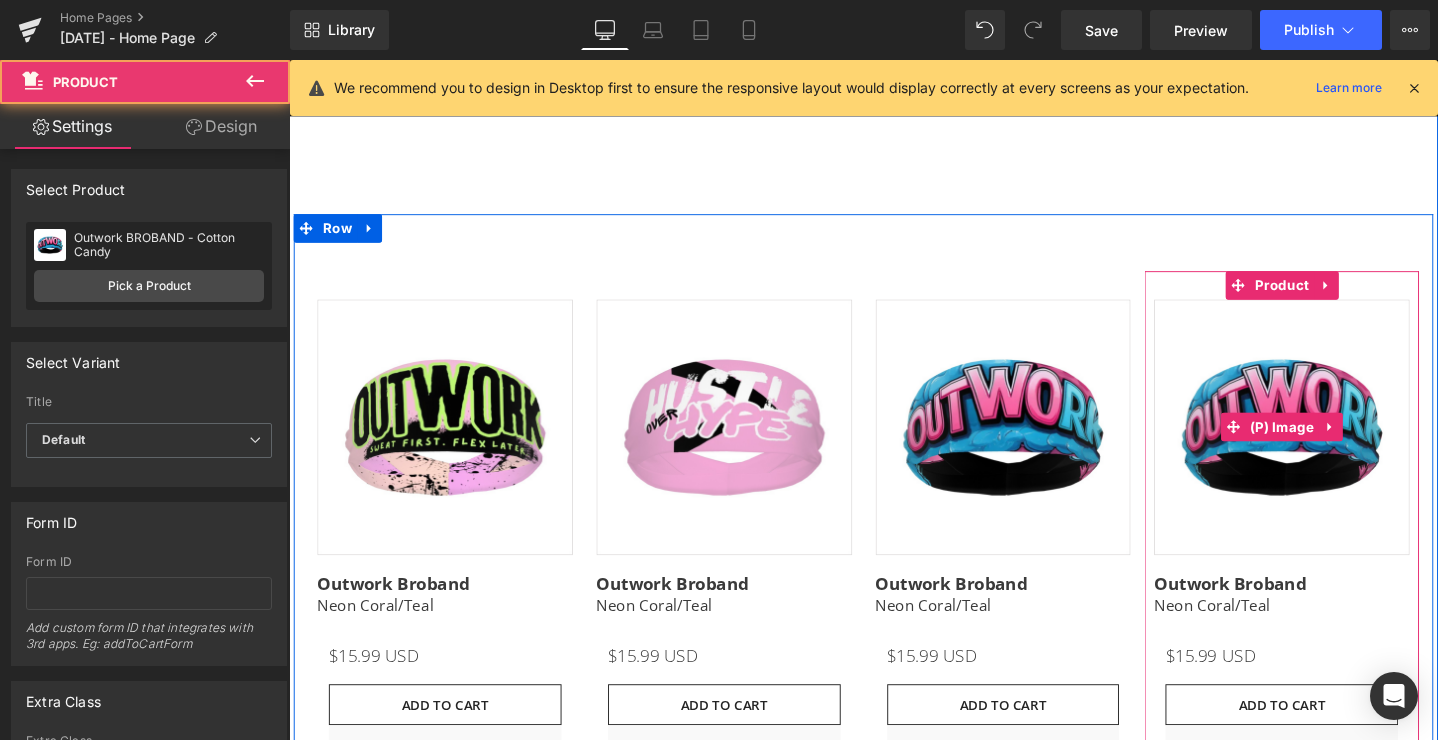 scroll, scrollTop: 9031, scrollLeft: 1210, axis: both 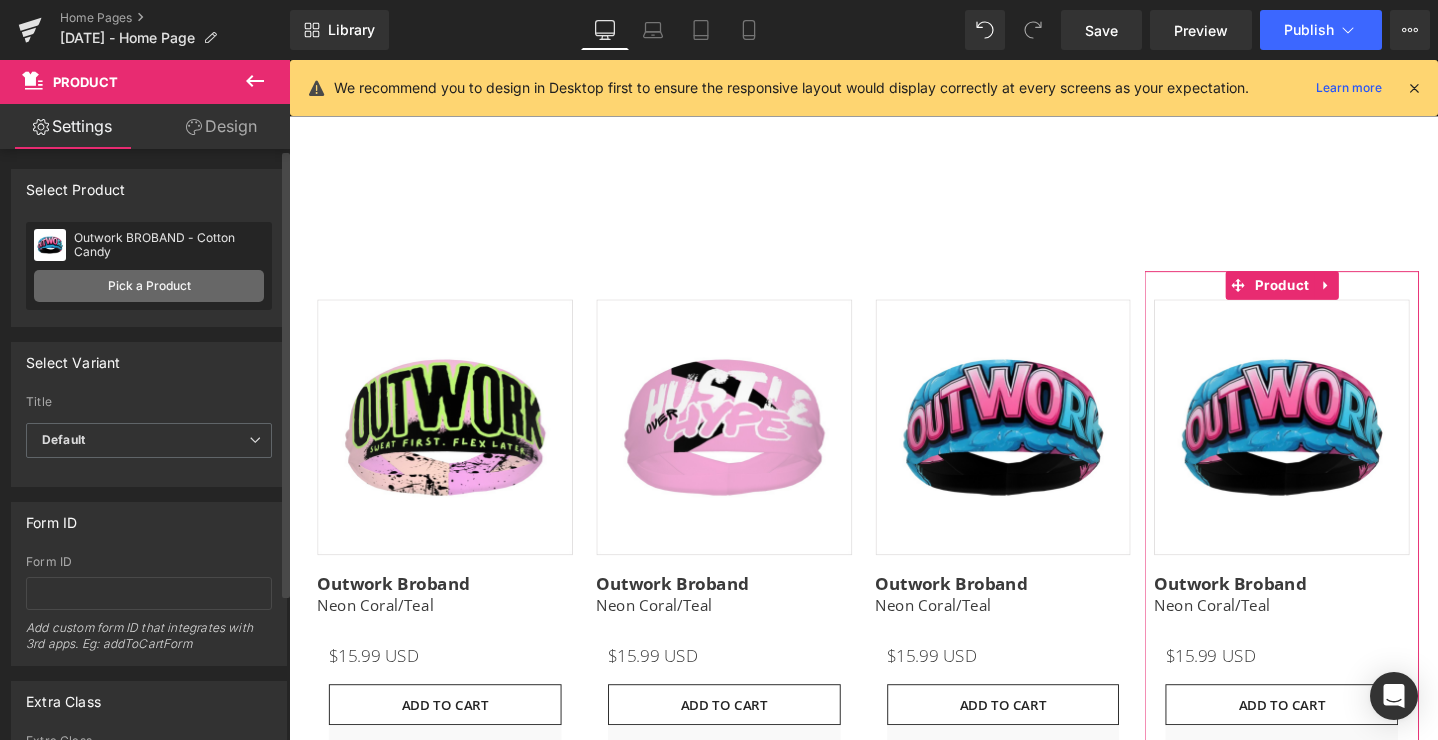 click on "Pick a Product" at bounding box center [149, 286] 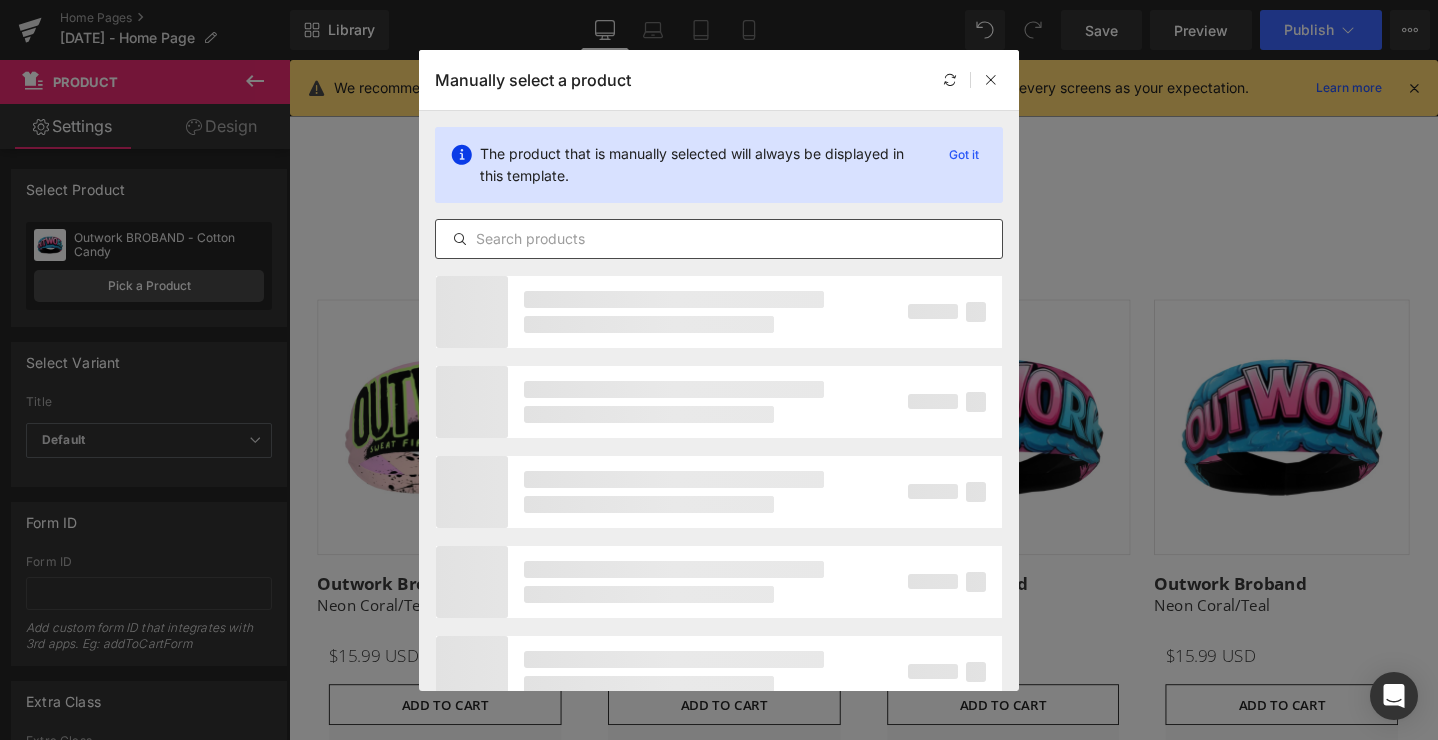 click at bounding box center (719, 239) 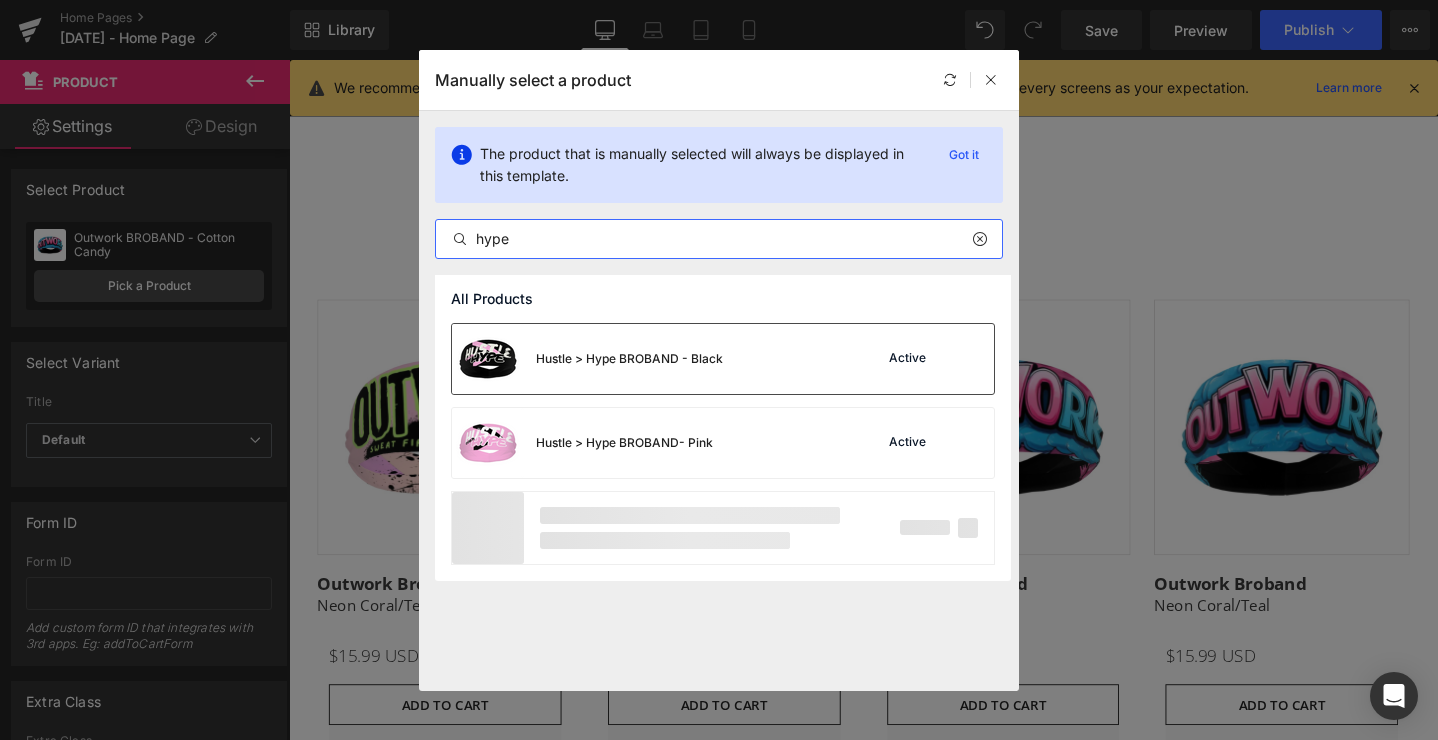 type on "hype" 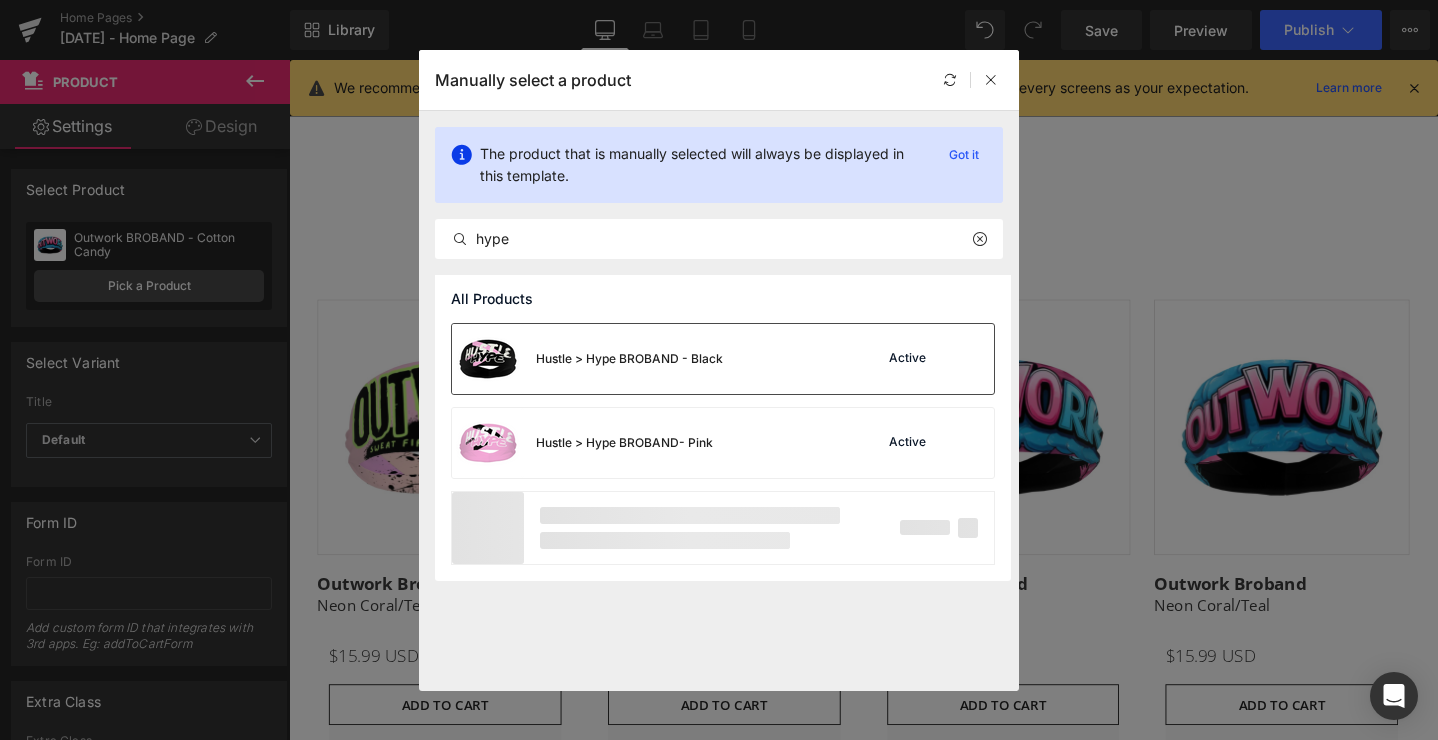 click on "Hustle > Hype BROBAND - Black" at bounding box center [587, 359] 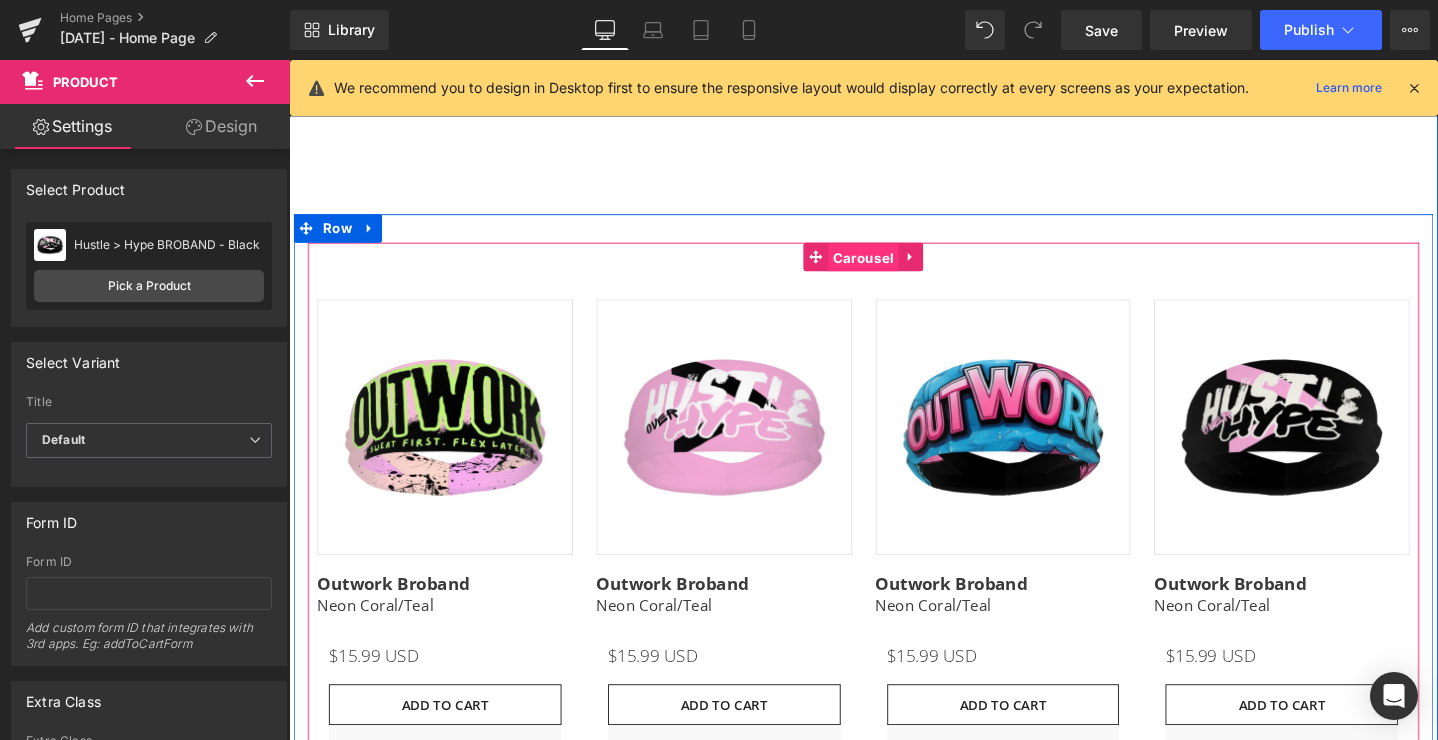 click on "Carousel" at bounding box center [894, 268] 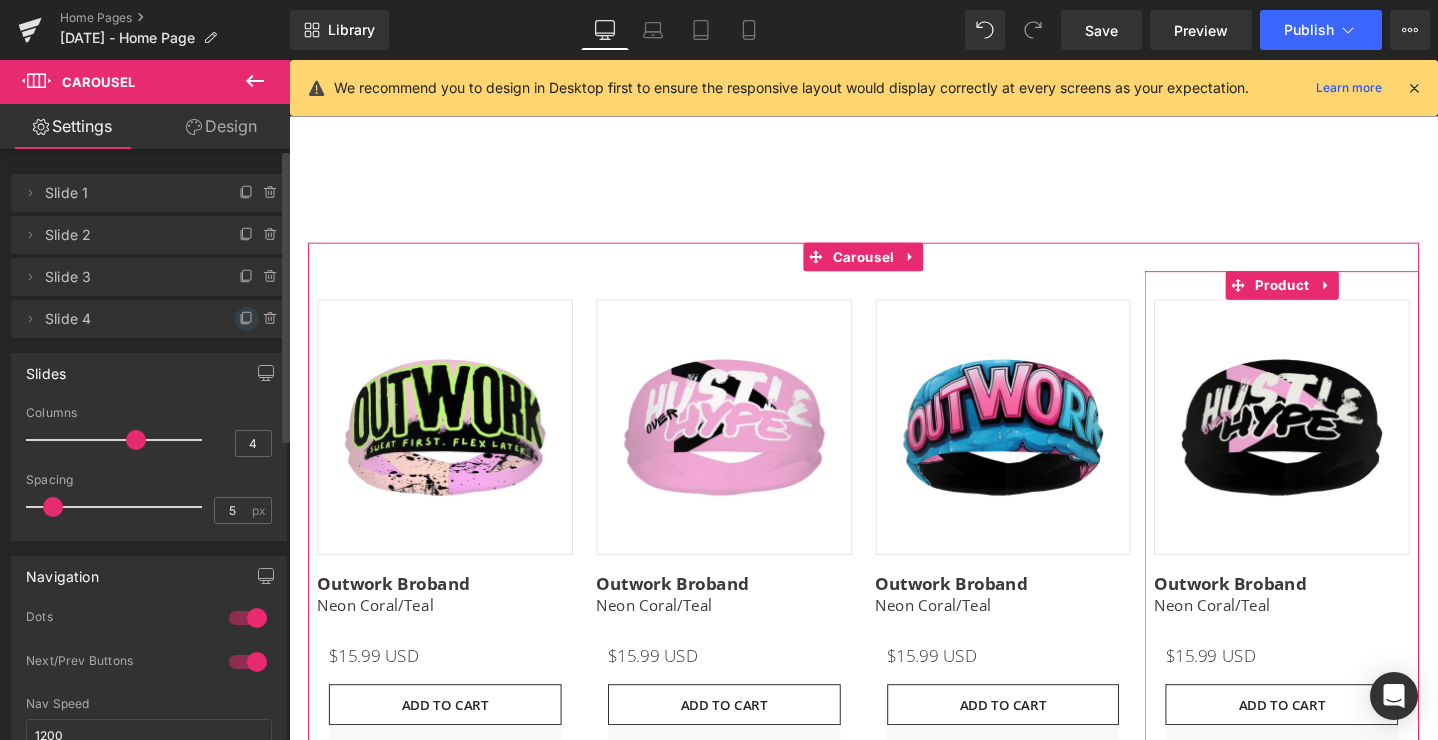 drag, startPoint x: 233, startPoint y: 316, endPoint x: 770, endPoint y: 293, distance: 537.4923 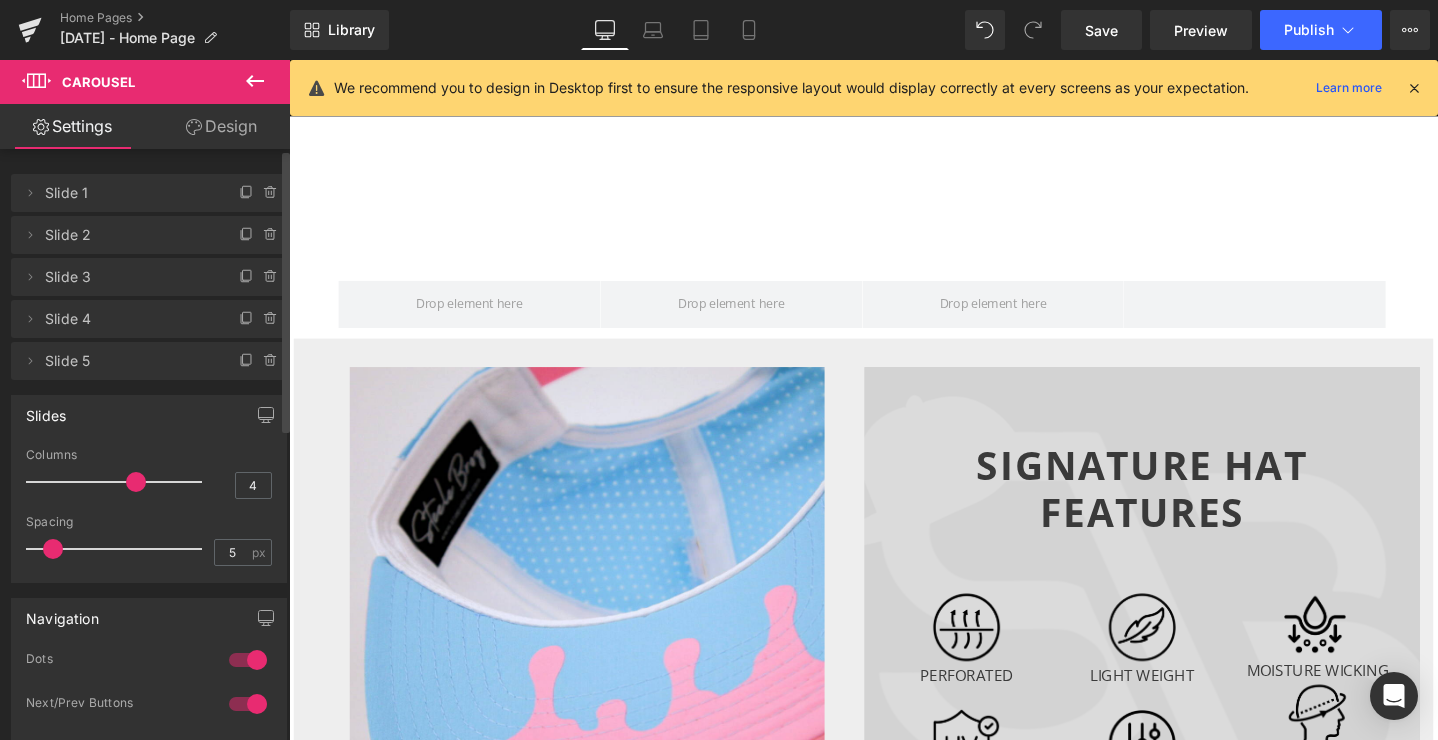 scroll, scrollTop: 8473, scrollLeft: 1210, axis: both 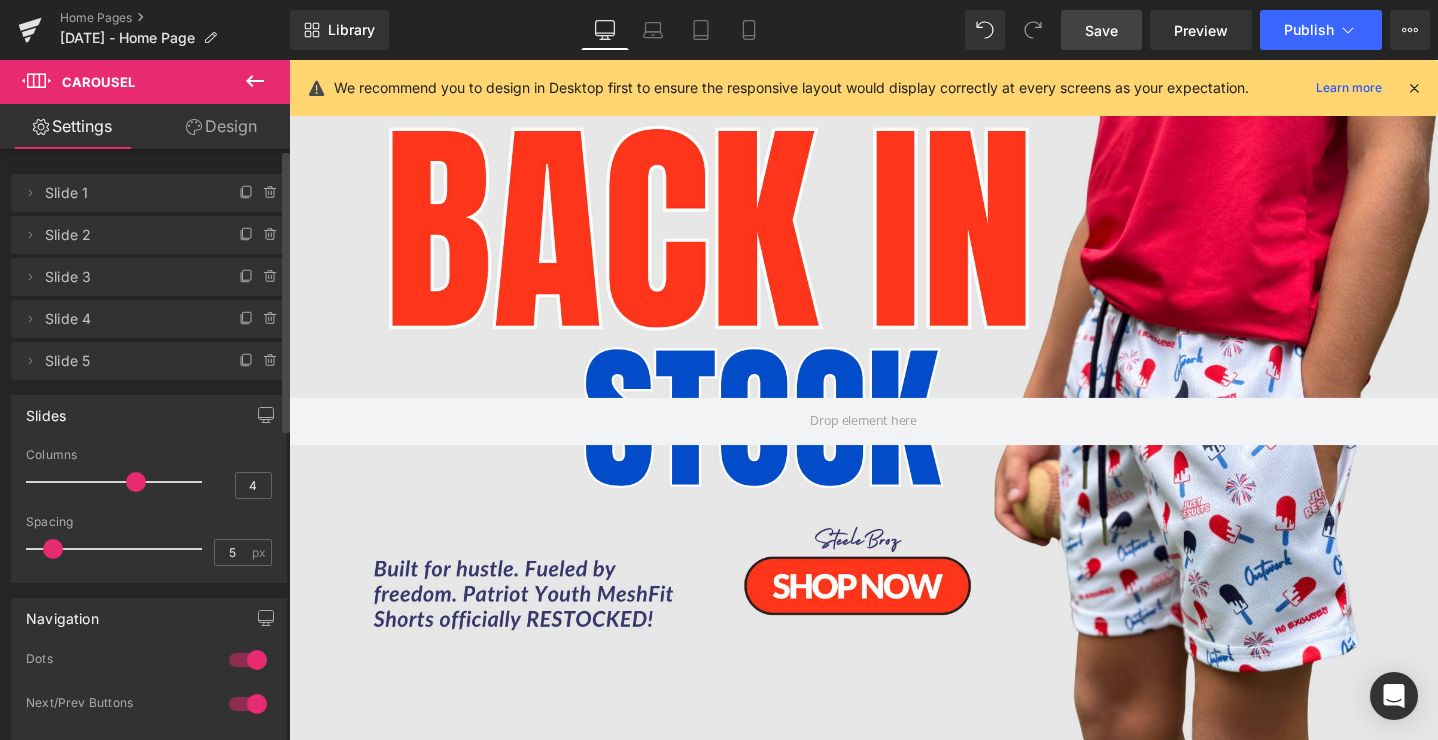 click on "Save" at bounding box center (1101, 30) 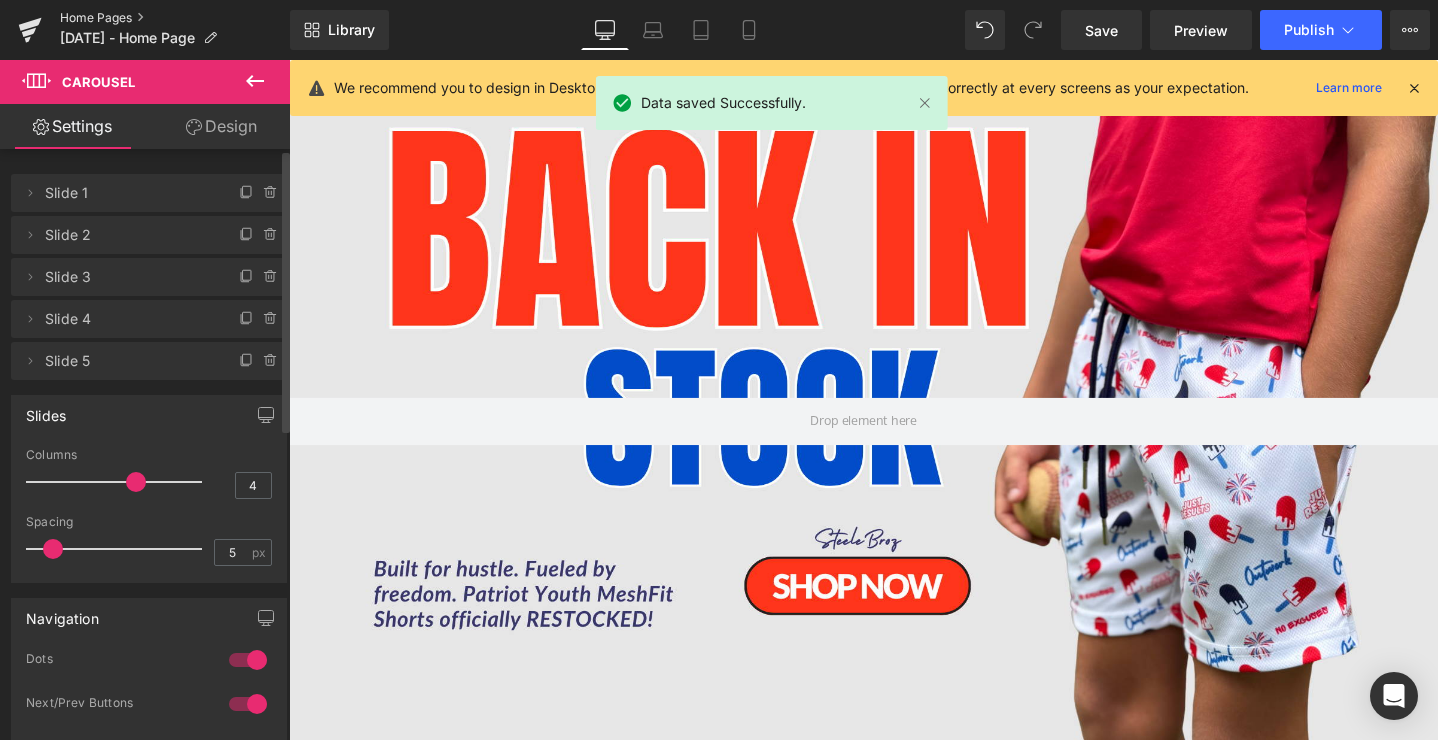 click on "Home Pages" at bounding box center (175, 18) 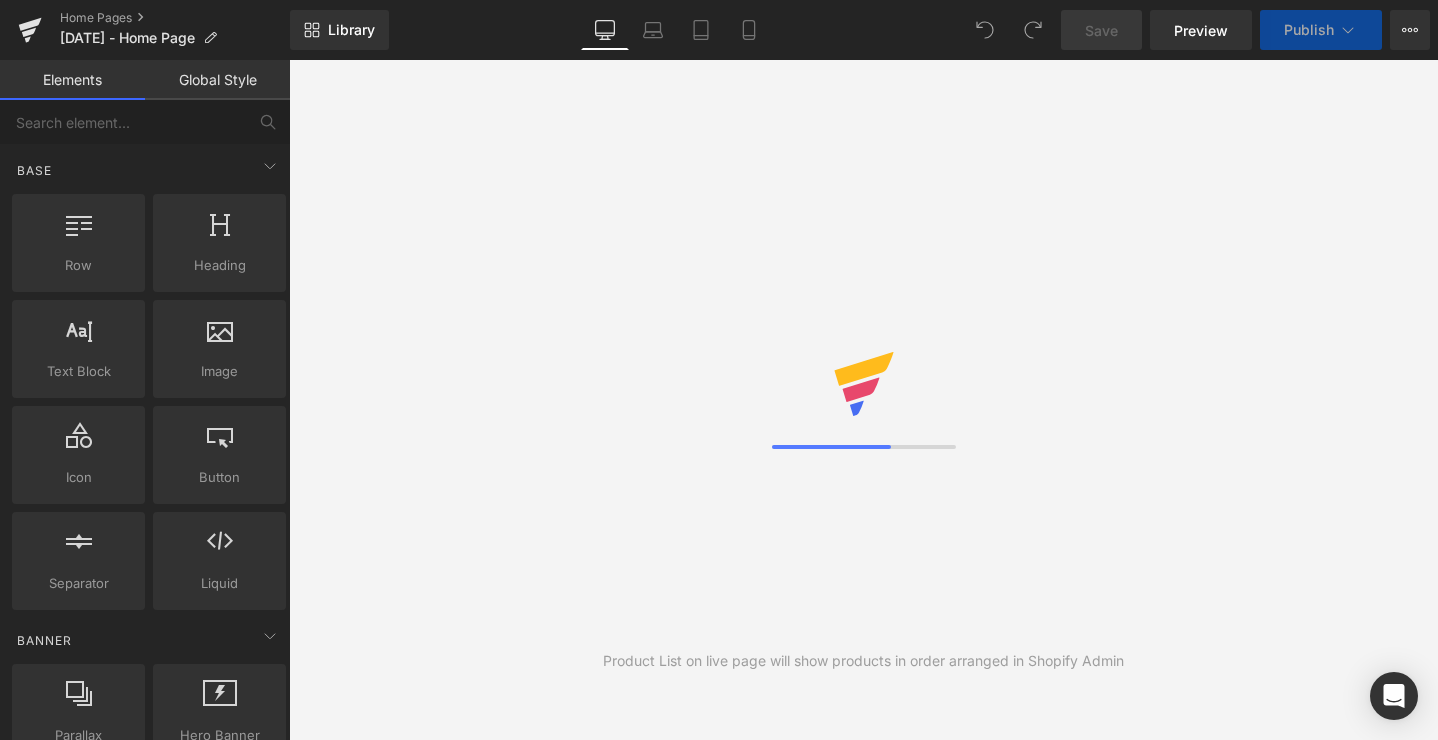 scroll, scrollTop: 0, scrollLeft: 0, axis: both 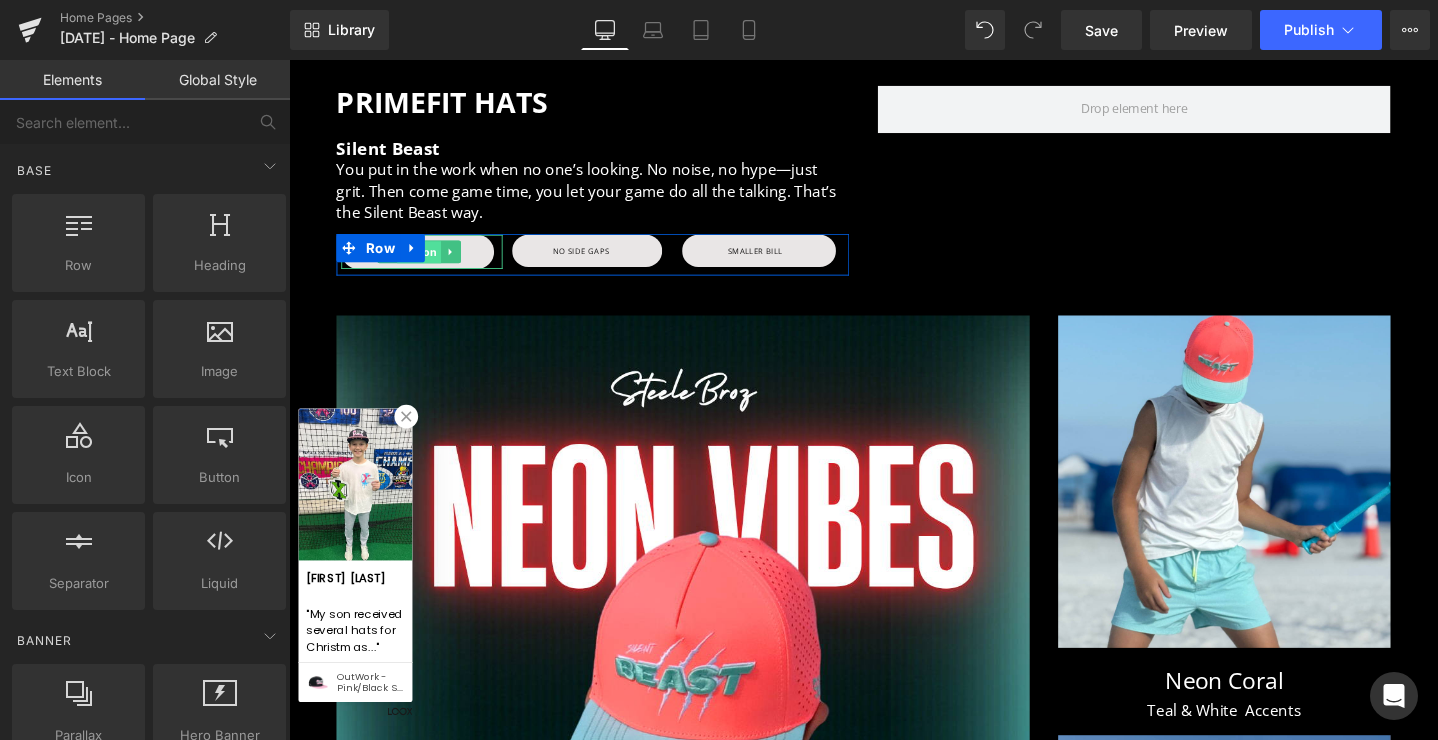 click on "Button" at bounding box center [426, 263] 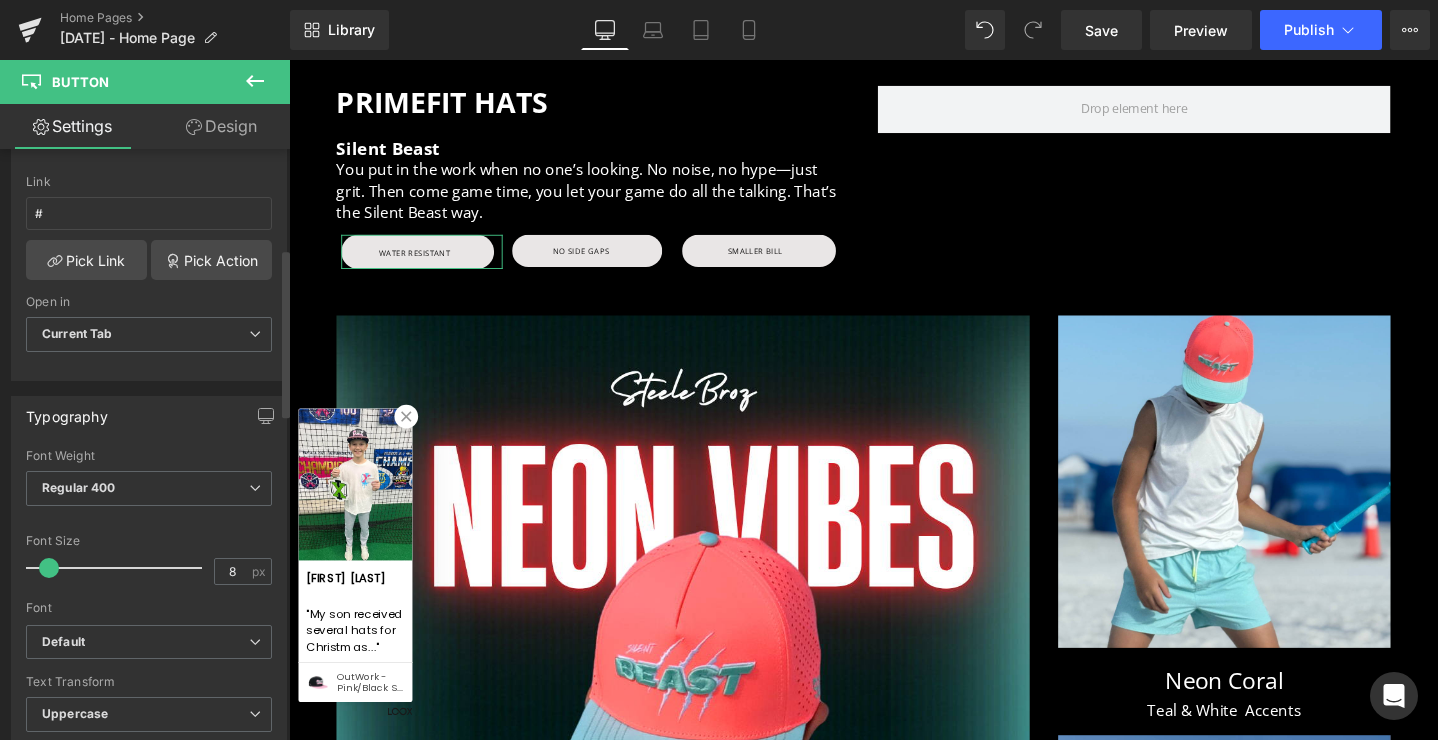 scroll, scrollTop: 357, scrollLeft: 0, axis: vertical 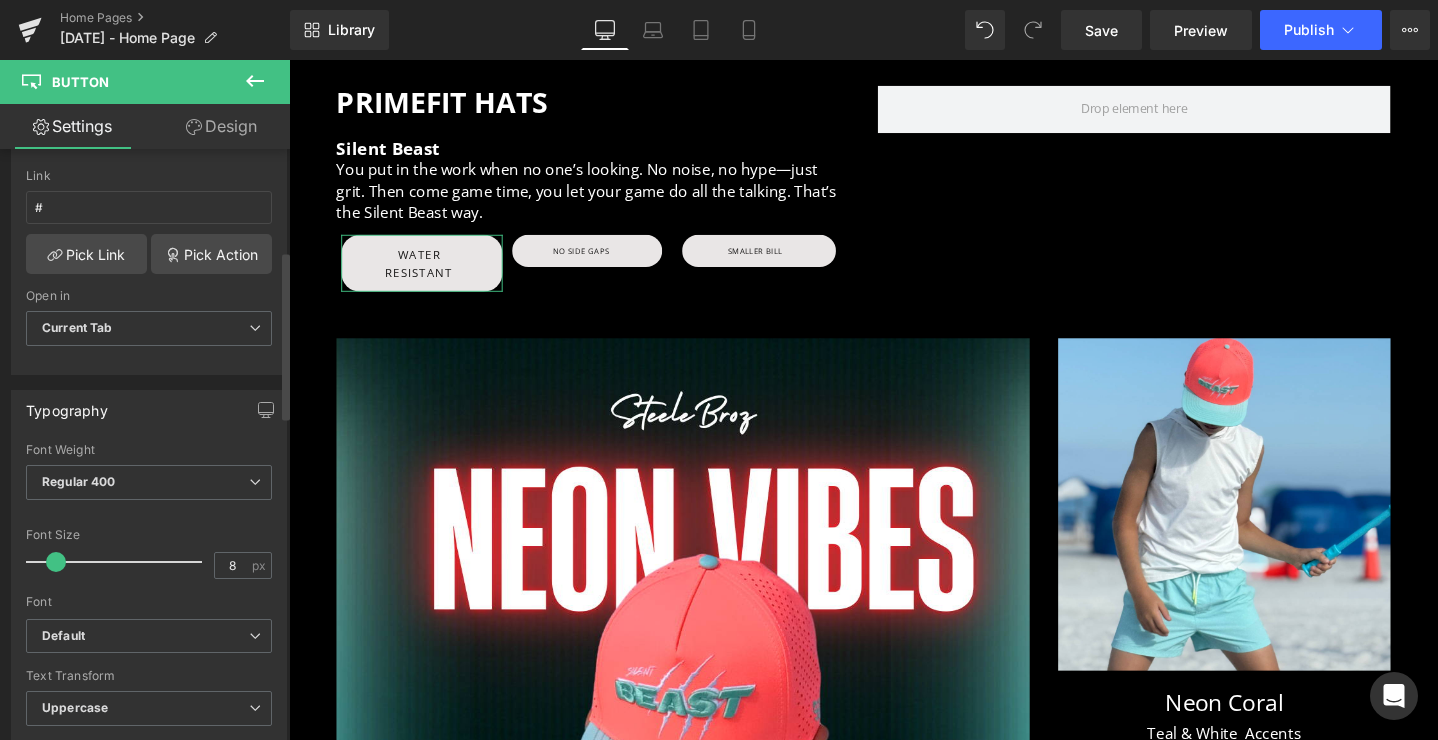 click at bounding box center [56, 562] 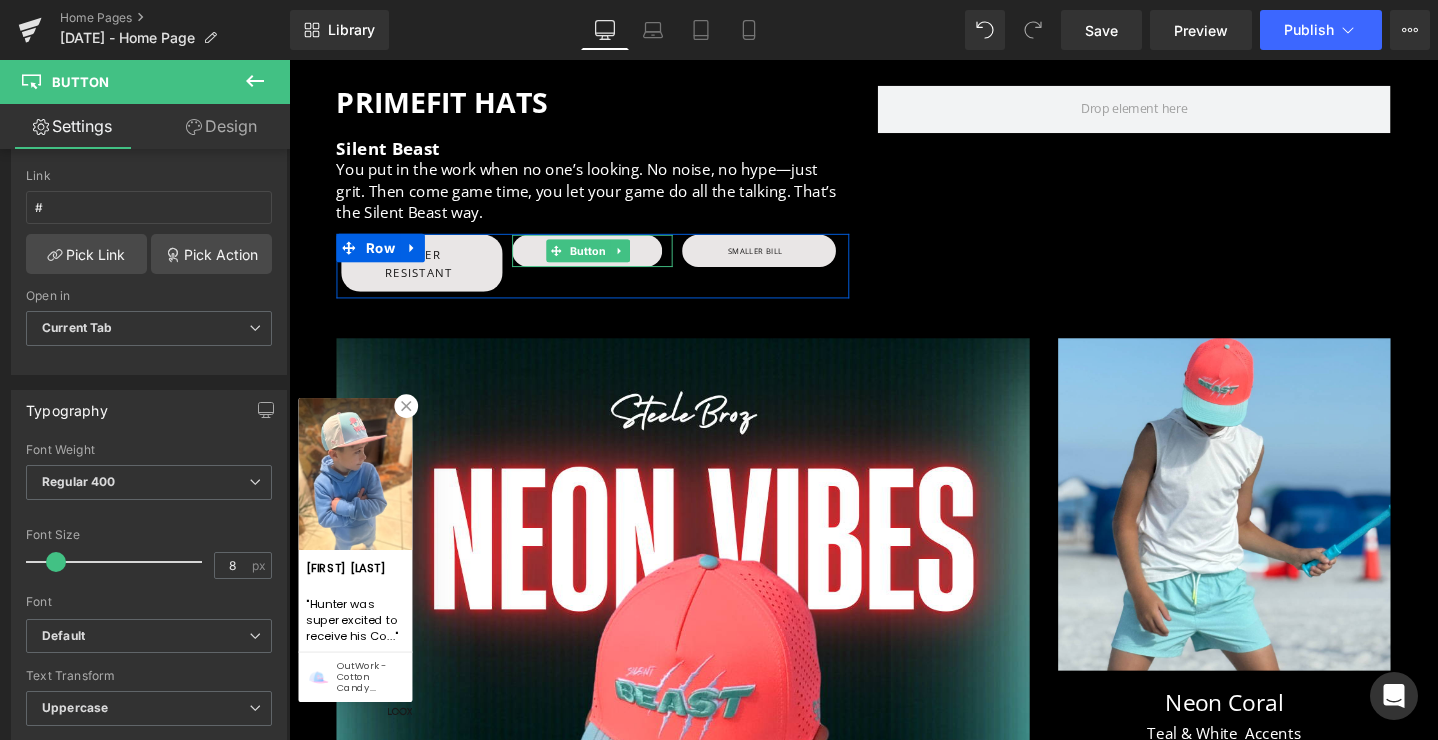click on "Button" at bounding box center [604, 261] 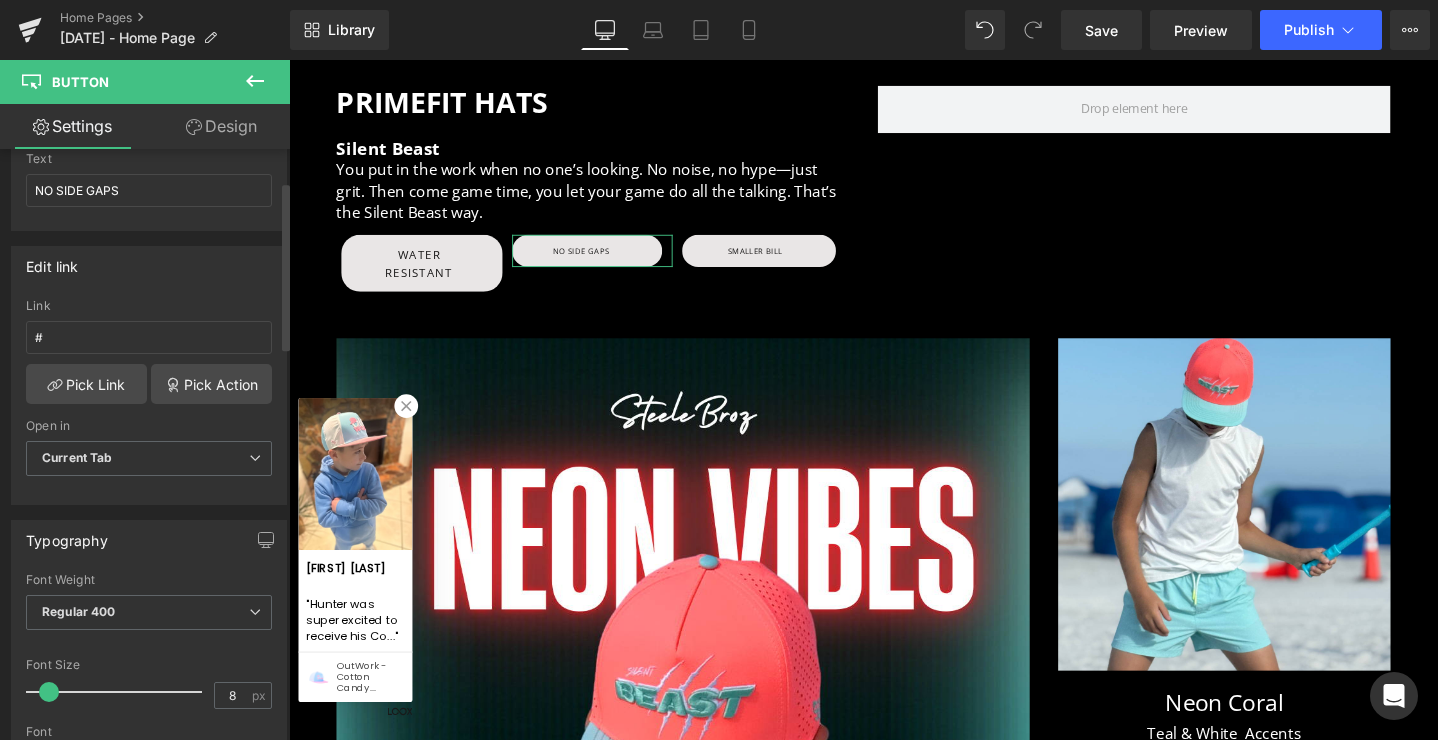 scroll, scrollTop: 284, scrollLeft: 0, axis: vertical 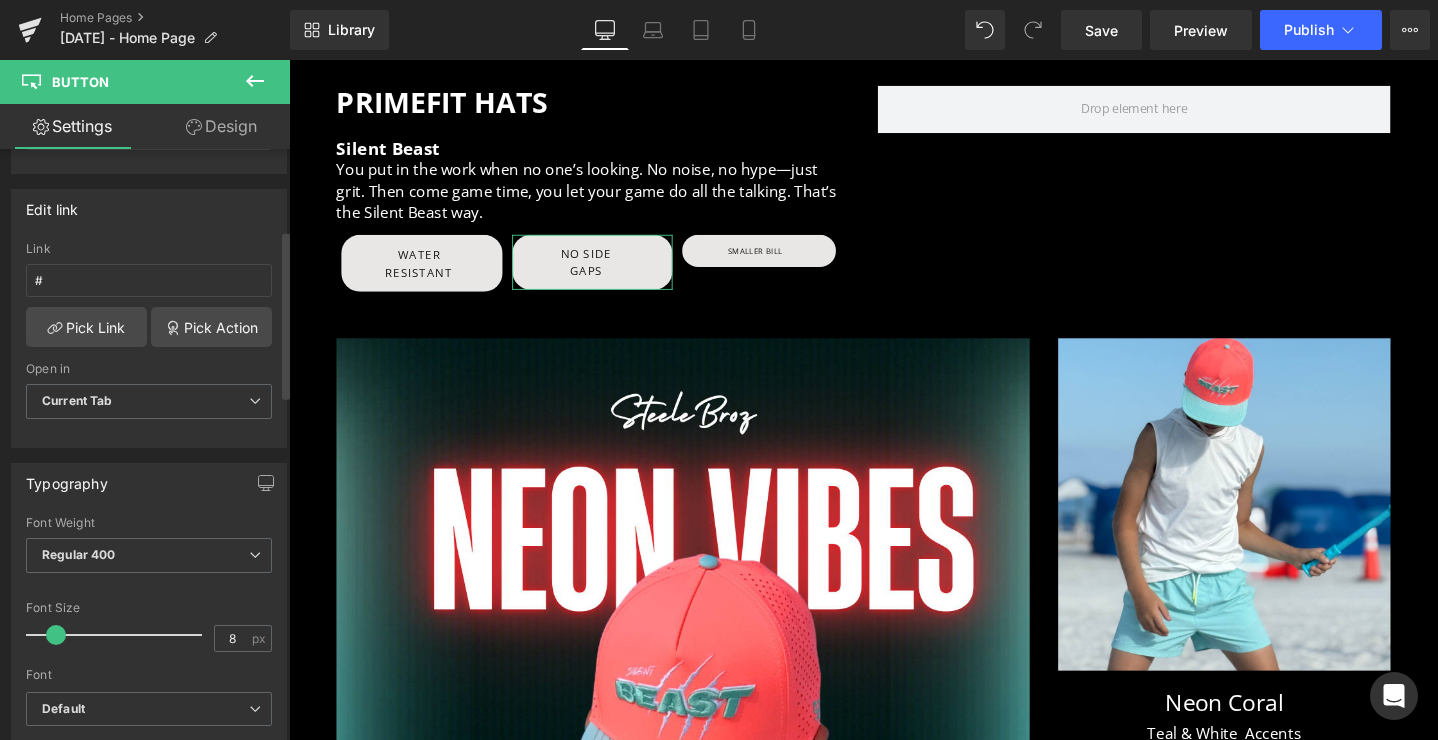 click at bounding box center (56, 635) 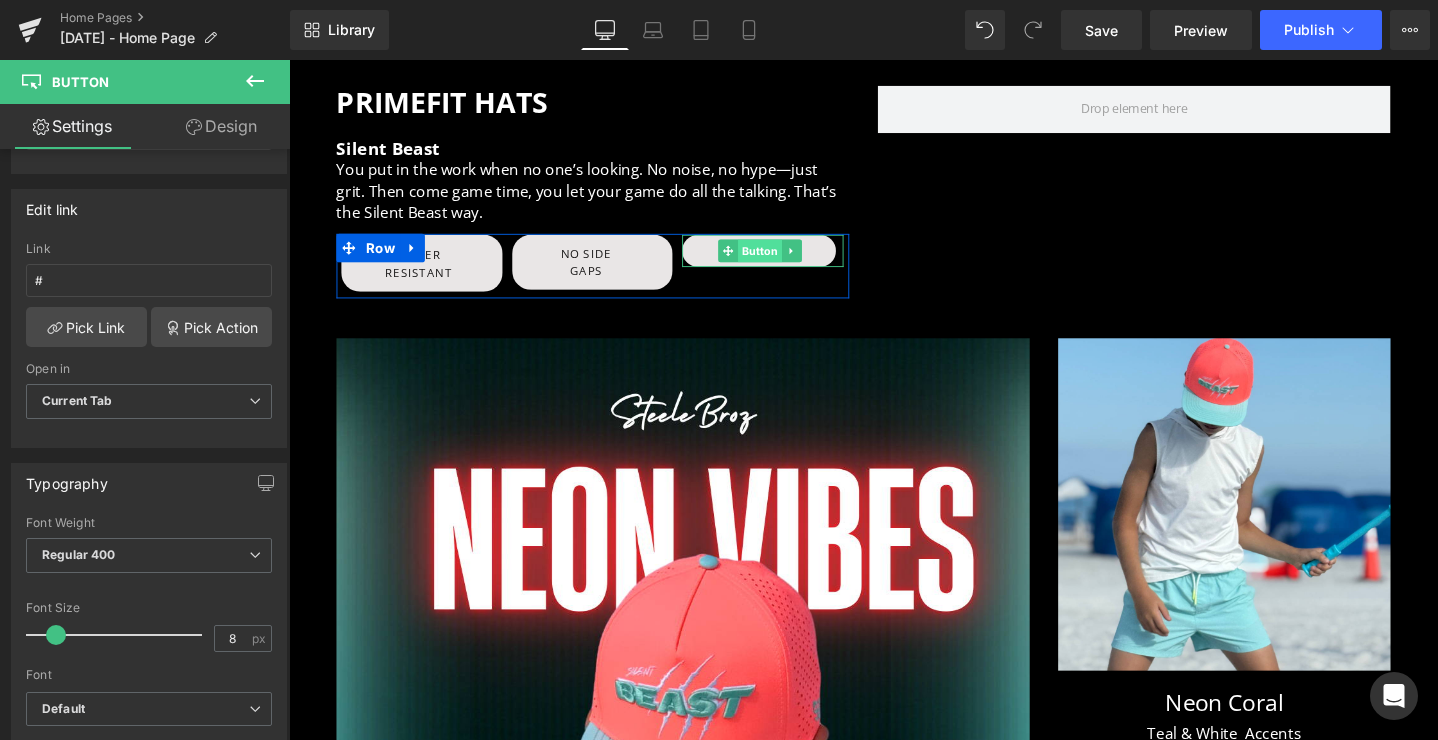 click on "Button" at bounding box center (785, 261) 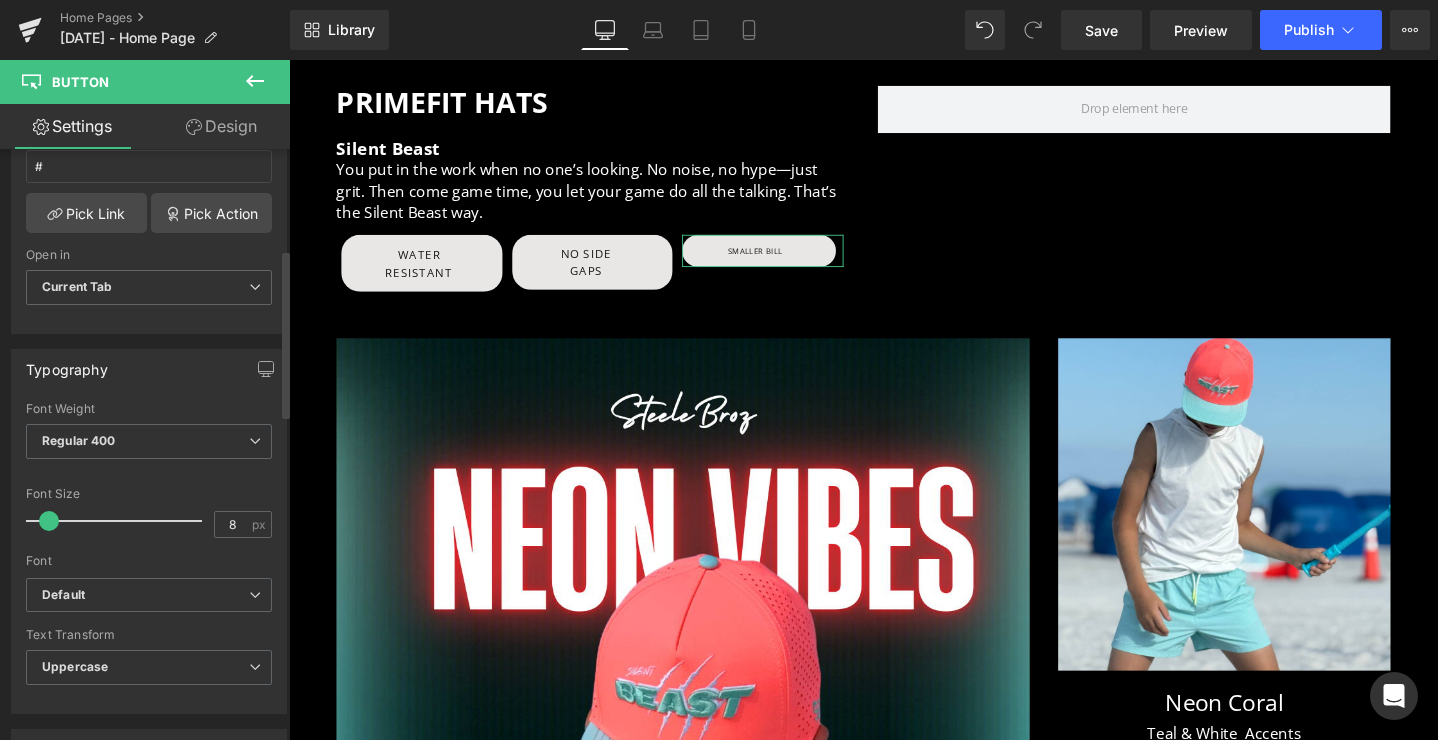 scroll, scrollTop: 418, scrollLeft: 0, axis: vertical 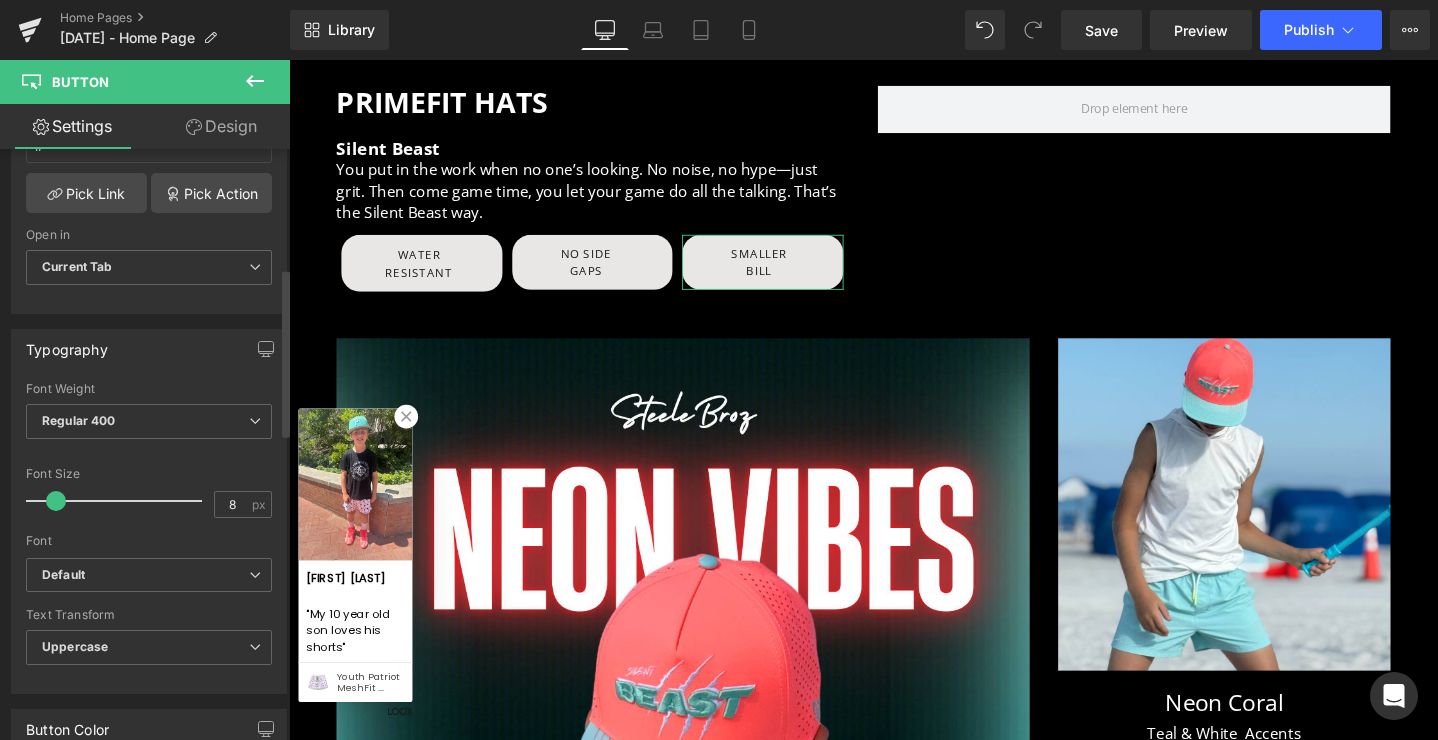 click at bounding box center (56, 501) 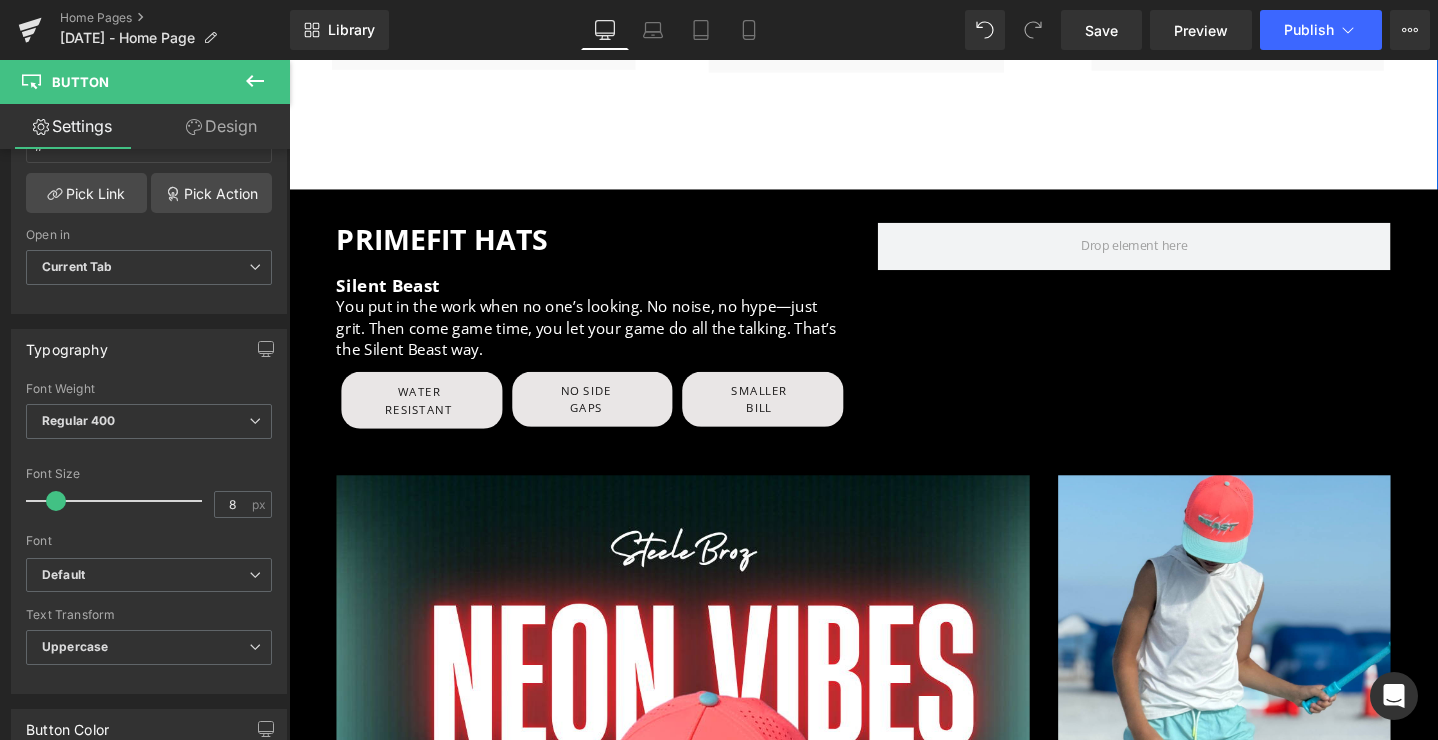 scroll, scrollTop: 3332, scrollLeft: 0, axis: vertical 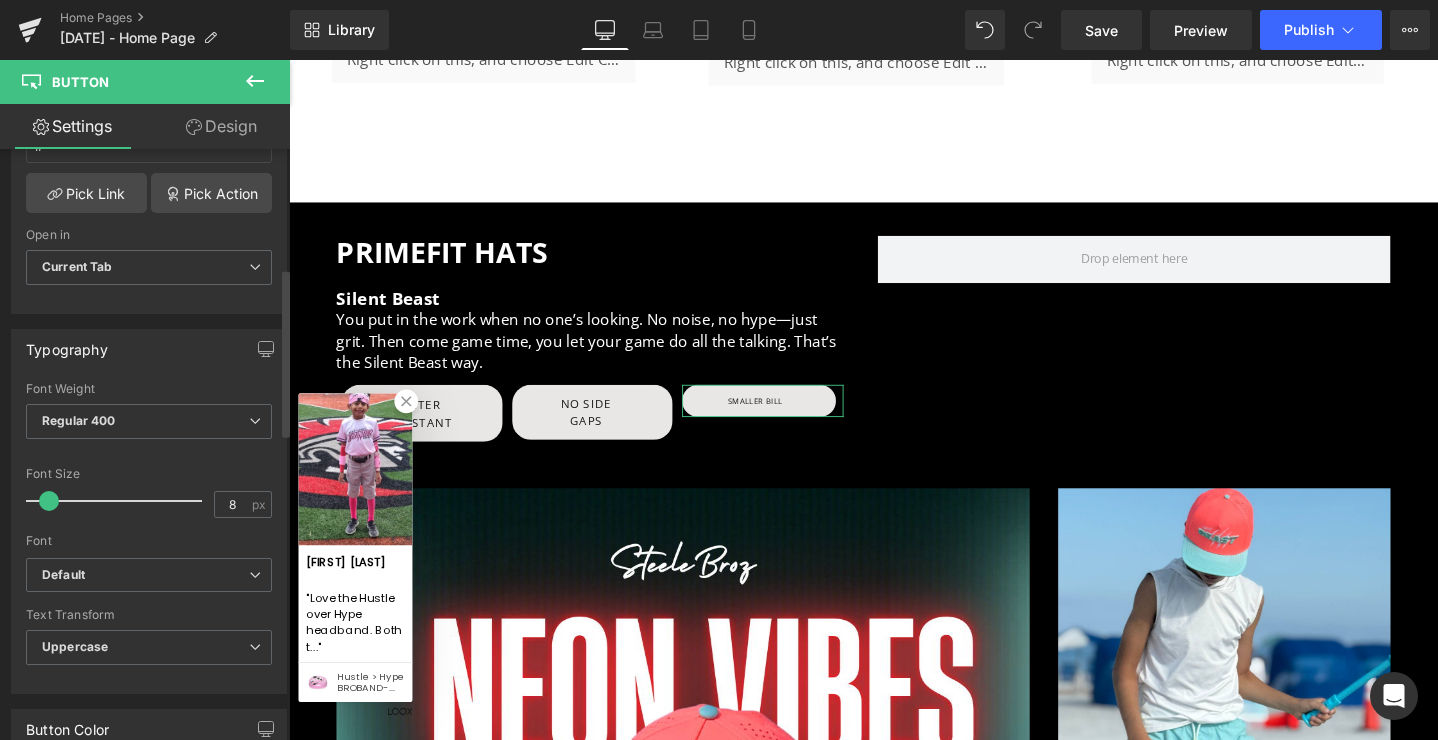 click at bounding box center (49, 501) 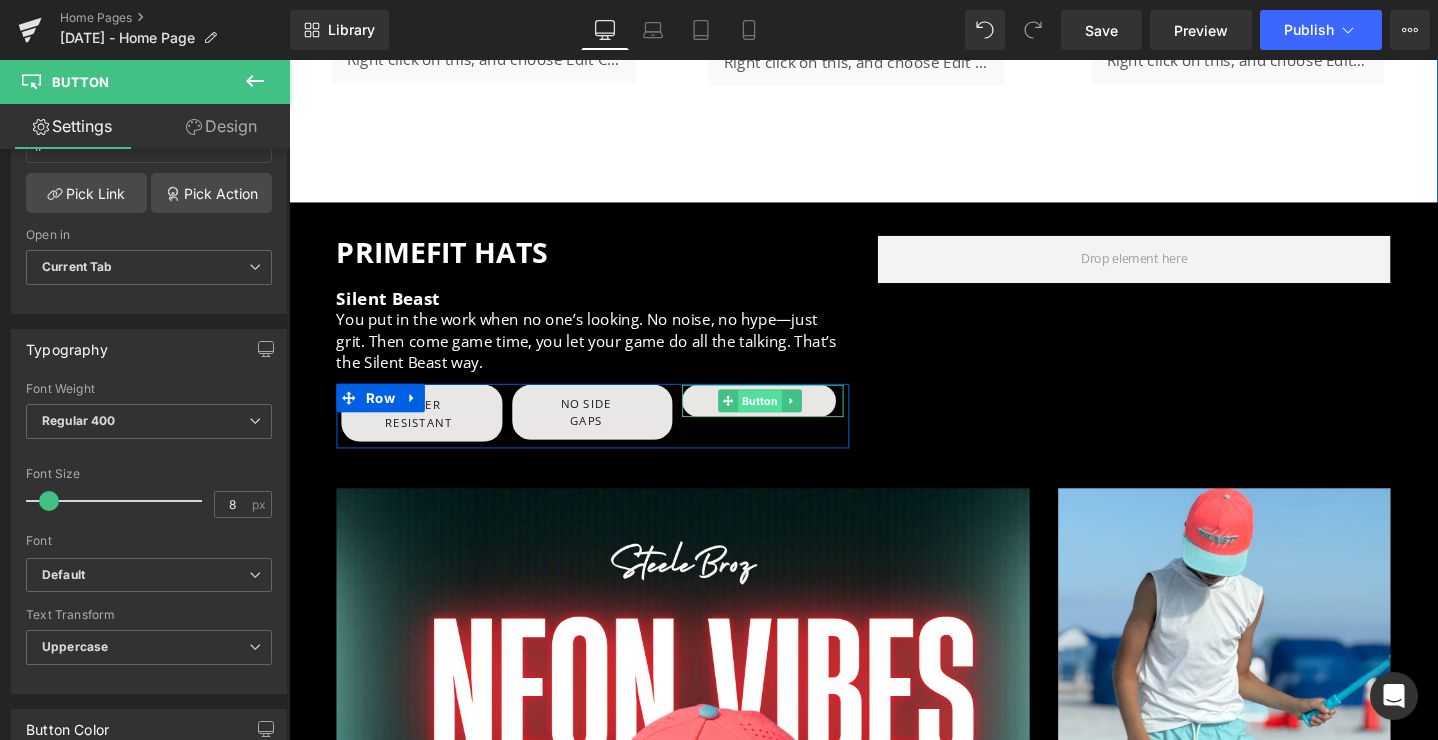 click on "Button" at bounding box center (785, 419) 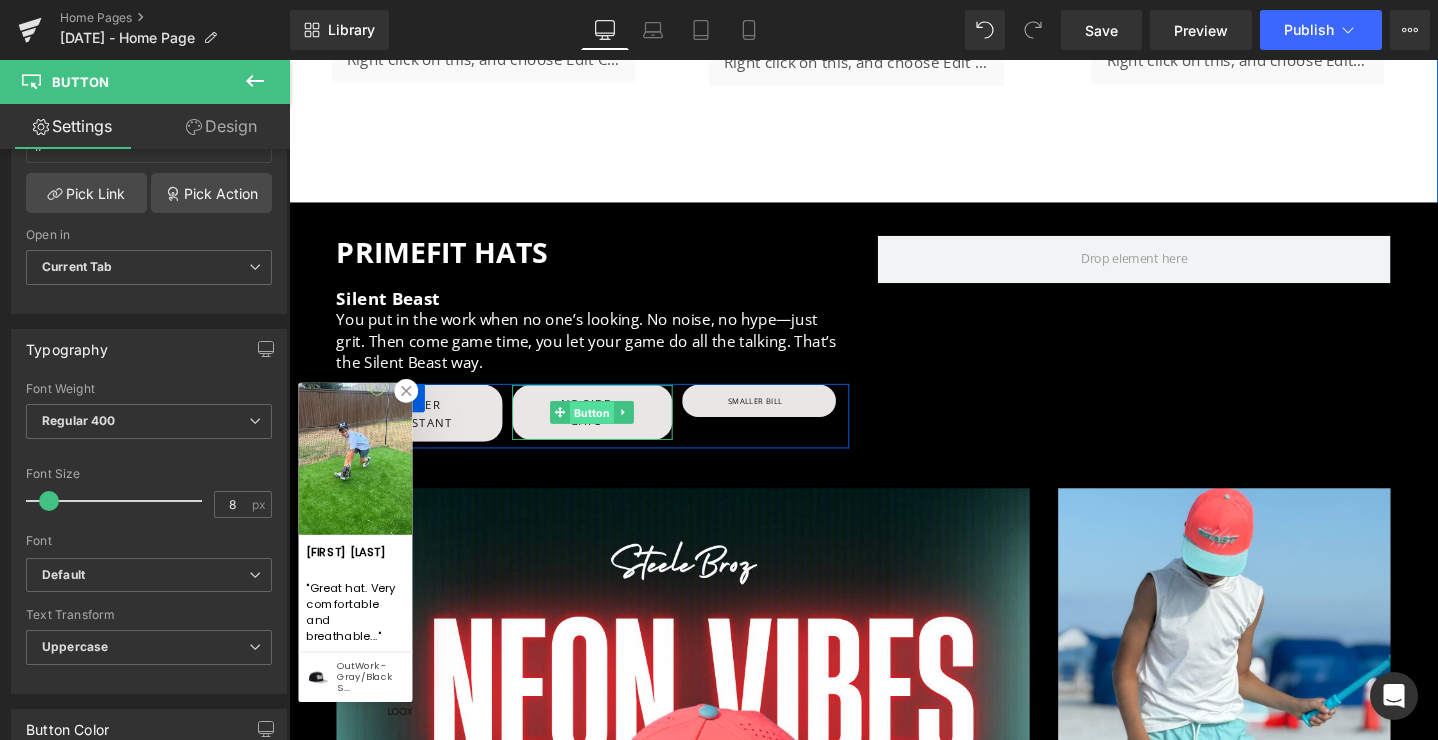 click on "Button" at bounding box center [608, 432] 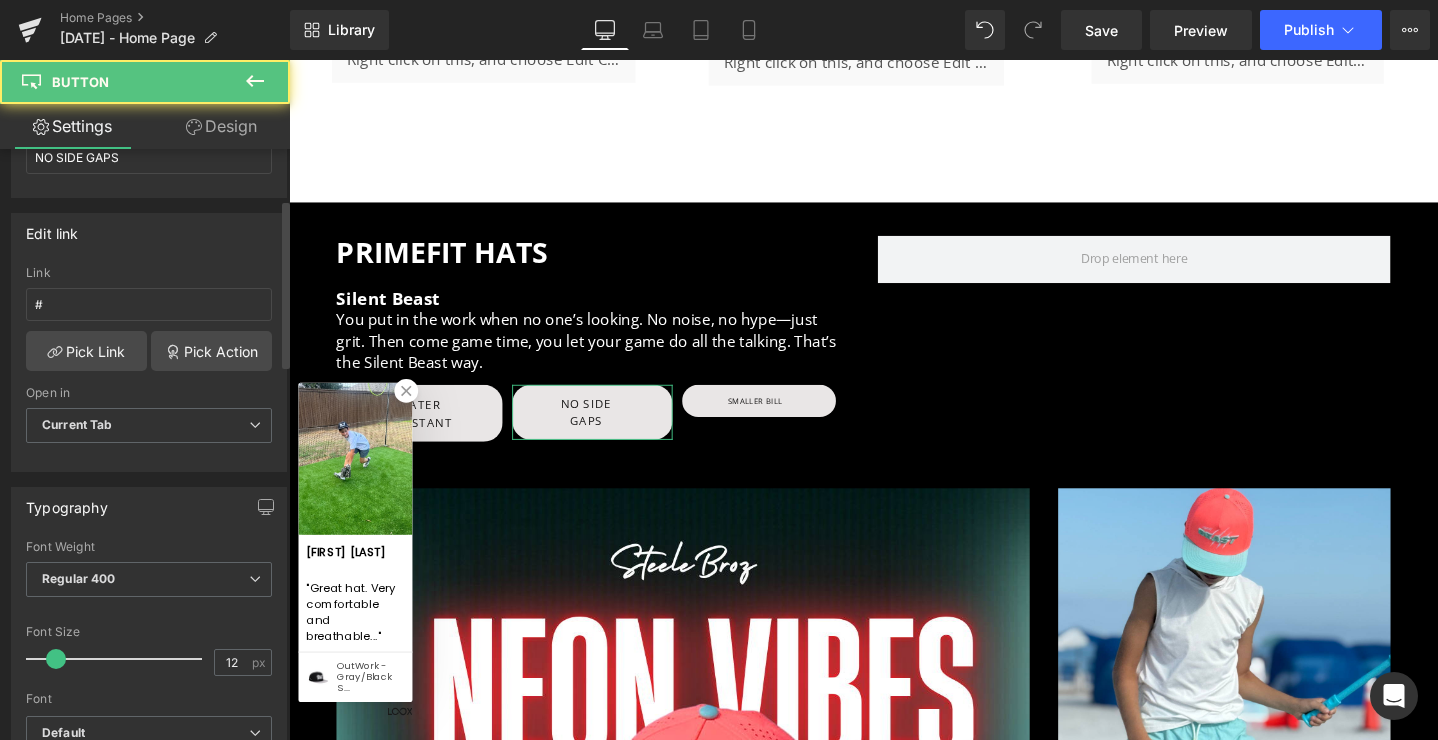 scroll, scrollTop: 362, scrollLeft: 0, axis: vertical 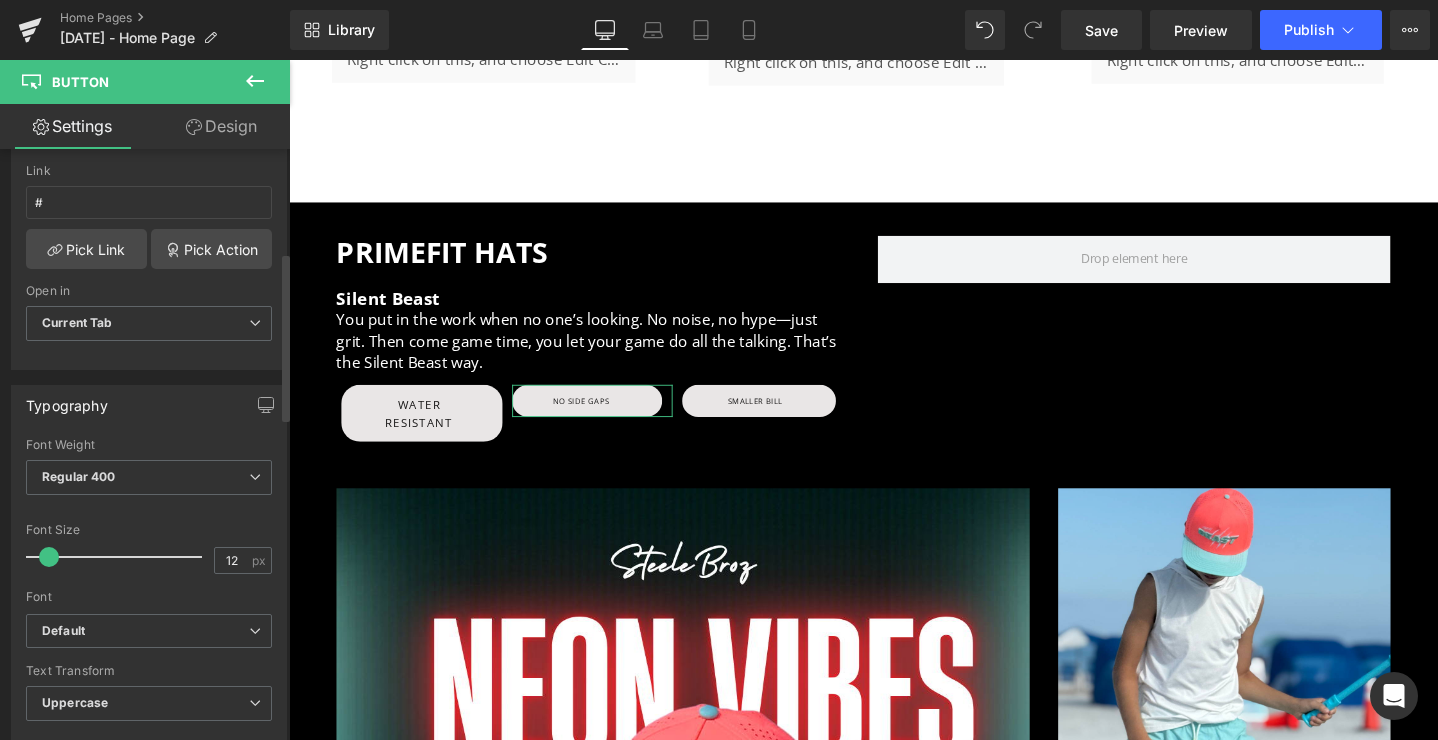 click at bounding box center (49, 557) 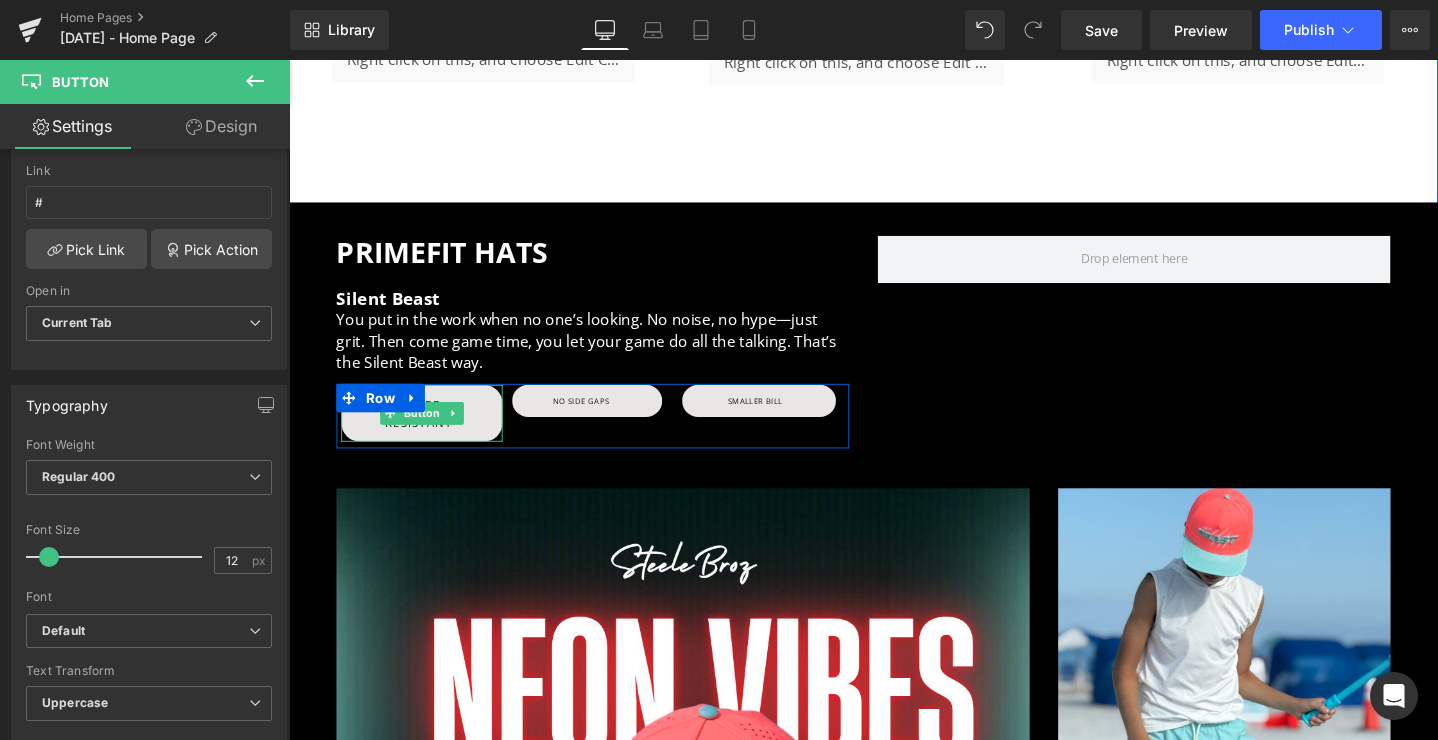 click on "Water Resistant" at bounding box center [426, 433] 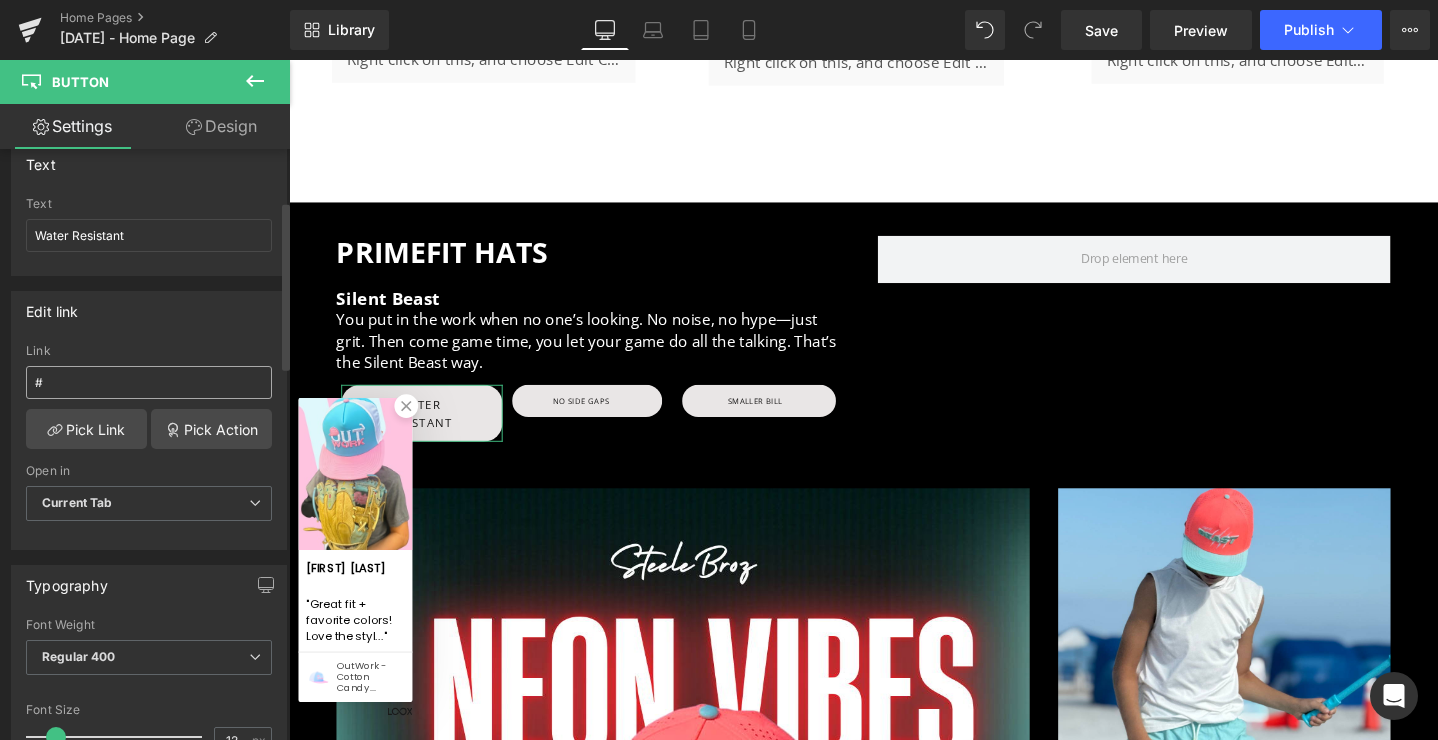 scroll, scrollTop: 308, scrollLeft: 0, axis: vertical 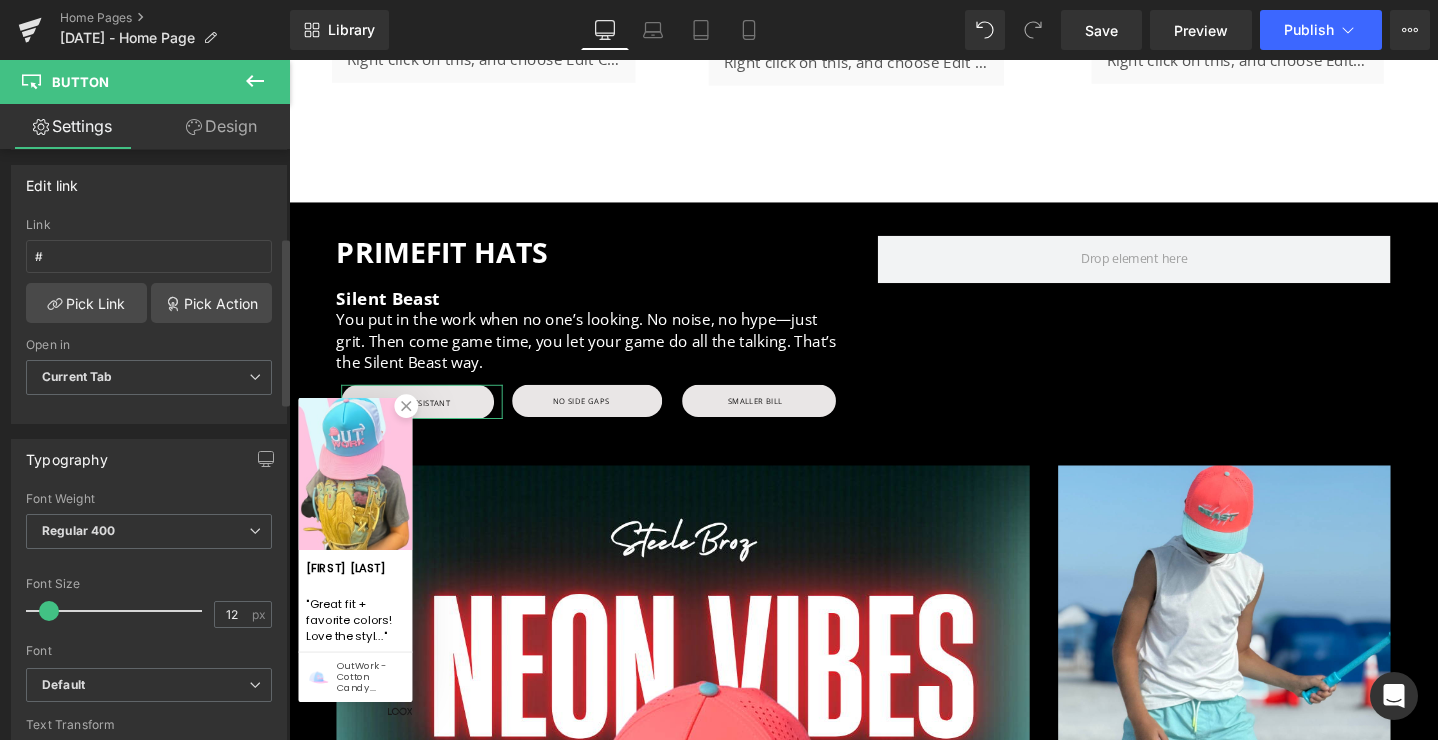 click at bounding box center [49, 611] 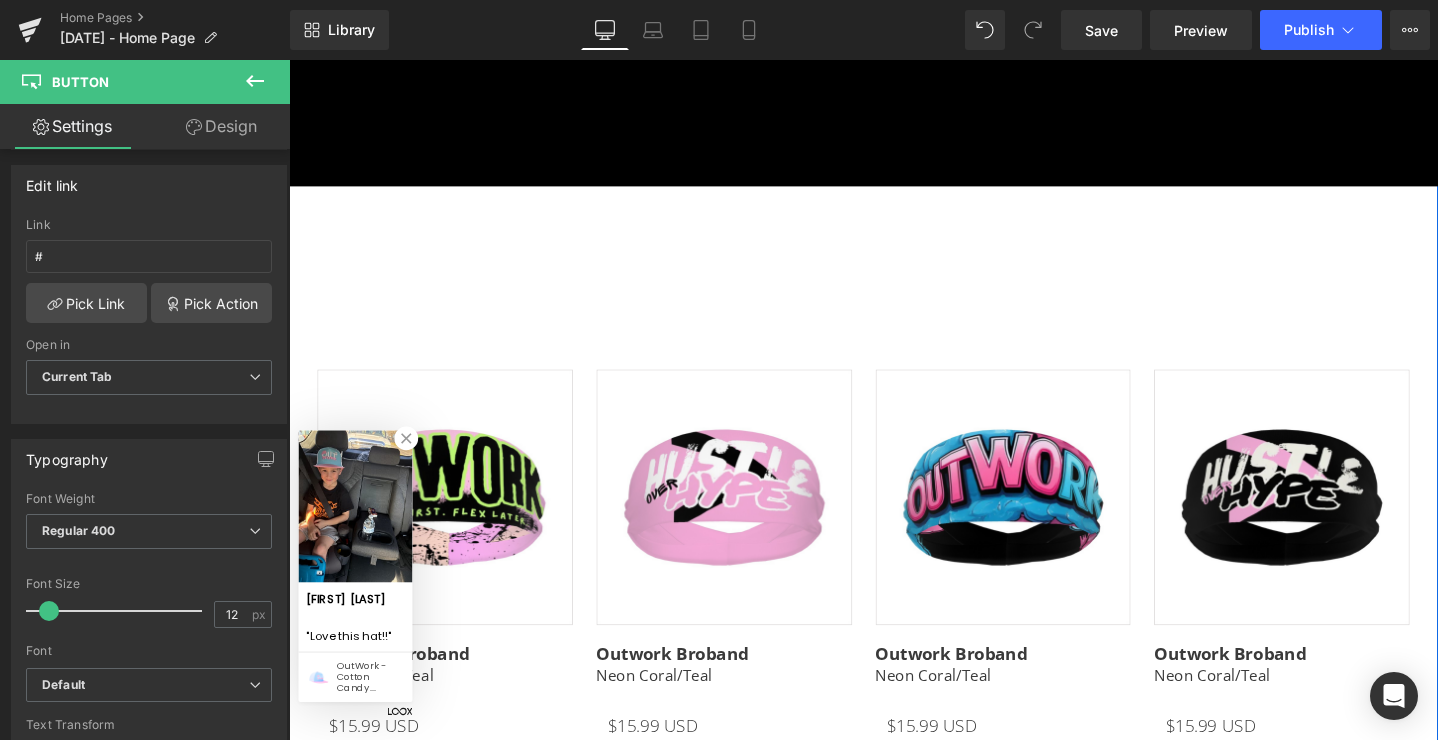 scroll, scrollTop: 5413, scrollLeft: 0, axis: vertical 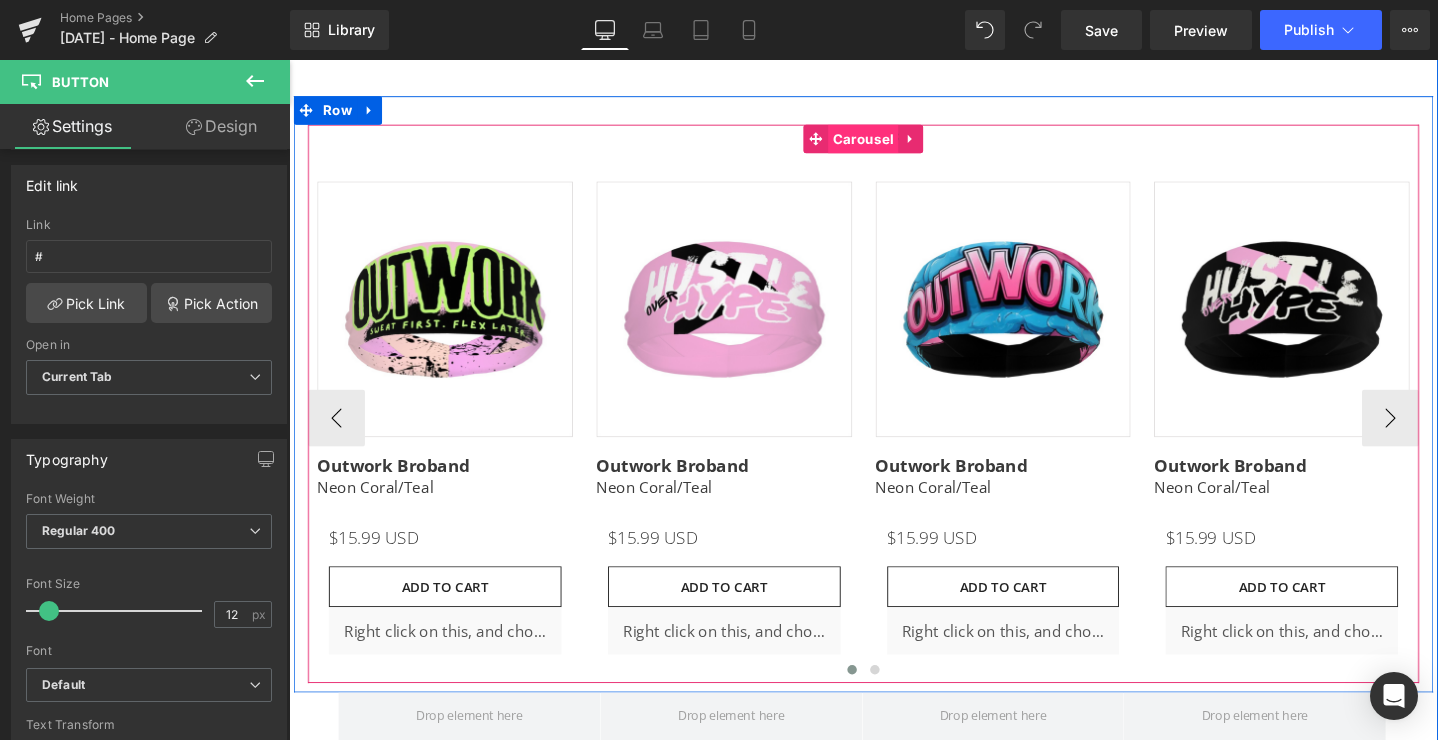 click on "Carousel" at bounding box center [894, 143] 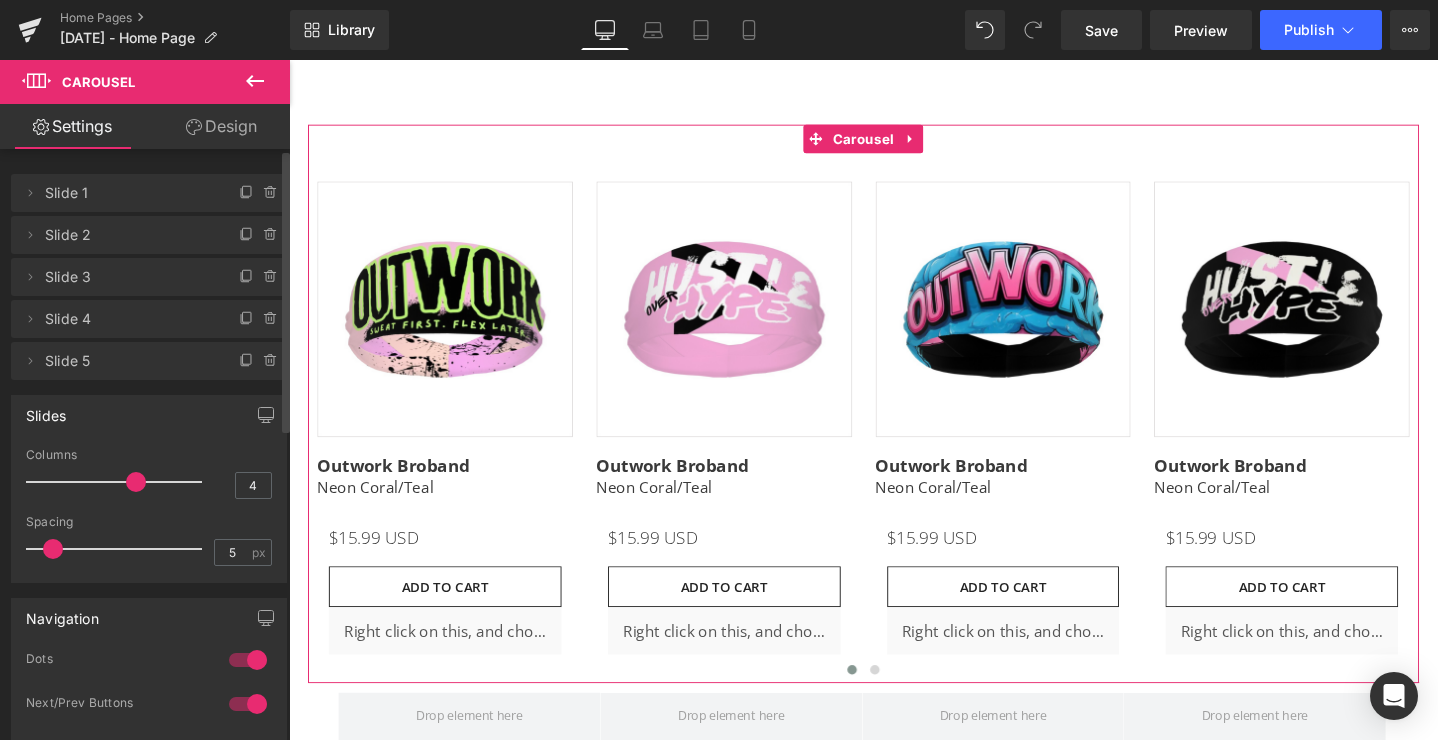 click on "Slide 5" at bounding box center (129, 361) 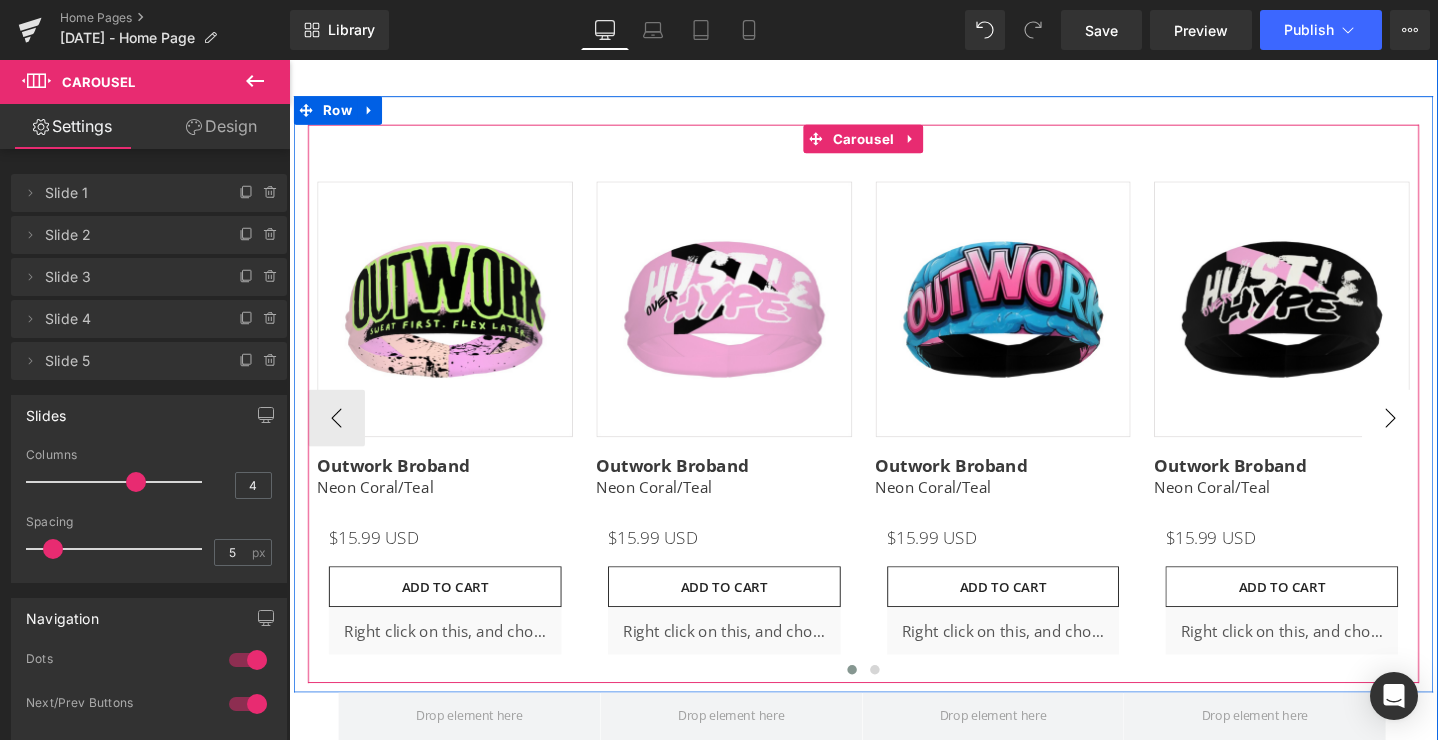 click on "›" at bounding box center (1449, 437) 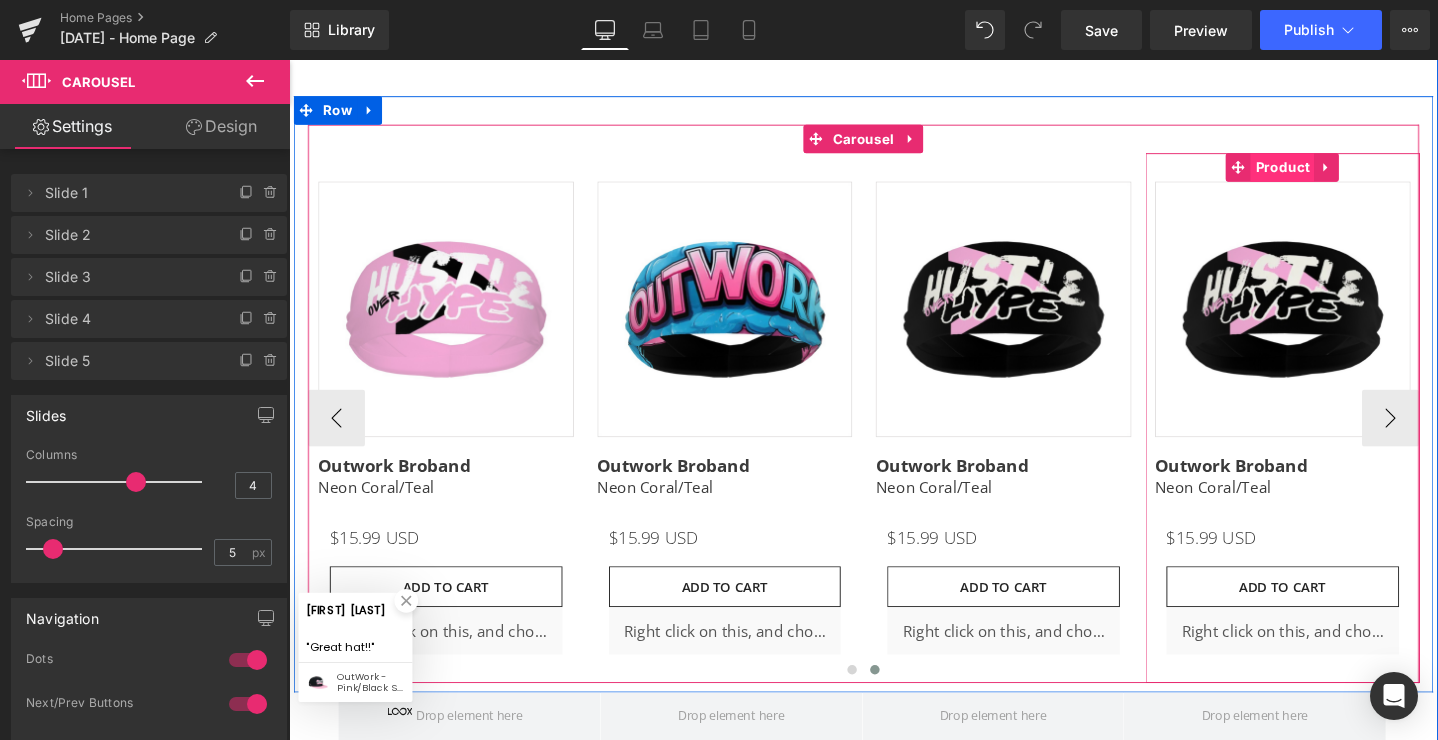 click on "Product" at bounding box center (1335, 173) 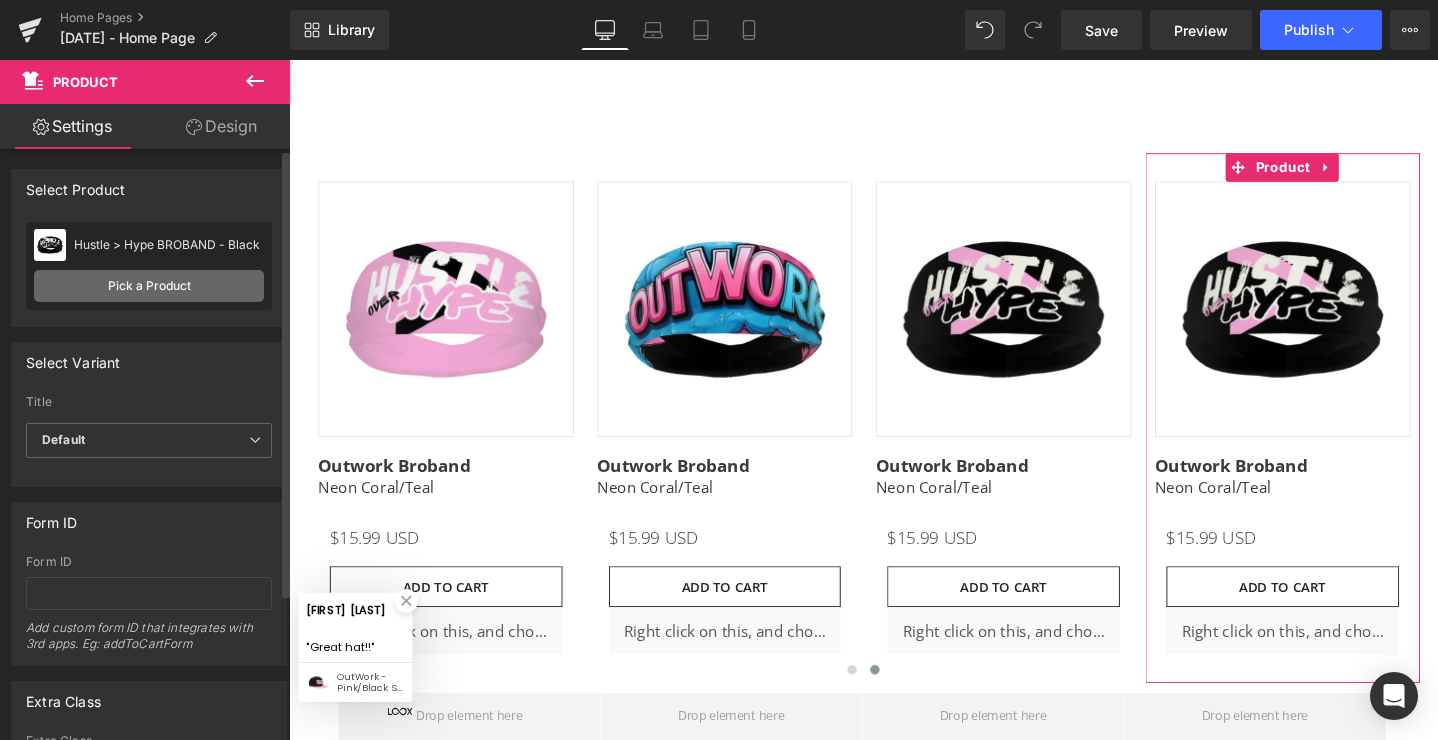 click on "Pick a Product" at bounding box center [149, 286] 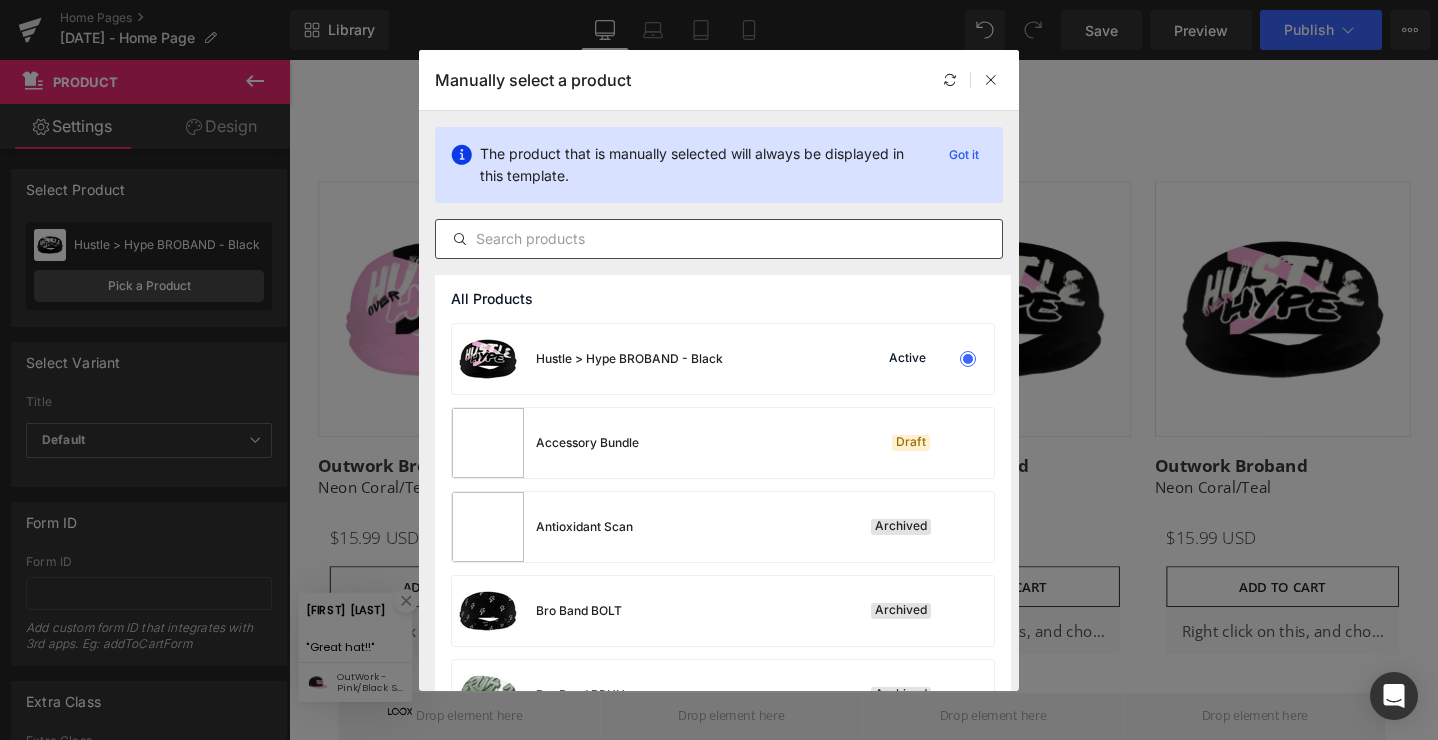 click at bounding box center [719, 239] 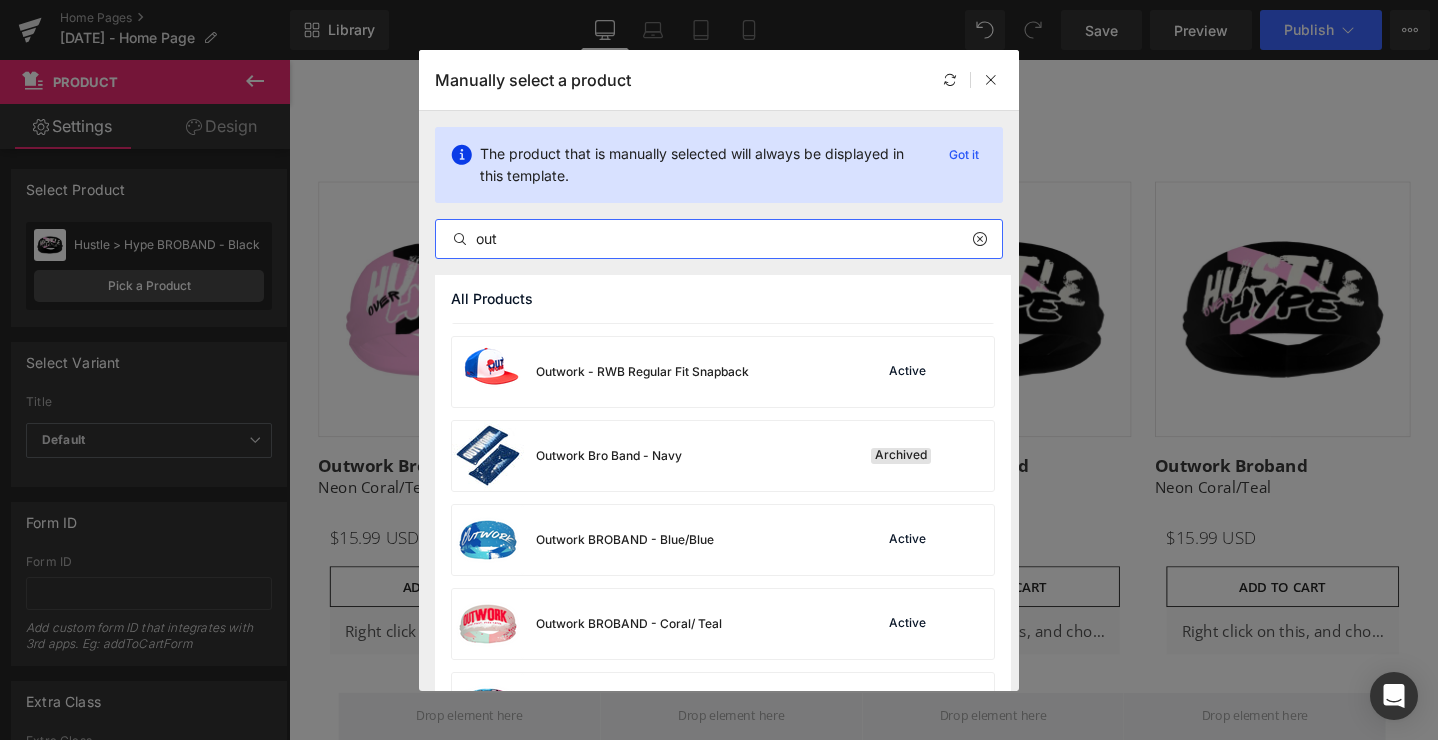 scroll, scrollTop: 501, scrollLeft: 0, axis: vertical 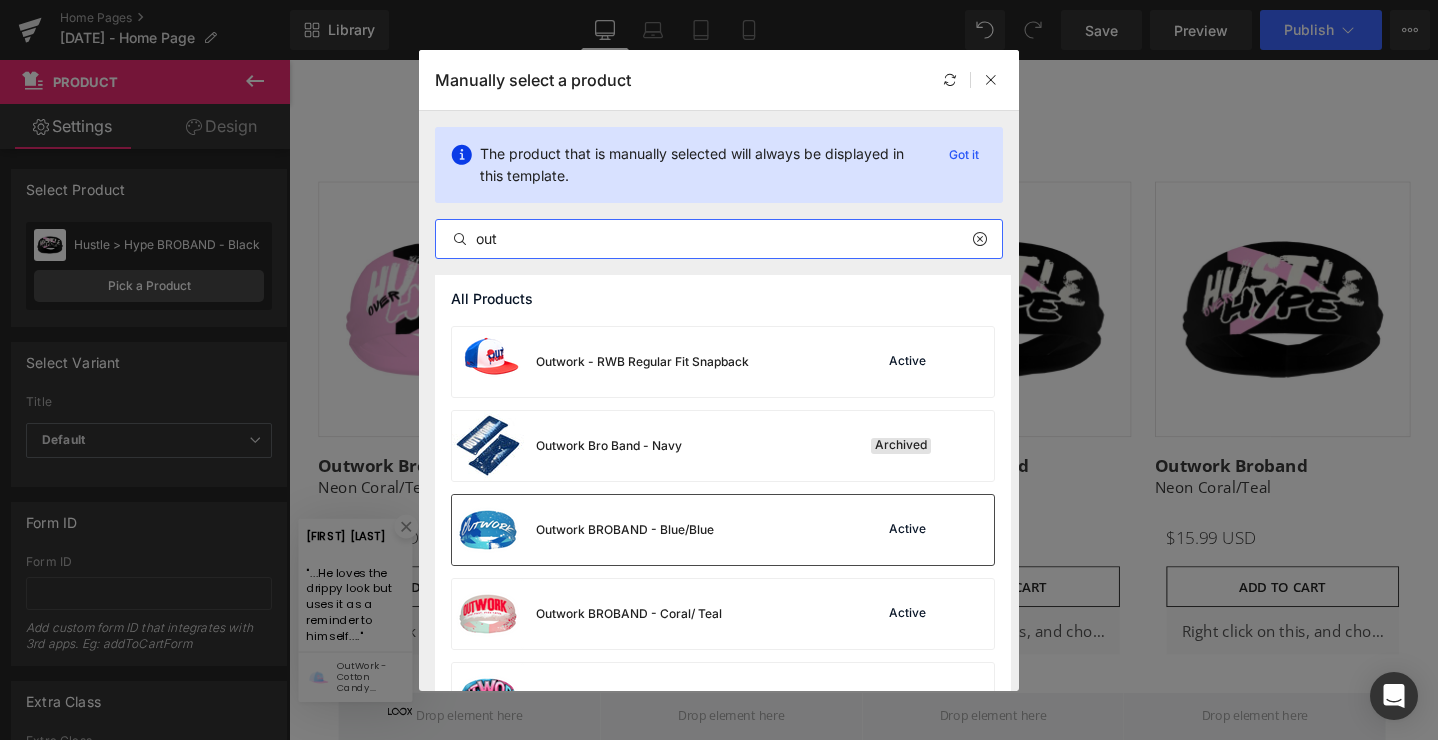 type on "out" 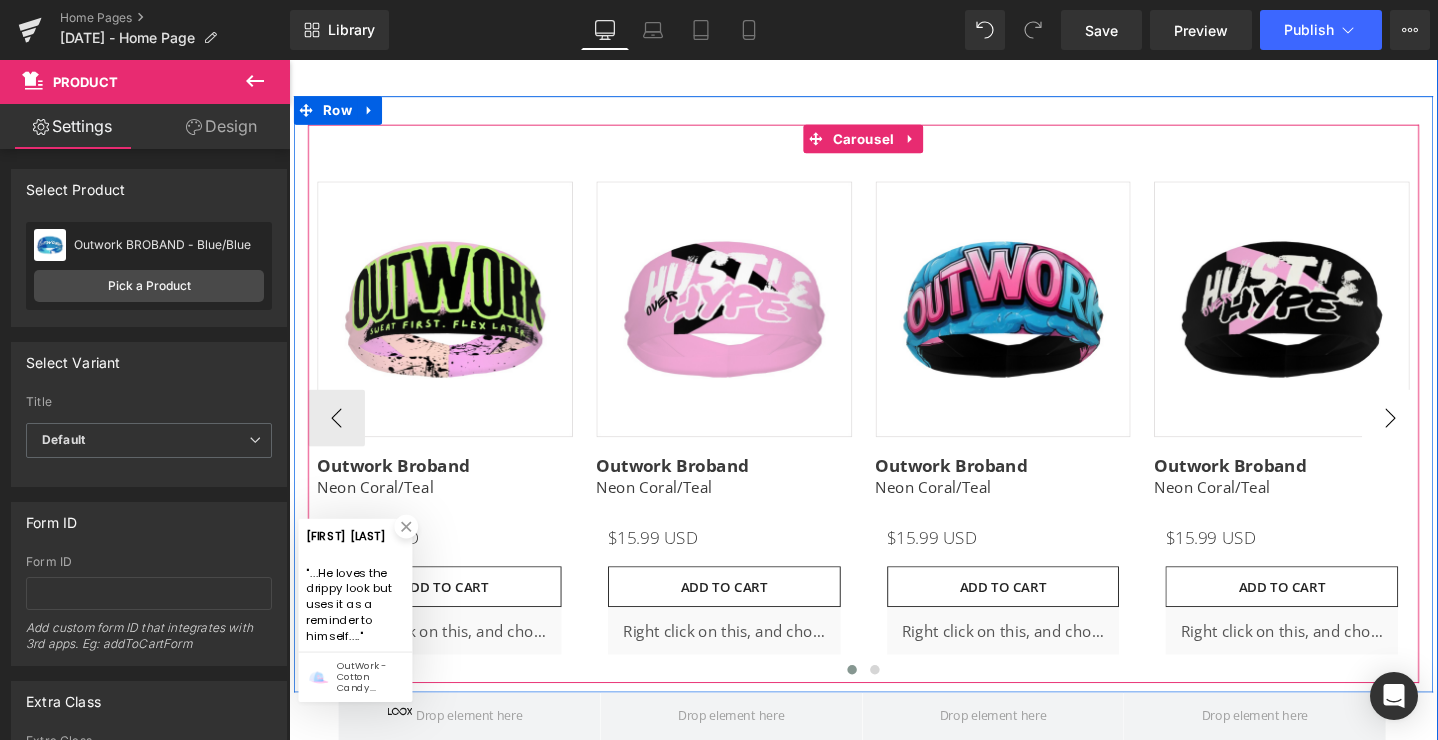 click on "›" at bounding box center [1449, 437] 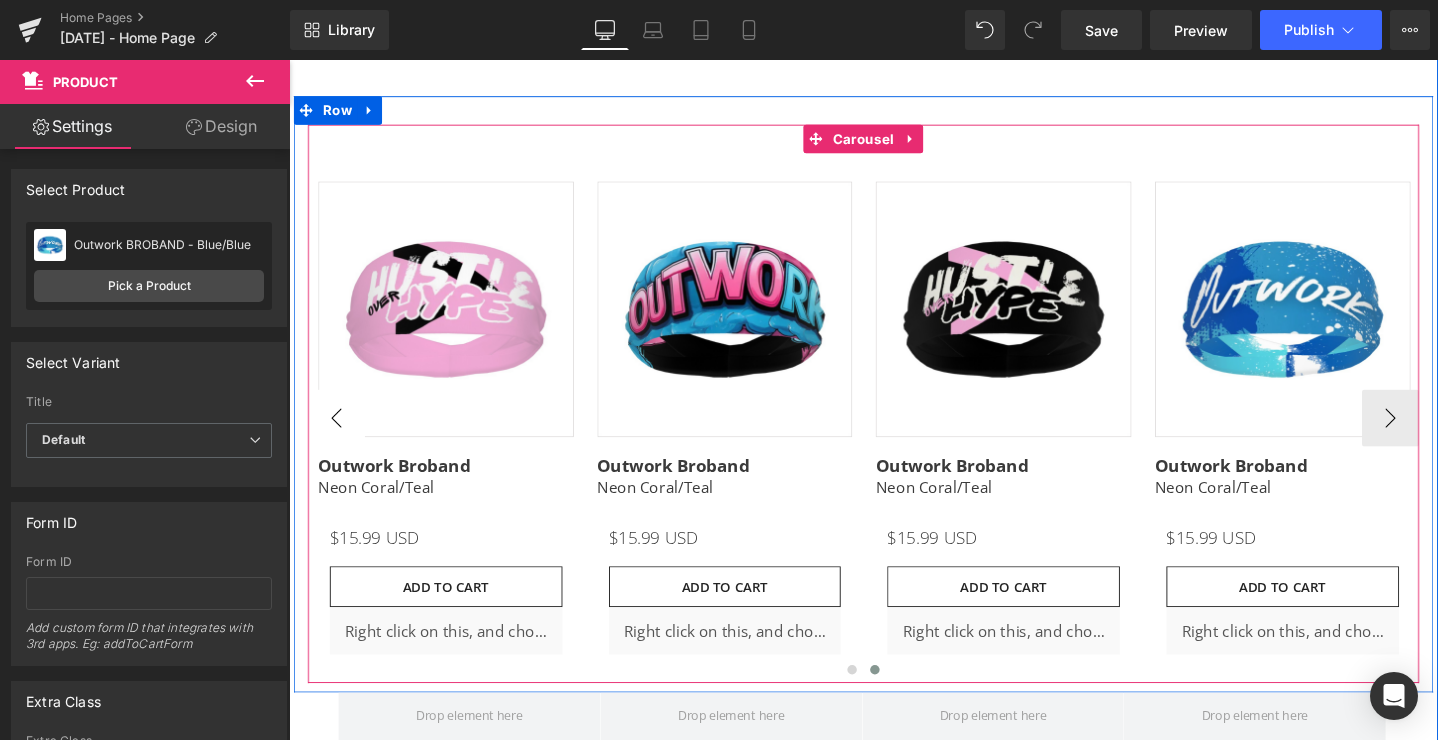 click on "‹" at bounding box center [339, 437] 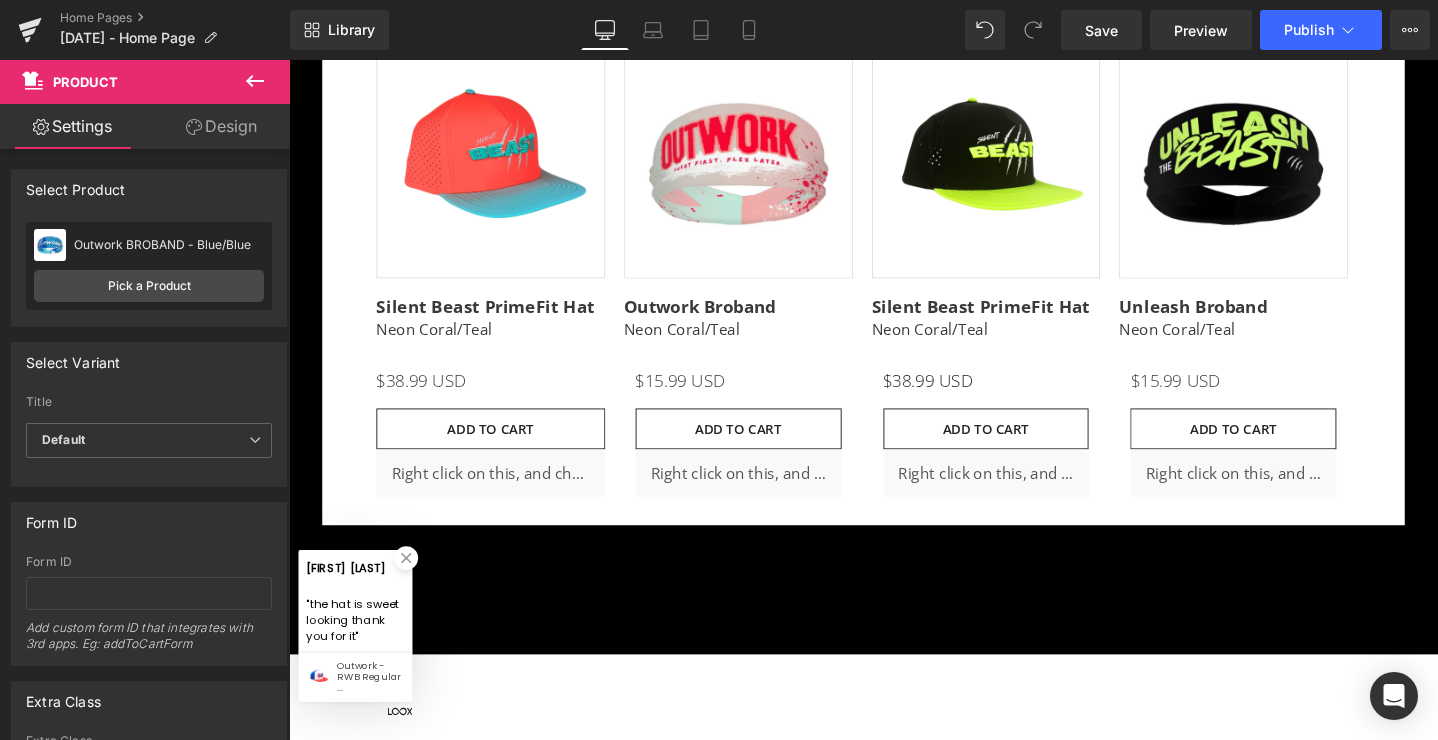 scroll, scrollTop: 4696, scrollLeft: 0, axis: vertical 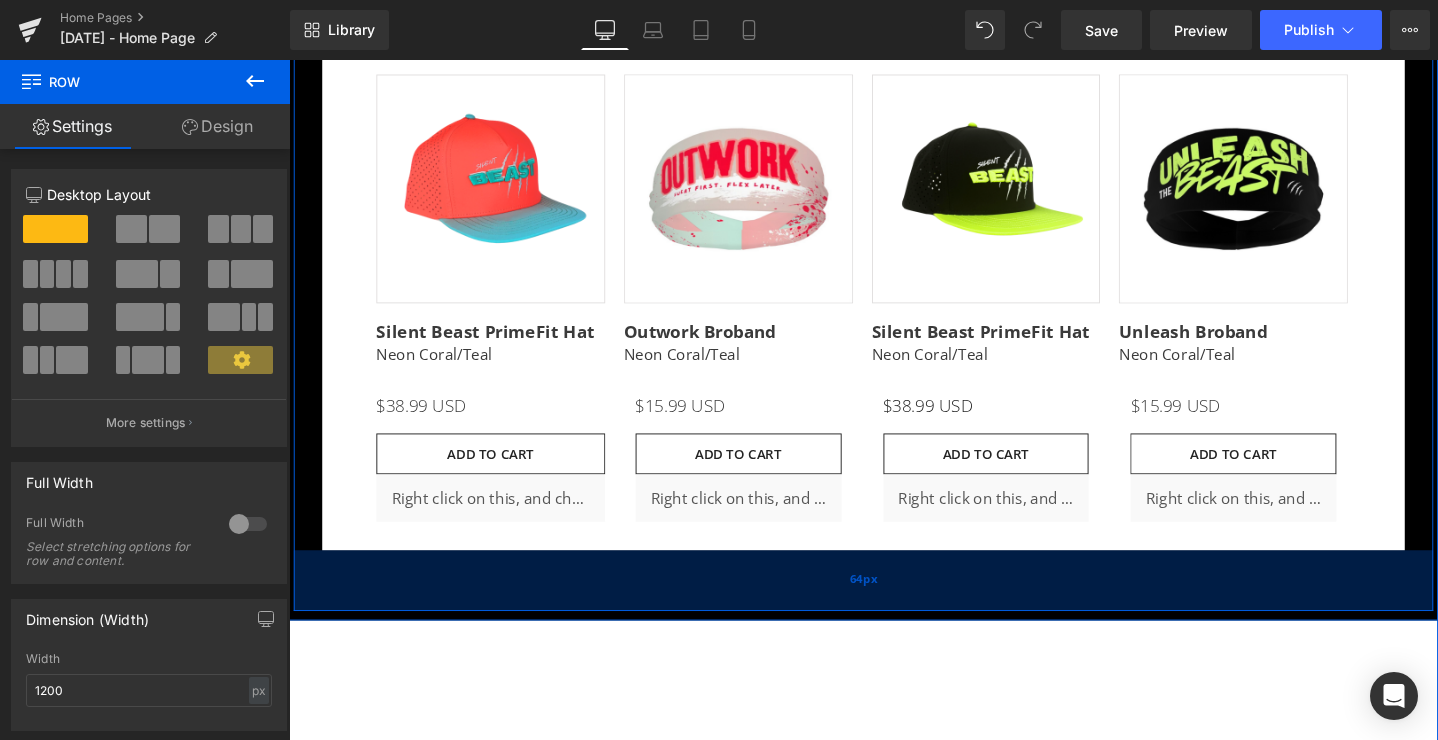 drag, startPoint x: 643, startPoint y: 688, endPoint x: 645, endPoint y: 626, distance: 62.03225 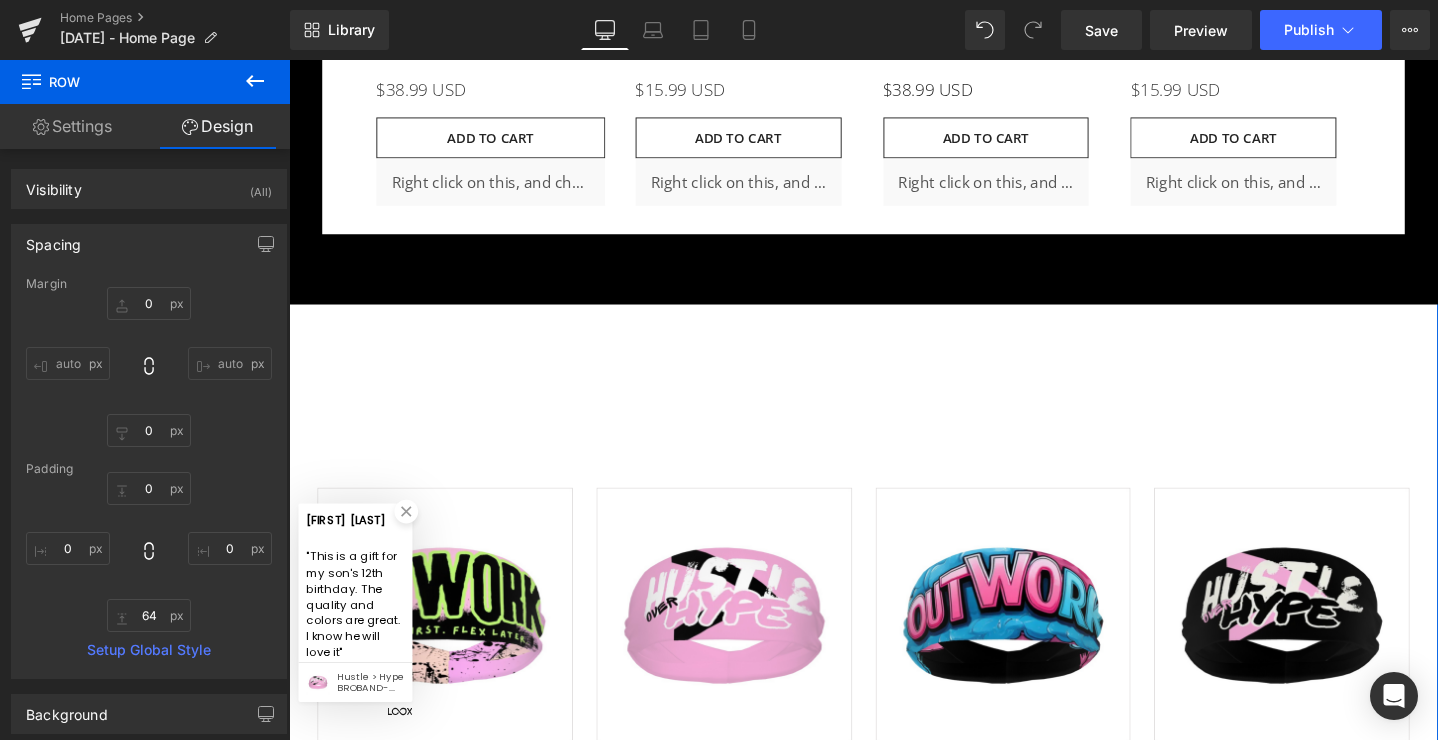 scroll, scrollTop: 5035, scrollLeft: 0, axis: vertical 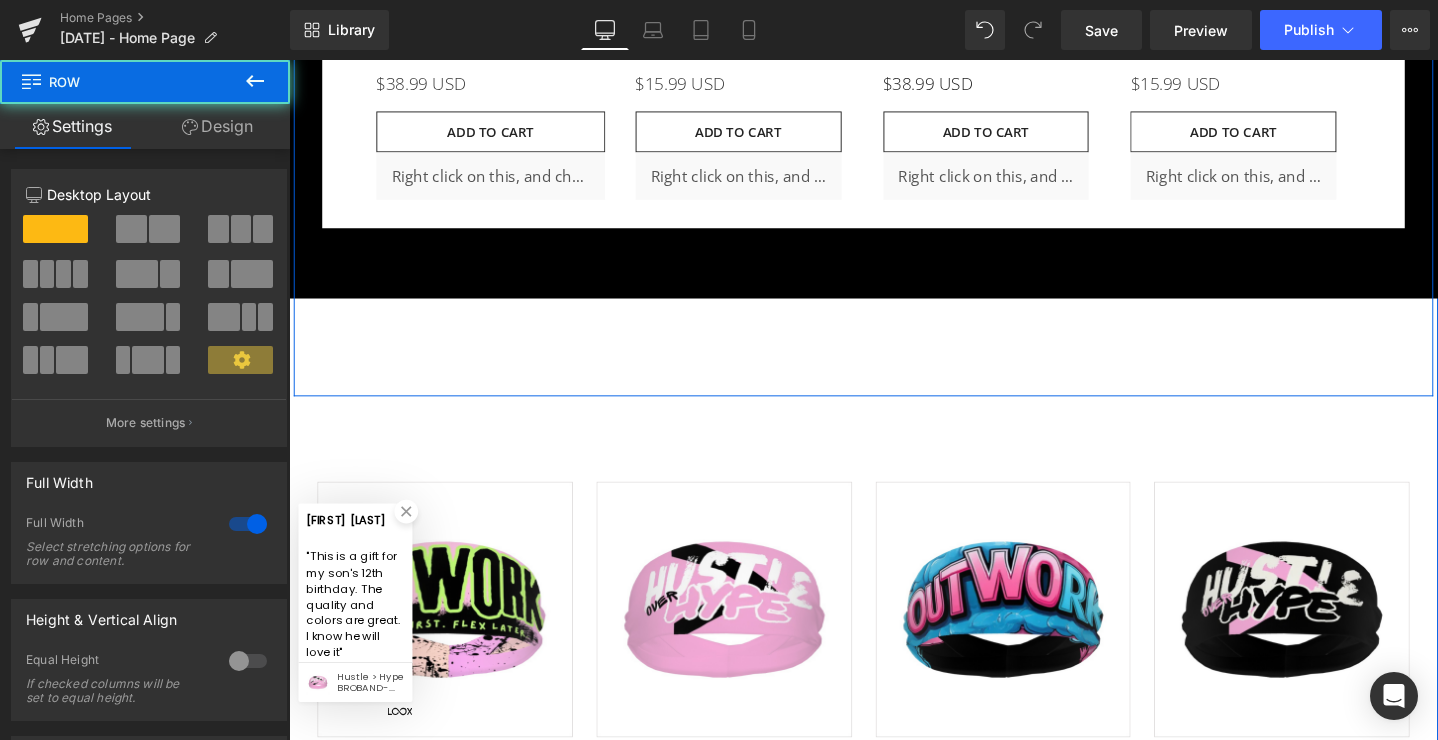 drag, startPoint x: 849, startPoint y: 302, endPoint x: 850, endPoint y: 348, distance: 46.010868 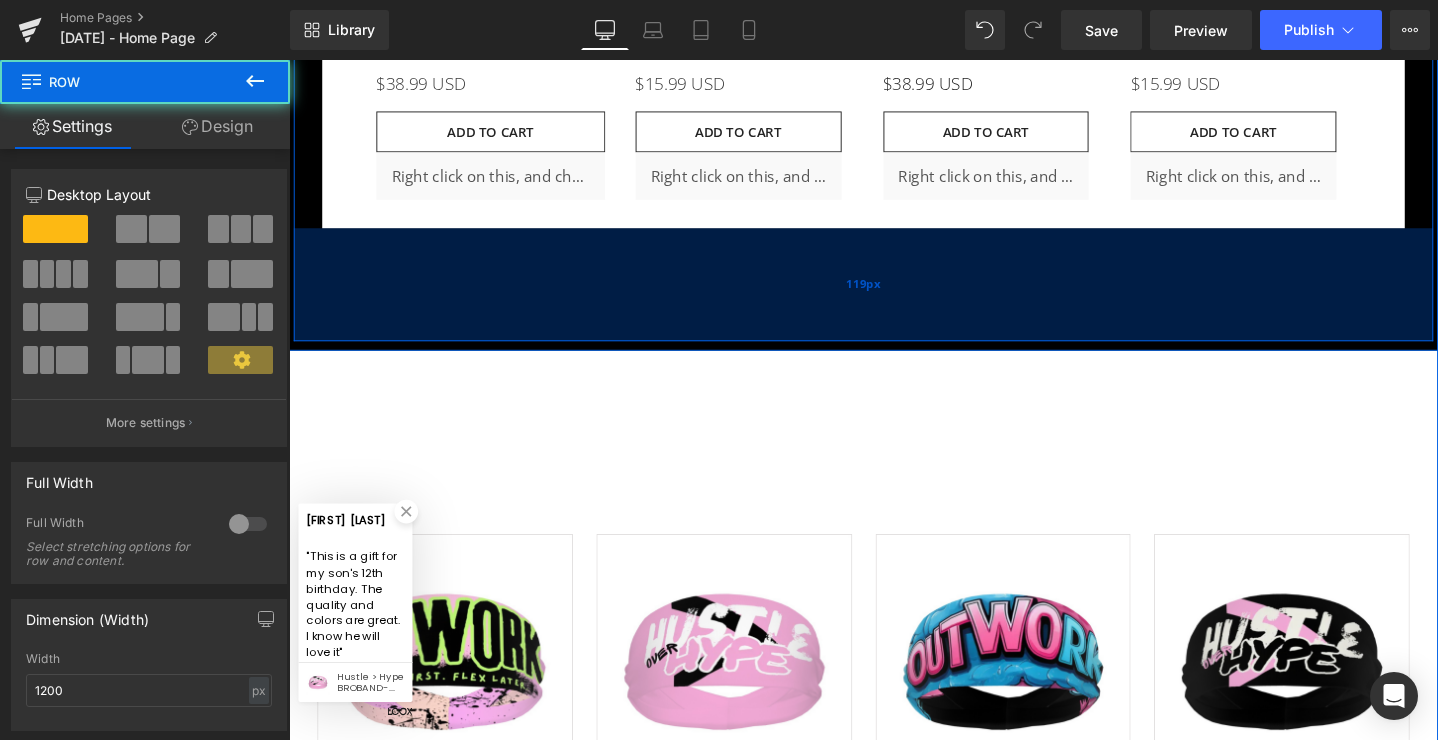 drag, startPoint x: 857, startPoint y: 274, endPoint x: 857, endPoint y: 329, distance: 55 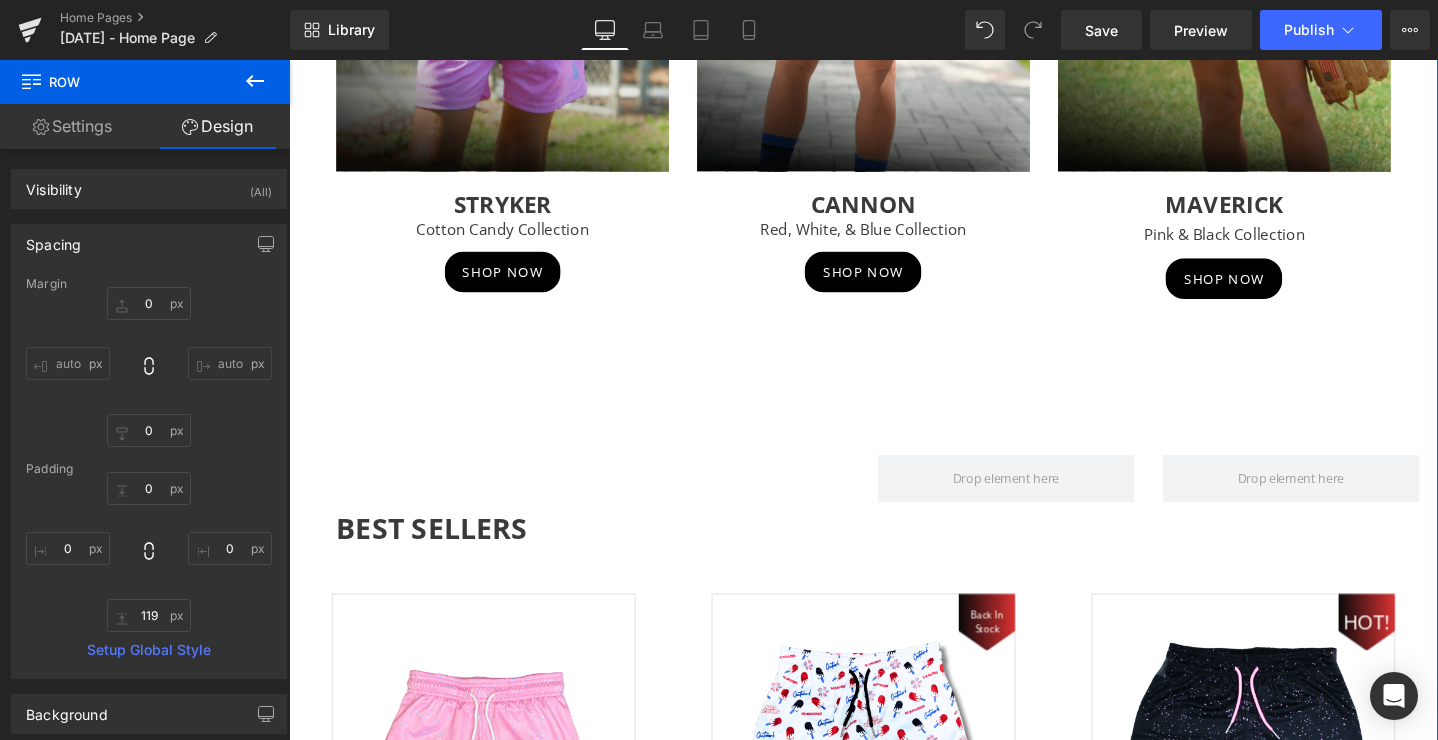 scroll, scrollTop: 1623, scrollLeft: 0, axis: vertical 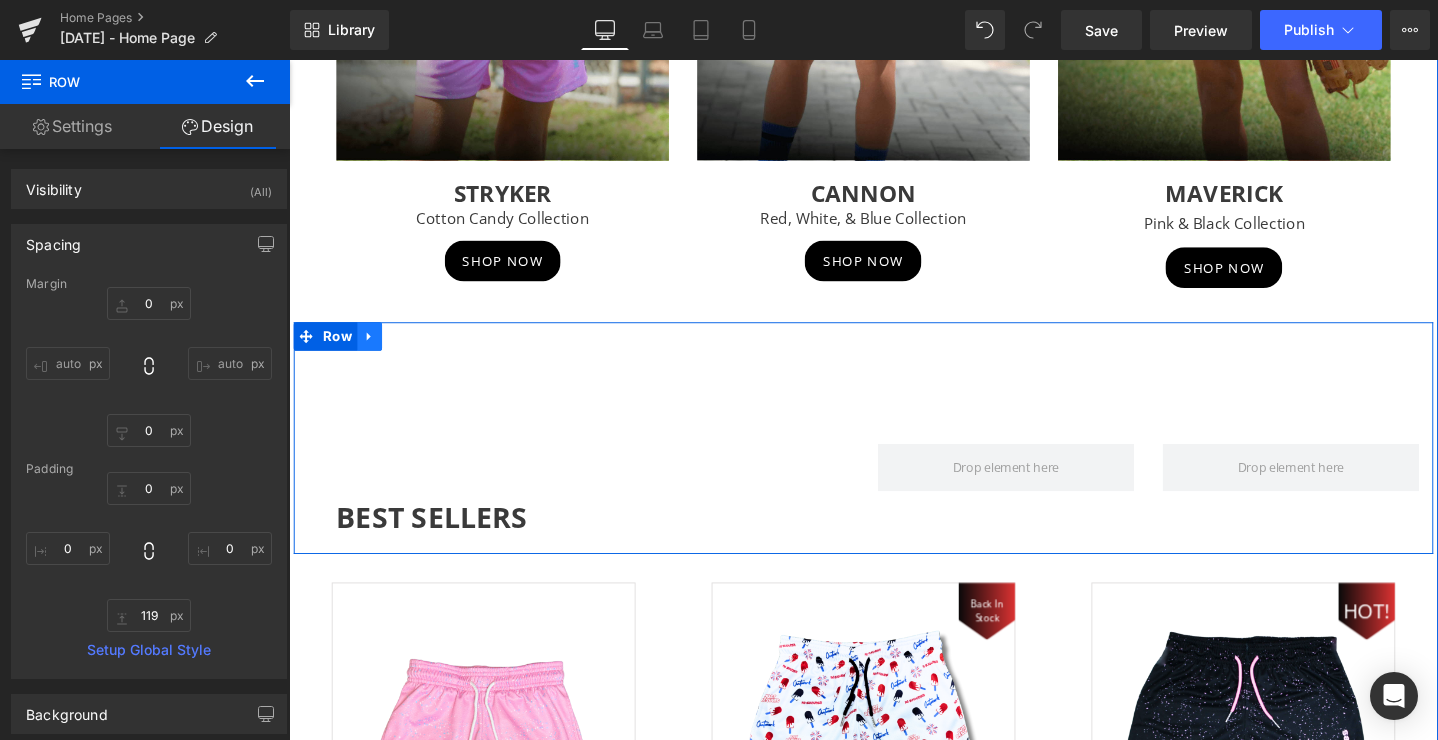 click 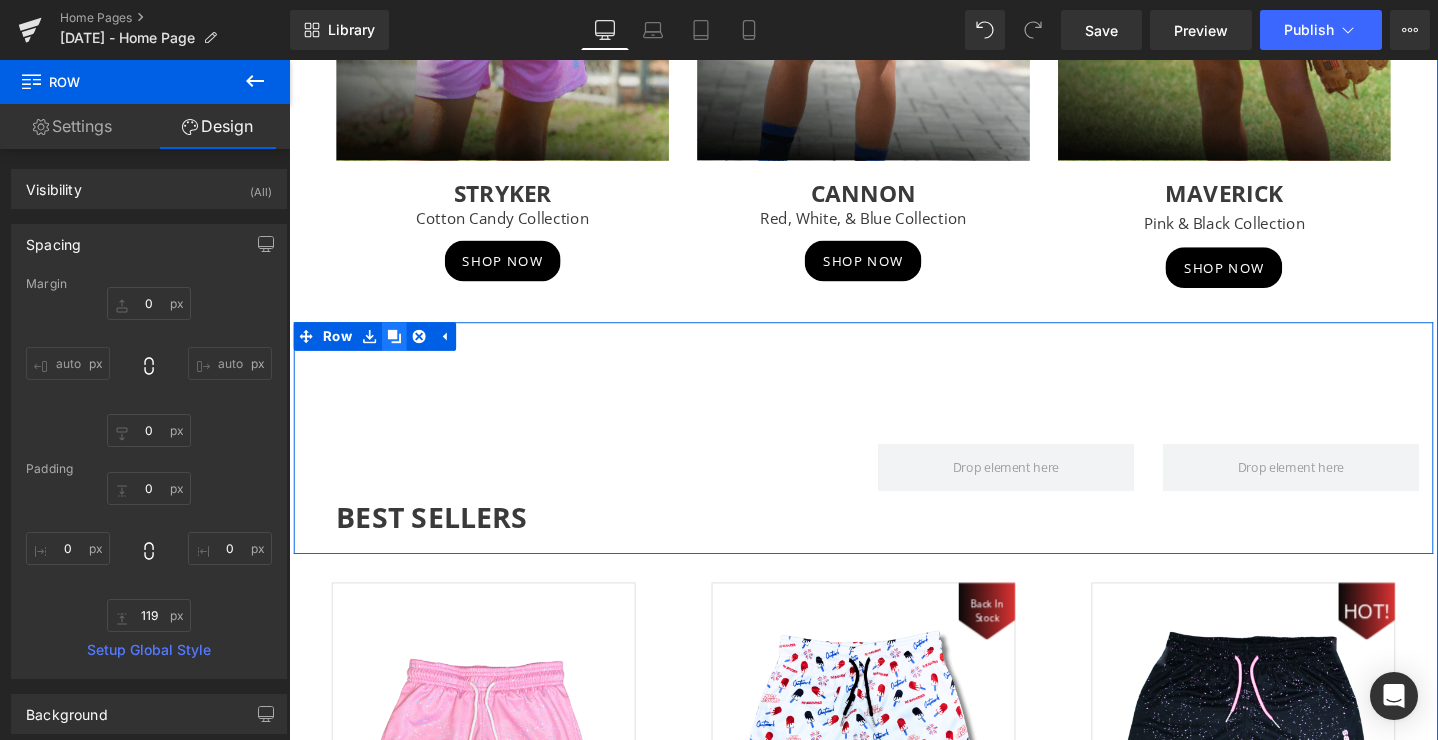 click 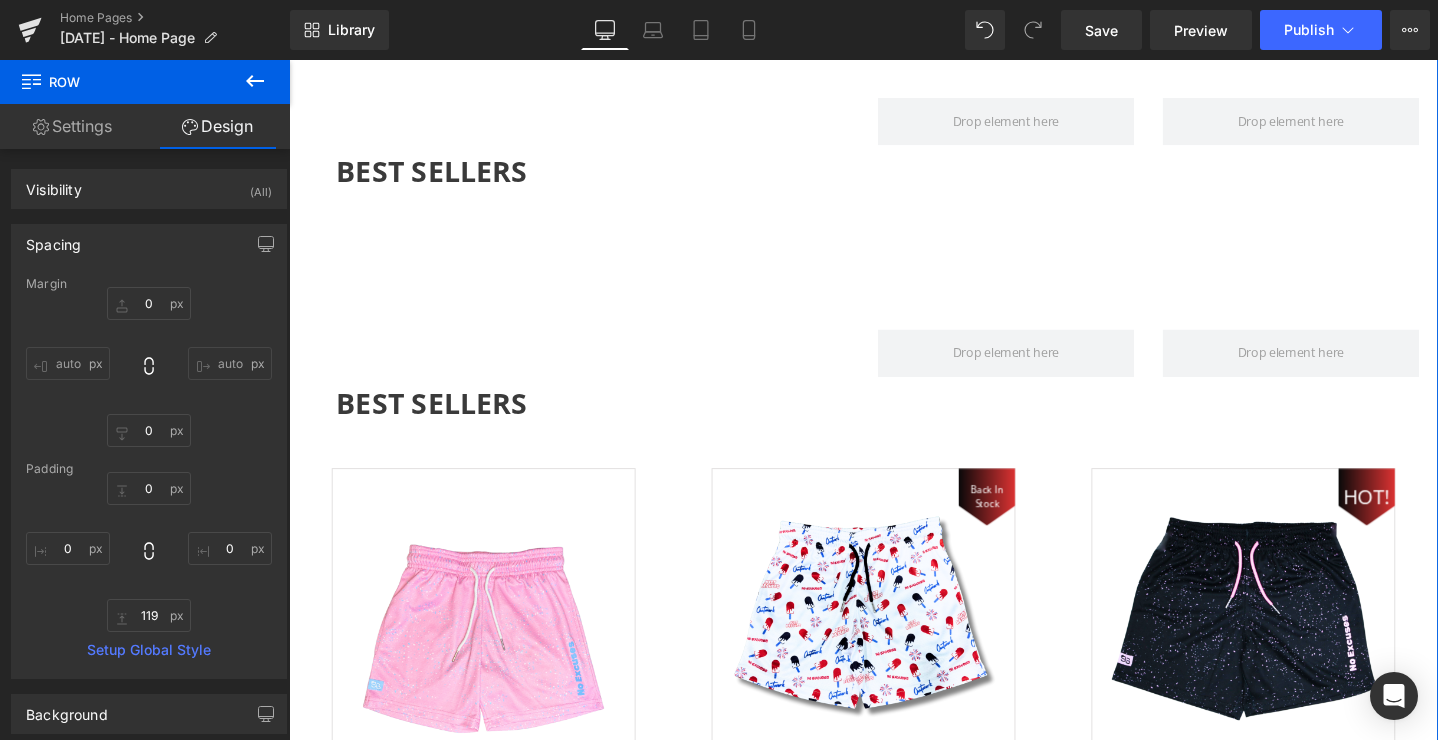 scroll, scrollTop: 1969, scrollLeft: 0, axis: vertical 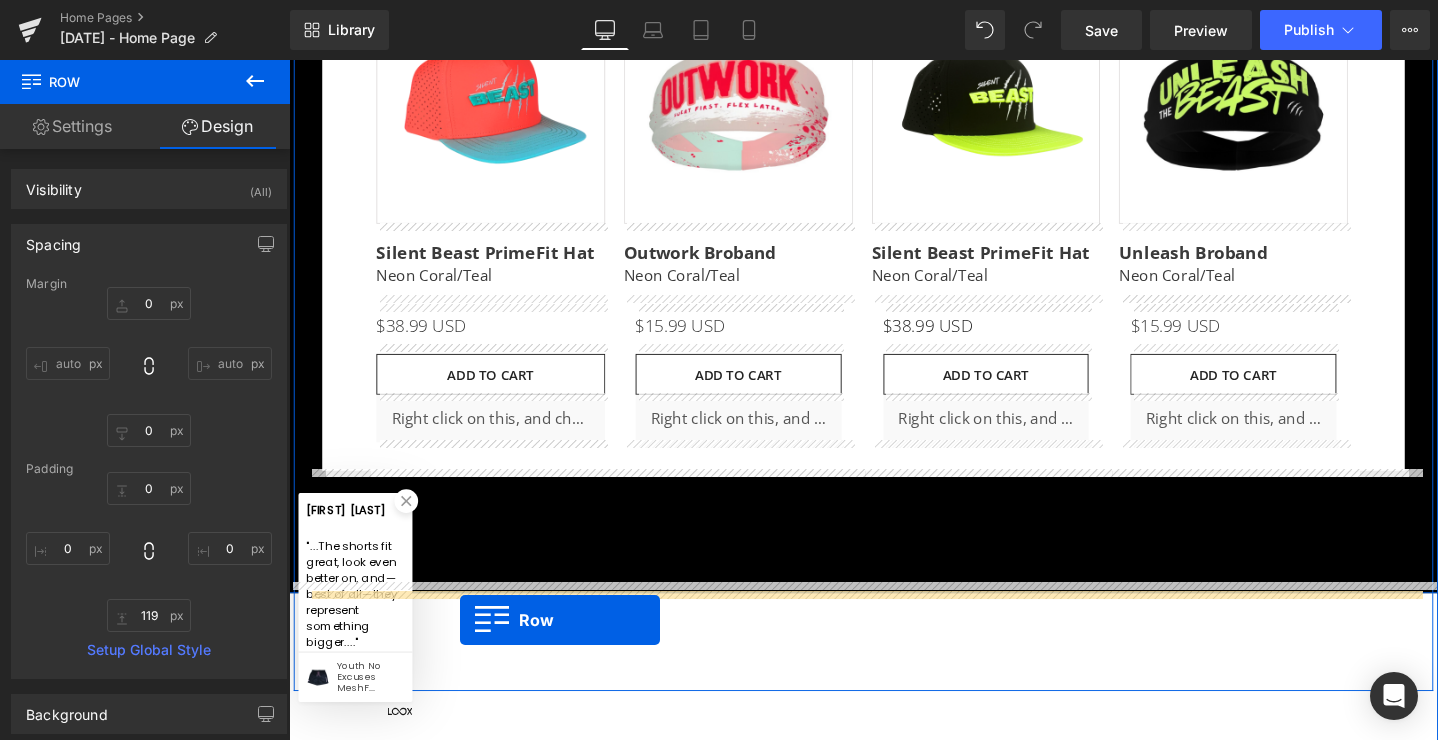 drag, startPoint x: 347, startPoint y: 246, endPoint x: 469, endPoint y: 650, distance: 422.01895 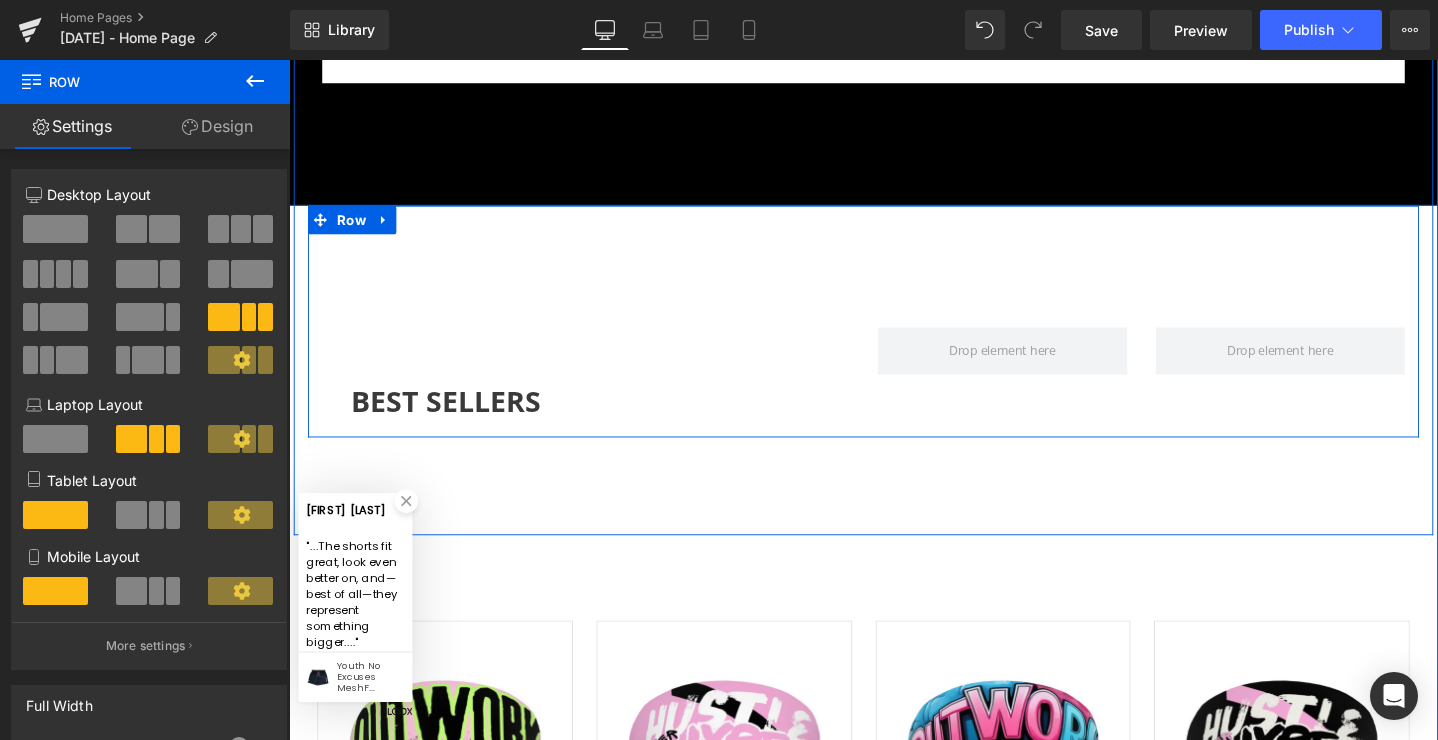scroll, scrollTop: 5229, scrollLeft: 0, axis: vertical 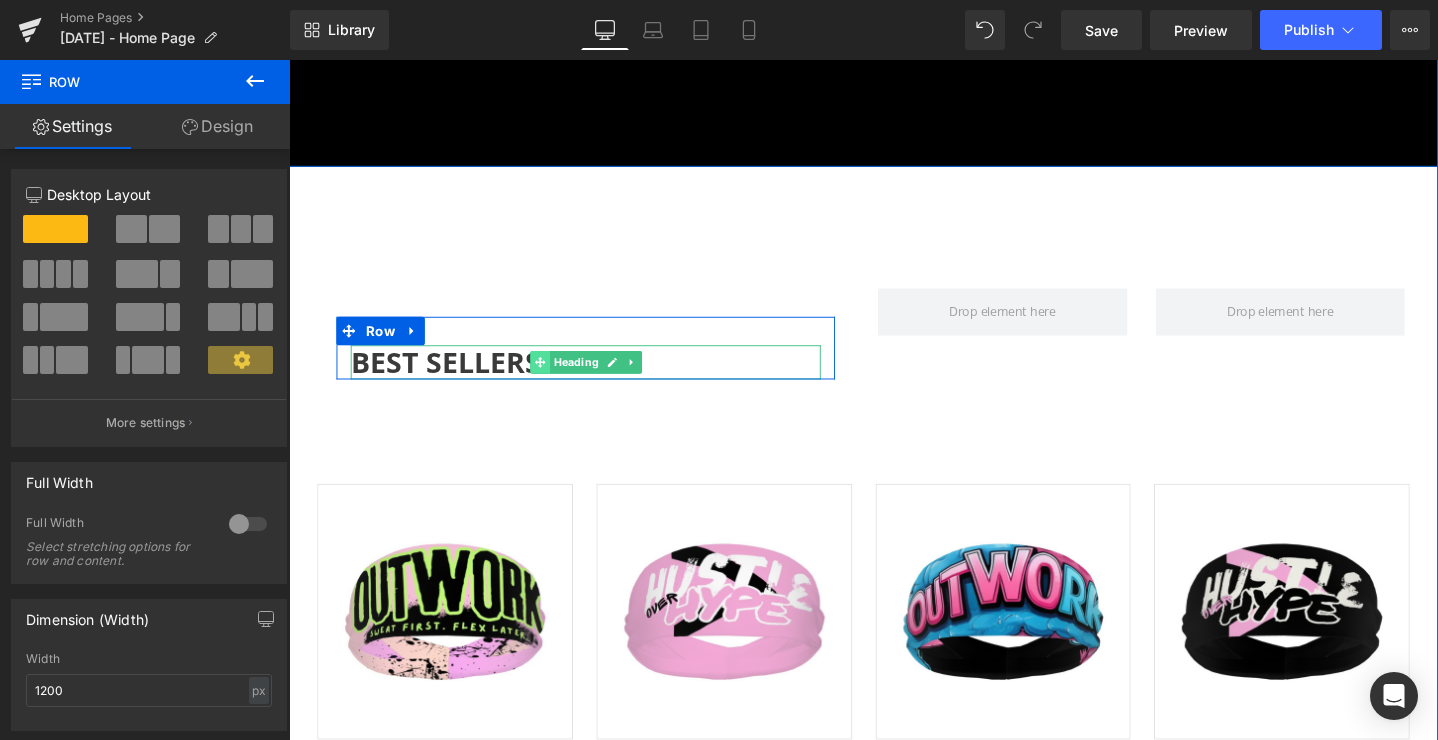 drag, startPoint x: 537, startPoint y: 508, endPoint x: 542, endPoint y: 386, distance: 122.10242 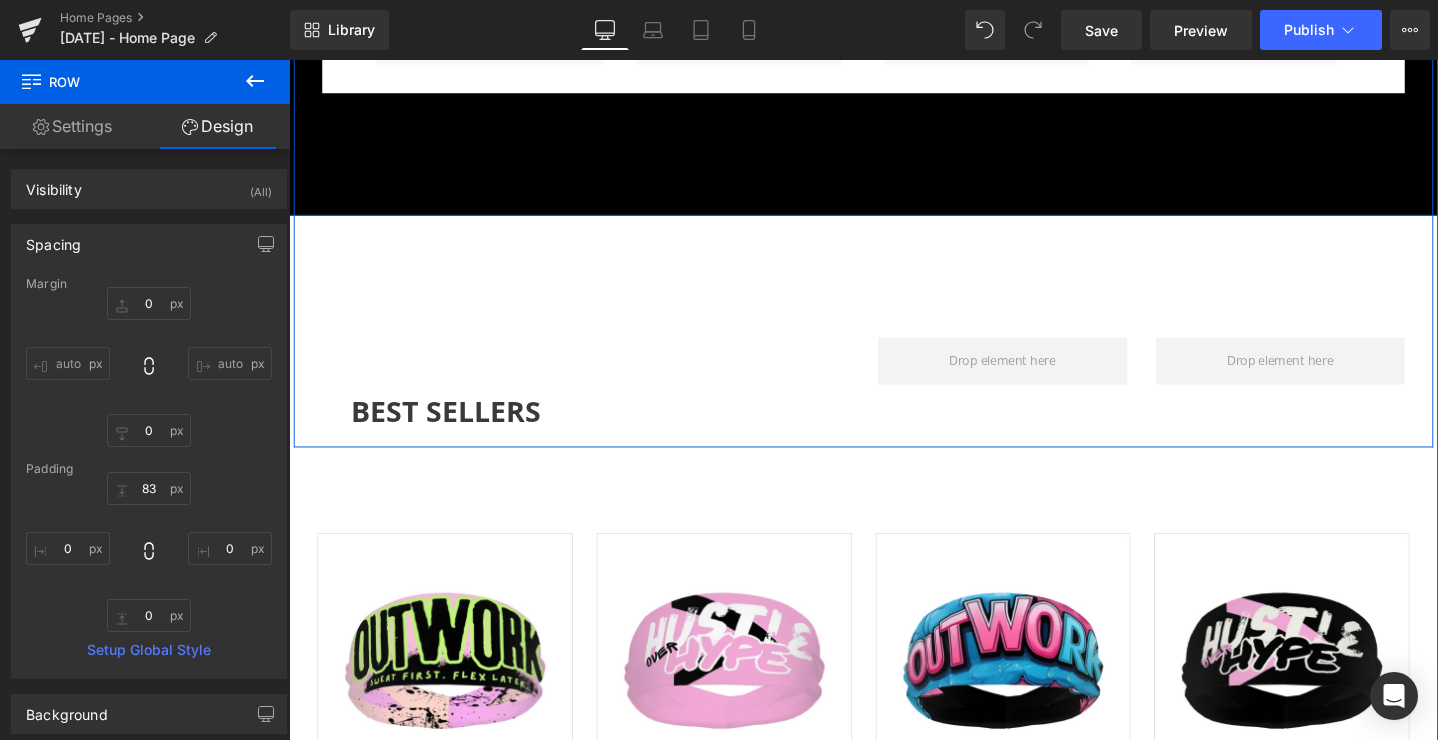 scroll, scrollTop: 5188, scrollLeft: 0, axis: vertical 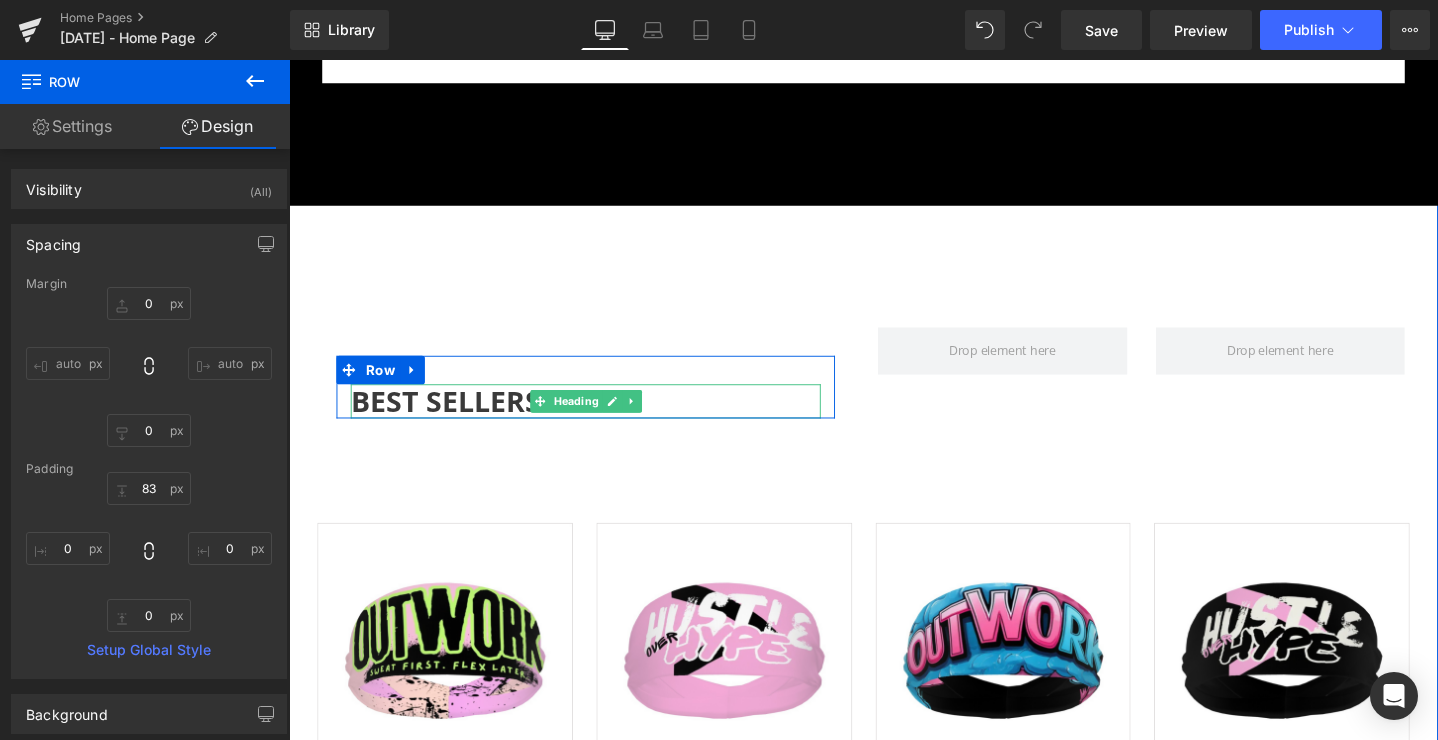 click on "BEST SELLERS" at bounding box center [454, 418] 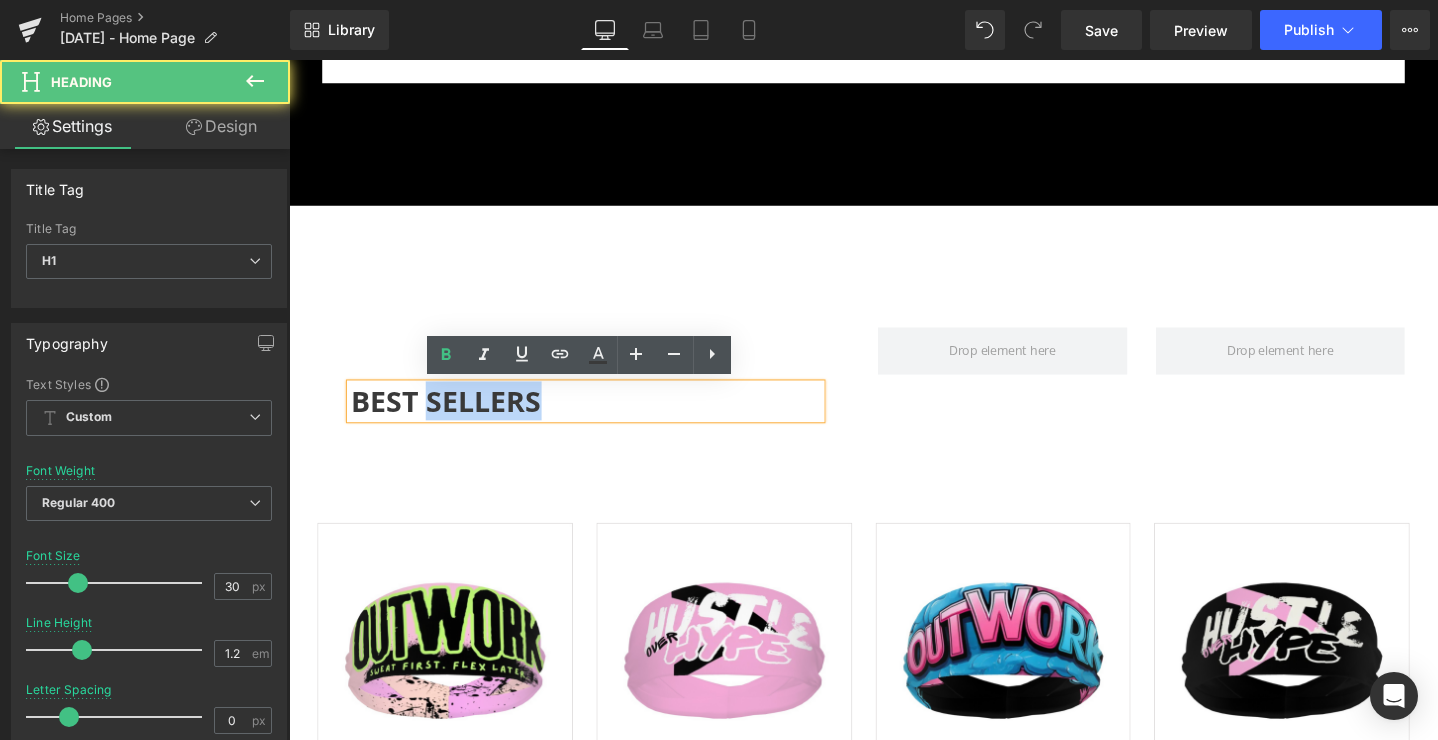 click on "BEST SELLERS" at bounding box center (454, 418) 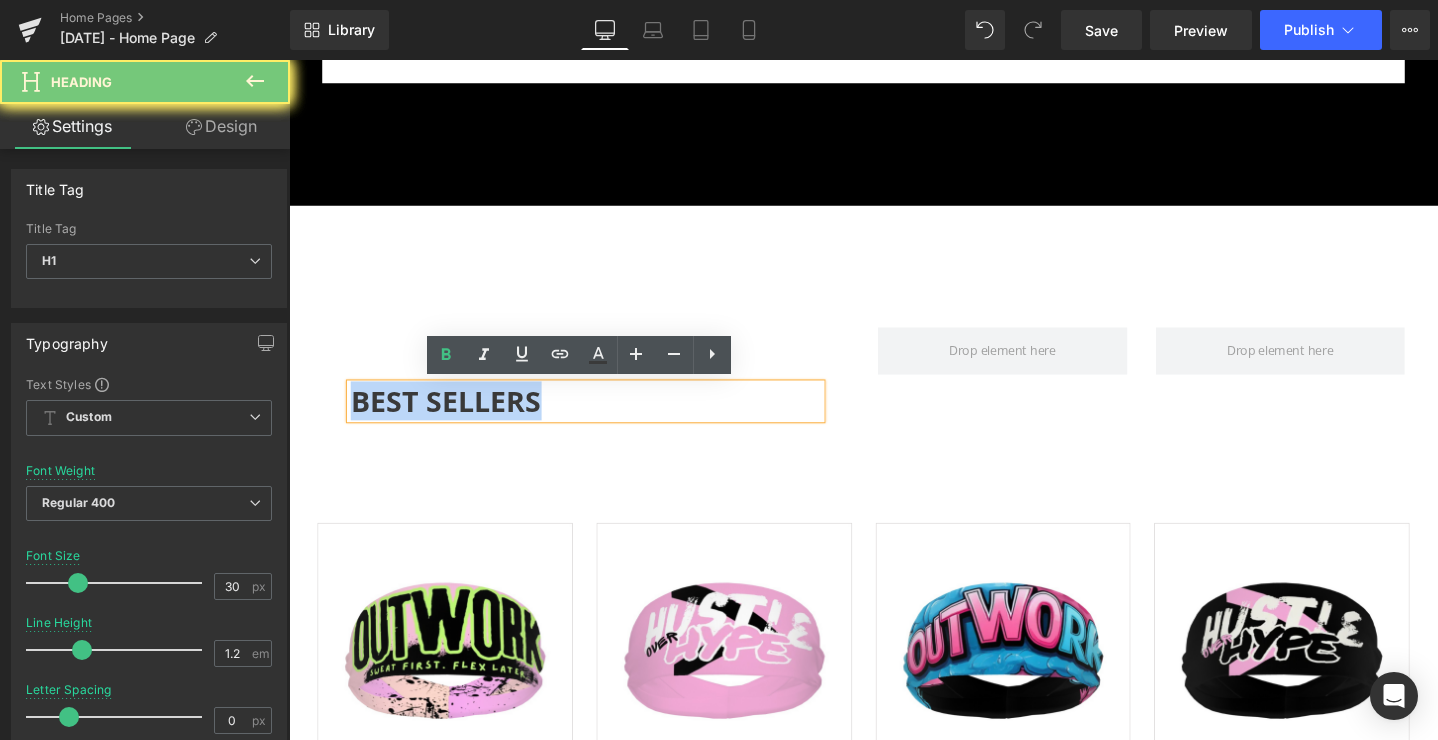 click on "BEST SELLERS" at bounding box center [454, 418] 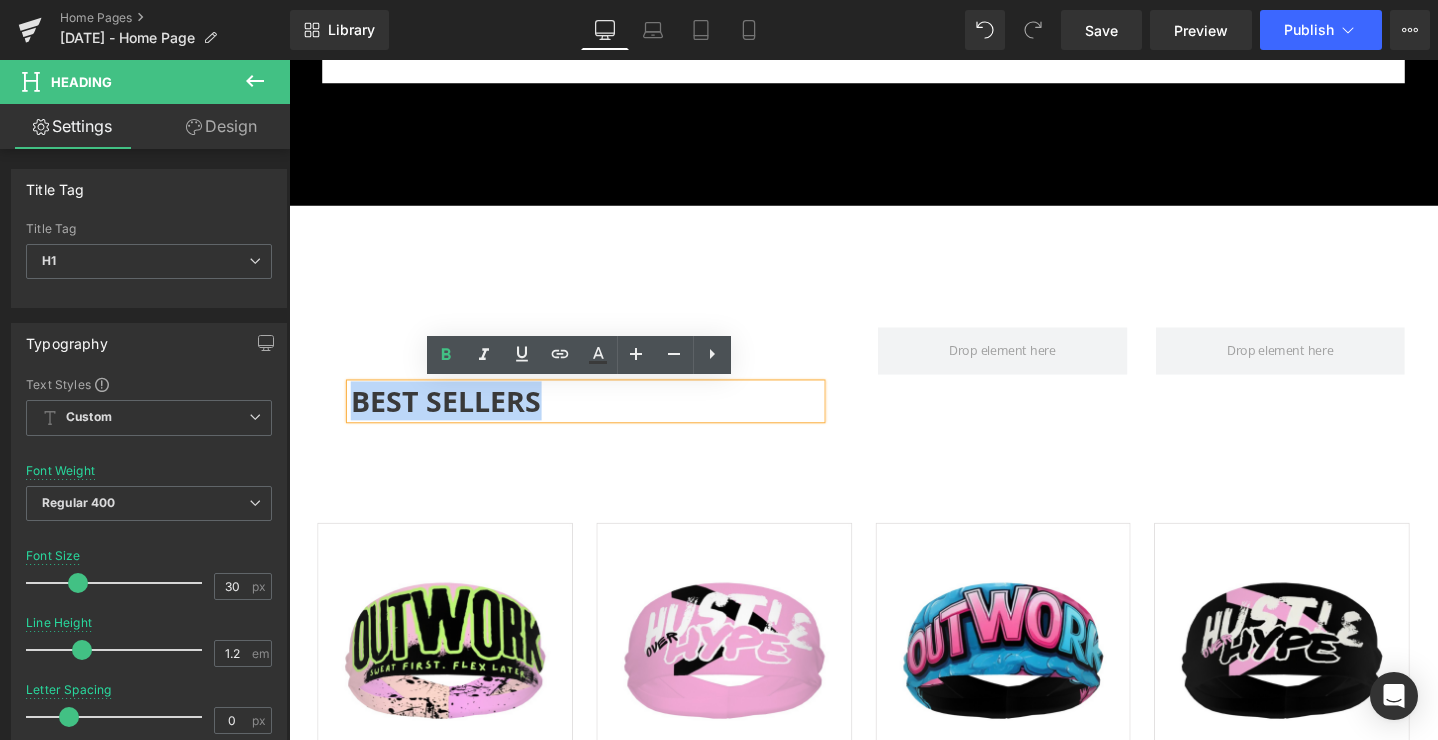 type 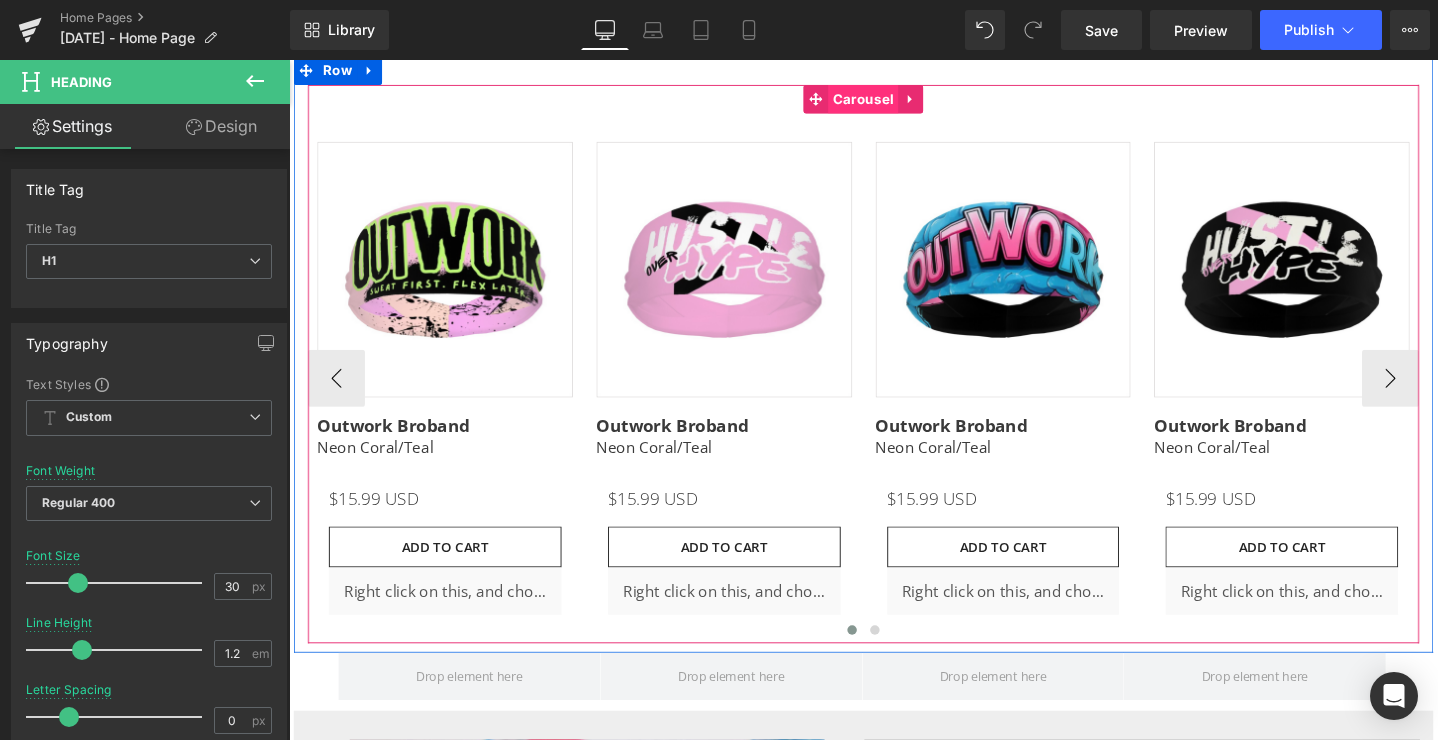 scroll, scrollTop: 5592, scrollLeft: 0, axis: vertical 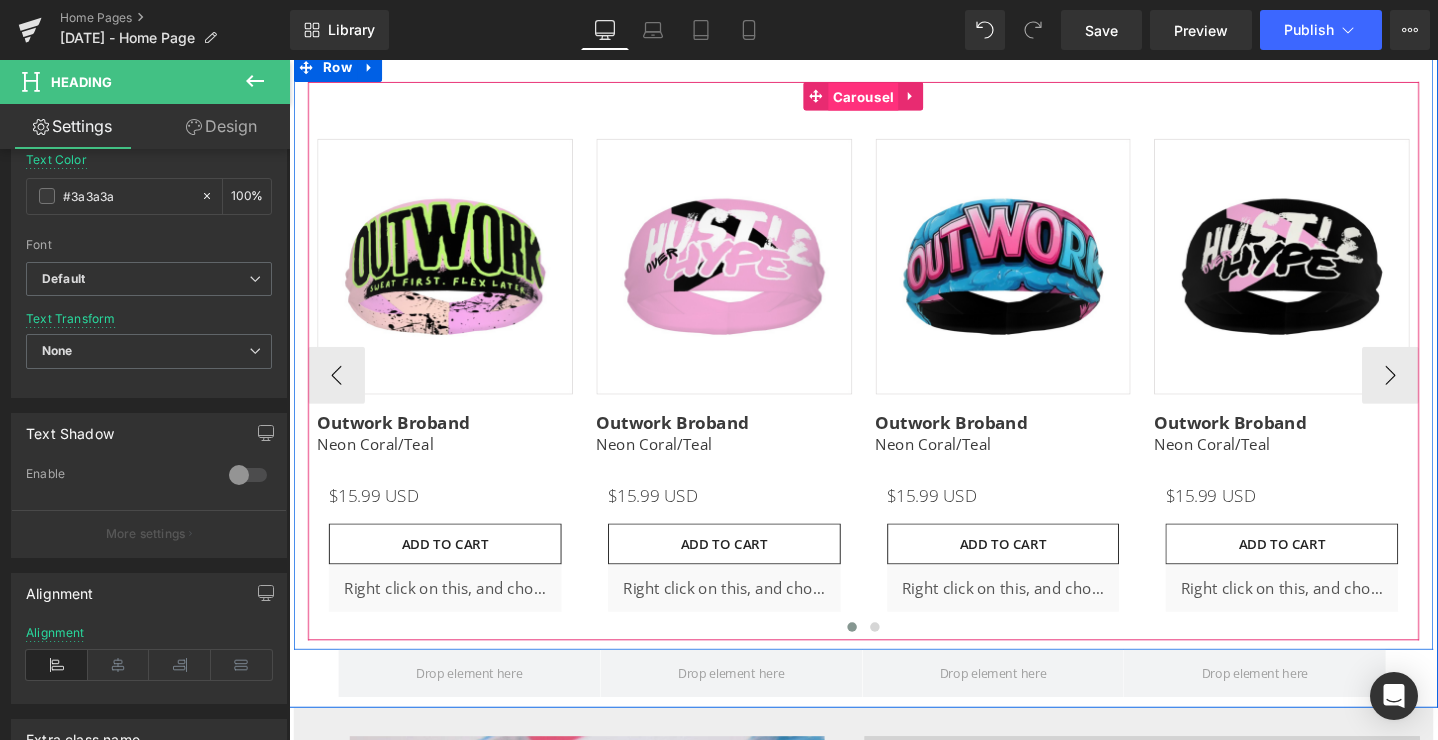 click on "Carousel" at bounding box center [894, 99] 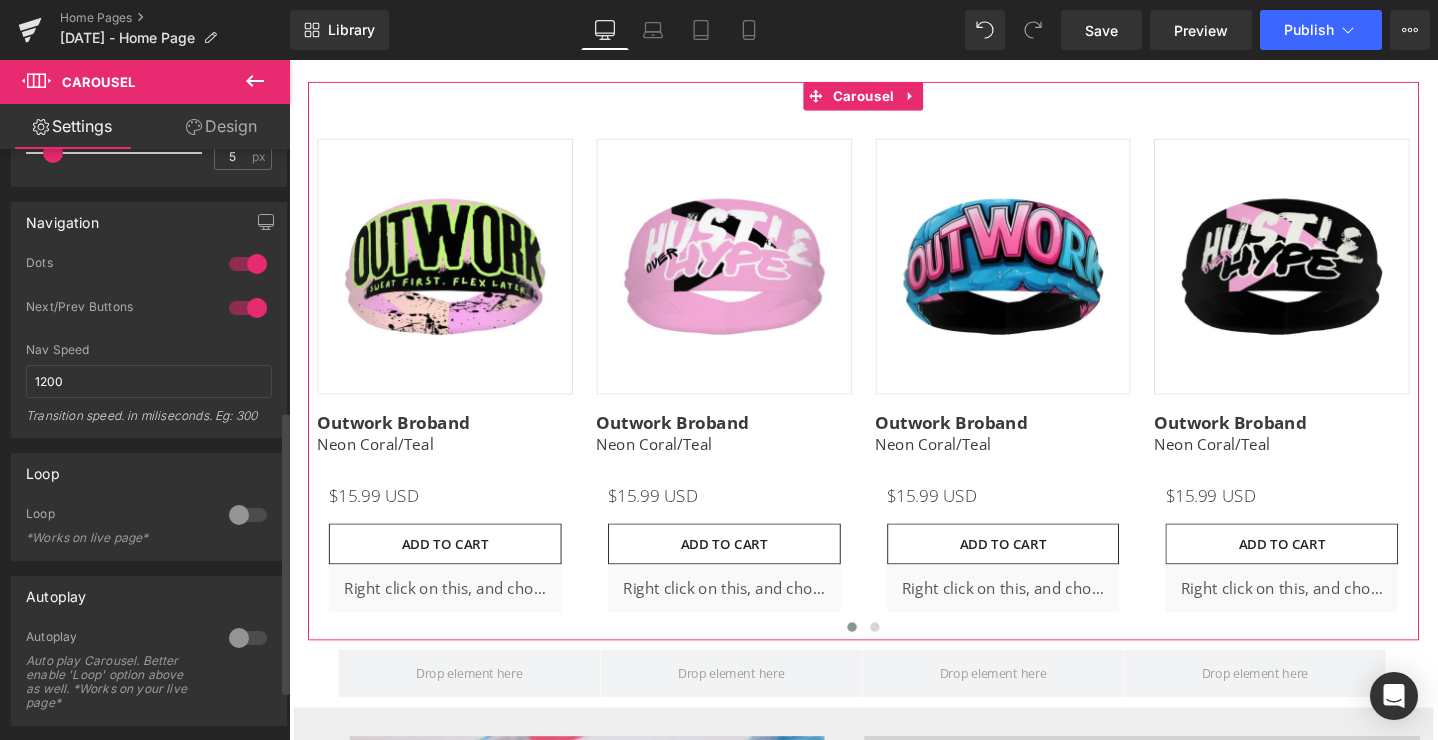 scroll, scrollTop: 0, scrollLeft: 0, axis: both 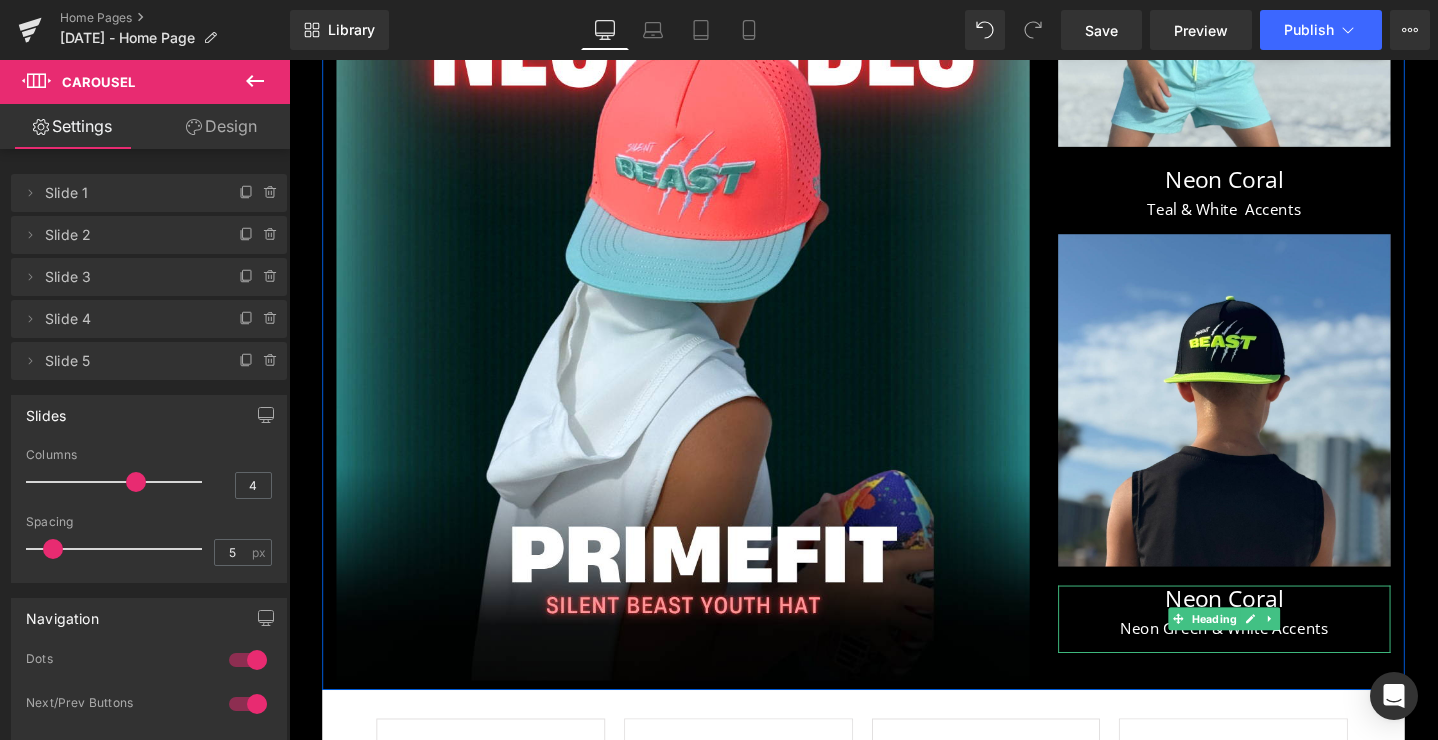 click on "Neon Coral" at bounding box center [1274, 626] 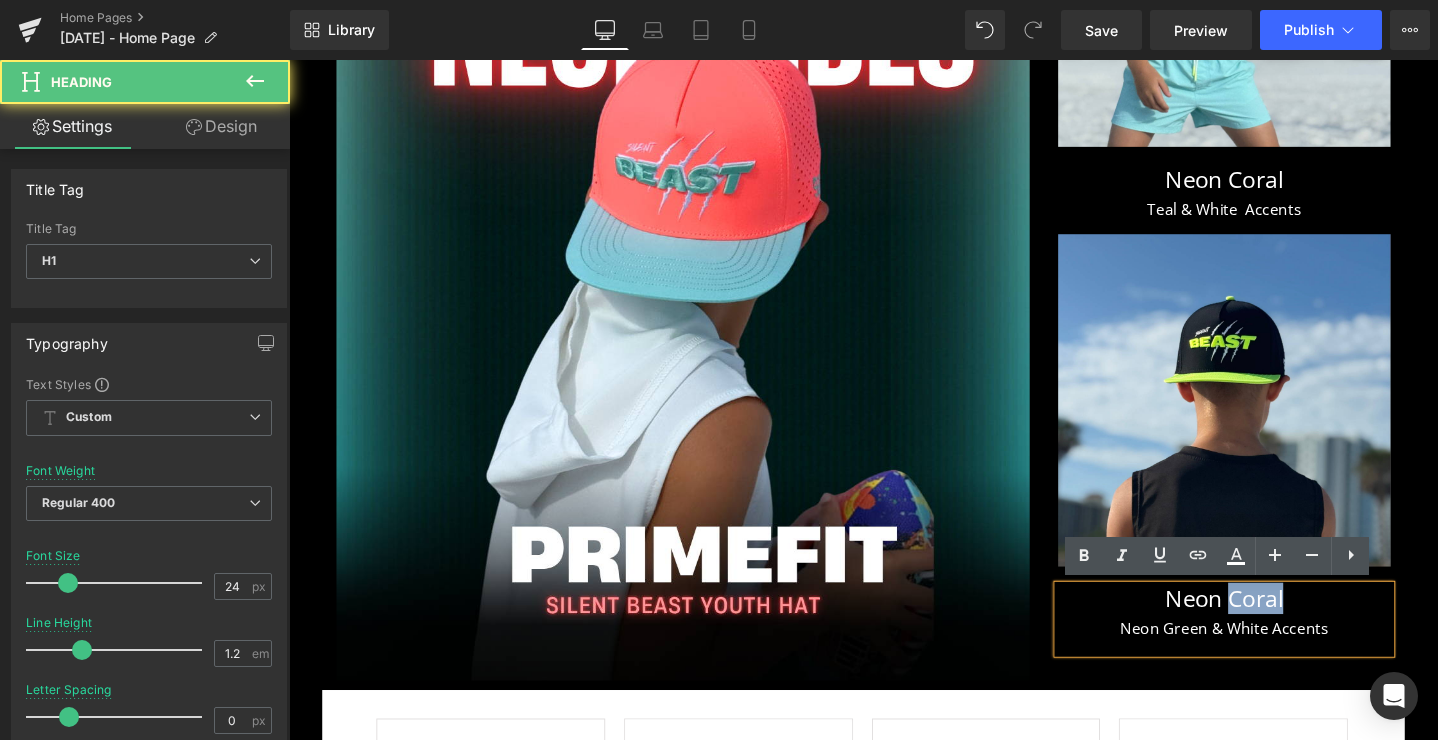 click on "Neon Coral" at bounding box center (1274, 626) 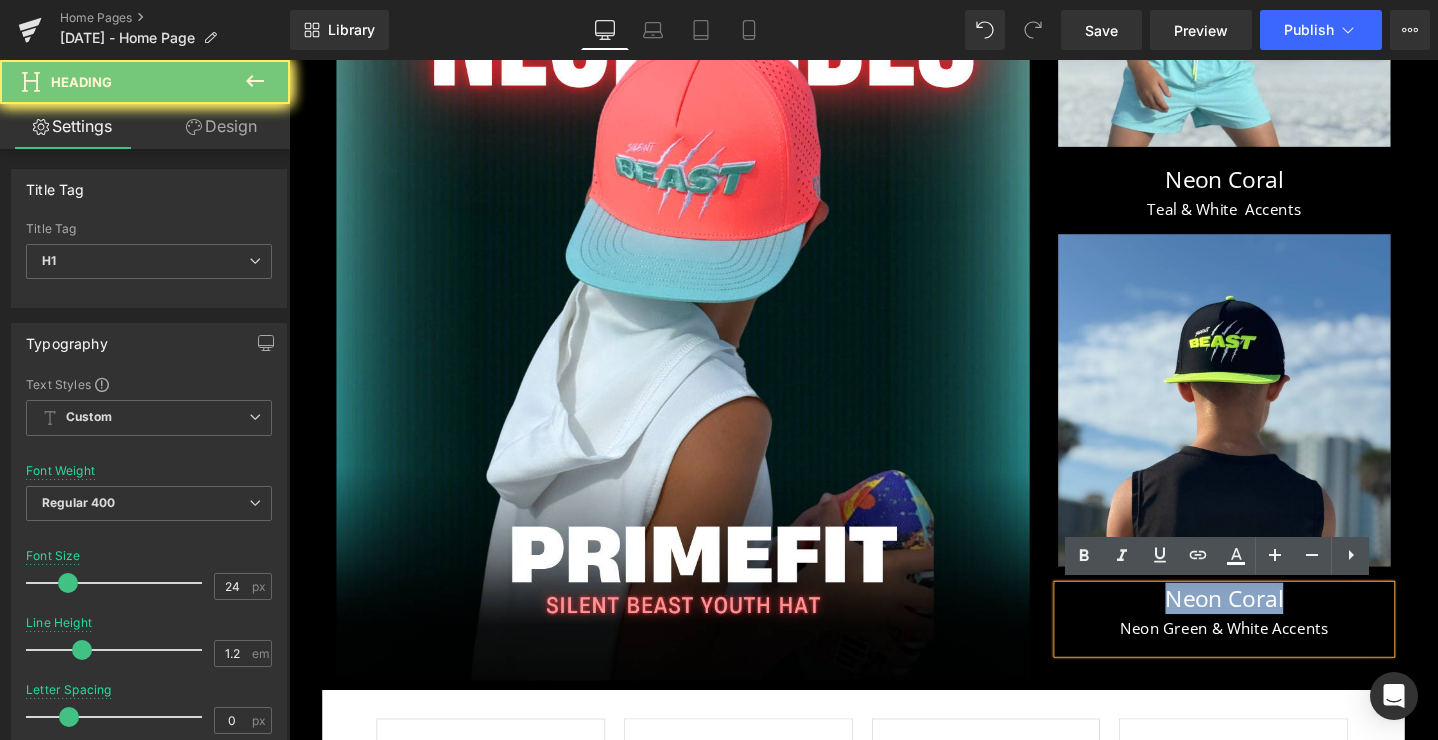 click on "Neon Coral" at bounding box center (1274, 626) 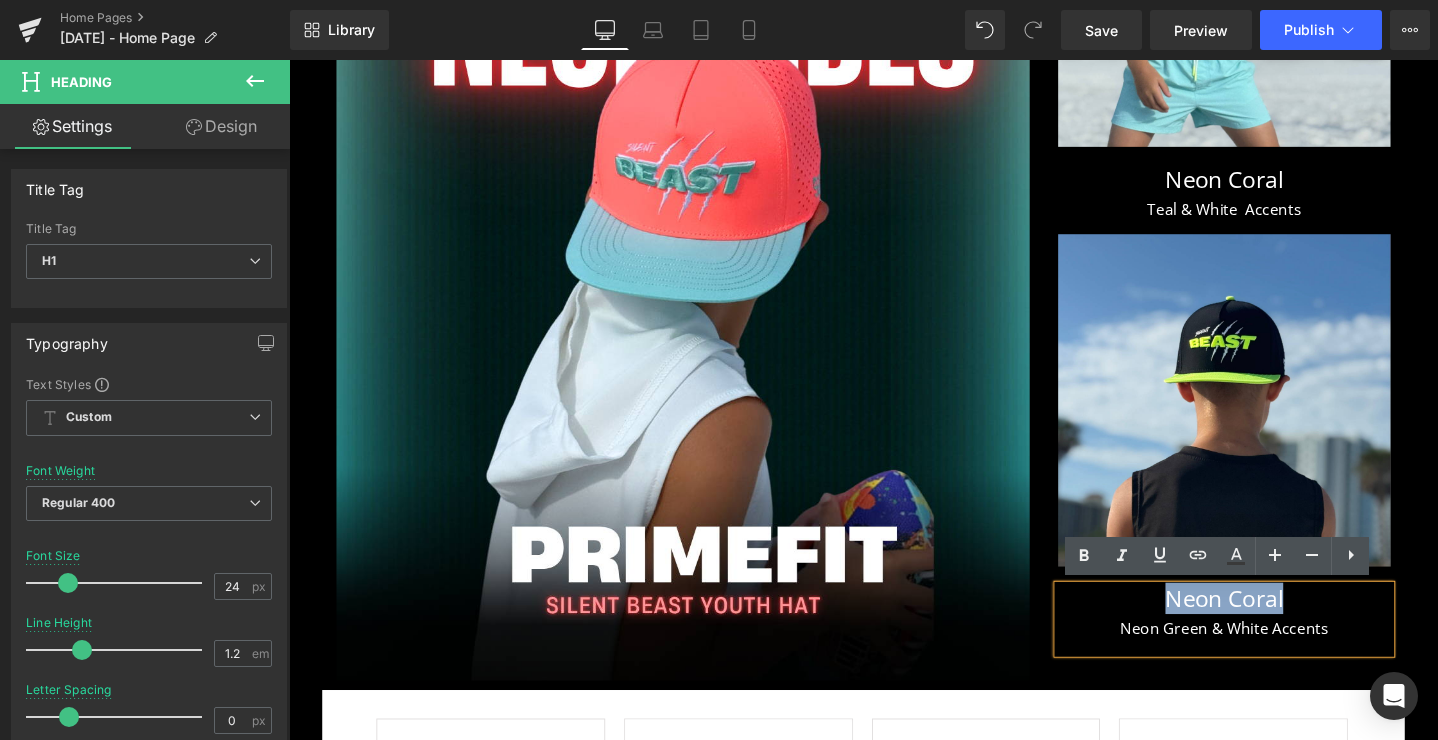 type 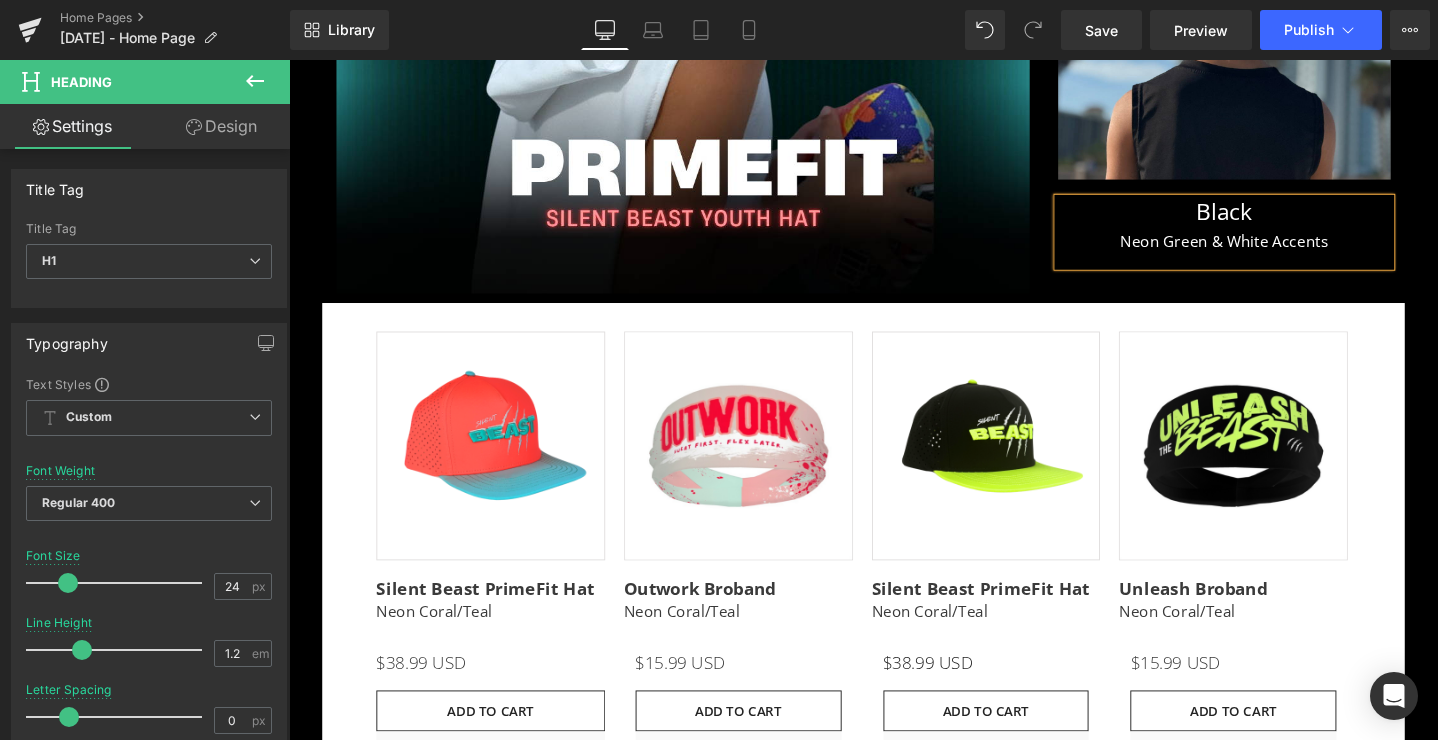 scroll, scrollTop: 4505, scrollLeft: 0, axis: vertical 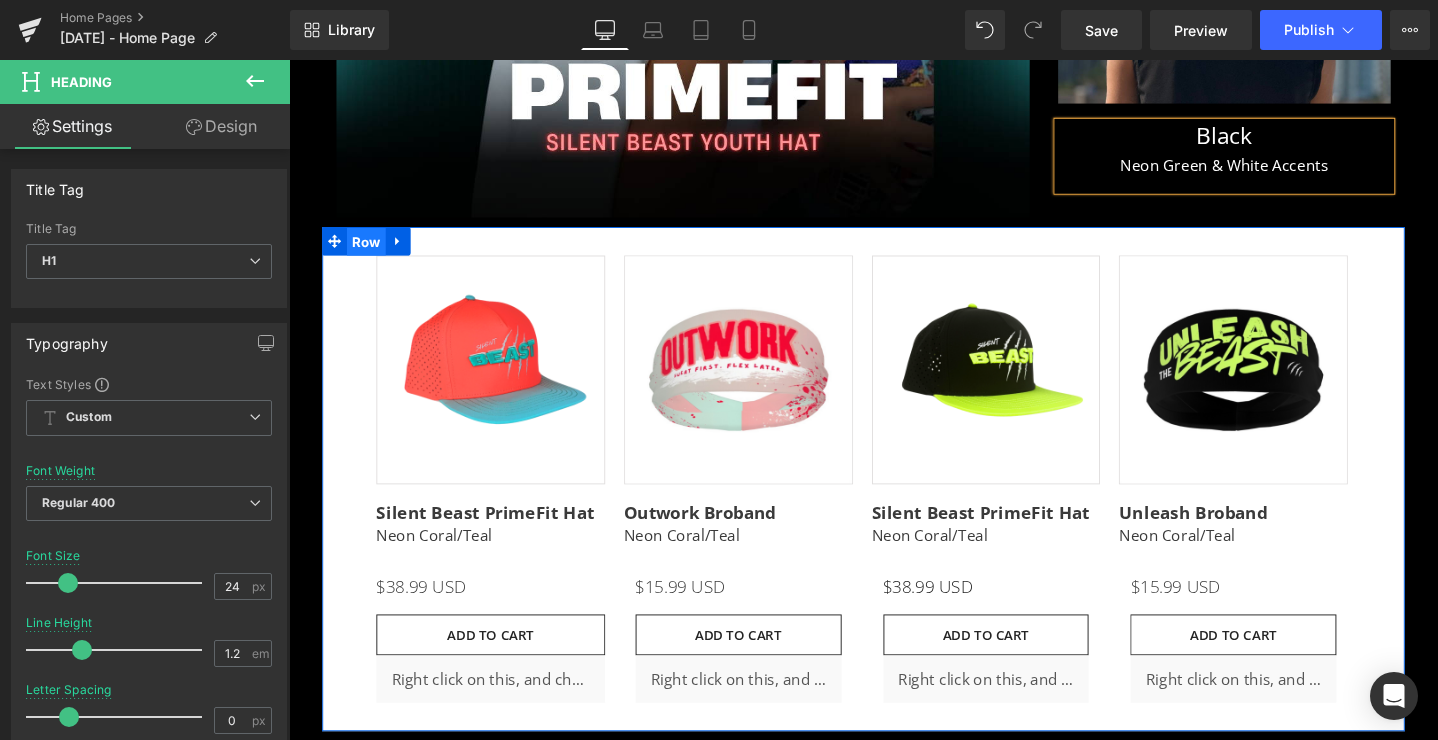 click on "Row" at bounding box center (370, 252) 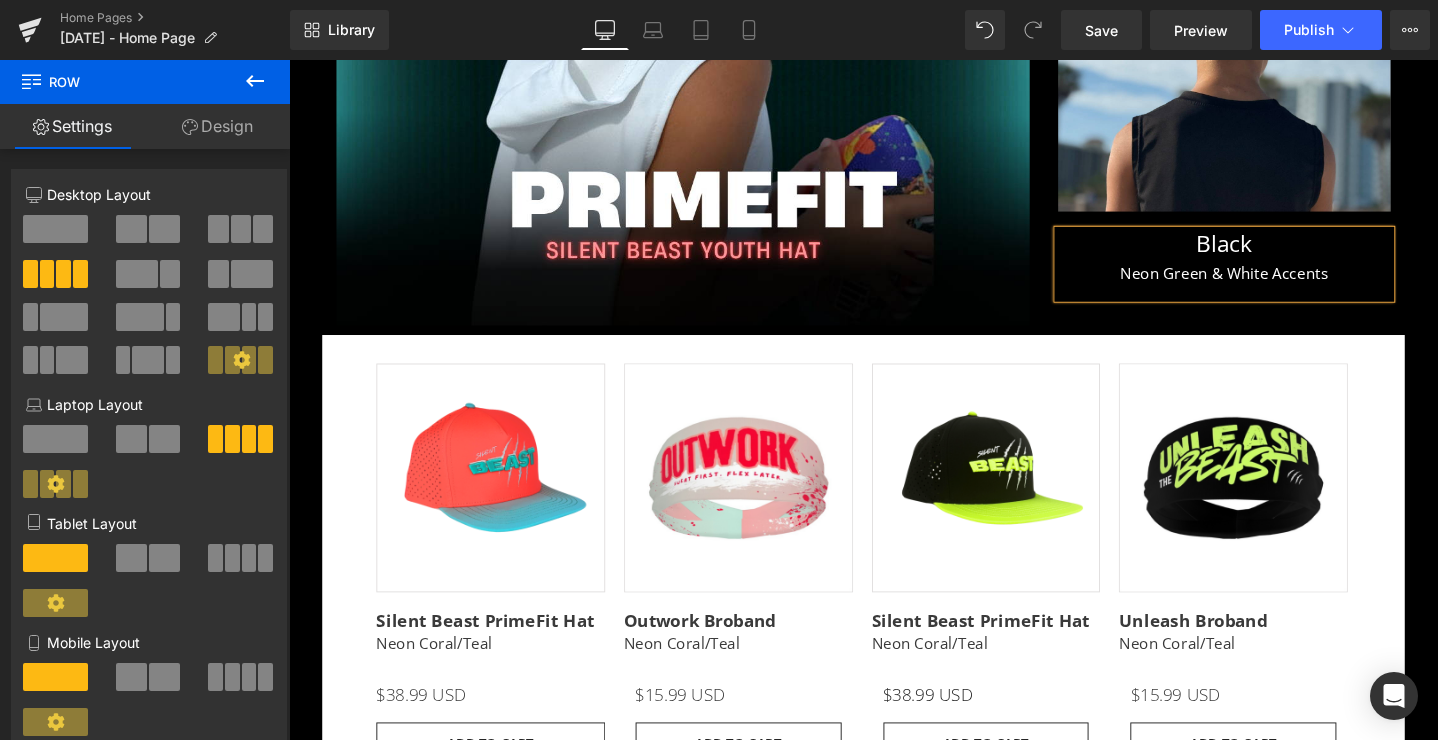 scroll, scrollTop: 4394, scrollLeft: 0, axis: vertical 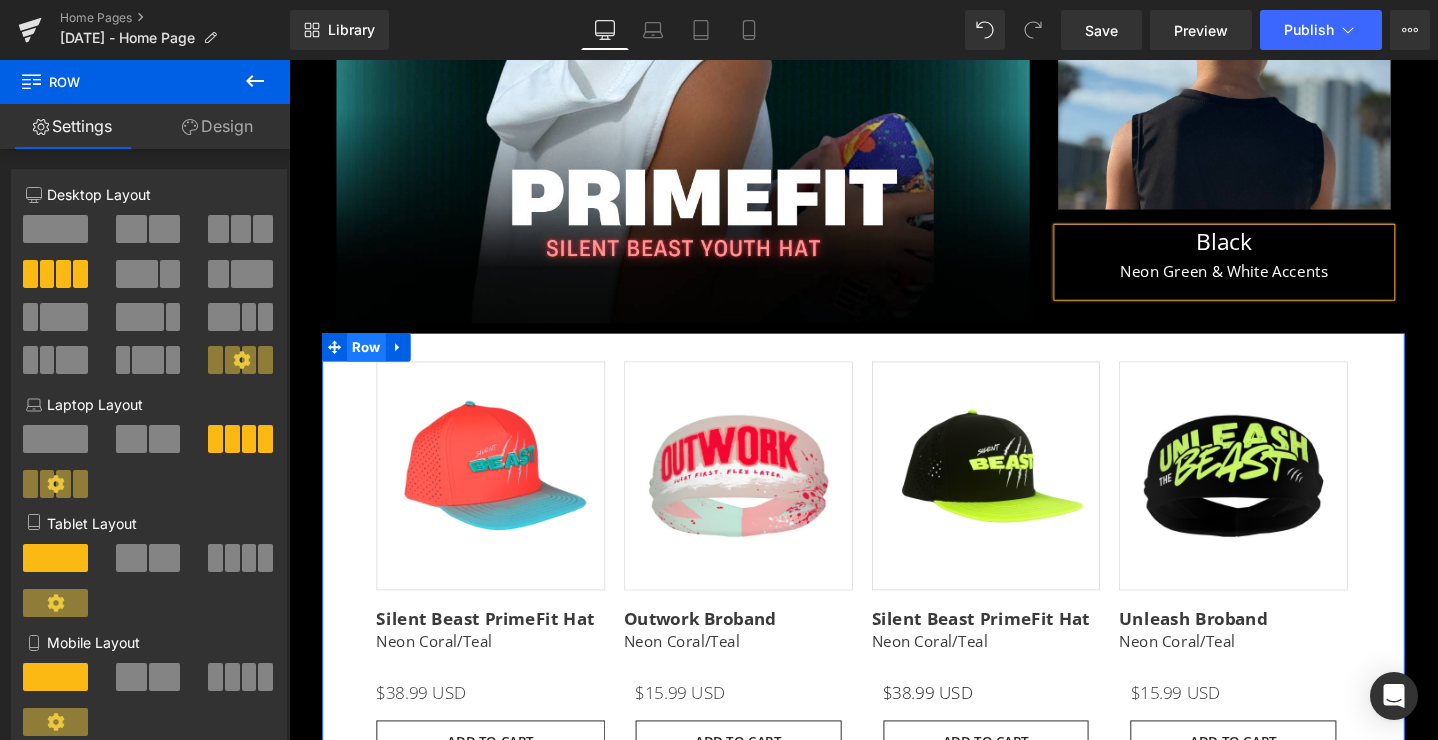 click on "Row" at bounding box center [370, 362] 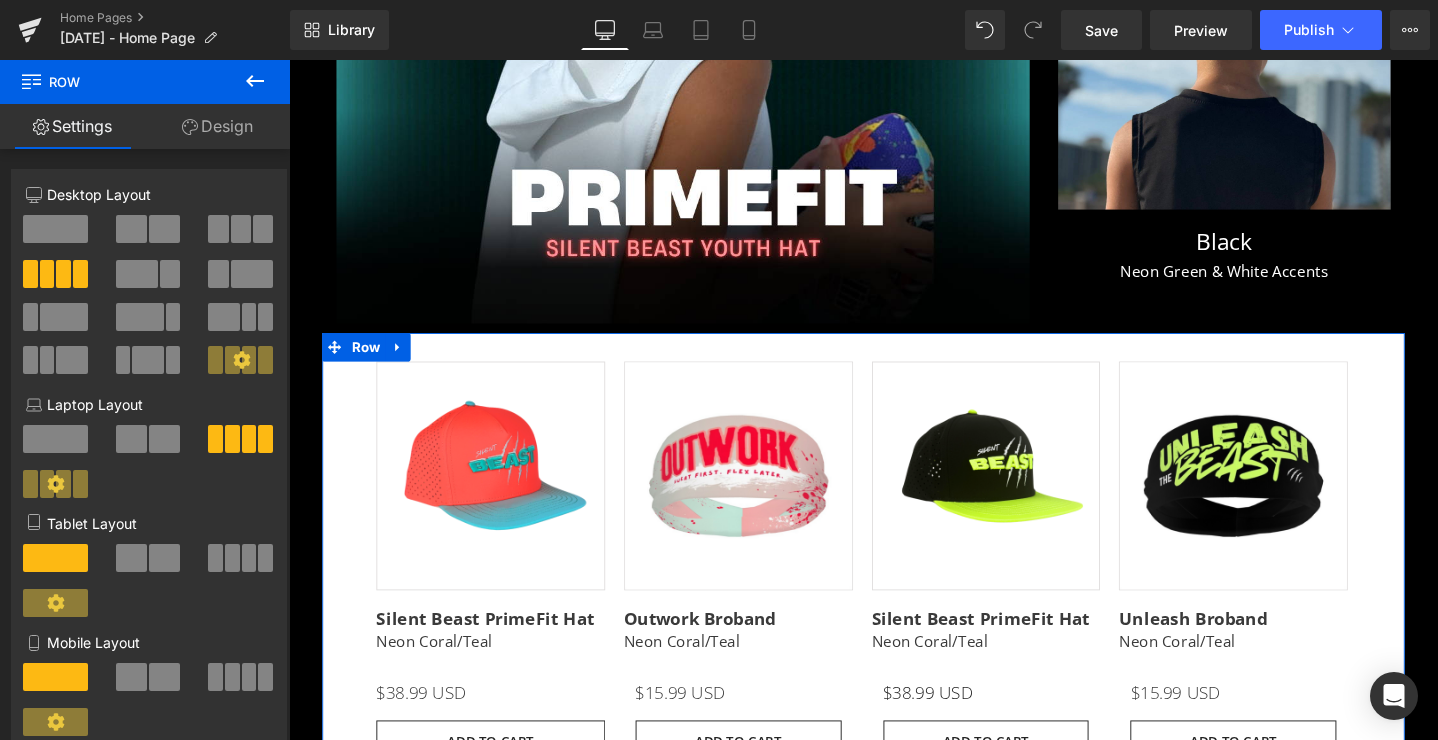 click on "Design" at bounding box center (217, 126) 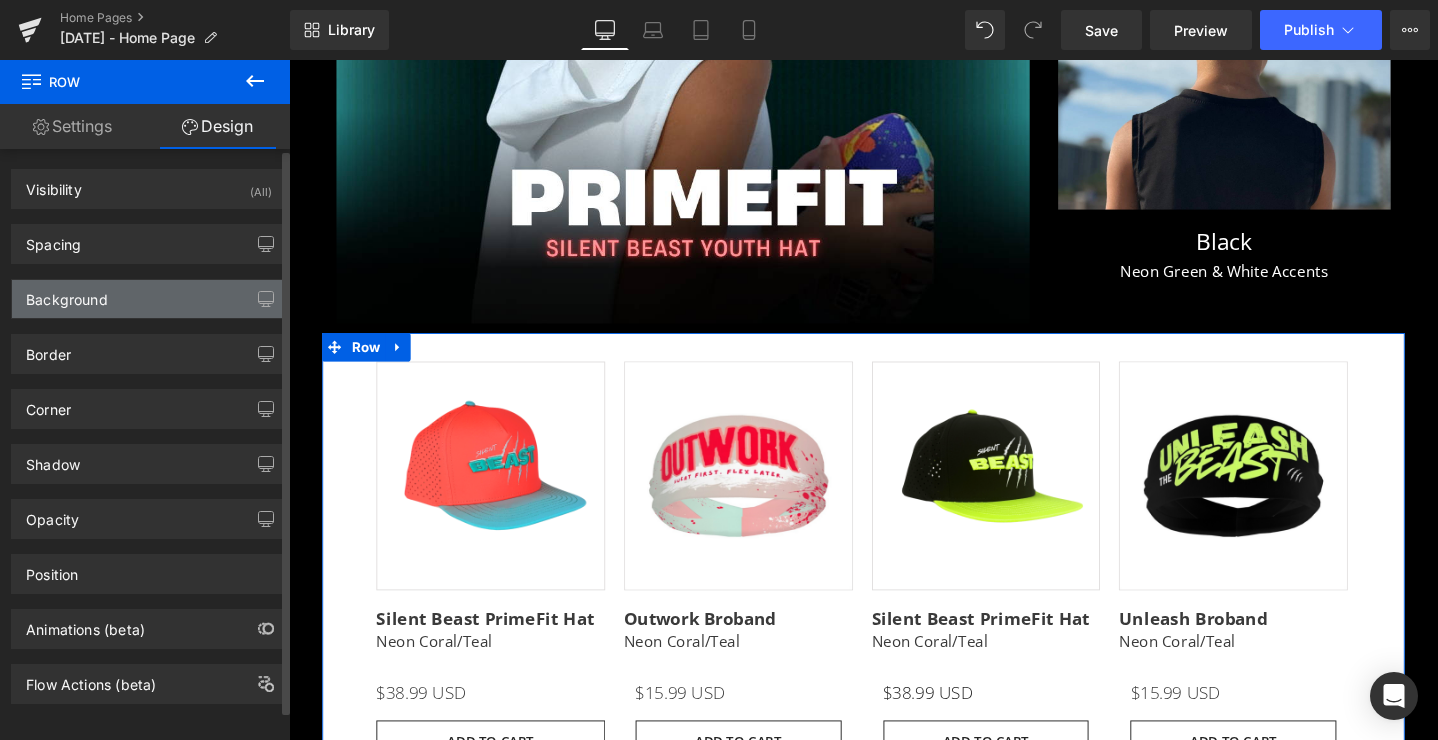 click on "Background" at bounding box center [149, 299] 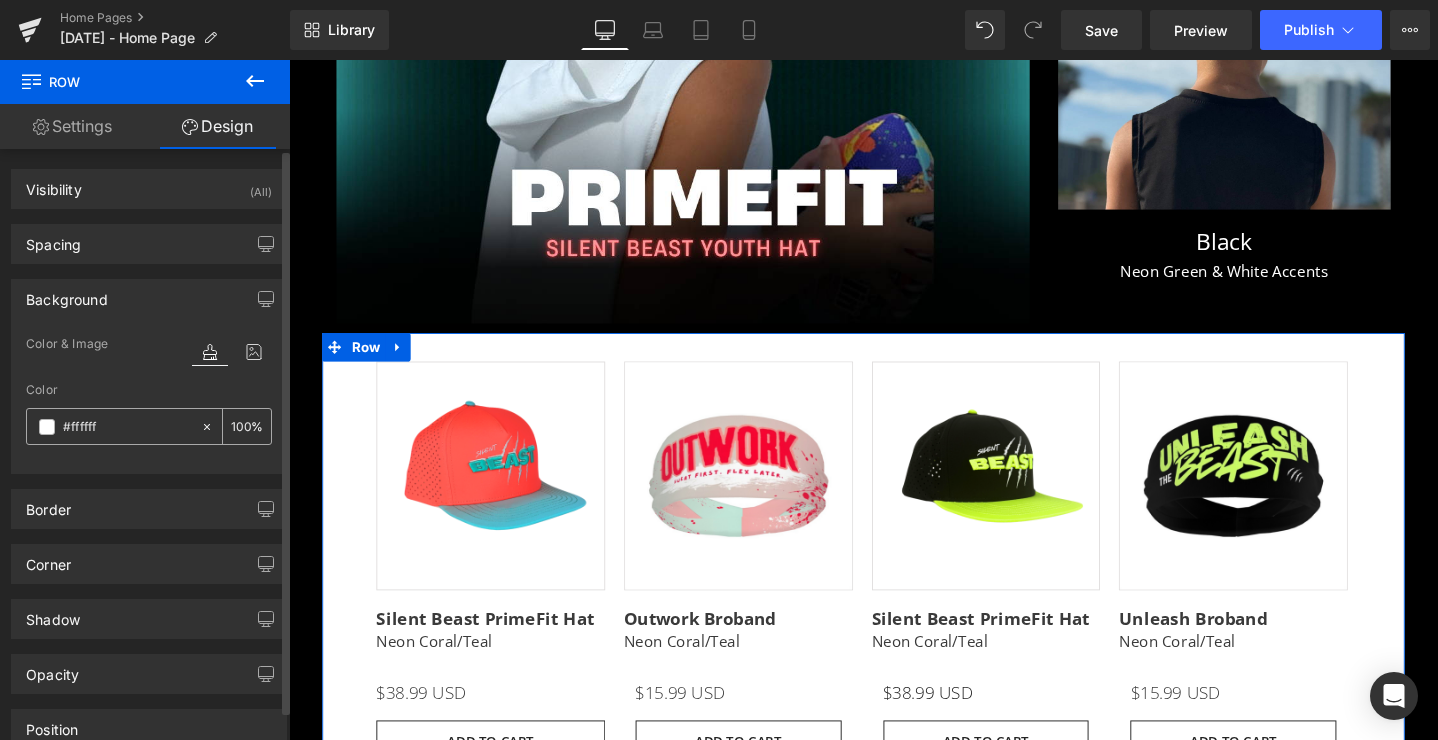 click at bounding box center (47, 427) 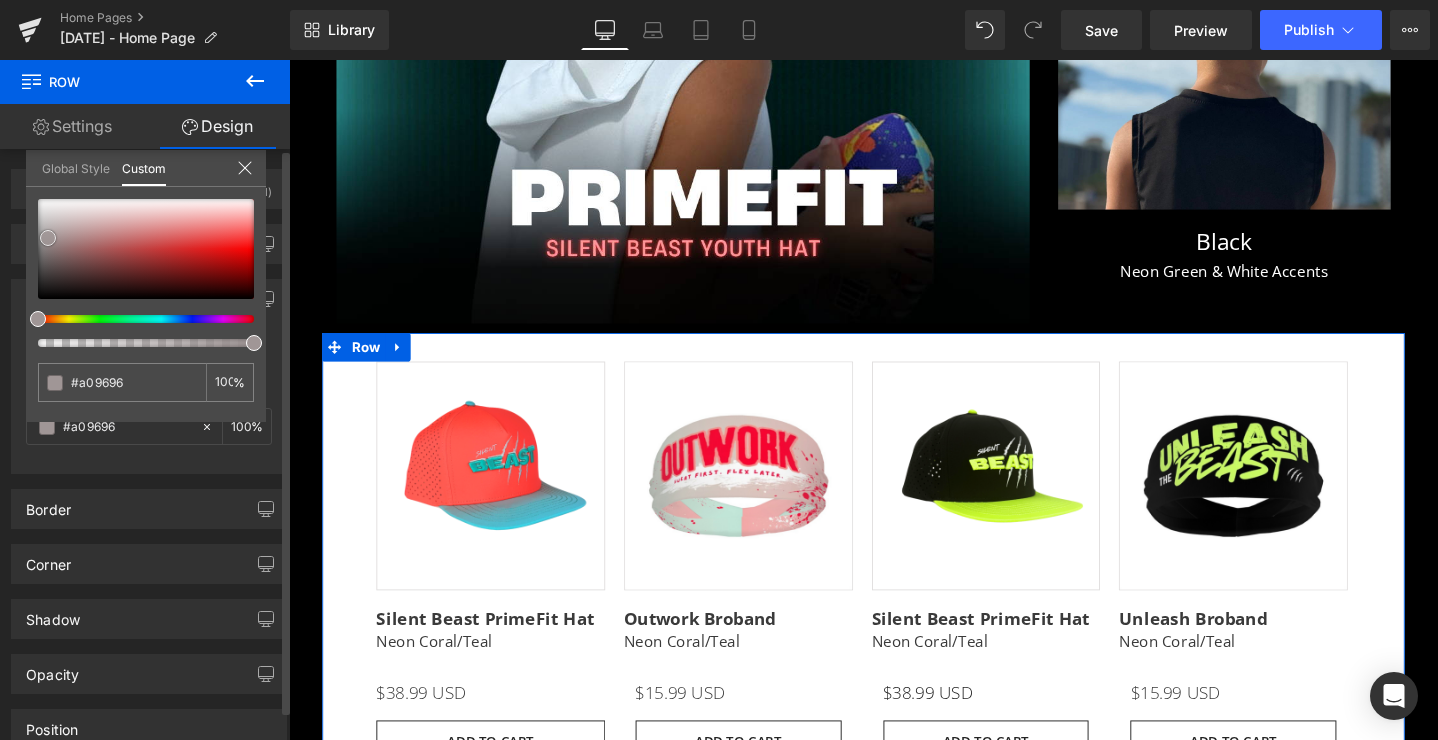 click at bounding box center [146, 249] 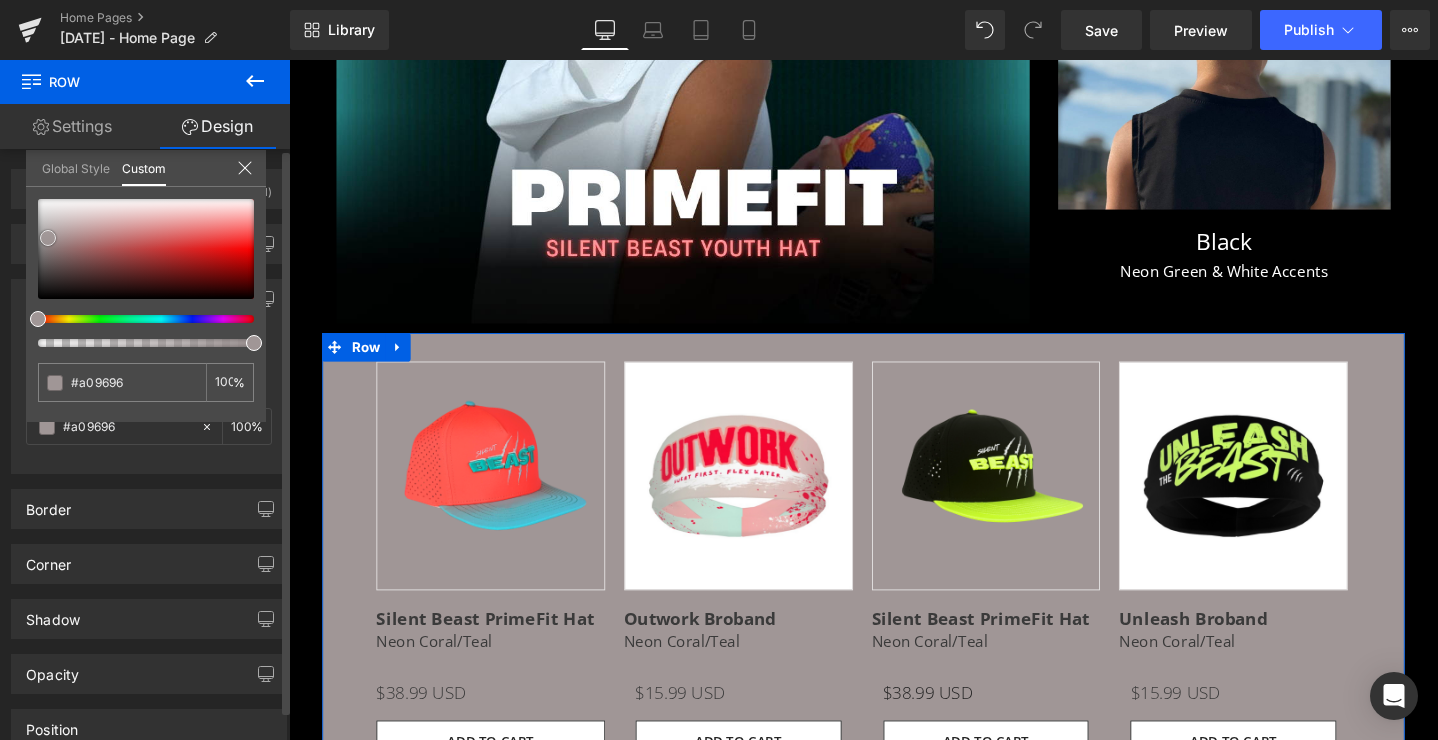 click at bounding box center (146, 249) 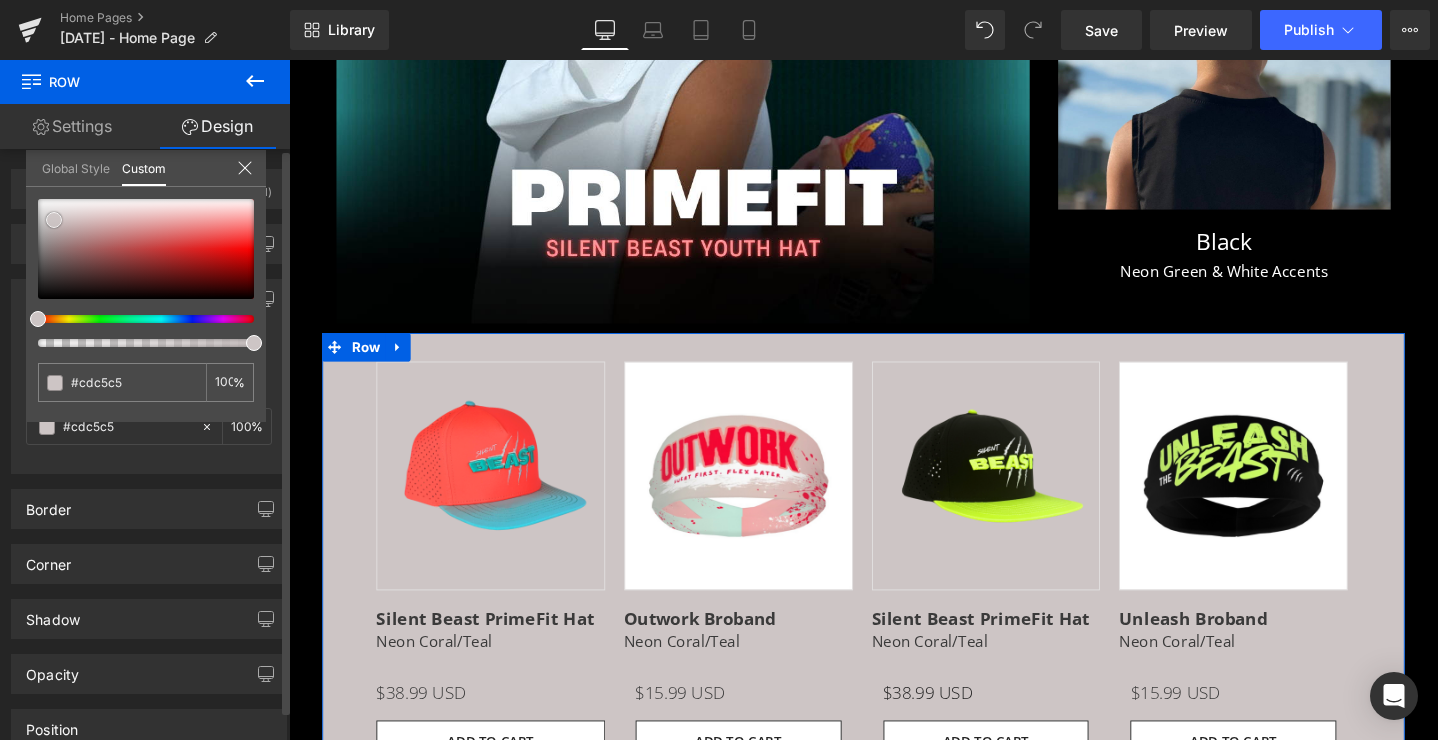 click at bounding box center [146, 249] 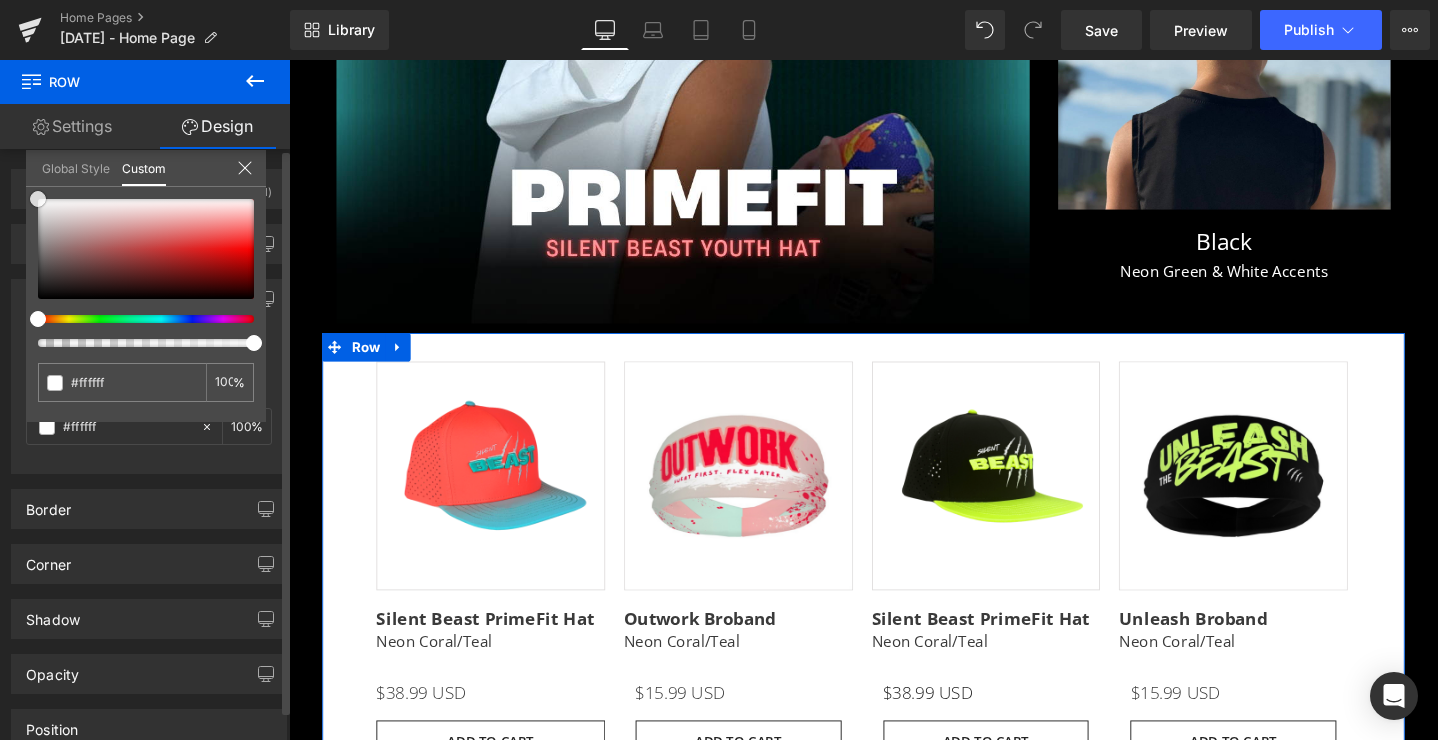 drag, startPoint x: 50, startPoint y: 207, endPoint x: 13, endPoint y: 169, distance: 53.037724 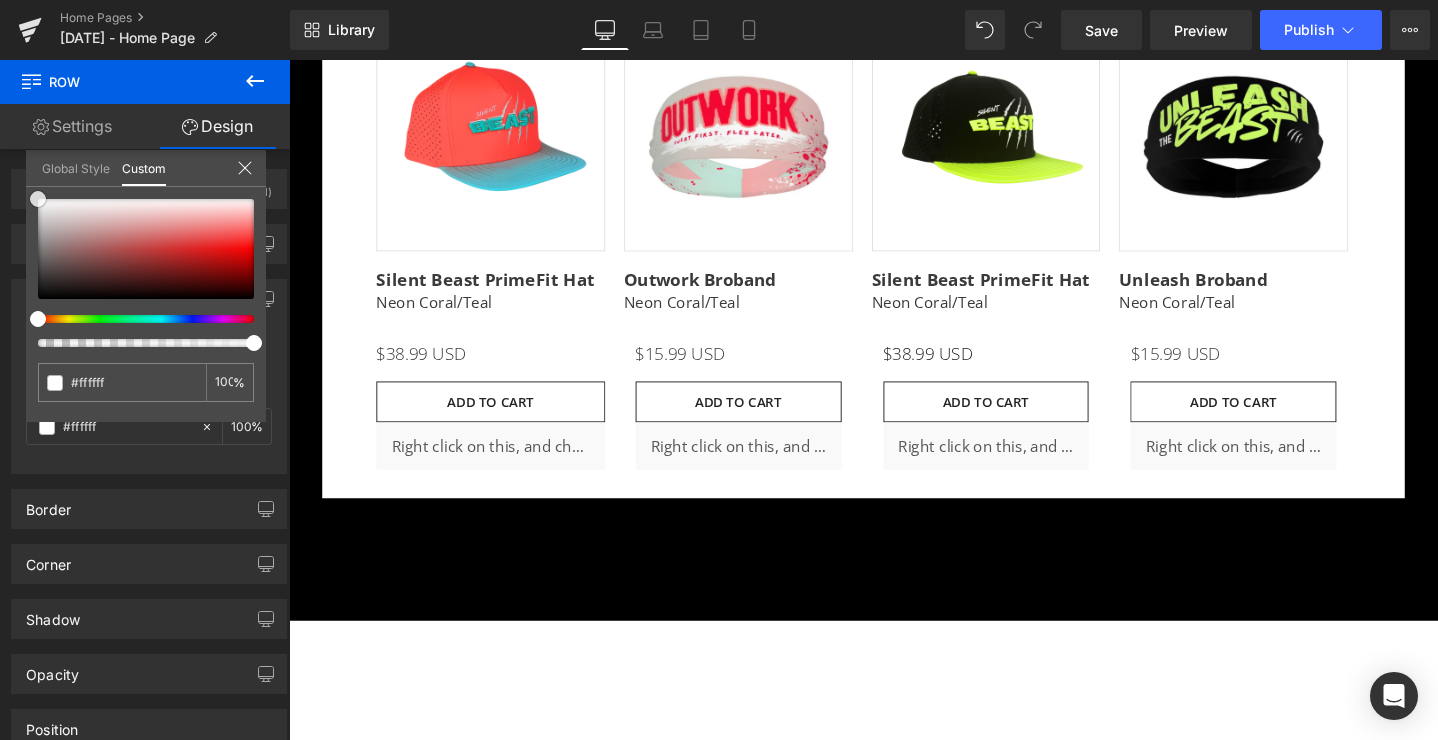 scroll, scrollTop: 4762, scrollLeft: 0, axis: vertical 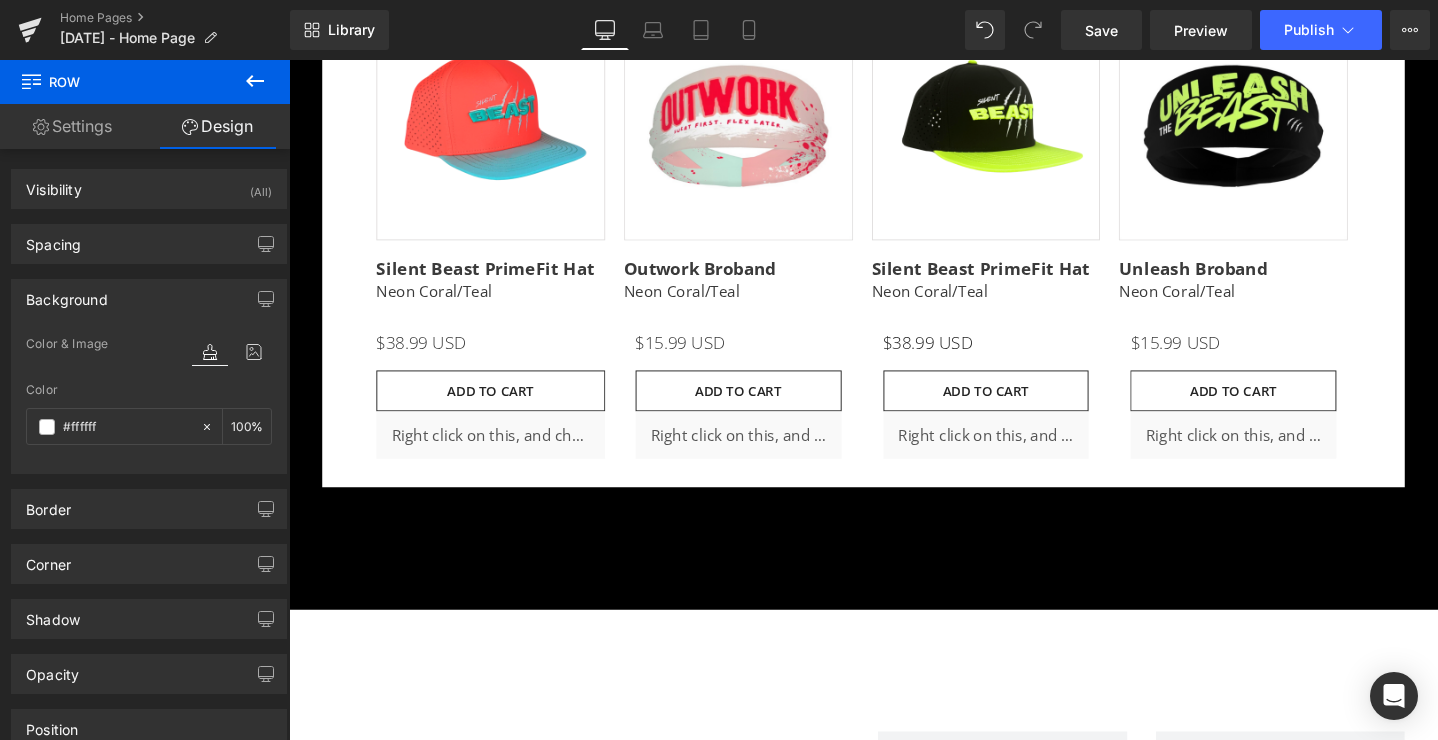 click on "Skip to content
Just added to your cart
Qty:
View cart ( )
Continue shopping
Submit
Close search
FREE HEADBAND WITH HAT PURCHASE | Code  [FREEBAND]
About Us
Collections" at bounding box center [894, -107] 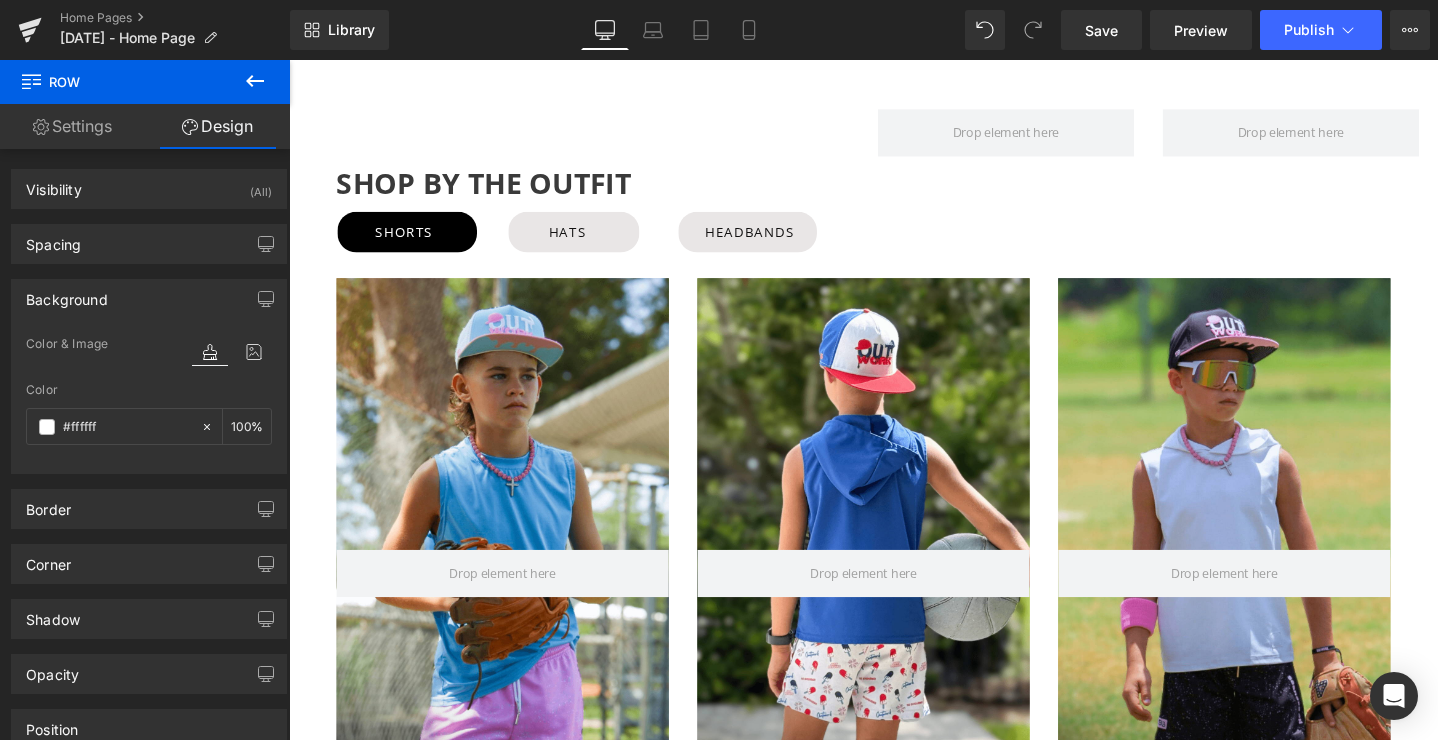 scroll, scrollTop: 885, scrollLeft: 0, axis: vertical 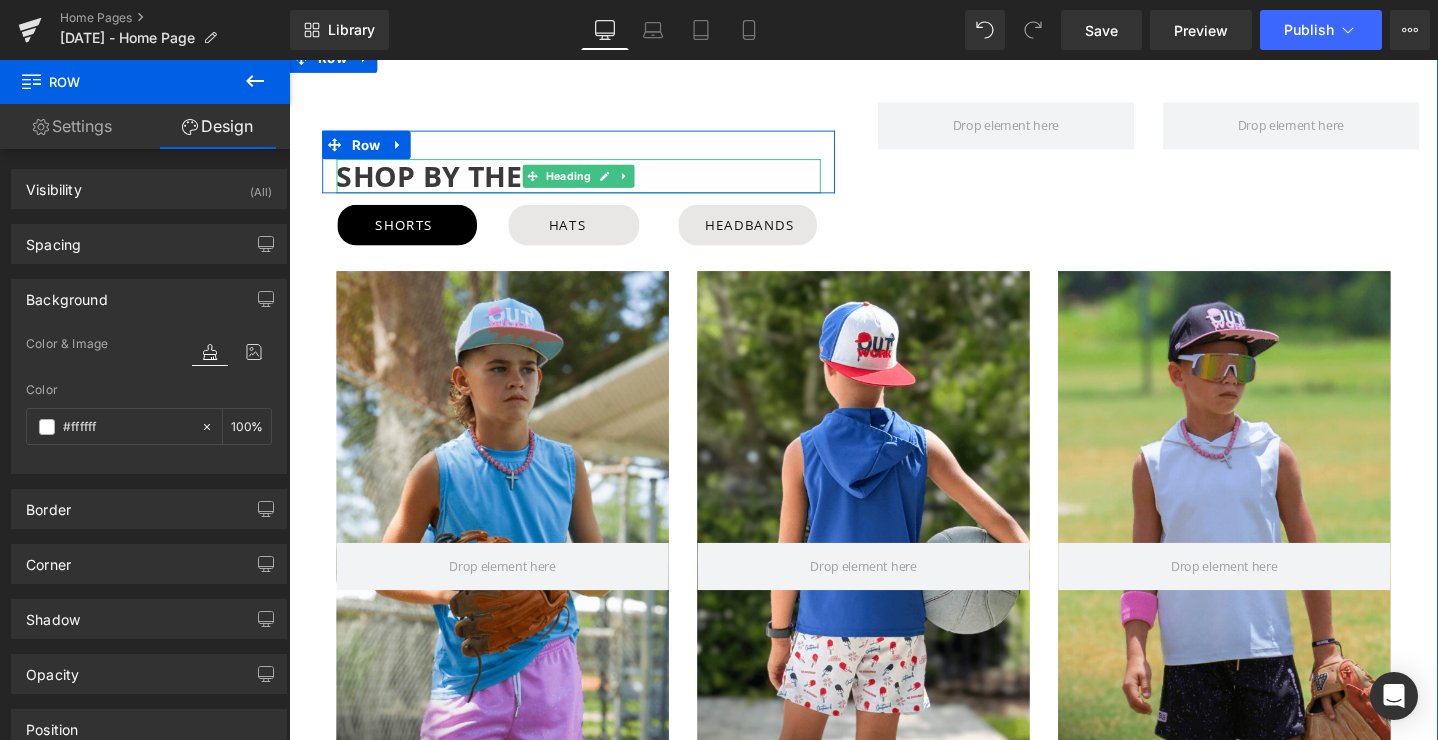click on "SHOP BY THE OUTFIT" at bounding box center [494, 181] 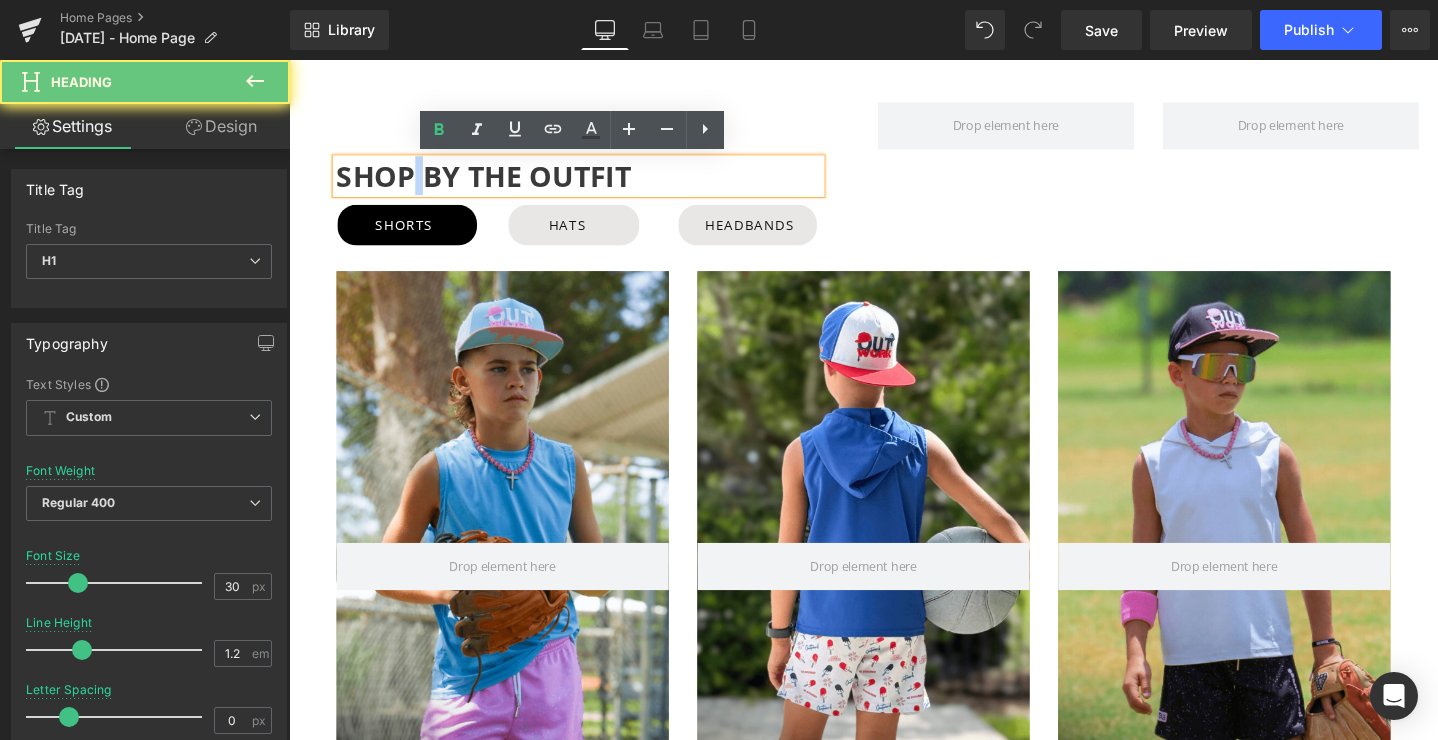 click on "SHOP BY THE OUTFIT" at bounding box center (494, 181) 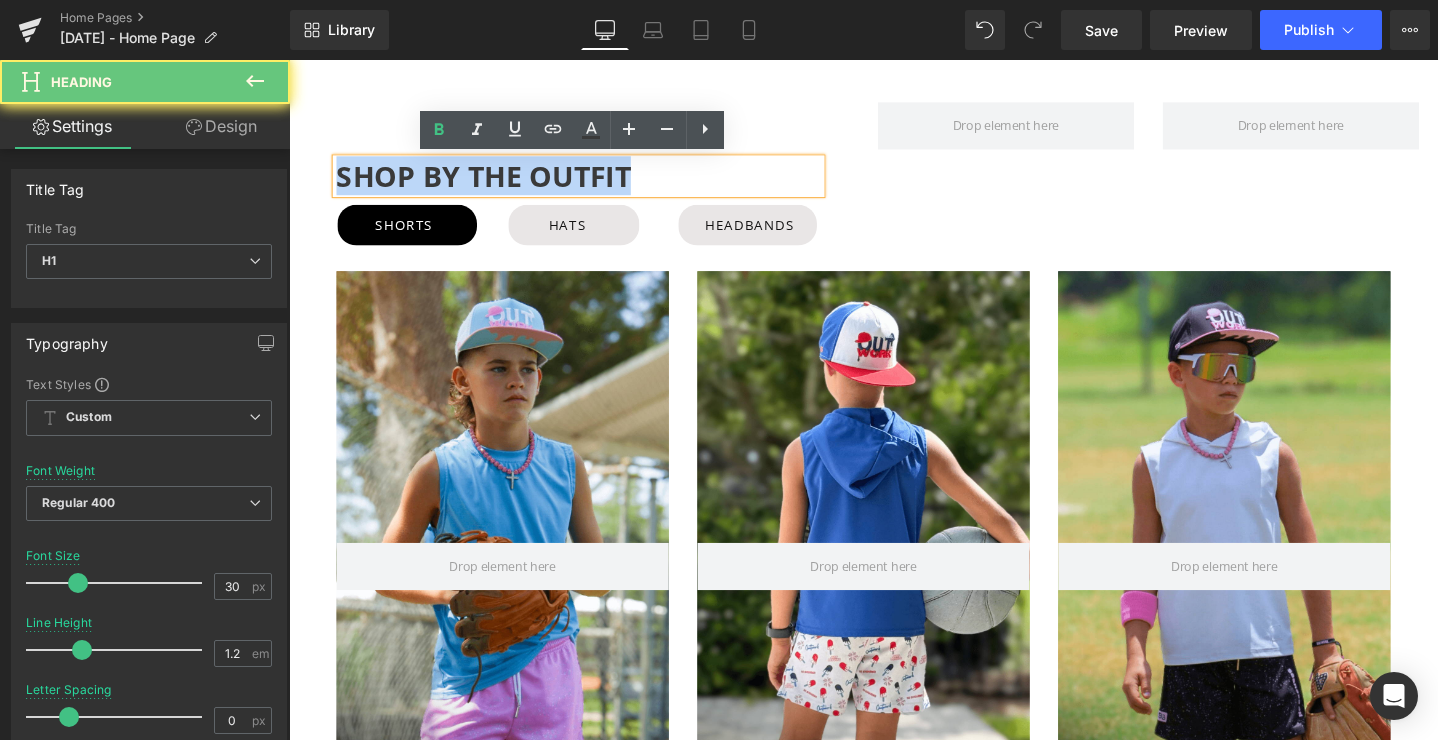 click on "SHOP BY THE OUTFIT" at bounding box center [494, 181] 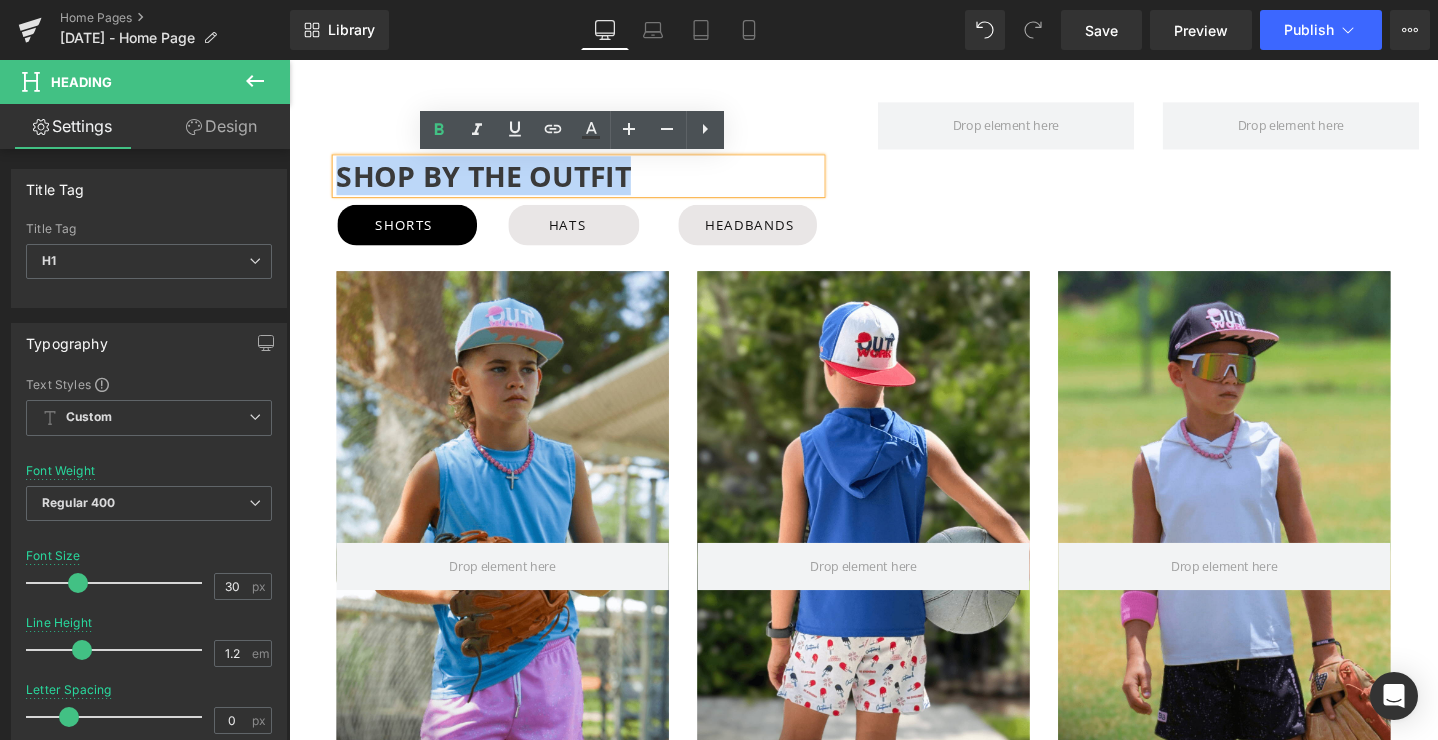 paste 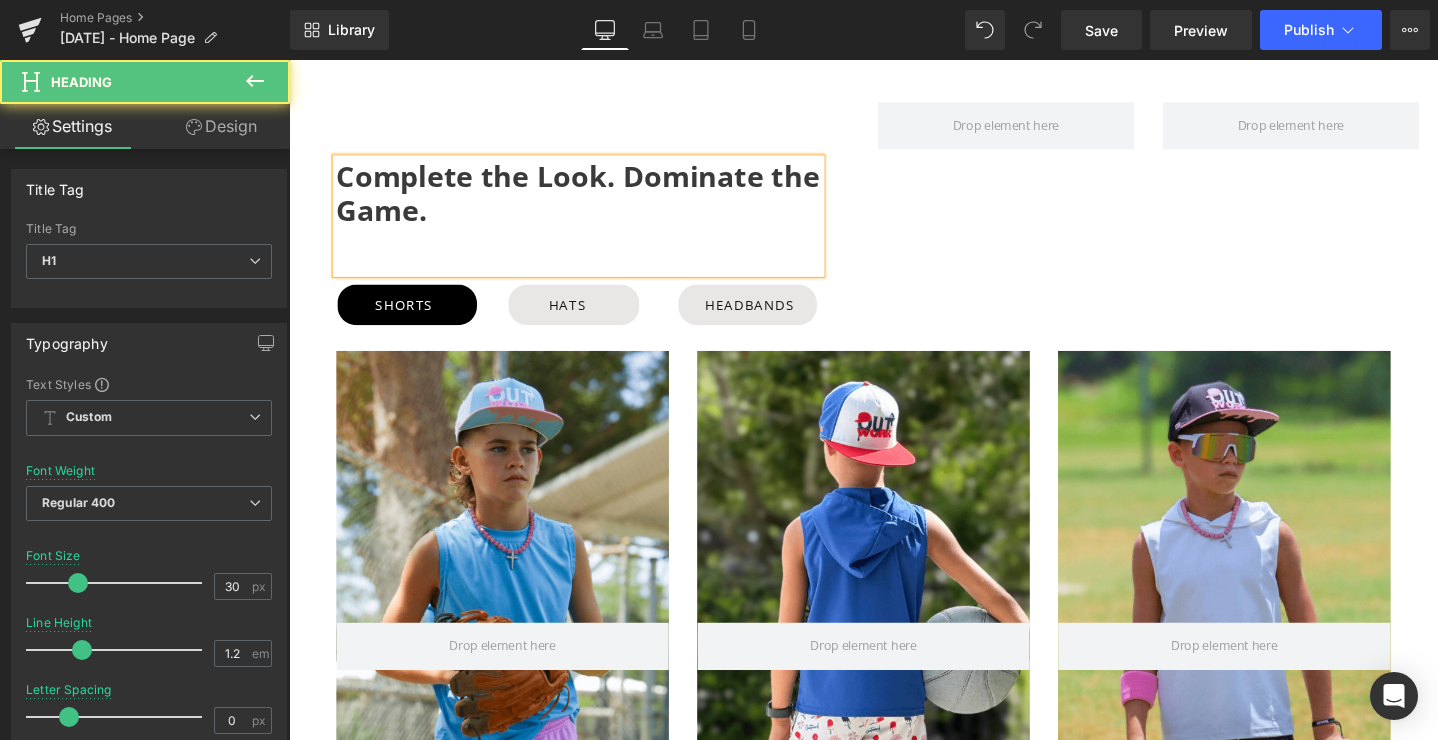 click on "Complete the Look. Dominate the Game." at bounding box center [593, 199] 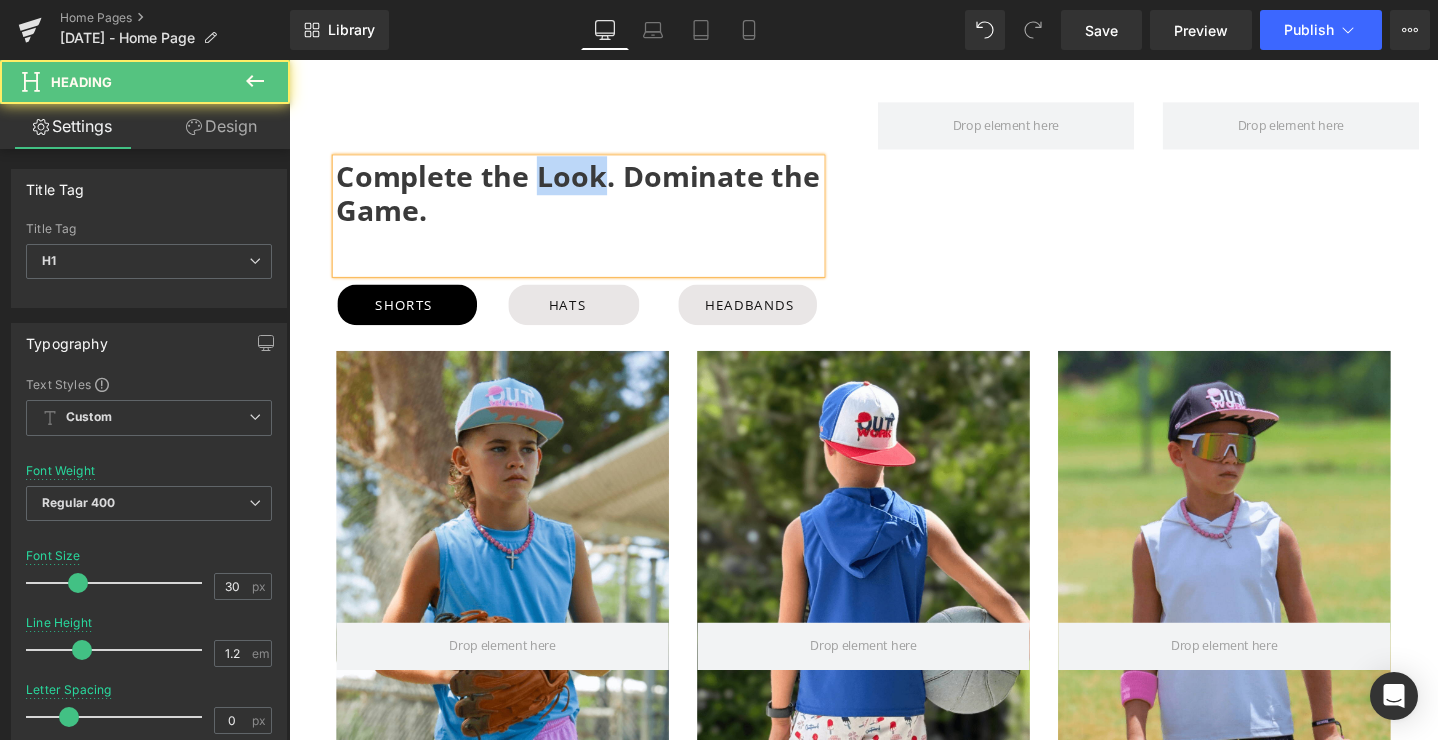 click on "Complete the Look. Dominate the Game." at bounding box center (593, 199) 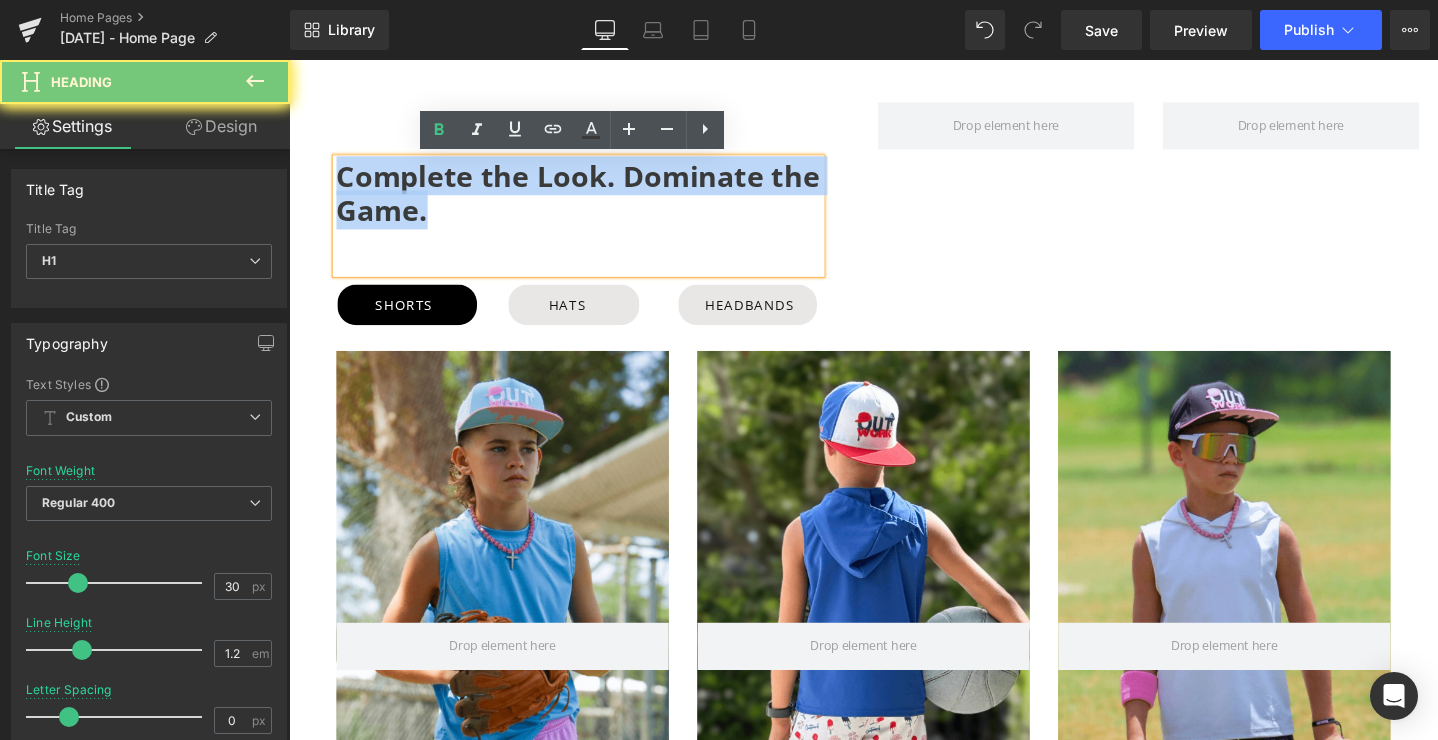 click on "Complete the Look. Dominate the Game." at bounding box center [593, 199] 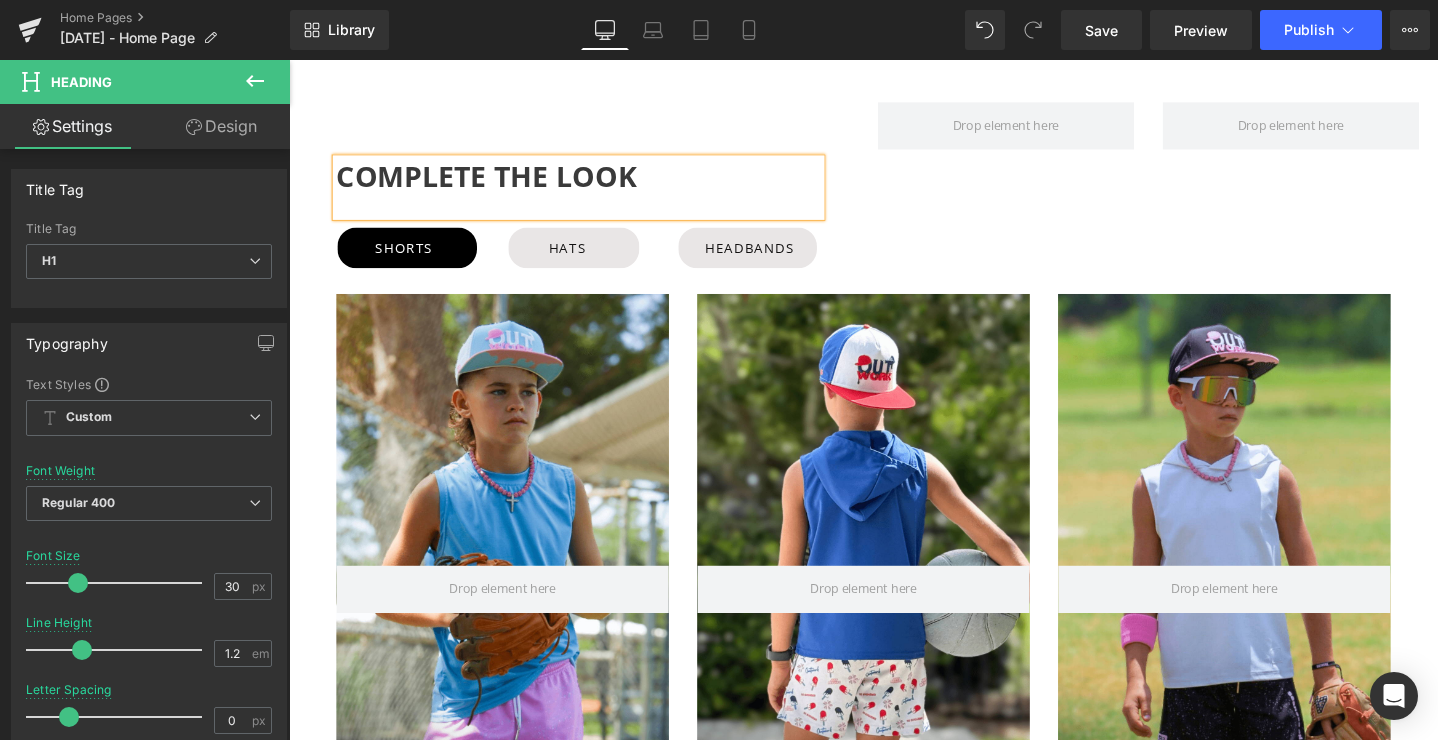 click on "COMPLETE THE LOOK" at bounding box center (497, 181) 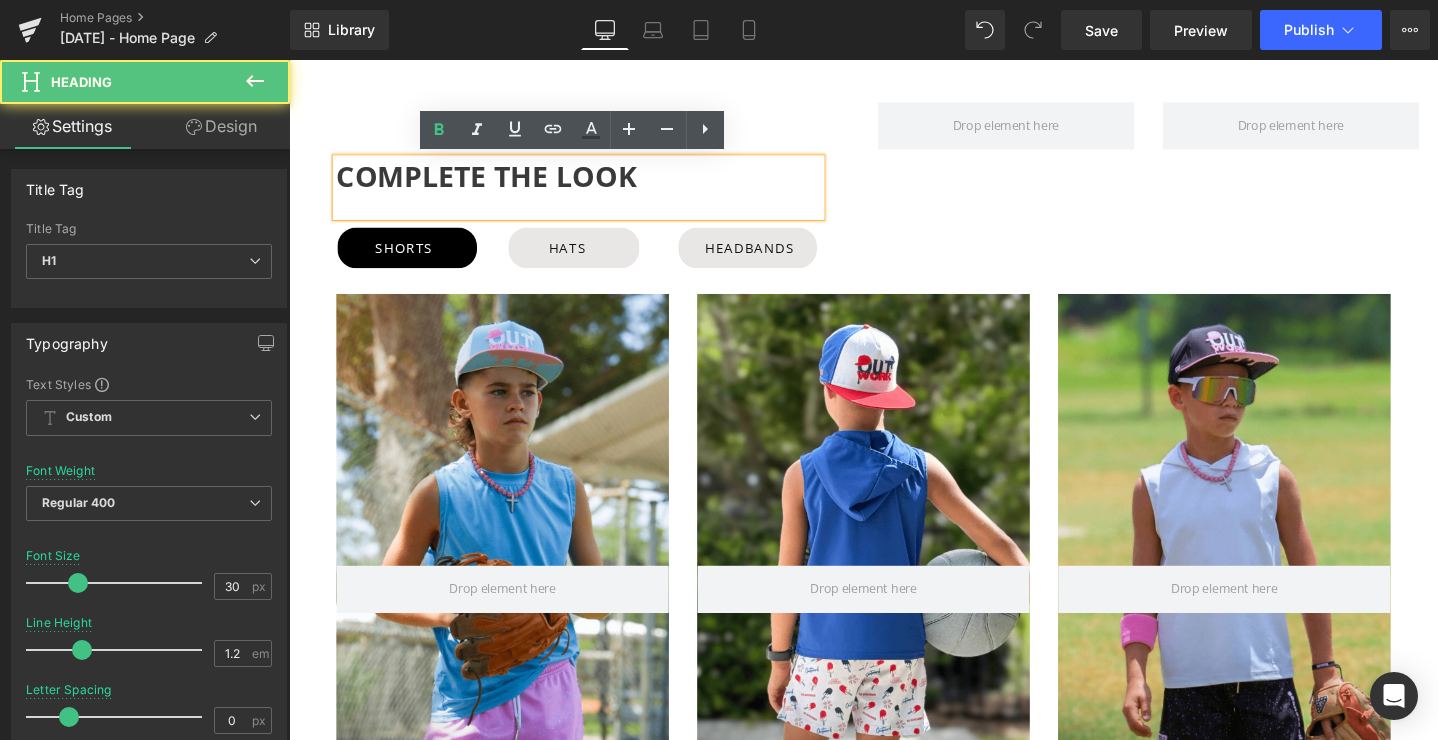 click on "COMPLETE THE LOOK" at bounding box center (594, 182) 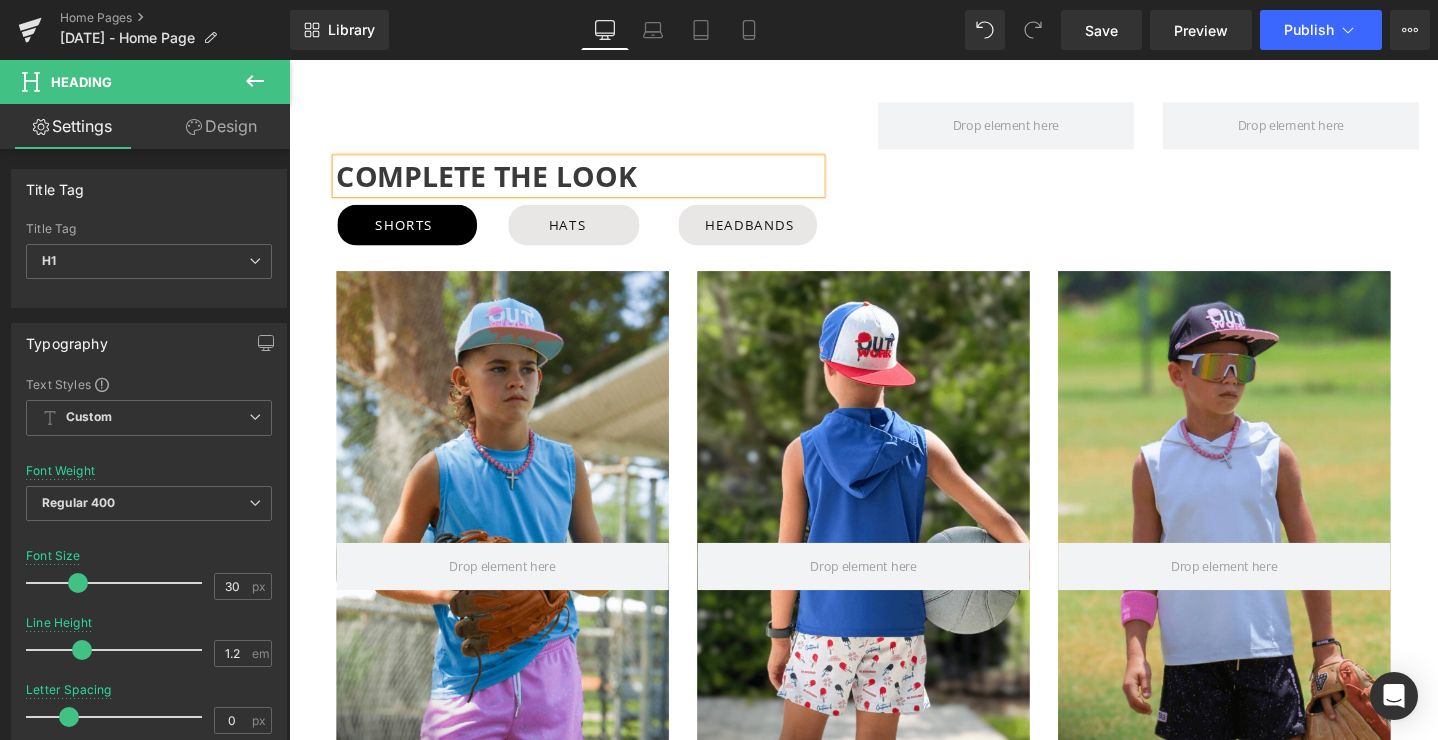 click on "COMPLETE THE LOOK Heading         Row         Row         SHORTS Button         HATS Button         HEADBANDS Button         Row         Row         Row" at bounding box center (894, 183) 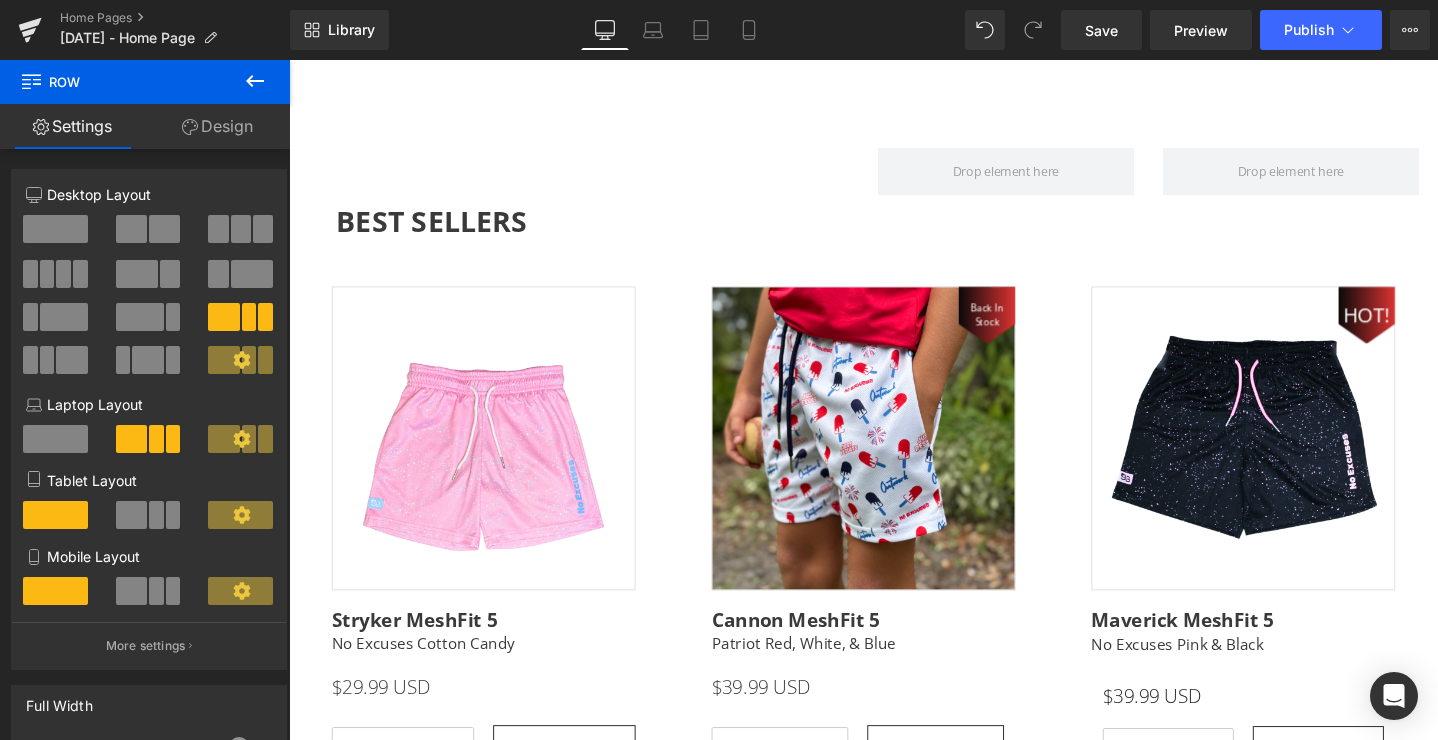 scroll, scrollTop: 1889, scrollLeft: 0, axis: vertical 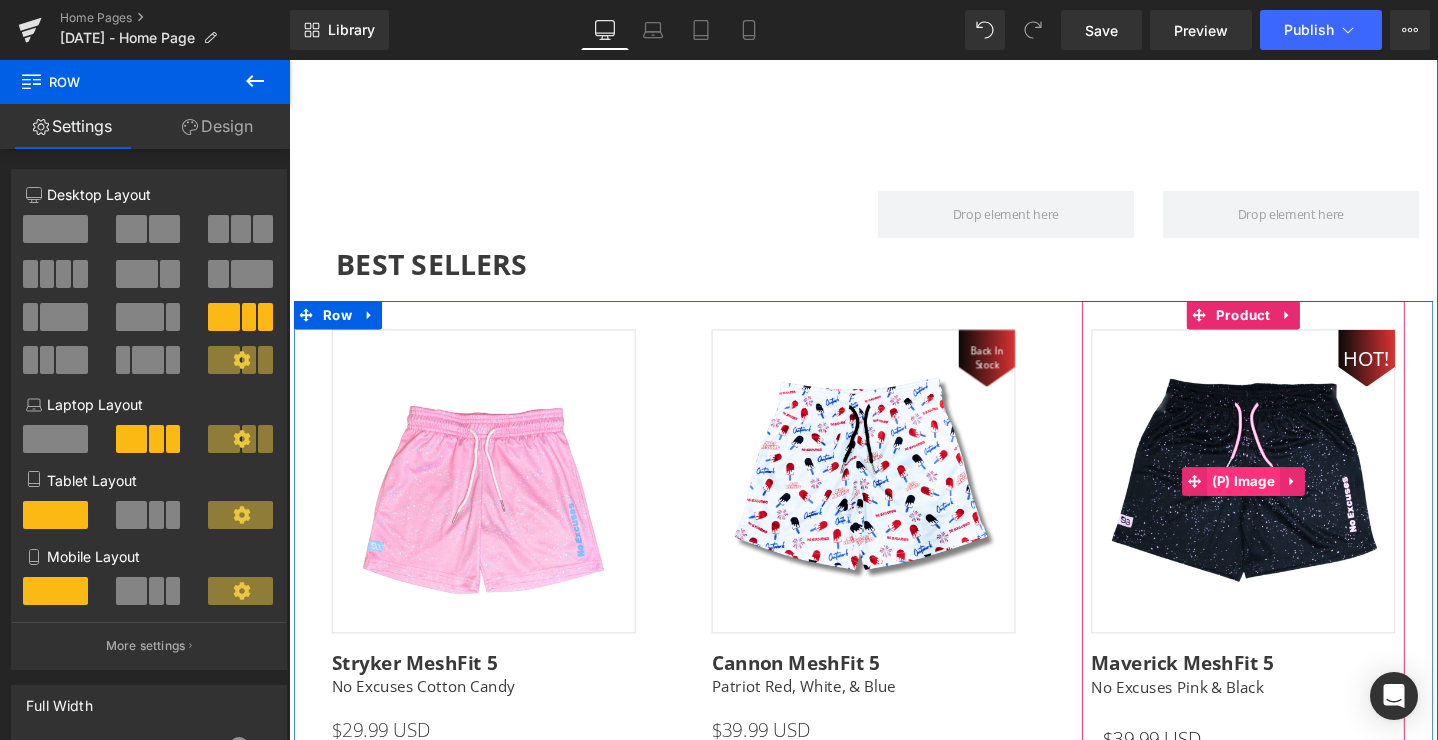click on "(P) Image" at bounding box center (1294, 504) 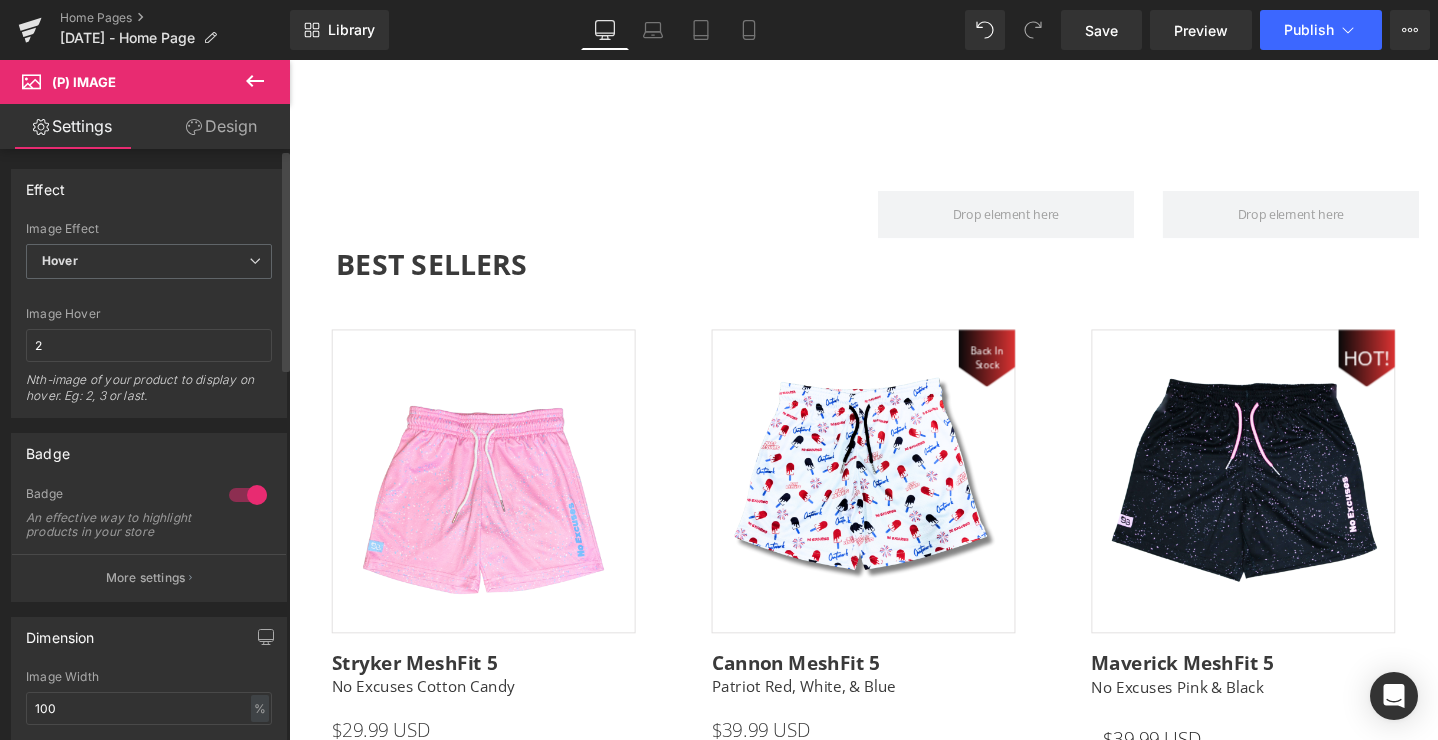 click at bounding box center (248, 495) 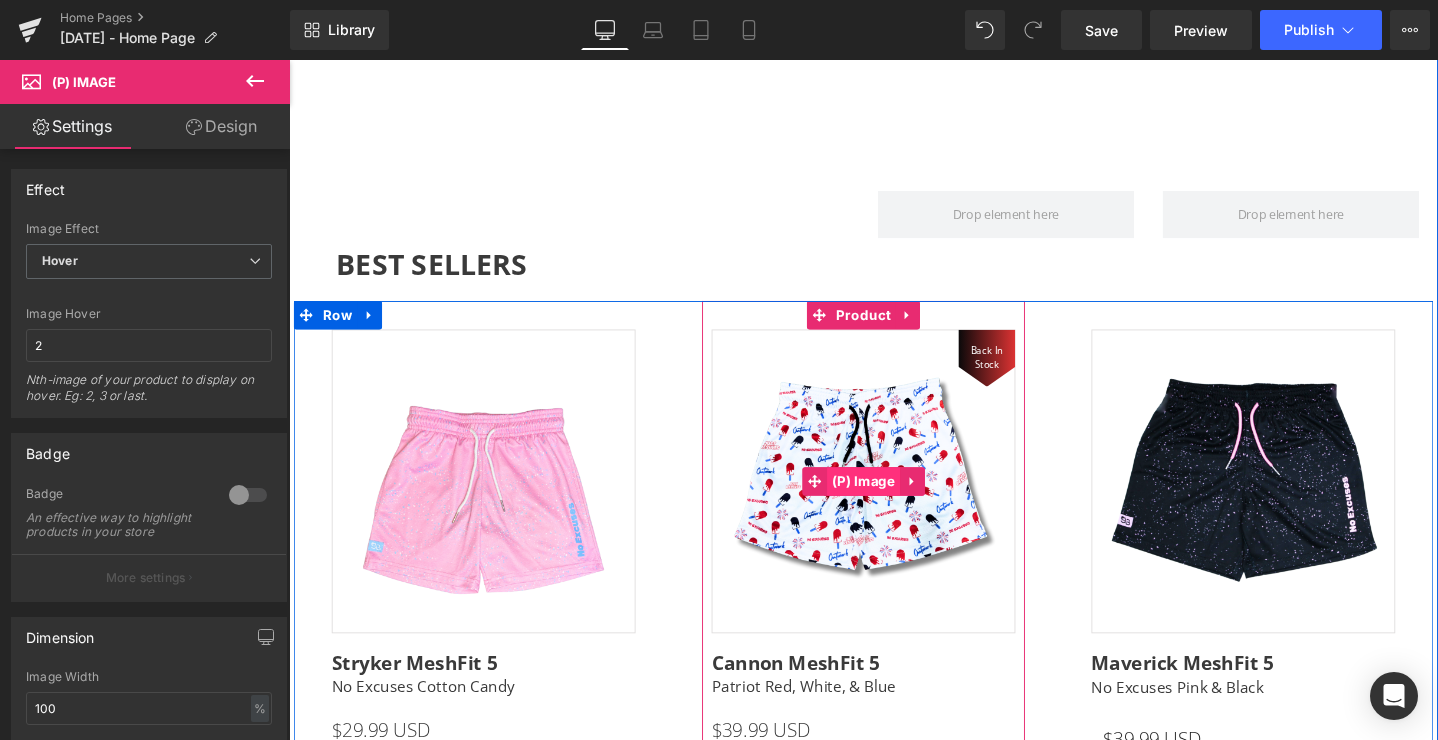 click on "(P) Image" at bounding box center (894, 504) 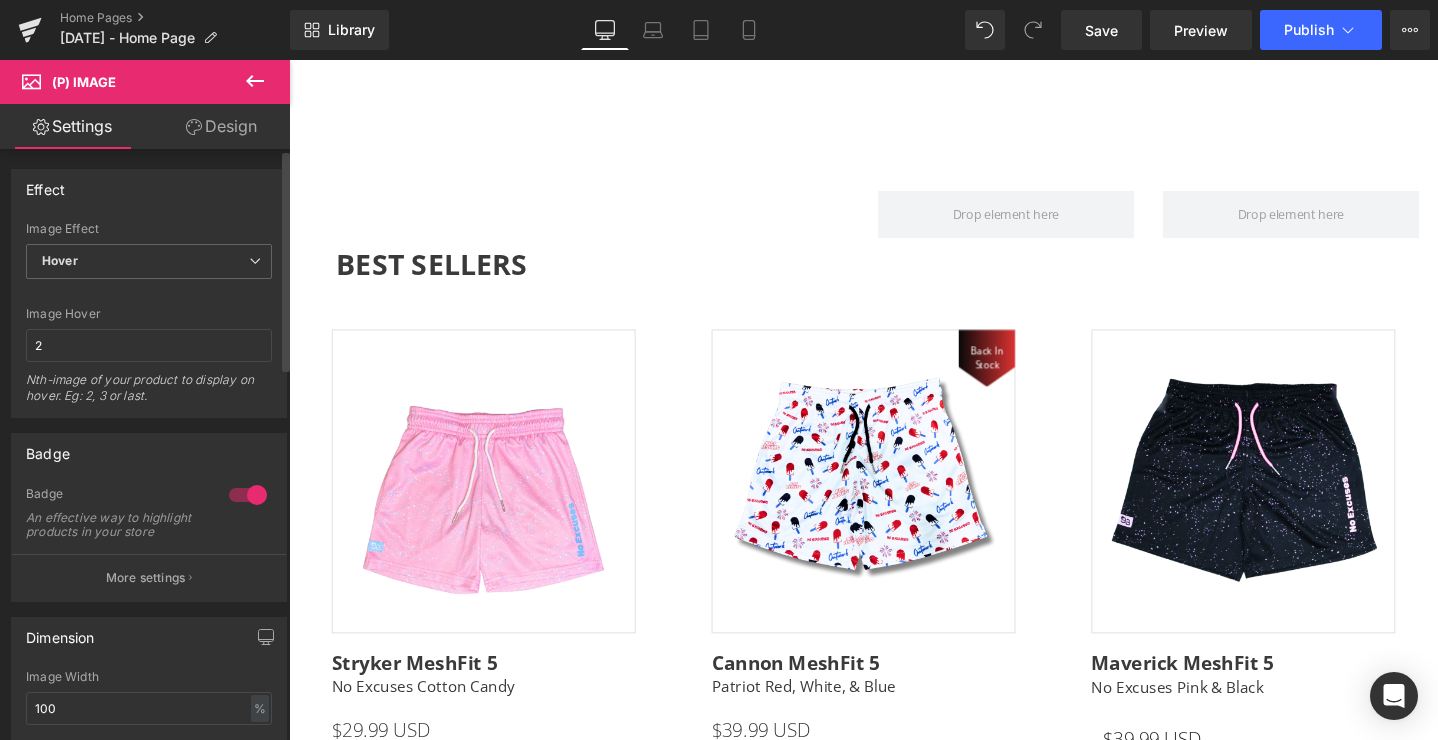 click at bounding box center (248, 495) 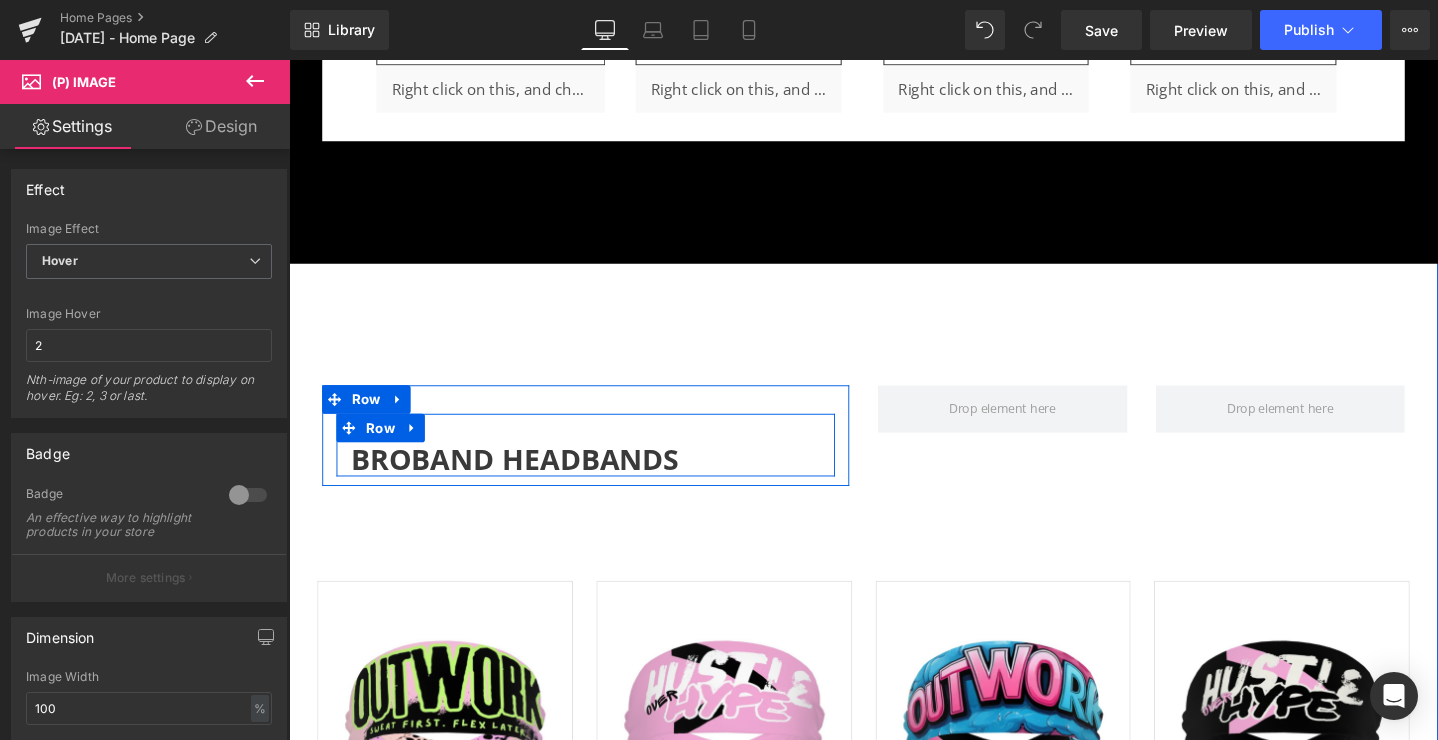 scroll, scrollTop: 5240, scrollLeft: 0, axis: vertical 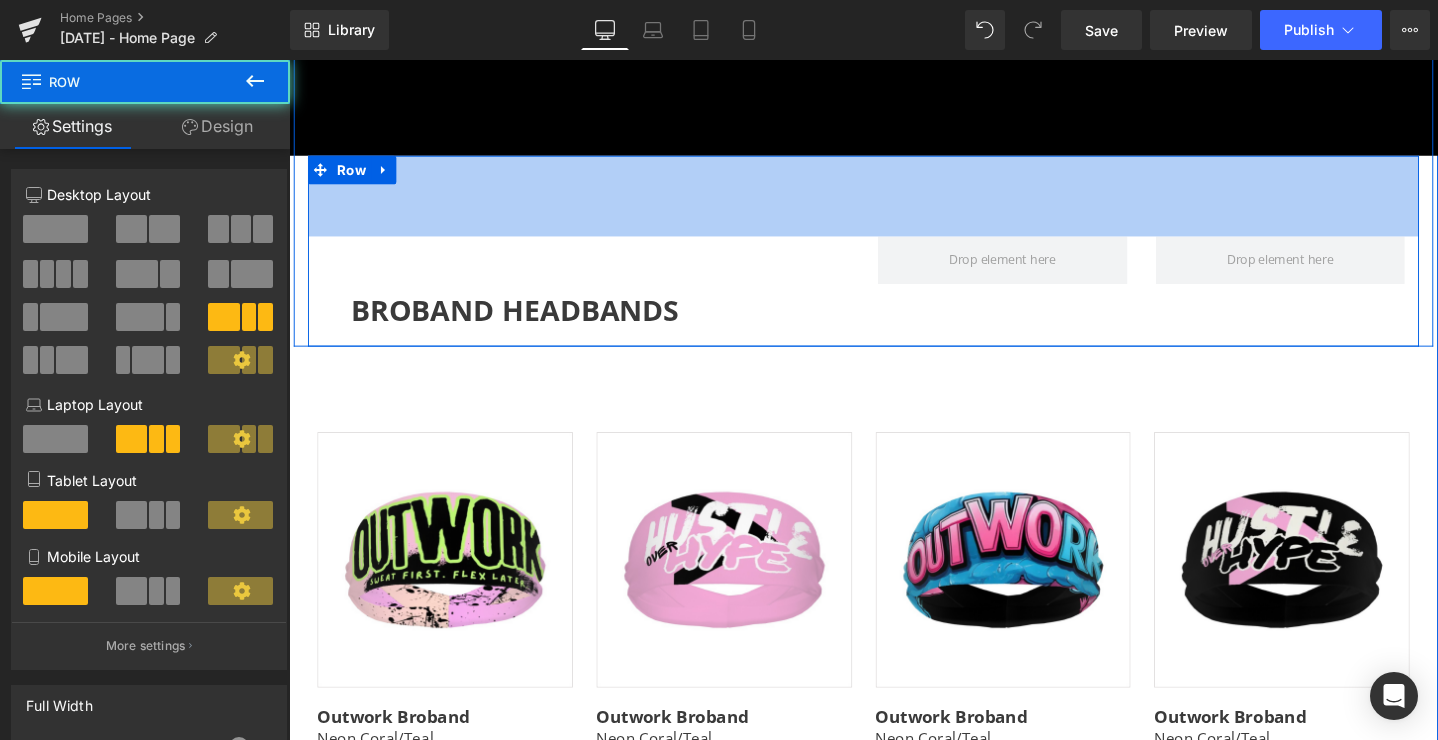 drag, startPoint x: 663, startPoint y: 161, endPoint x: 653, endPoint y: 118, distance: 44.14748 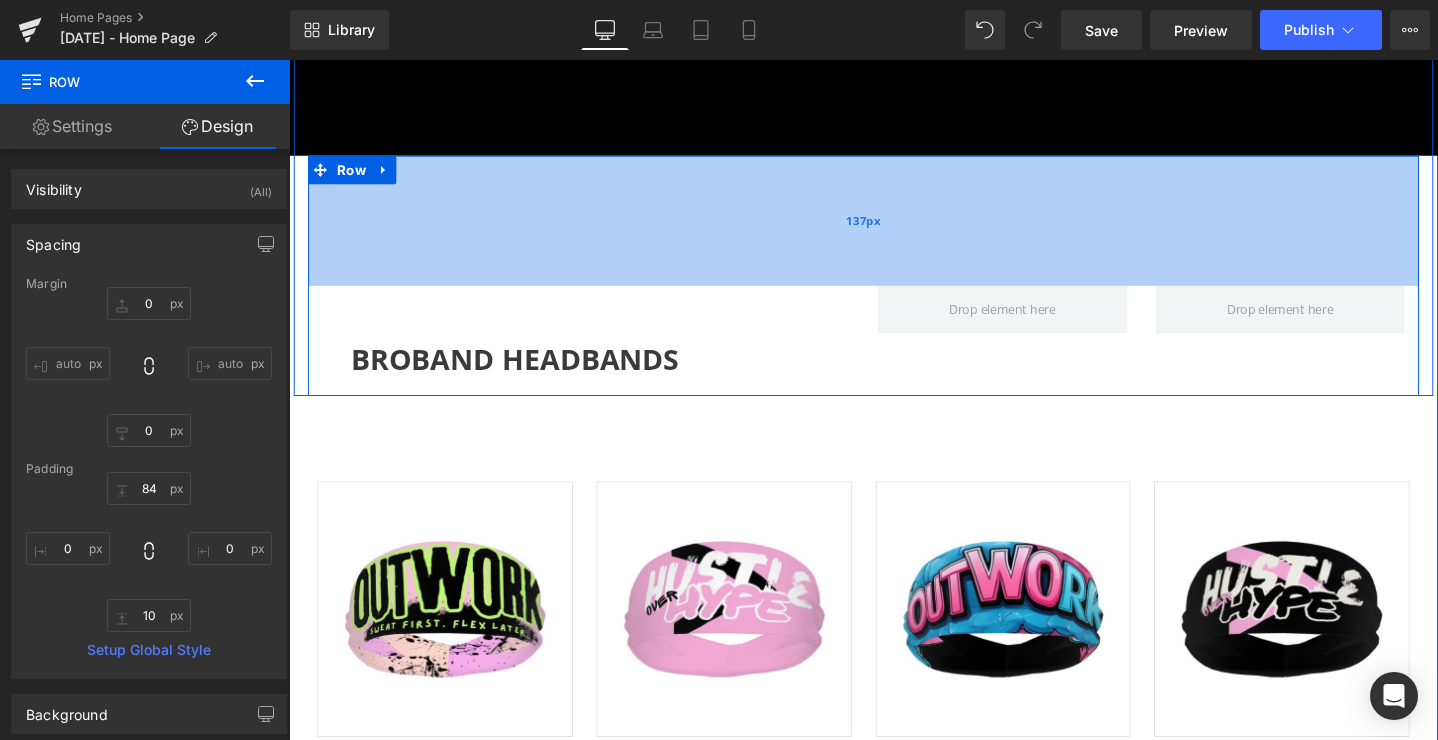 drag, startPoint x: 681, startPoint y: 213, endPoint x: 687, endPoint y: 265, distance: 52.34501 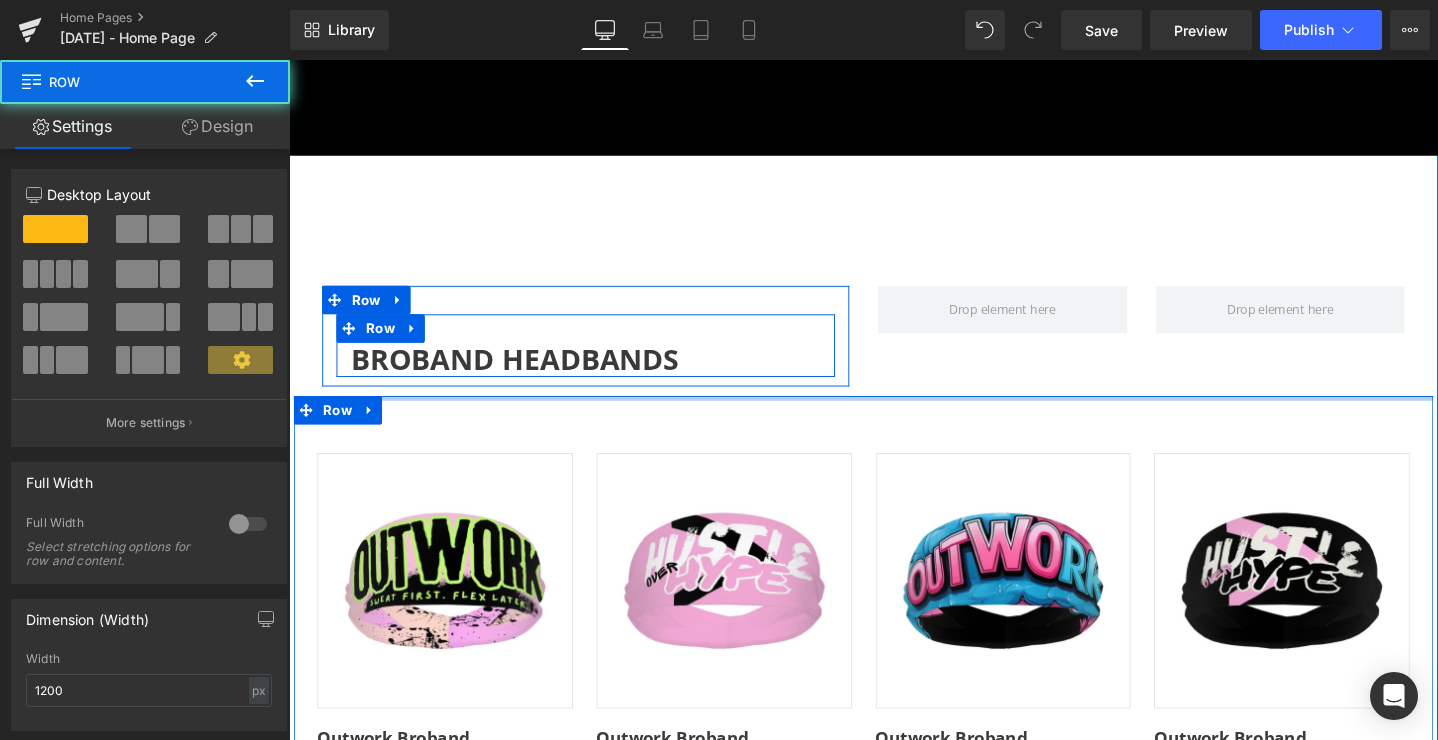 drag, startPoint x: 655, startPoint y: 426, endPoint x: 663, endPoint y: 342, distance: 84.38009 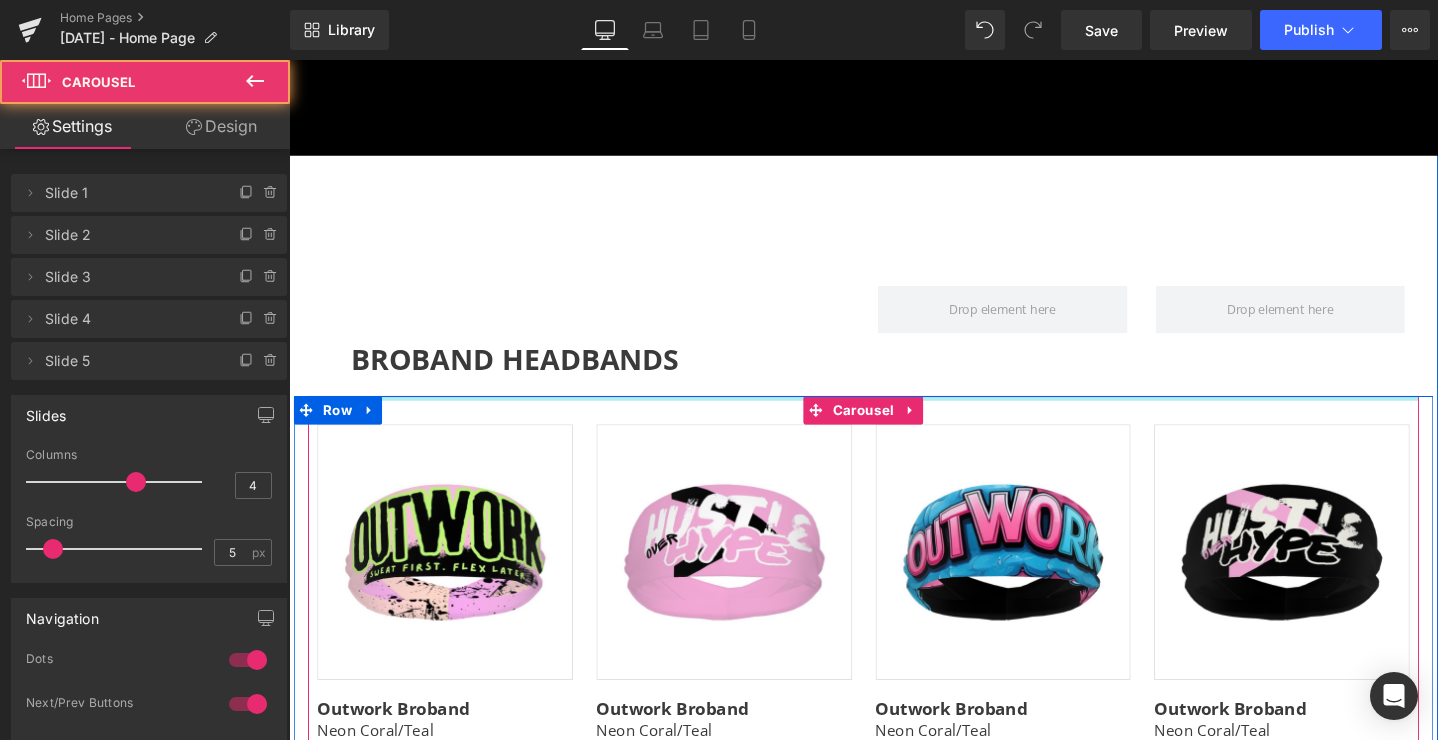 drag, startPoint x: 668, startPoint y: 434, endPoint x: 667, endPoint y: 377, distance: 57.00877 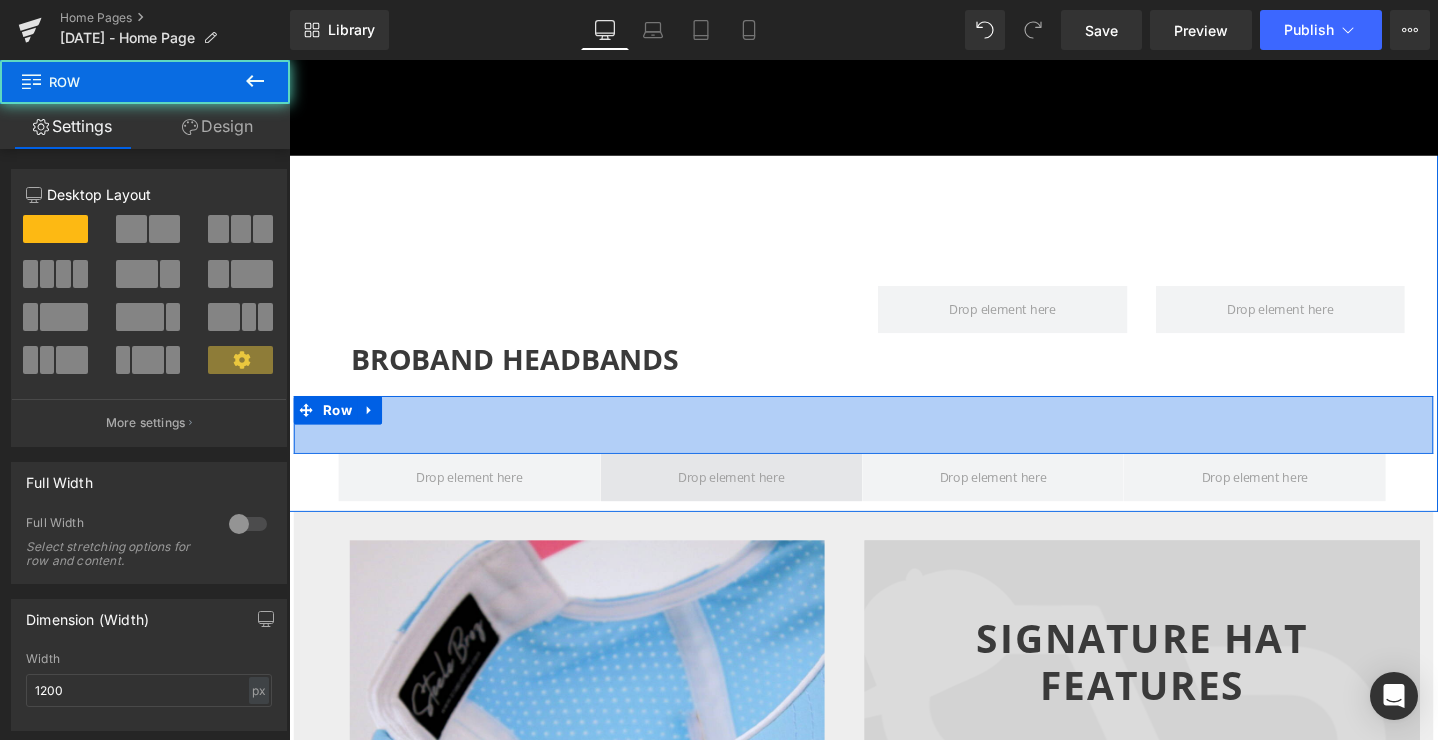 drag, startPoint x: 716, startPoint y: 422, endPoint x: 716, endPoint y: 472, distance: 50 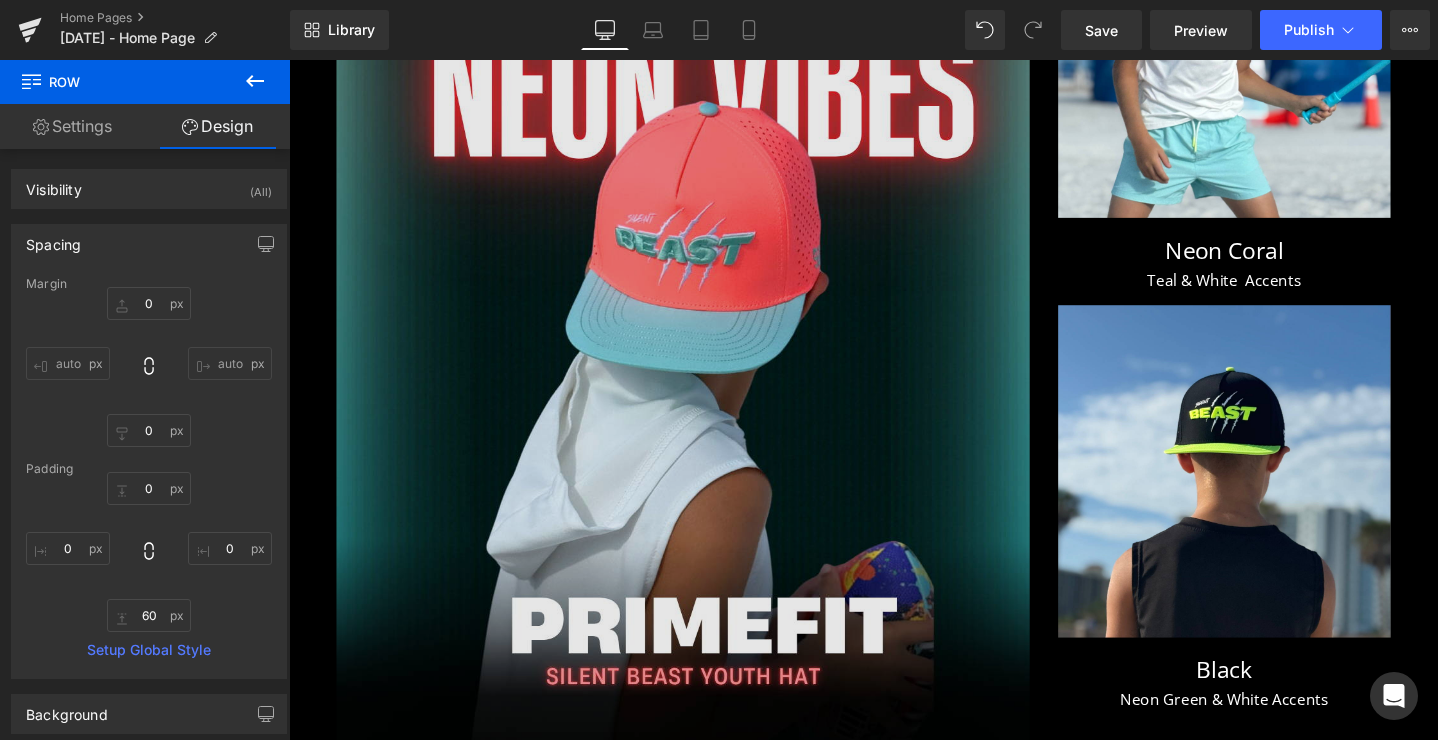 scroll, scrollTop: 3902, scrollLeft: 0, axis: vertical 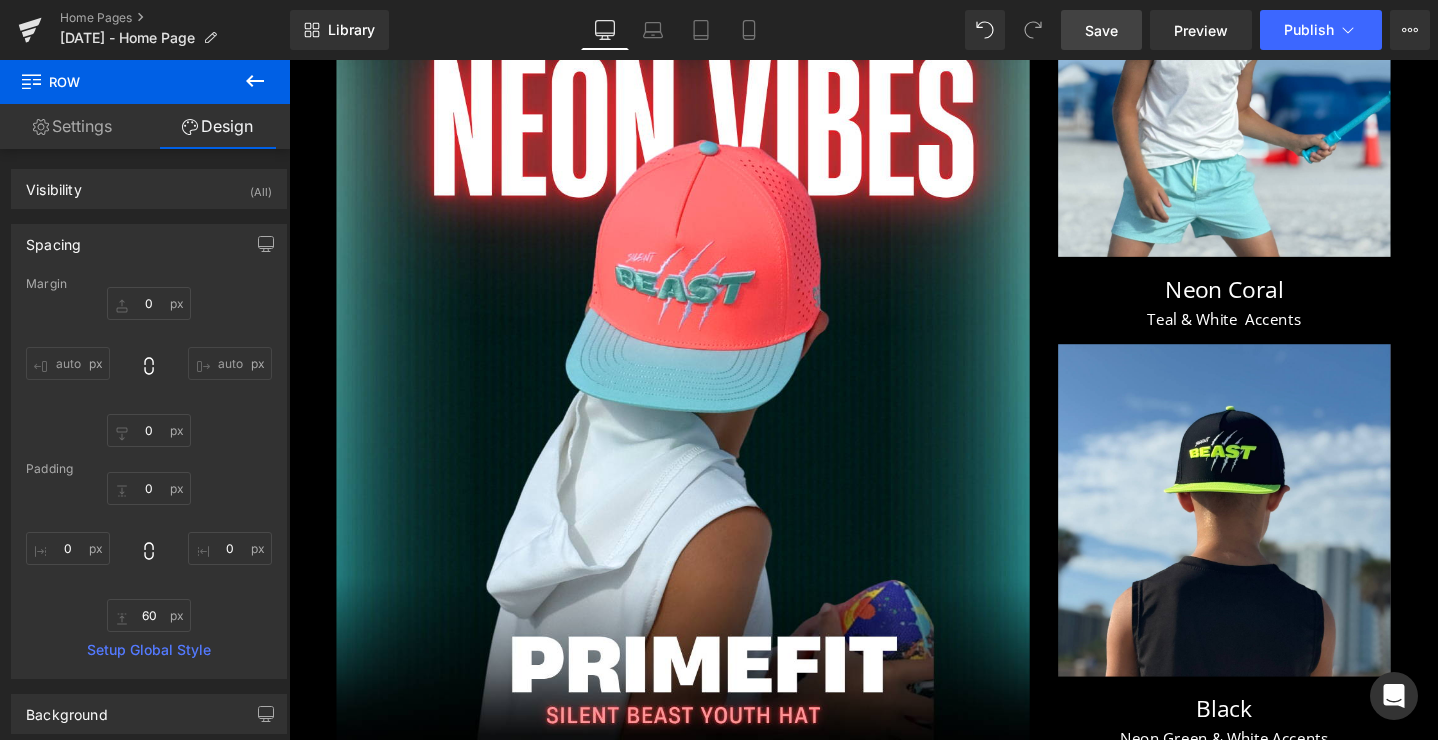 click on "Save" at bounding box center [1101, 30] 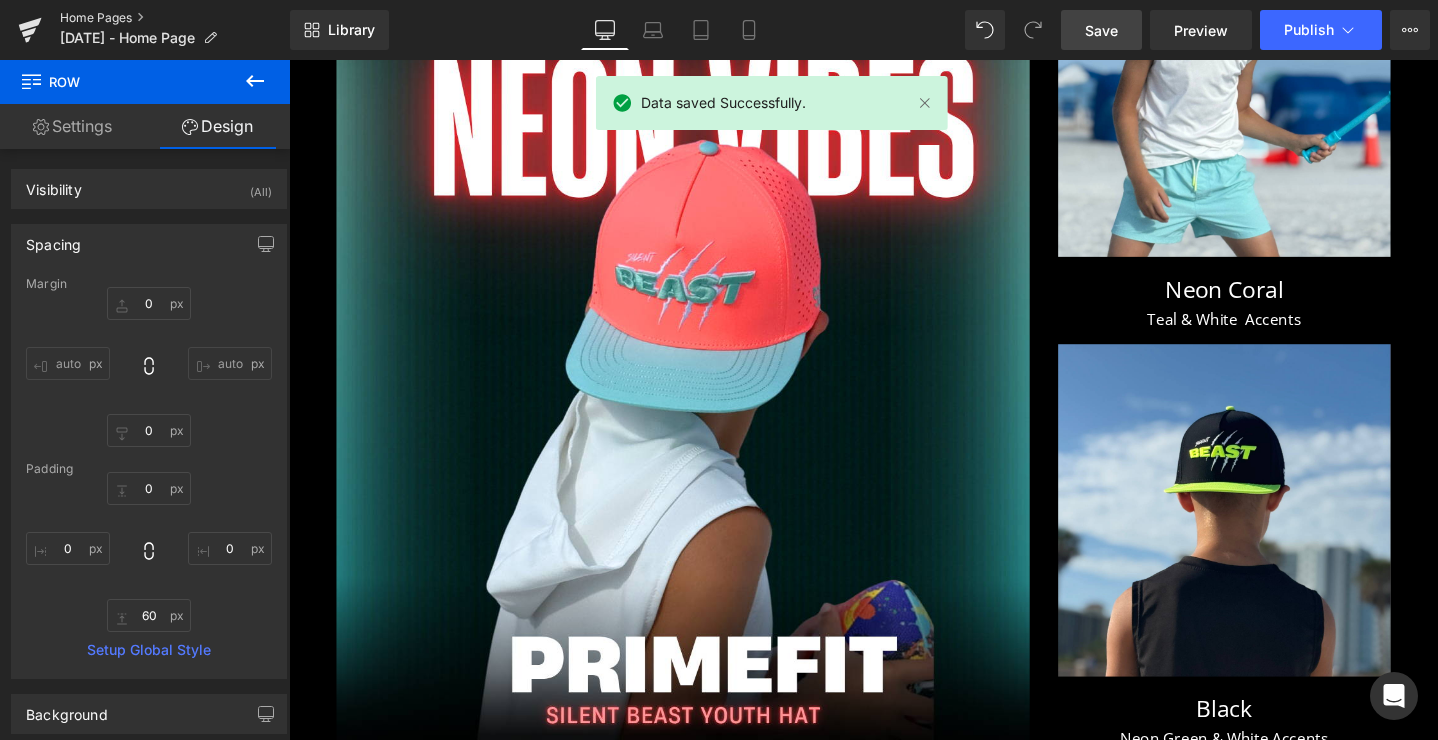 click on "Home Pages" at bounding box center [175, 18] 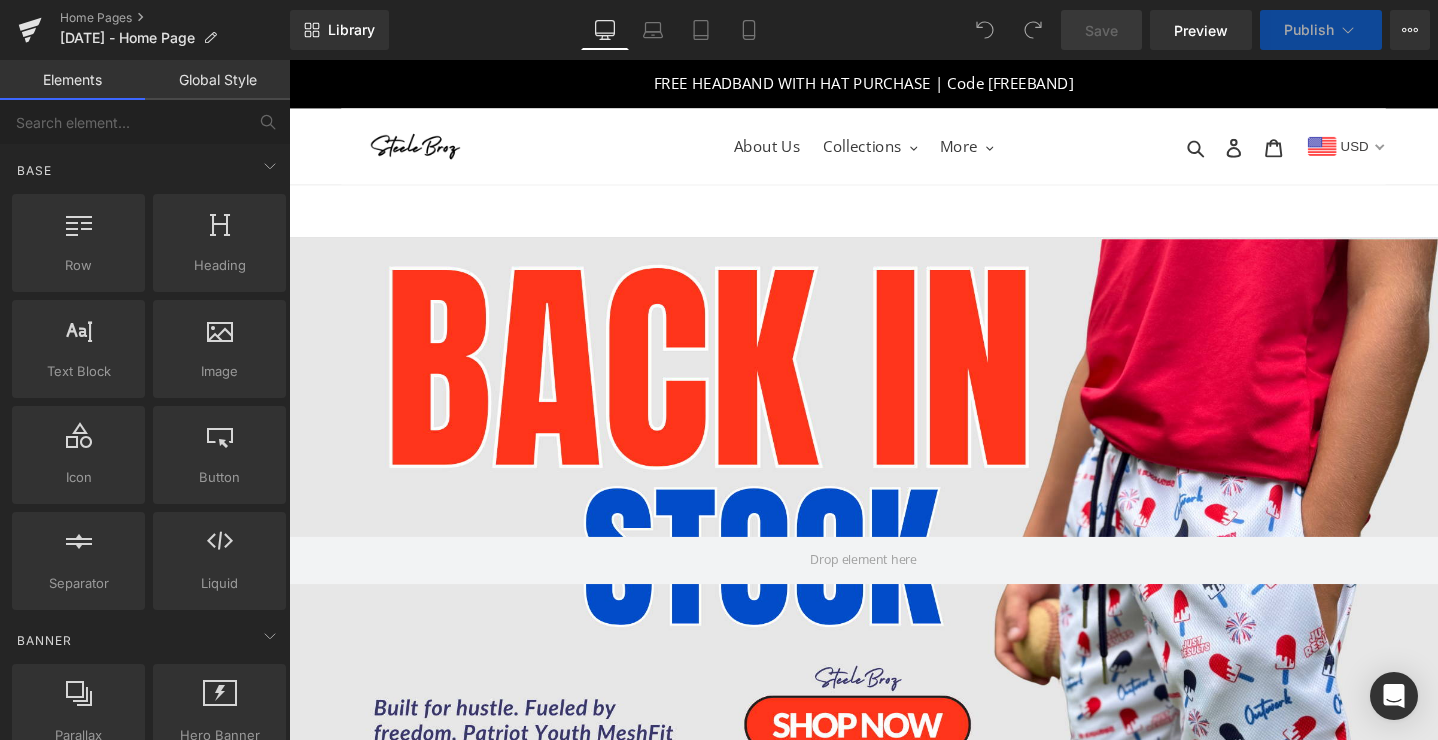scroll, scrollTop: 0, scrollLeft: 0, axis: both 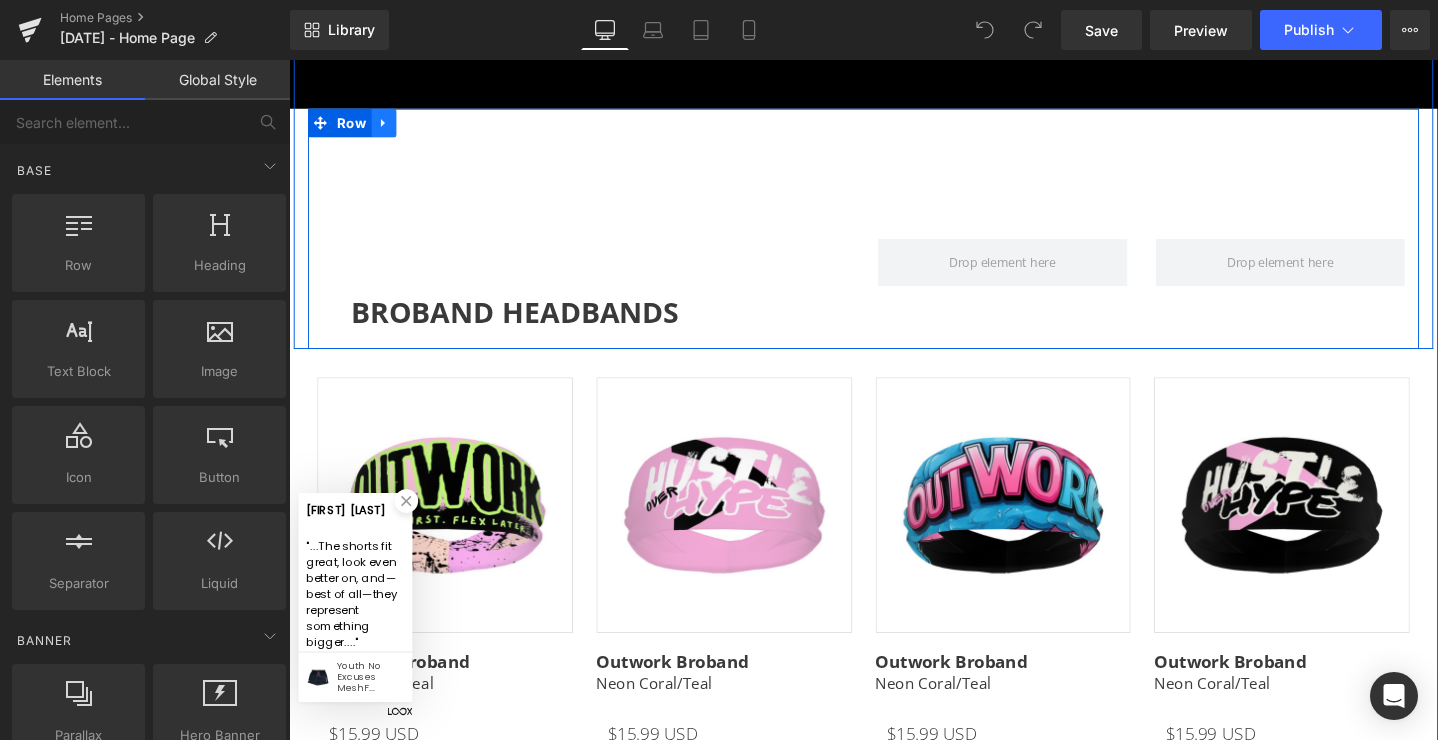 click 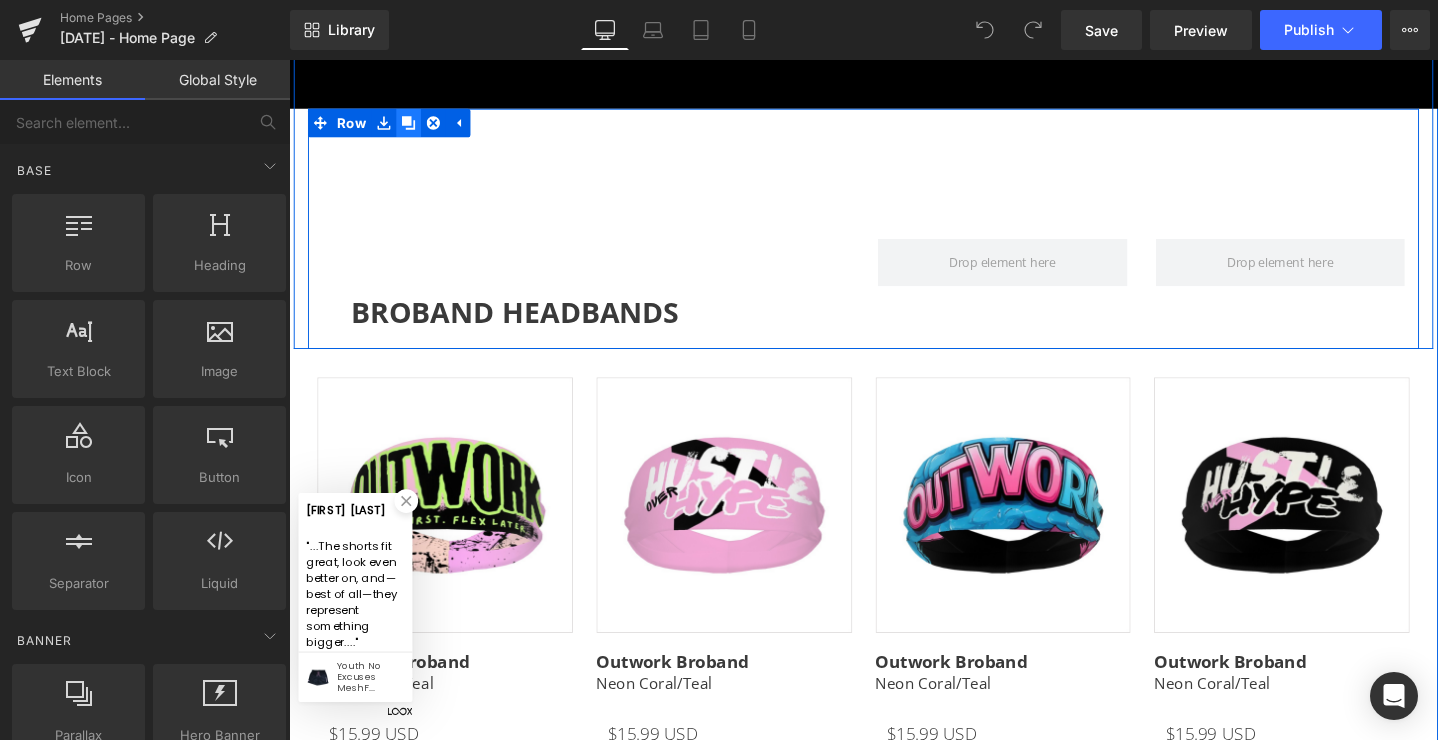 click 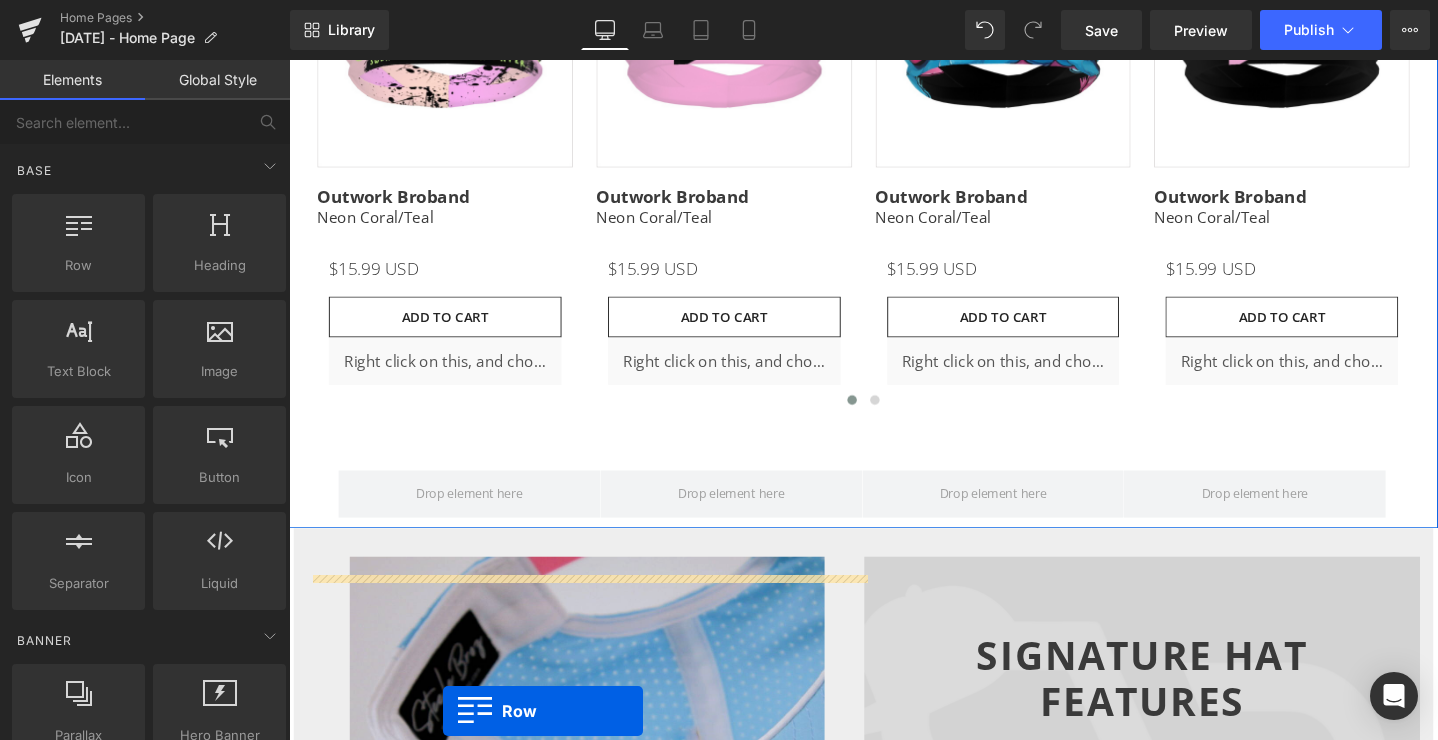 scroll, scrollTop: 5890, scrollLeft: 0, axis: vertical 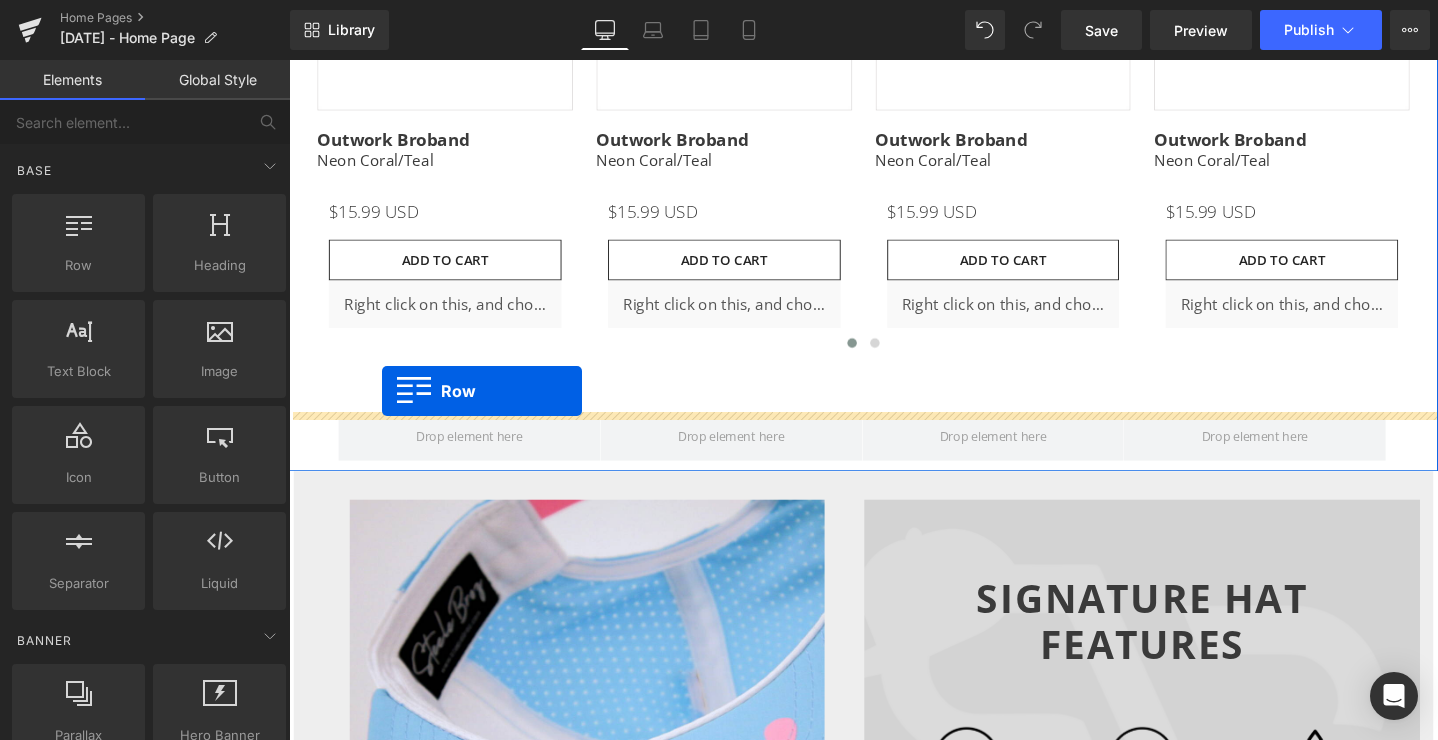 drag, startPoint x: 360, startPoint y: 382, endPoint x: 386, endPoint y: 410, distance: 38.209946 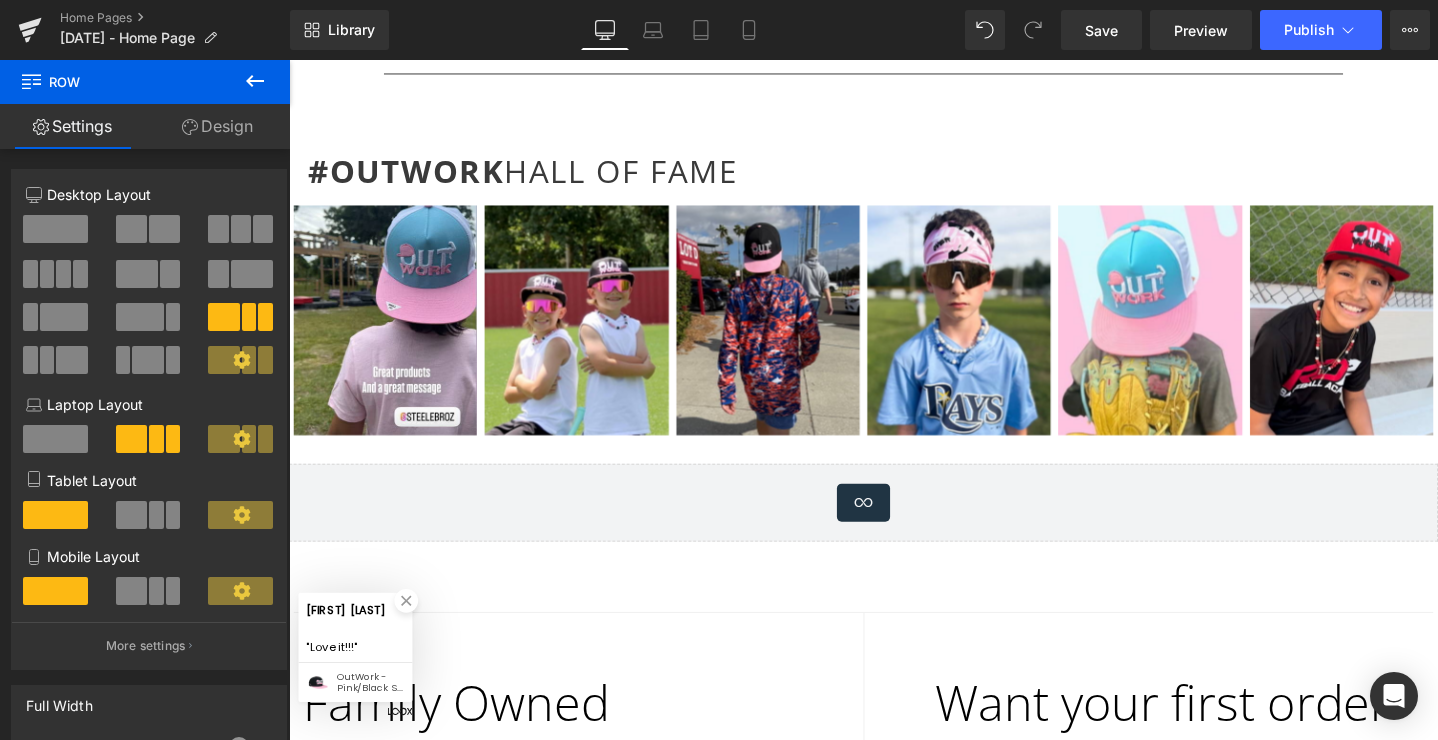 scroll, scrollTop: 7530, scrollLeft: 0, axis: vertical 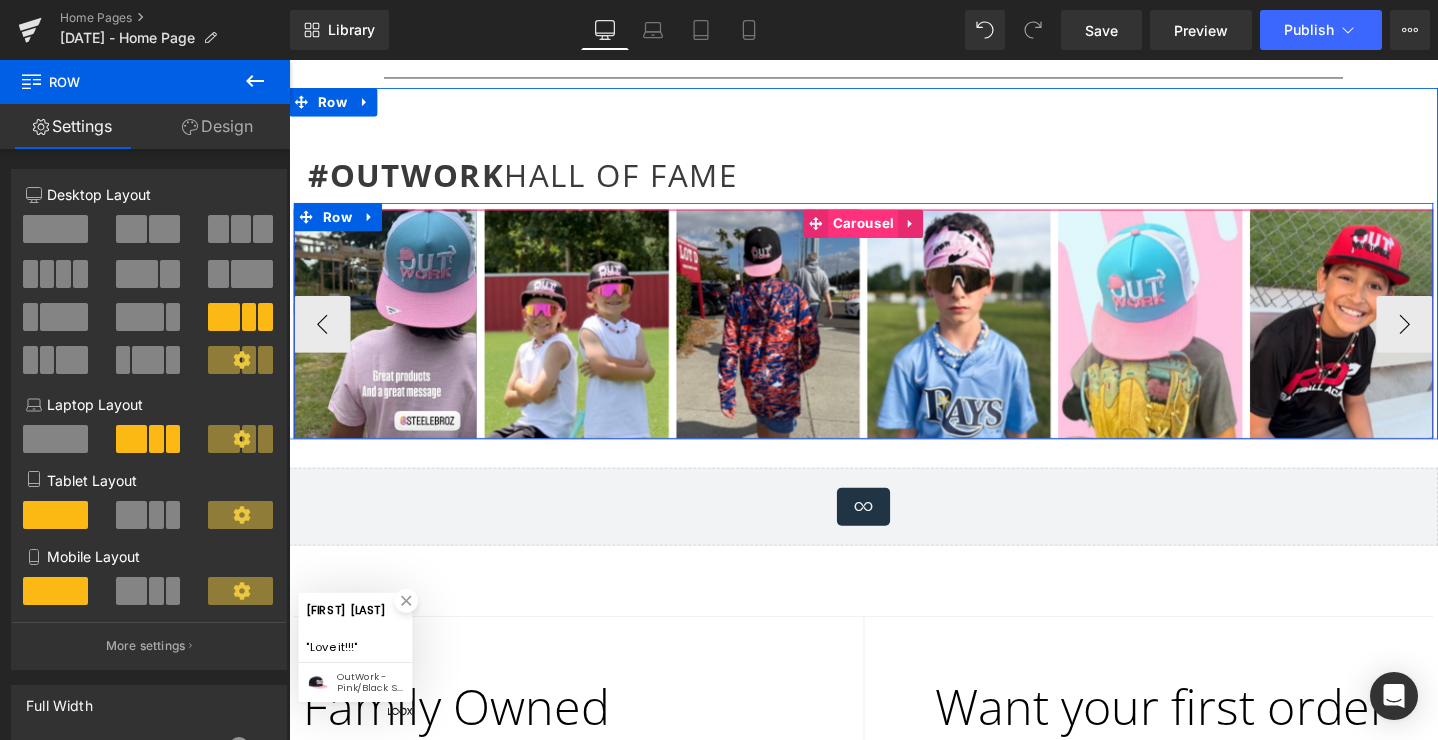 click on "Carousel" at bounding box center (894, 232) 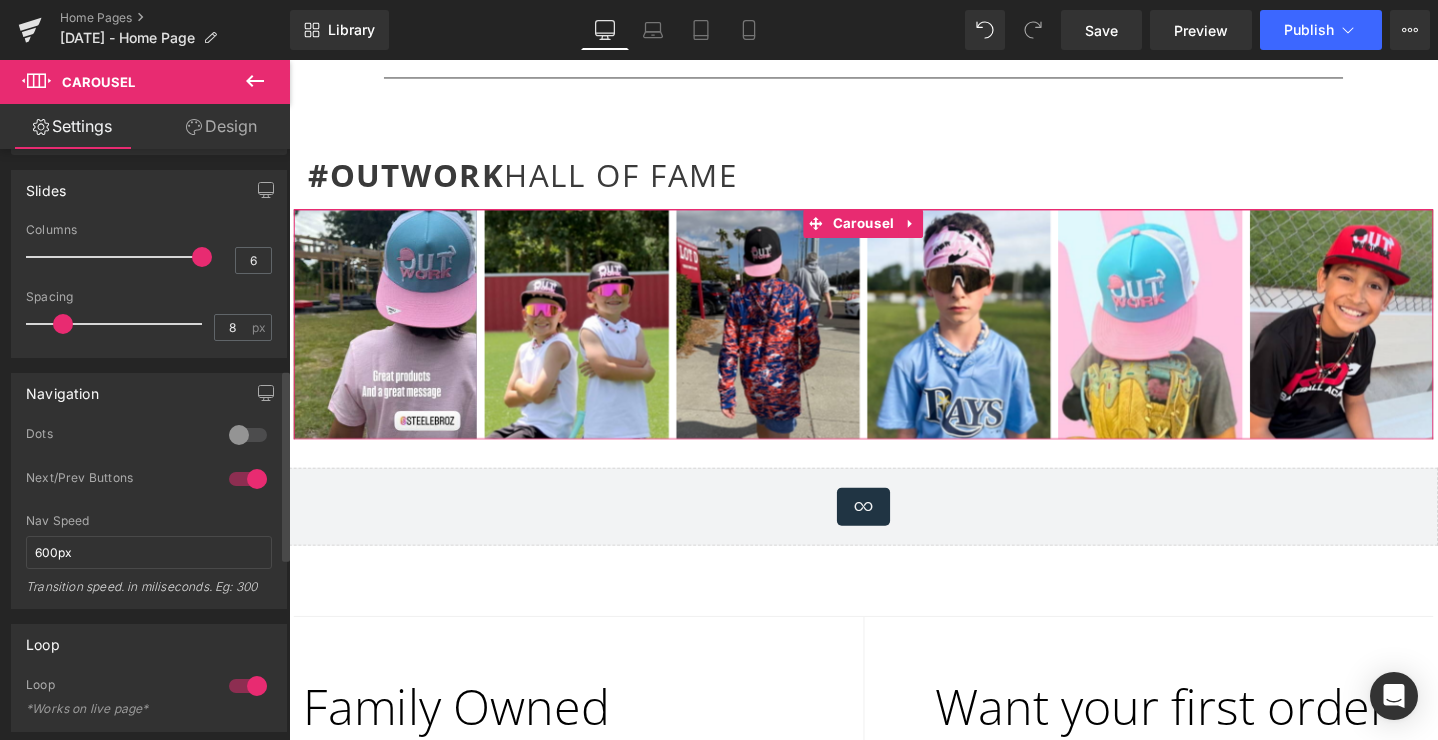scroll, scrollTop: 595, scrollLeft: 0, axis: vertical 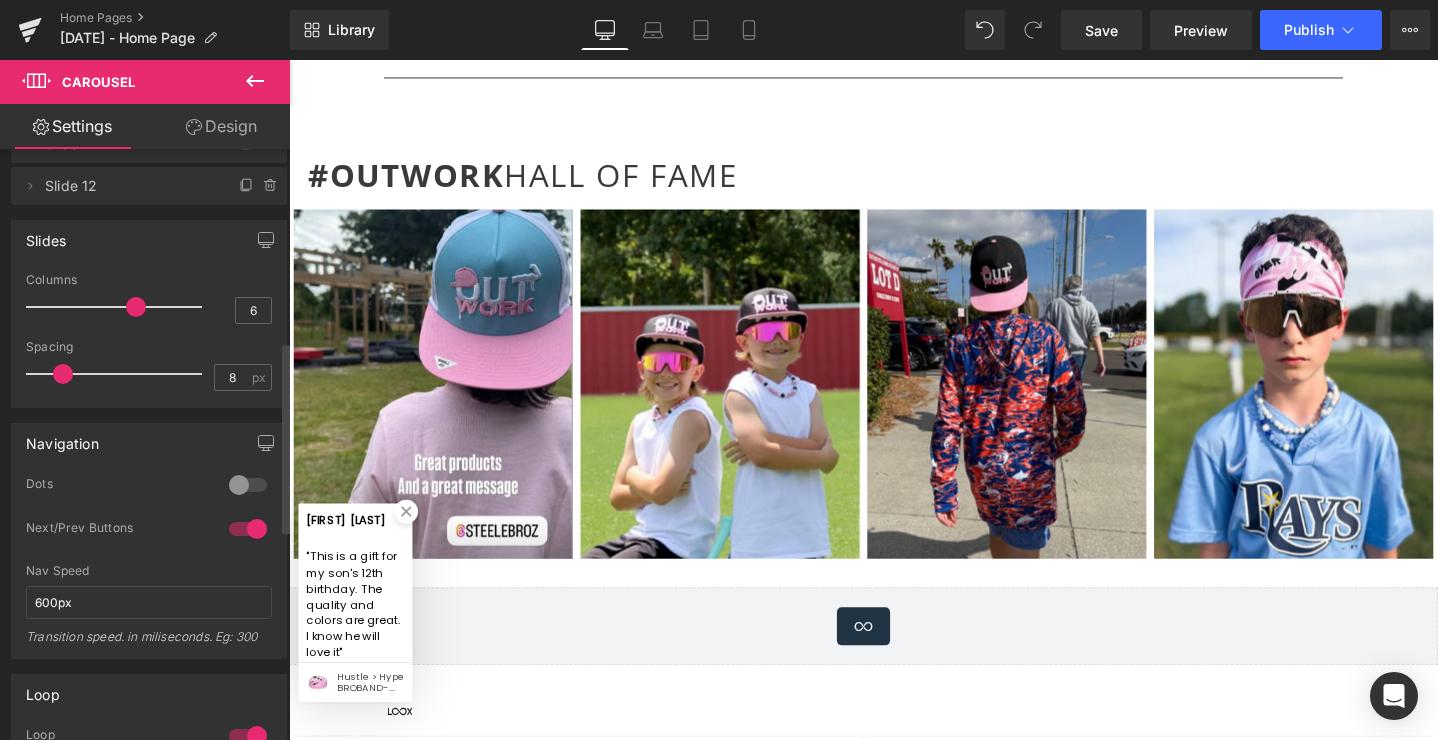 drag, startPoint x: 195, startPoint y: 303, endPoint x: 119, endPoint y: 301, distance: 76.02631 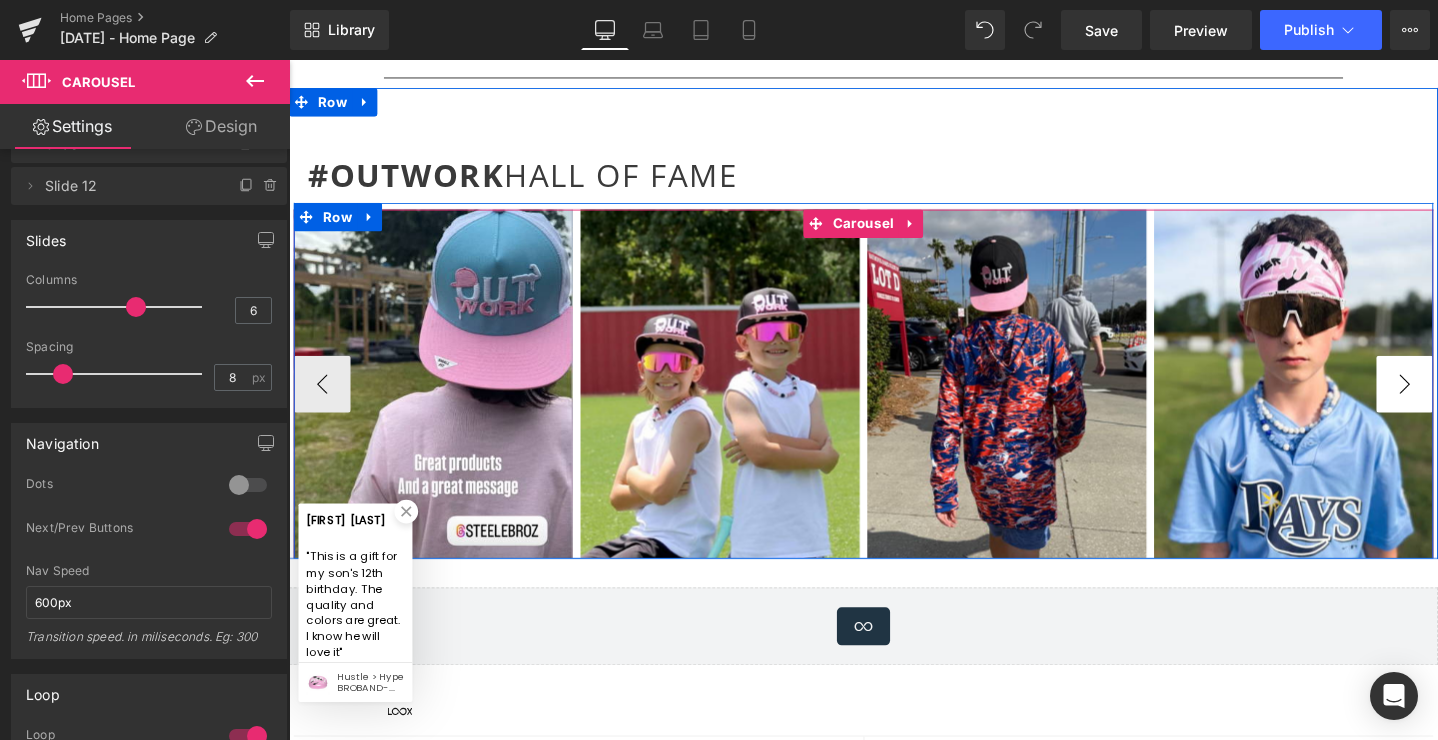 click on "›" at bounding box center (1464, 401) 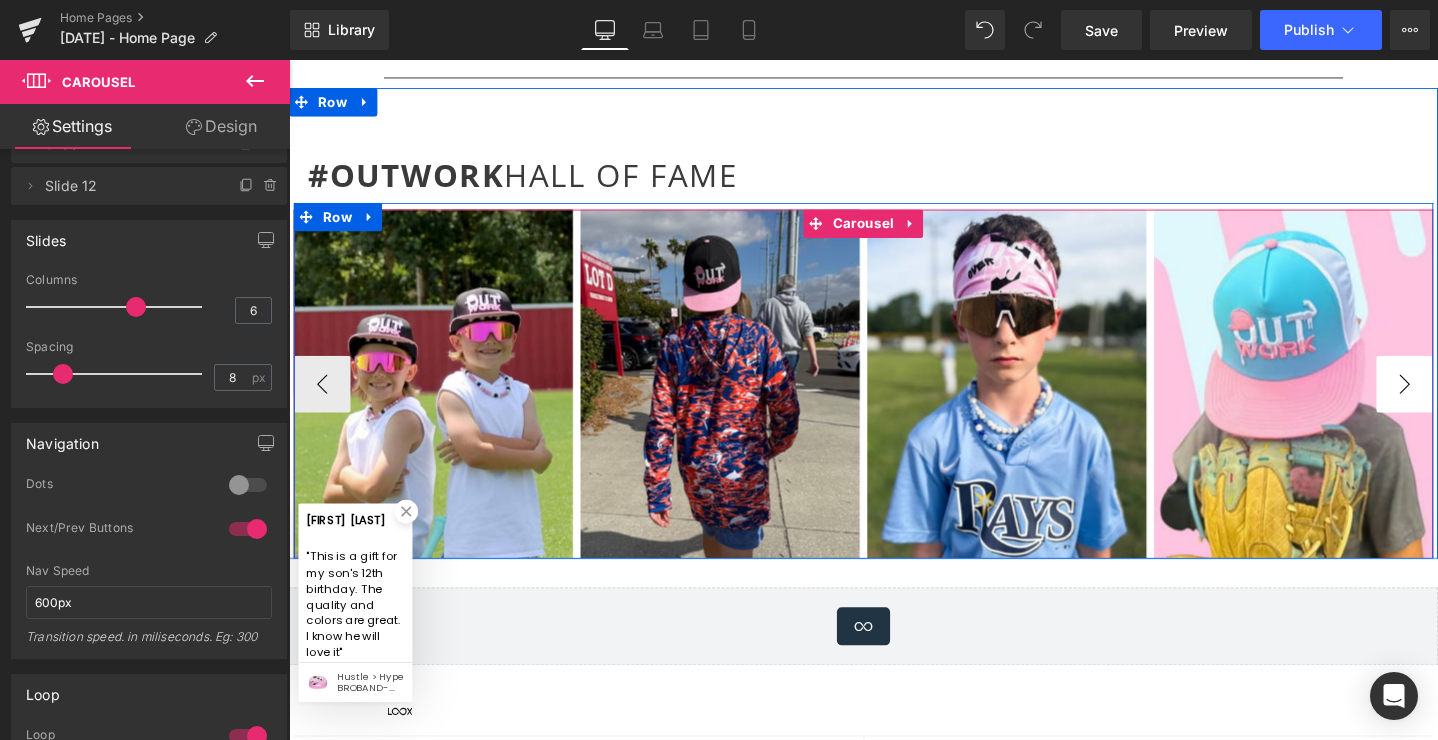 click on "›" at bounding box center (1464, 401) 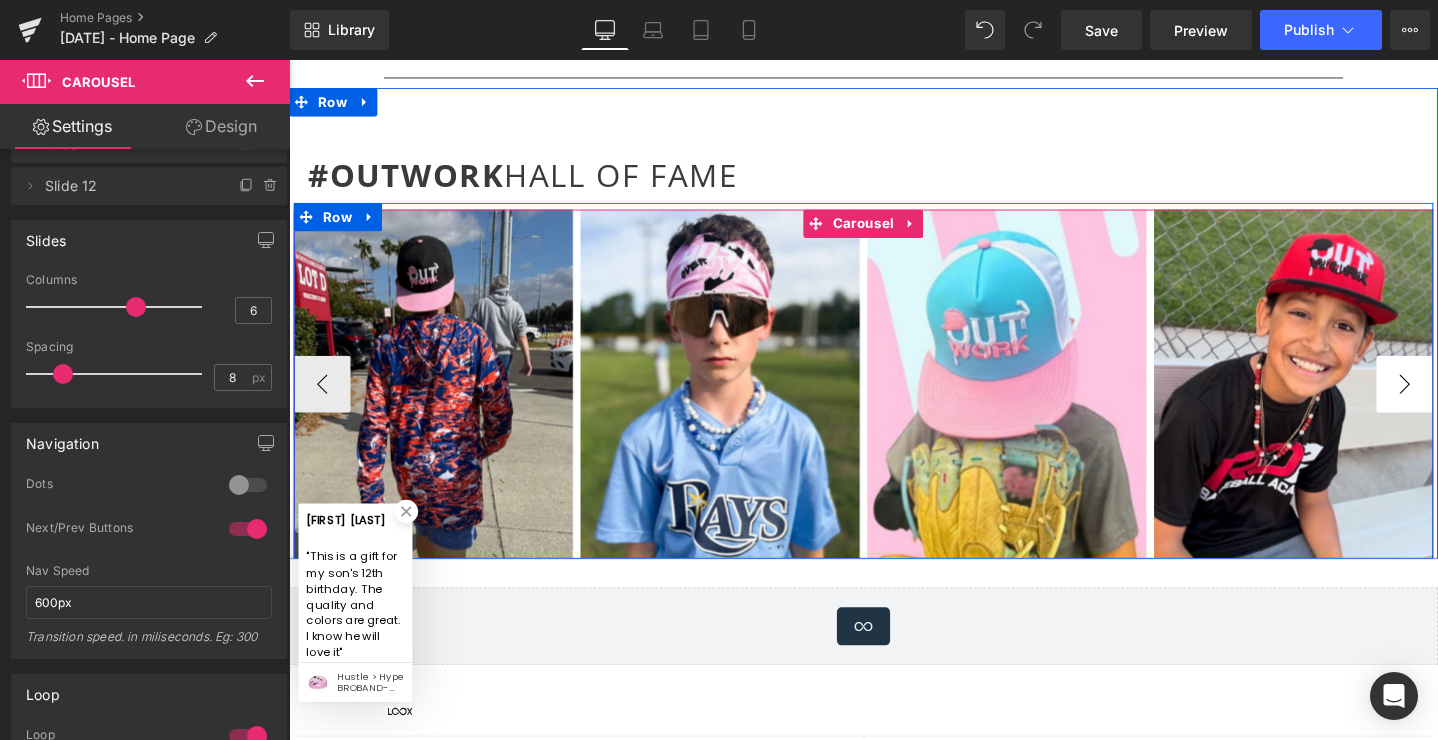 click on "›" at bounding box center [1464, 401] 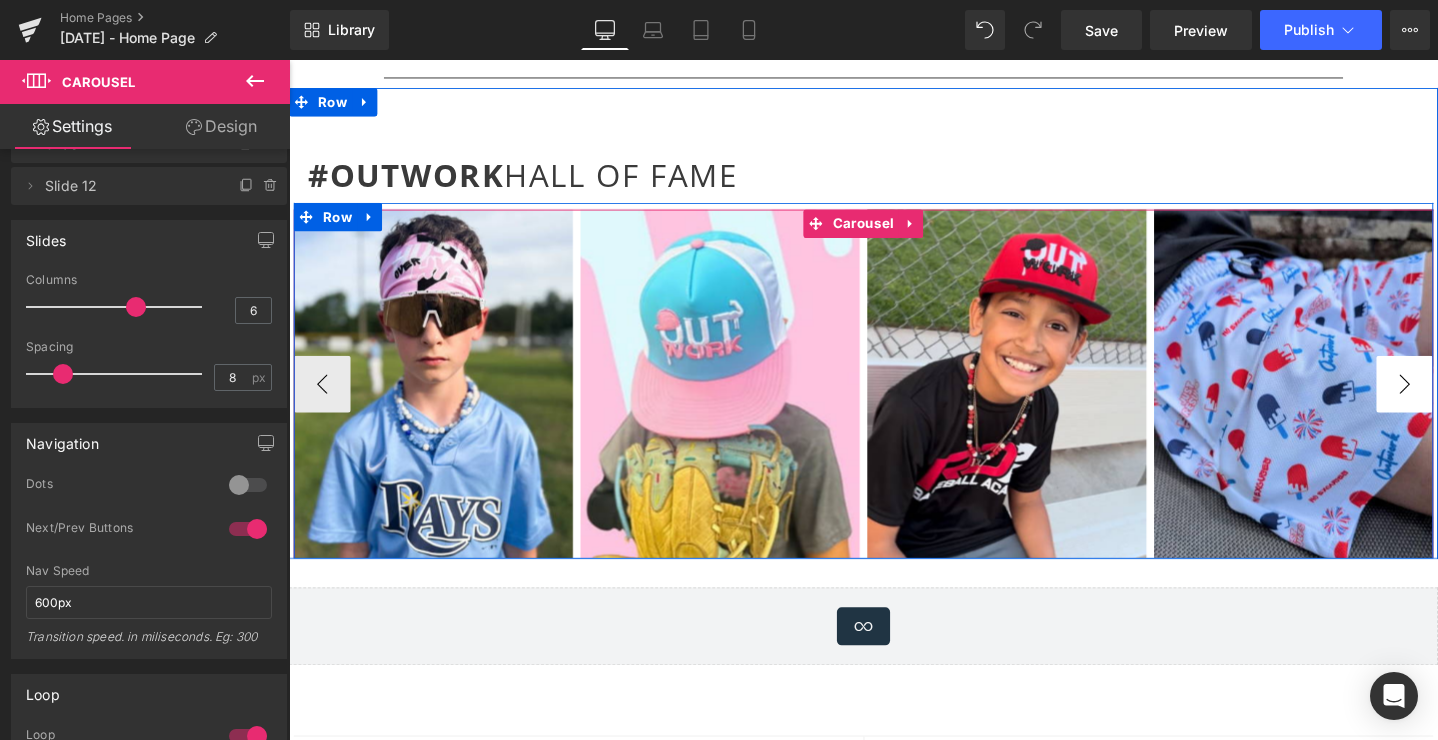 click on "›" at bounding box center [1464, 401] 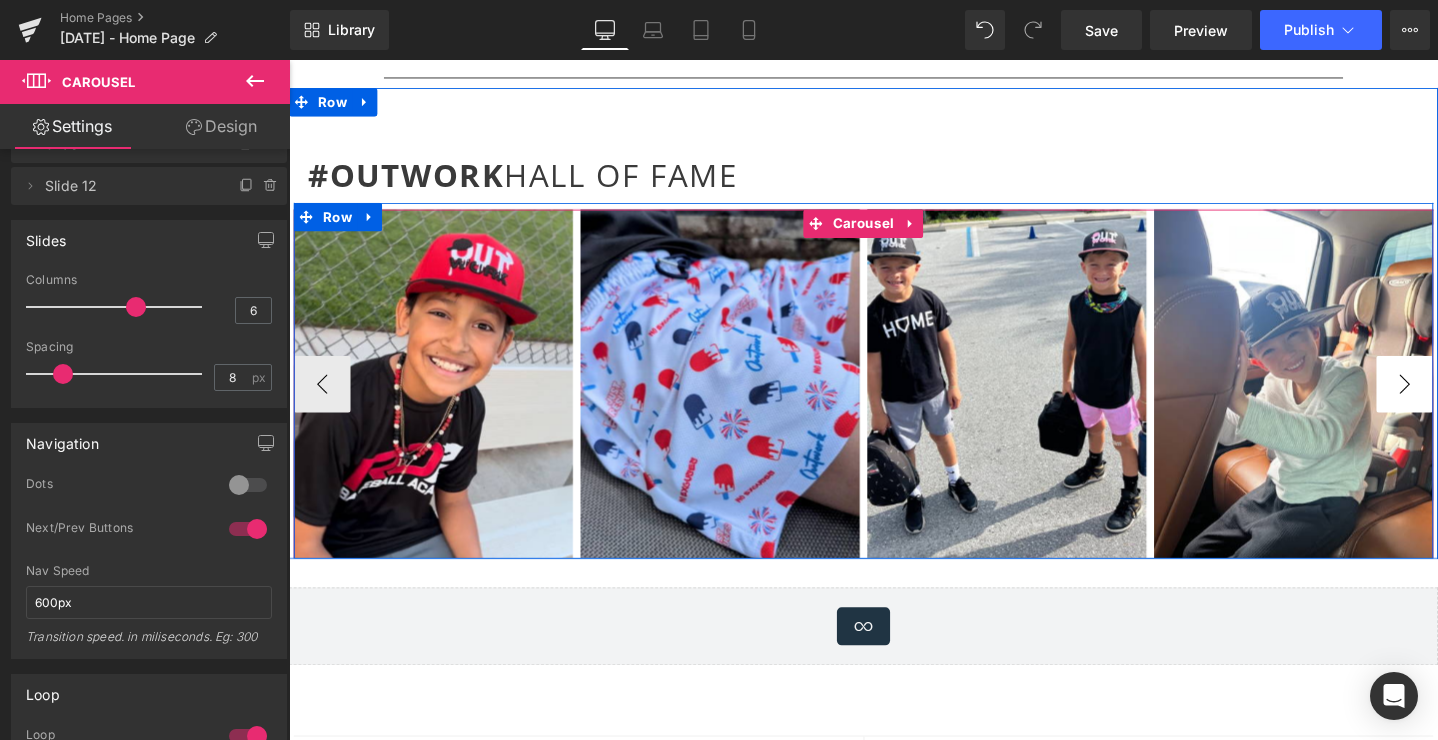 click on "›" at bounding box center [1464, 401] 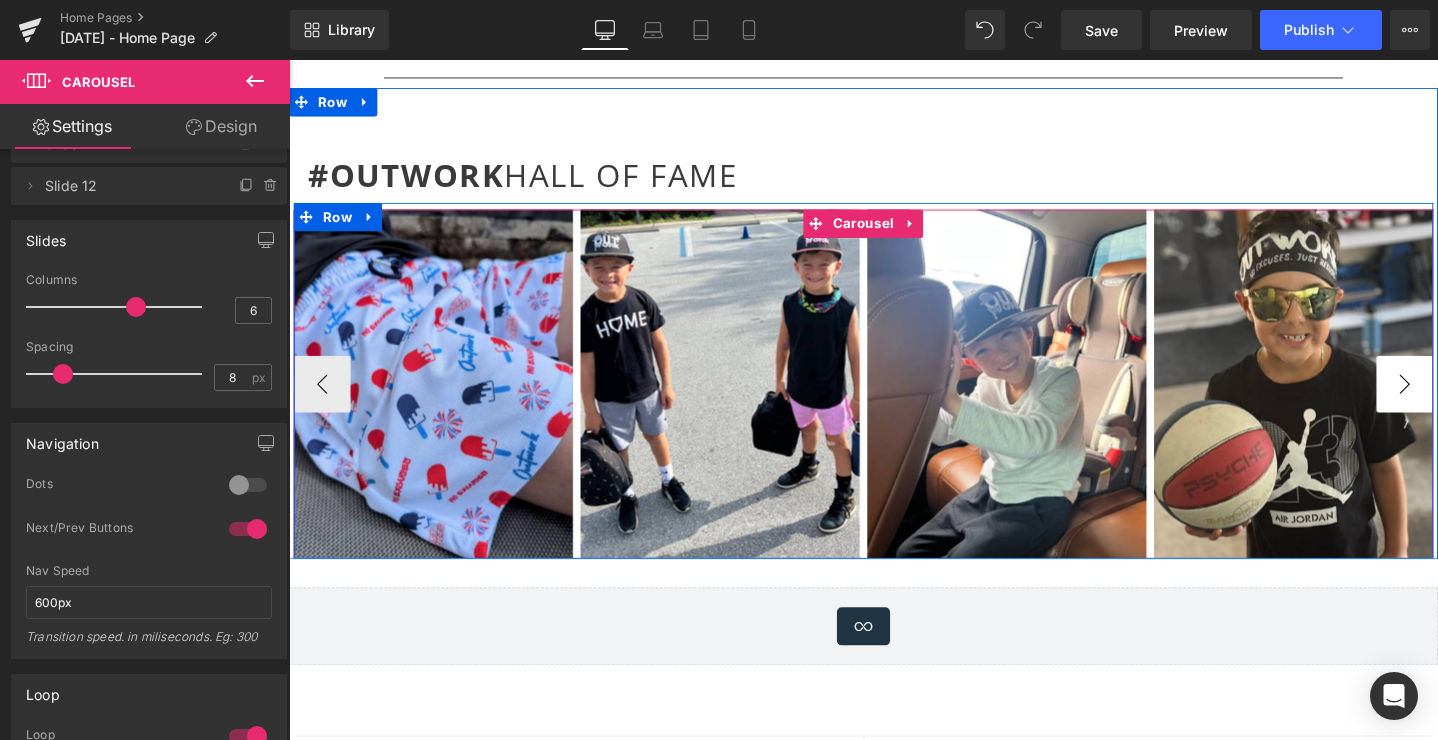 click on "›" at bounding box center (1464, 401) 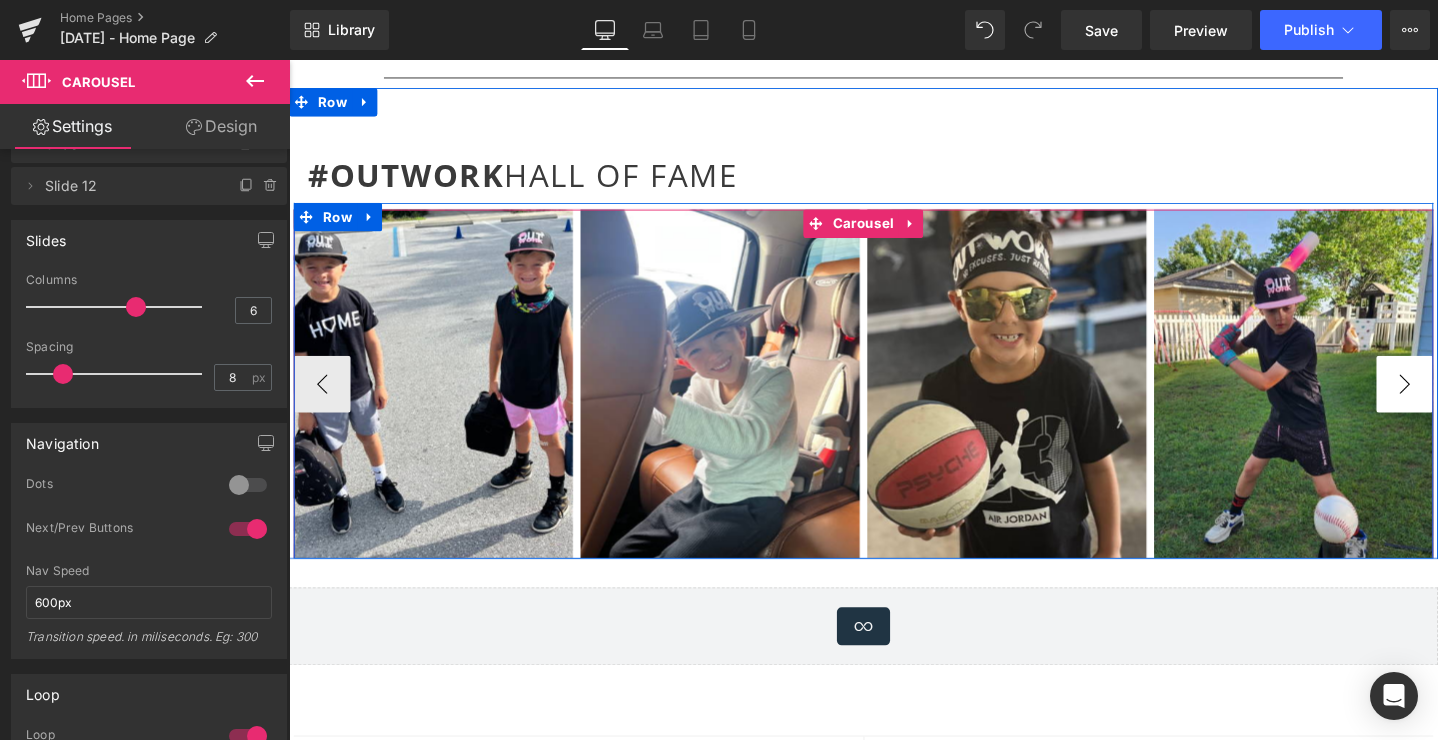 click on "›" at bounding box center [1464, 401] 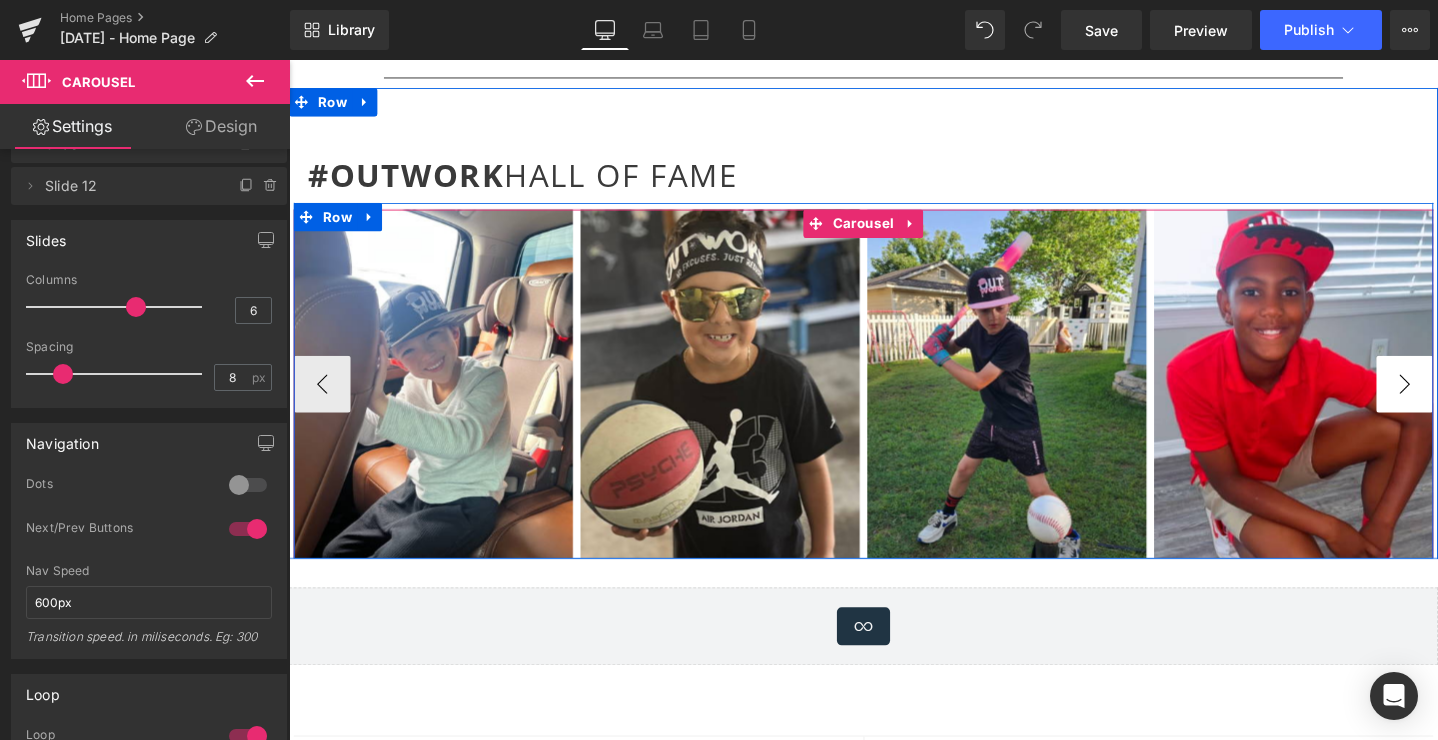 click on "›" at bounding box center [1464, 401] 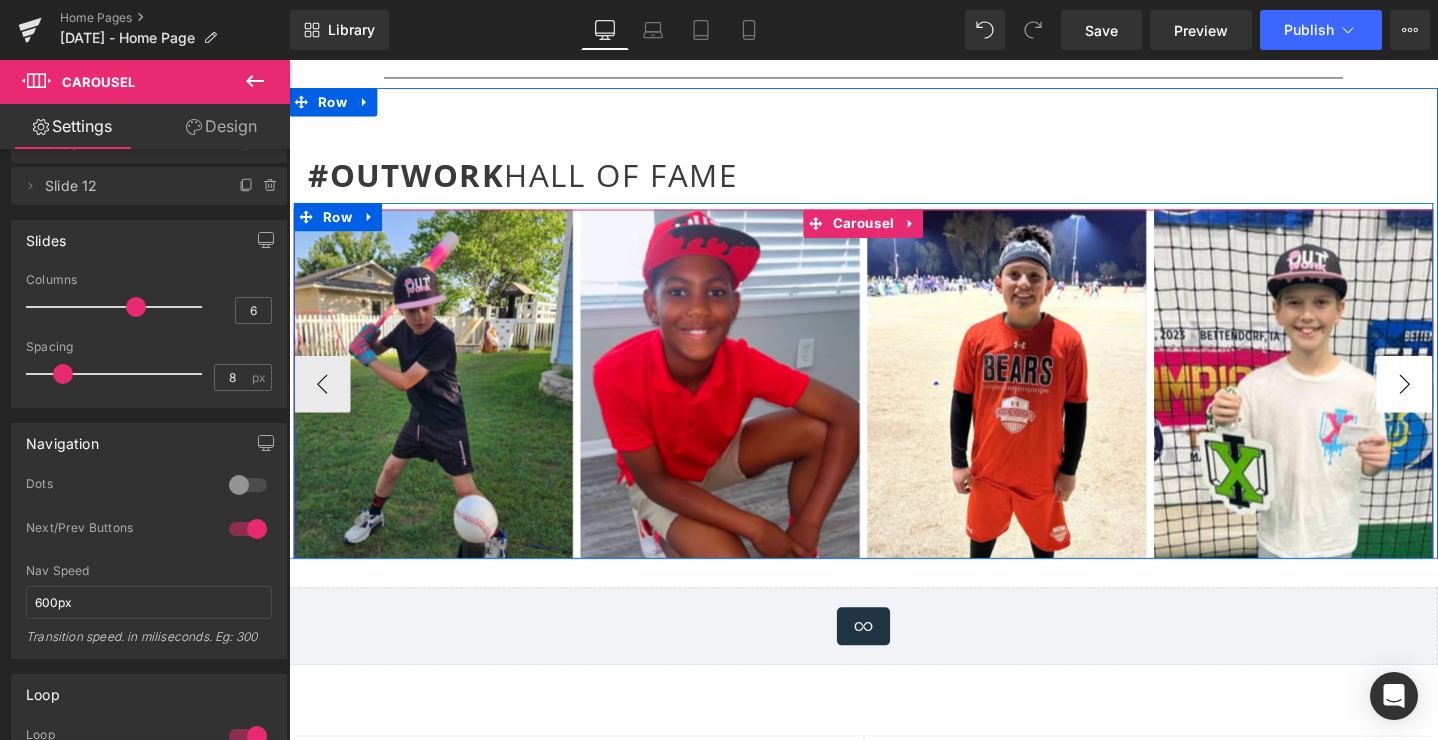 click on "›" at bounding box center [1464, 401] 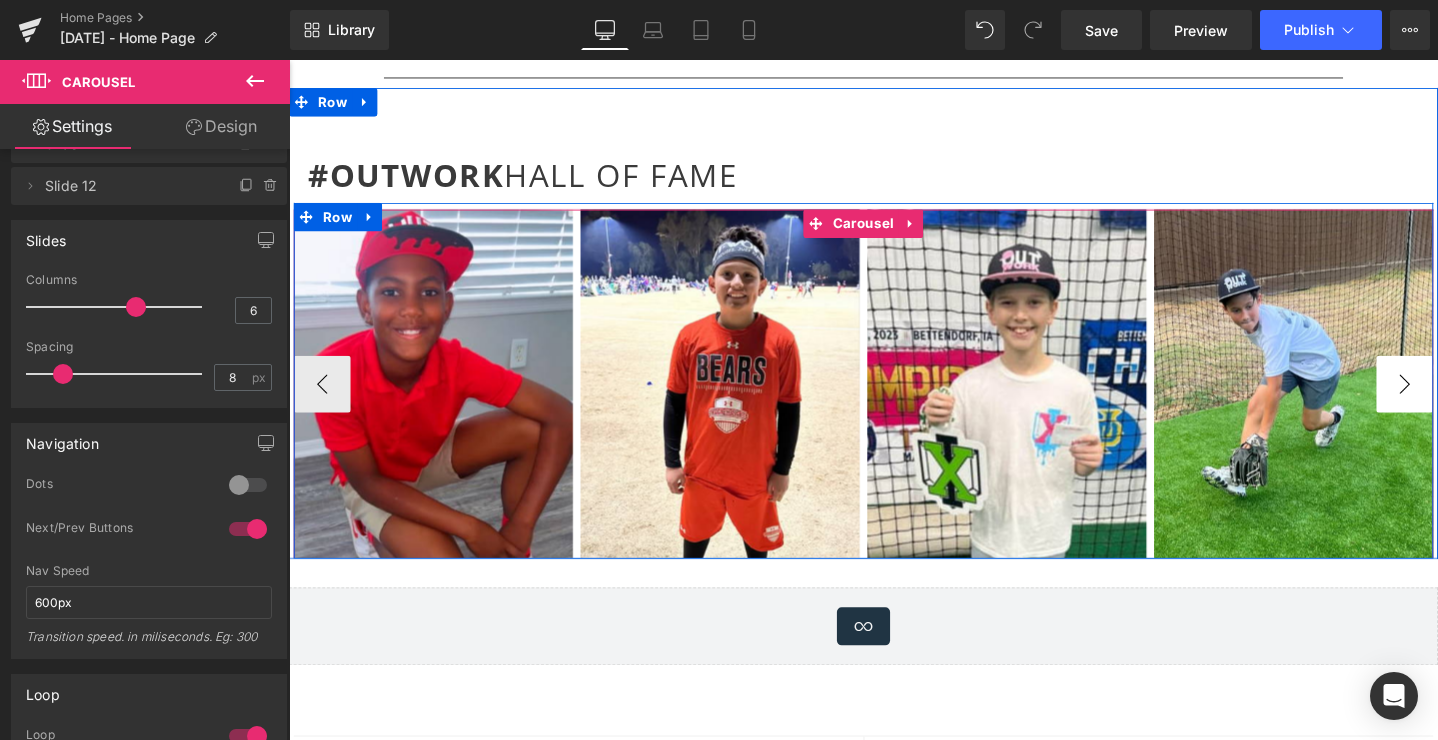 click on "›" at bounding box center [1464, 401] 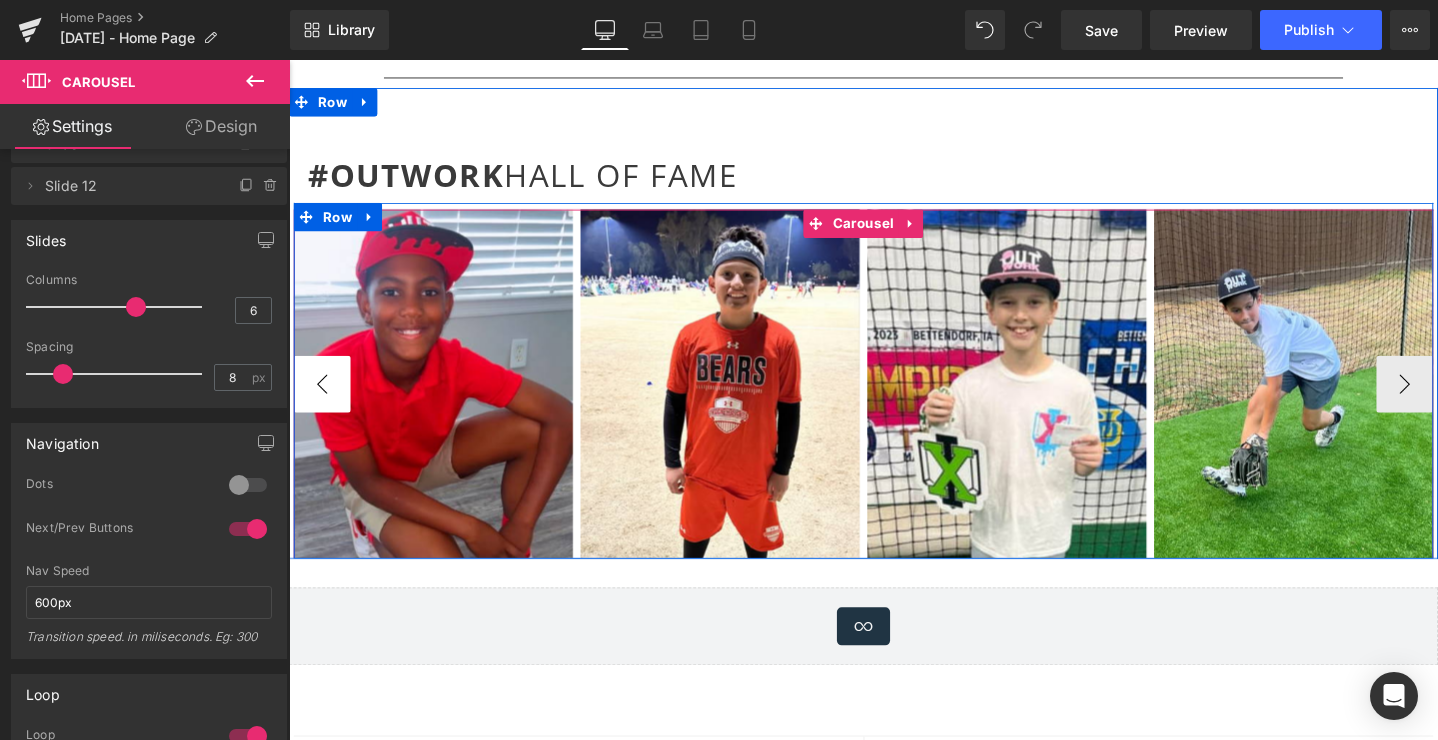 click on "‹" at bounding box center [324, 401] 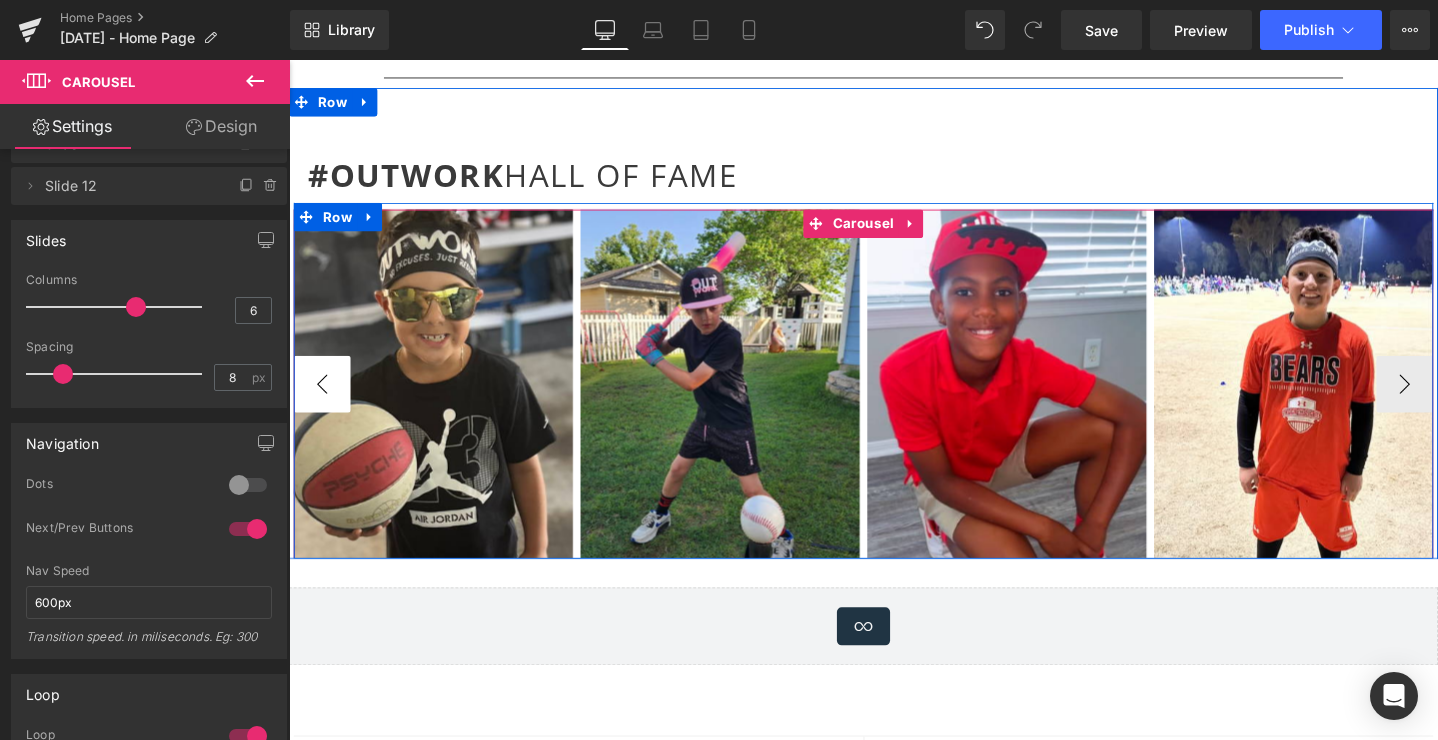 click on "‹" at bounding box center (324, 401) 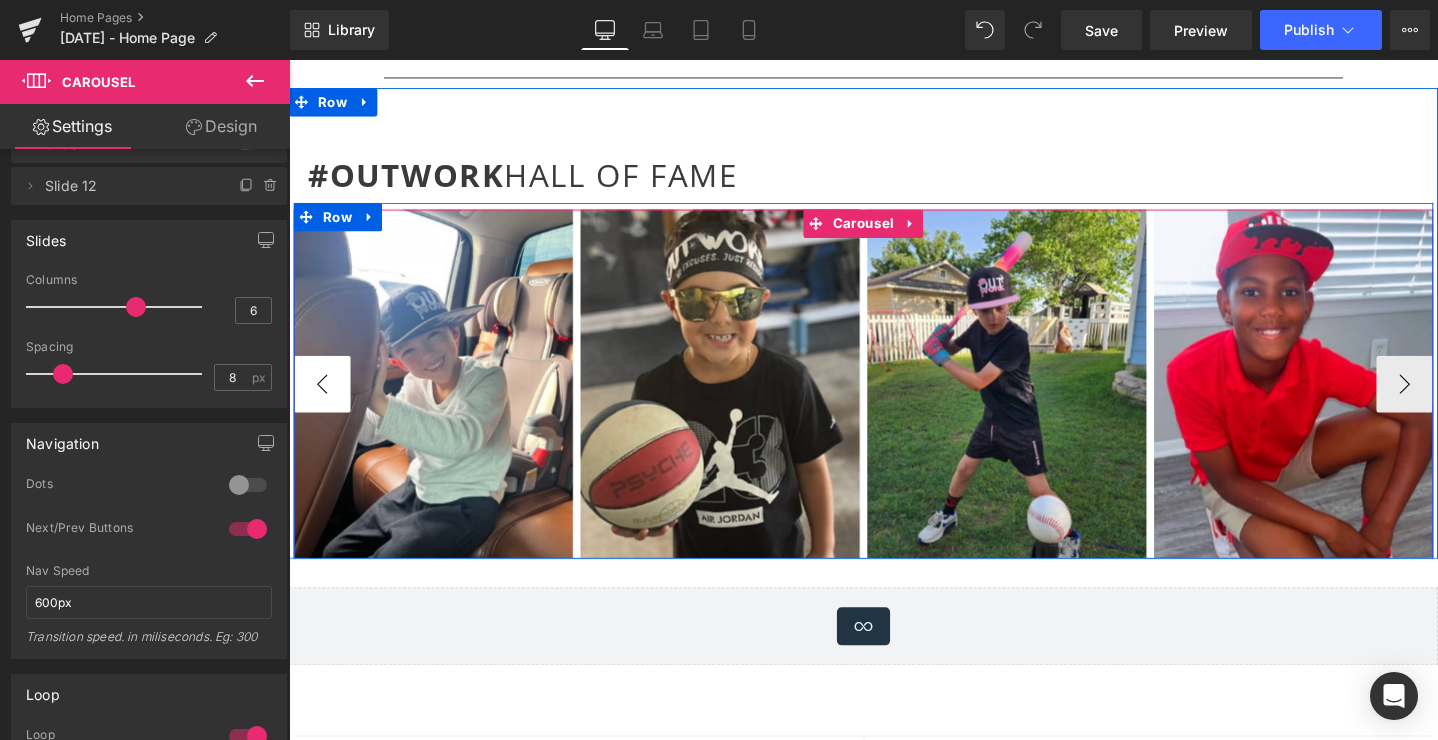 click on "‹" at bounding box center [324, 401] 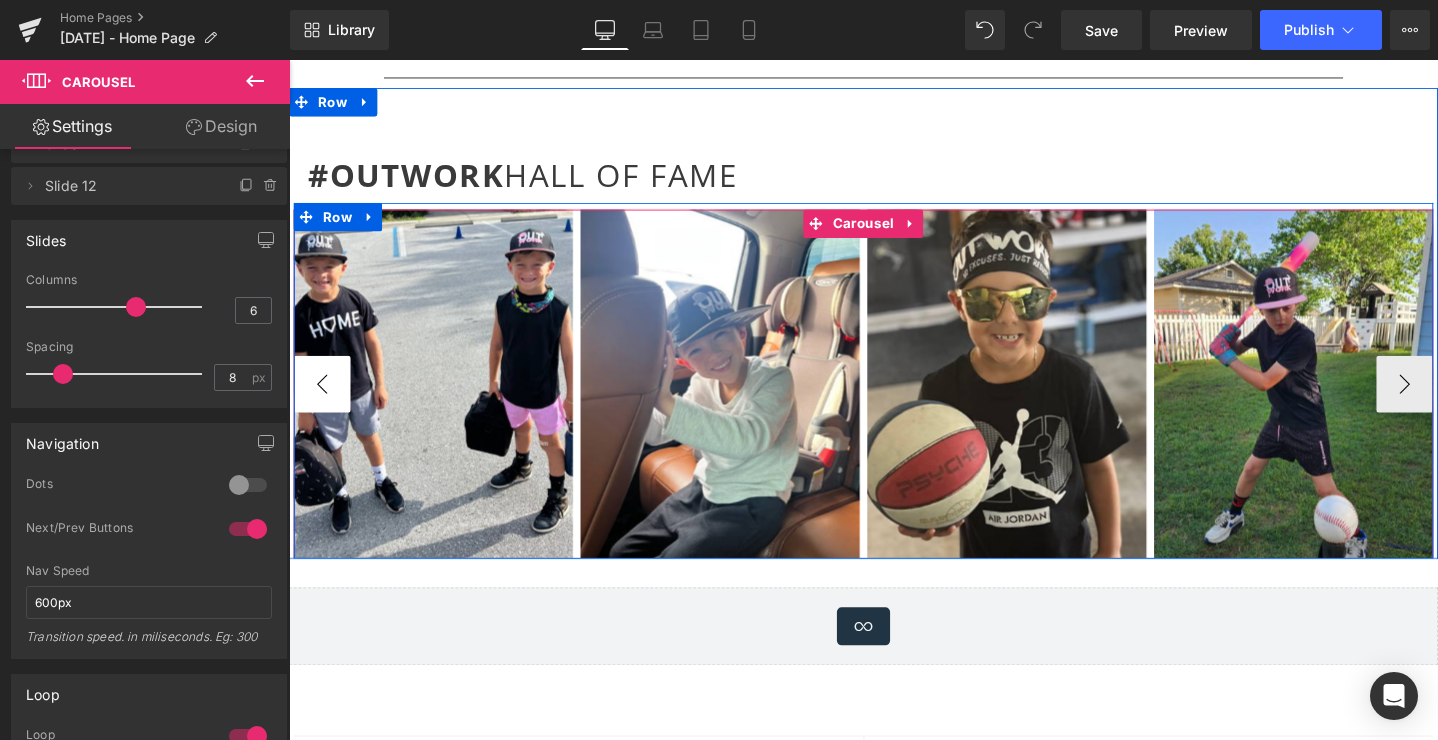 click on "‹" at bounding box center (324, 401) 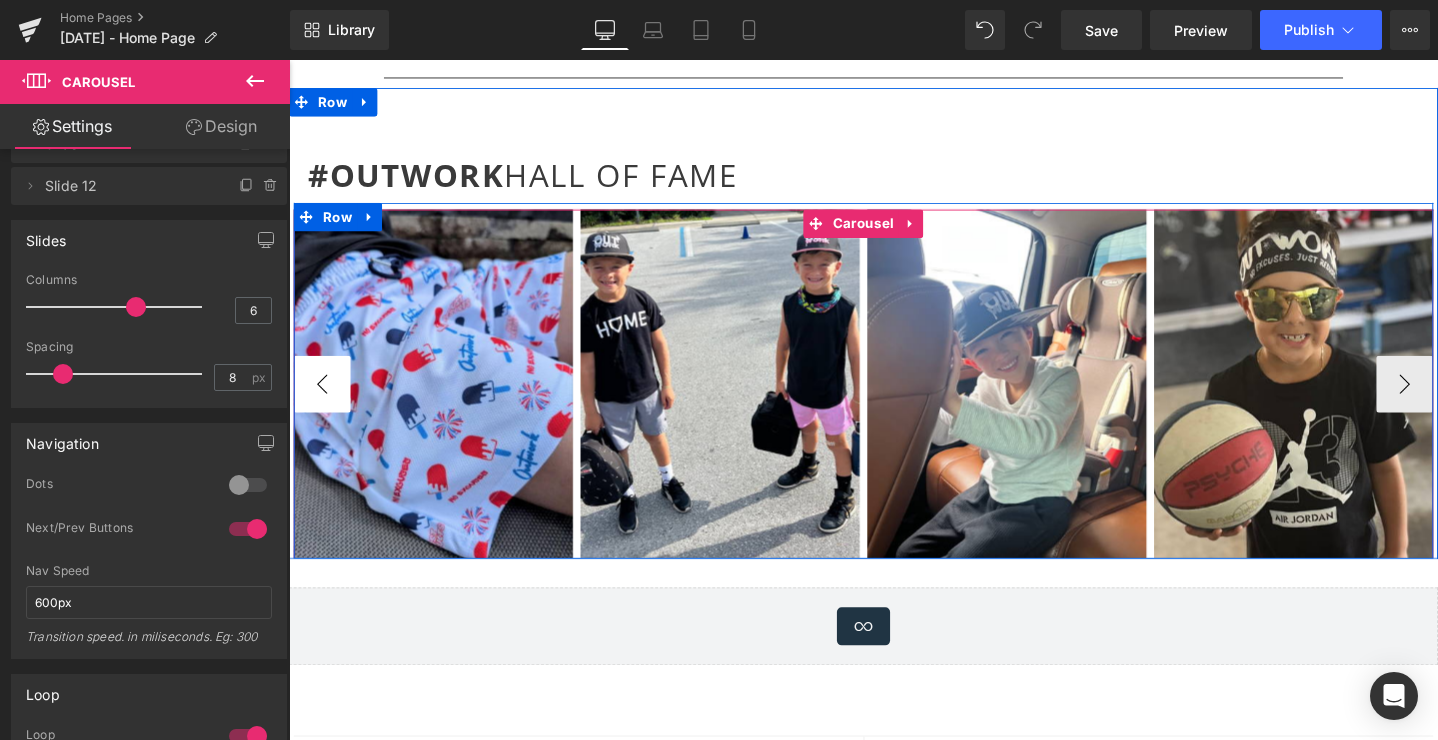 click on "‹" at bounding box center [324, 401] 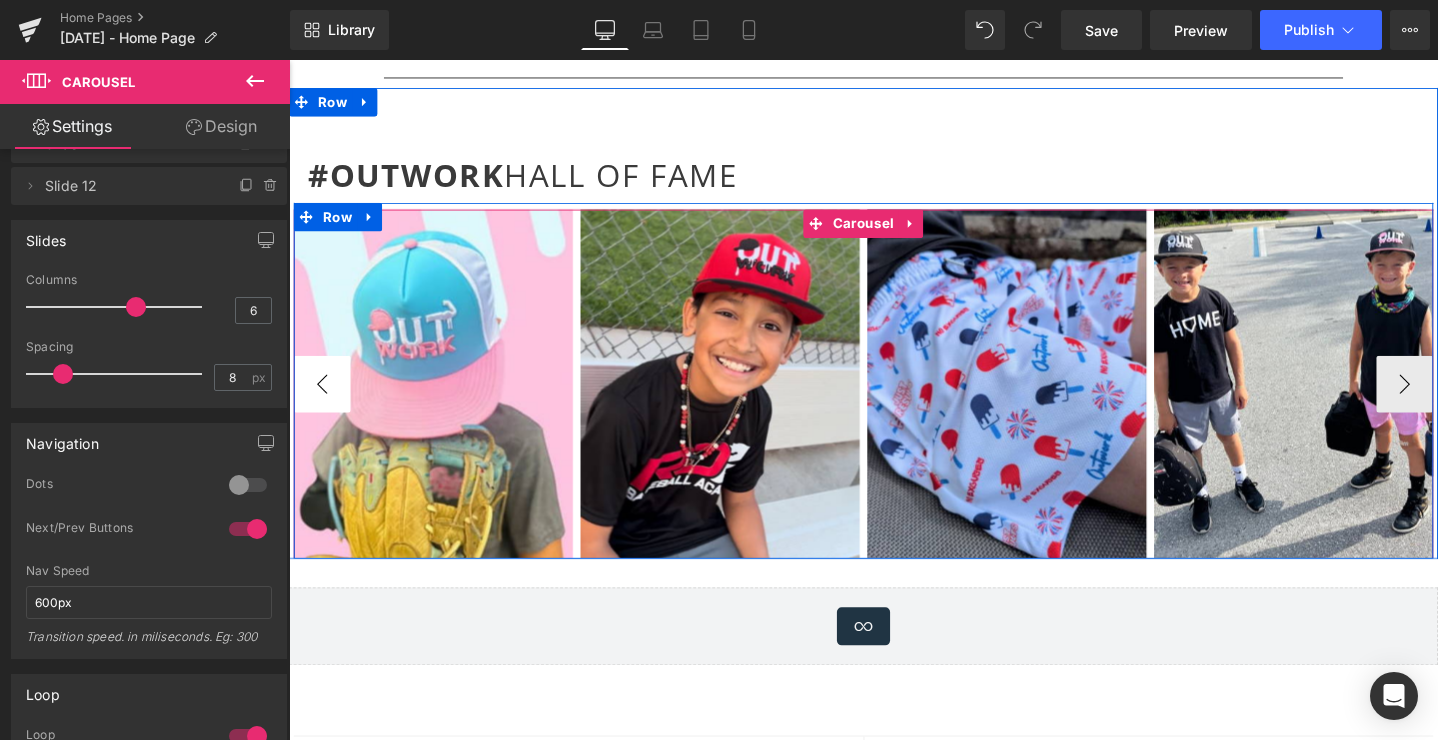 click on "‹" at bounding box center (324, 401) 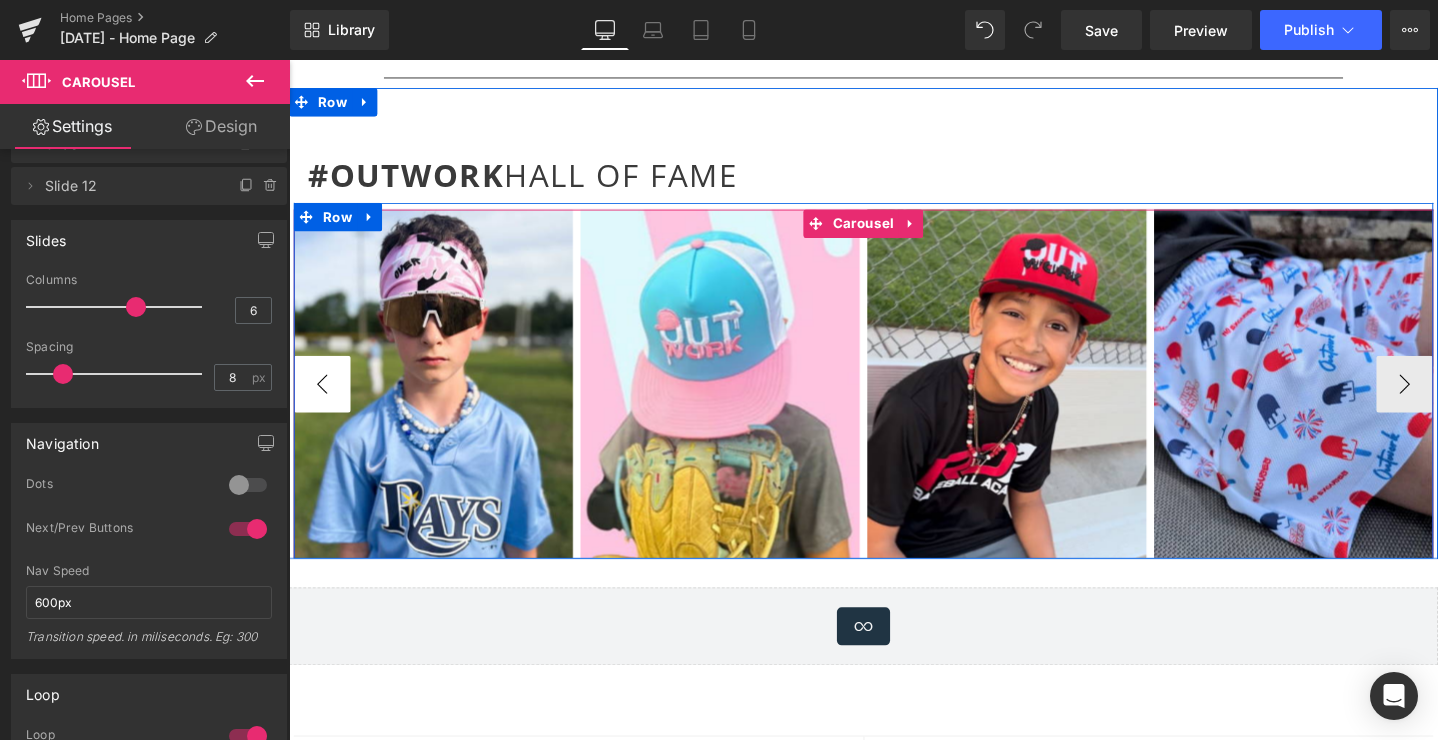 click on "‹" at bounding box center (324, 401) 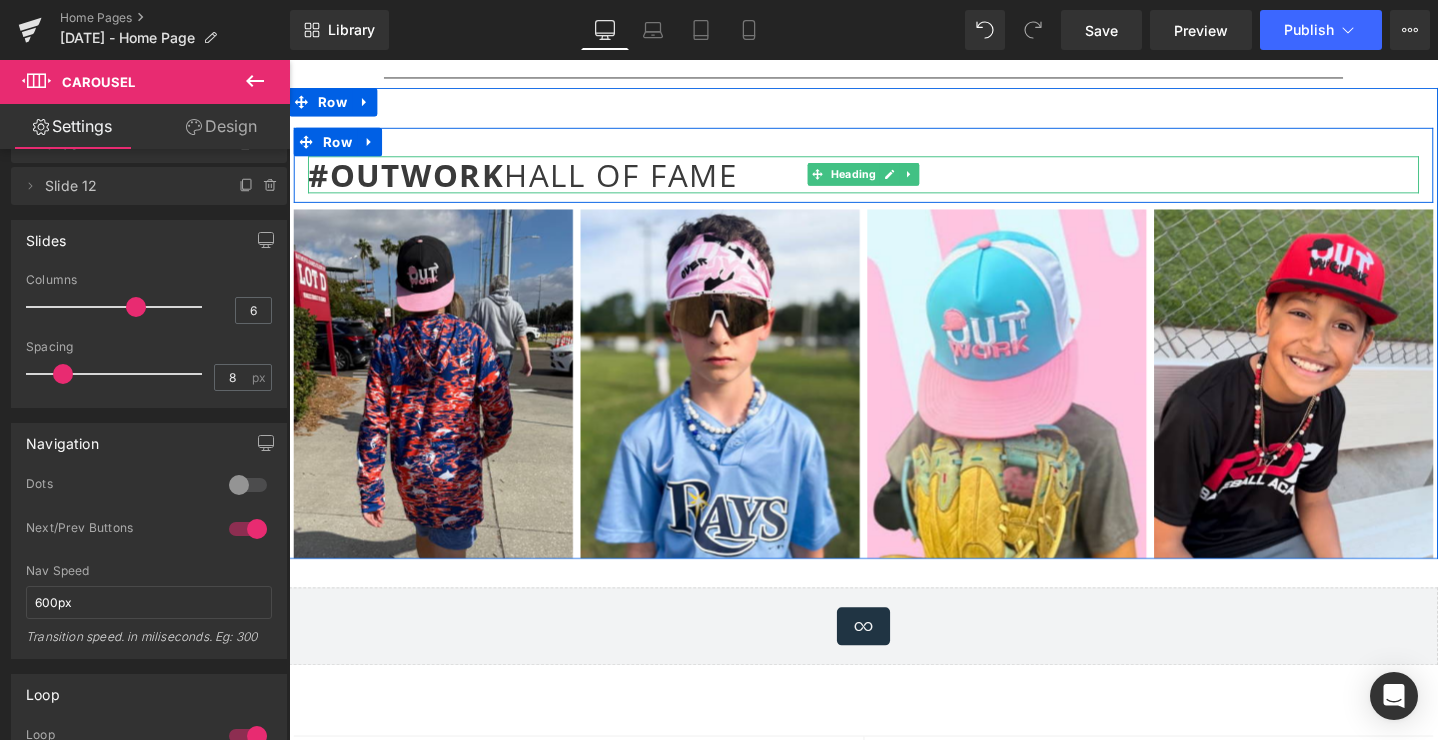 click on "#OUTWORK" at bounding box center (412, 180) 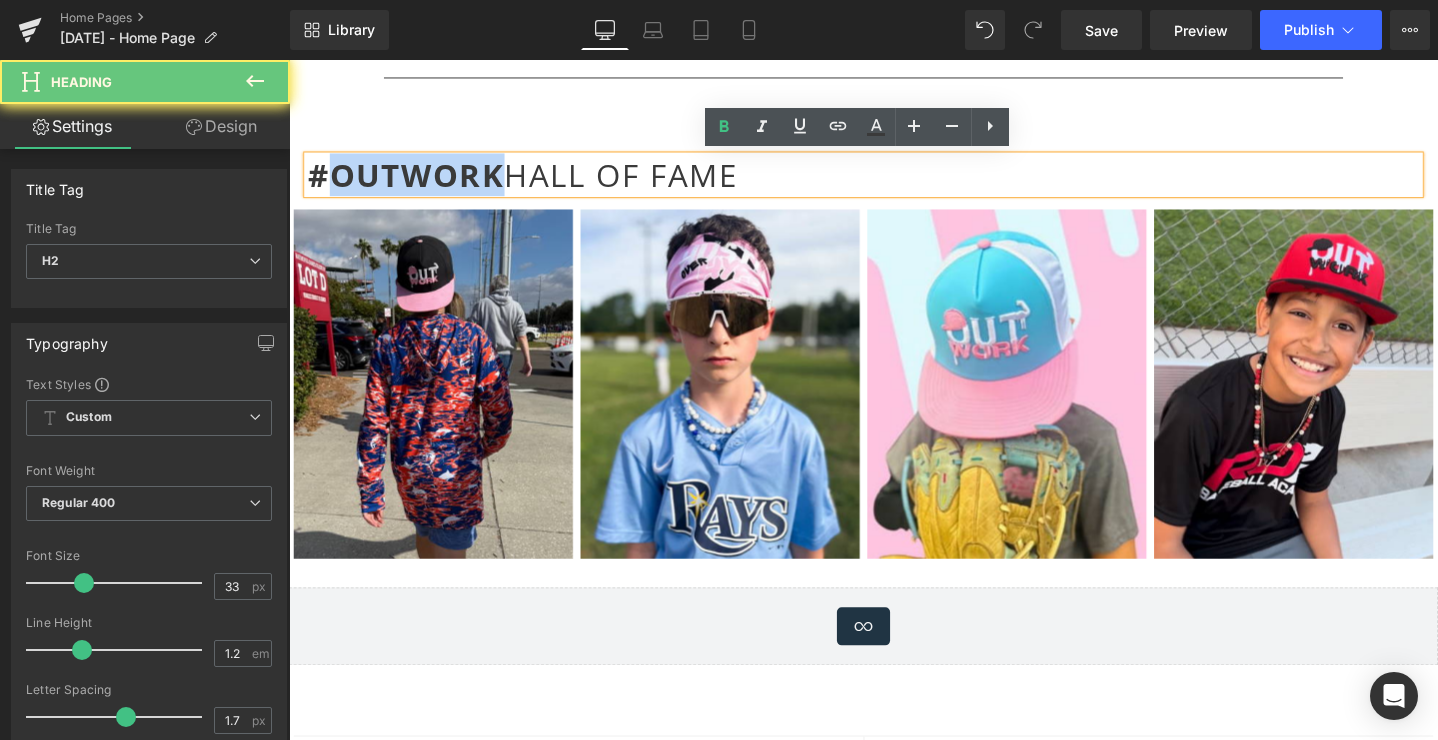 click on "#OUTWORK" at bounding box center (412, 180) 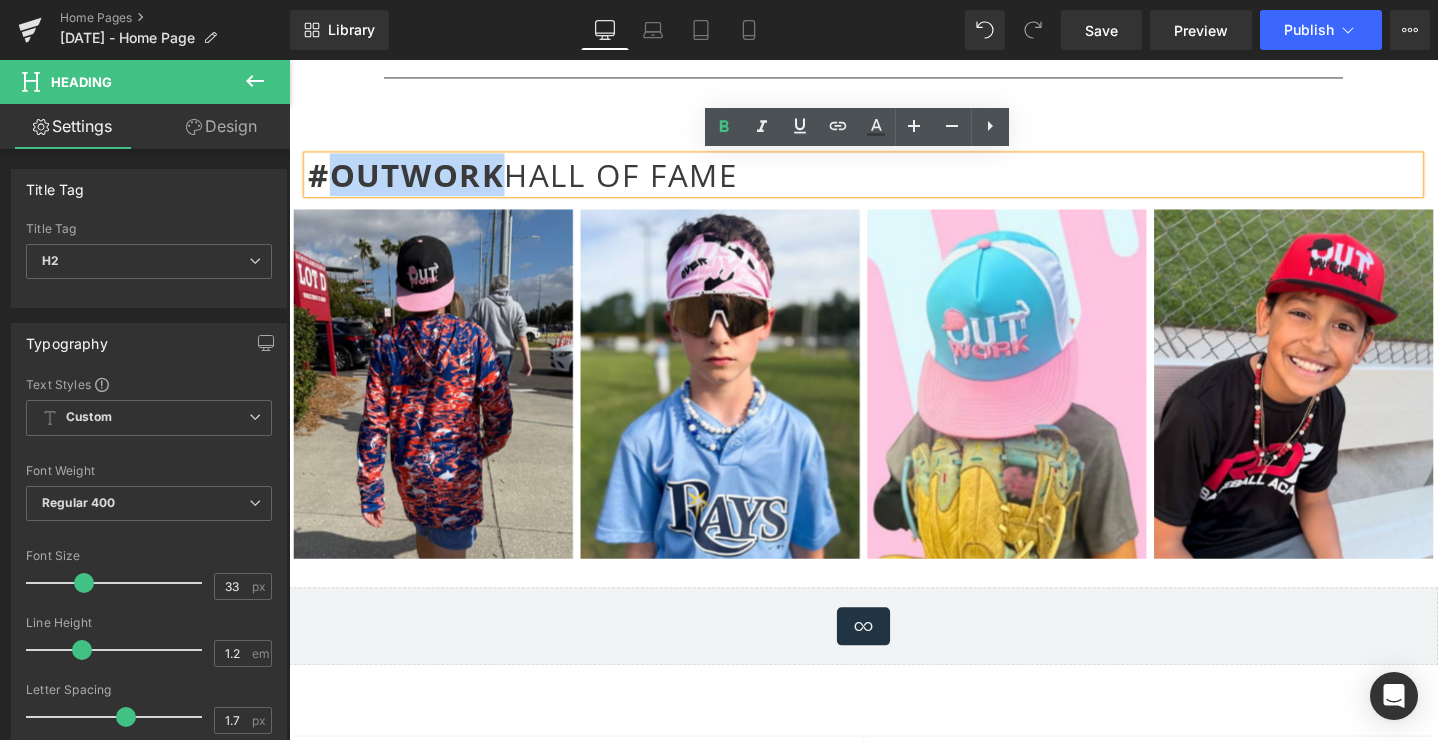 type 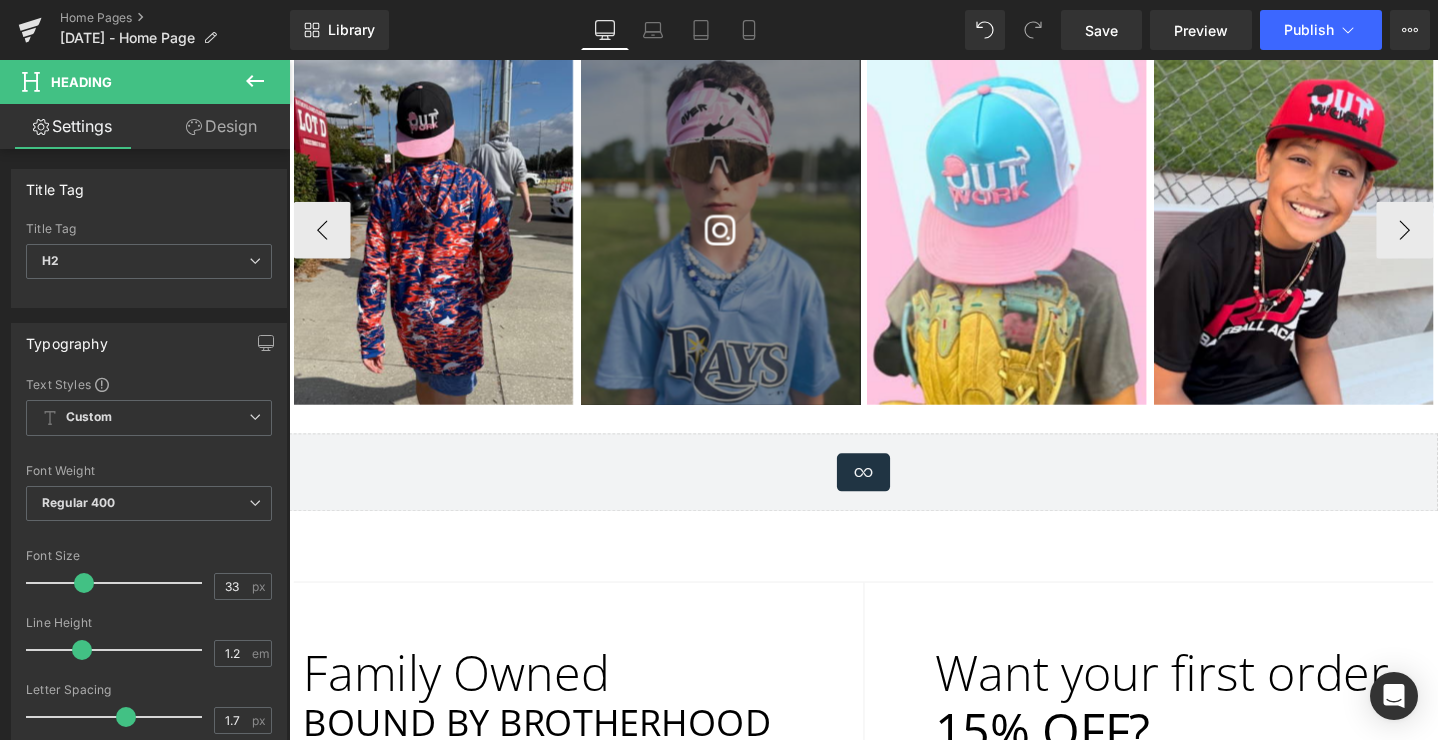 scroll, scrollTop: 7684, scrollLeft: 0, axis: vertical 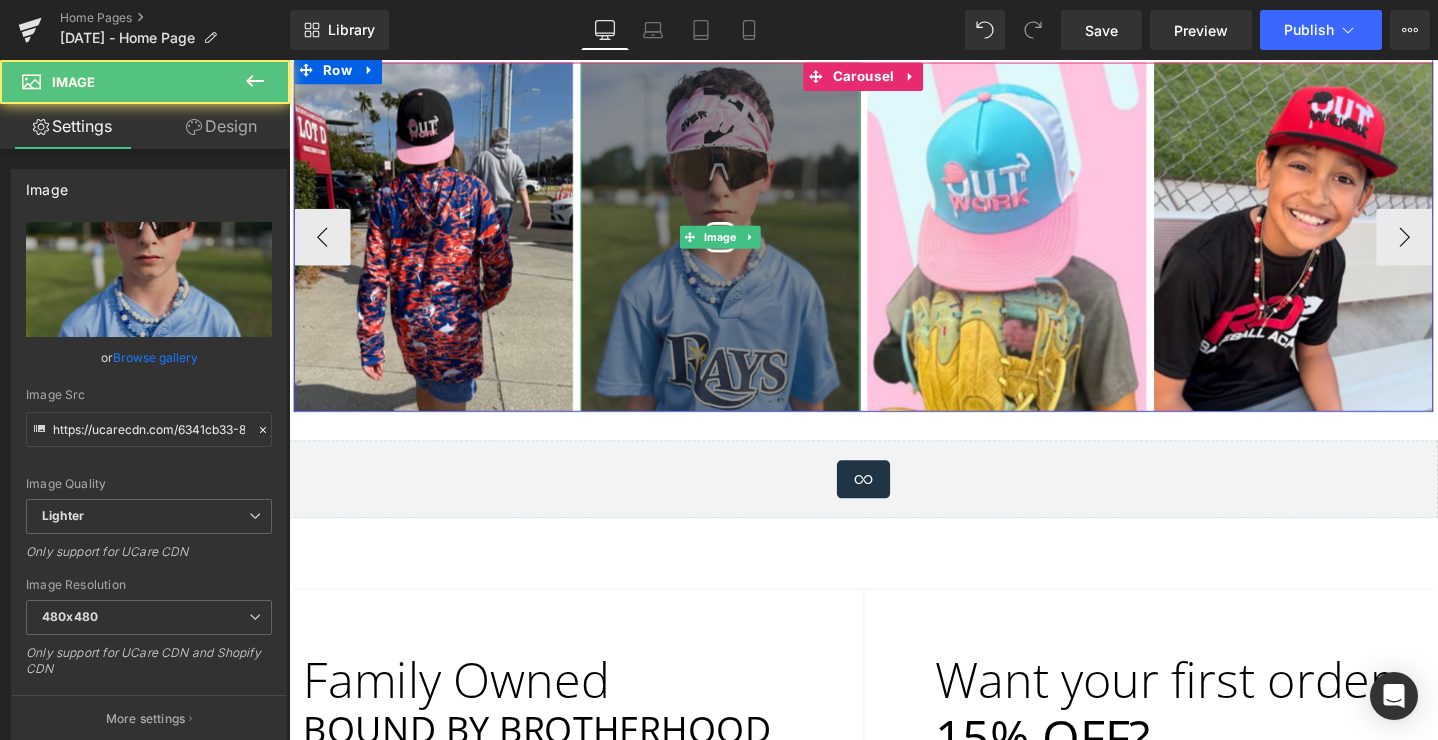 click at bounding box center (743, 247) 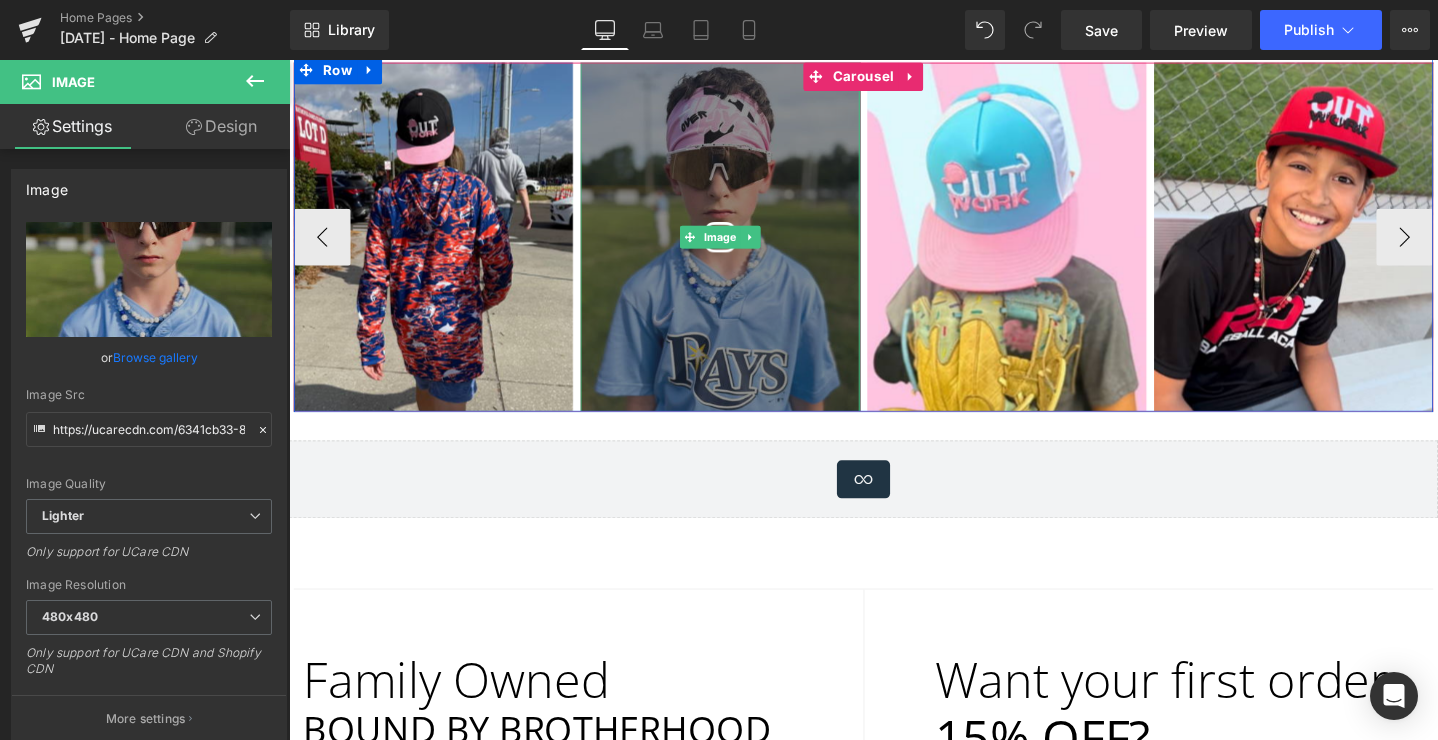click at bounding box center [743, 247] 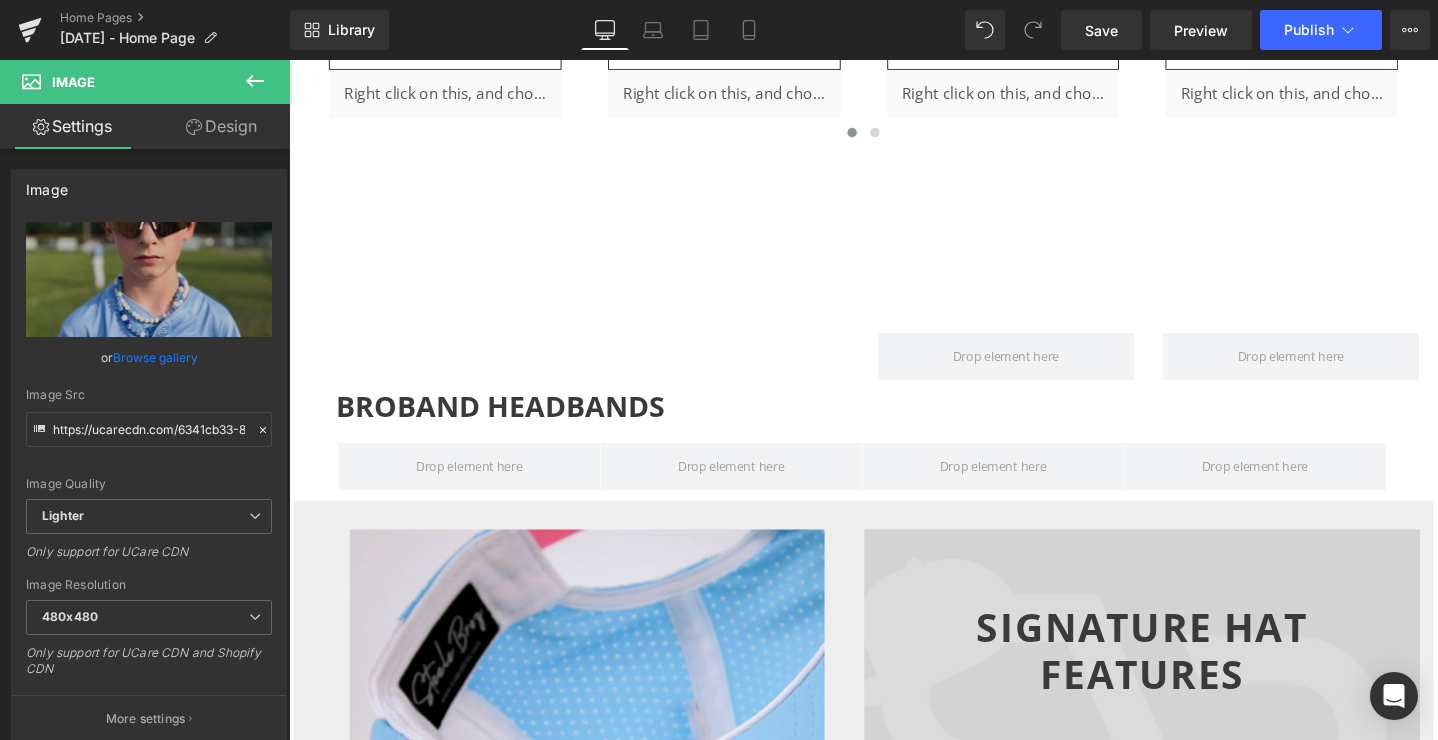 scroll, scrollTop: 6076, scrollLeft: 0, axis: vertical 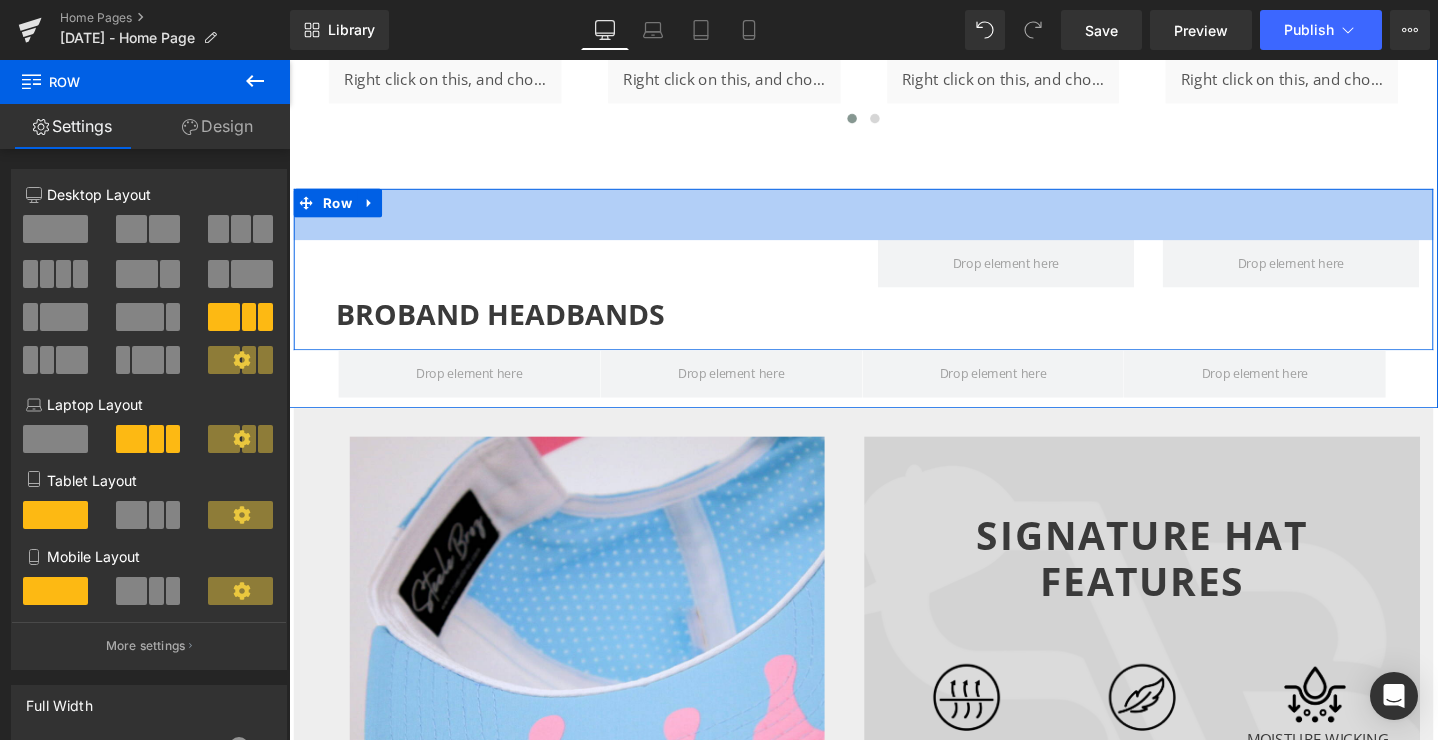 drag, startPoint x: 644, startPoint y: 208, endPoint x: 650, endPoint y: 125, distance: 83.21658 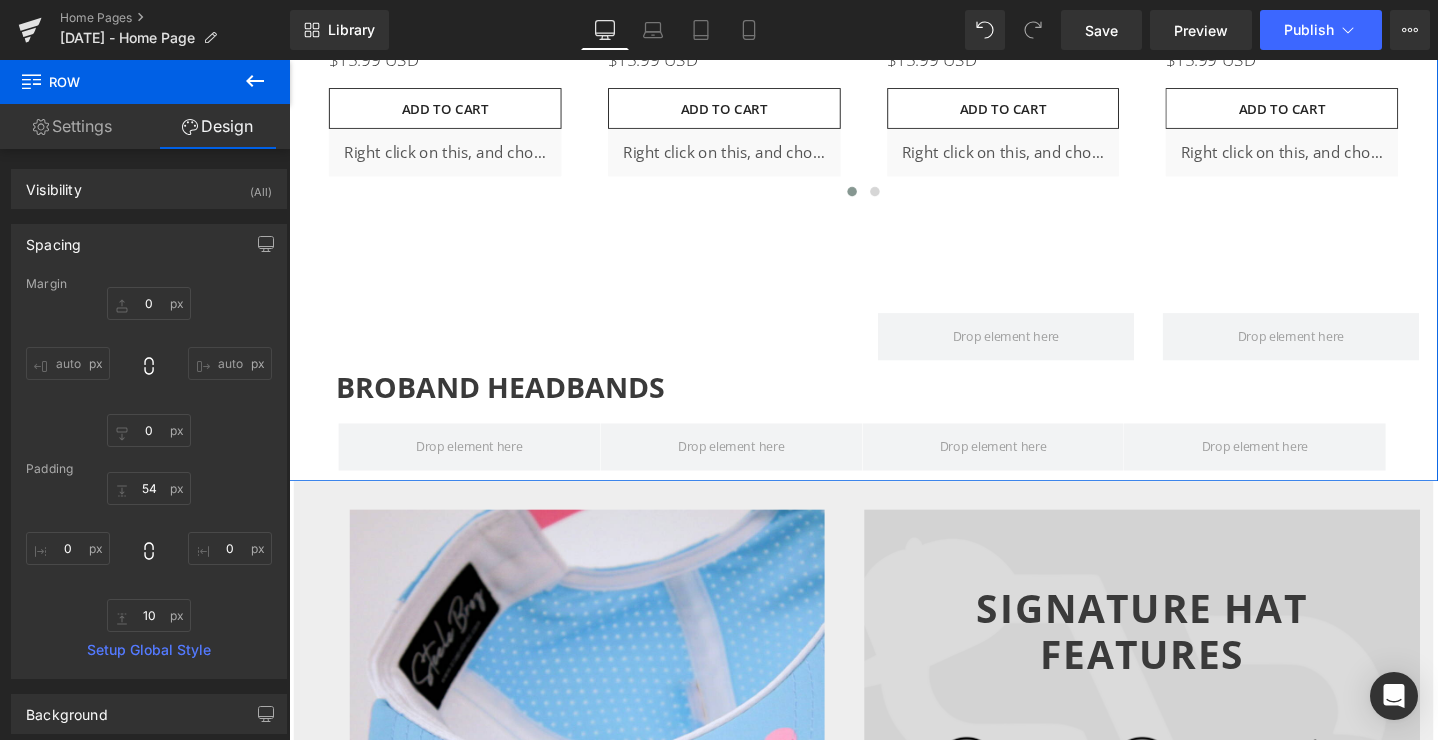 scroll, scrollTop: 6098, scrollLeft: 0, axis: vertical 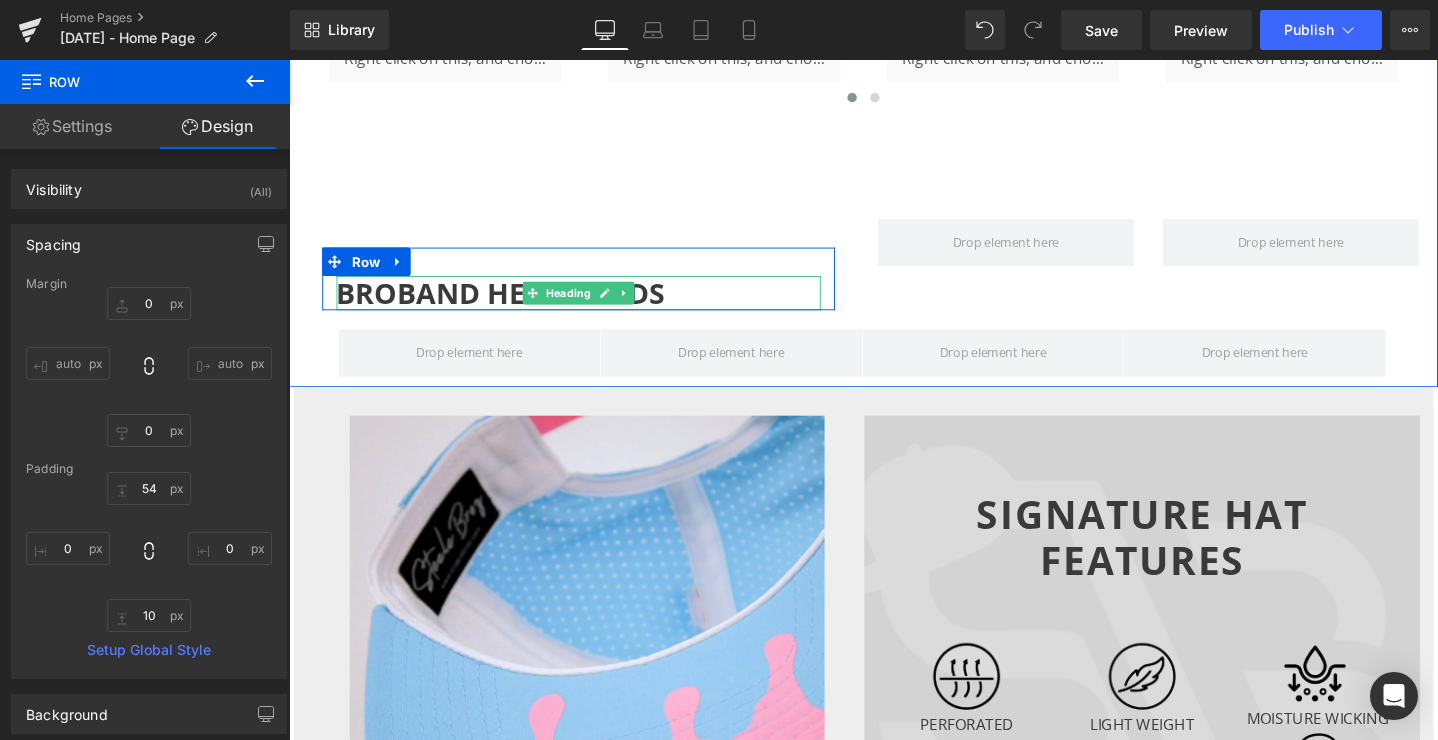 click on "BROBAND HEADBANDS" at bounding box center [512, 305] 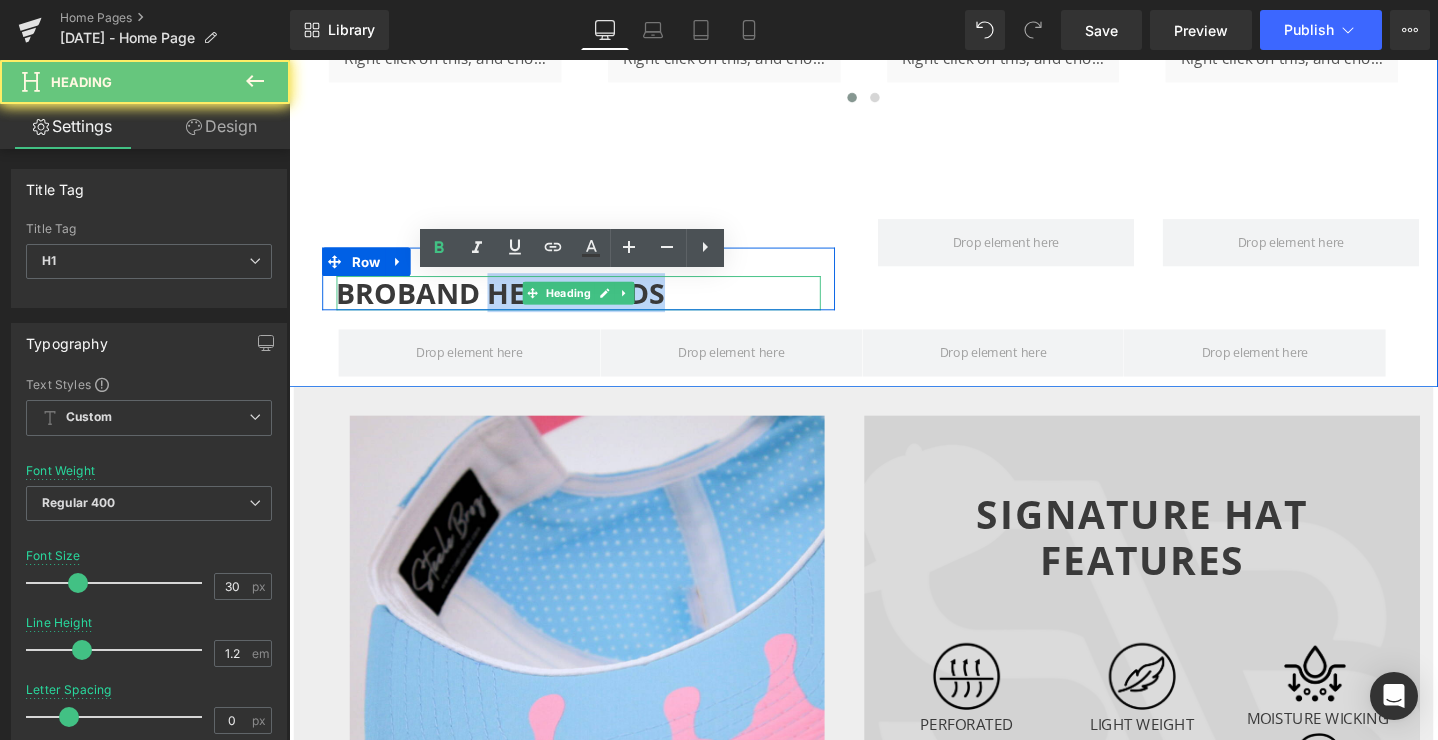 click on "BROBAND HEADBANDS" at bounding box center (512, 305) 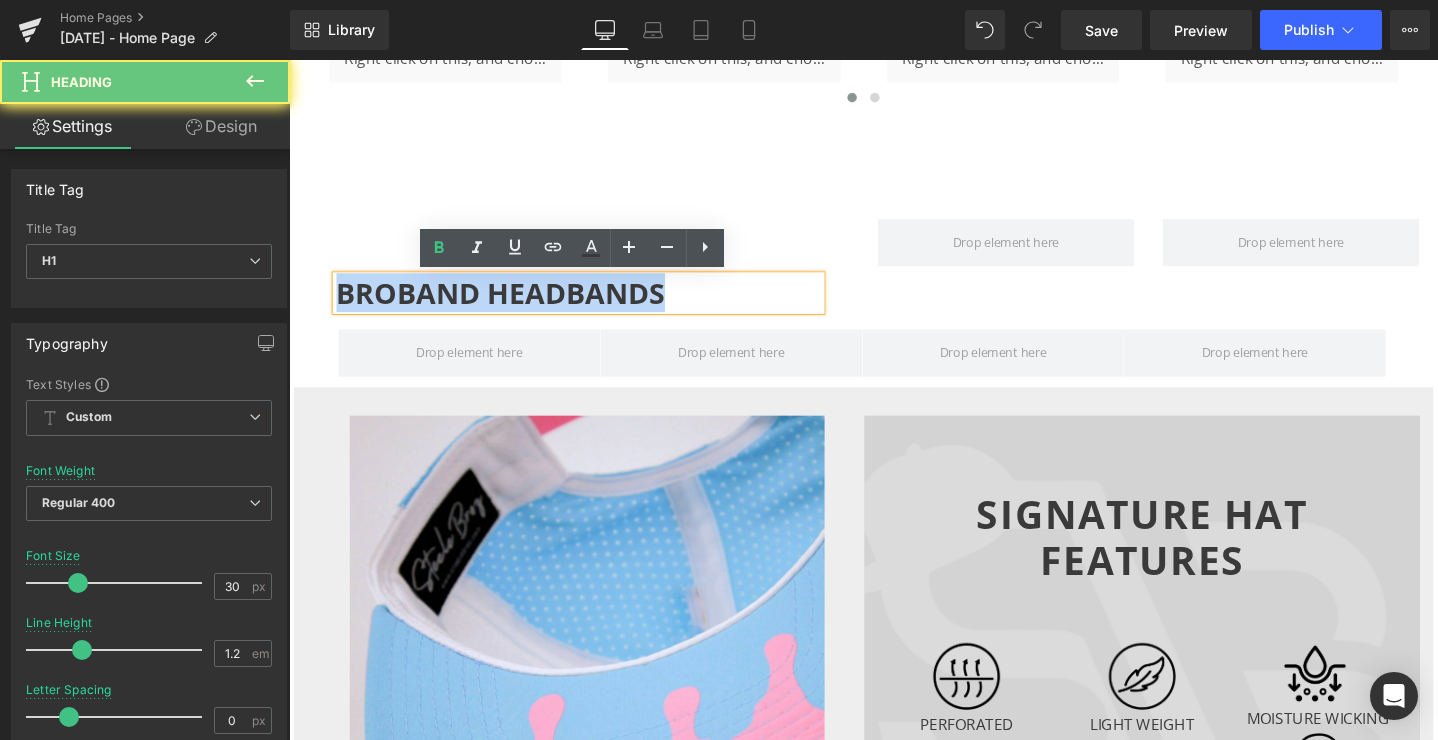 click on "BROBAND HEADBANDS" at bounding box center (512, 305) 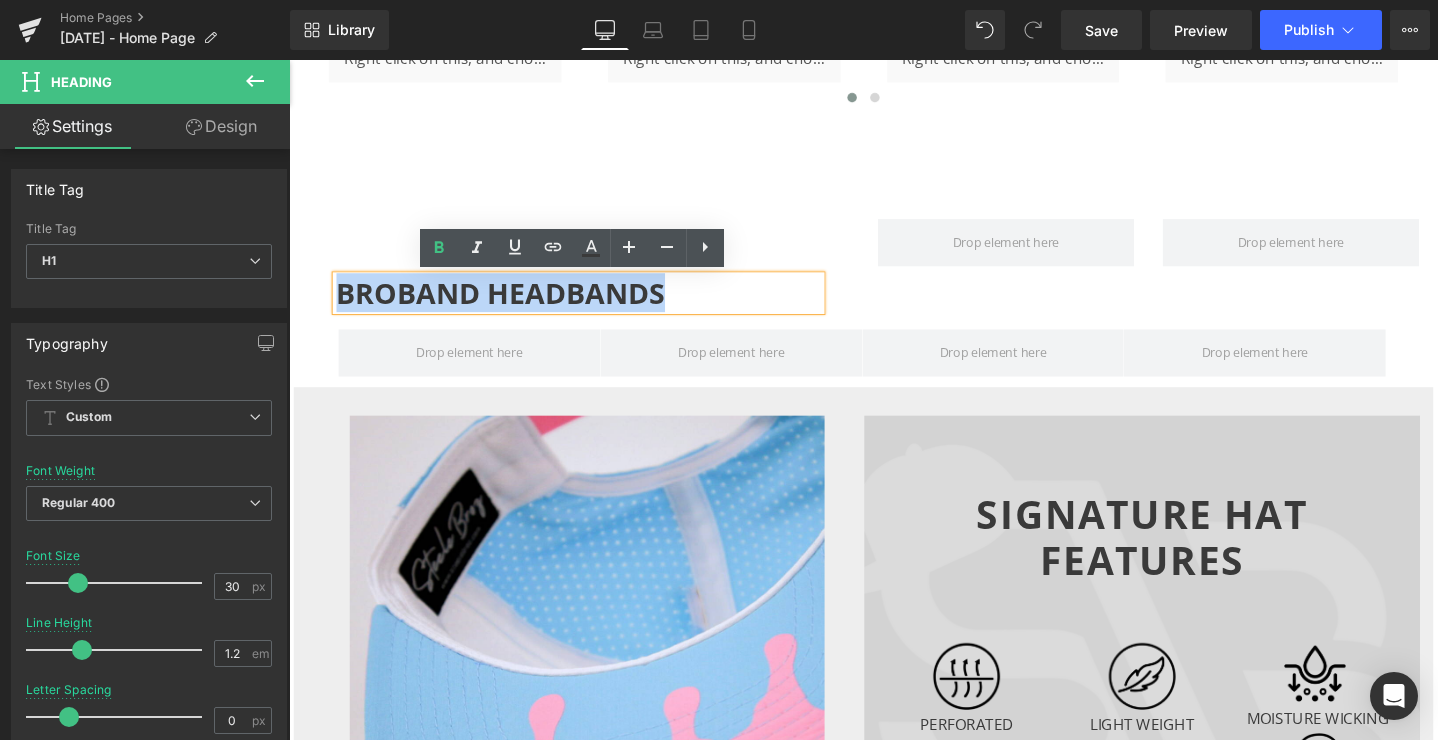 type 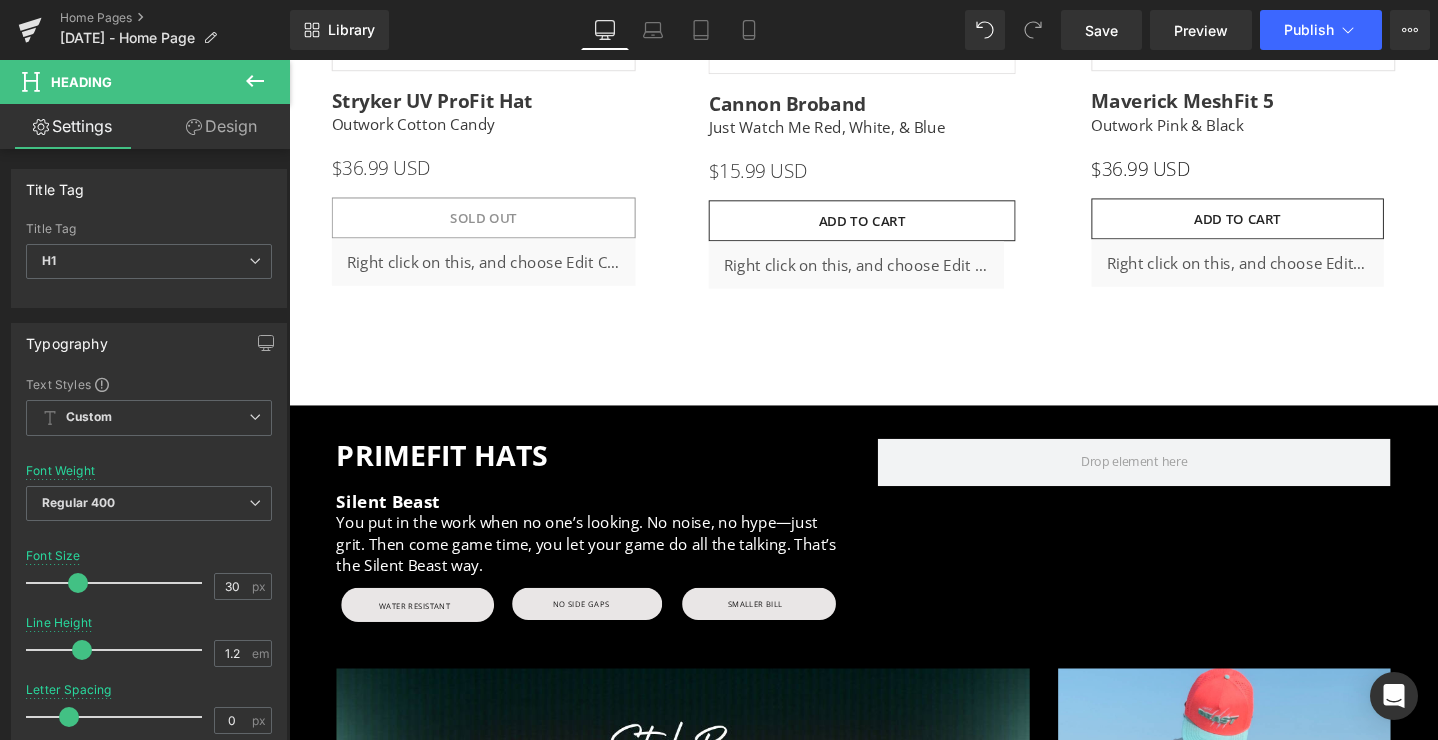 scroll, scrollTop: 3115, scrollLeft: 0, axis: vertical 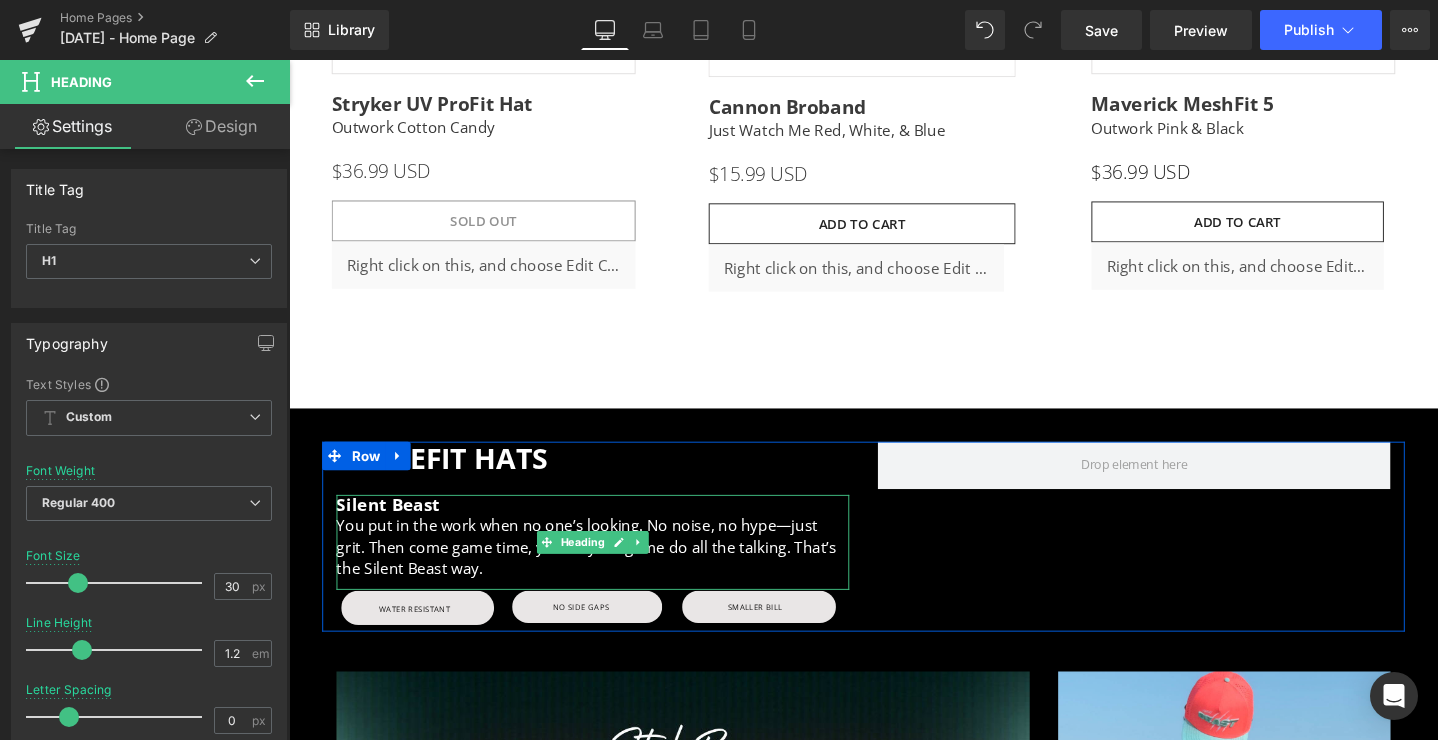 click on "Silent Beast" at bounding box center [393, 528] 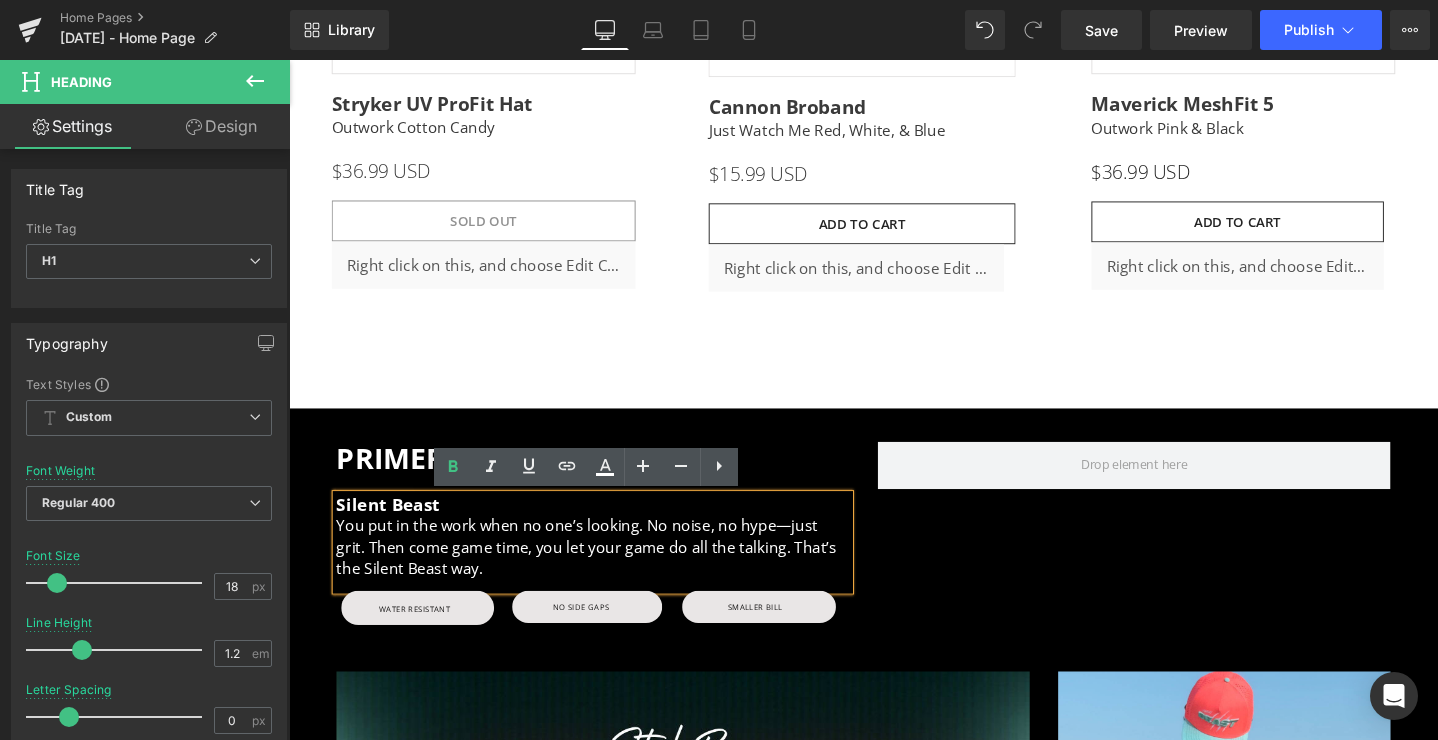 click on "PRIMEFIT HATS Heading         Silent Beast You put in the work when no one’s looking. No noise, no hype—just grit. Then come game time, you let your game do all the talking. That’s the Silent Beast way. Heading         Water Resistant Button         NO SIDE GAPS Button         SMALLER BILL Button         Row         Row" at bounding box center (894, 562) 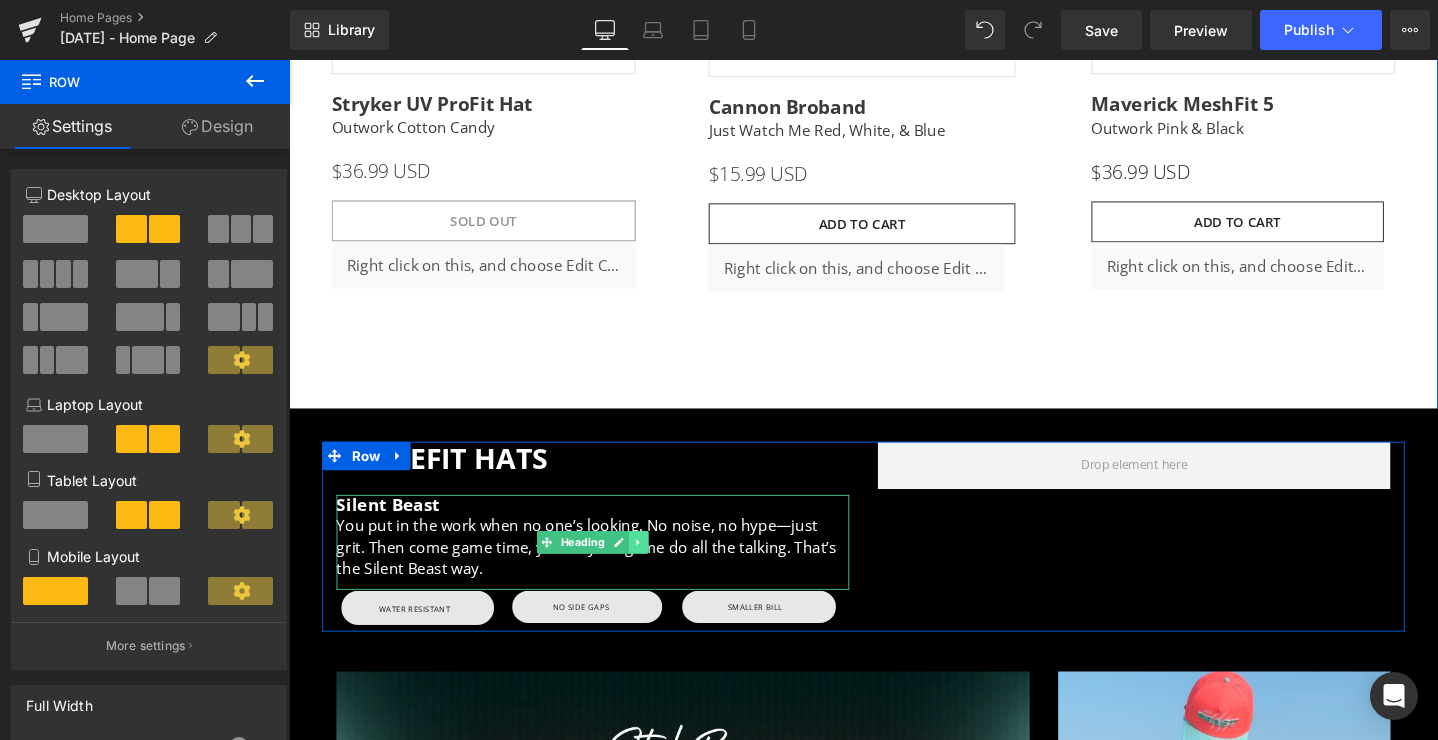 click 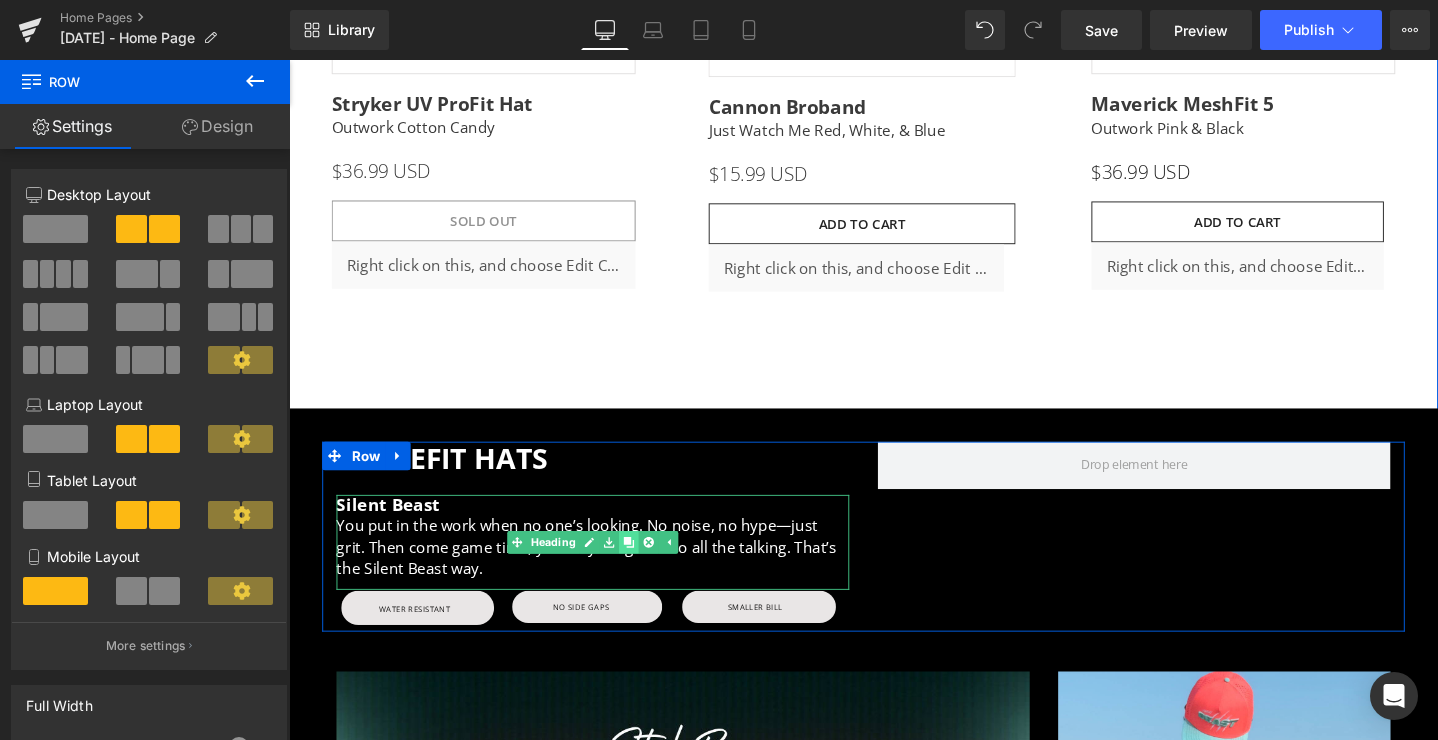 click 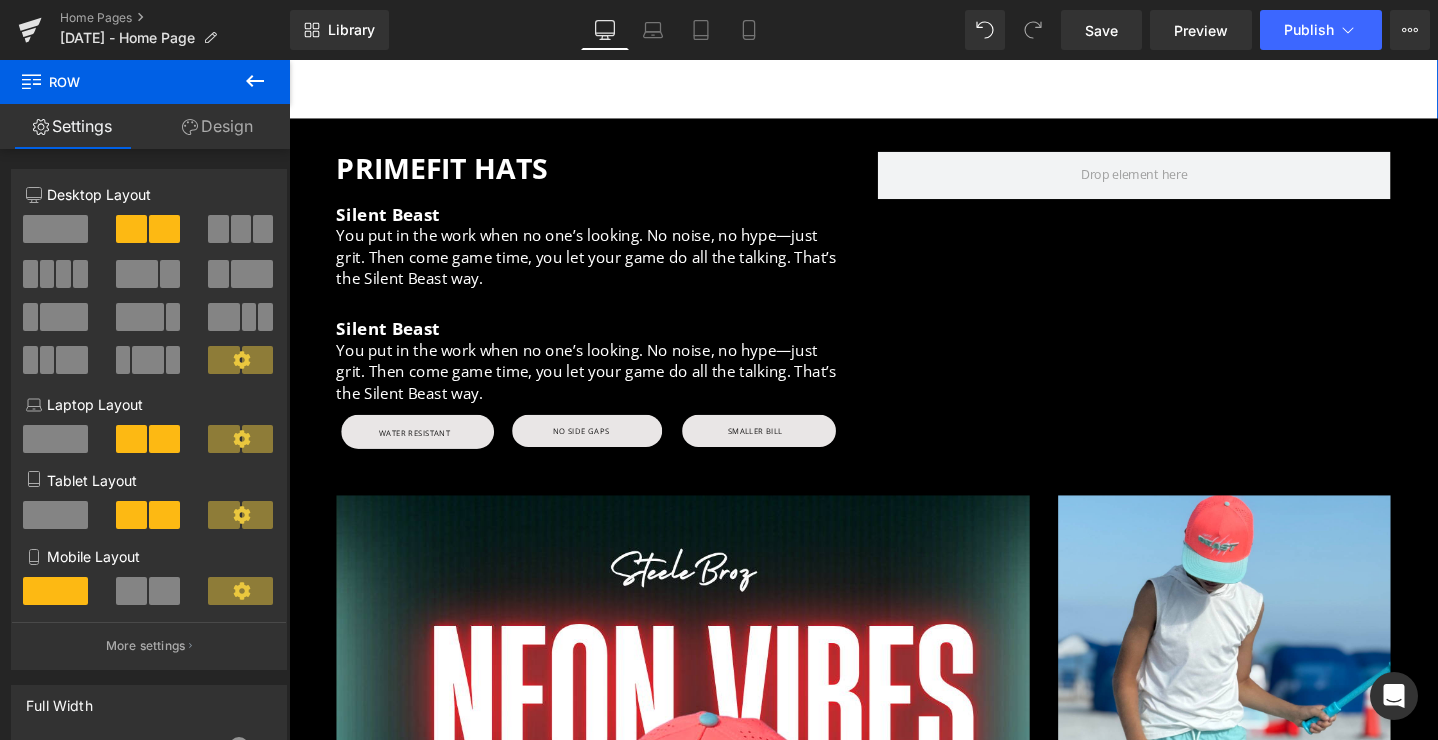 scroll, scrollTop: 3411, scrollLeft: 0, axis: vertical 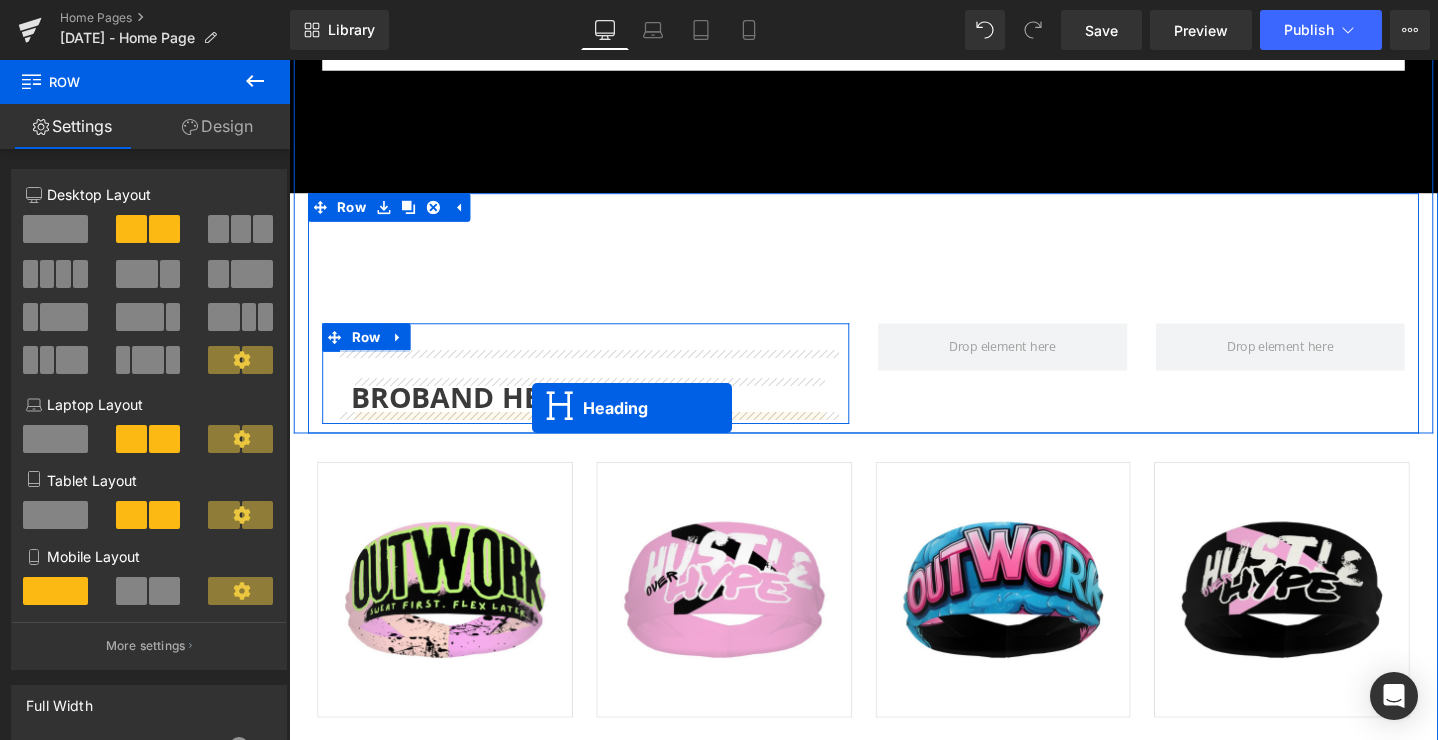 drag, startPoint x: 608, startPoint y: 390, endPoint x: 545, endPoint y: 426, distance: 72.56032 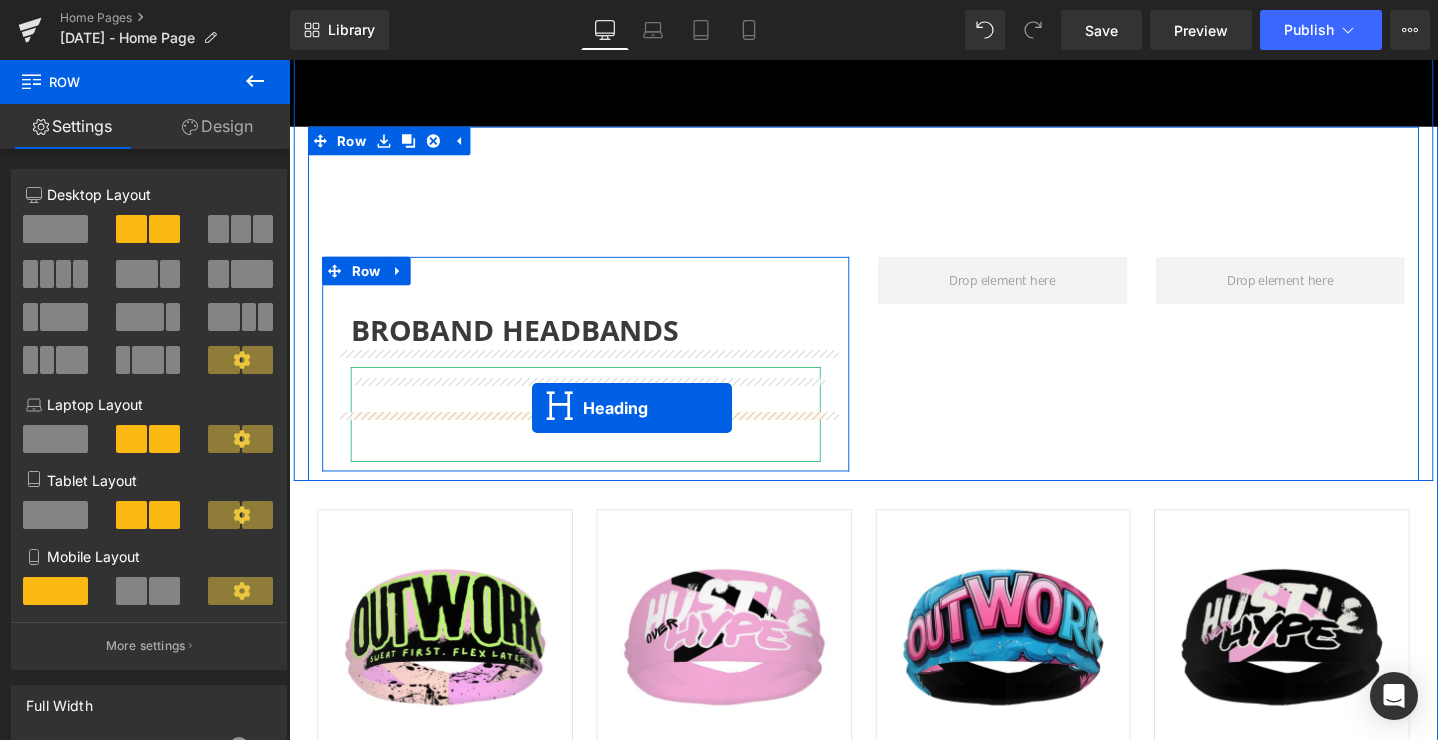 scroll, scrollTop: 5201, scrollLeft: 0, axis: vertical 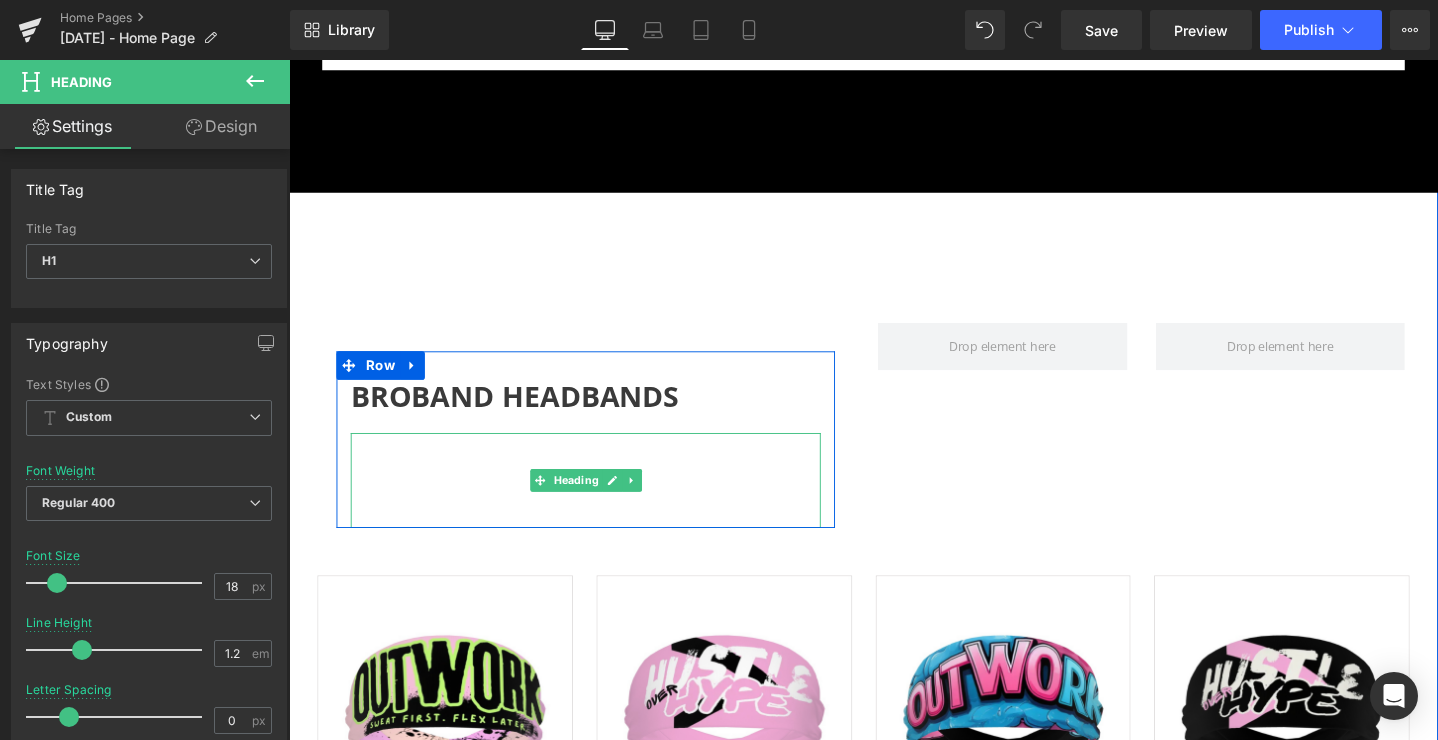 click on "You put in the work when no one’s looking. No noise, no hype—just grit. Then come game time, you let your game do all the talking. That’s the Silent Beast way." at bounding box center (593, 507) 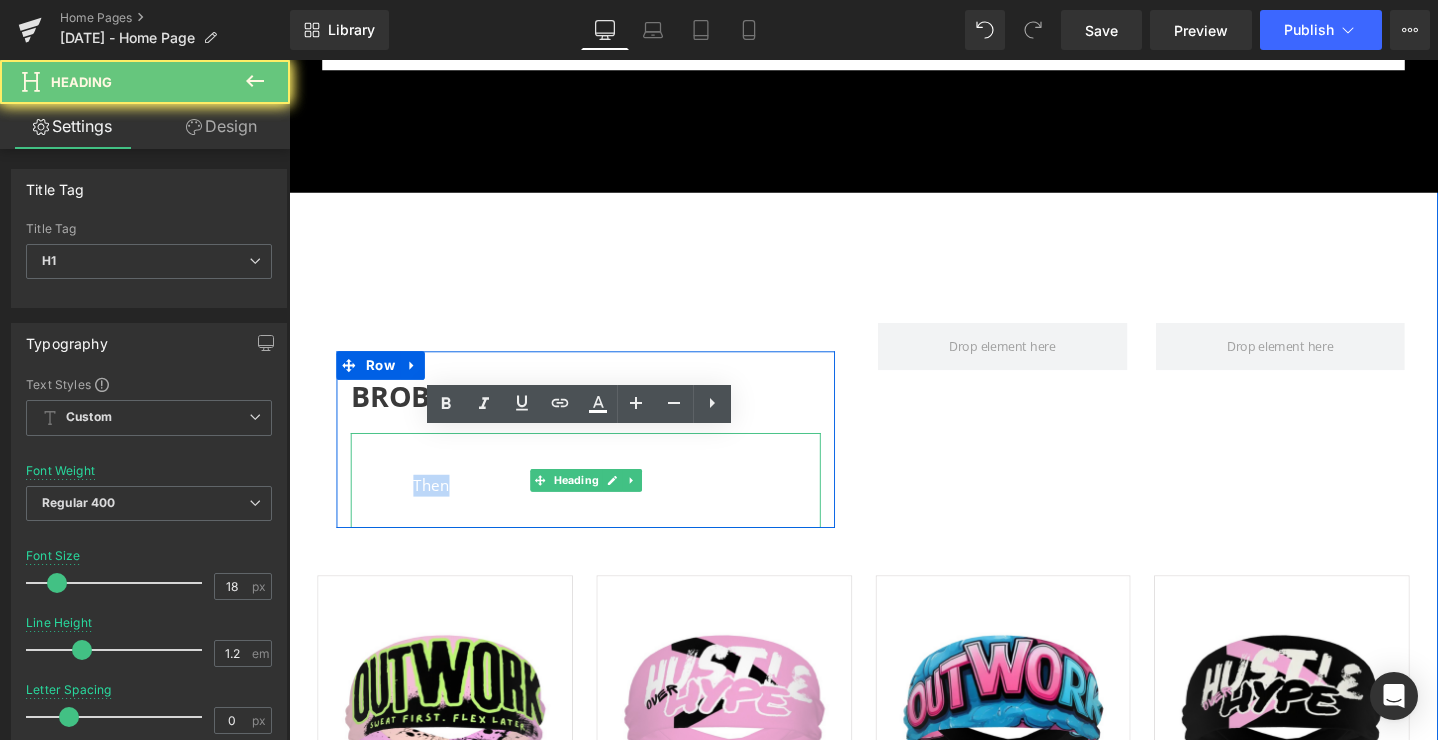 click on "You put in the work when no one’s looking. No noise, no hype—just grit. Then come game time, you let your game do all the talking. That’s the Silent Beast way." at bounding box center [593, 507] 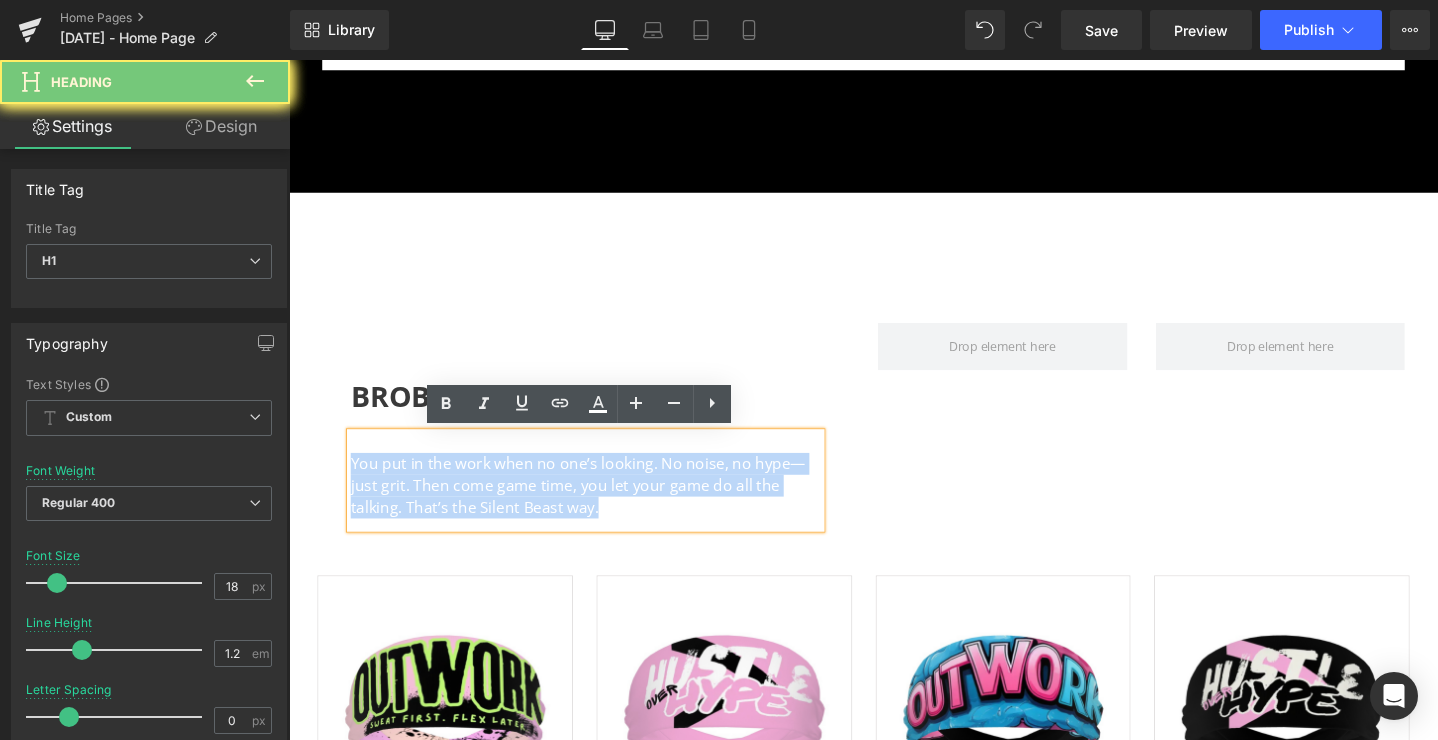 click on "You put in the work when no one’s looking. No noise, no hype—just grit. Then come game time, you let your game do all the talking. That’s the Silent Beast way." at bounding box center (593, 507) 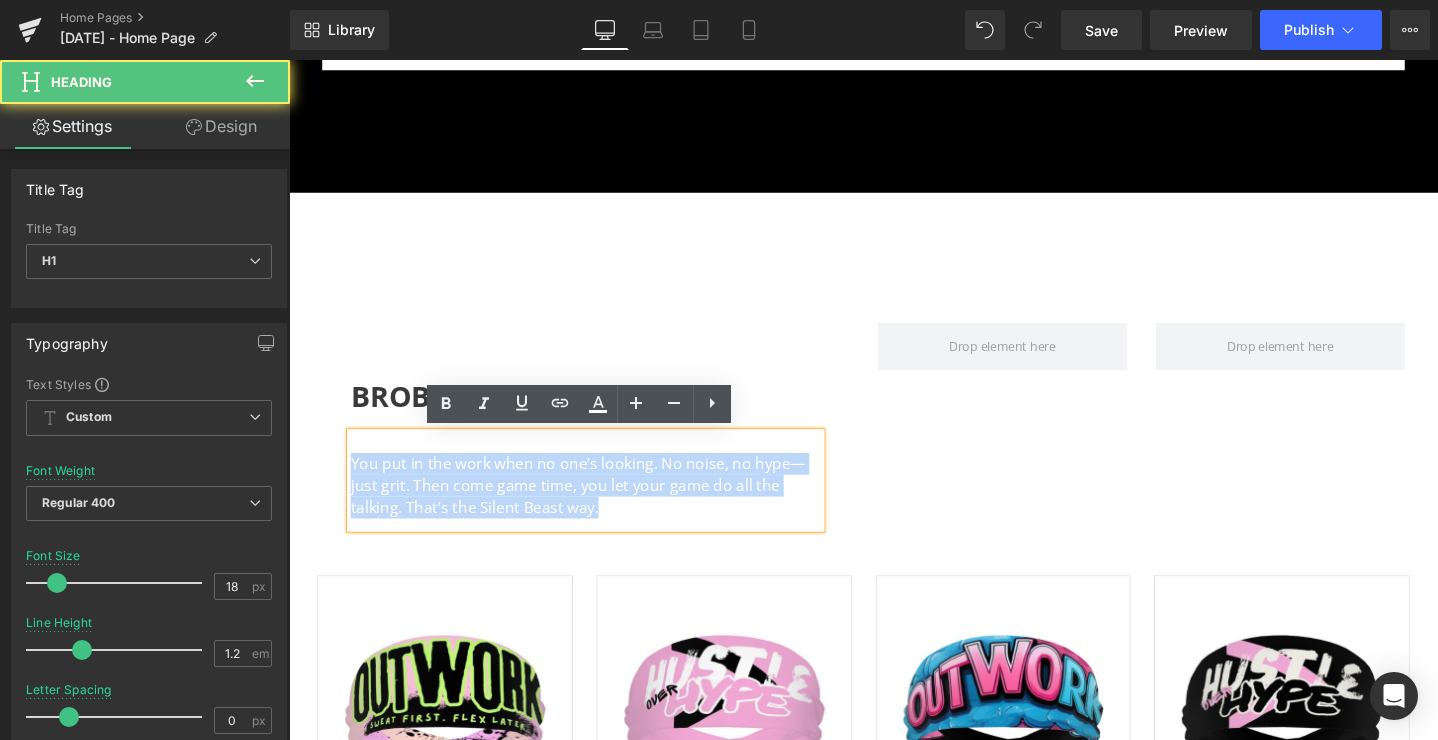 click on "You put in the work when no one’s looking. No noise, no hype—just grit. Then come game time, you let your game do all the talking. That’s the Silent Beast way." at bounding box center (601, 508) 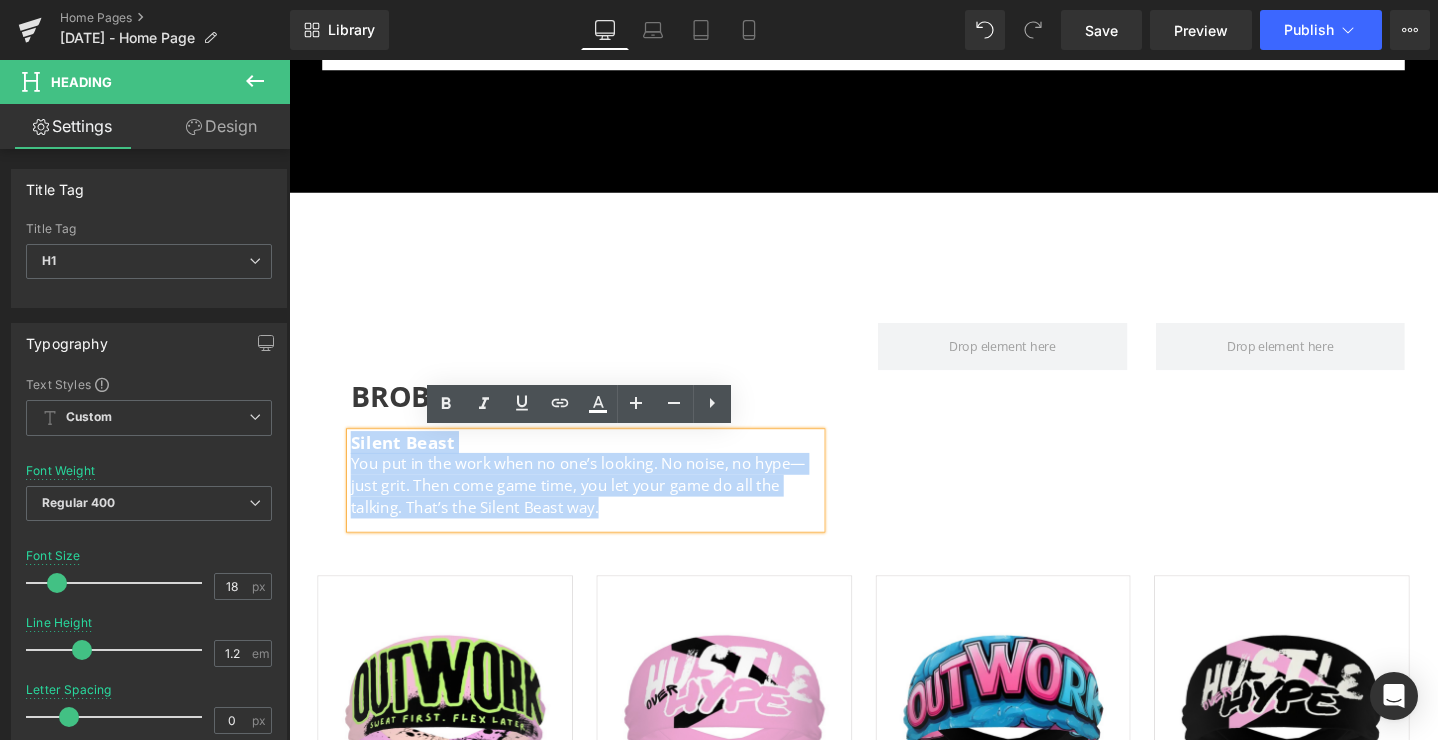 drag, startPoint x: 634, startPoint y: 532, endPoint x: 354, endPoint y: 464, distance: 288.13885 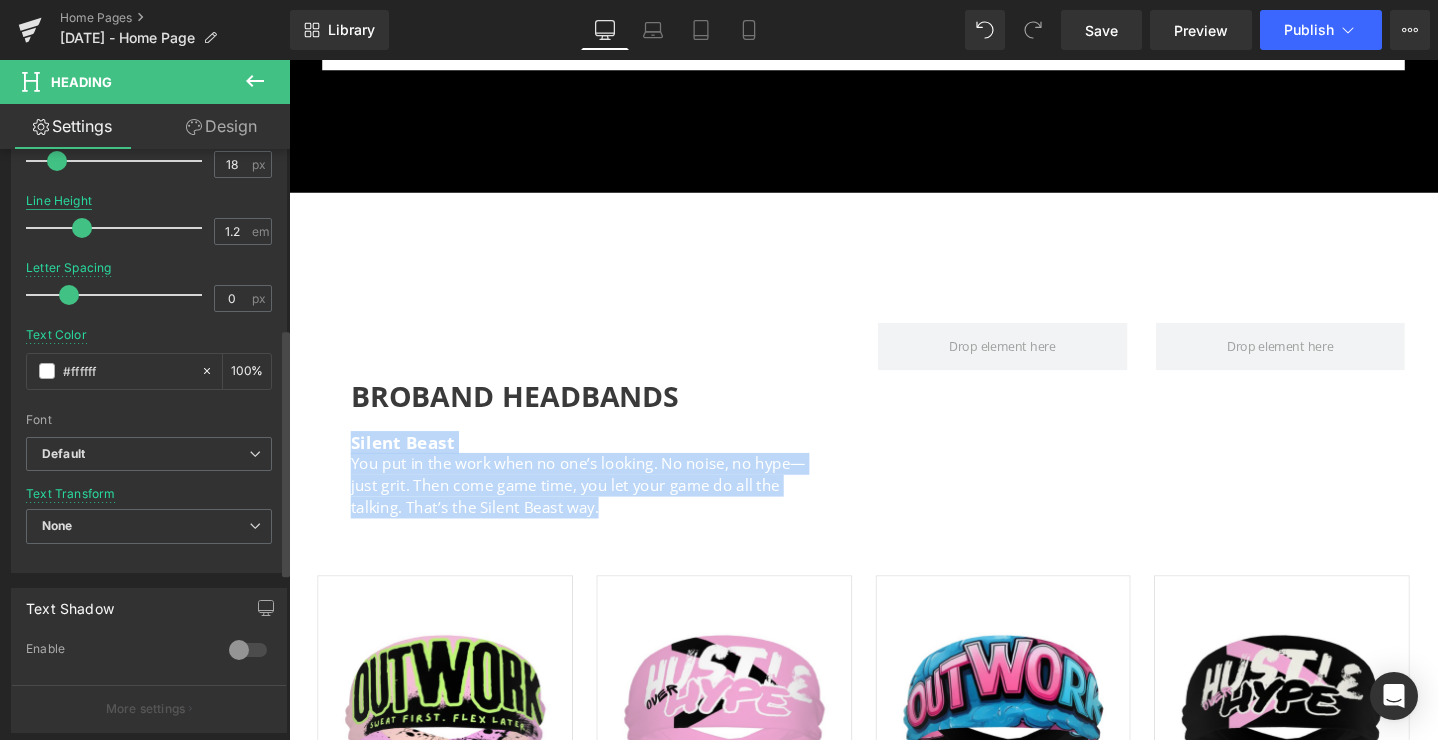 scroll, scrollTop: 431, scrollLeft: 0, axis: vertical 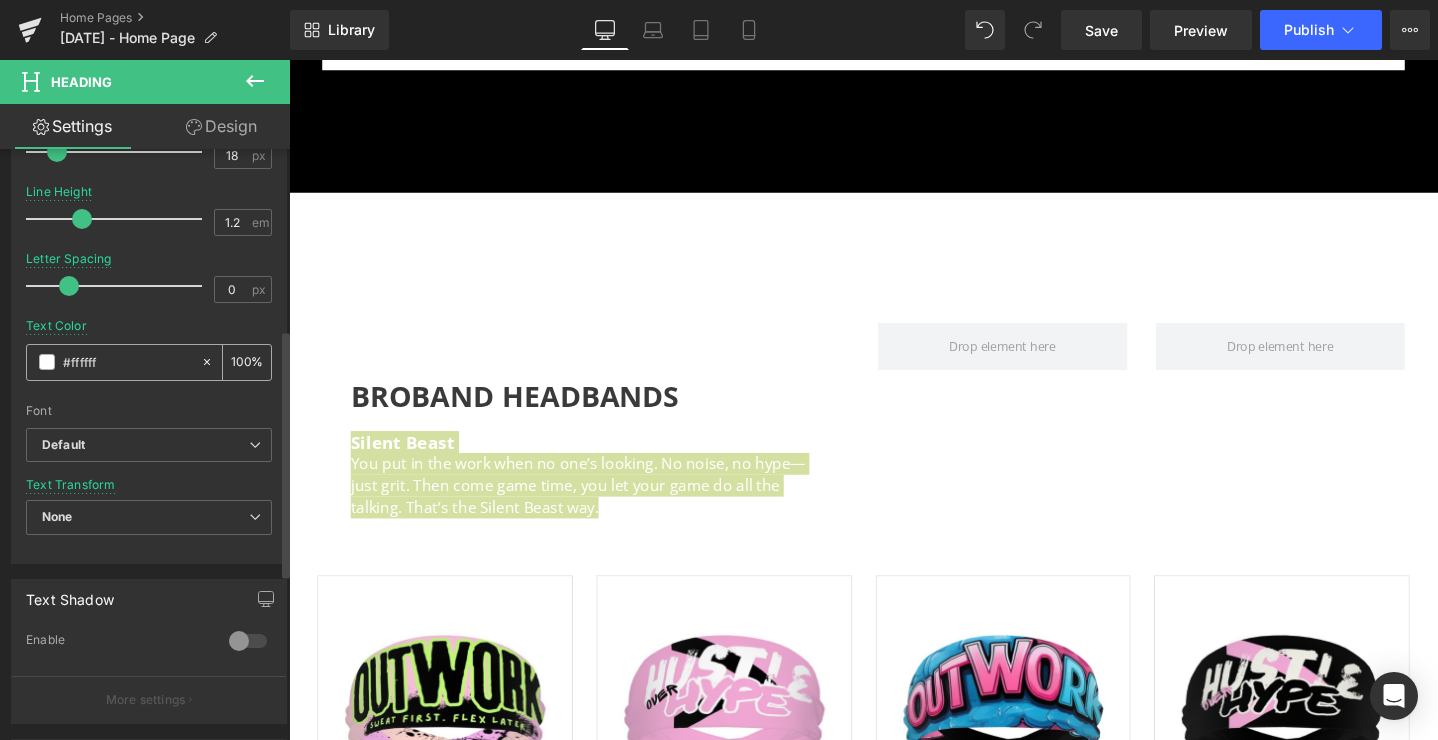 click on "#ffffff" at bounding box center [127, 362] 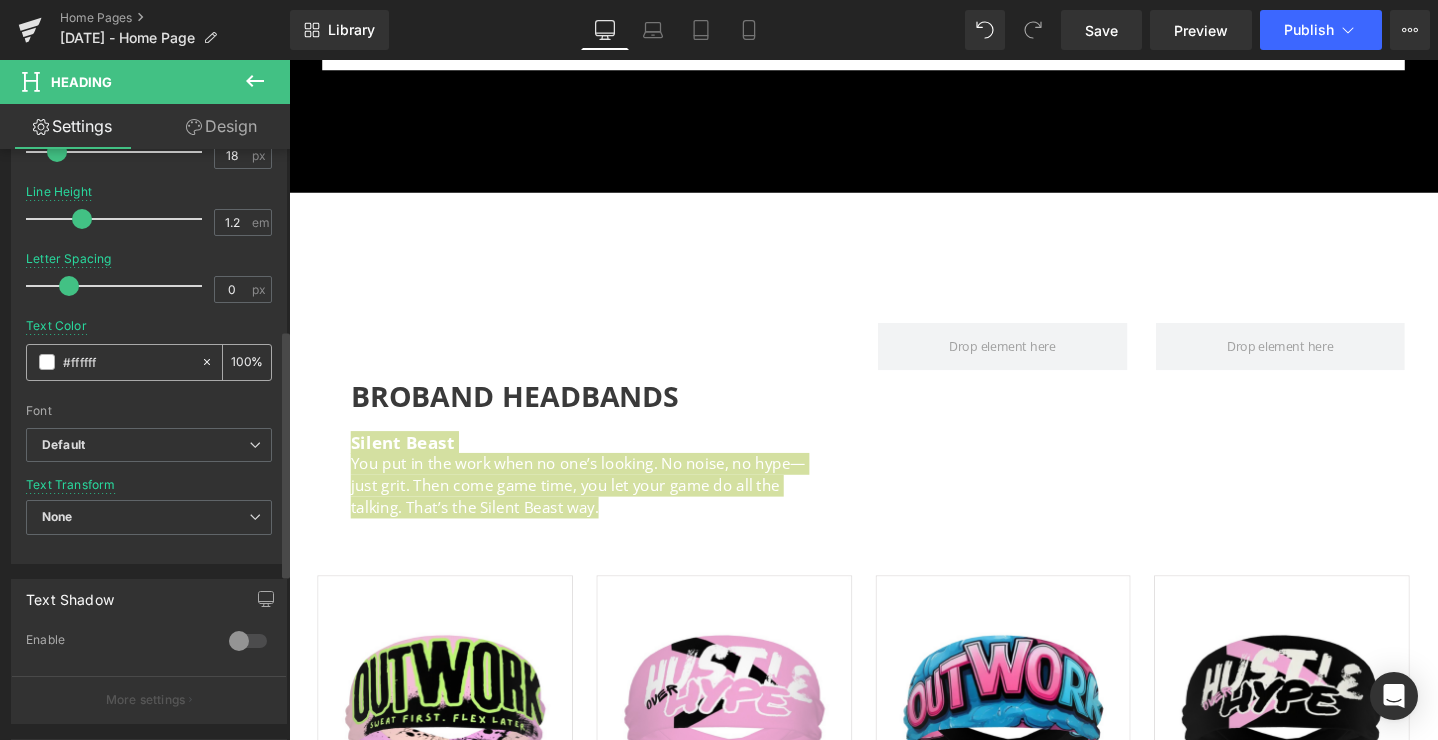 click on "#ffffff" at bounding box center [127, 362] 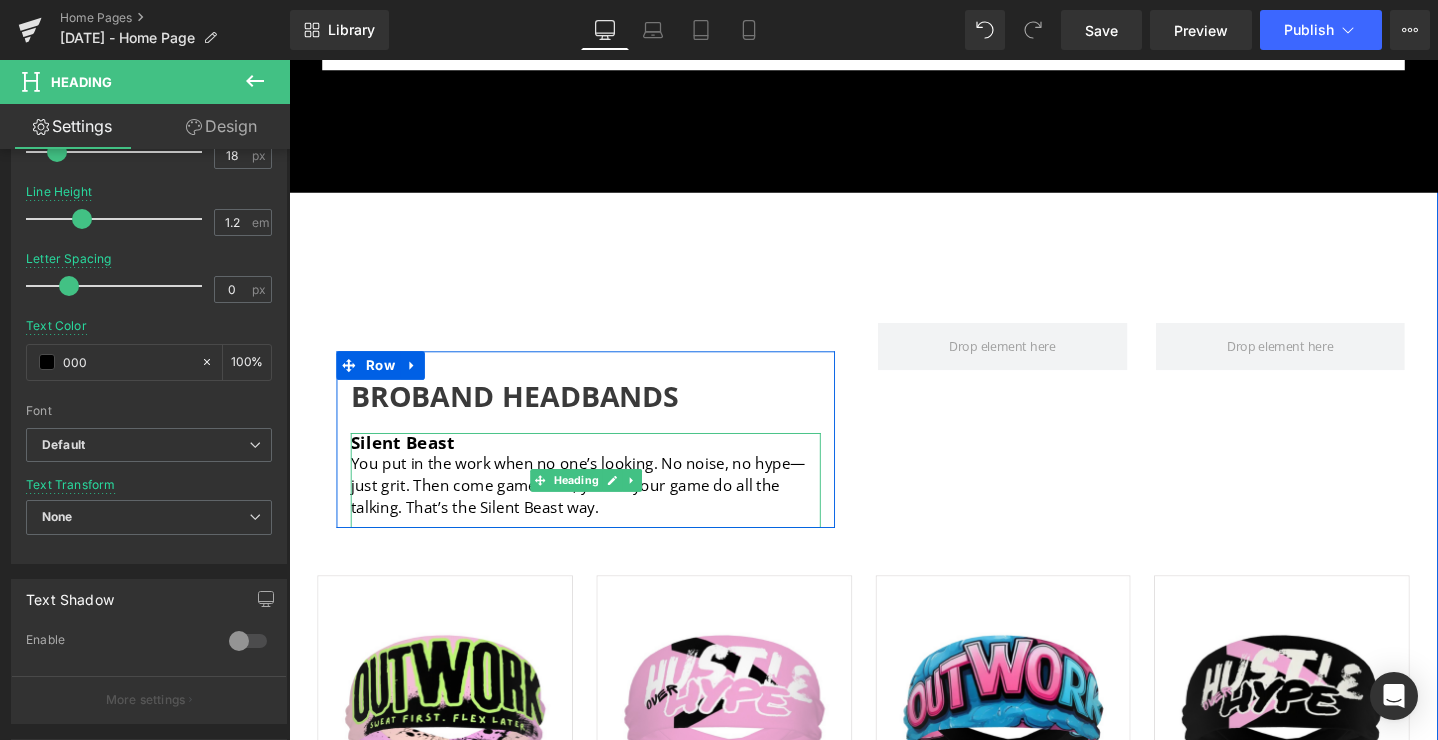 type on "000" 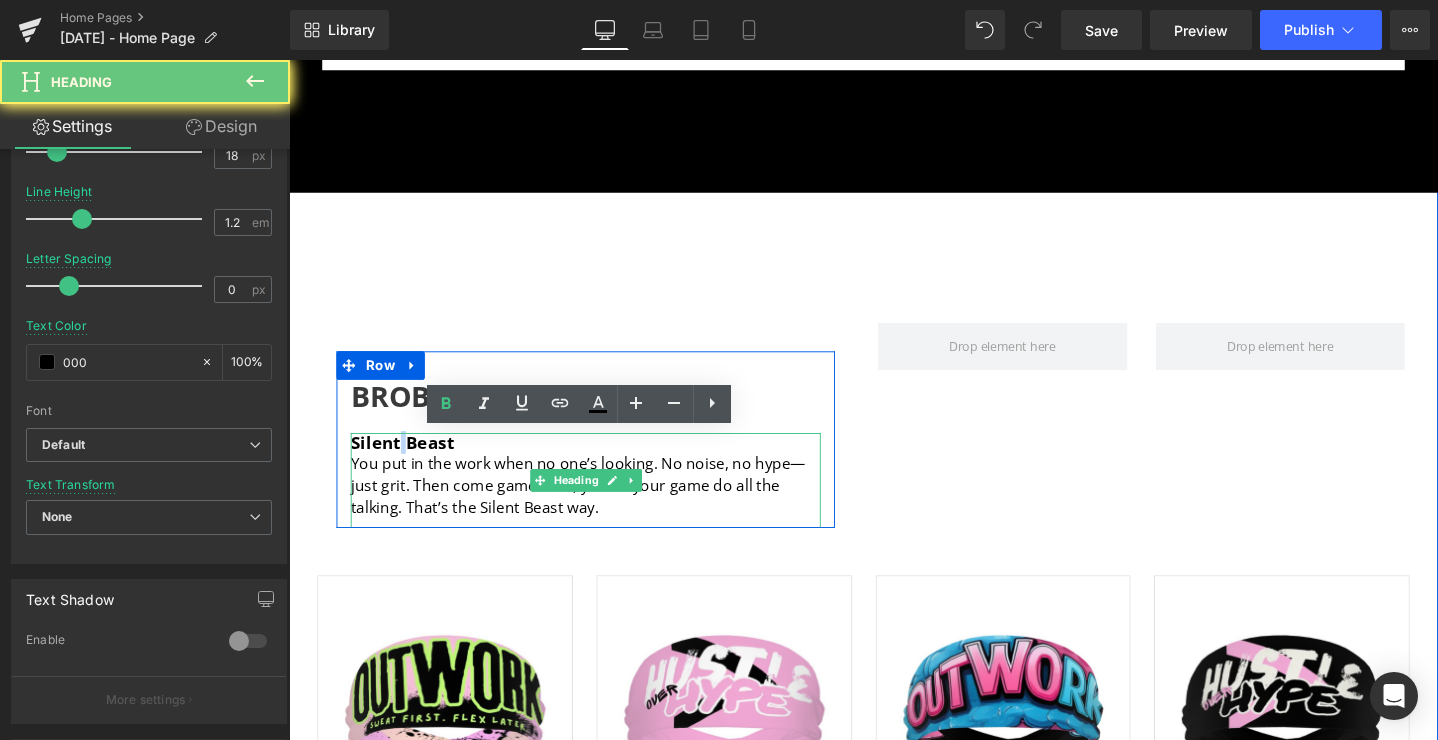 click on "Silent Beast" at bounding box center [408, 463] 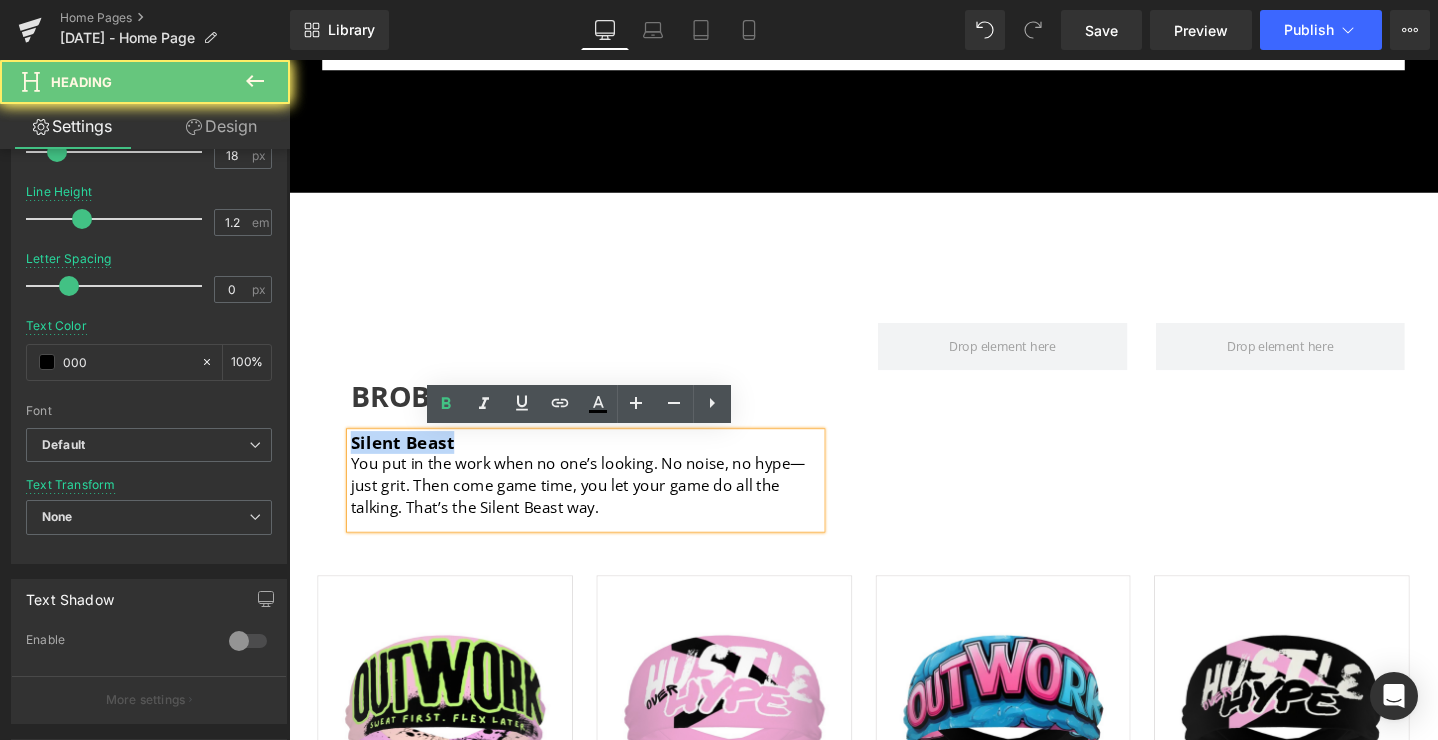 click on "Silent Beast" at bounding box center (408, 463) 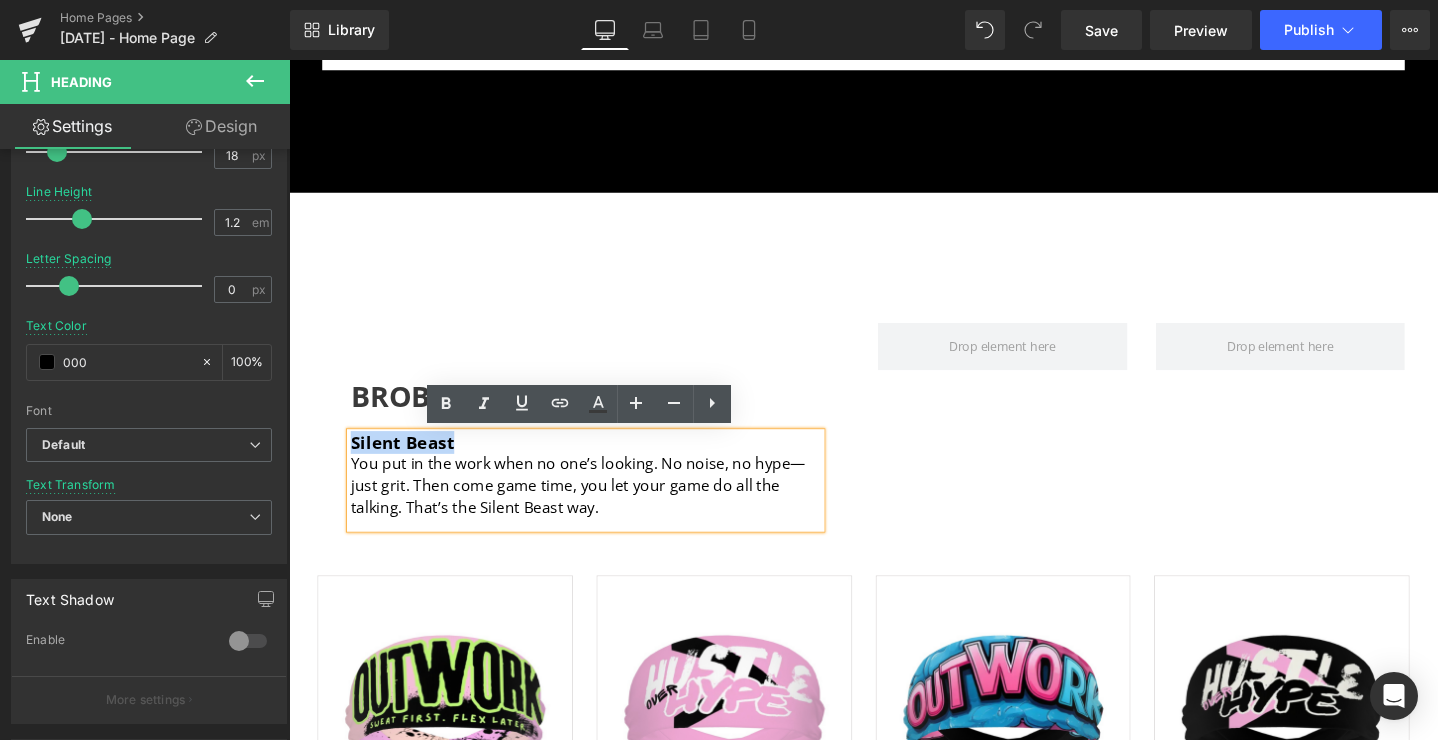 type 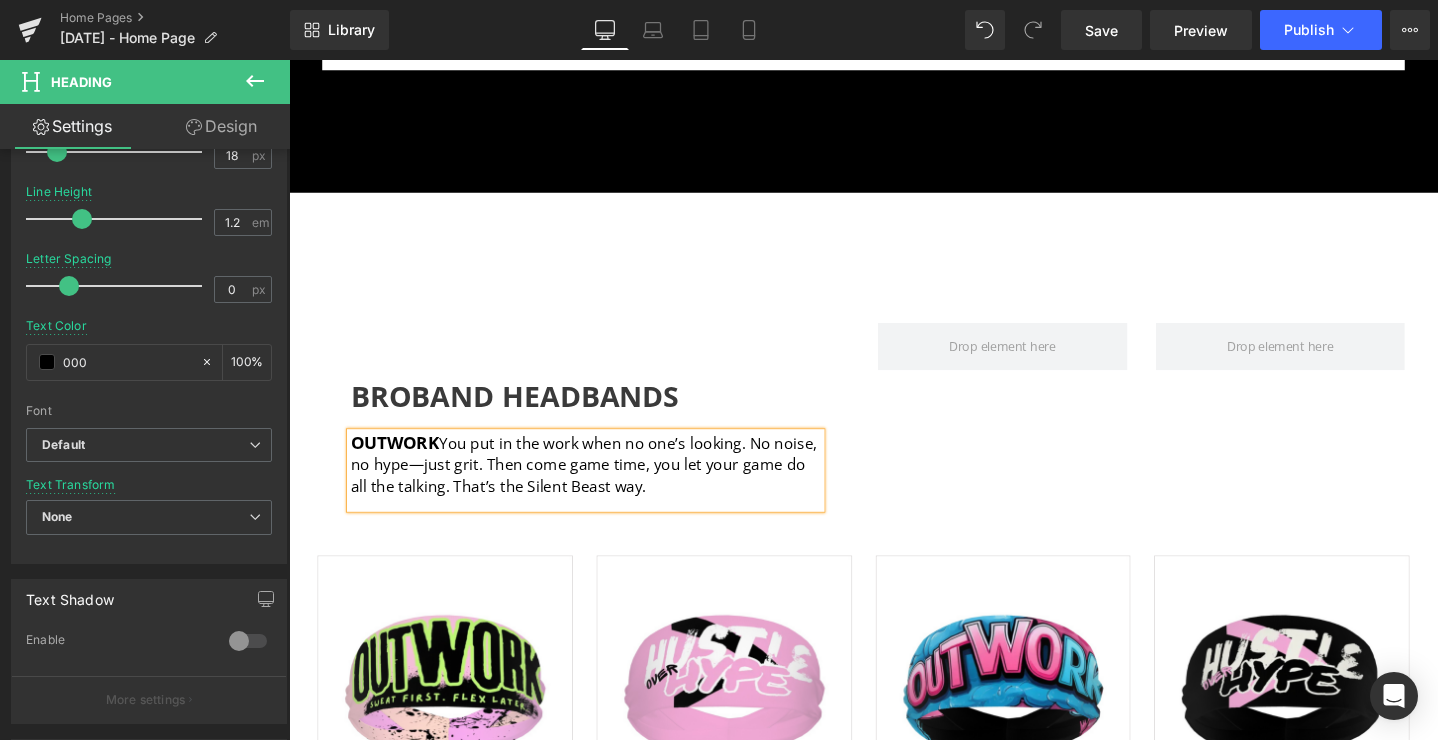 click on "OUTWORK You put in the work when no one’s looking. No noise, no hype—just grit. Then come game time, you let your game do all the talking. That’s the Silent Beast way." at bounding box center [601, 487] 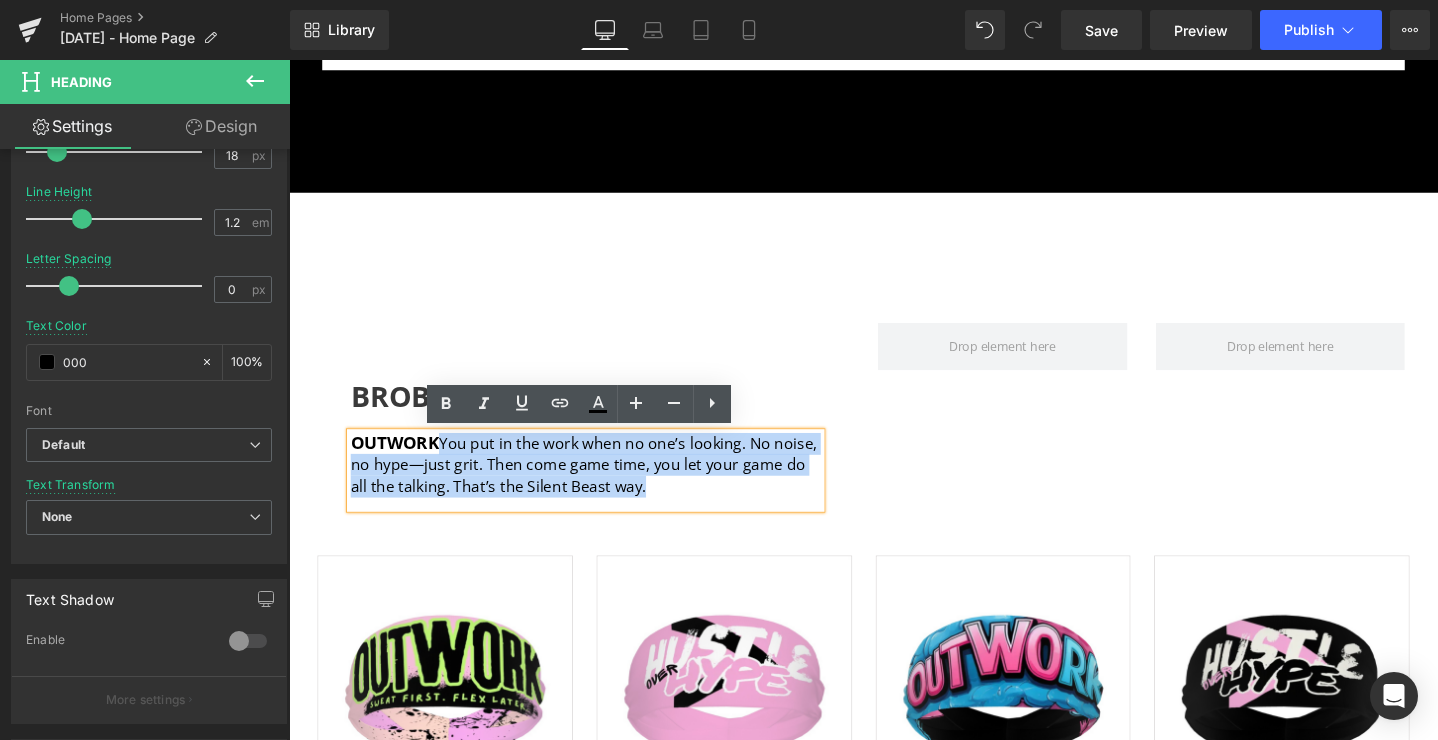 drag, startPoint x: 650, startPoint y: 509, endPoint x: 452, endPoint y: 465, distance: 202.82997 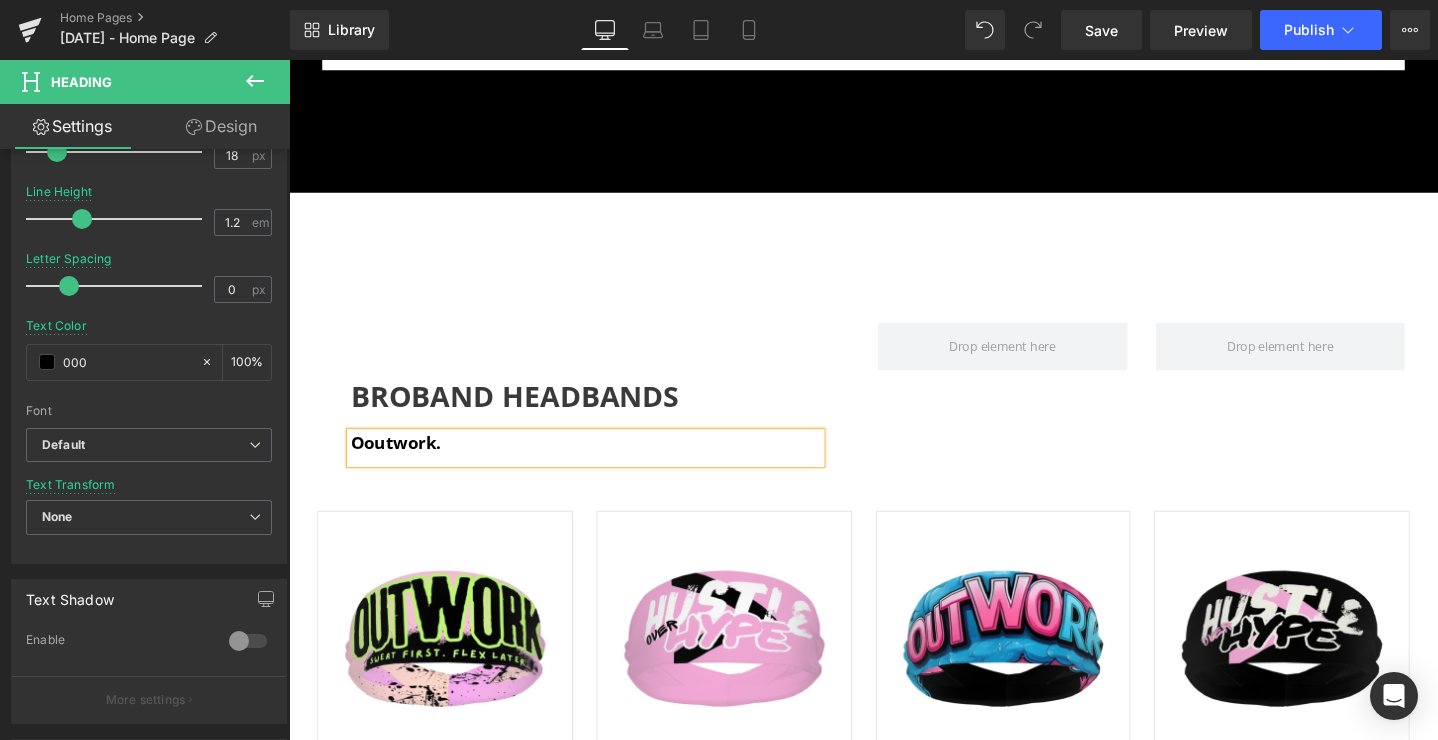 click on "Ooutwork." at bounding box center [401, 463] 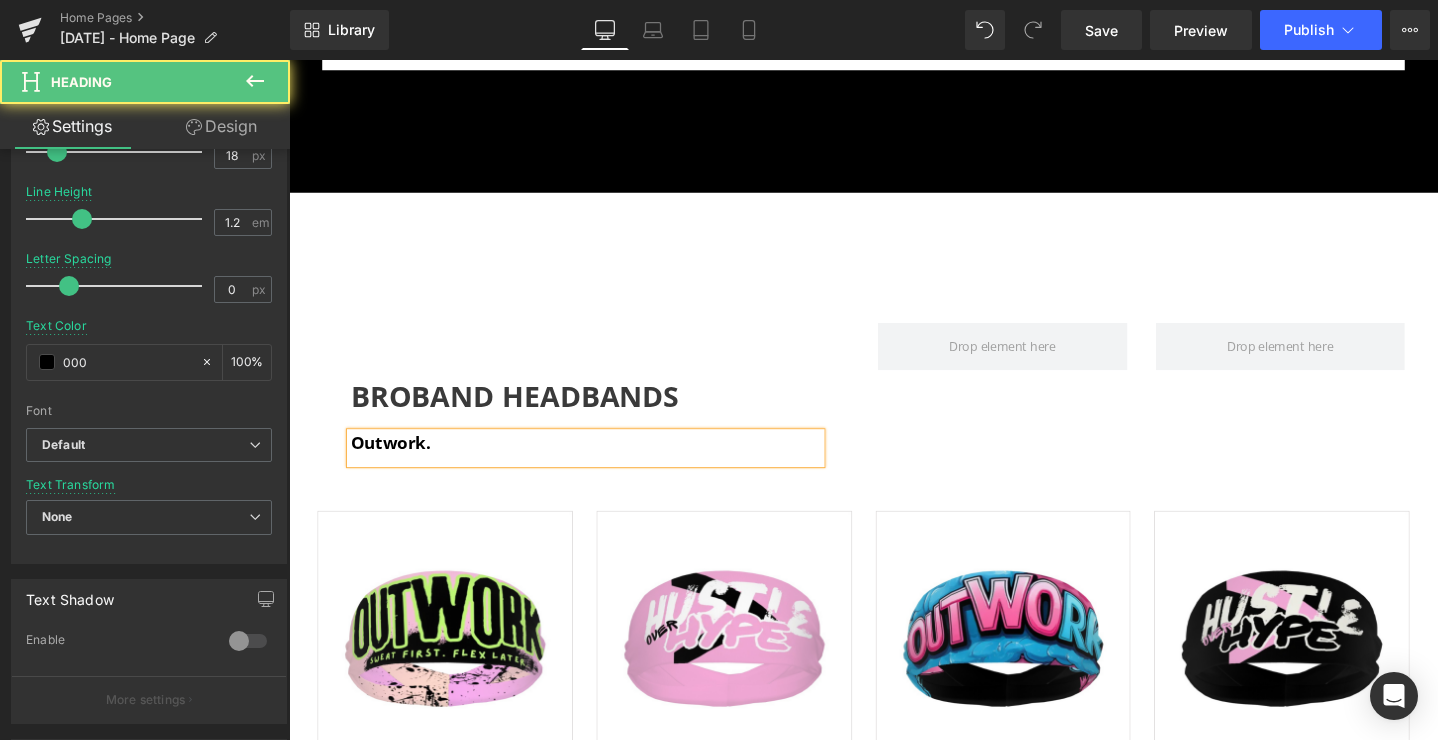click on "Outwork." at bounding box center [601, 464] 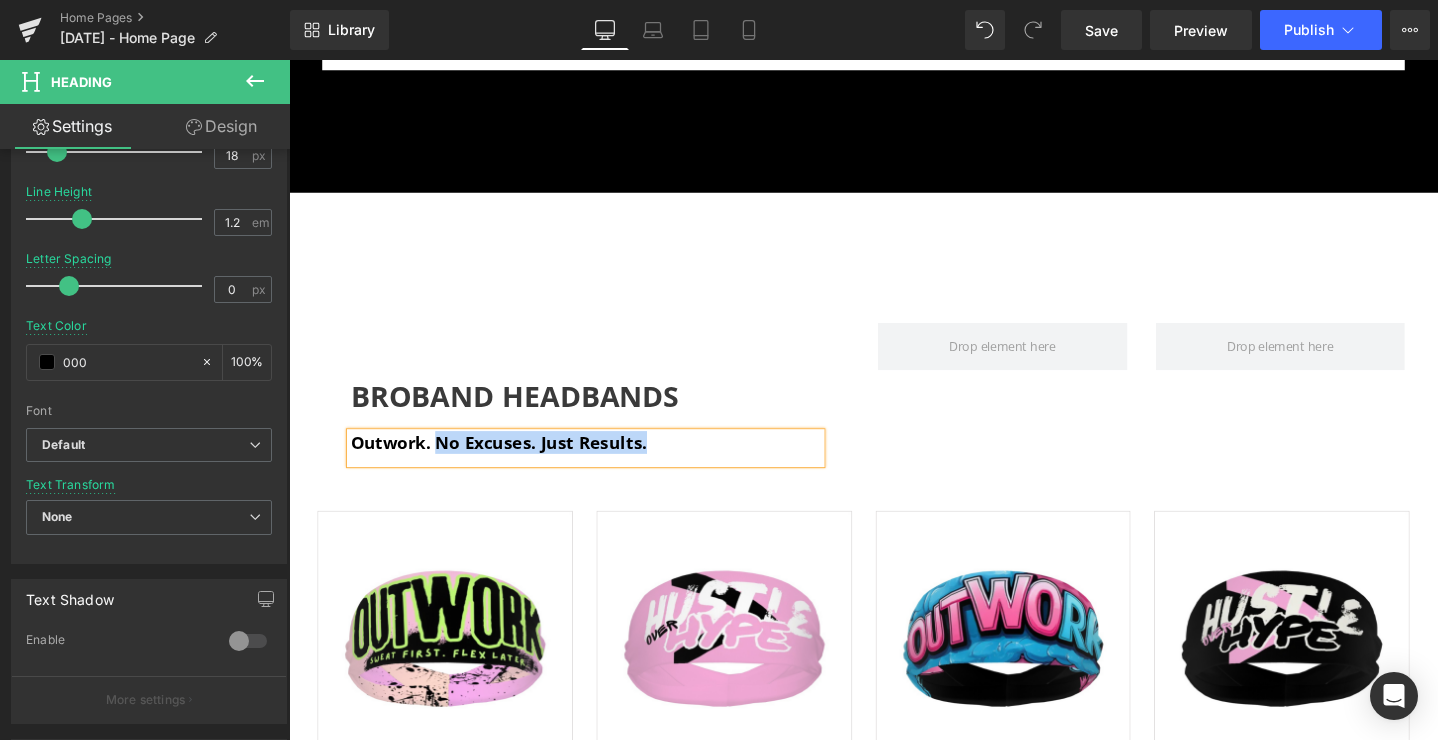 drag, startPoint x: 699, startPoint y: 460, endPoint x: 444, endPoint y: 453, distance: 255.09605 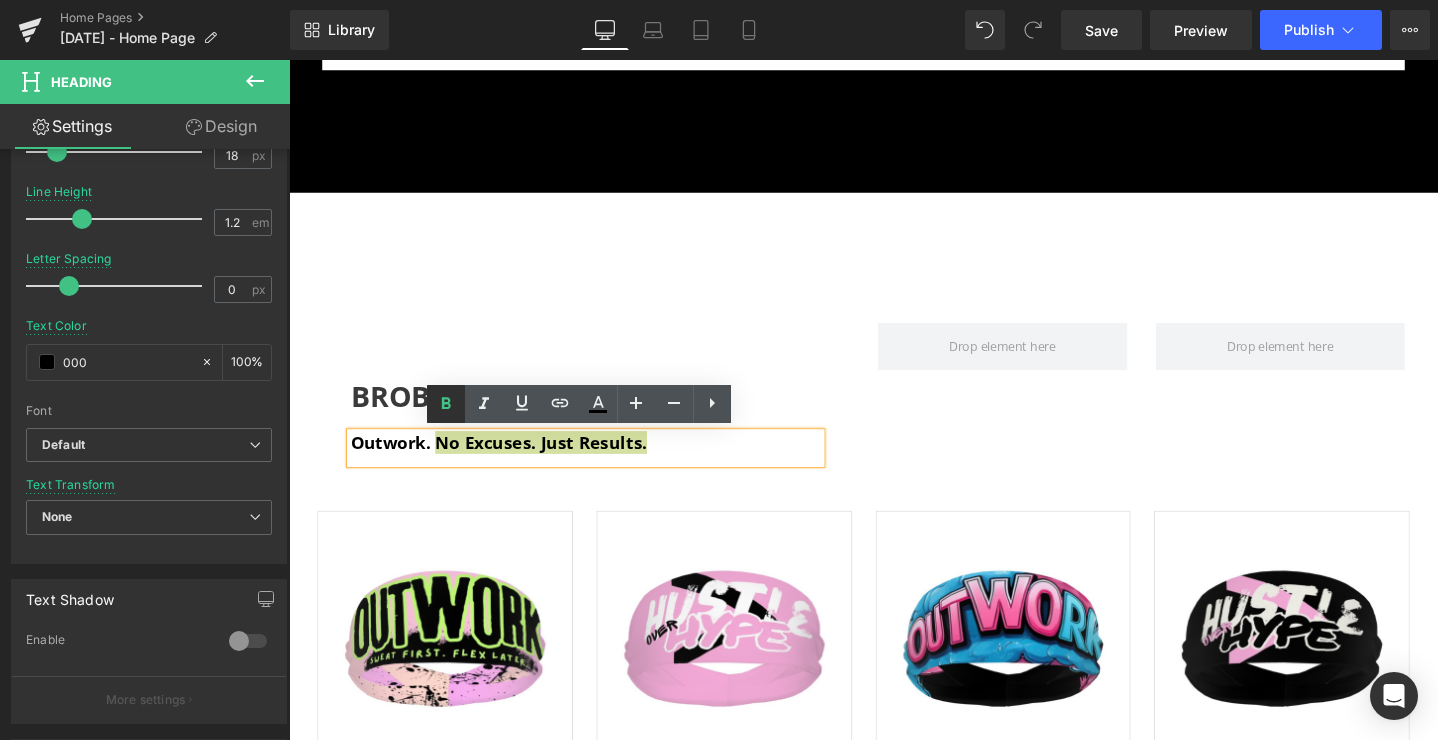 click 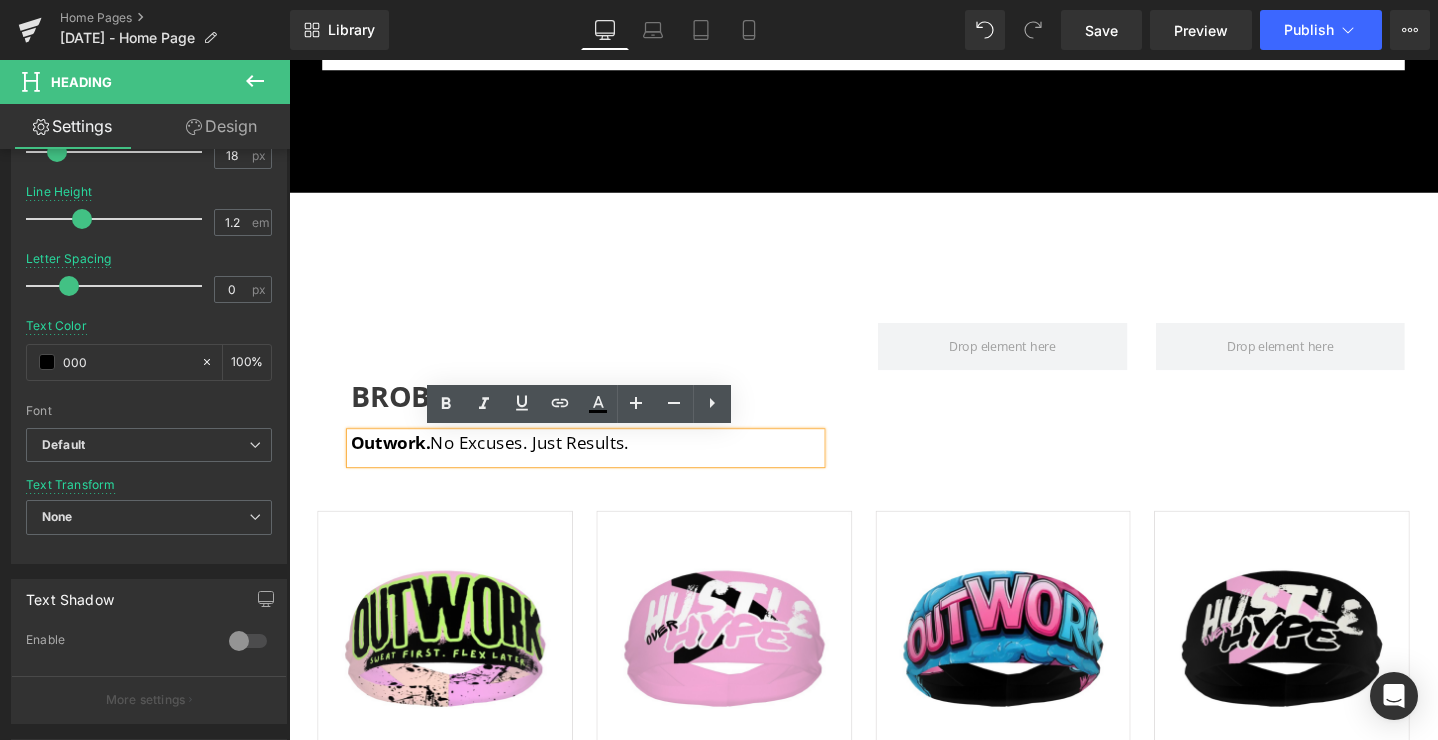 click on "BROBAND HEADBANDS Heading         Outwork.  No Excuses. Just Results. Heading         Row         Row         Row" at bounding box center (894, 353) 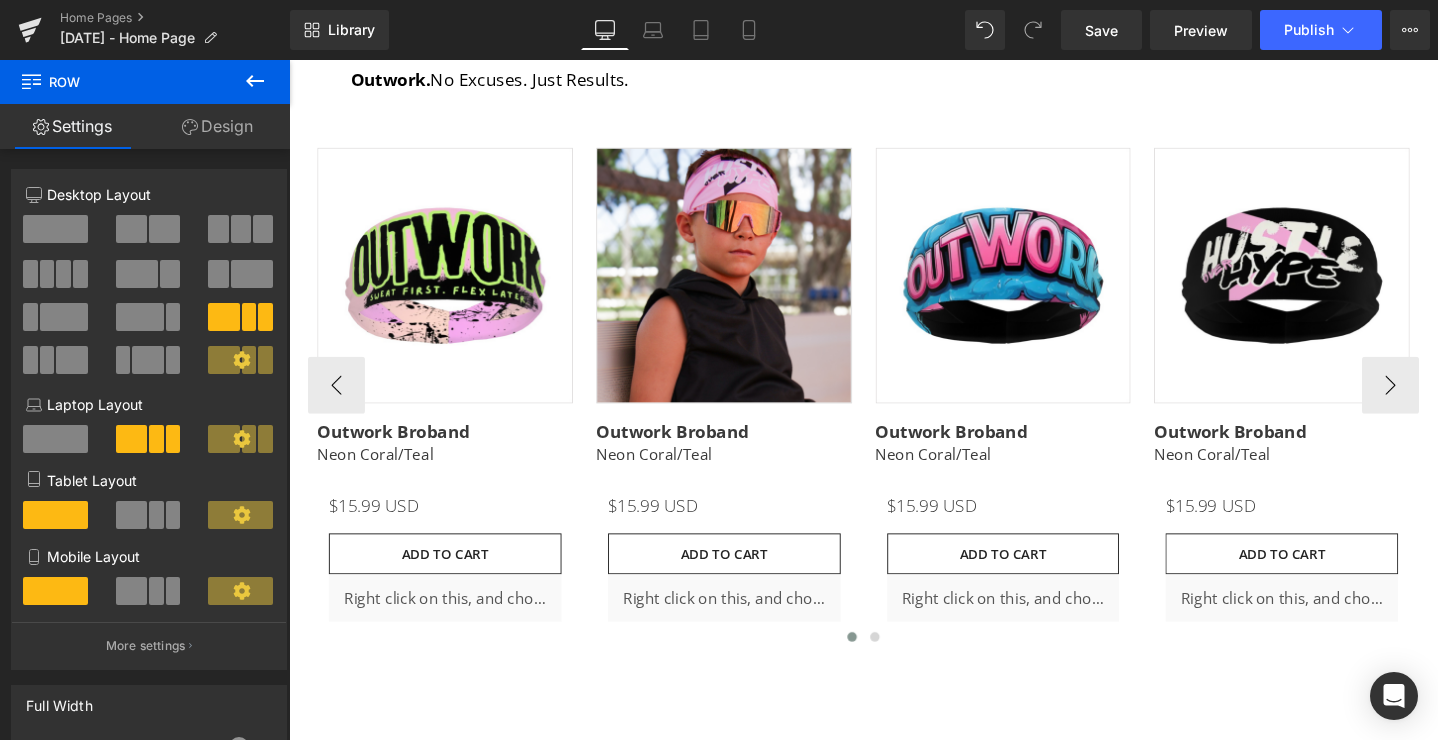 scroll, scrollTop: 5269, scrollLeft: 0, axis: vertical 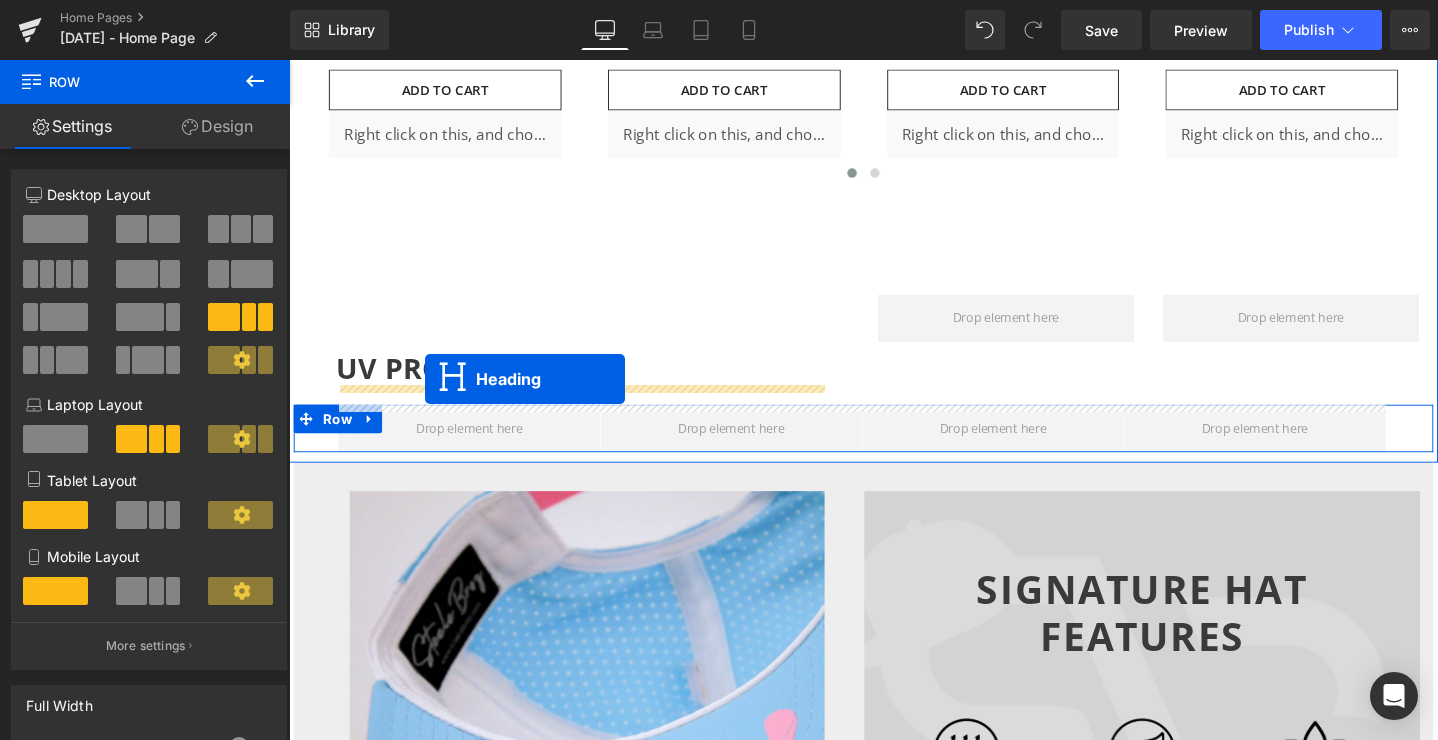 drag, startPoint x: 589, startPoint y: 400, endPoint x: 432, endPoint y: 395, distance: 157.0796 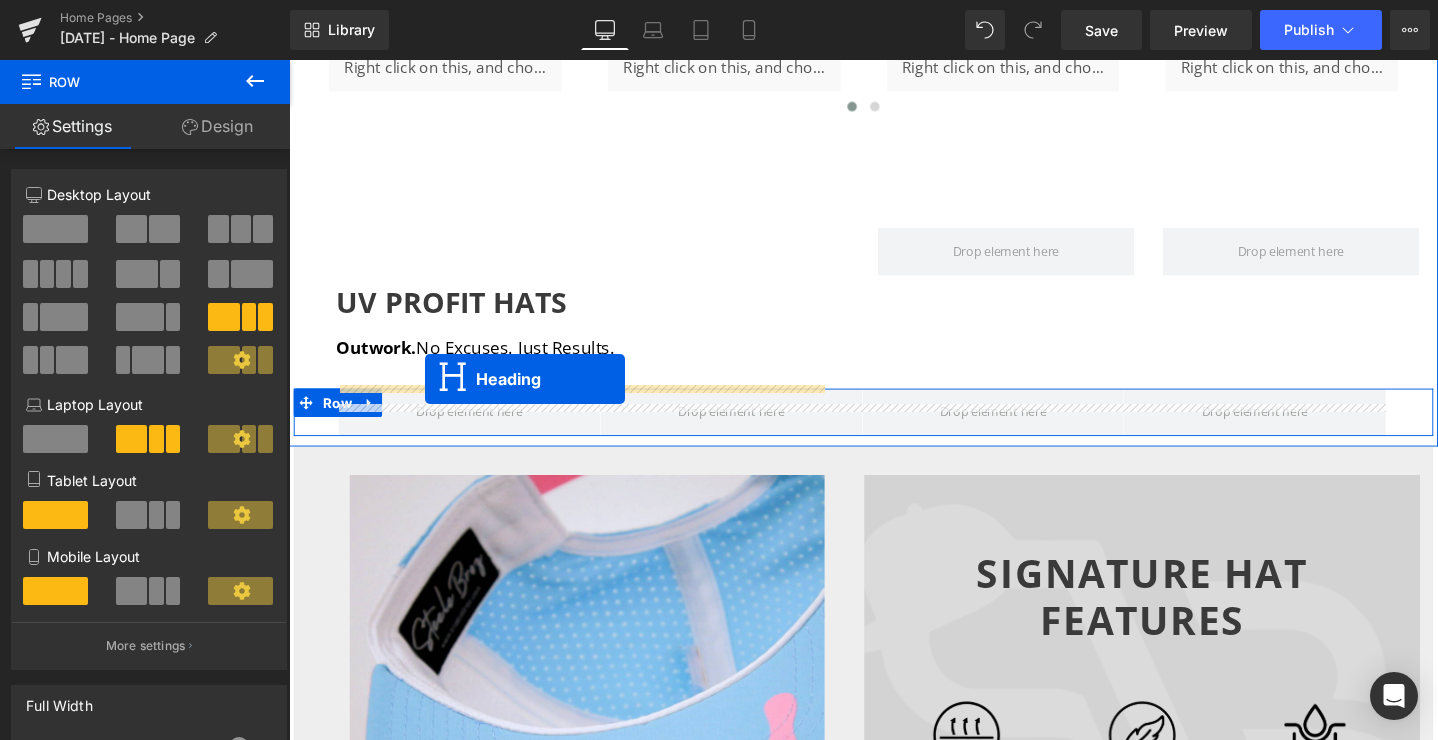 scroll, scrollTop: 6019, scrollLeft: 0, axis: vertical 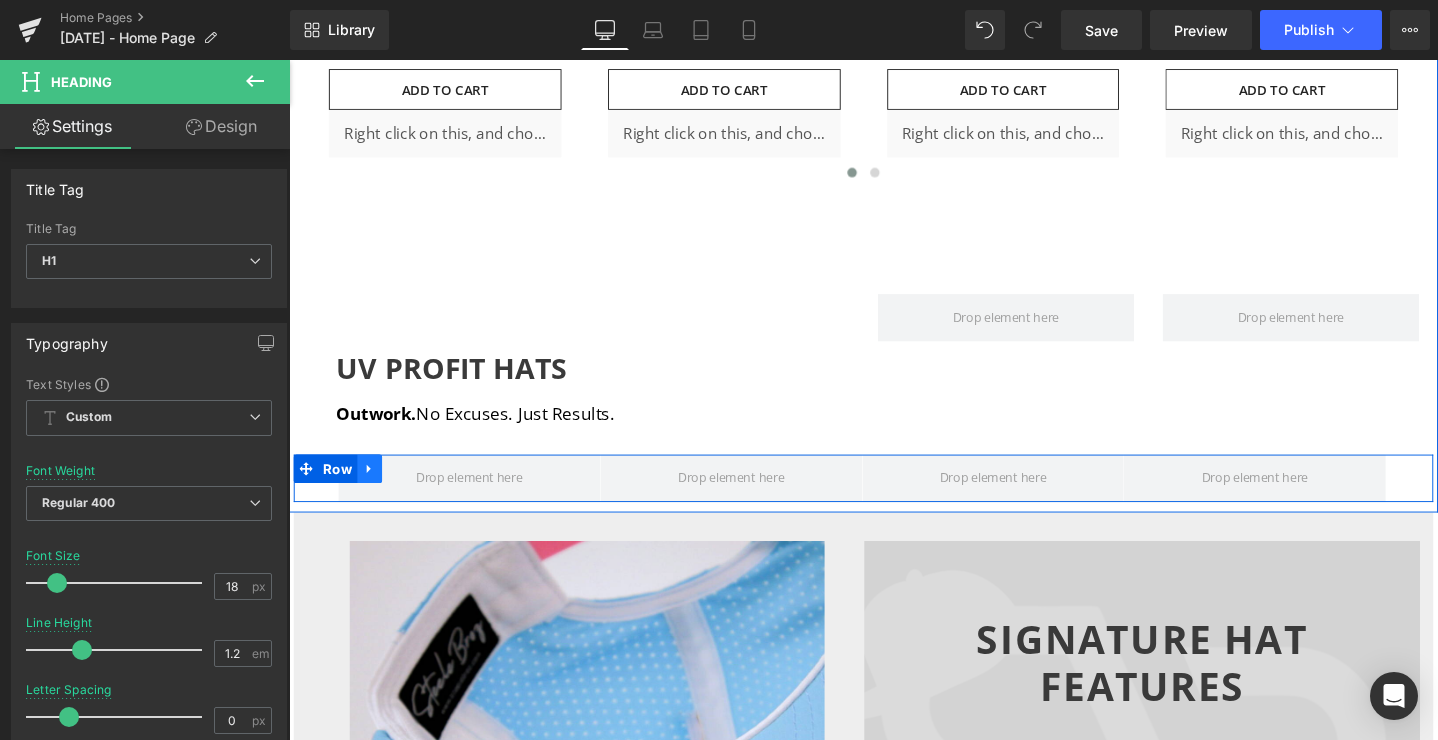 click 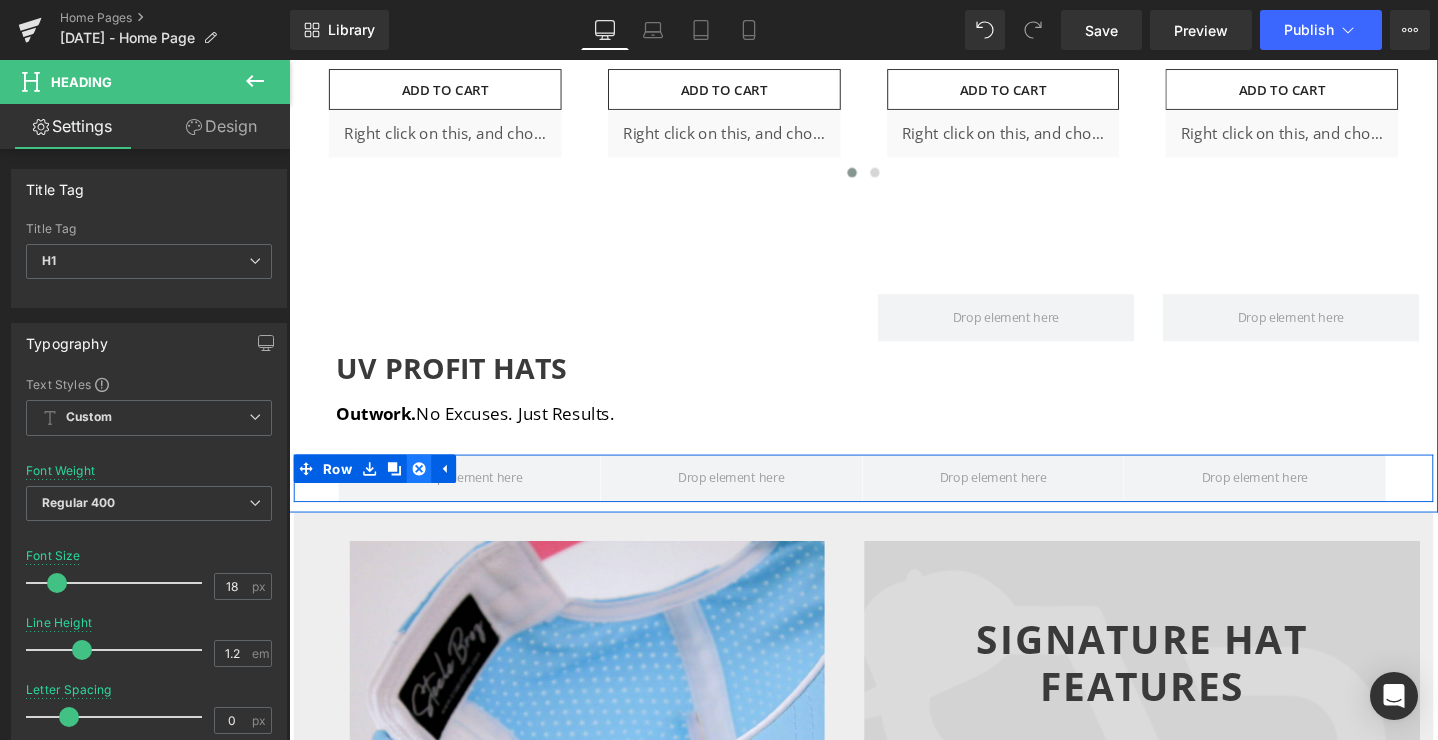 click at bounding box center (426, 491) 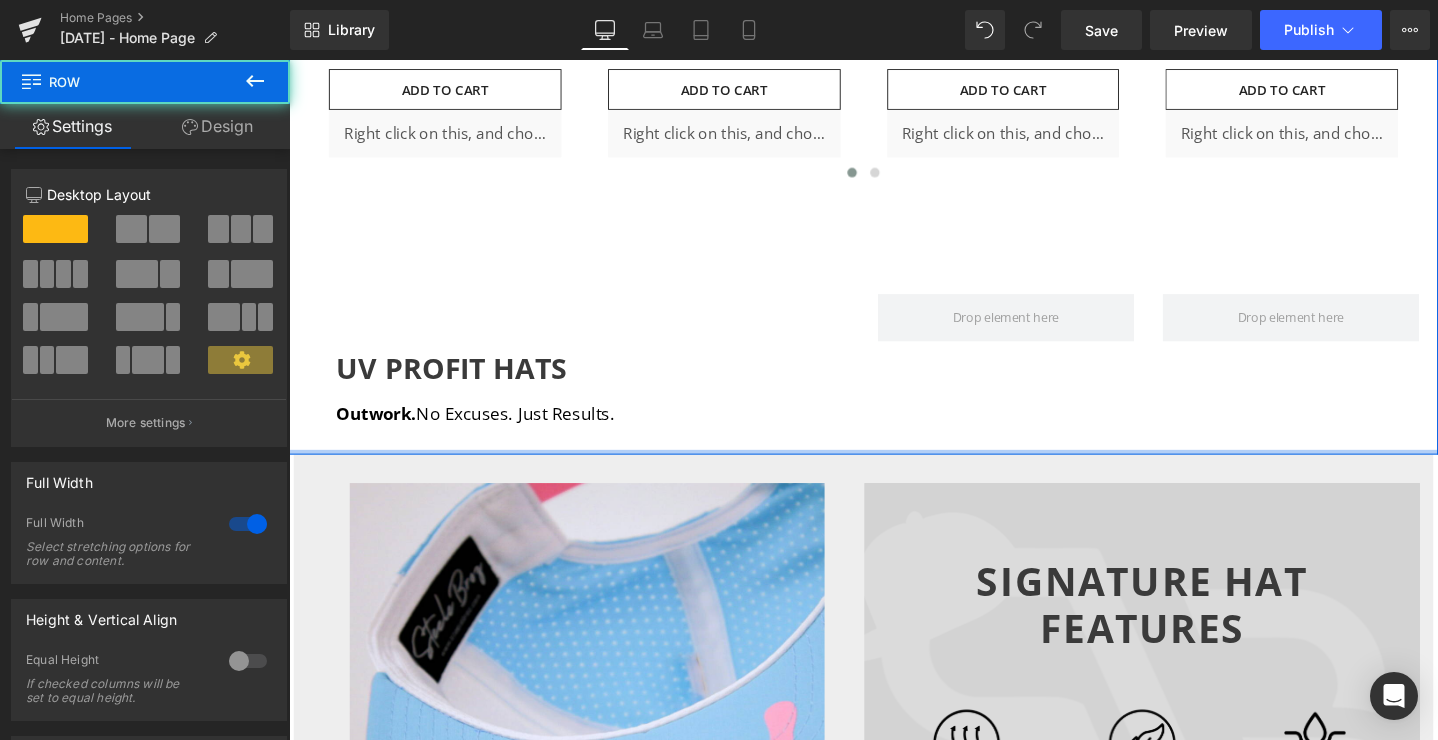 drag, startPoint x: 785, startPoint y: 478, endPoint x: 785, endPoint y: 463, distance: 15 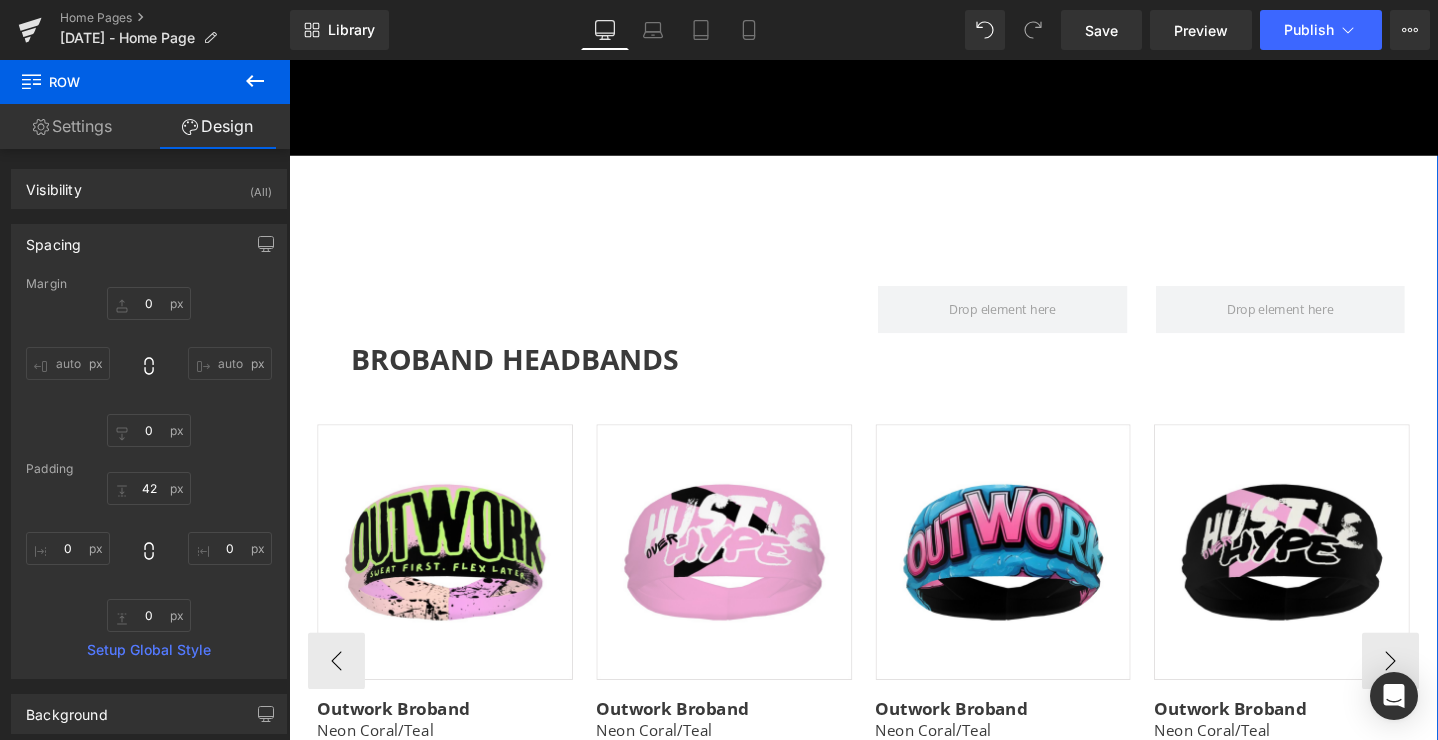 scroll, scrollTop: 5208, scrollLeft: 0, axis: vertical 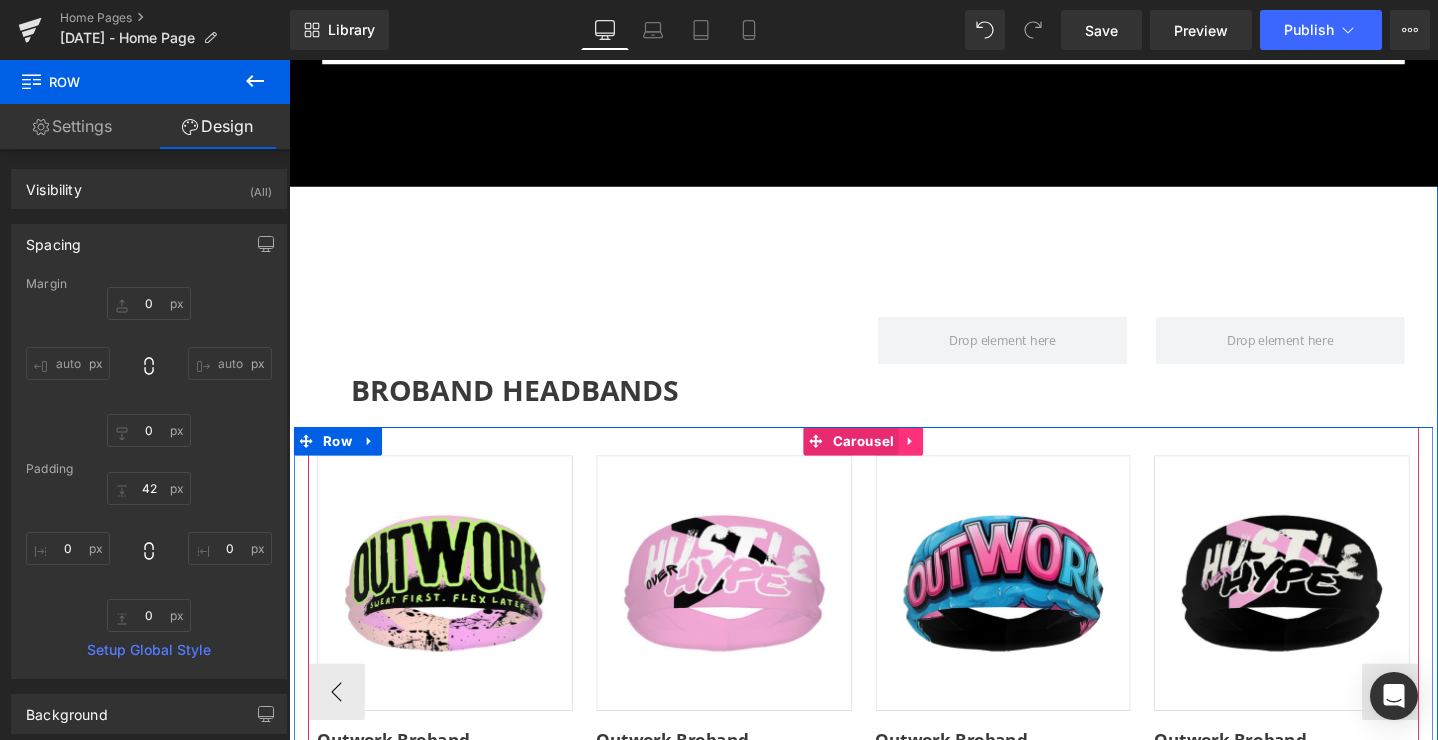 click 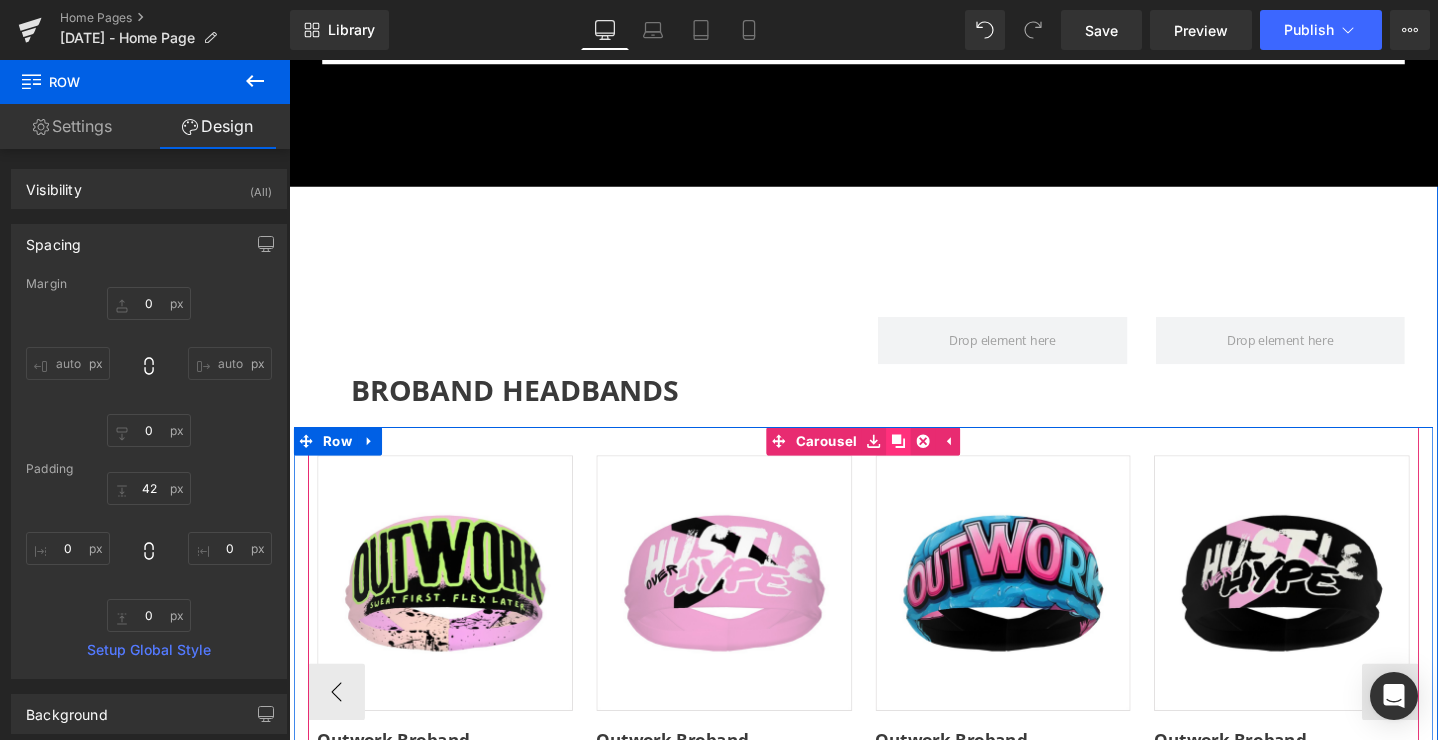 click 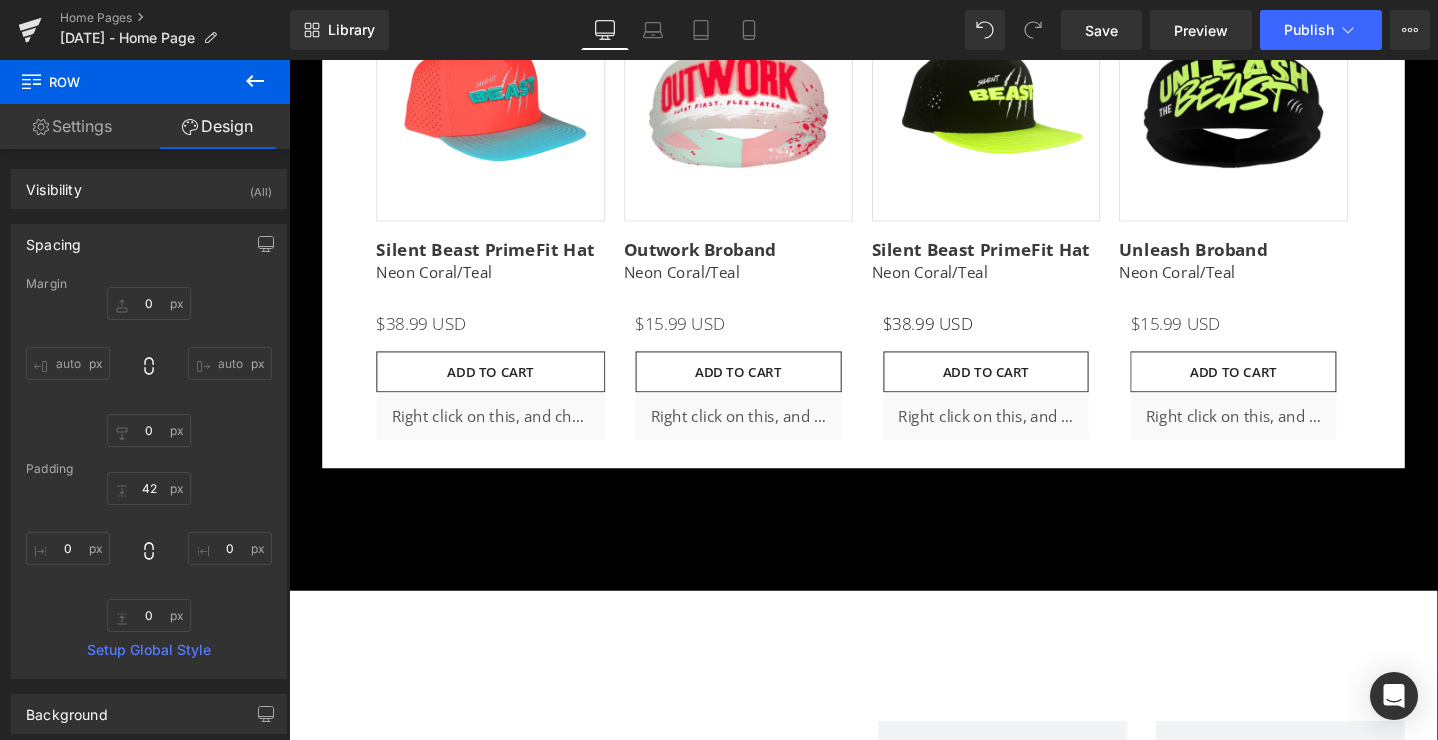 scroll, scrollTop: 4771, scrollLeft: 0, axis: vertical 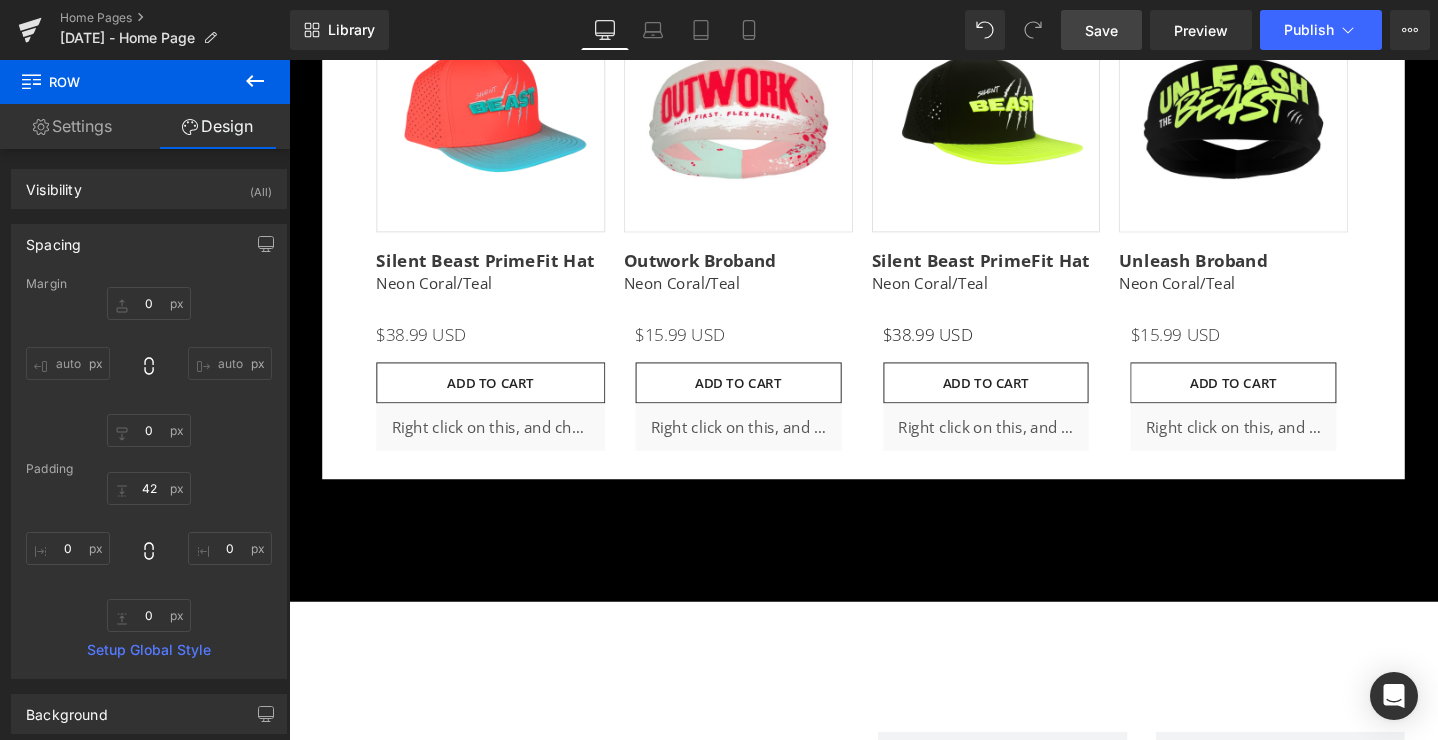 click on "Save" at bounding box center (1101, 30) 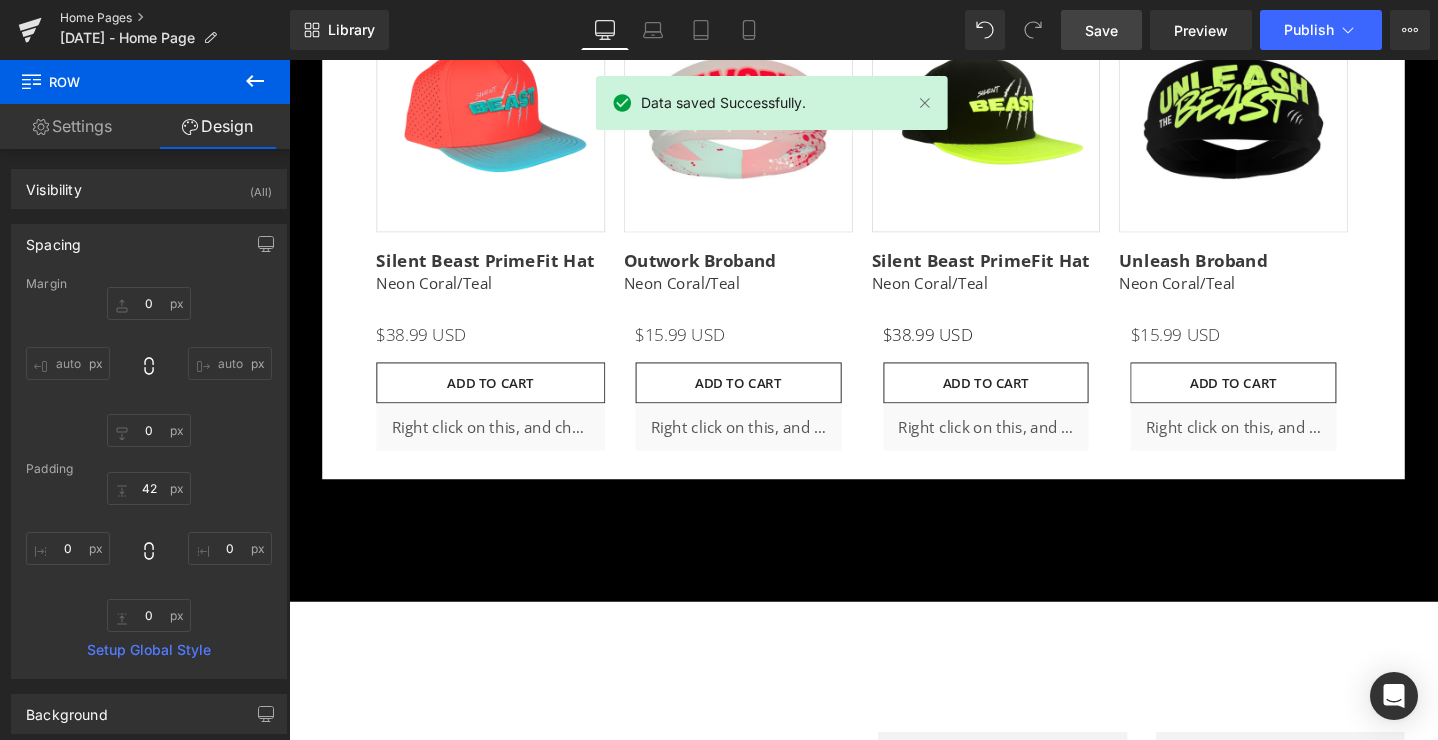click on "Home Pages" at bounding box center (175, 18) 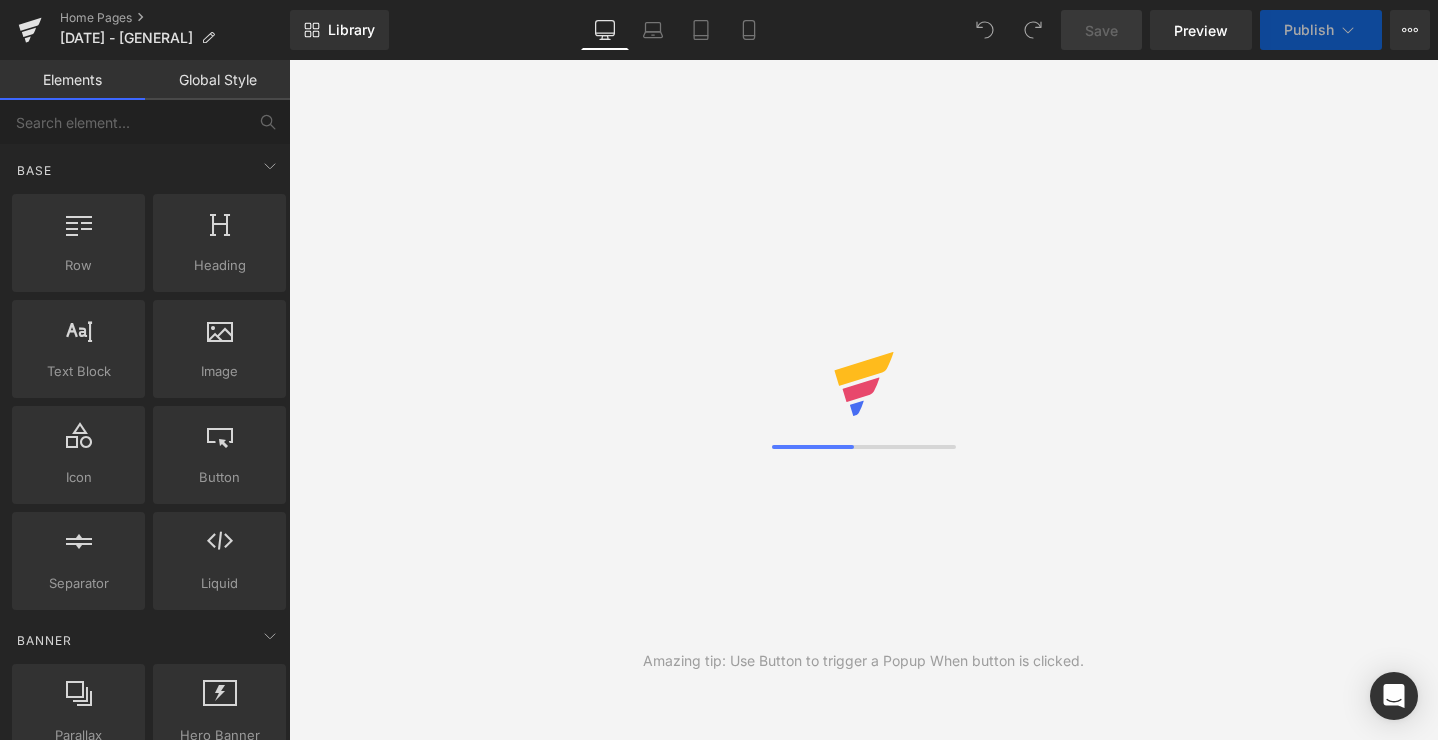 scroll, scrollTop: 0, scrollLeft: 0, axis: both 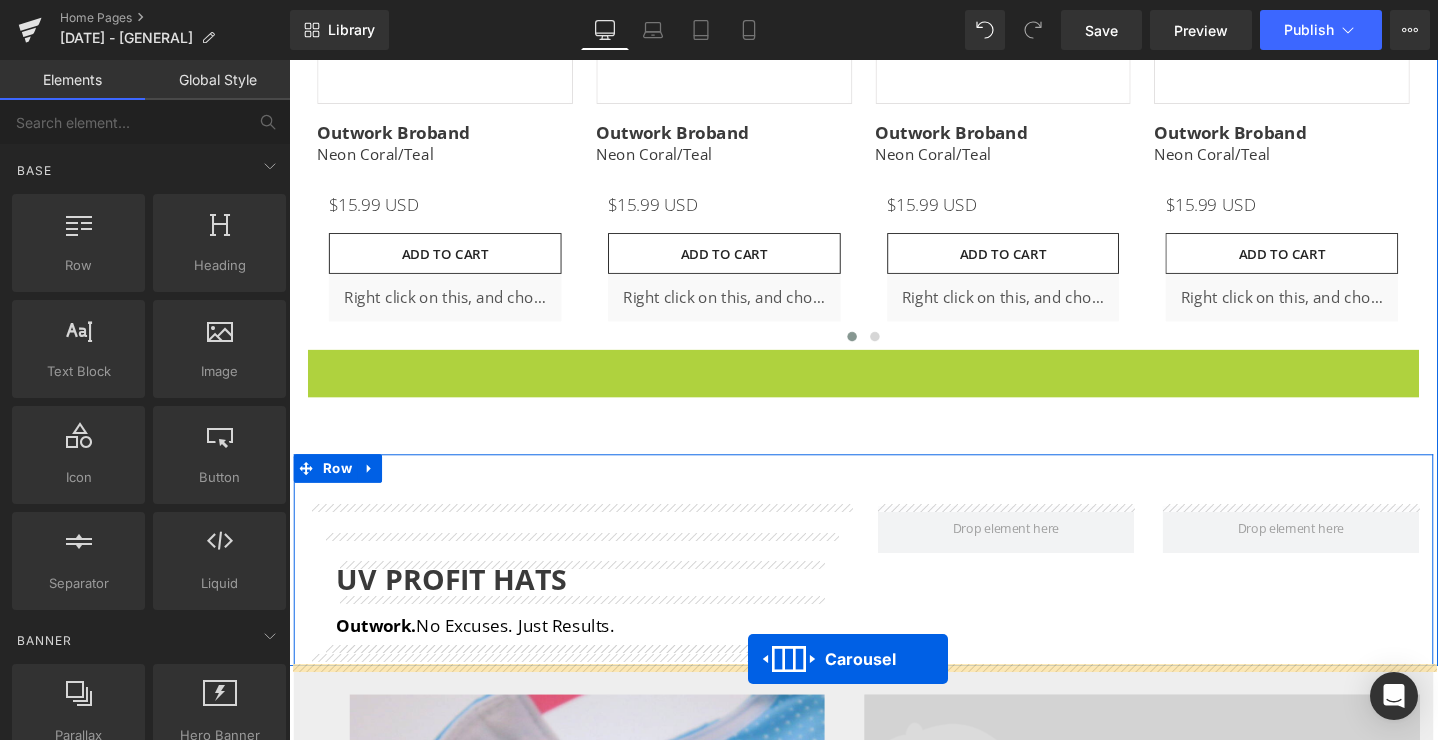 drag, startPoint x: 884, startPoint y: 383, endPoint x: 772, endPoint y: 691, distance: 327.7316 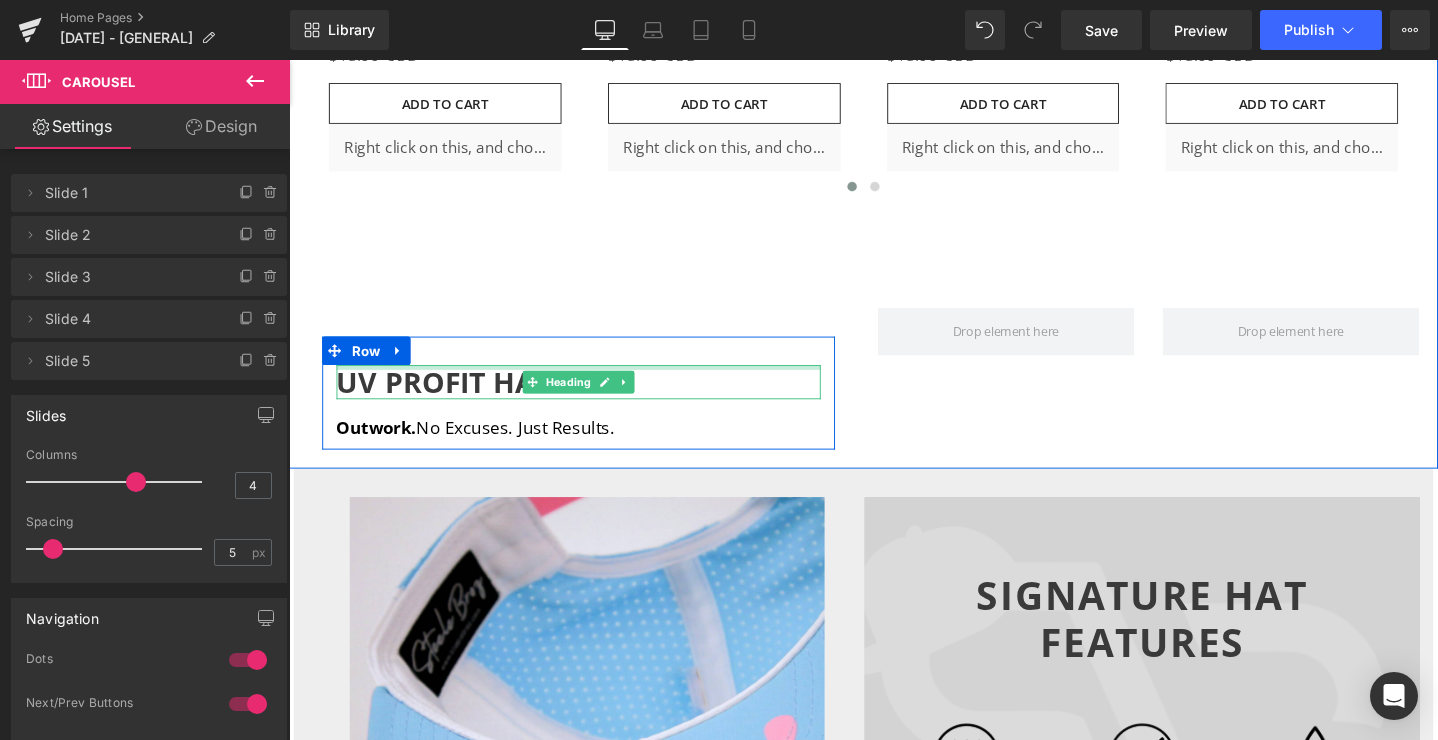 scroll, scrollTop: 6129, scrollLeft: 0, axis: vertical 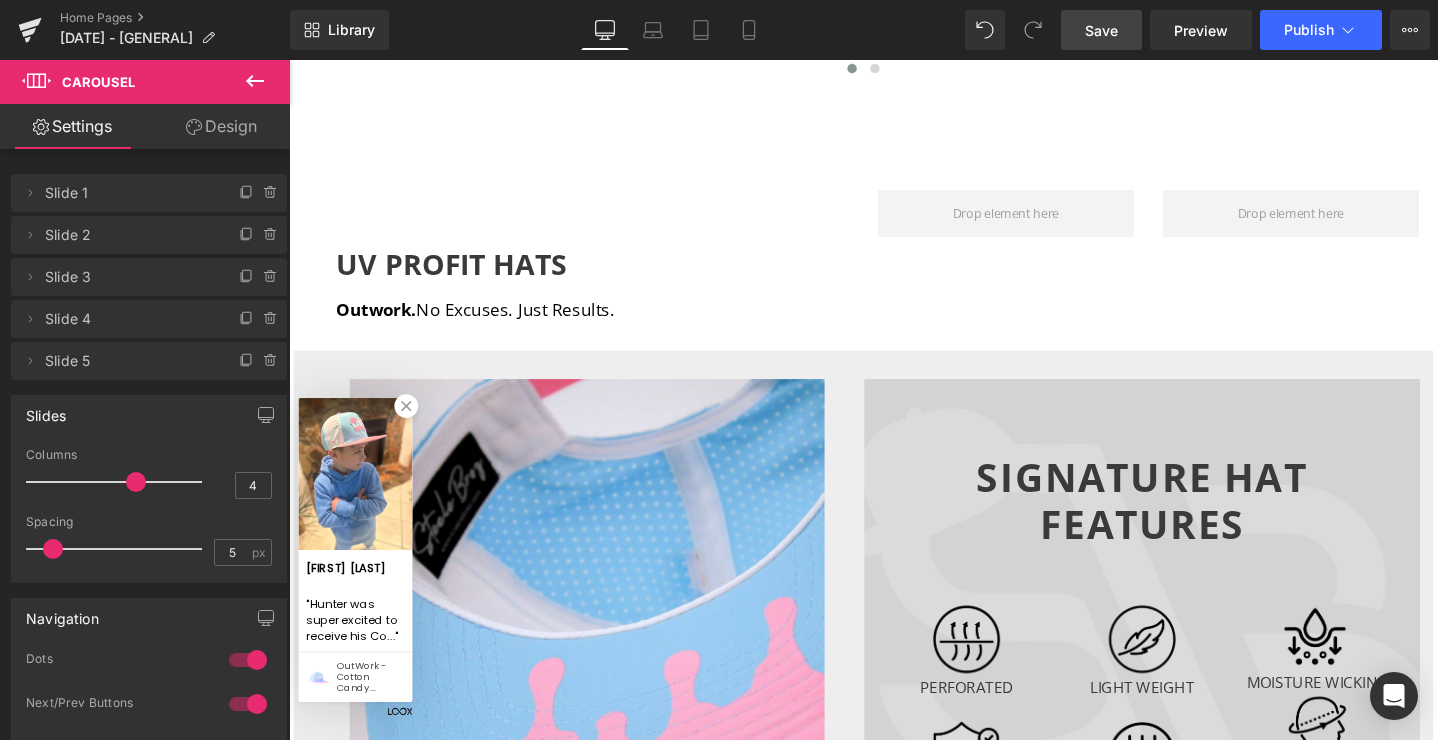 click on "Save" at bounding box center [1101, 30] 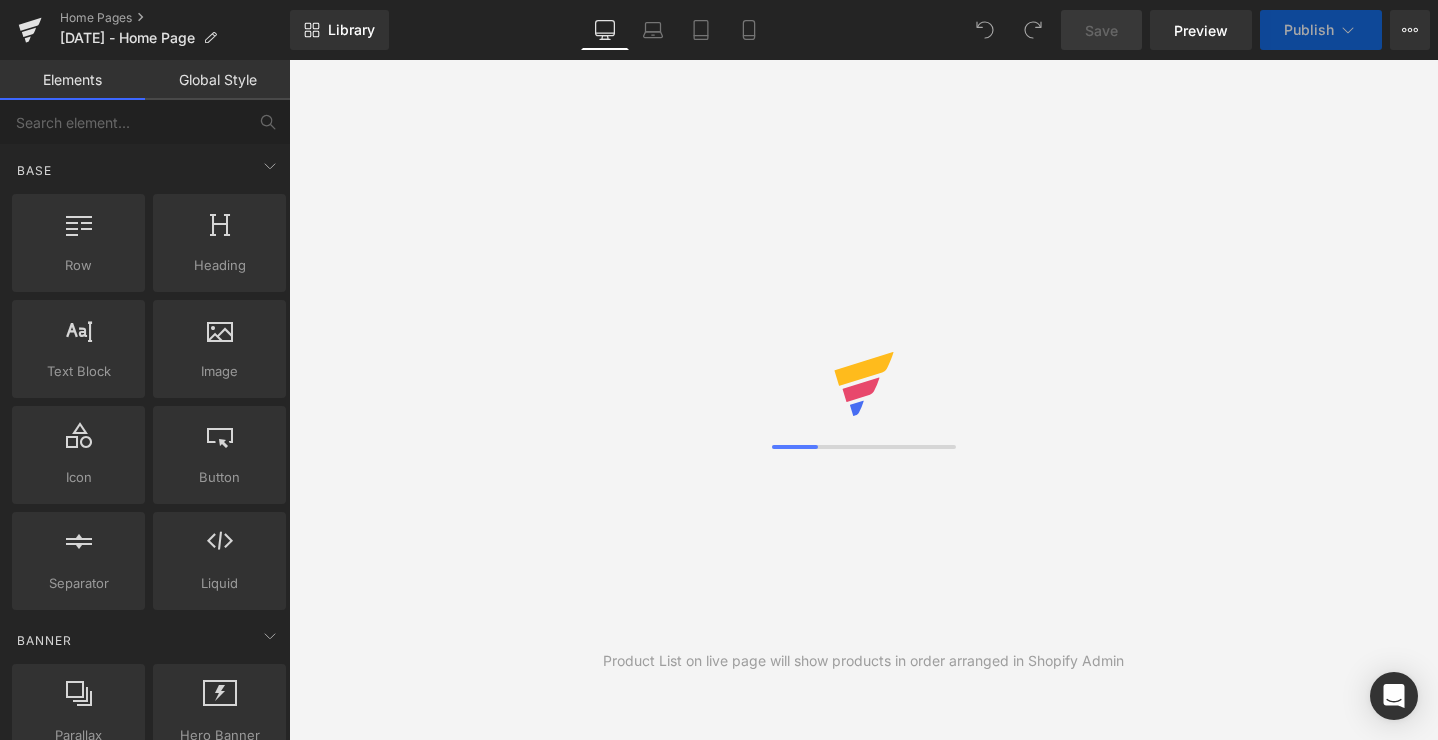 scroll, scrollTop: 0, scrollLeft: 0, axis: both 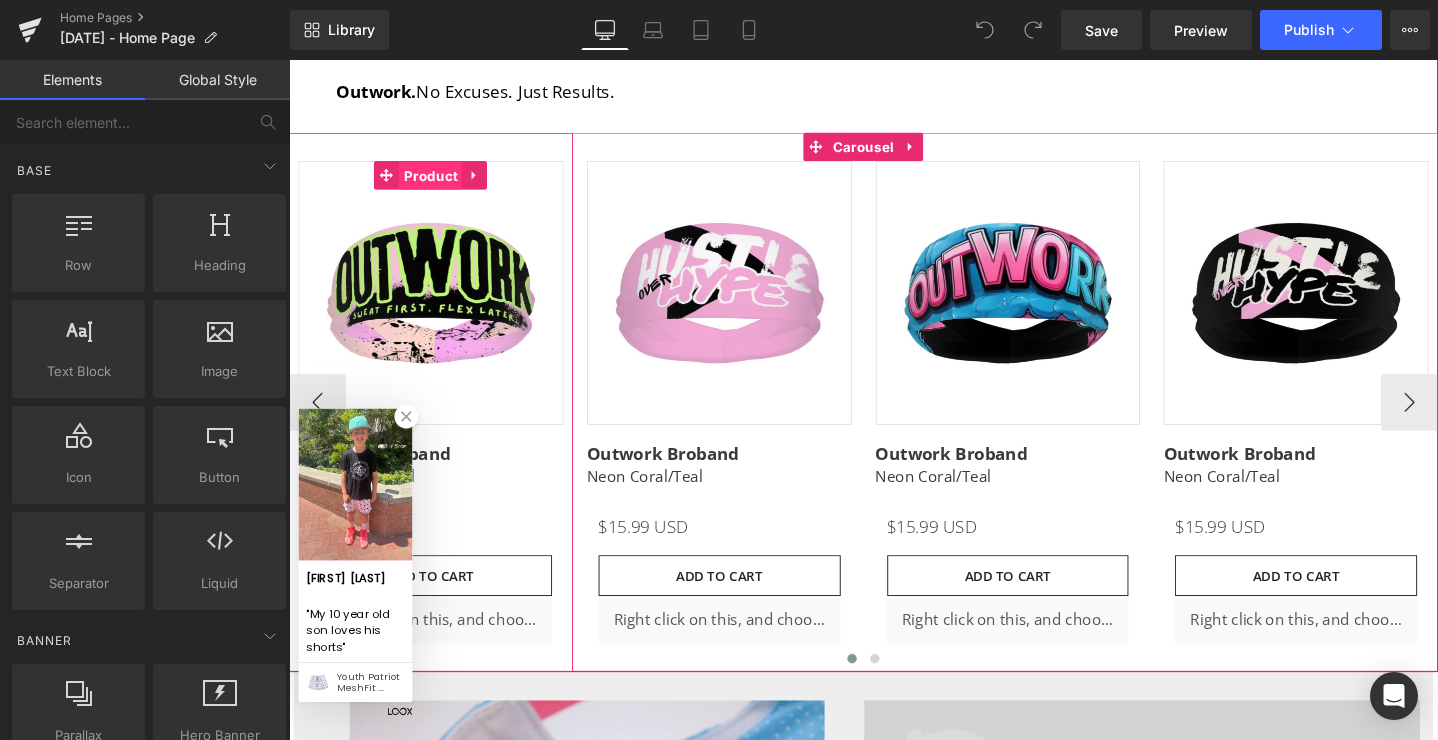 click on "Product" at bounding box center [438, 182] 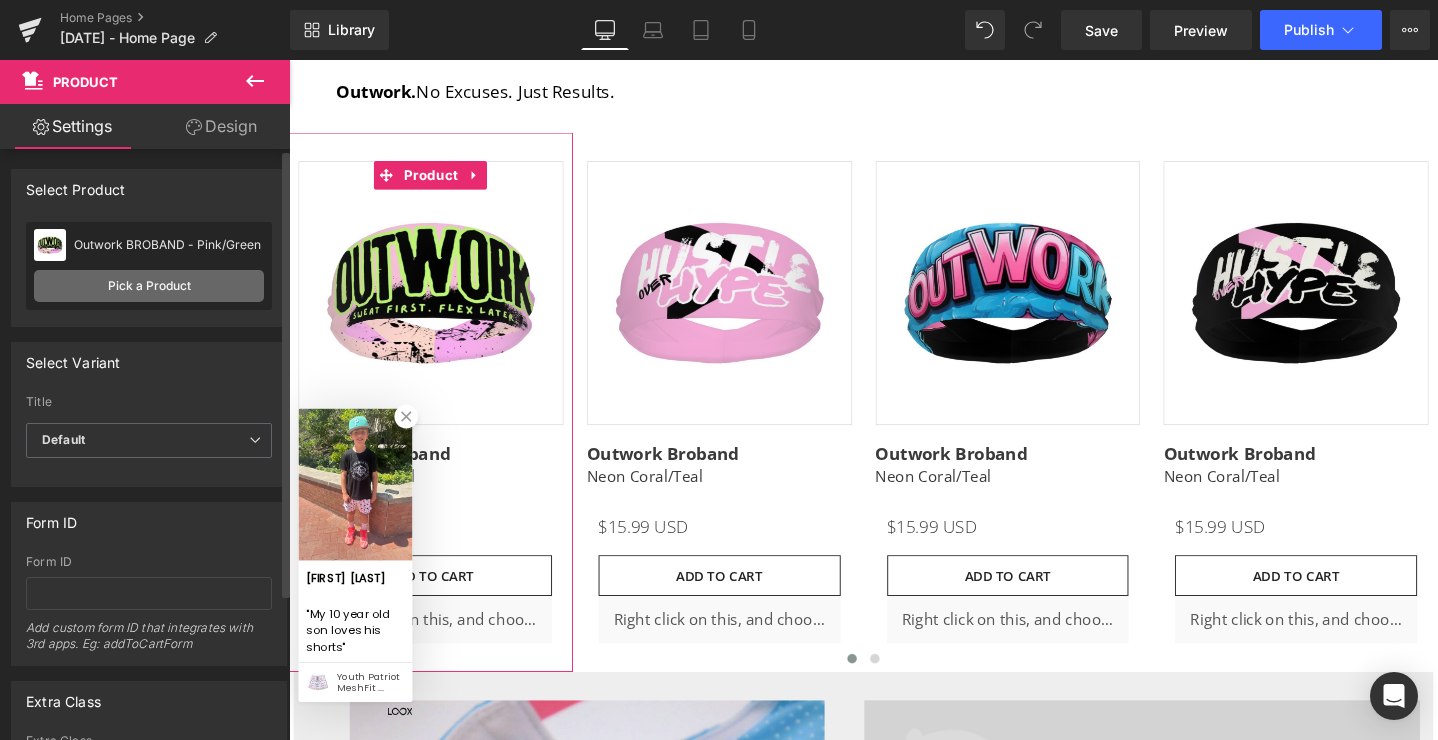click on "Pick a Product" at bounding box center (149, 286) 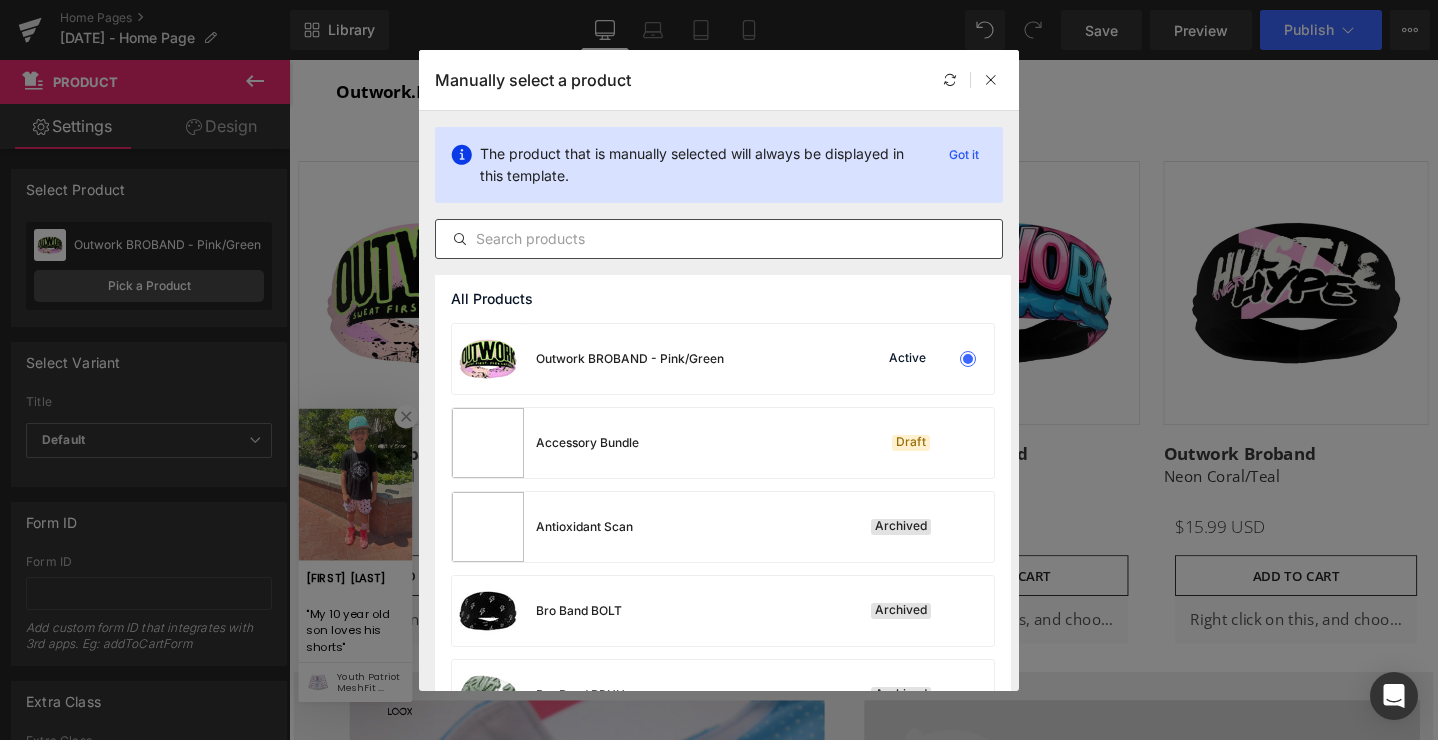 click at bounding box center (719, 239) 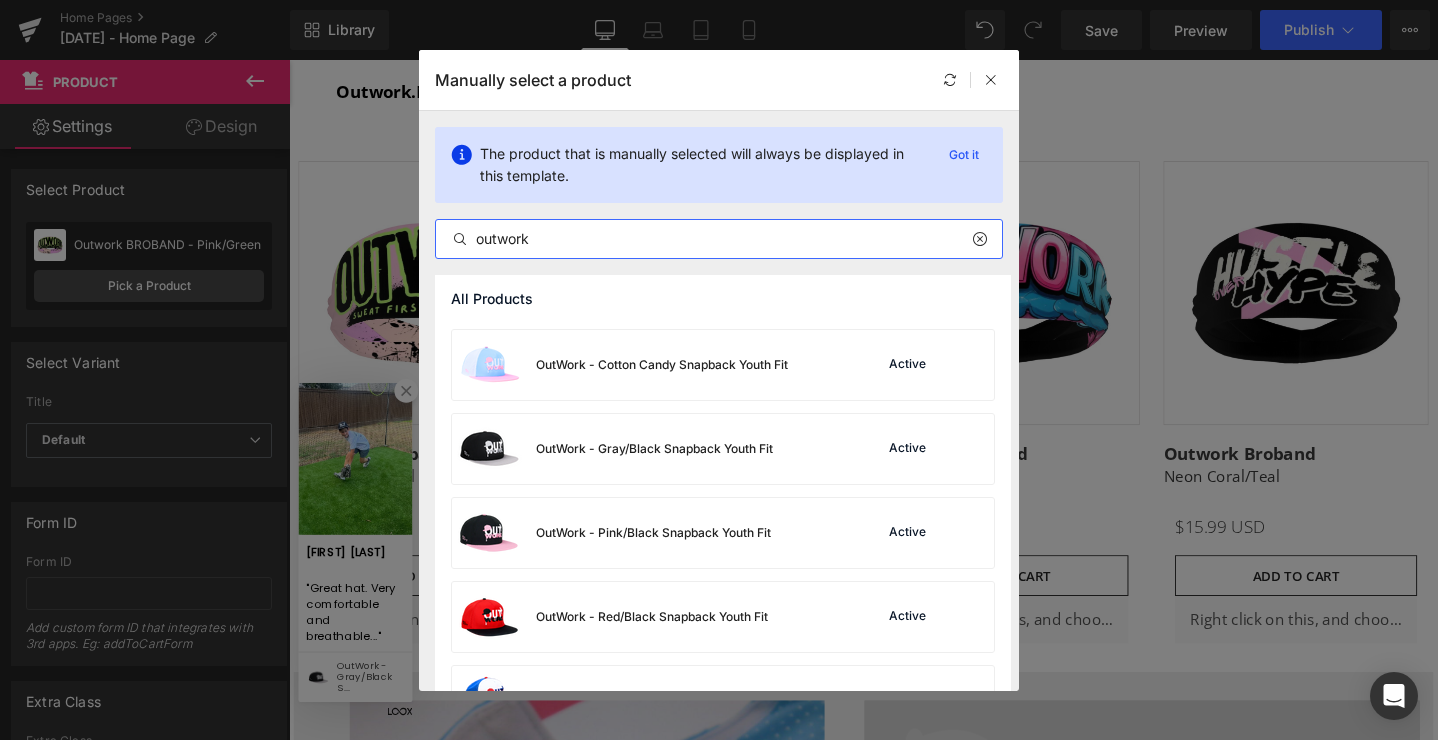 scroll, scrollTop: 158, scrollLeft: 0, axis: vertical 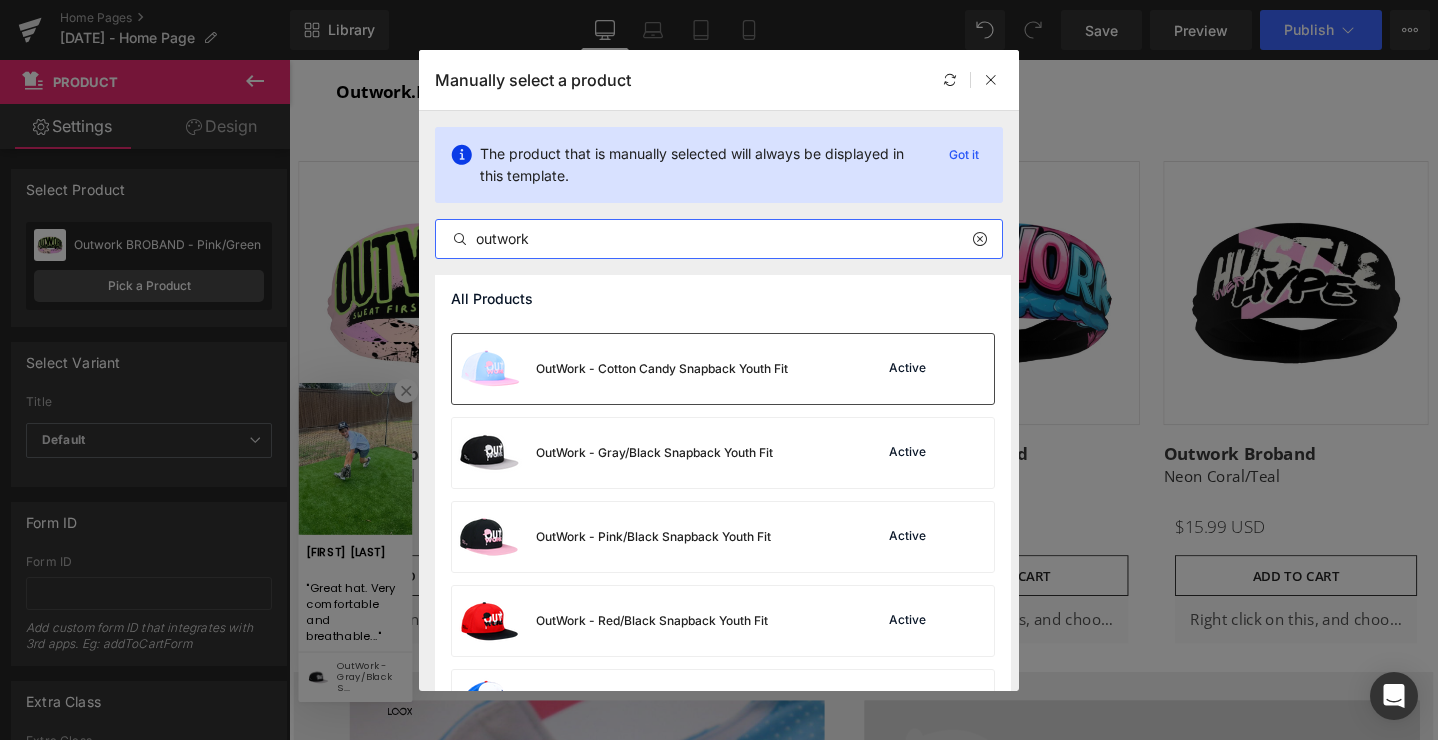 type on "outwork" 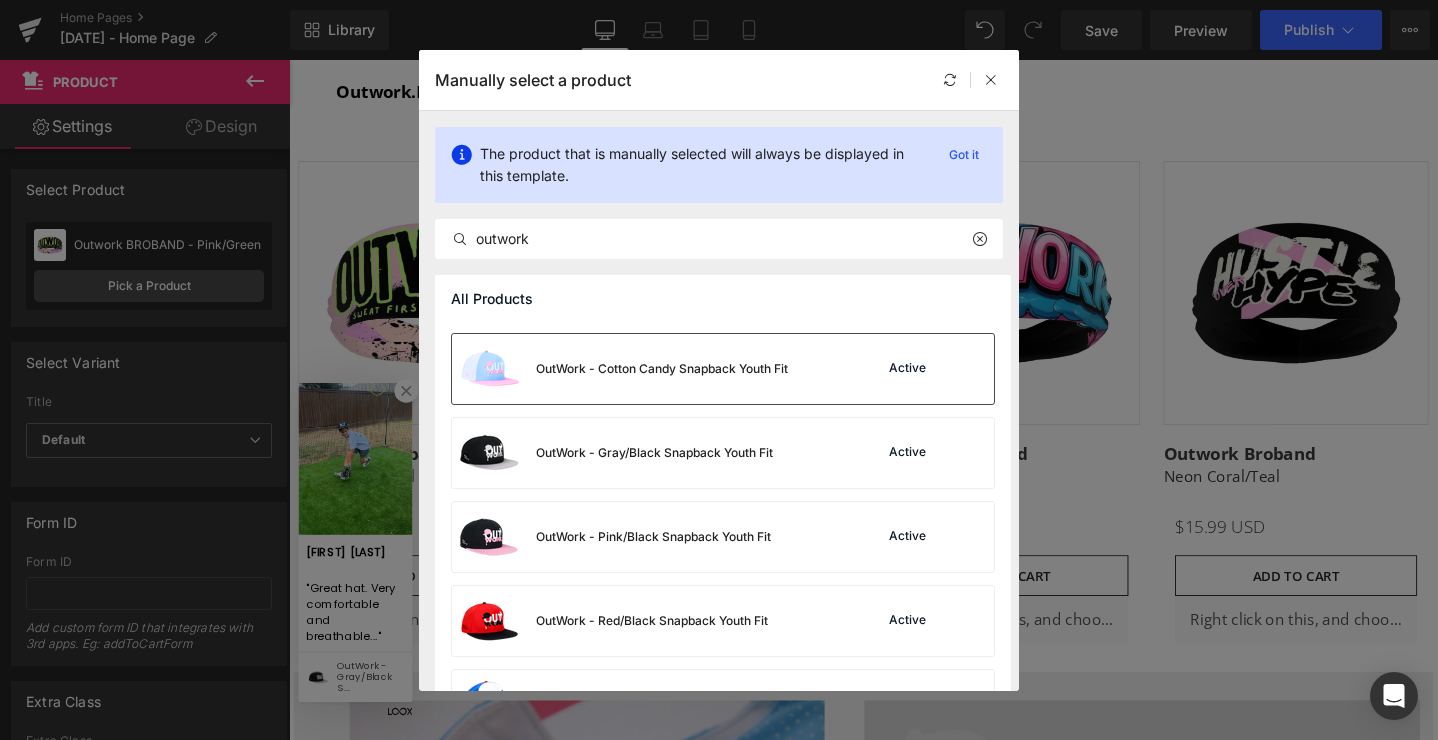 click on "OutWork - Cotton Candy Snapback Youth Fit" at bounding box center (662, 369) 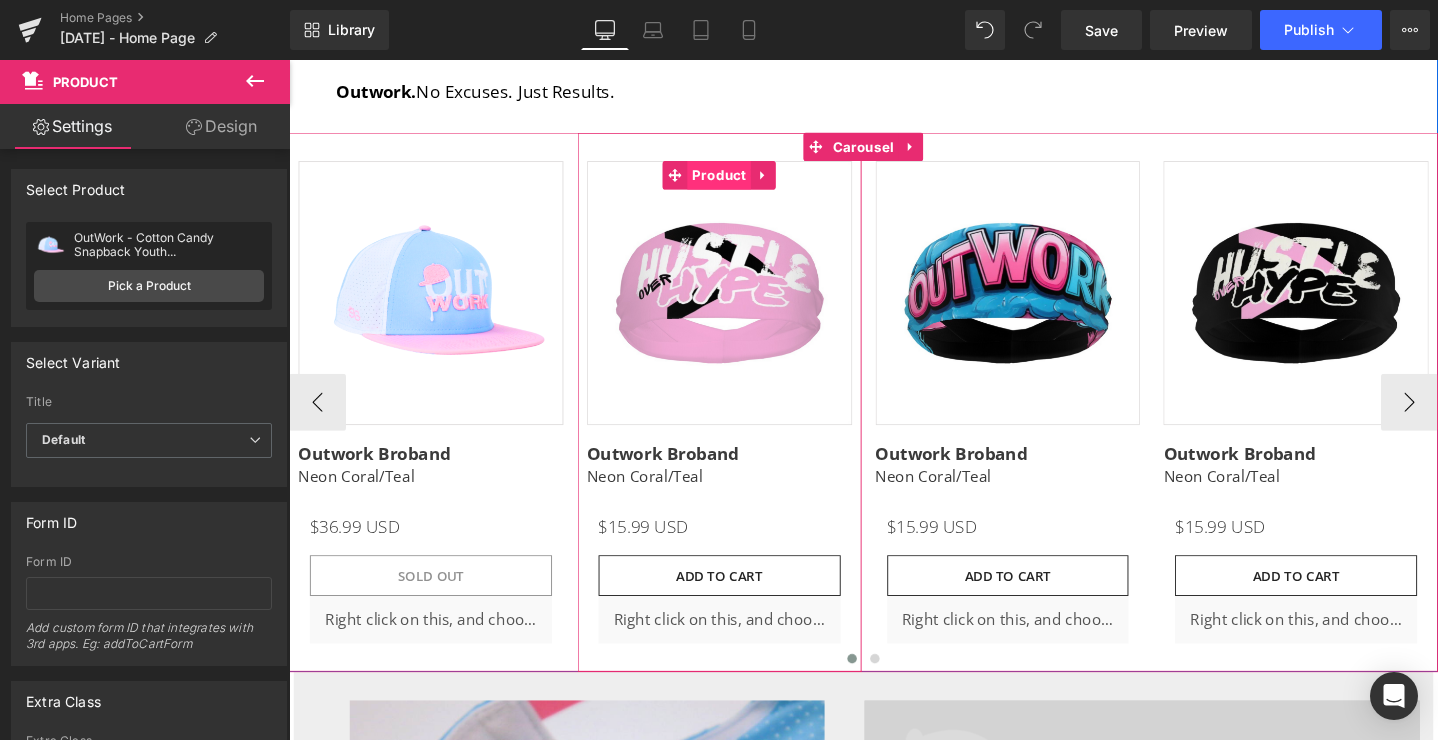 click on "Product" at bounding box center (742, 181) 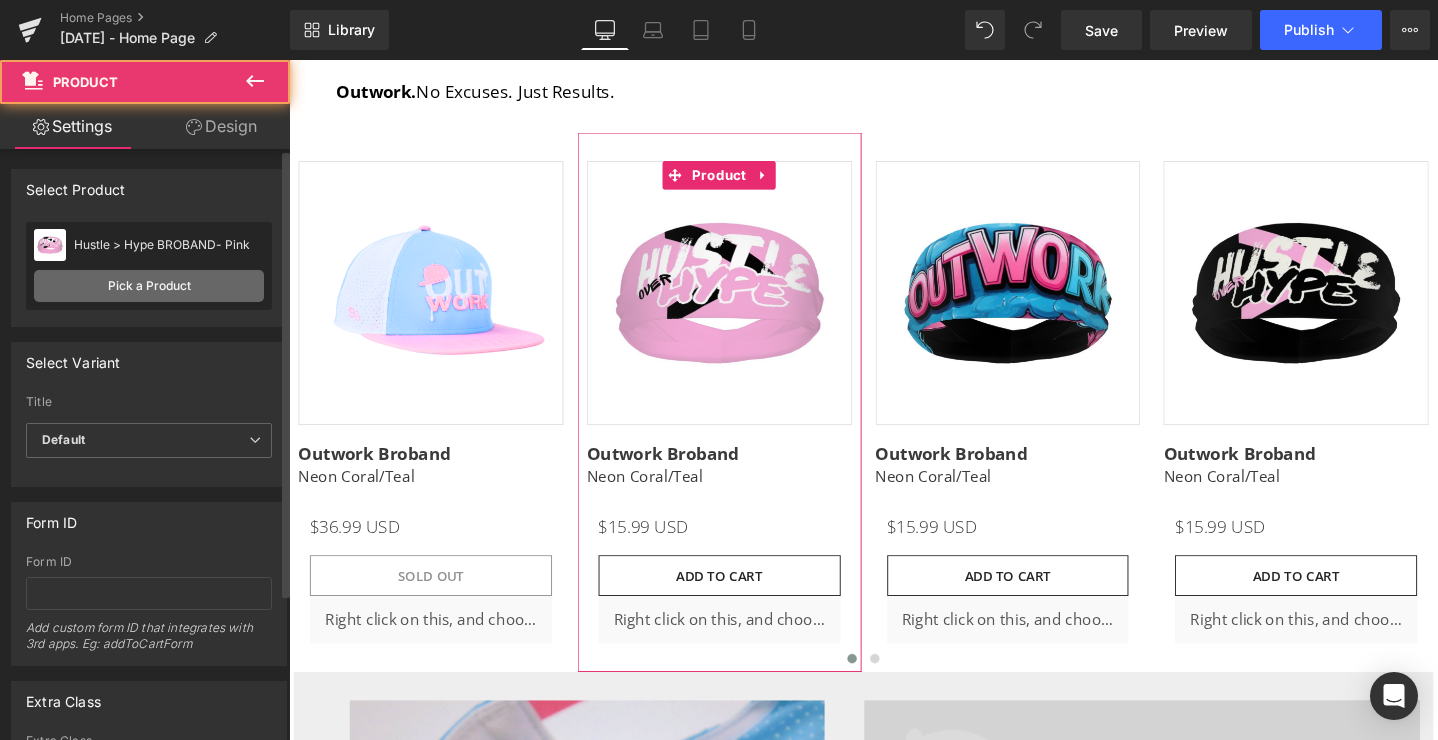 click on "Pick a Product" at bounding box center (149, 286) 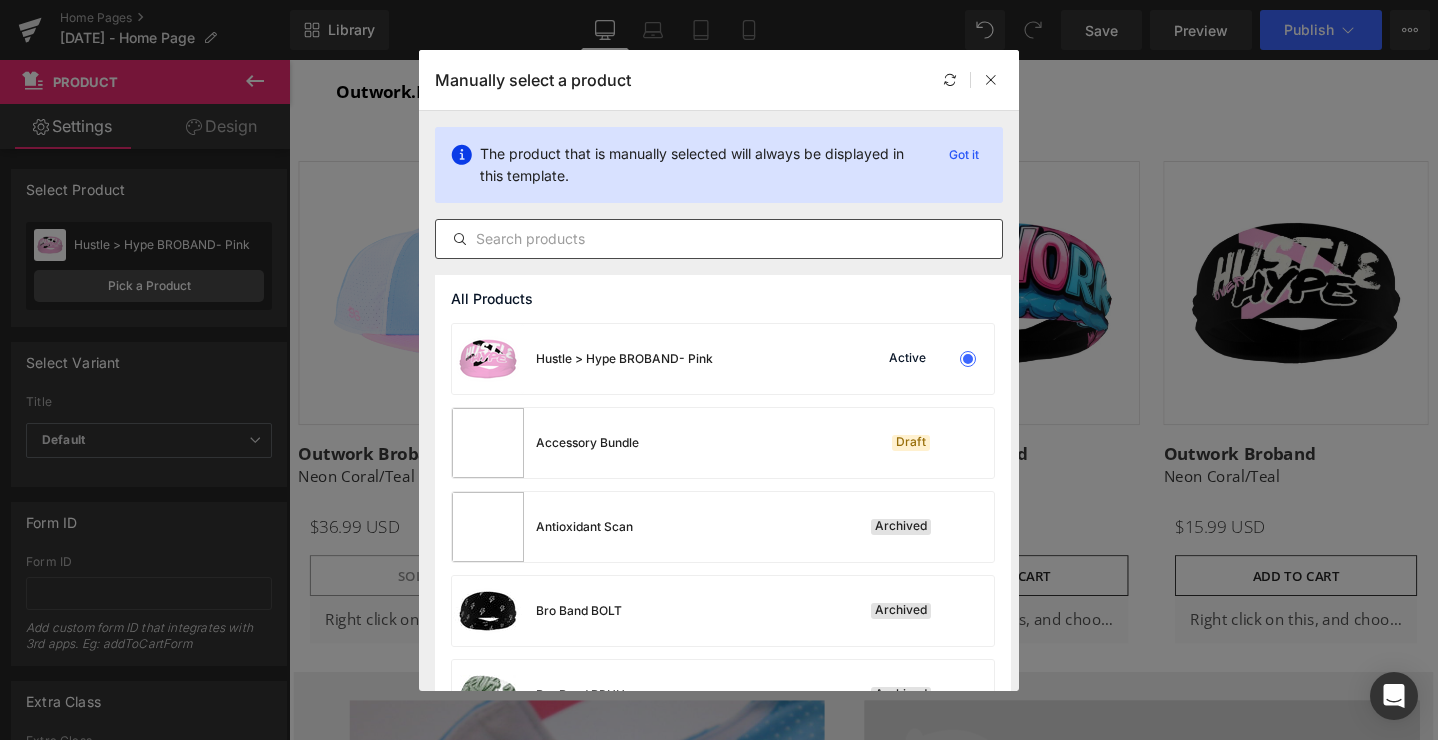 click at bounding box center [719, 239] 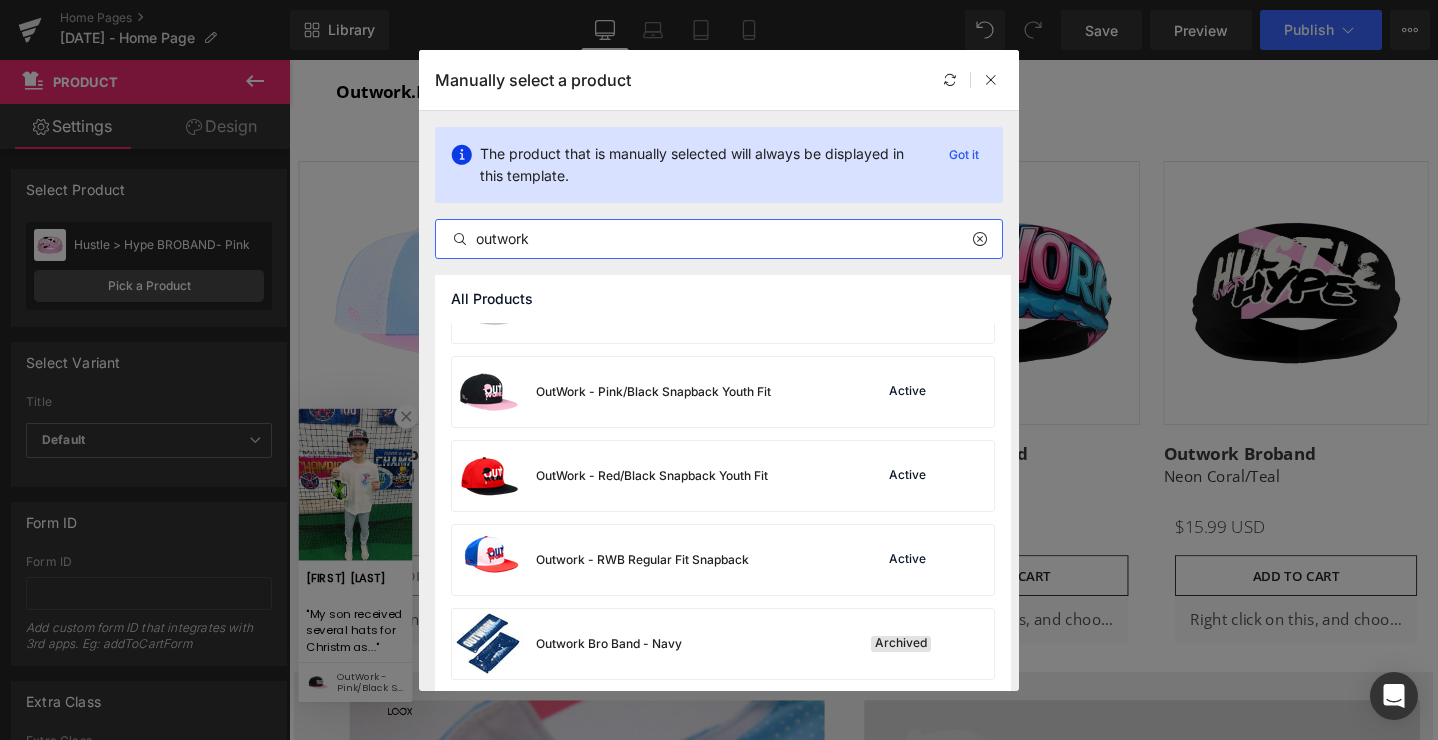 scroll, scrollTop: 322, scrollLeft: 0, axis: vertical 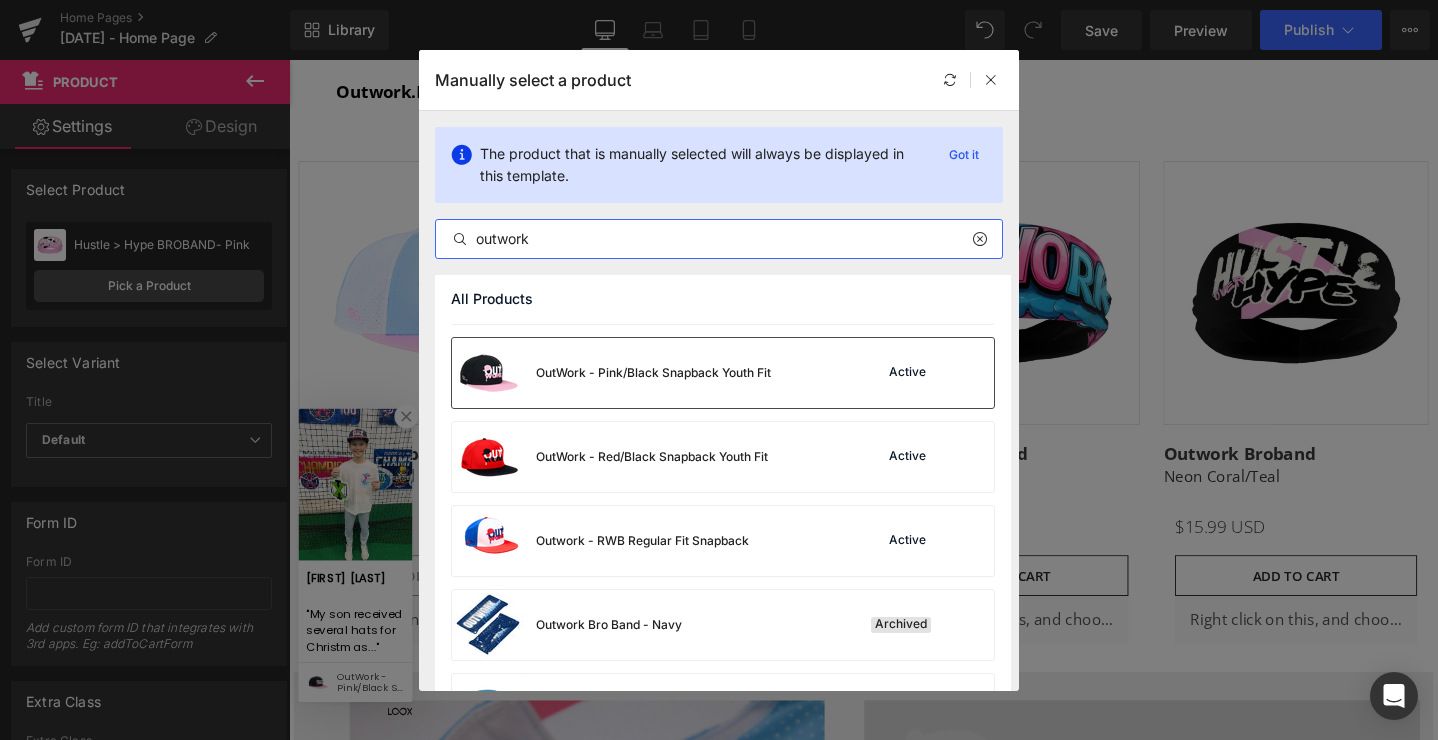 type on "outwork" 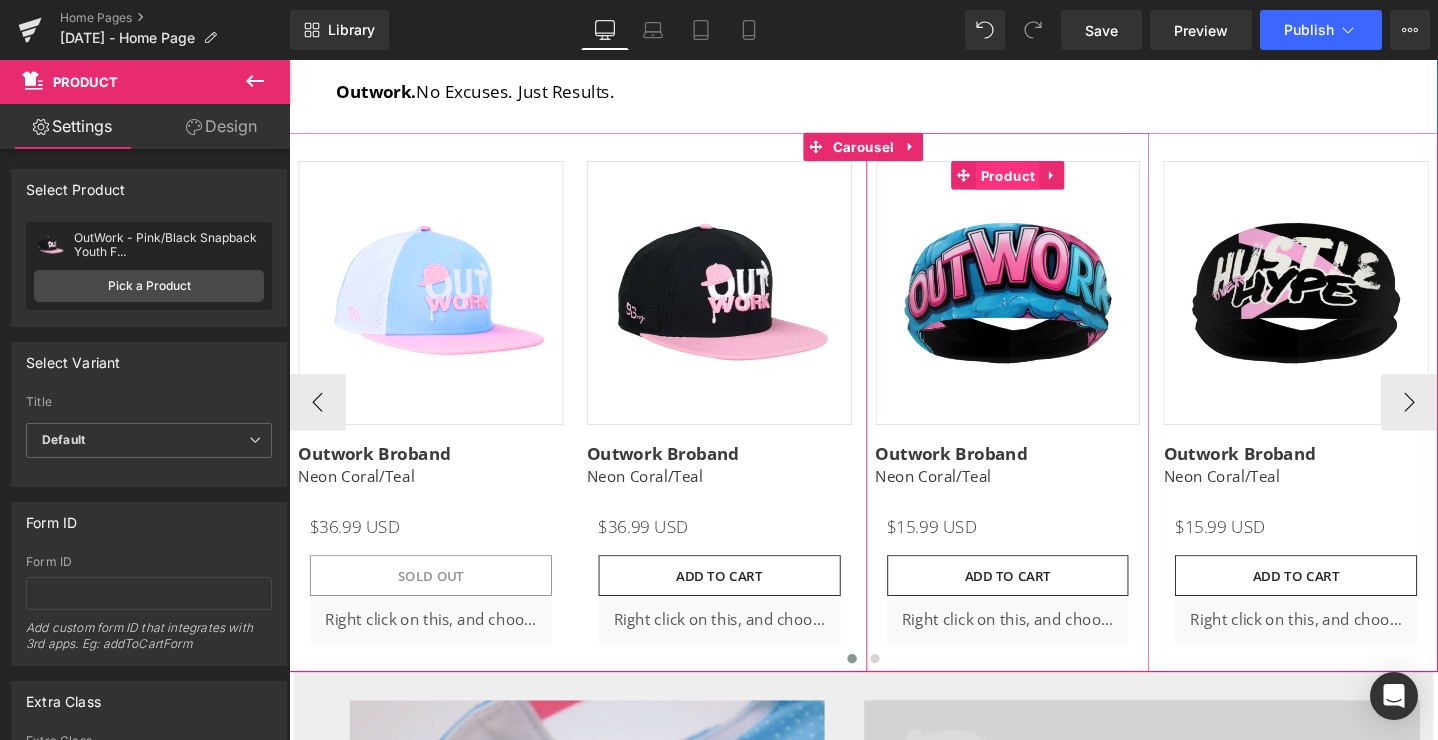 click on "Product" at bounding box center (1045, 182) 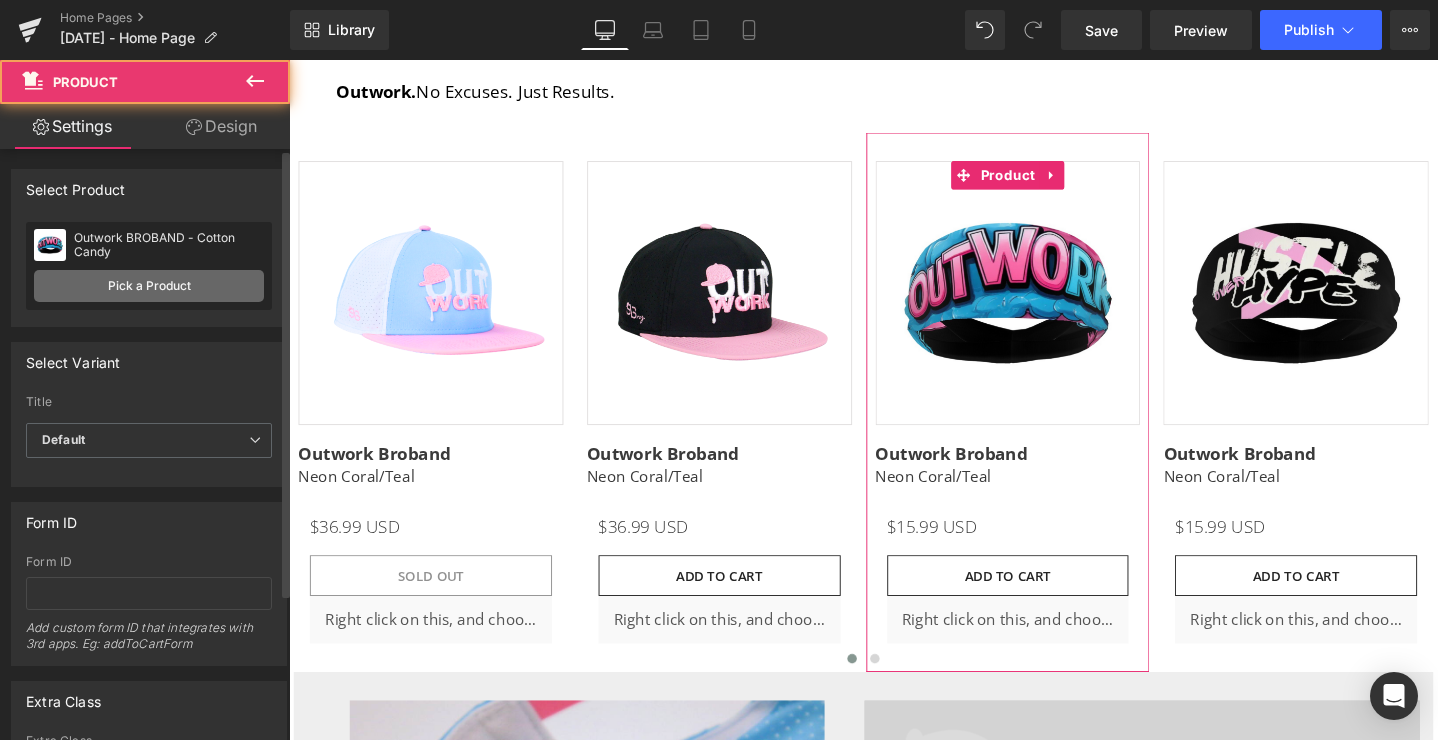 click on "Pick a Product" at bounding box center [149, 286] 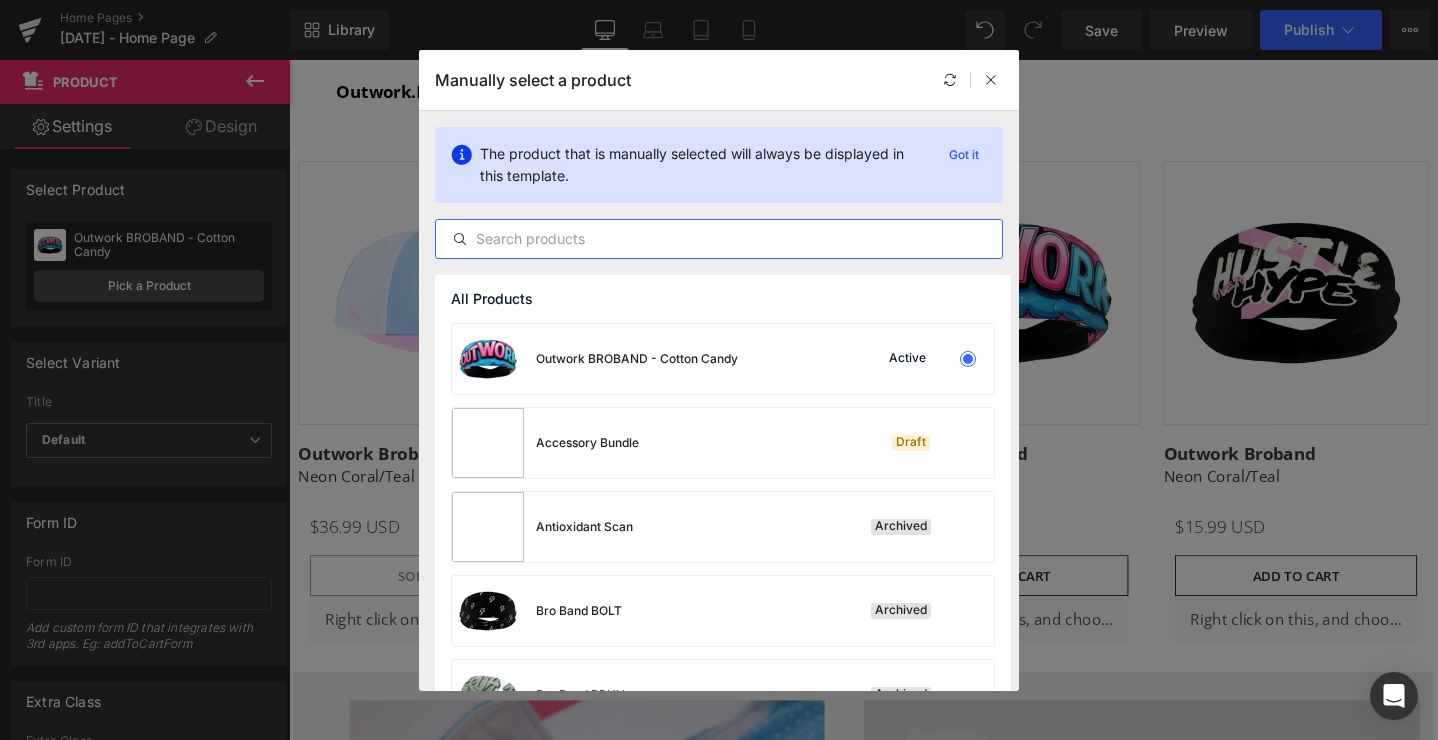 click at bounding box center [719, 239] 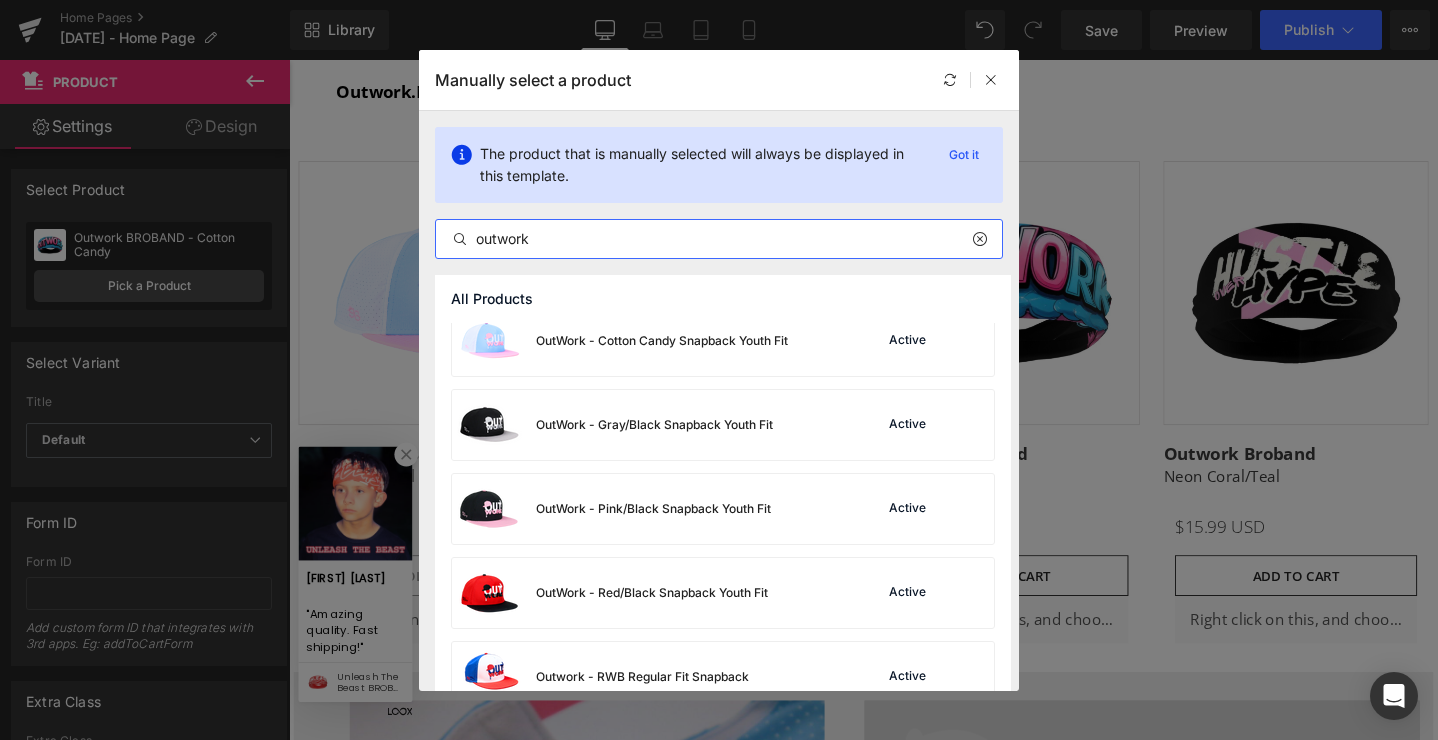 scroll, scrollTop: 279, scrollLeft: 0, axis: vertical 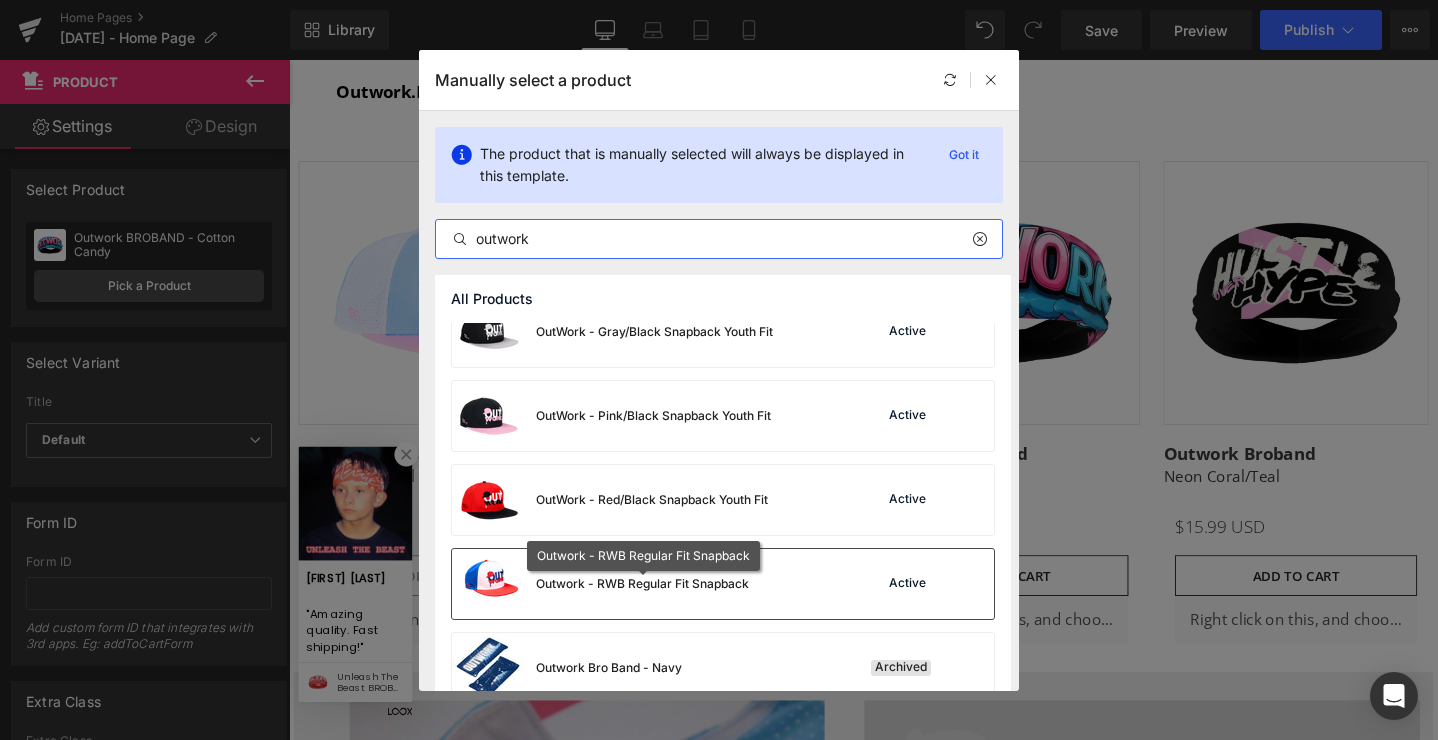 type on "outwork" 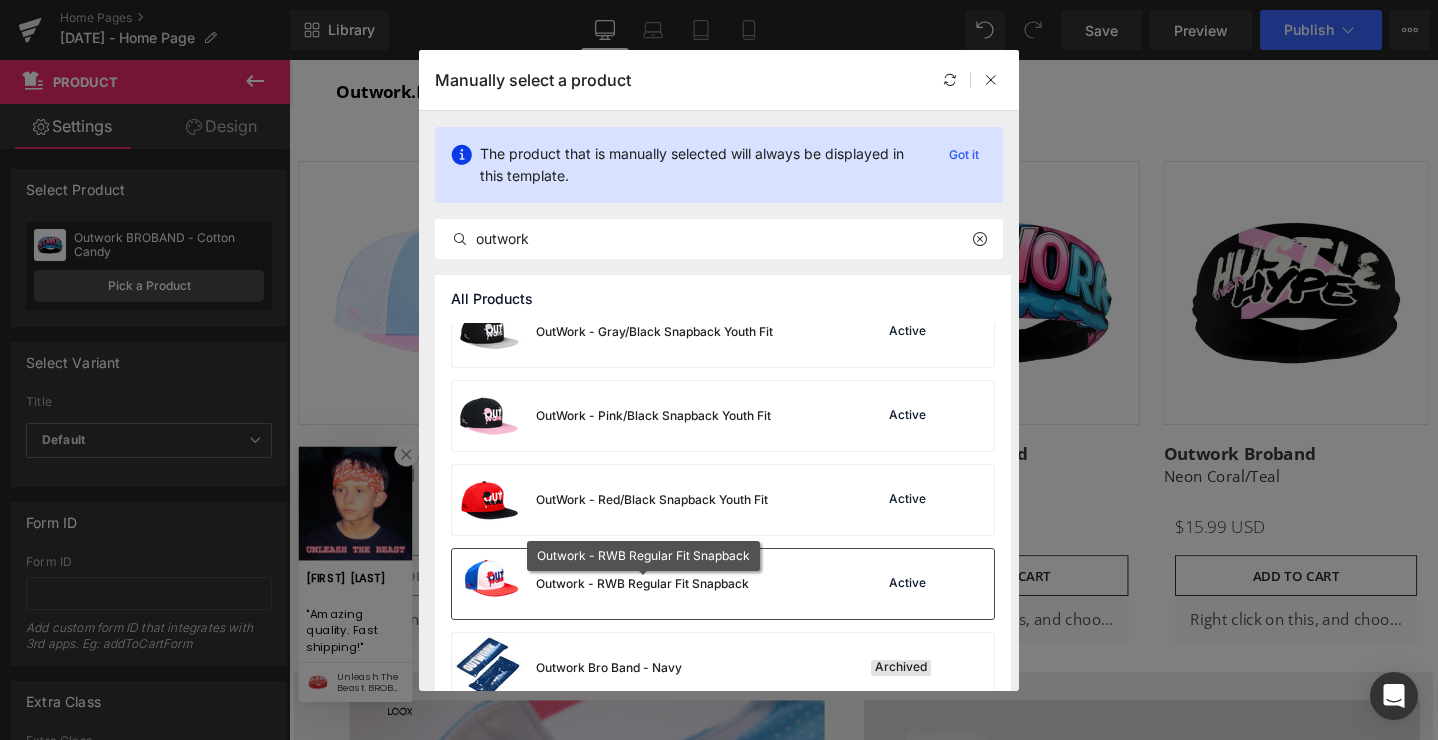 click on "Outwork - RWB Regular Fit Snapback" at bounding box center (642, 584) 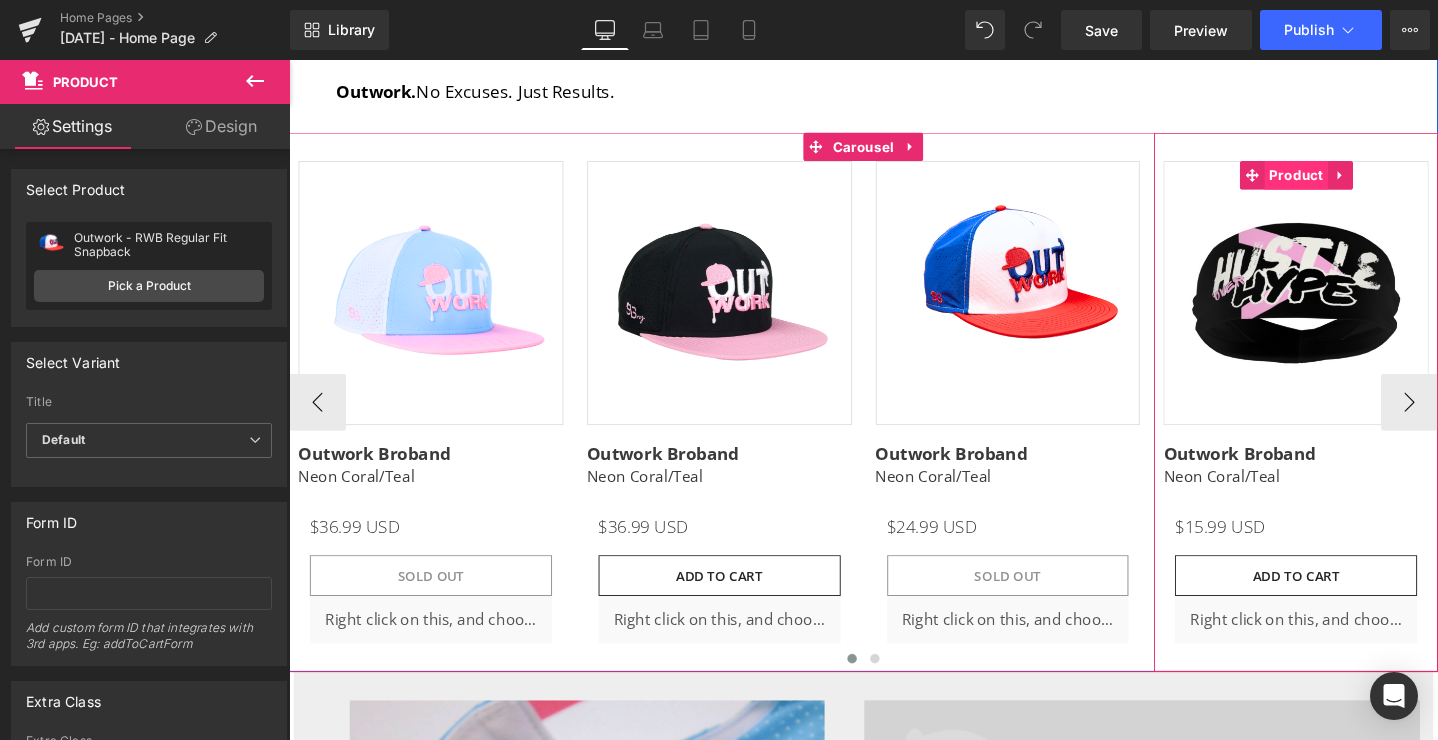 click on "Product" at bounding box center [1349, 181] 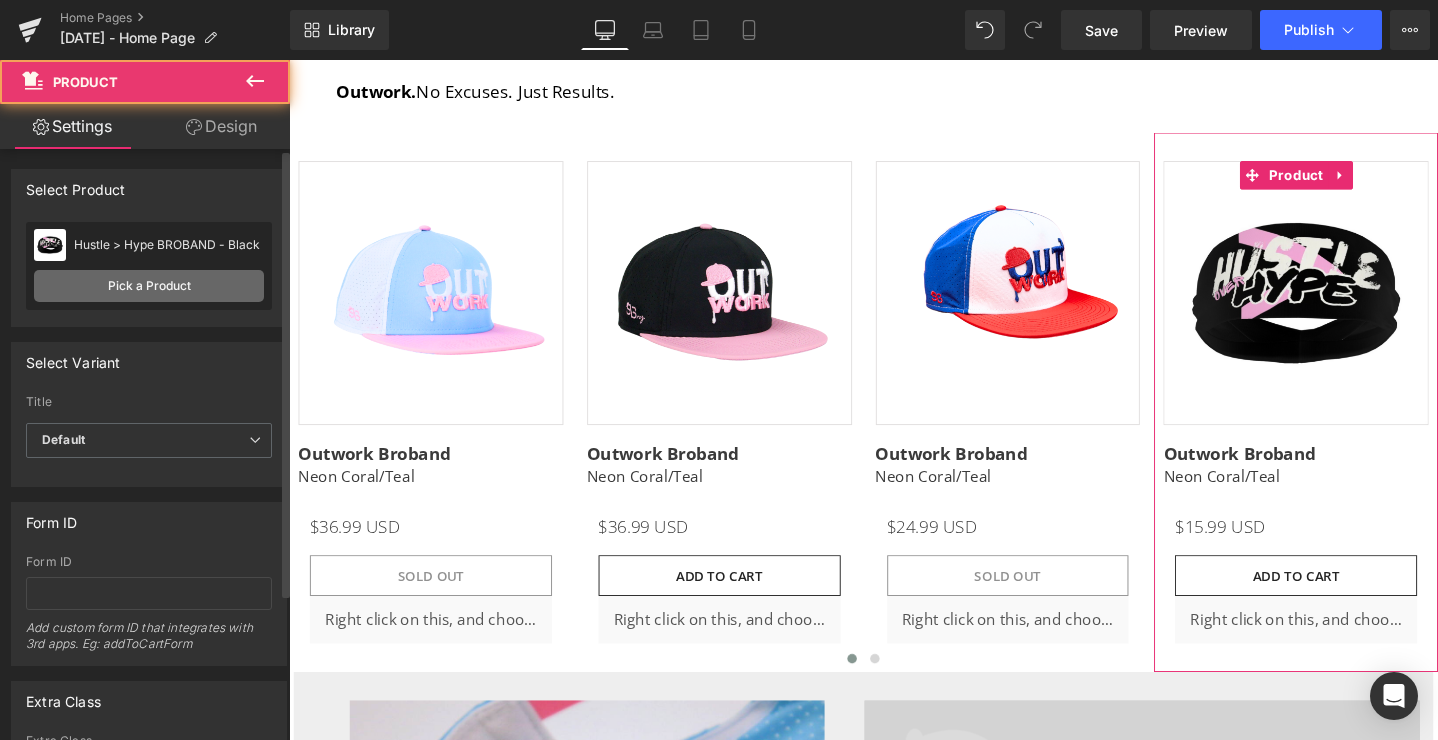 click on "Pick a Product" at bounding box center [149, 286] 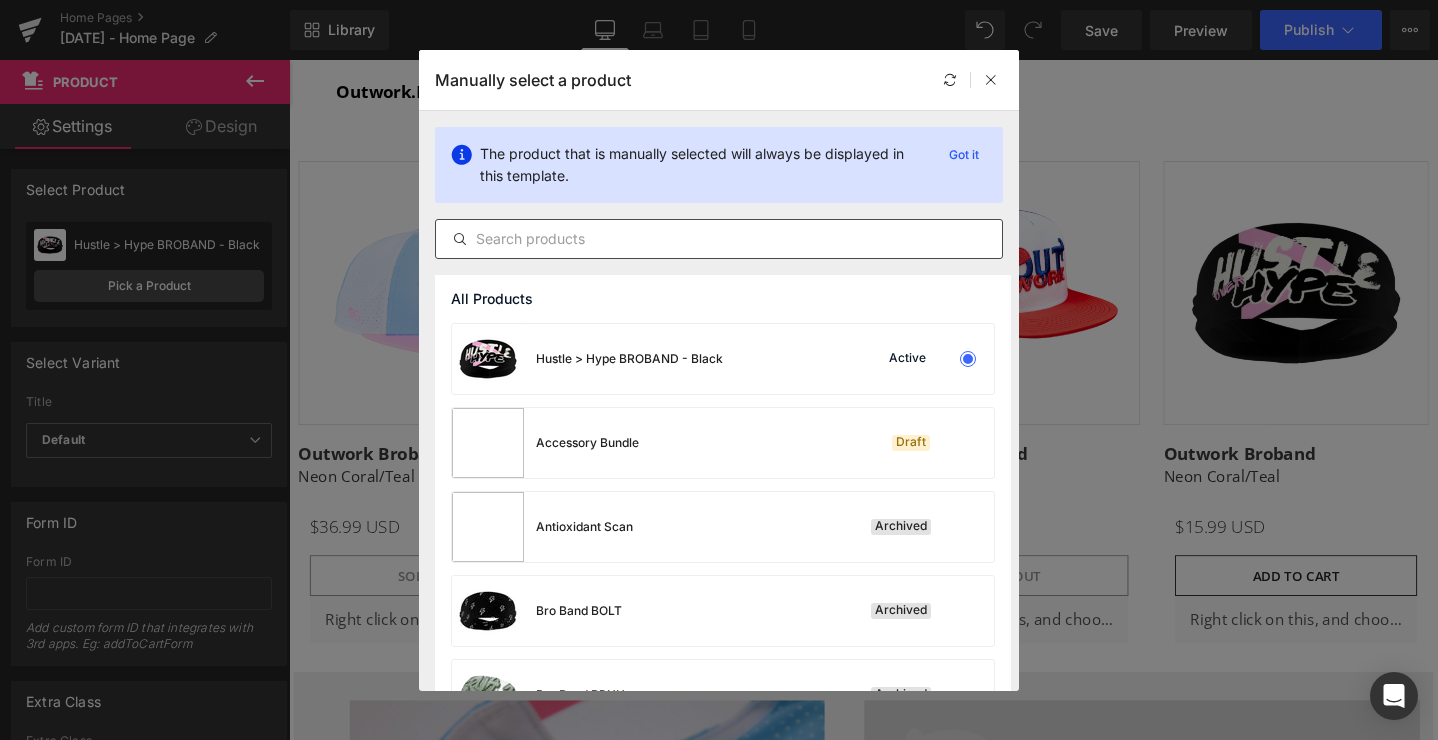 click at bounding box center (719, 239) 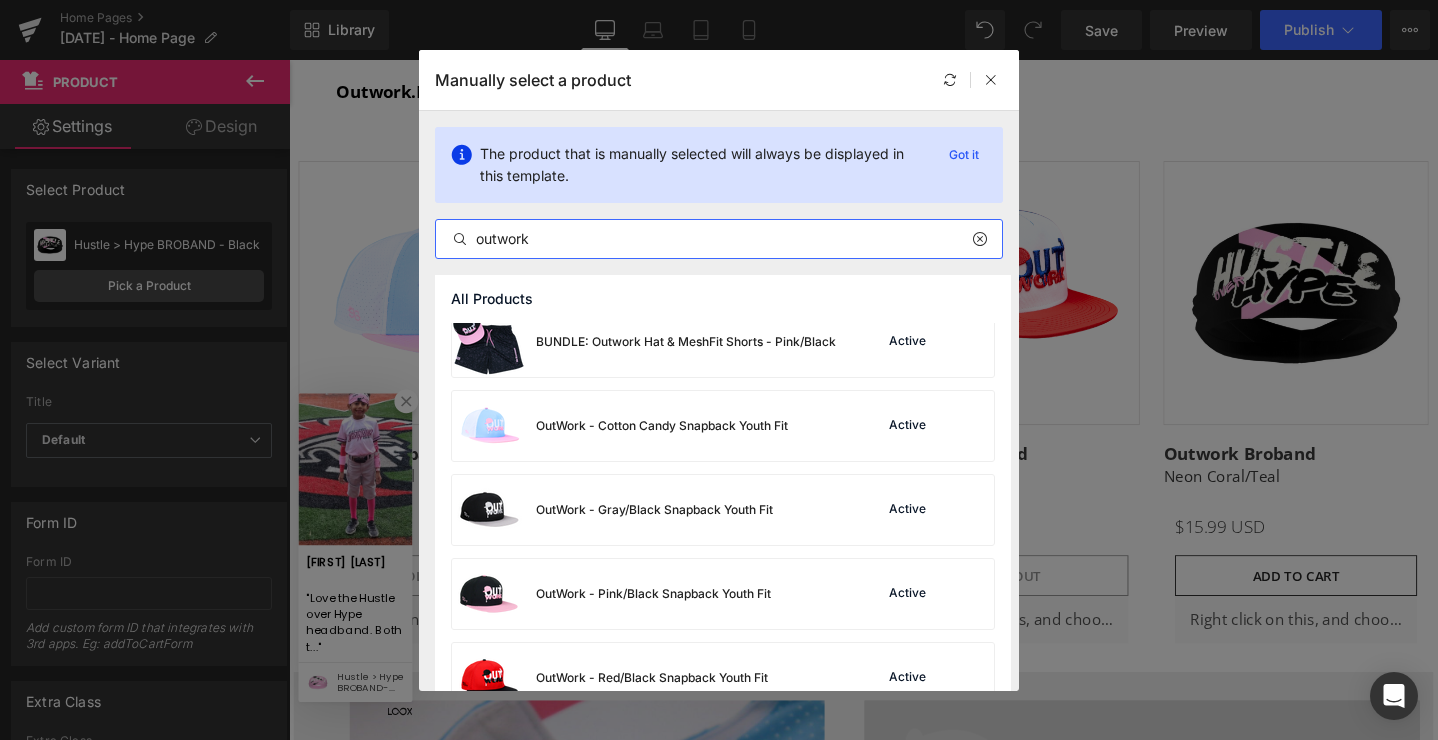 scroll, scrollTop: 179, scrollLeft: 0, axis: vertical 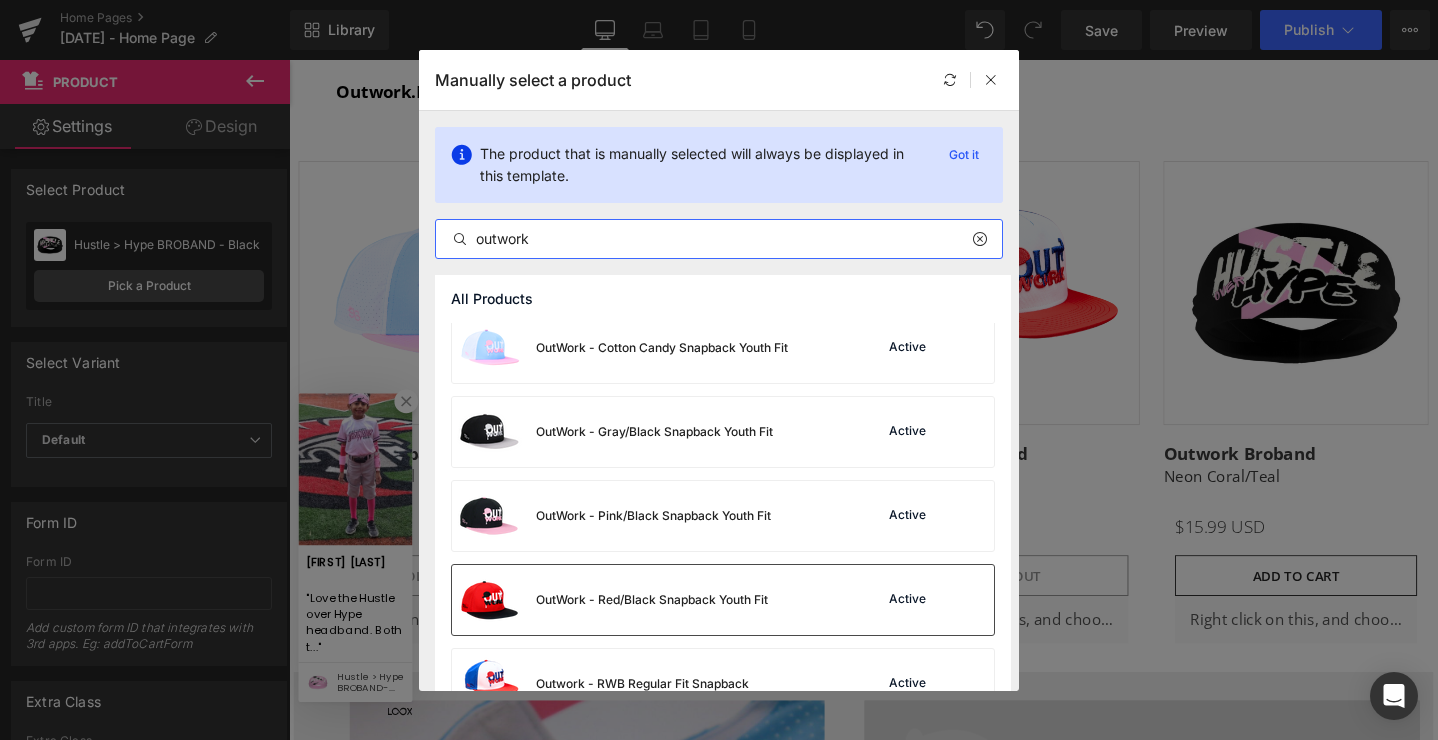 type on "outwork" 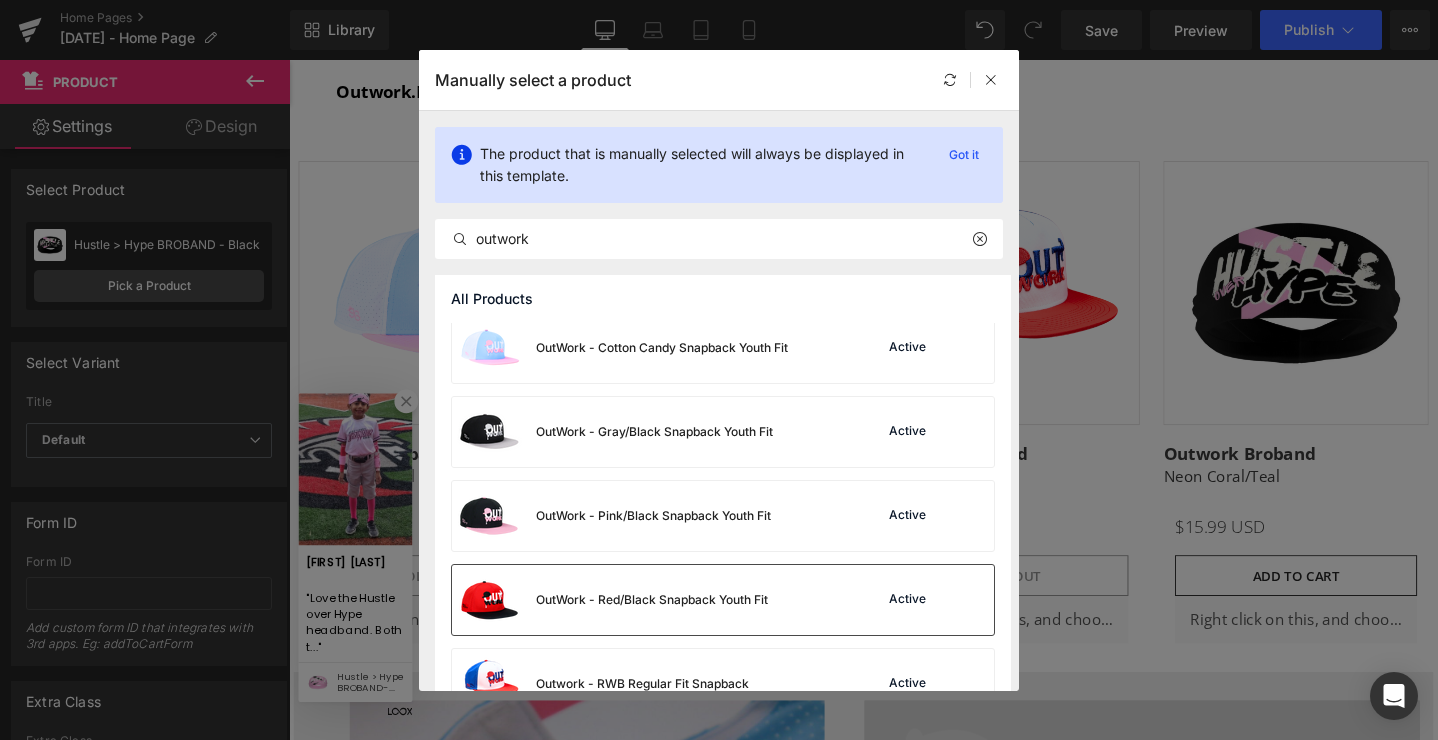 click on "OutWork - Red/Black Snapback Youth Fit" at bounding box center [652, 600] 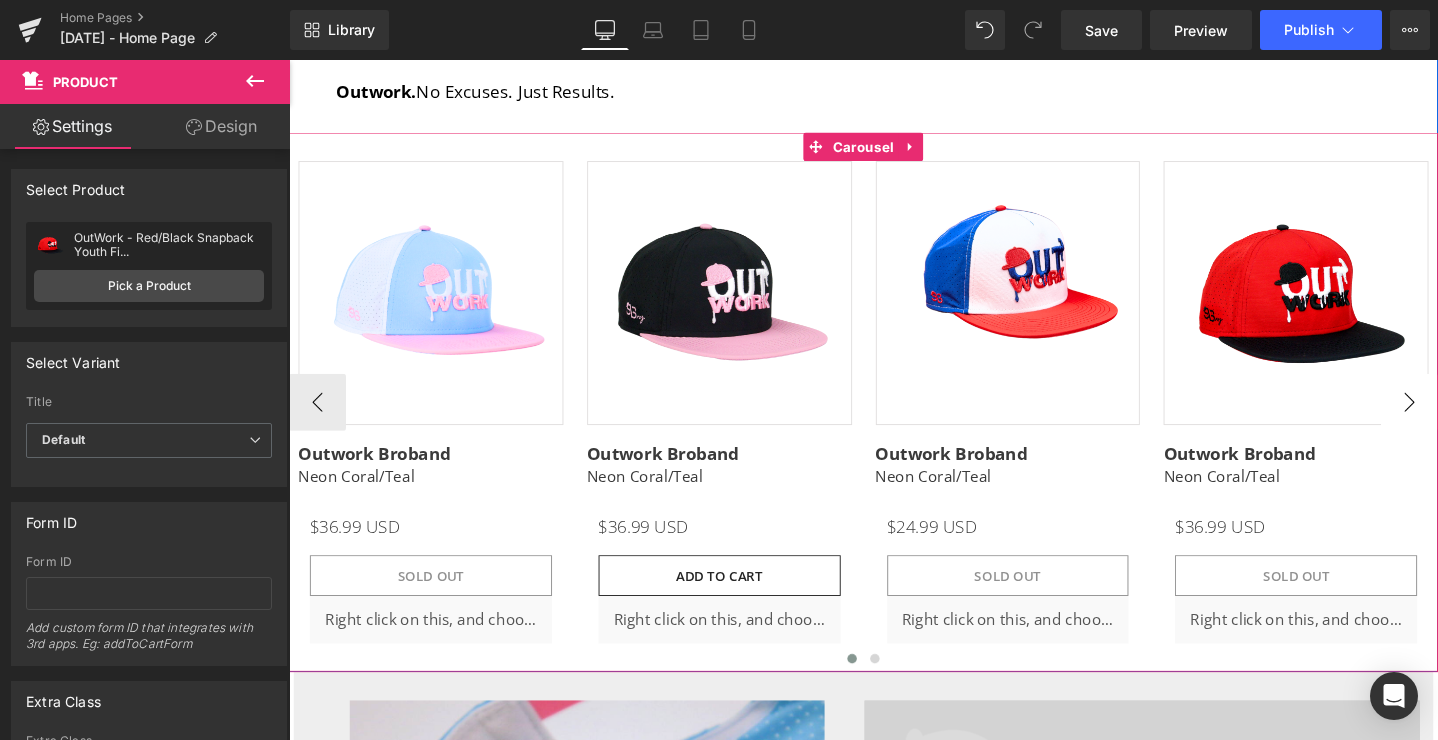click on "›" at bounding box center [1469, 420] 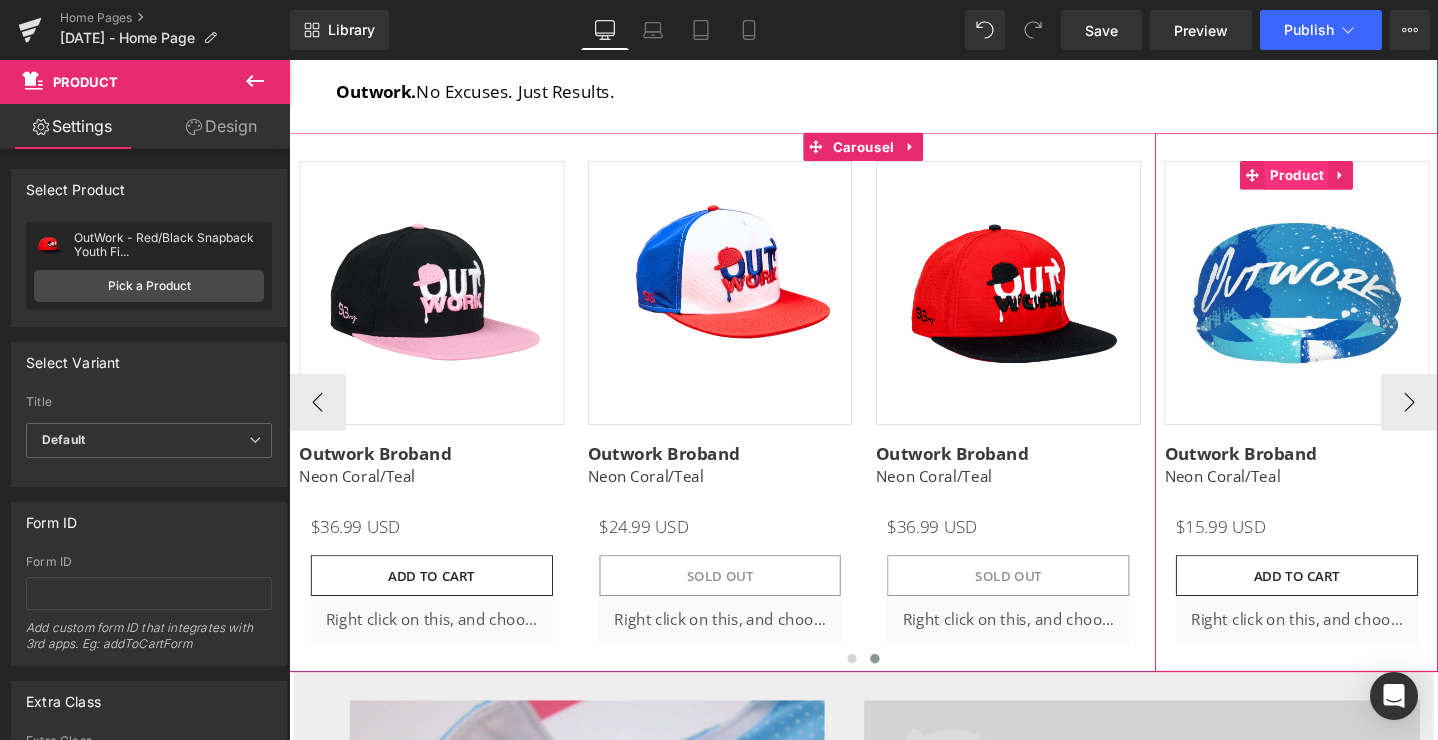 click on "Product" at bounding box center (1350, 181) 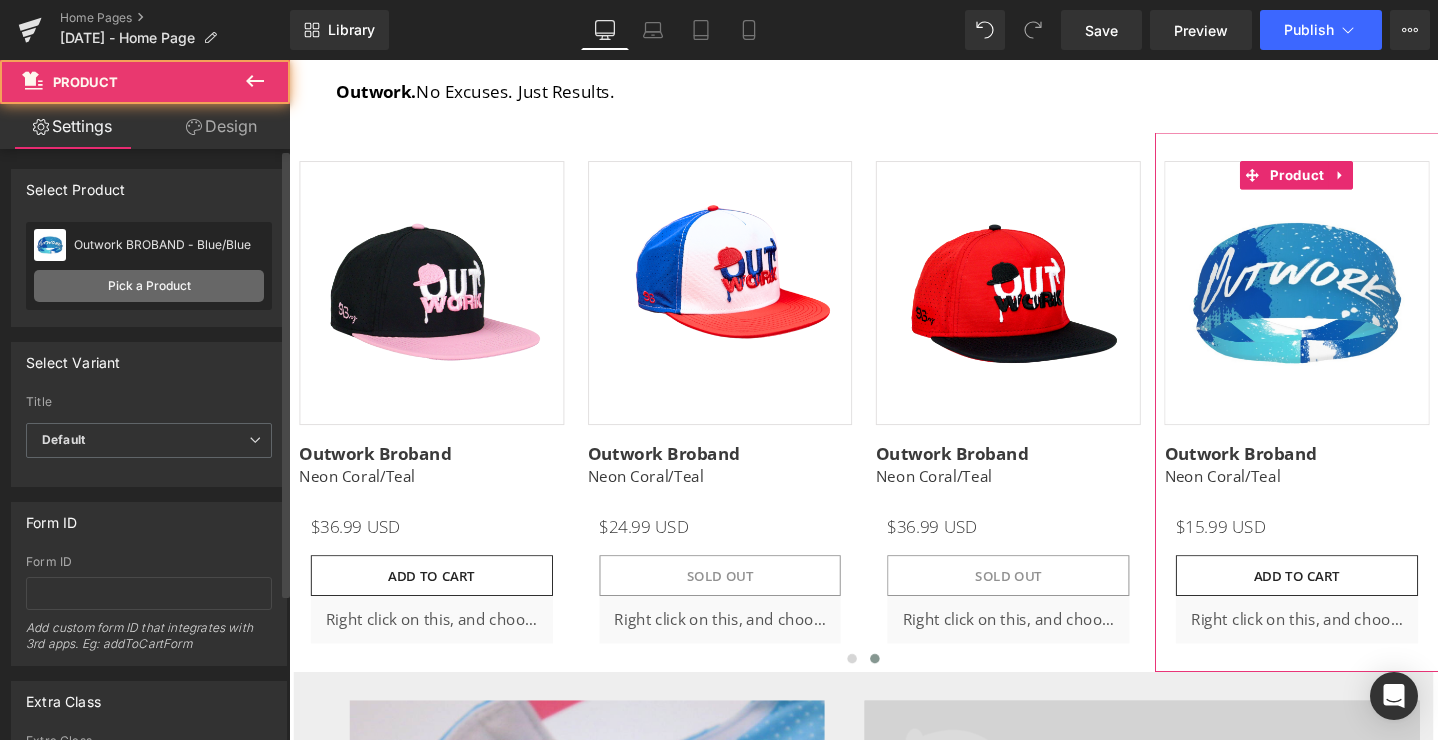 click on "Pick a Product" at bounding box center [149, 286] 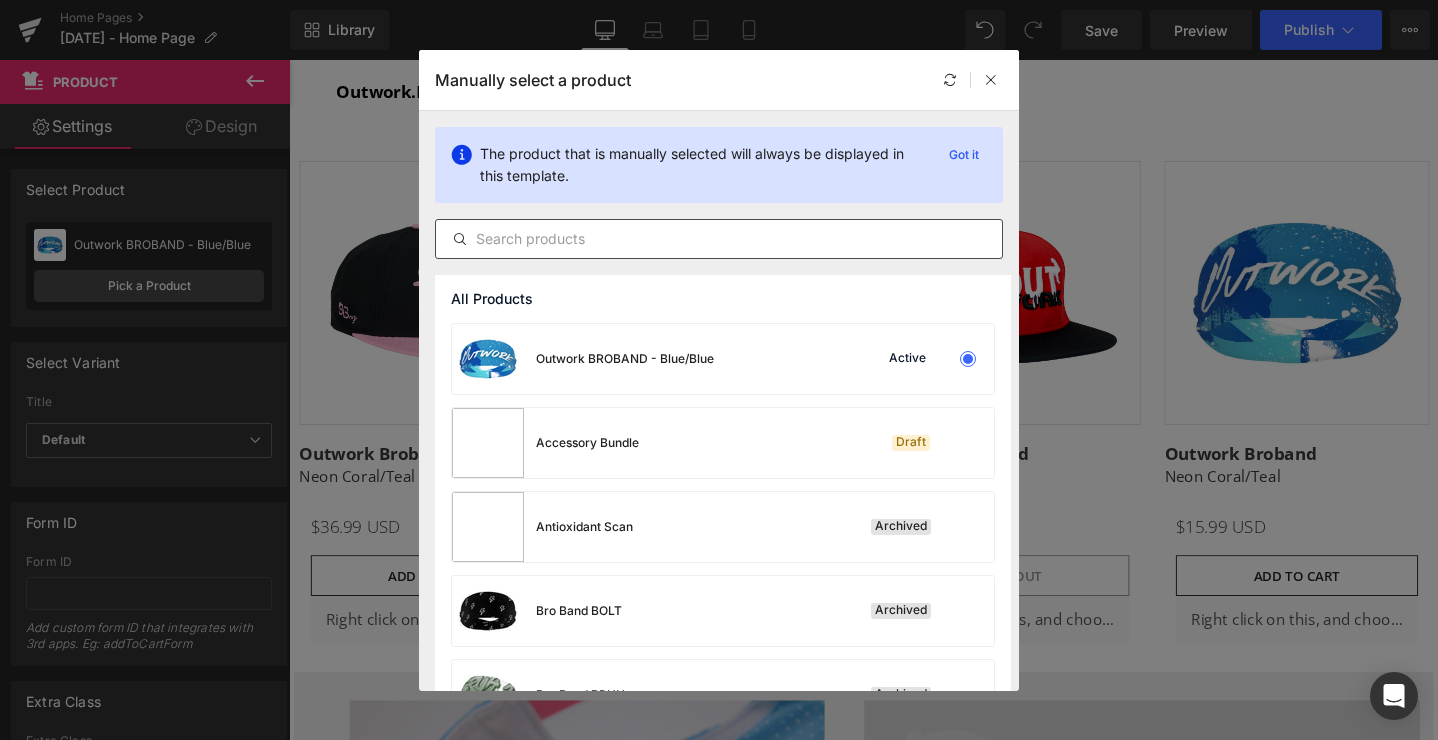 click at bounding box center (719, 239) 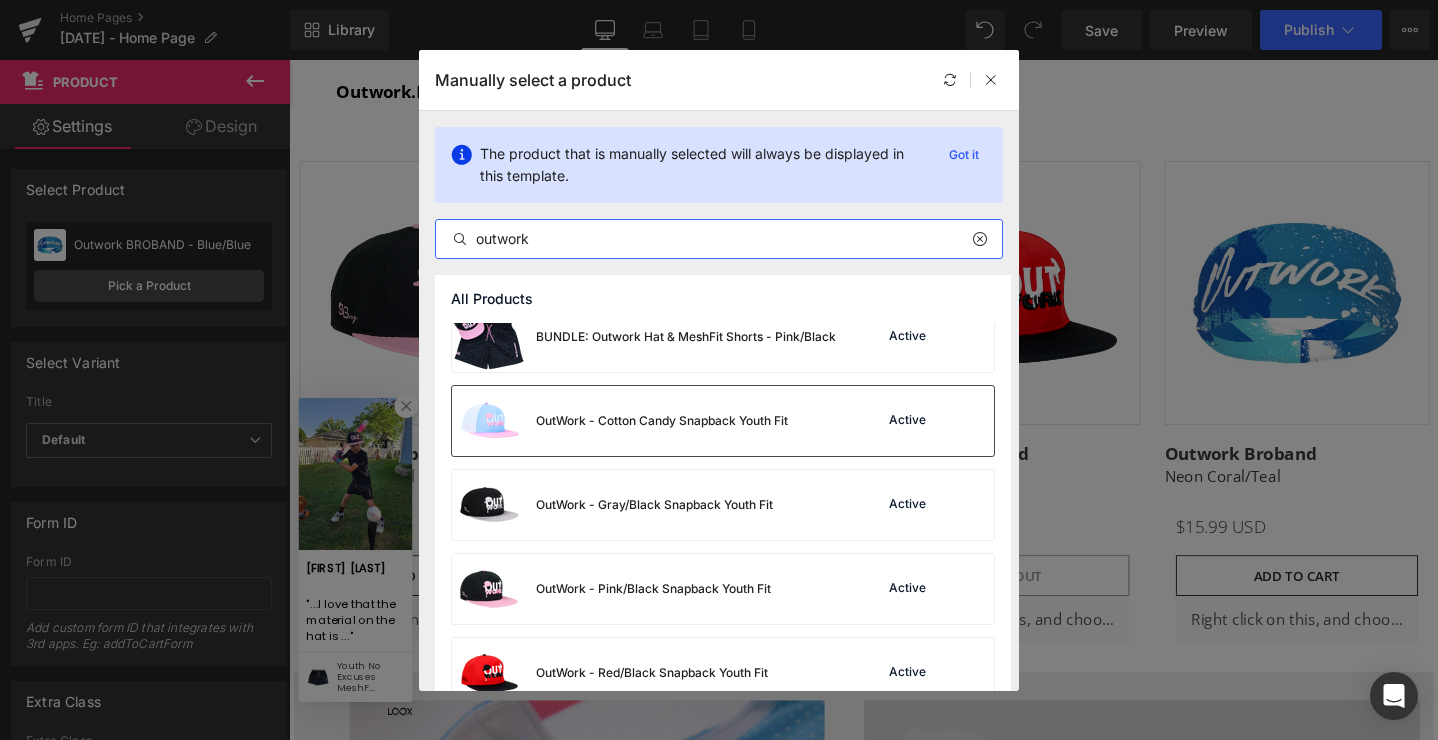 scroll, scrollTop: 135, scrollLeft: 0, axis: vertical 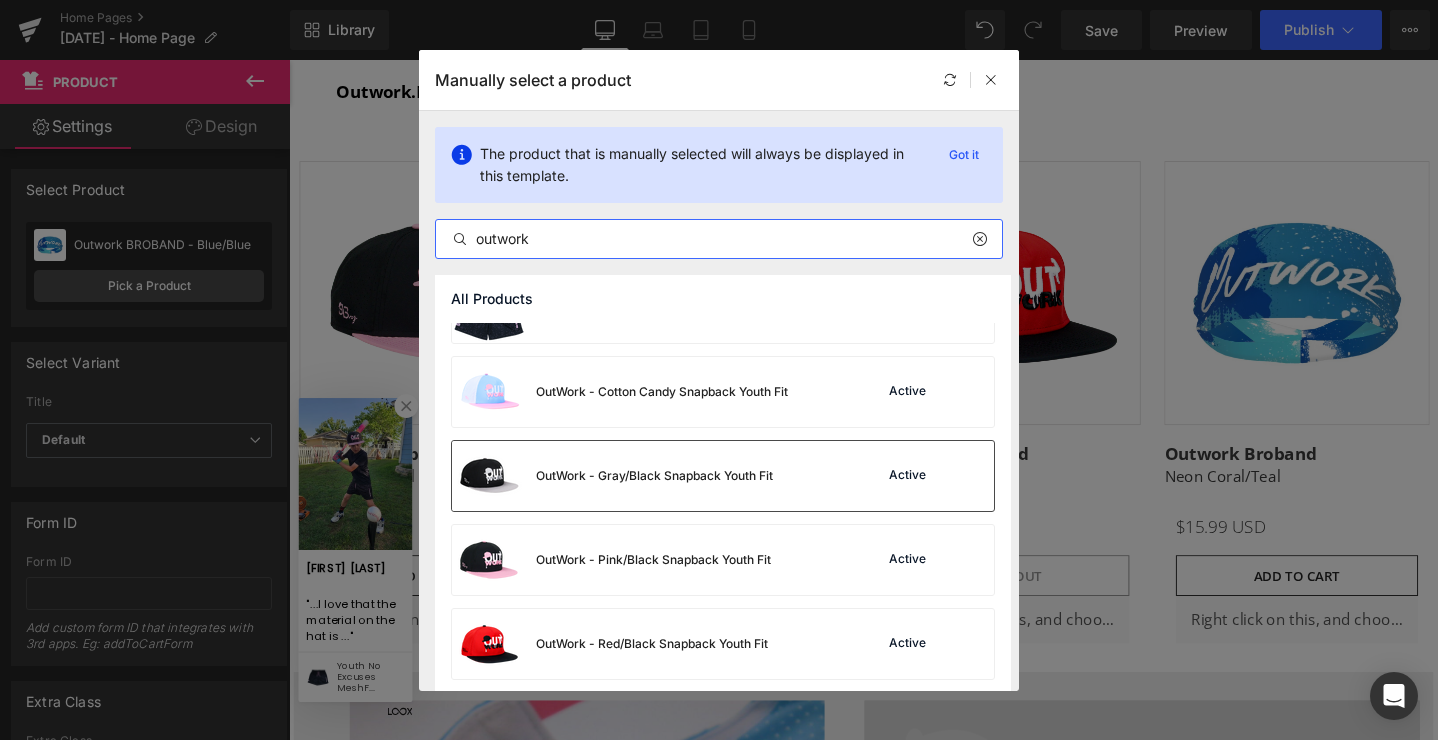 type on "outwork" 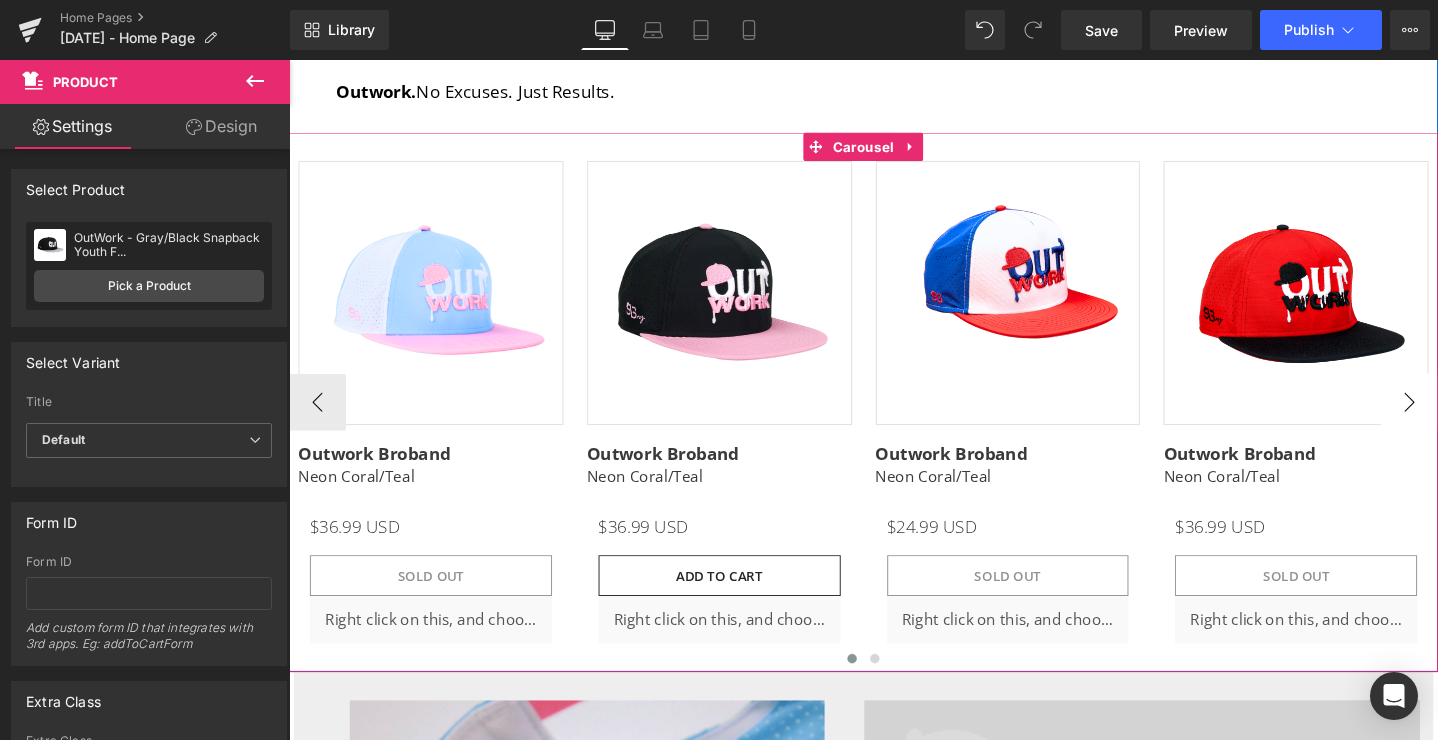 click on "›" at bounding box center [1469, 420] 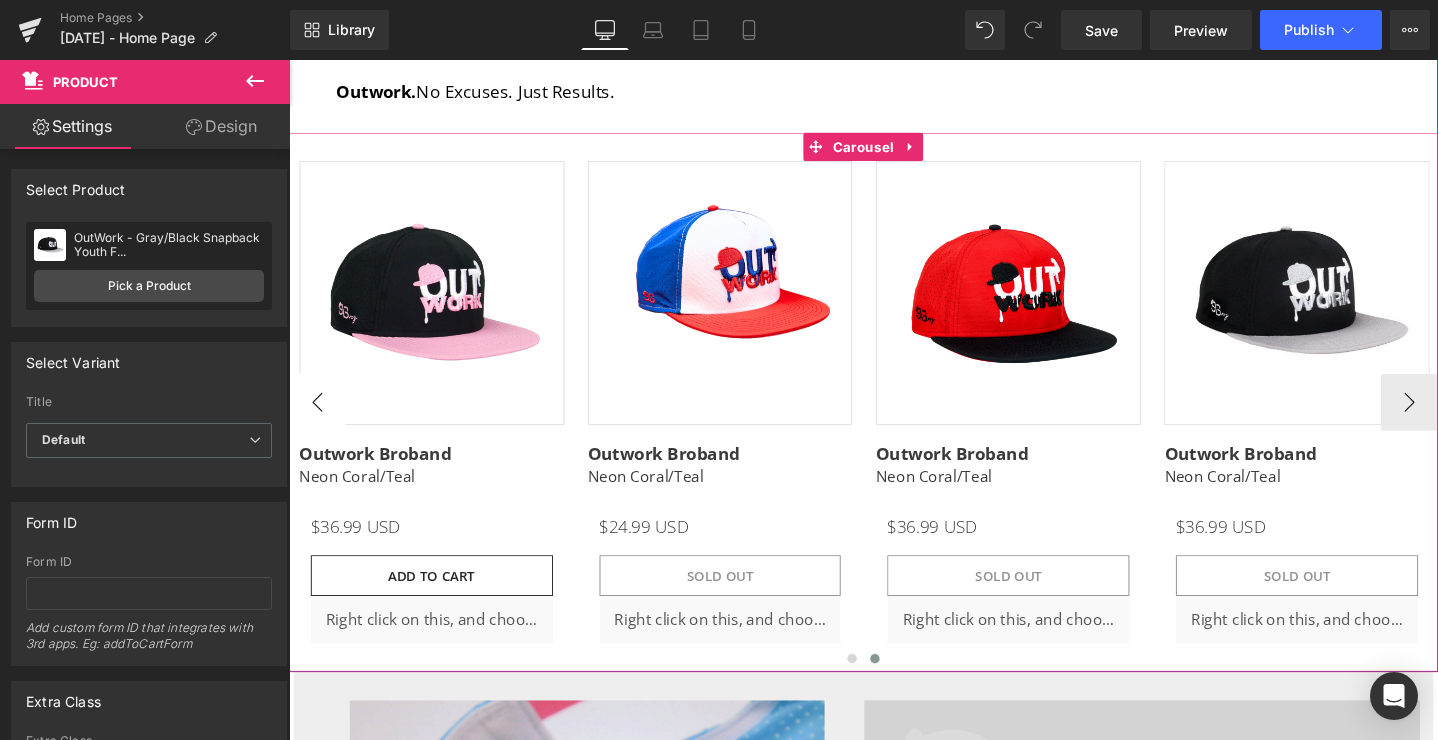 click on "‹" at bounding box center (319, 420) 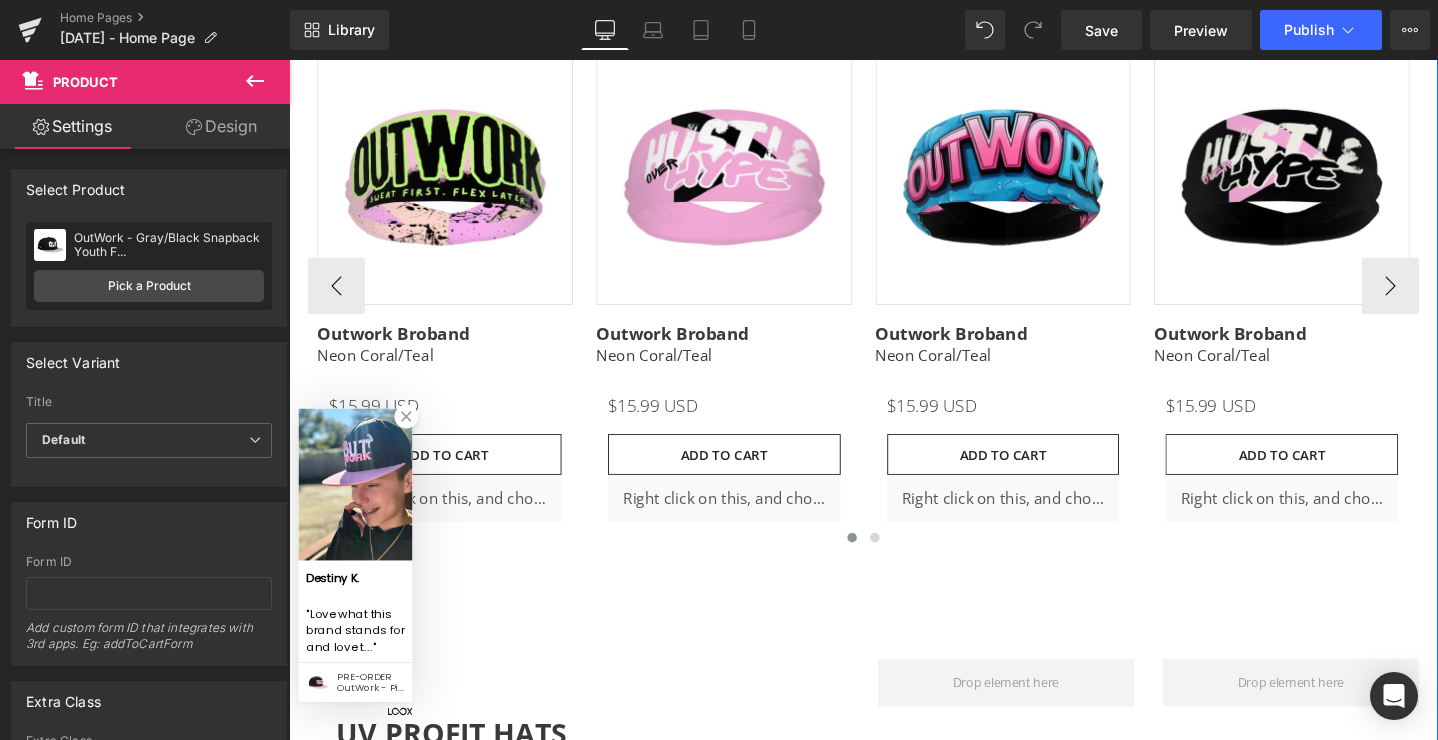 scroll, scrollTop: 5585, scrollLeft: 0, axis: vertical 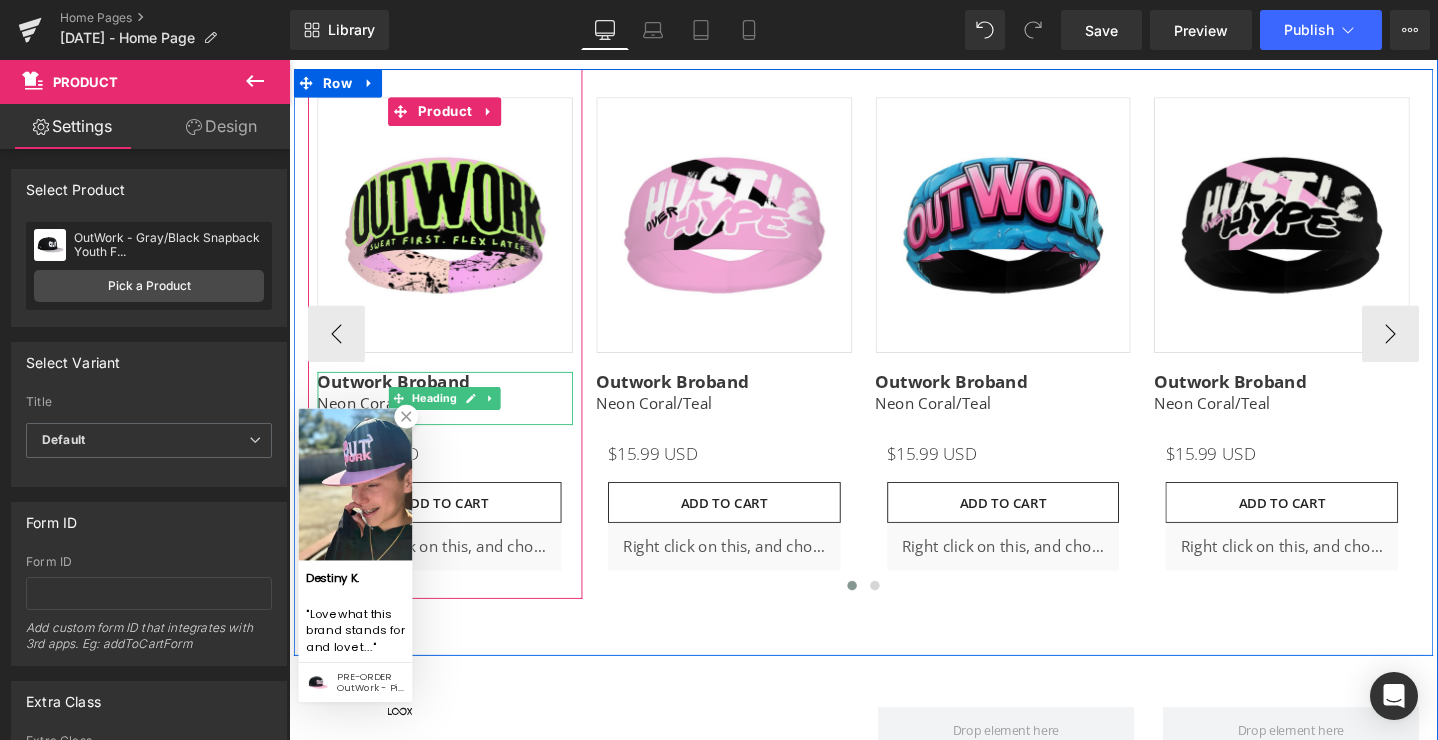 click on "Neon Coral/Teal" at bounding box center (453, 421) 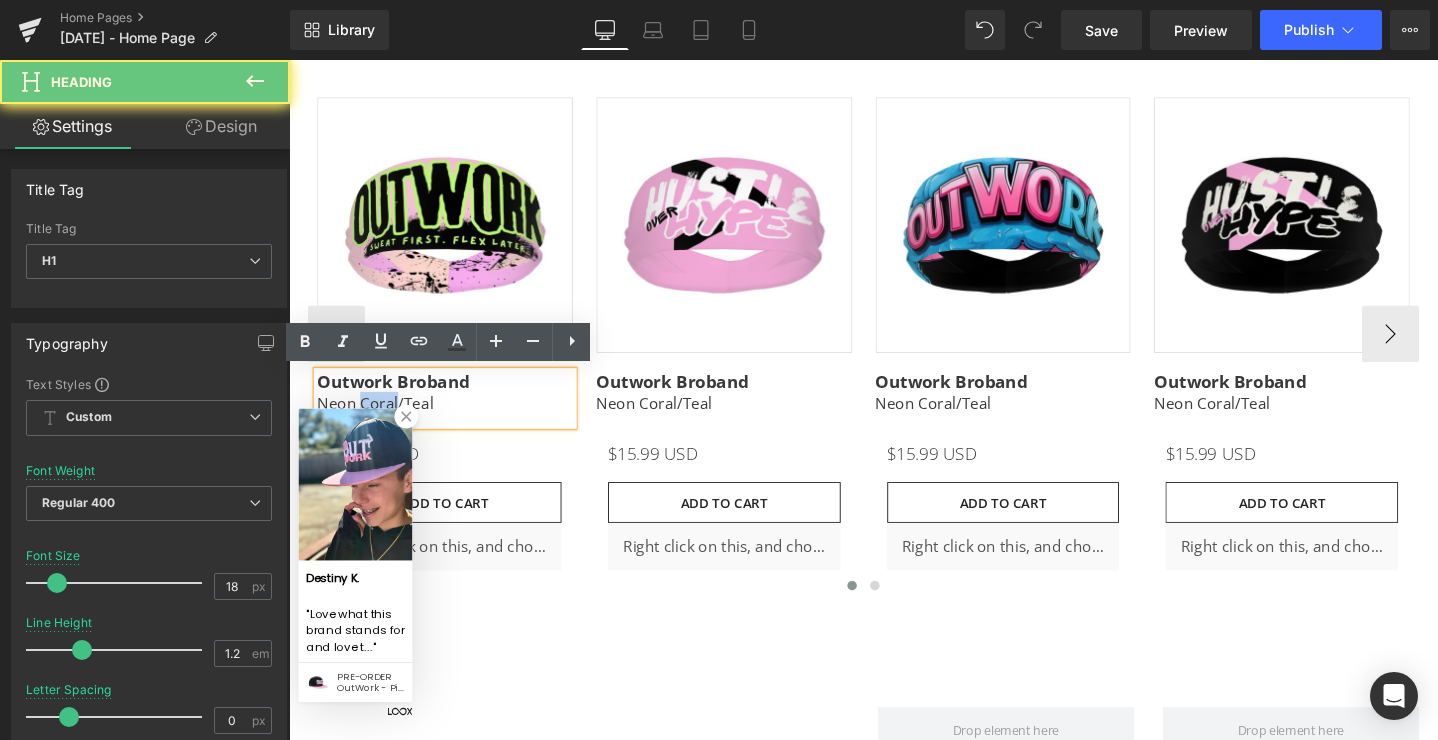 click on "Neon Coral/Teal" at bounding box center [453, 421] 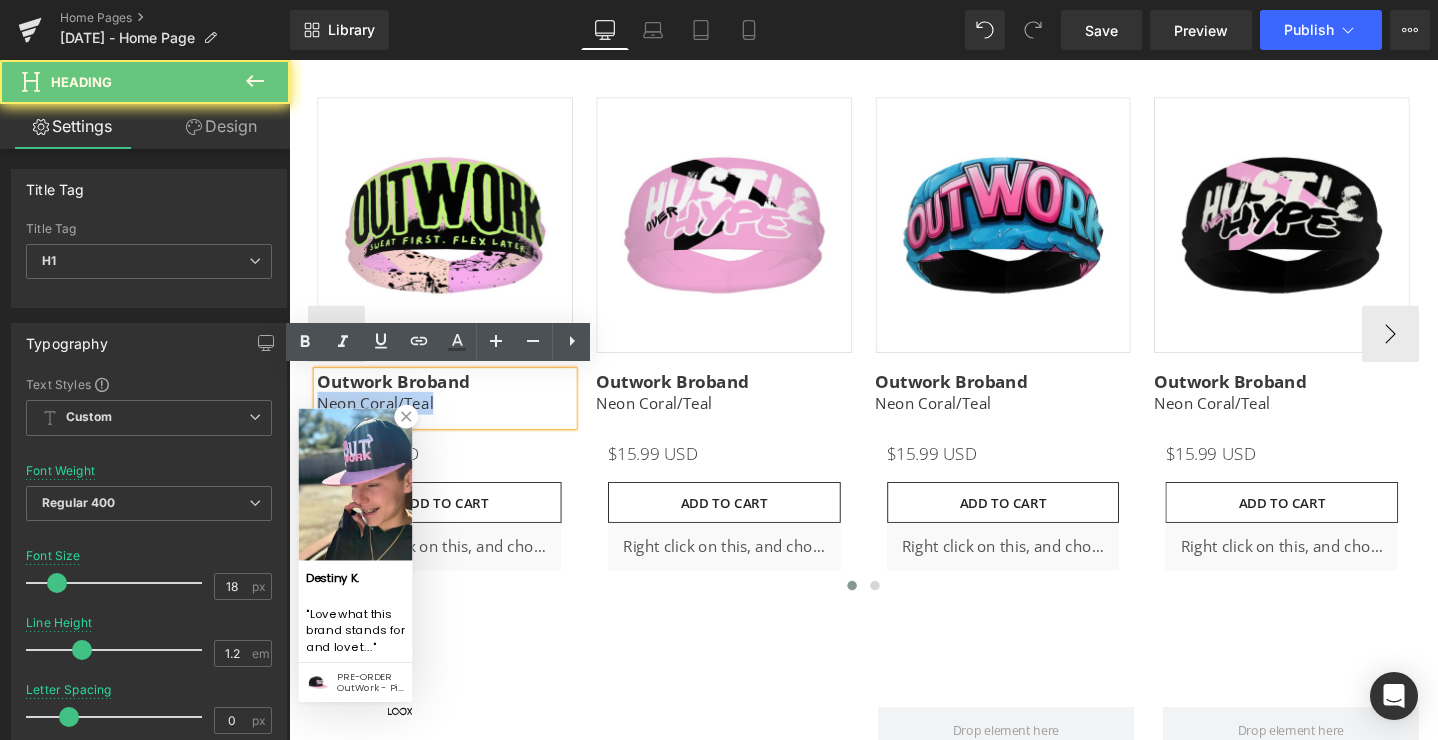 click on "Neon Coral/Teal" at bounding box center (453, 421) 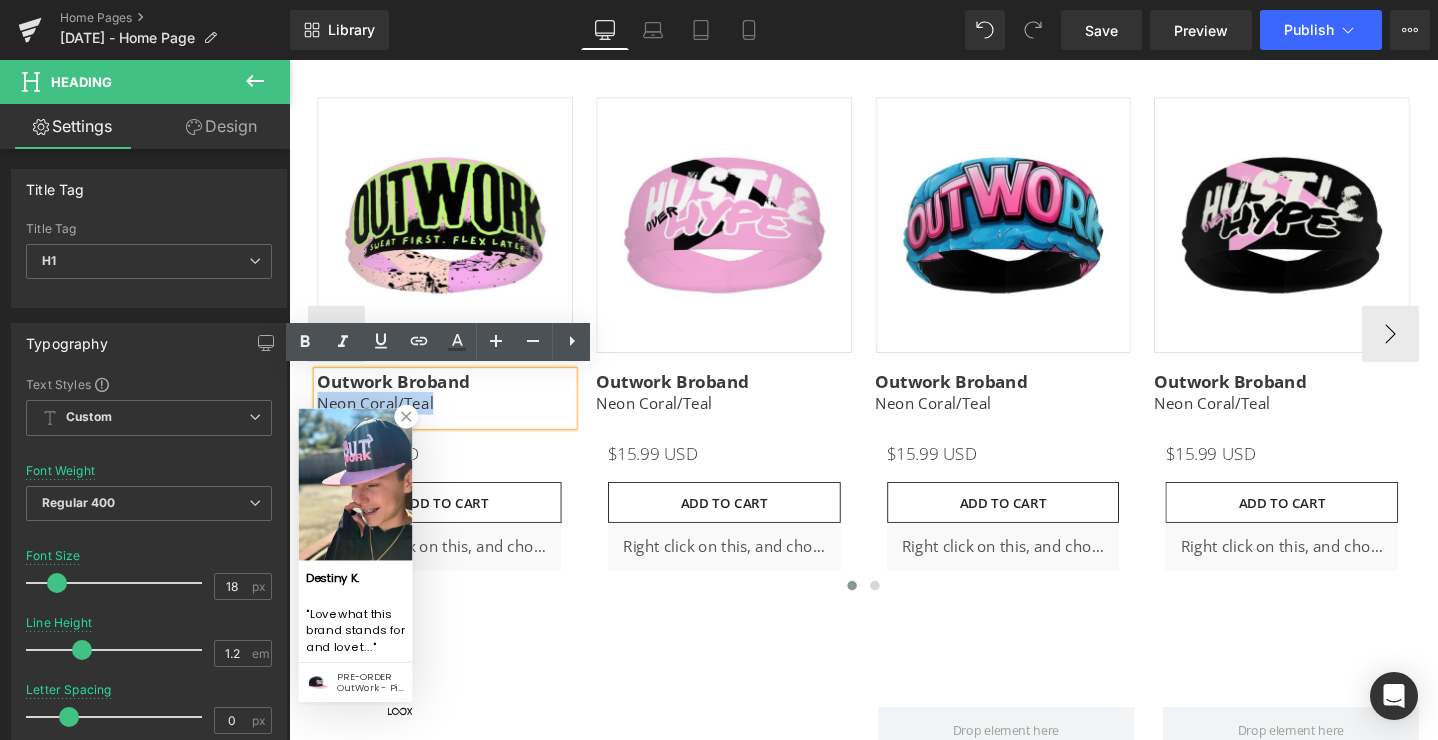 type 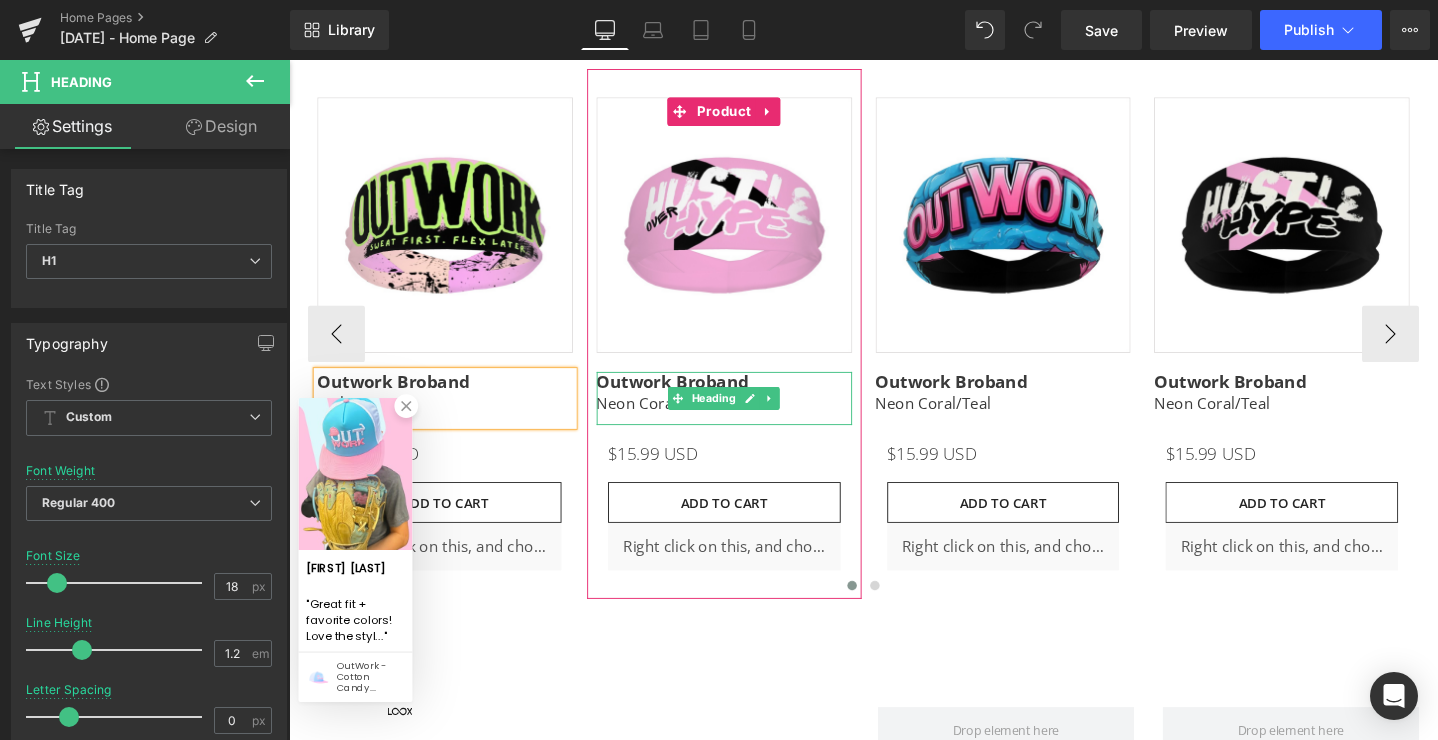 click on "Outwork Broband" at bounding box center [693, 398] 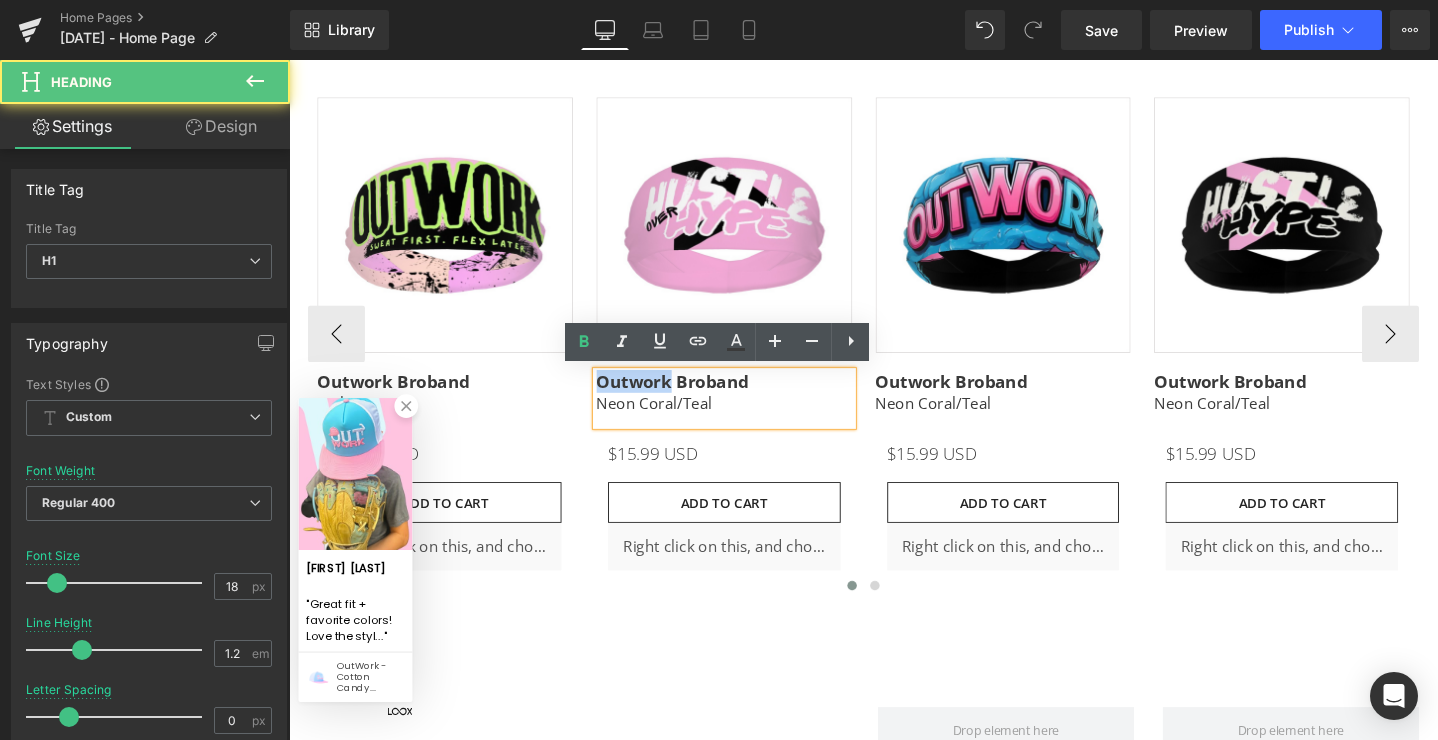 click on "Outwork Broband" at bounding box center [693, 398] 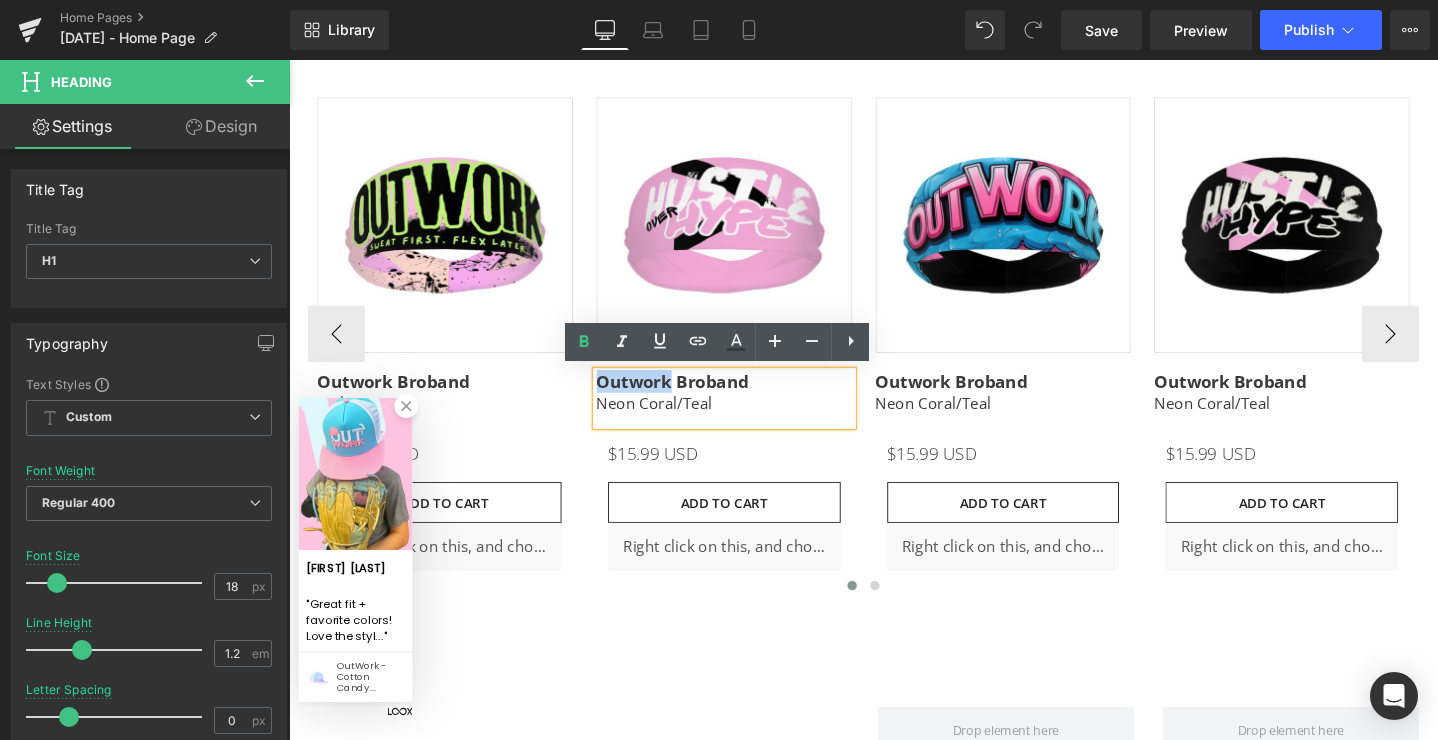type 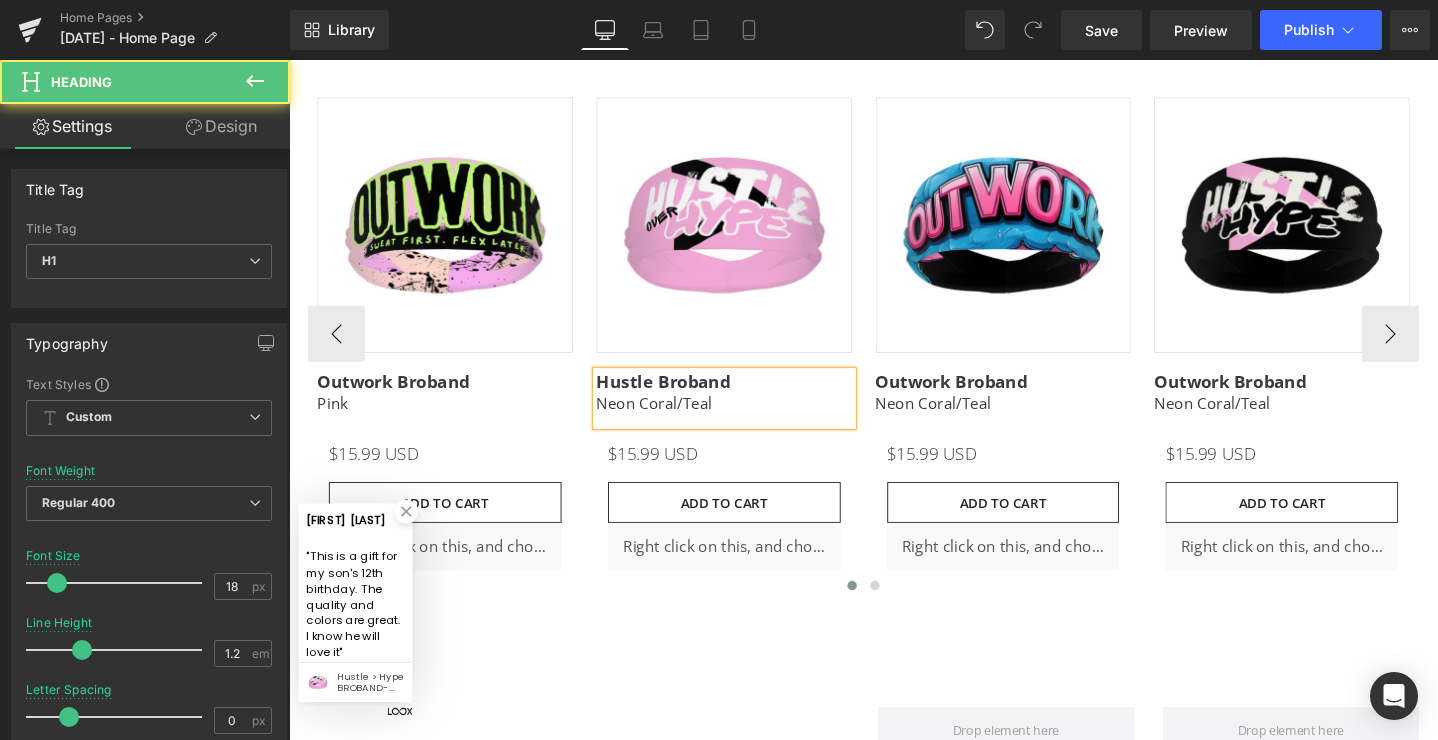 click on "Neon Coral/Teal" at bounding box center [747, 421] 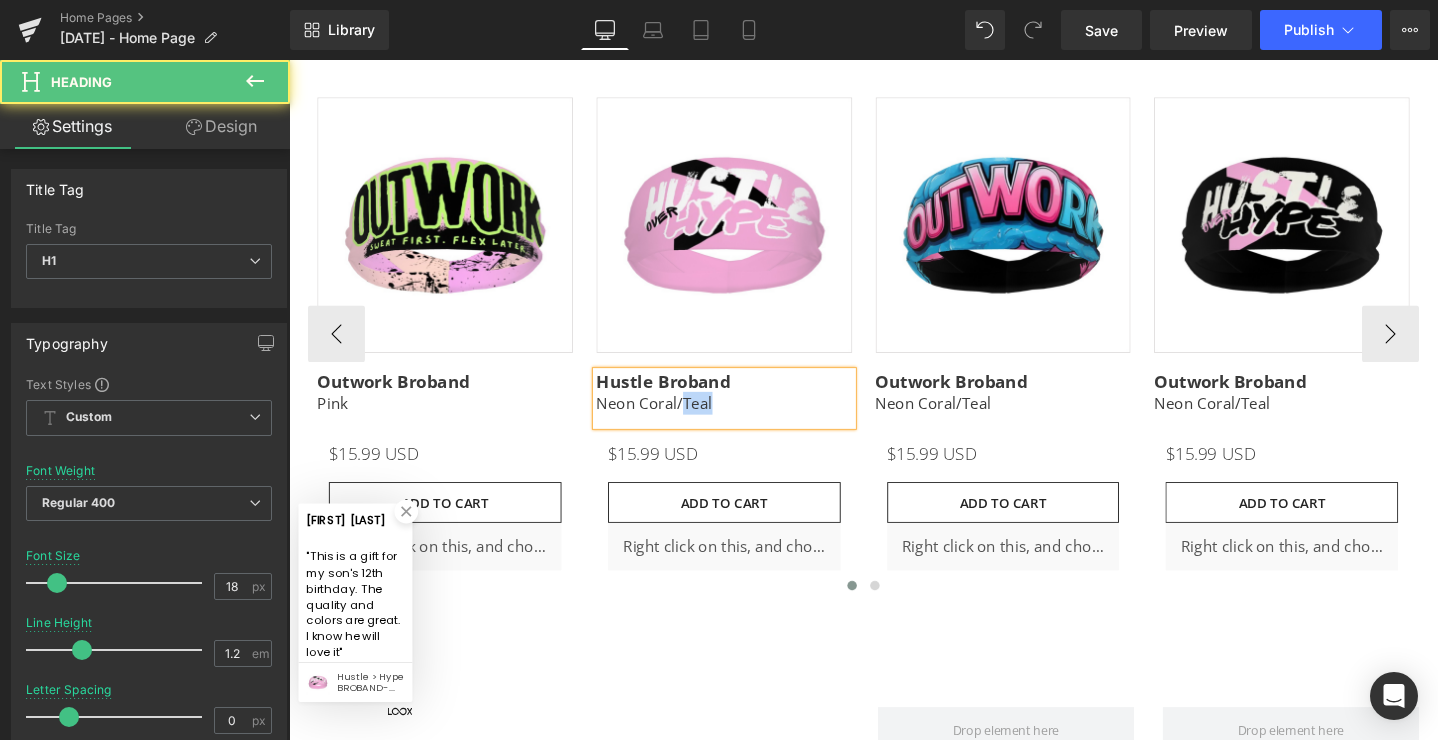 click on "Neon Coral/Teal" at bounding box center (747, 421) 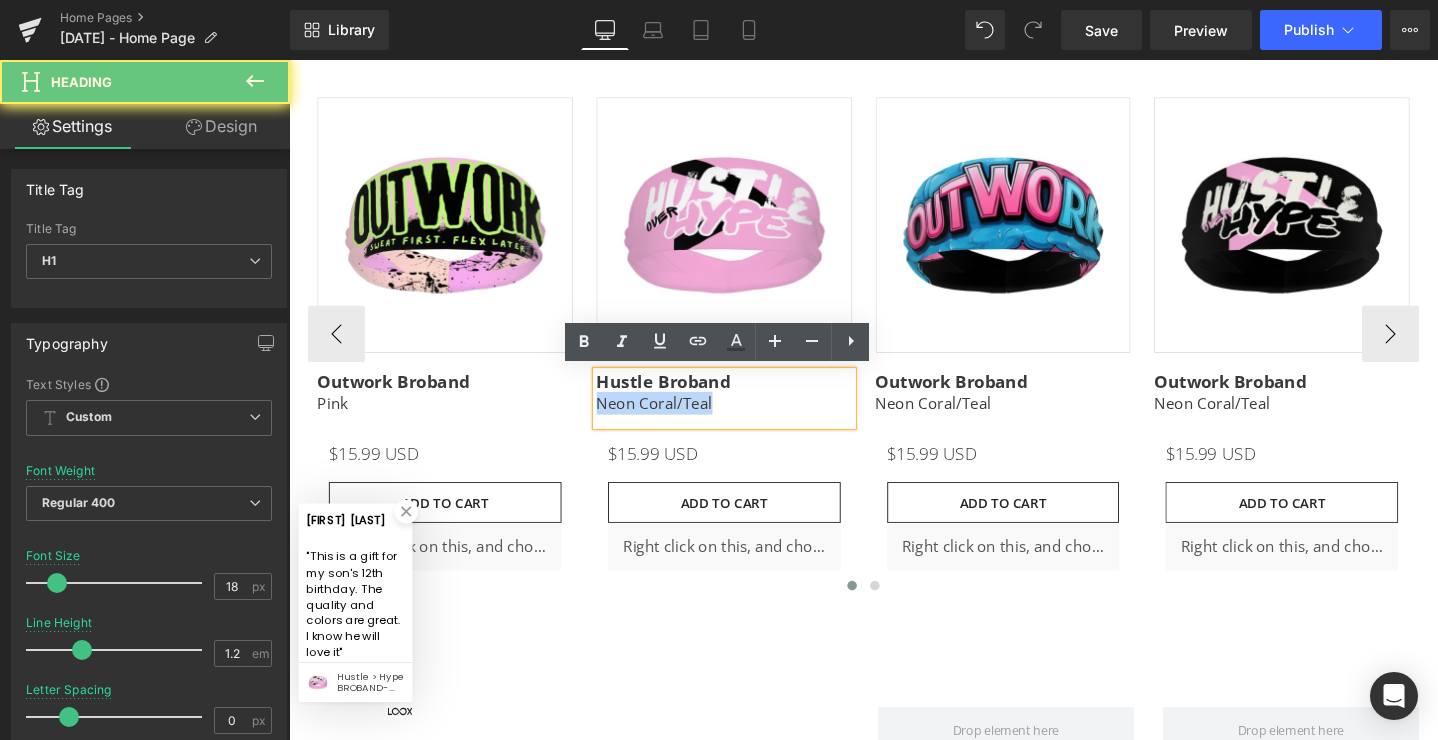click on "Neon Coral/Teal" at bounding box center [747, 421] 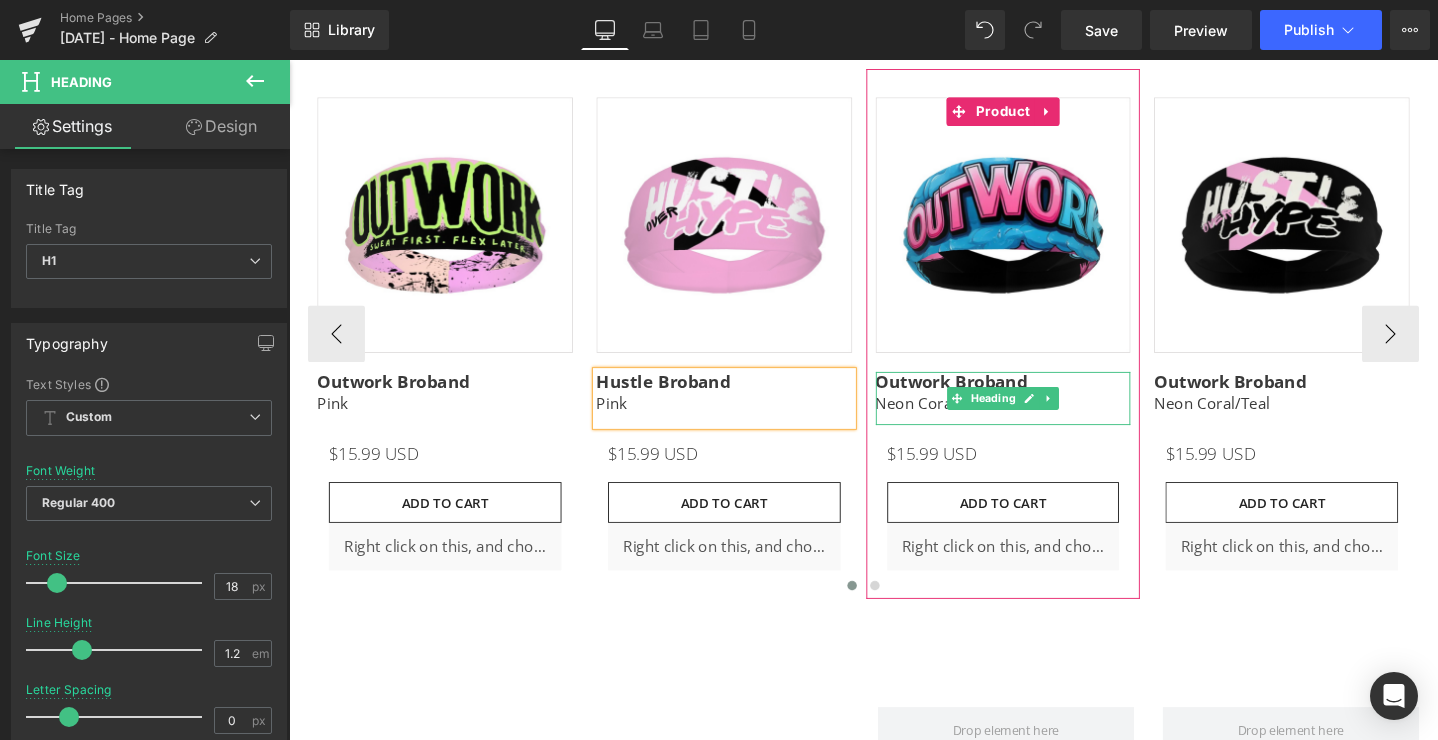 click on "Outwork Broband" at bounding box center [987, 398] 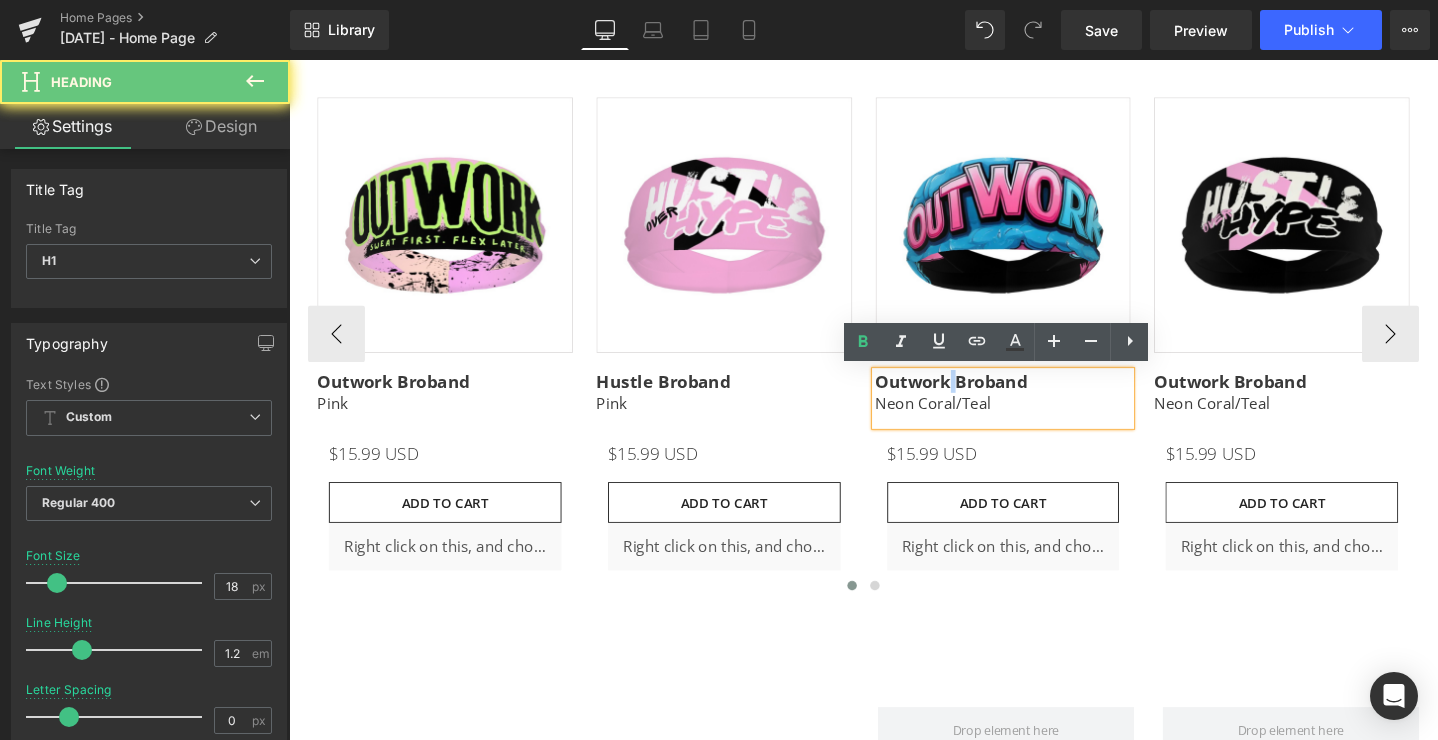click on "Outwork Broband" at bounding box center (987, 398) 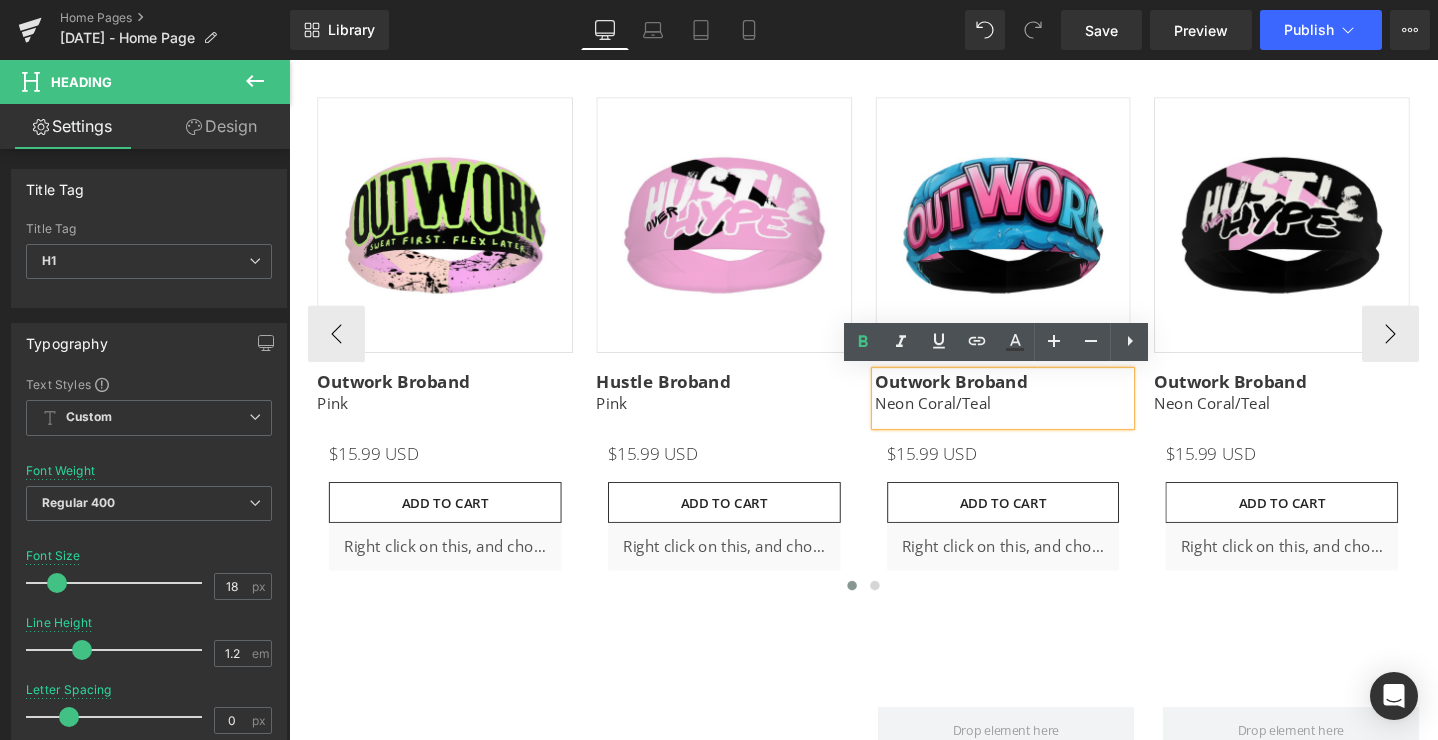 click on "Neon Coral/Teal" at bounding box center [1041, 421] 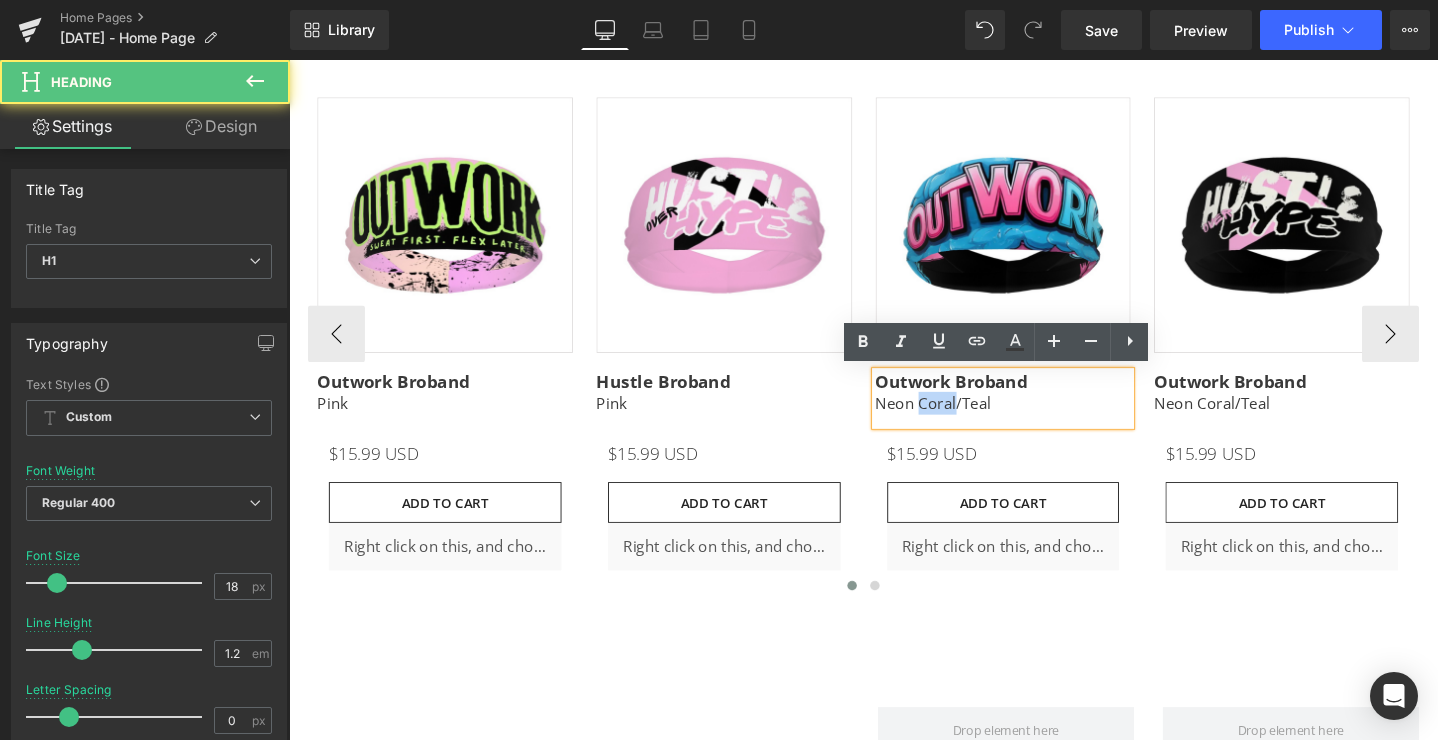 click on "Neon Coral/Teal" at bounding box center [1041, 421] 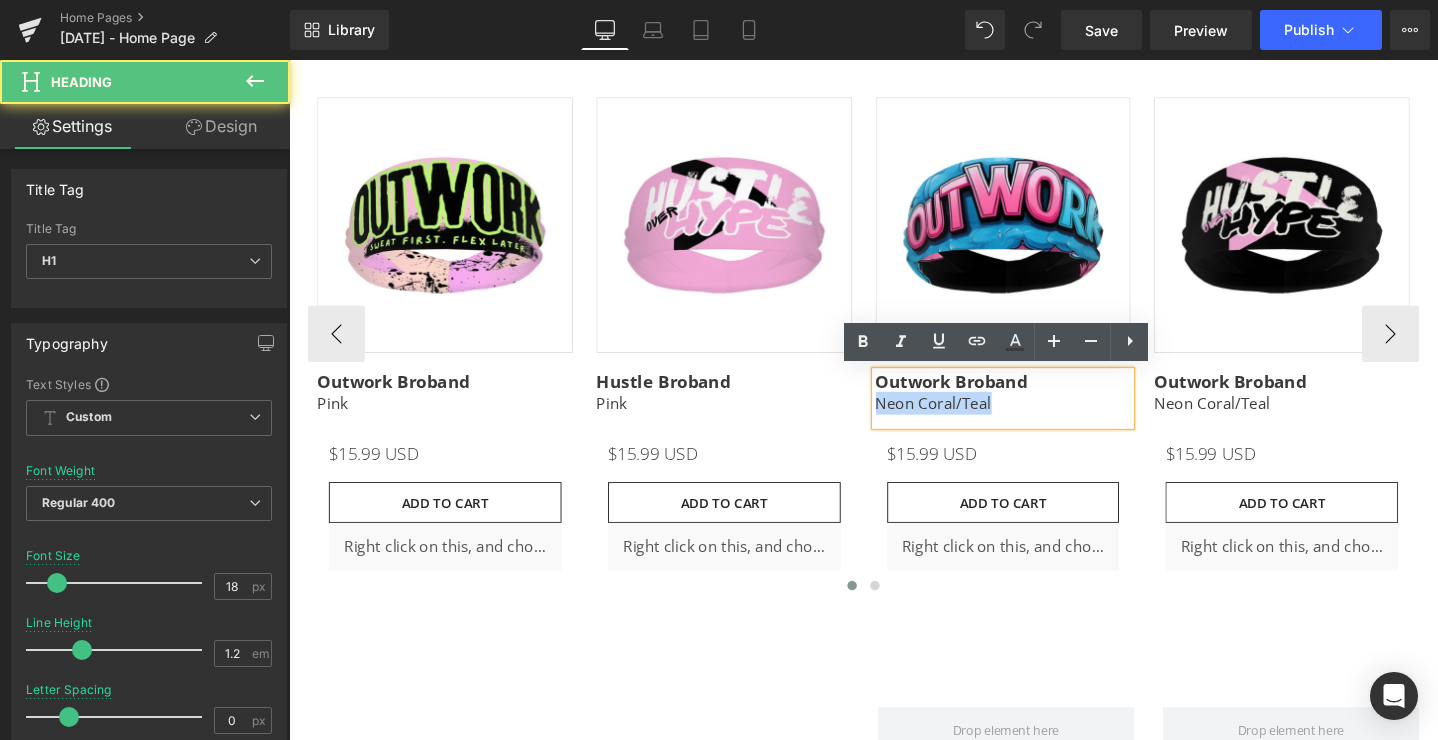 click on "Neon Coral/Teal" at bounding box center (1041, 421) 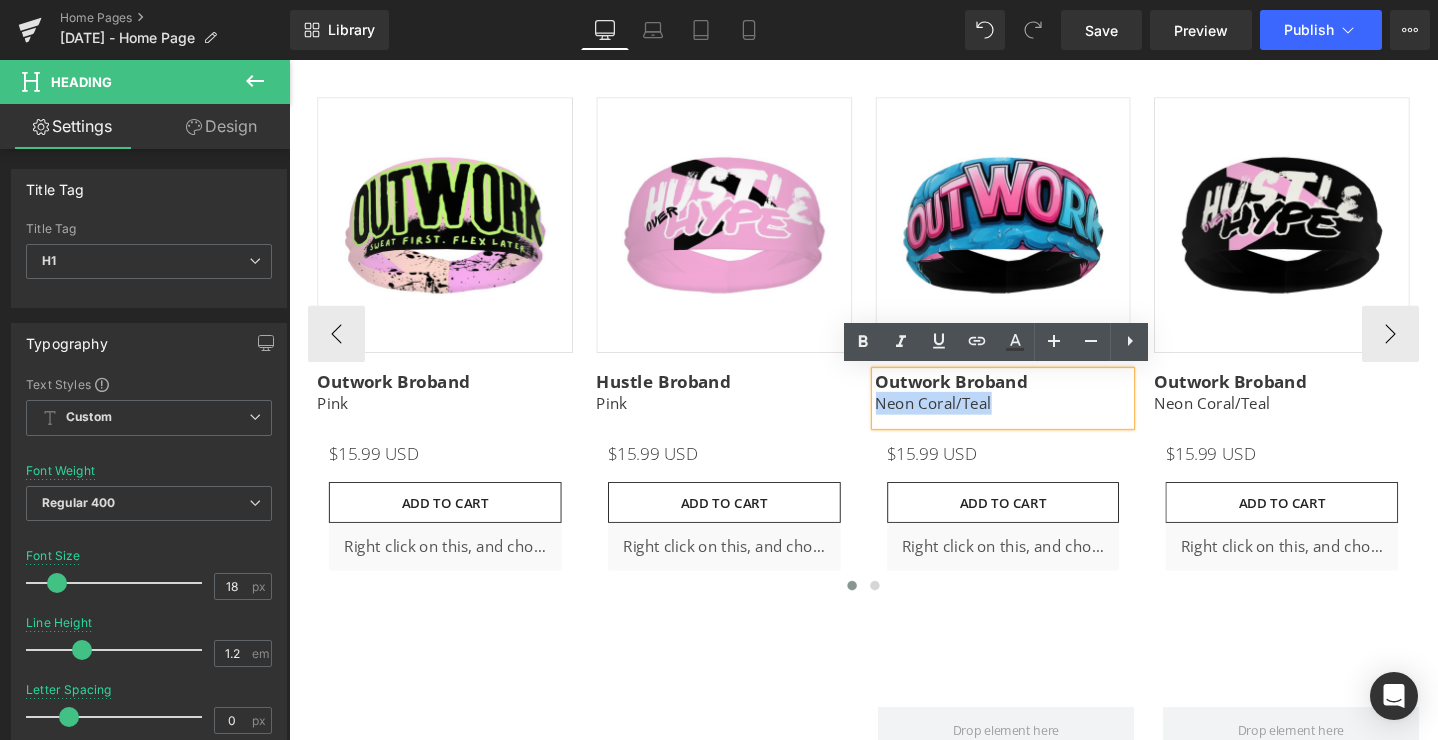 type 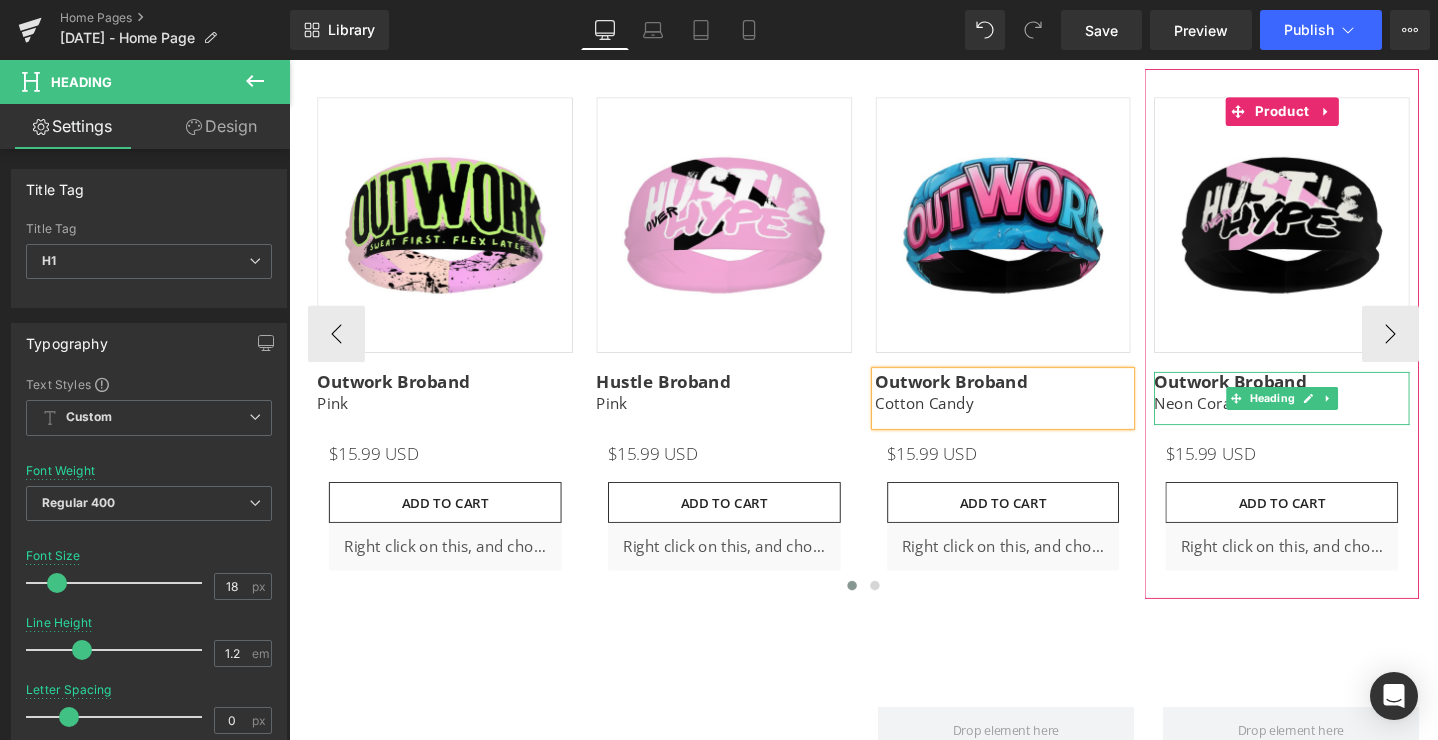 click on "Outwork Broband" at bounding box center [1280, 398] 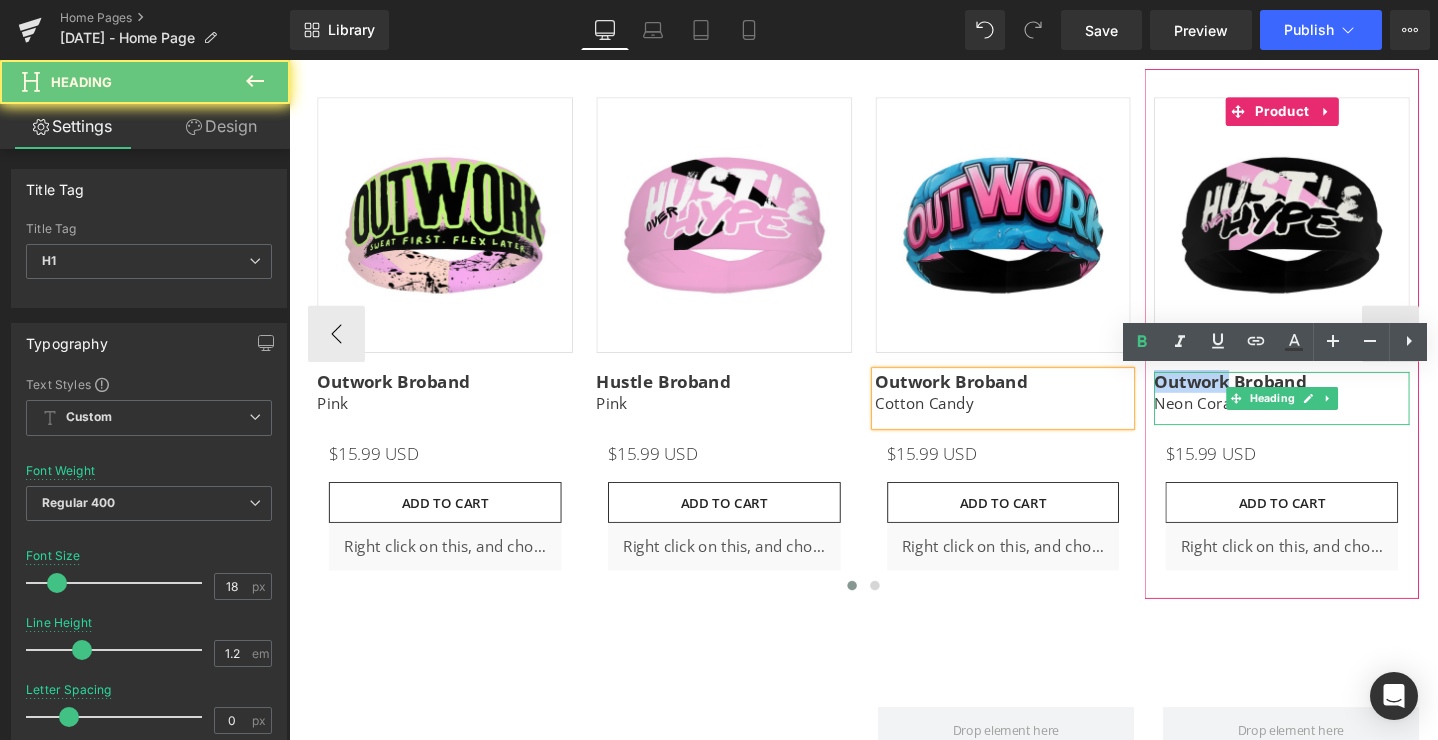 click on "Outwork Broband" at bounding box center [1280, 398] 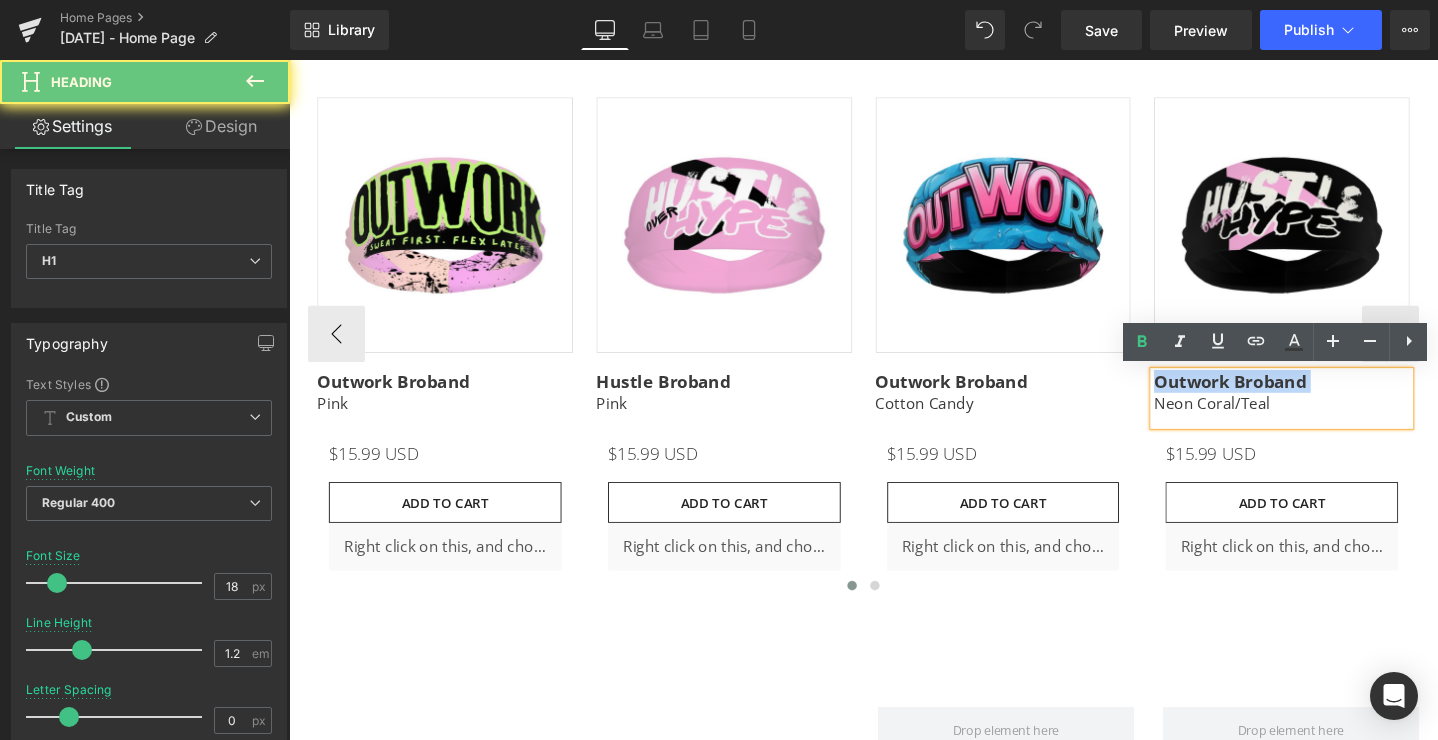 click on "Outwork Broband" at bounding box center [1280, 398] 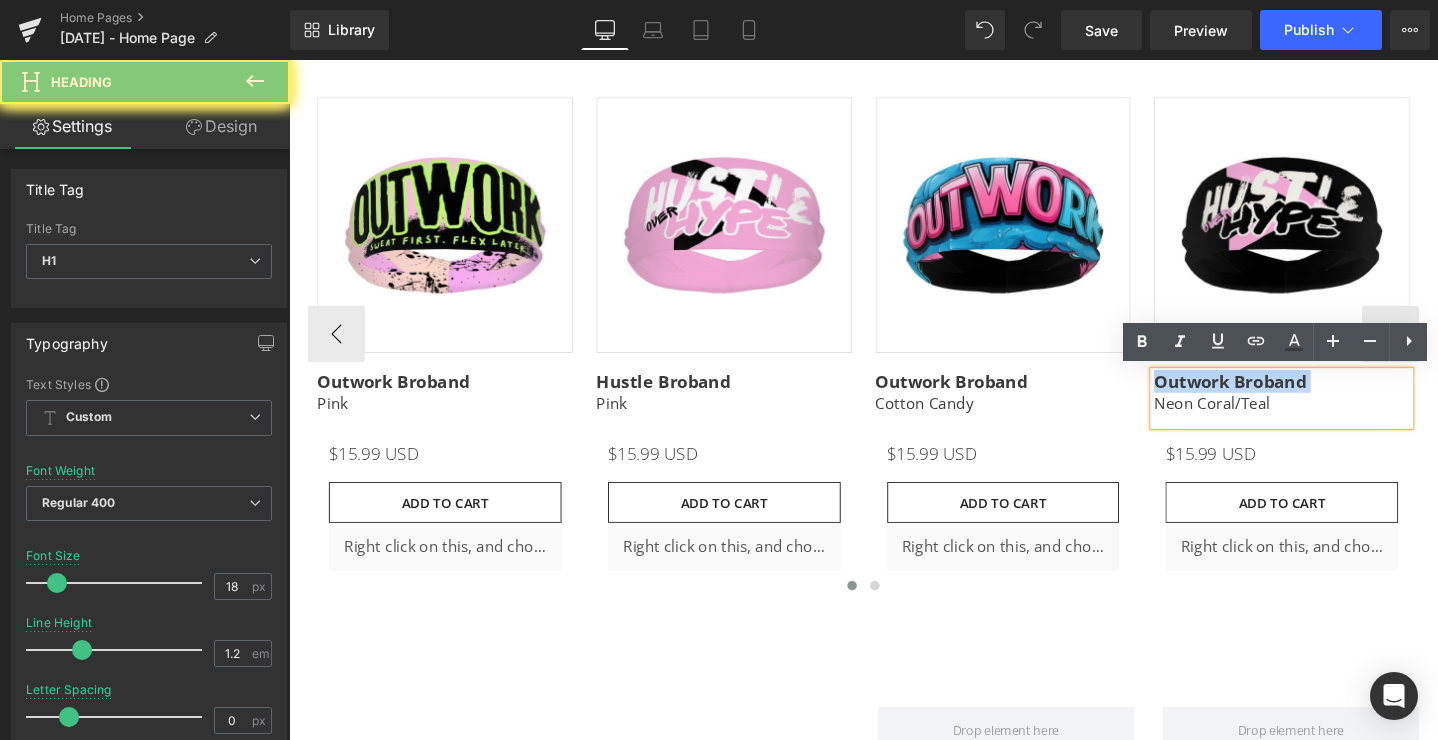 click on "Outwork Broband" at bounding box center (1280, 398) 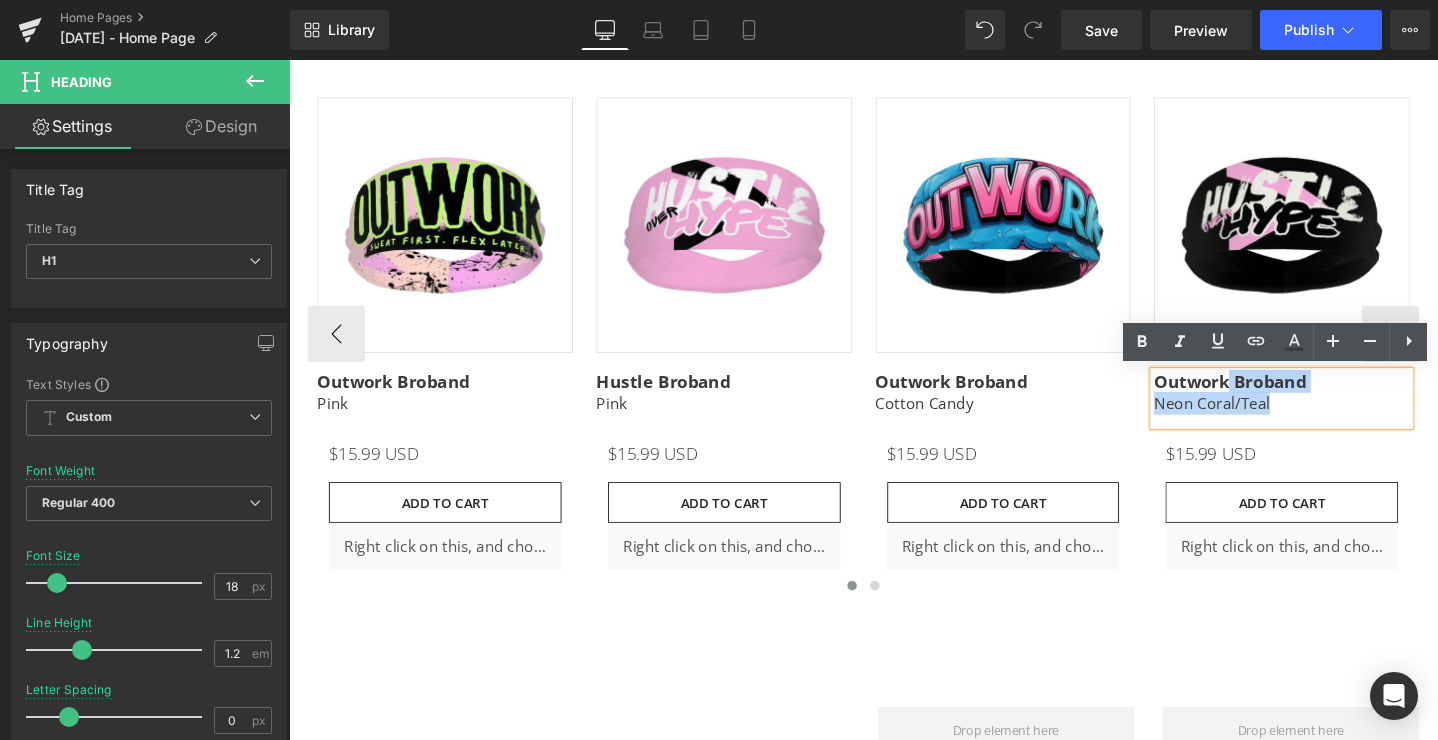 drag, startPoint x: 1279, startPoint y: 397, endPoint x: 1199, endPoint y: 397, distance: 80 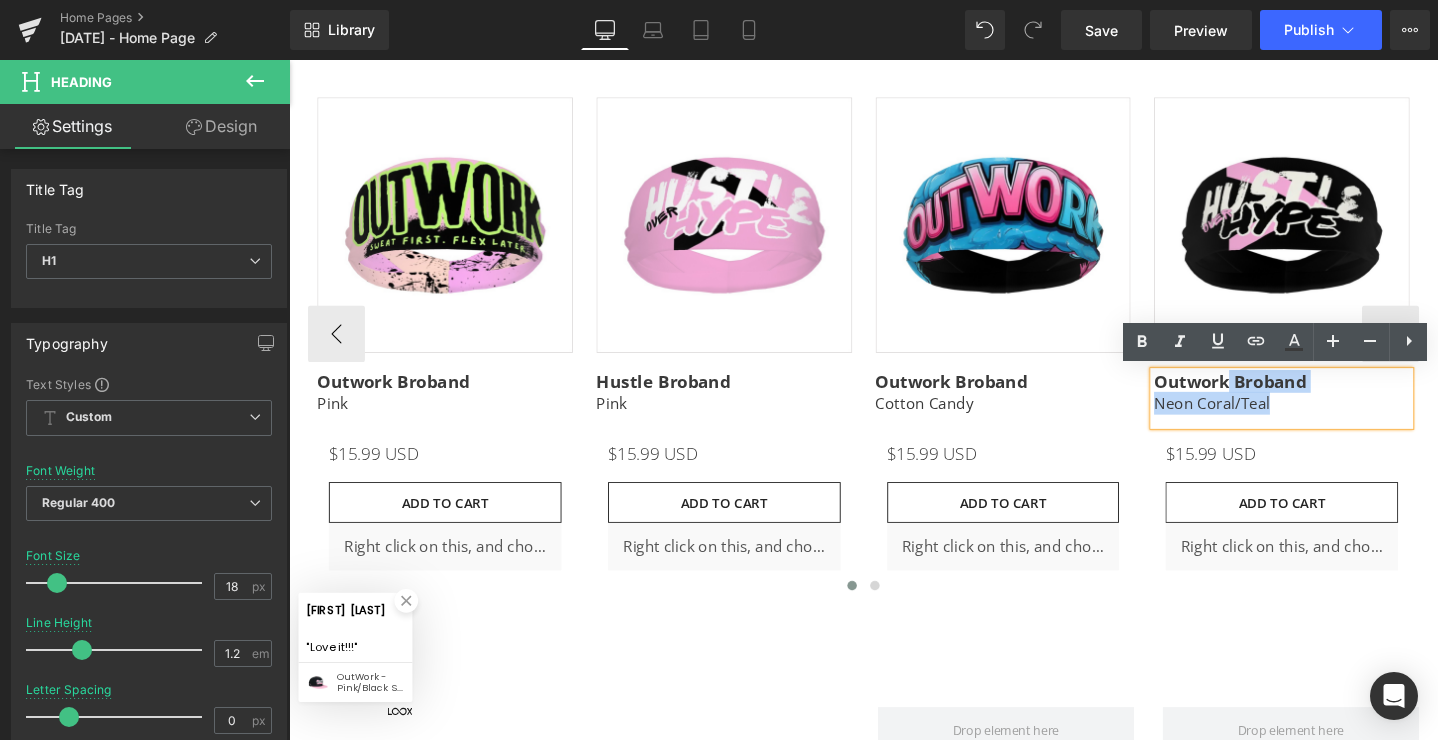 type 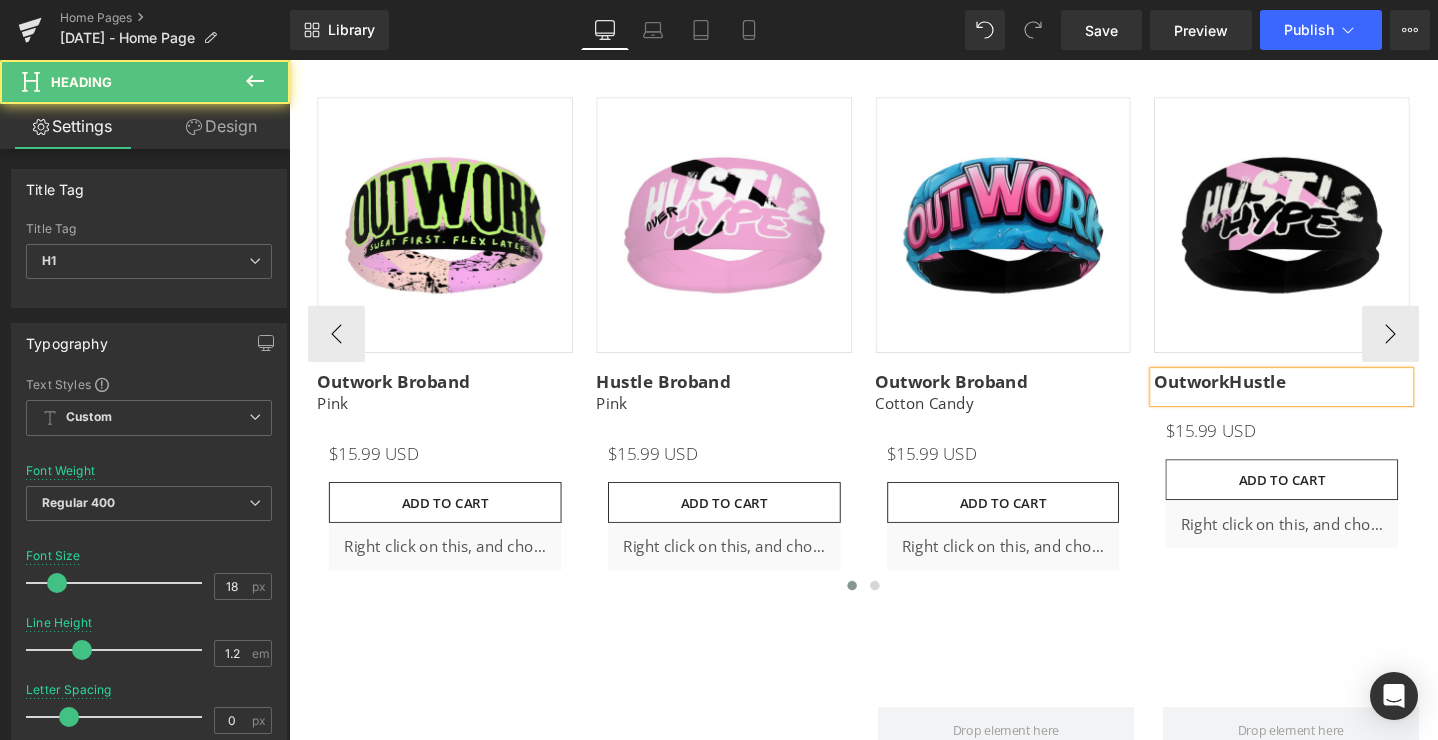 click on "OutworkHustle" at bounding box center [1269, 398] 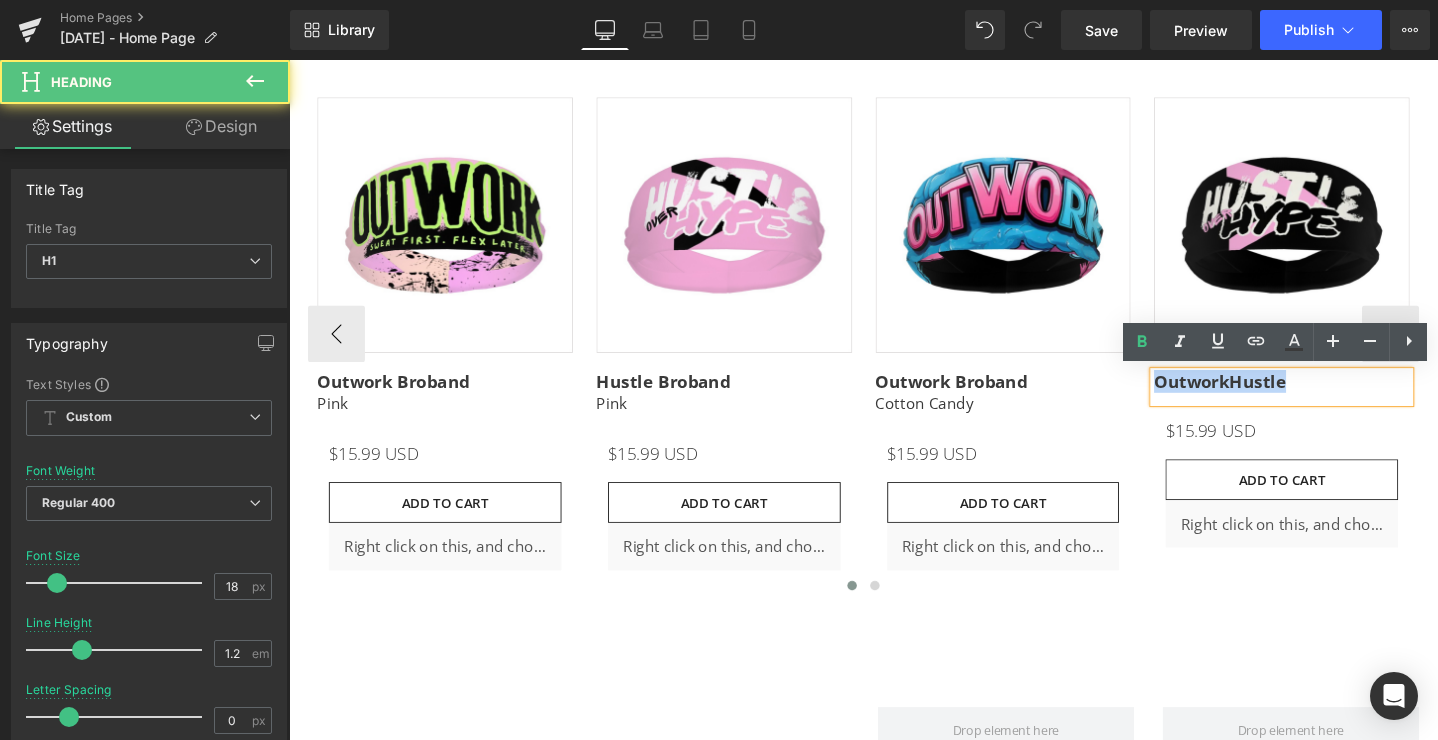drag, startPoint x: 1346, startPoint y: 400, endPoint x: 1170, endPoint y: 400, distance: 176 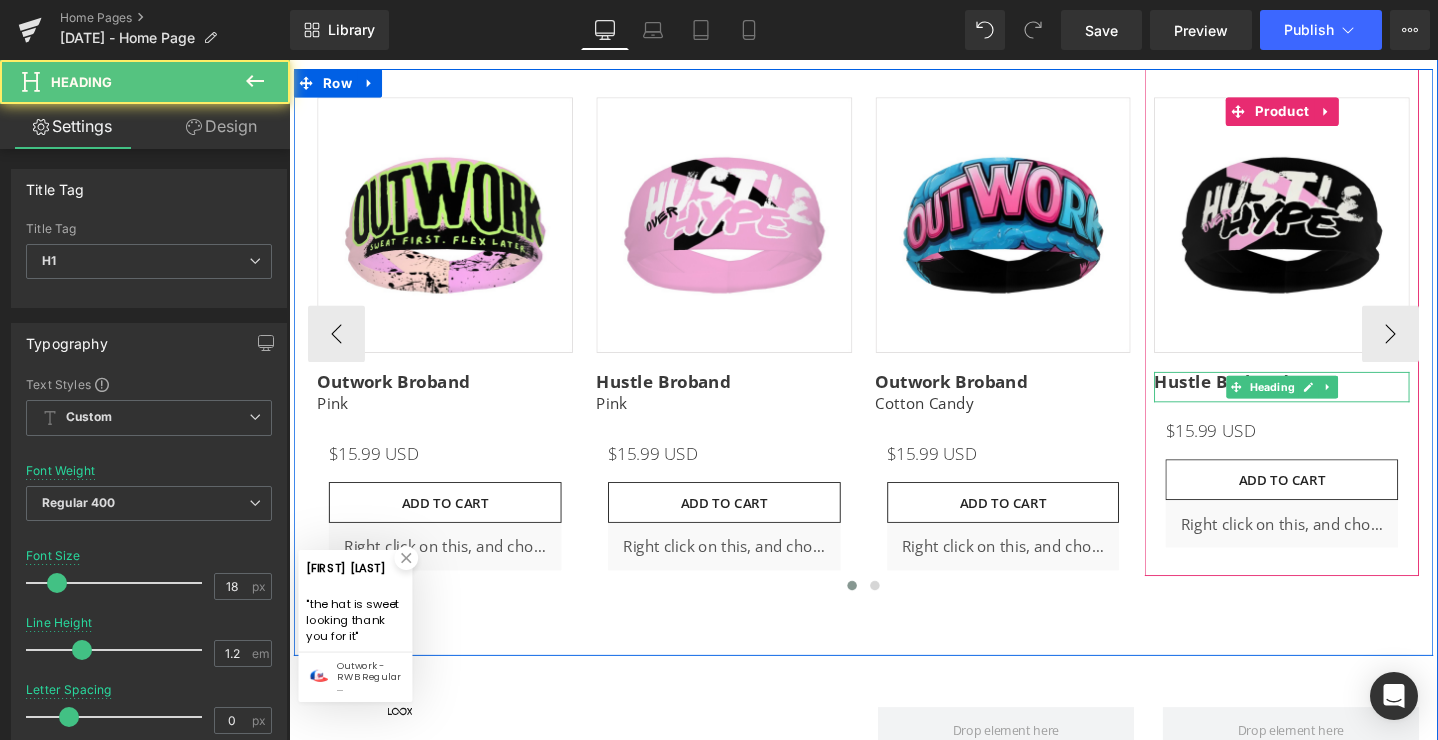 click on "Hustle Broband" at bounding box center [1334, 404] 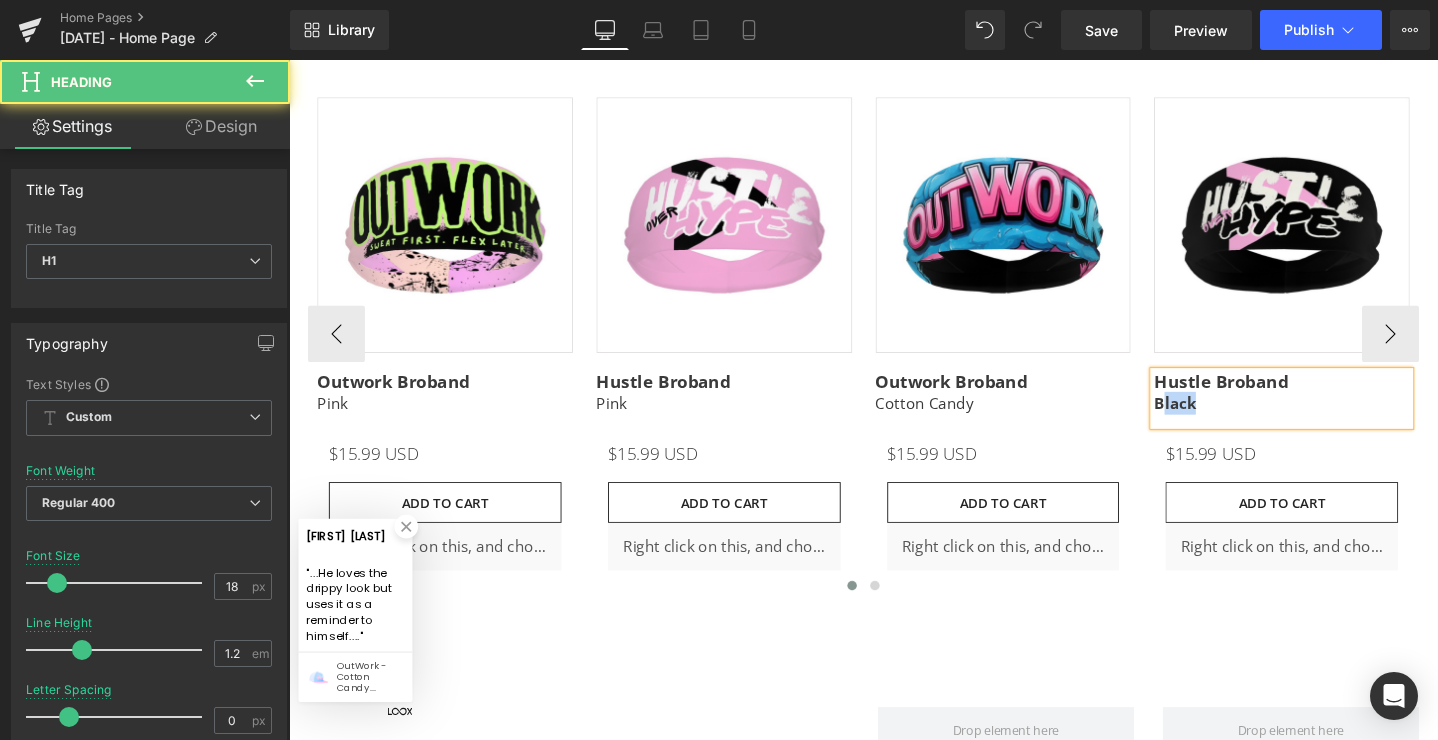 drag, startPoint x: 1283, startPoint y: 424, endPoint x: 1207, endPoint y: 424, distance: 76 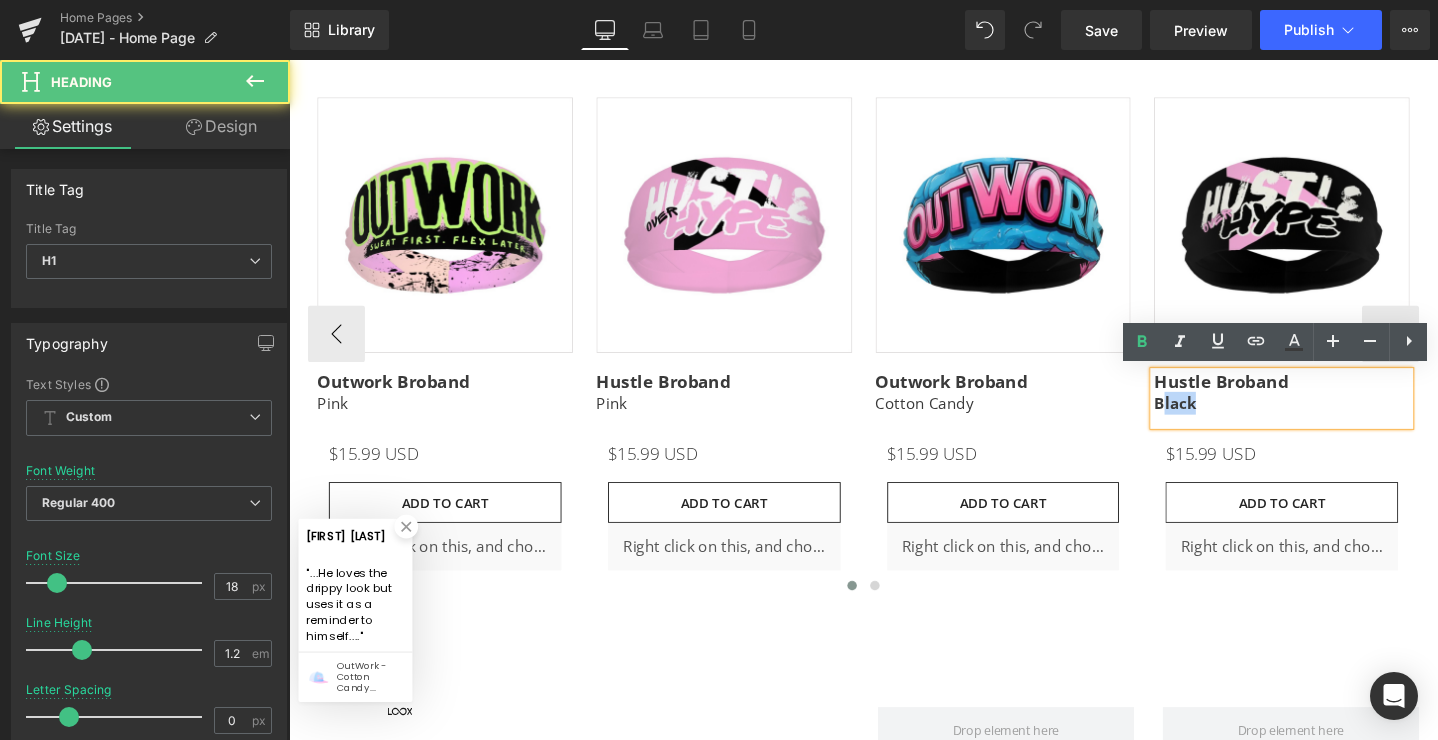 click on "Black" at bounding box center [1334, 421] 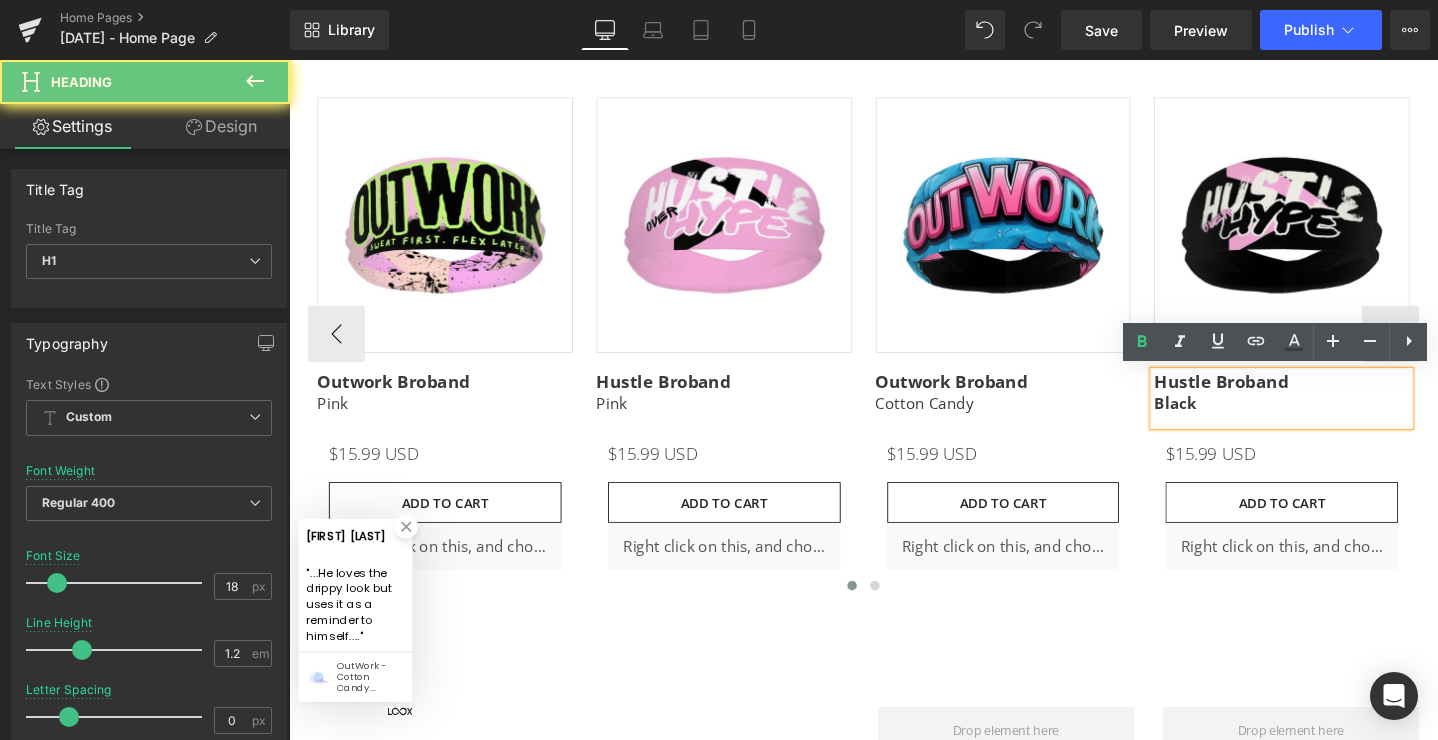 drag, startPoint x: 1270, startPoint y: 421, endPoint x: 1199, endPoint y: 421, distance: 71 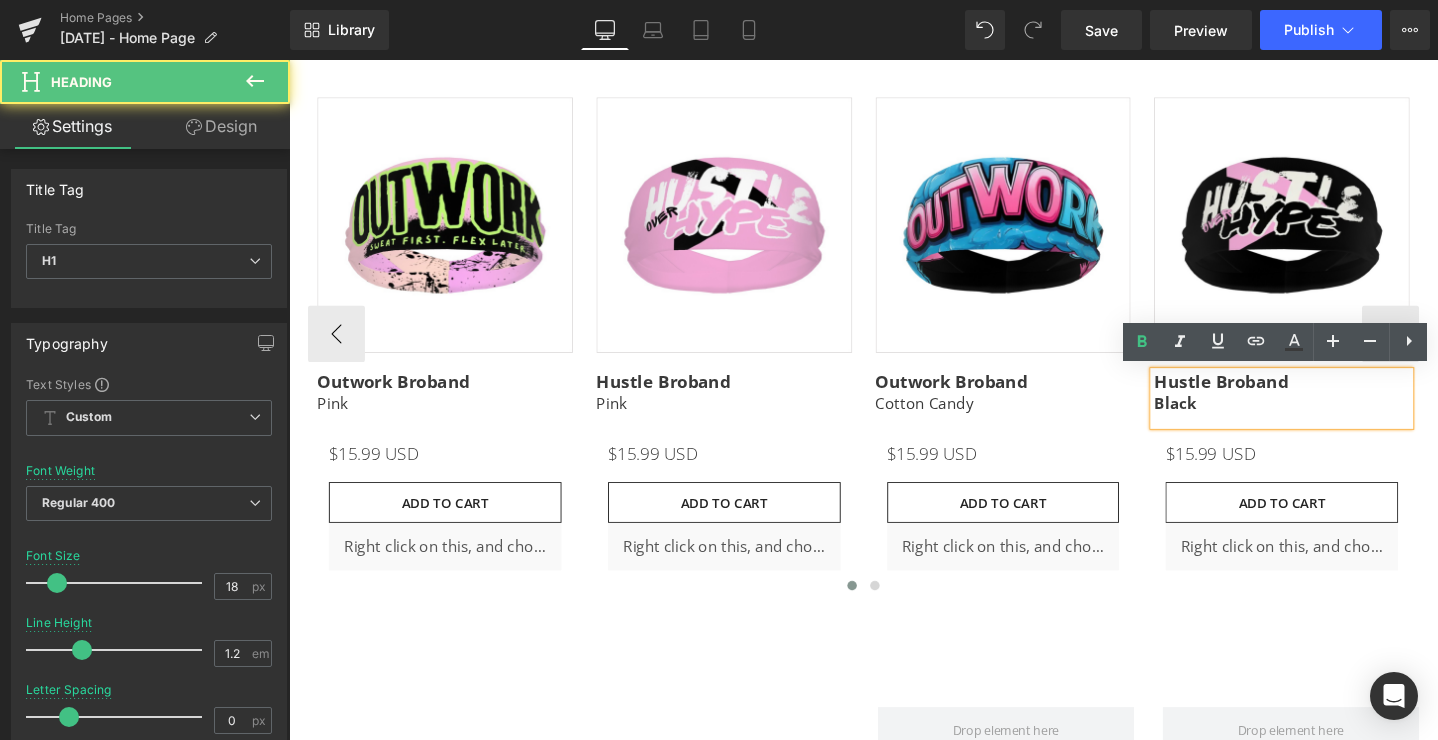 drag, startPoint x: 1247, startPoint y: 425, endPoint x: 1198, endPoint y: 425, distance: 49 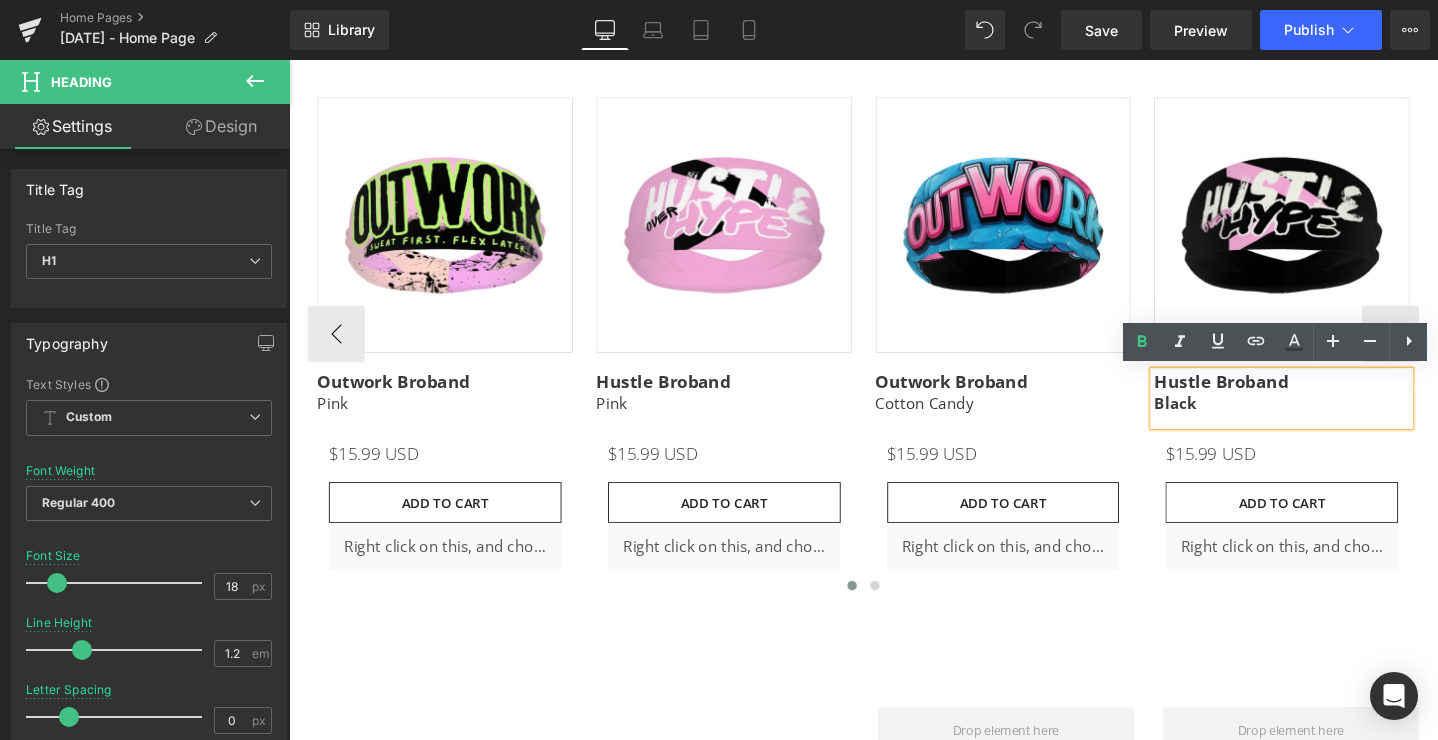 click on "Hustle Broband Black" at bounding box center [1334, 416] 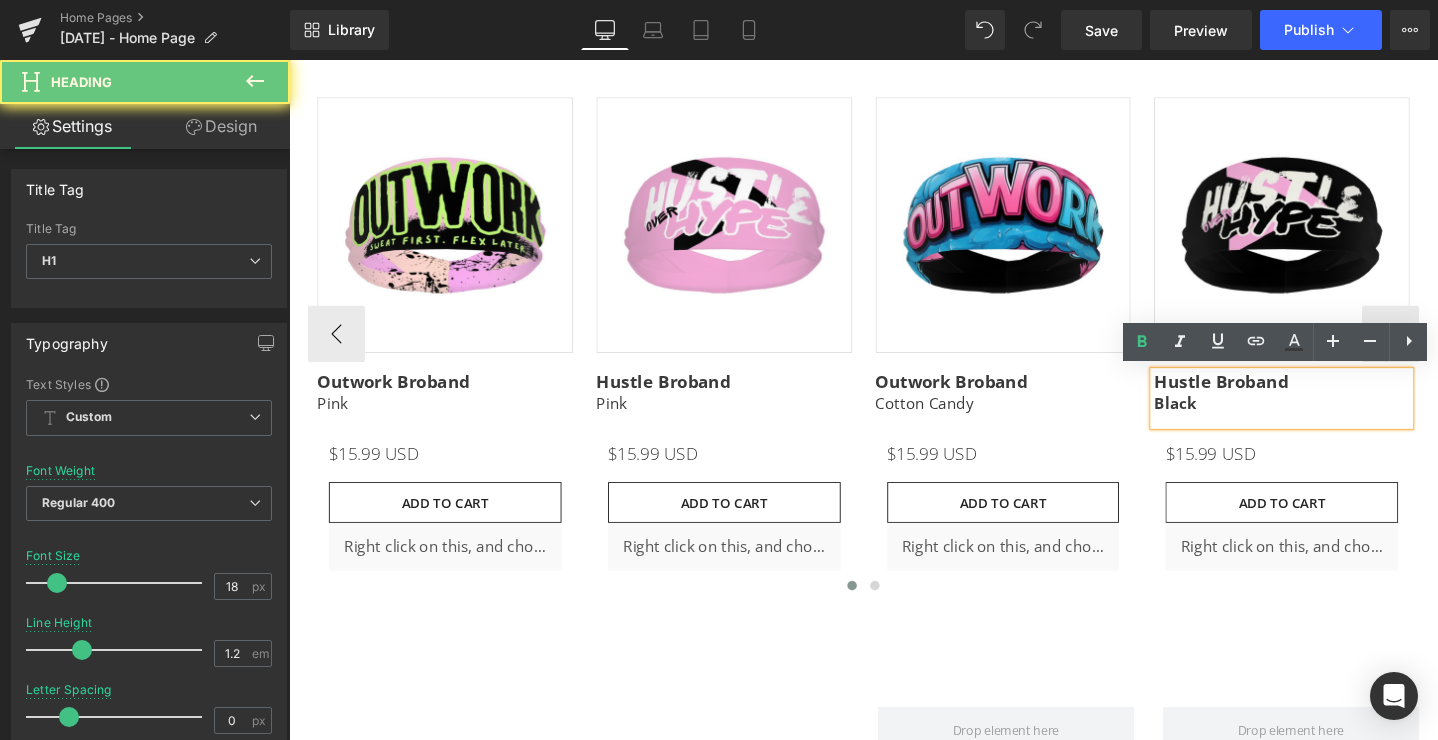 click on "Hustle Broband Black" at bounding box center (1334, 416) 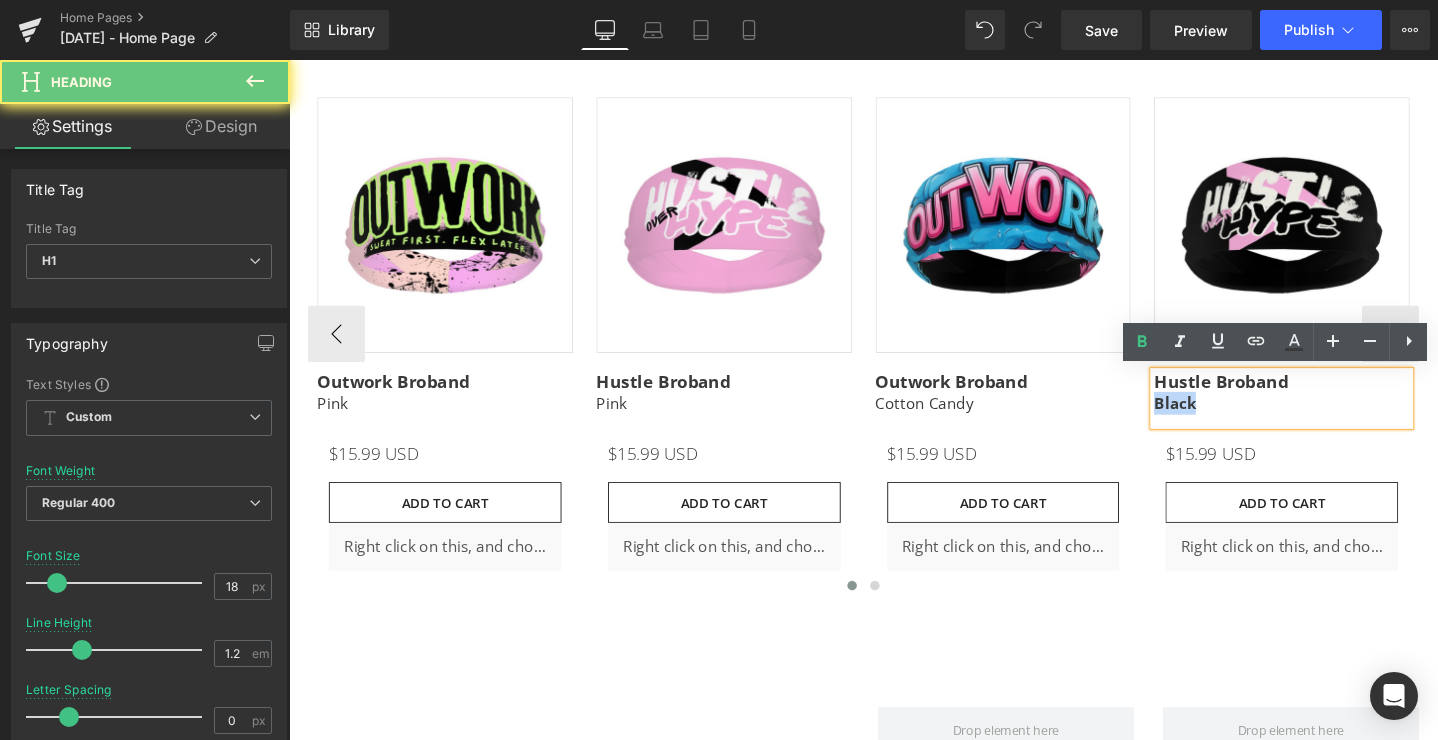 click on "Hustle Broband Black" at bounding box center (1334, 416) 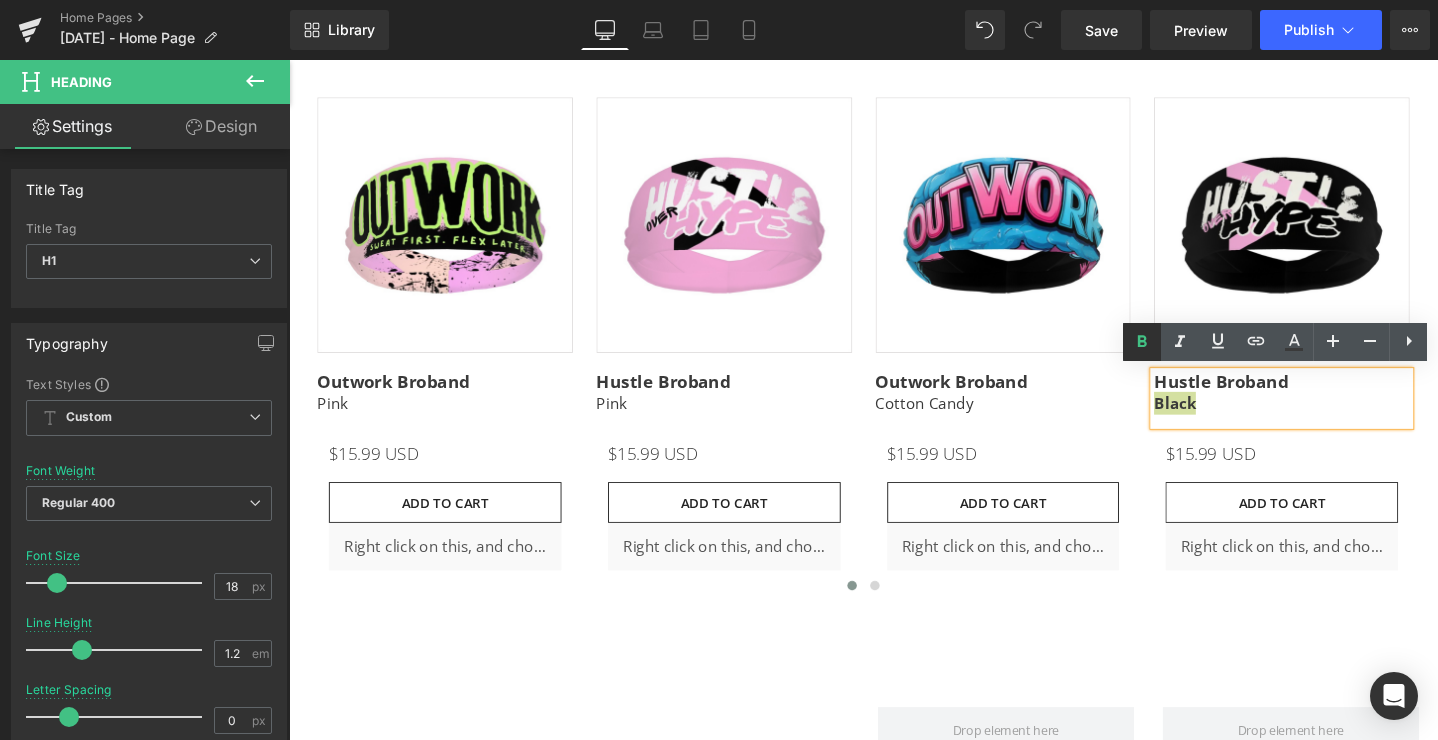 click 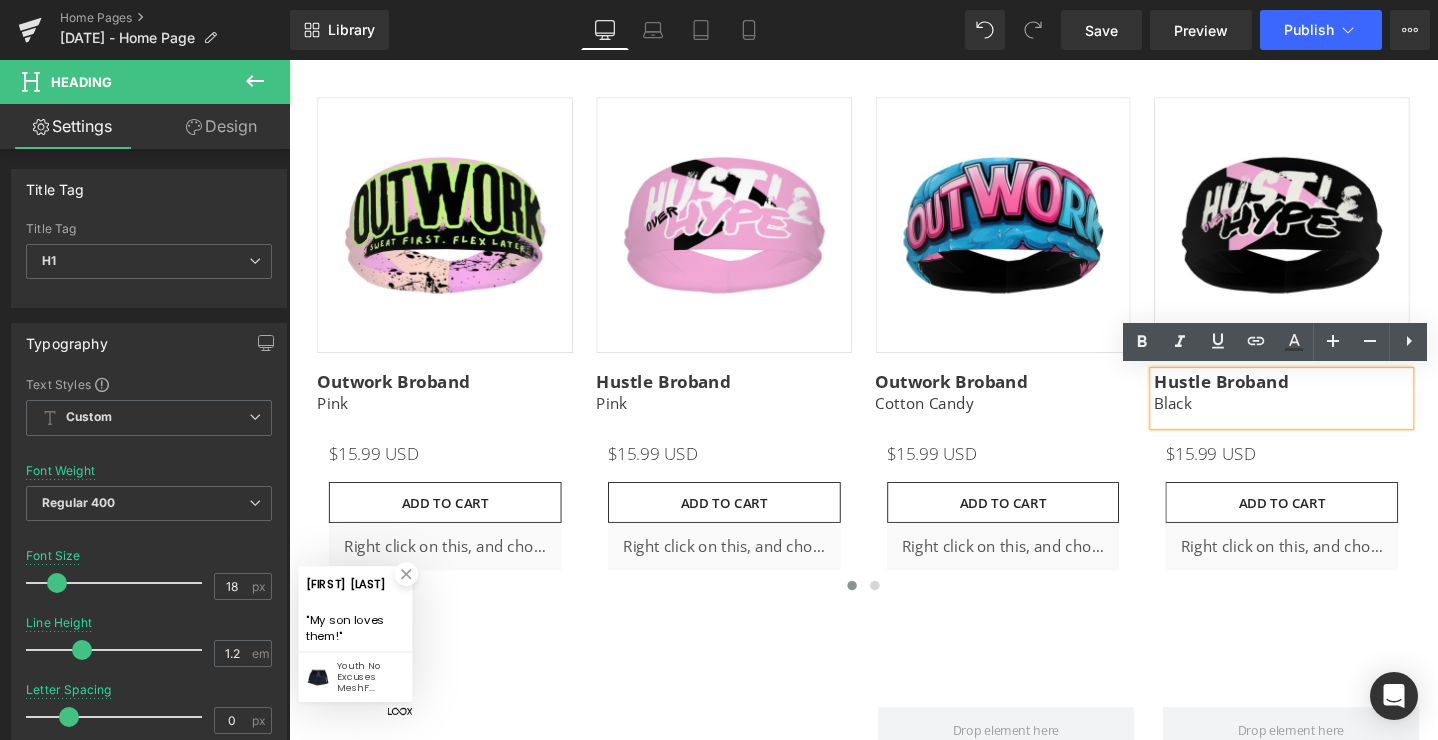 click on "NEW!
(P) Image" at bounding box center [894, 348] 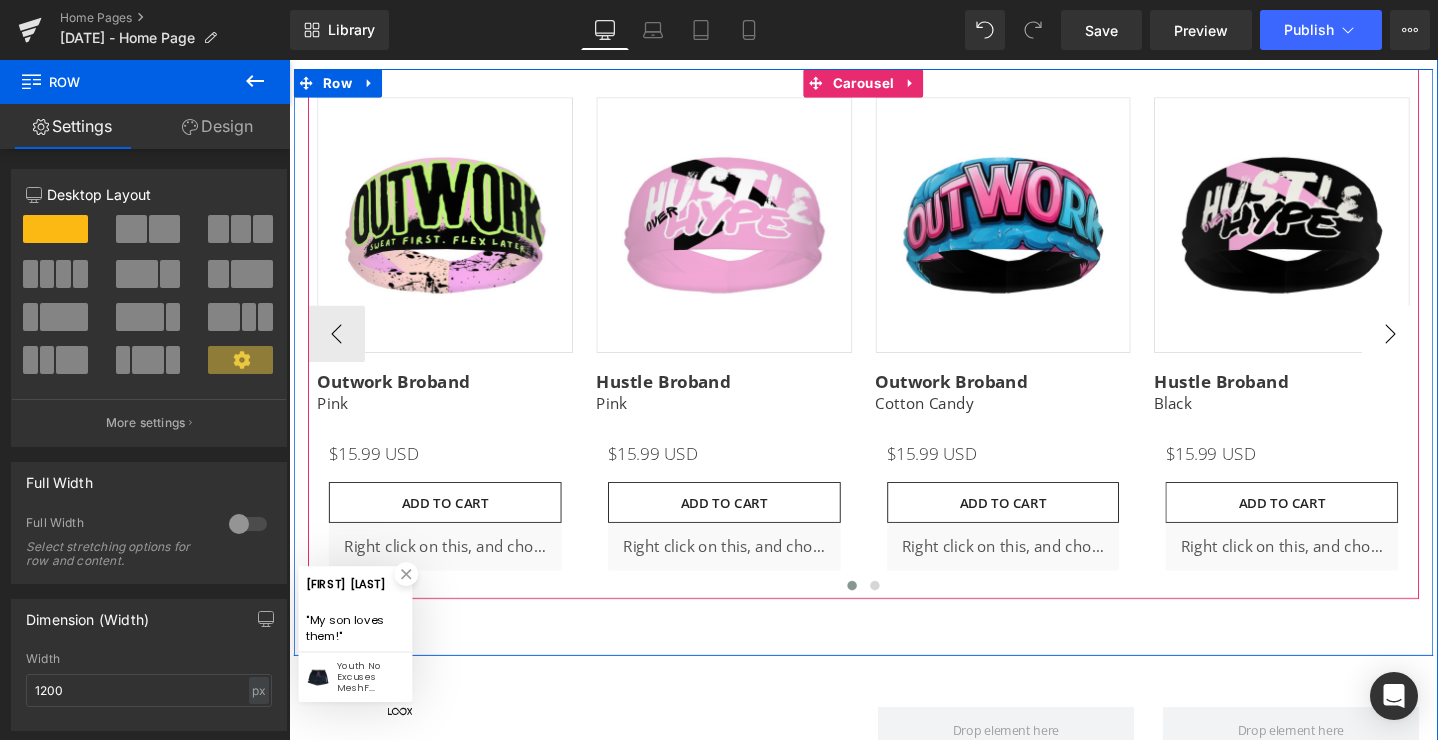 click on "›" at bounding box center (1449, 348) 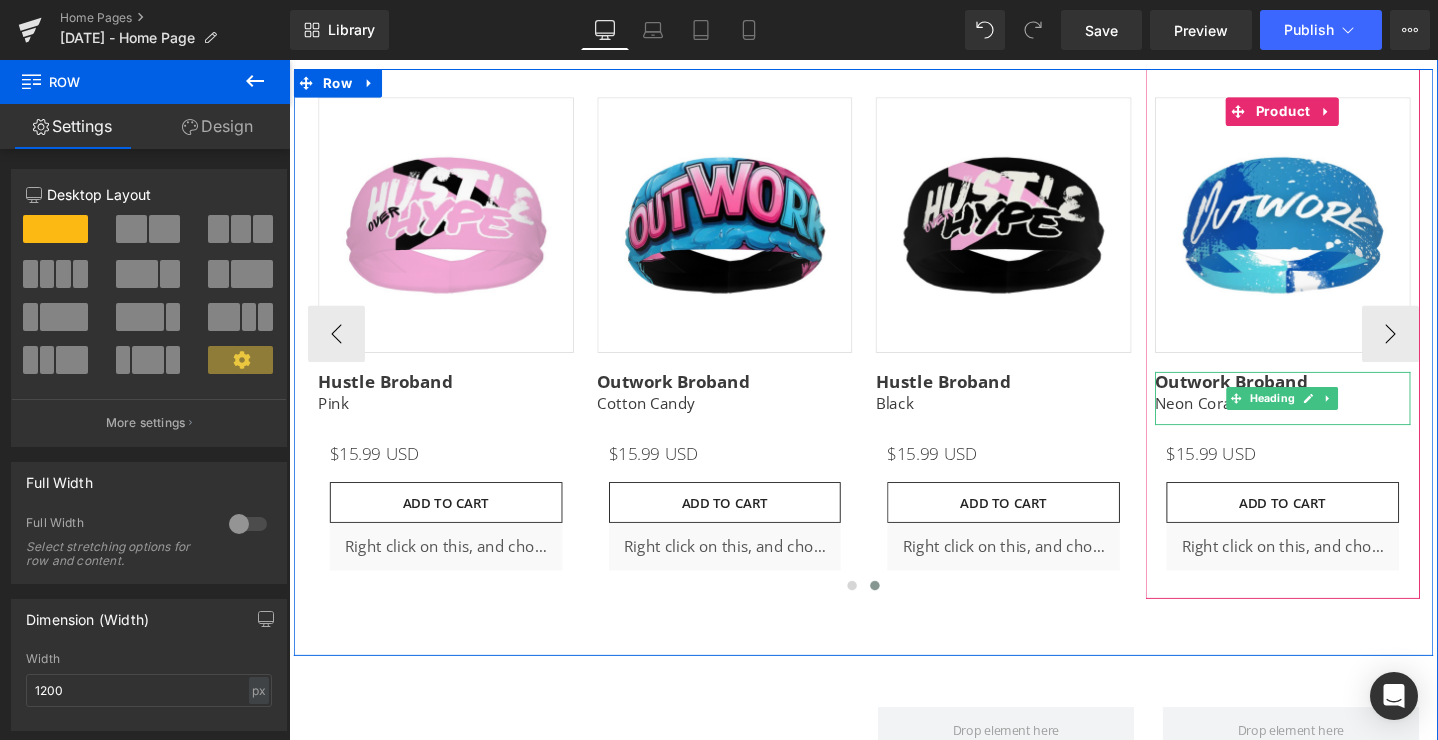 click on "Neon Coral/Teal" at bounding box center [1335, 421] 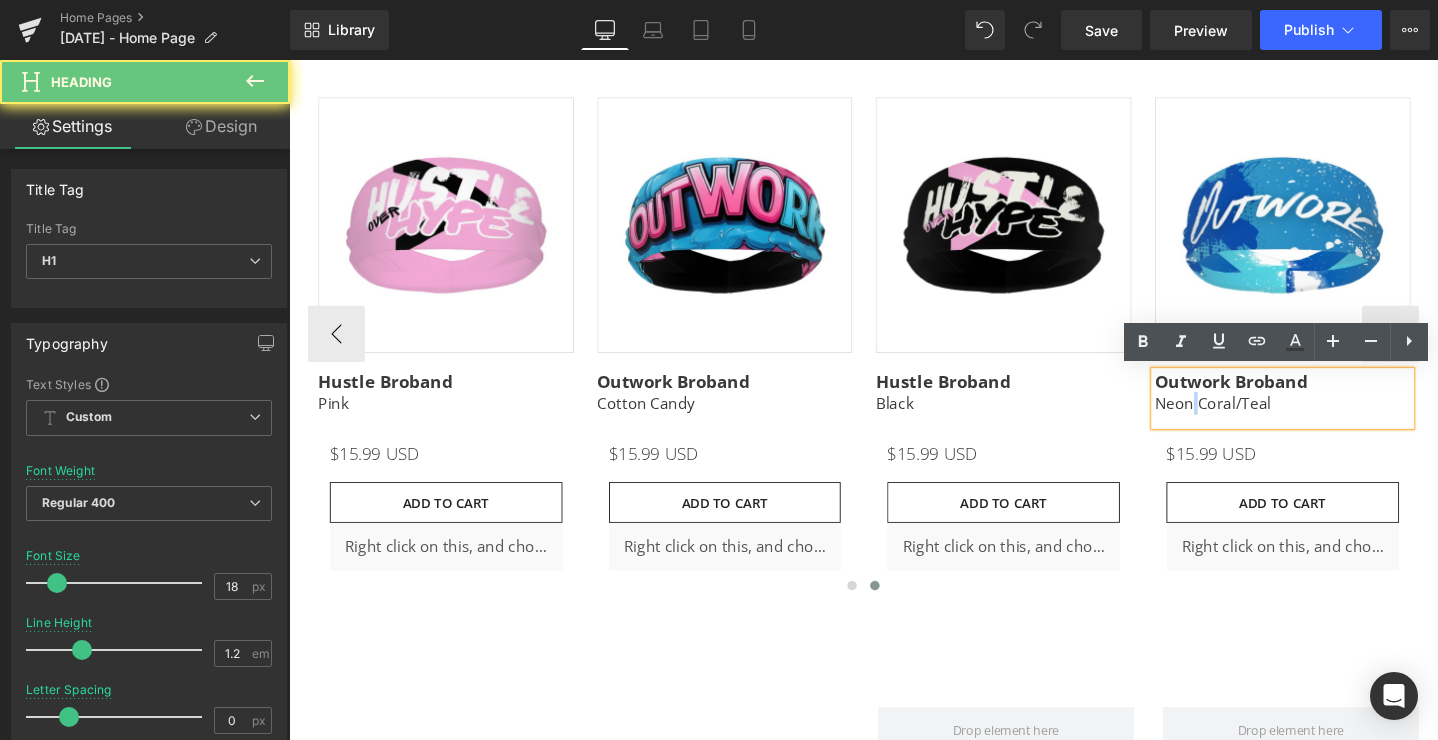click on "Neon Coral/Teal" at bounding box center (1335, 421) 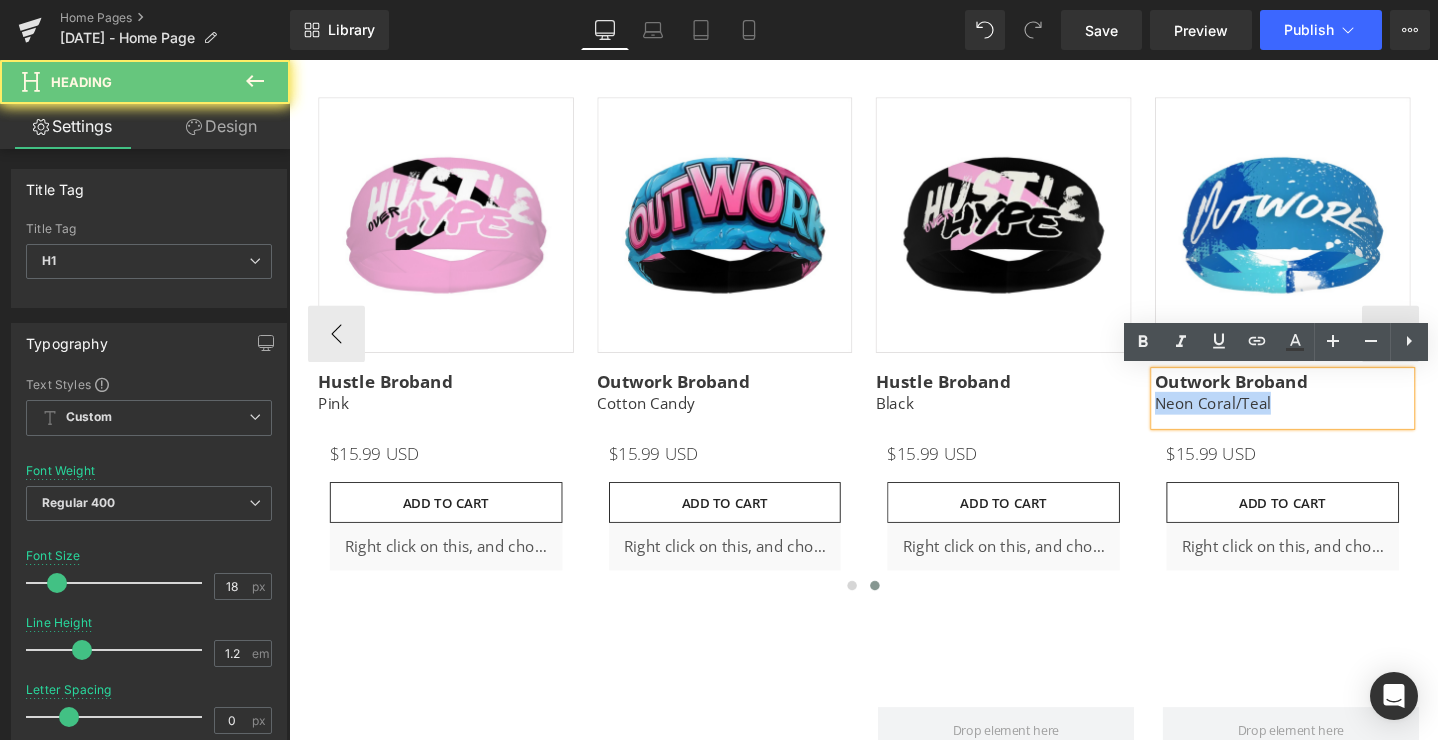 click on "Neon Coral/Teal" at bounding box center [1335, 421] 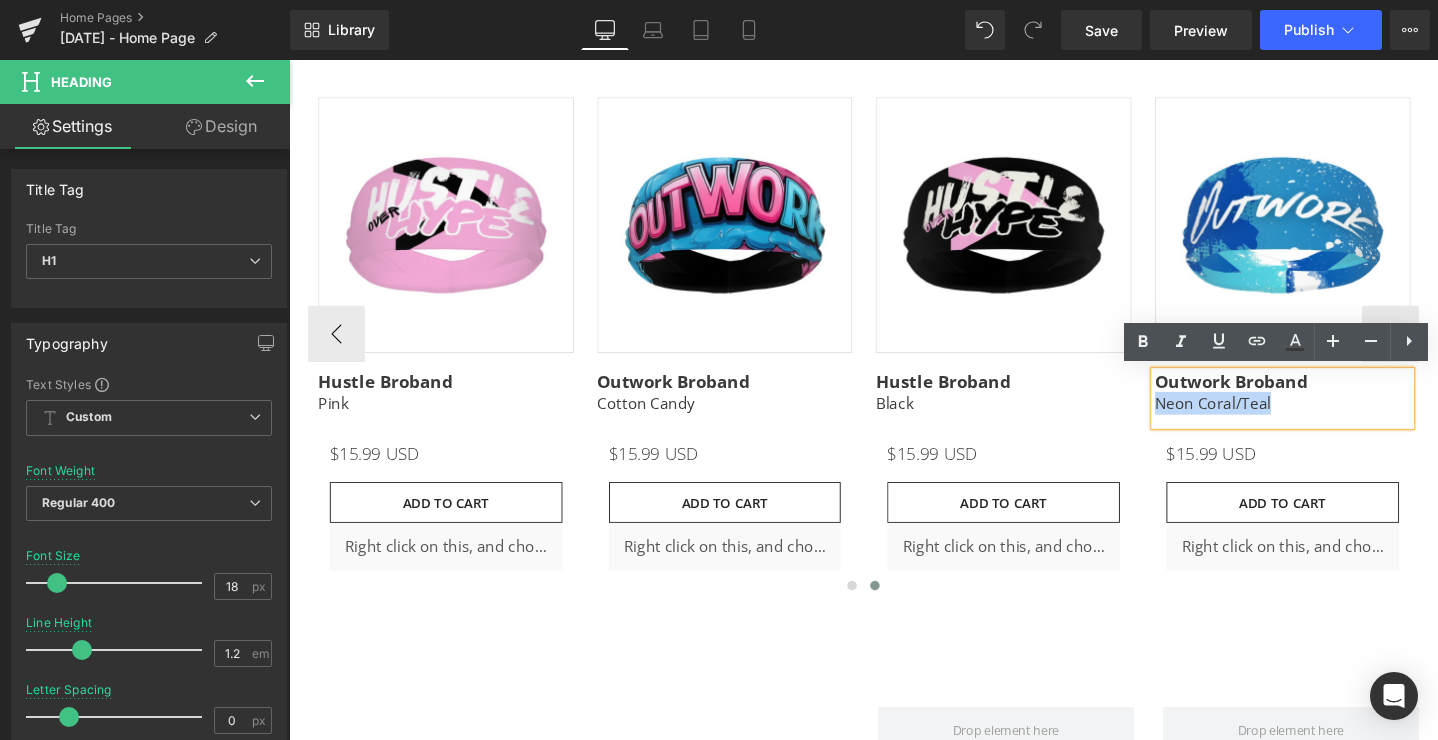 type 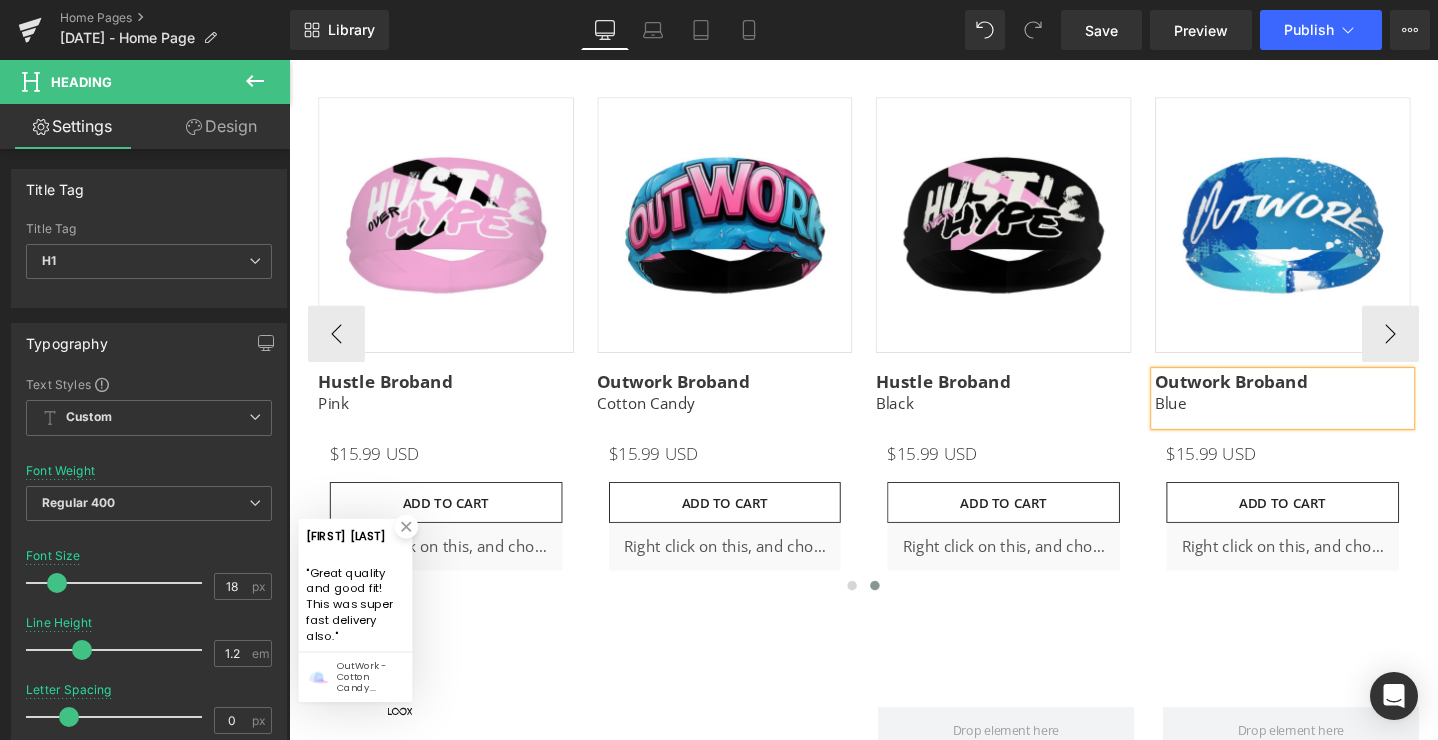 click on "Blue" at bounding box center (1335, 421) 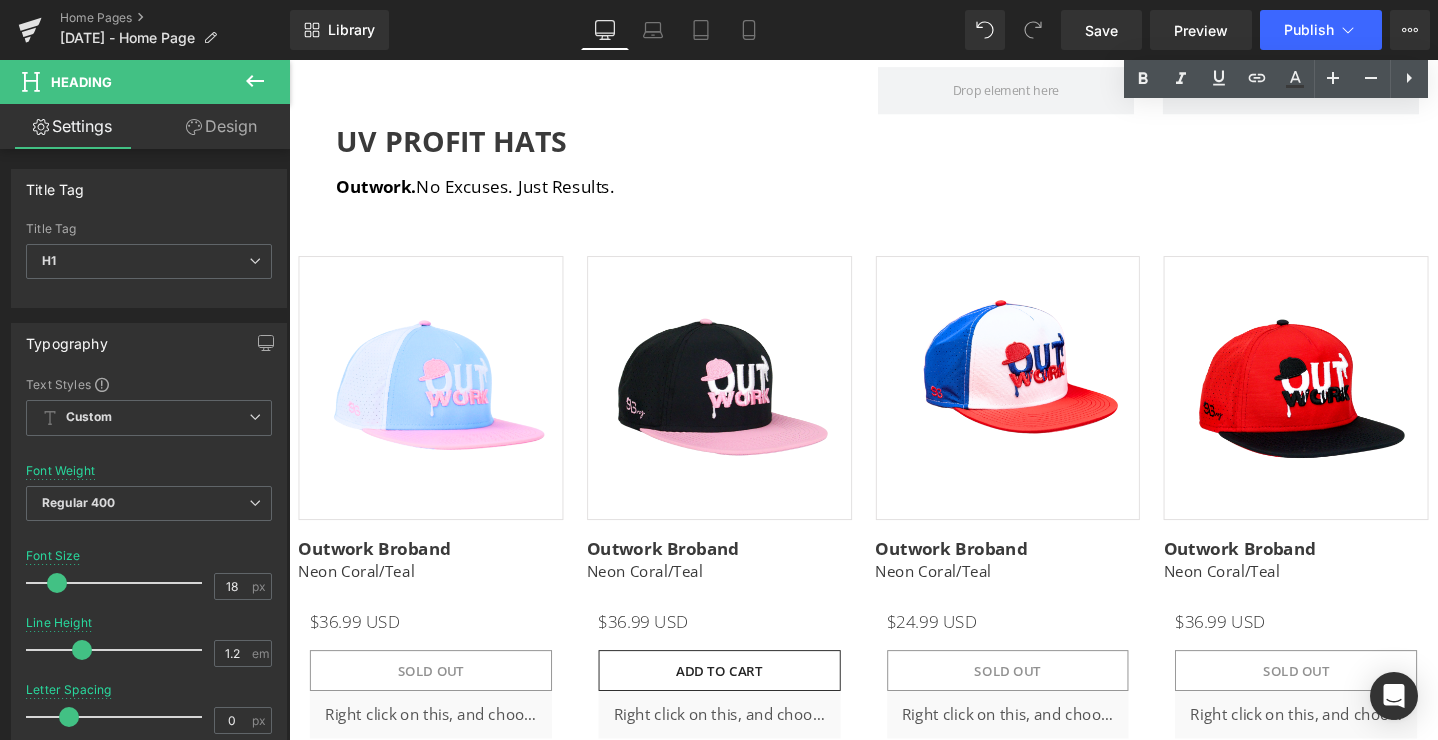 scroll, scrollTop: 6309, scrollLeft: 0, axis: vertical 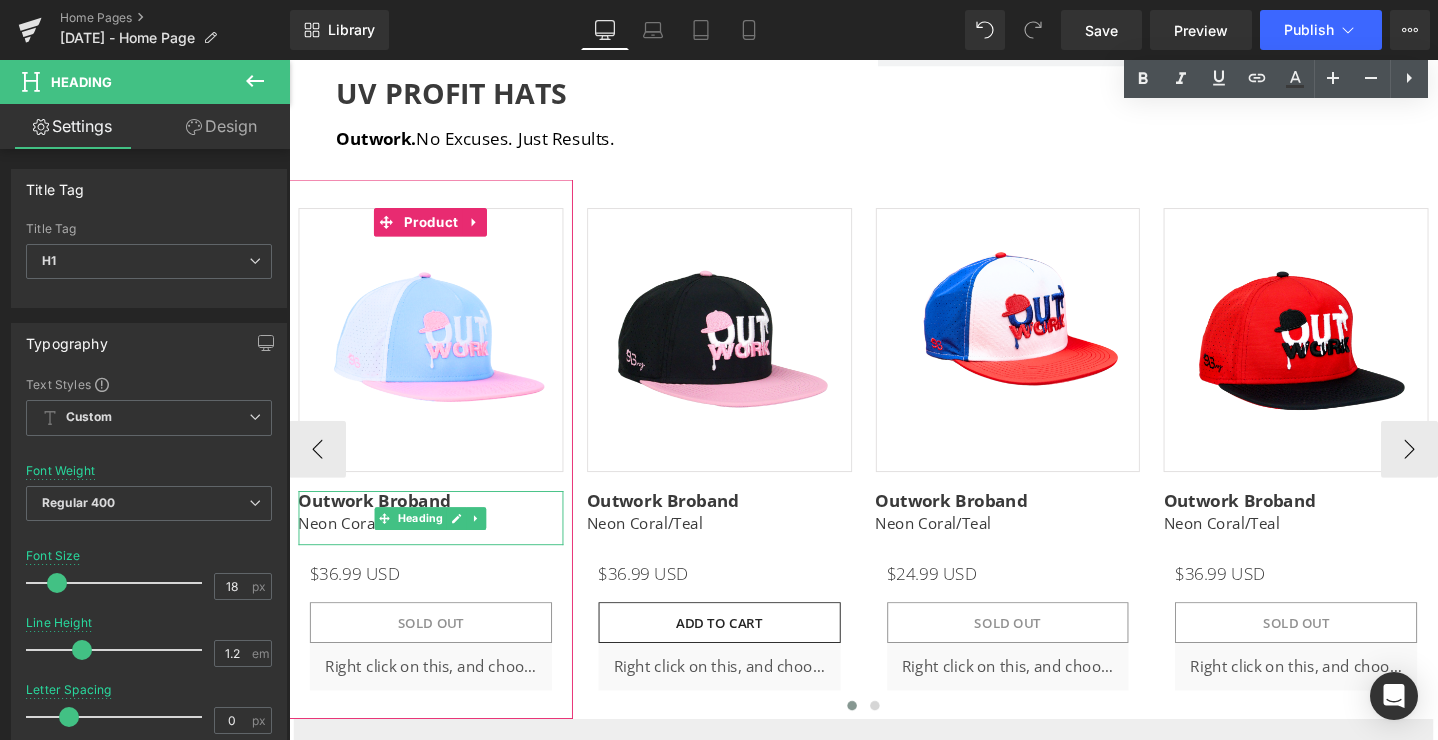 click on "Outwork Broband" at bounding box center (379, 524) 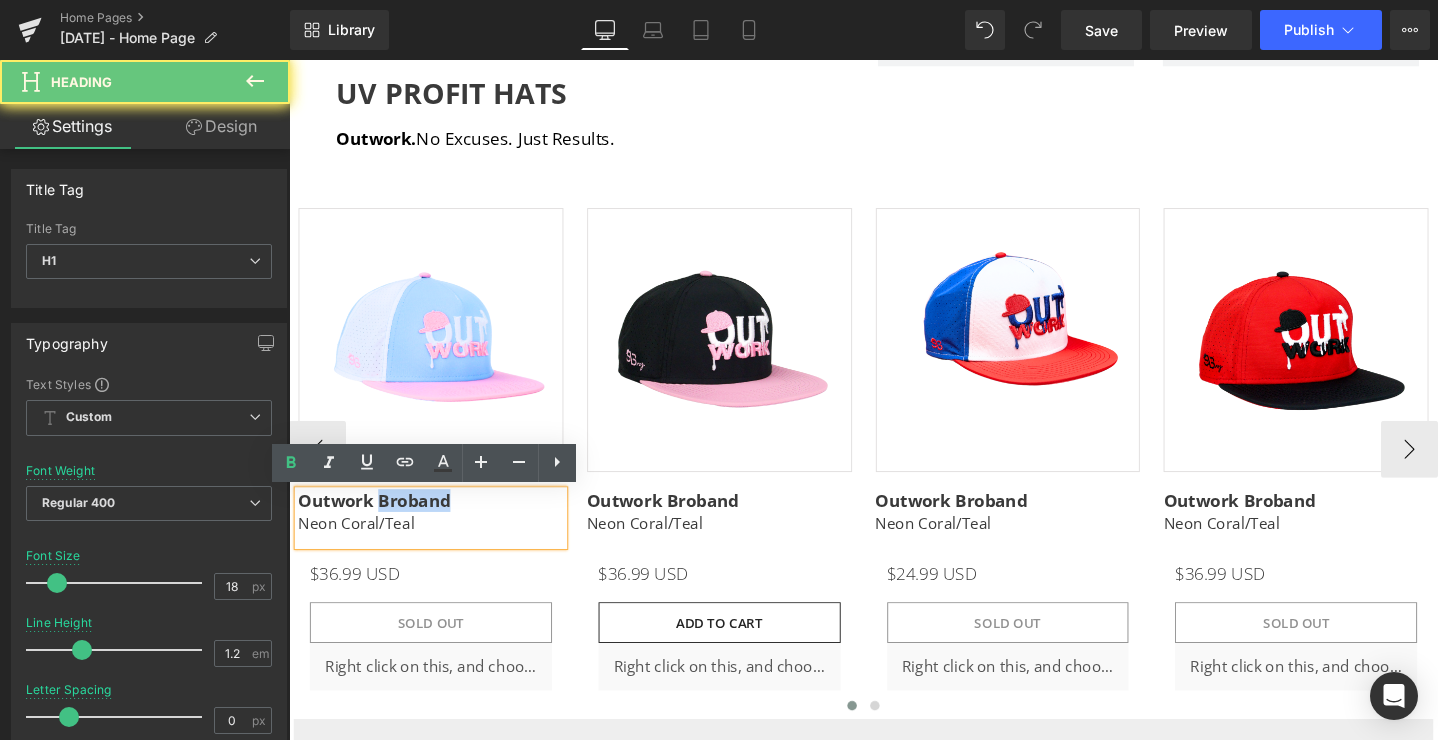 click on "Outwork Broband" at bounding box center [379, 524] 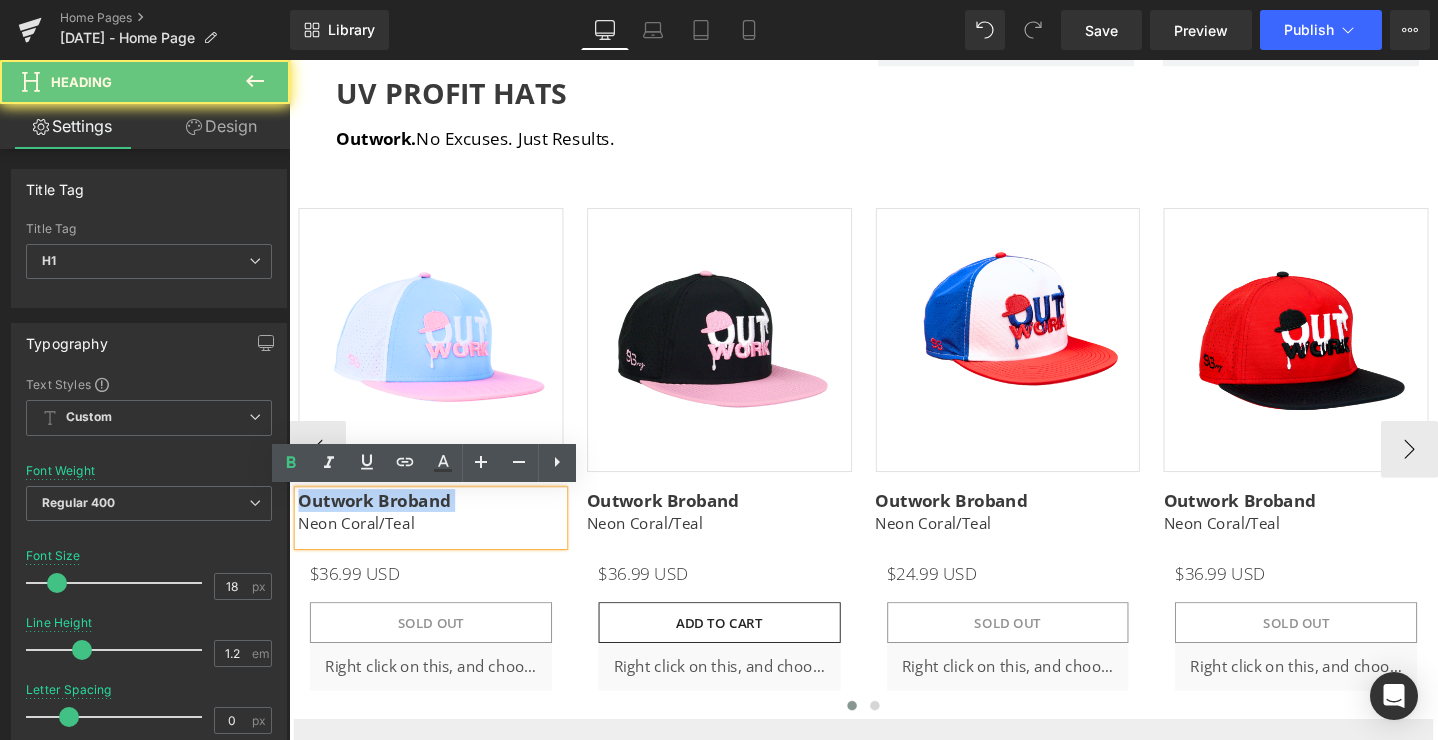 click on "Outwork Broband" at bounding box center [379, 524] 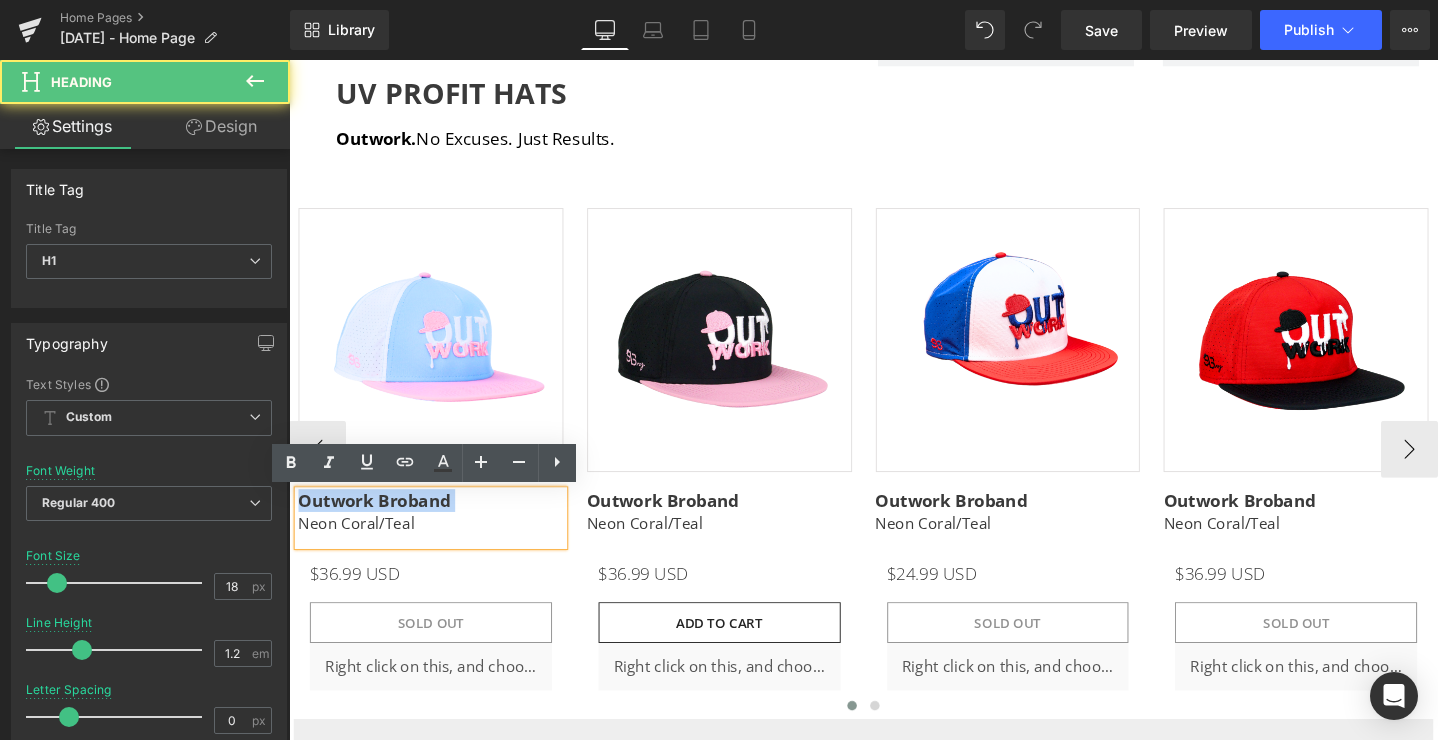 click on "Outwork Broband" at bounding box center (438, 525) 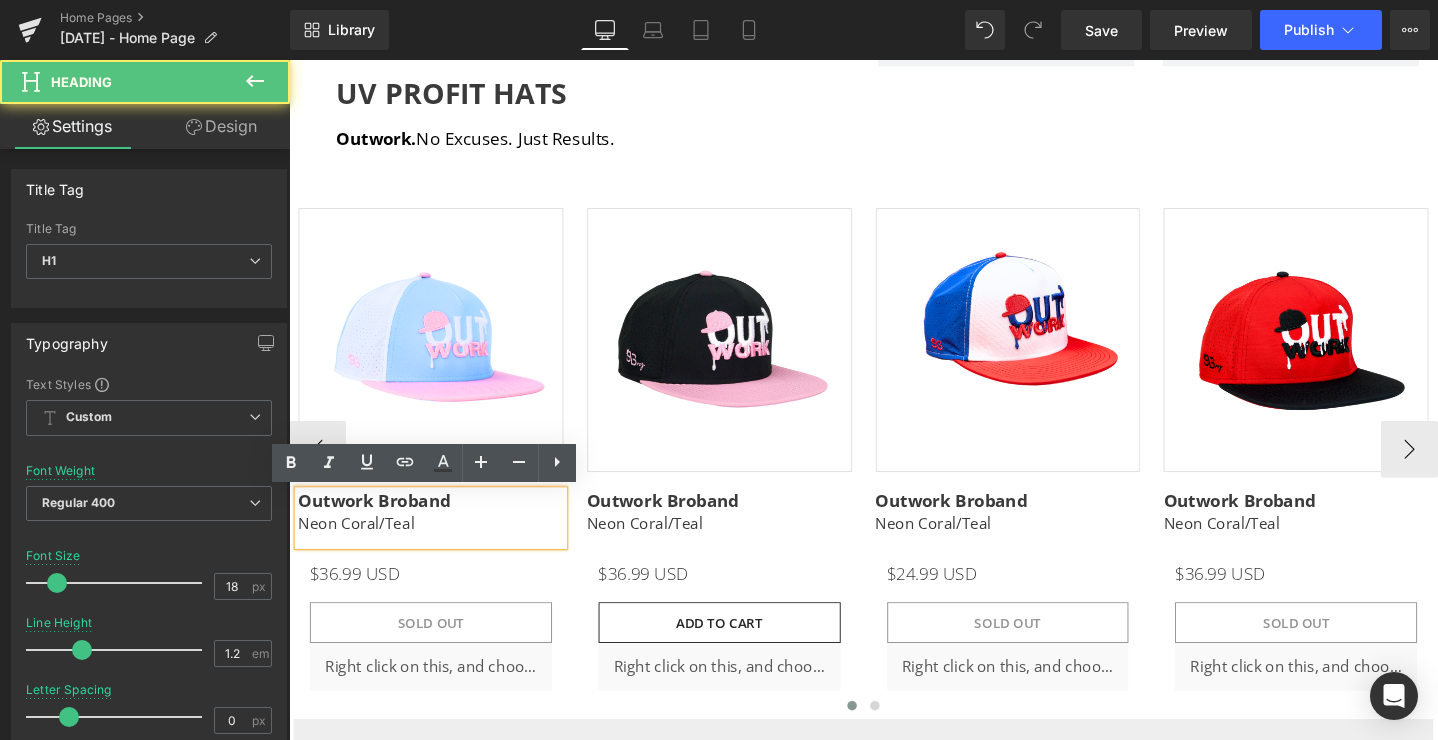 click on "Outwork Broband" at bounding box center (379, 524) 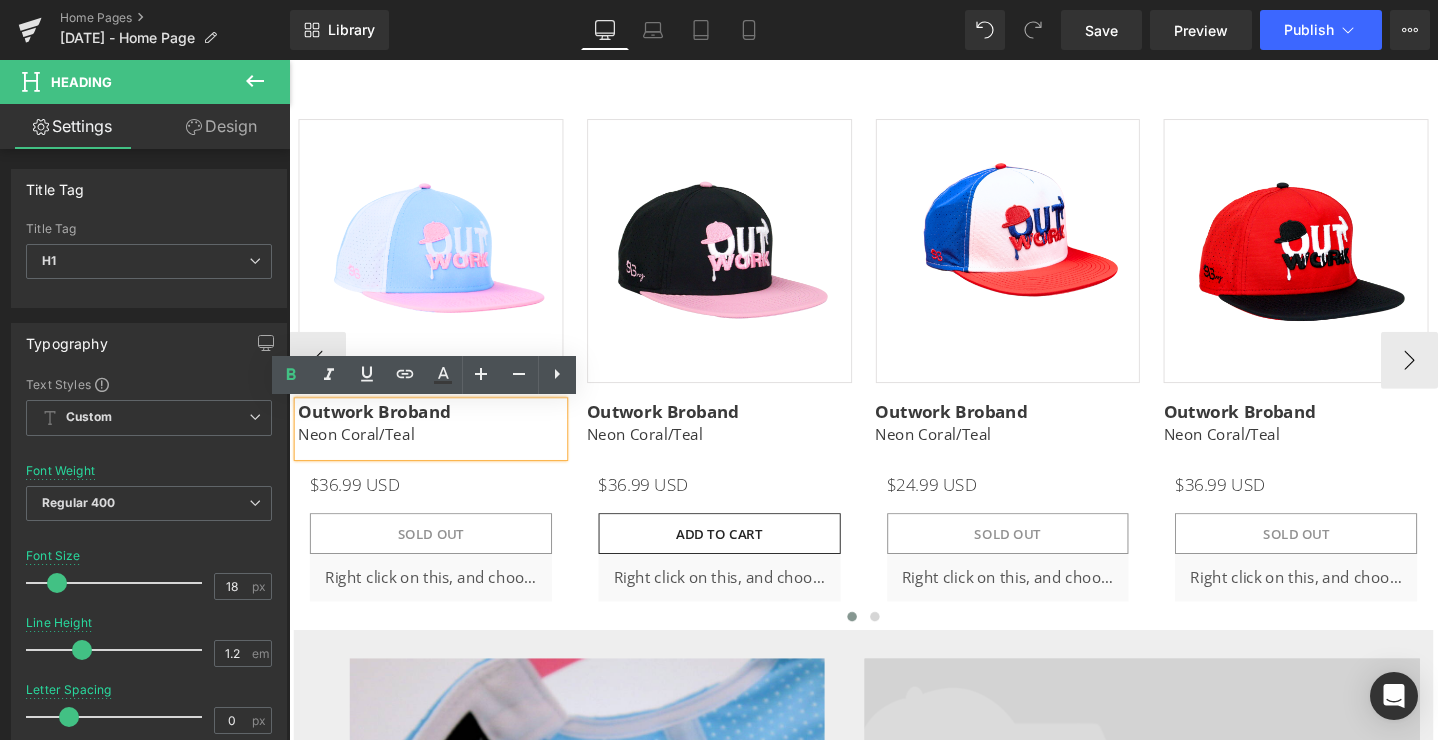 scroll, scrollTop: 6404, scrollLeft: 0, axis: vertical 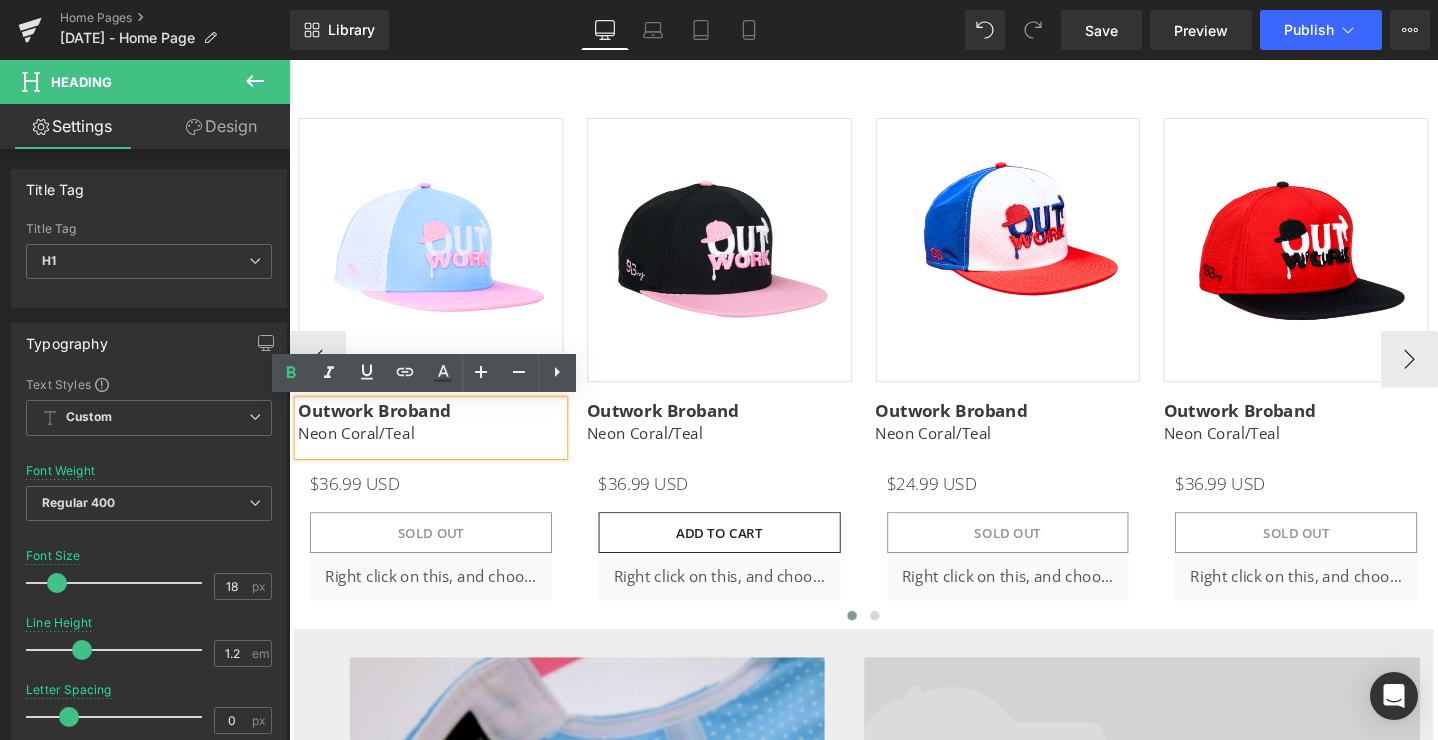 type 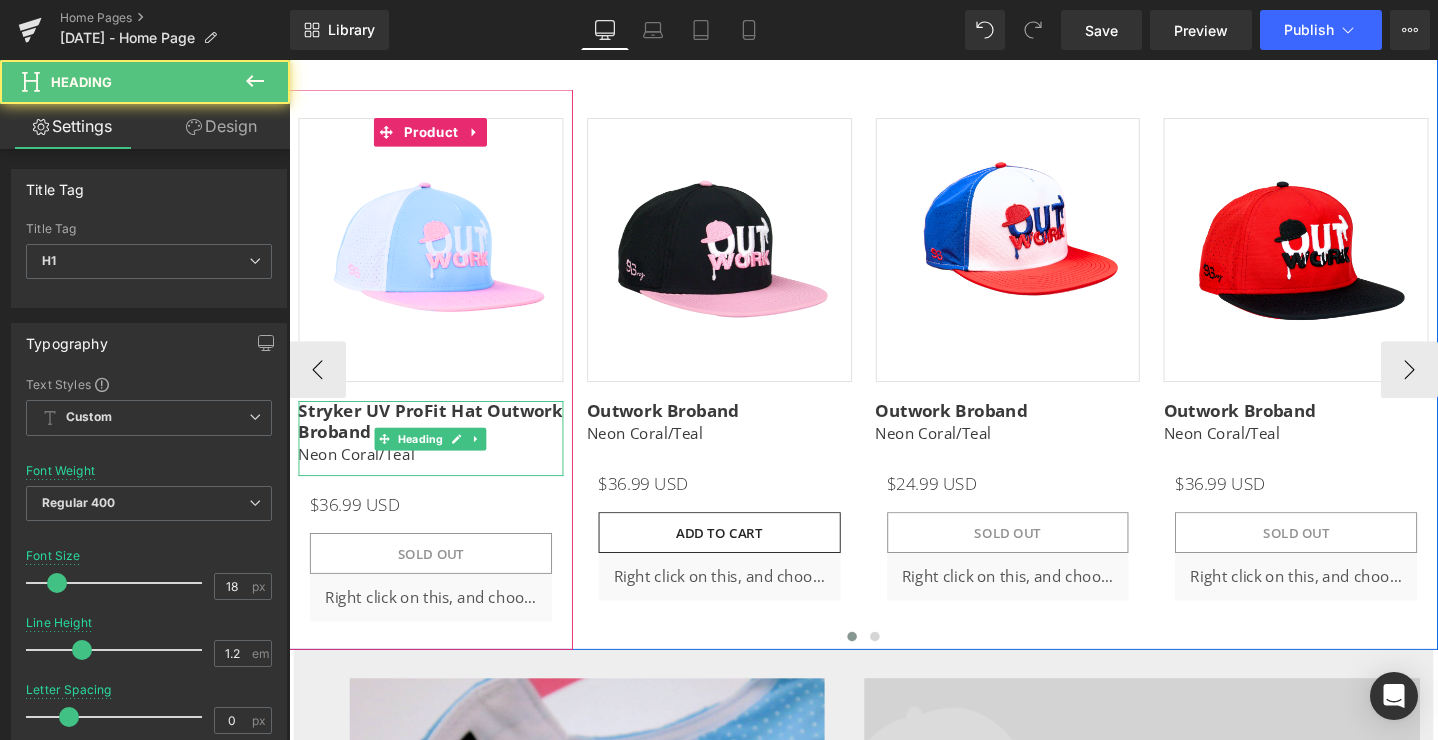 click on "Stryker UV ProFit Hat Outwork Broband" at bounding box center (438, 440) 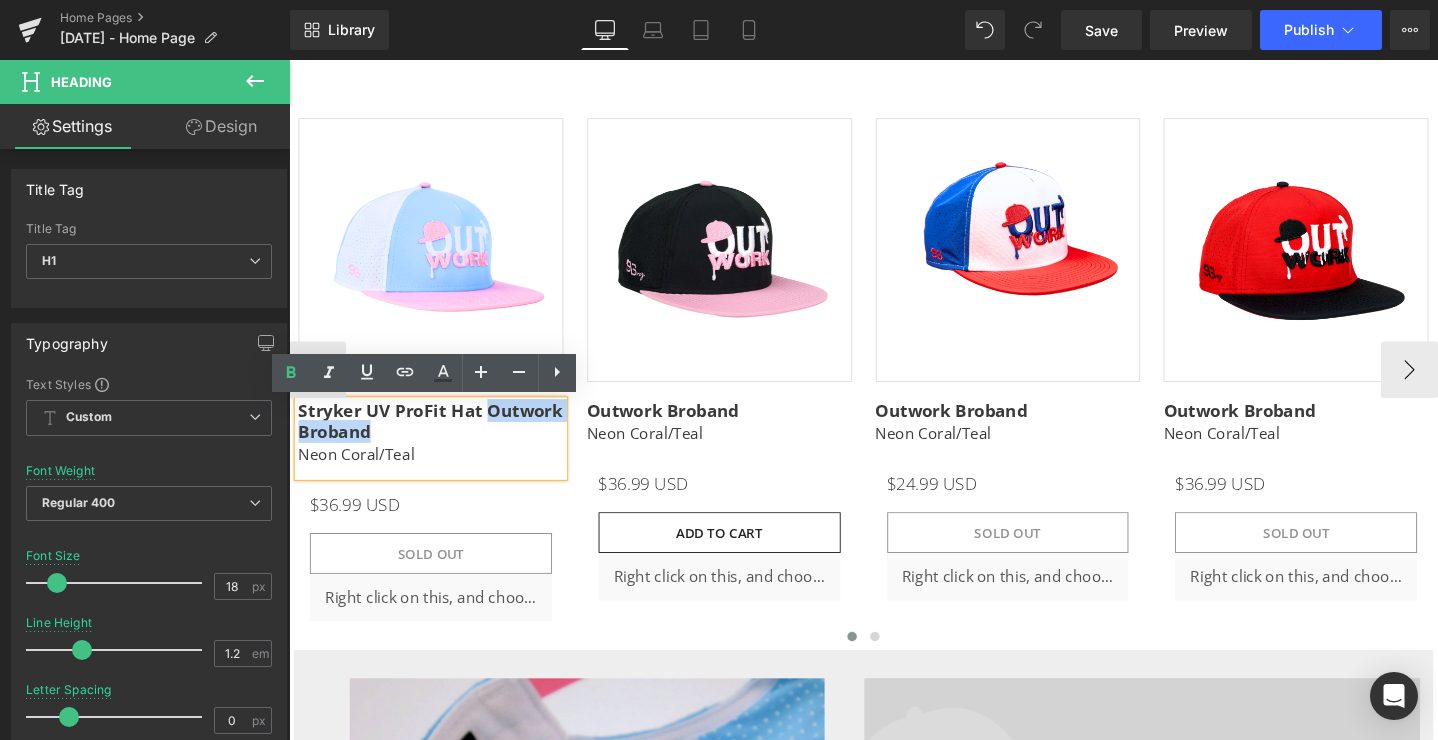 drag, startPoint x: 379, startPoint y: 455, endPoint x: 498, endPoint y: 439, distance: 120.070816 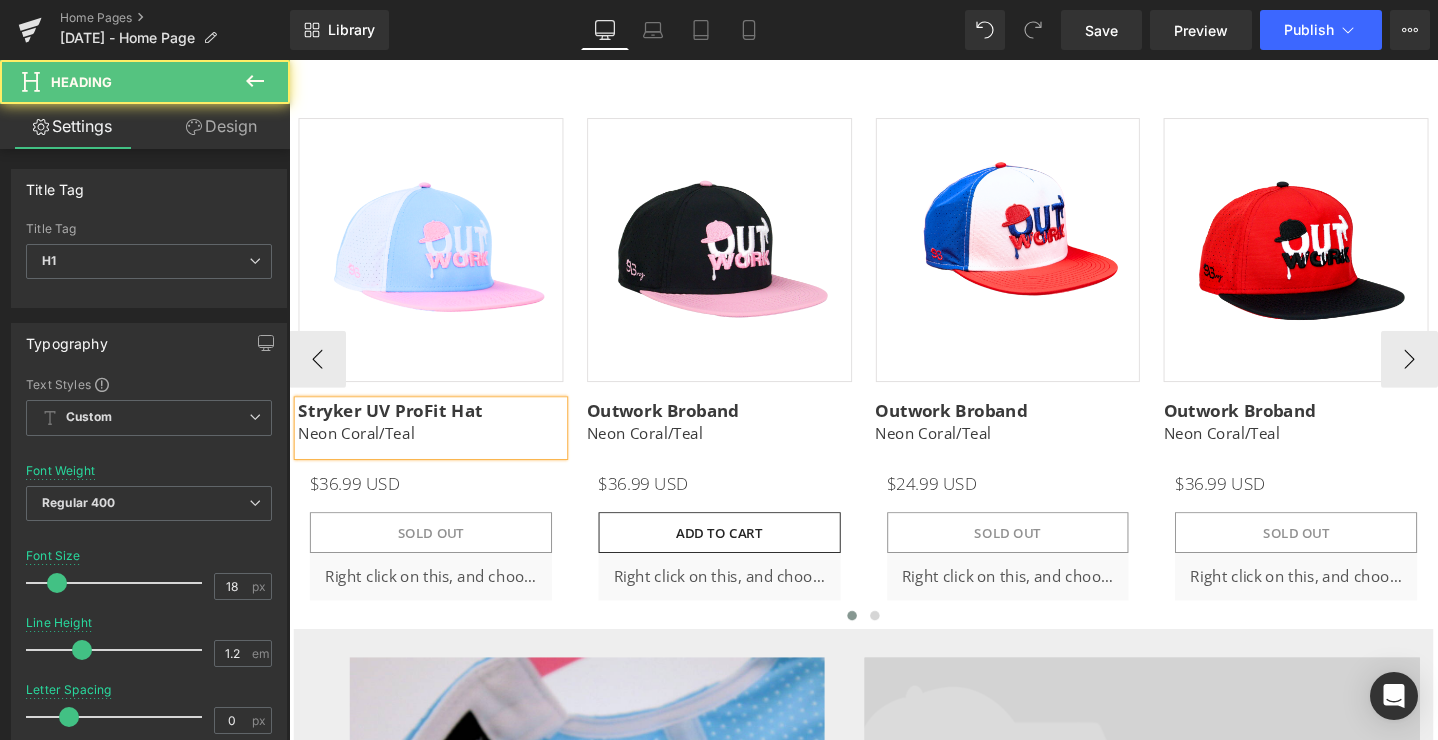 click on "Neon Coral/Teal" at bounding box center [438, 453] 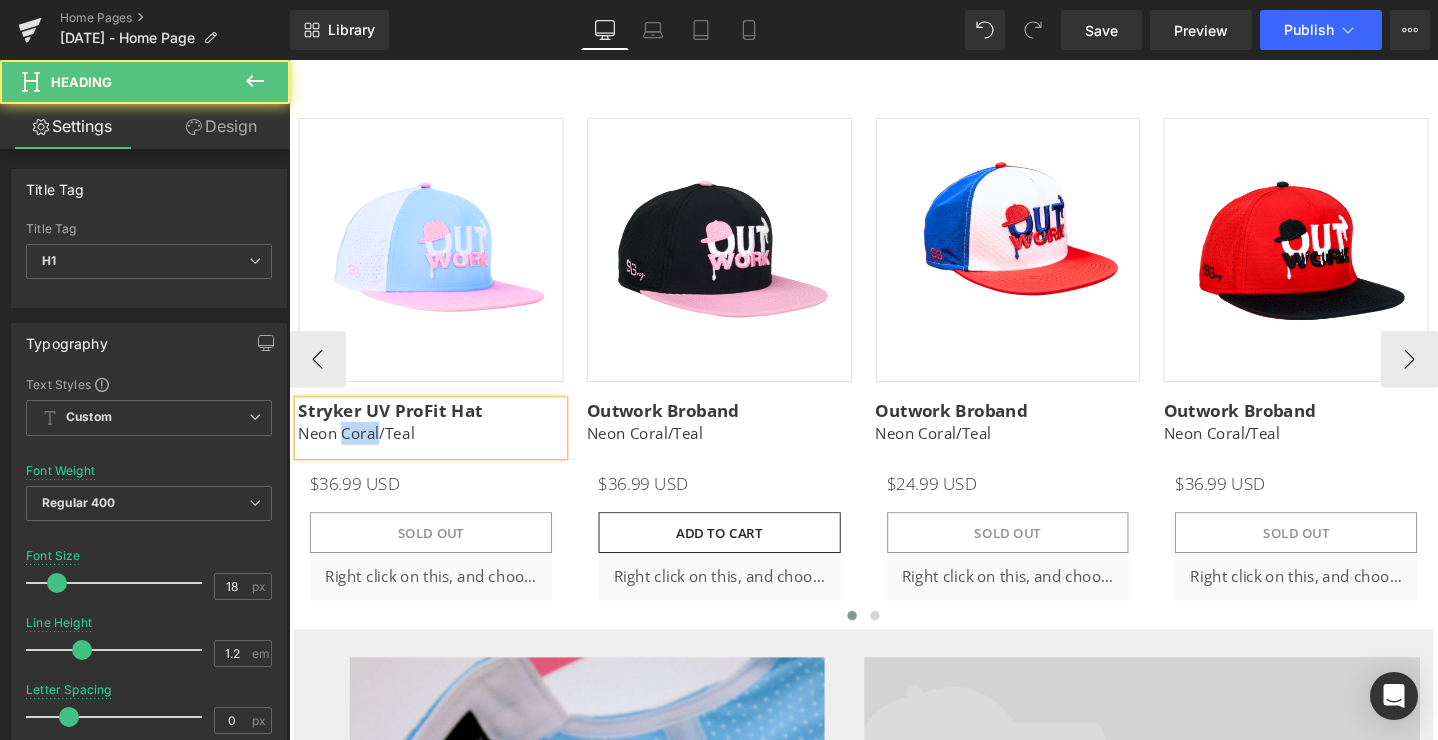 click on "Neon Coral/Teal" at bounding box center [438, 453] 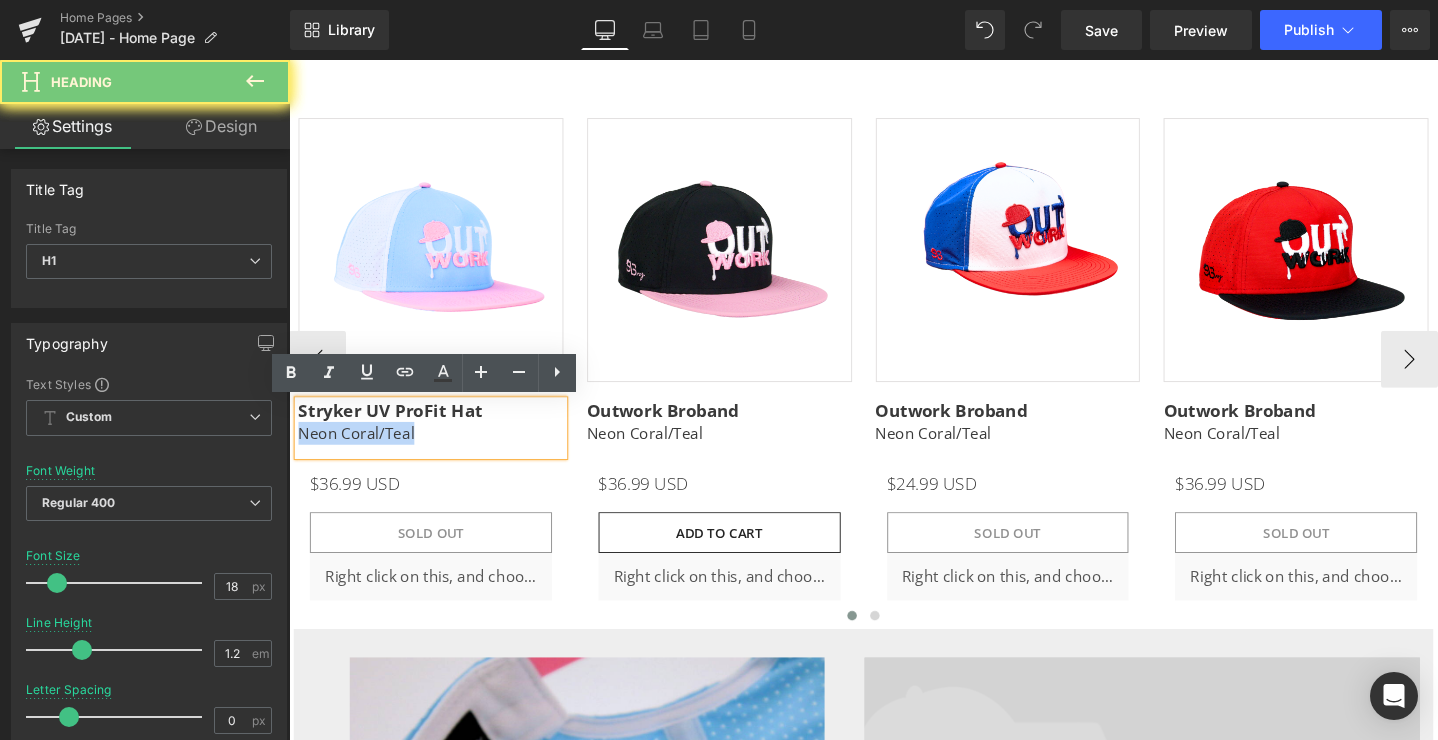 click on "Neon Coral/Teal" at bounding box center (438, 453) 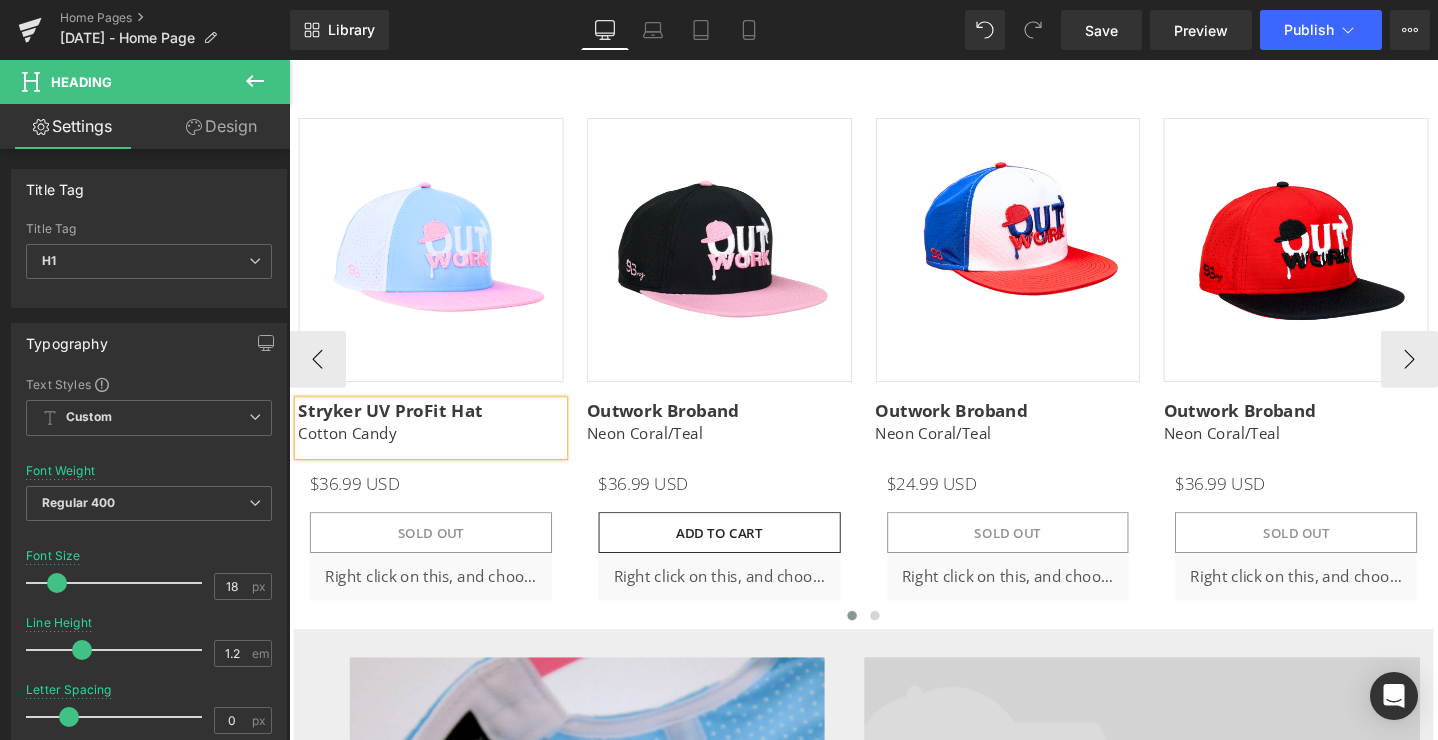 click on "Cotton Candy" at bounding box center [438, 453] 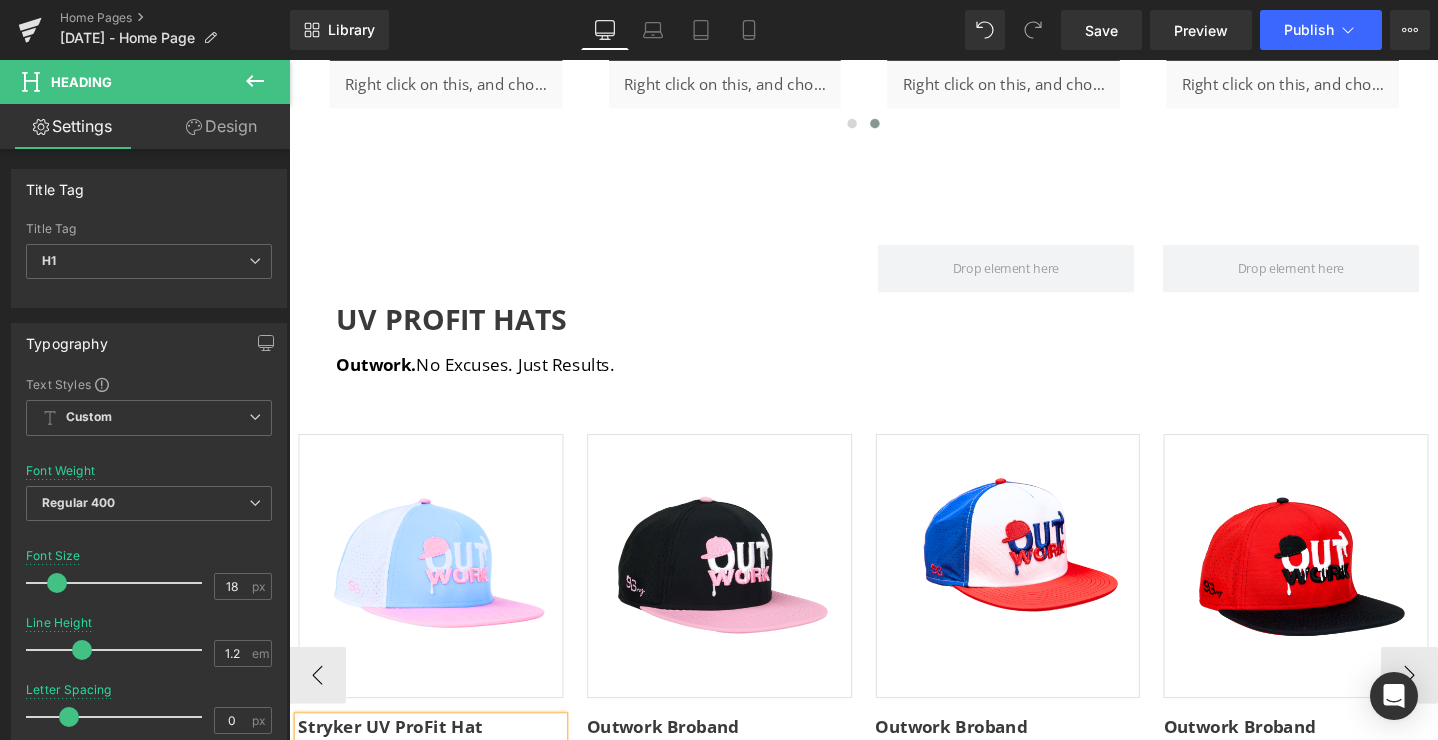 scroll, scrollTop: 6132, scrollLeft: 0, axis: vertical 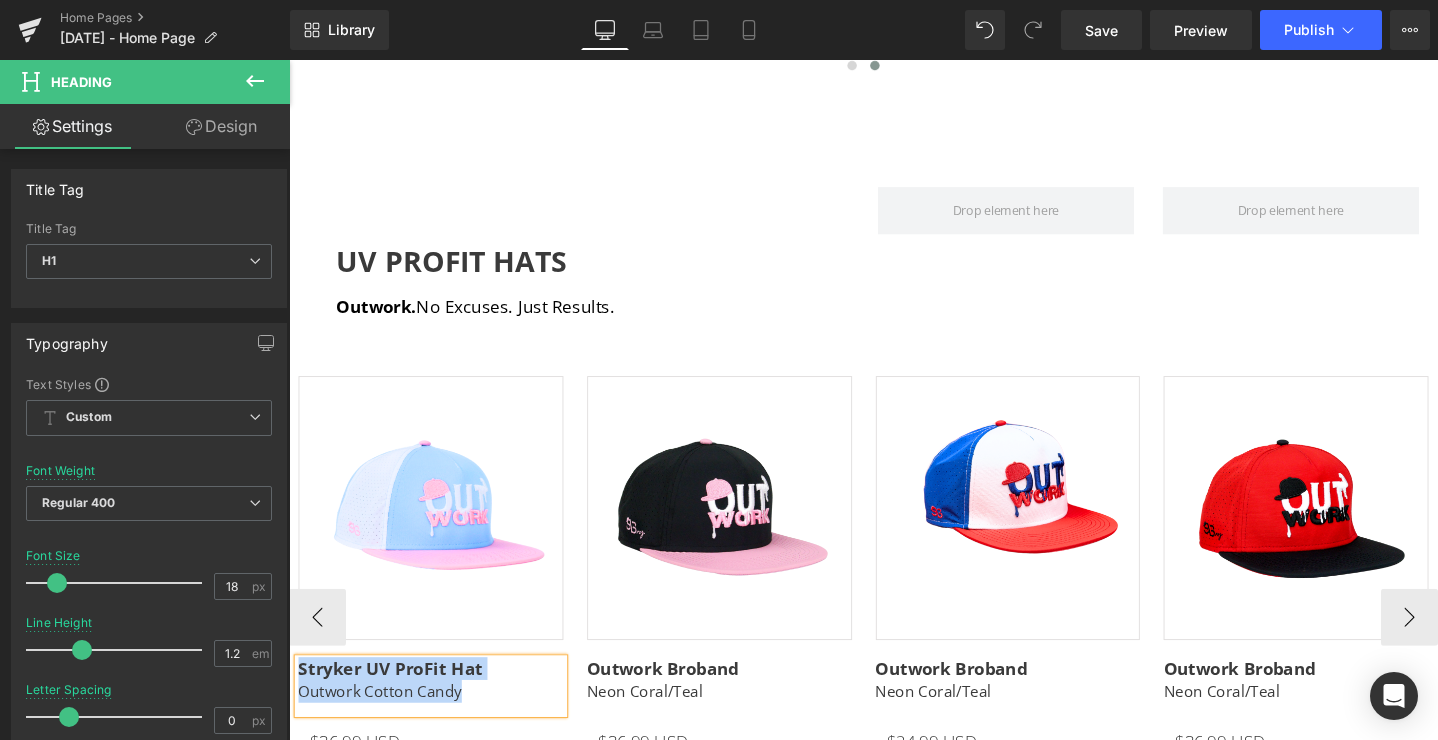 drag, startPoint x: 487, startPoint y: 723, endPoint x: 300, endPoint y: 696, distance: 188.93915 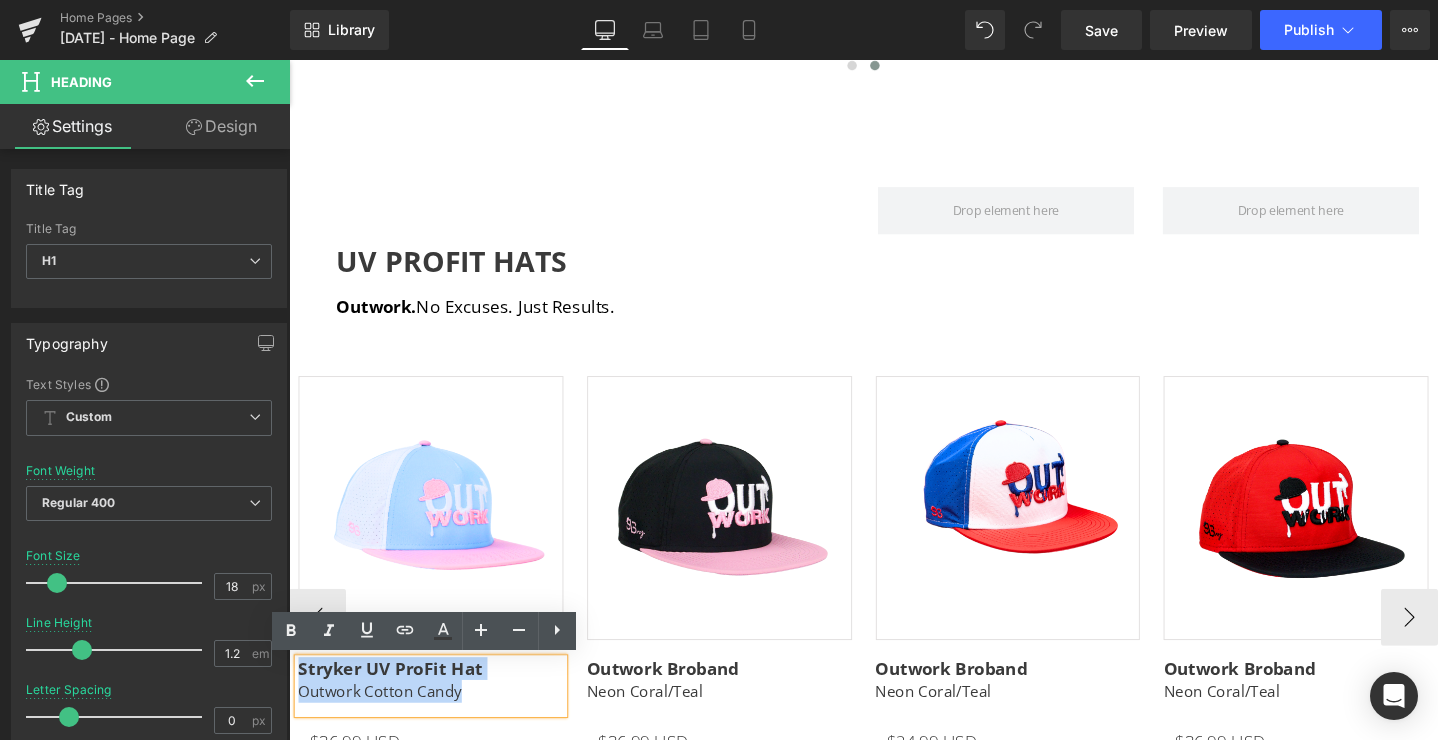 copy on "Stryker UV ProFit Hat  Outwork Cotton Candy" 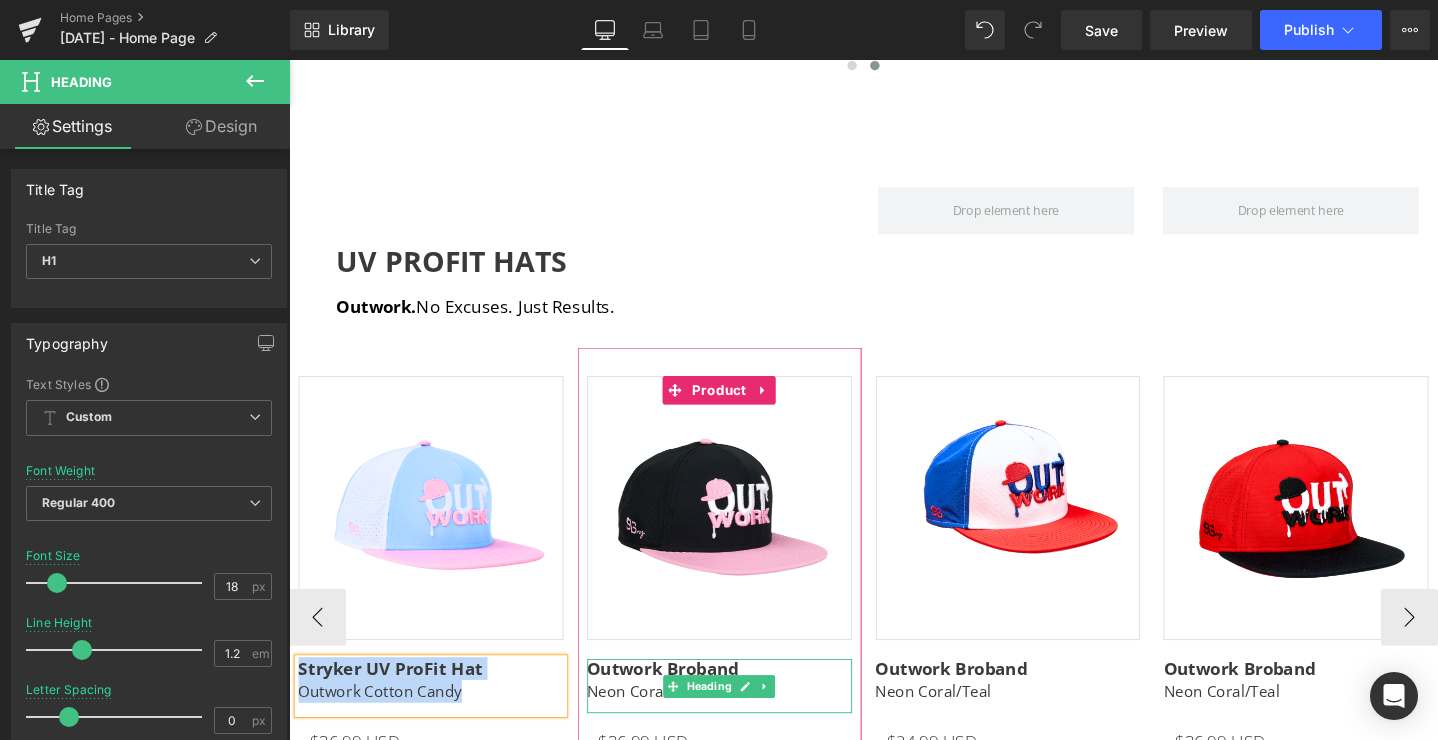 click on "Neon Coral/Teal" at bounding box center [742, 725] 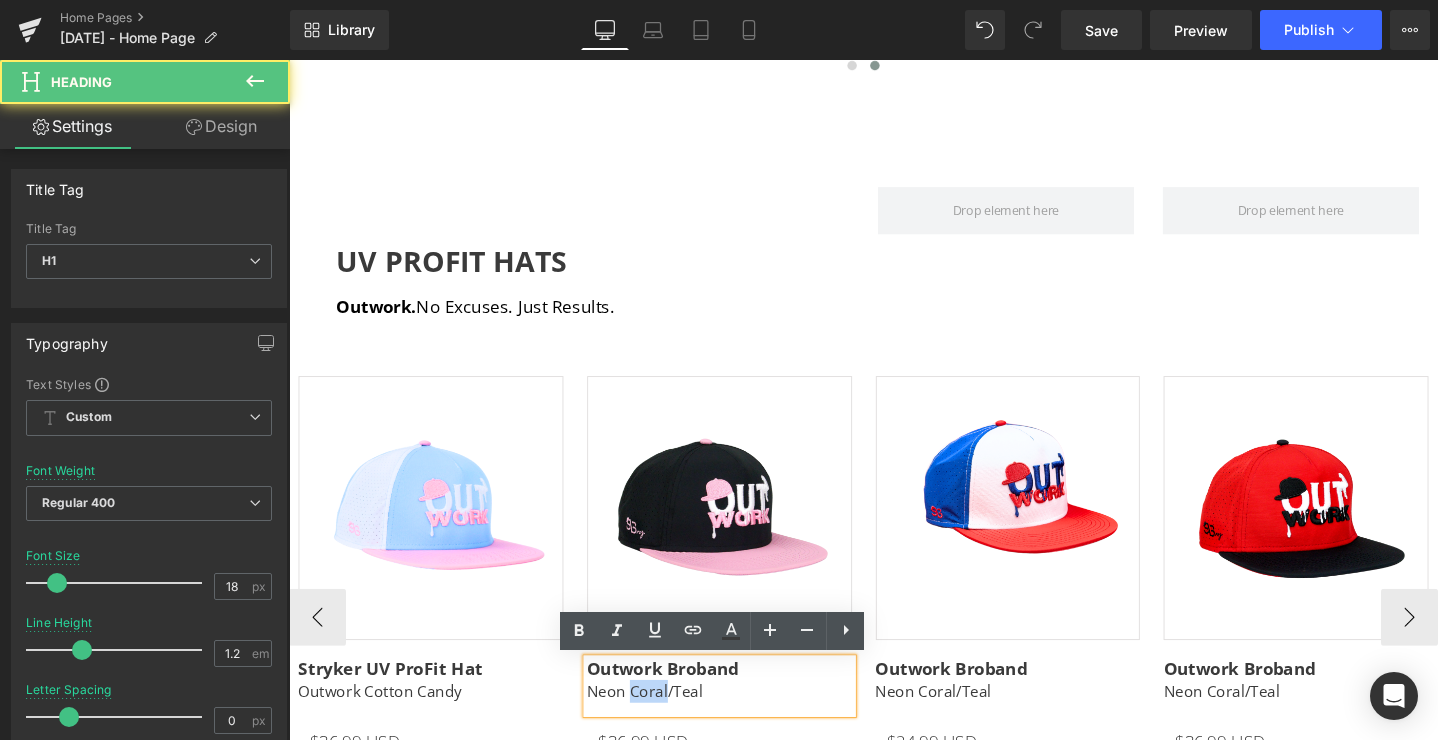 click on "Neon Coral/Teal" at bounding box center [742, 725] 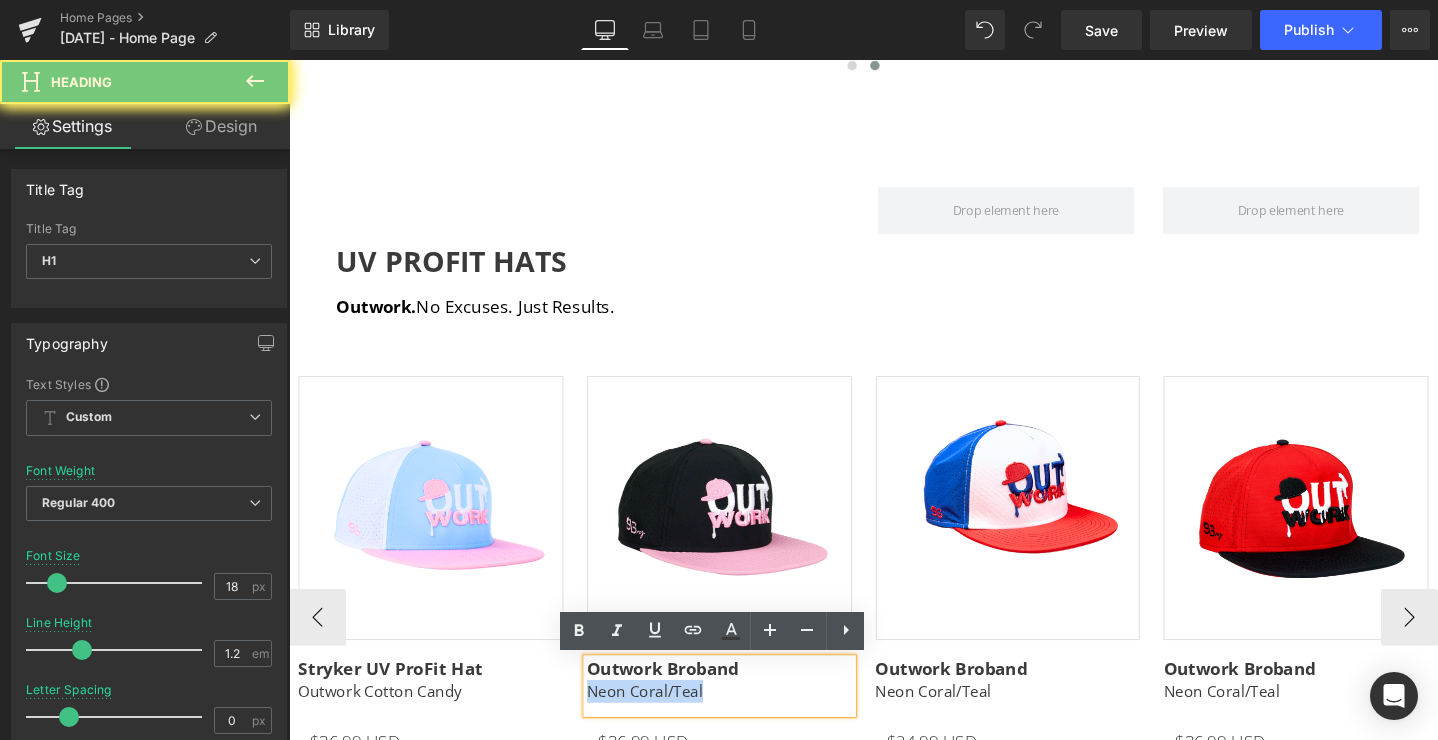 click on "Neon Coral/Teal" at bounding box center (742, 725) 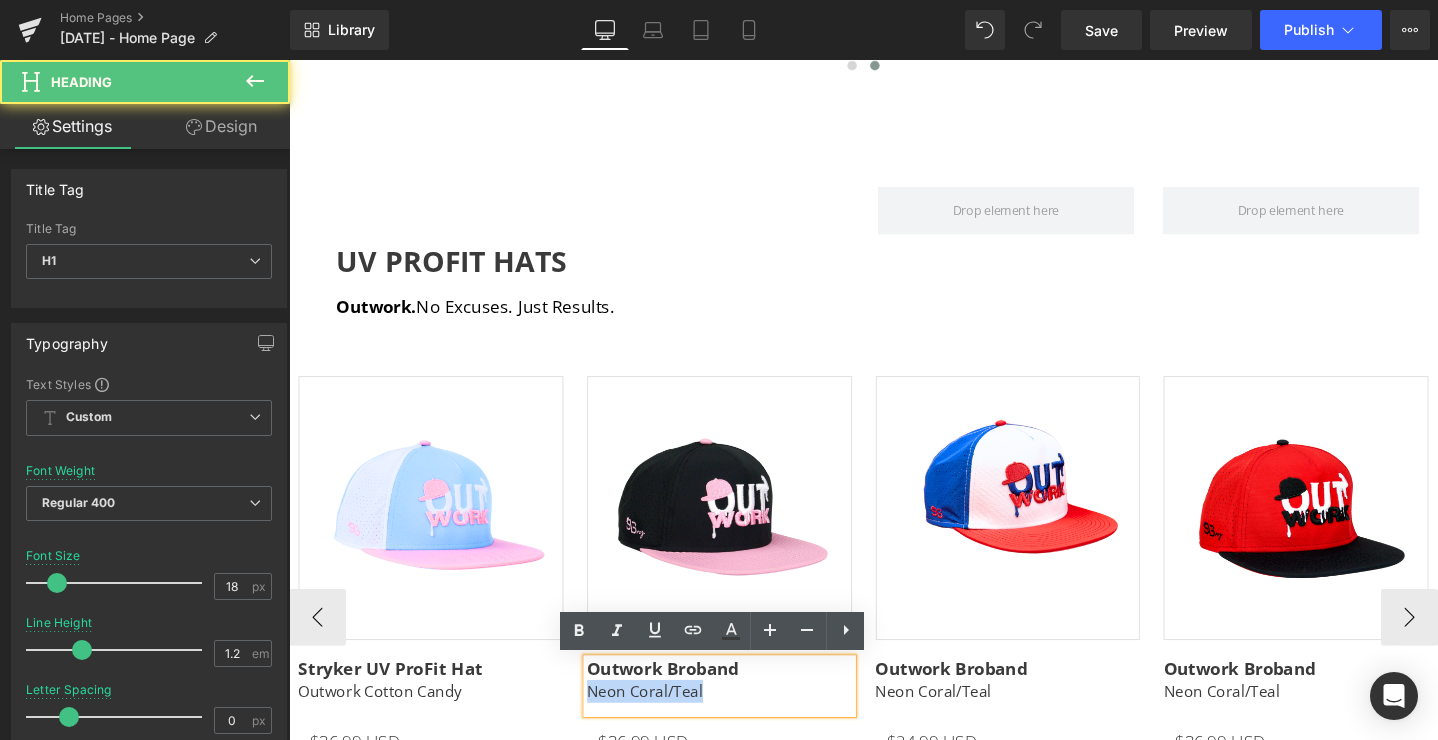 click on "Outwork Broband Neon Coral/Teal" at bounding box center [742, 719] 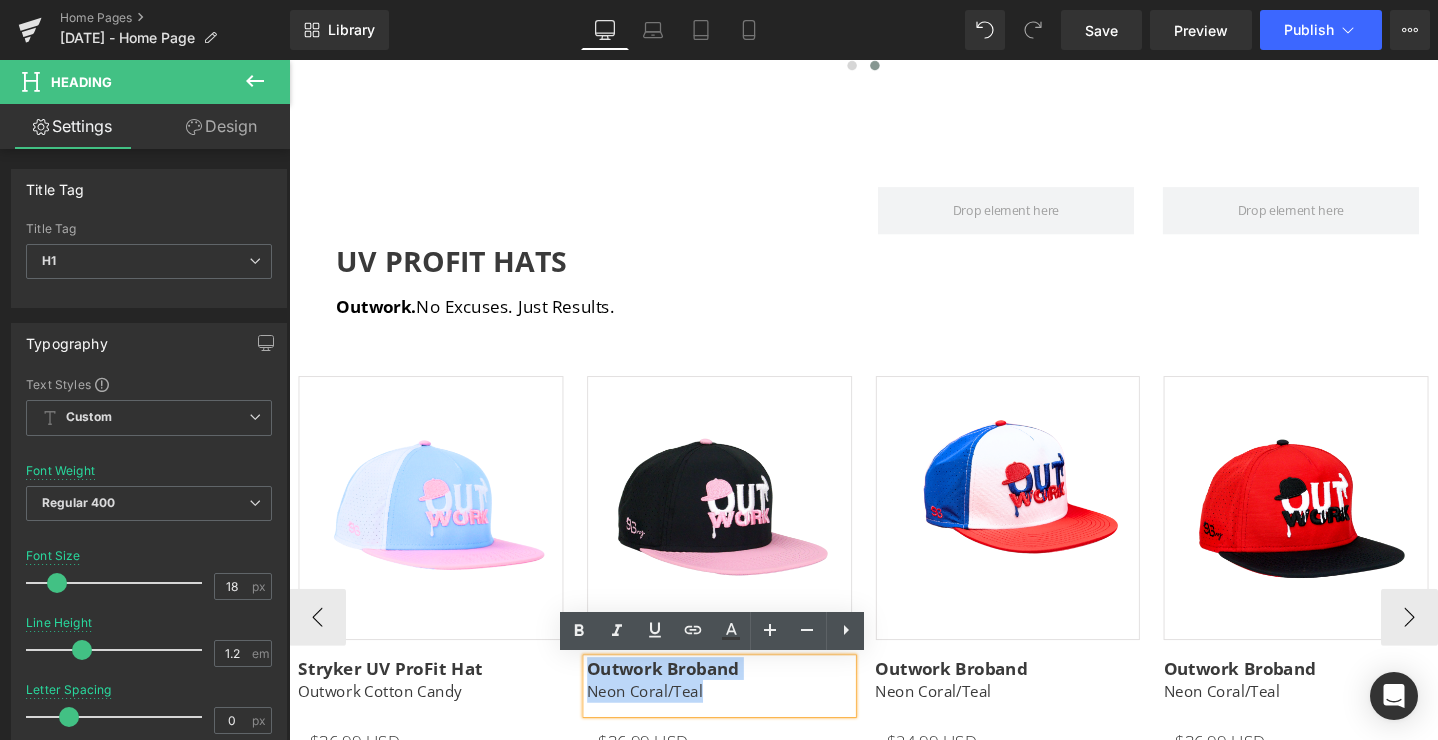 drag, startPoint x: 748, startPoint y: 736, endPoint x: 605, endPoint y: 696, distance: 148.48906 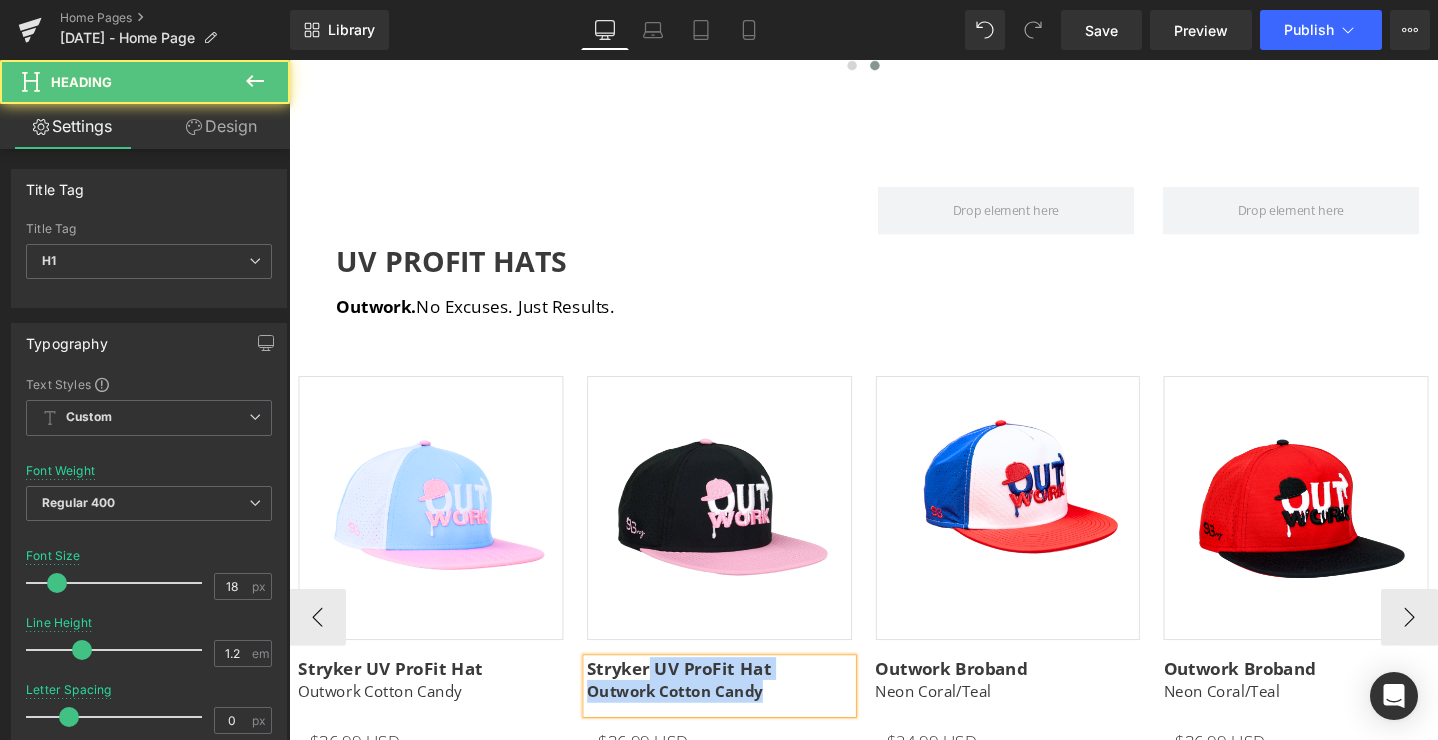 drag, startPoint x: 671, startPoint y: 700, endPoint x: 600, endPoint y: 700, distance: 71 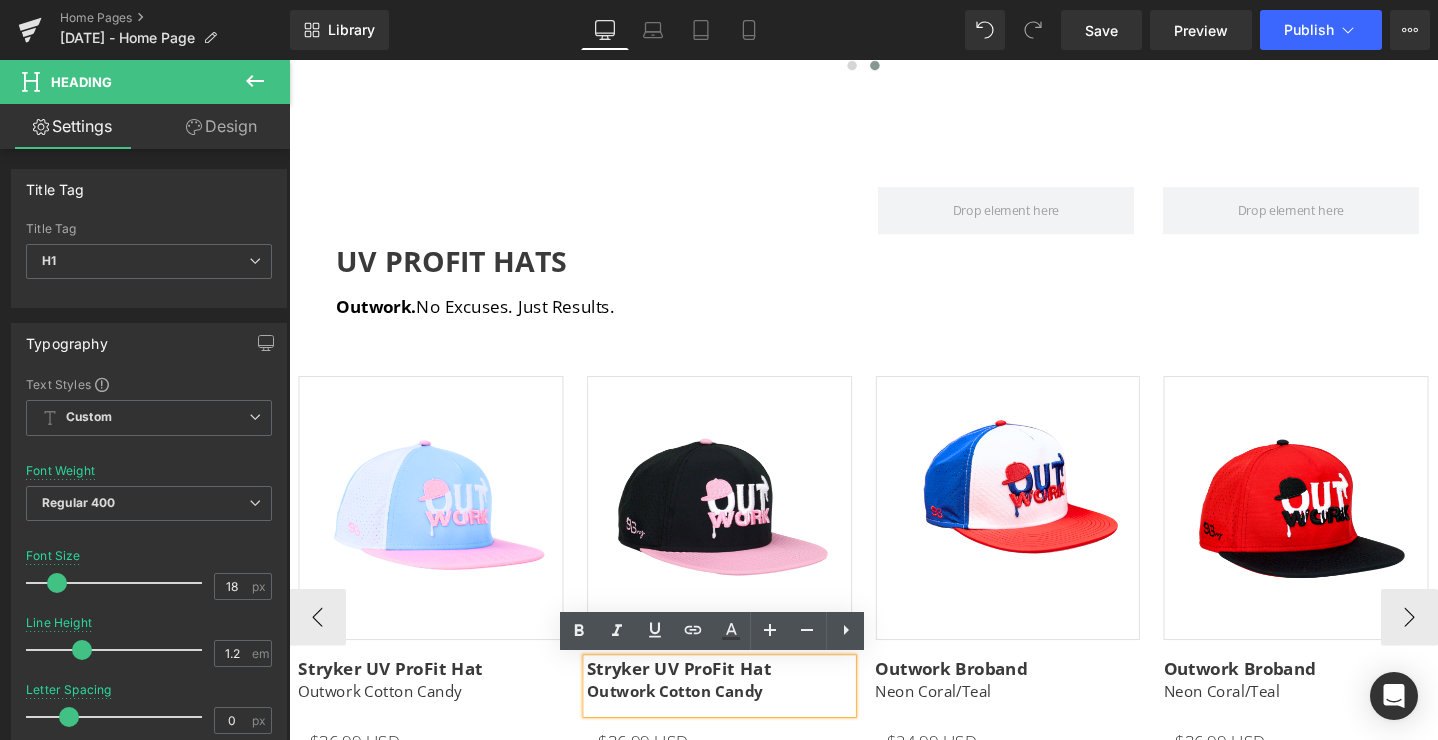 click on "Stryker UV ProFit Hat" at bounding box center (700, 701) 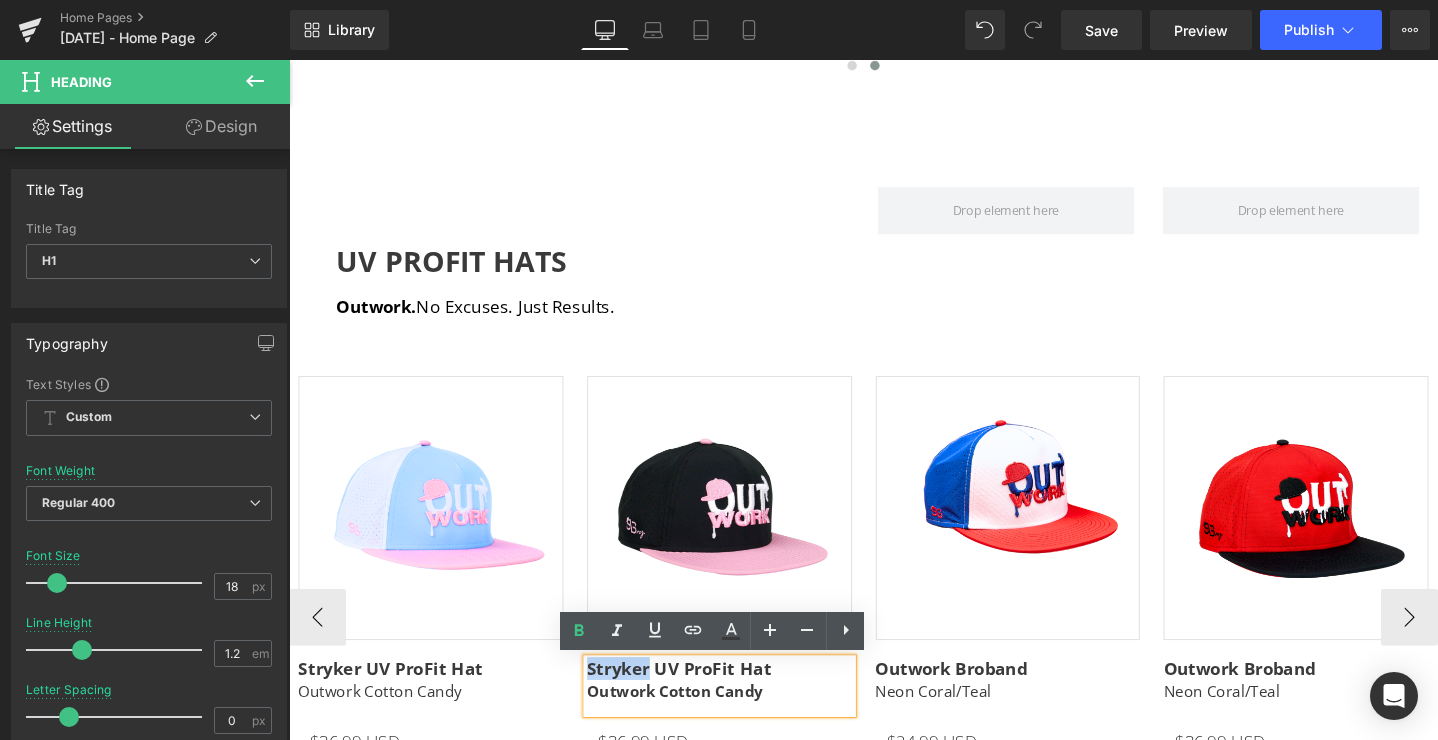 drag, startPoint x: 669, startPoint y: 703, endPoint x: 607, endPoint y: 703, distance: 62 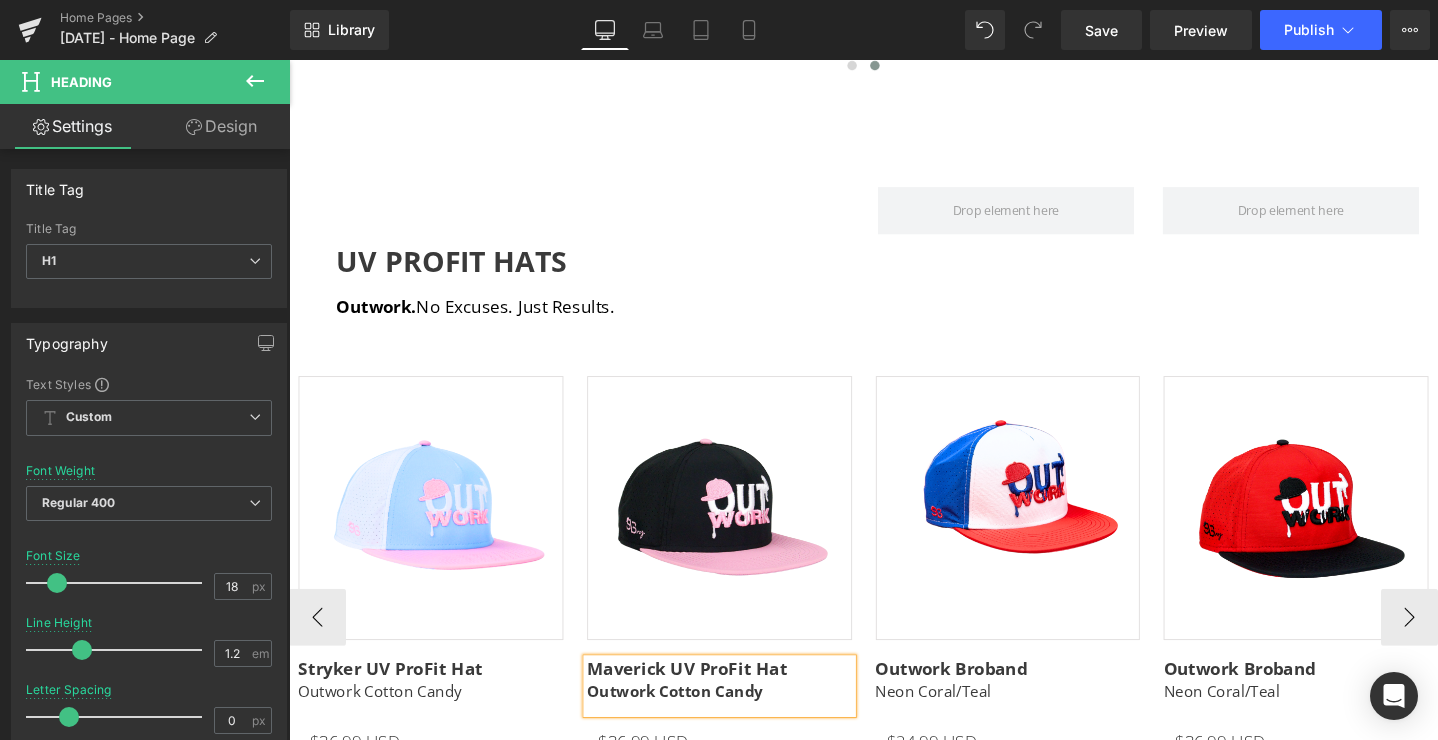click on "Outwork Cotton Candy" at bounding box center [695, 725] 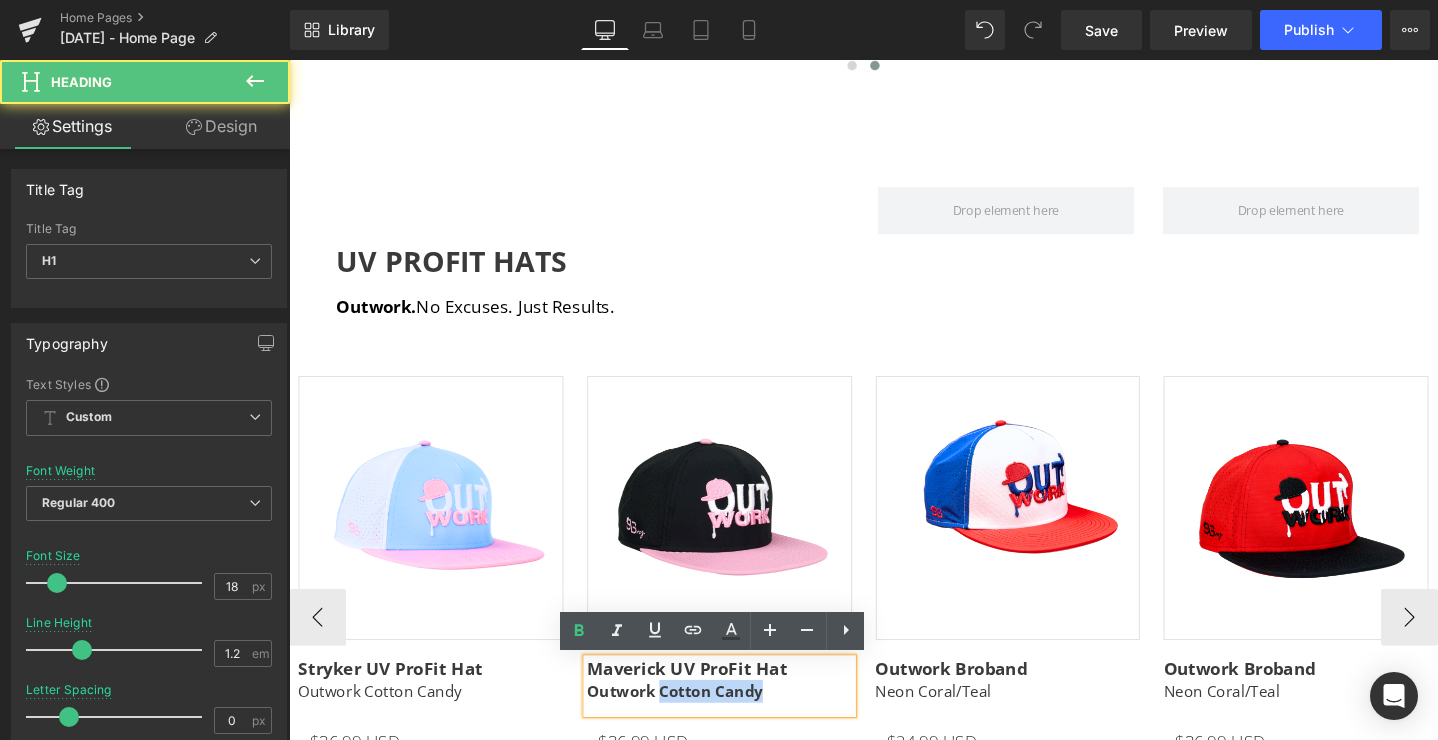 drag, startPoint x: 679, startPoint y: 727, endPoint x: 808, endPoint y: 730, distance: 129.03488 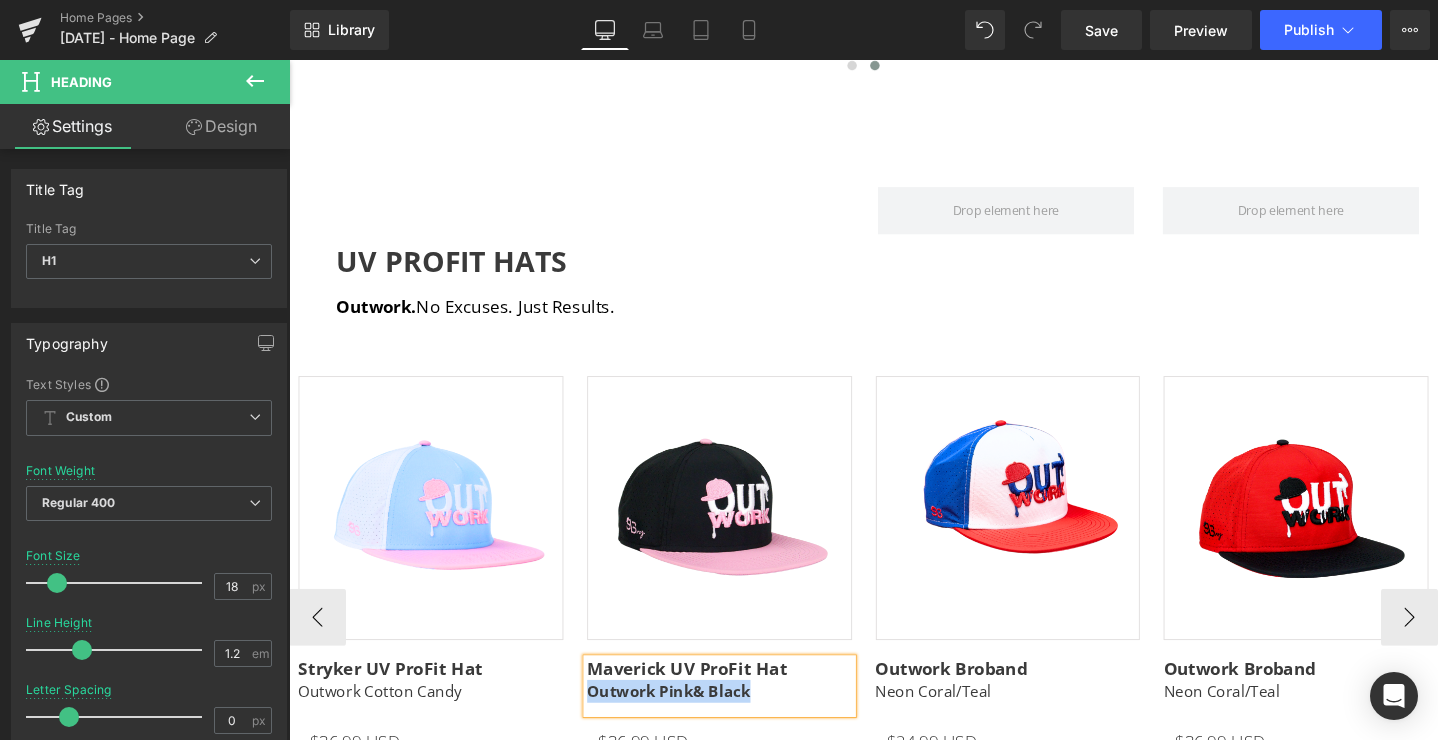 drag, startPoint x: 781, startPoint y: 720, endPoint x: 605, endPoint y: 728, distance: 176.18172 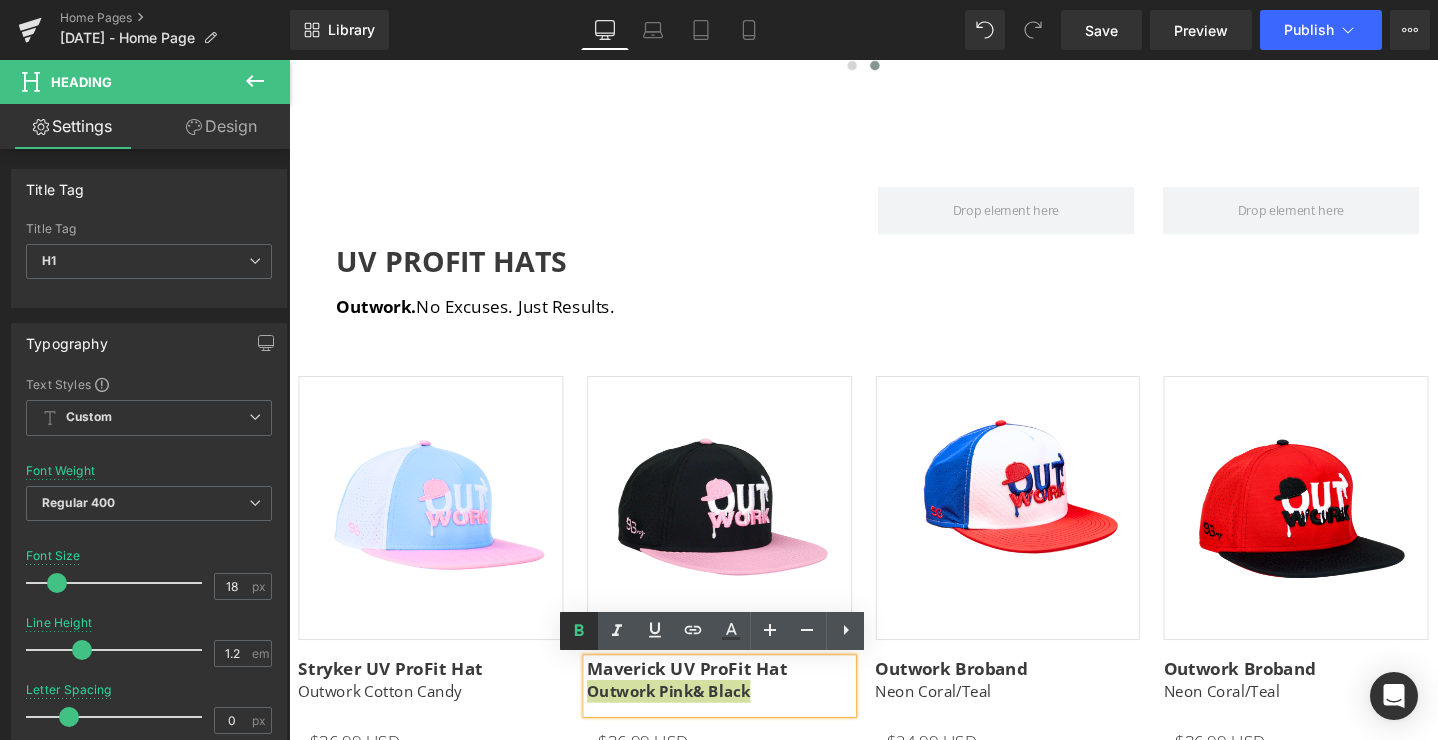 click 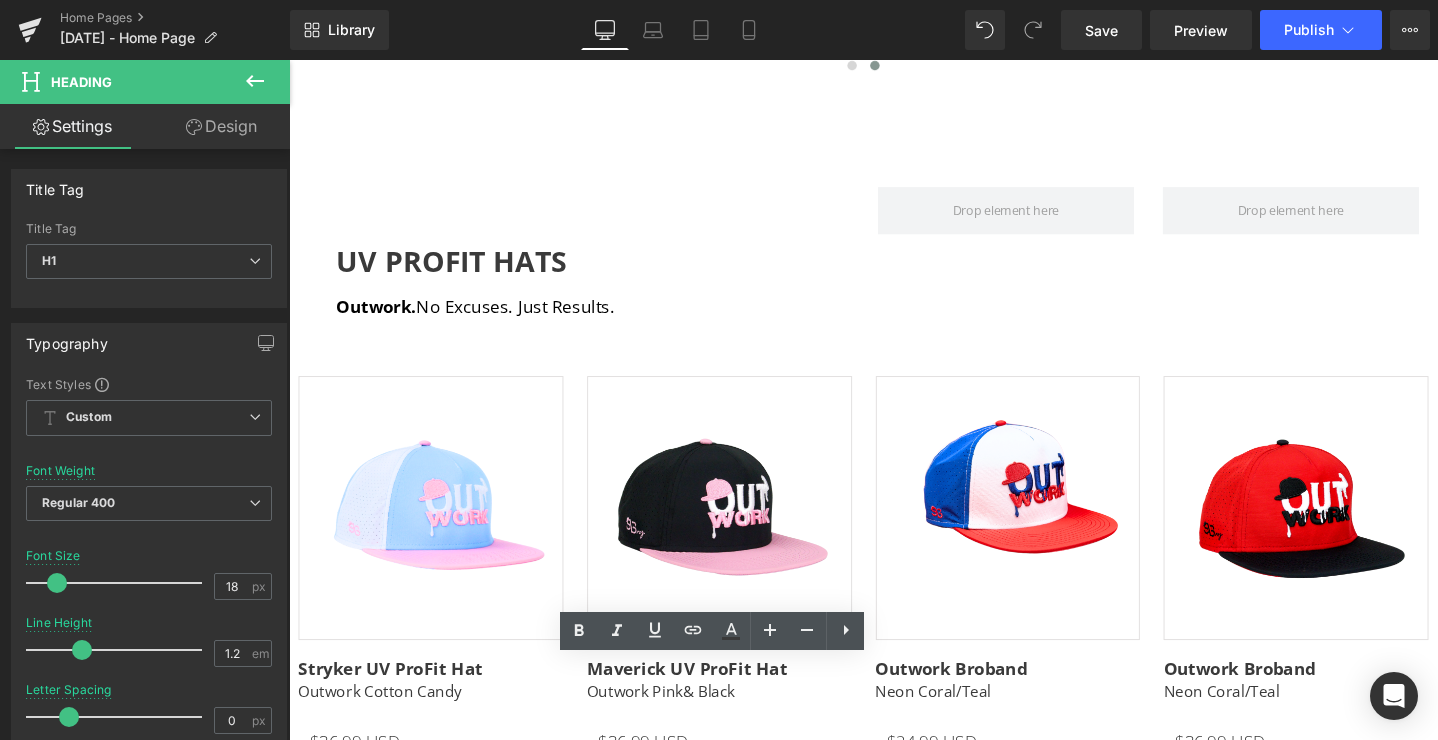 click on "Rendering Content" at bounding box center (719, 661) 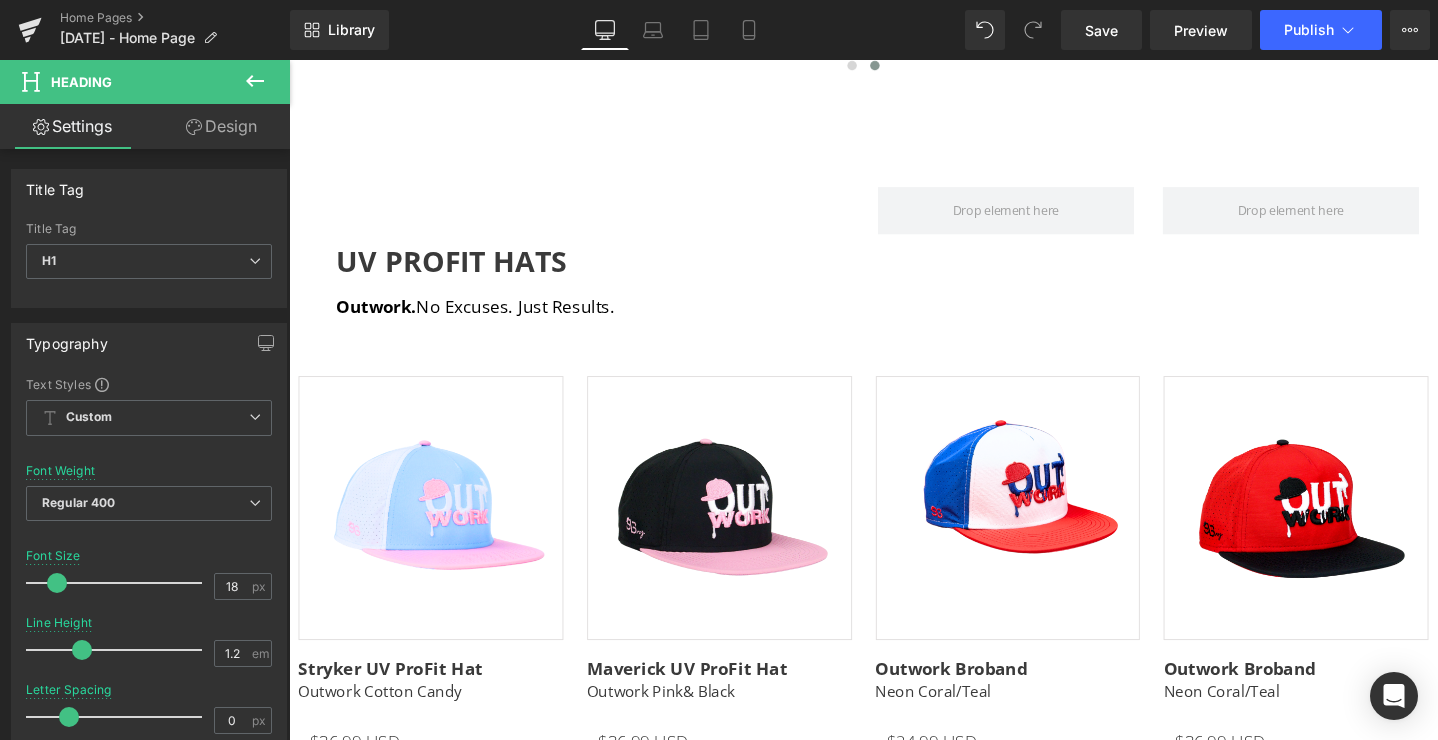 click on "Rendering Content" at bounding box center (719, 661) 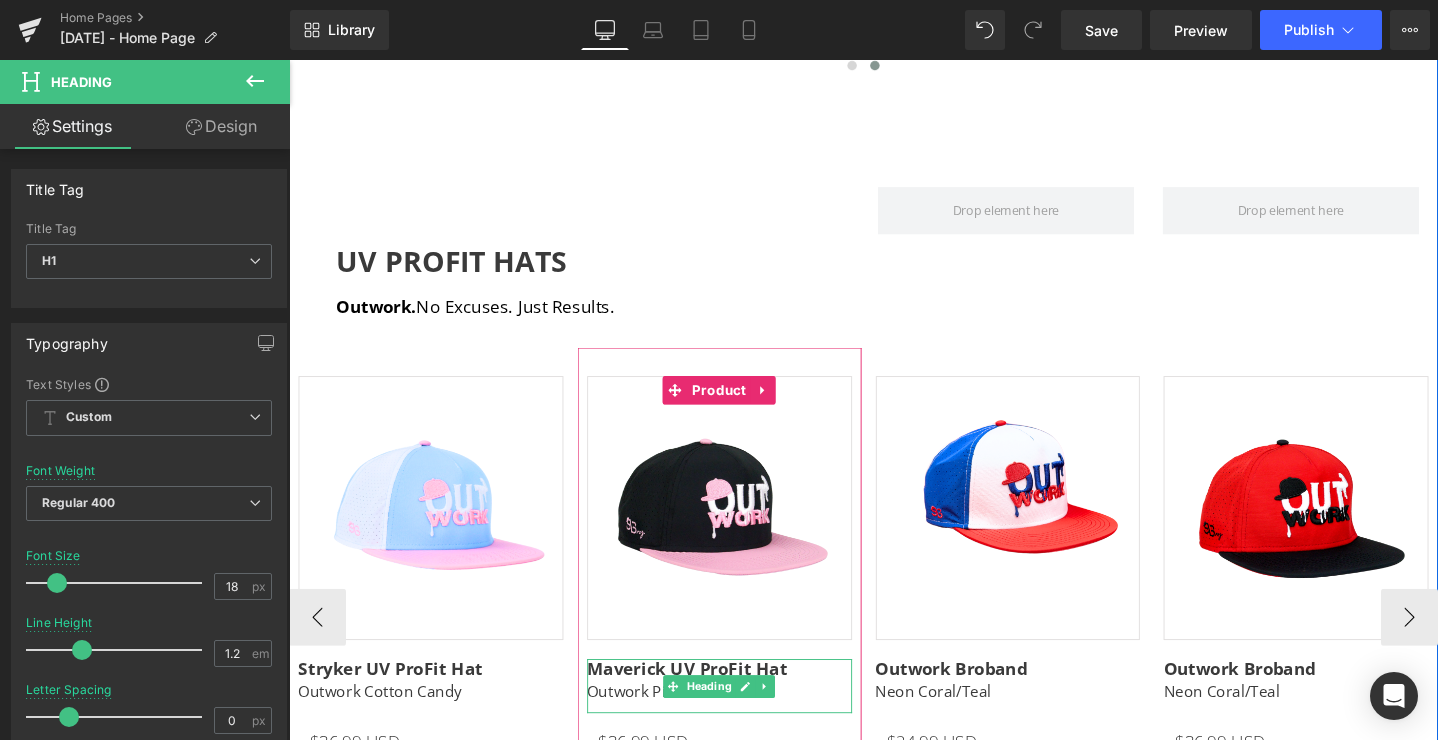 click on "Maverick UV ProFit Hat" at bounding box center (742, 702) 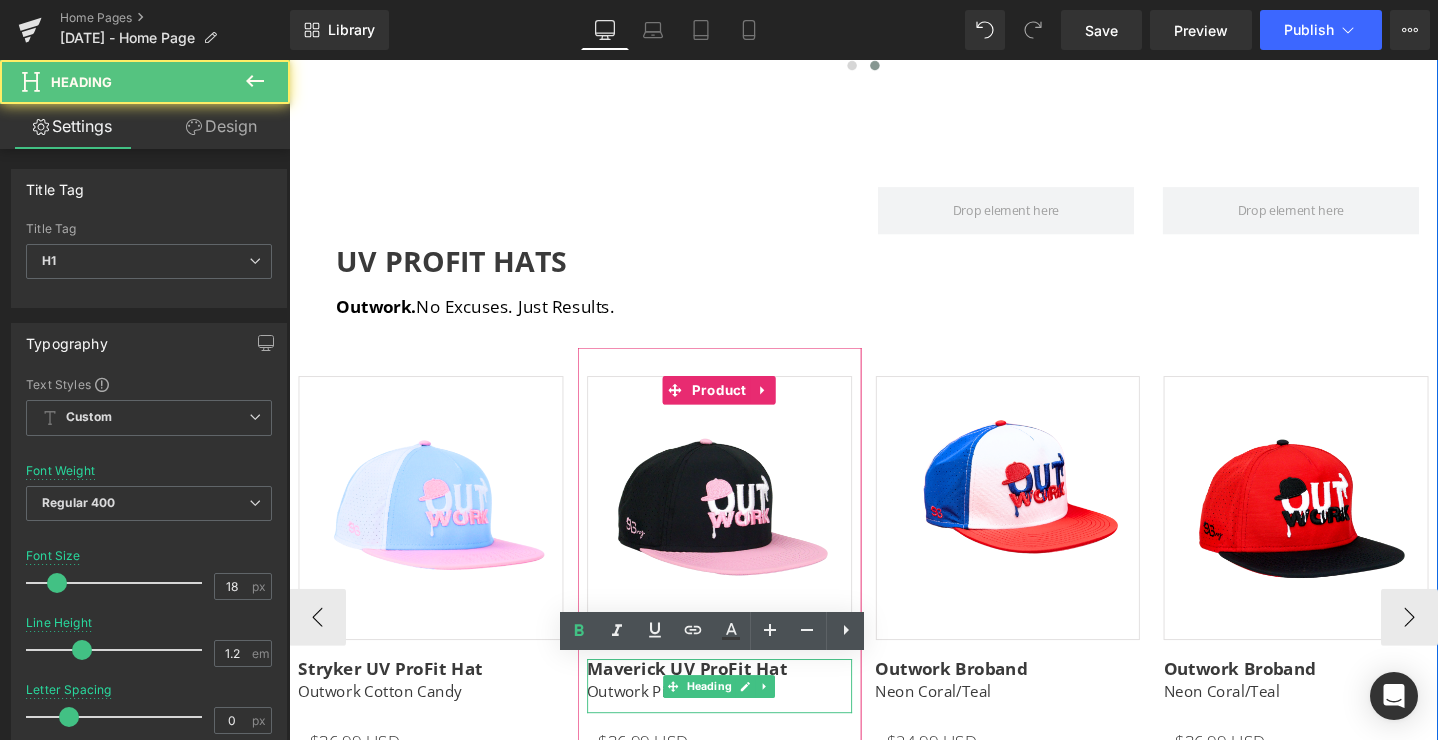 click on "Maverick UV ProFit Hat" at bounding box center (742, 702) 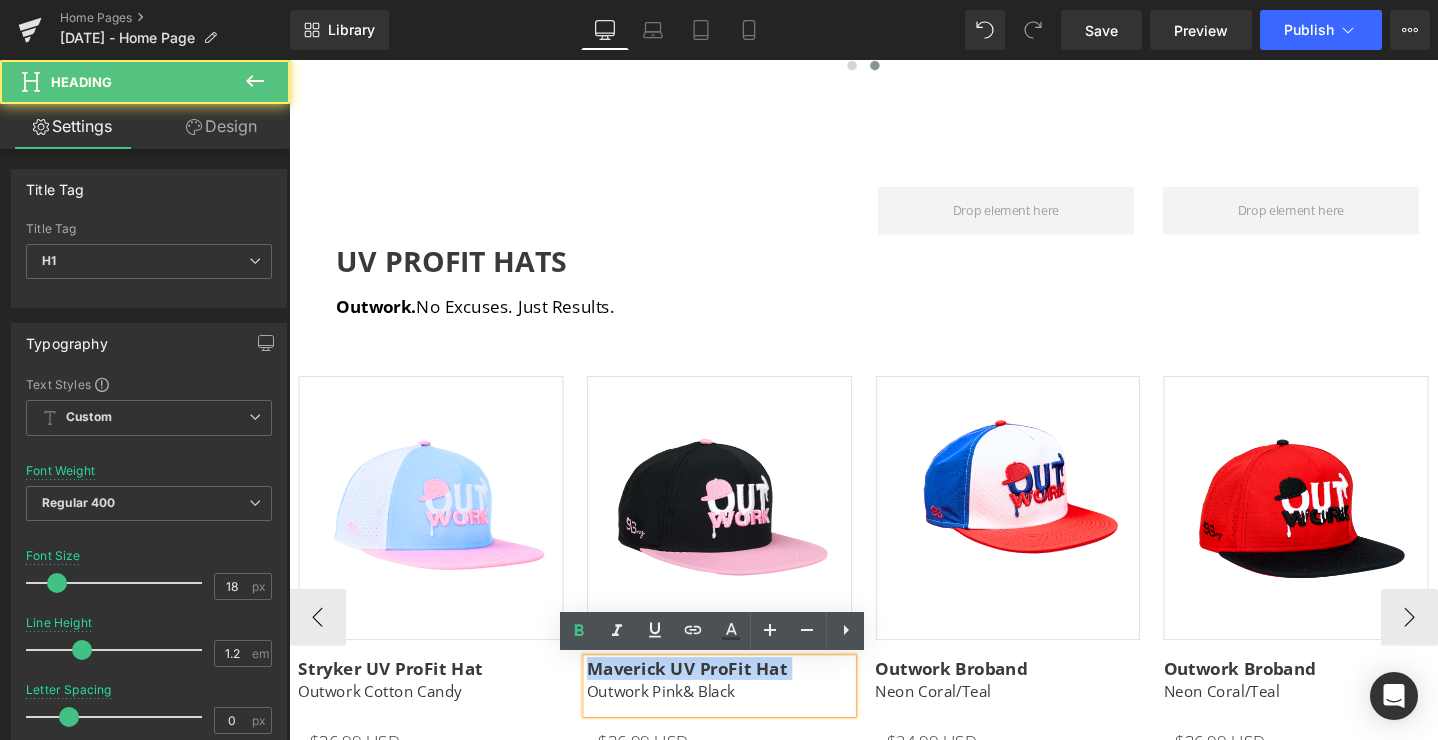 click on "Maverick UV ProFit Hat" at bounding box center [742, 702] 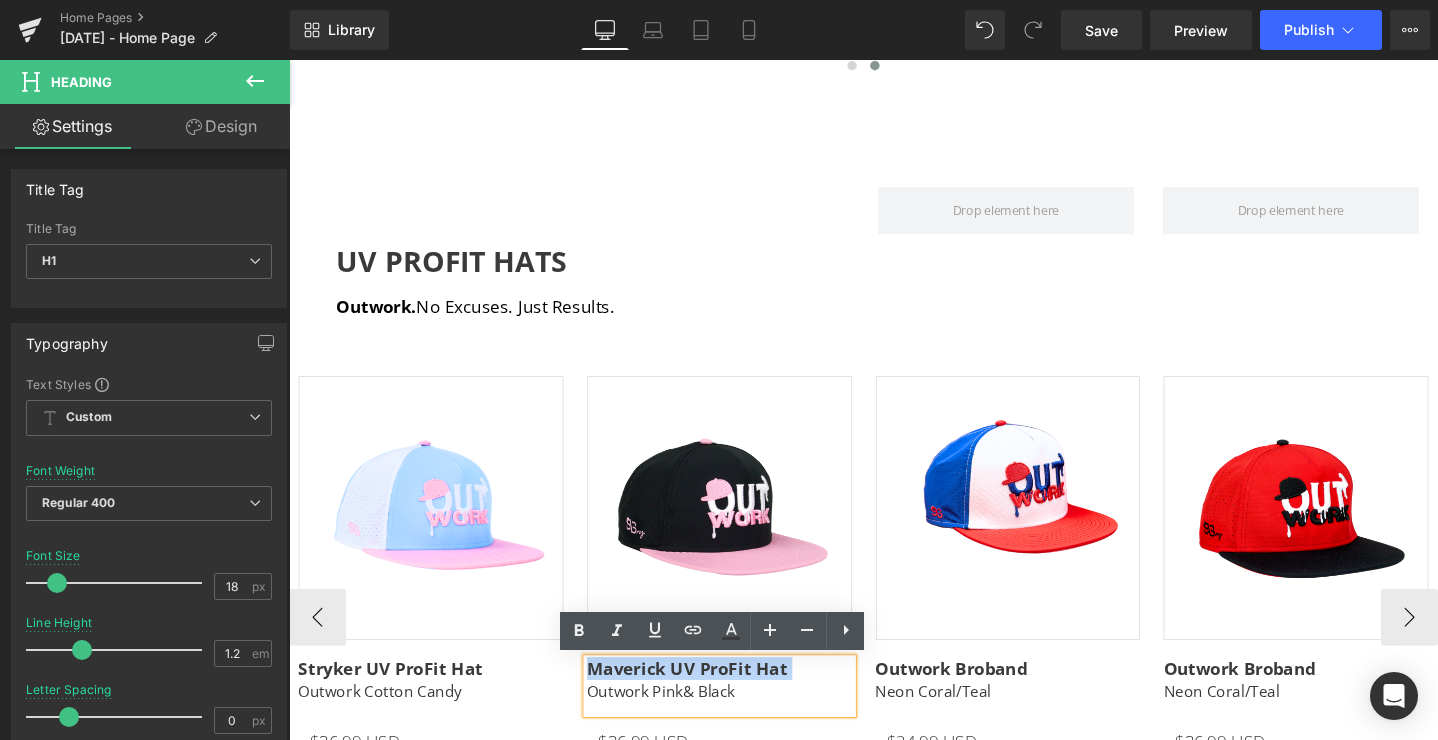 copy on "Maverick UV ProFit Hat" 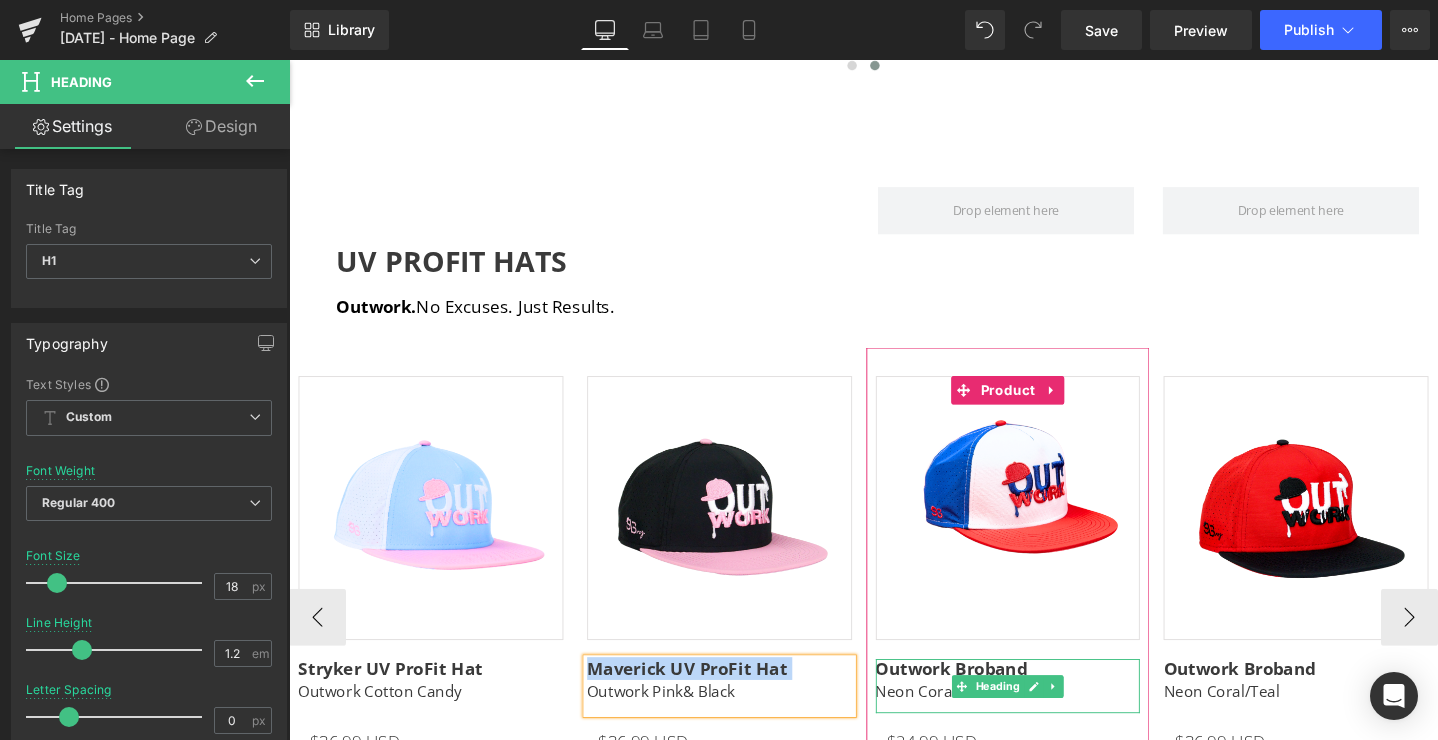 click on "Outwork Broband" at bounding box center [987, 701] 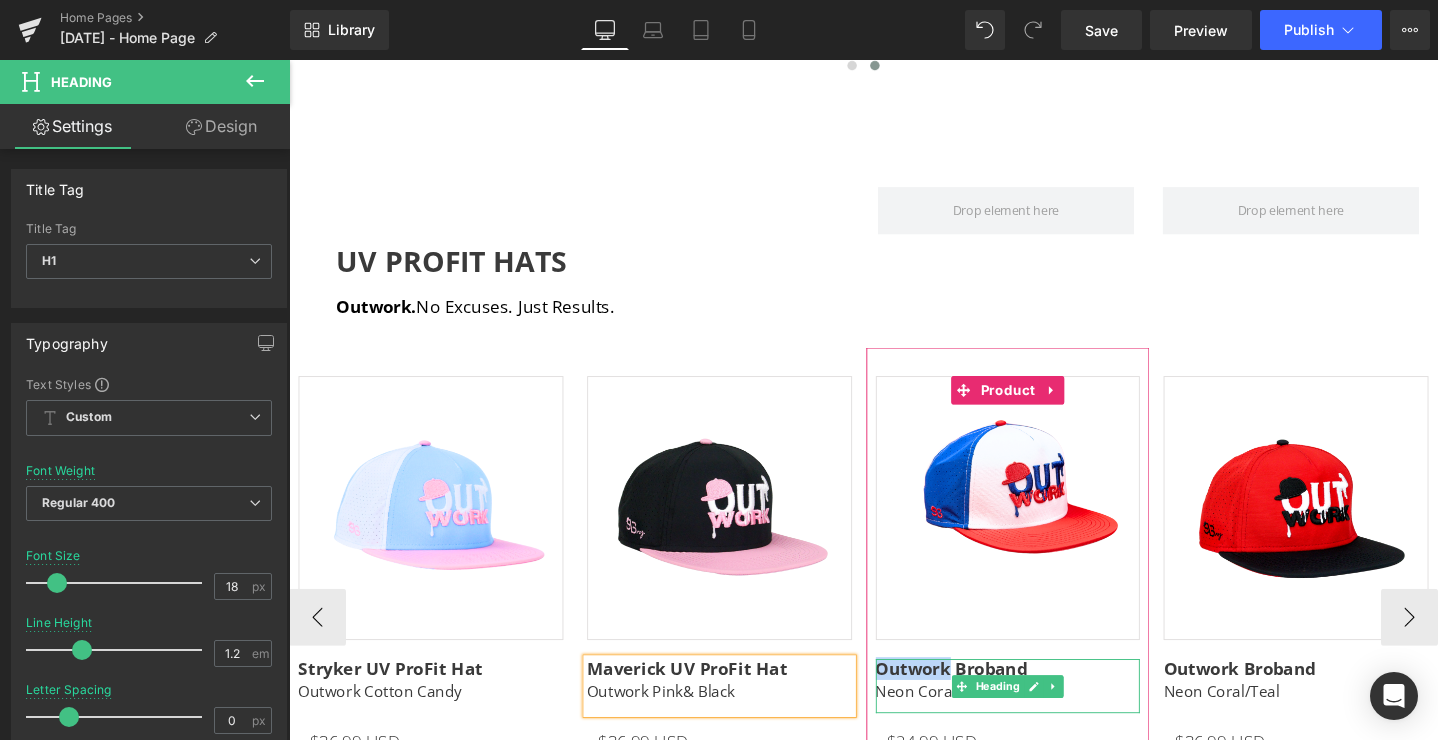 click on "Outwork Broband" at bounding box center (987, 701) 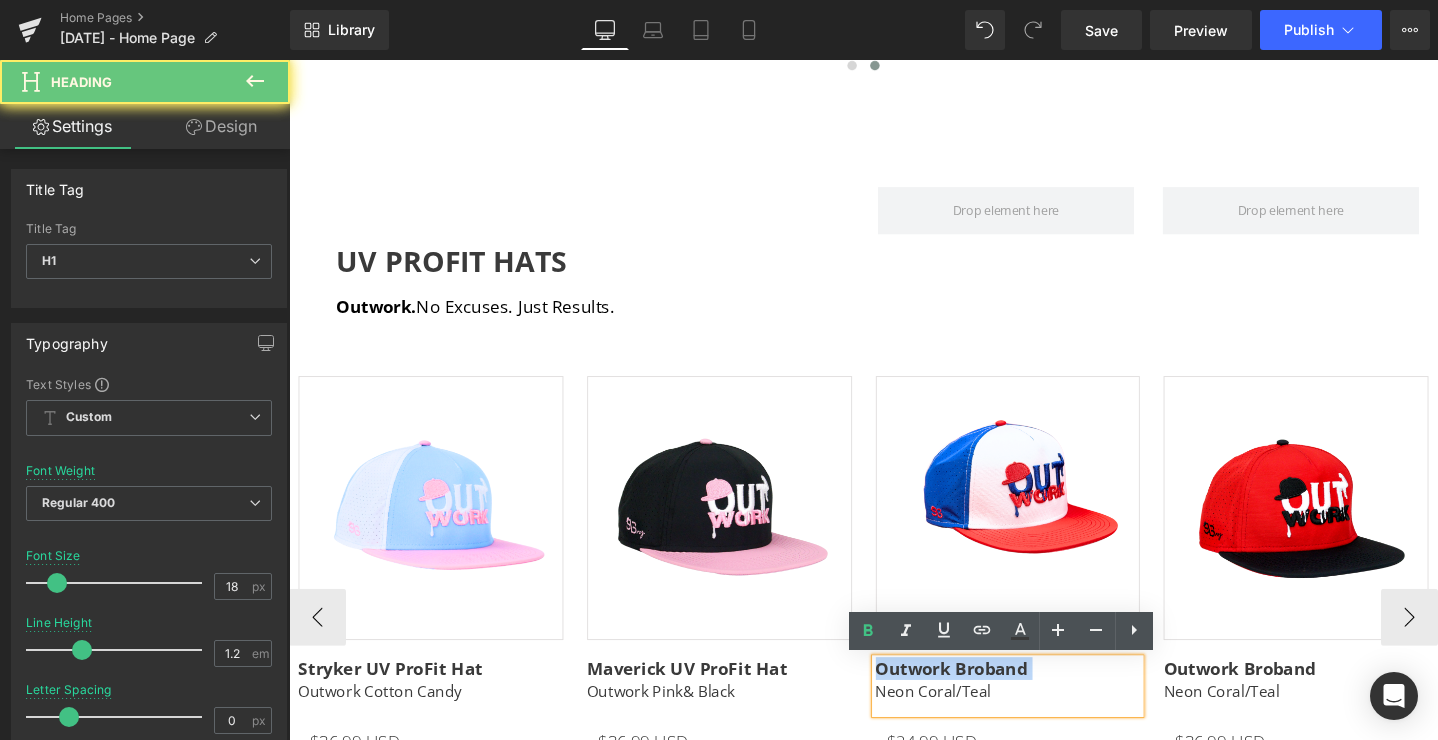 click on "Outwork Broband" at bounding box center (987, 701) 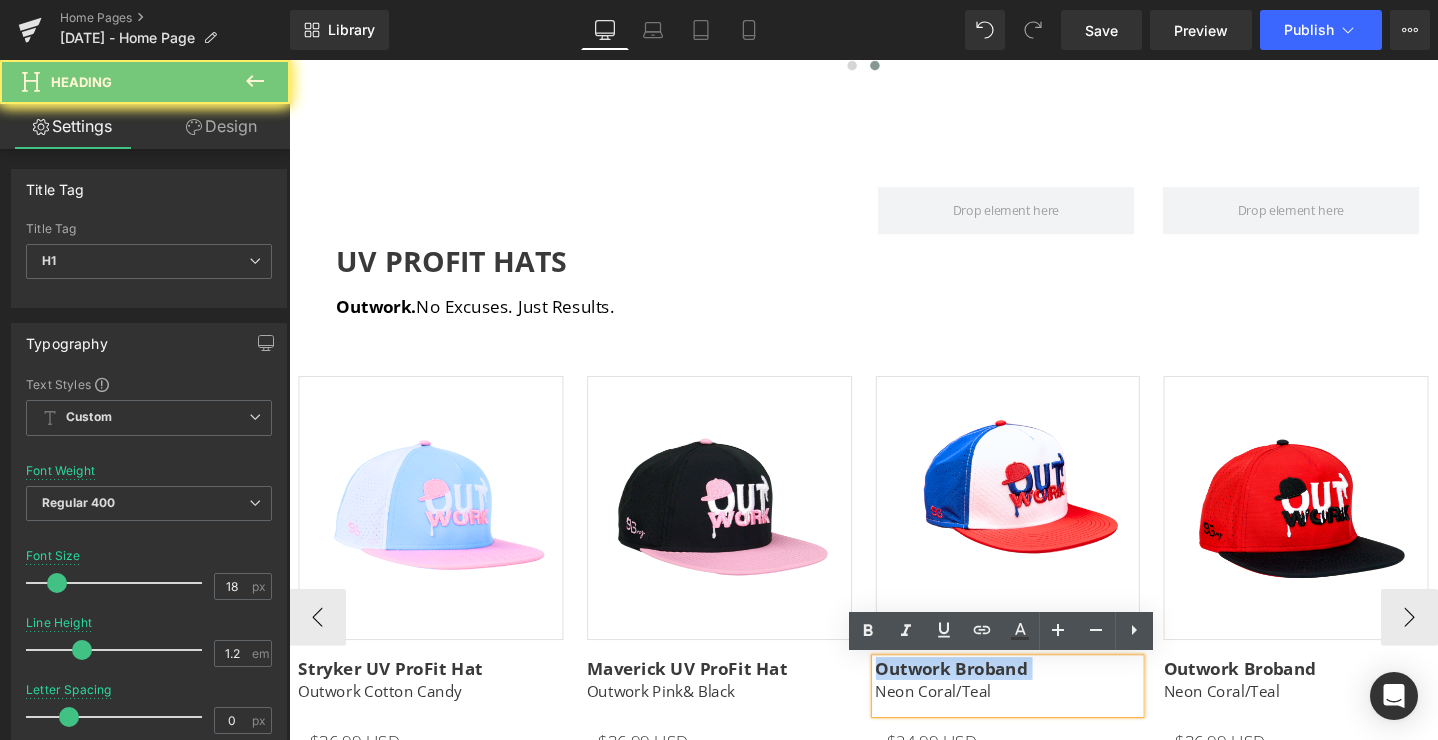 paste 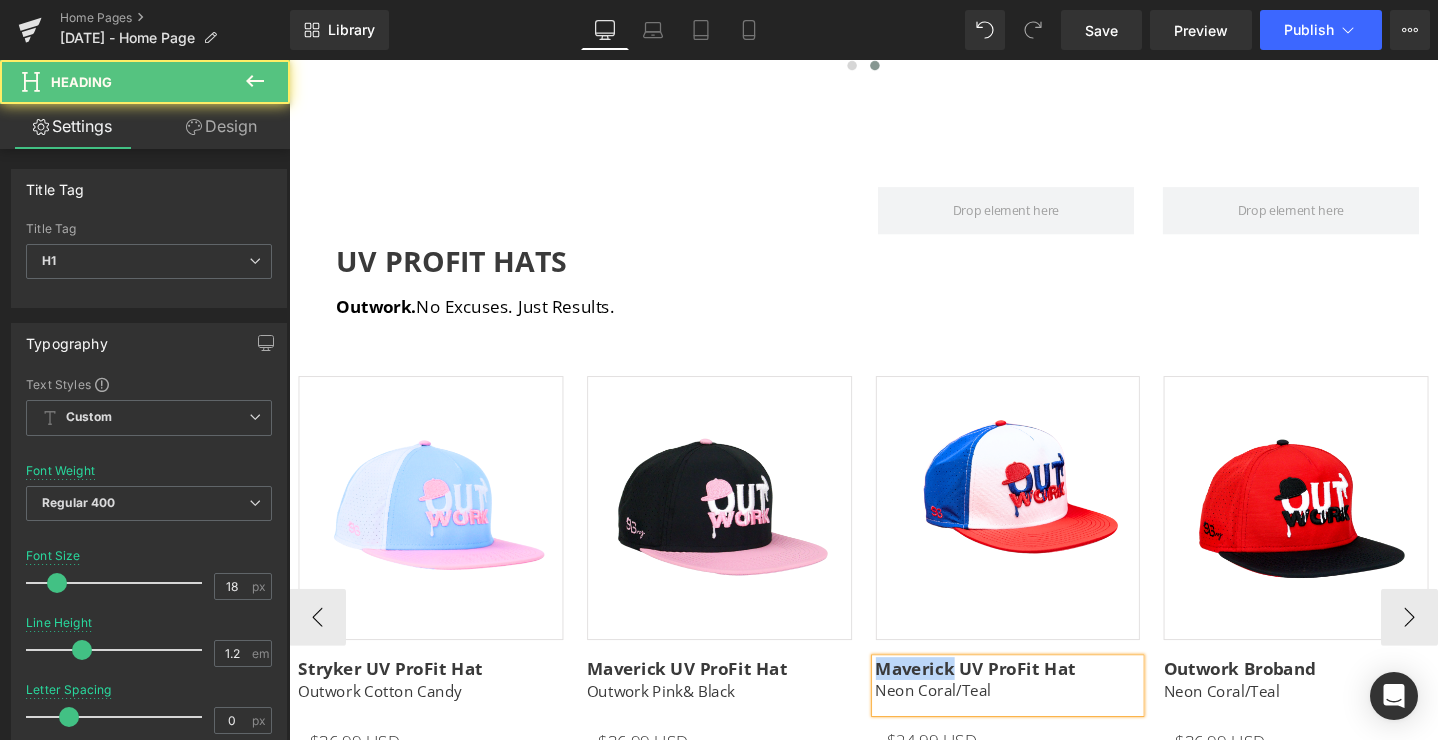 drag, startPoint x: 991, startPoint y: 704, endPoint x: 906, endPoint y: 702, distance: 85.02353 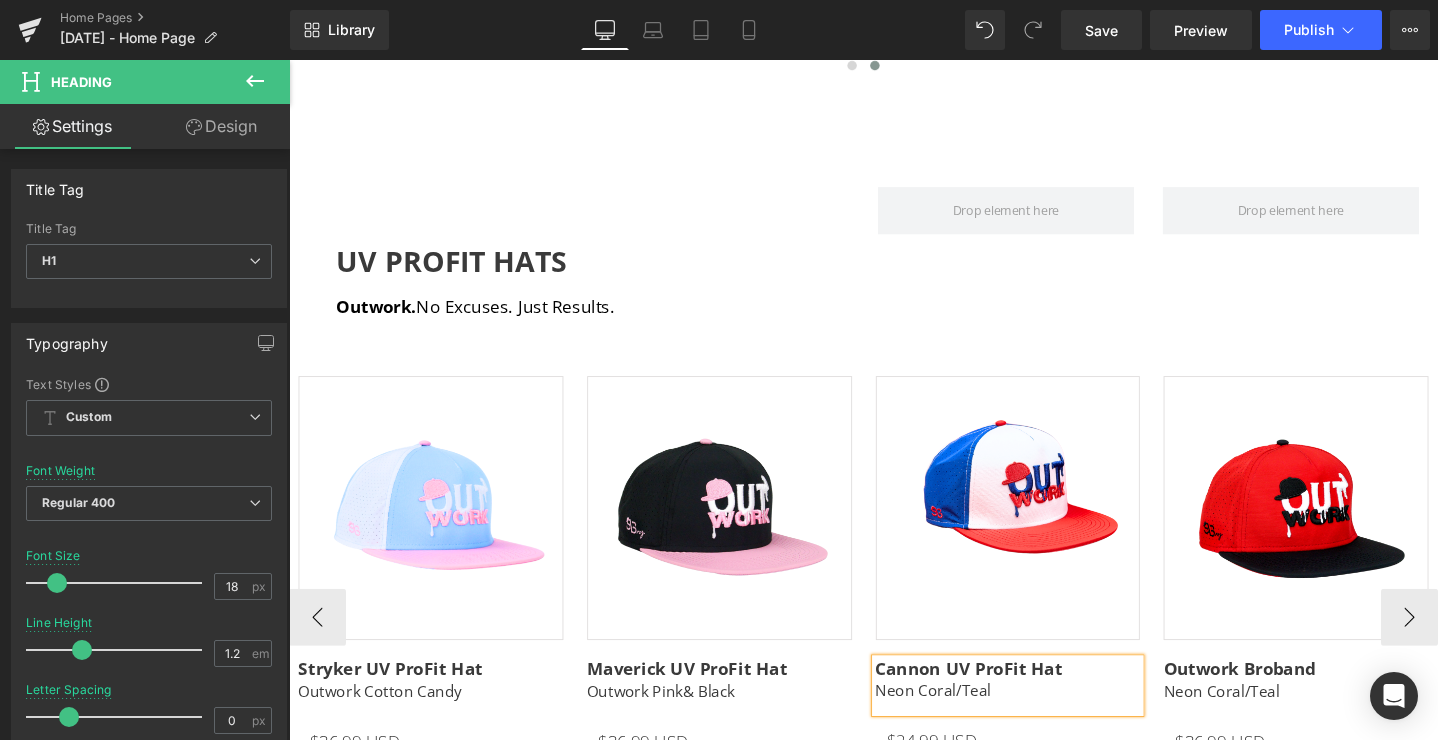 click on "Neon Coral/Teal" at bounding box center (968, 724) 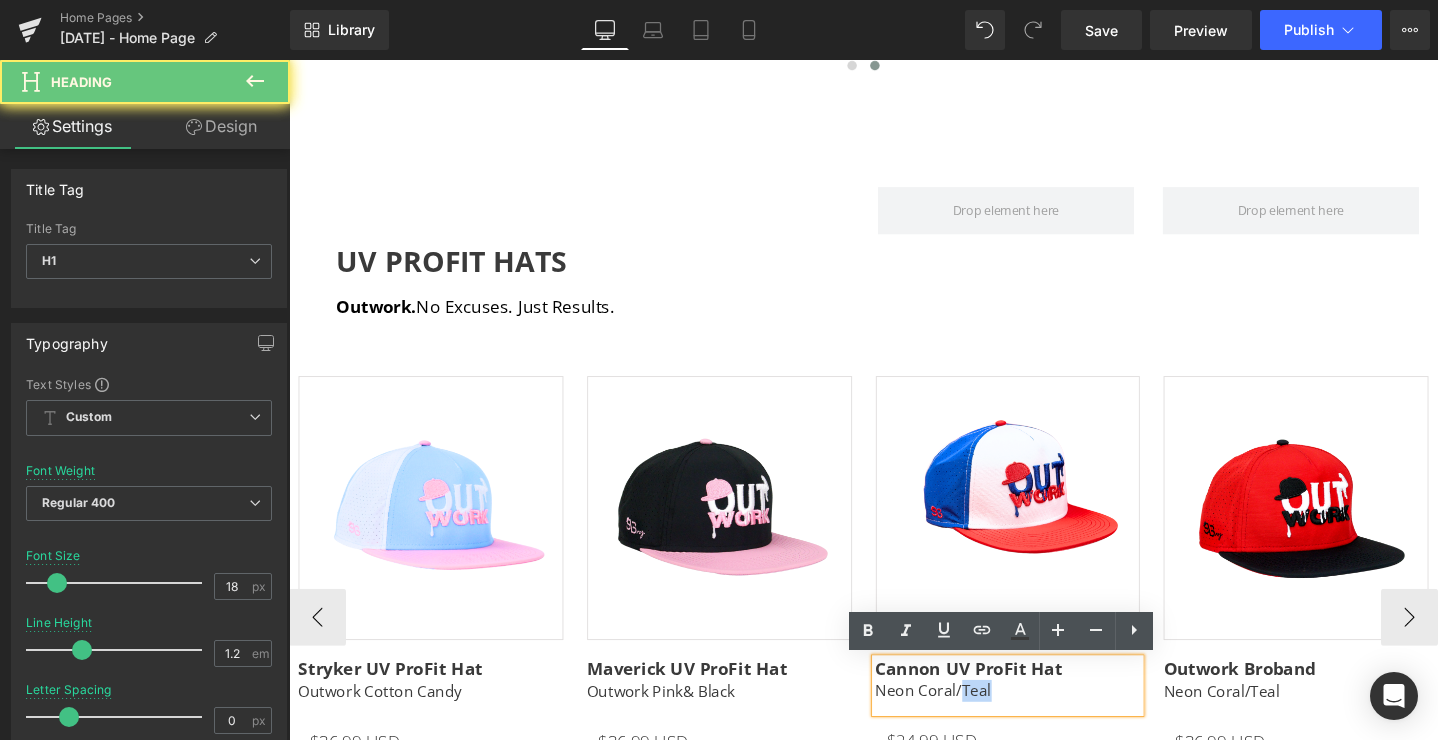 click on "Neon Coral/Teal" at bounding box center (968, 724) 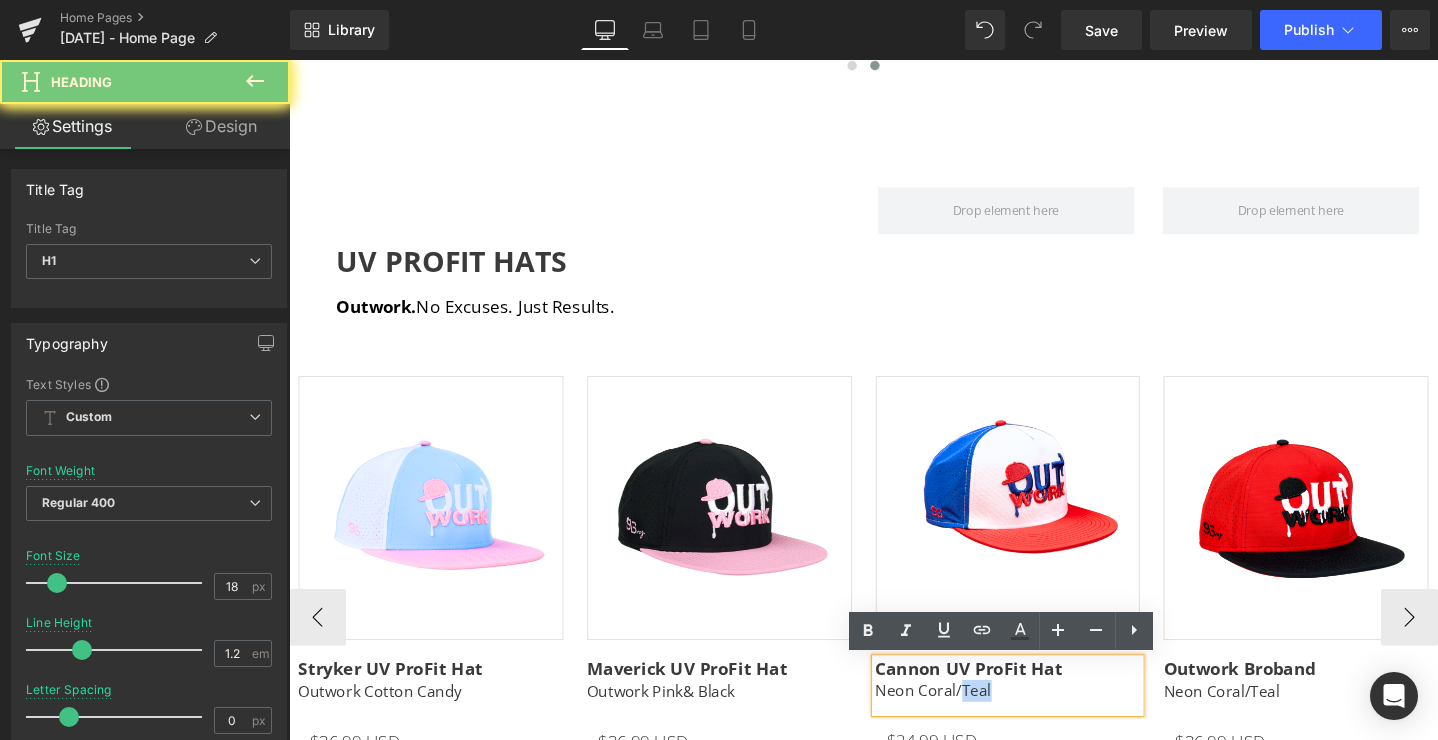 click on "Neon Coral/Teal" at bounding box center (968, 724) 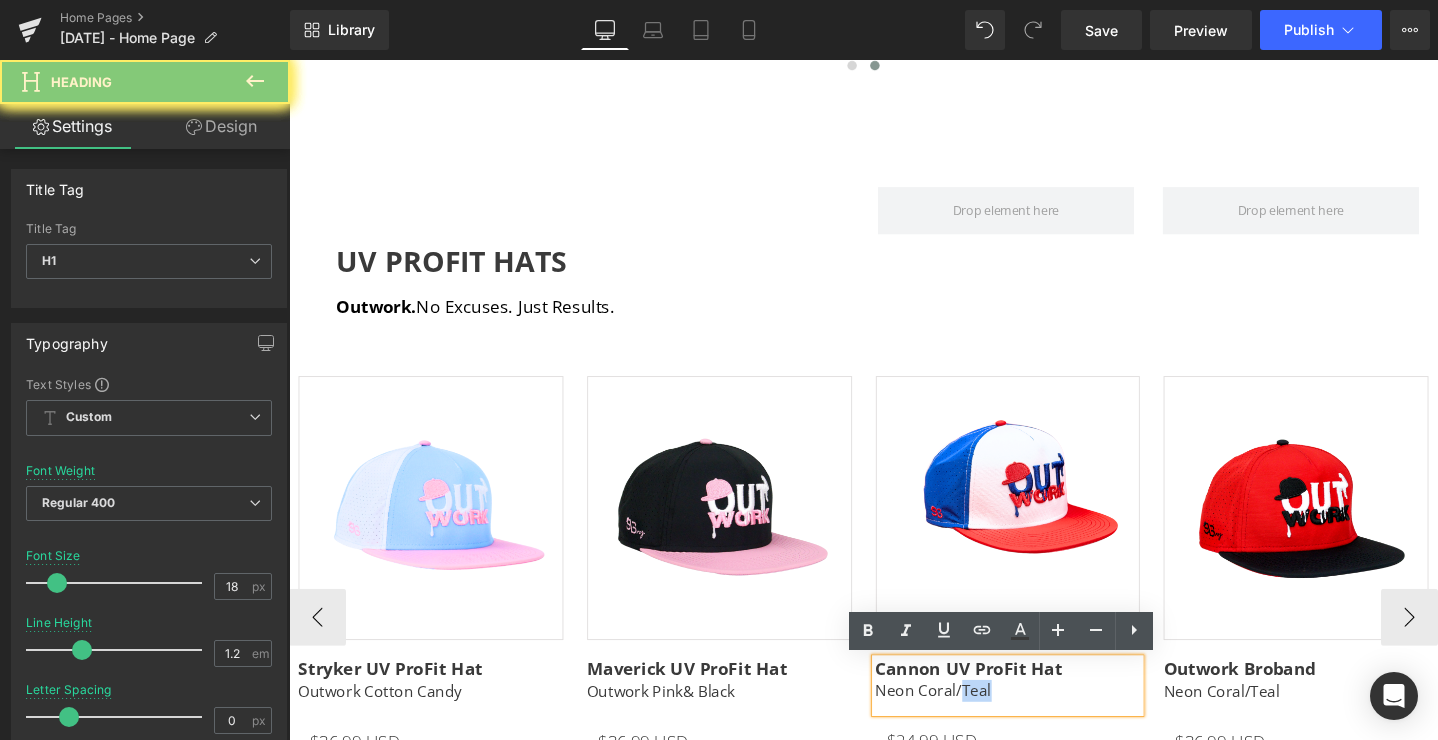 click on "Neon Coral/Teal" at bounding box center [968, 724] 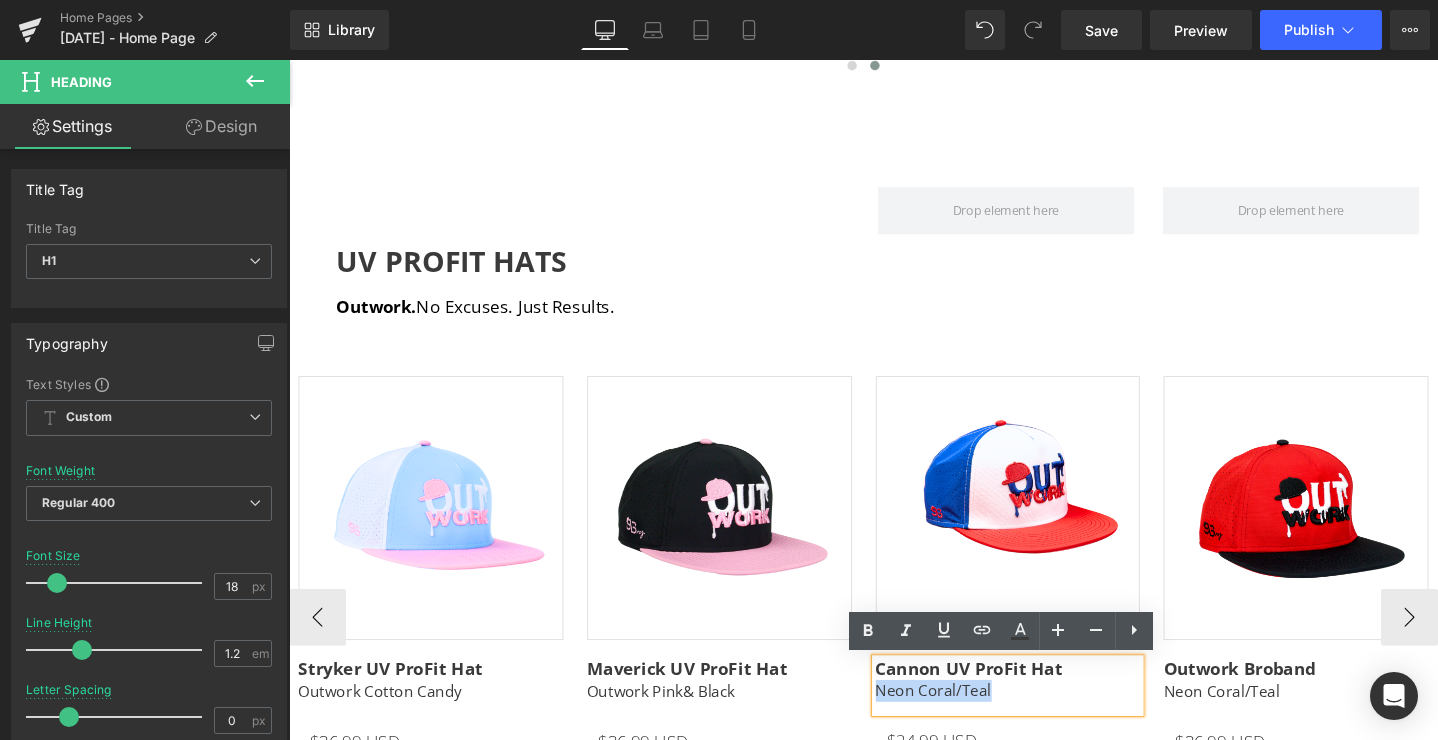click on "Neon Coral/Teal" at bounding box center (968, 724) 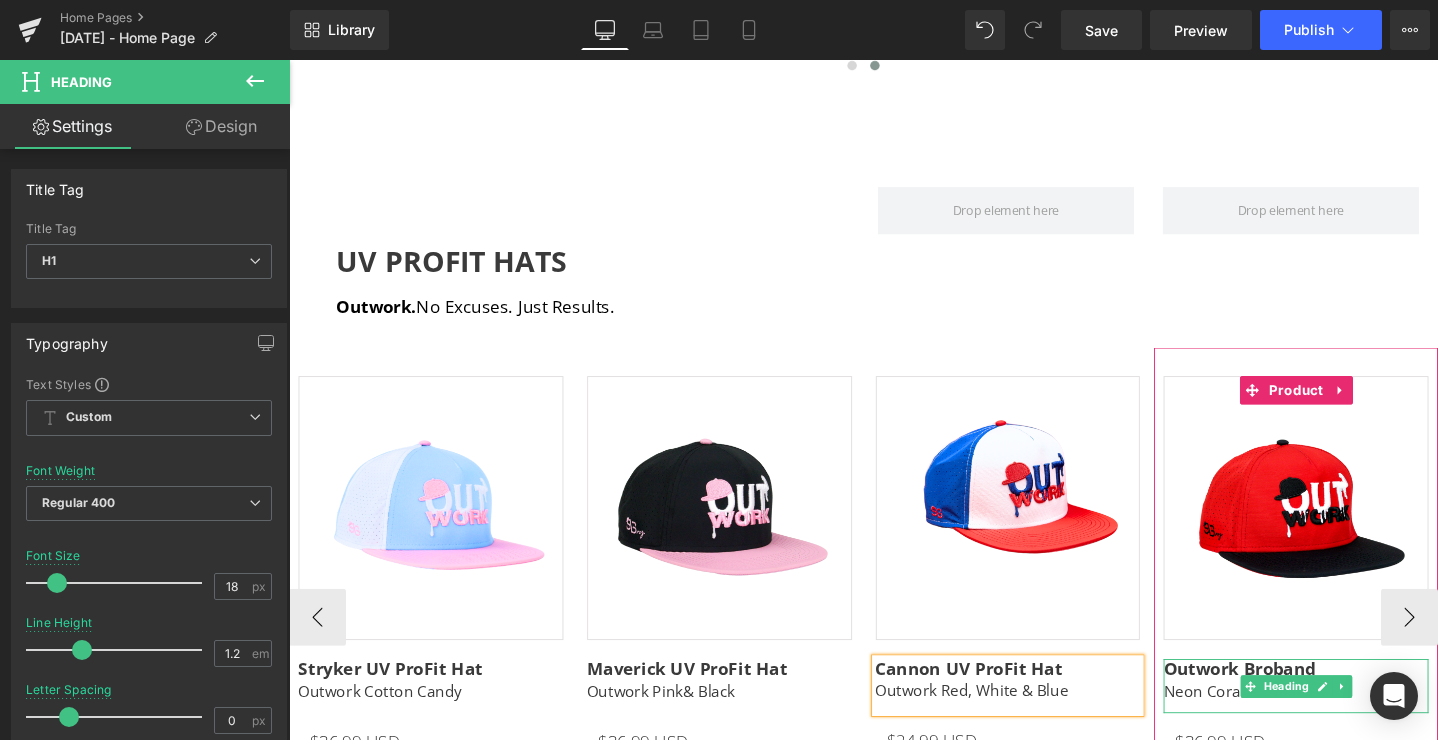 click on "Outwork Broband" at bounding box center (1290, 701) 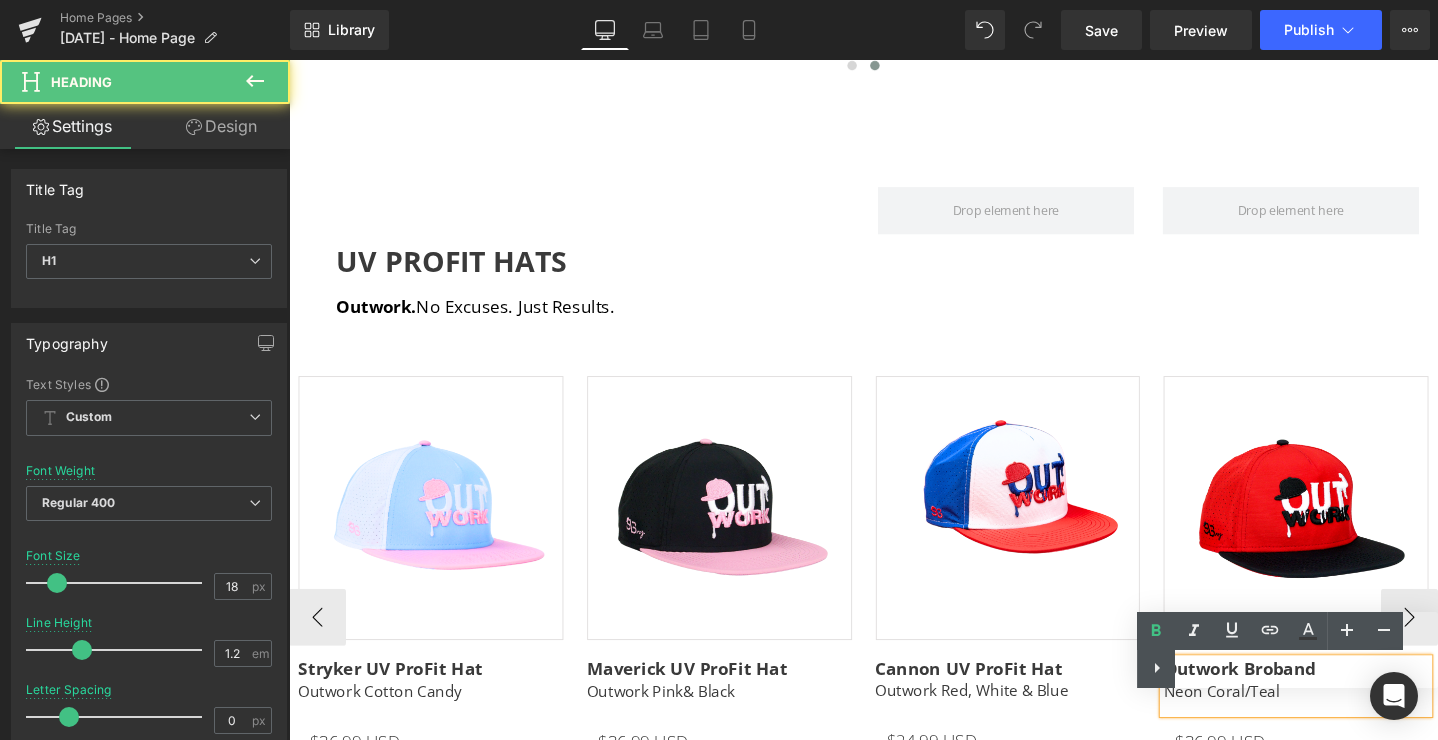 click on "Text Color Highlight Color #333333" at bounding box center (1287, 650) 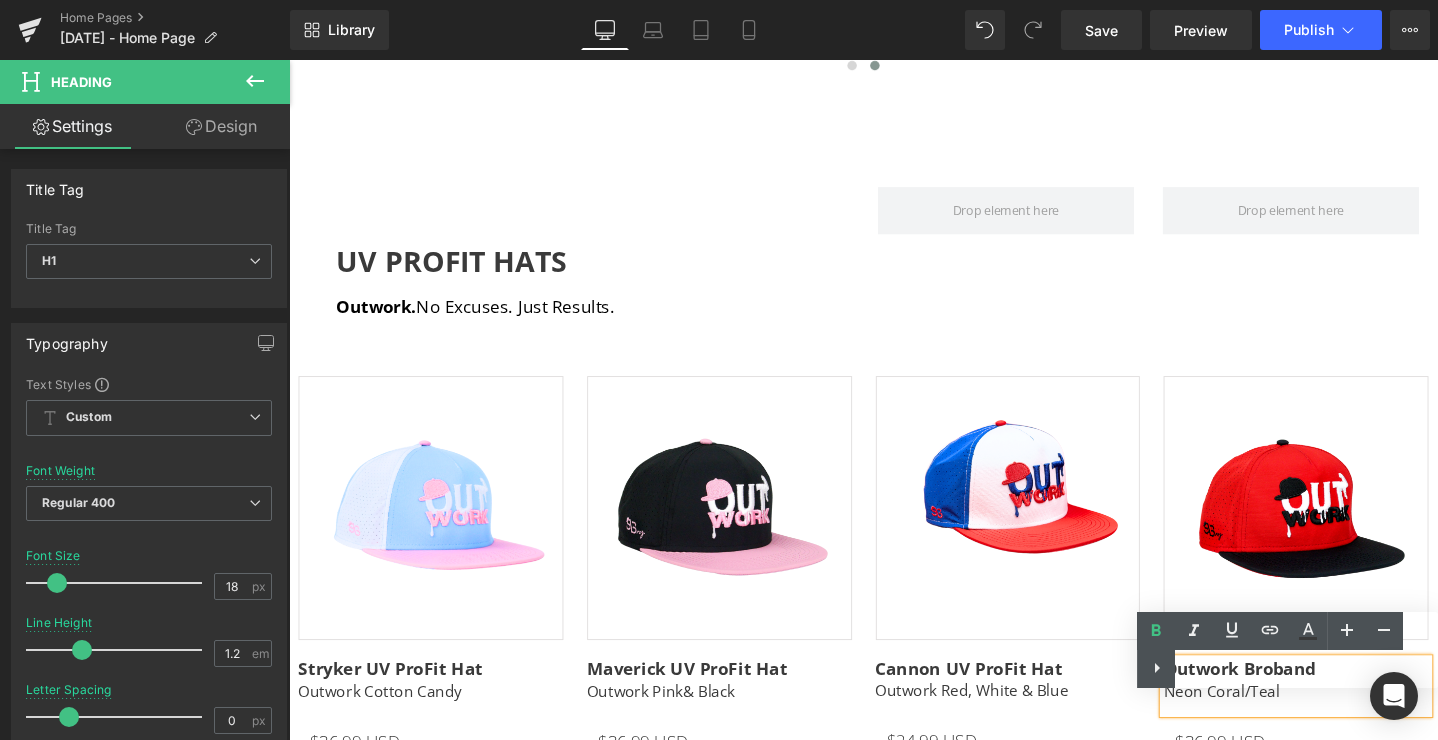 click on "Text Color Highlight Color #333333" at bounding box center (1287, 650) 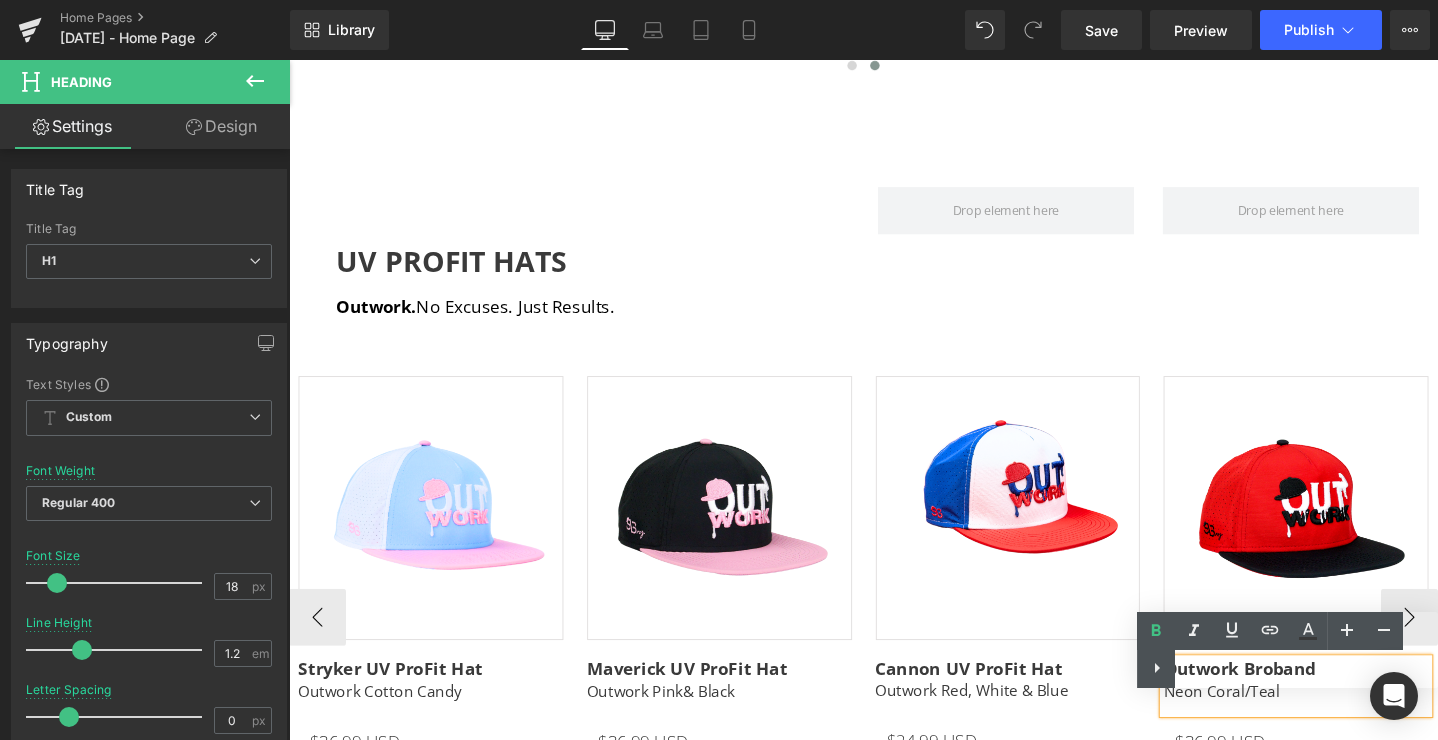 click on "Neon Coral/Teal" at bounding box center (1349, 725) 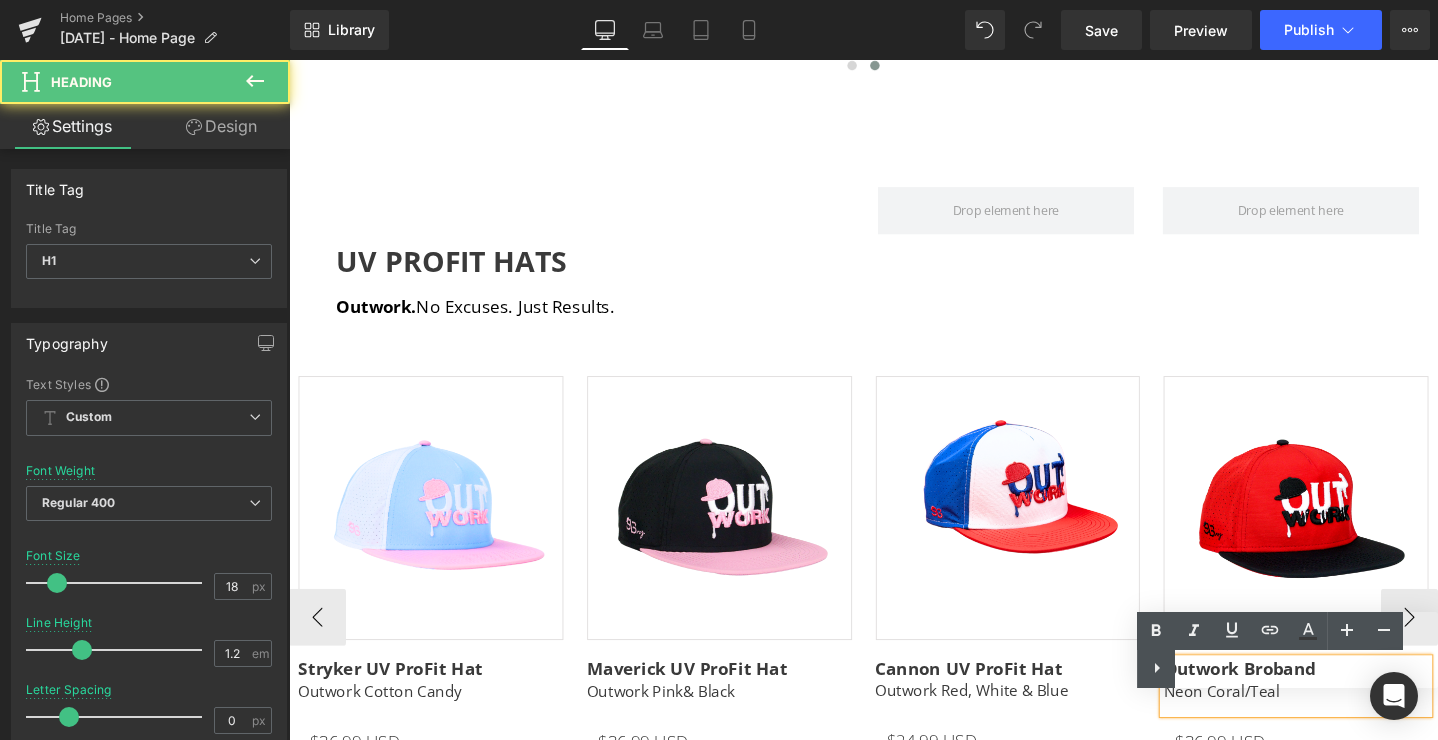 click on "Neon Coral/Teal" at bounding box center (1349, 725) 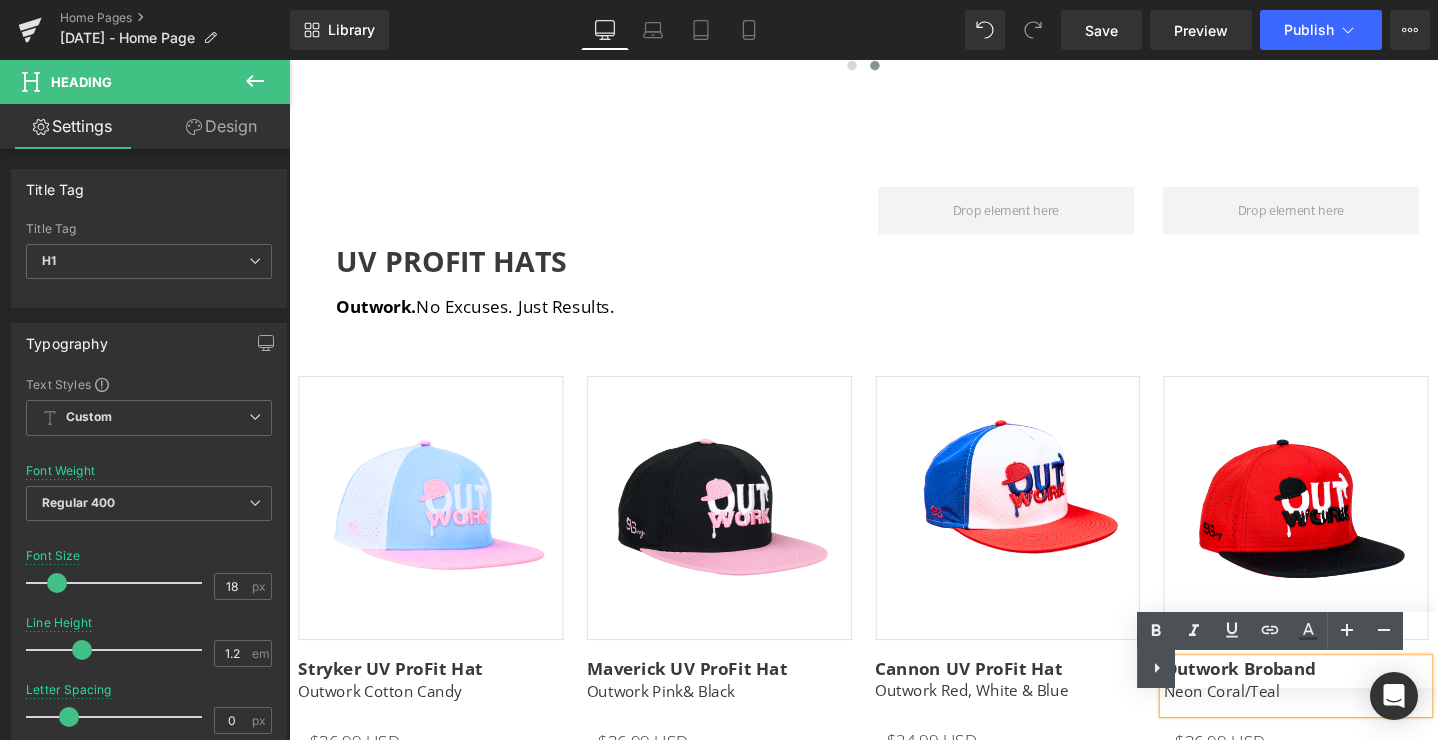 click on "Text Color Highlight Color #333333" at bounding box center [1287, 650] 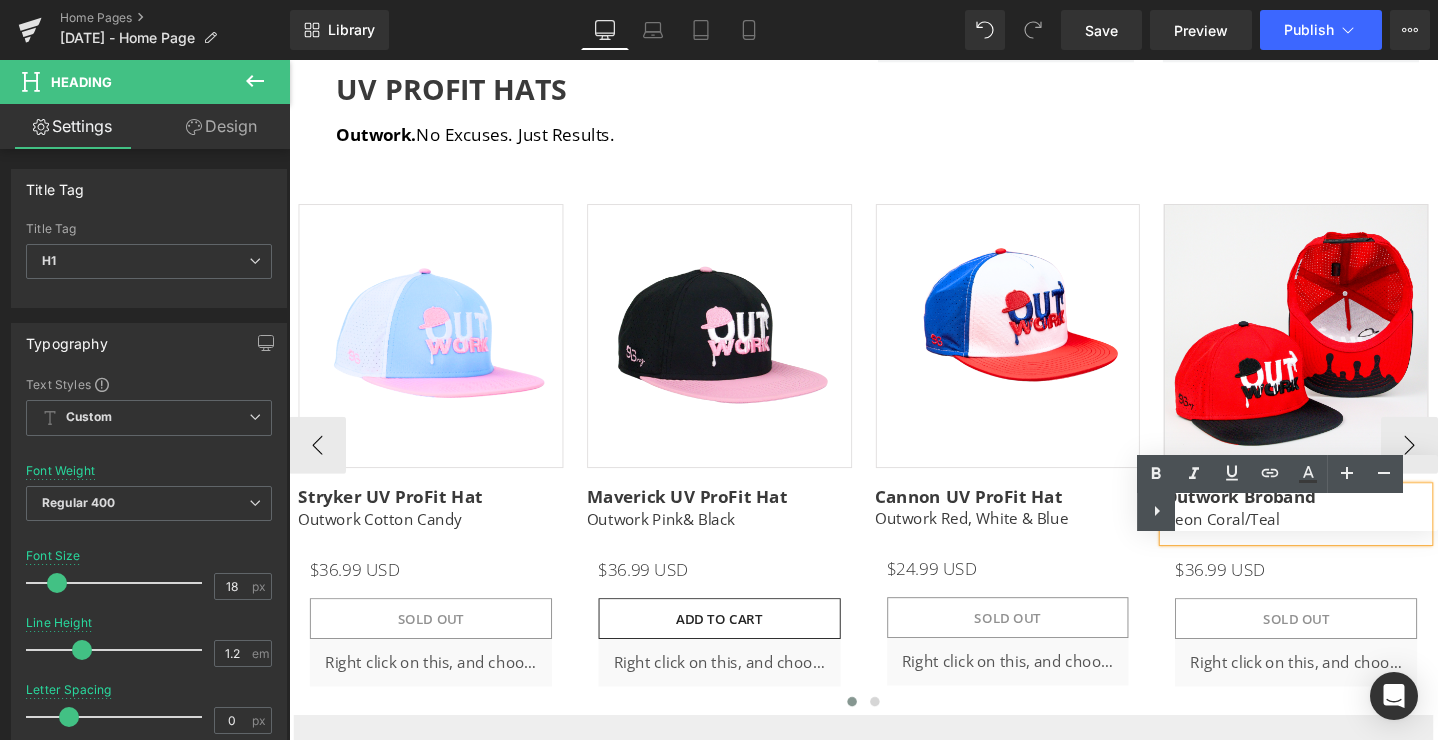 scroll, scrollTop: 6414, scrollLeft: 0, axis: vertical 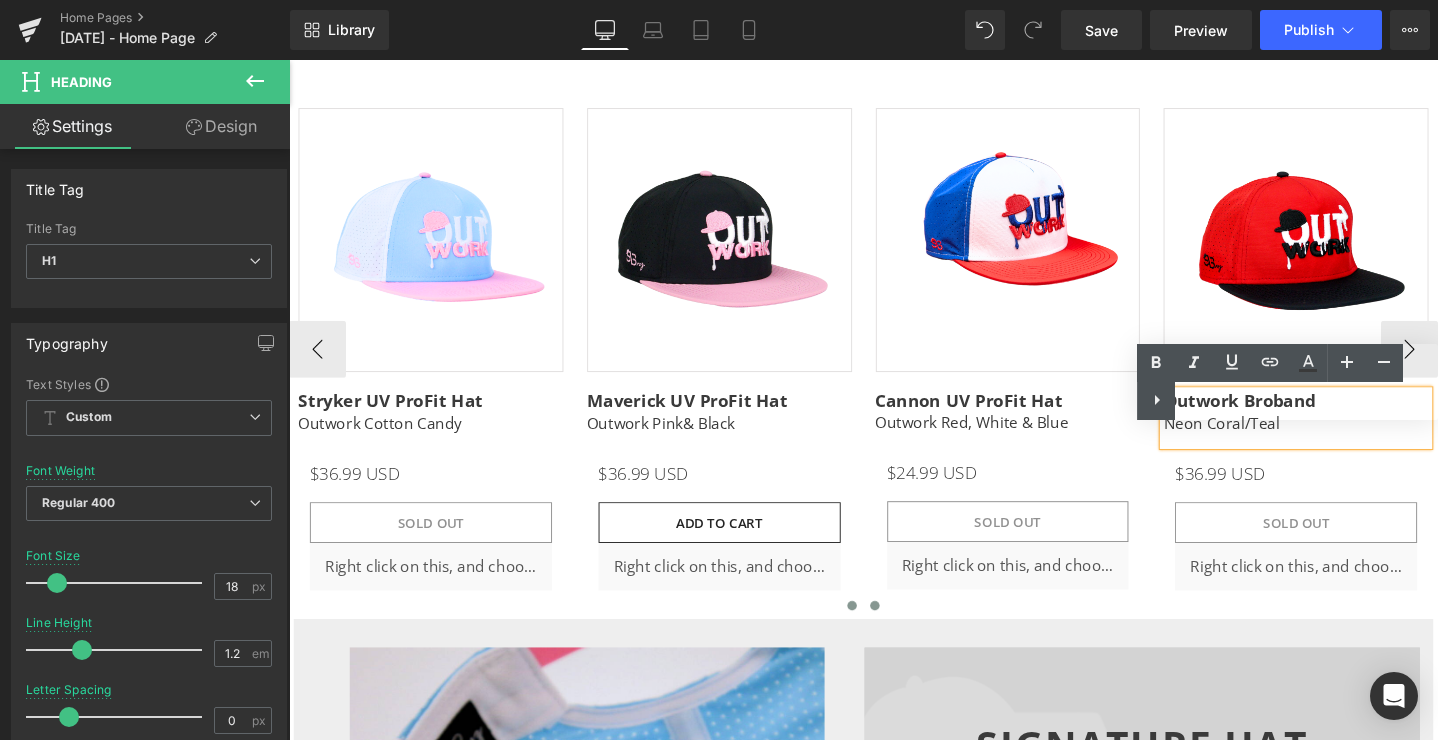 click at bounding box center [906, 635] 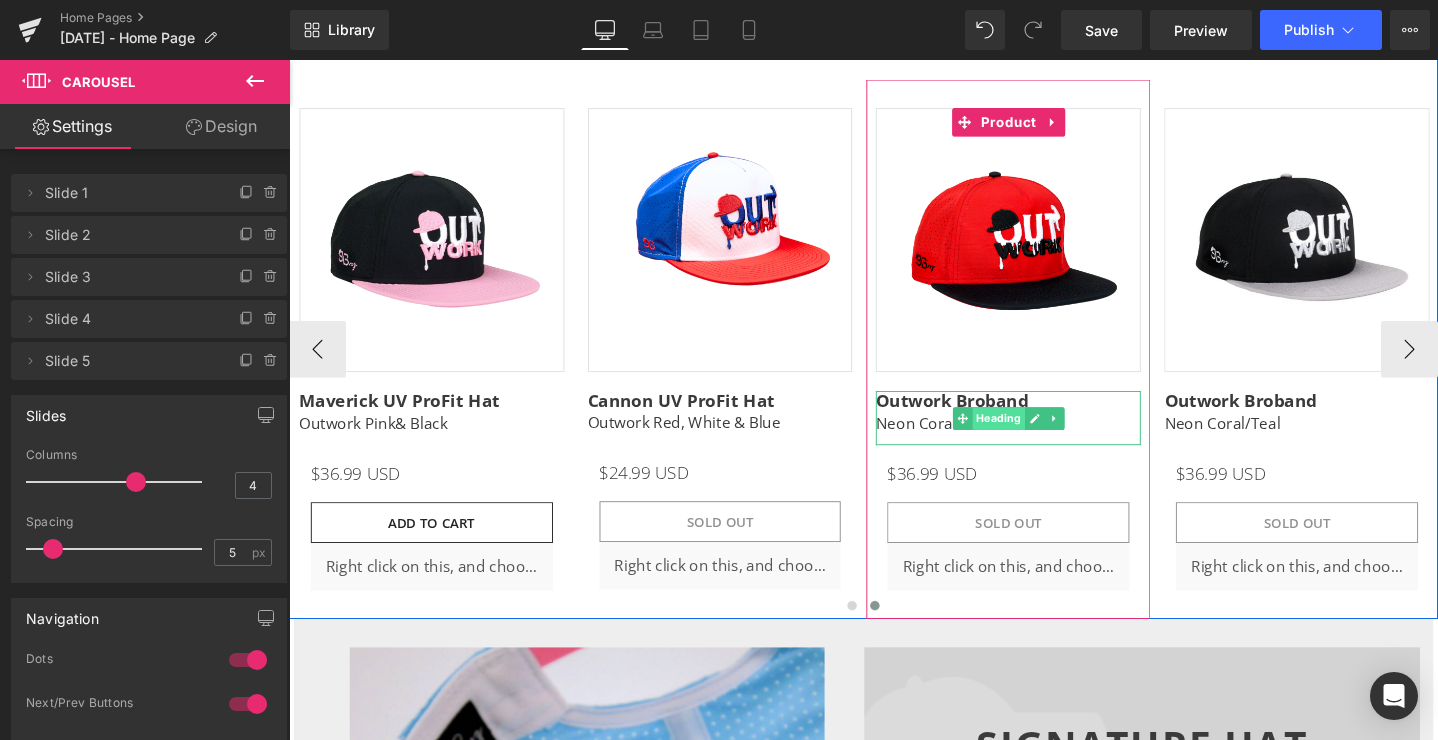 click on "Heading" at bounding box center [1036, 438] 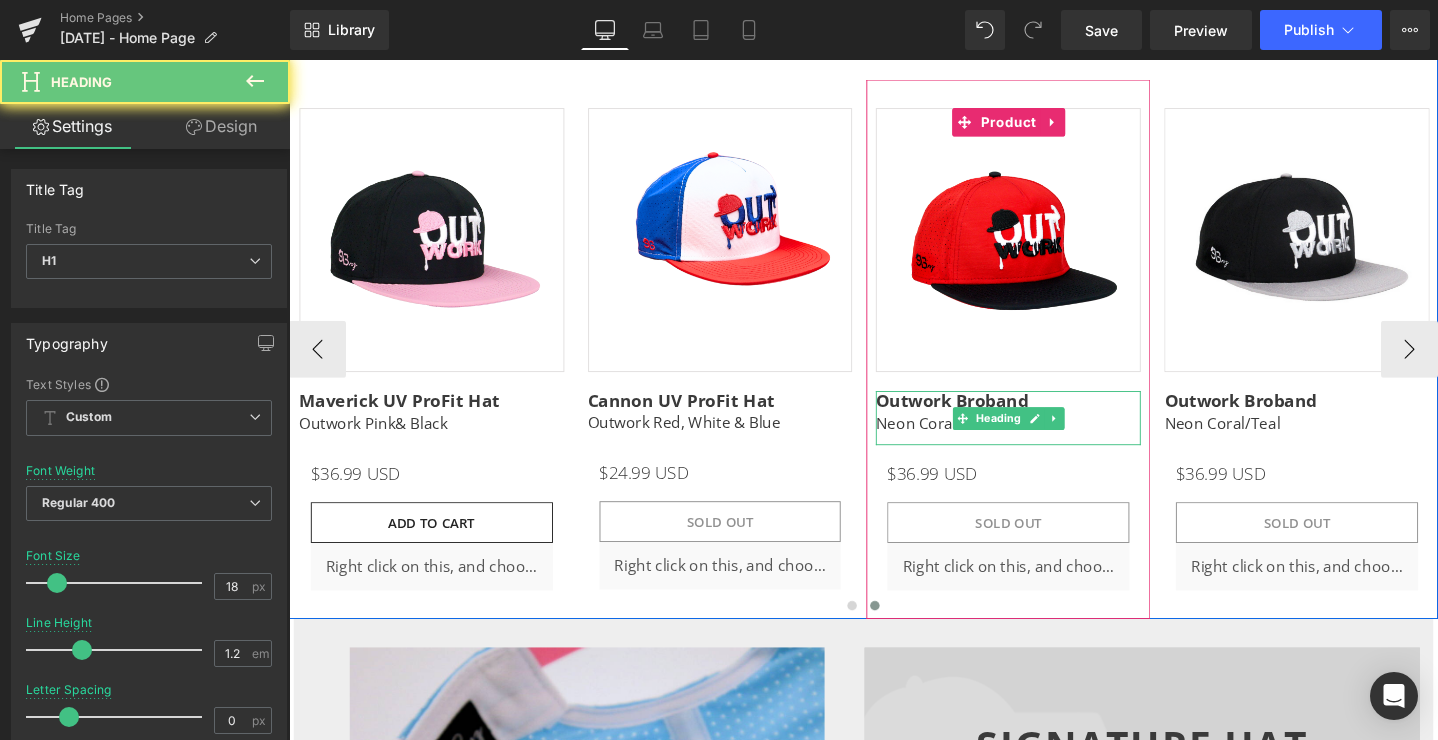 click on "Neon Coral/Teal" at bounding box center (1046, 443) 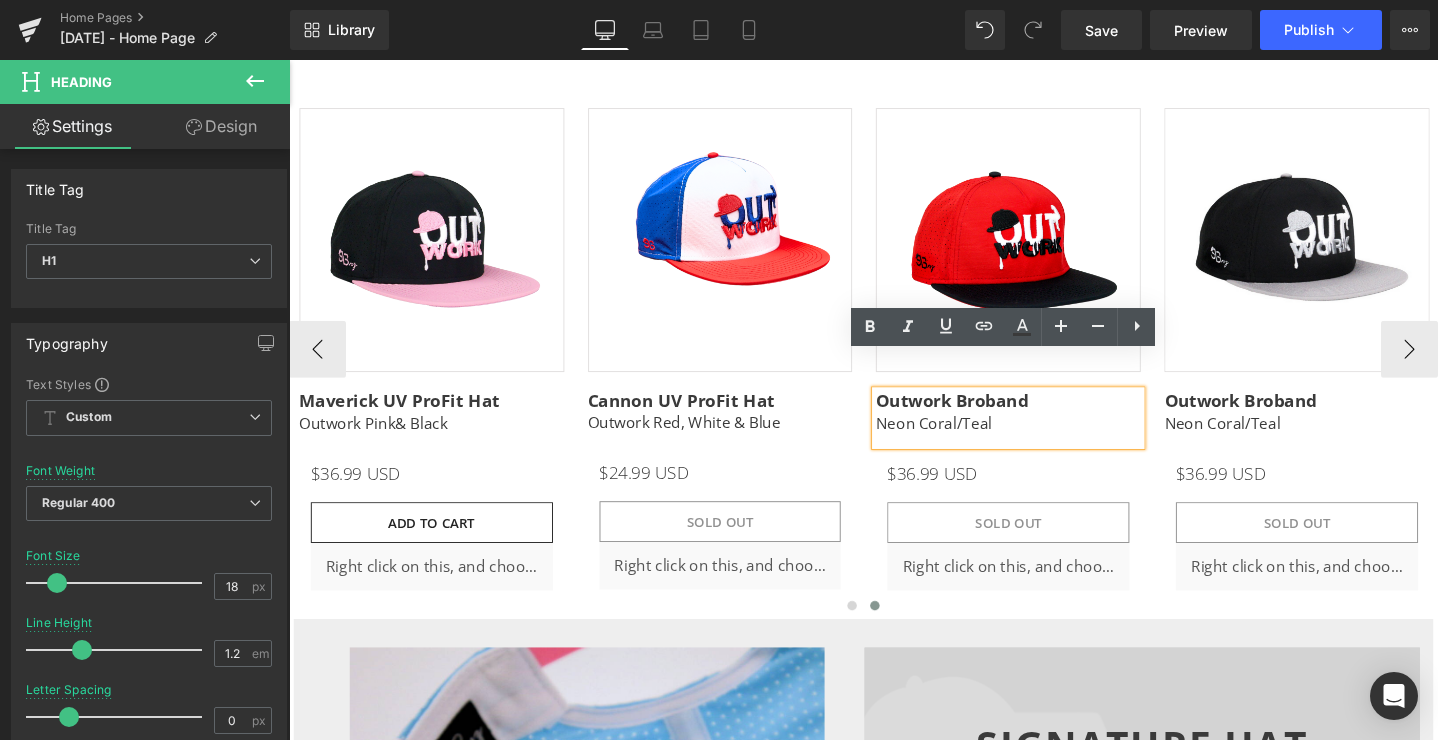click on "Outwork Broband" at bounding box center (987, 419) 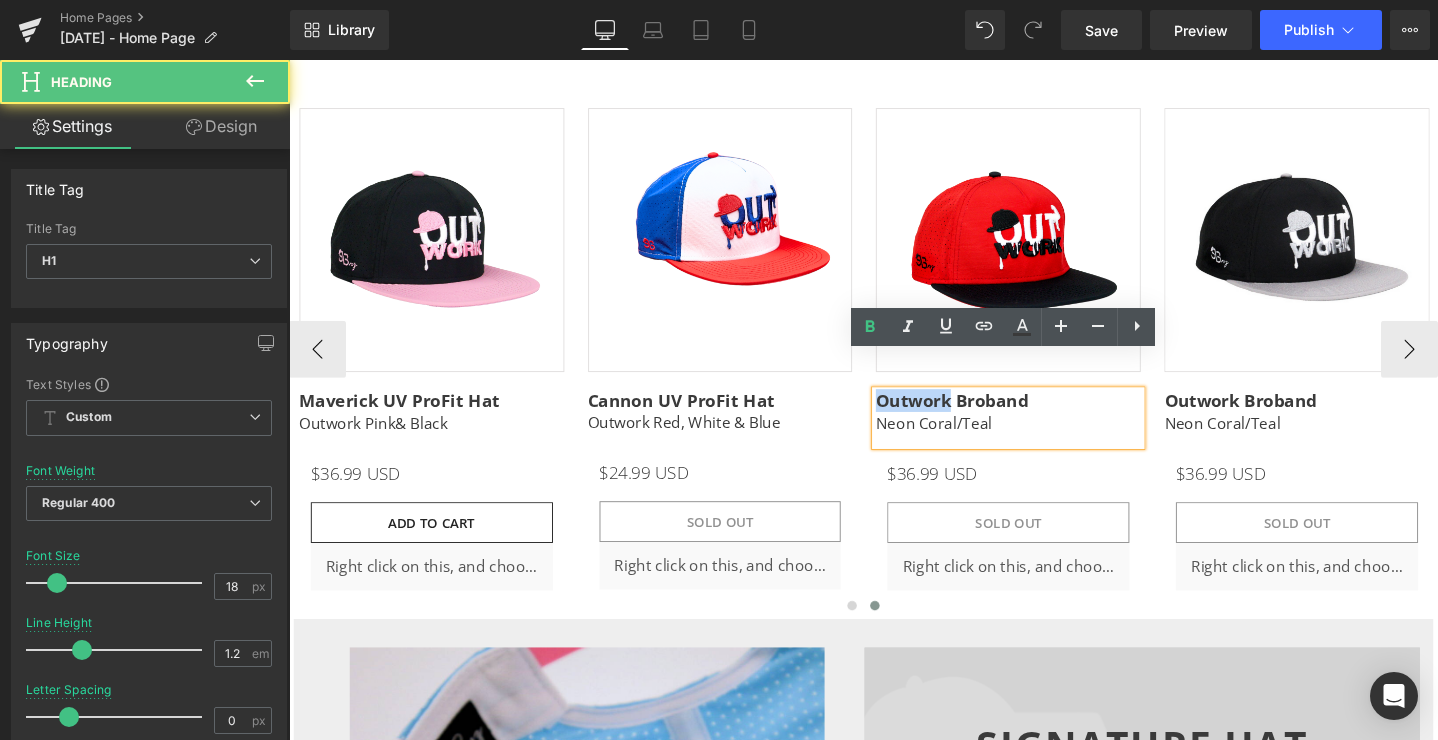 click on "Outwork Broband" at bounding box center (987, 419) 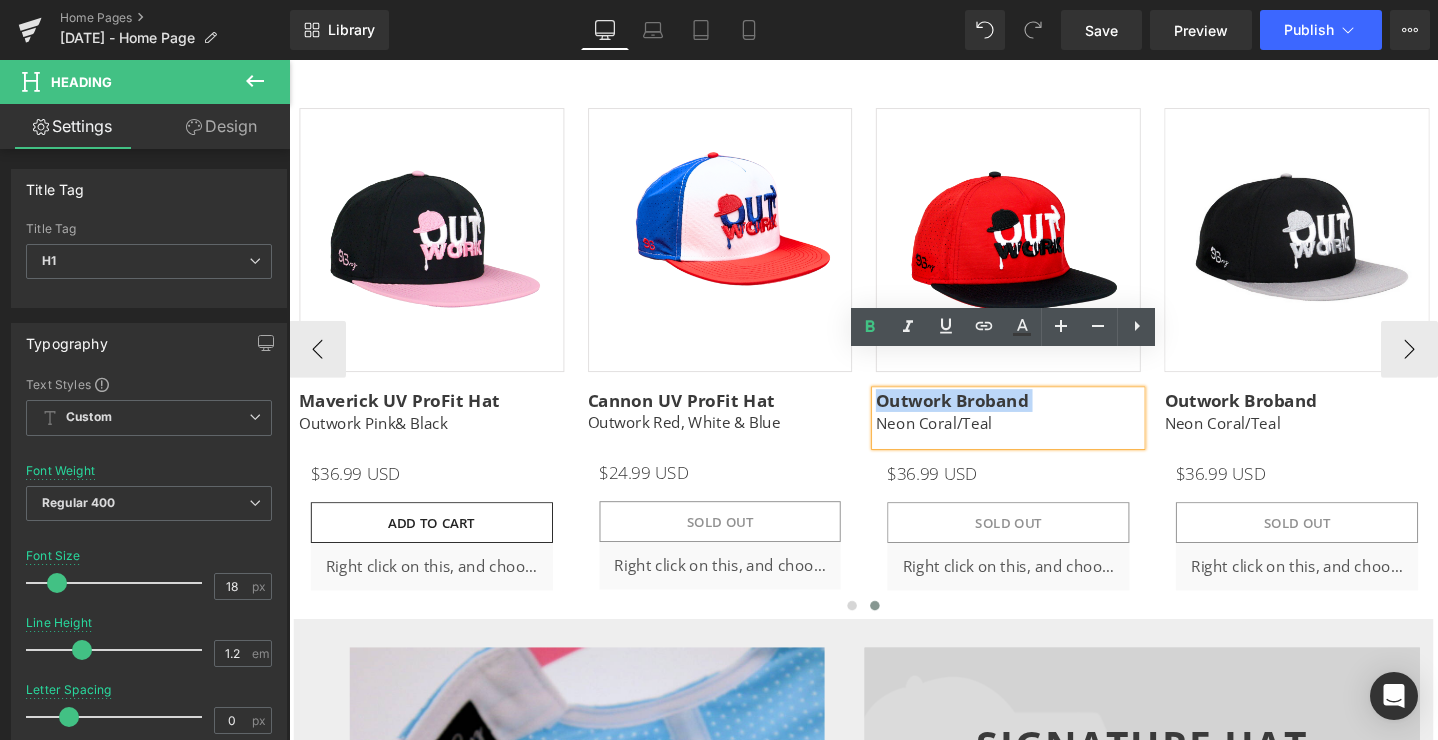click on "Outwork Broband" at bounding box center [987, 419] 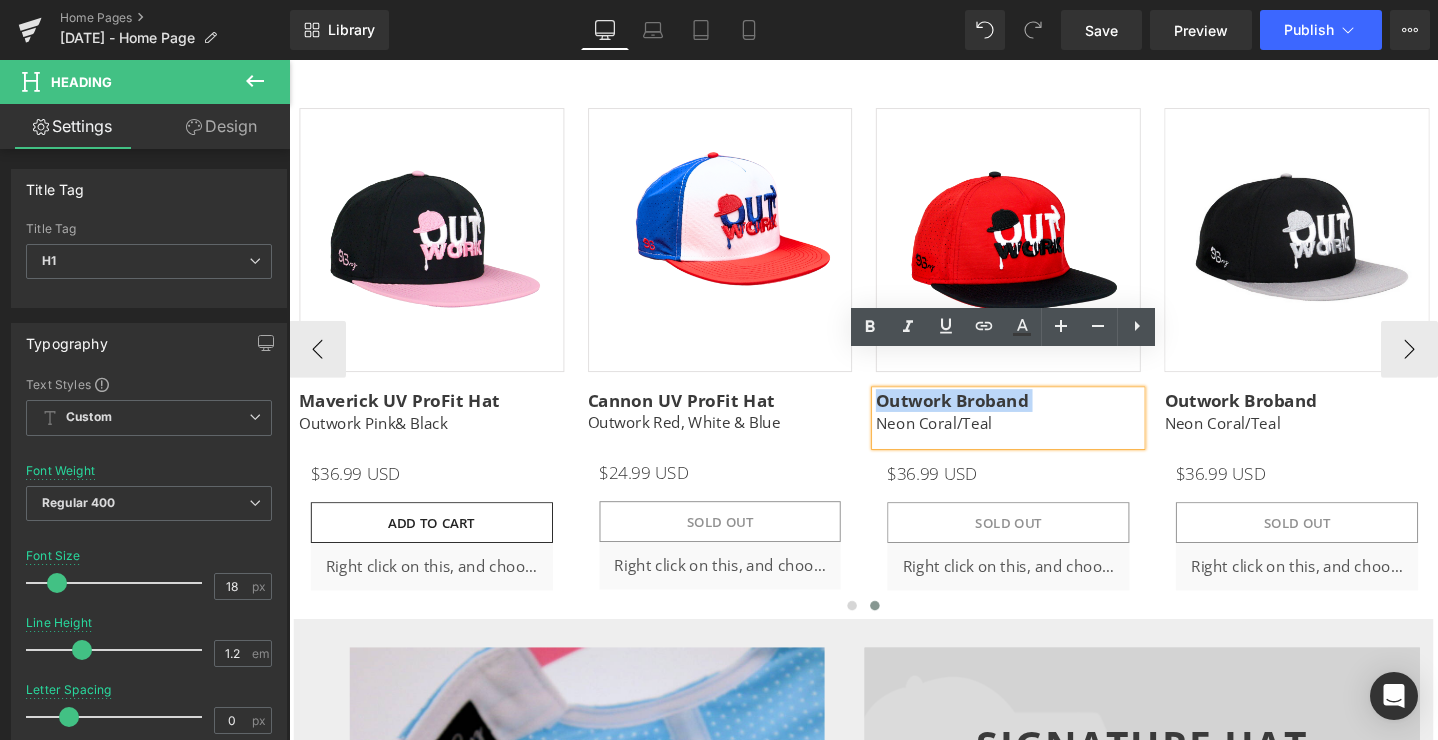 paste 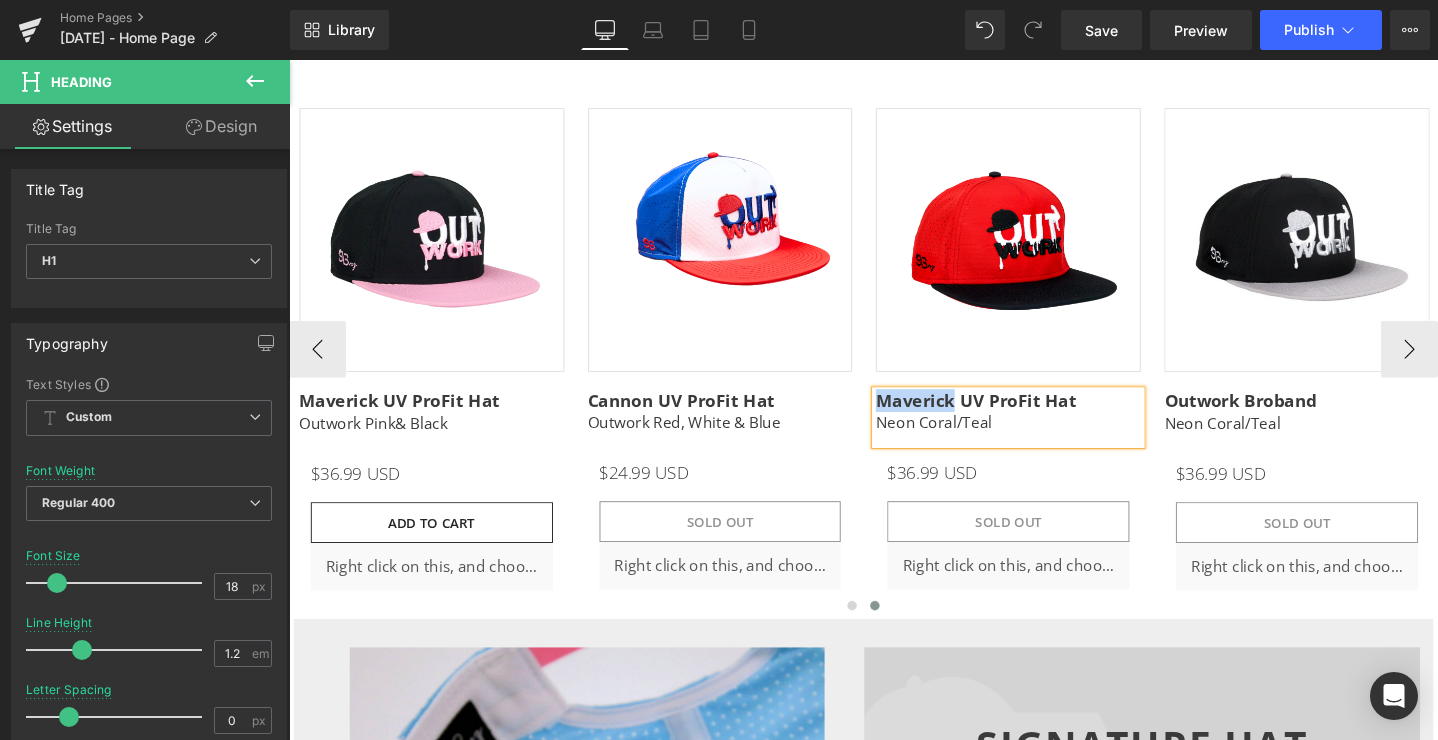drag, startPoint x: 991, startPoint y: 420, endPoint x: 914, endPoint y: 407, distance: 78.08969 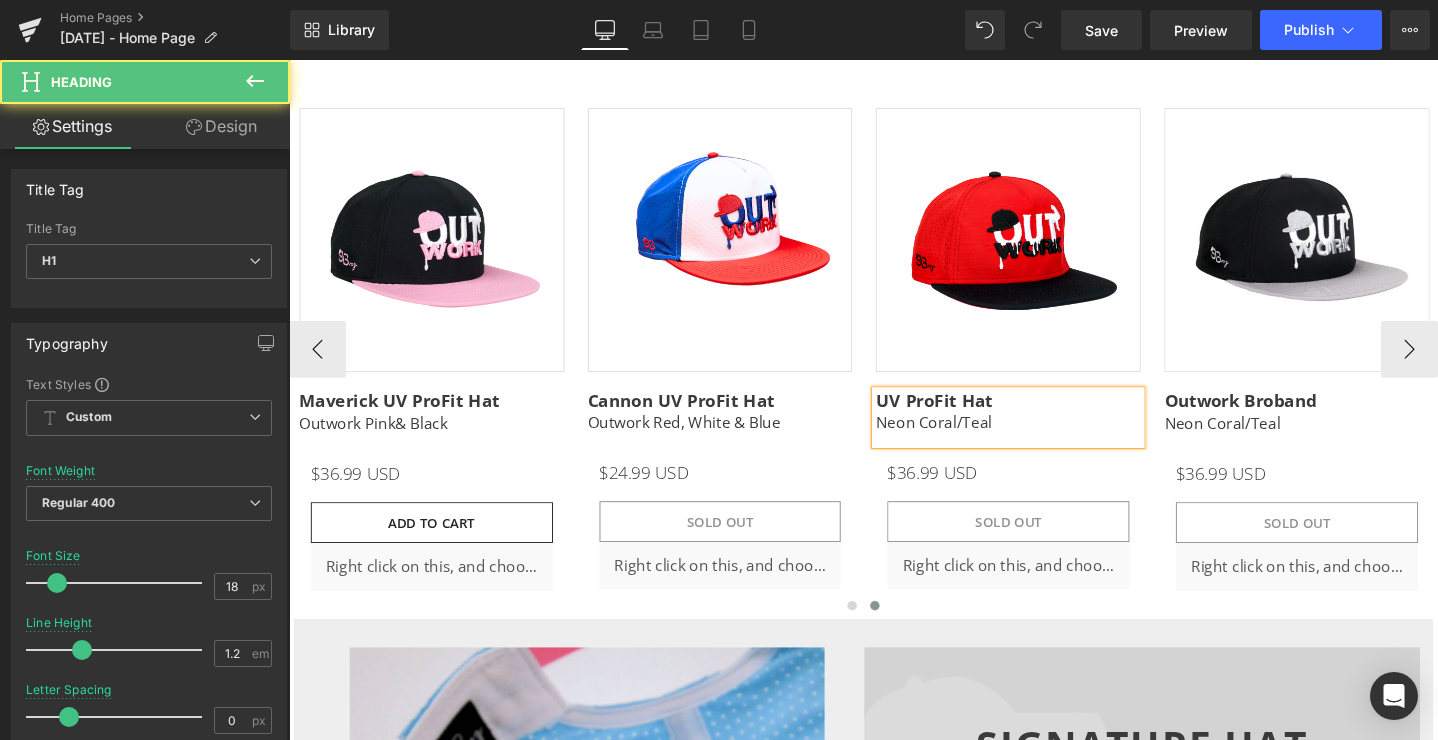 click on "Neon Coral/Teal" at bounding box center [968, 442] 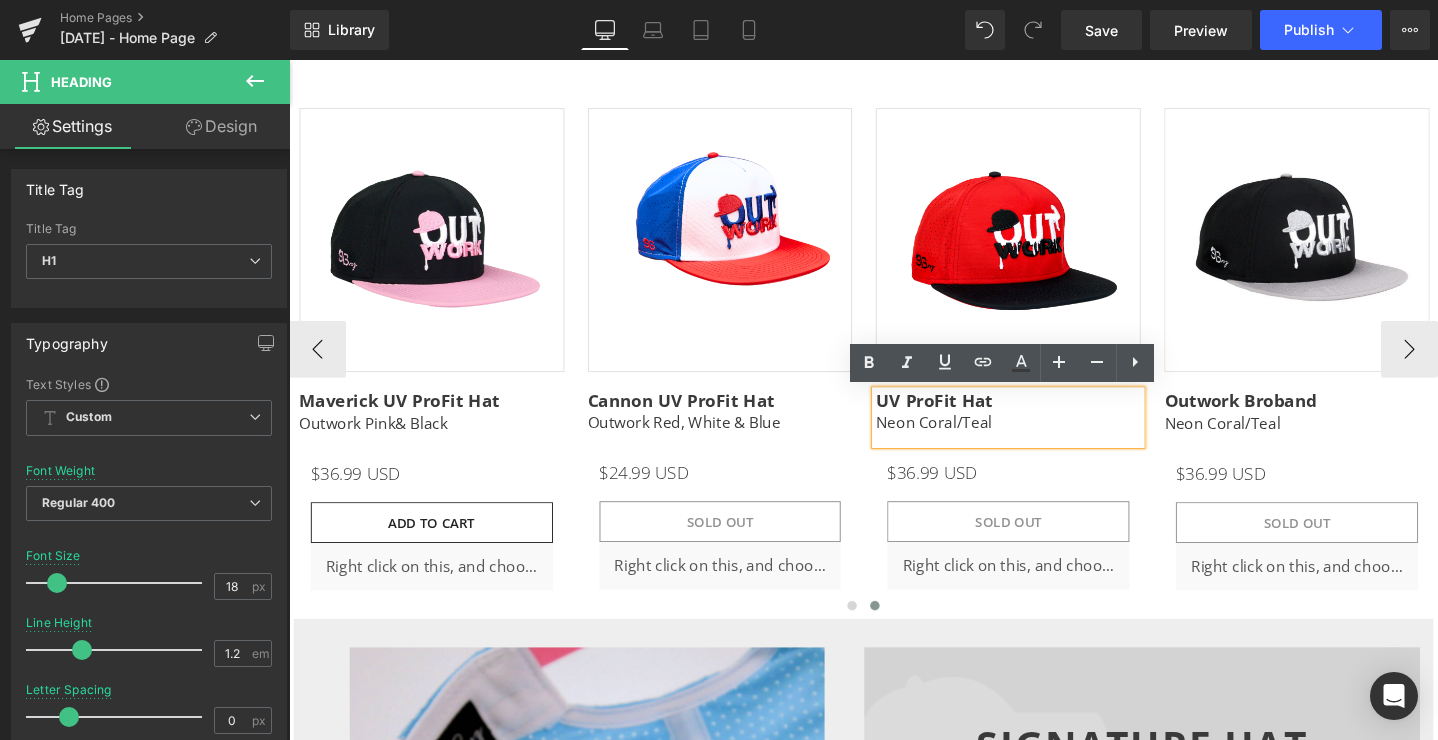 click on "Neon Coral/Teal" at bounding box center (968, 442) 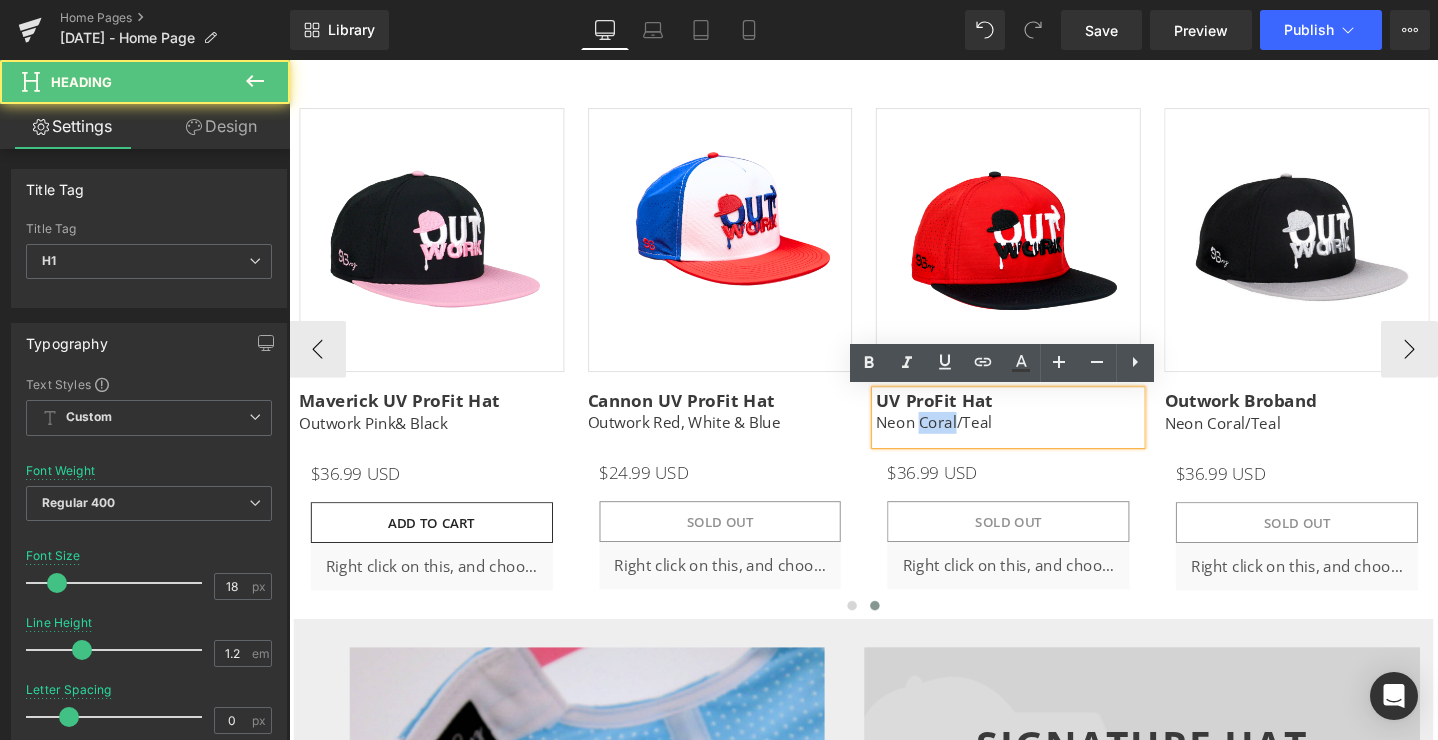 click on "Neon Coral/Teal" at bounding box center [968, 442] 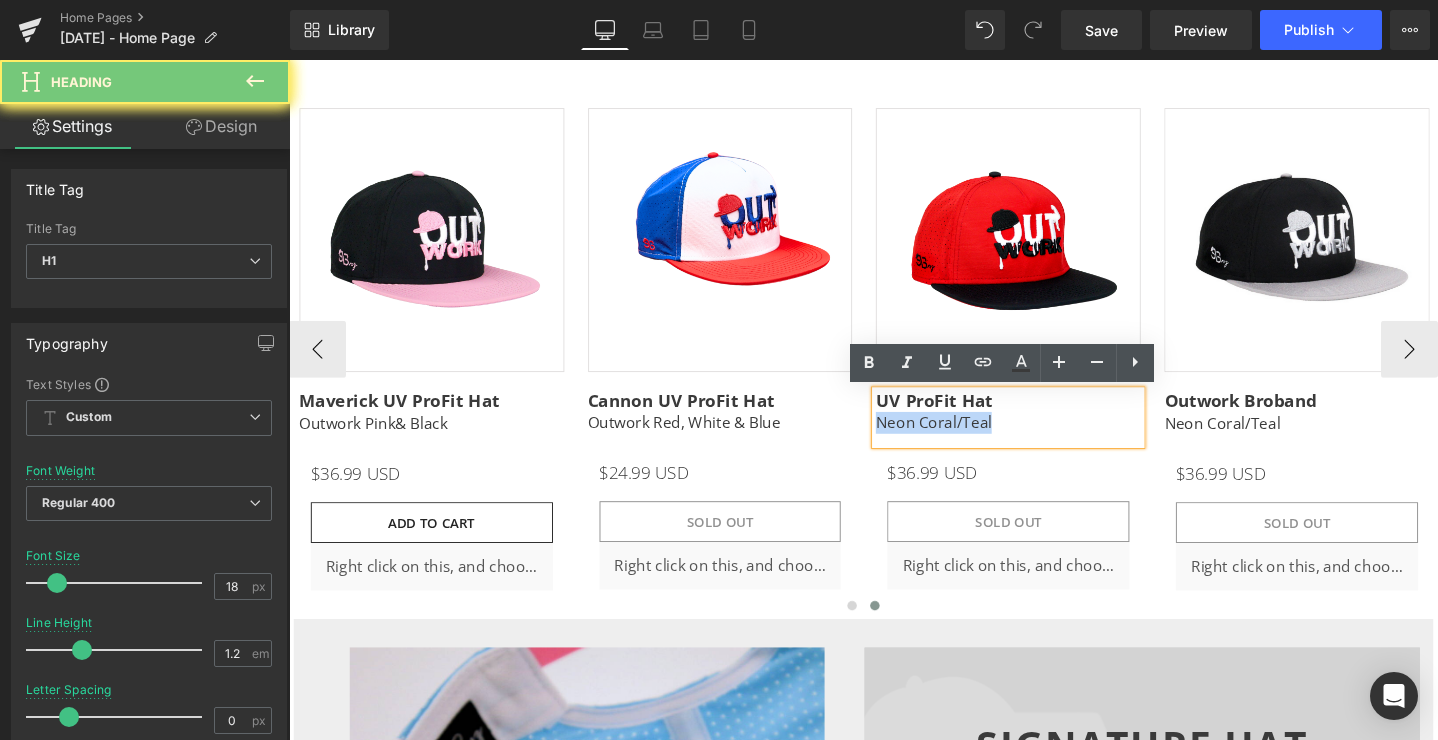 click on "Neon Coral/Teal" at bounding box center [968, 442] 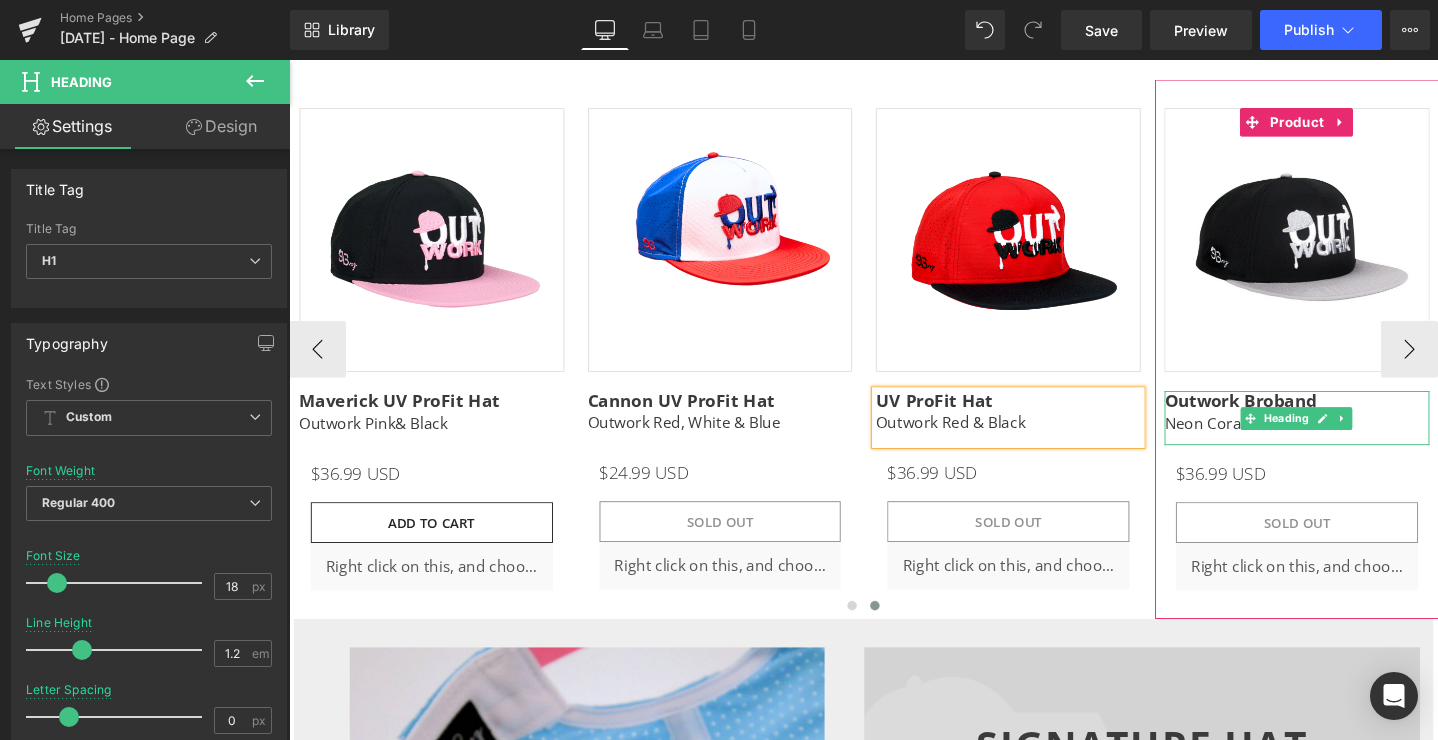 click on "Outwork Broband" at bounding box center (1291, 419) 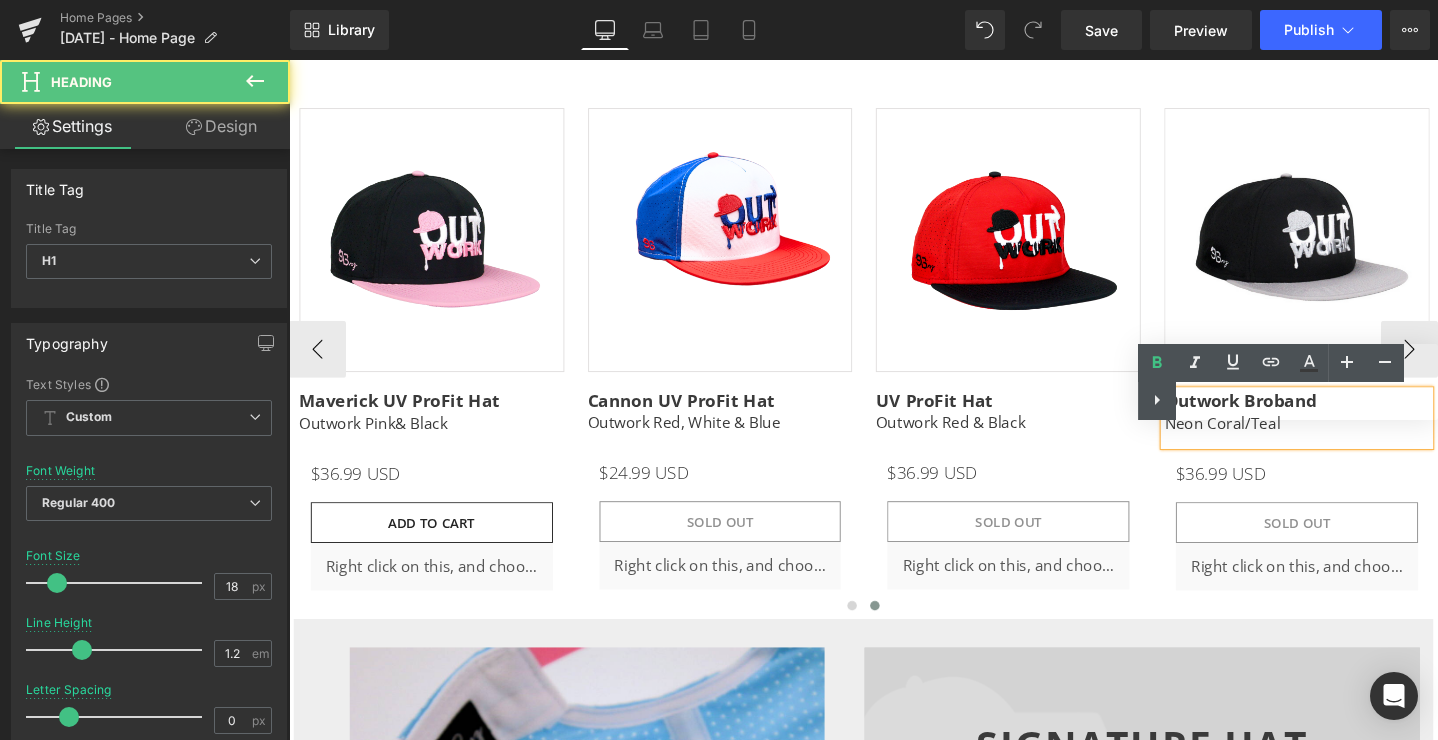 click on "Text Color Highlight Color #333333" at bounding box center (1288, 382) 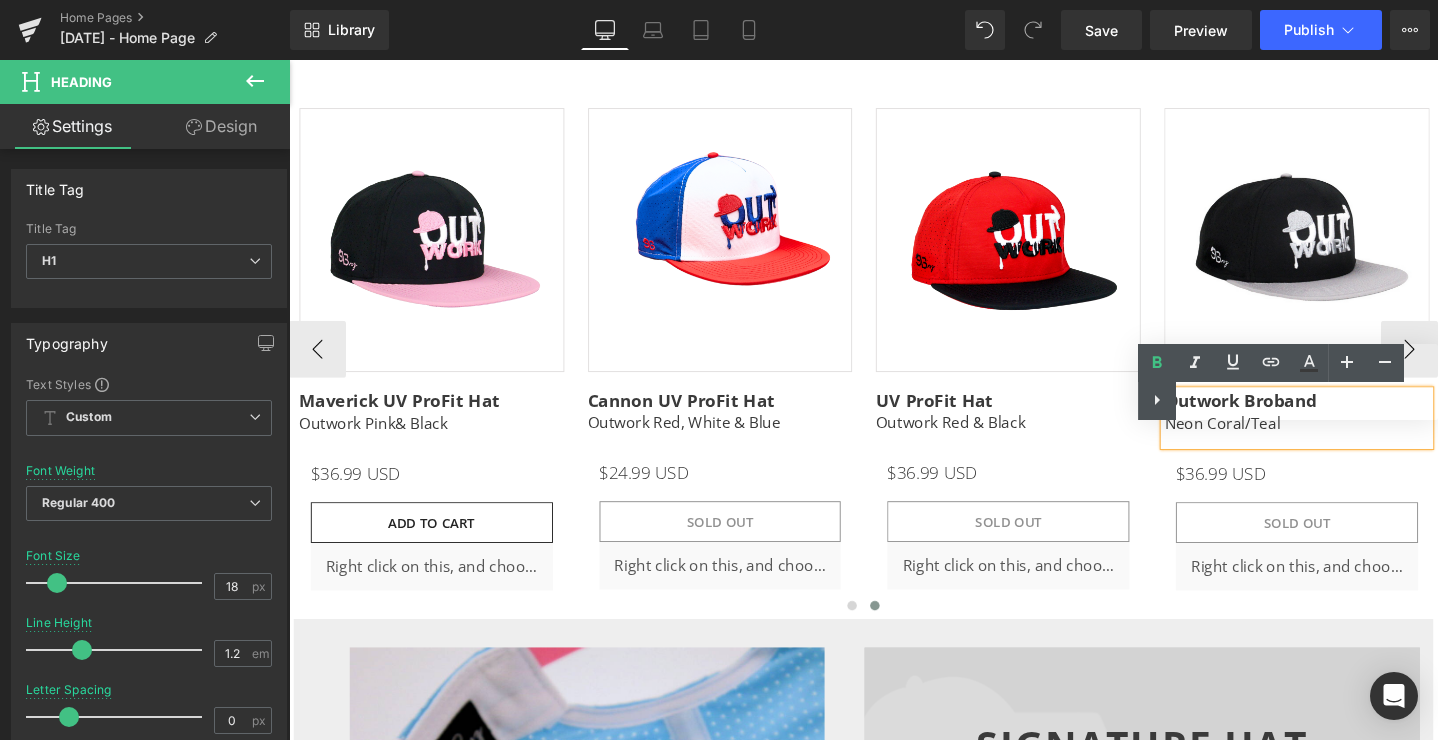 click on "Neon Coral/Teal" at bounding box center [1350, 443] 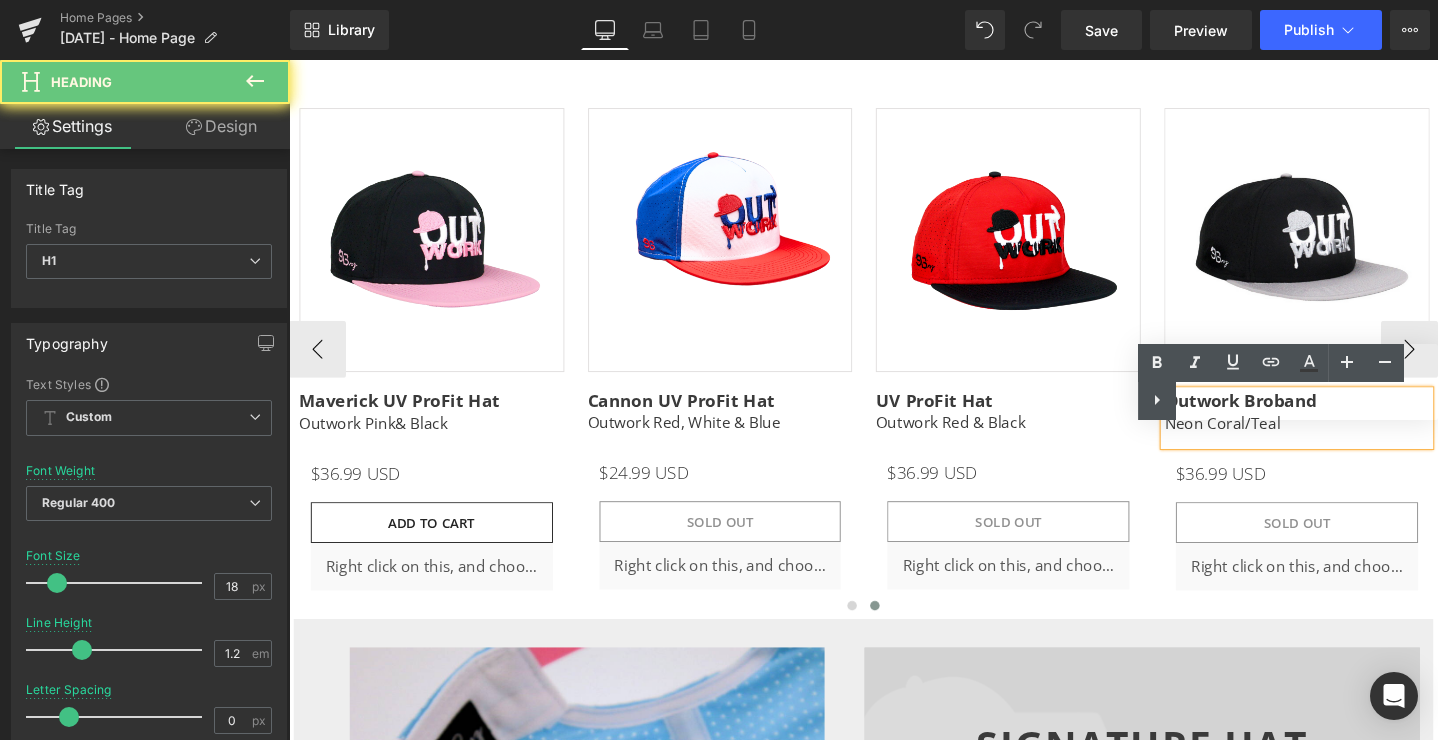 click on "Neon Coral/Teal" at bounding box center [1350, 443] 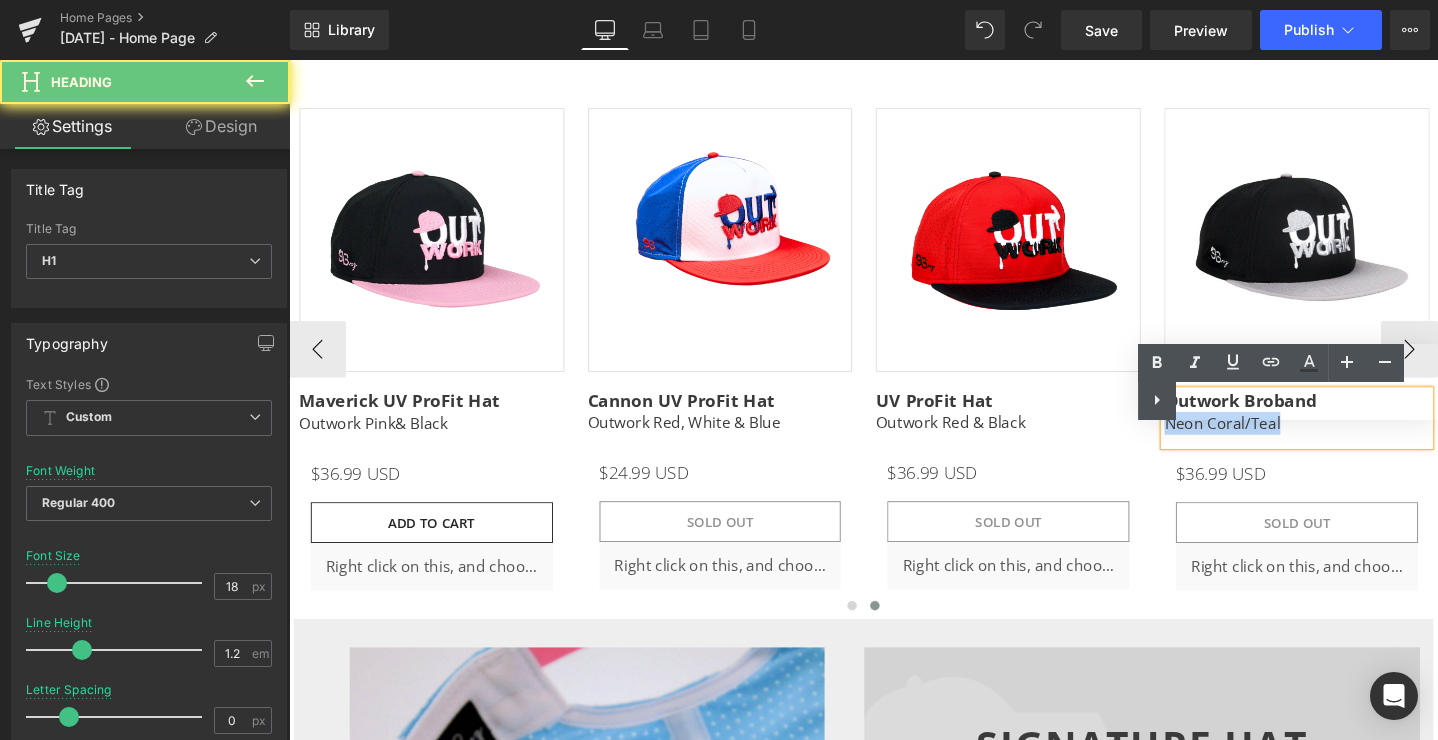 click on "Neon Coral/Teal" at bounding box center [1350, 443] 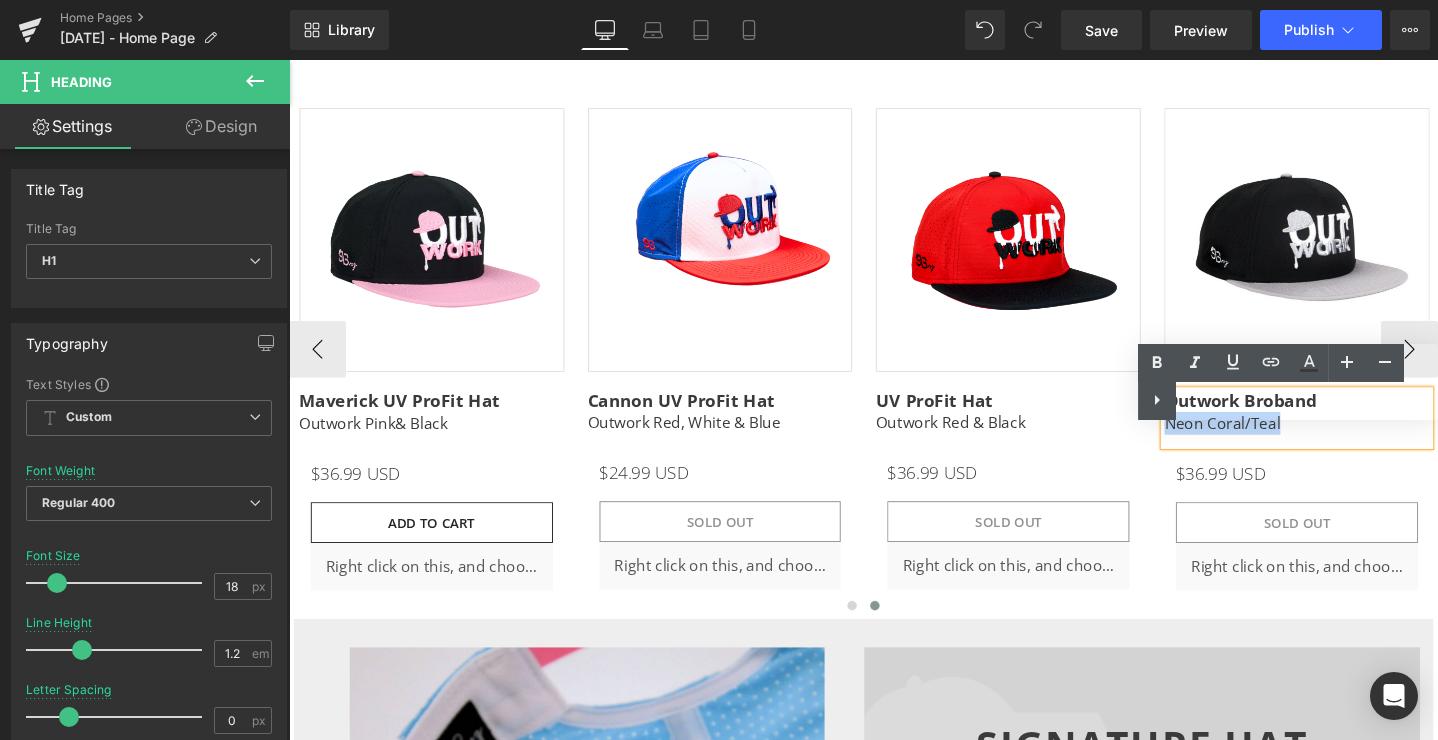 drag, startPoint x: 1340, startPoint y: 449, endPoint x: 1267, endPoint y: 403, distance: 86.28442 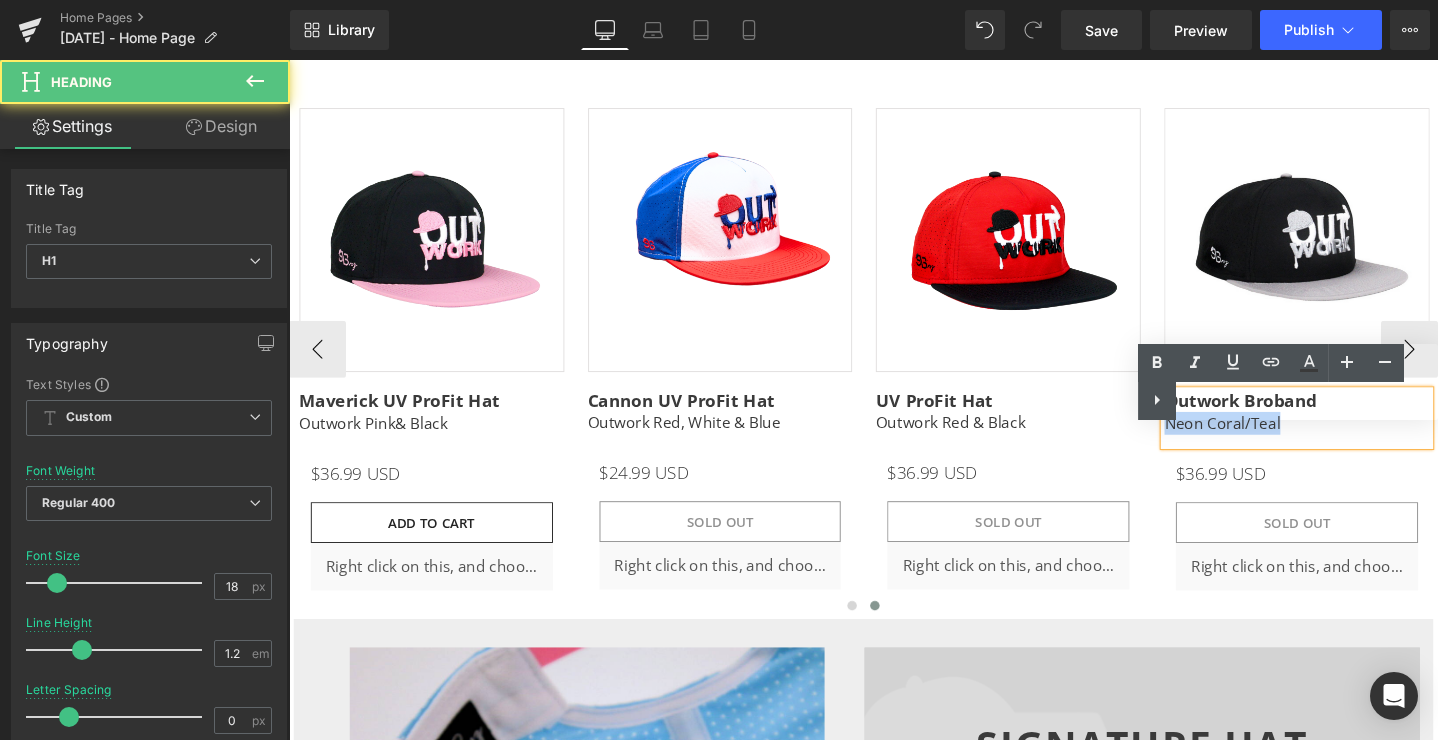 drag, startPoint x: 1340, startPoint y: 445, endPoint x: 1253, endPoint y: 409, distance: 94.15413 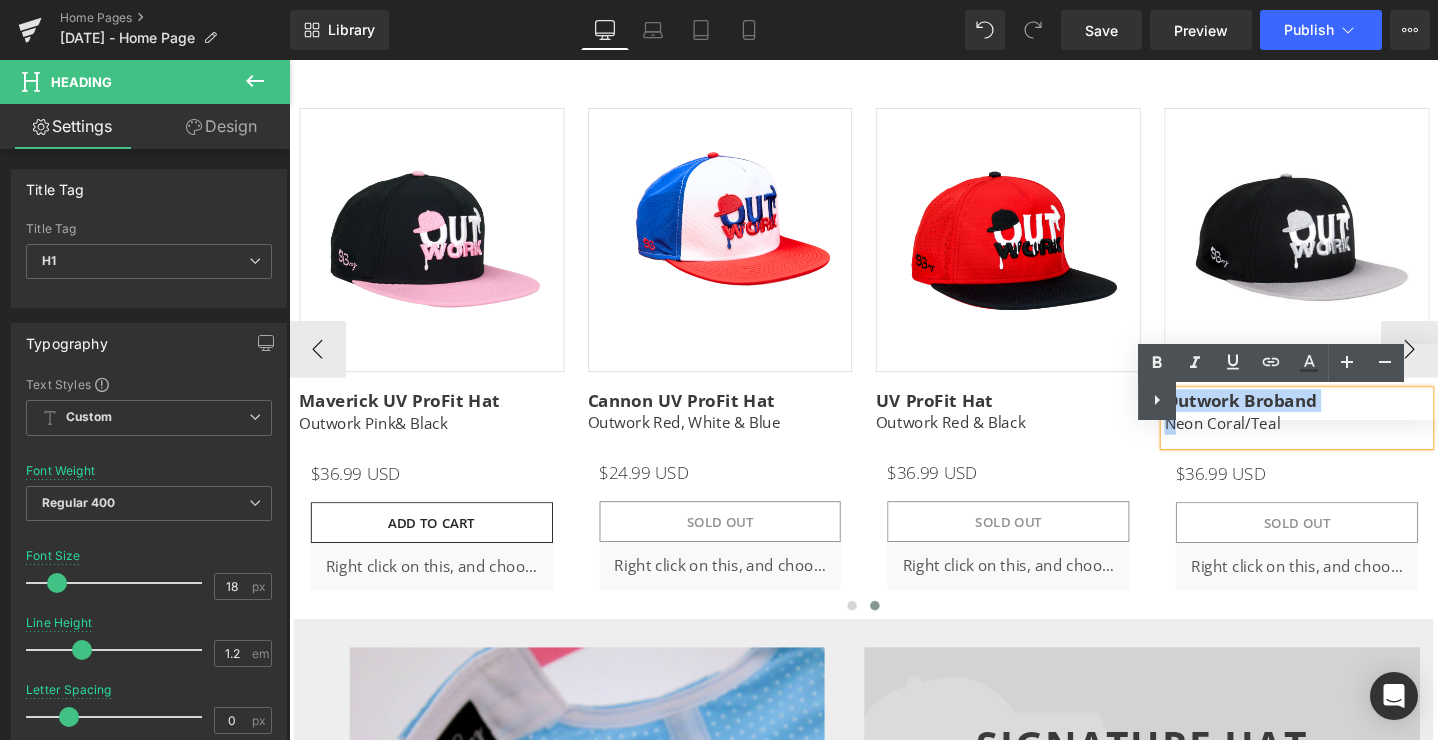drag, startPoint x: 1225, startPoint y: 447, endPoint x: 1236, endPoint y: 396, distance: 52.17279 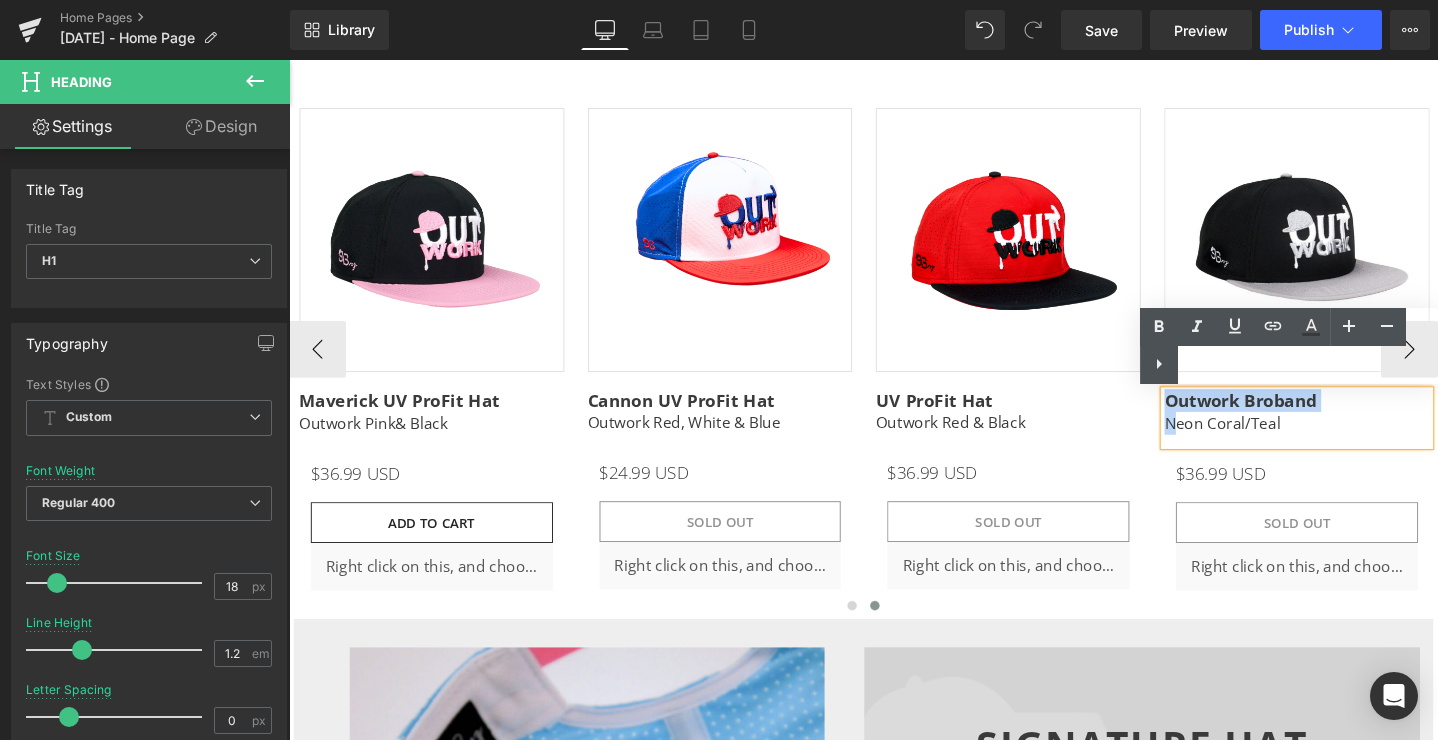 paste 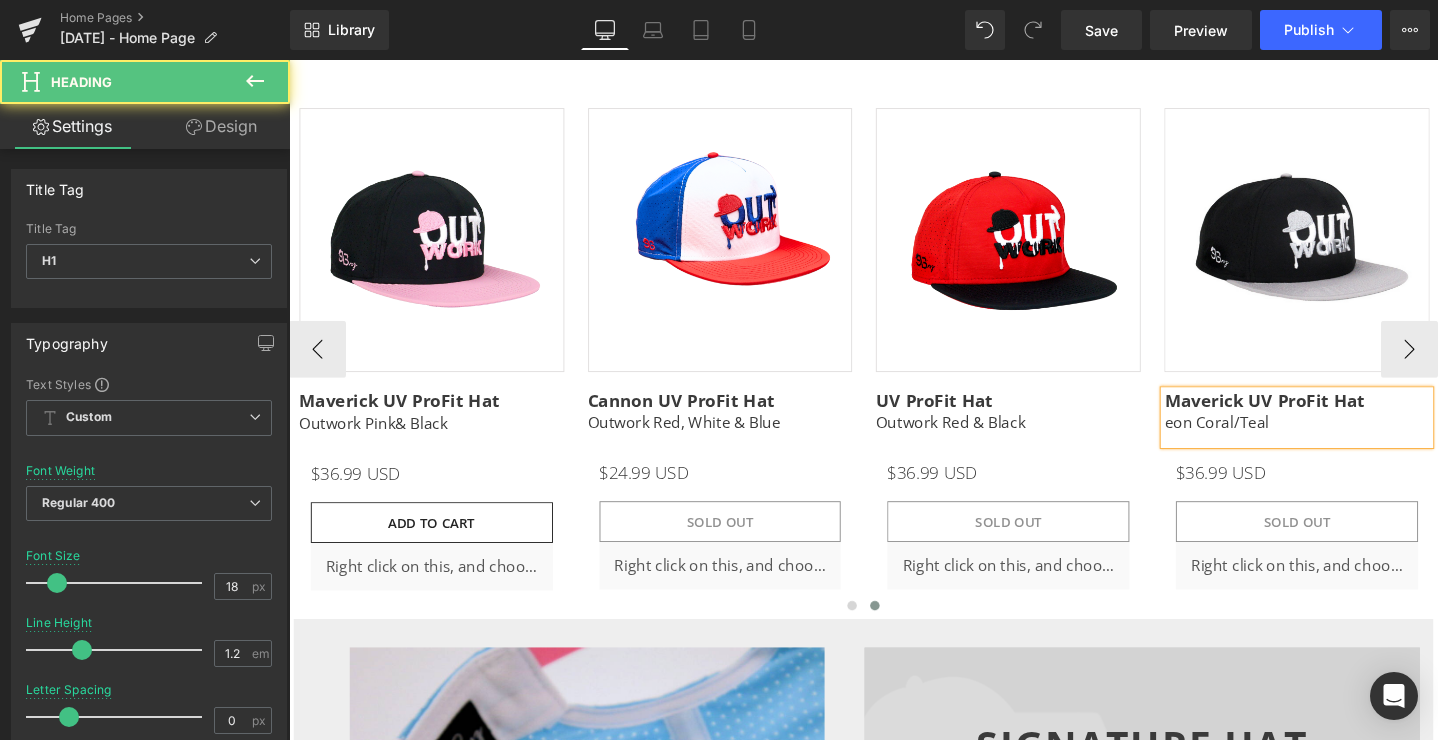 click on "Maverick UV ProFit Hat" at bounding box center (1316, 419) 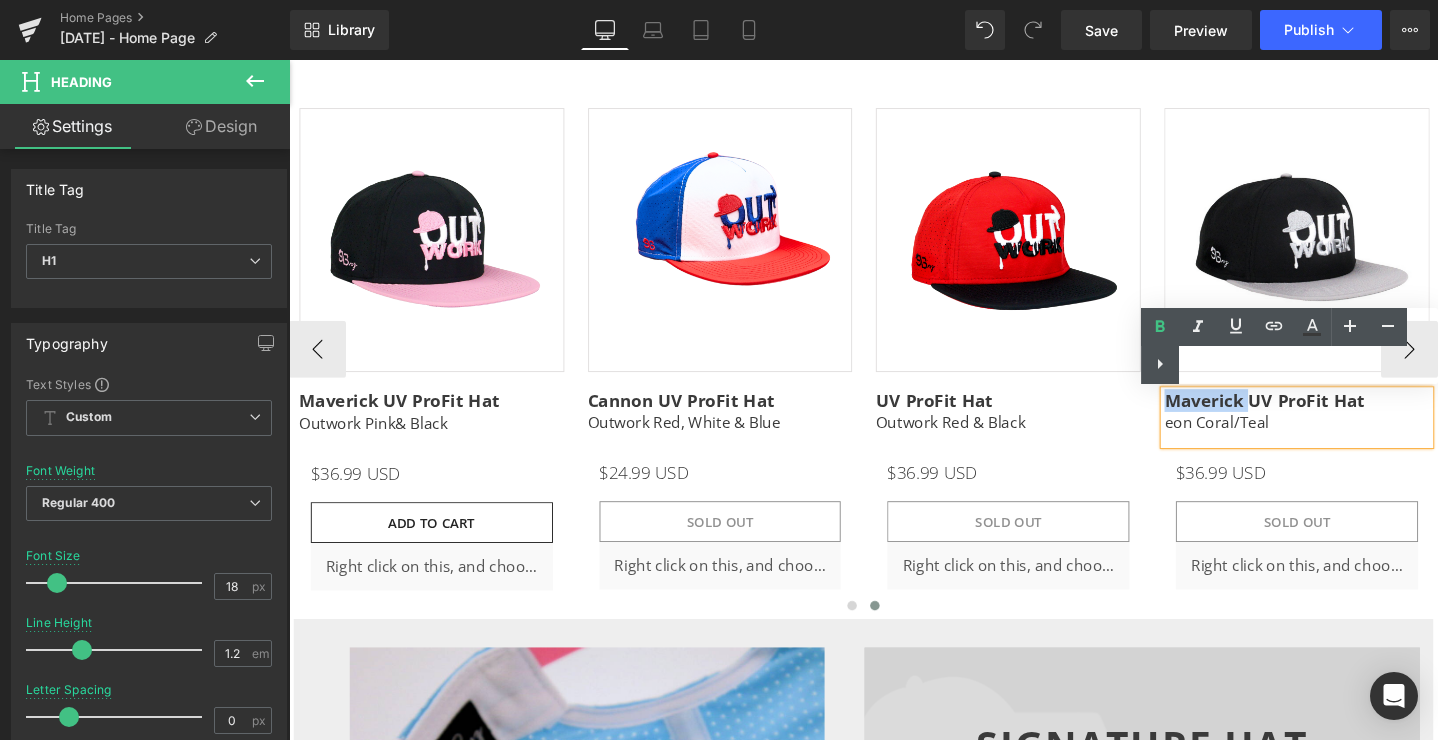 drag, startPoint x: 1296, startPoint y: 424, endPoint x: 1214, endPoint y: 418, distance: 82.219215 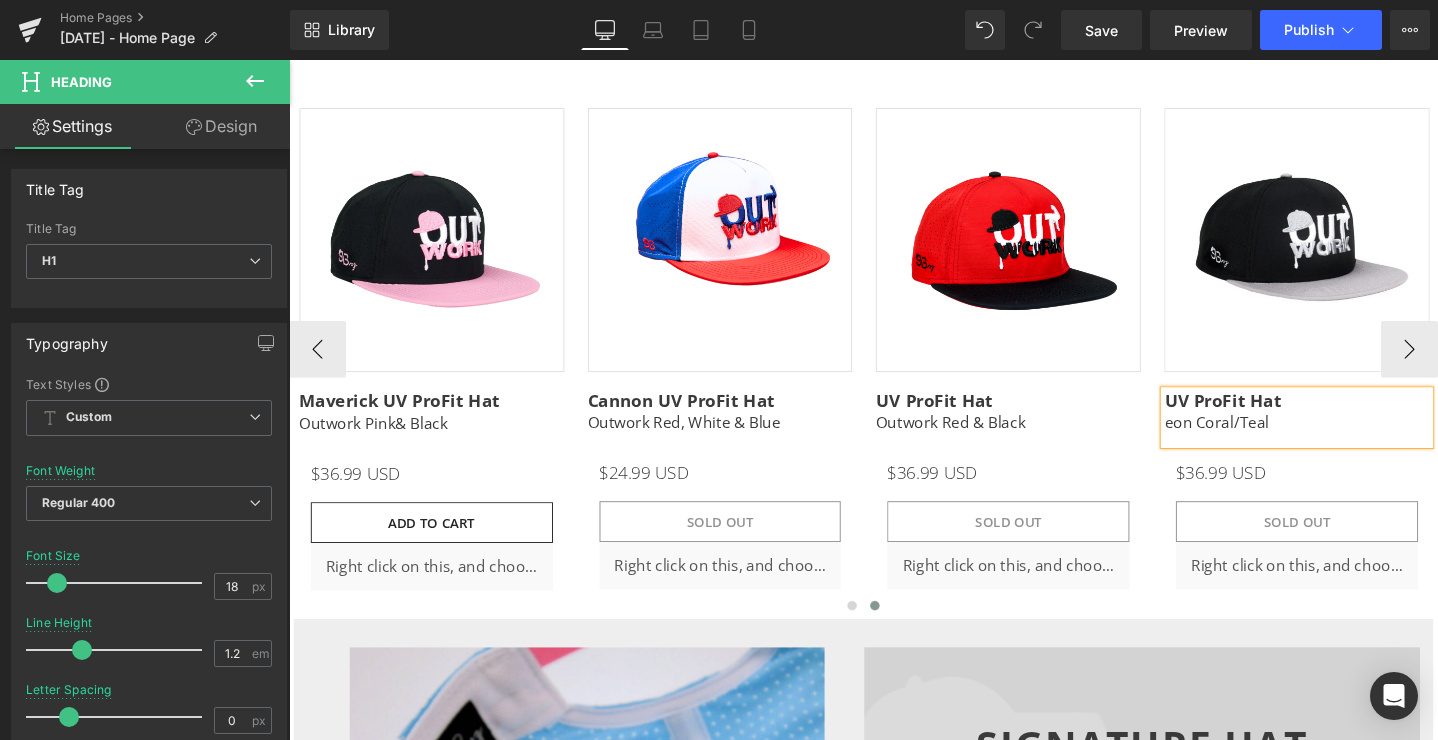 click on "eon Coral/Teal" at bounding box center [1266, 442] 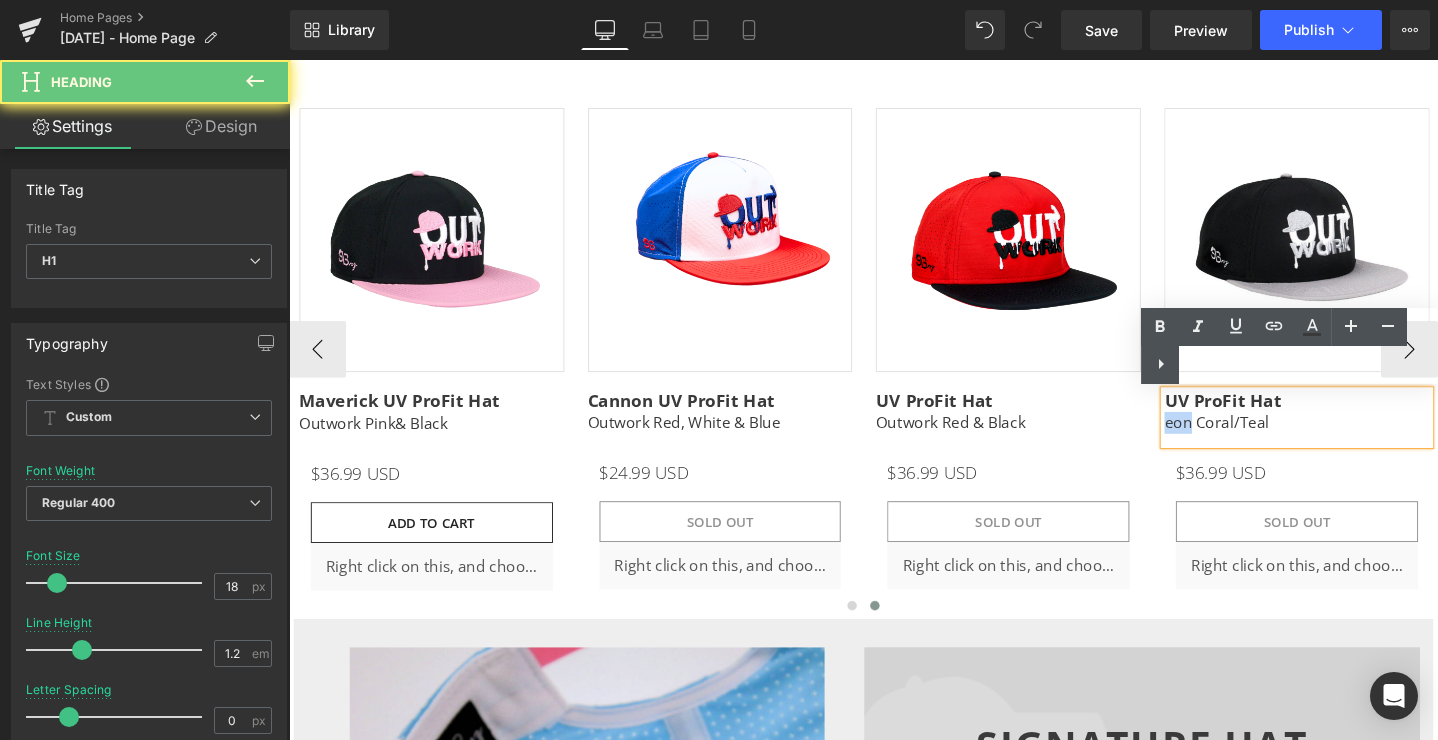 click on "eon Coral/Teal" at bounding box center (1266, 442) 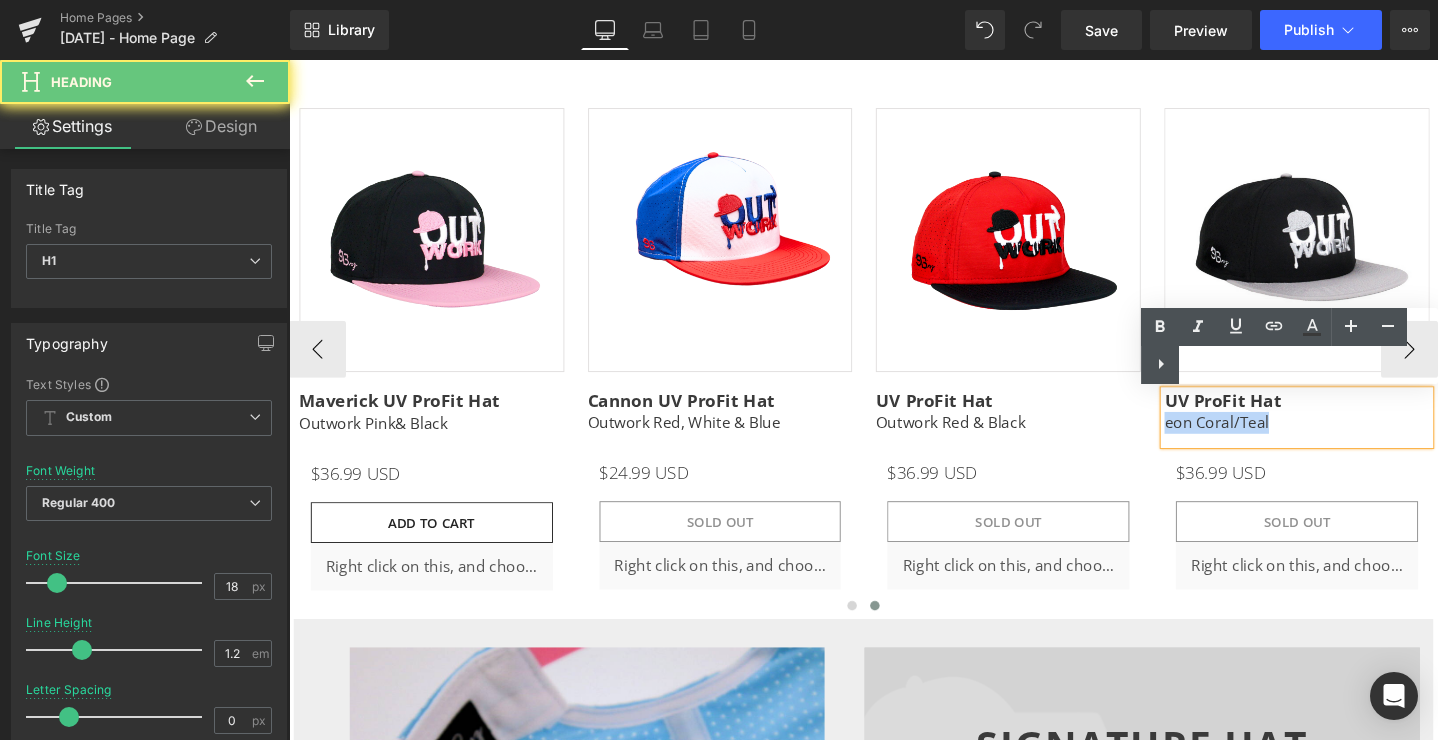 click on "eon Coral/Teal" at bounding box center (1266, 442) 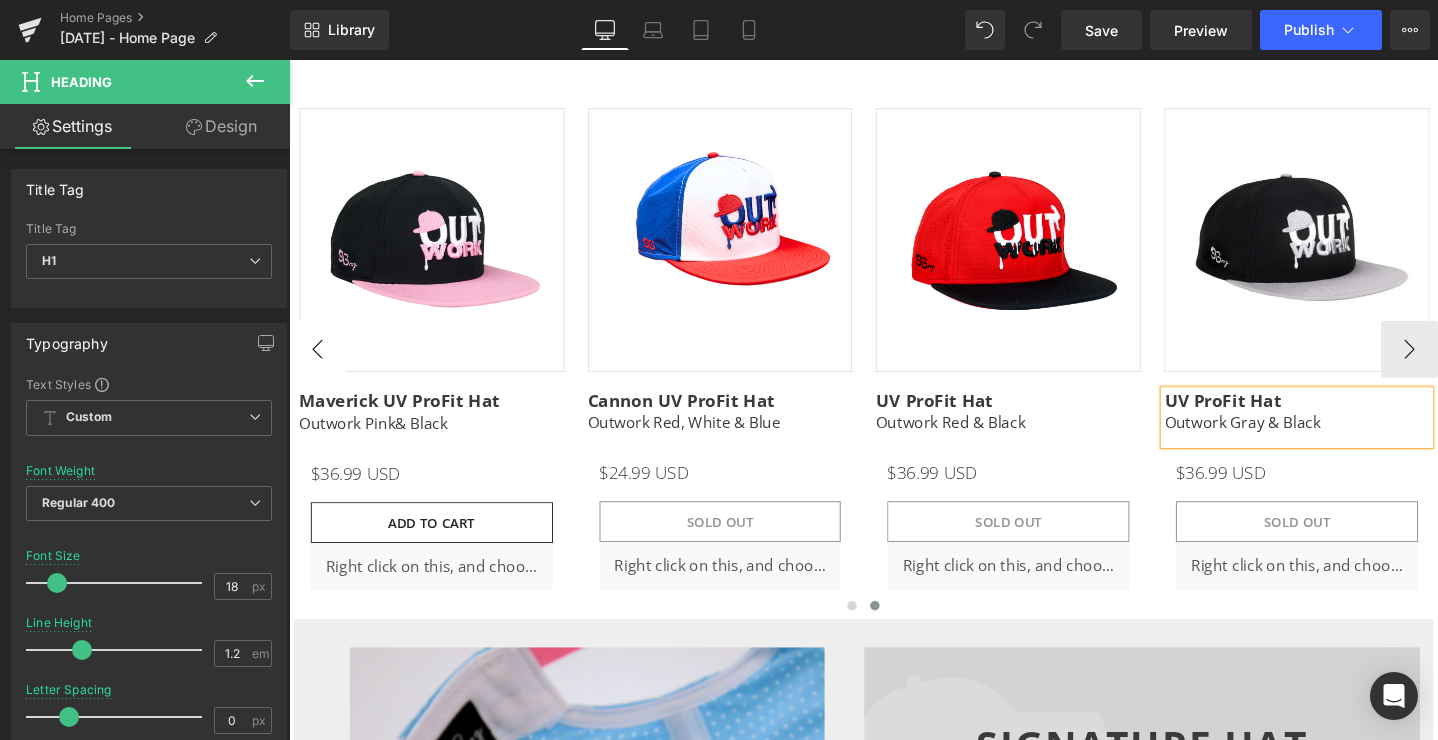 click on "‹" at bounding box center (319, 365) 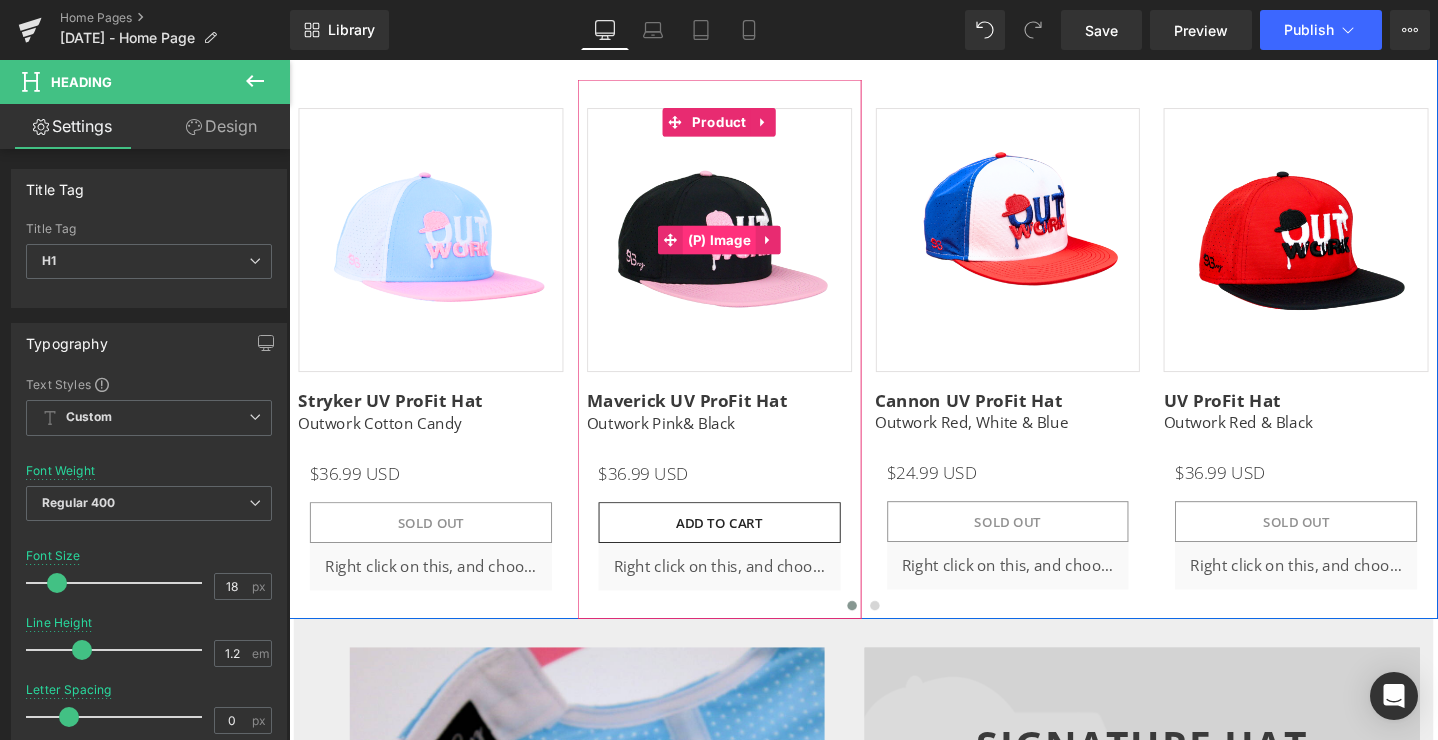 click on "(P) Image" at bounding box center (742, 250) 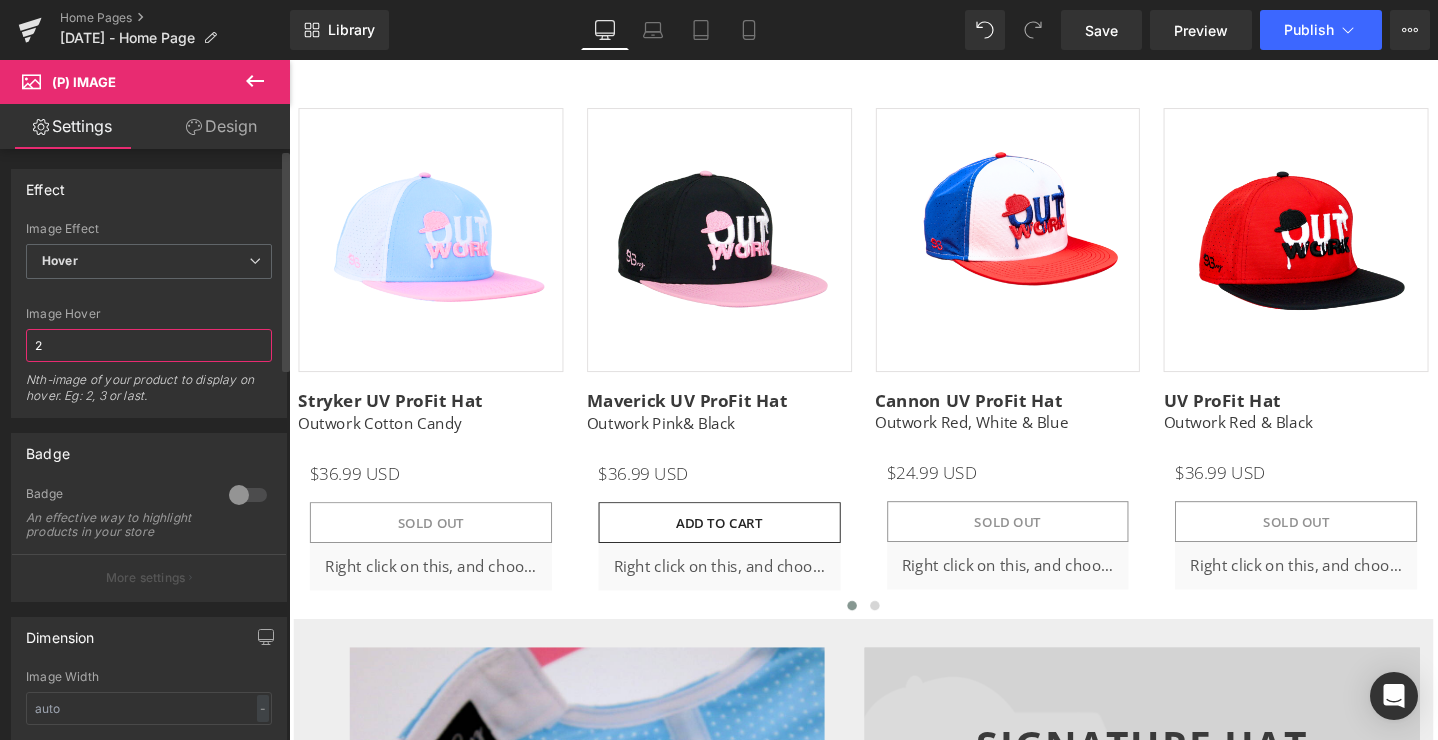click on "2" at bounding box center [149, 345] 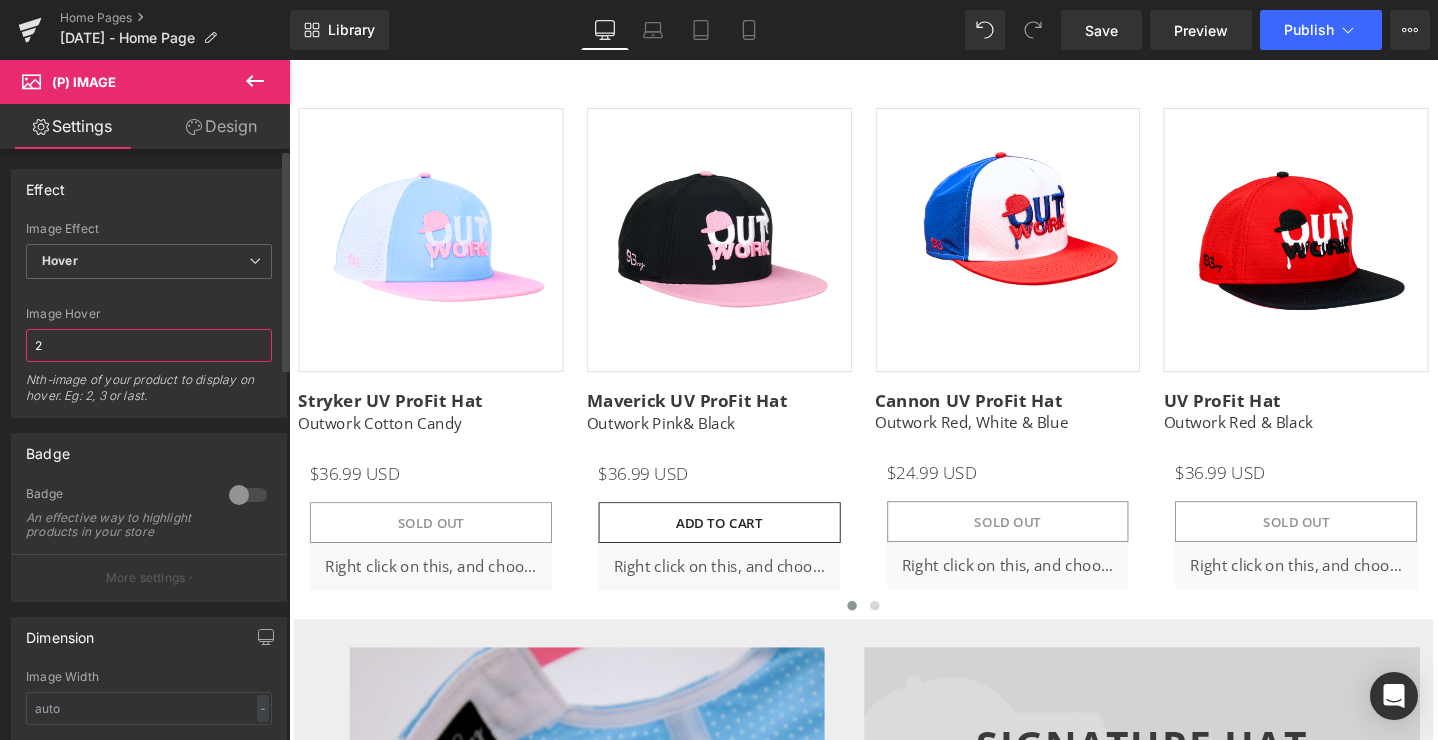 click on "2" at bounding box center [149, 345] 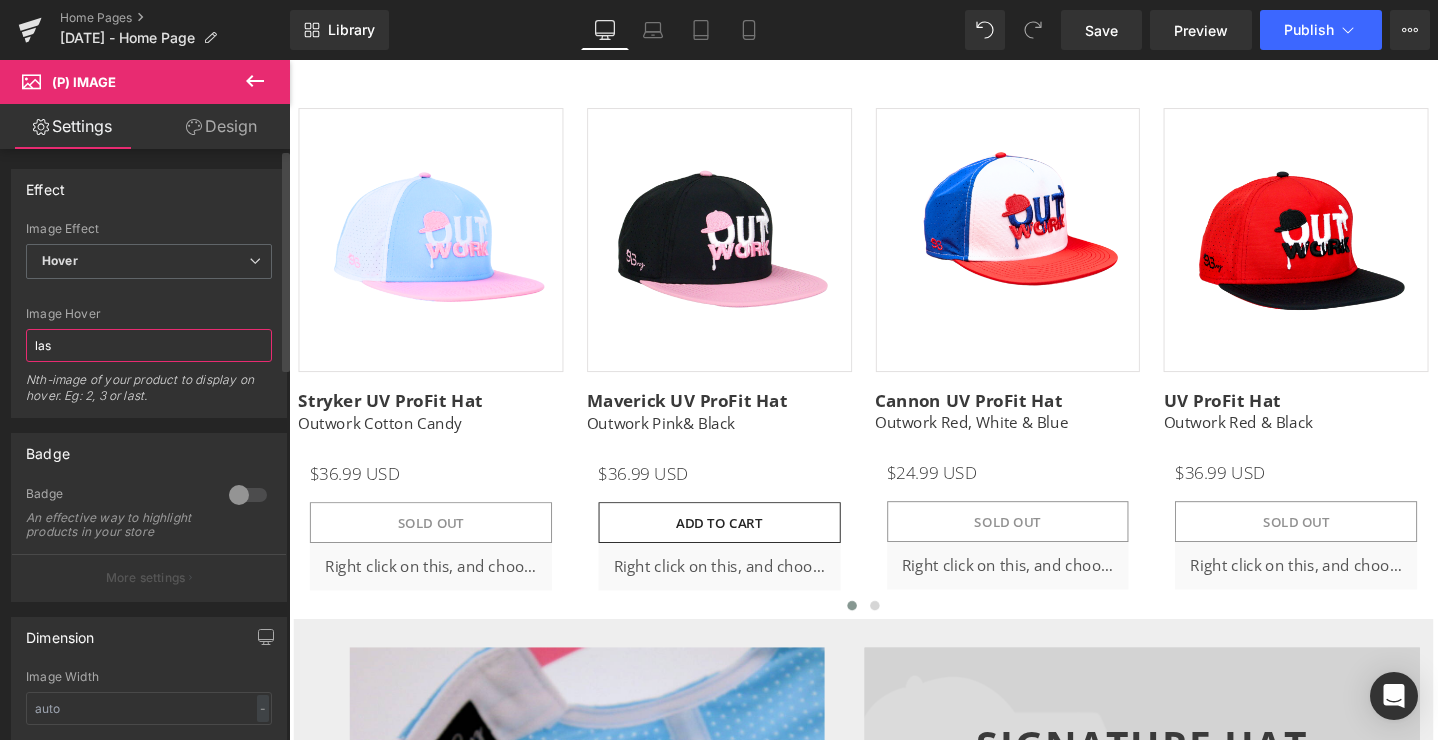 type on "last" 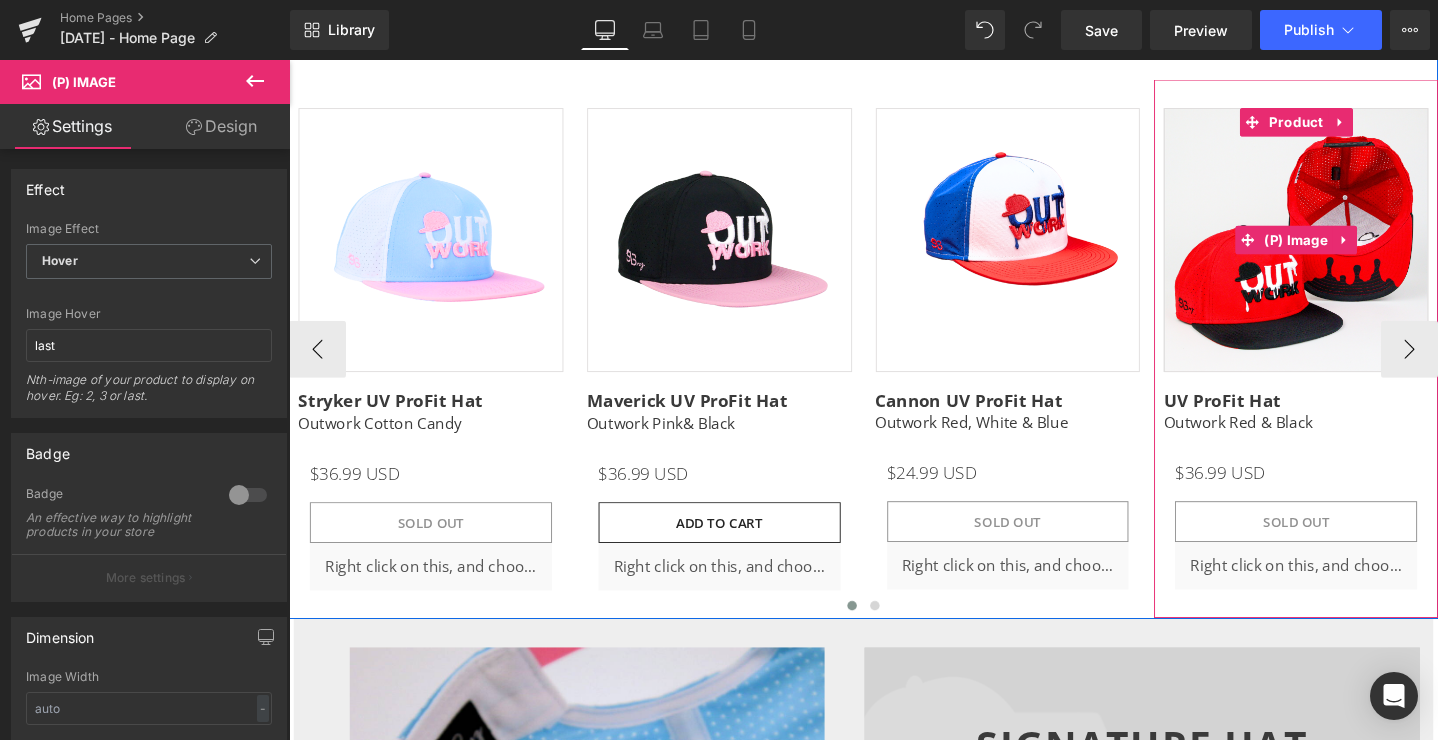 click at bounding box center (1349, 250) 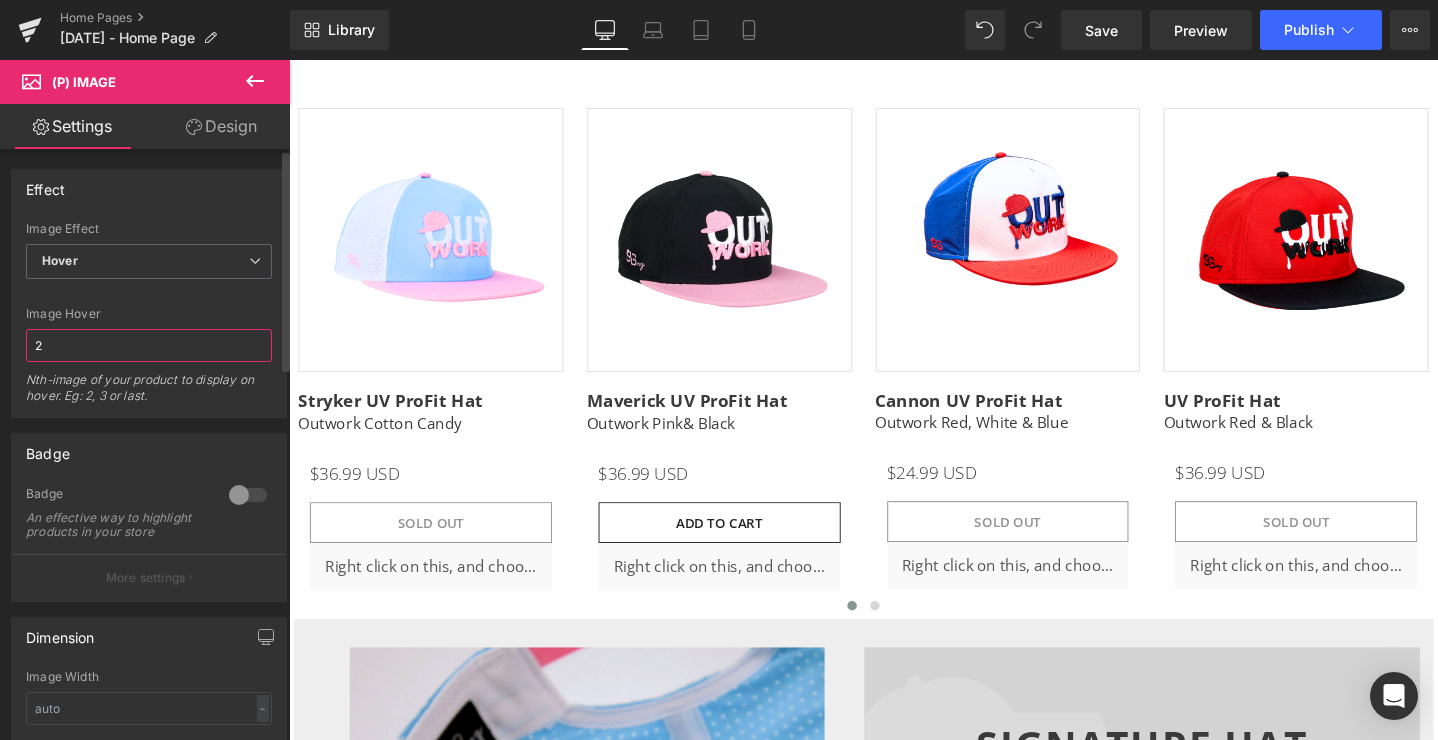 click on "2" at bounding box center [149, 345] 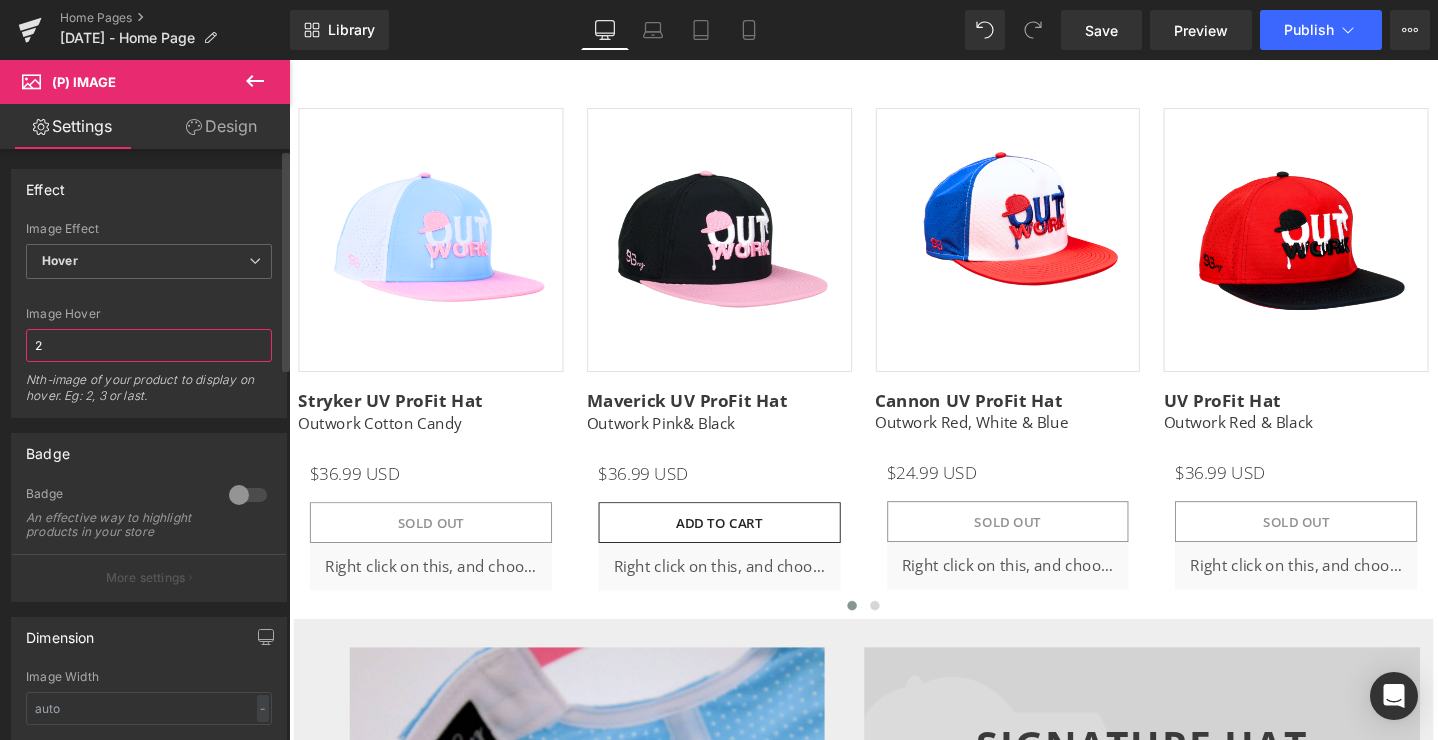 click on "2" at bounding box center (149, 345) 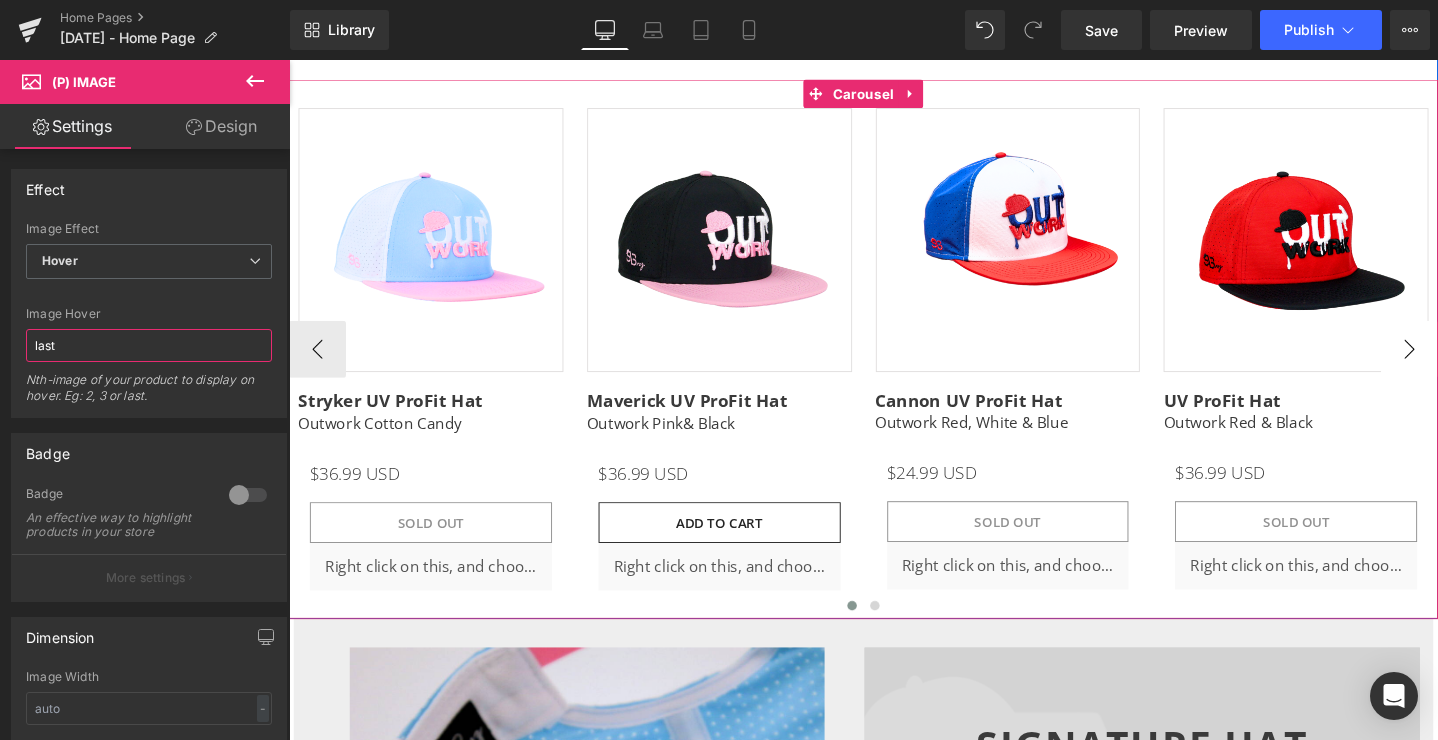 type on "last" 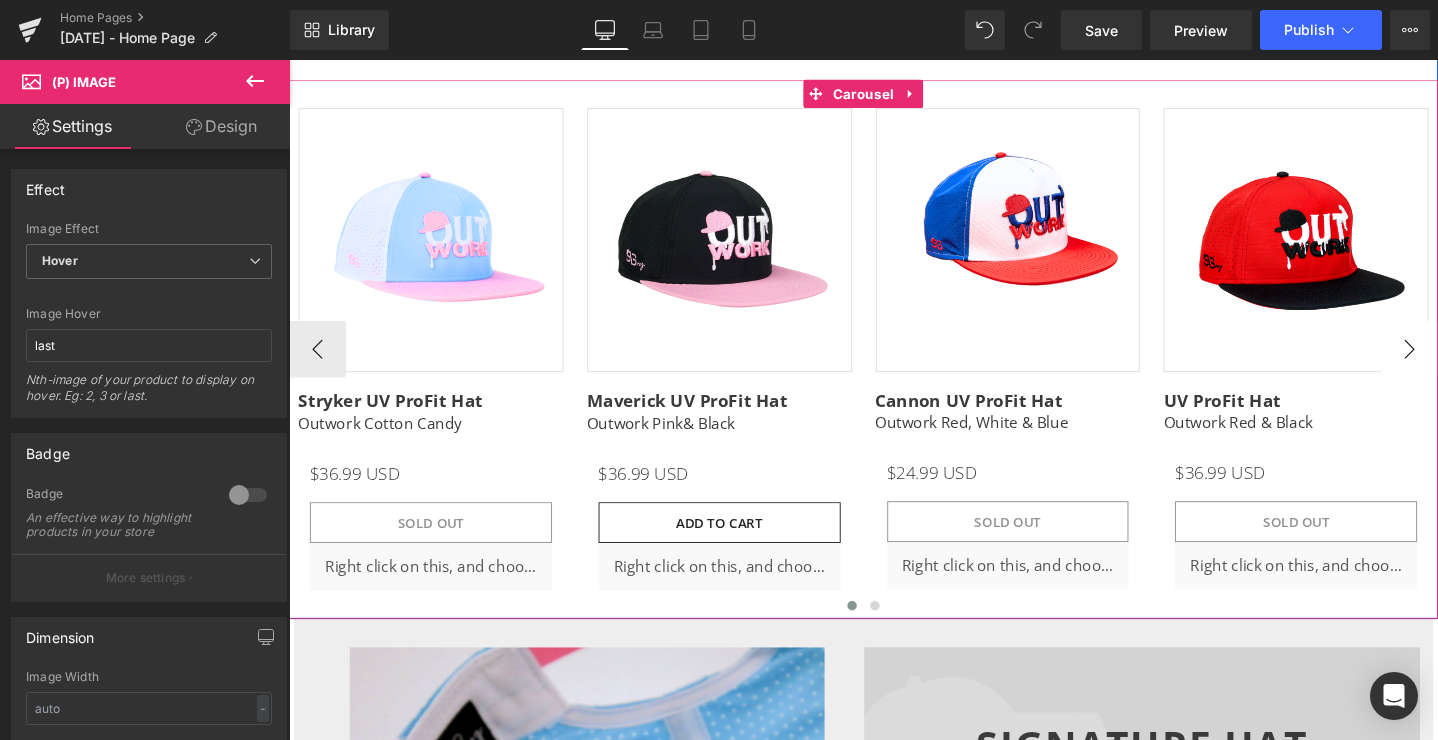 click on "›" at bounding box center (1469, 365) 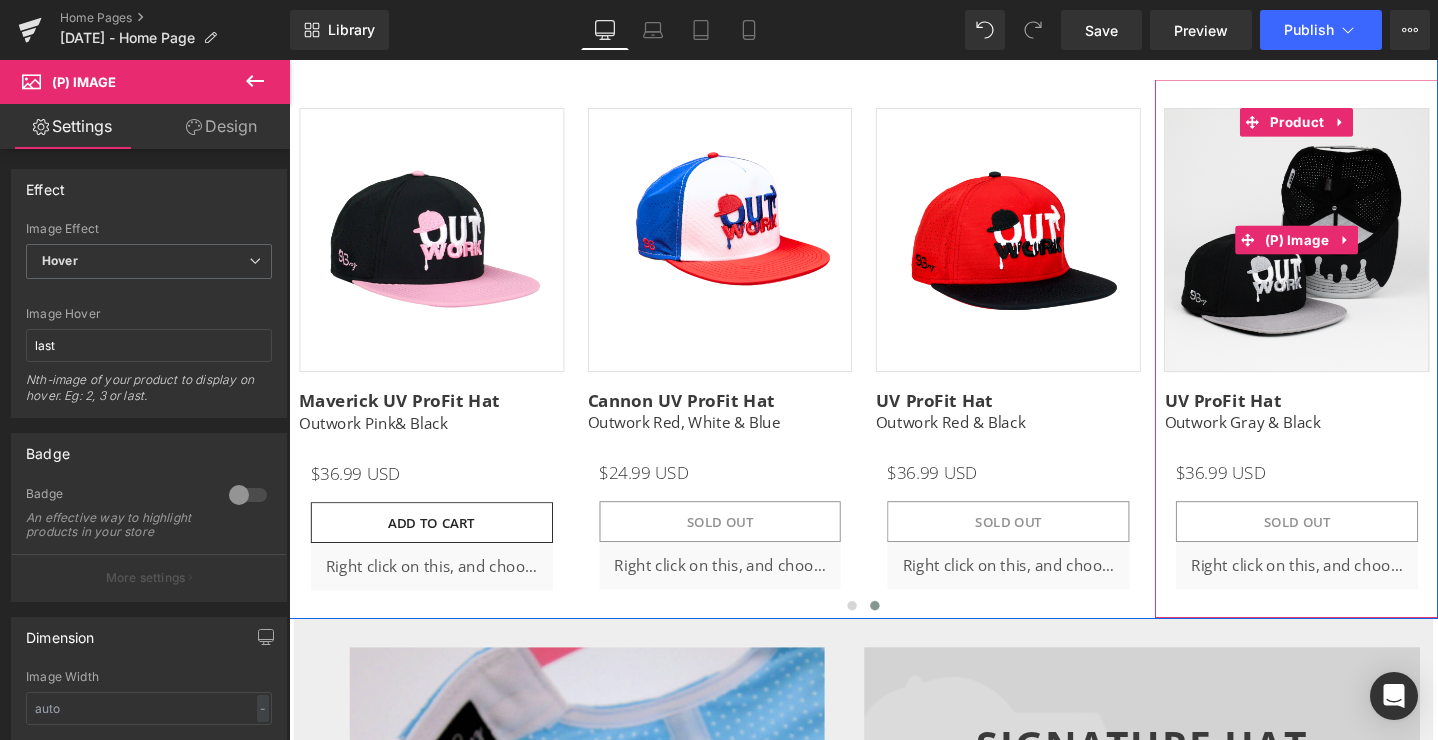 click at bounding box center (1350, 250) 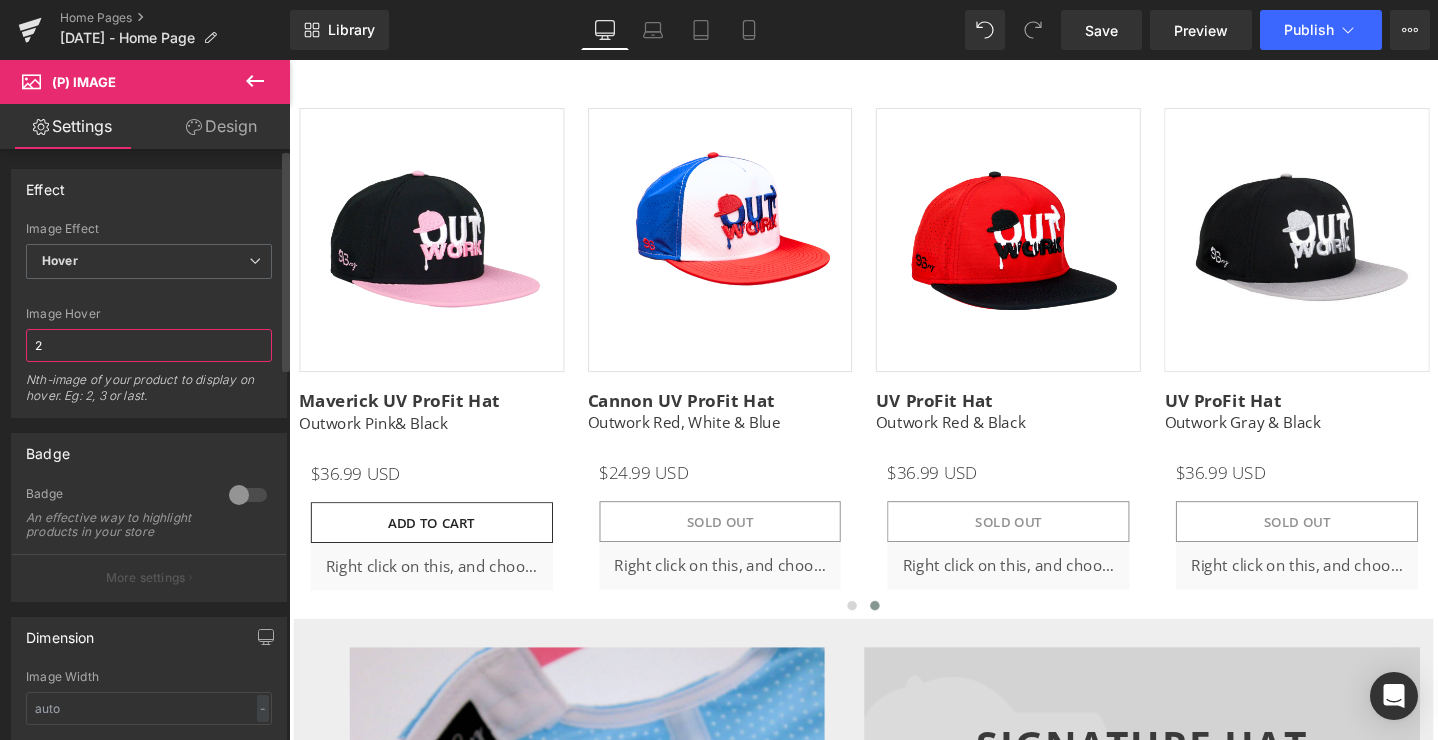 click on "2" at bounding box center [149, 345] 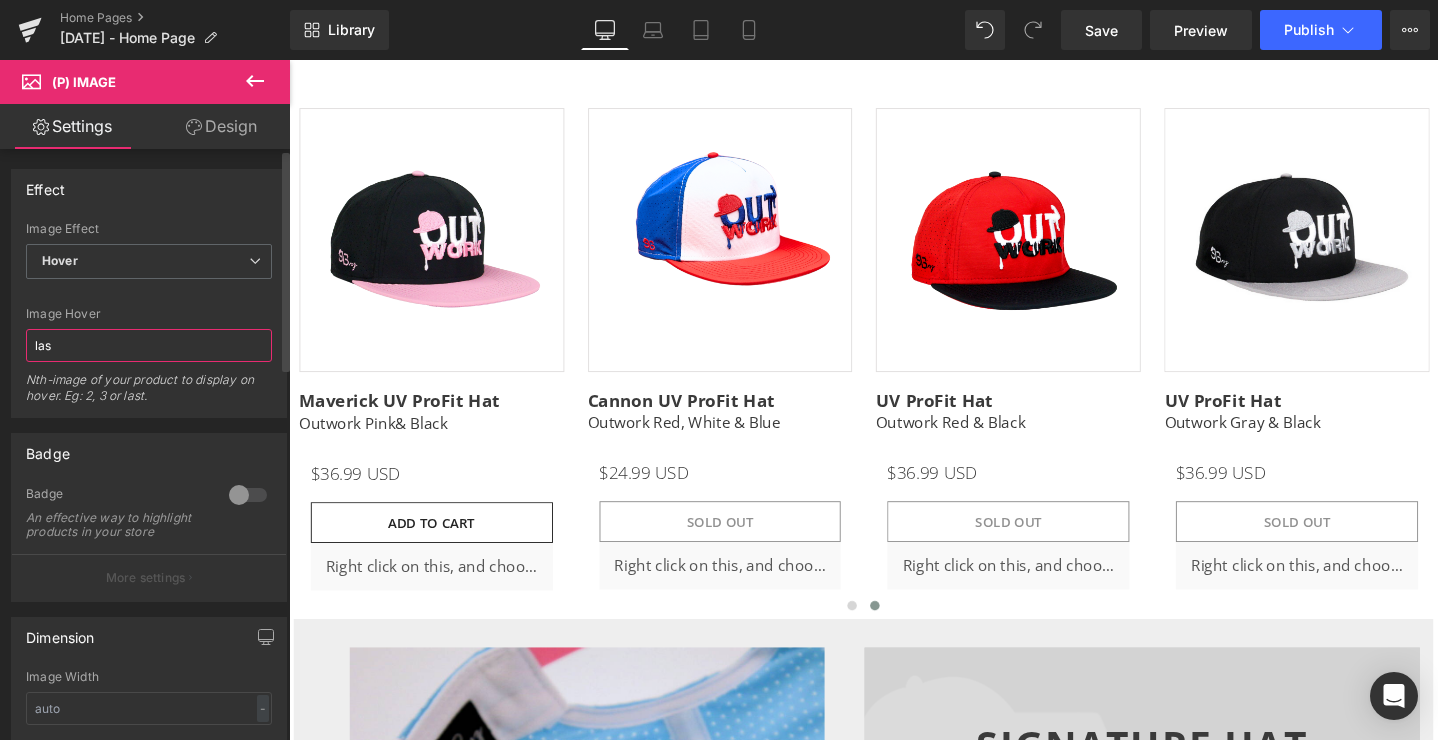 type on "last" 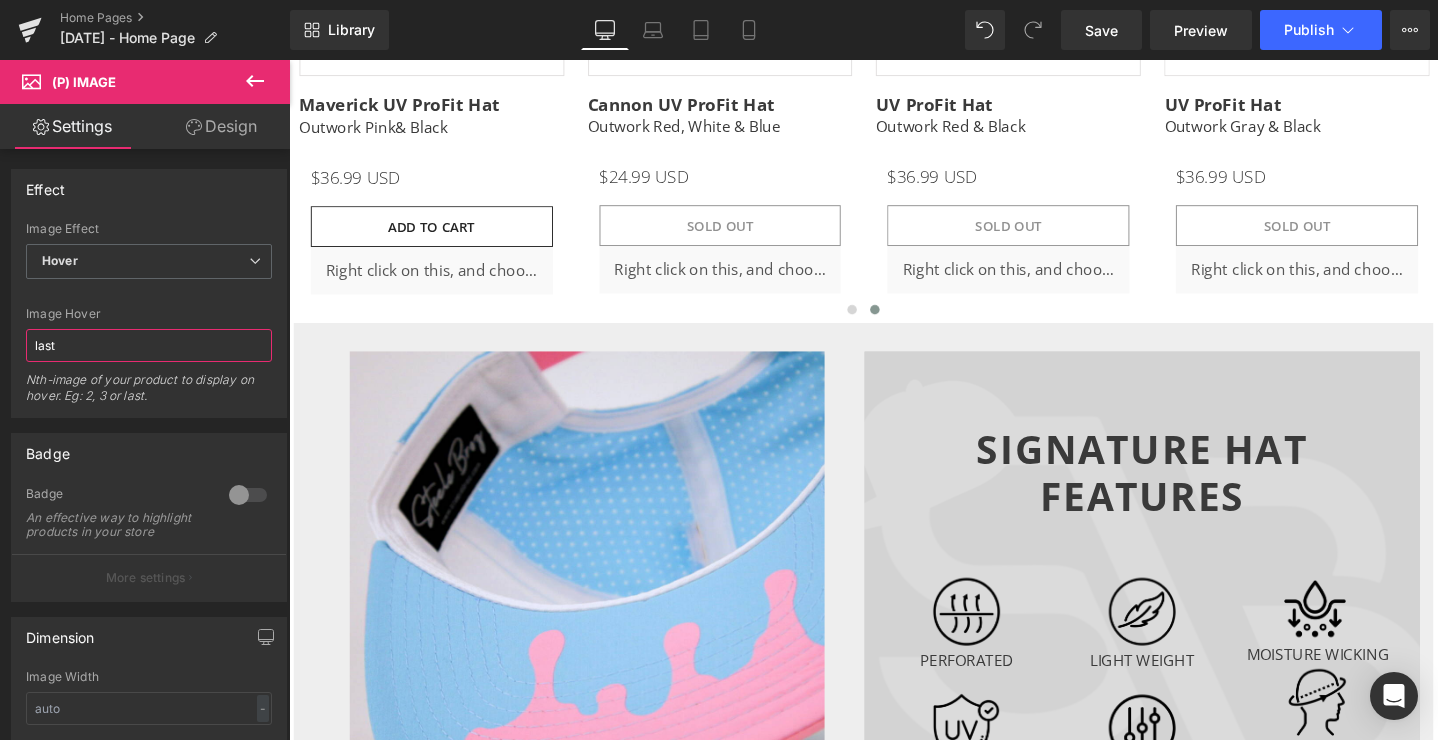scroll, scrollTop: 6837, scrollLeft: 0, axis: vertical 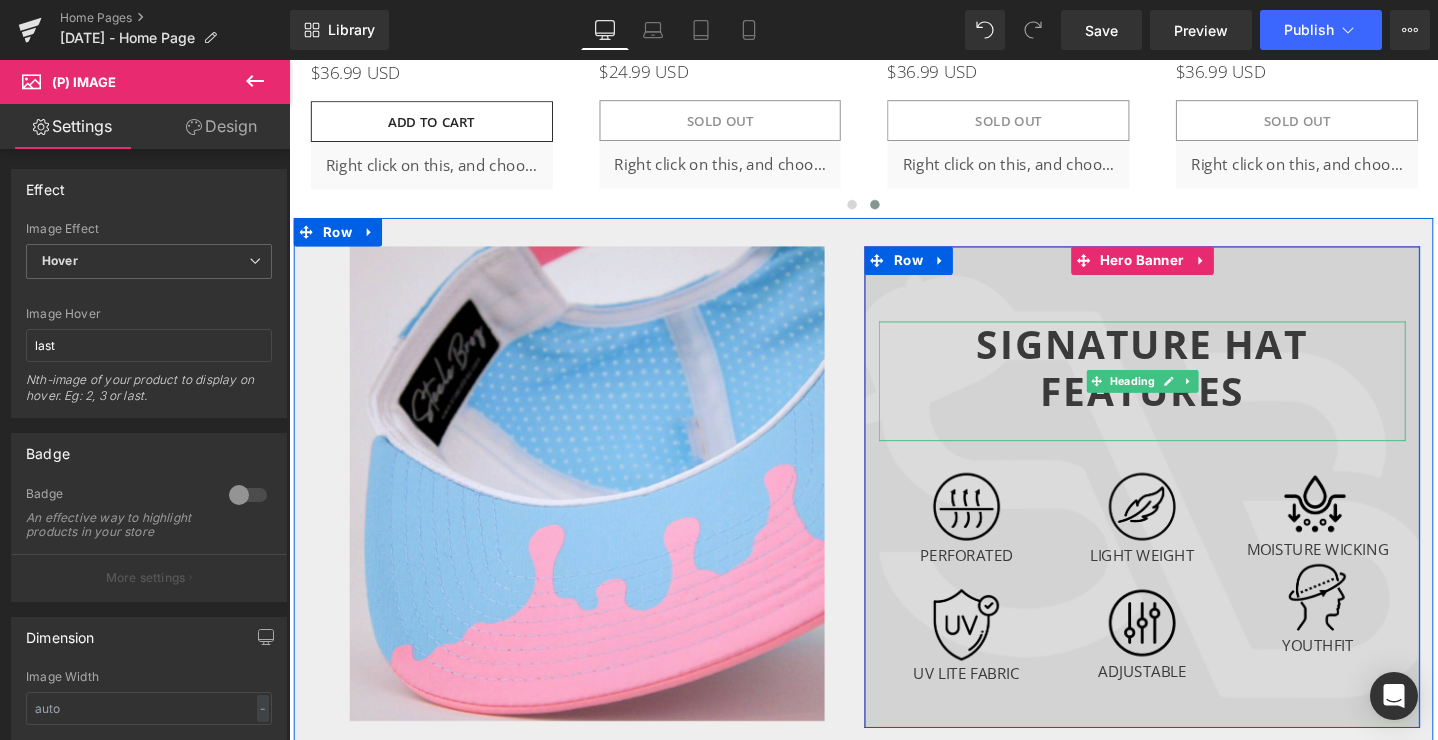click on "Signature HAT Features" at bounding box center [1187, 383] 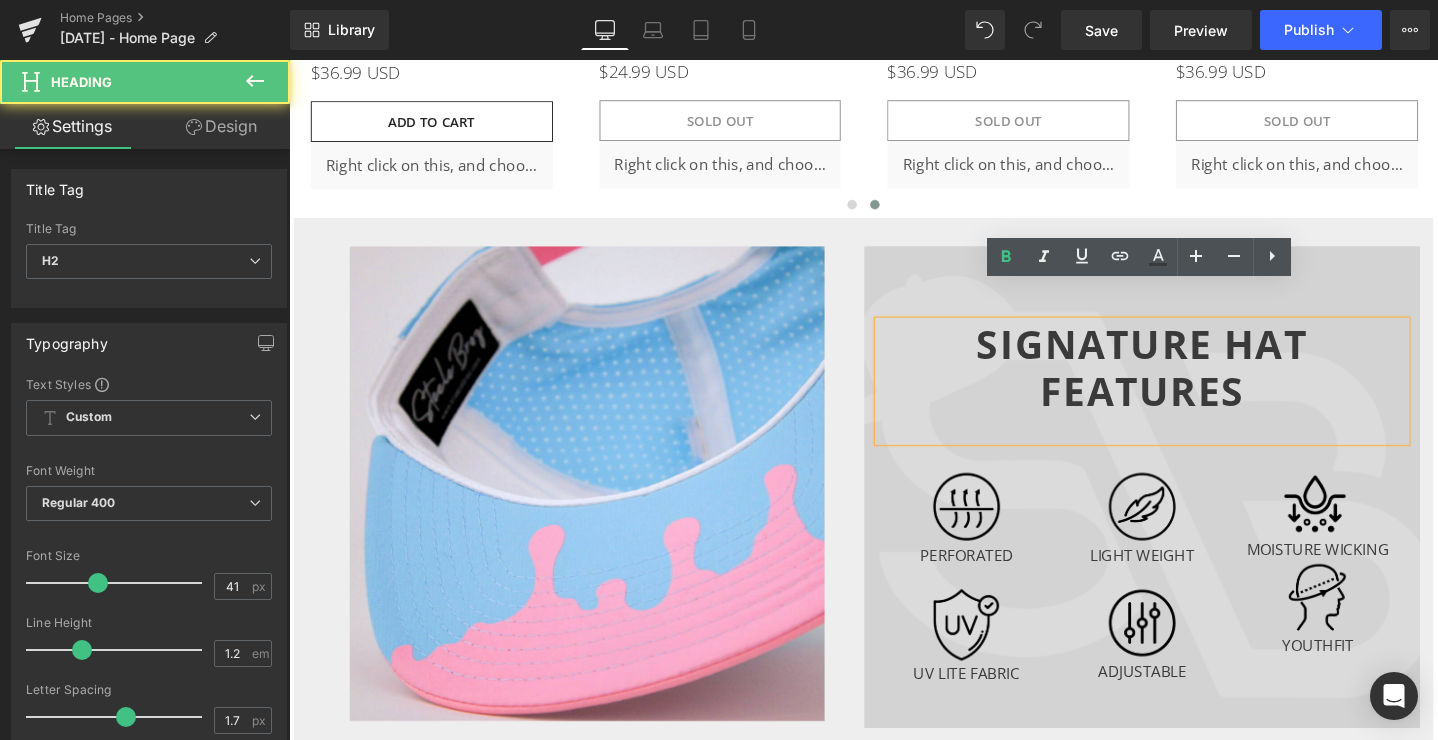 click on "Signature HAT Features" at bounding box center [1187, 383] 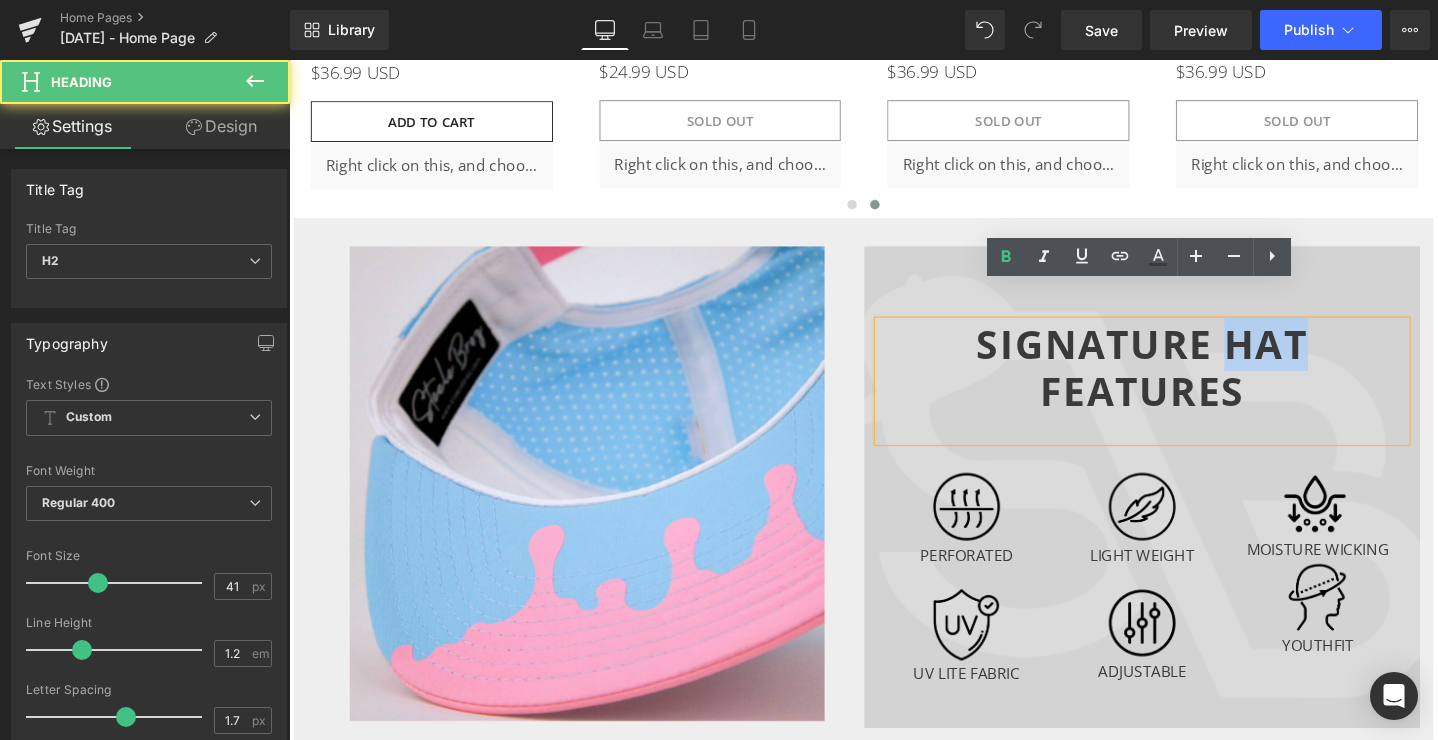 click on "Signature HAT Features" at bounding box center (1187, 383) 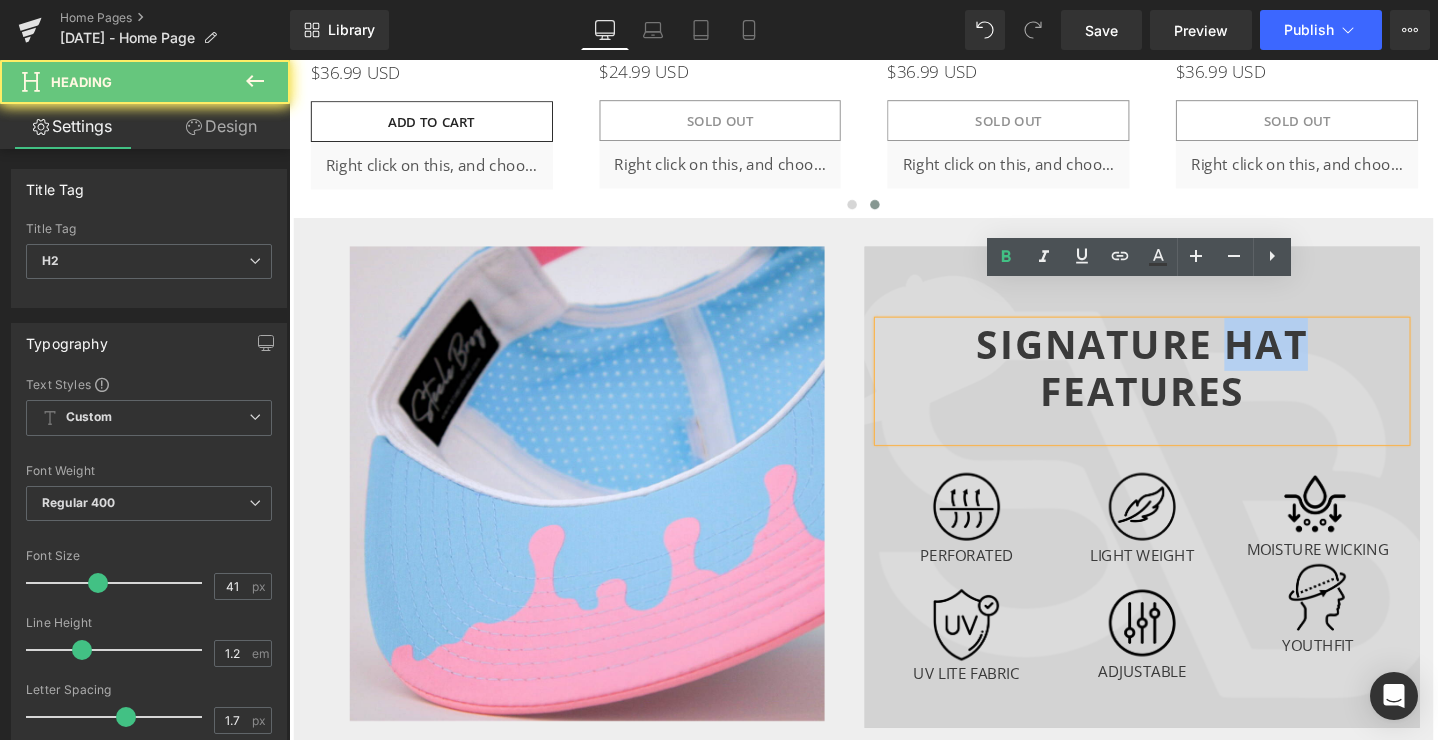 click on "Signature HAT Features" at bounding box center [1187, 383] 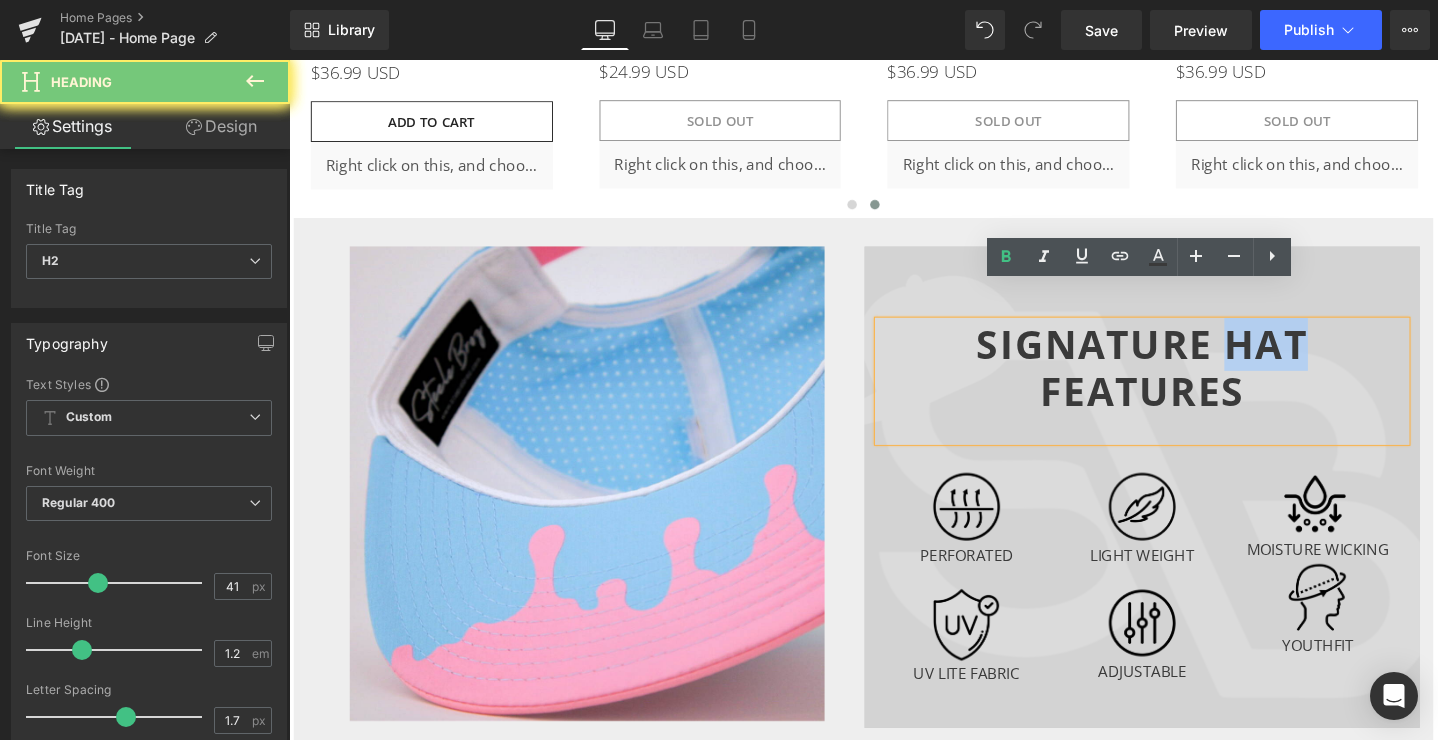 click on "Signature HAT Features" at bounding box center [1187, 383] 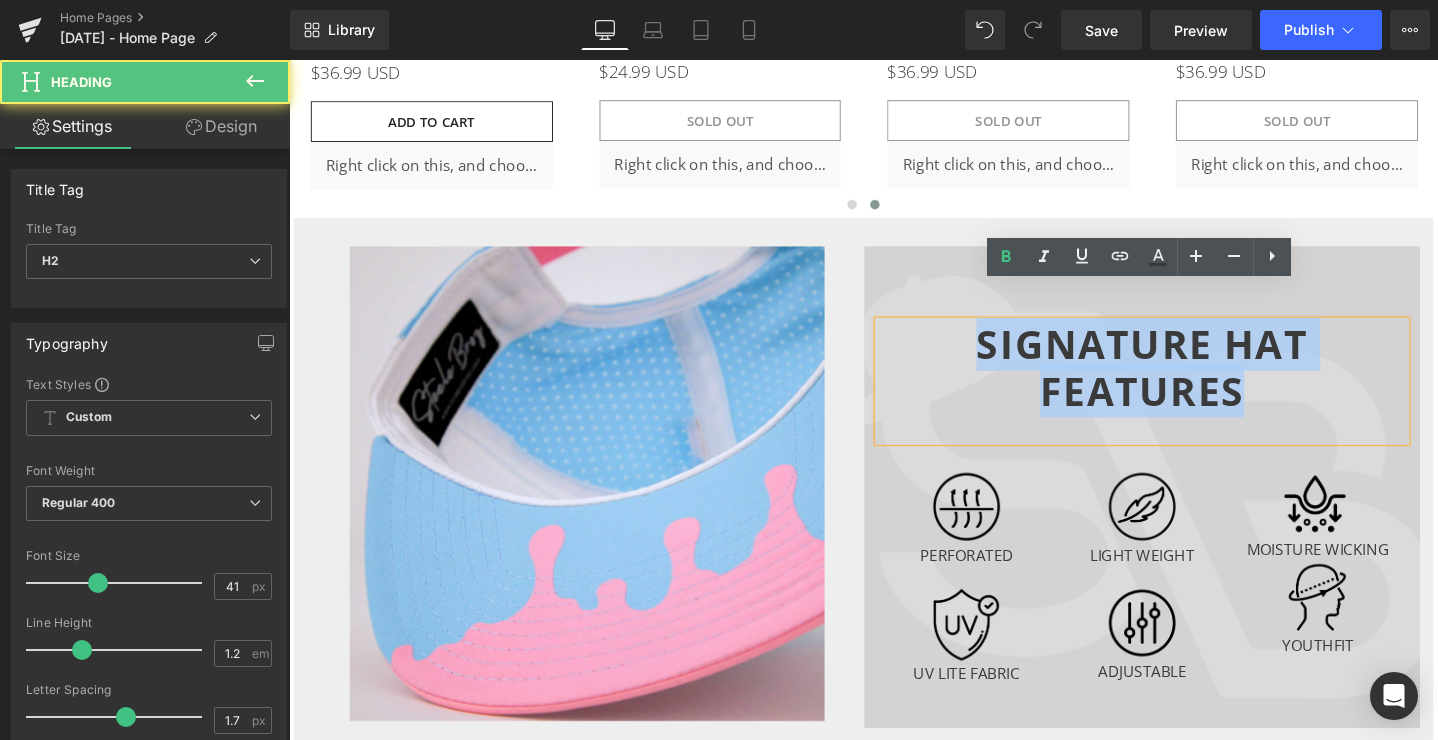 click on "Signature HAT Features" at bounding box center (1187, 383) 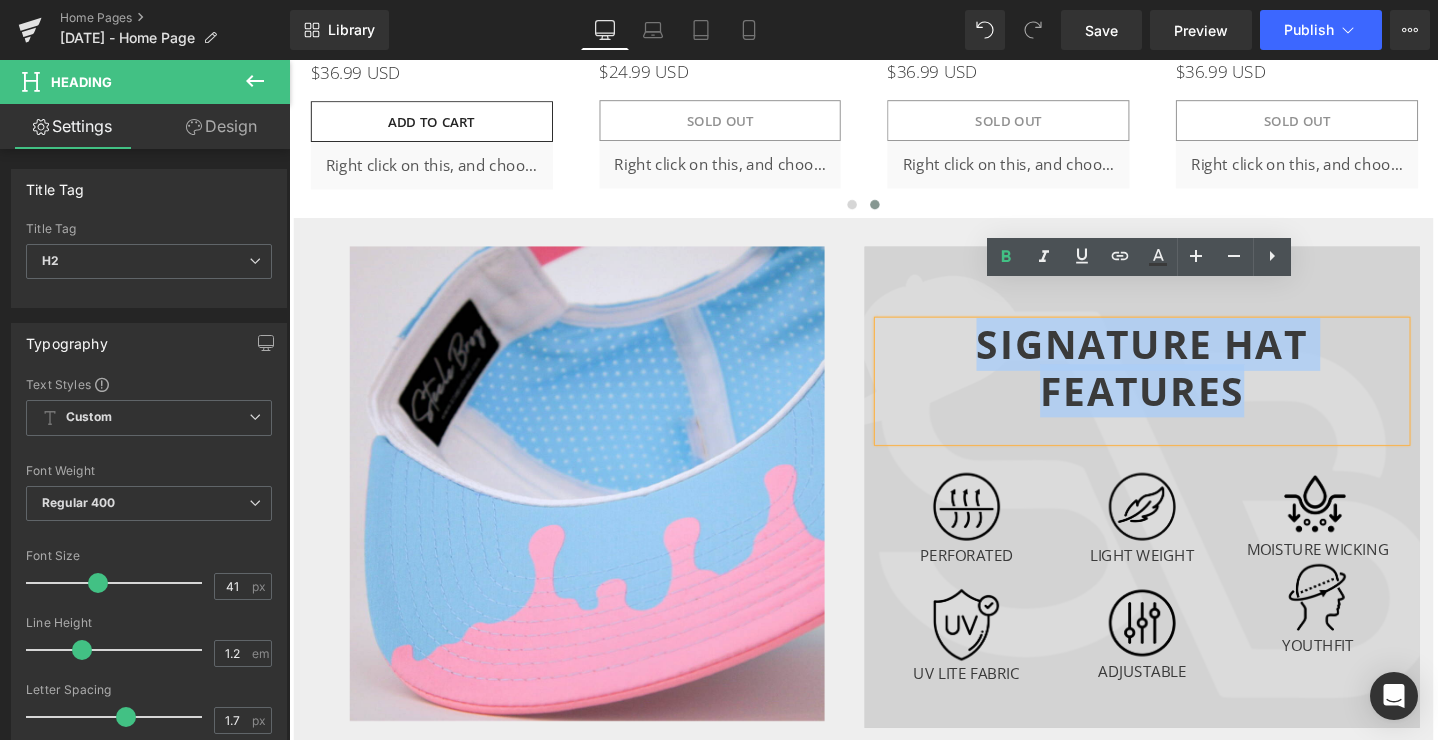 type 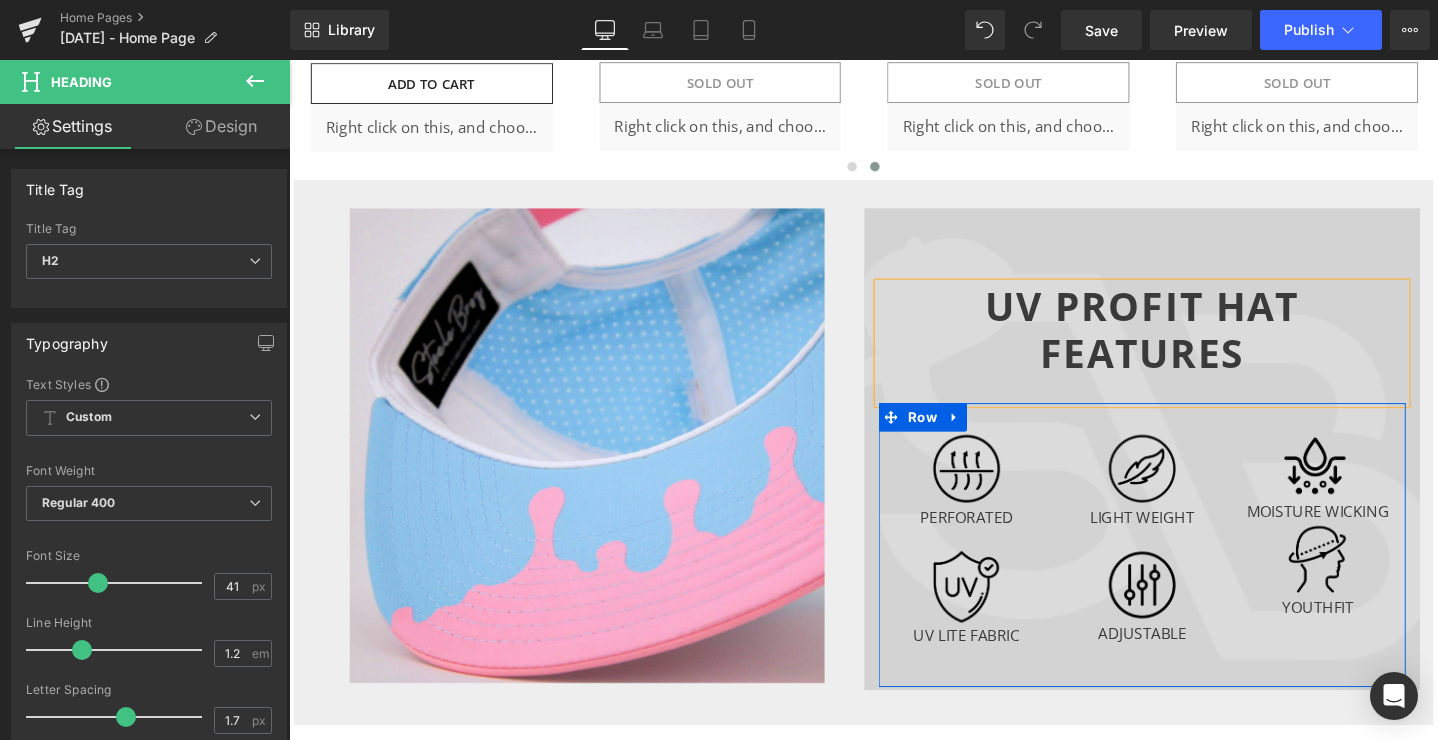 scroll, scrollTop: 6882, scrollLeft: 0, axis: vertical 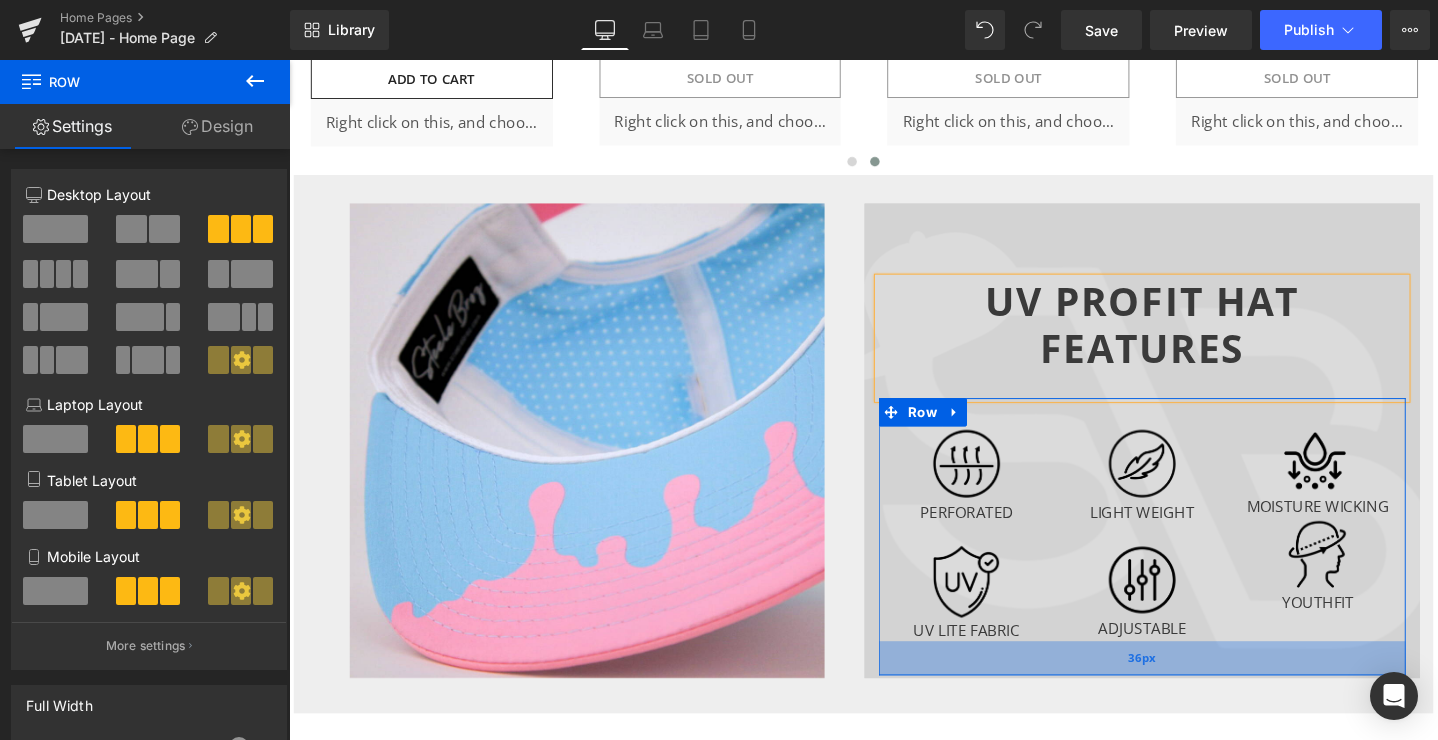 click on "36px" at bounding box center (1187, 690) 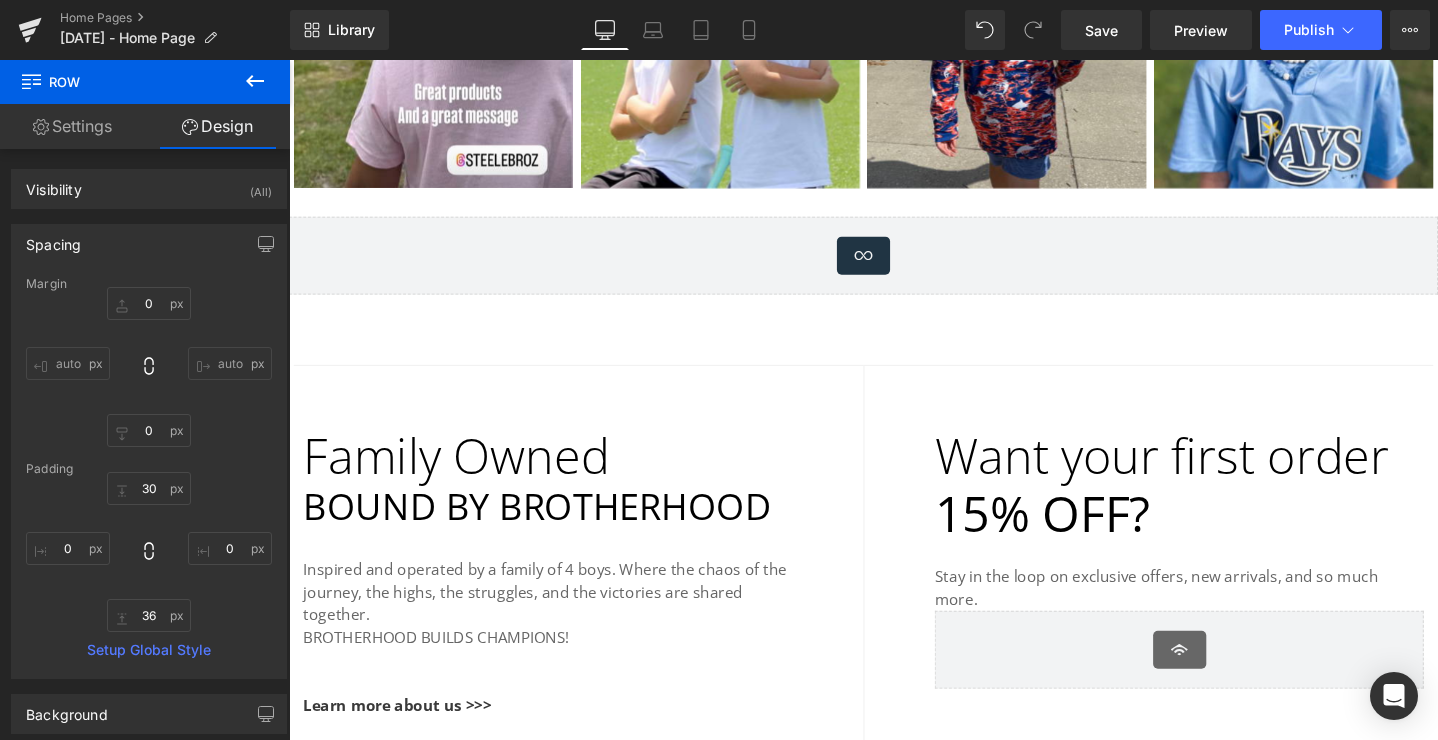 scroll, scrollTop: 8543, scrollLeft: 0, axis: vertical 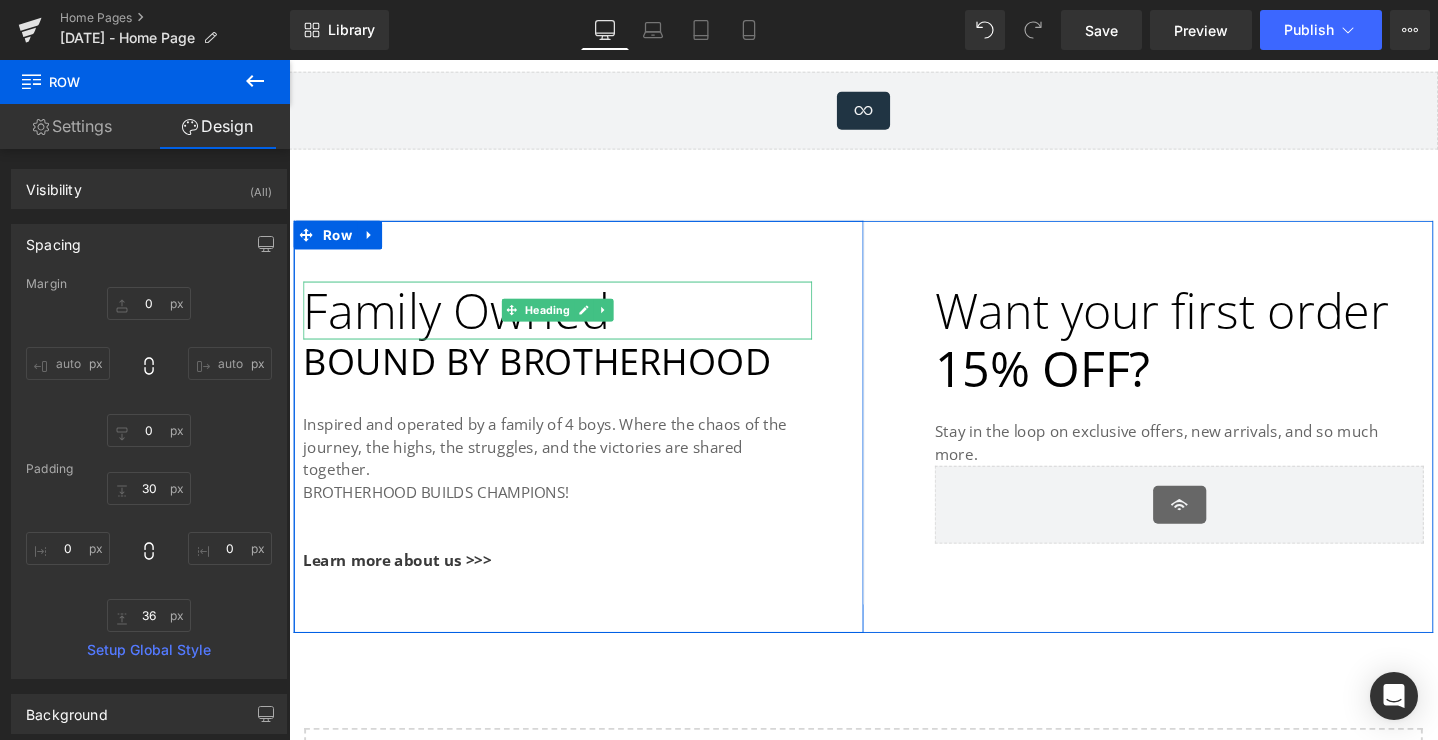 click on "Family Owned" at bounding box center [465, 323] 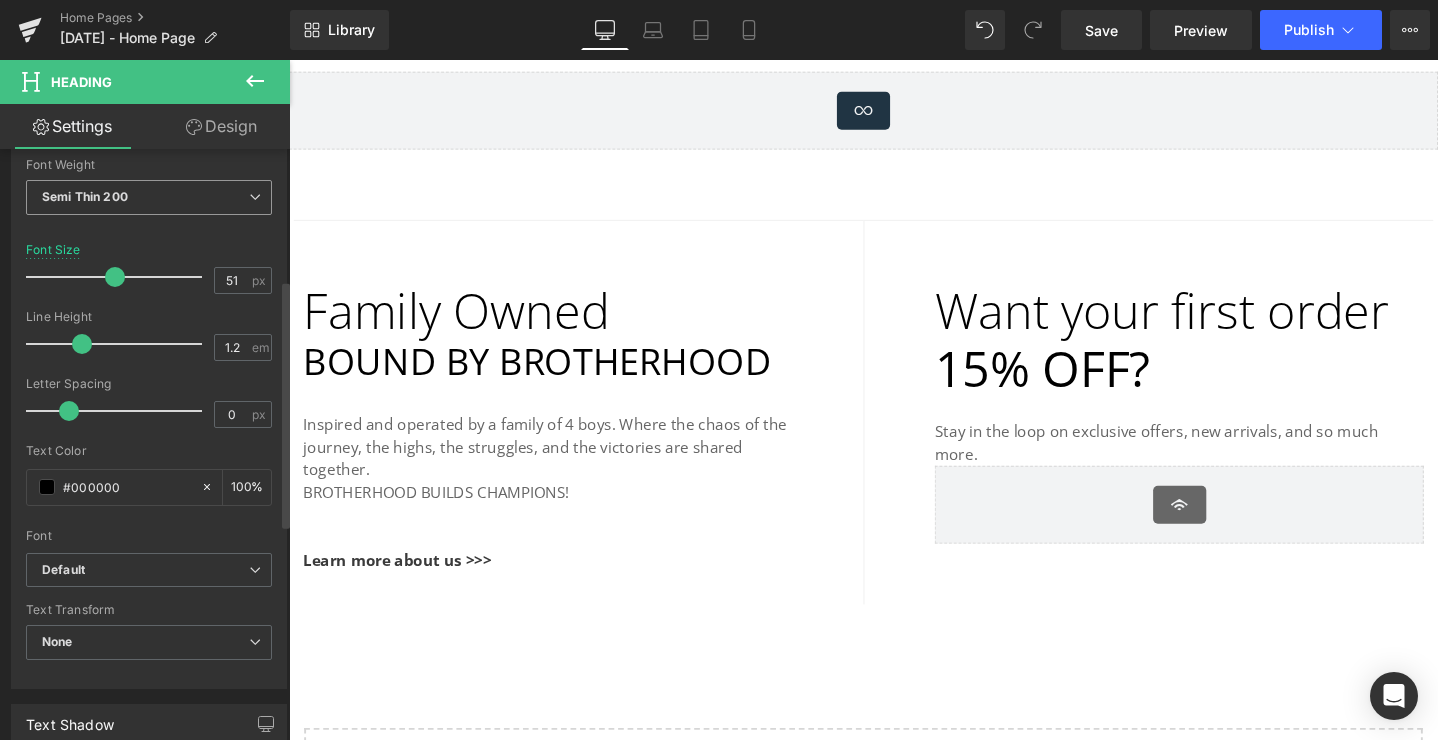 scroll, scrollTop: 316, scrollLeft: 0, axis: vertical 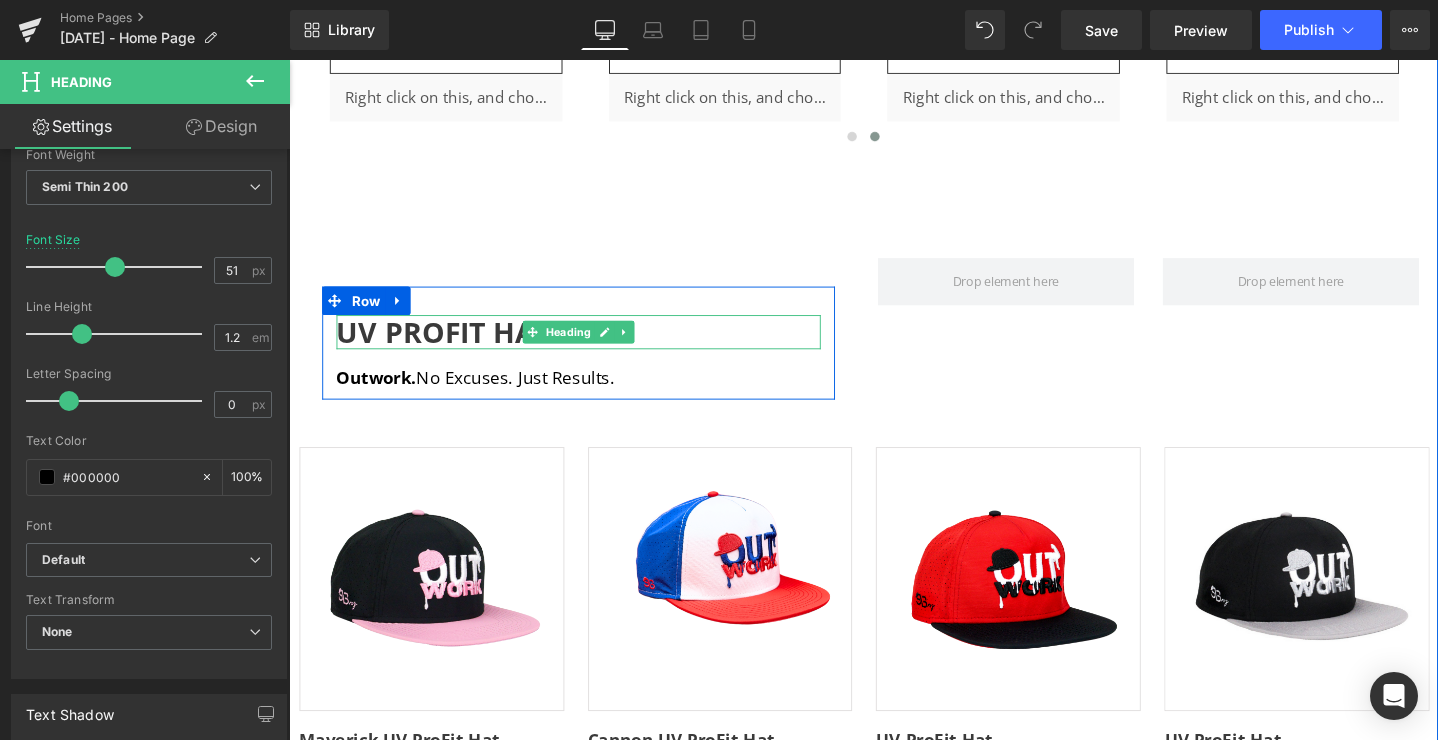 click on "UV PROFIT HATS" at bounding box center [460, 346] 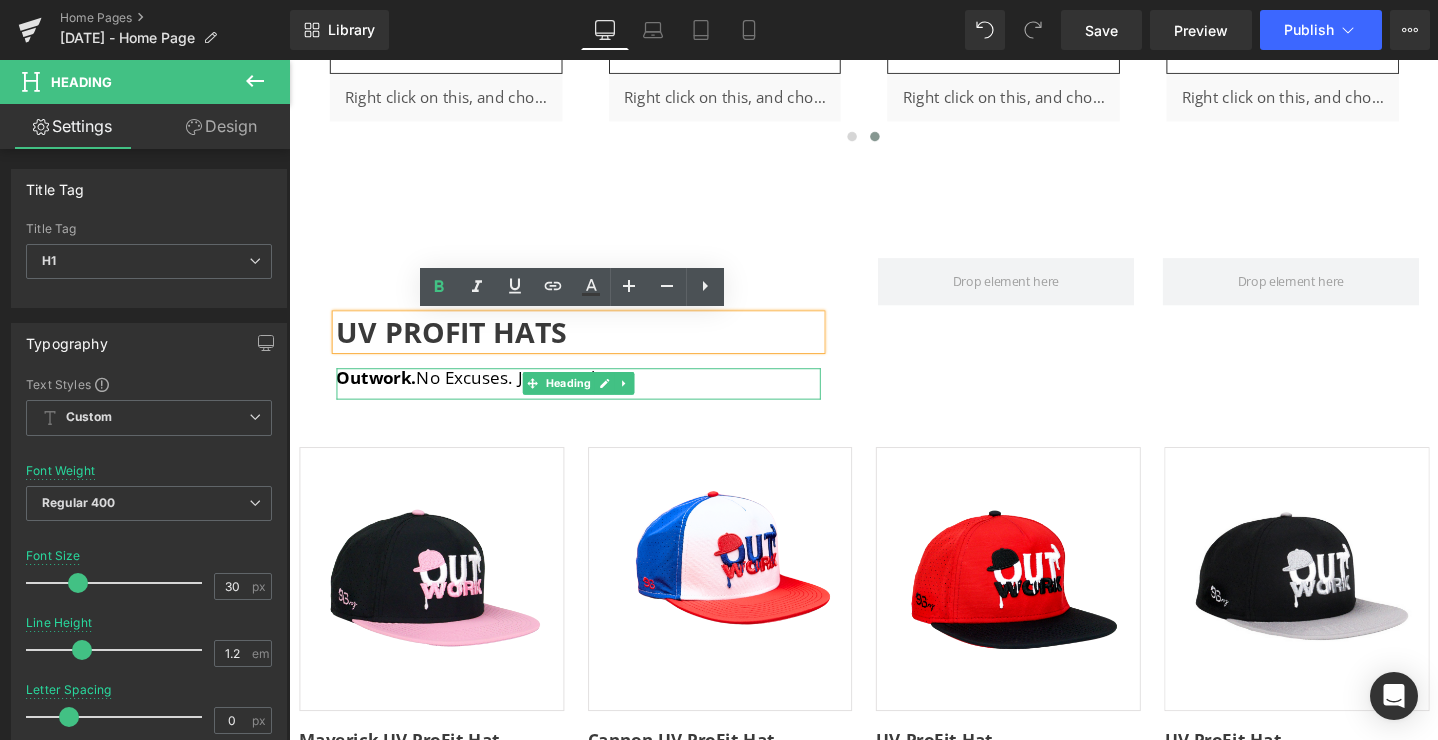 click on "Outwork." at bounding box center [381, 395] 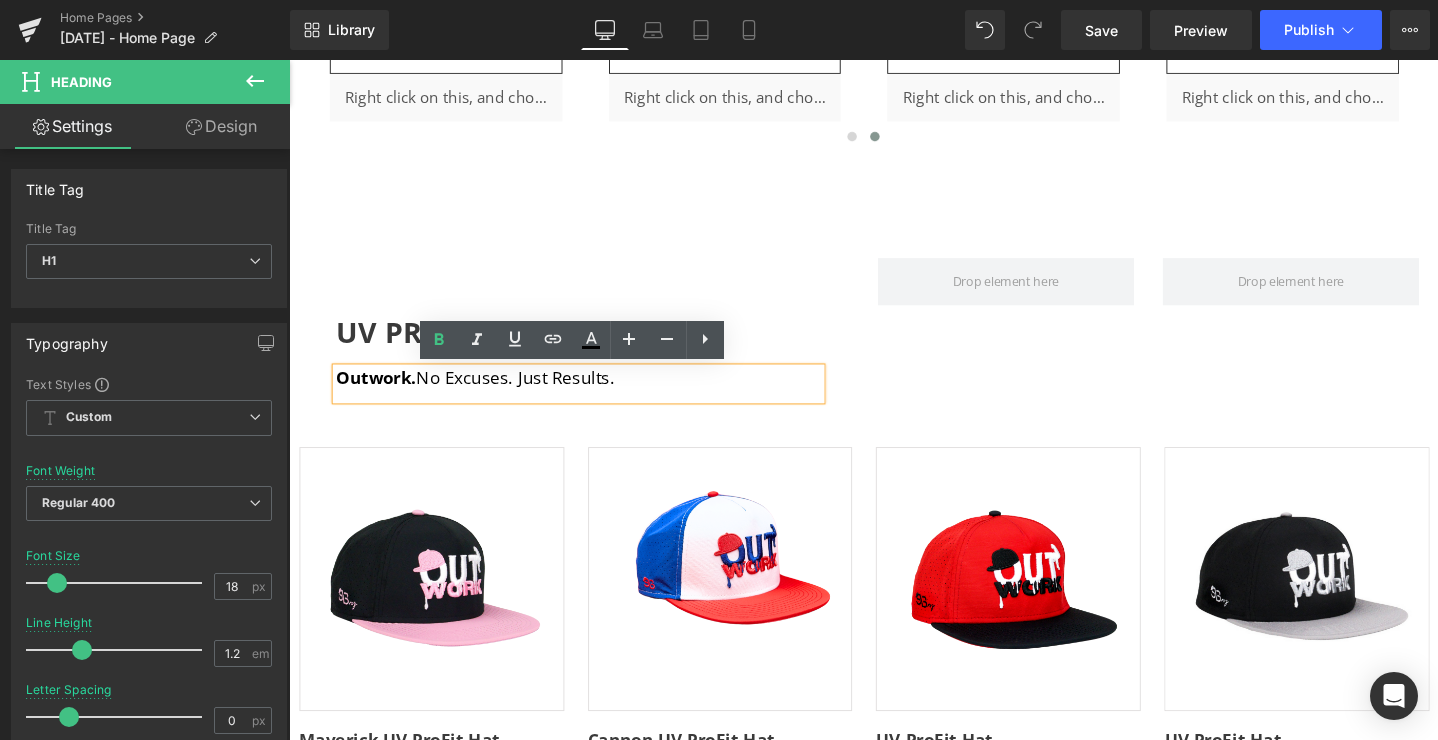 click on "Outwork.  No Excuses. Just Results." at bounding box center [485, 395] 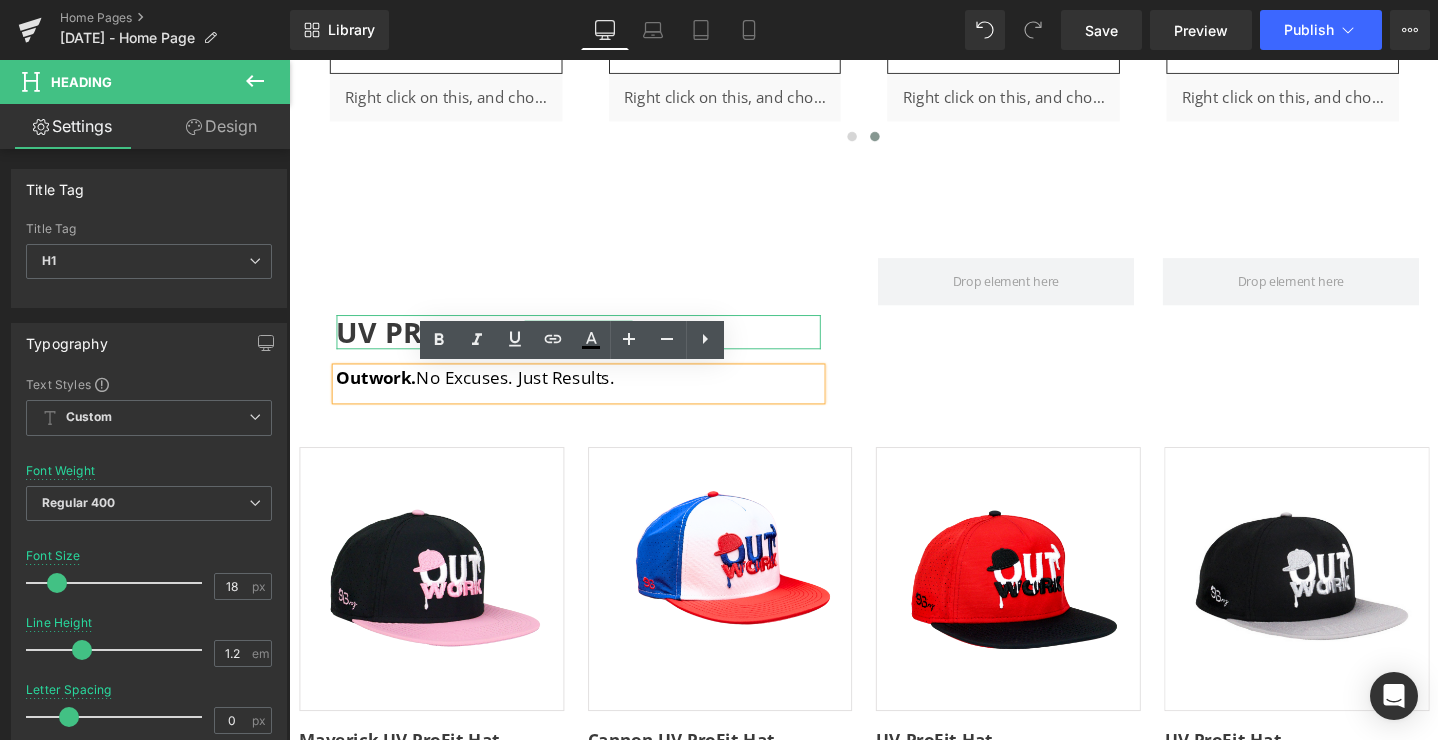 click on "UV PROFIT HATS" at bounding box center [460, 346] 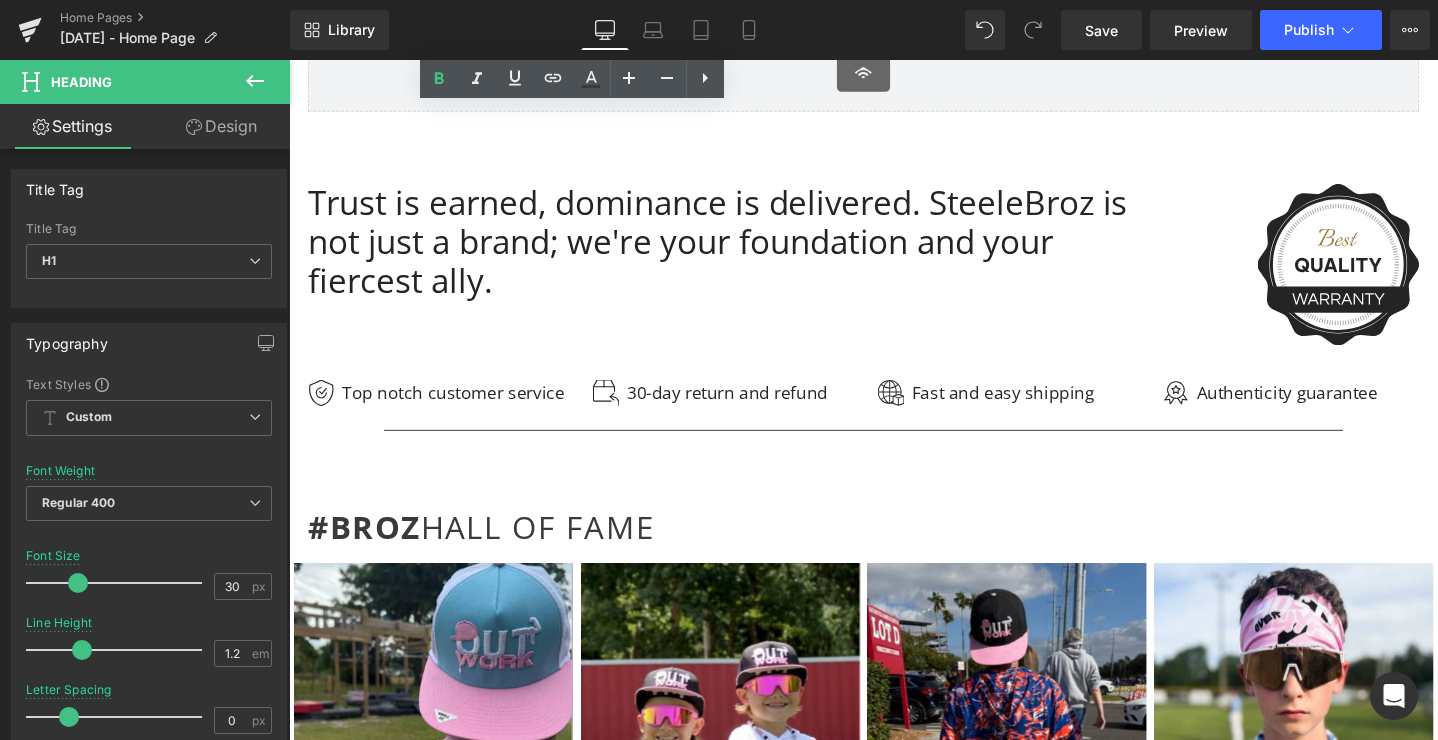 scroll, scrollTop: 7585, scrollLeft: 0, axis: vertical 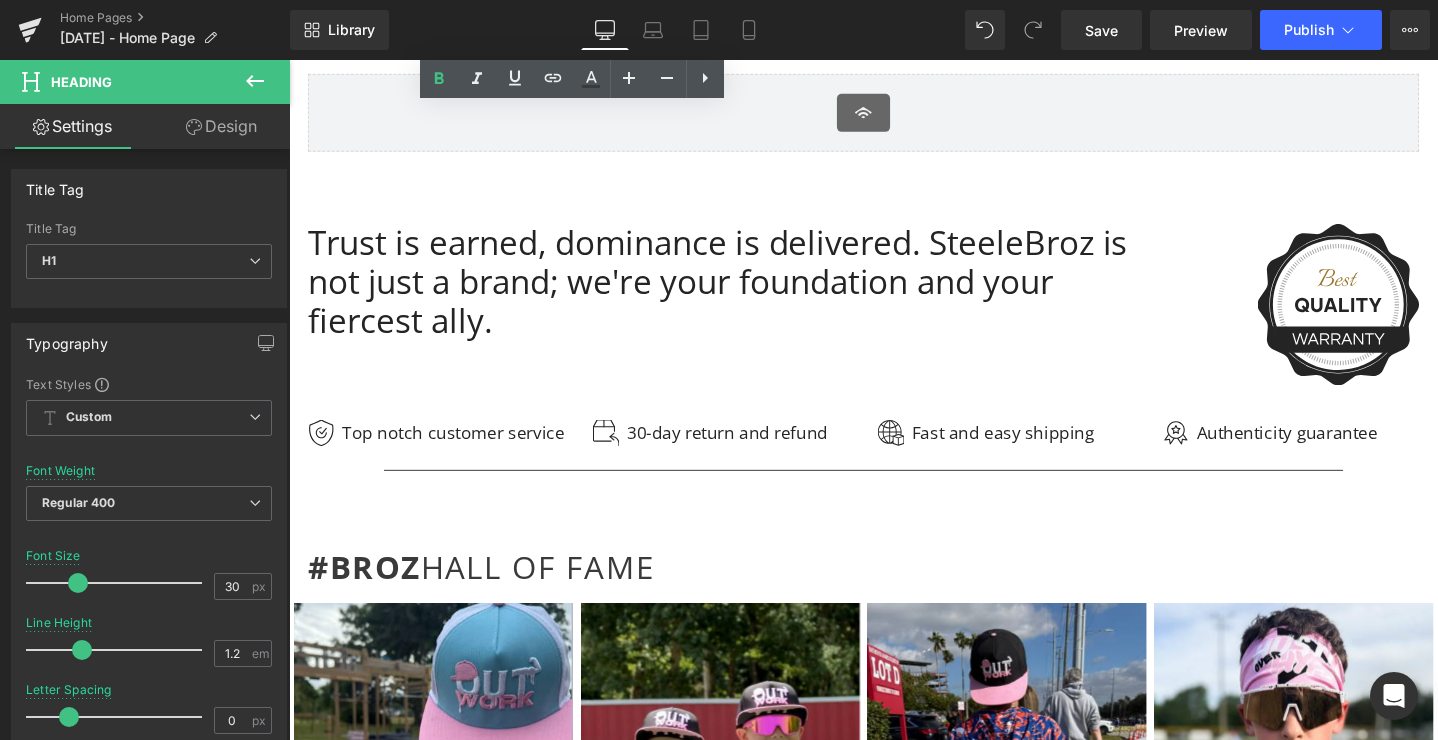 click on "Trust is earned, dominance is delivered. SteeleBroz is not just a brand; we're your foundation and your fiercest ally." at bounding box center (740, 293) 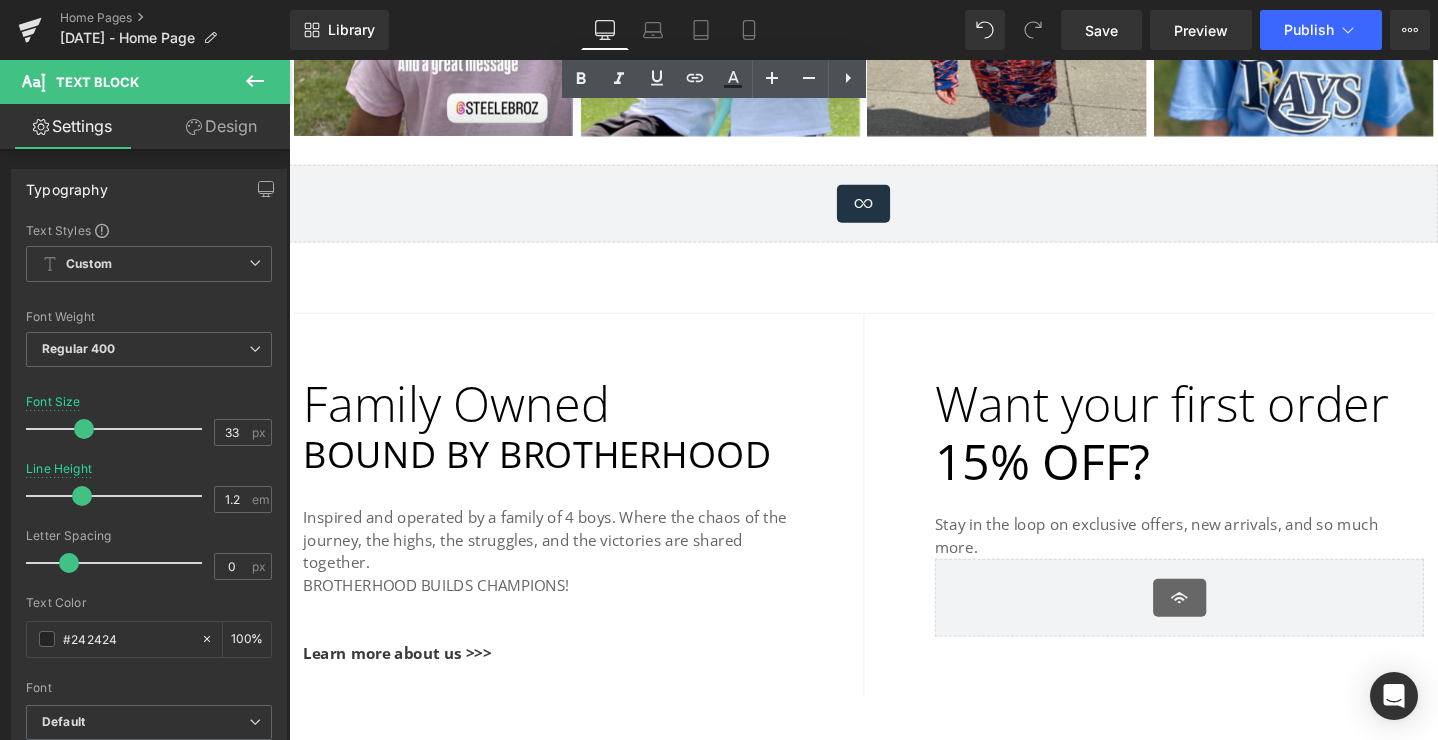 scroll, scrollTop: 8481, scrollLeft: 0, axis: vertical 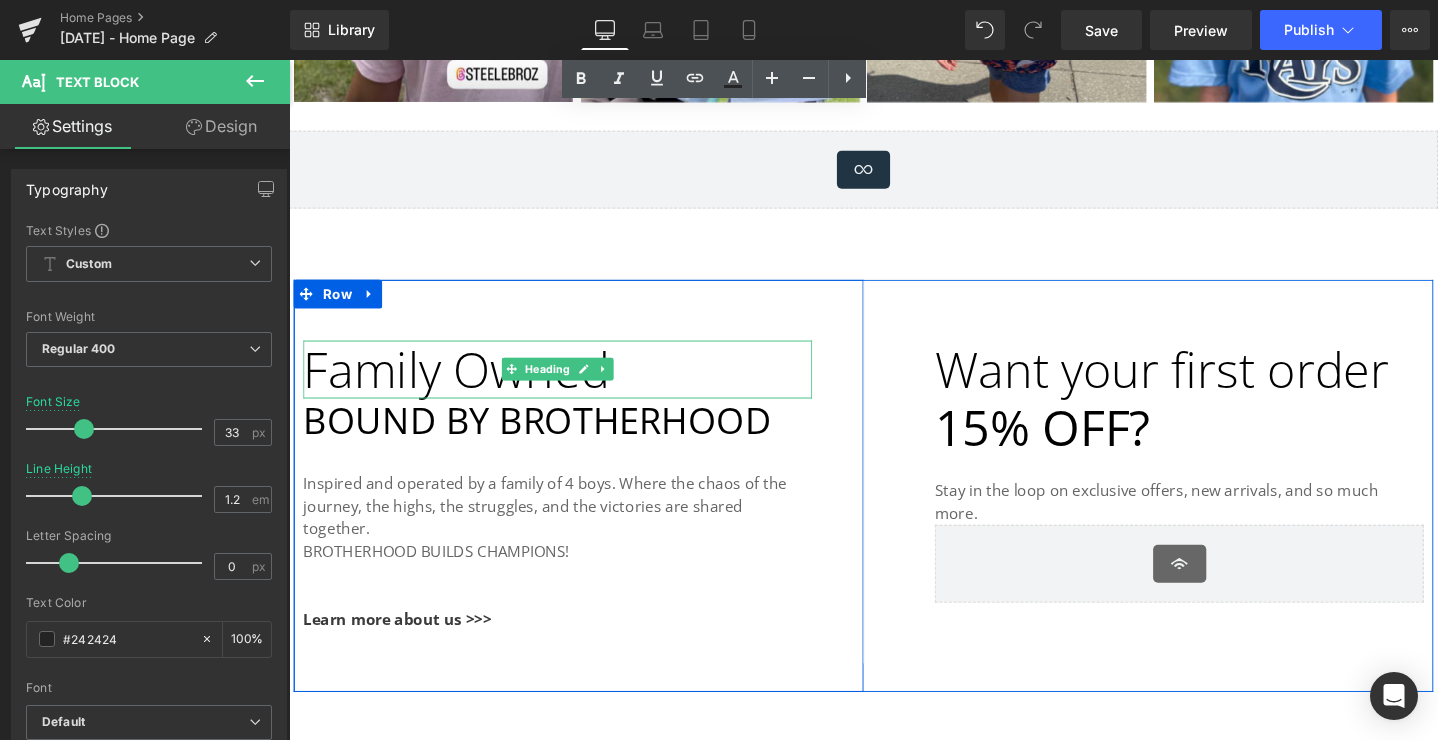 click on "Family Owned" at bounding box center (465, 385) 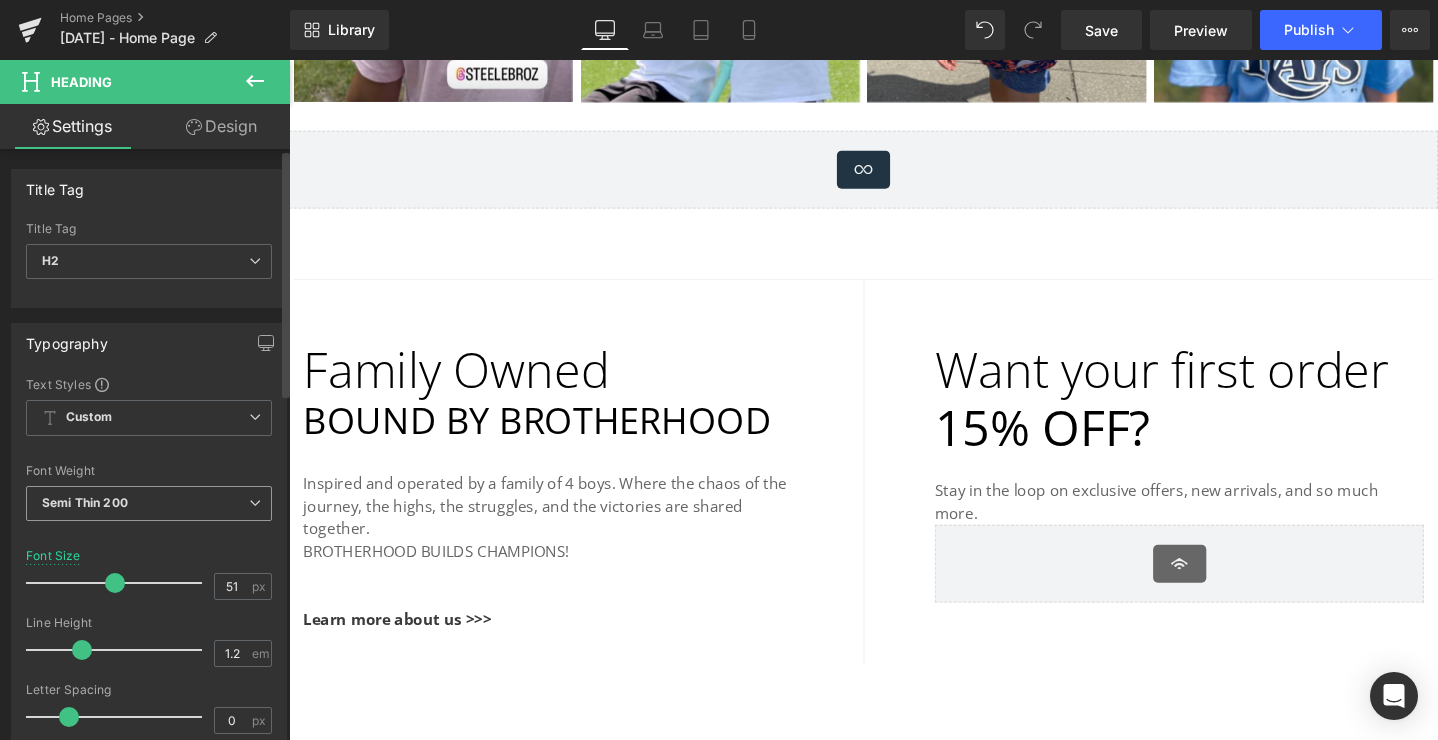 click on "Semi Thin 200" at bounding box center (149, 503) 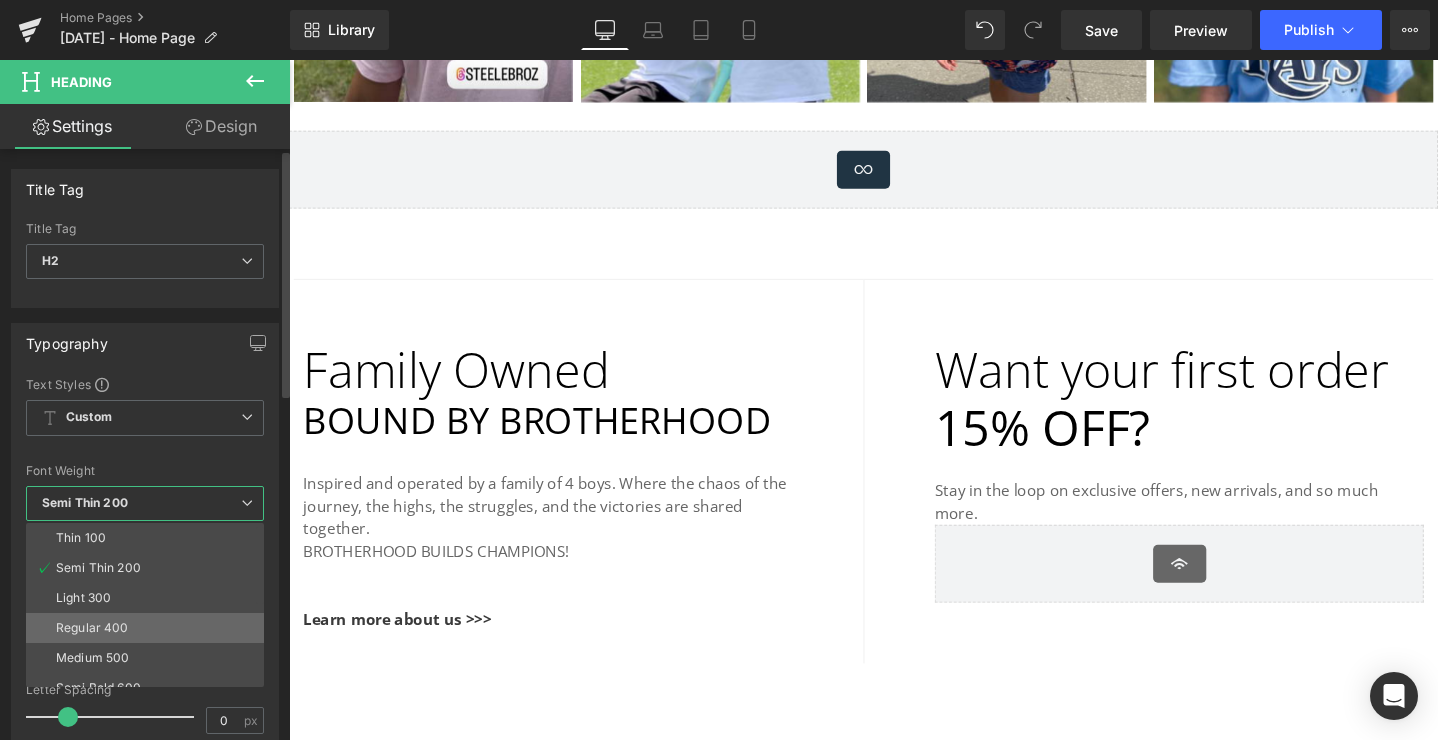 click on "Regular 400" at bounding box center [149, 628] 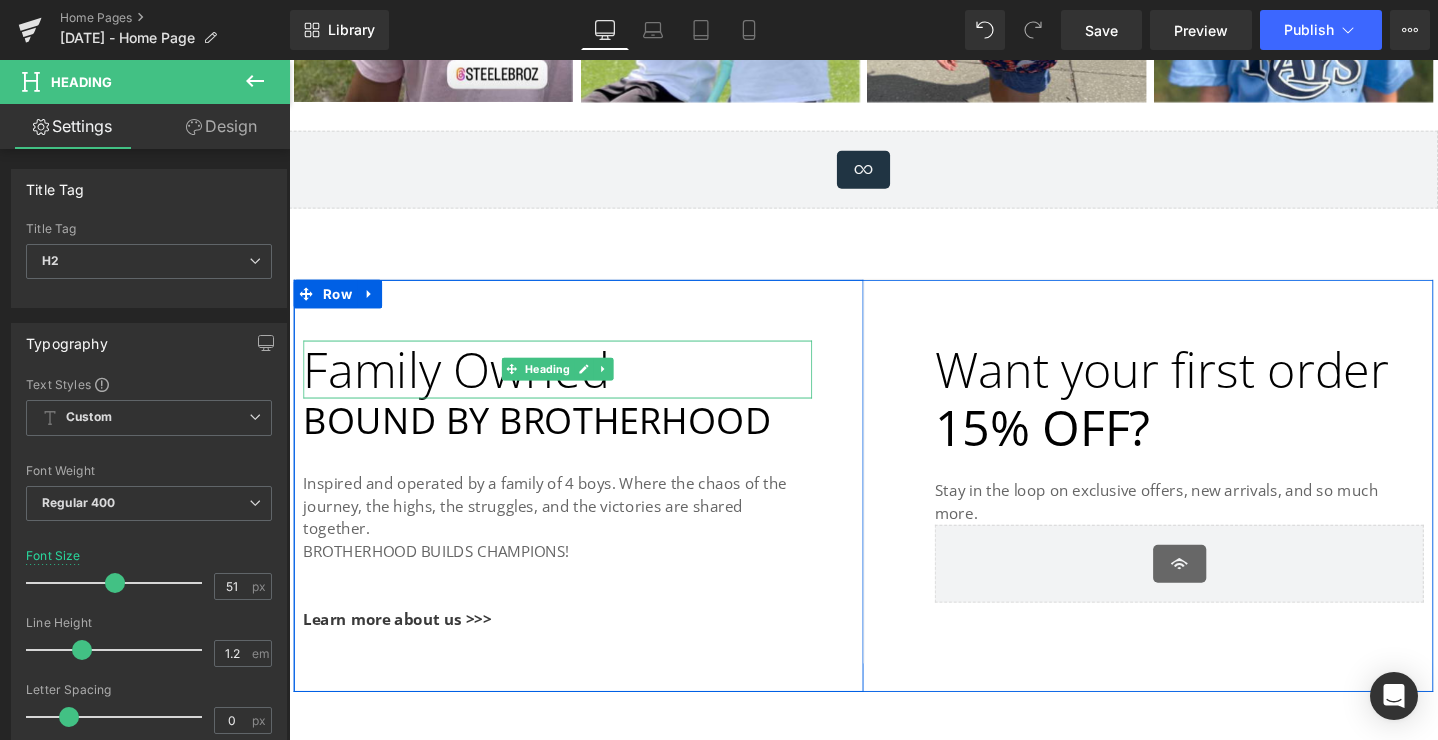 click on "Family Owned" at bounding box center (465, 385) 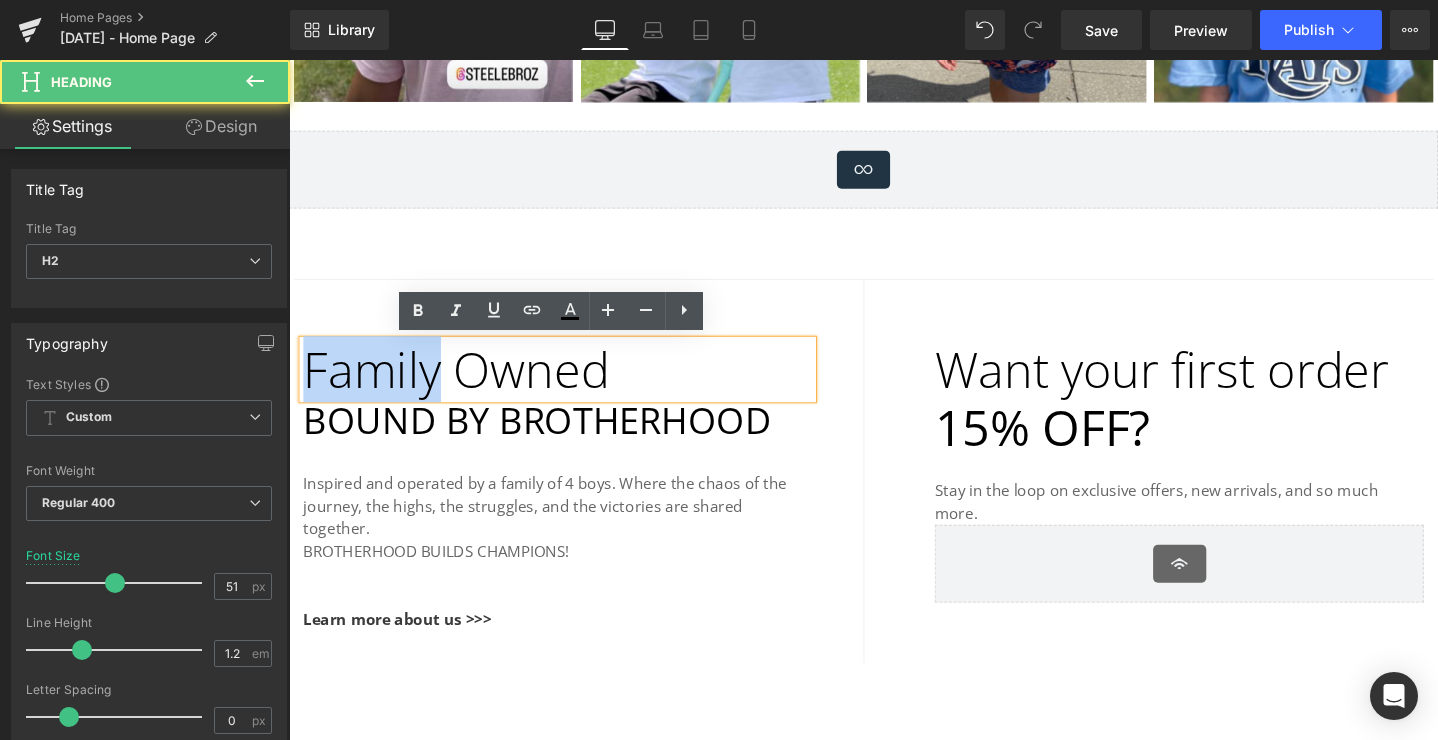 click on "Family Owned" at bounding box center (465, 385) 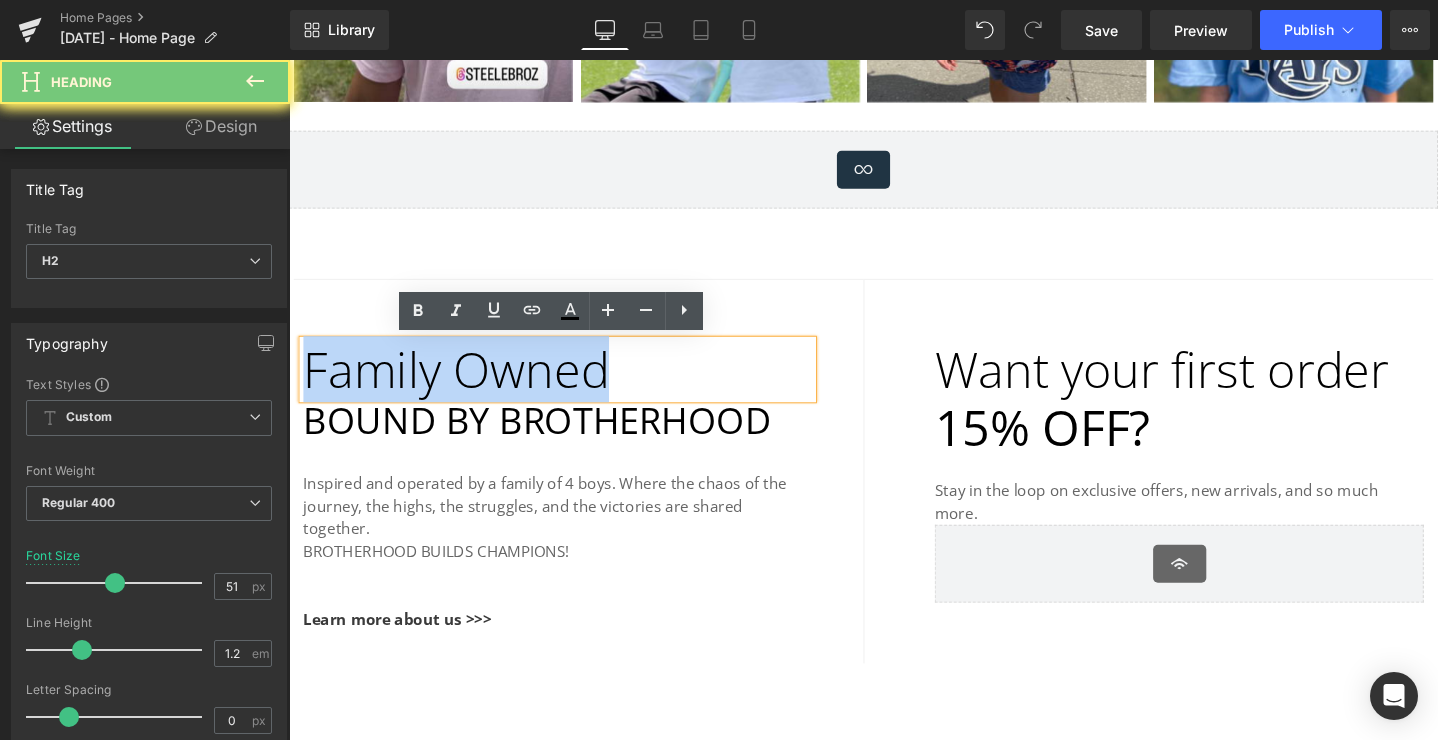 click on "Family Owned" at bounding box center (465, 385) 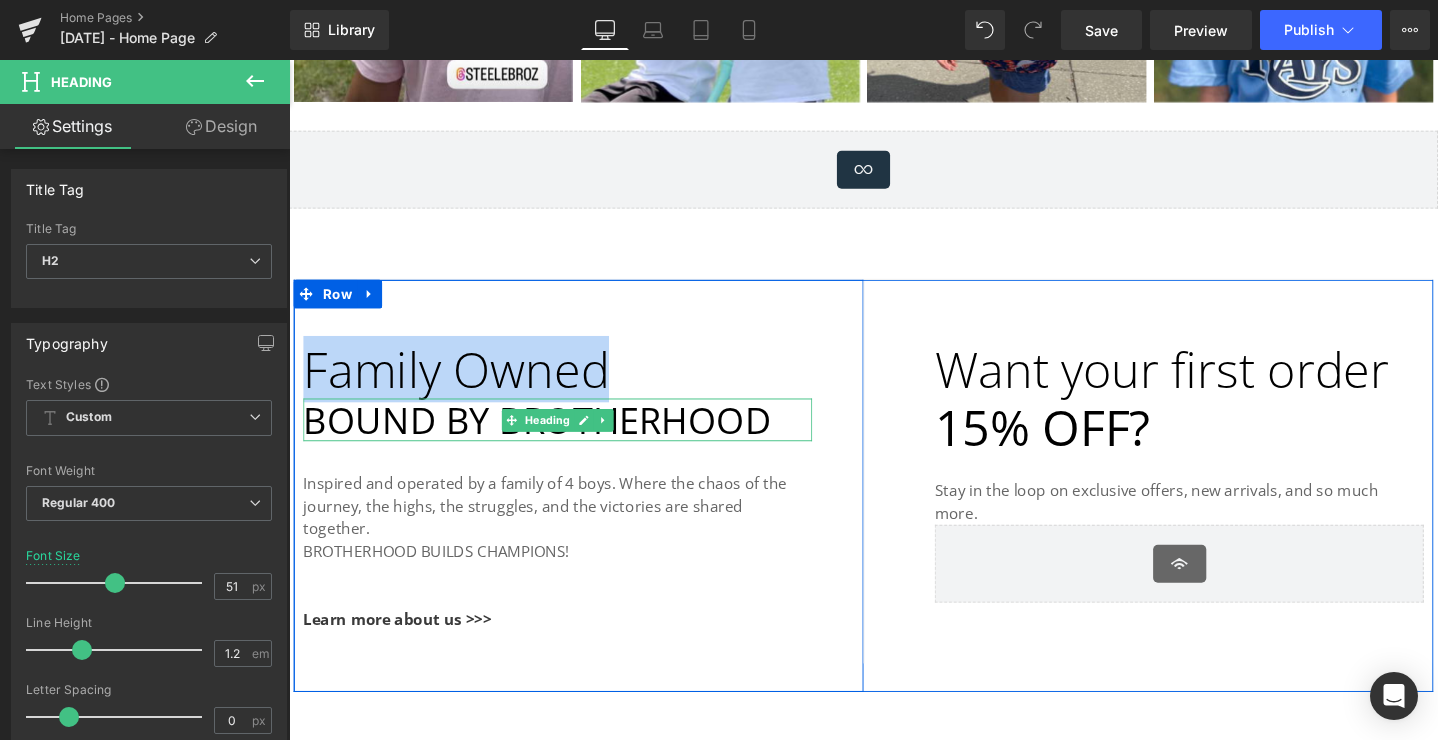 click on "Bound by Brotherhood" at bounding box center [572, 439] 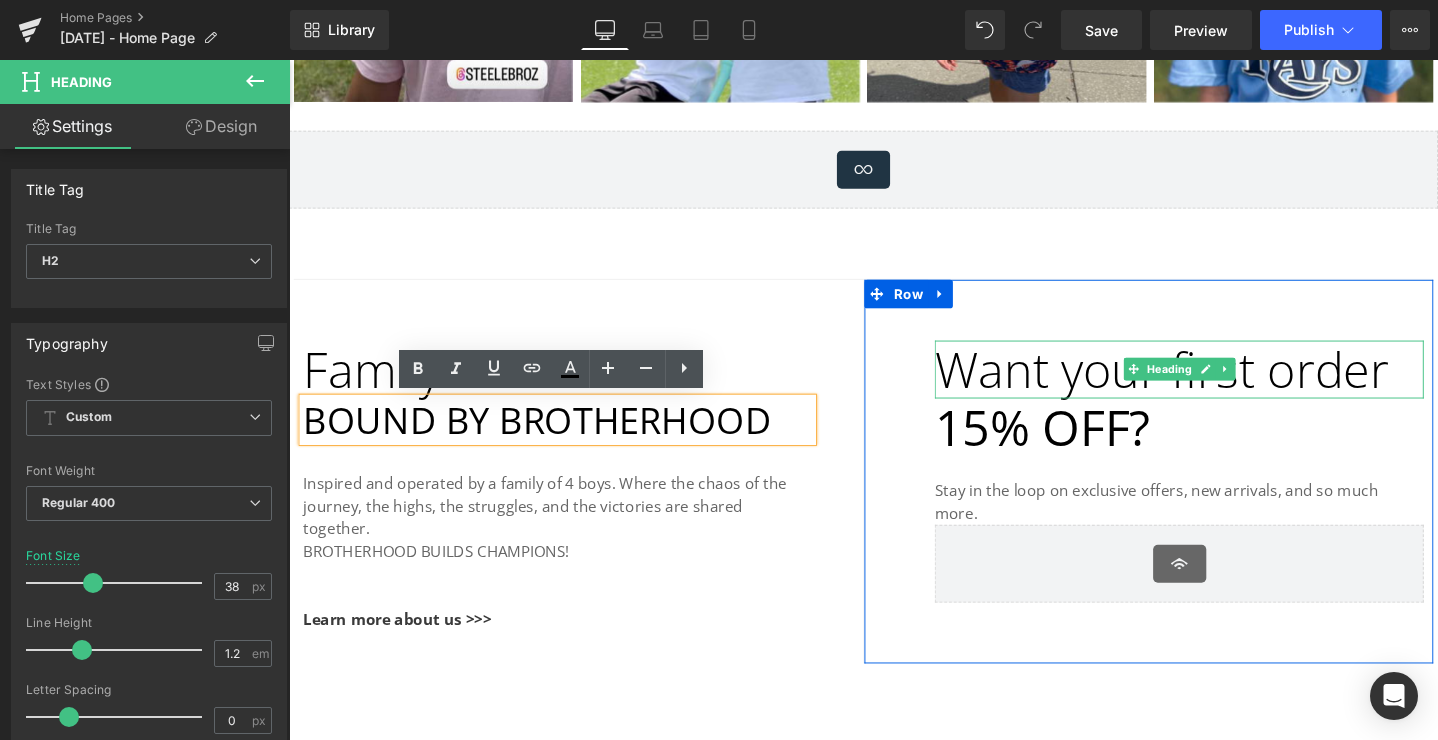 click on "Want your first order" at bounding box center [1208, 385] 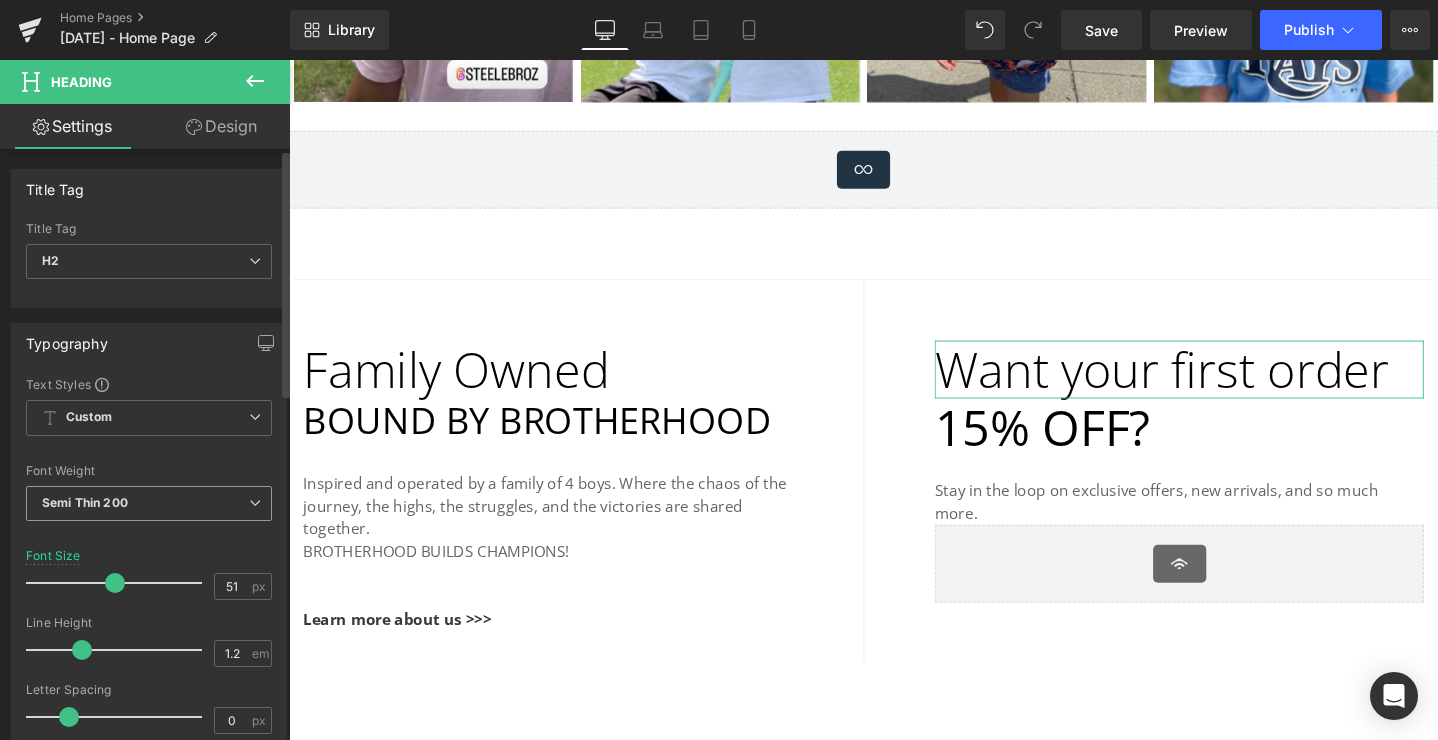 click on "Semi Thin 200" at bounding box center [149, 503] 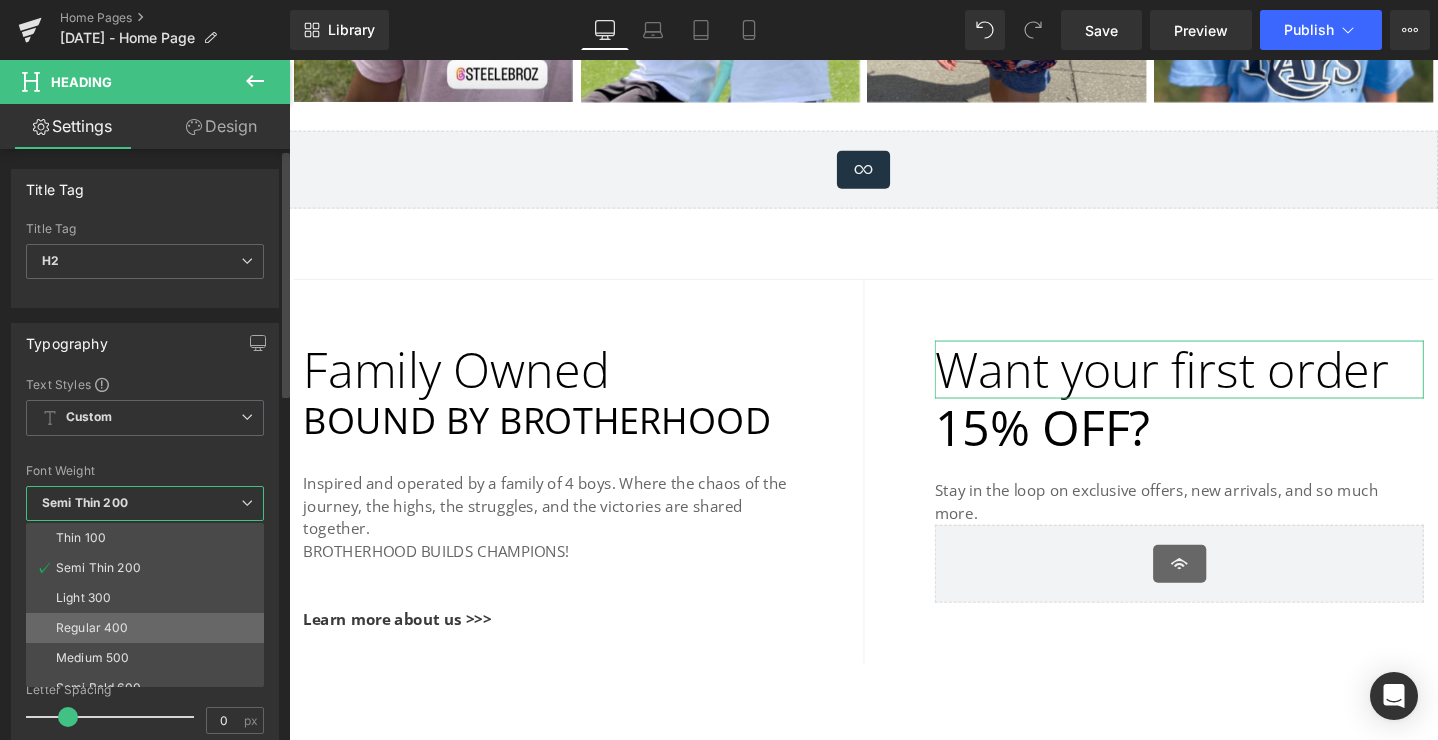 click on "Regular 400" at bounding box center [149, 628] 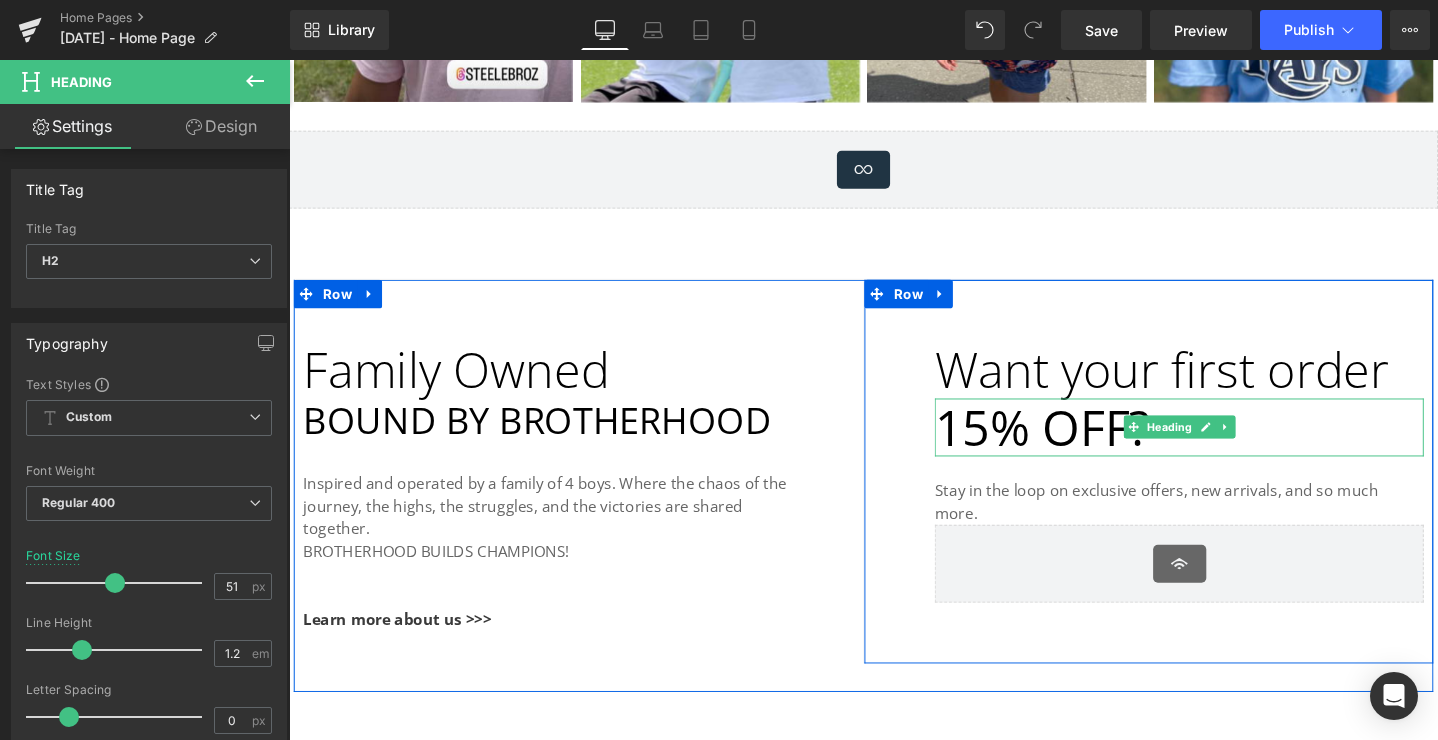 click on "15% off?" at bounding box center (1082, 446) 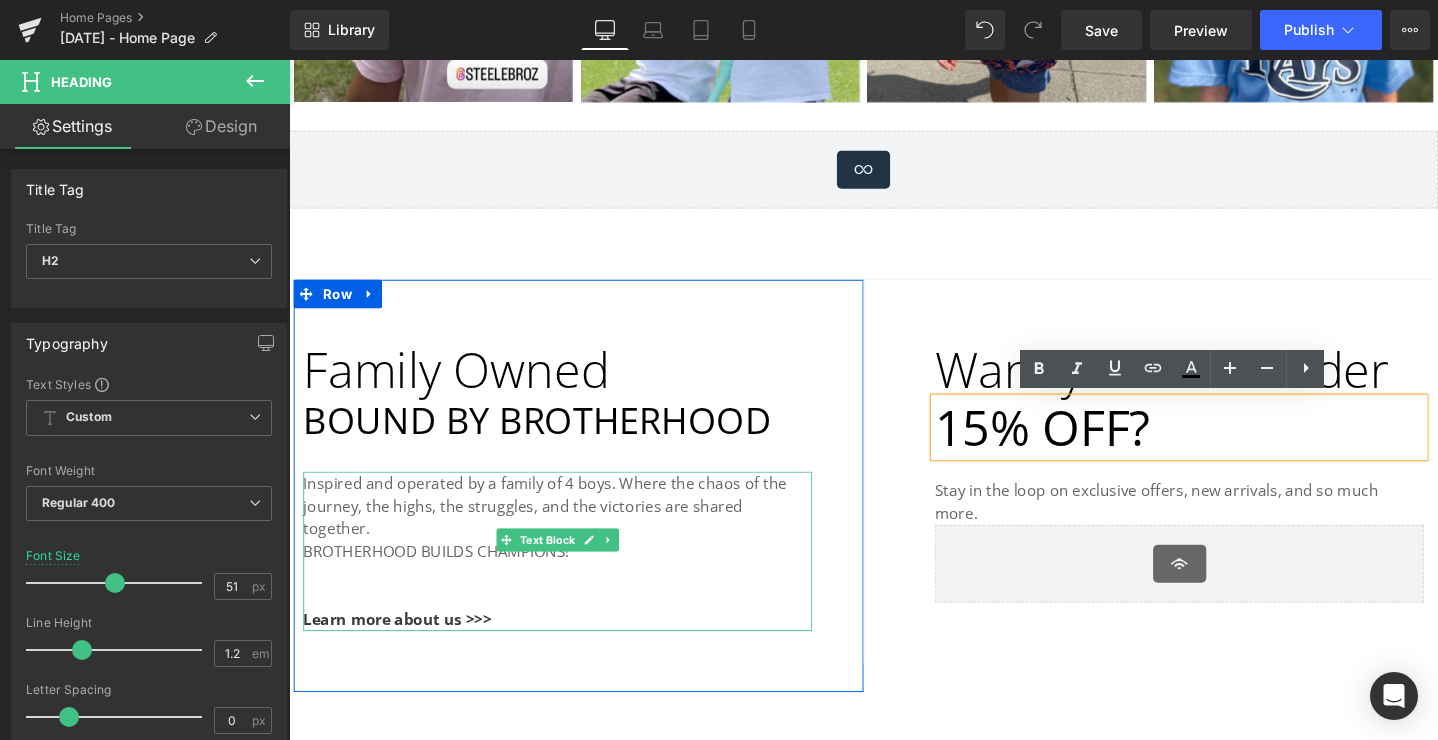 click on "Inspired and operated by a family of 4 boys. Where the chaos of the journey, the highs, the struggles, and the victories are shared together." at bounding box center (572, 529) 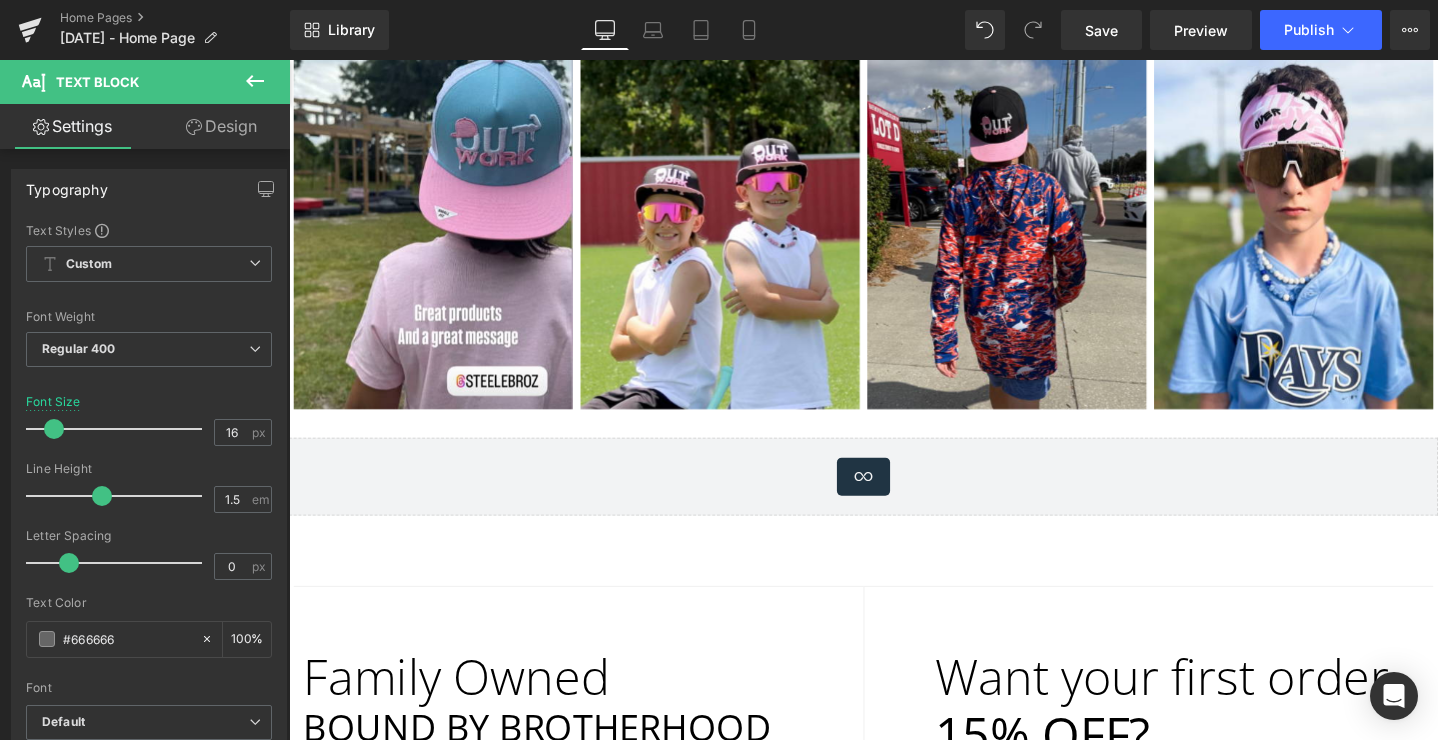 scroll, scrollTop: 8153, scrollLeft: 0, axis: vertical 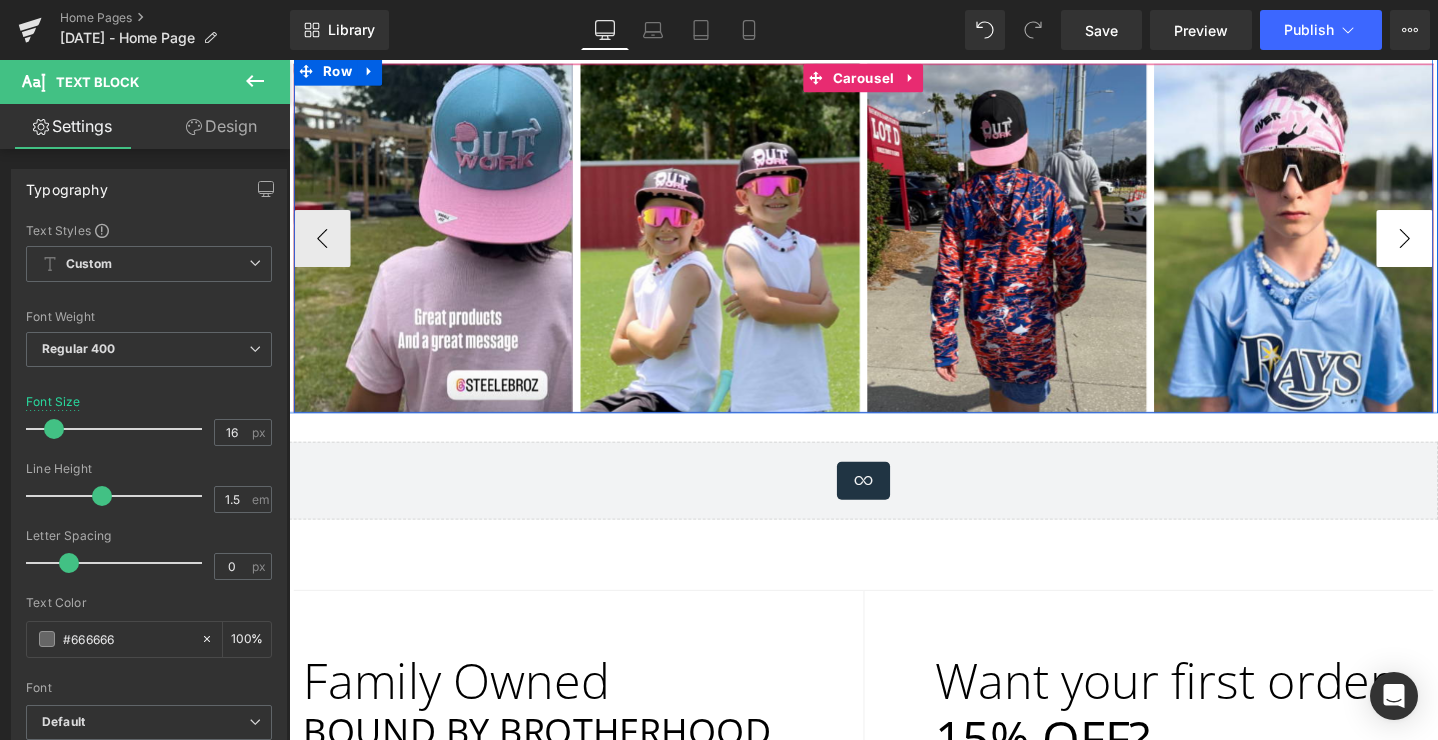 click on "›" at bounding box center (1464, 248) 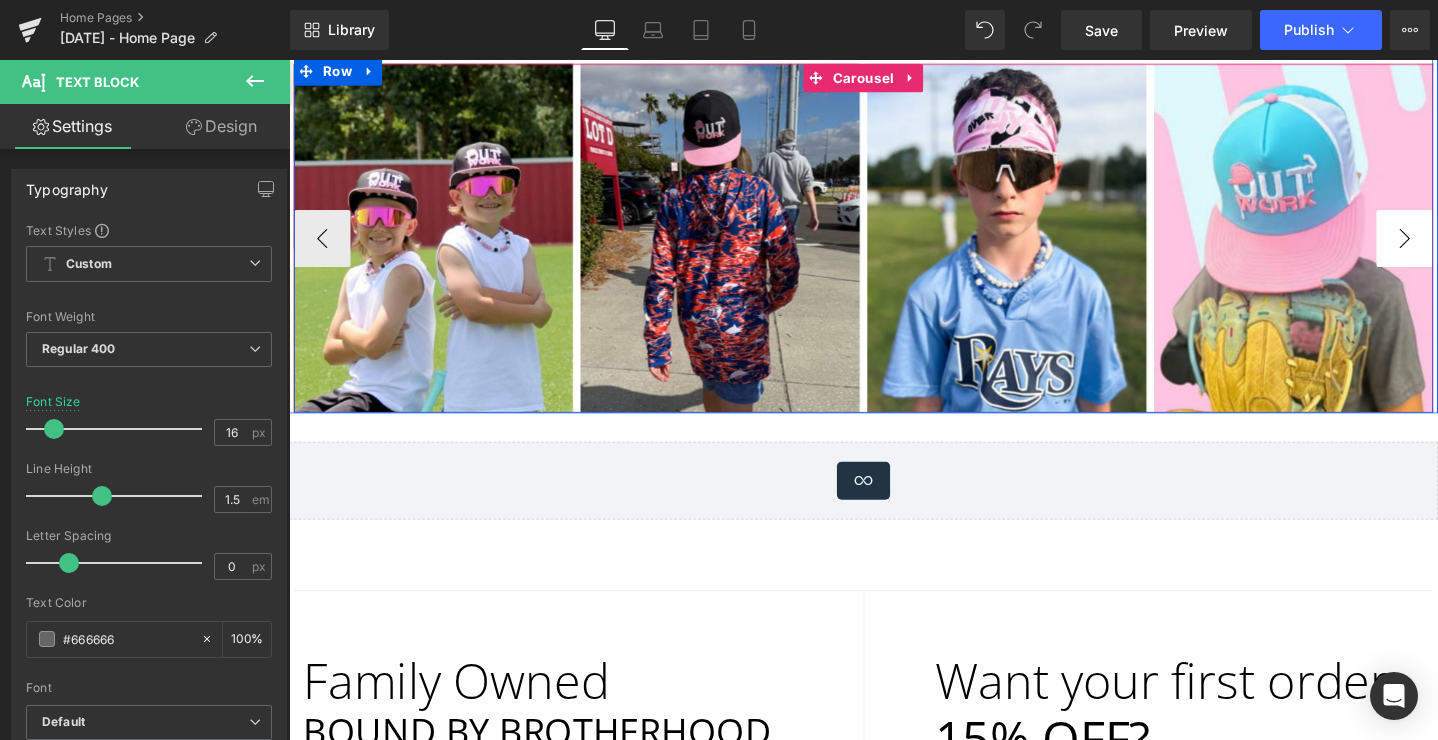 click on "›" at bounding box center (1464, 248) 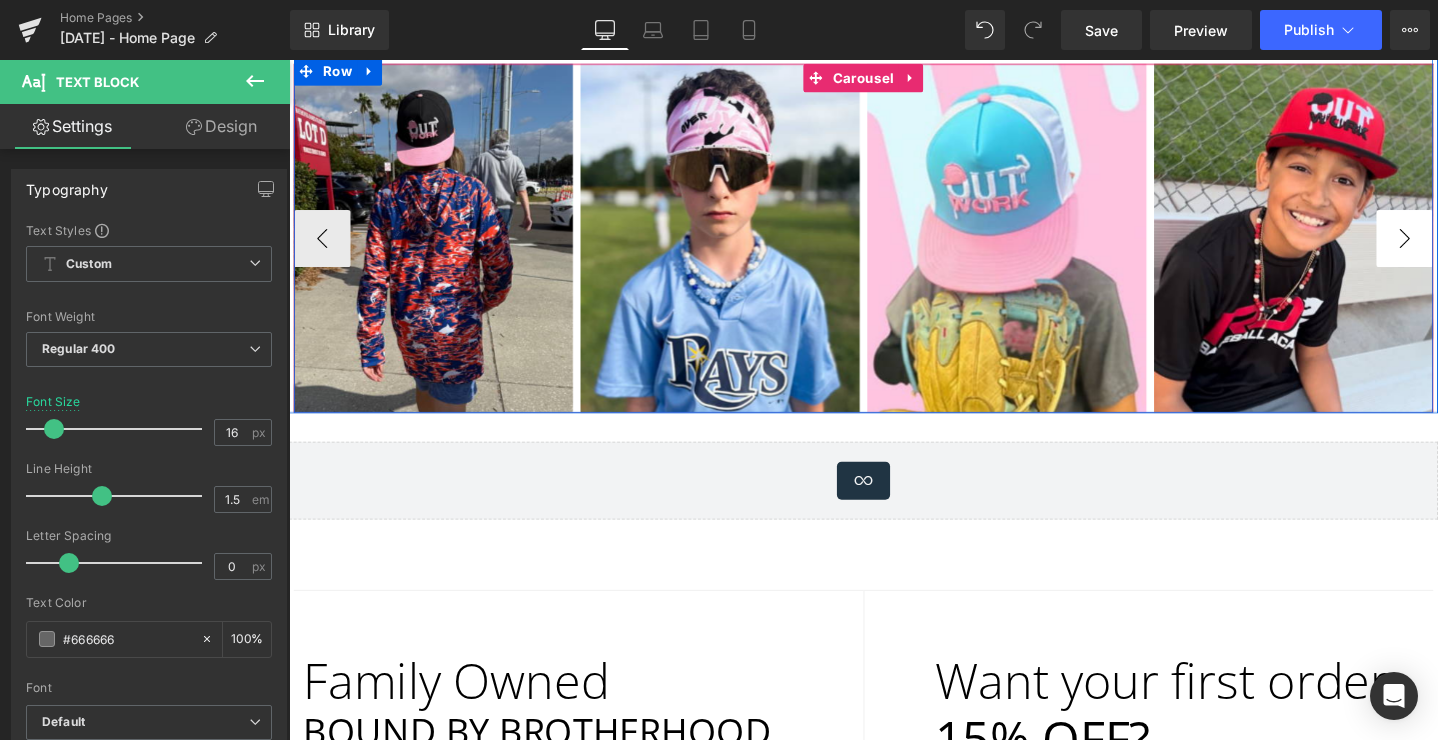 click on "›" at bounding box center [1464, 248] 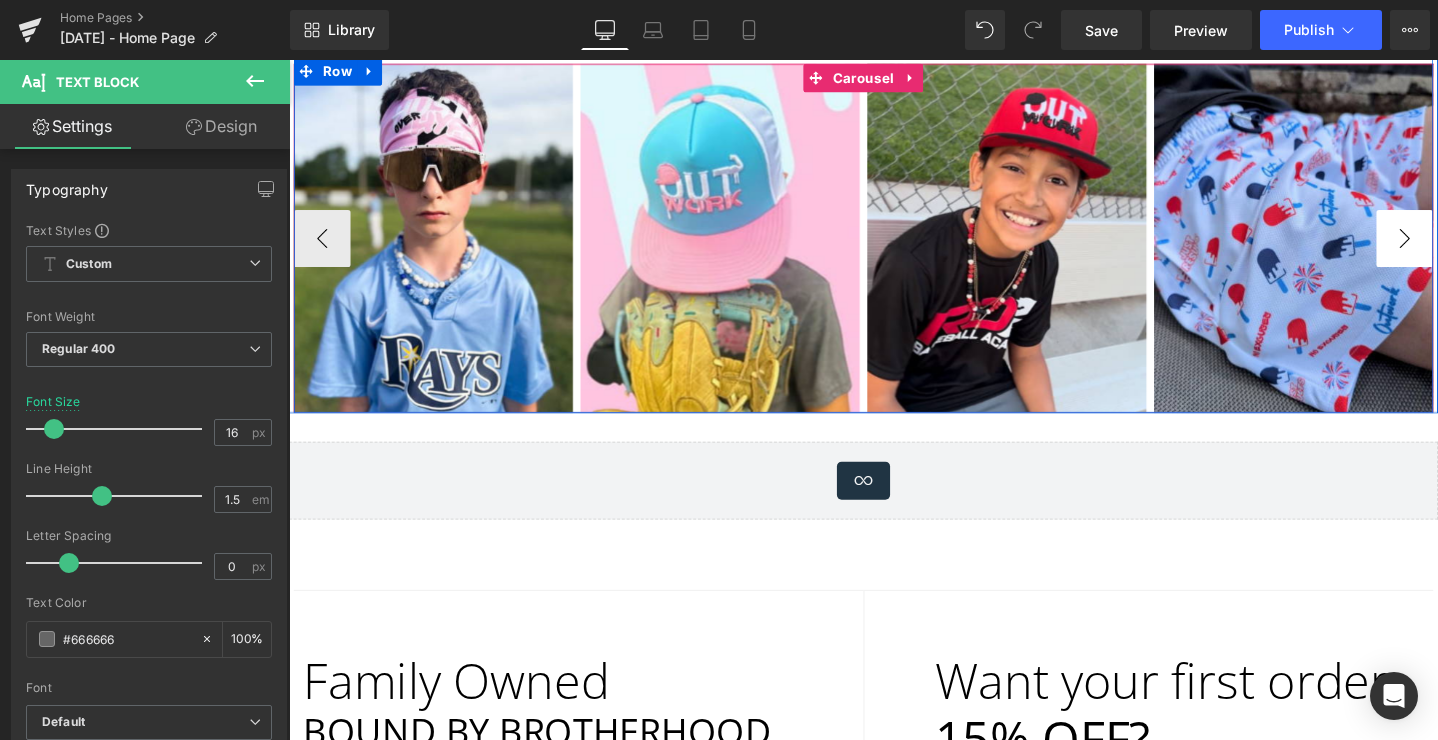 click on "›" at bounding box center [1464, 248] 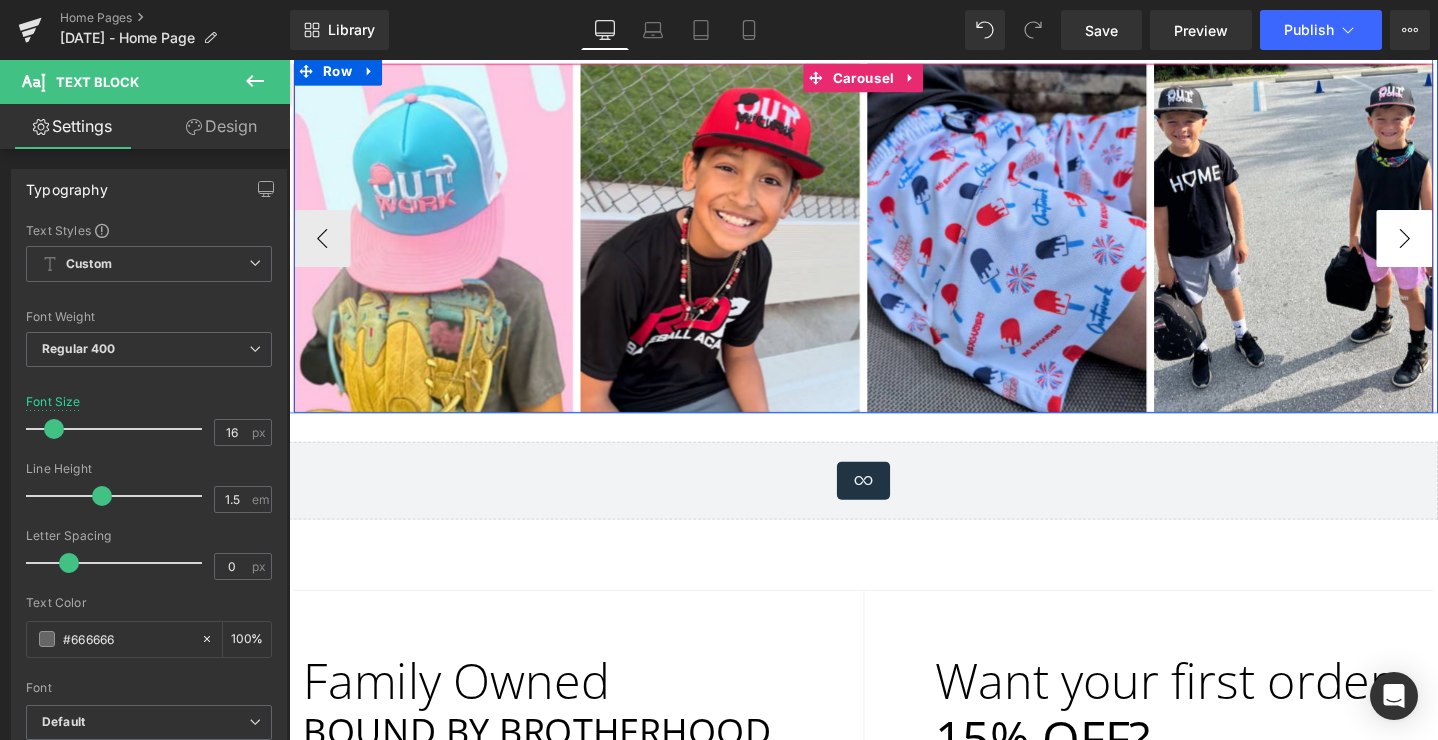 click on "›" at bounding box center (1464, 248) 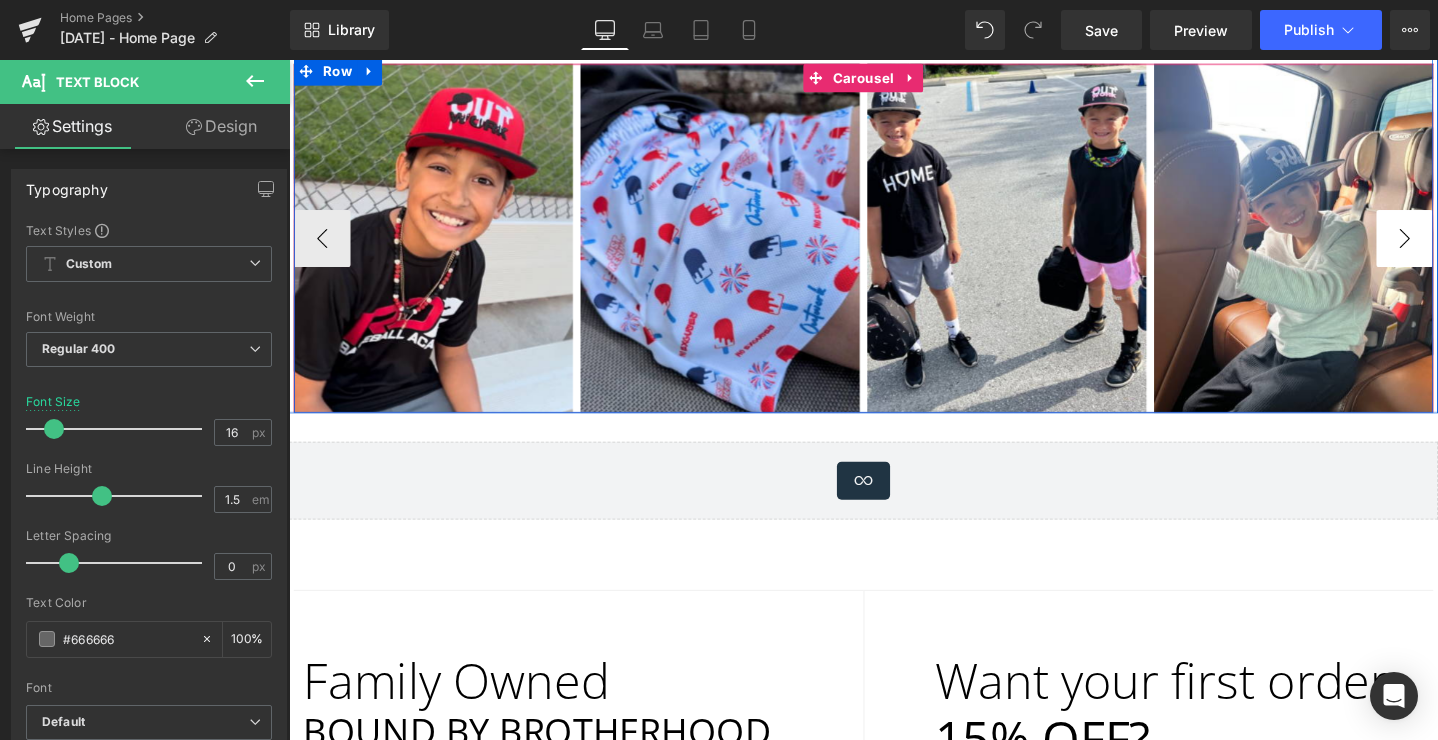 click on "›" at bounding box center (1464, 248) 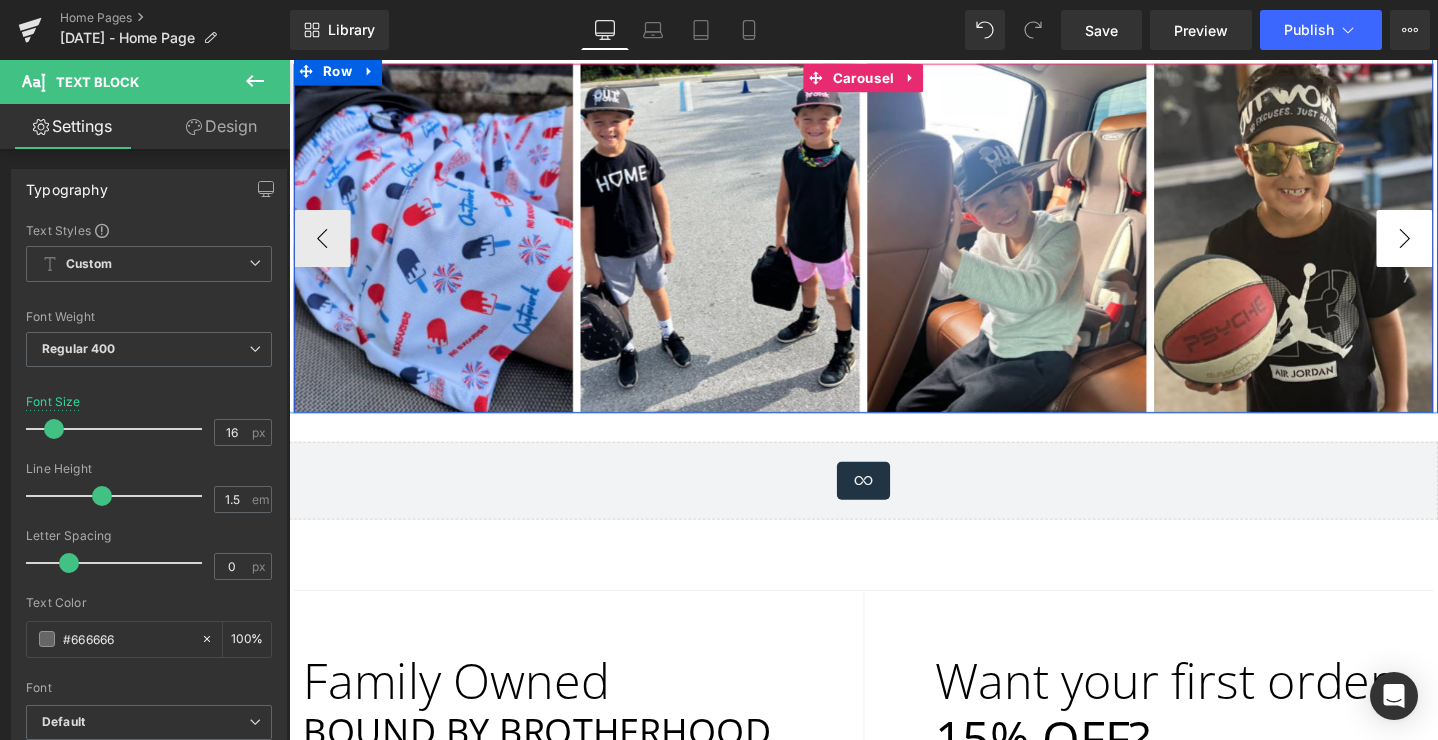 click on "›" at bounding box center [1464, 248] 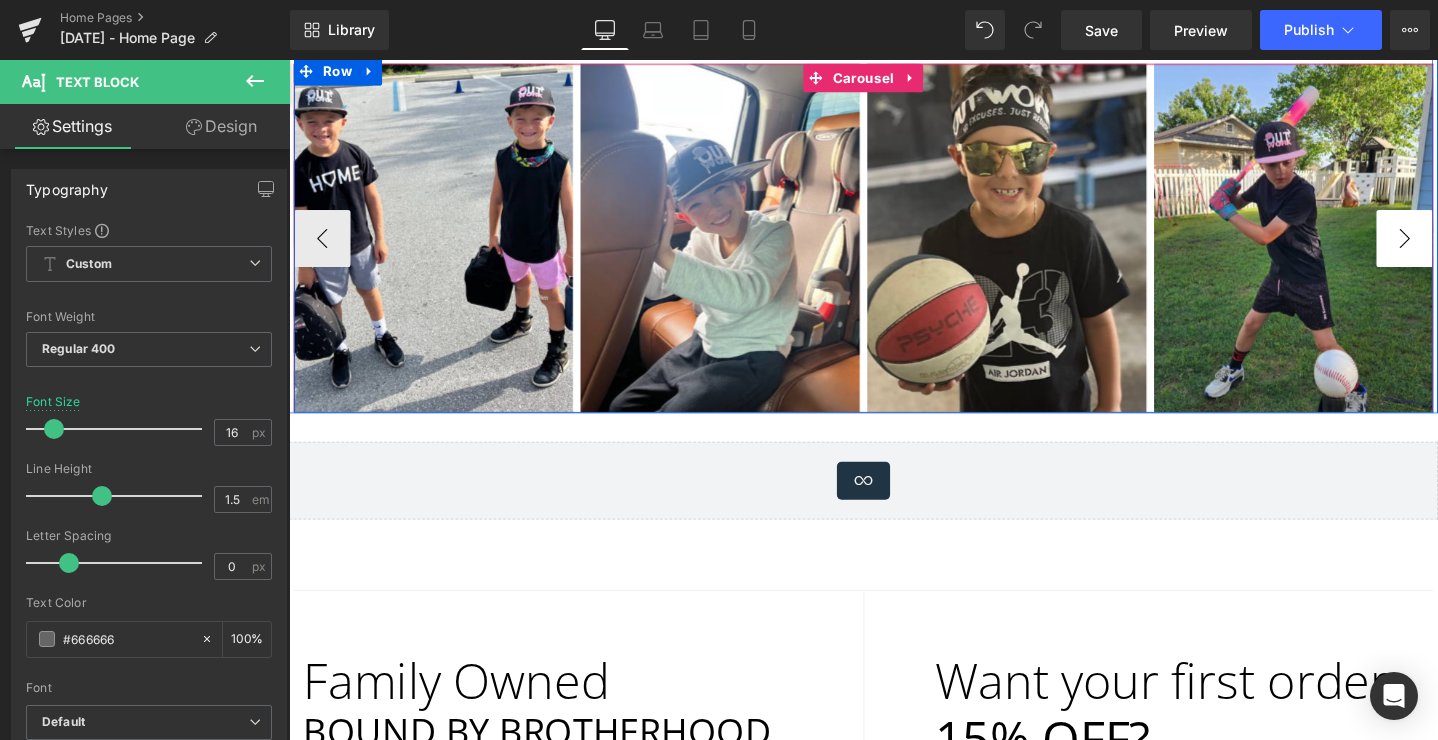 click on "›" at bounding box center [1464, 248] 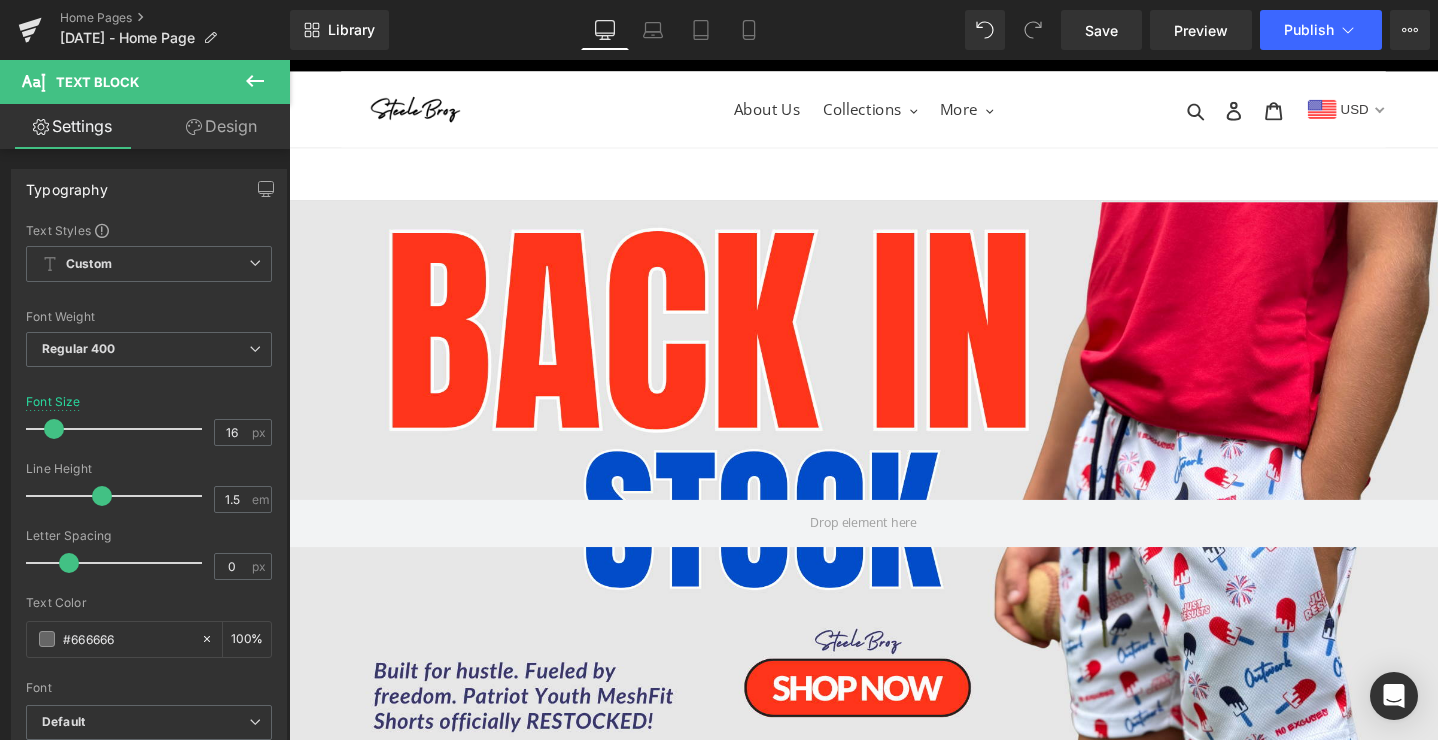 scroll, scrollTop: 36, scrollLeft: 0, axis: vertical 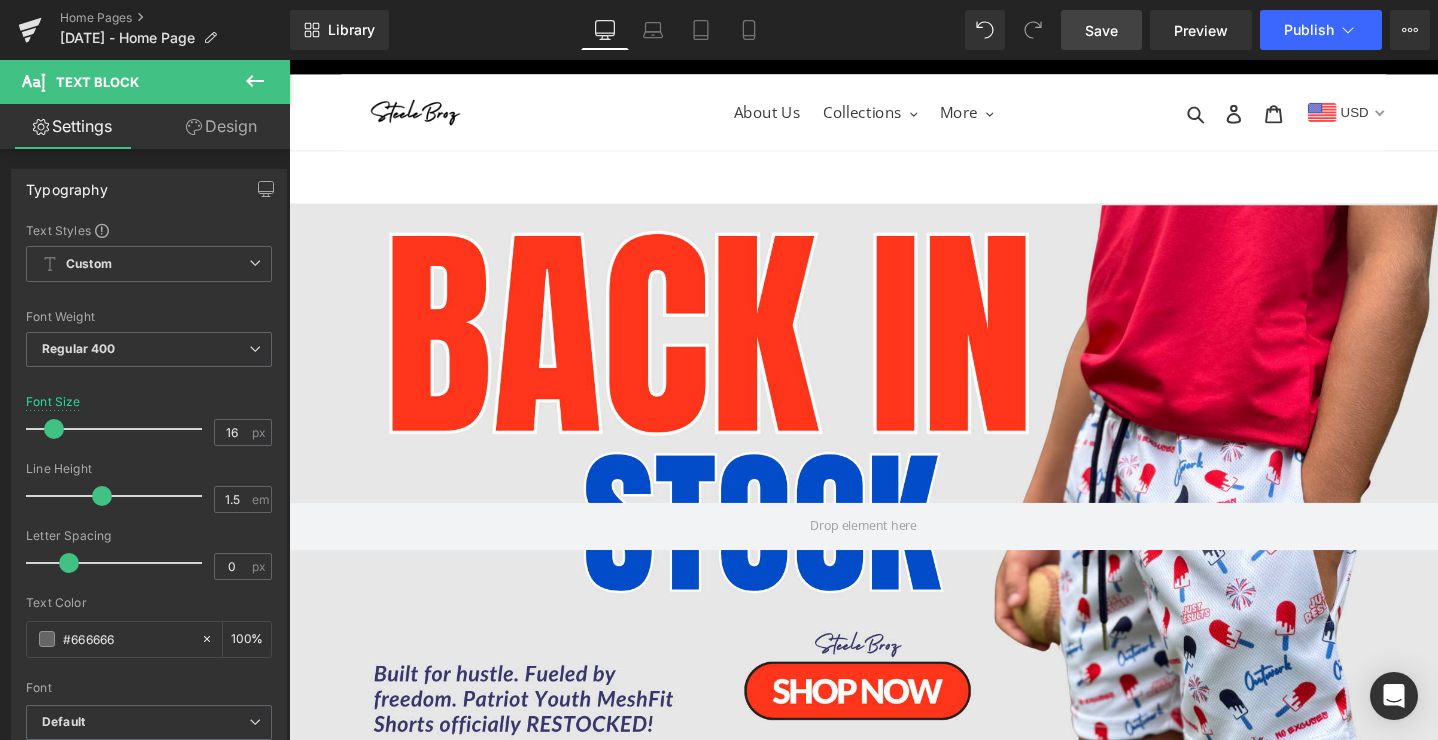 drag, startPoint x: 1099, startPoint y: 32, endPoint x: 764, endPoint y: 245, distance: 396.9811 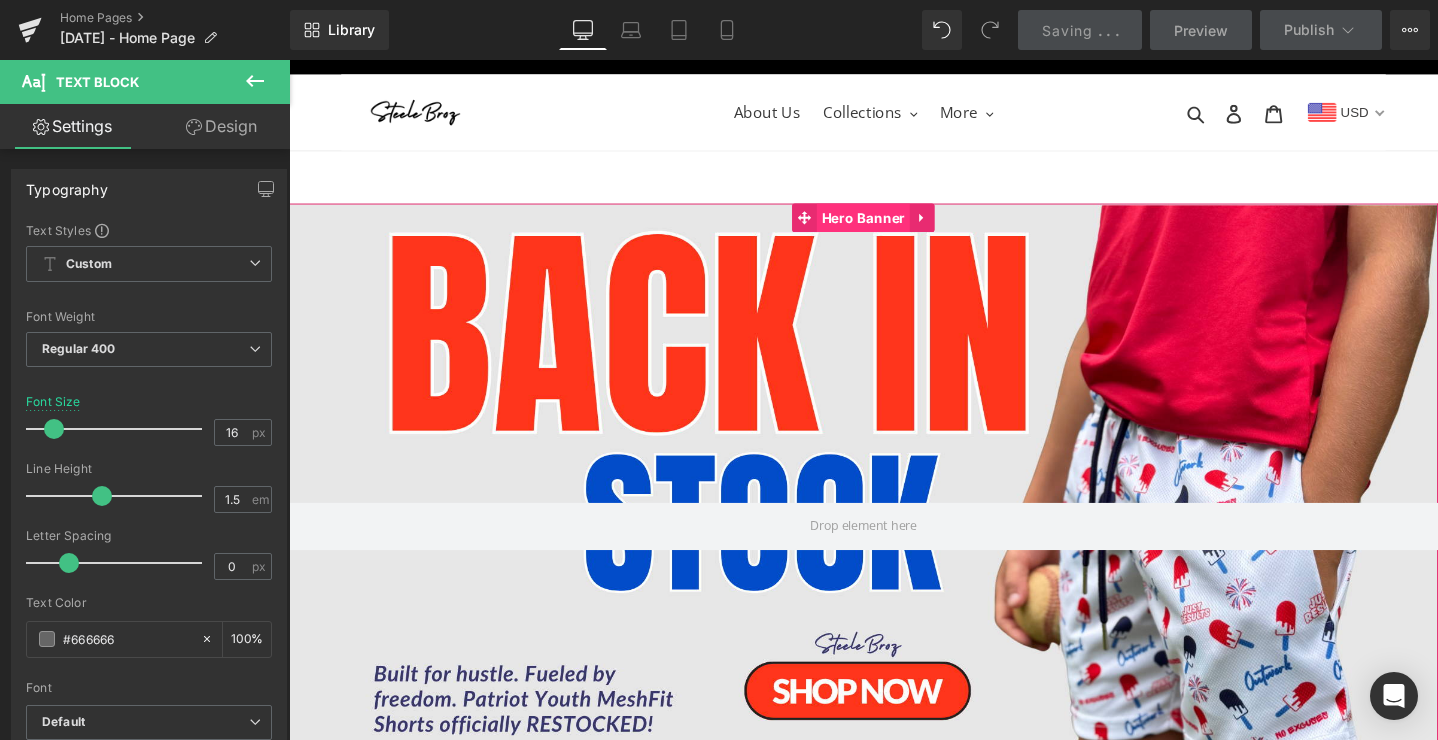 click on "Hero Banner" at bounding box center (894, 226) 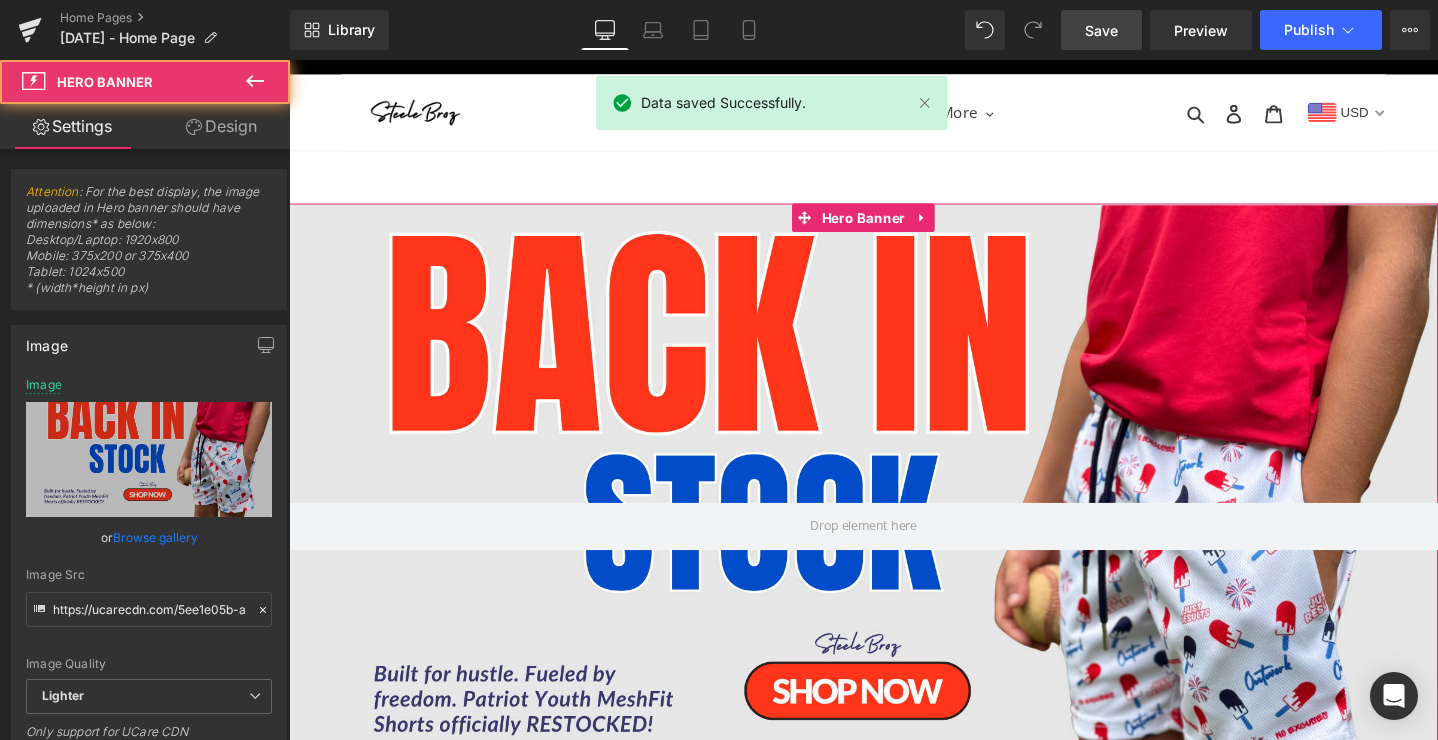 click on "Design" at bounding box center [221, 126] 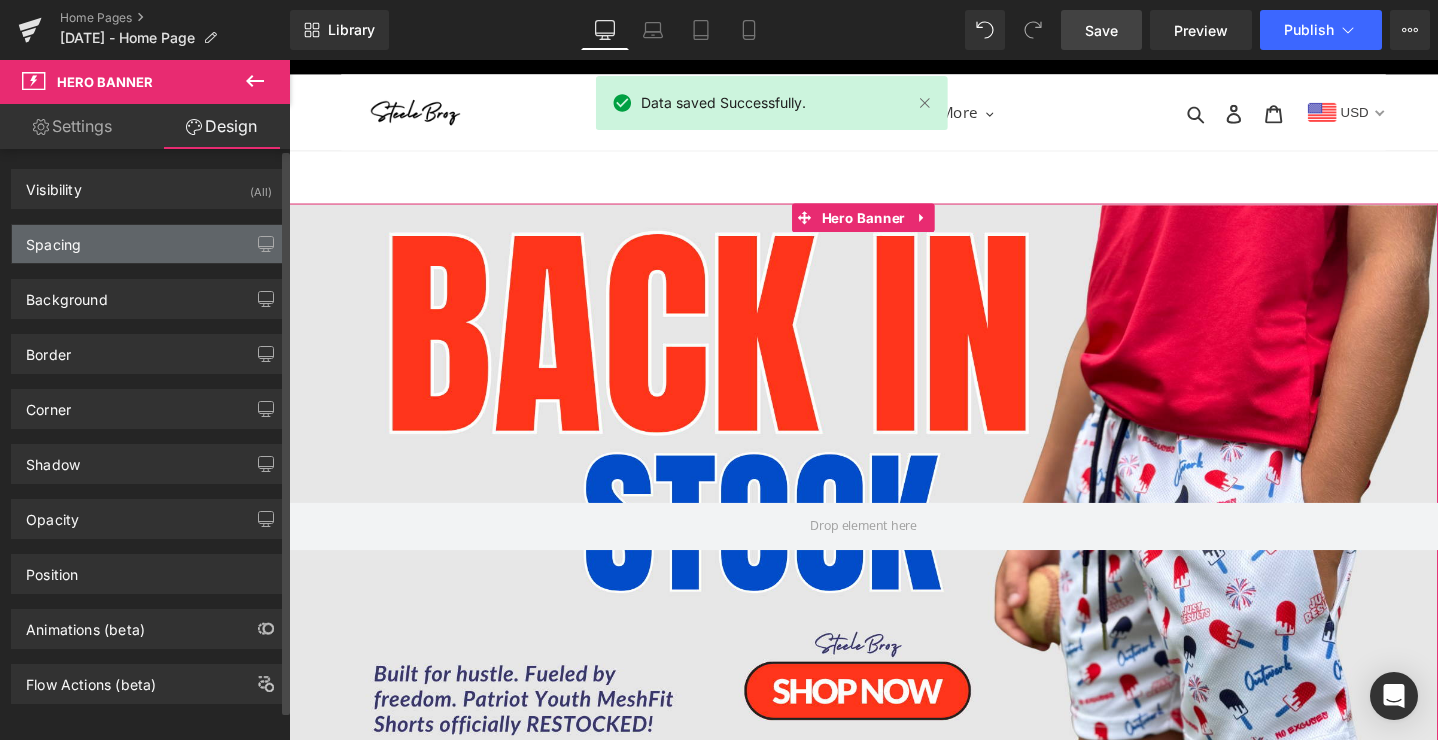 click on "Spacing" at bounding box center [149, 244] 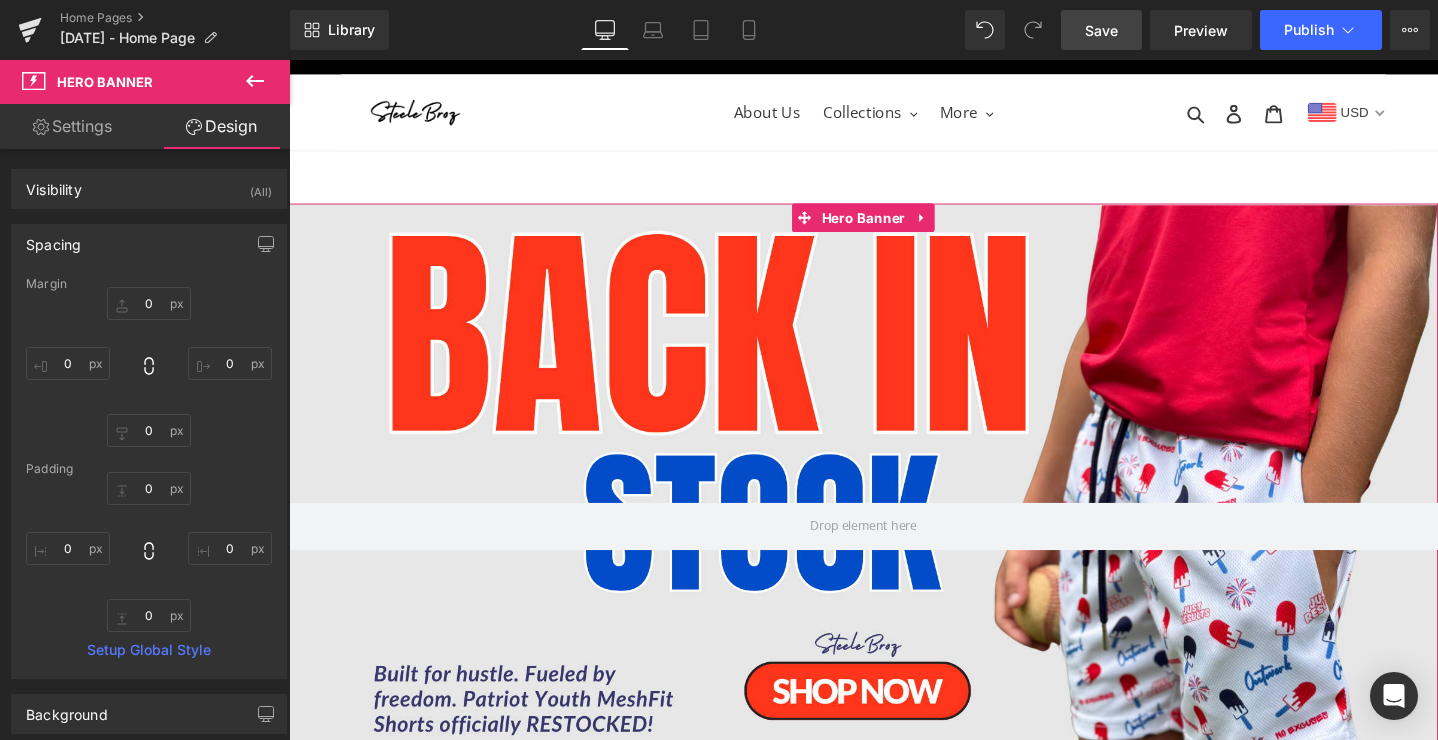 click on "Settings" at bounding box center (72, 126) 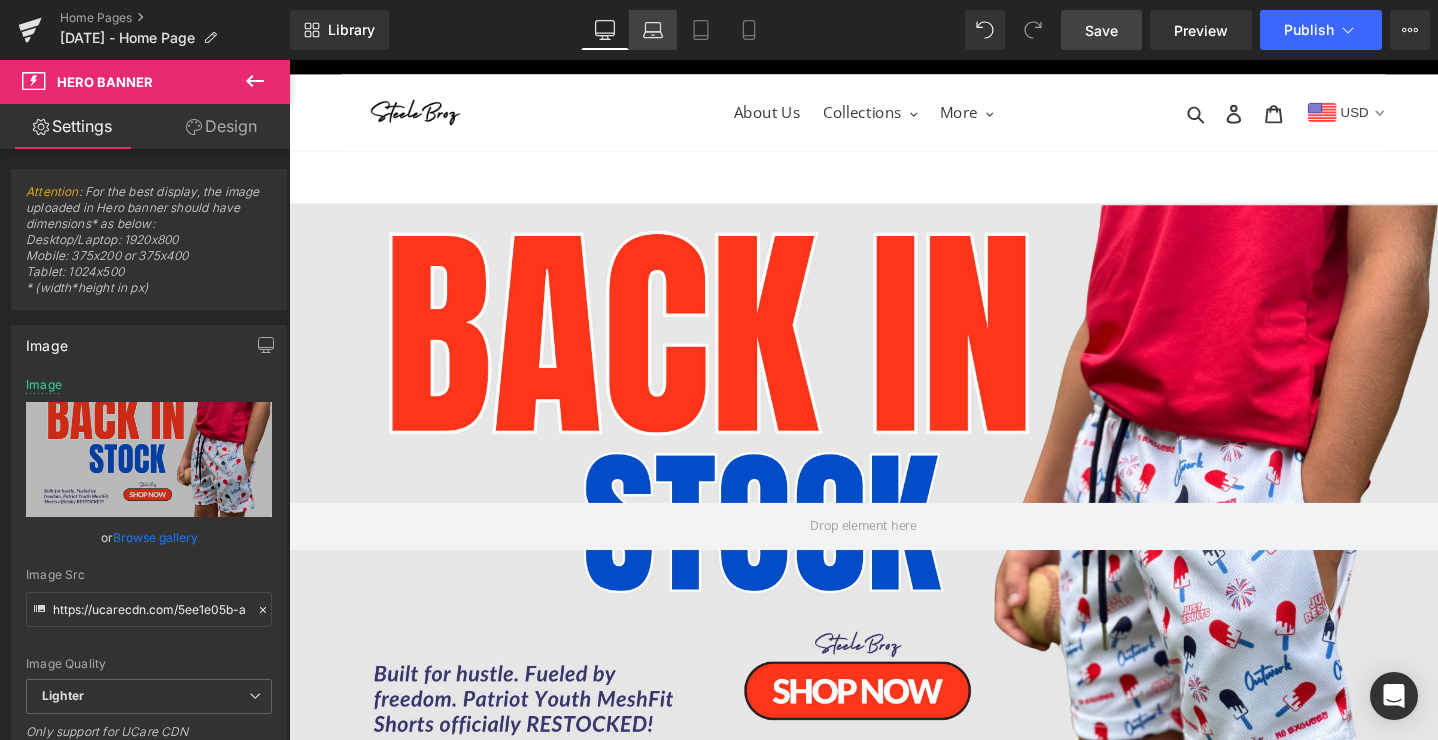 click on "Laptop" at bounding box center (653, 30) 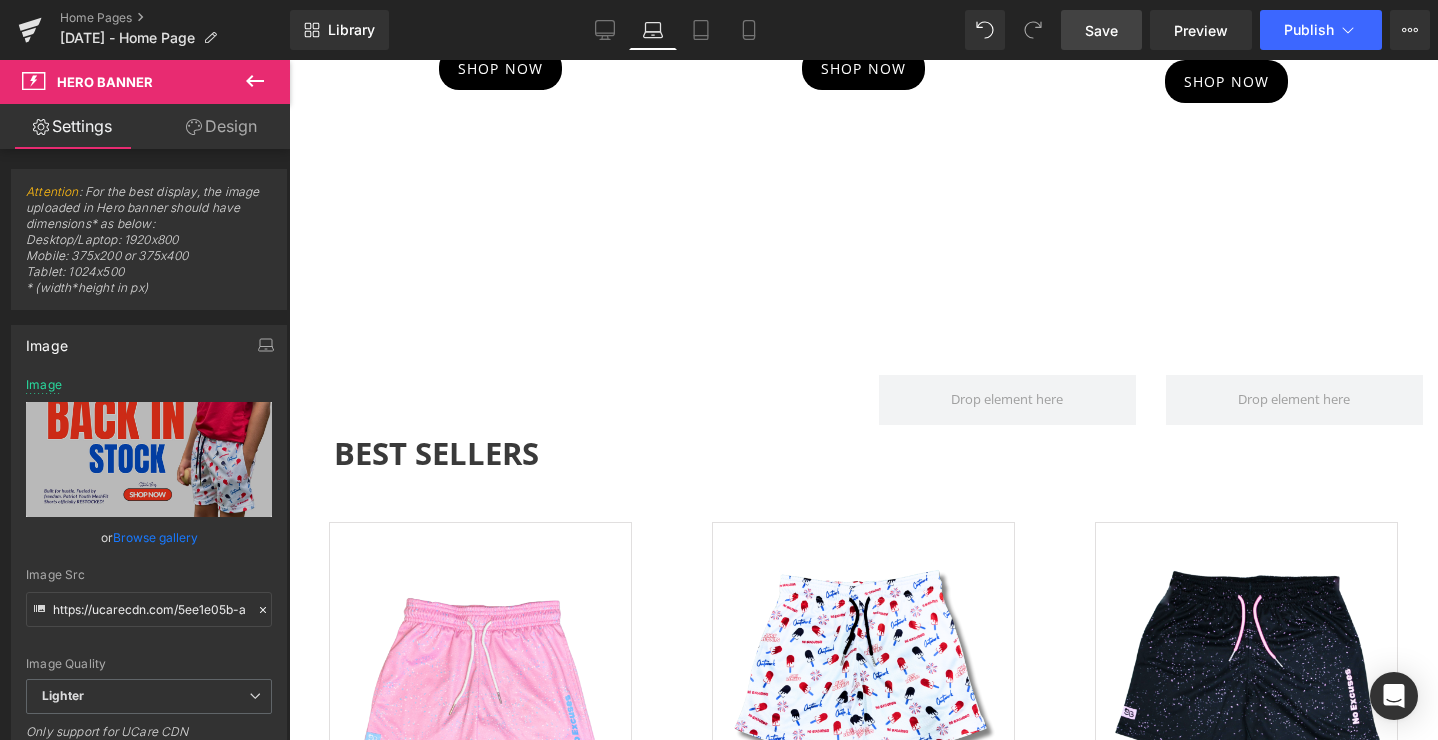scroll, scrollTop: 1800, scrollLeft: 0, axis: vertical 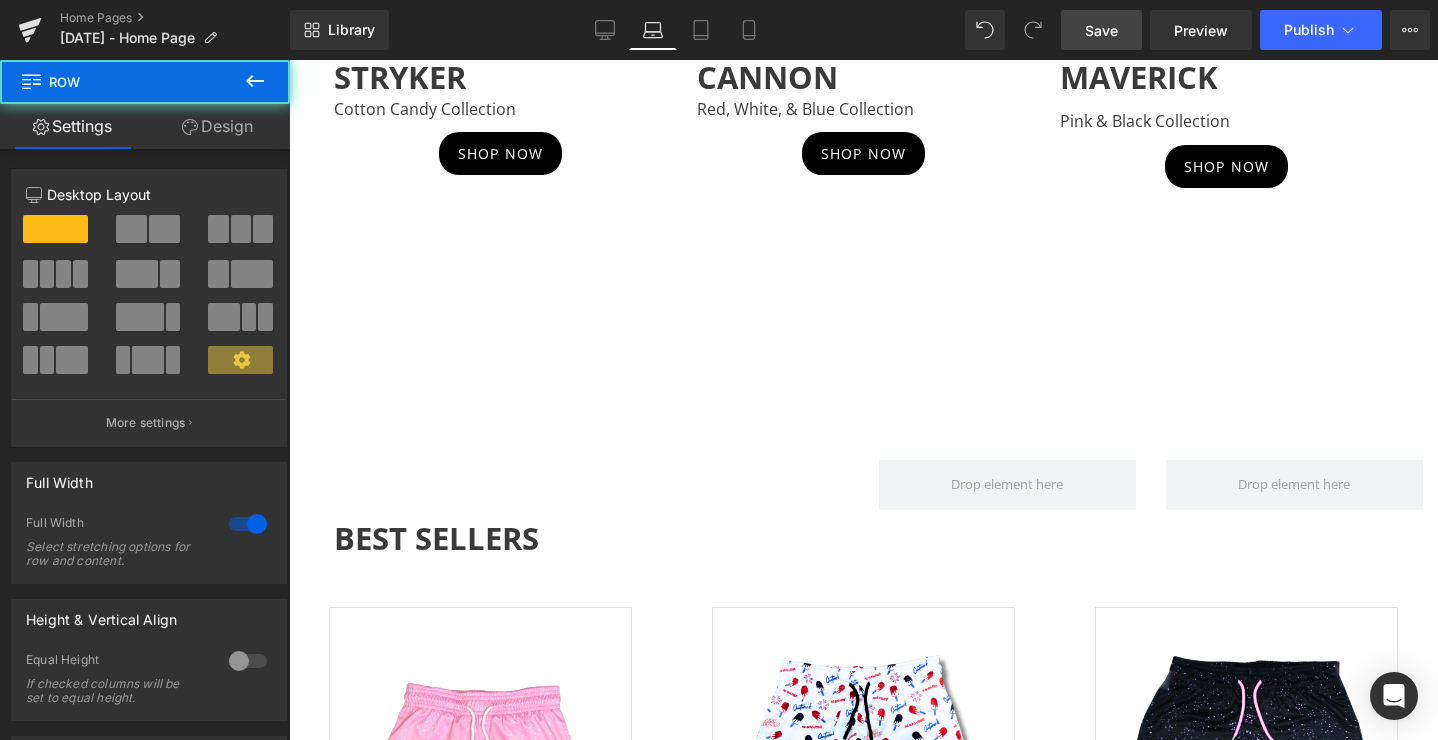 click on "Hero Banner         STRYKER Cotton Candy Collection Heading         SHOP NOW Button
Hero Banner         CANNON Red, White, & Blue Collection Heading         SHOP NOW Button
Hero Banner         MAVERICK Pink & Black Collection Heading         SHOP NOW Button         Row         Row         Row" at bounding box center (863, -172) 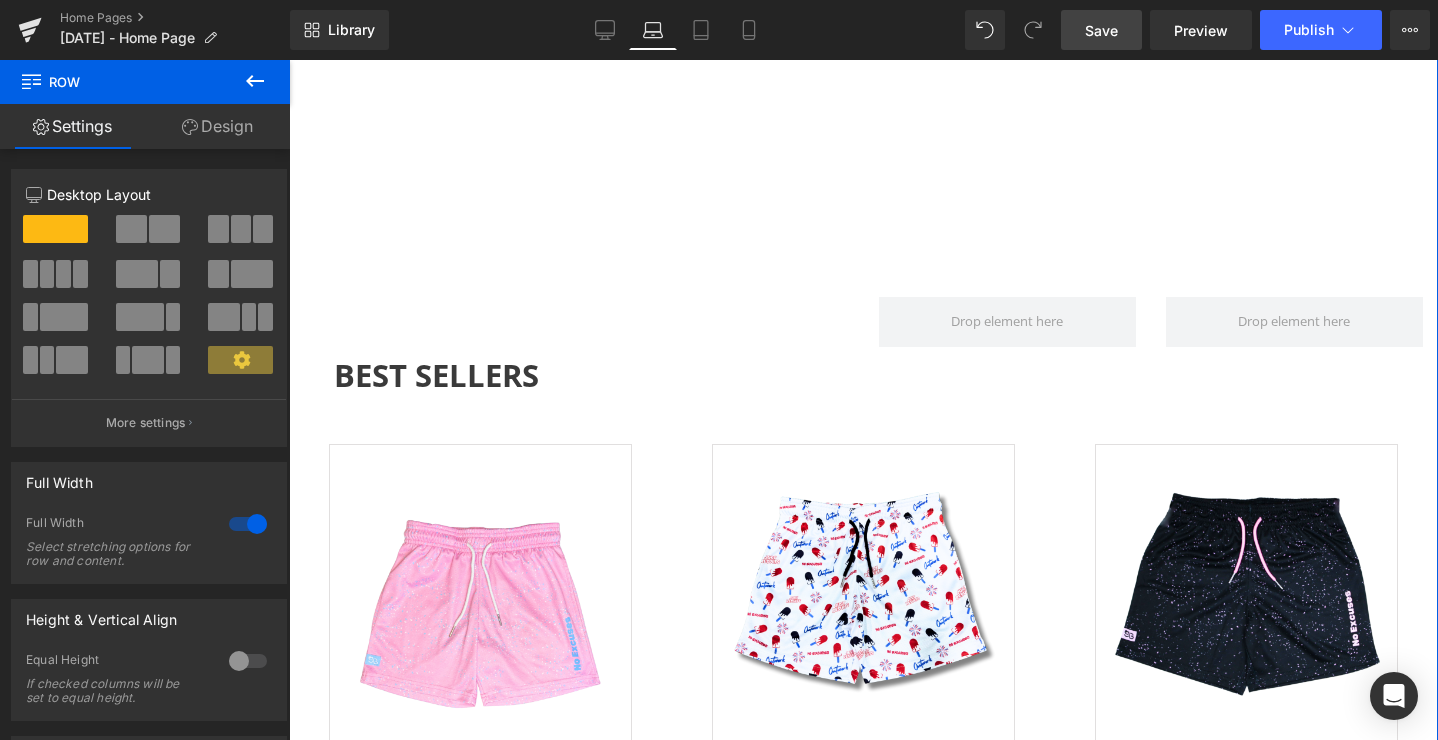 scroll, scrollTop: 1907, scrollLeft: 0, axis: vertical 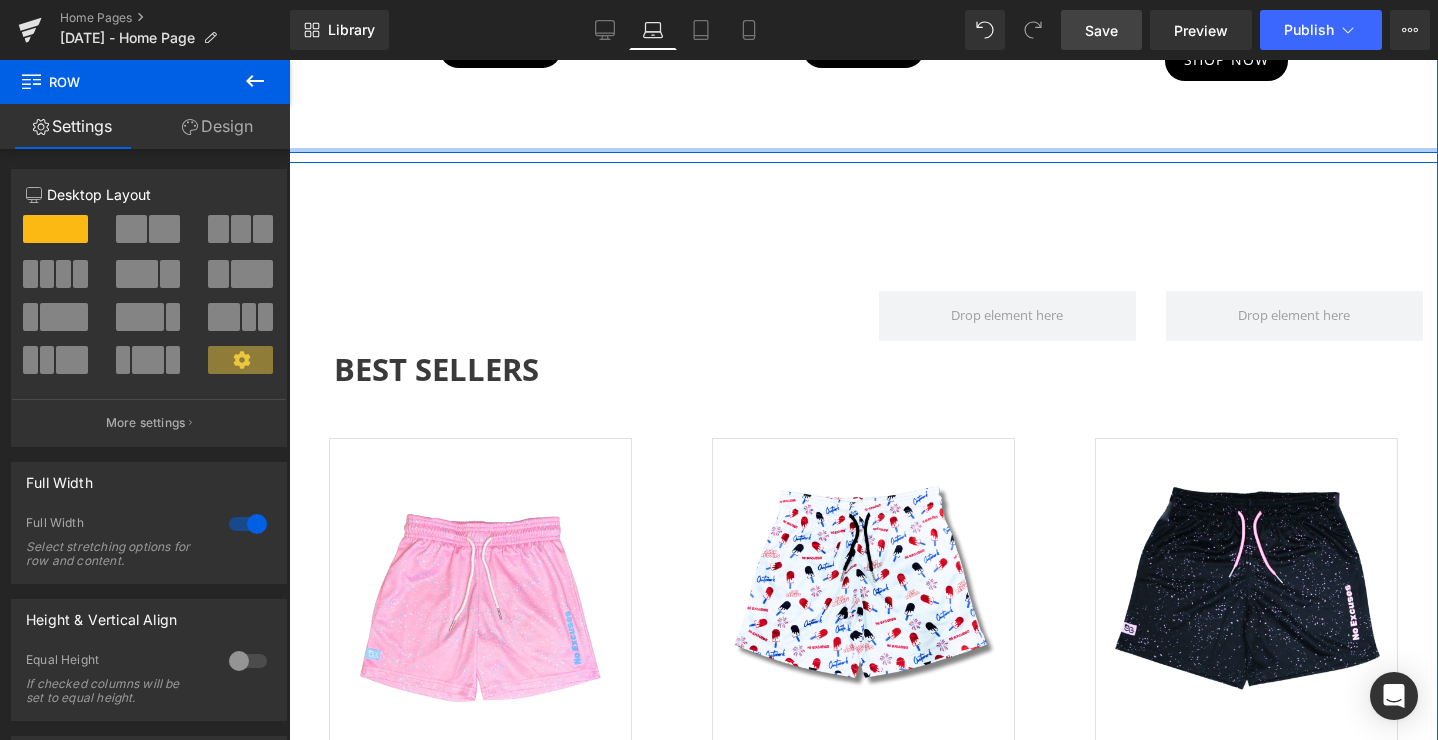 drag, startPoint x: 713, startPoint y: 186, endPoint x: 734, endPoint y: 105, distance: 83.677956 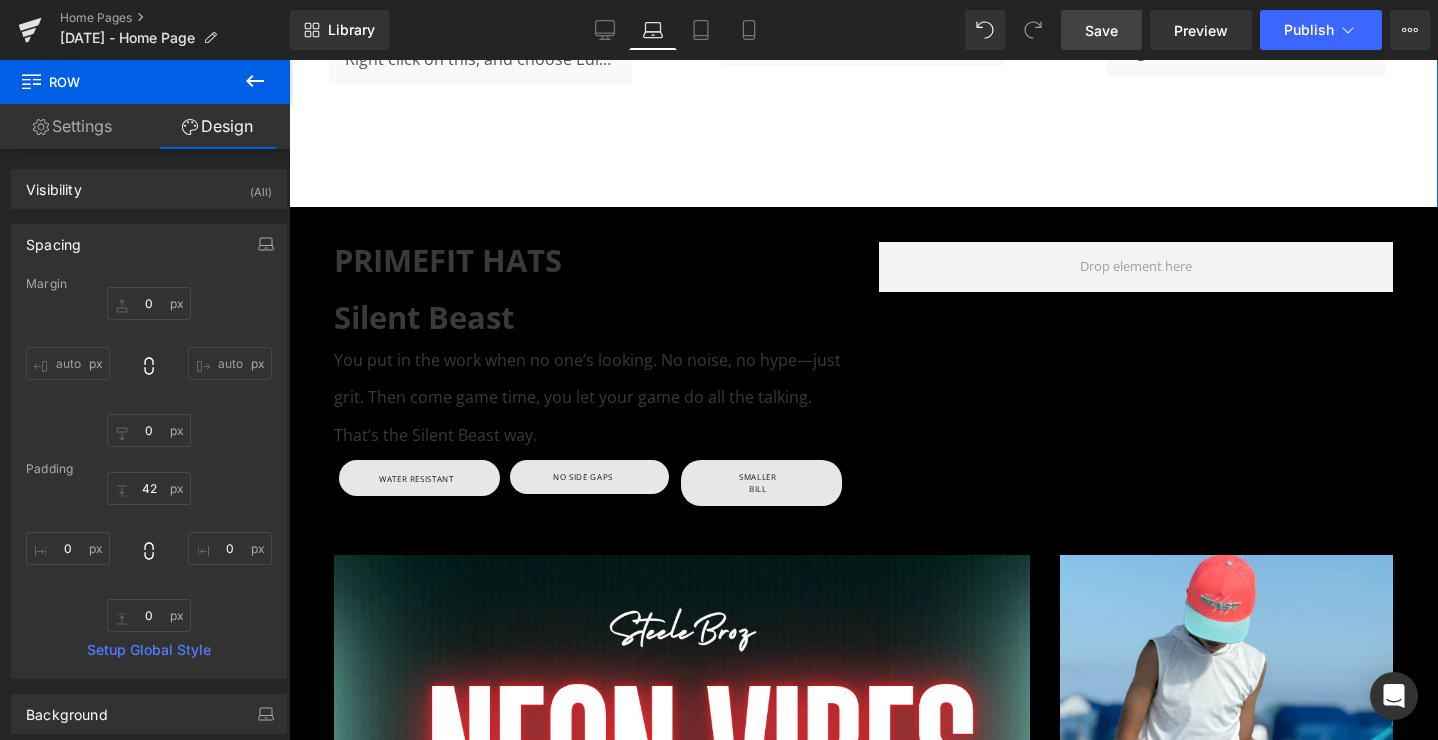 scroll, scrollTop: 3389, scrollLeft: 0, axis: vertical 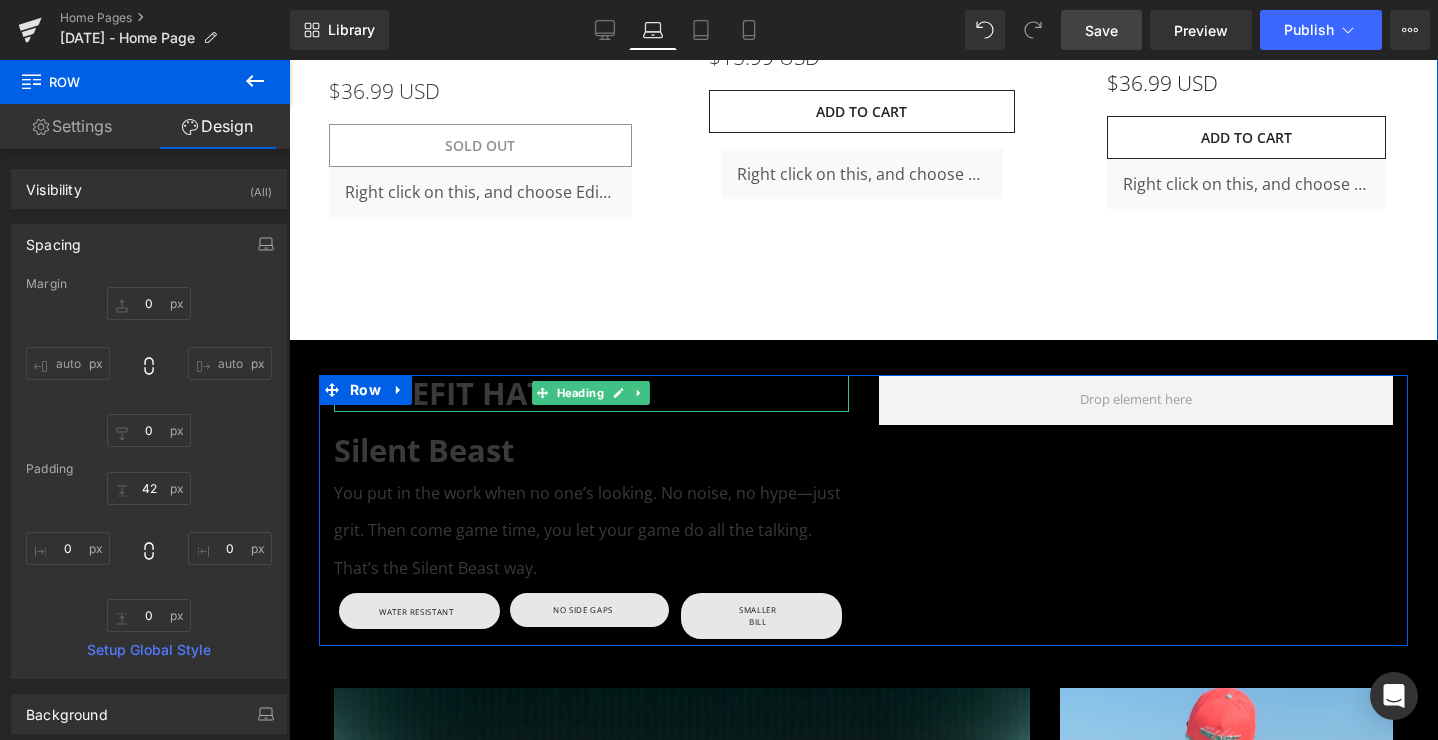 click on "PRIMEFIT HATS" at bounding box center [448, 393] 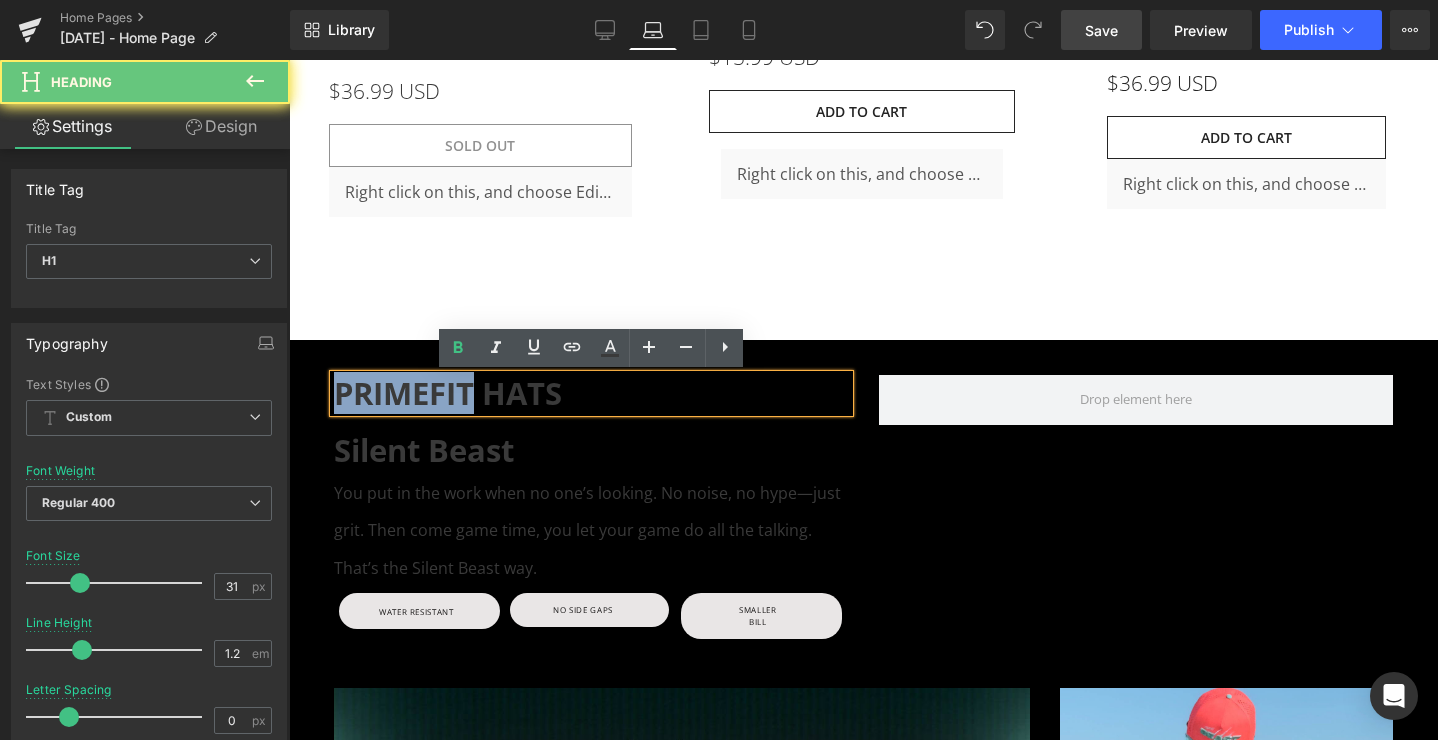click on "PRIMEFIT HATS" at bounding box center (448, 393) 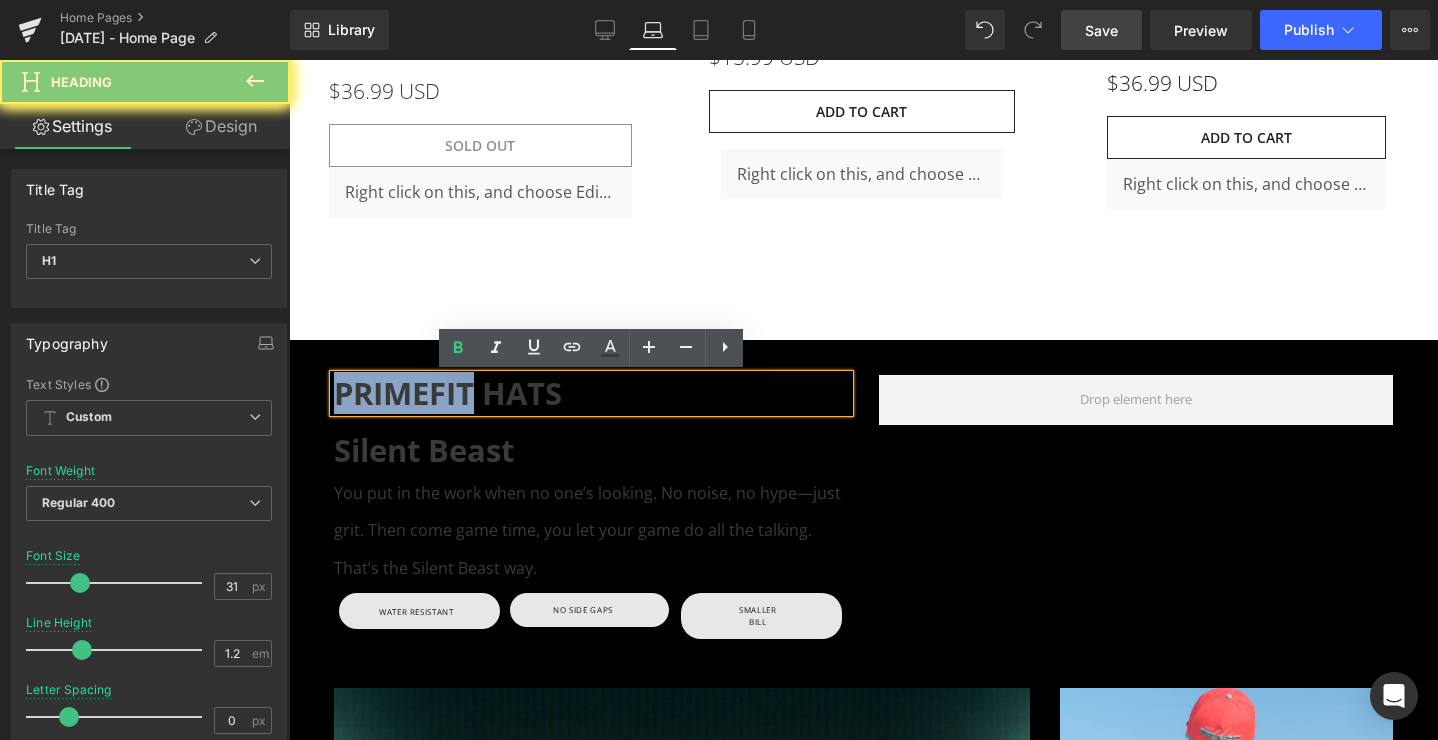 click on "PRIMEFIT HATS" at bounding box center [448, 393] 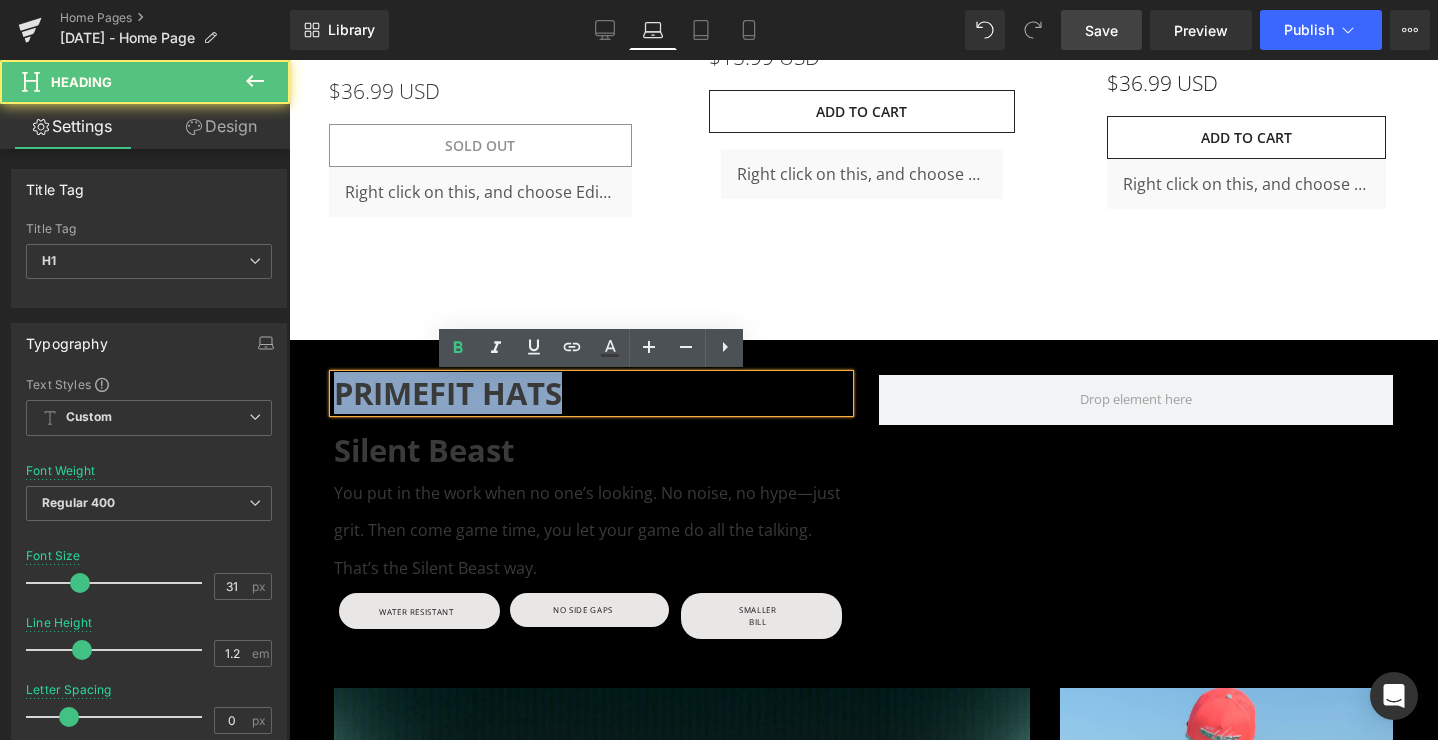 click on "PRIMEFIT HATS" at bounding box center (448, 393) 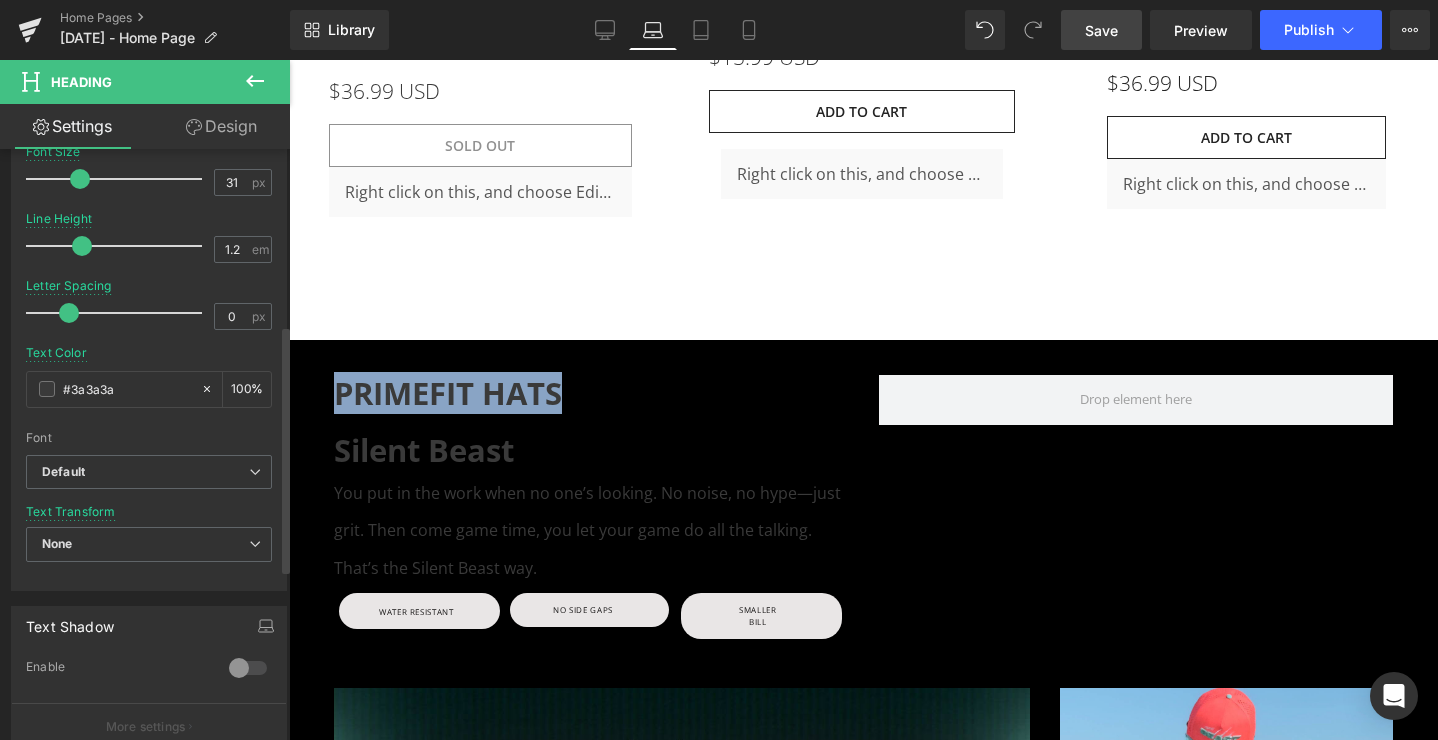 scroll, scrollTop: 447, scrollLeft: 0, axis: vertical 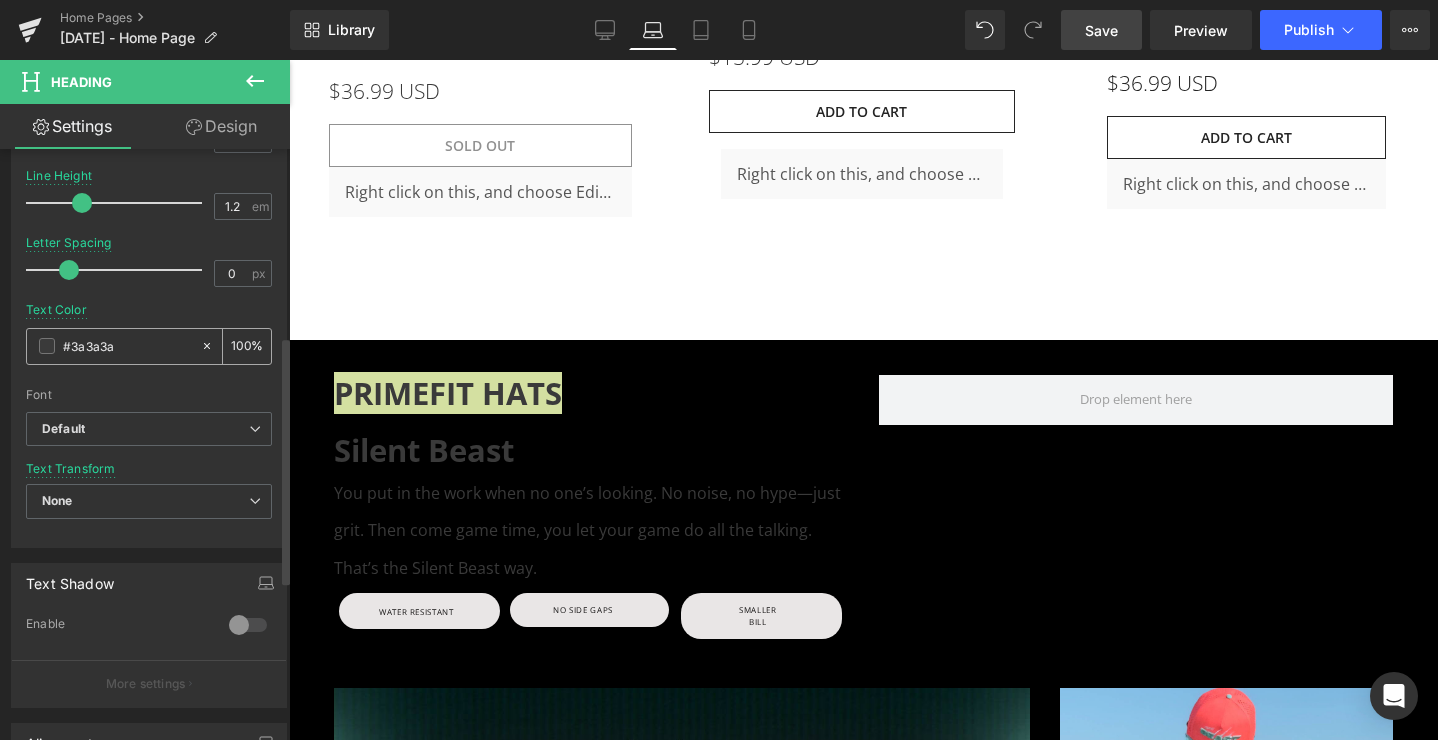 click on "#3a3a3a" at bounding box center (113, 346) 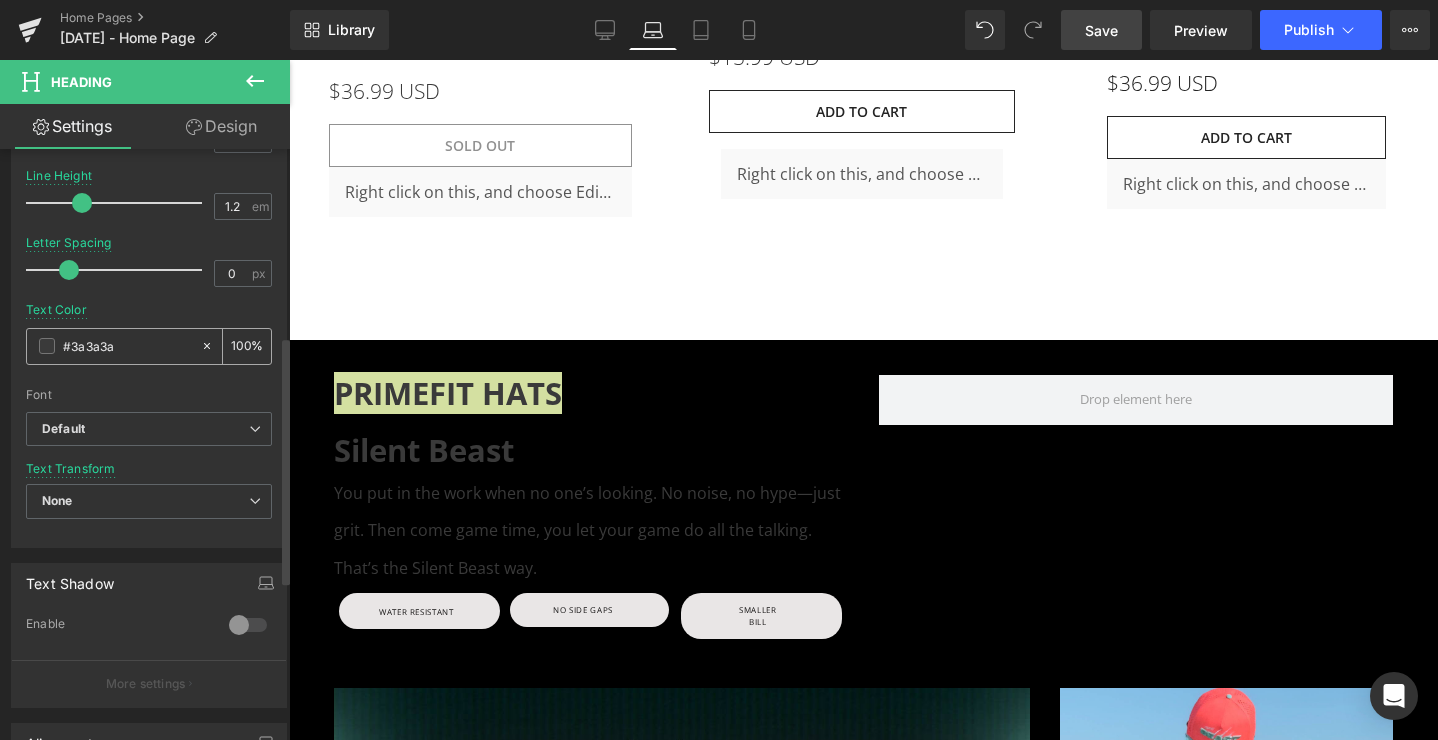 click on "#3a3a3a" at bounding box center (127, 346) 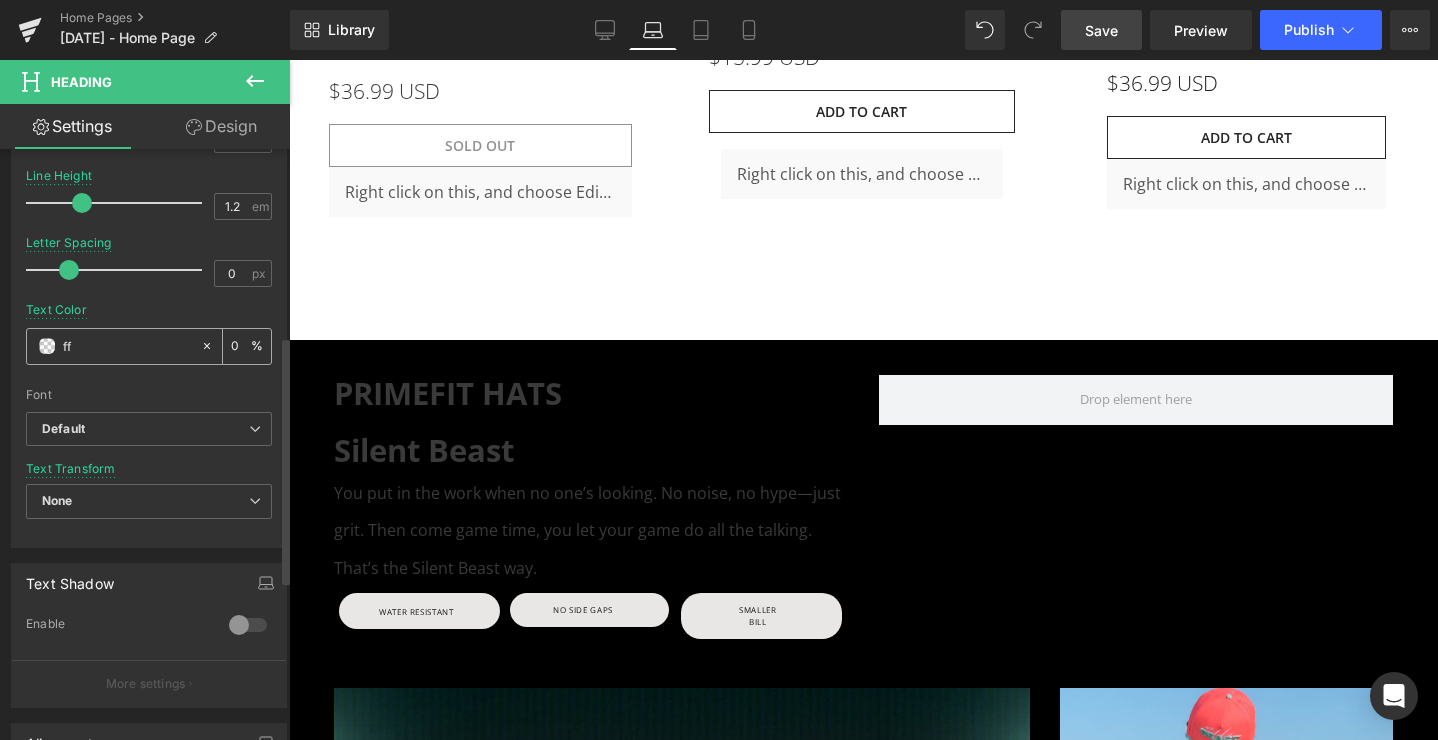 type on "fff" 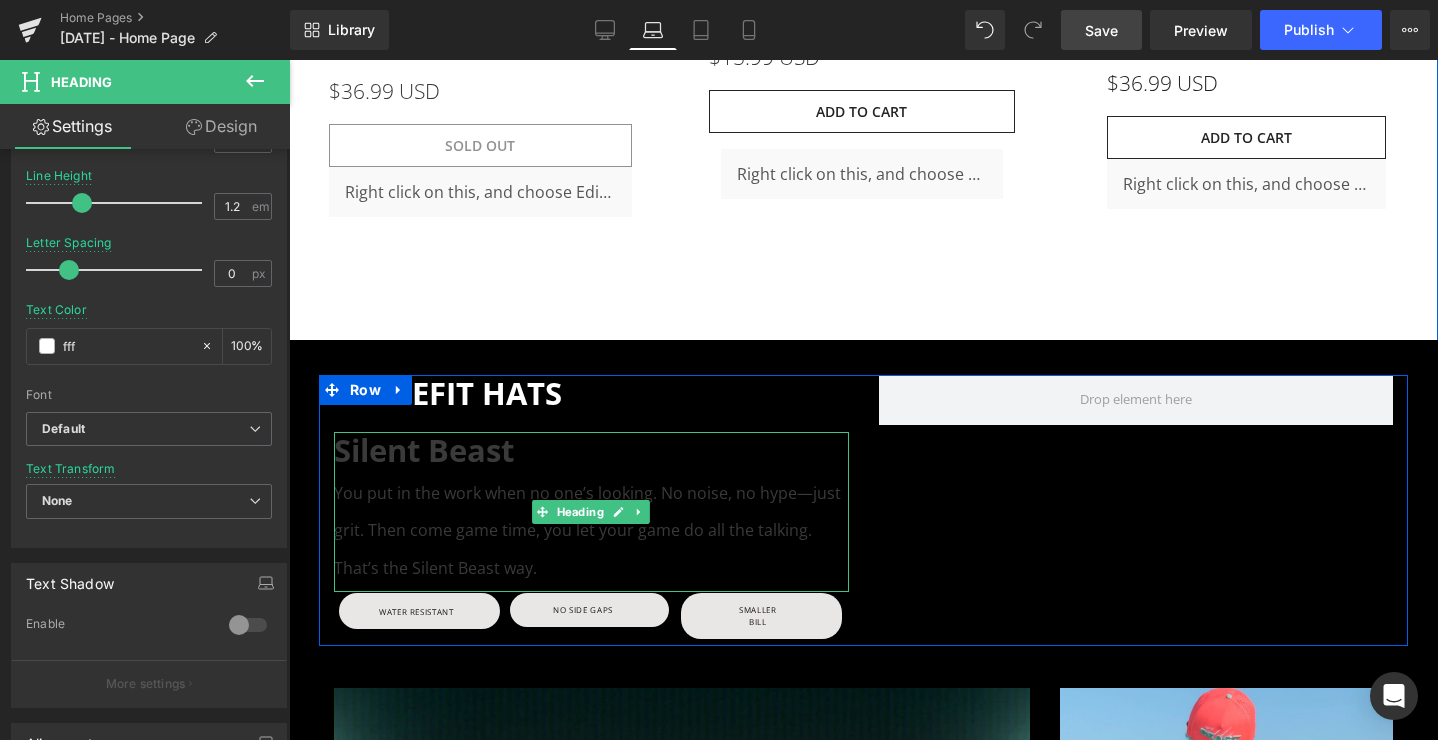 click on "Silent Beast" at bounding box center (424, 450) 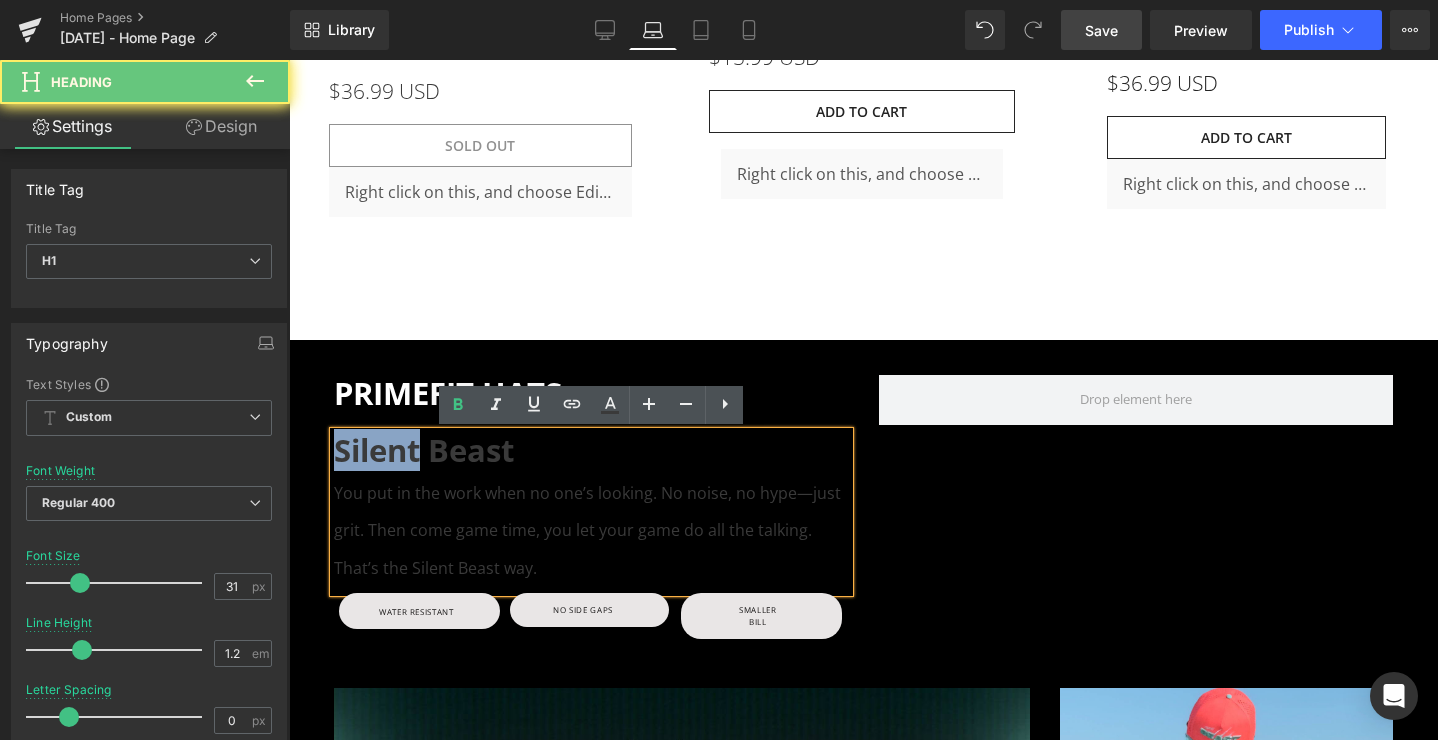 click on "Silent Beast" at bounding box center [424, 450] 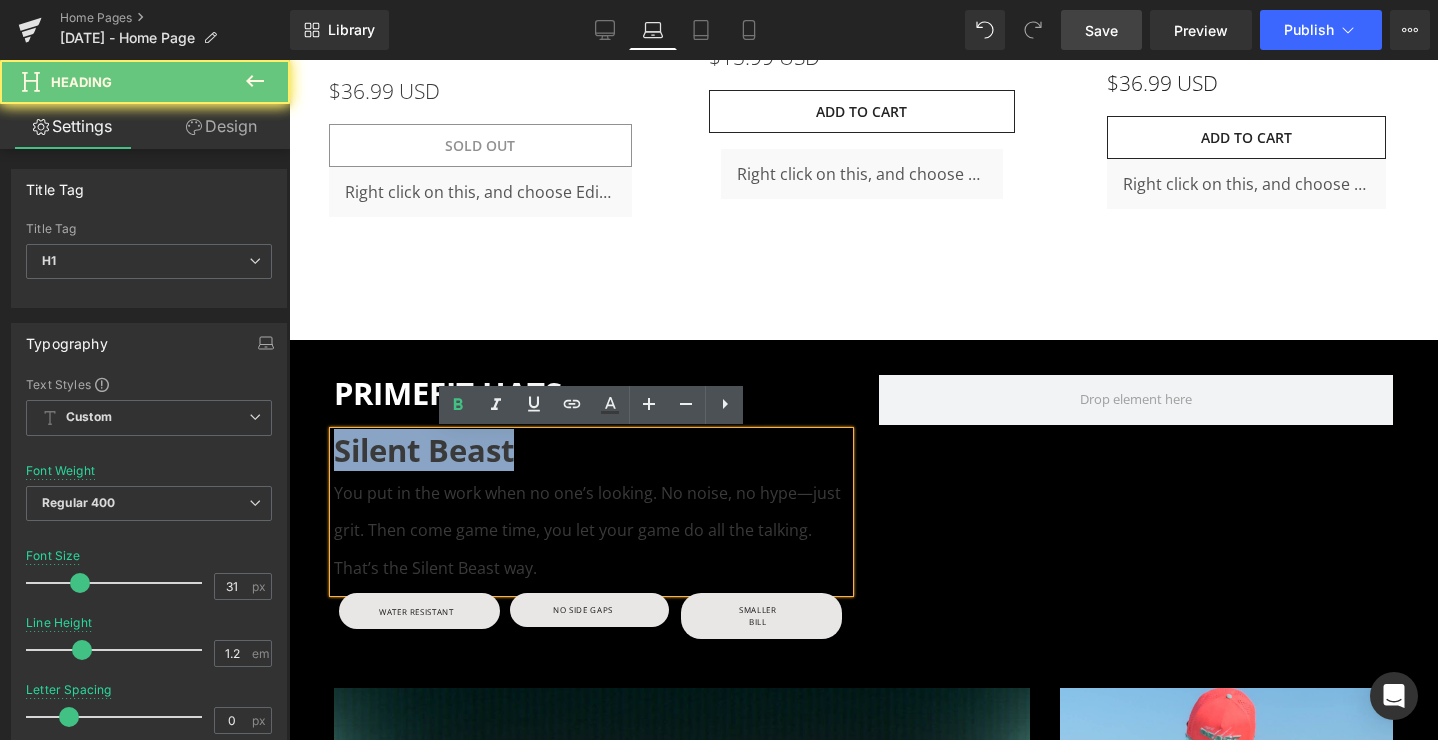 click on "Silent Beast" at bounding box center (424, 450) 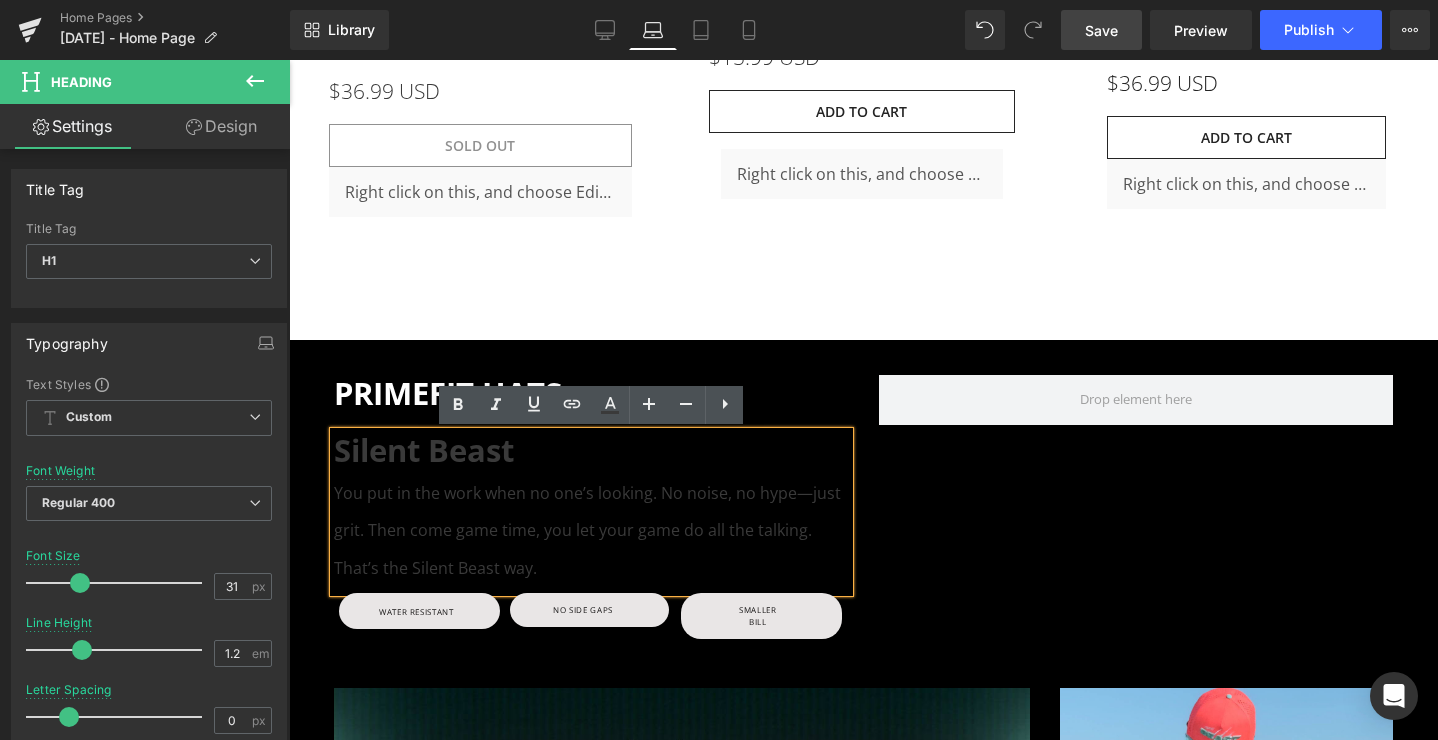 click on "You put in the work when no one’s looking. No noise, no hype—just grit. Then come game time, you let your game do all the talking. That’s the Silent Beast way." at bounding box center [587, 530] 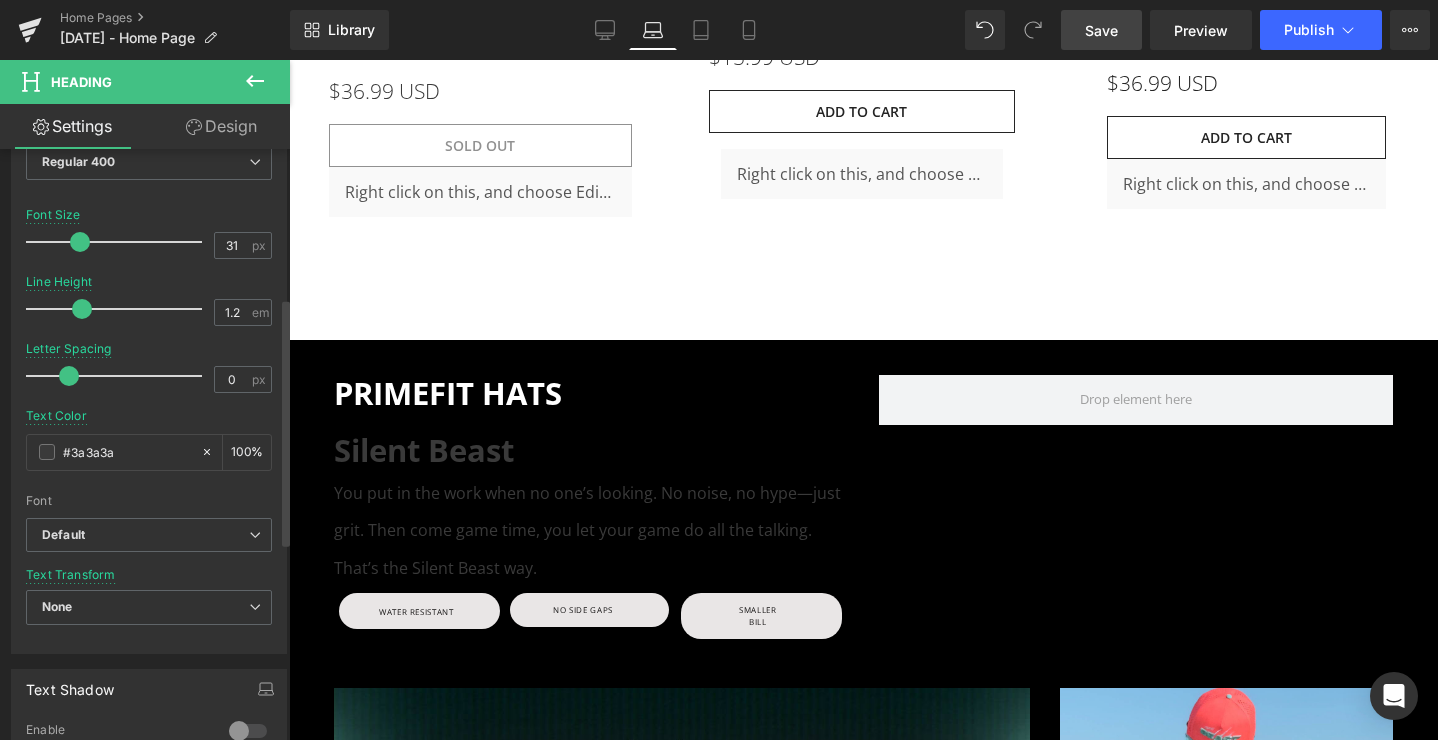 scroll, scrollTop: 355, scrollLeft: 0, axis: vertical 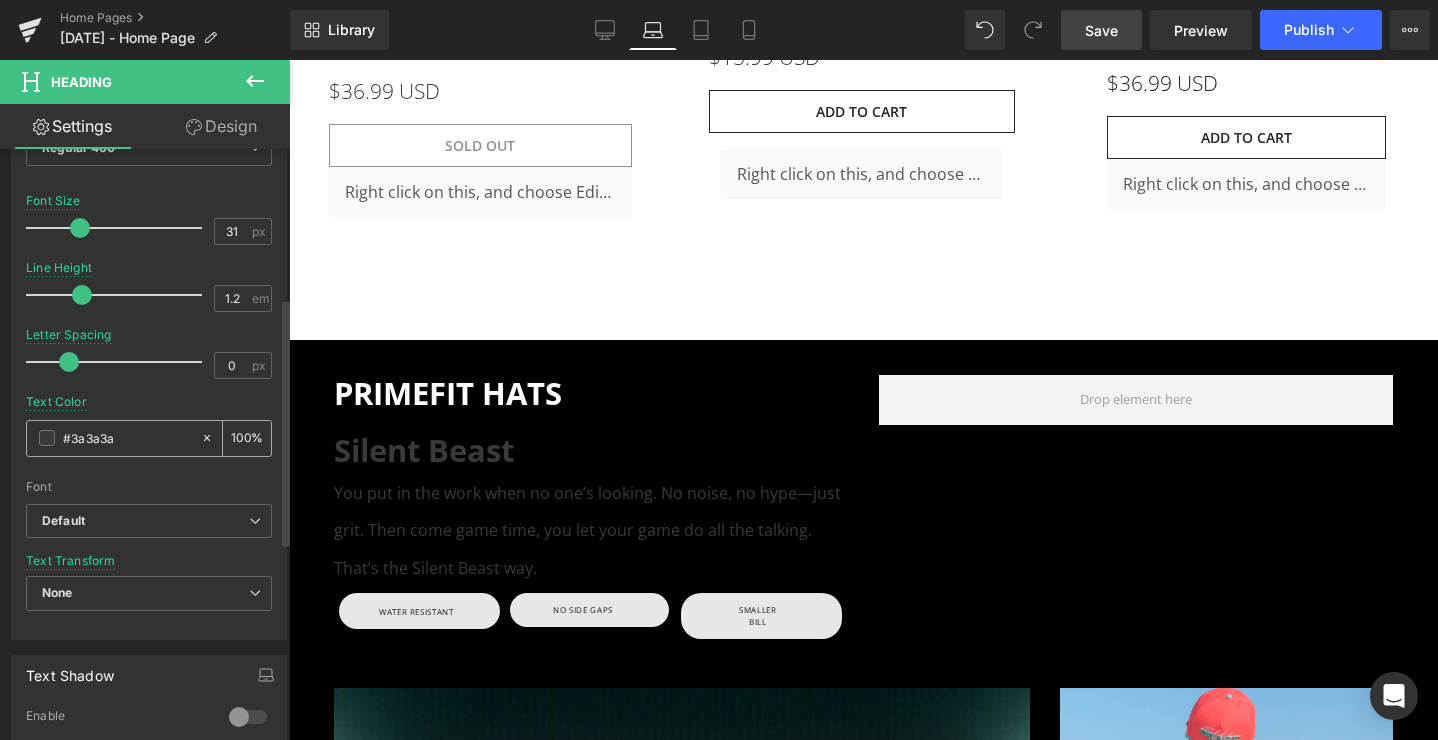 click at bounding box center [47, 438] 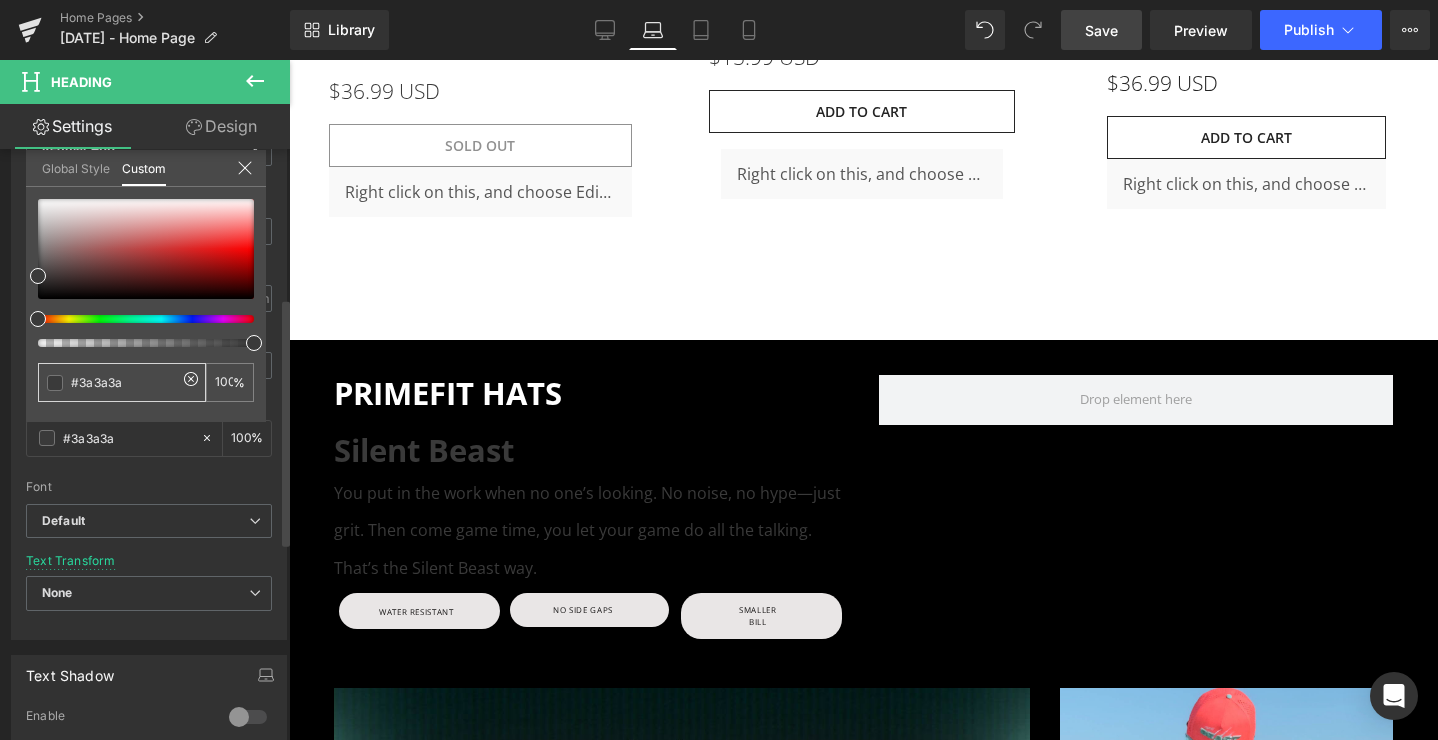 click on "#3a3a3a" at bounding box center (124, 382) 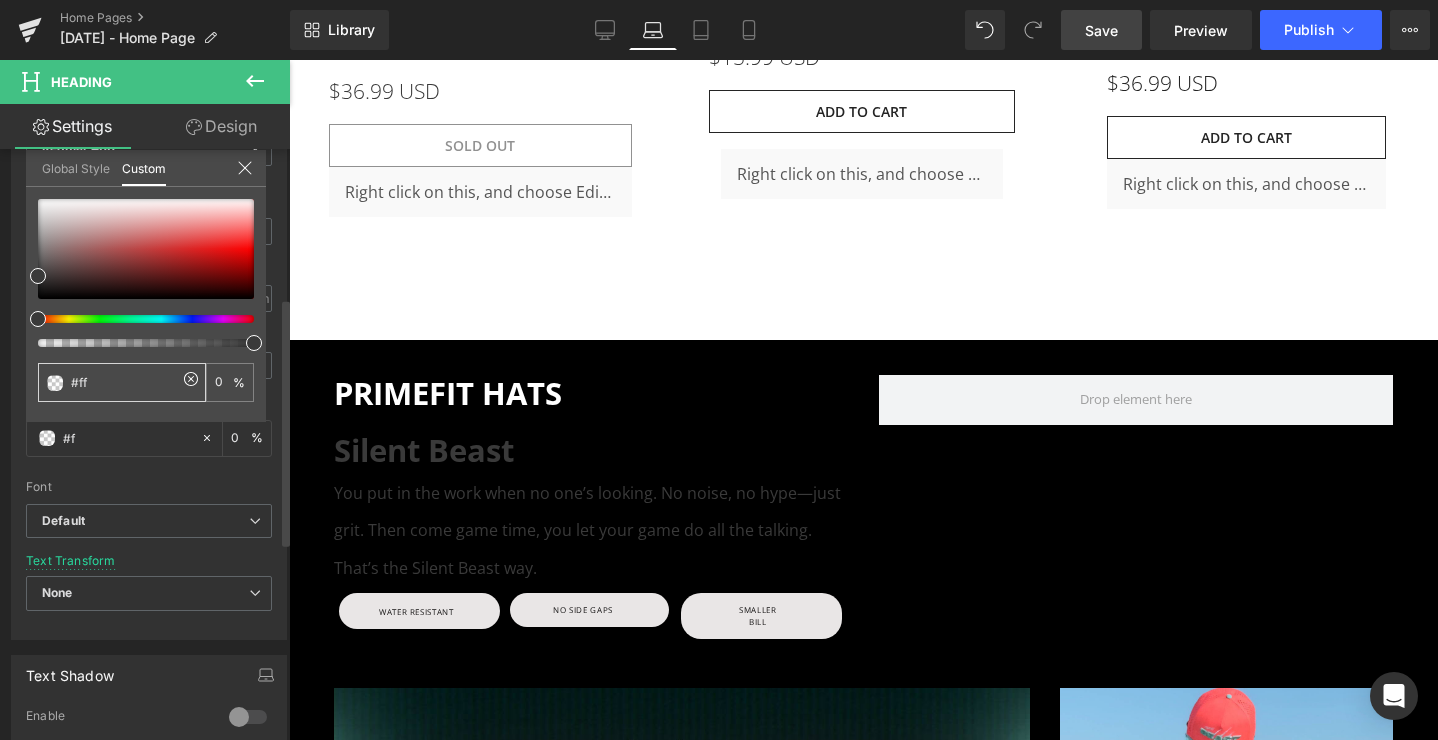 type on "#fff" 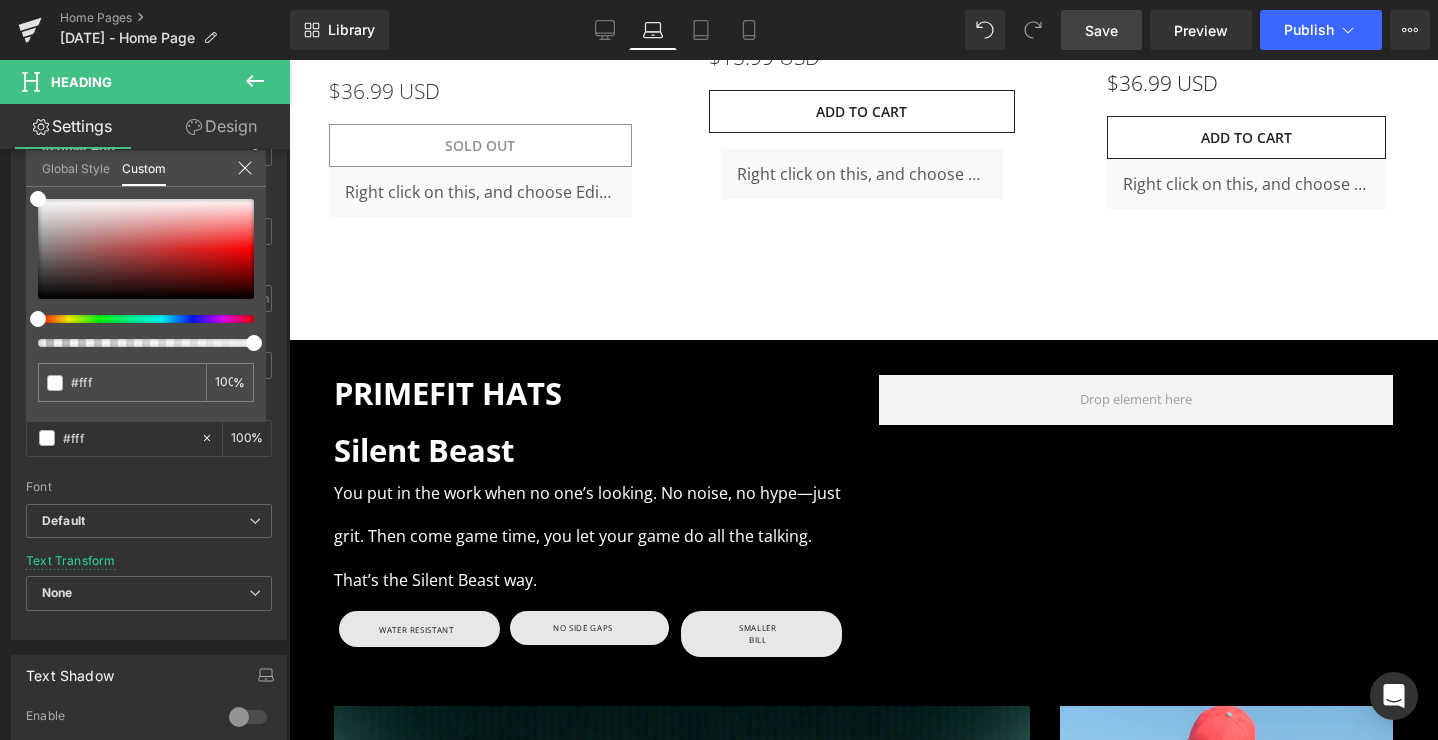 click on "Skip to content
Just added to your cart
Qty:
View cart ( )
Continue shopping
Submit
Close search
FREE HEADBAND WITH HAT PURCHASE | Code  [FREEBAND]
About Us
Collections" at bounding box center [863, 2215] 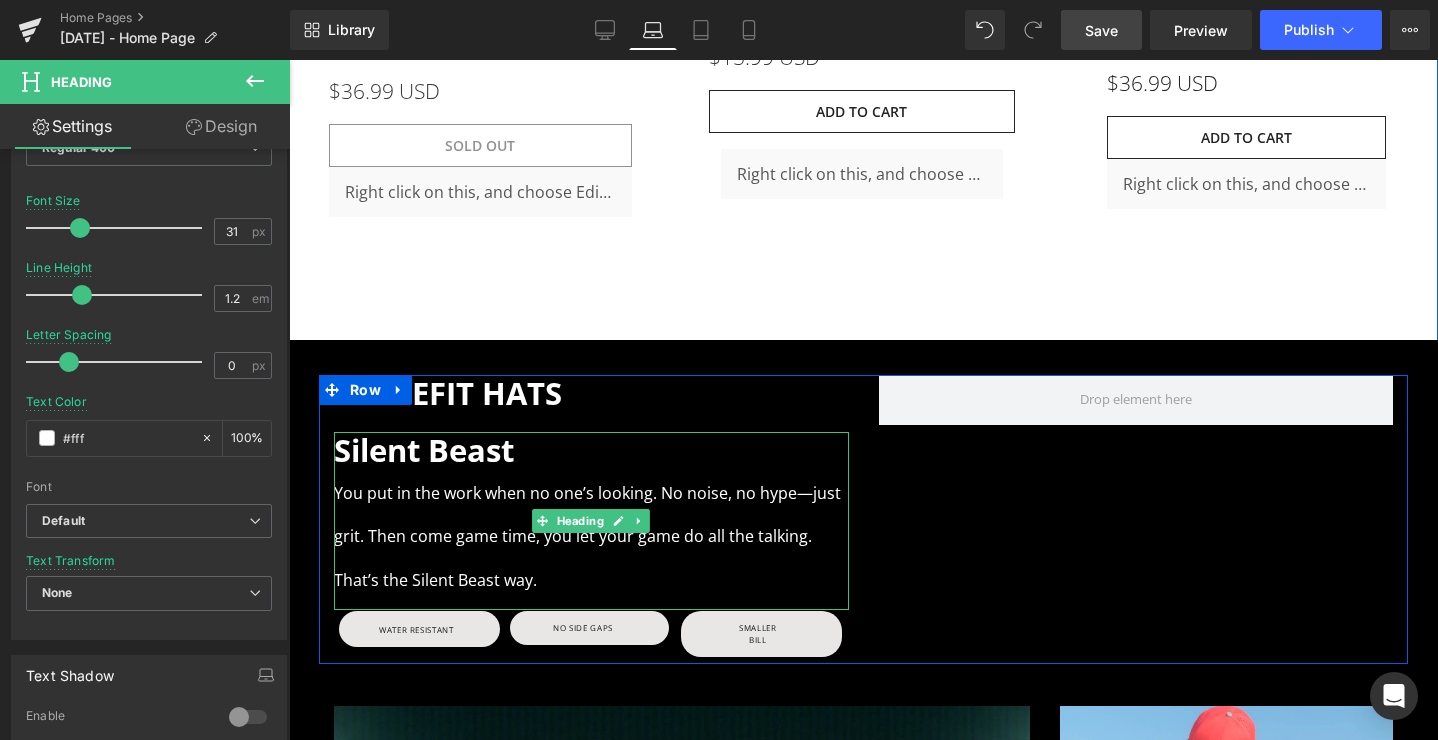 click on "You put in the work when no one’s looking. No noise, no hype—just grit. Then come game time, you let your game do all the talking. That’s the Silent Beast way." at bounding box center (591, 534) 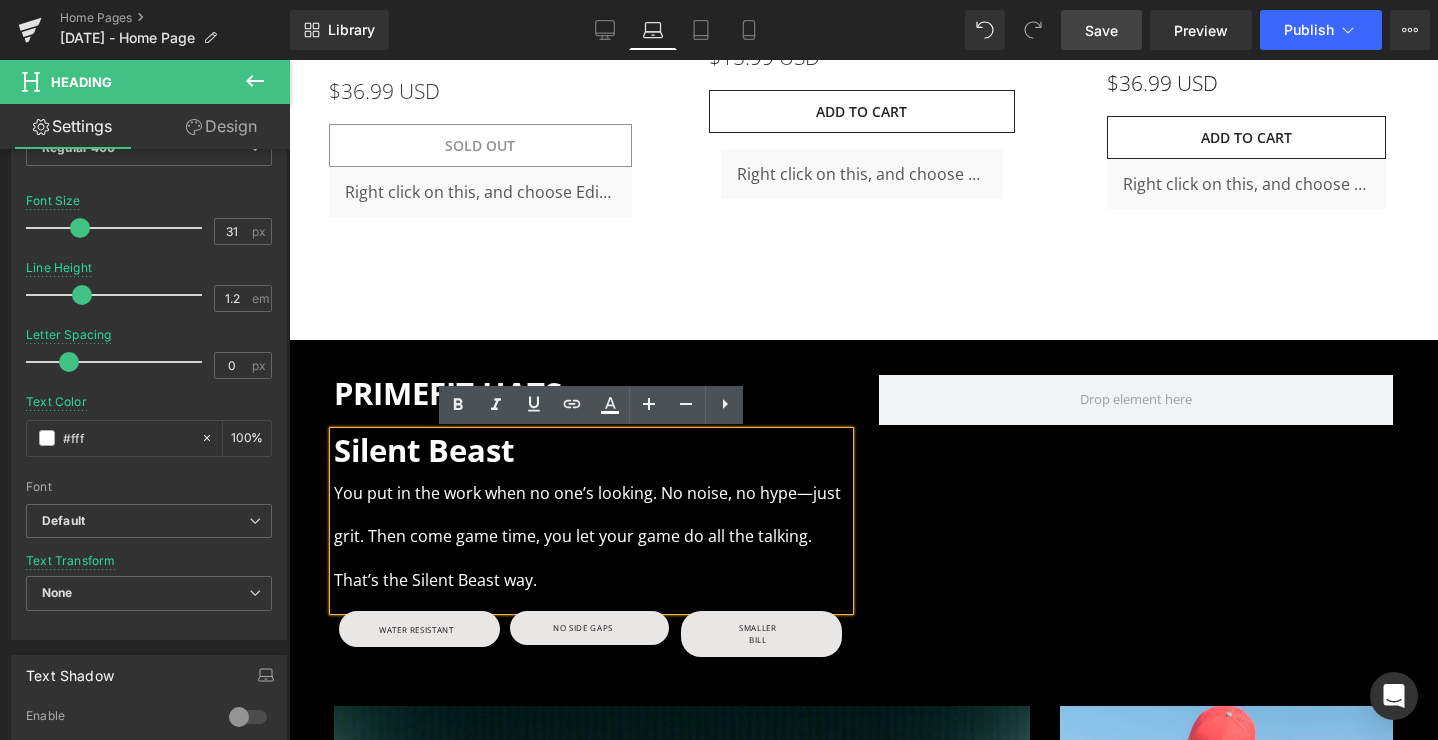 click on "You put in the work when no one’s looking. No noise, no hype—just grit. Then come game time, you let your game do all the talking. That’s the Silent Beast way." at bounding box center [591, 534] 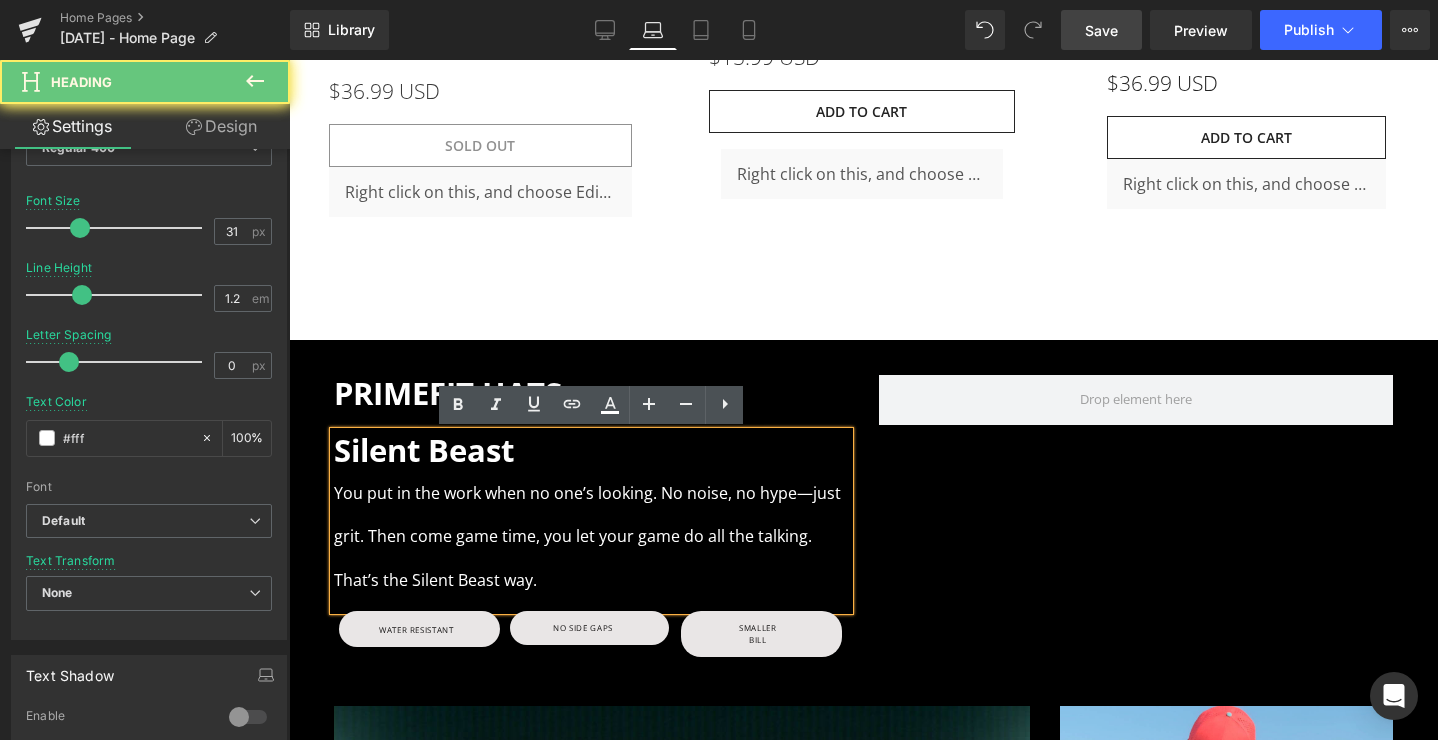 click on "You put in the work when no one’s looking. No noise, no hype—just grit. Then come game time, you let your game do all the talking. That’s the Silent Beast way." at bounding box center [591, 534] 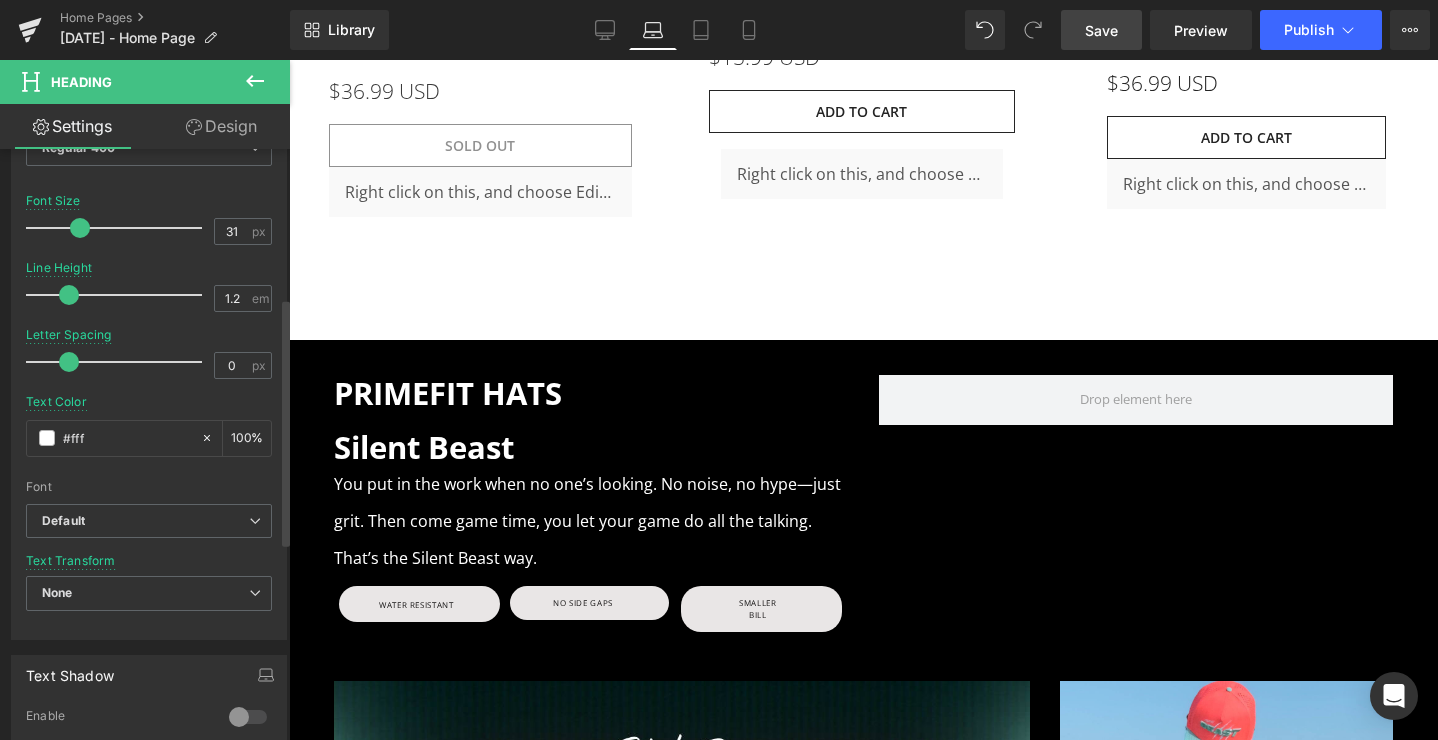 drag, startPoint x: 80, startPoint y: 296, endPoint x: 70, endPoint y: 294, distance: 10.198039 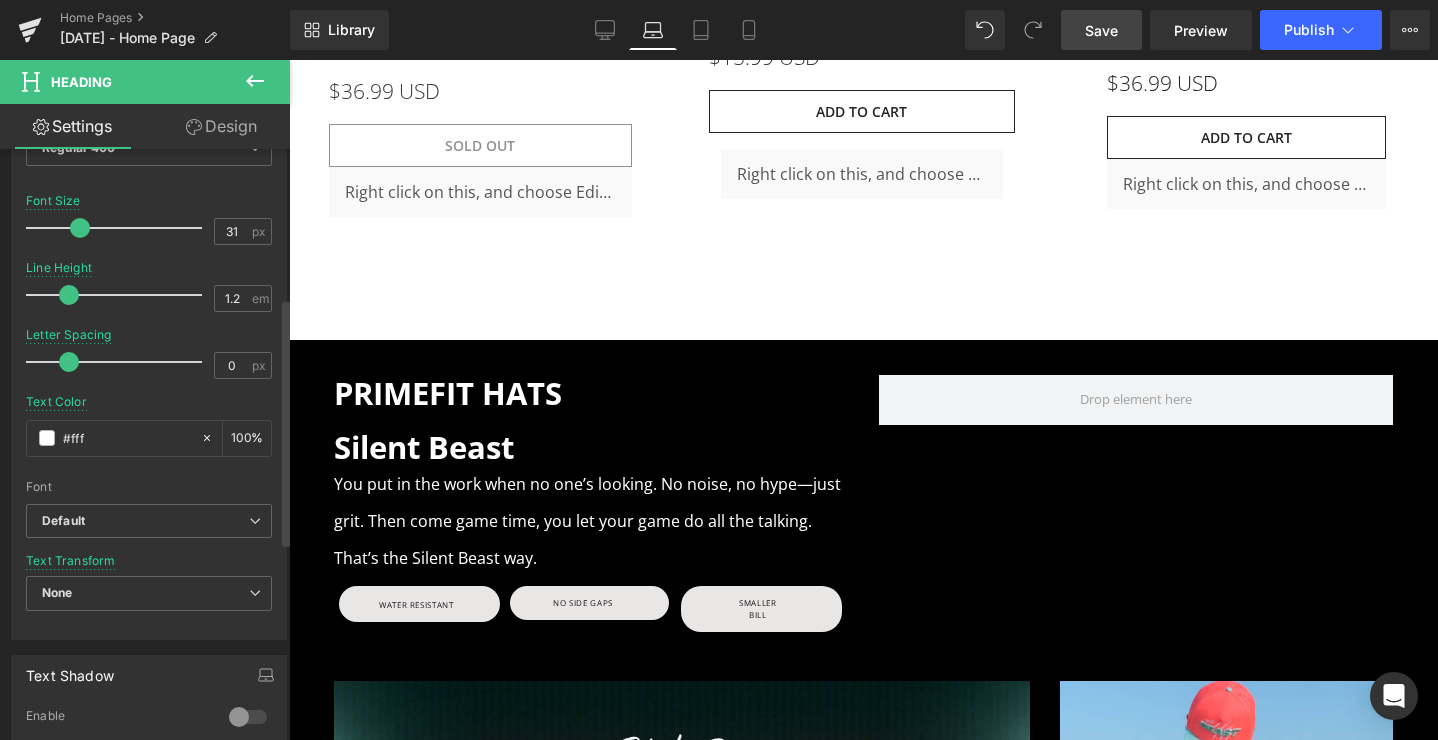 click at bounding box center (69, 295) 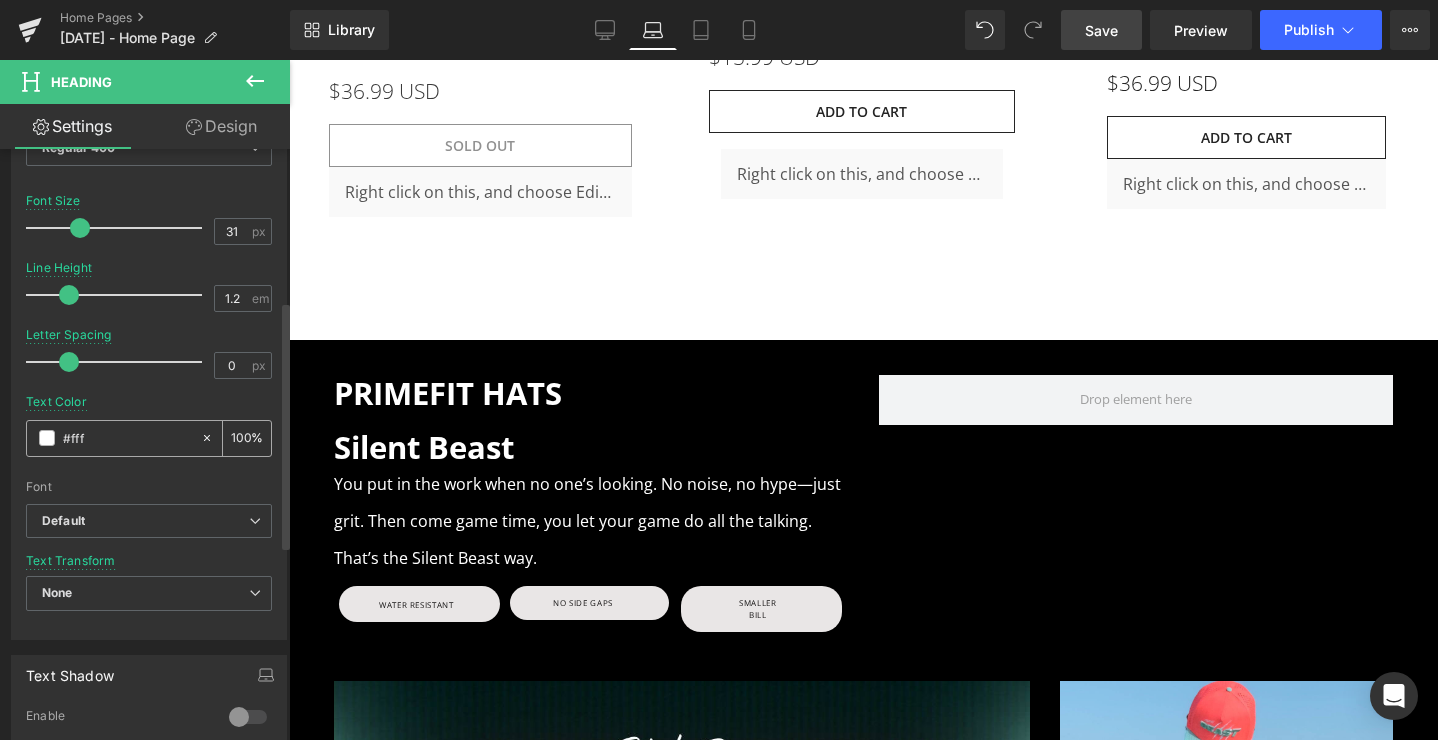 scroll, scrollTop: 374, scrollLeft: 0, axis: vertical 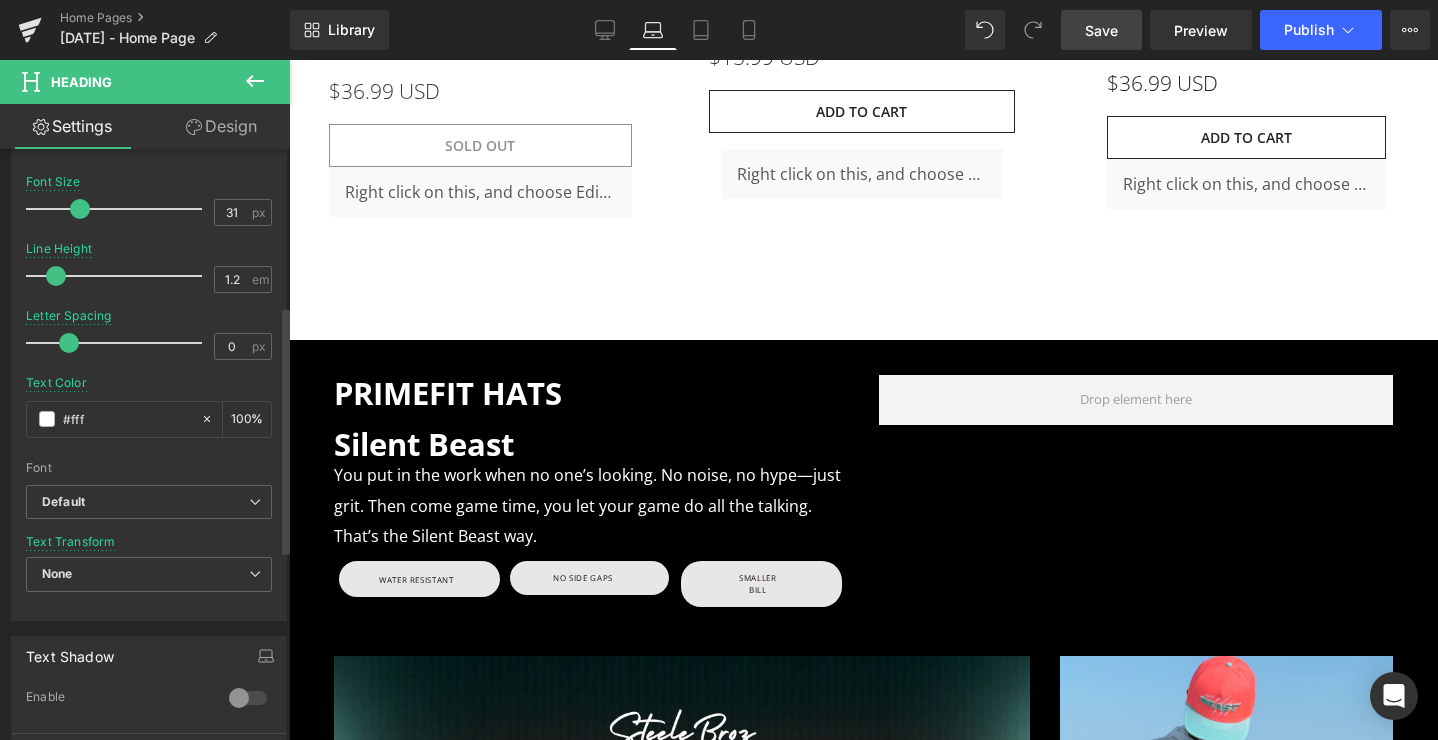 drag, startPoint x: 64, startPoint y: 281, endPoint x: 50, endPoint y: 279, distance: 14.142136 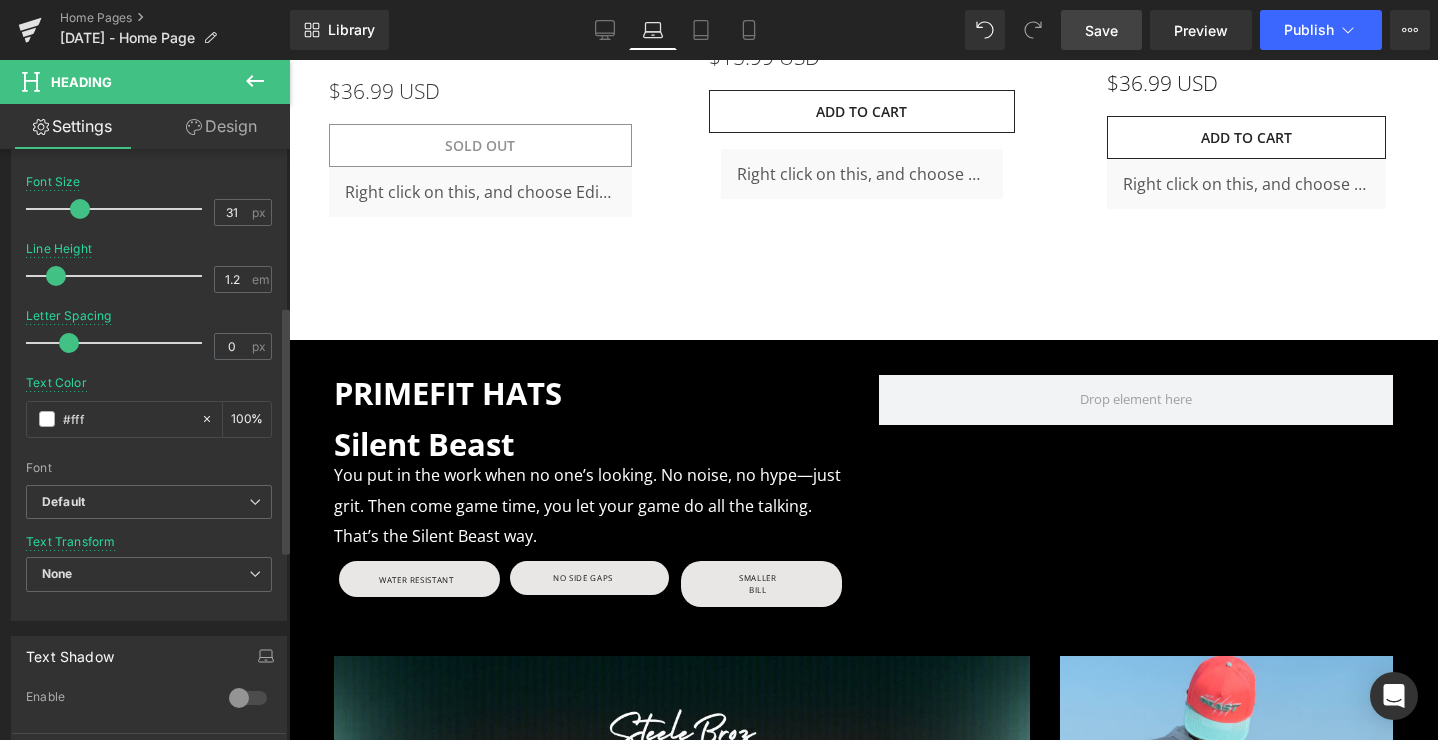 click at bounding box center (56, 276) 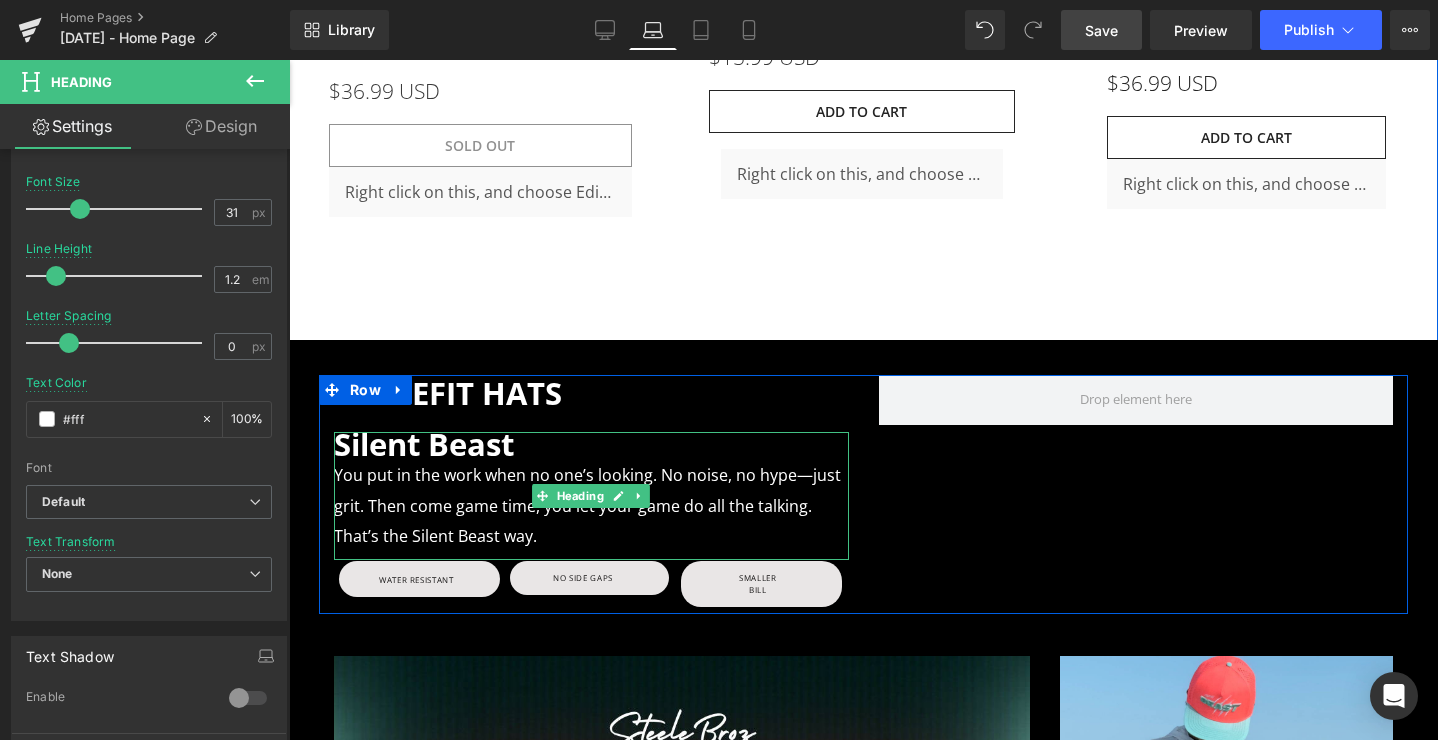 click on "Silent Beast" at bounding box center (424, 444) 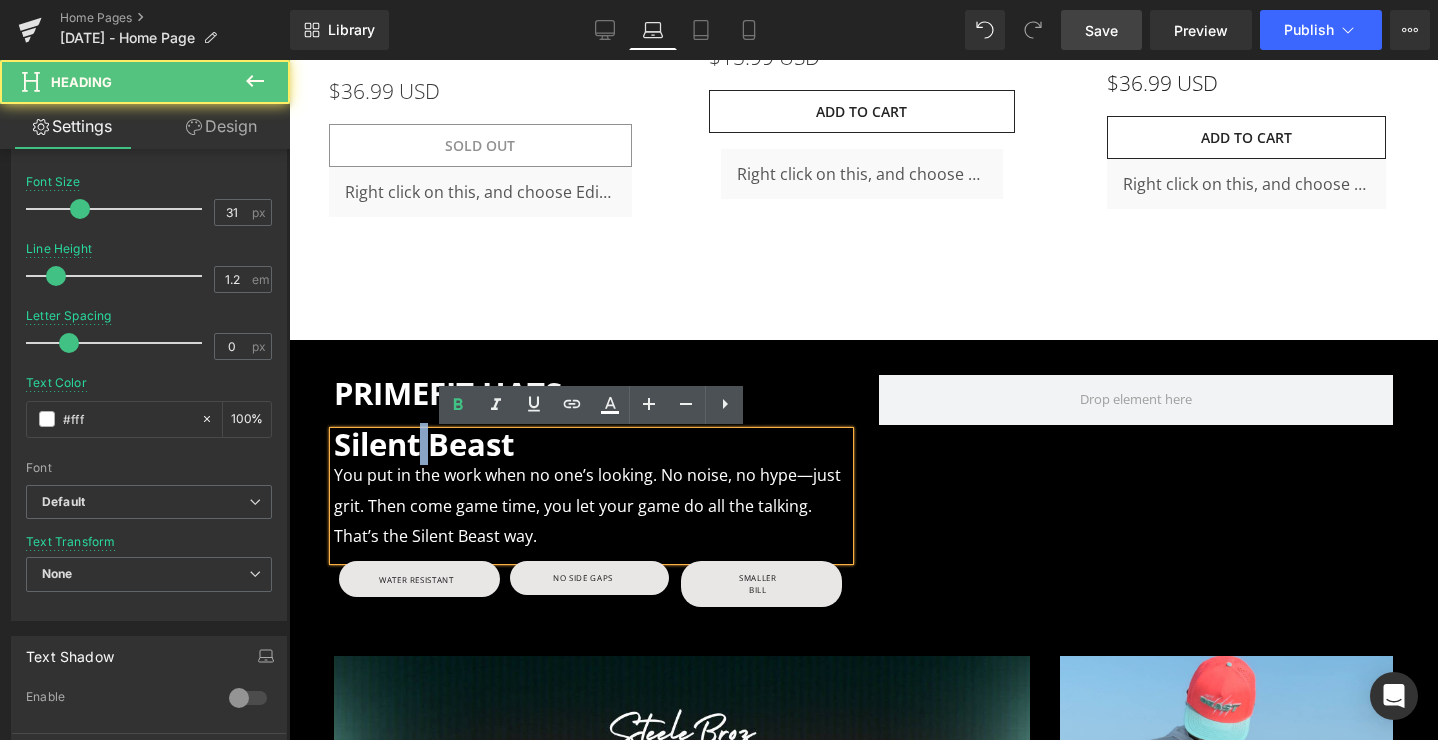 click on "Silent Beast" at bounding box center [424, 444] 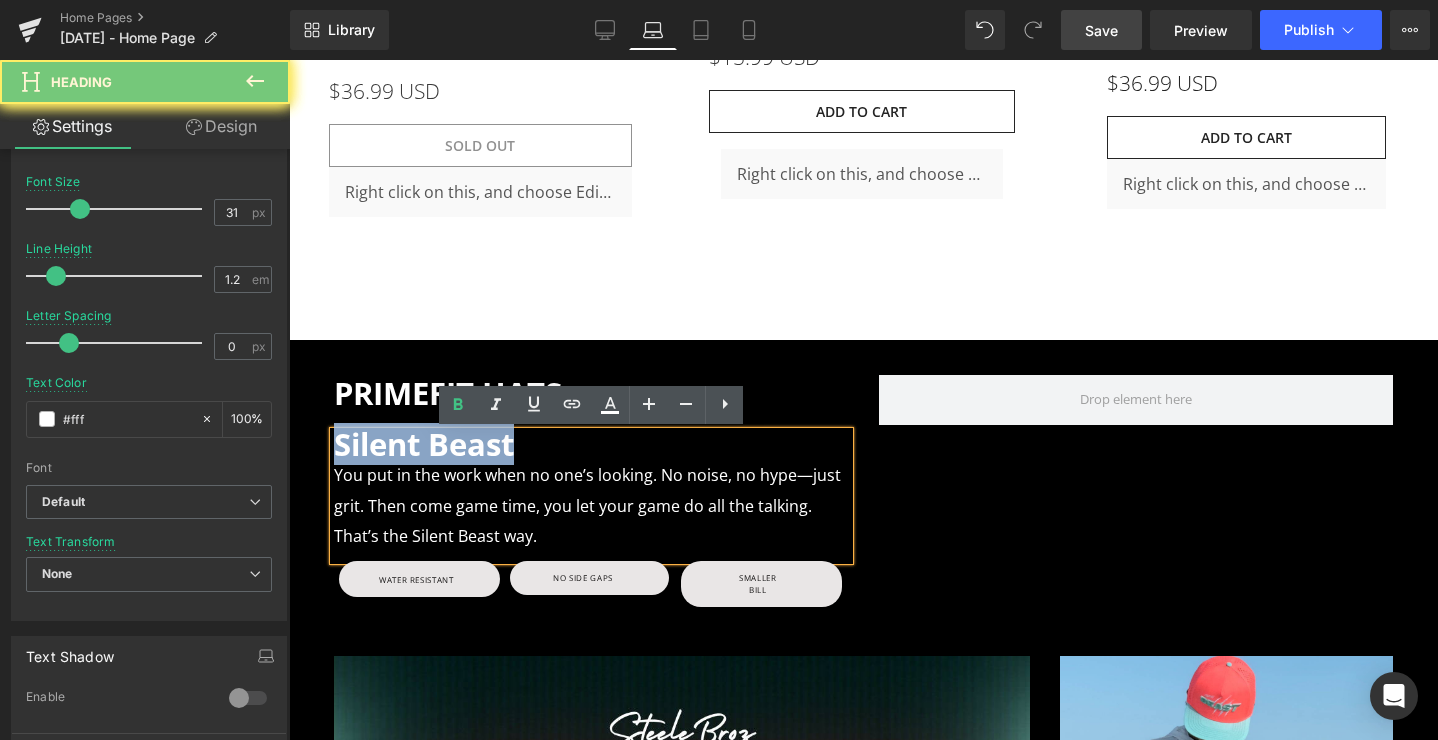 click on "Silent Beast" at bounding box center (424, 444) 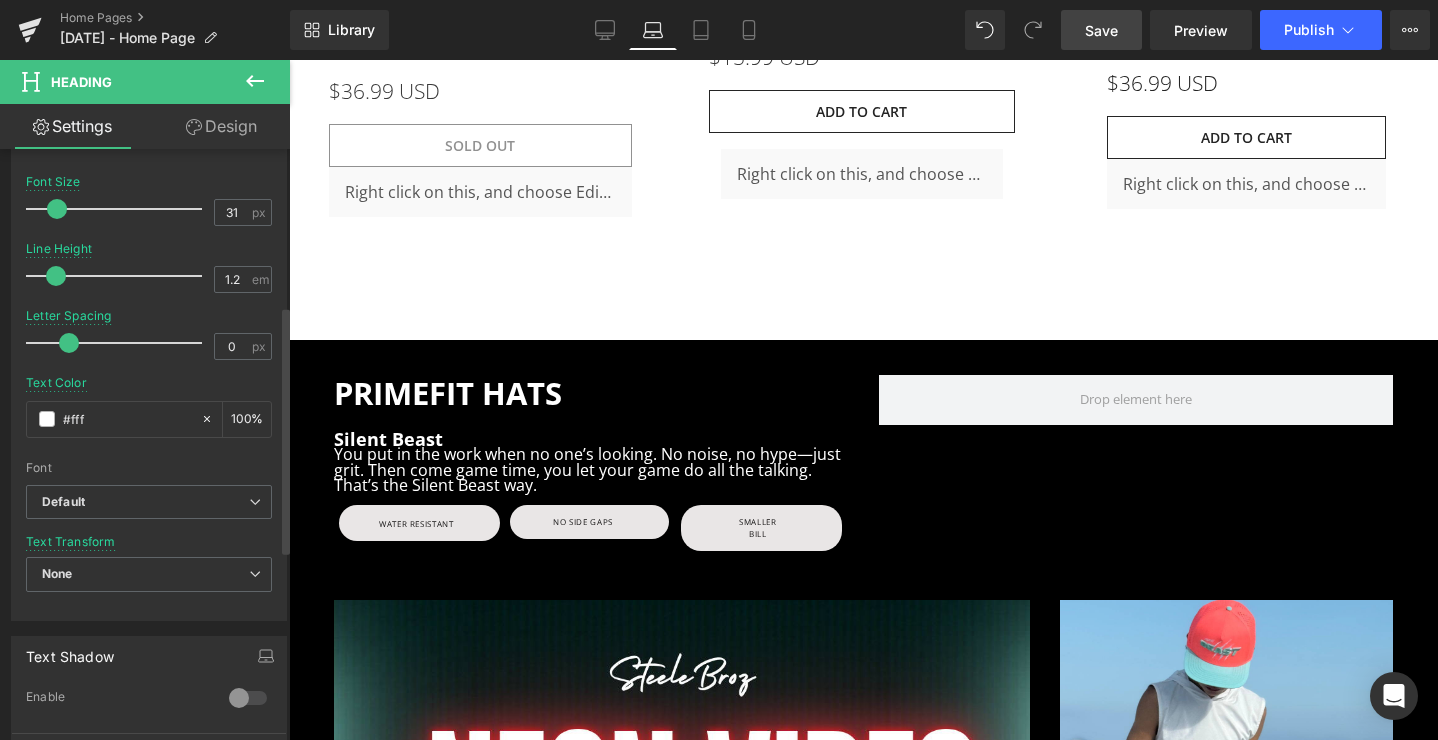 drag, startPoint x: 77, startPoint y: 209, endPoint x: 55, endPoint y: 210, distance: 22.022715 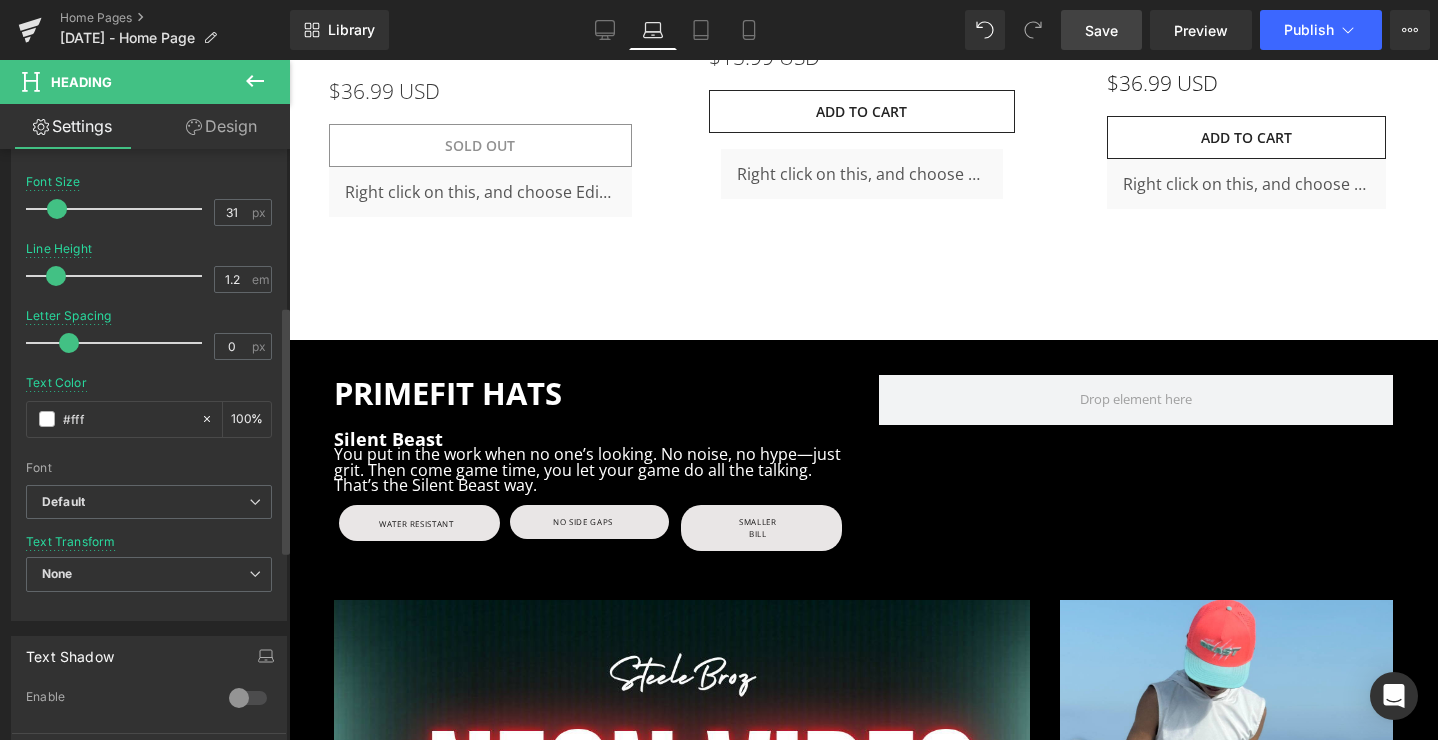 click at bounding box center (57, 209) 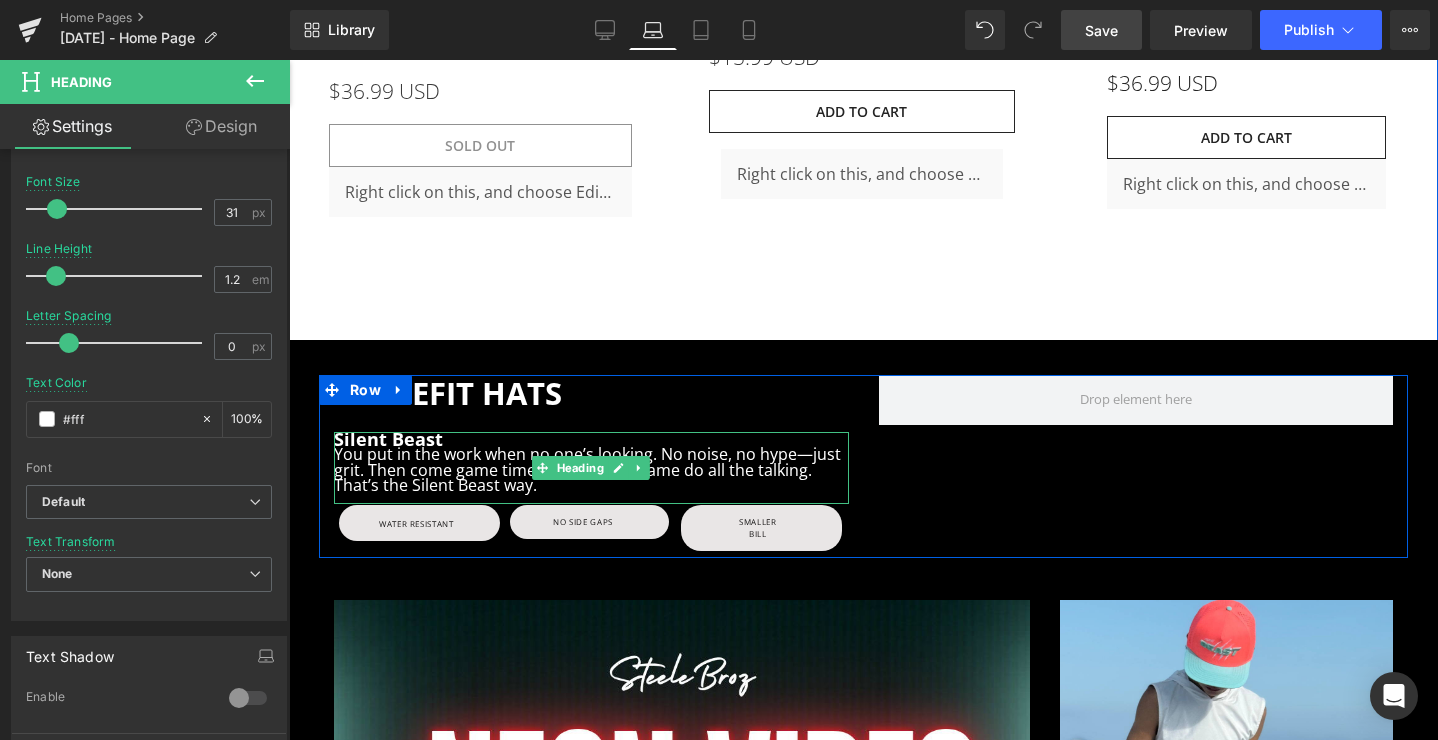 click on "You put in the work when no one’s looking. No noise, no hype—just grit. Then come game time, you let your game do all the talking. That’s the Silent Beast way." at bounding box center [587, 469] 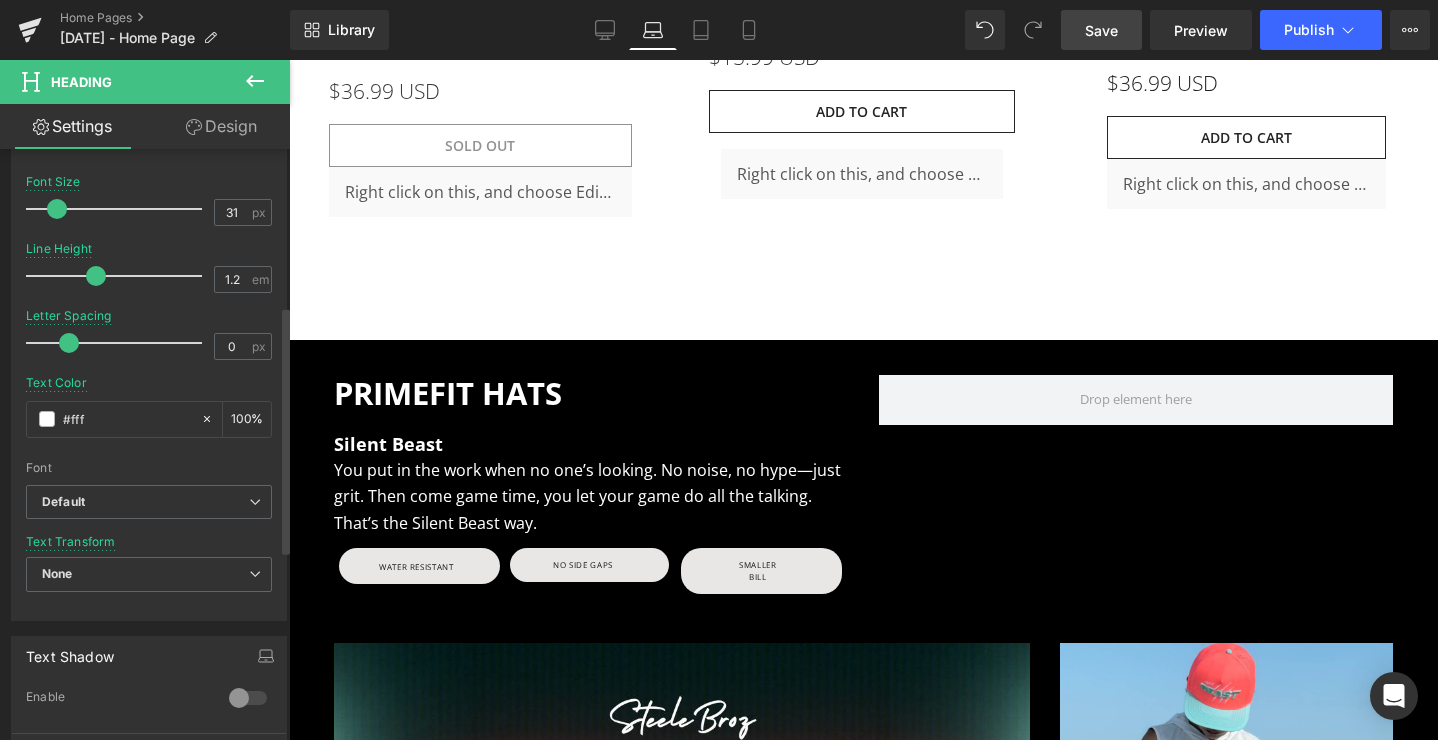 drag, startPoint x: 58, startPoint y: 271, endPoint x: 93, endPoint y: 274, distance: 35.128338 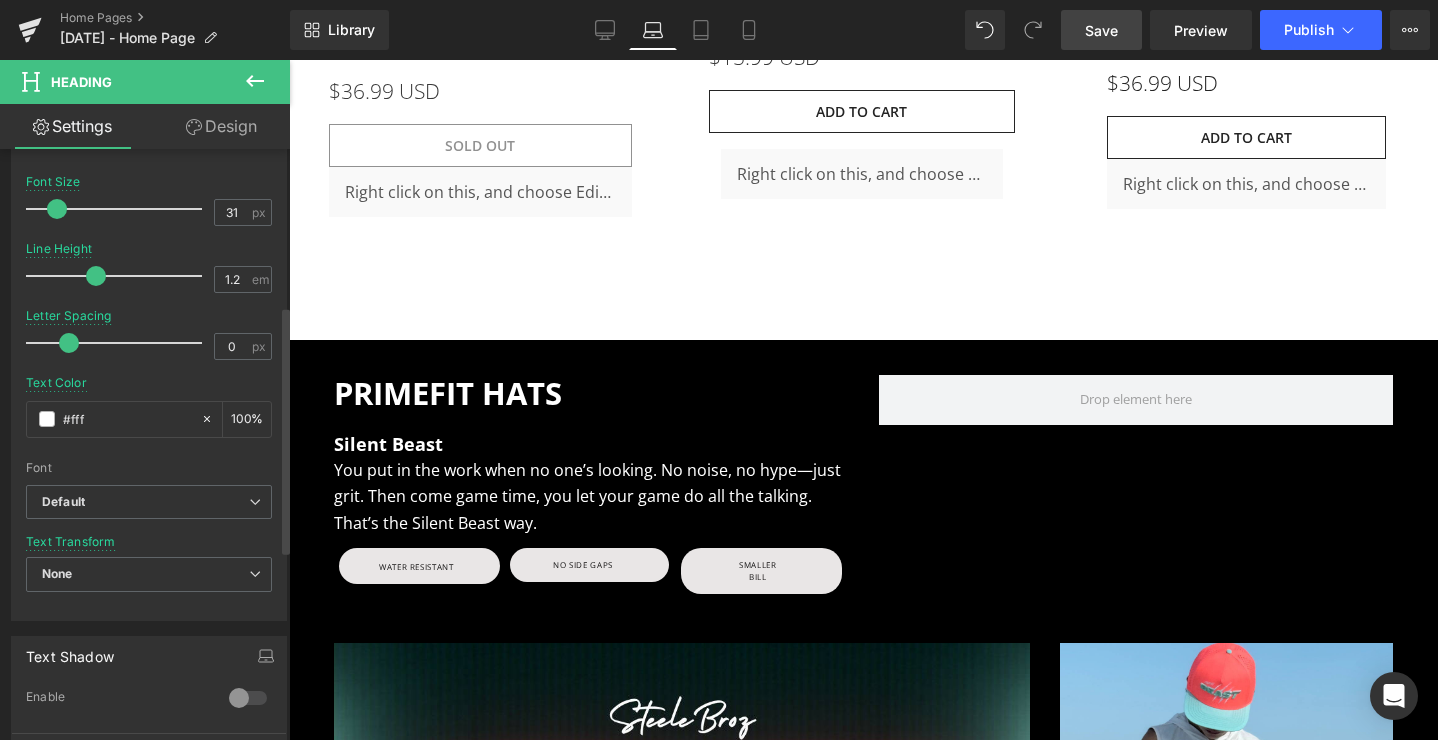 click at bounding box center (96, 276) 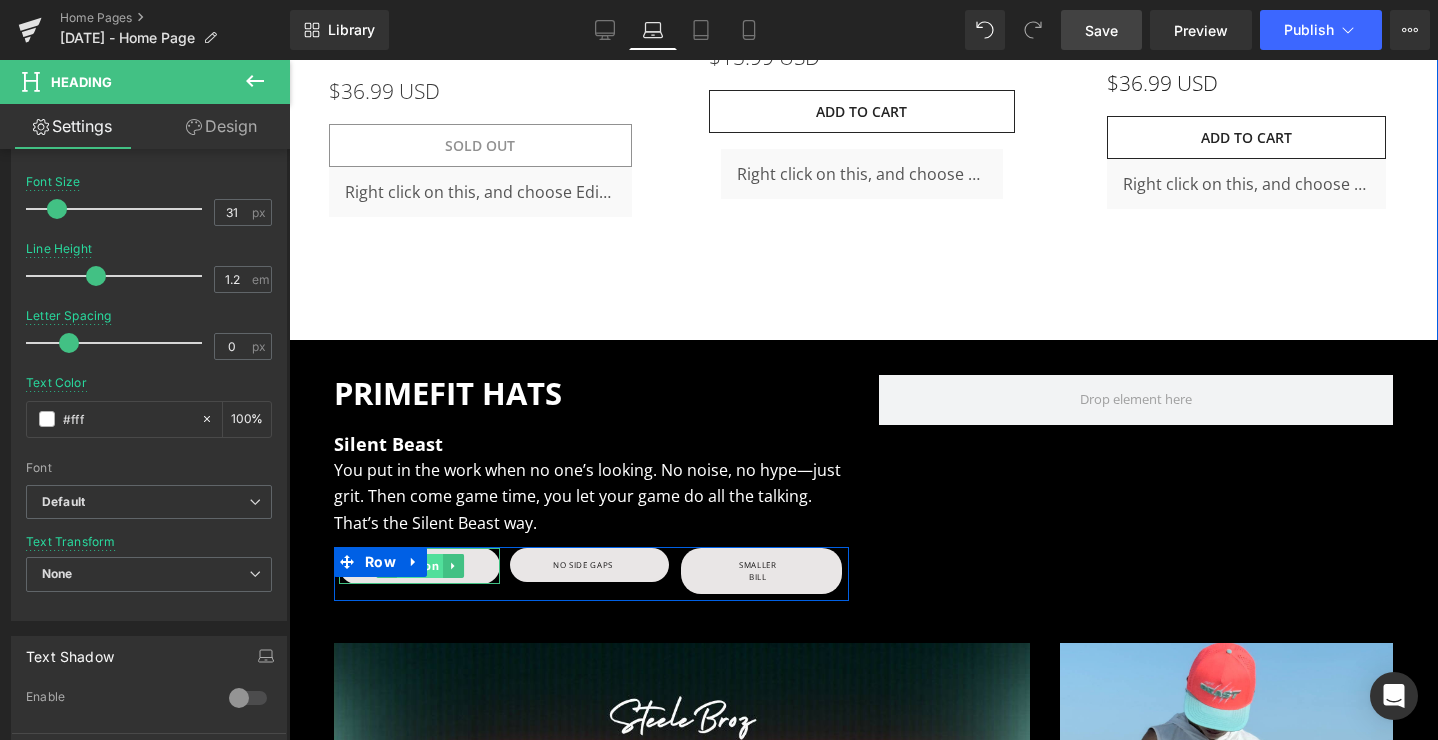 click on "Button" at bounding box center [419, 566] 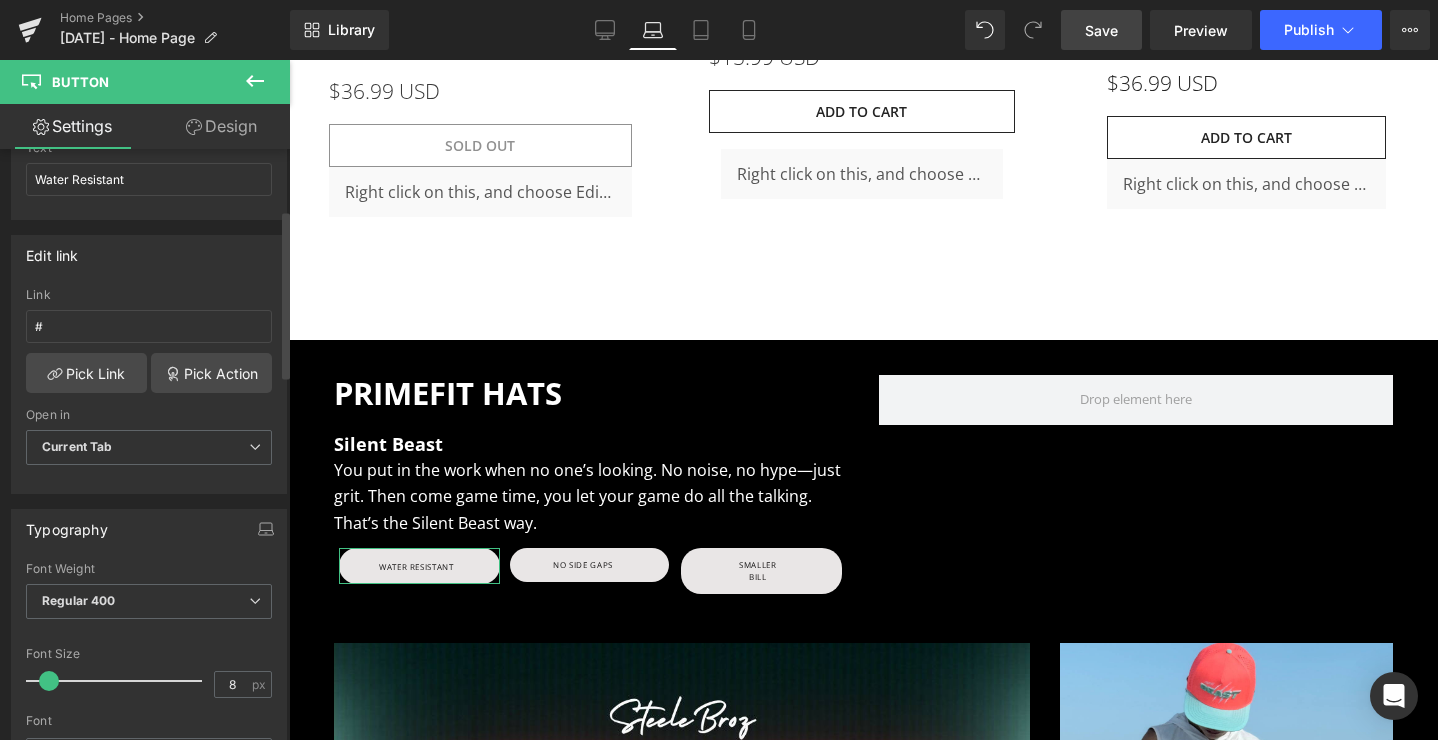 scroll, scrollTop: 395, scrollLeft: 0, axis: vertical 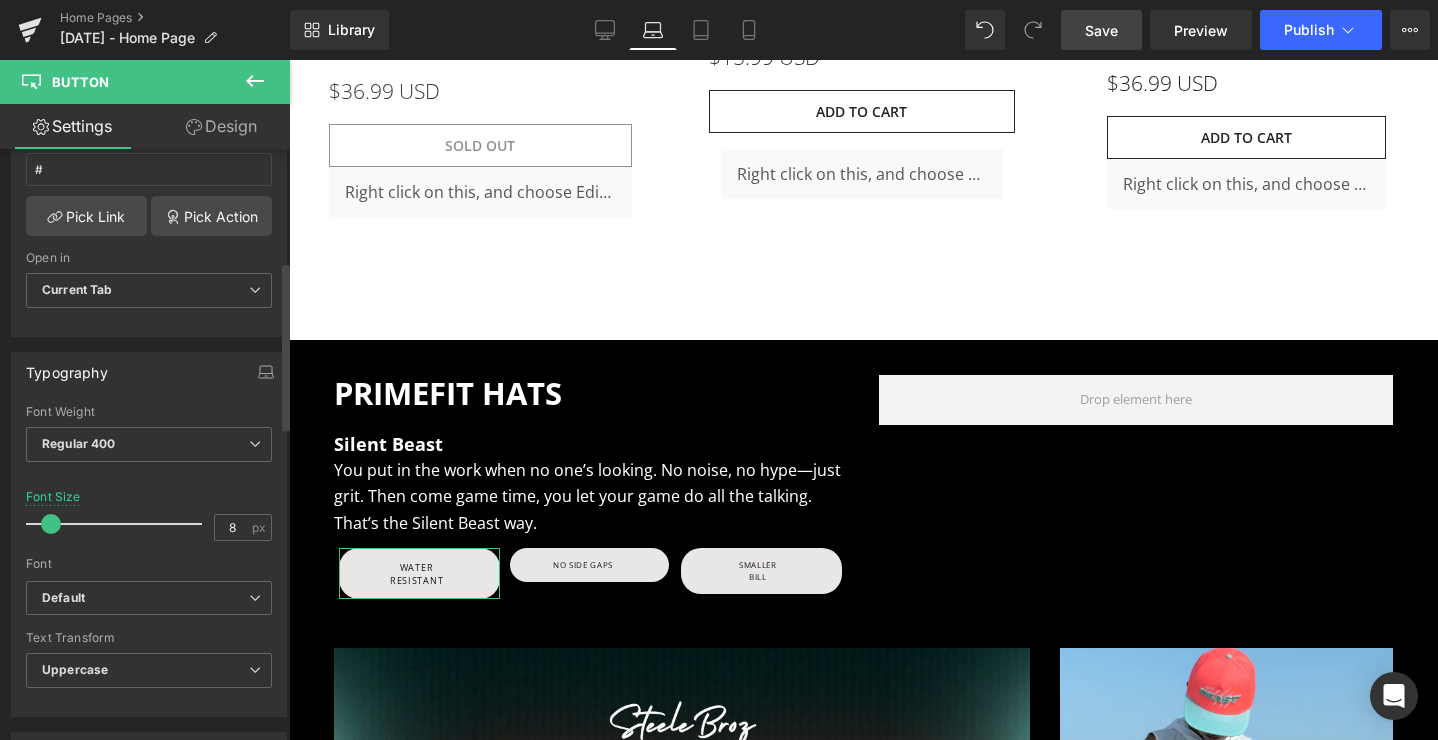 click at bounding box center (51, 524) 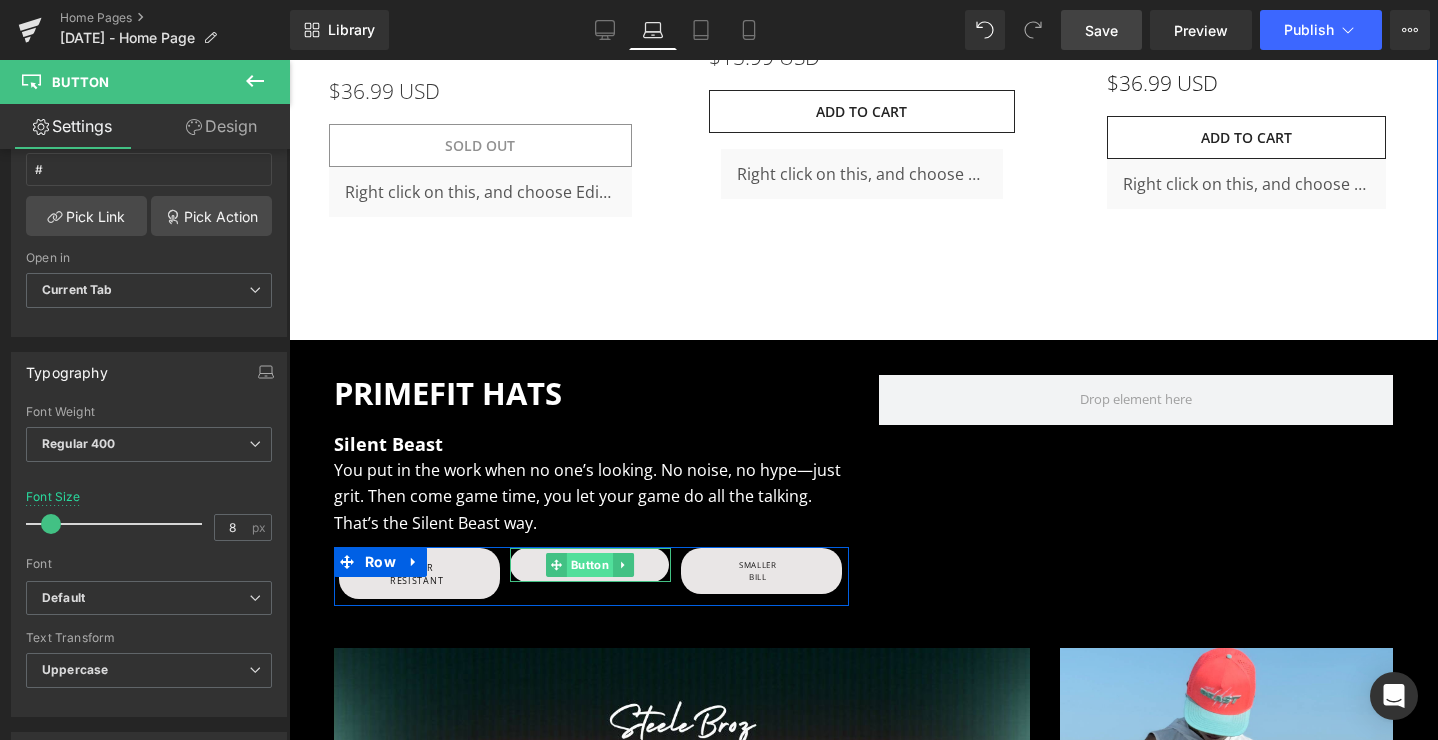 click on "Button" at bounding box center (590, 565) 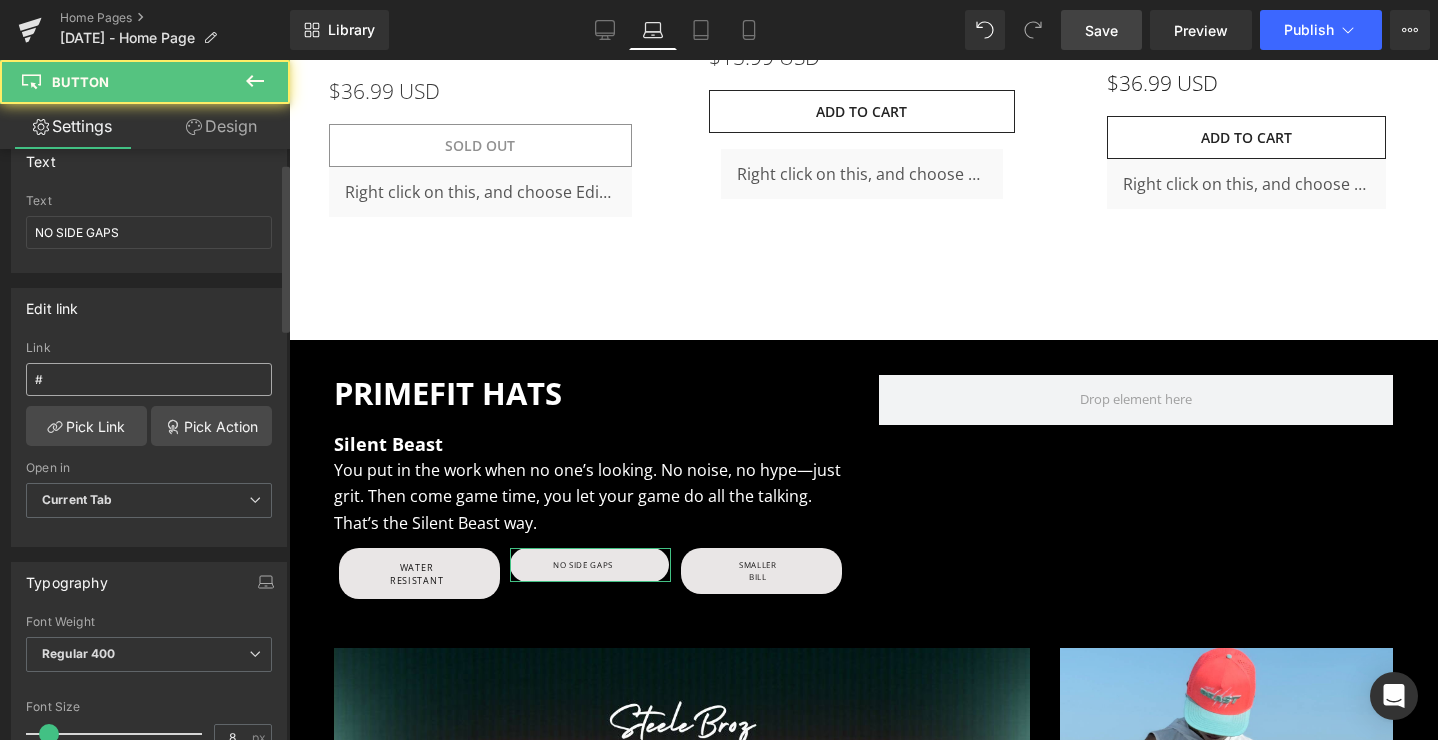 scroll, scrollTop: 274, scrollLeft: 0, axis: vertical 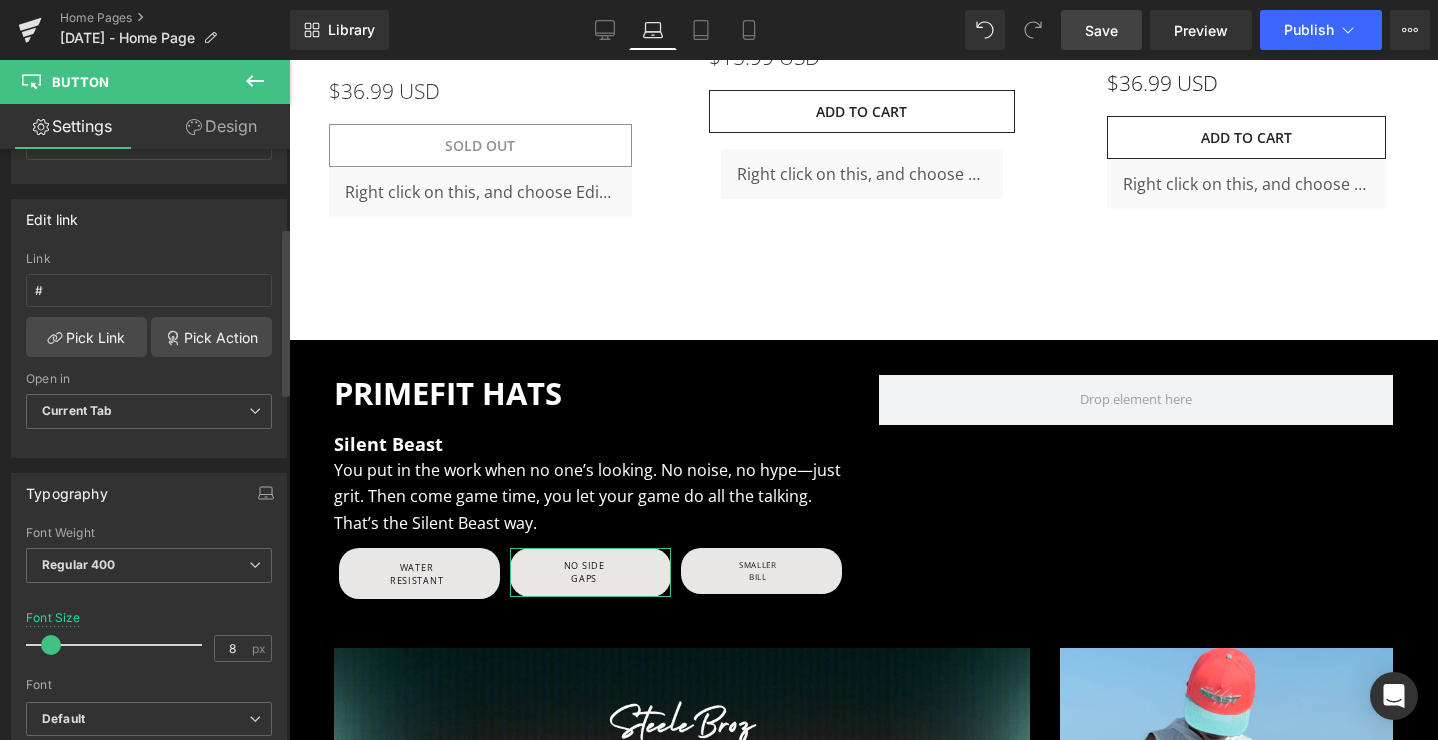 click at bounding box center (51, 645) 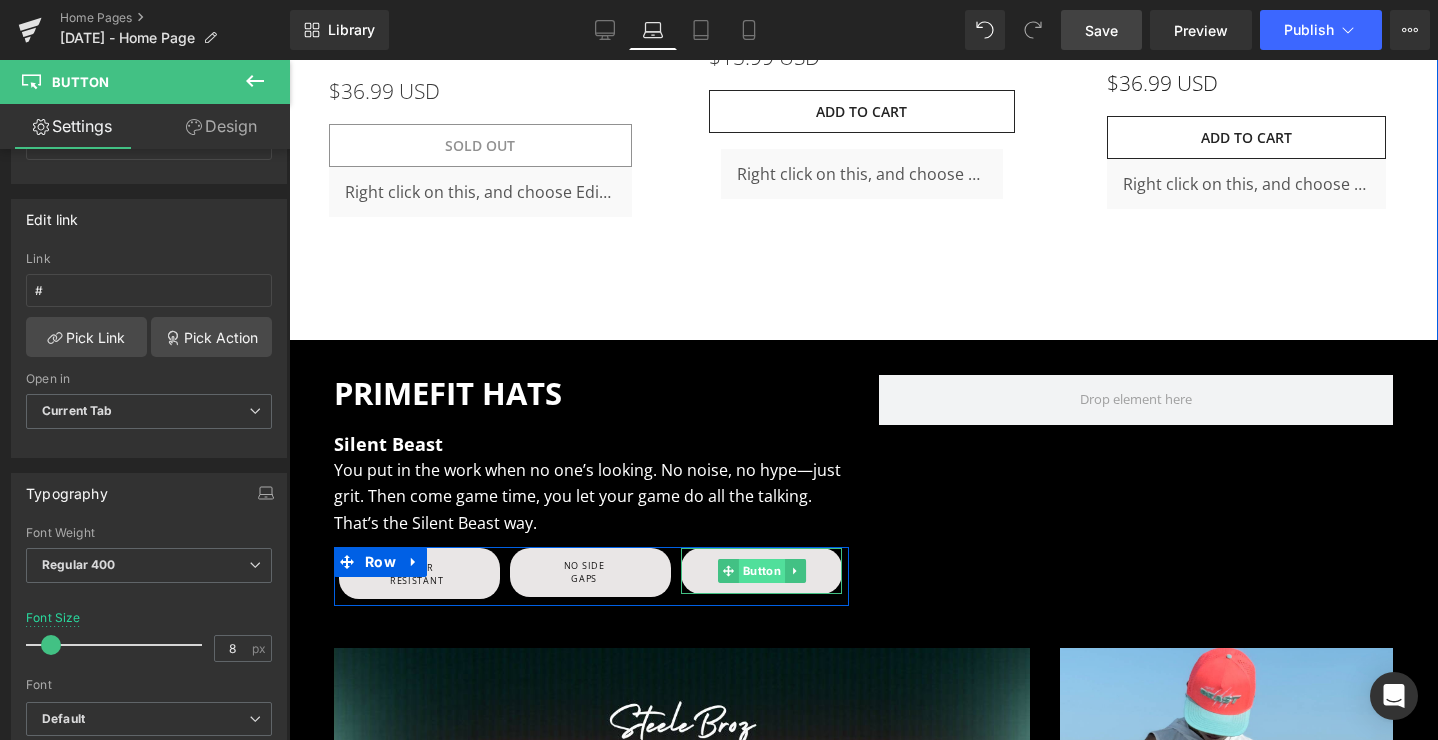 click on "Button" at bounding box center (762, 571) 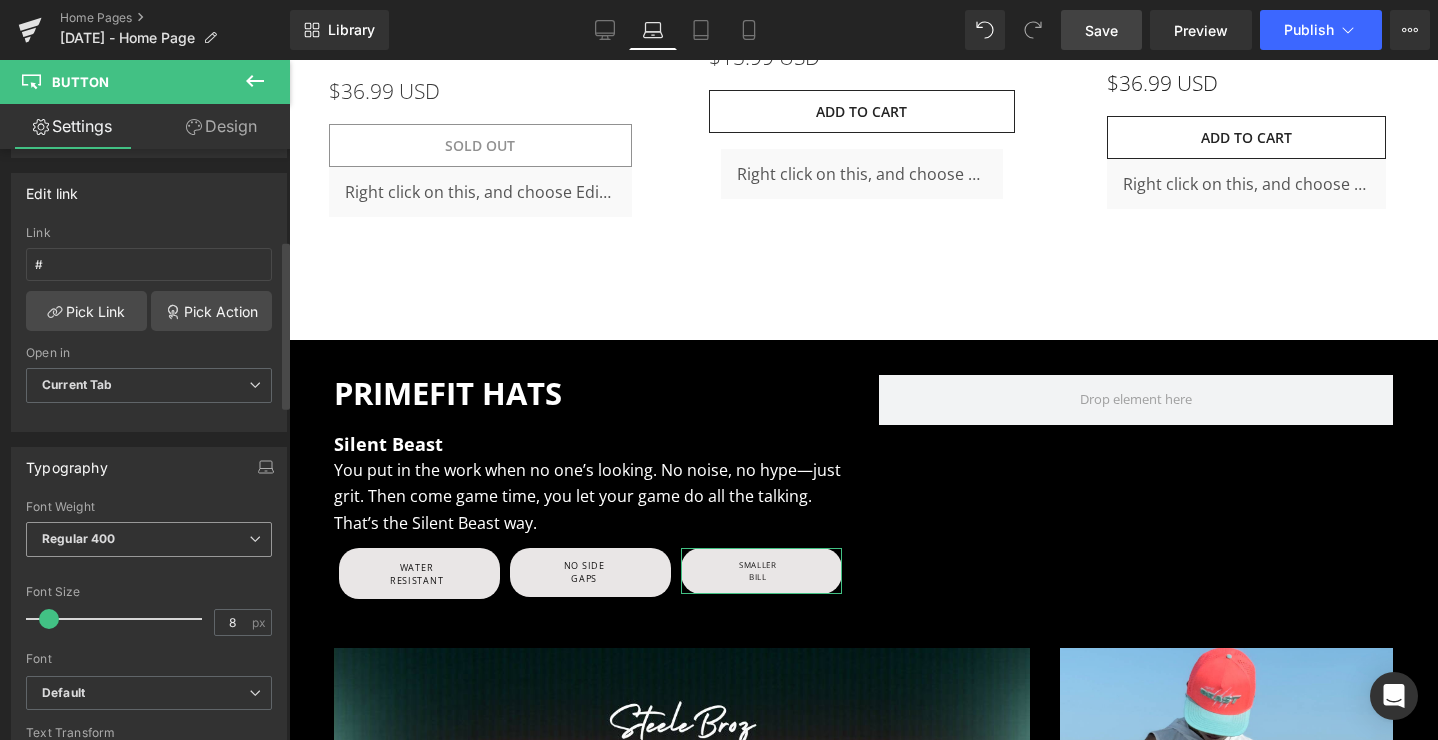 scroll, scrollTop: 319, scrollLeft: 0, axis: vertical 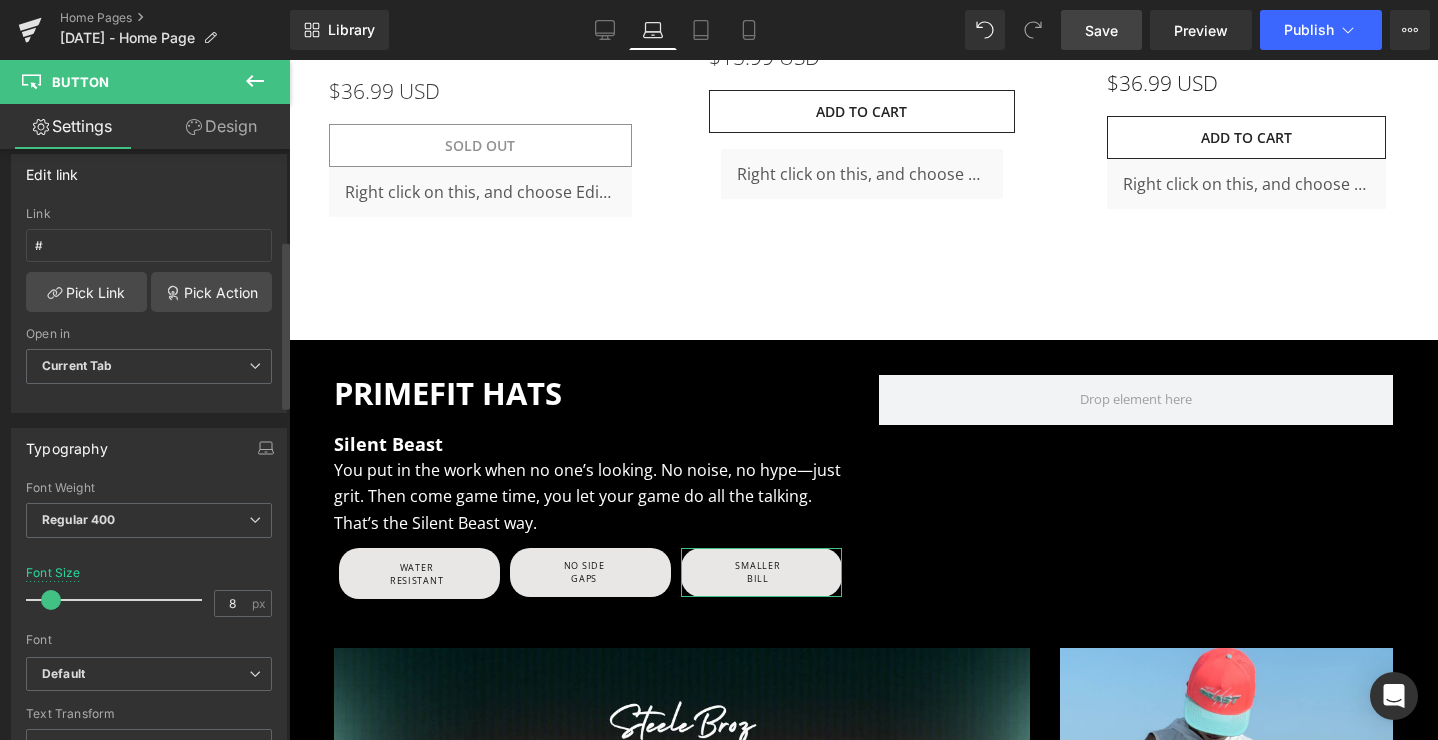click at bounding box center [51, 600] 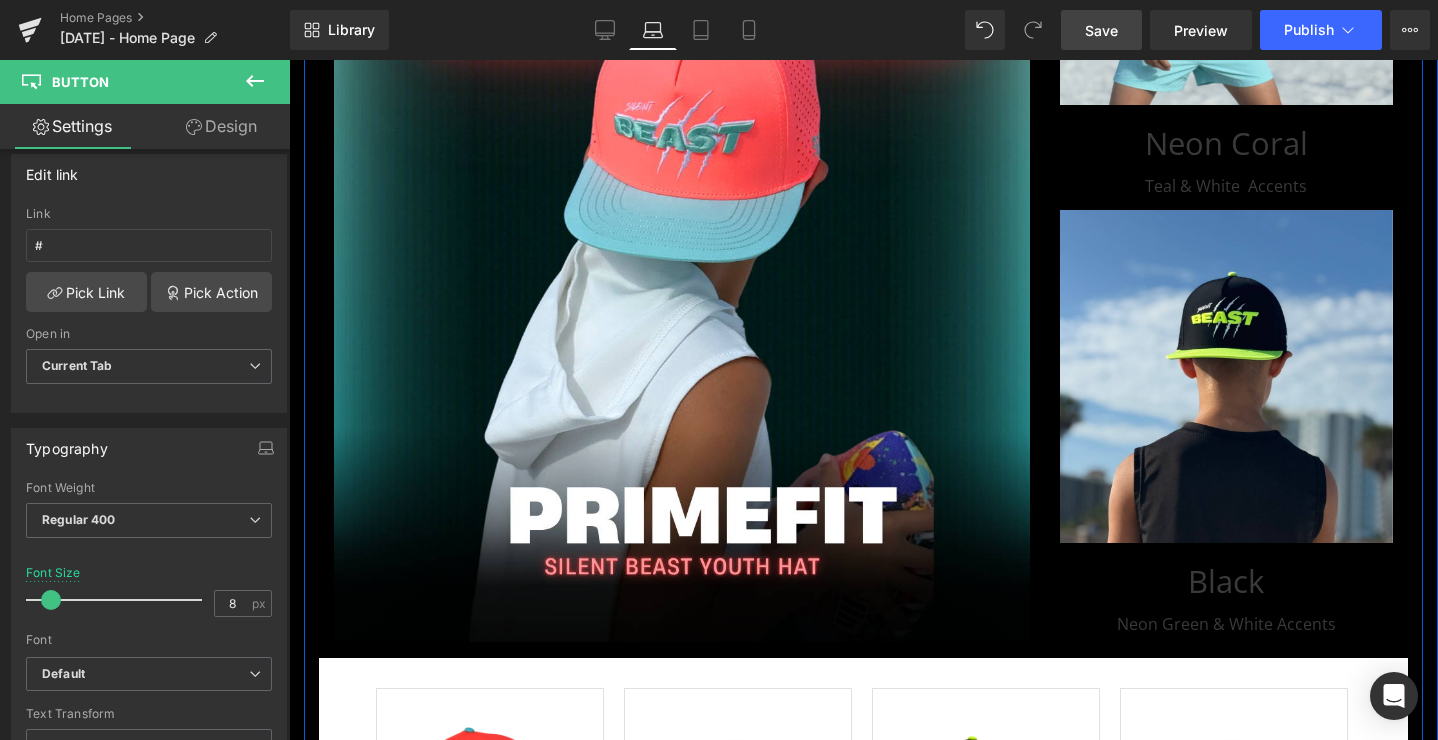 scroll, scrollTop: 4173, scrollLeft: 0, axis: vertical 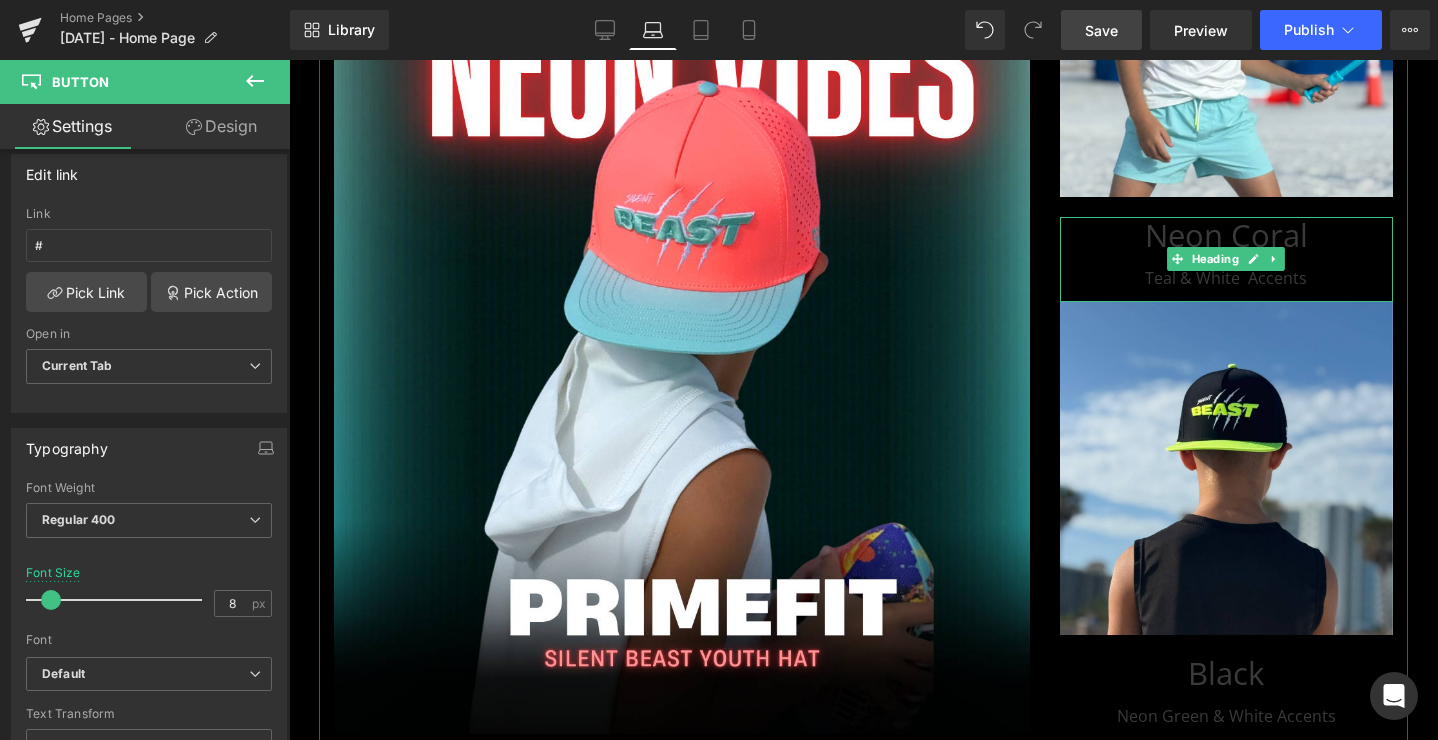 click on "Neon Coral" at bounding box center [1226, 235] 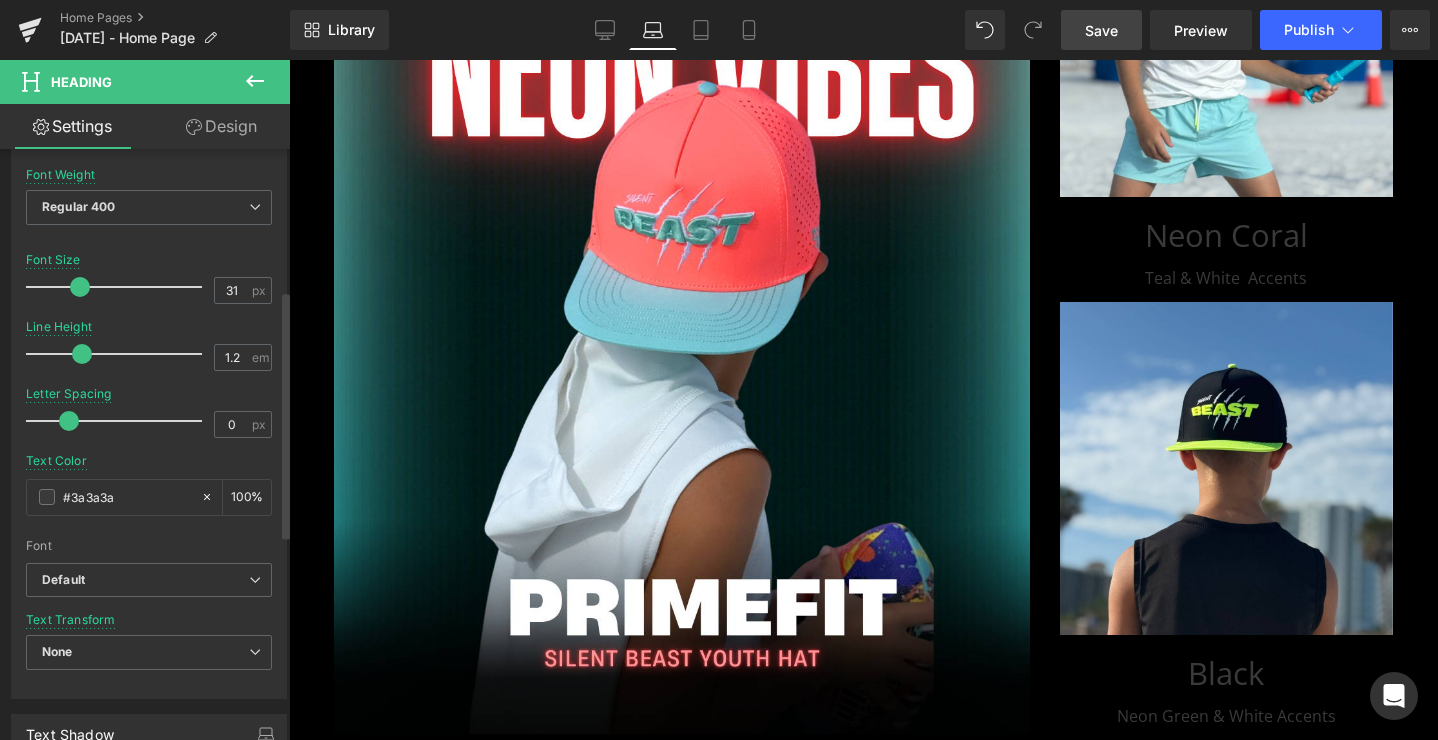 scroll, scrollTop: 450, scrollLeft: 0, axis: vertical 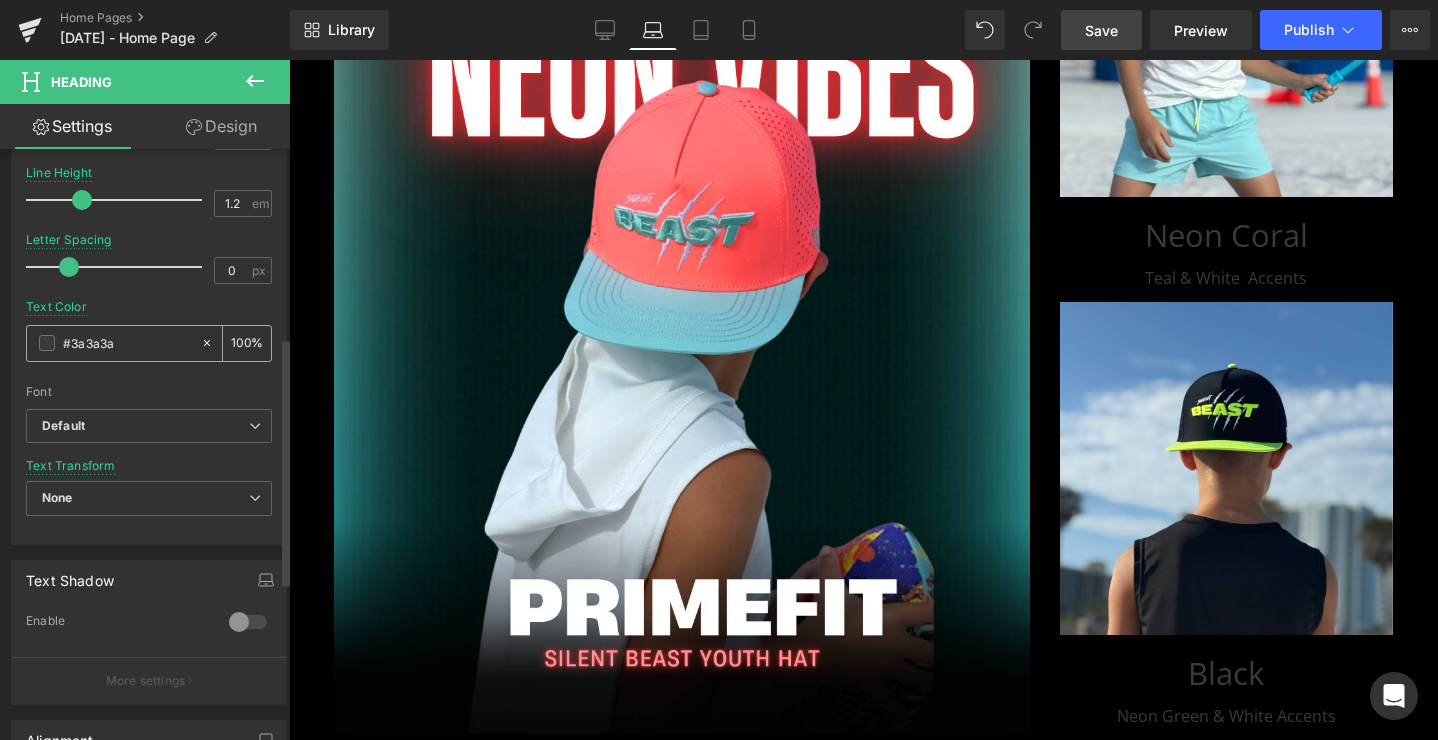 click at bounding box center [47, 343] 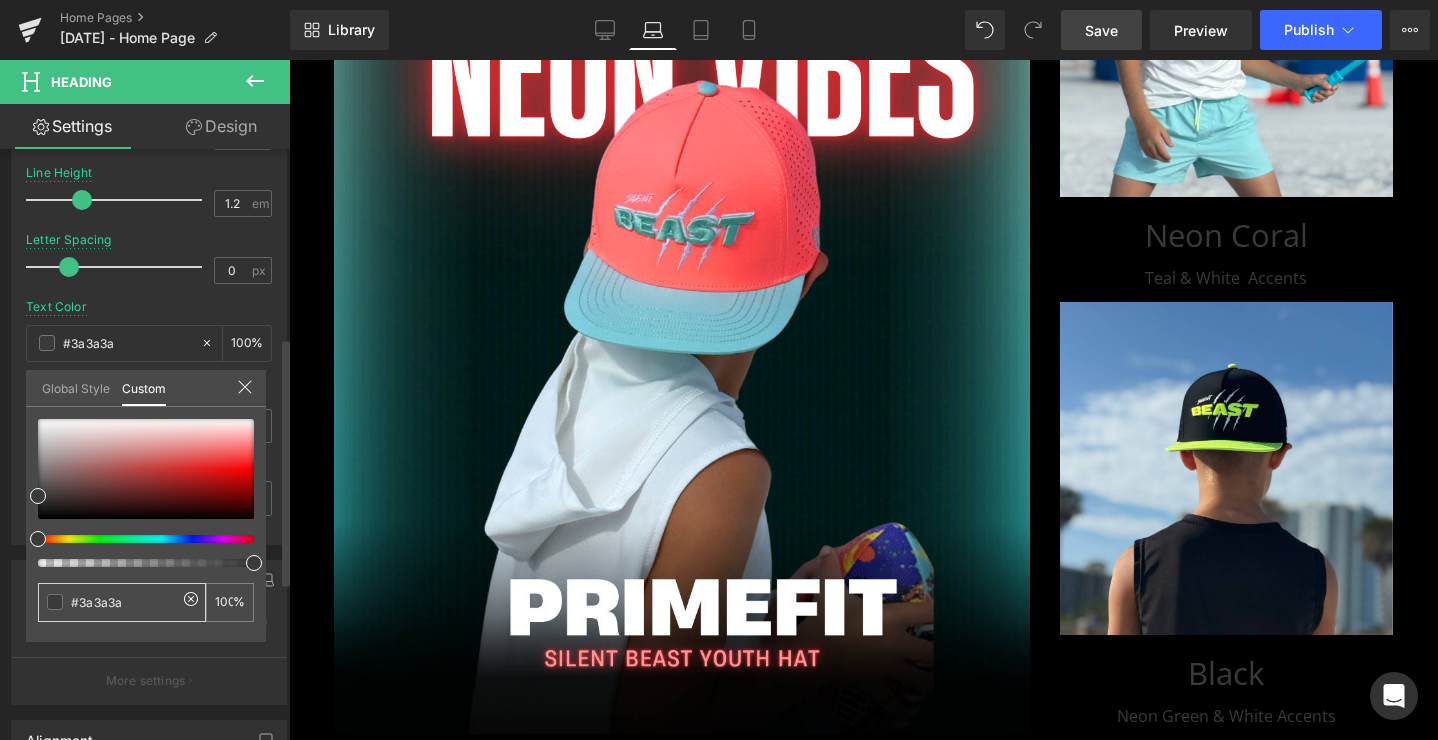 click on "#3a3a3a" at bounding box center (124, 602) 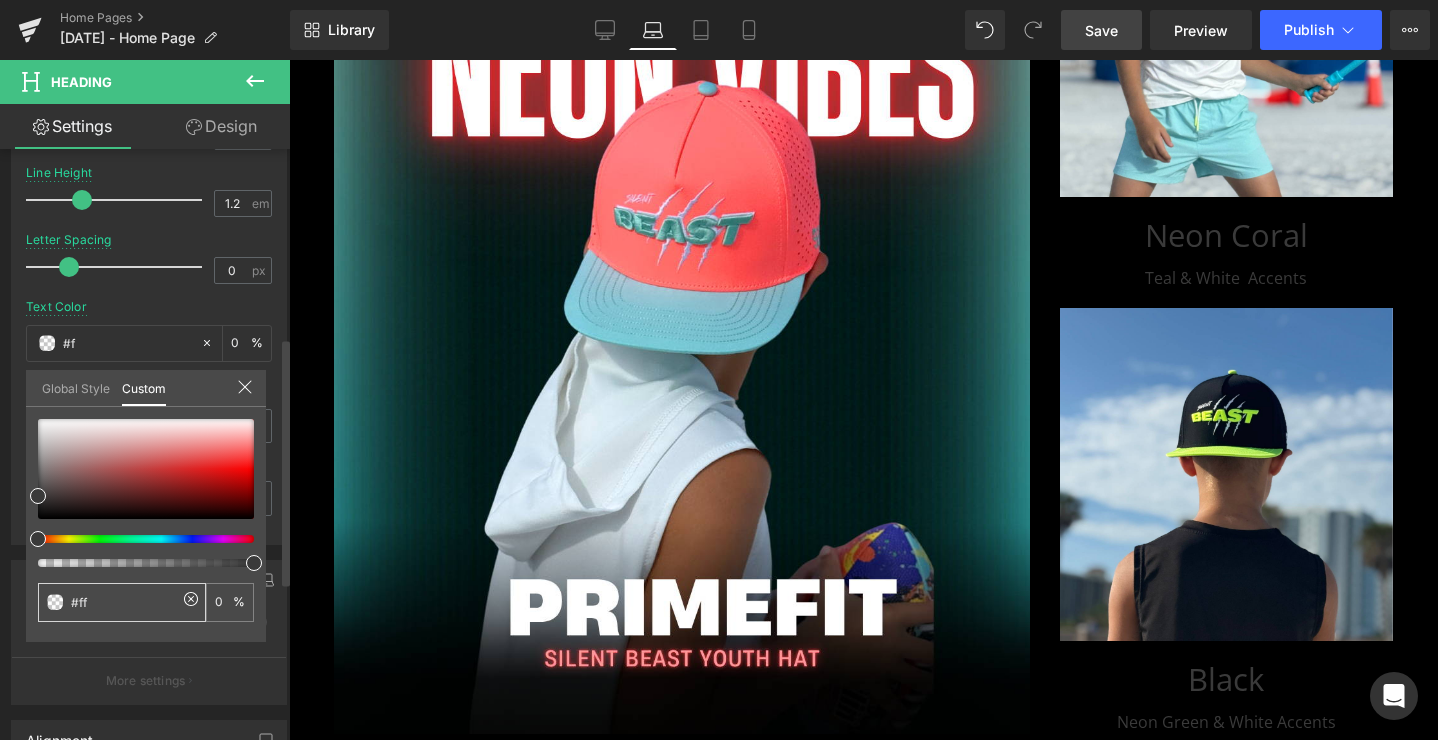 type on "#fff" 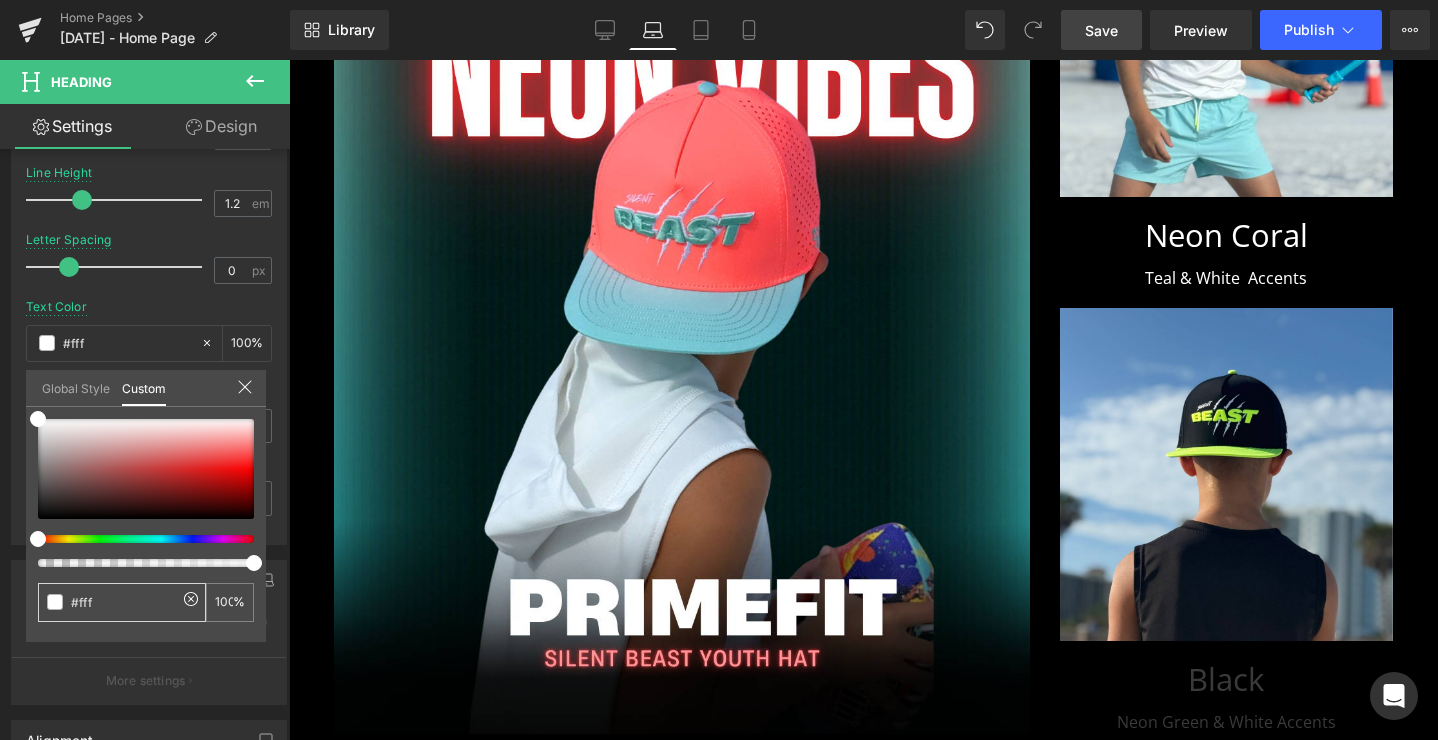 click on "Skip to content
Just added to your cart
Qty:
View cart ( )
Continue shopping
Submit
Close search
FREE HEADBAND WITH HAT PURCHASE | Code  [FREEBAND]
About Us
Collections" at bounding box center (863, 1405) 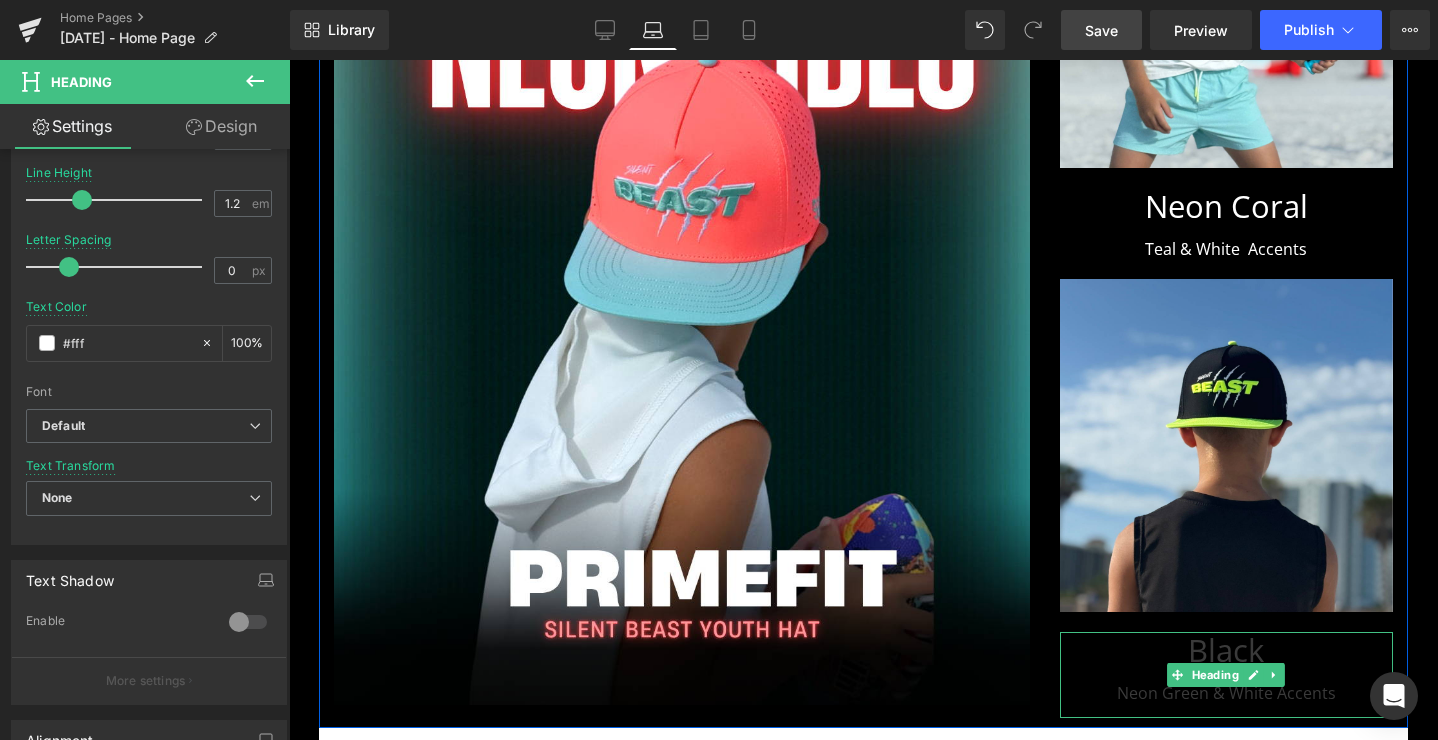 scroll, scrollTop: 4210, scrollLeft: 0, axis: vertical 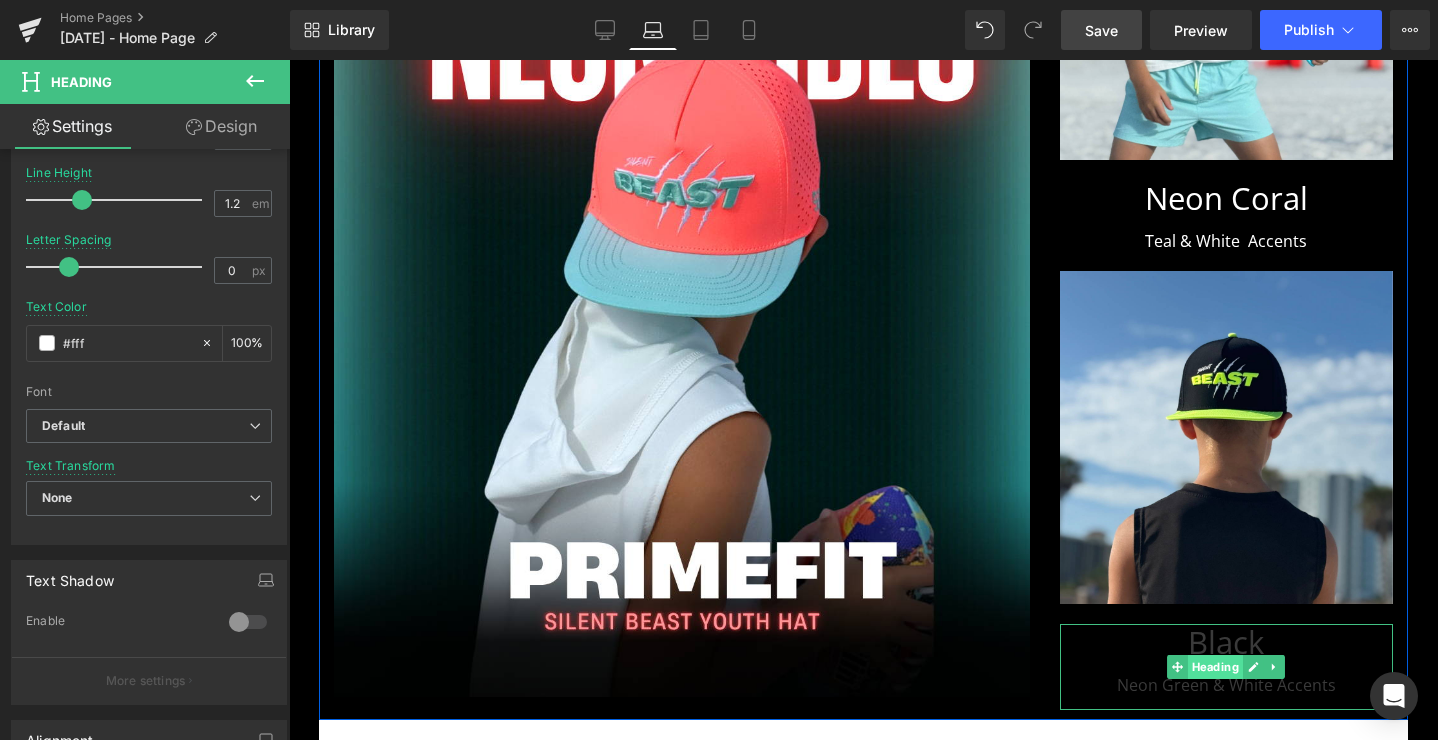 click on "Heading" at bounding box center [1215, 667] 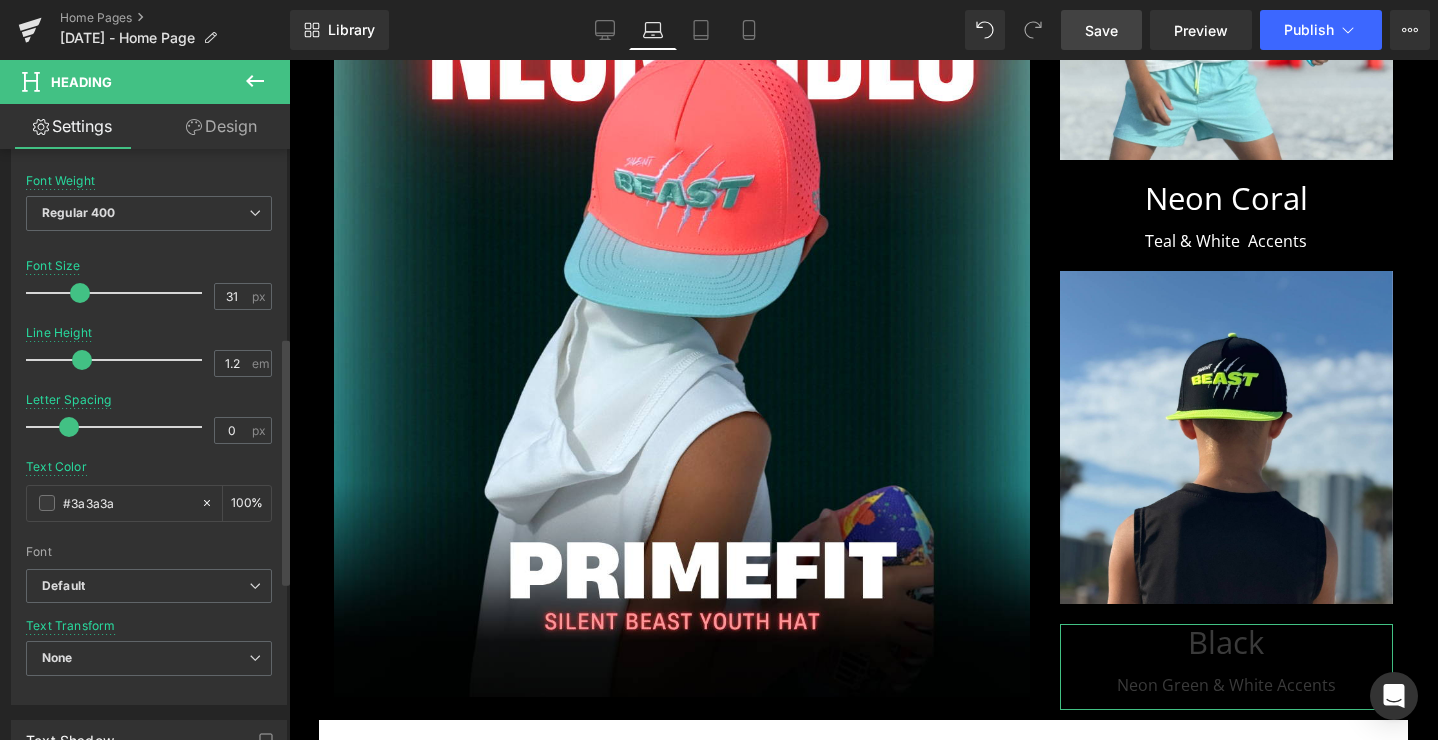 scroll, scrollTop: 533, scrollLeft: 0, axis: vertical 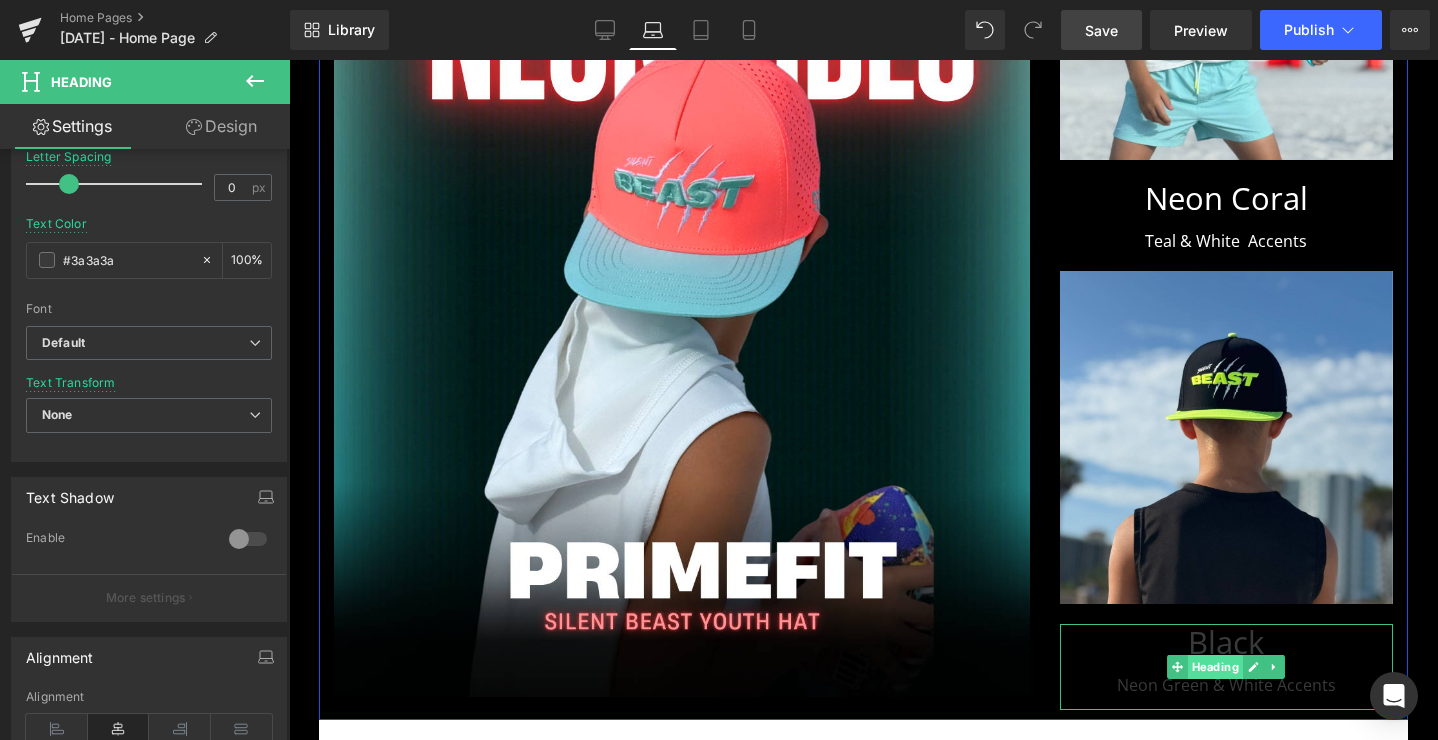 click on "Heading" at bounding box center (1215, 667) 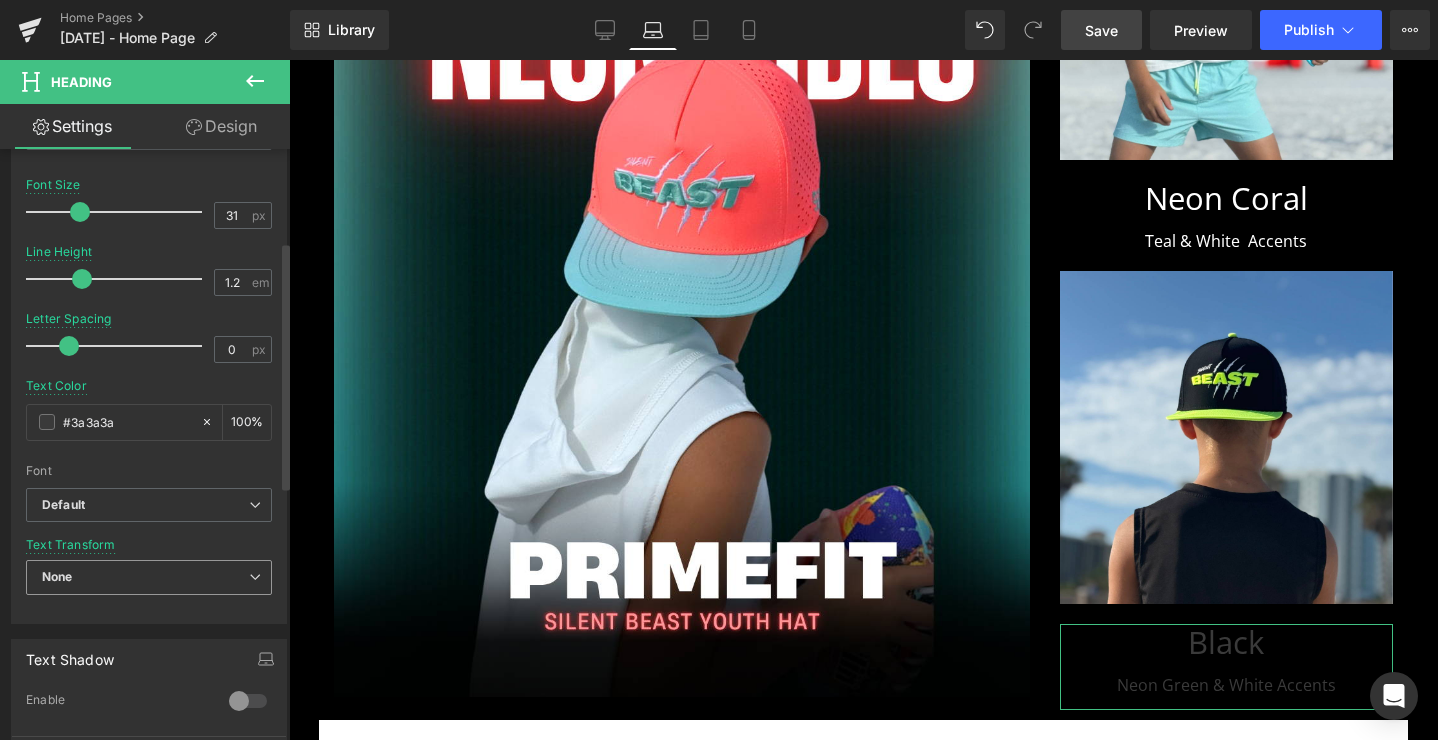 scroll, scrollTop: 420, scrollLeft: 0, axis: vertical 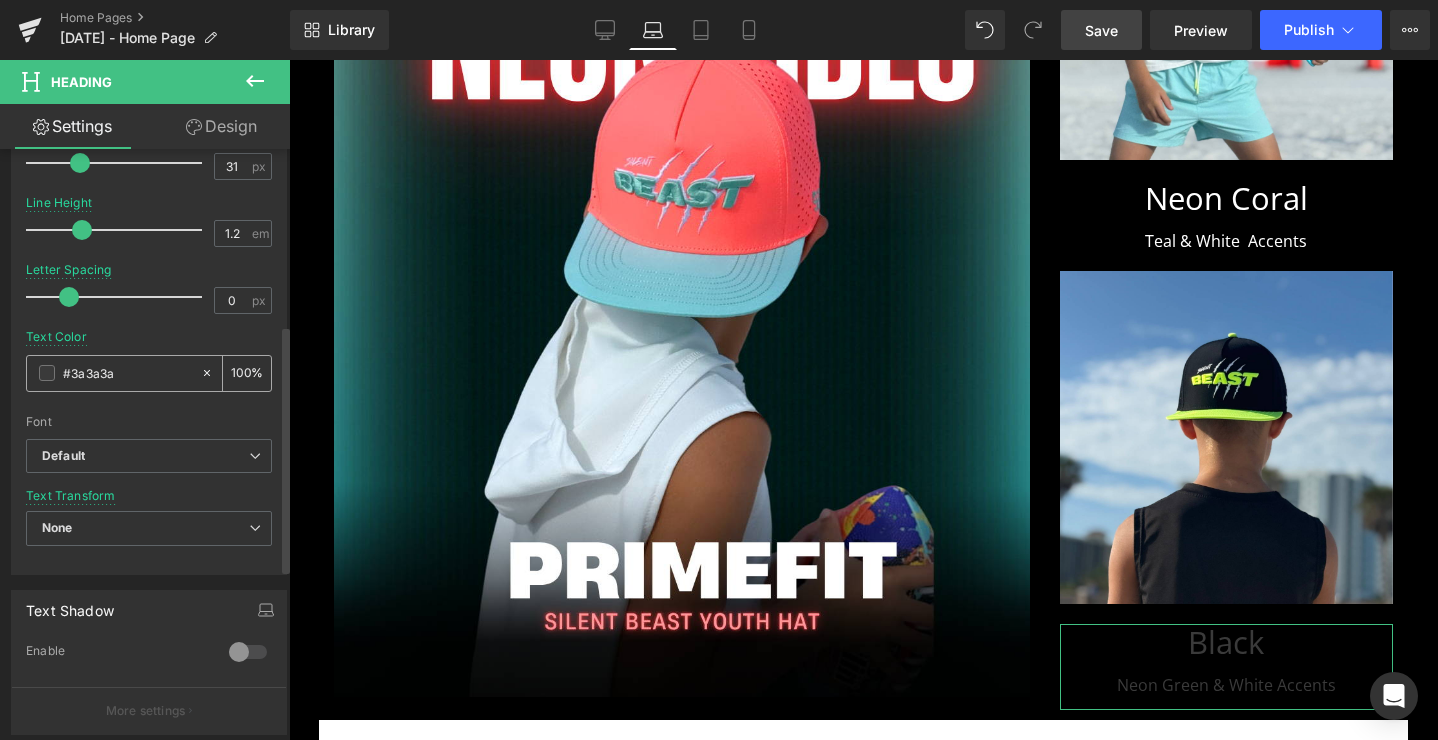 click at bounding box center [47, 373] 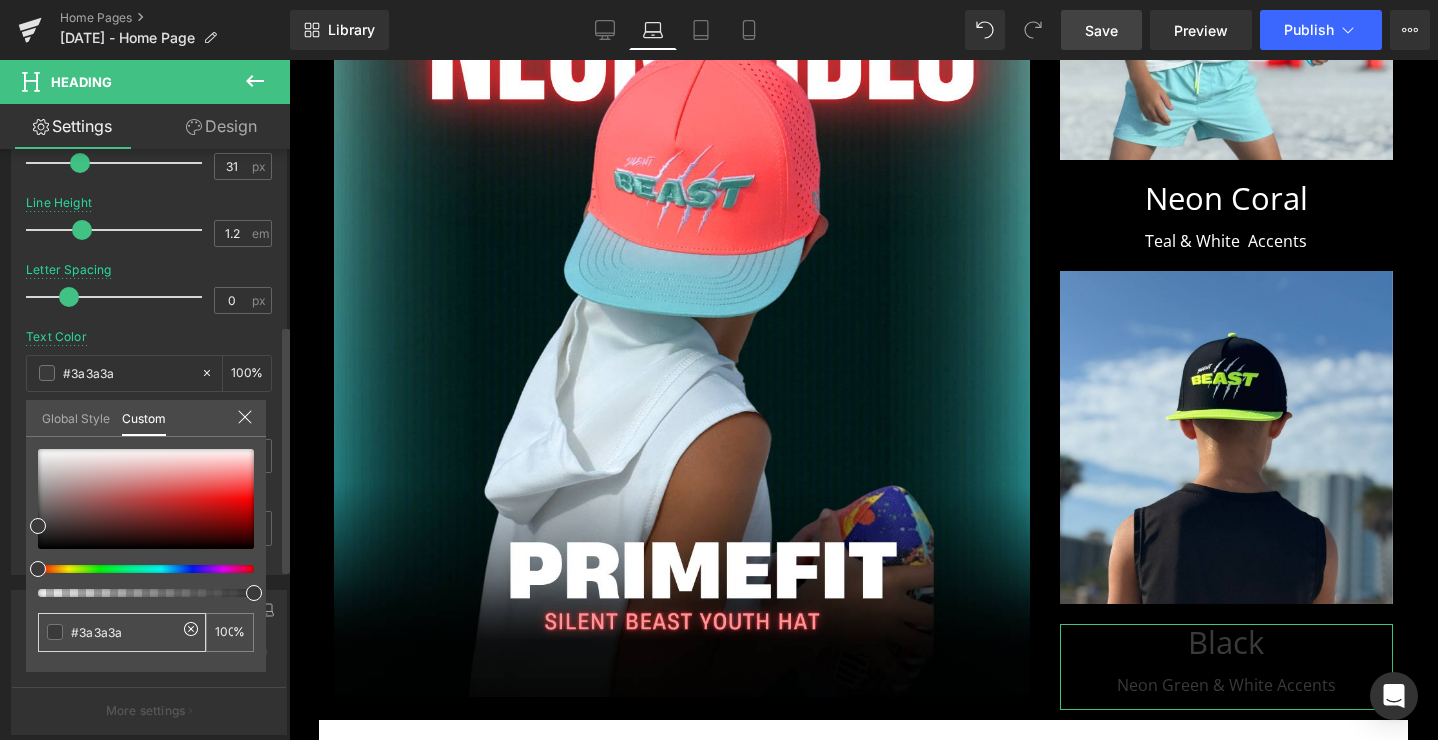 click on "#3a3a3a" at bounding box center (124, 632) 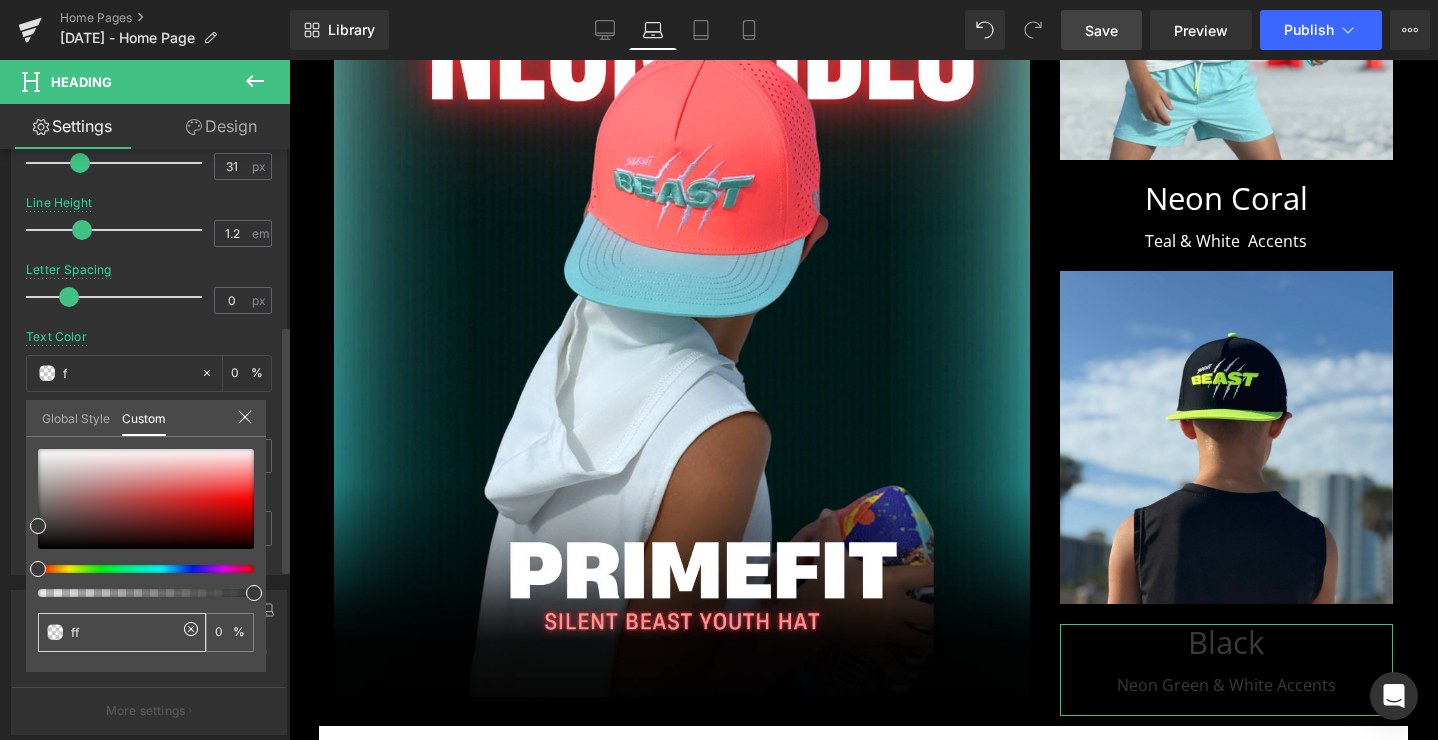 type on "fff" 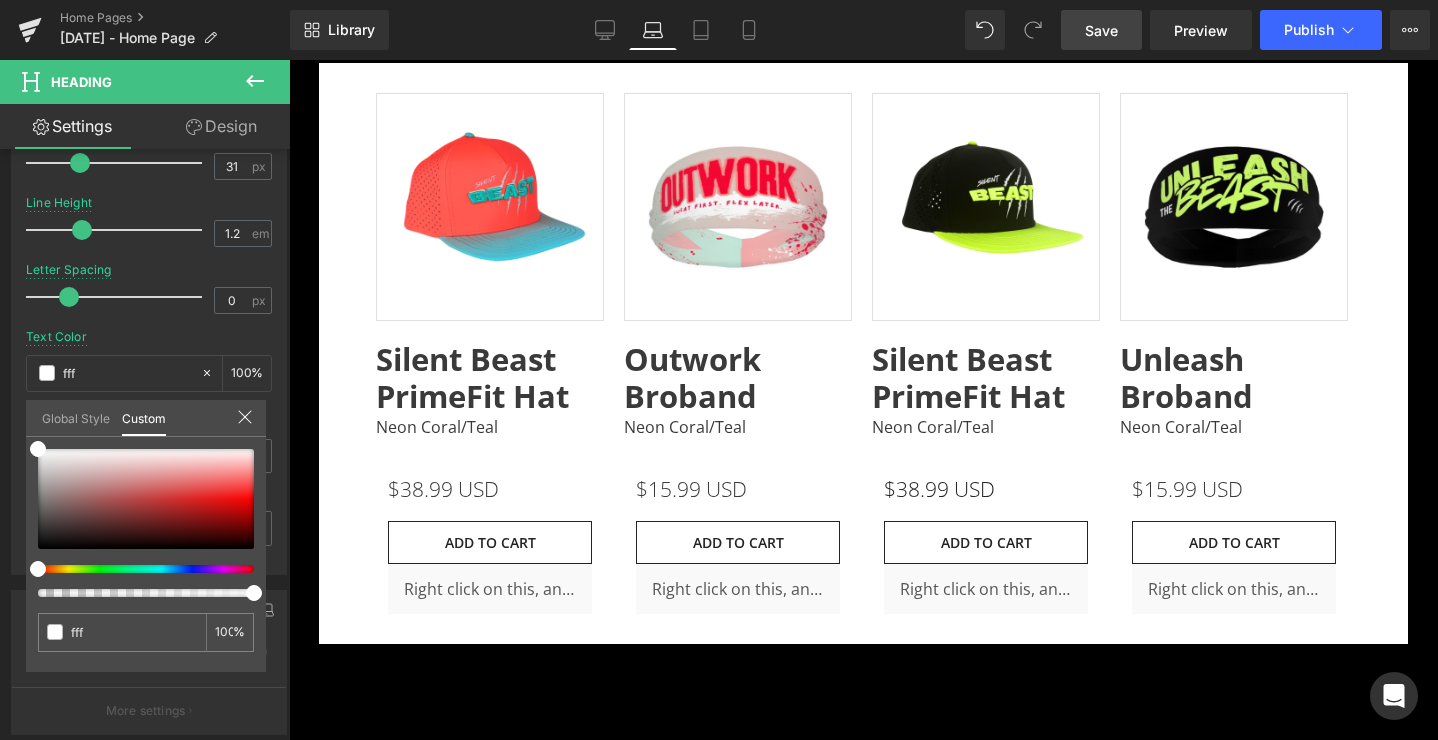 scroll, scrollTop: 4900, scrollLeft: 0, axis: vertical 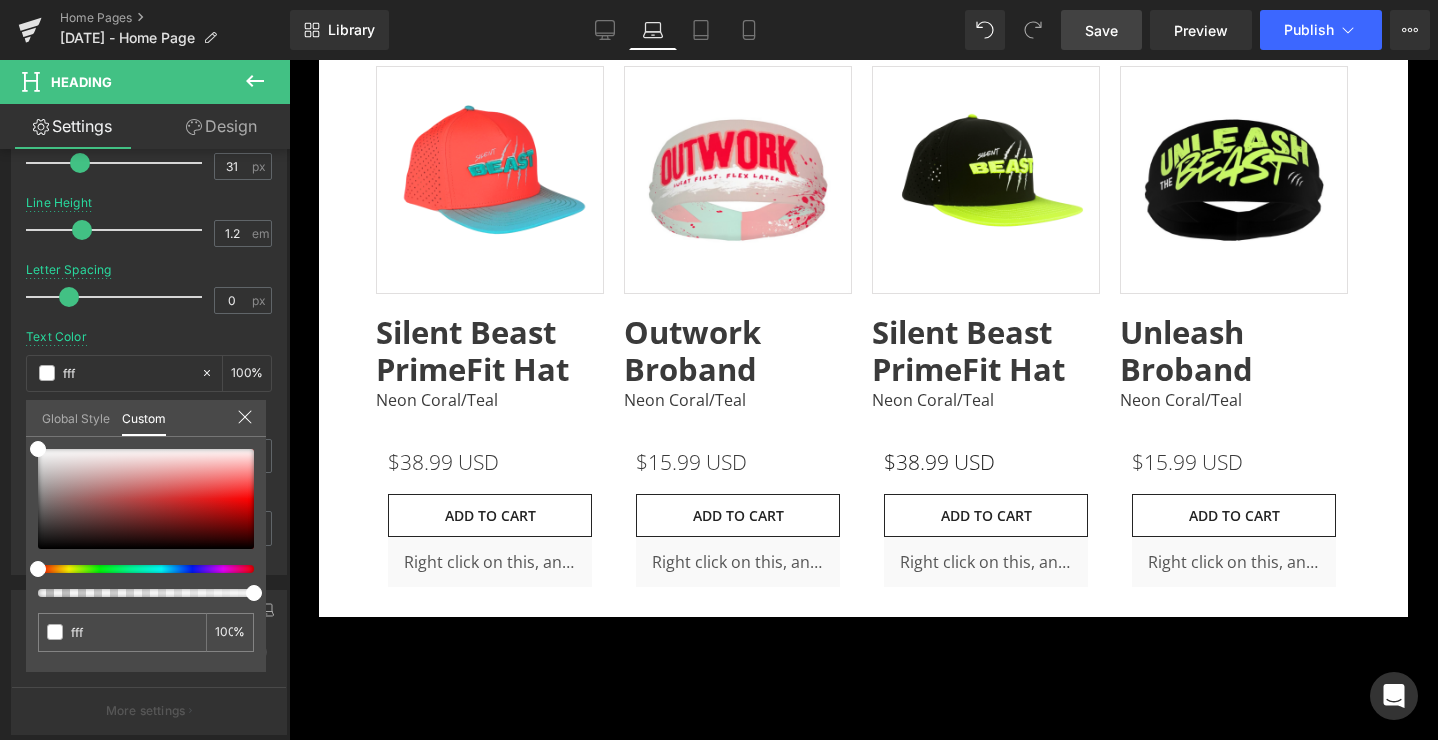 click on "Skip to content
Just added to your cart
Qty:
View cart ( )
Continue shopping
Submit
Close search
FREE HEADBAND WITH HAT PURCHASE | Code  [FREEBAND]
About Us
Collections" at bounding box center [863, 681] 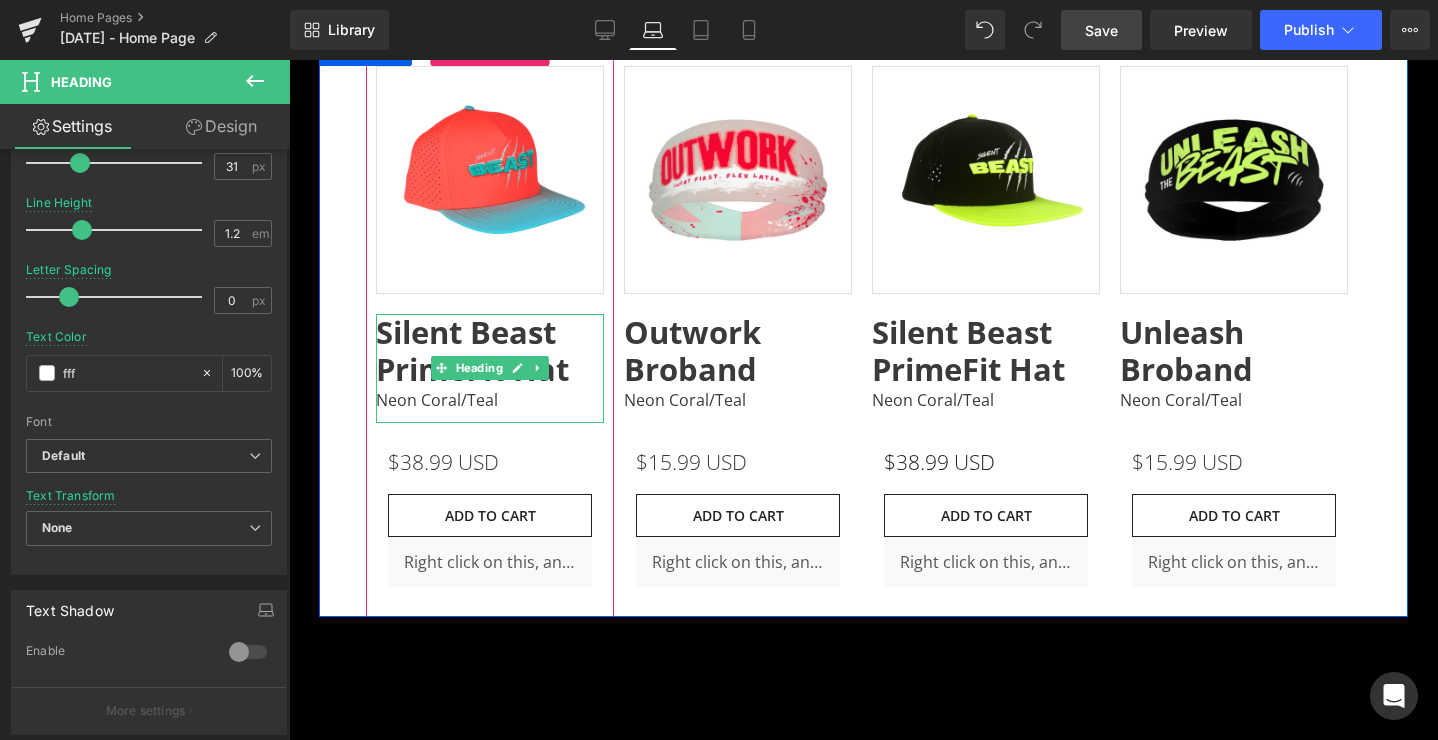 click at bounding box center (441, 368) 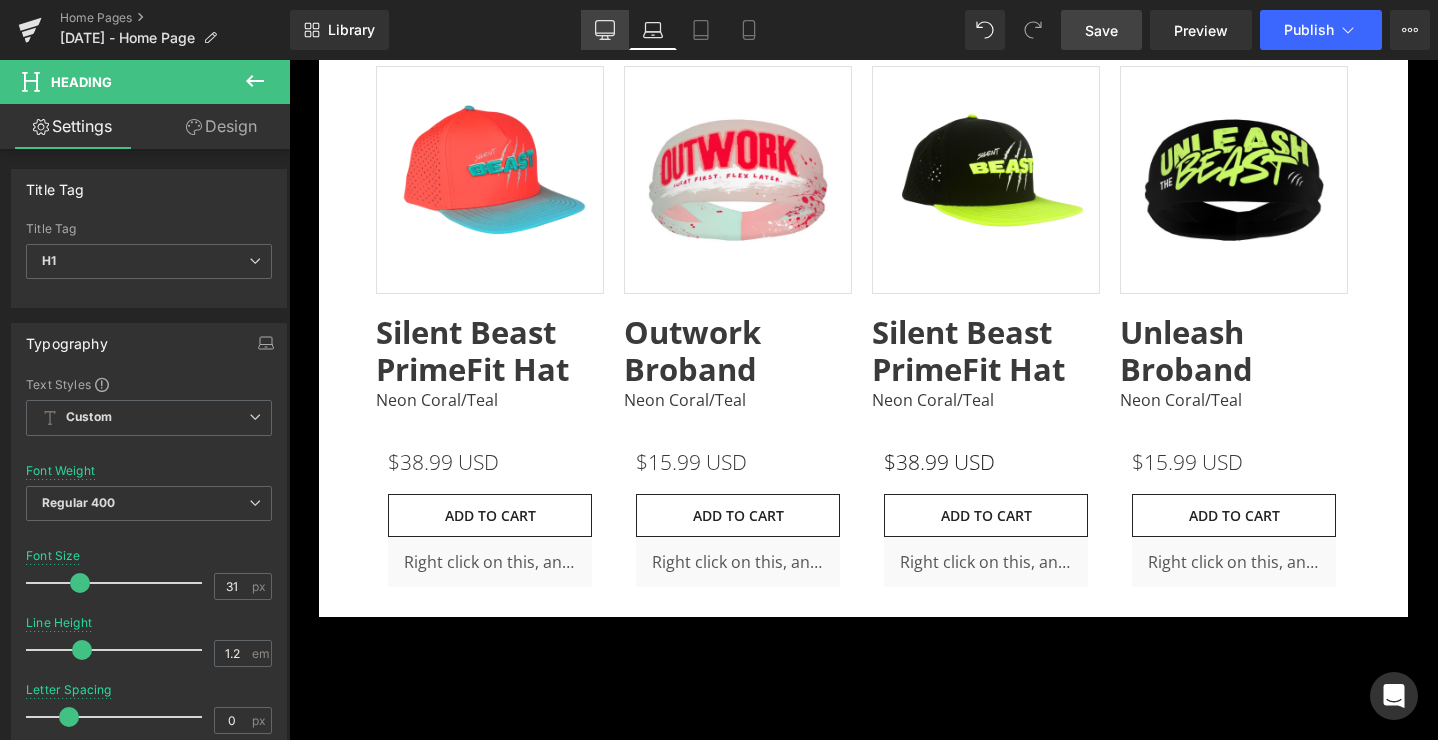 click 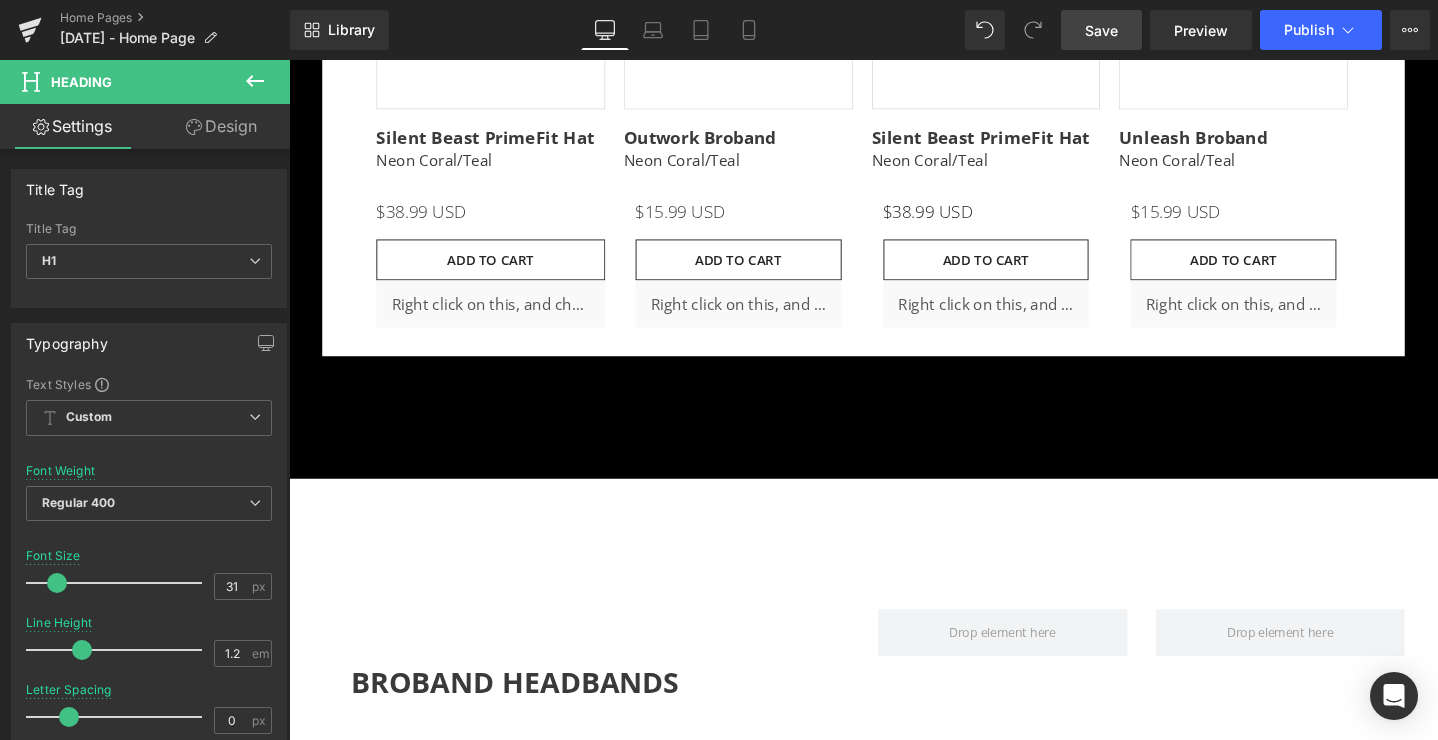 scroll, scrollTop: 4719, scrollLeft: 0, axis: vertical 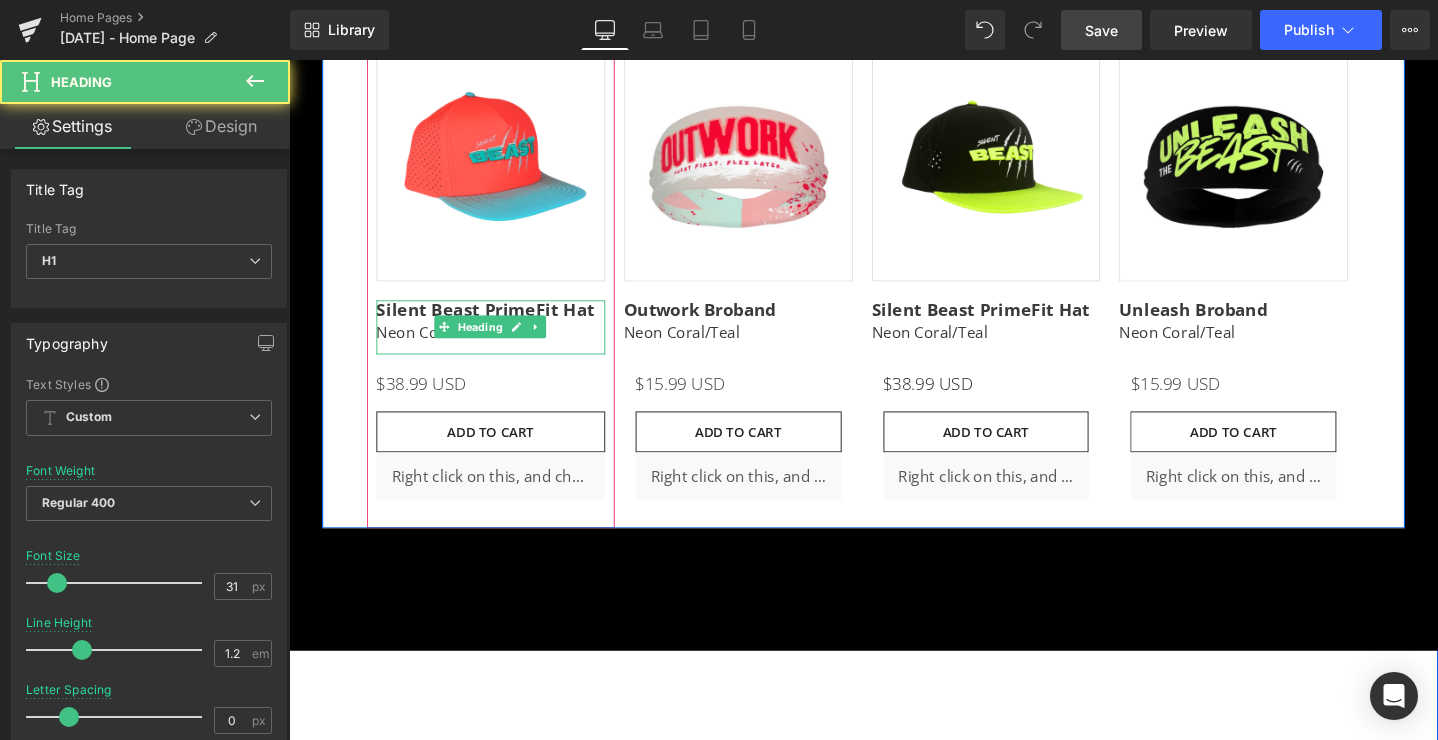 click on "Silent Beast PrimeFit Hat" at bounding box center (496, 323) 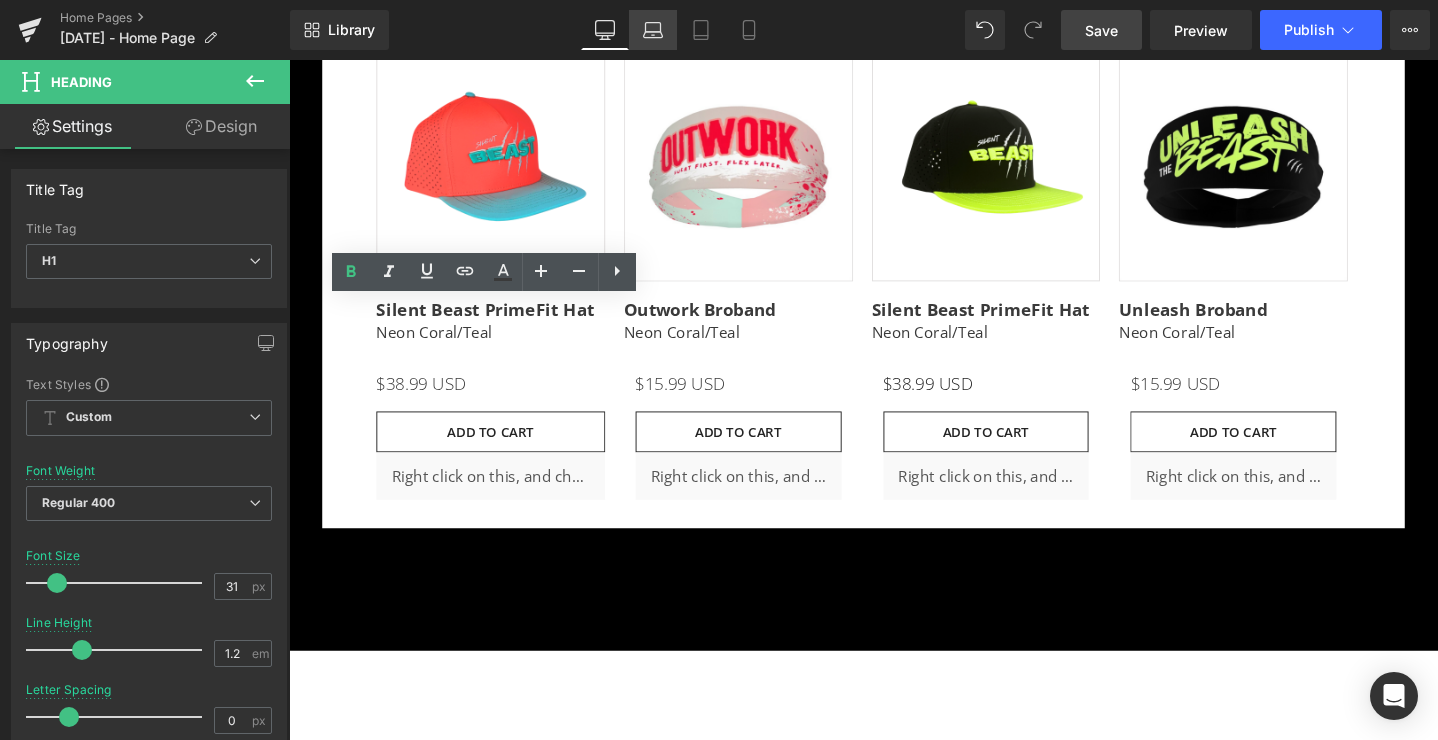 click on "Laptop" at bounding box center (653, 30) 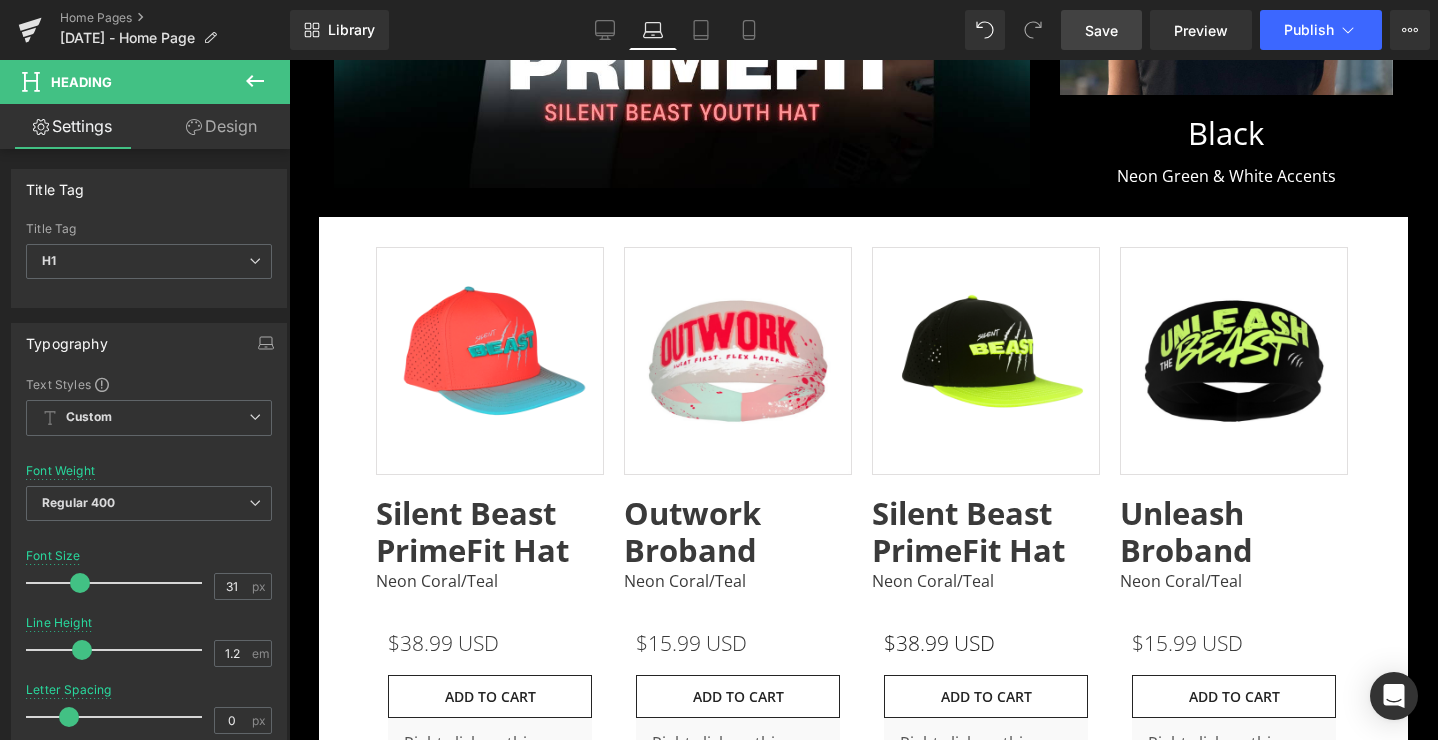 scroll, scrollTop: 4900, scrollLeft: 0, axis: vertical 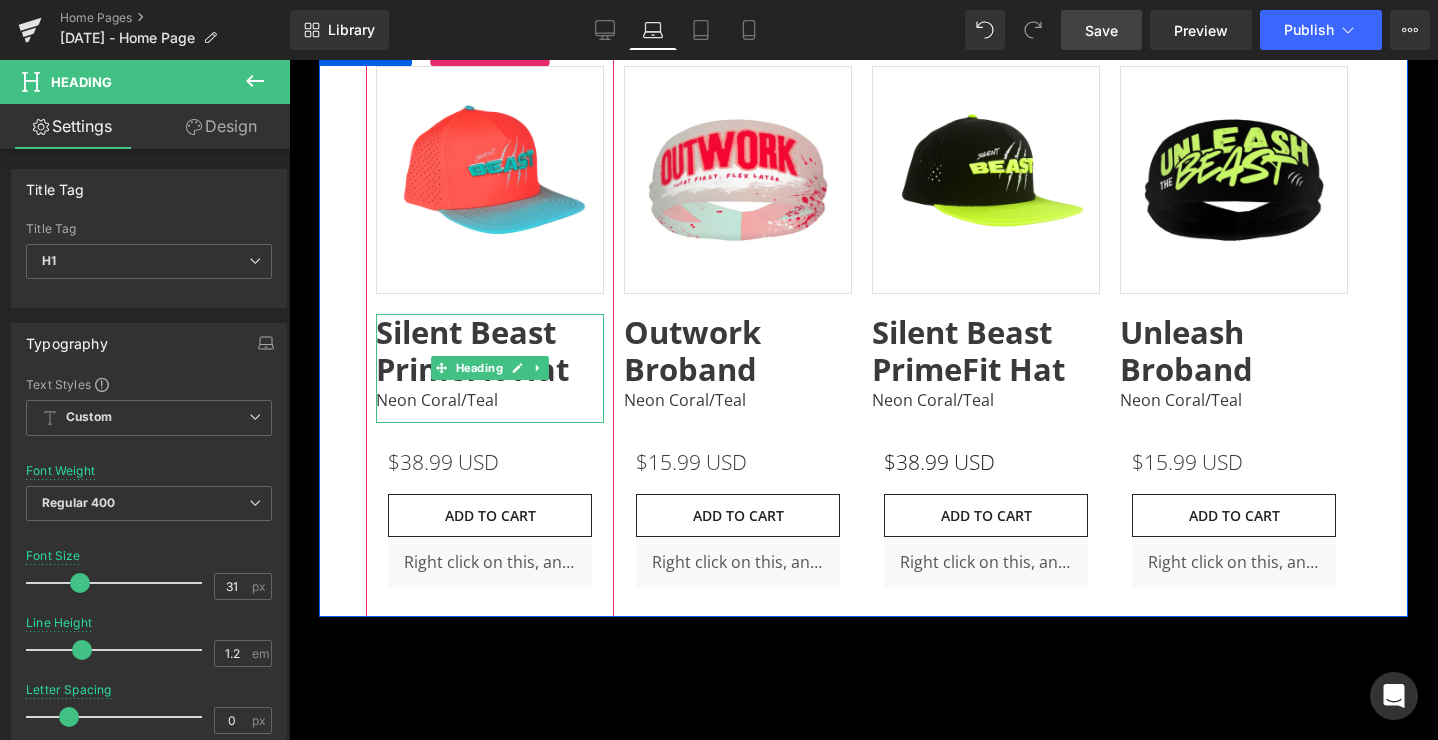 click on "Silent Beast PrimeFit Hat" at bounding box center (472, 350) 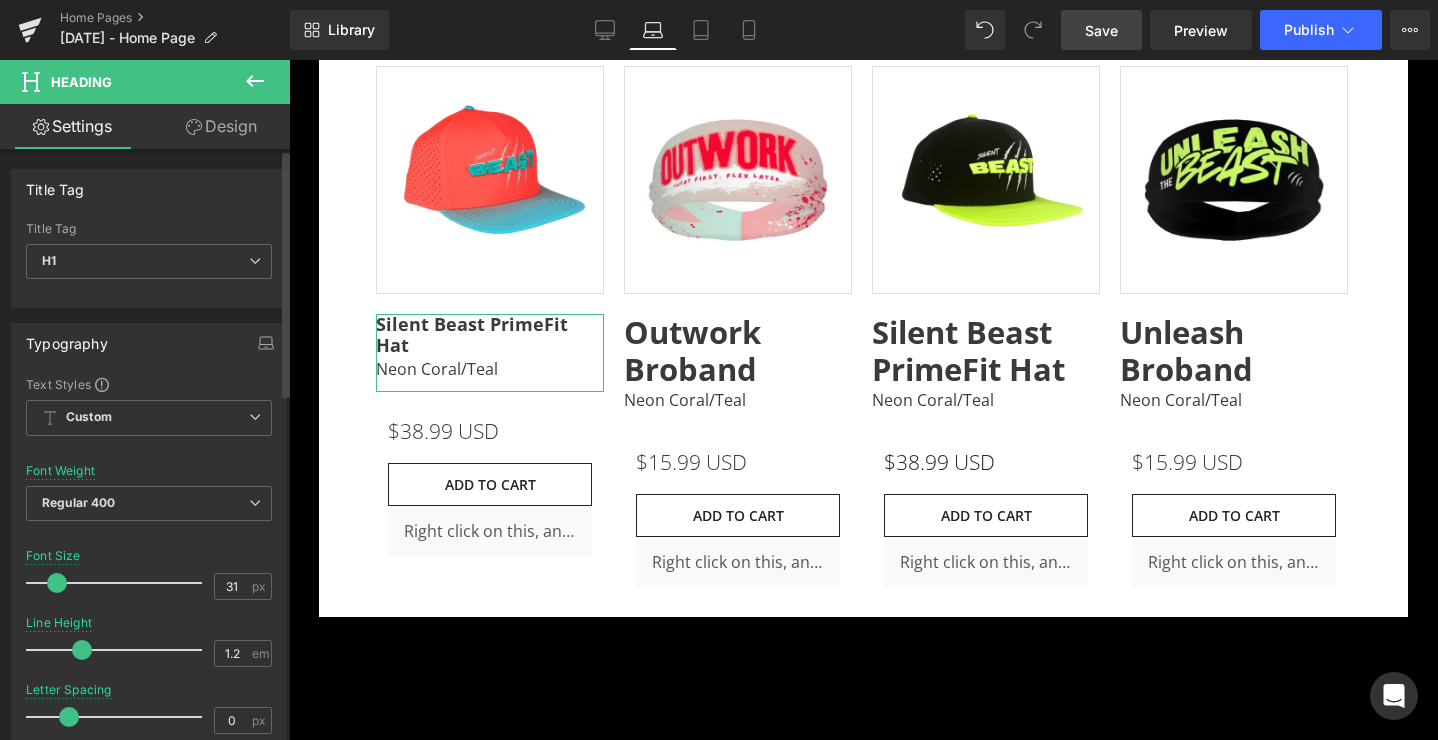 drag, startPoint x: 83, startPoint y: 584, endPoint x: 61, endPoint y: 584, distance: 22 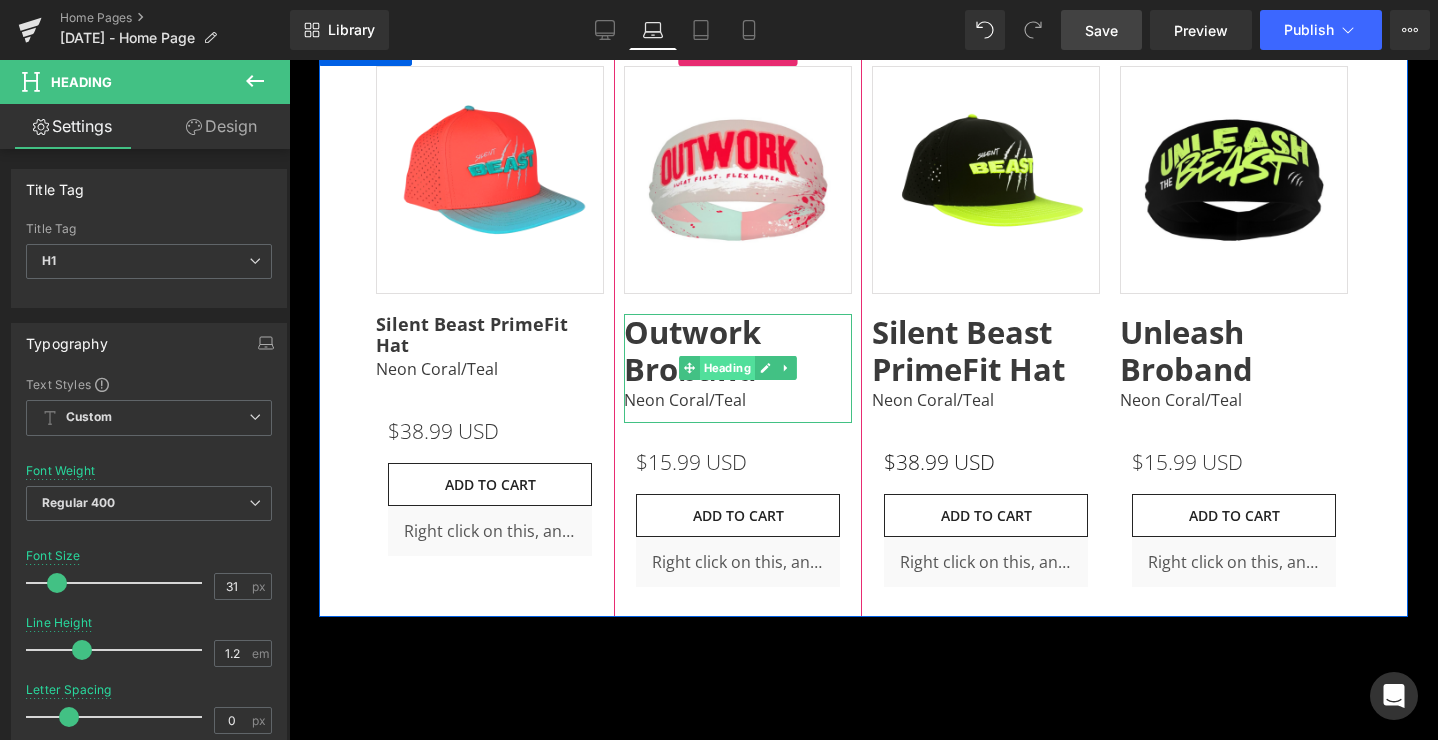 click on "Heading" at bounding box center [727, 368] 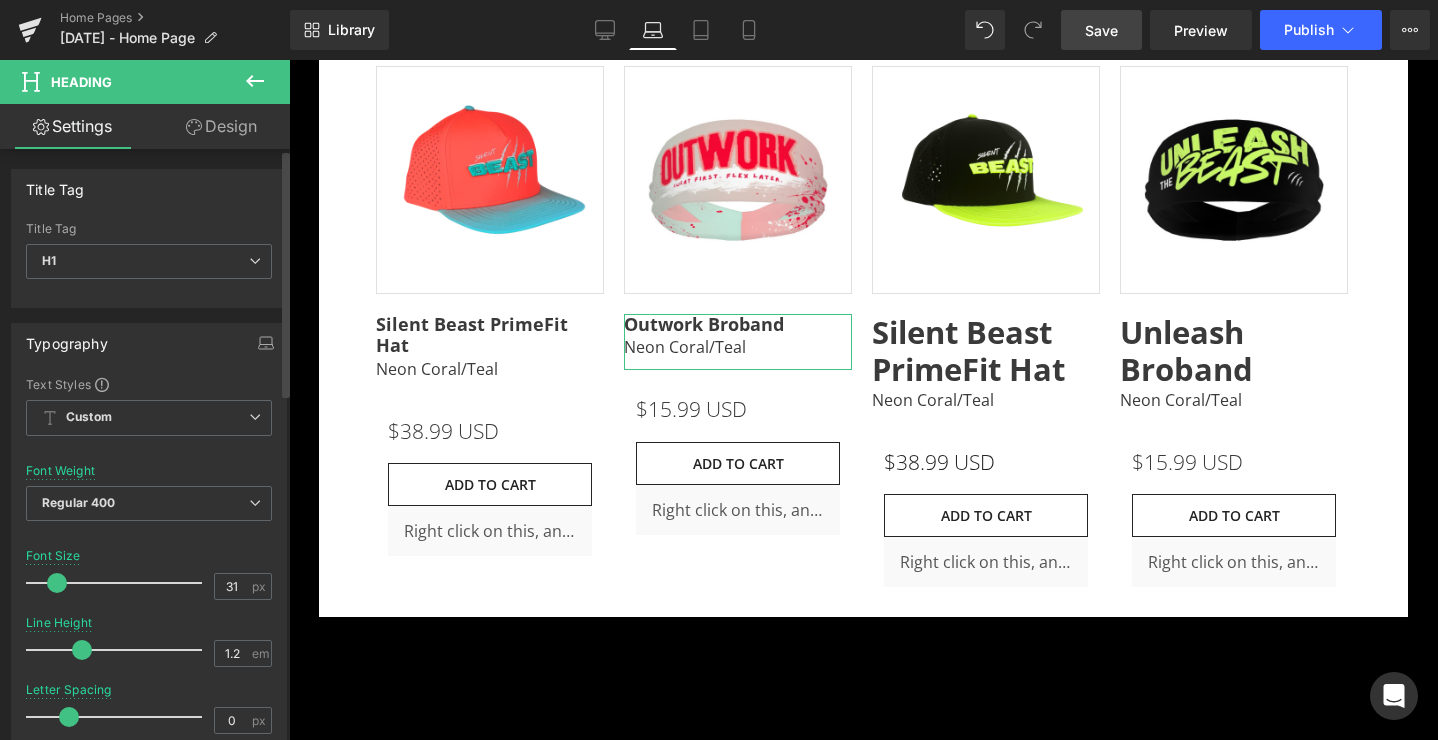 drag, startPoint x: 81, startPoint y: 578, endPoint x: 59, endPoint y: 578, distance: 22 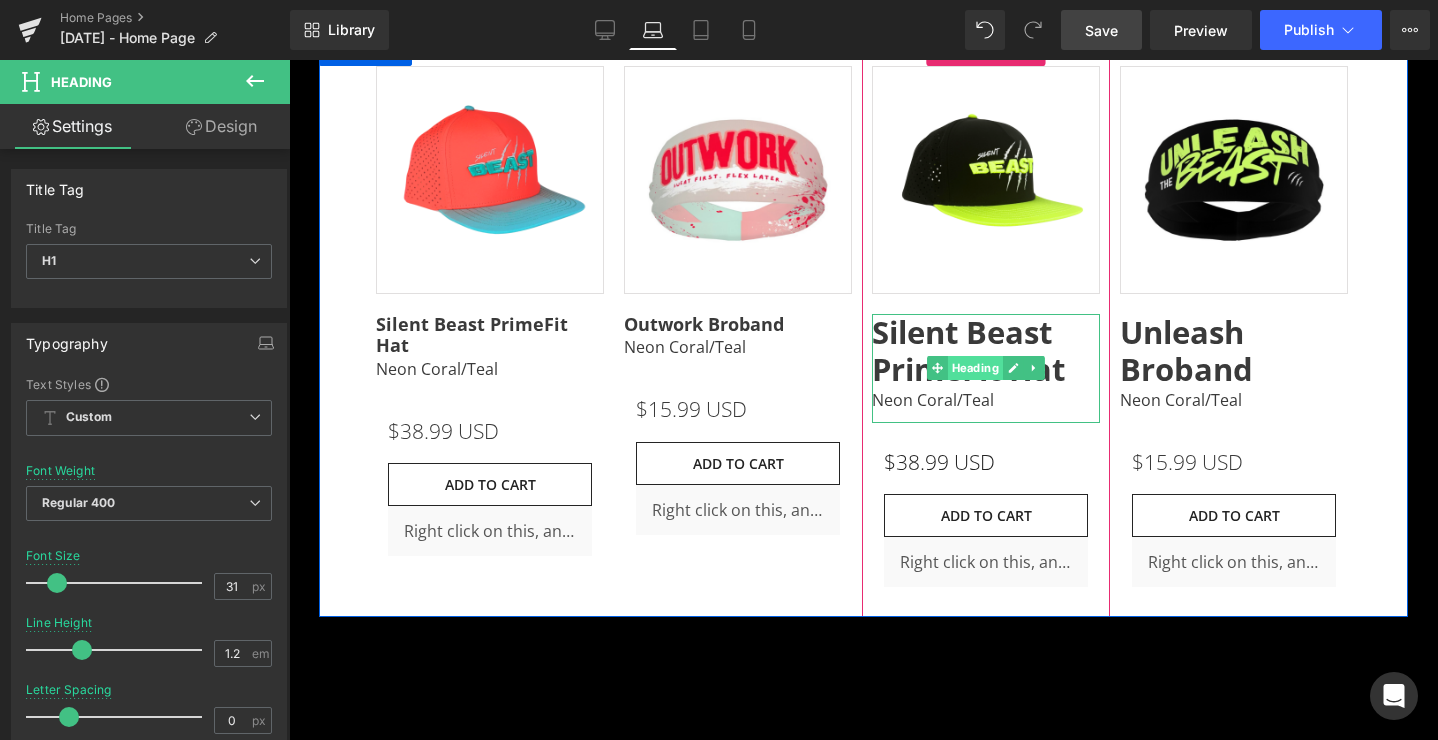 click on "Heading" at bounding box center [975, 368] 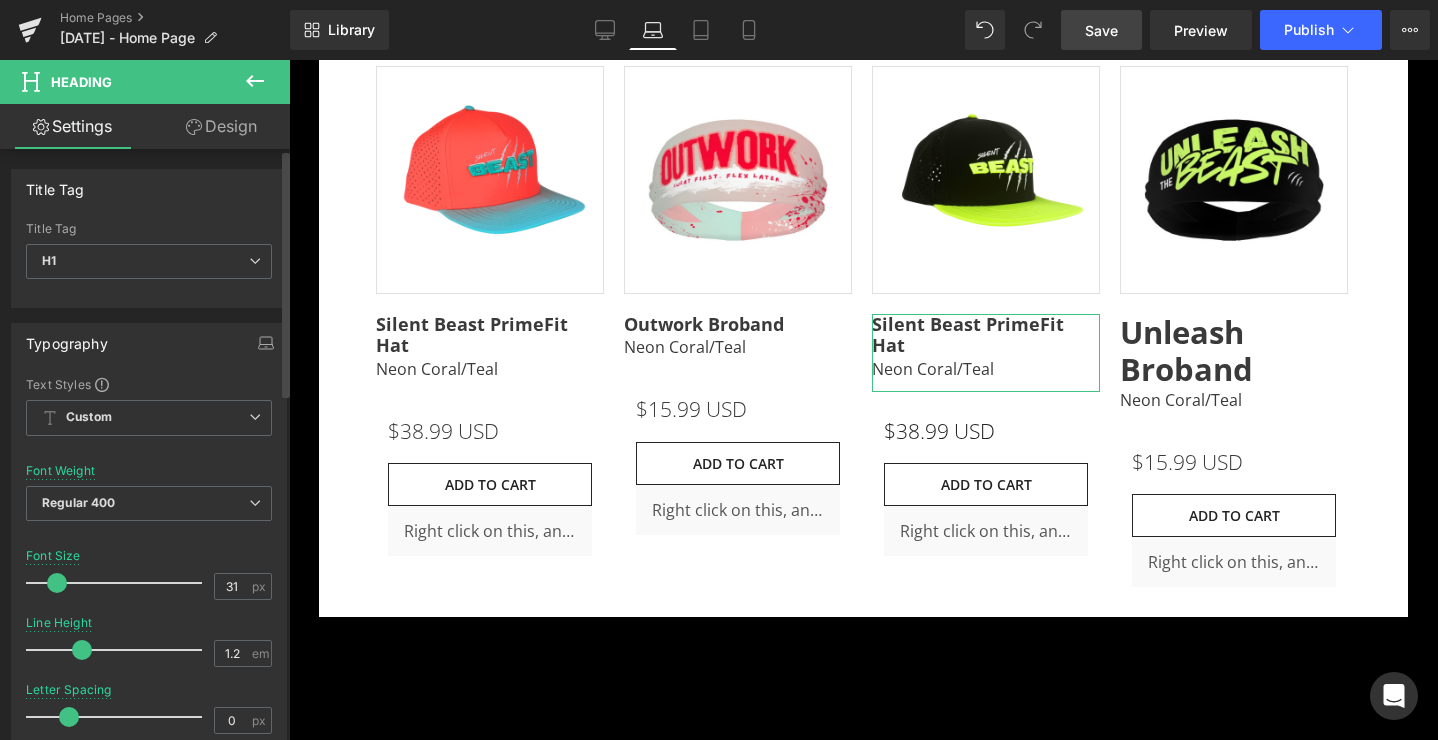 drag, startPoint x: 75, startPoint y: 579, endPoint x: 53, endPoint y: 581, distance: 22.090721 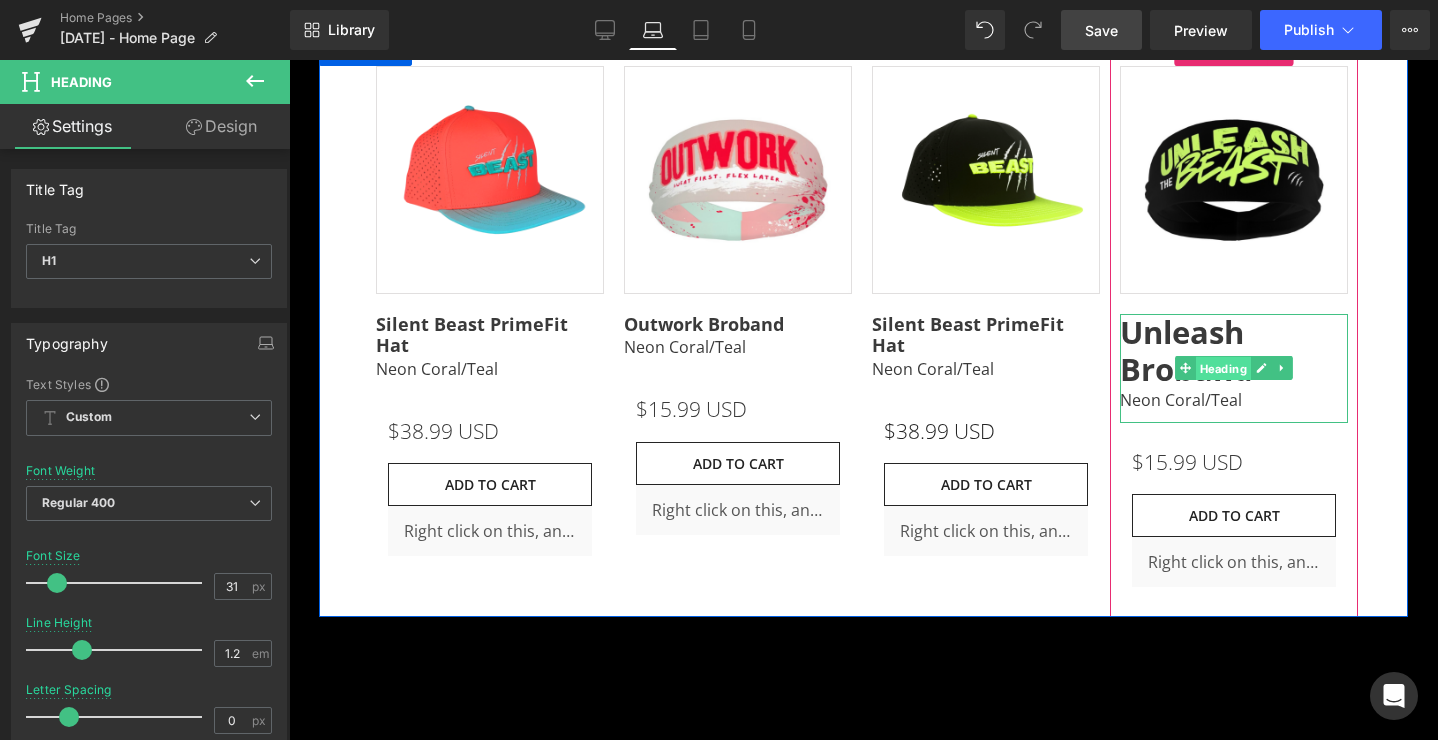 click on "Heading" at bounding box center [1223, 369] 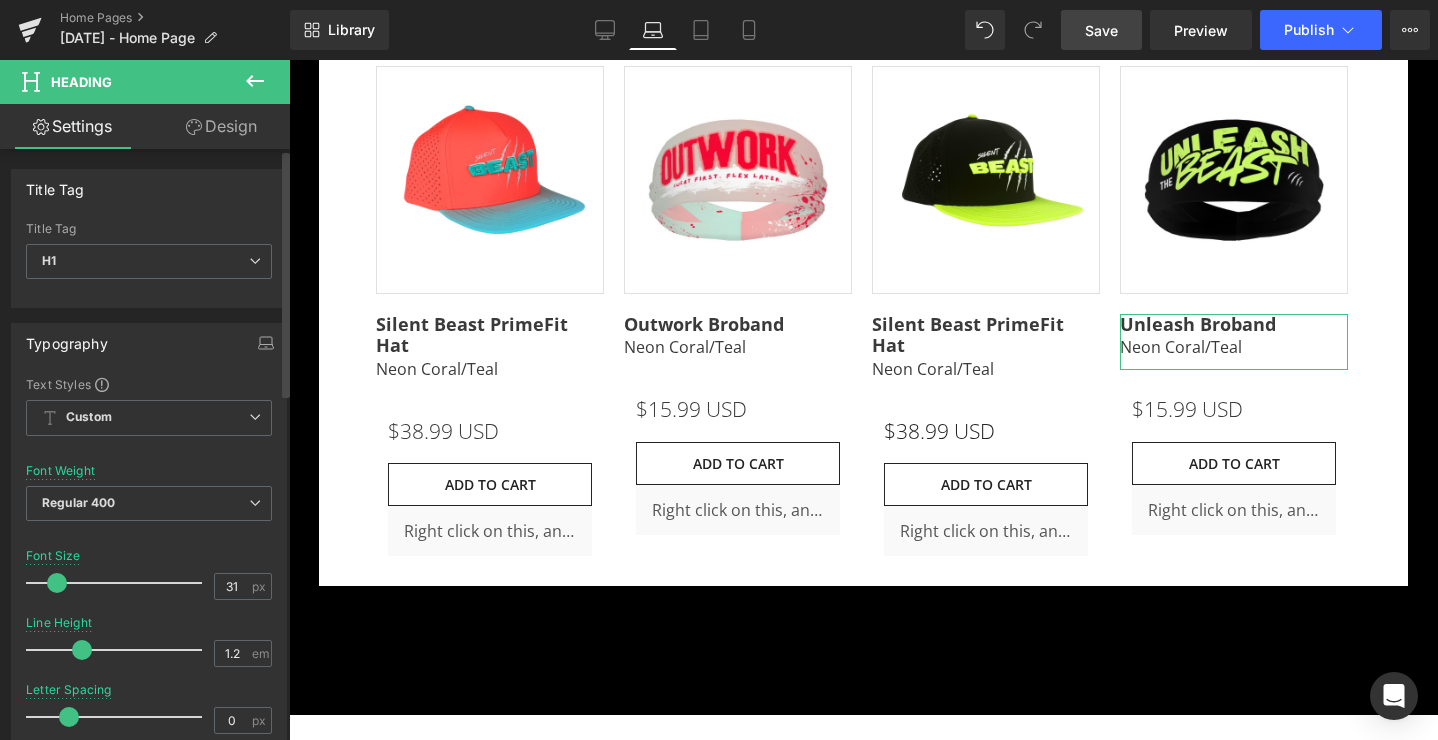 drag, startPoint x: 77, startPoint y: 577, endPoint x: 55, endPoint y: 580, distance: 22.203604 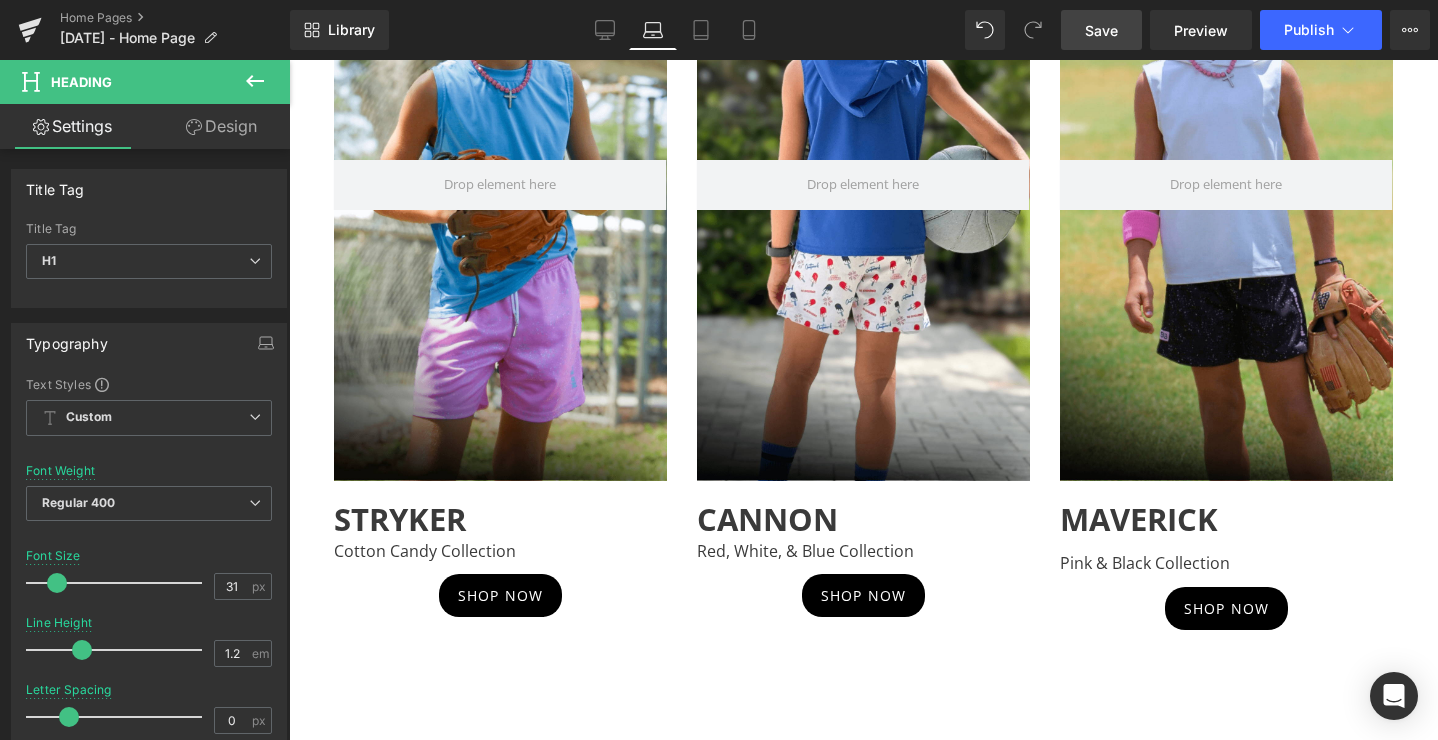 scroll, scrollTop: 1425, scrollLeft: 0, axis: vertical 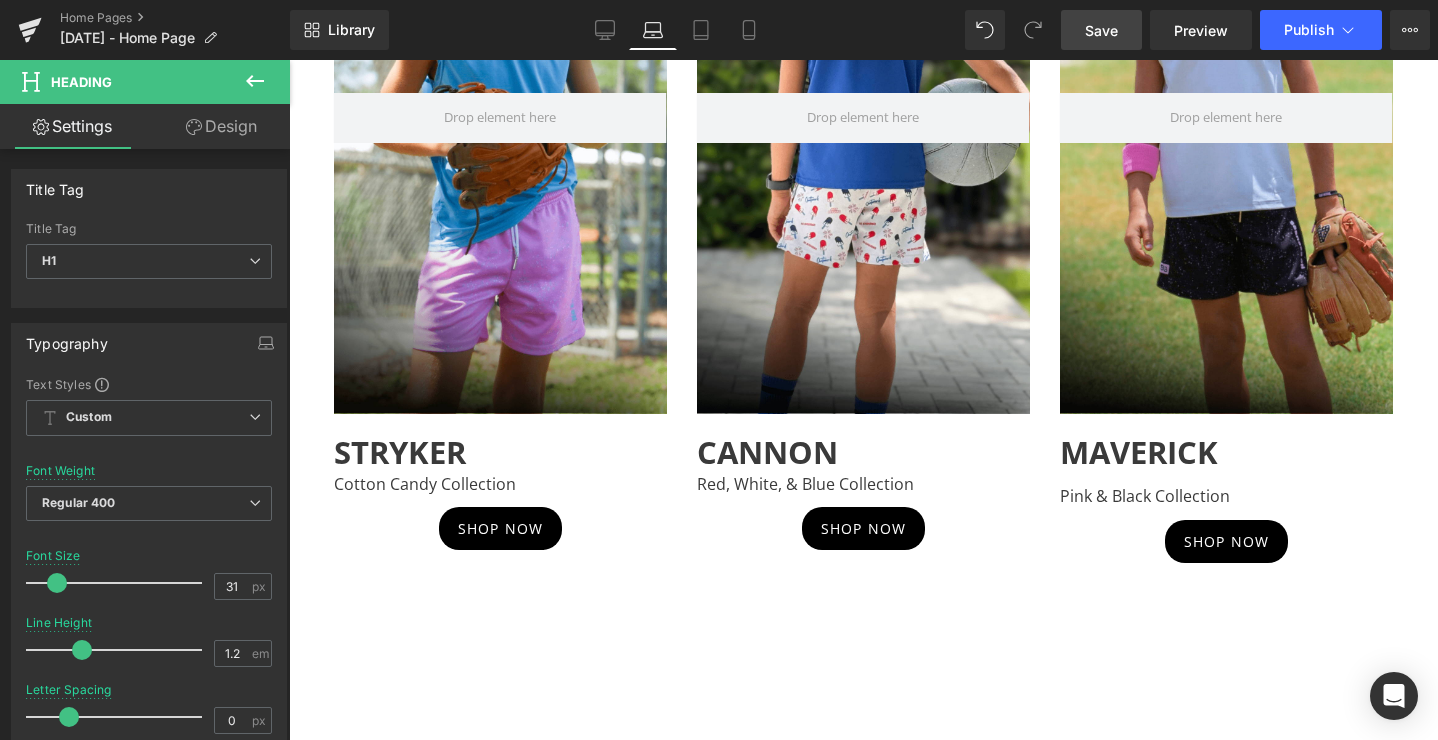click on "STRYKER" at bounding box center [400, 452] 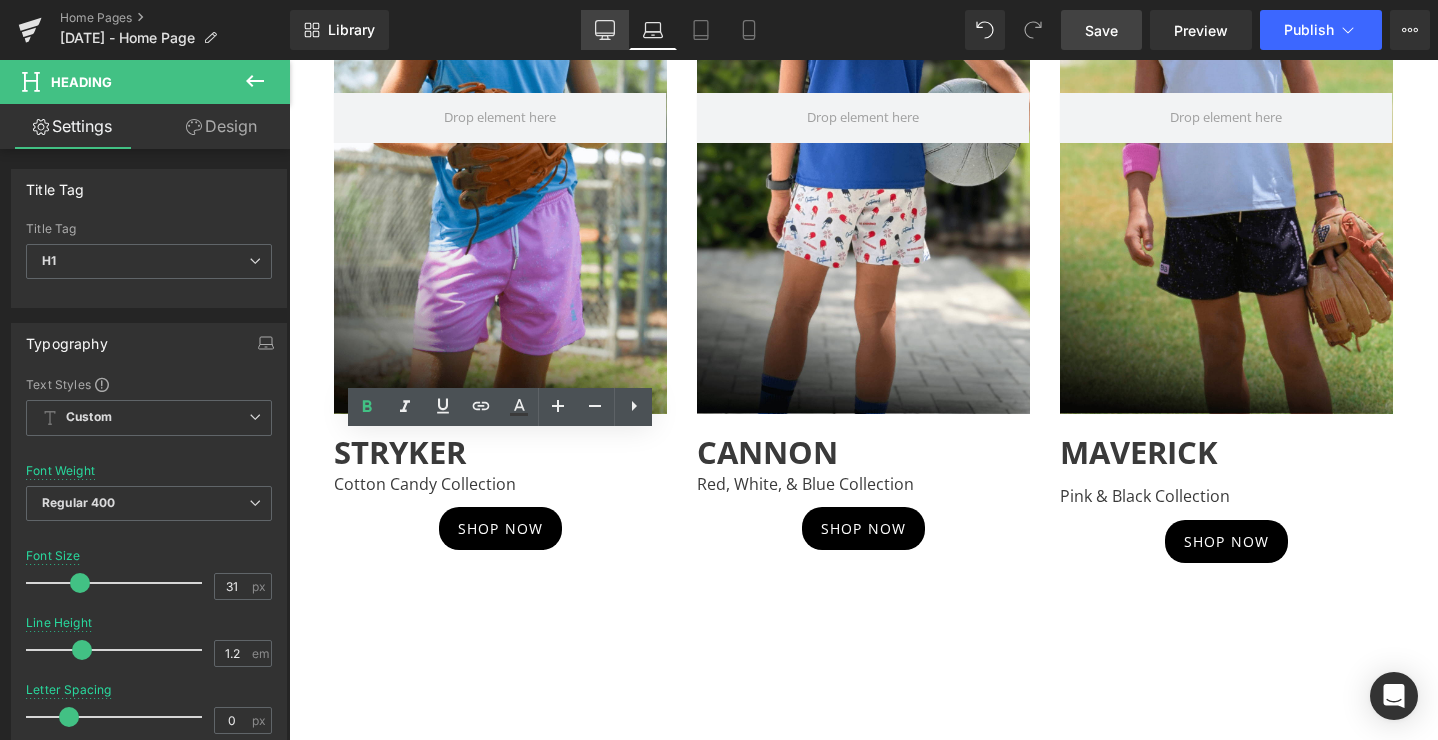 click 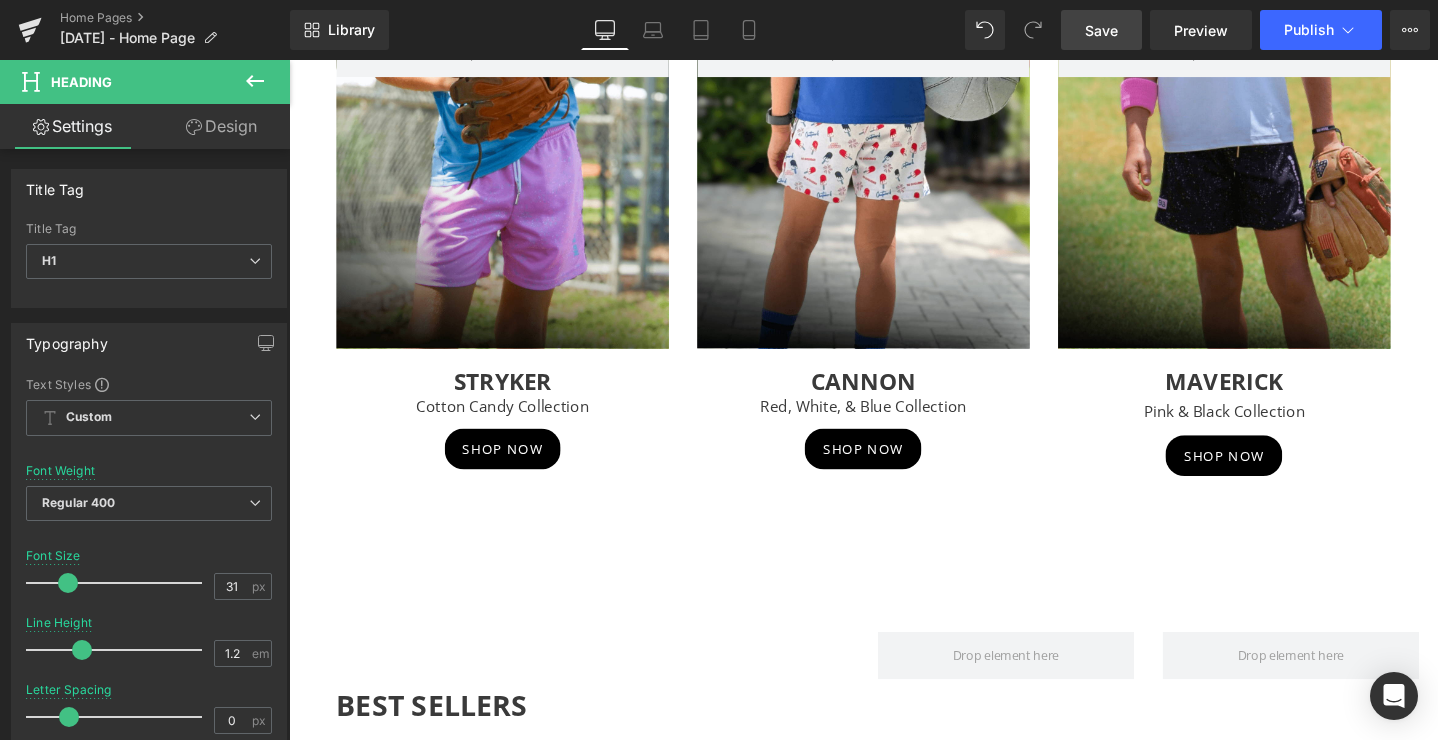 scroll, scrollTop: 1374, scrollLeft: 0, axis: vertical 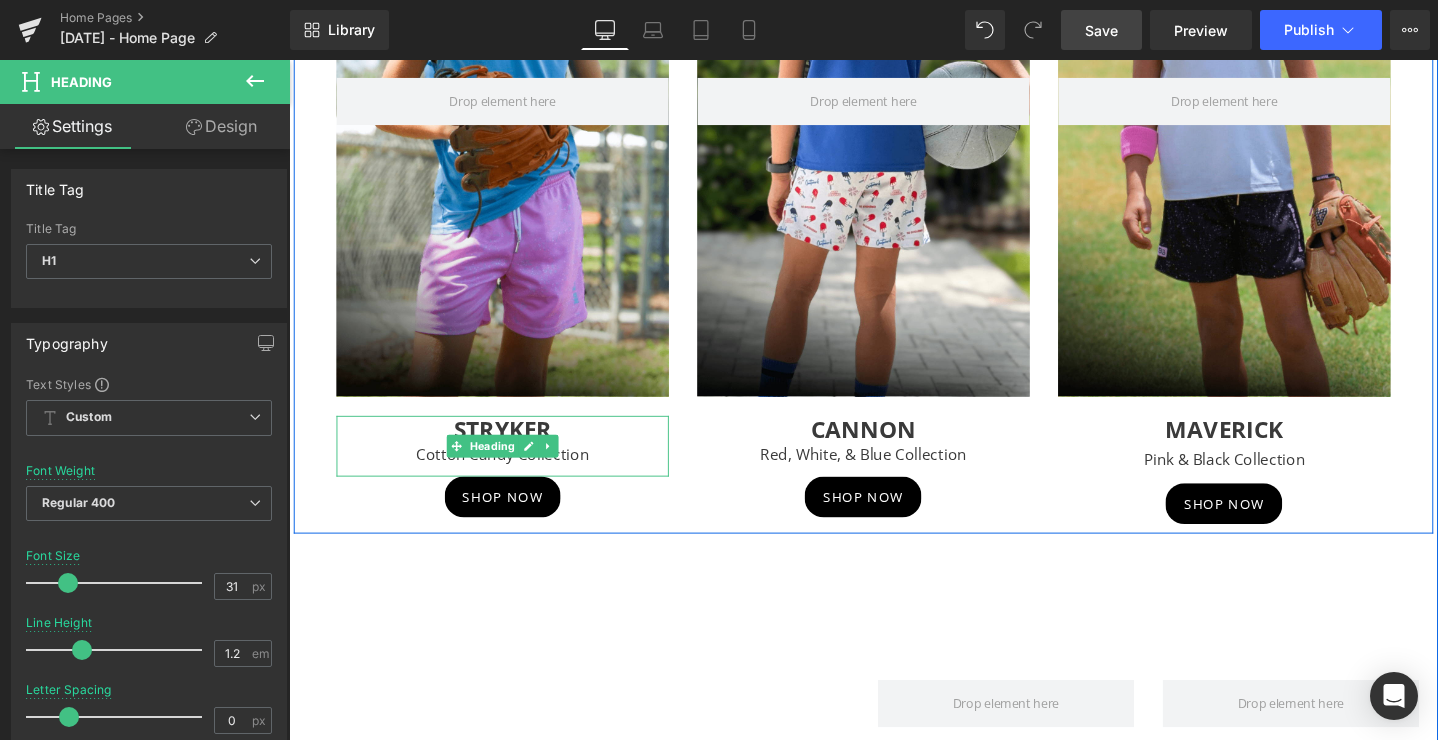 click on "STRYKER" at bounding box center [513, 448] 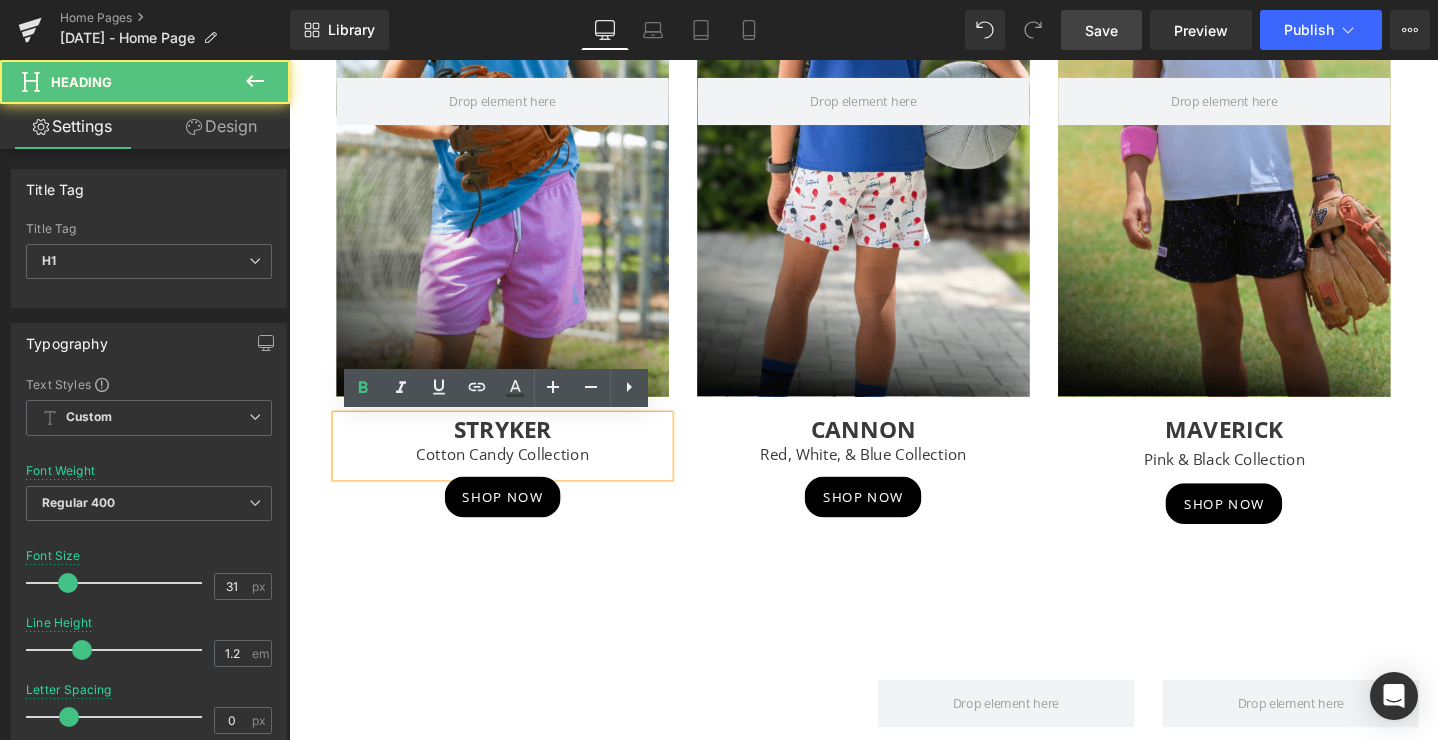 click on "Cotton Candy Collection" at bounding box center (514, 476) 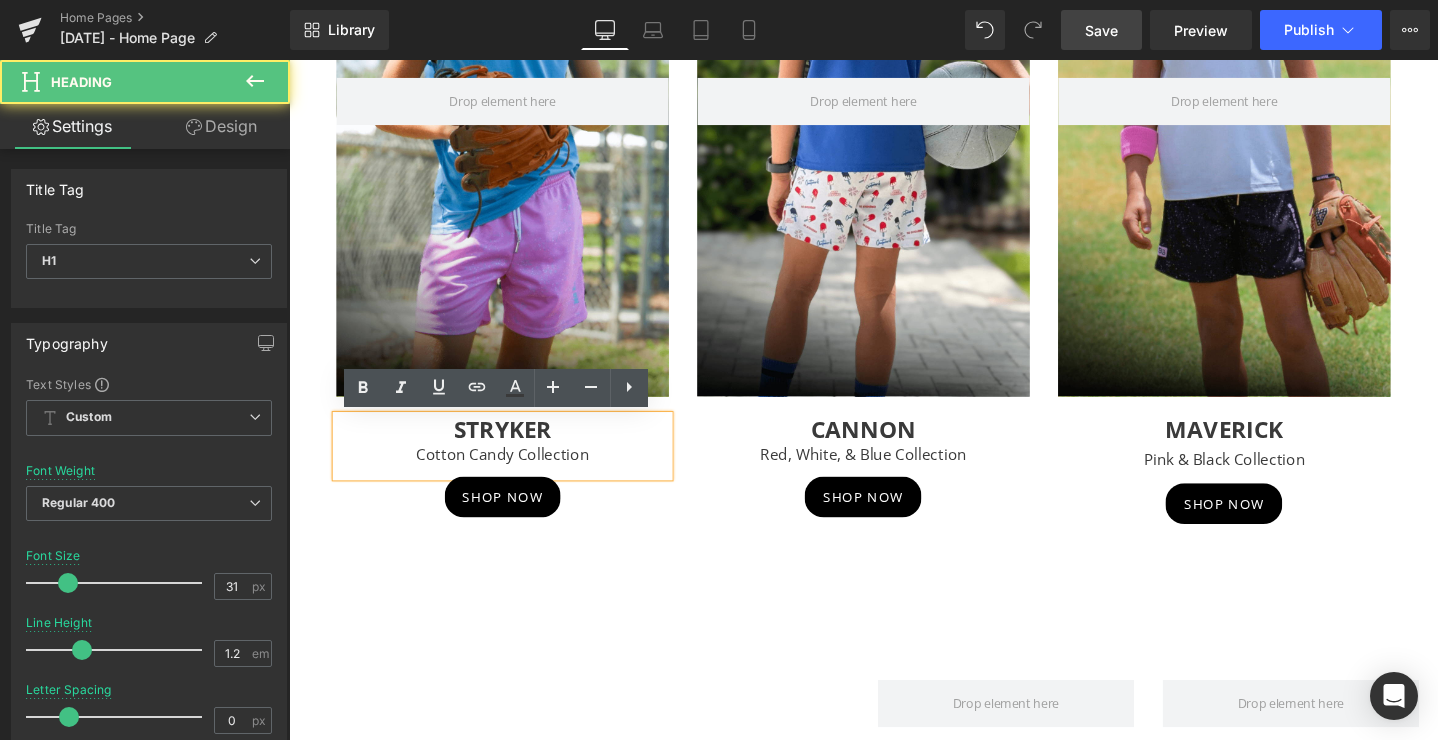 click on "STRYKER" at bounding box center (513, 448) 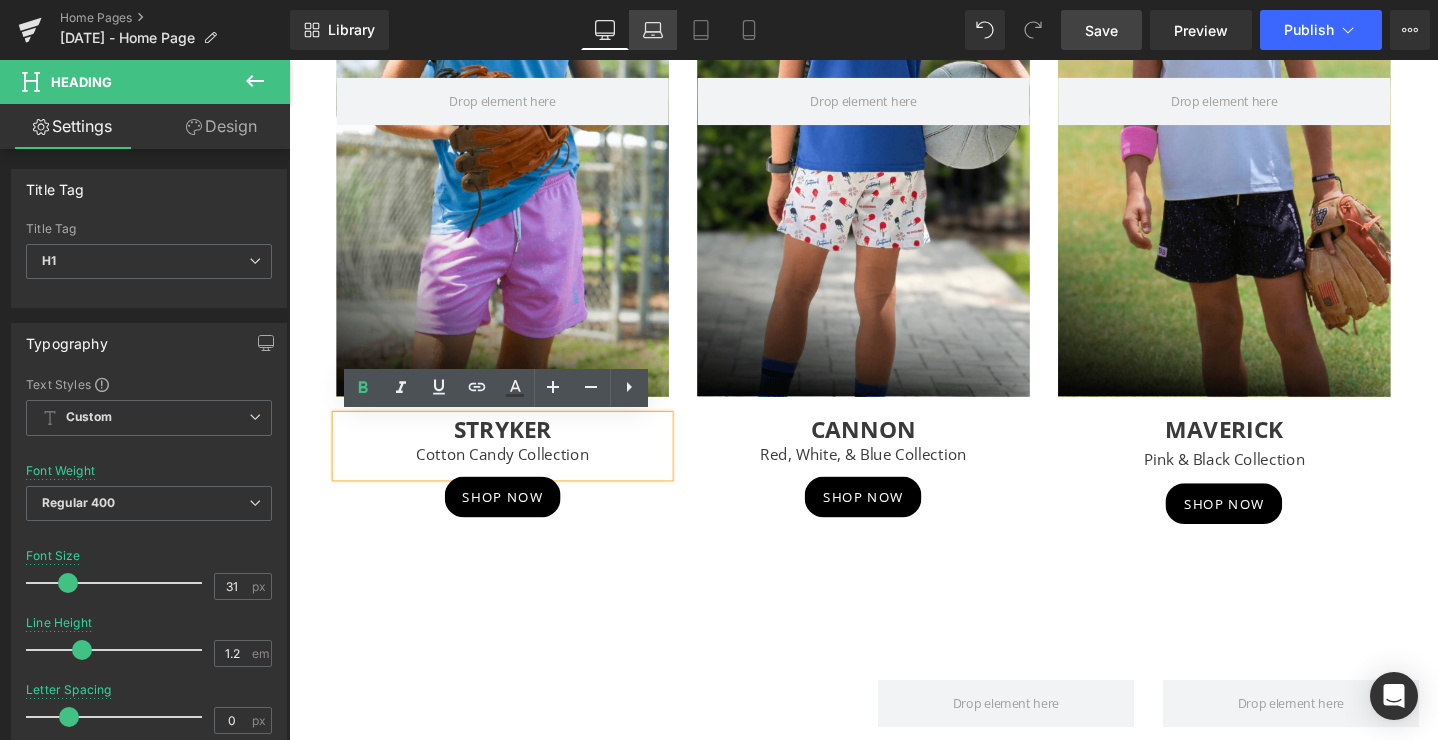 click on "Laptop" at bounding box center (653, 30) 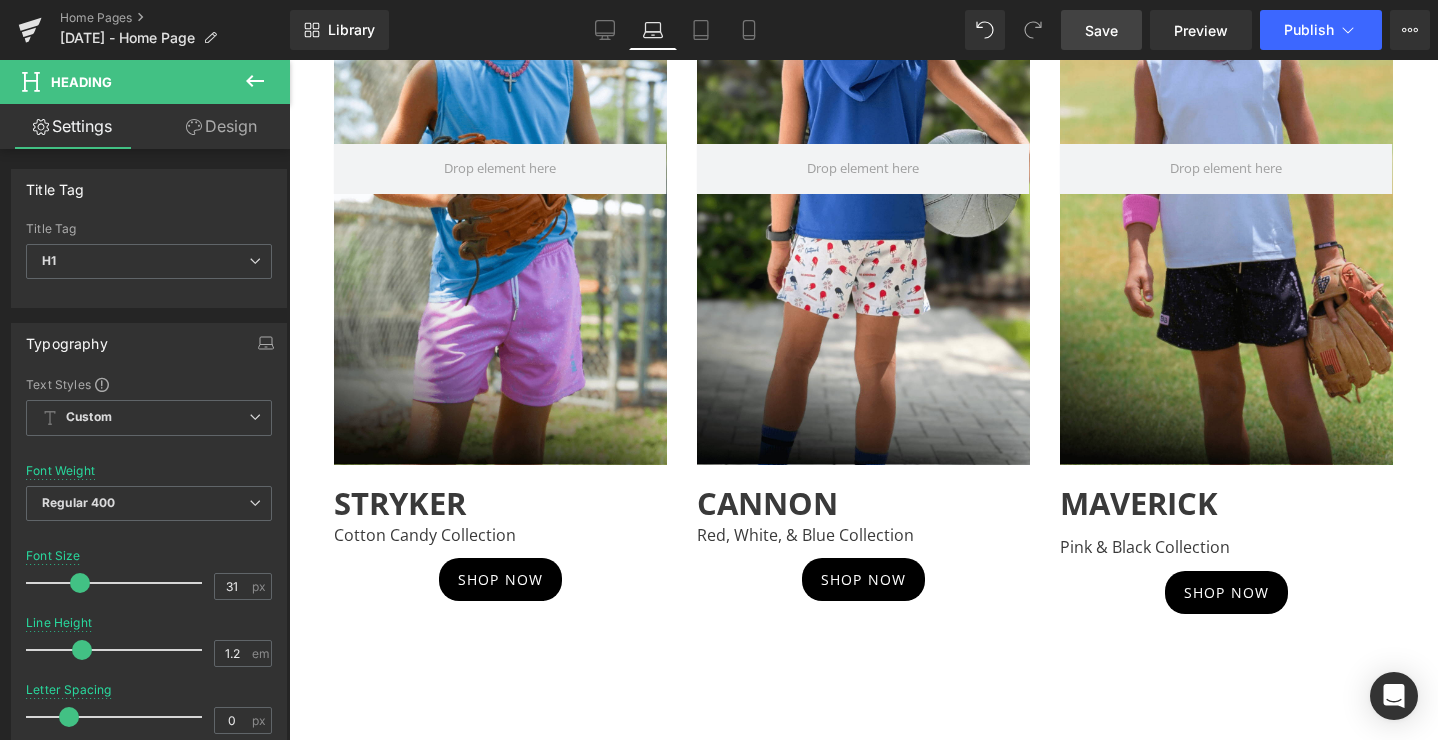 scroll, scrollTop: 1425, scrollLeft: 0, axis: vertical 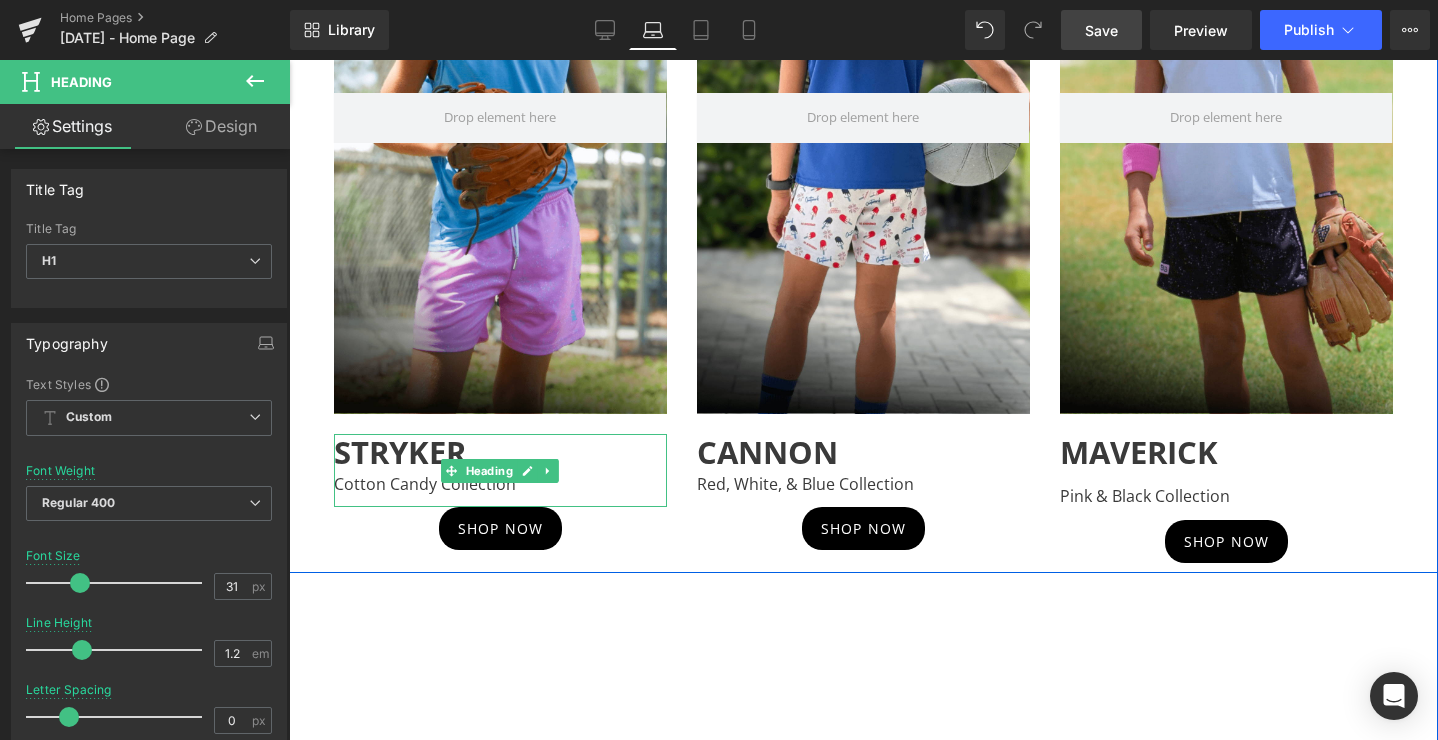 click on "STRYKER" at bounding box center (400, 452) 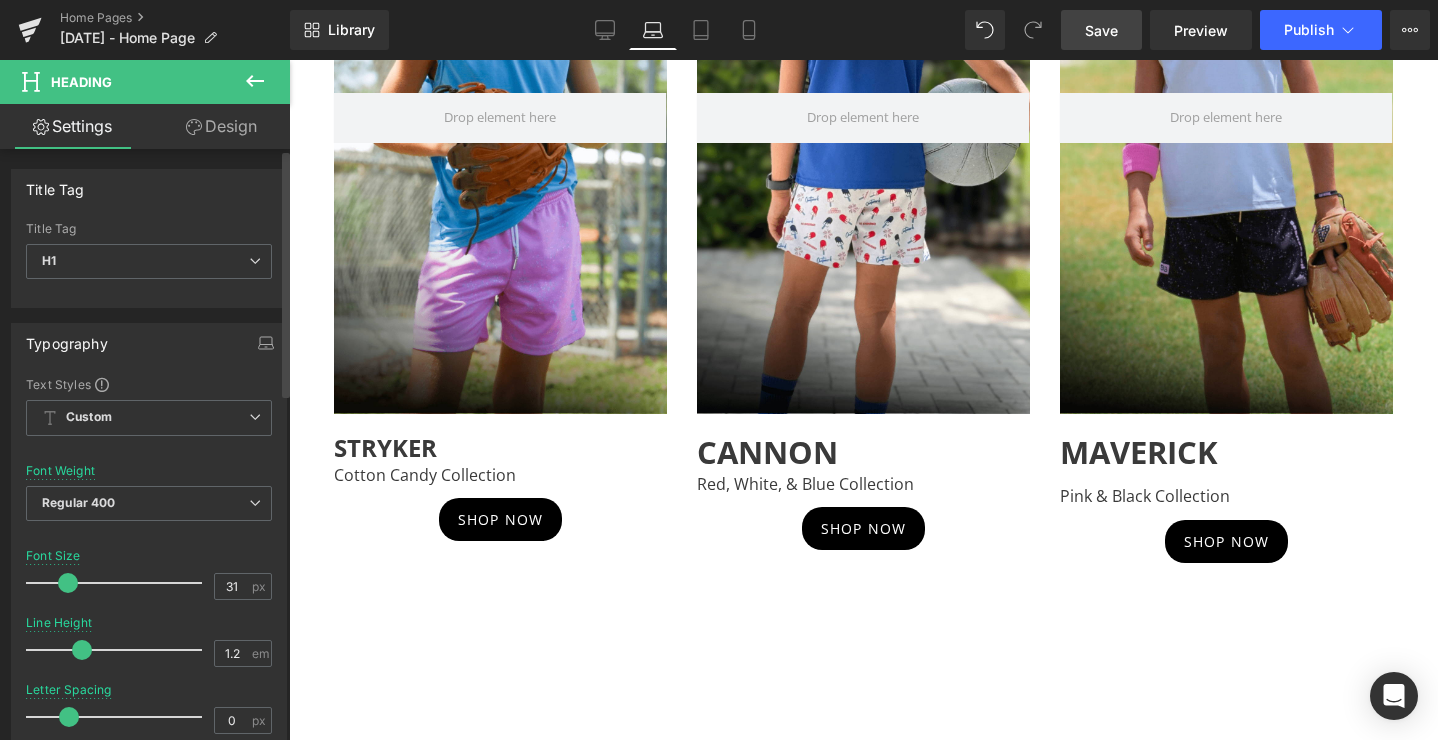 drag, startPoint x: 78, startPoint y: 585, endPoint x: 66, endPoint y: 586, distance: 12.0415945 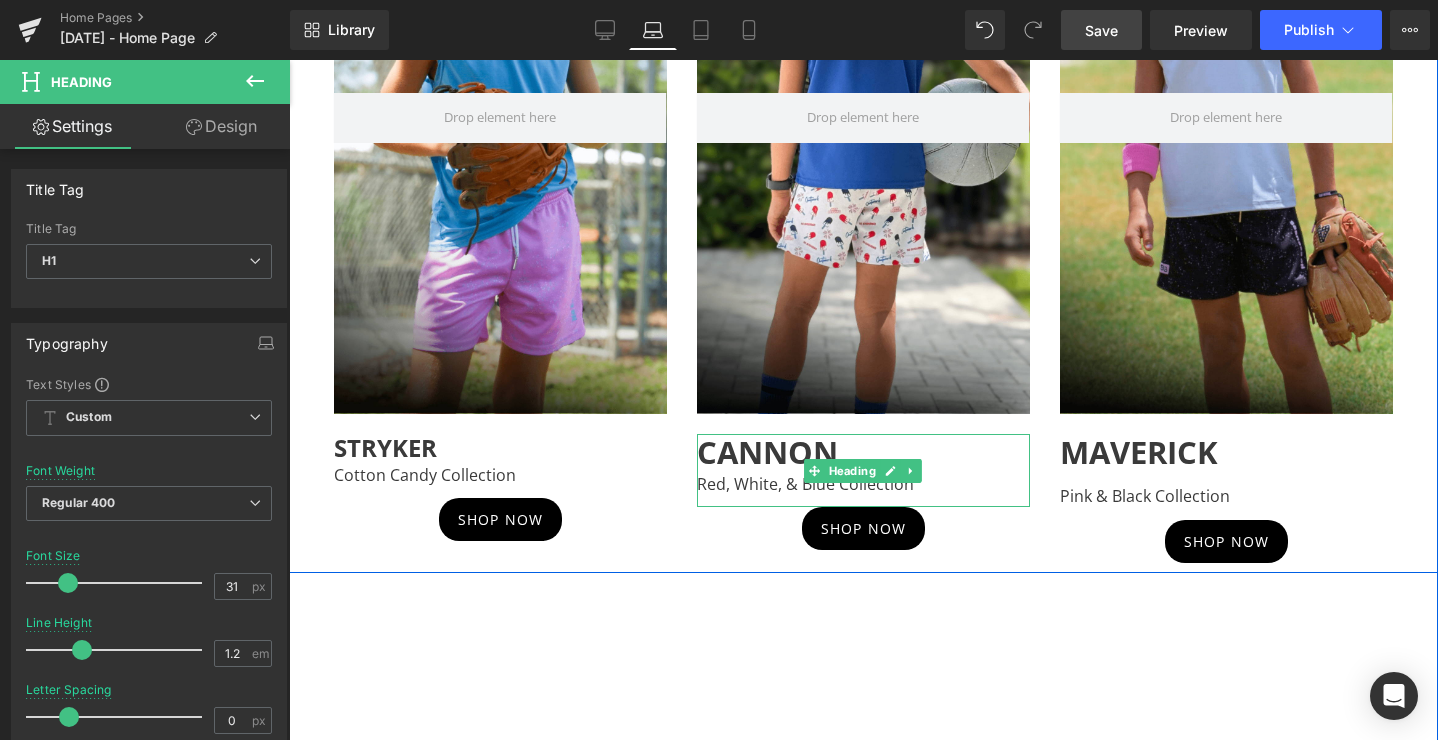 click on "CANNON" at bounding box center (767, 452) 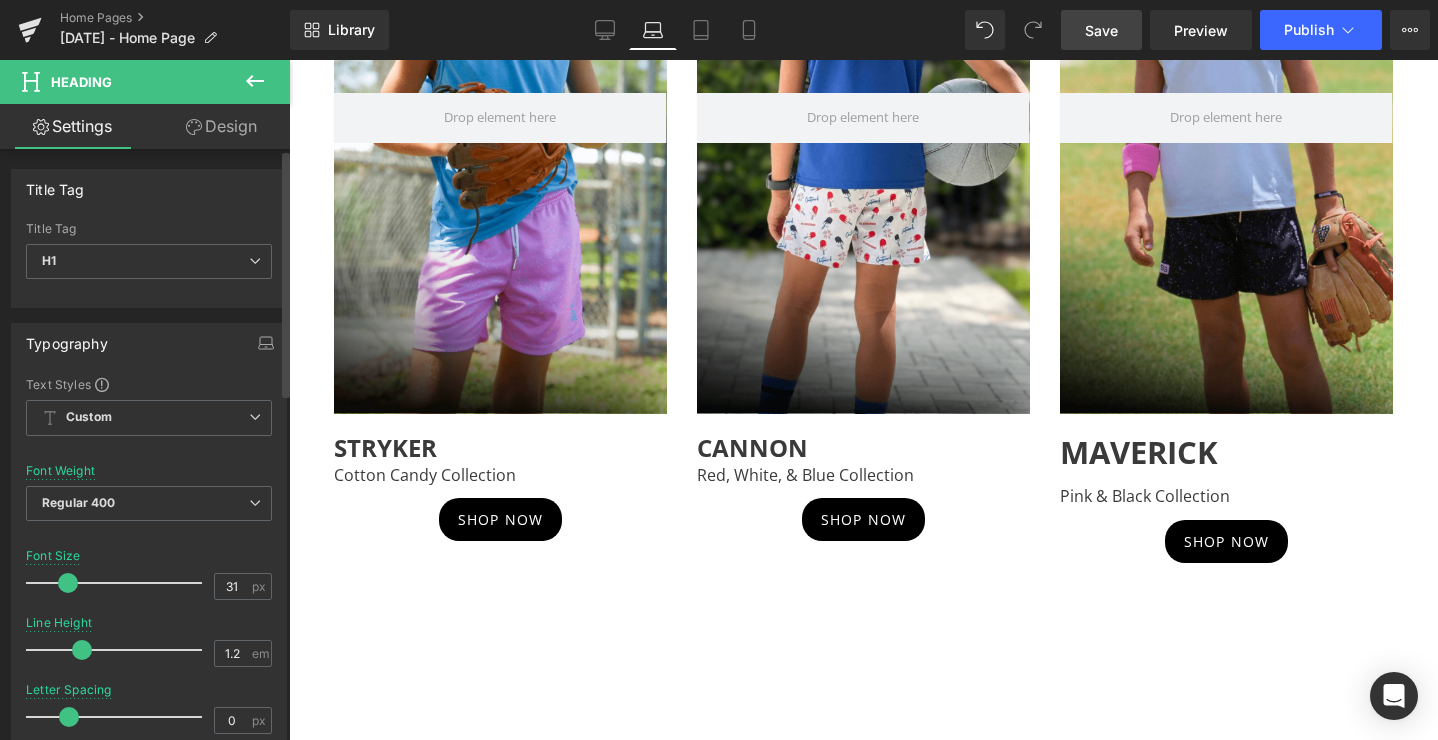 drag, startPoint x: 77, startPoint y: 581, endPoint x: 66, endPoint y: 582, distance: 11.045361 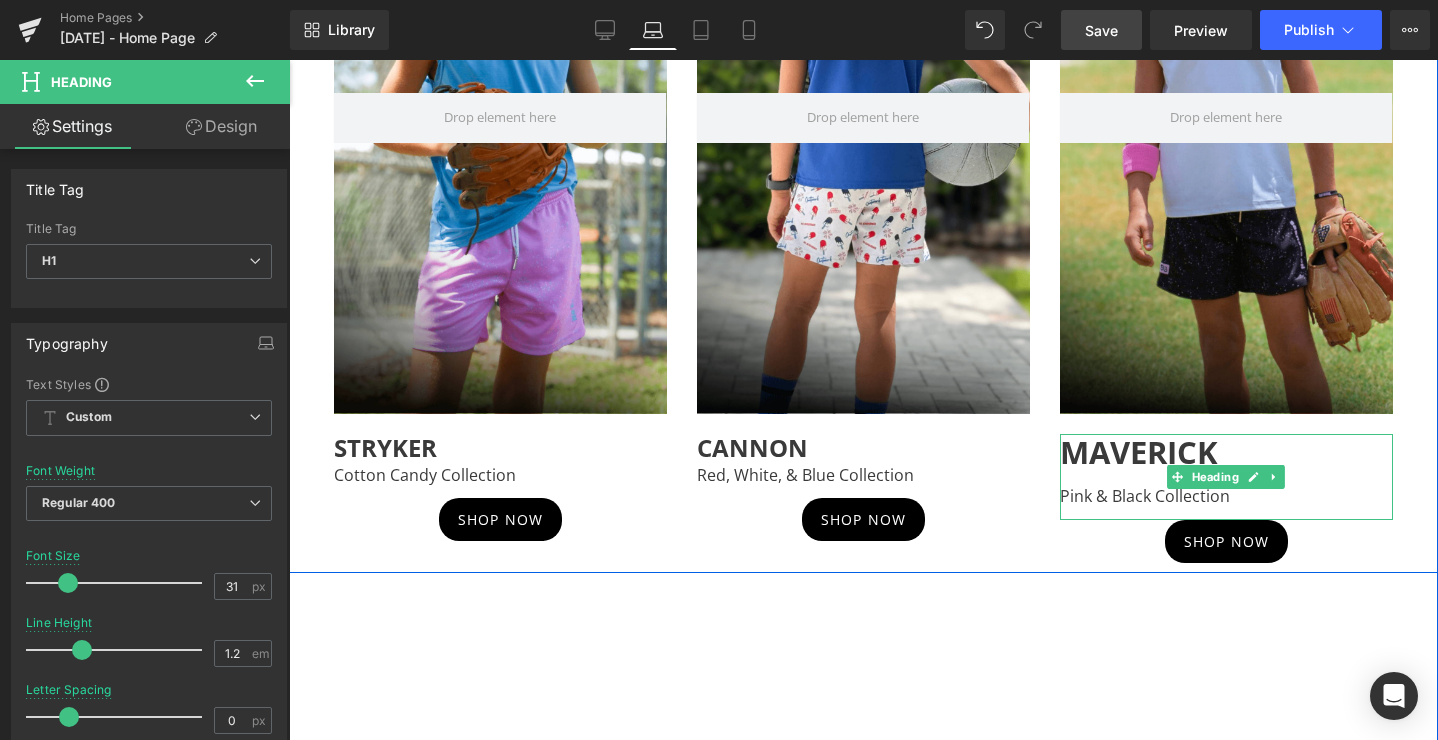 click on "MAVERICK" at bounding box center (1139, 452) 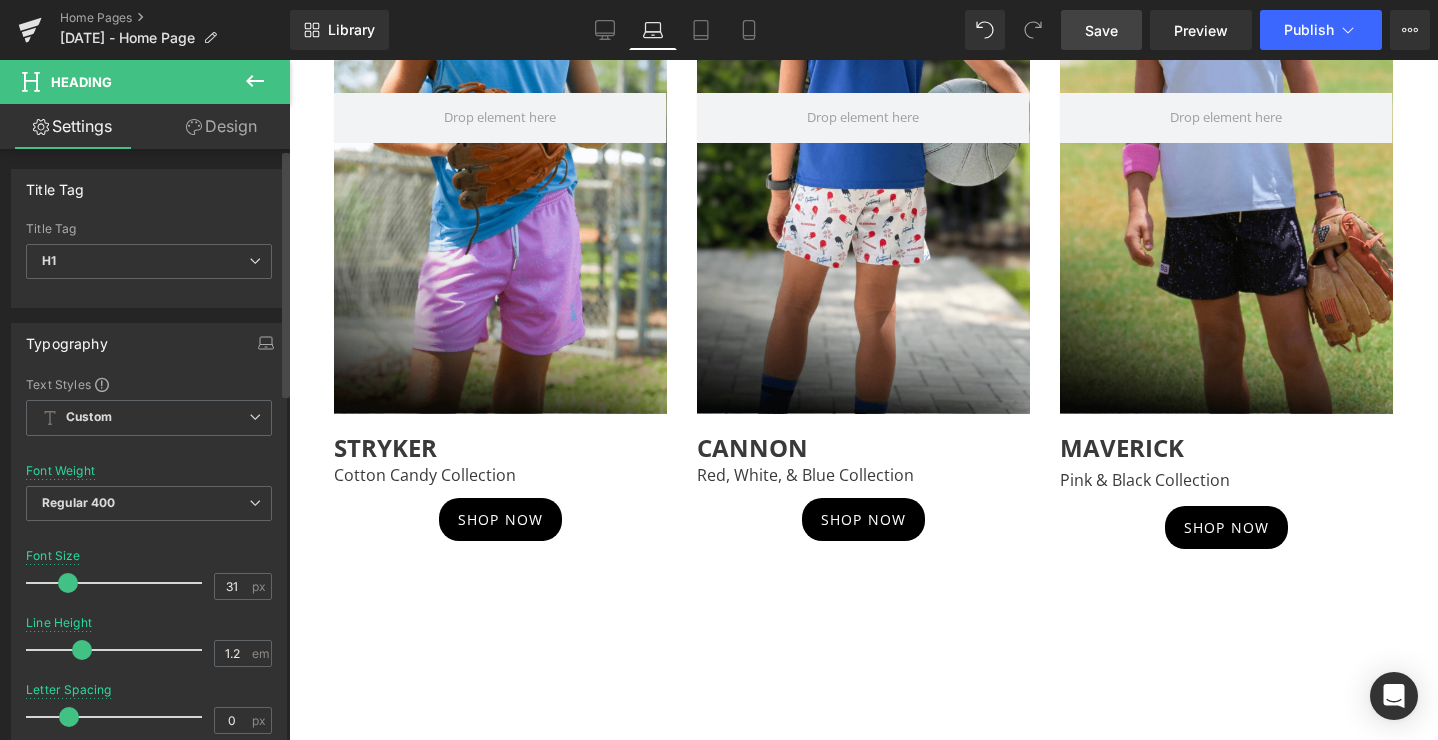 drag, startPoint x: 80, startPoint y: 577, endPoint x: 69, endPoint y: 580, distance: 11.401754 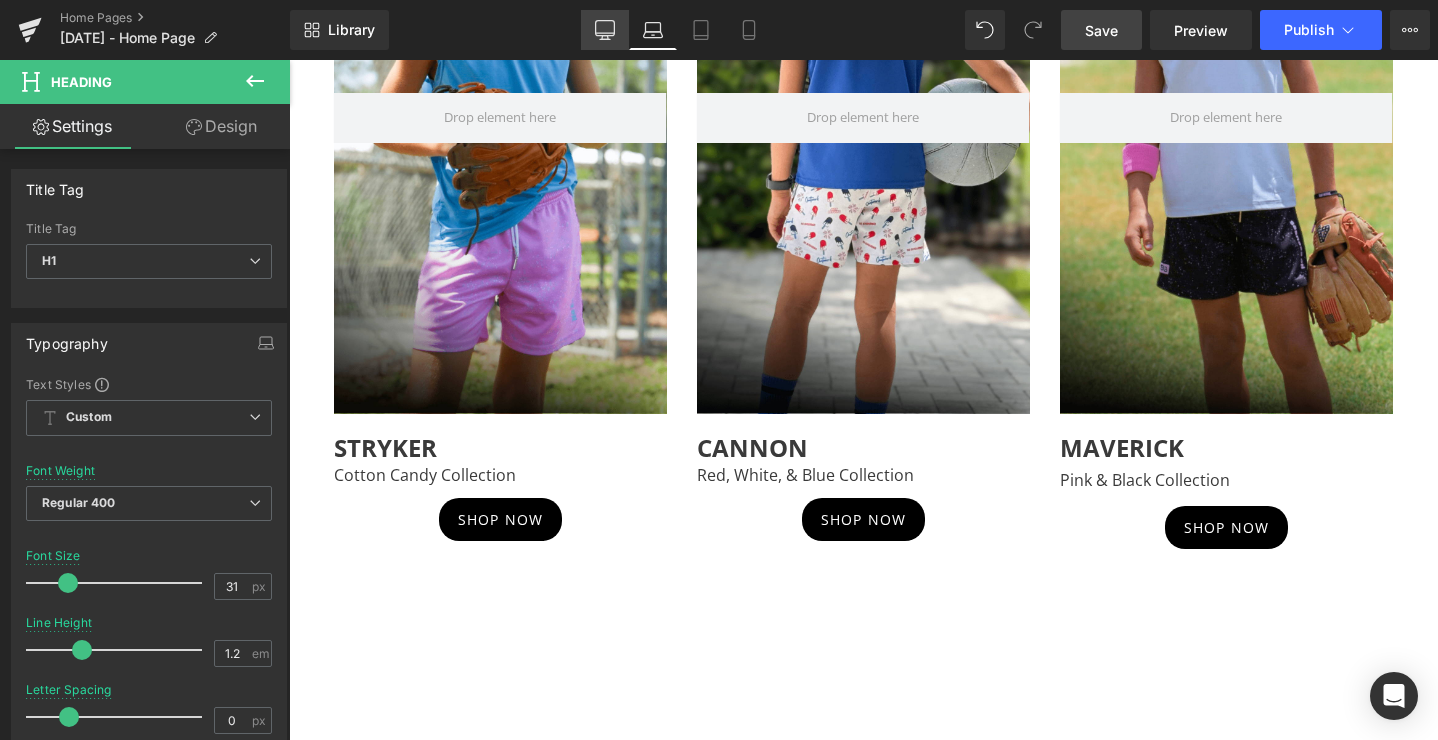 click 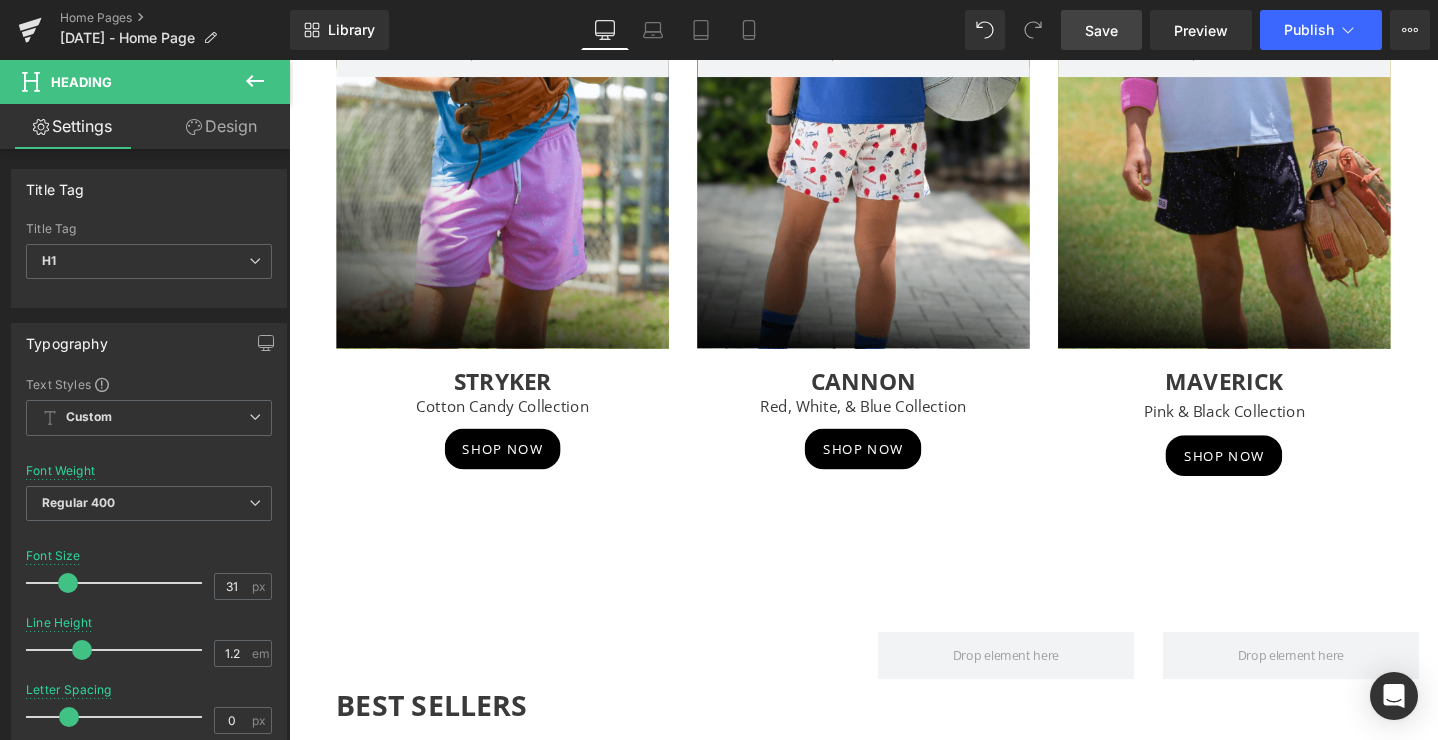 scroll, scrollTop: 1374, scrollLeft: 0, axis: vertical 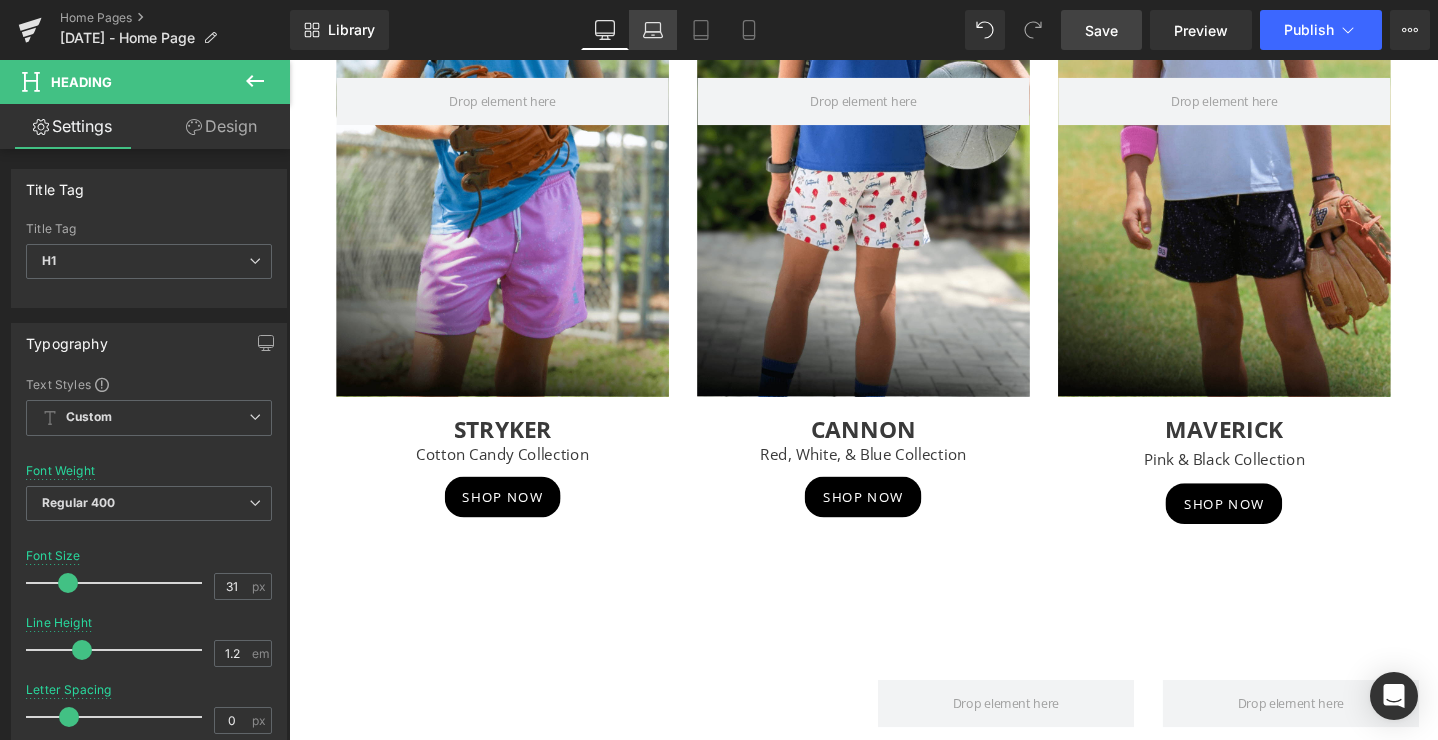 click 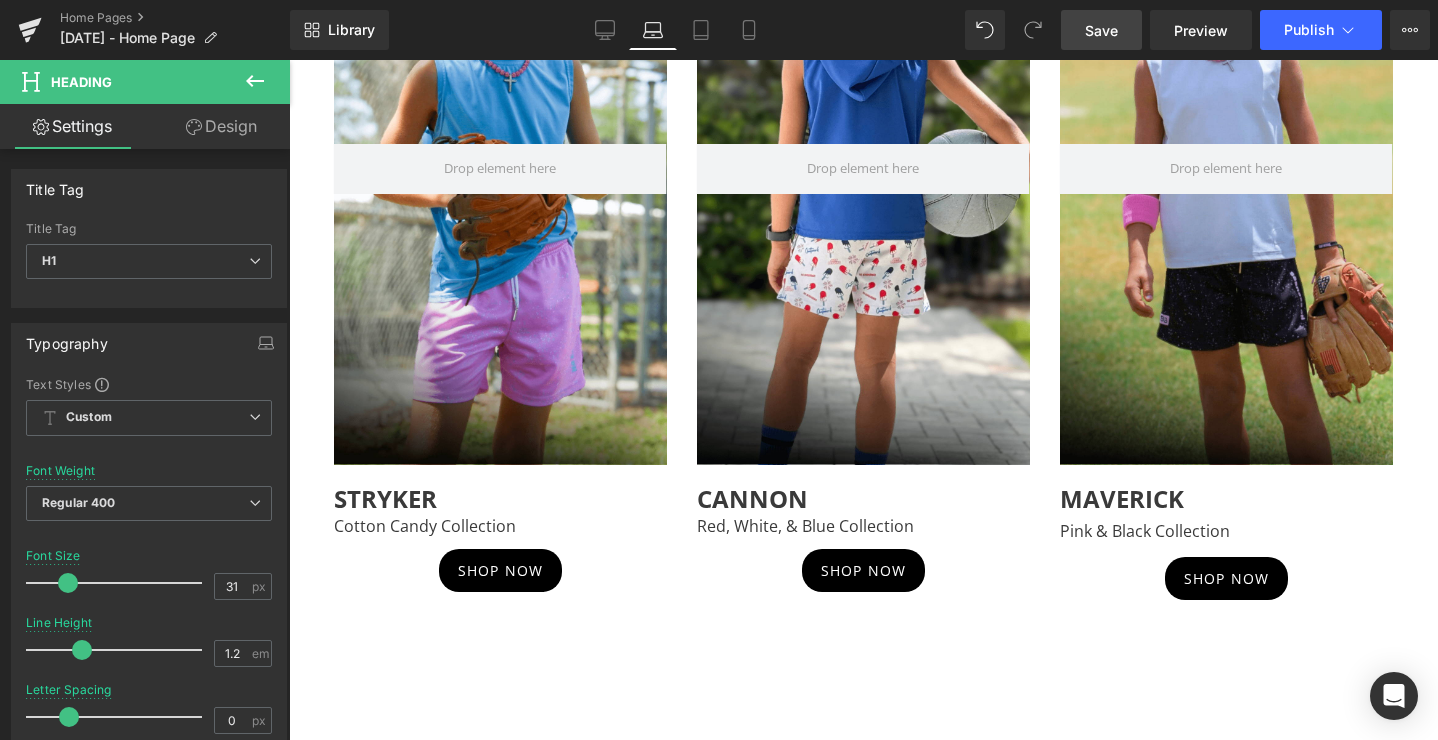 scroll, scrollTop: 1425, scrollLeft: 0, axis: vertical 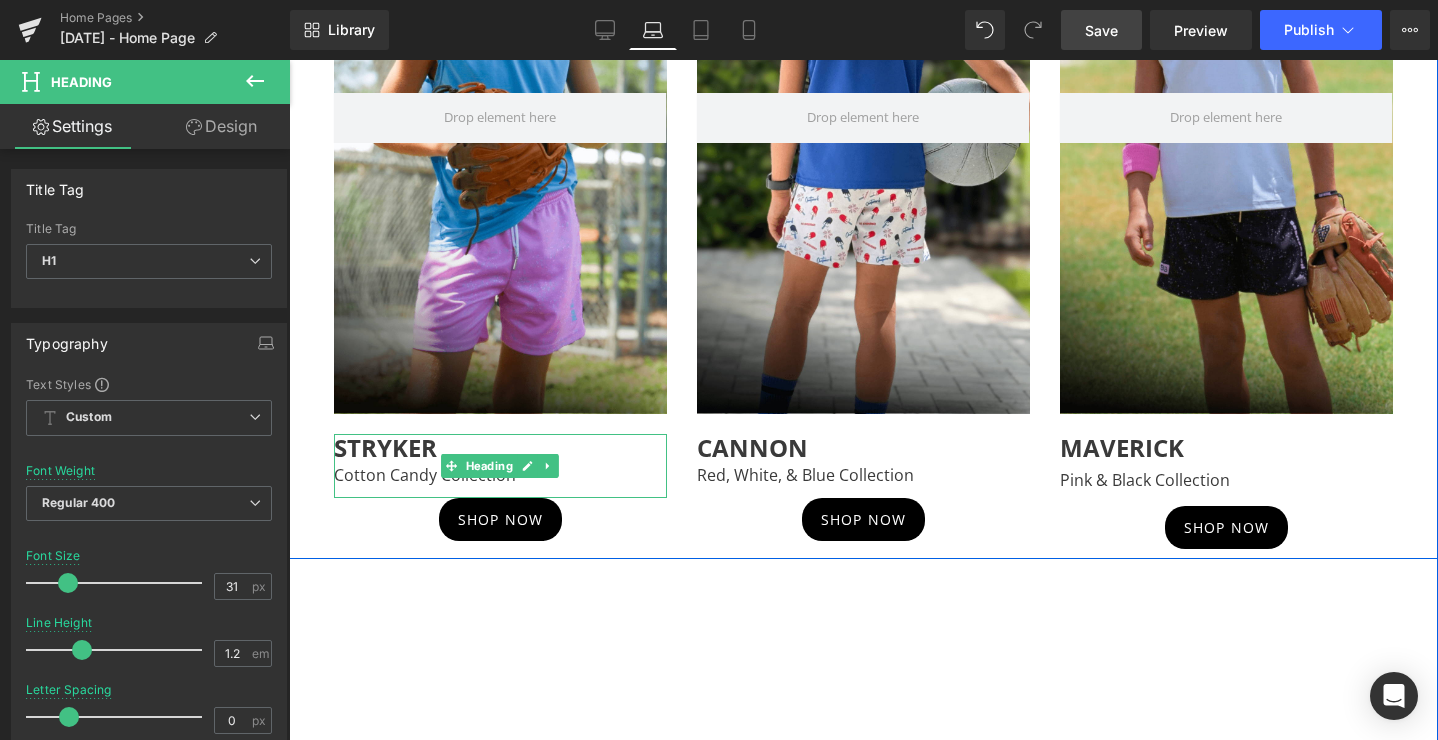 click on "STRYKER" at bounding box center [385, 447] 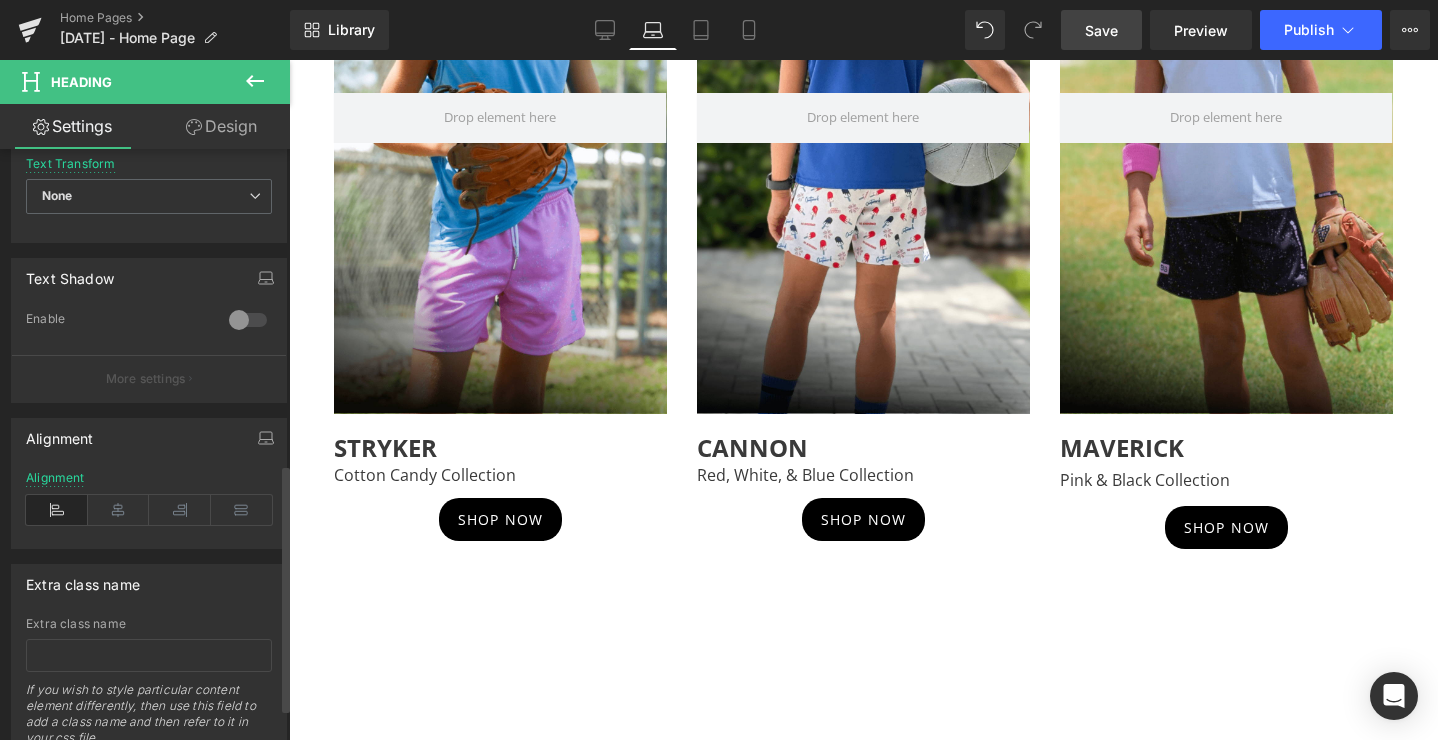 scroll, scrollTop: 756, scrollLeft: 0, axis: vertical 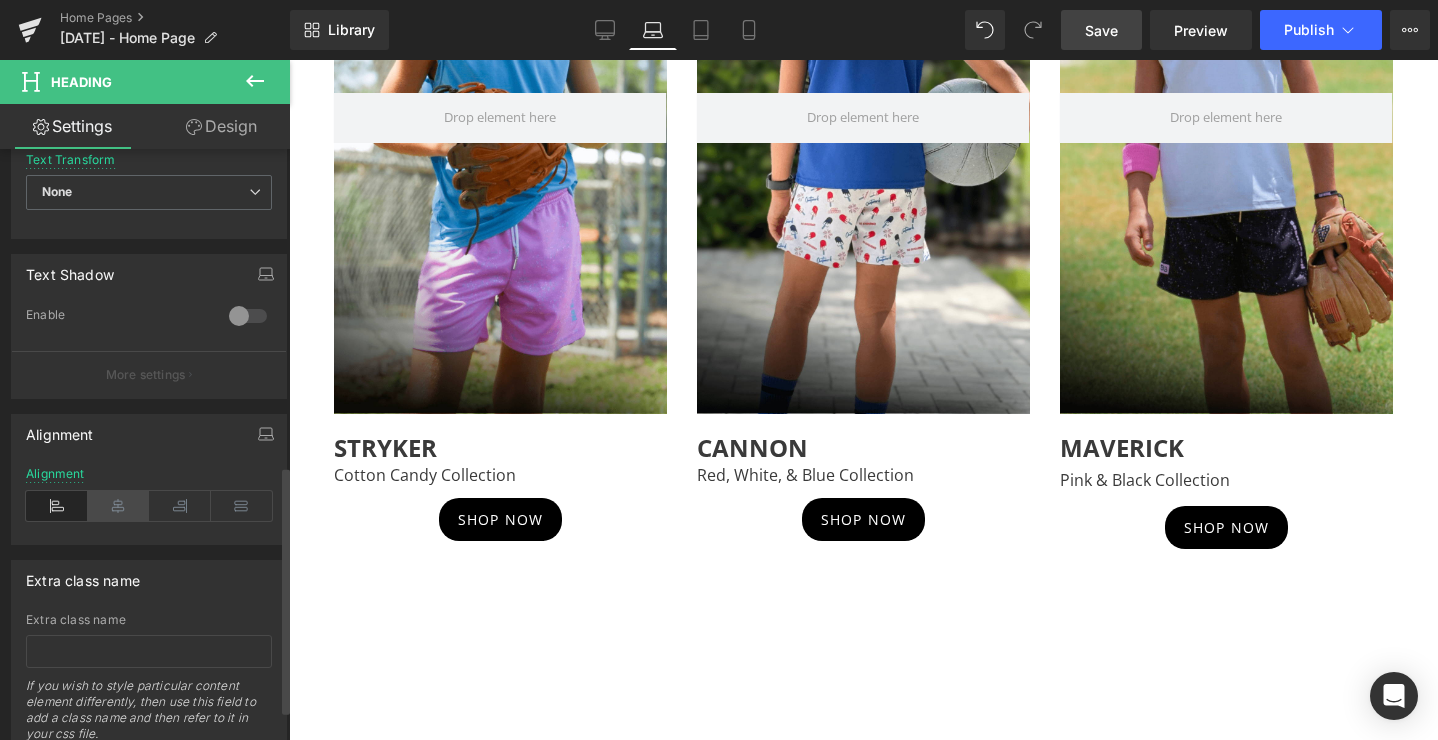 click at bounding box center (119, 506) 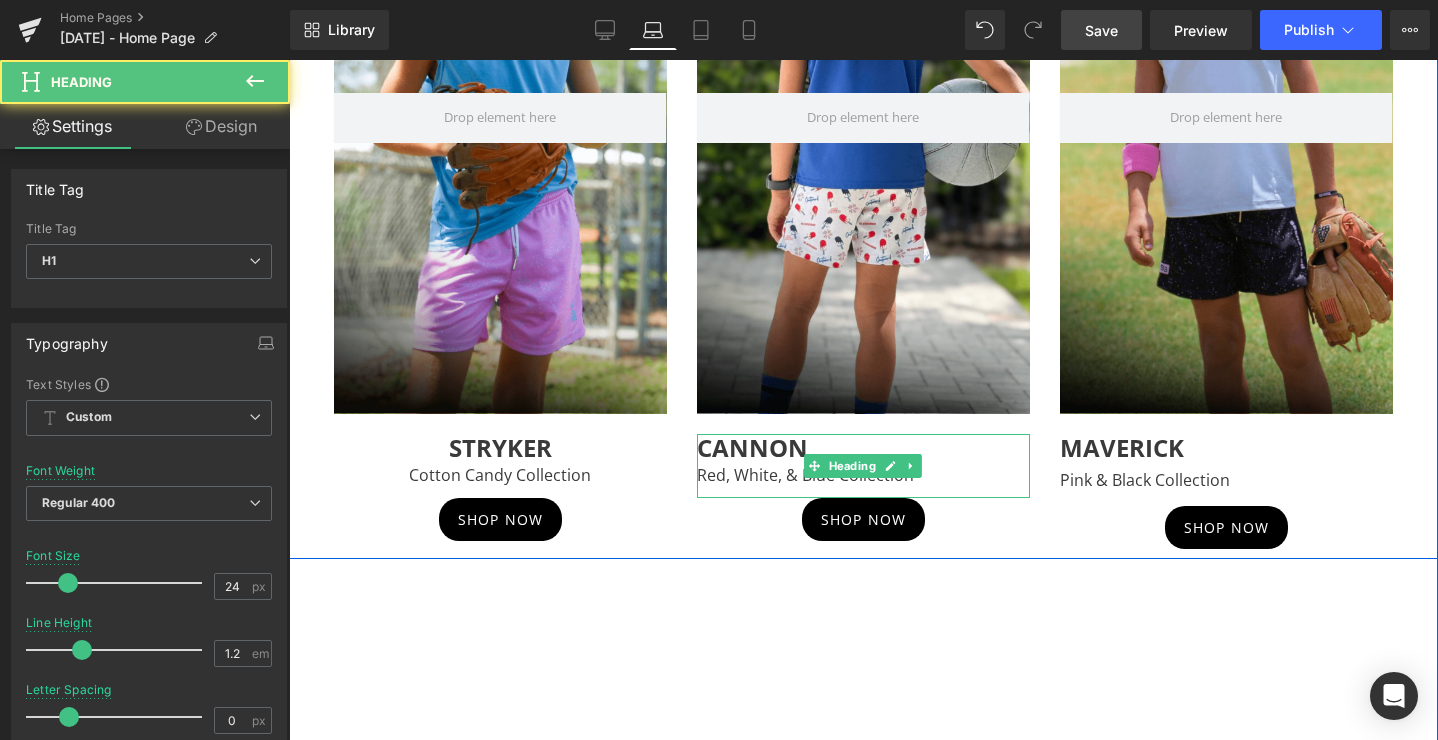 click on "CANNON" at bounding box center [863, 448] 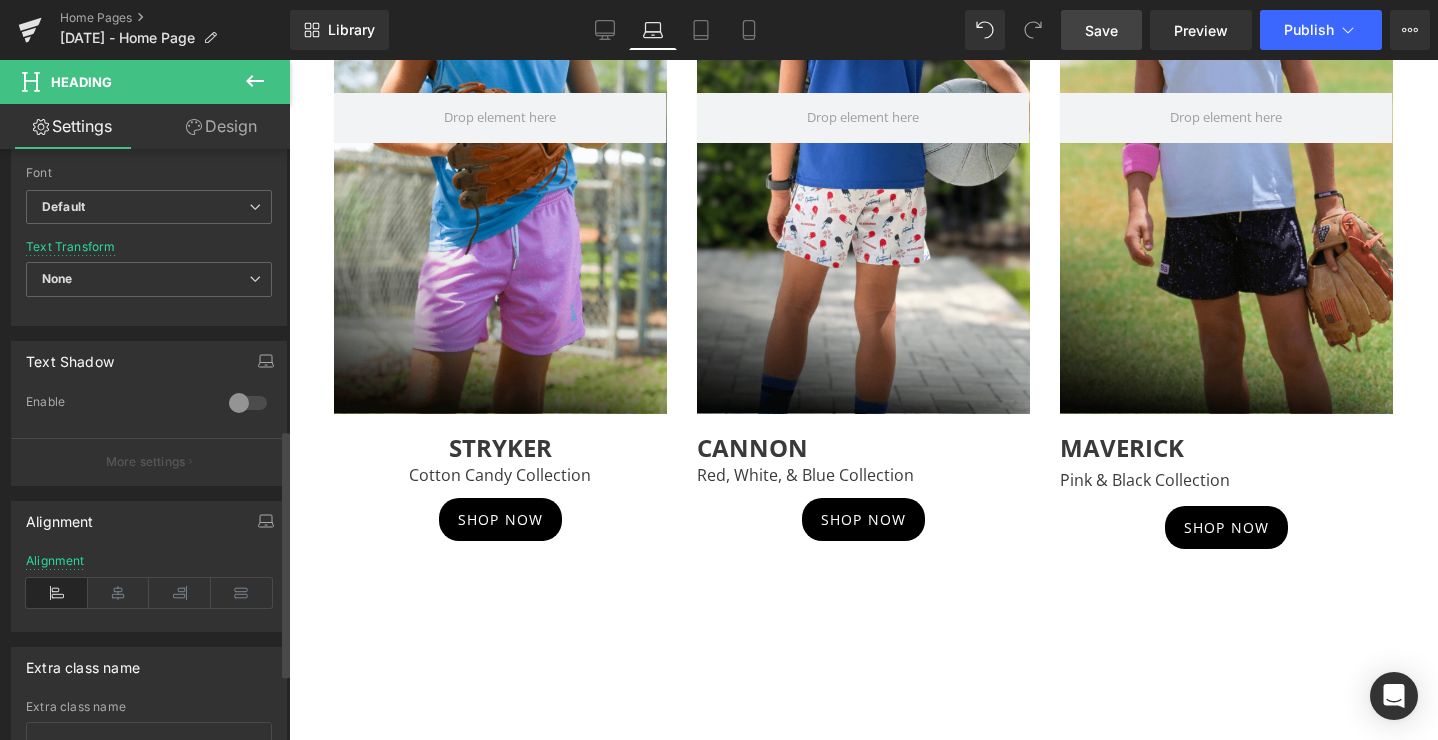 scroll, scrollTop: 828, scrollLeft: 0, axis: vertical 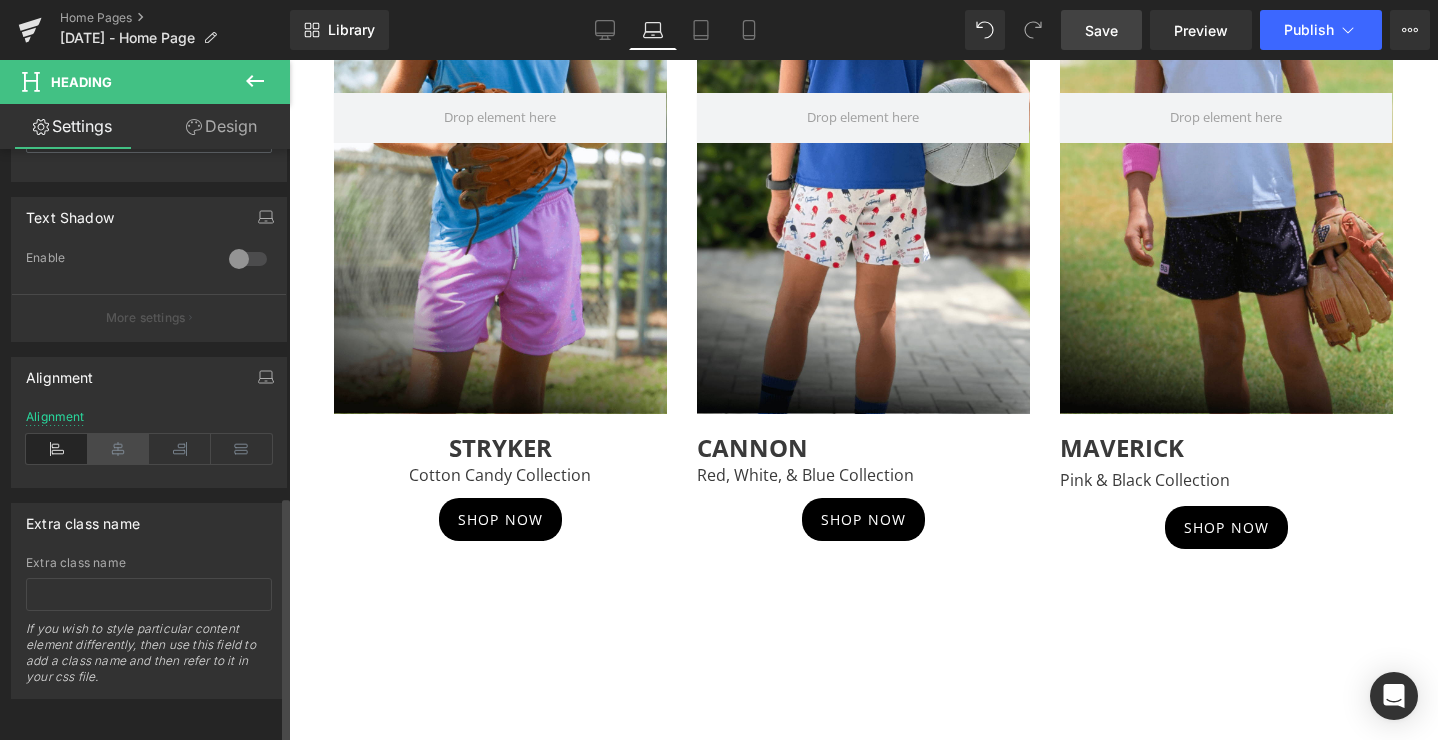 click at bounding box center [119, 449] 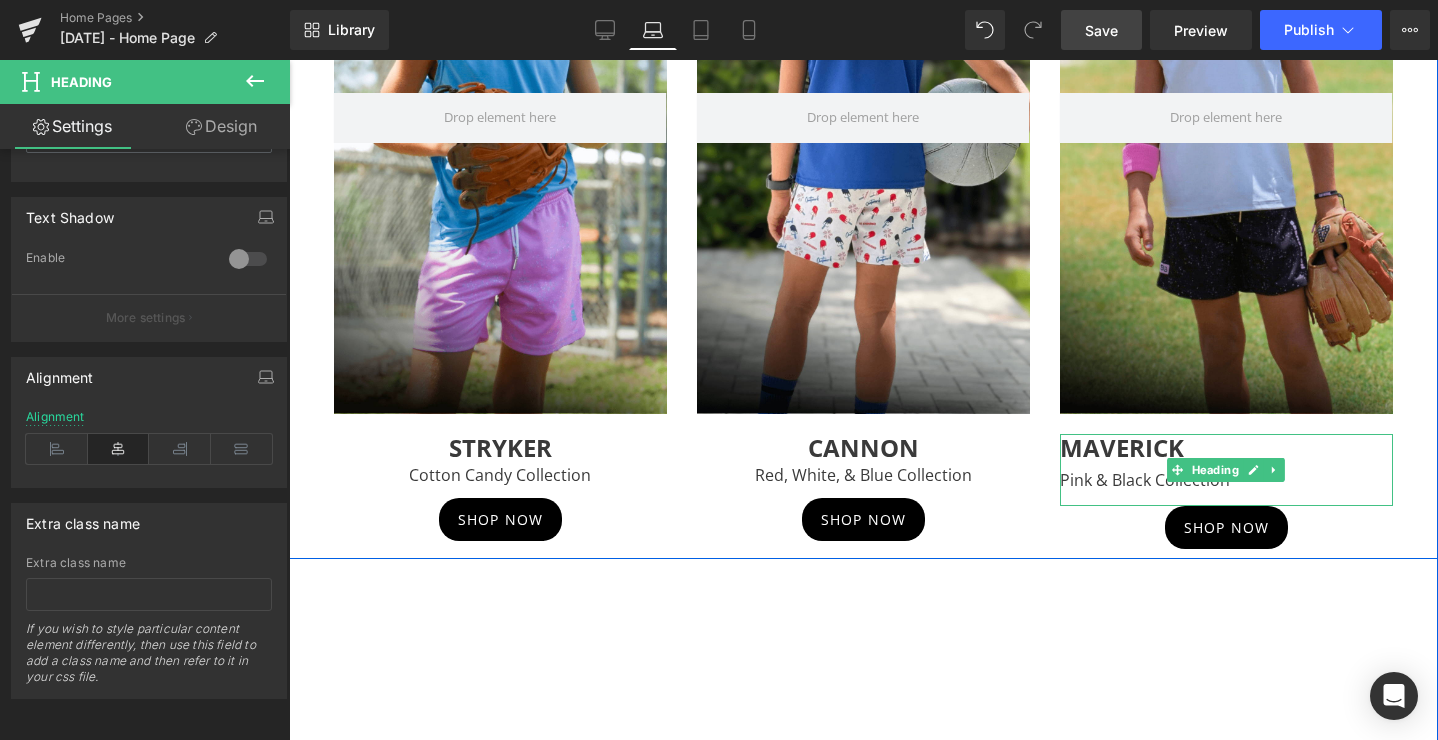 click on "MAVERICK" at bounding box center (1122, 447) 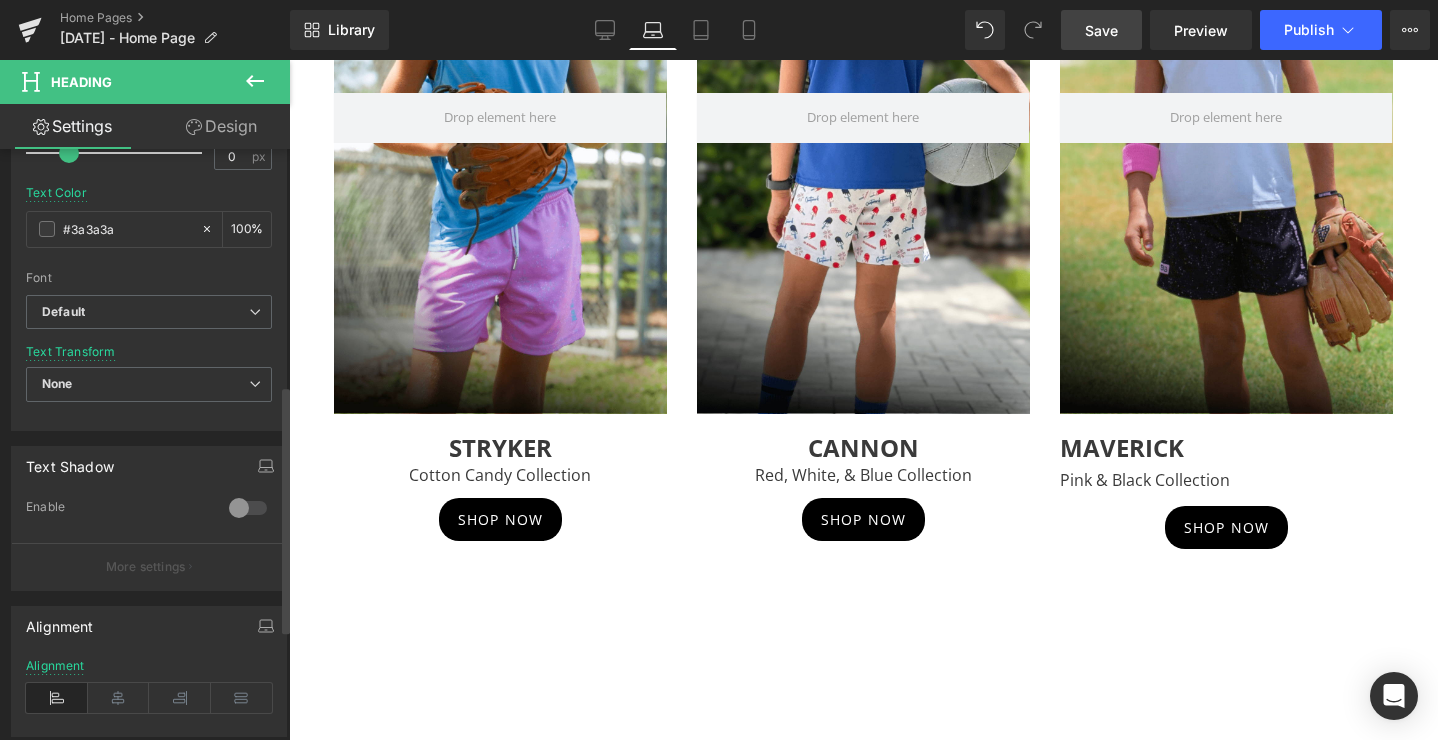 scroll, scrollTop: 828, scrollLeft: 0, axis: vertical 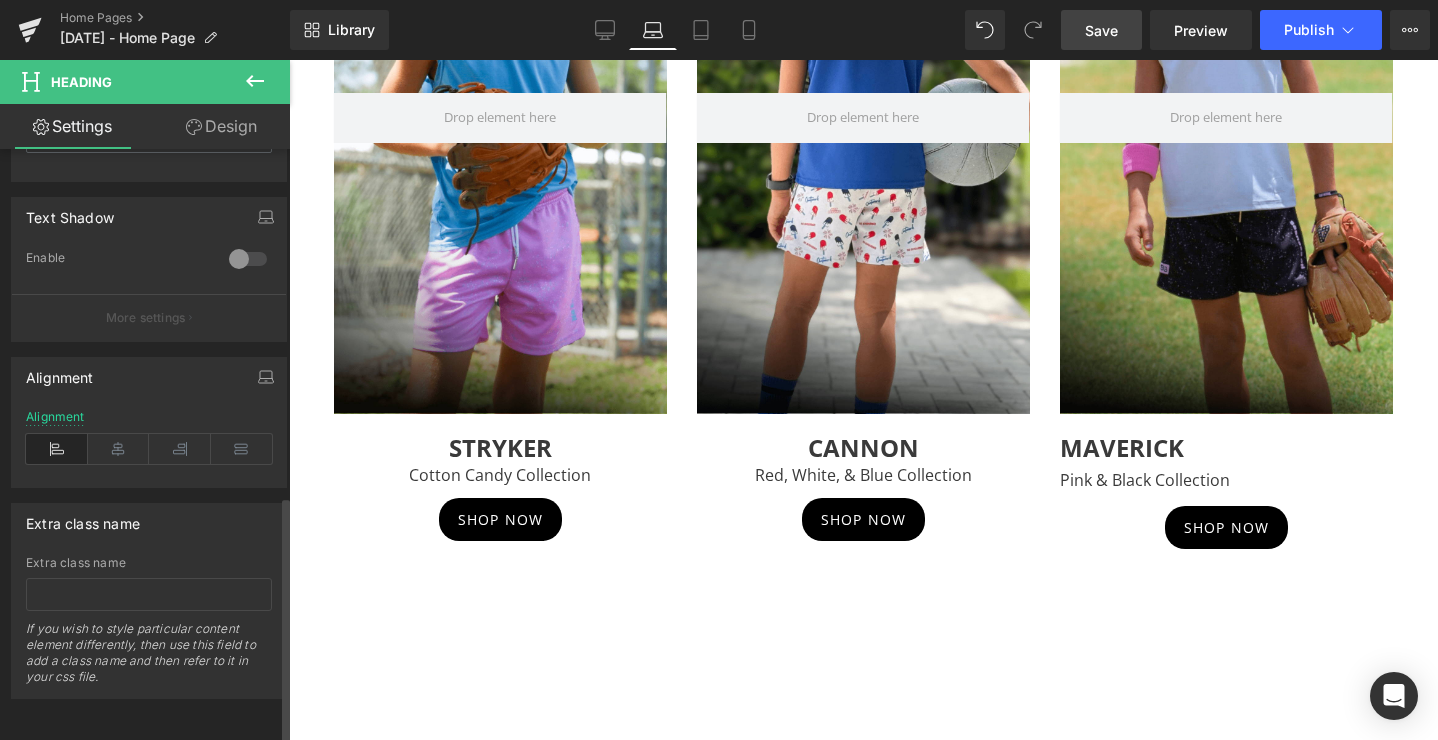 click at bounding box center (57, 449) 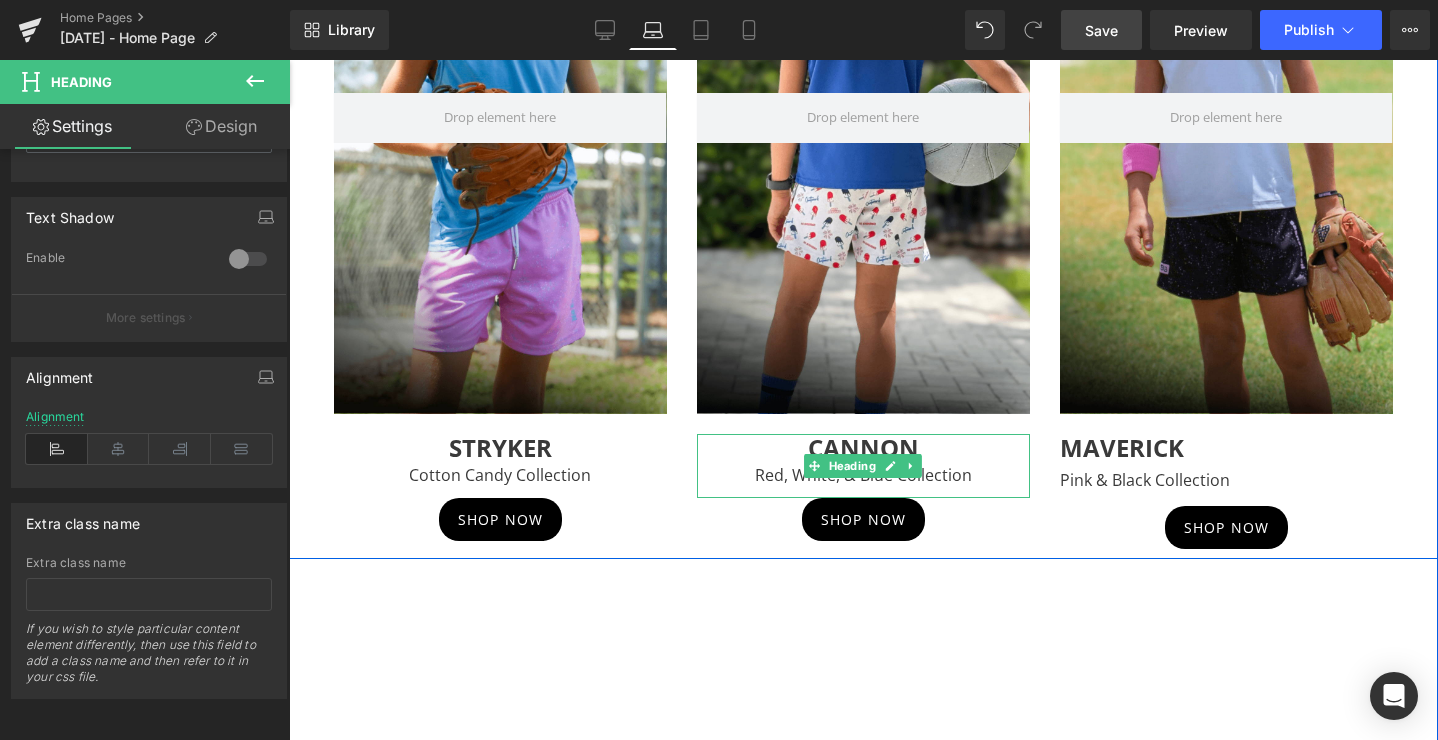 click on "CANNON" at bounding box center [863, 448] 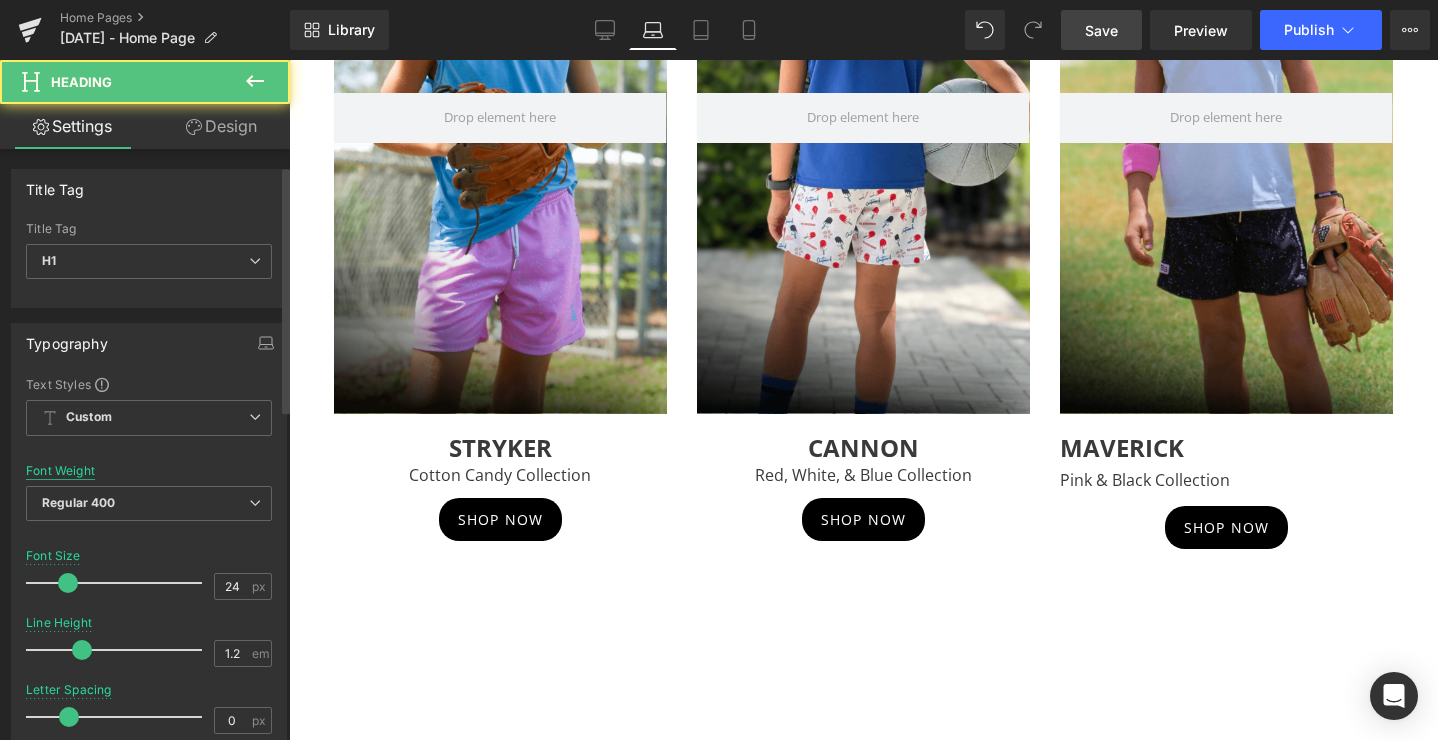 scroll, scrollTop: 828, scrollLeft: 0, axis: vertical 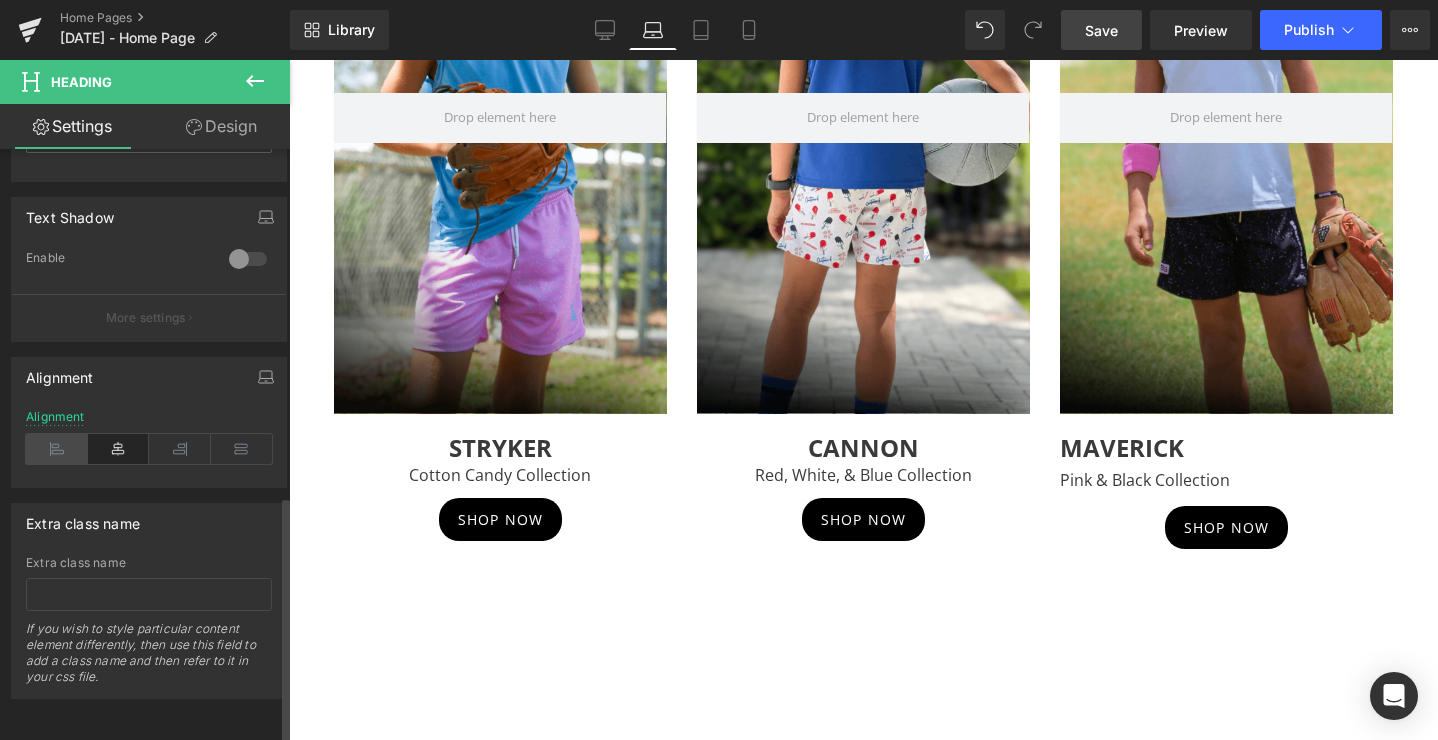 click at bounding box center [57, 449] 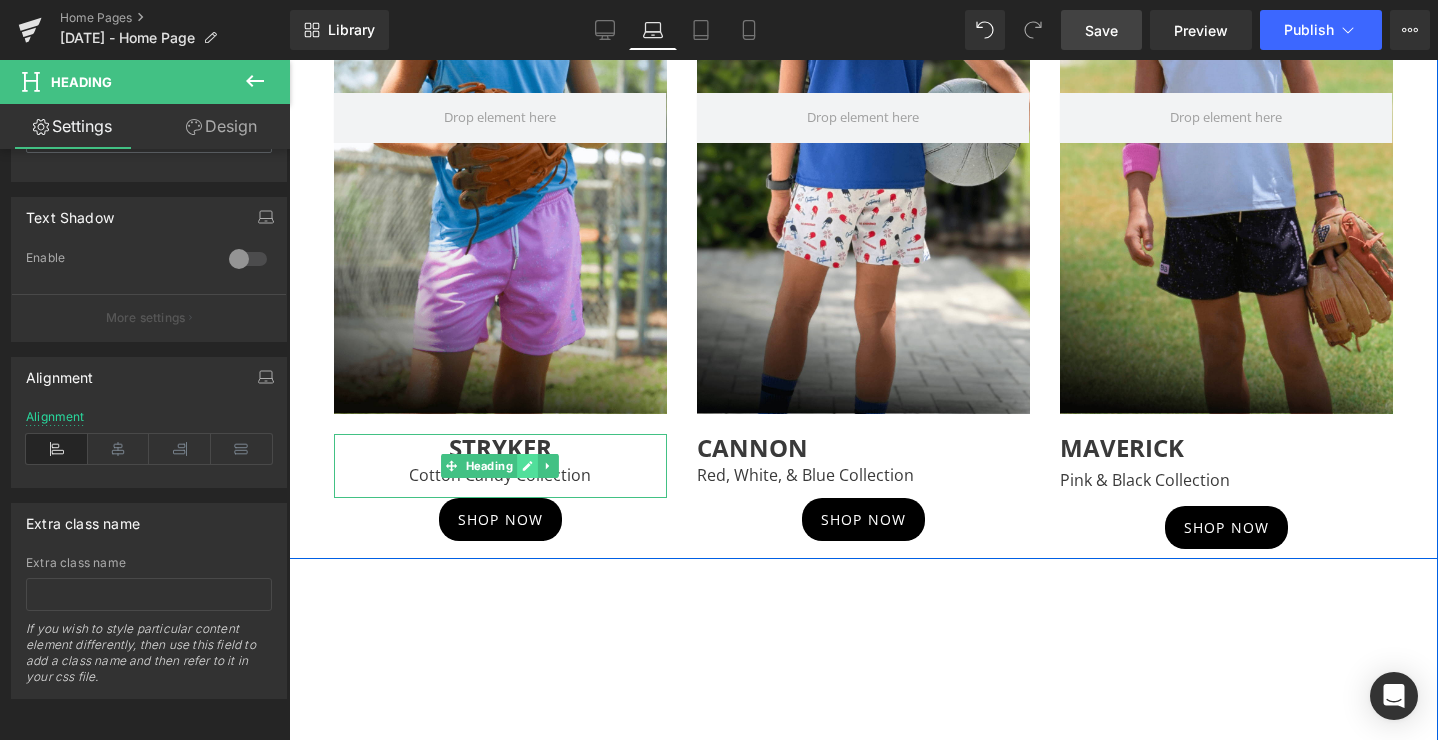 click at bounding box center [528, 466] 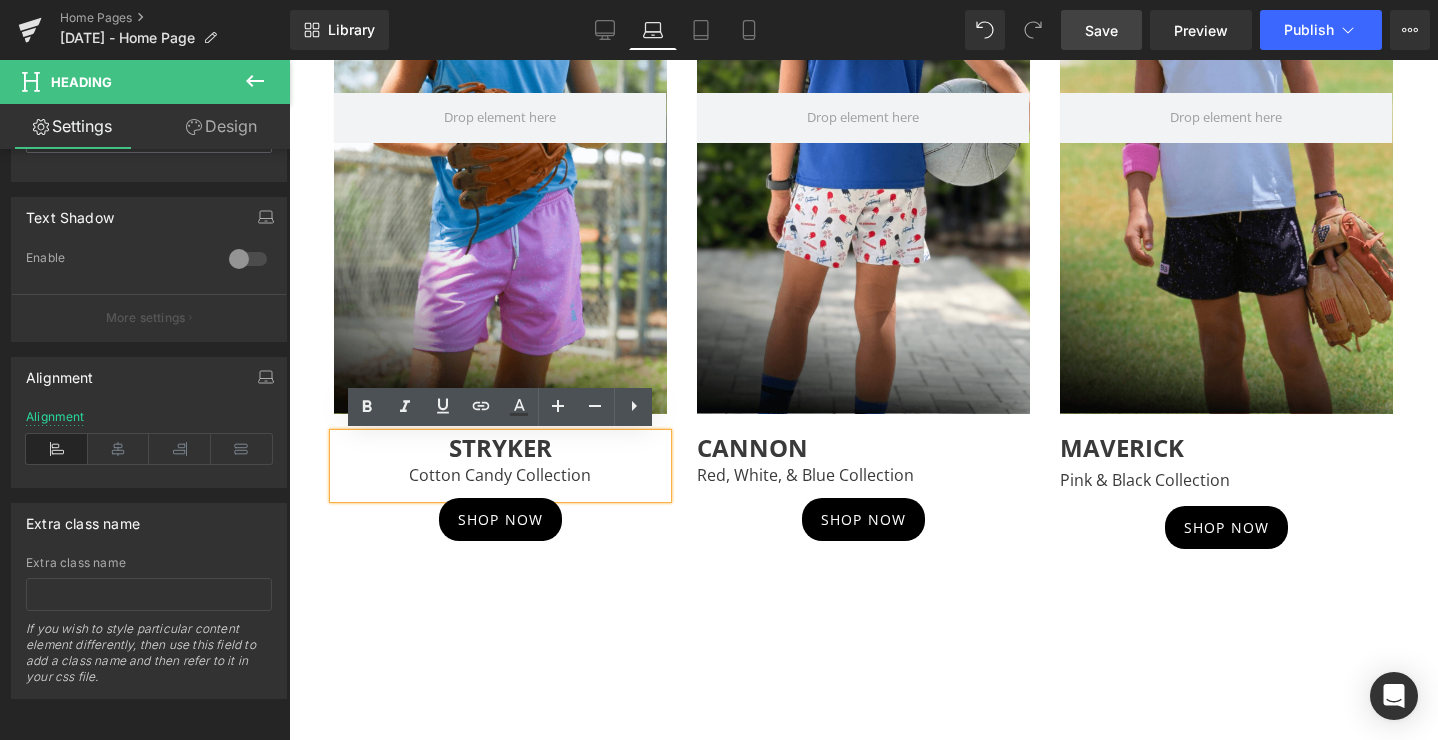 click on "Cotton Candy Collection" at bounding box center [500, 475] 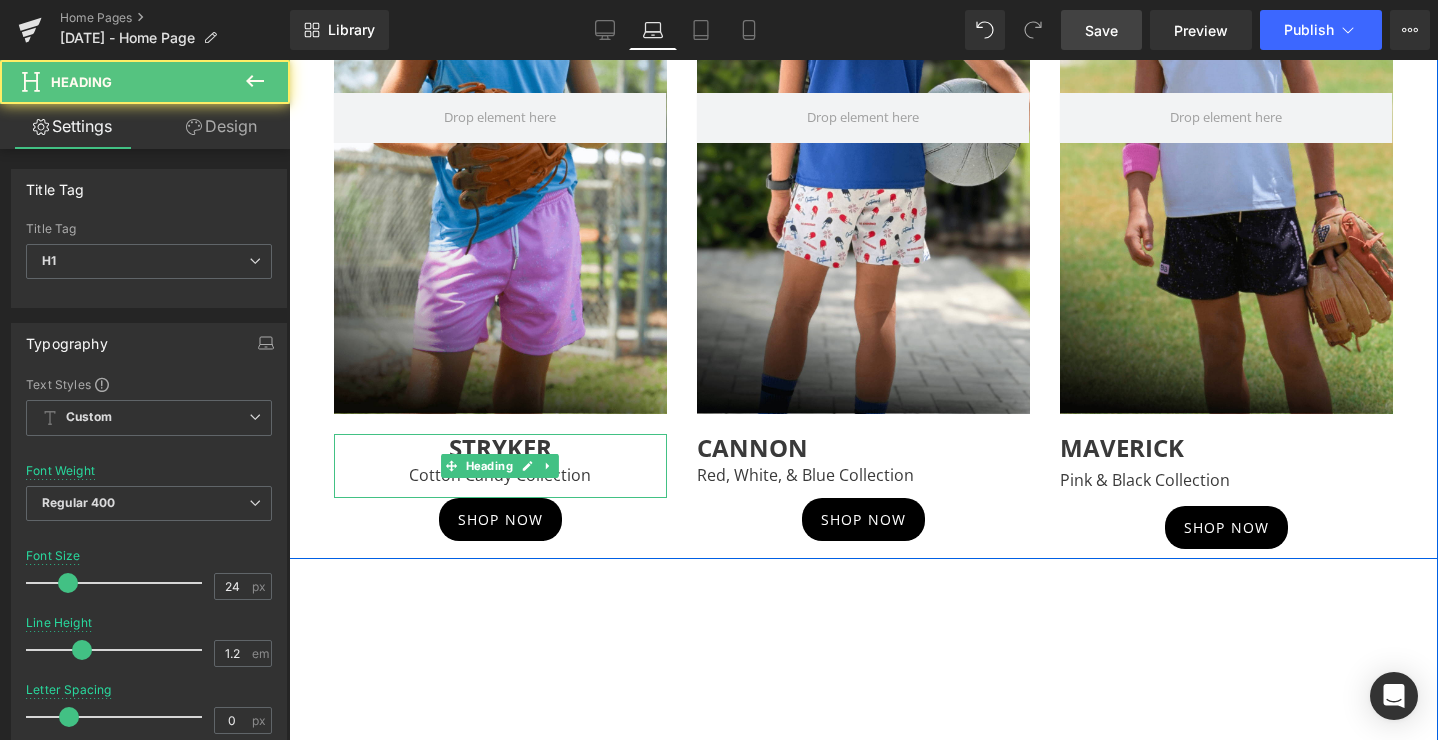 click on "STRYKER" at bounding box center [500, 448] 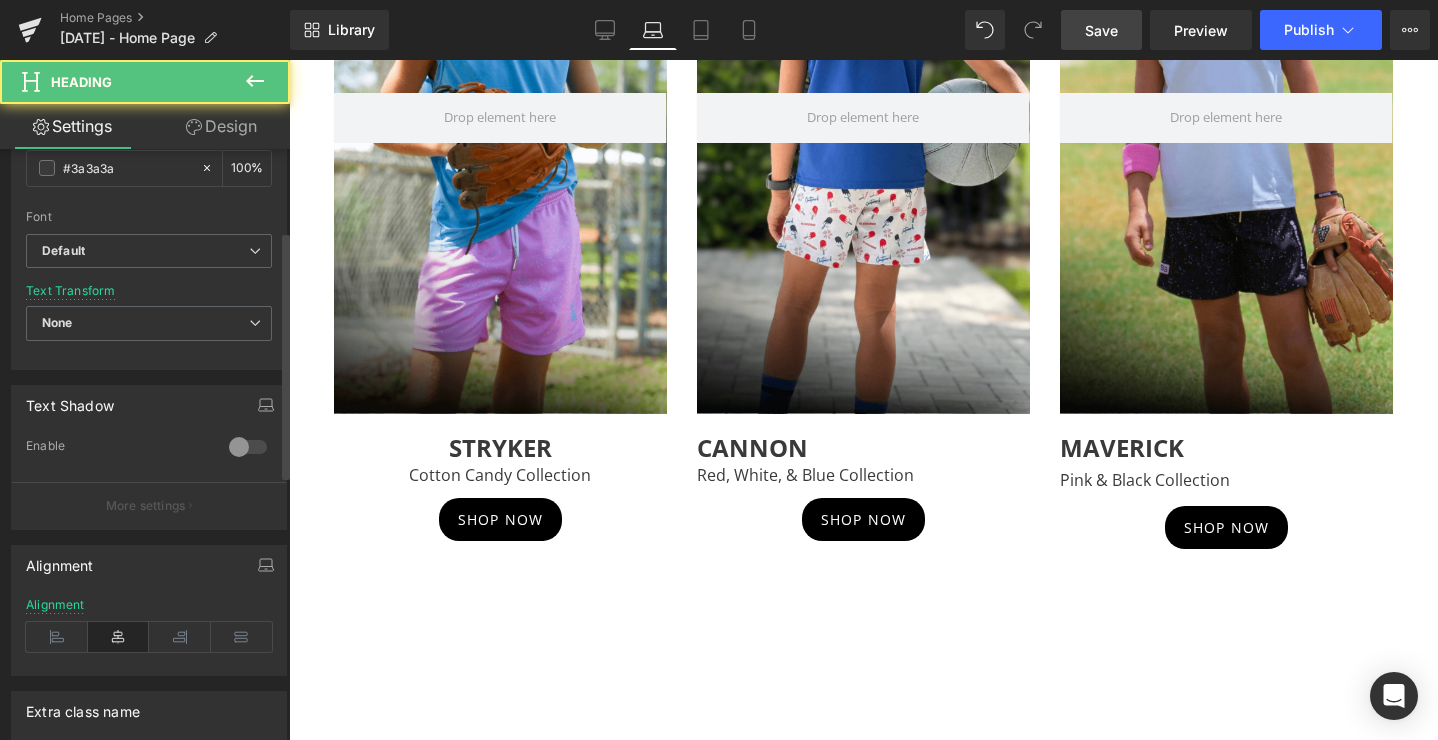 scroll, scrollTop: 828, scrollLeft: 0, axis: vertical 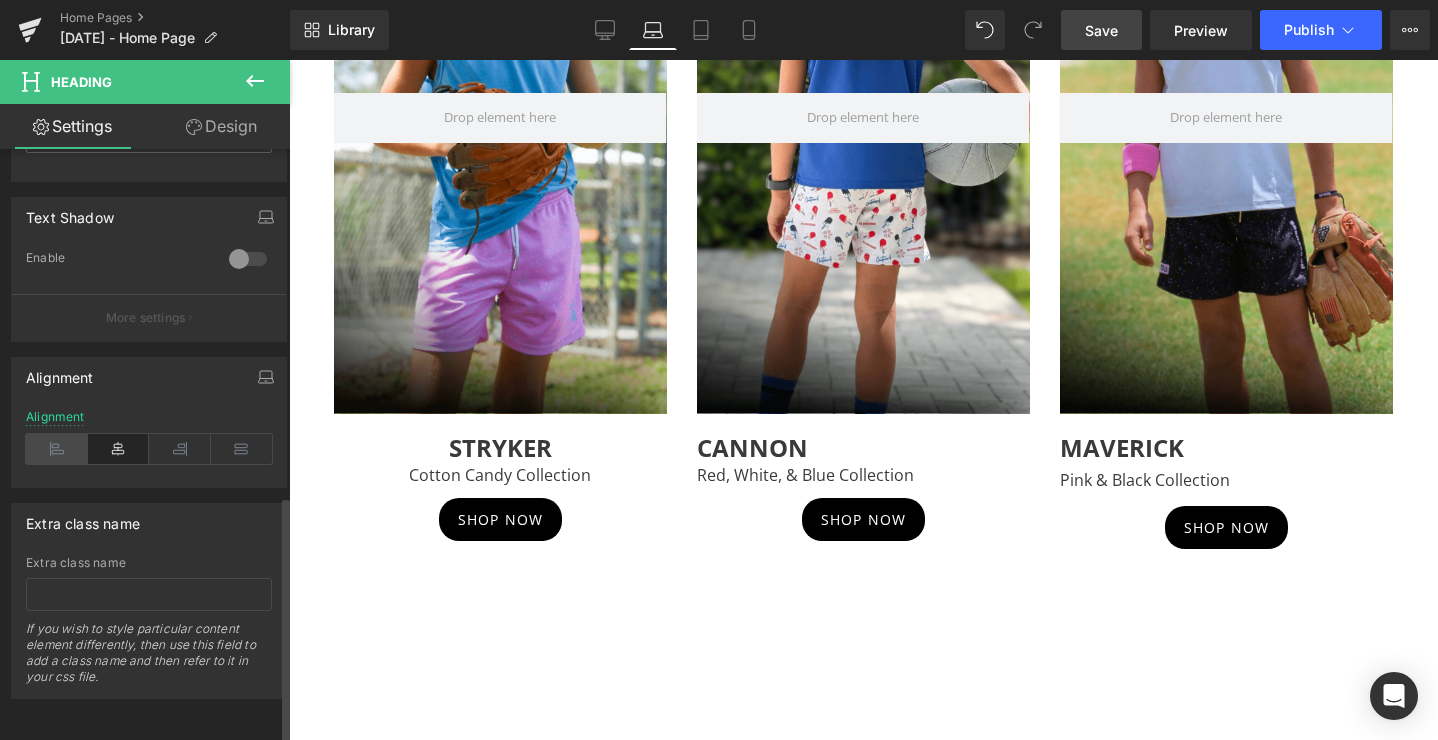 click at bounding box center (57, 449) 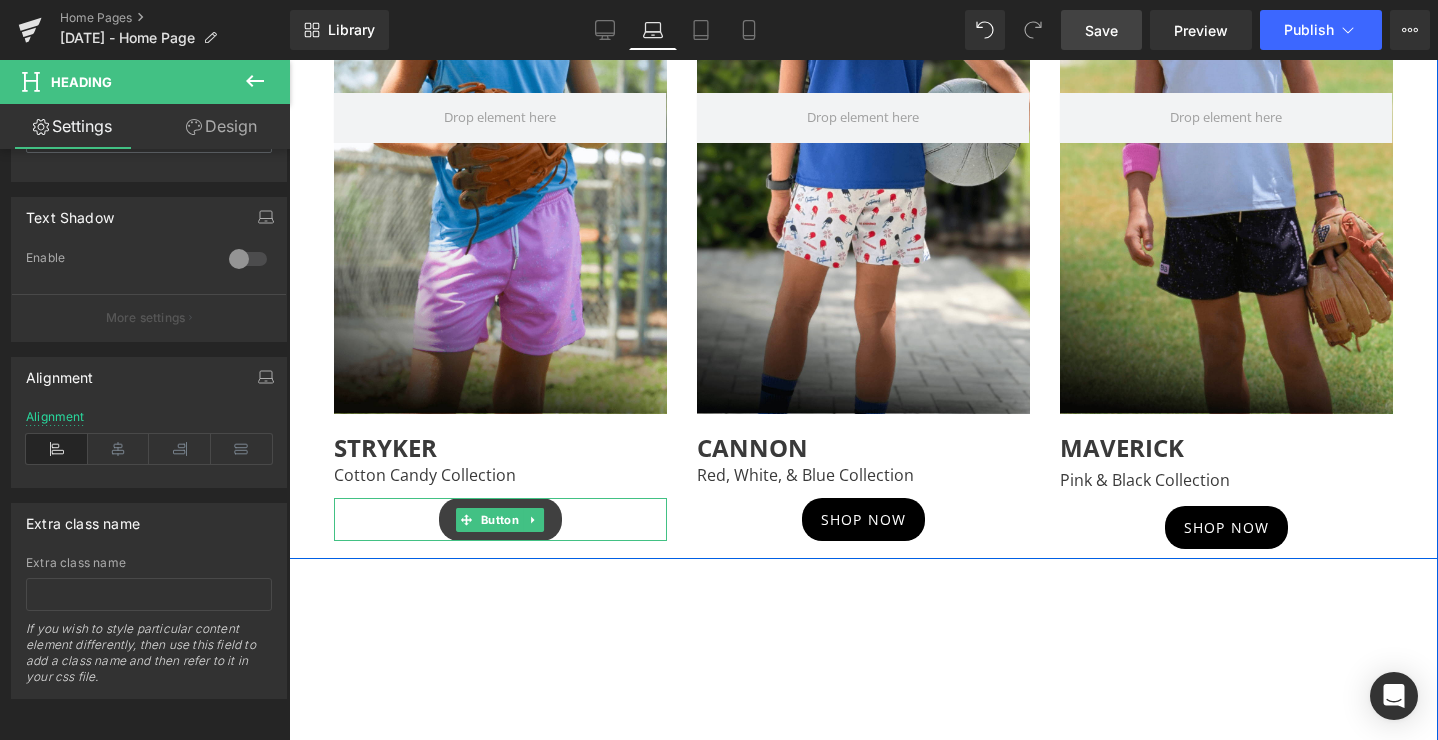 click on "Button" at bounding box center (500, 520) 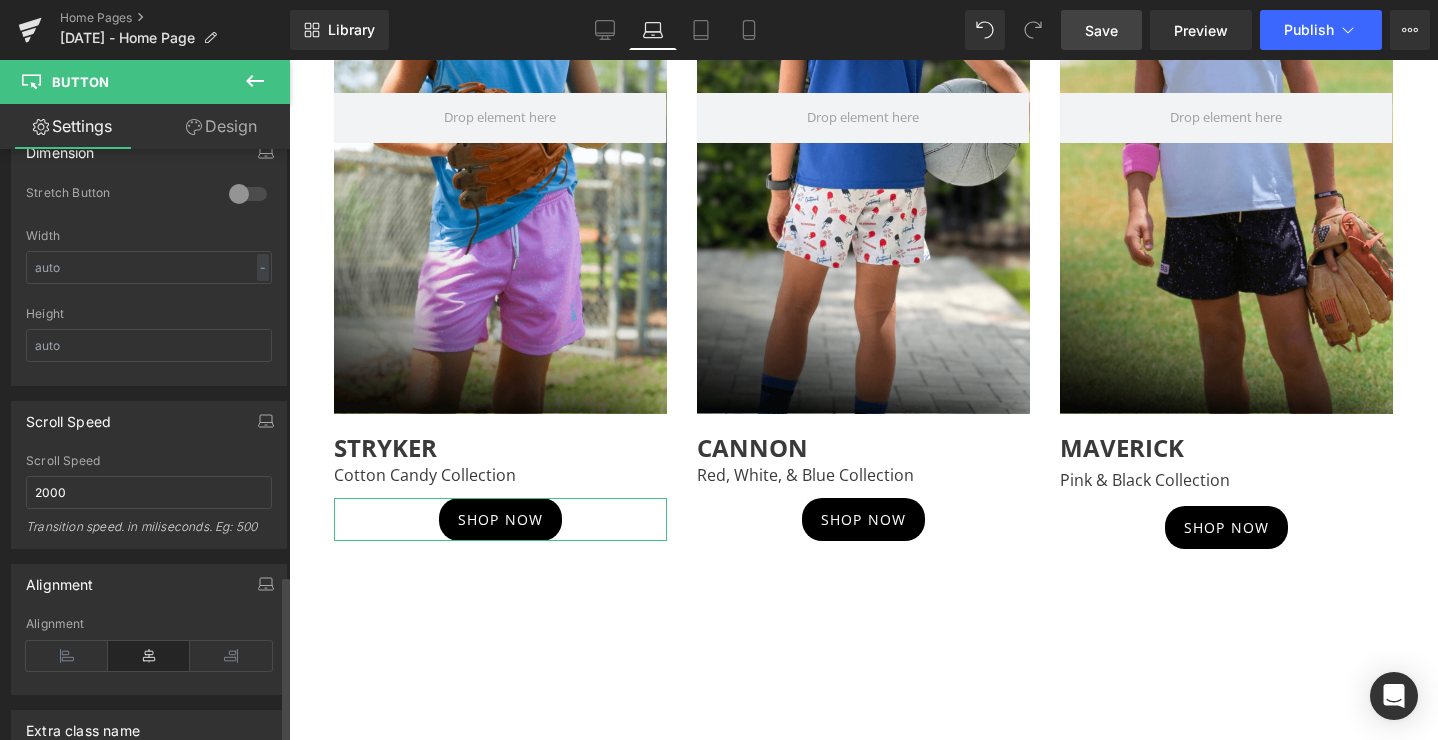 scroll, scrollTop: 1498, scrollLeft: 0, axis: vertical 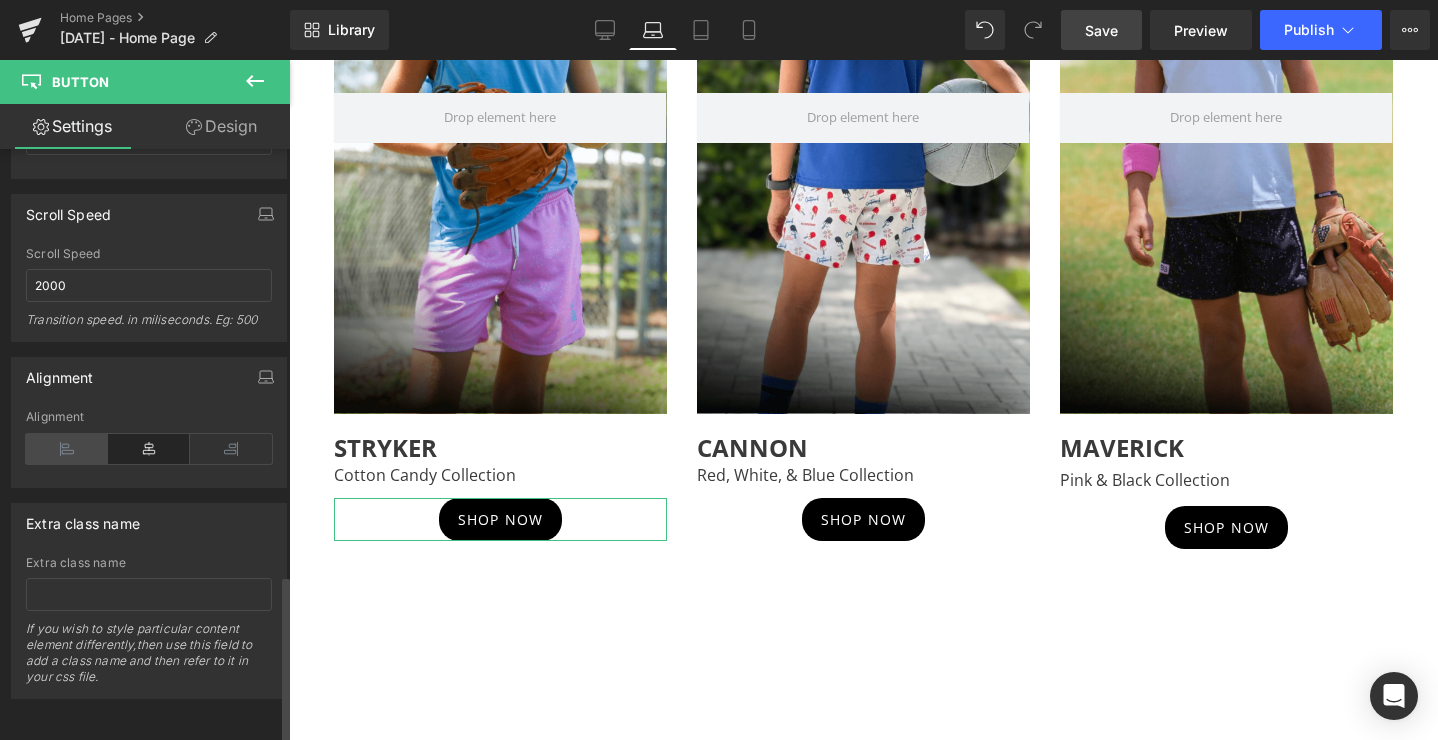 click at bounding box center [67, 449] 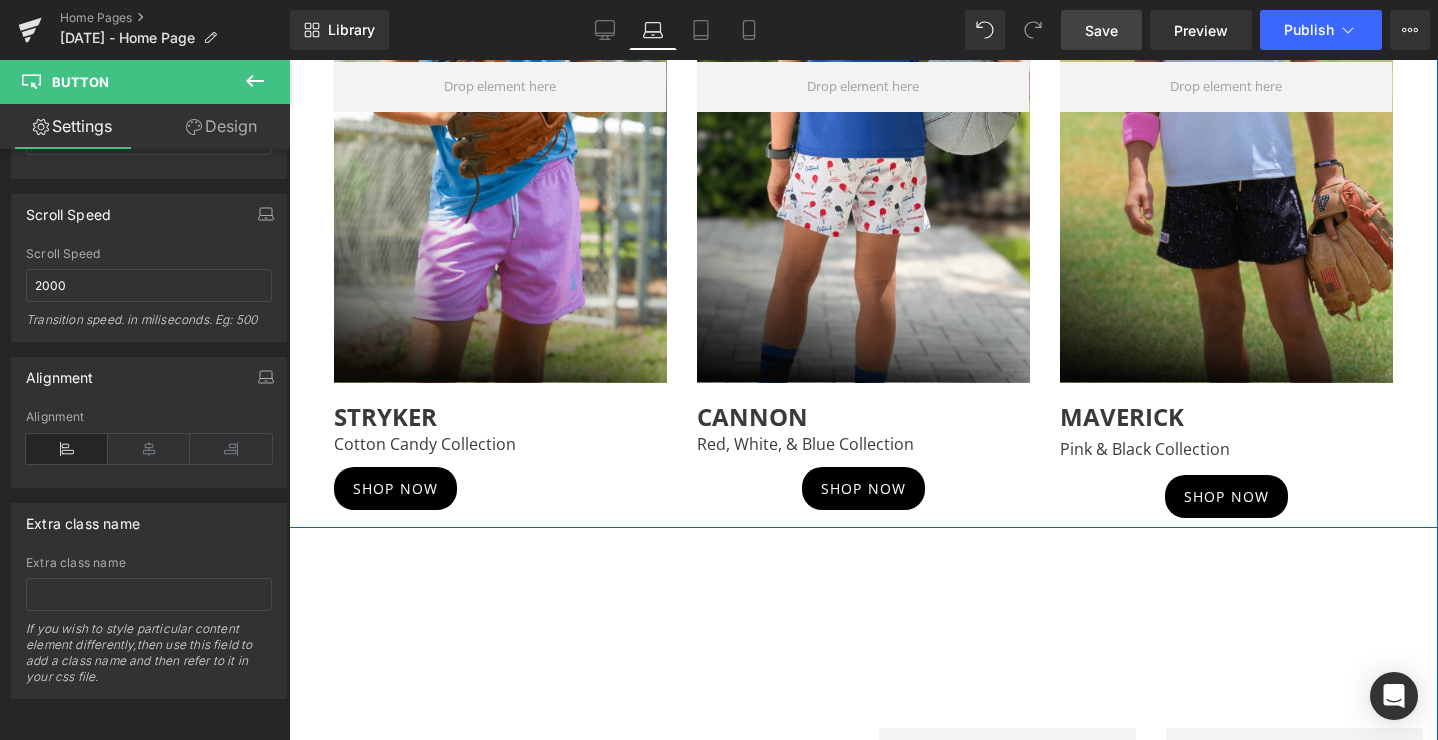 scroll, scrollTop: 1533, scrollLeft: 0, axis: vertical 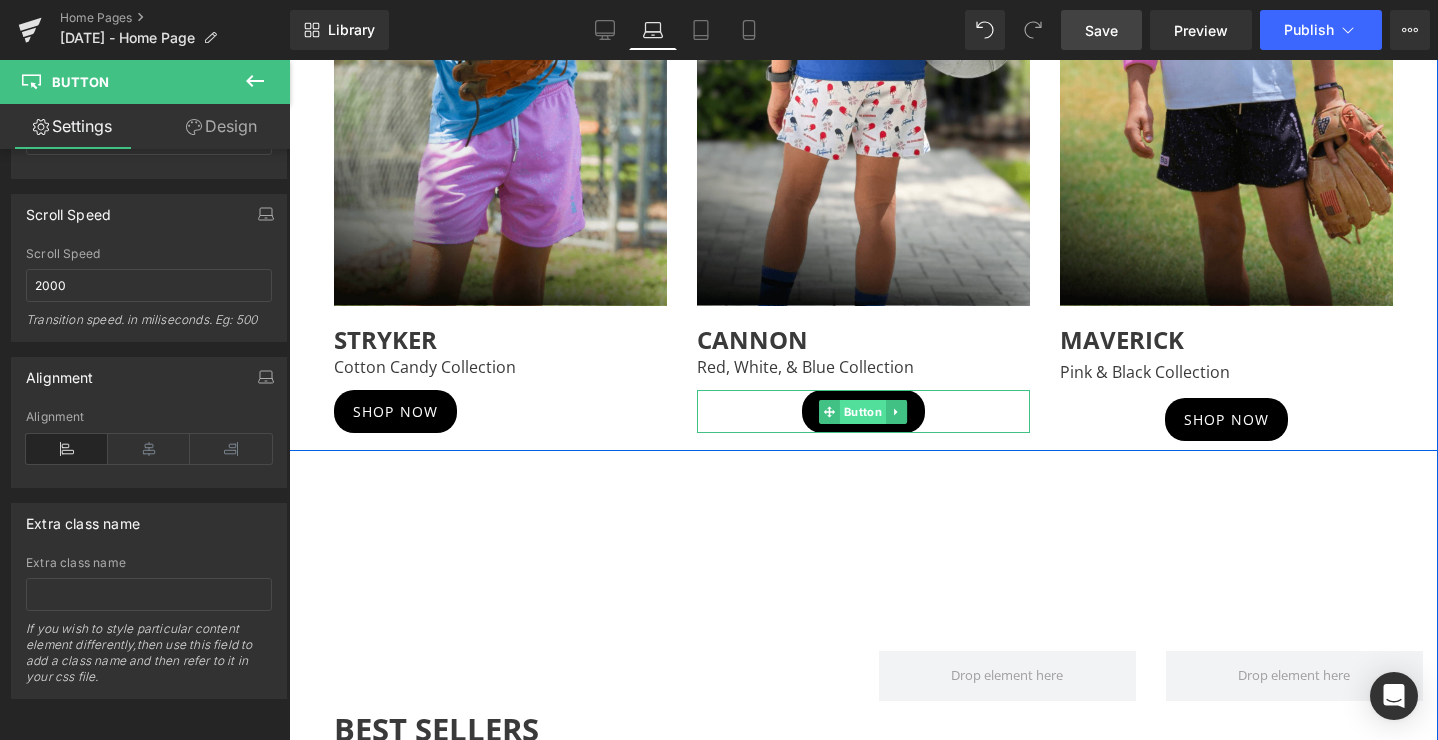 click on "Button" at bounding box center [863, 412] 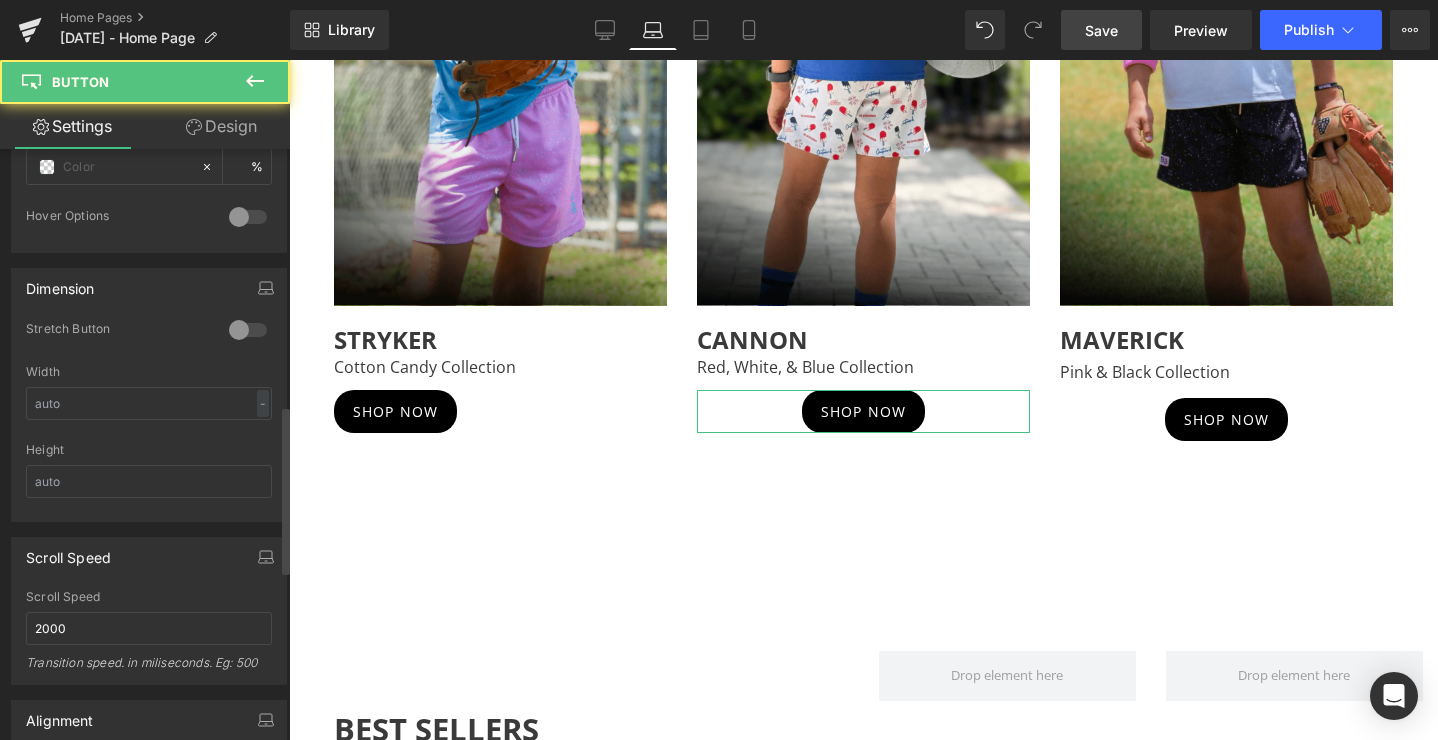 scroll, scrollTop: 1498, scrollLeft: 0, axis: vertical 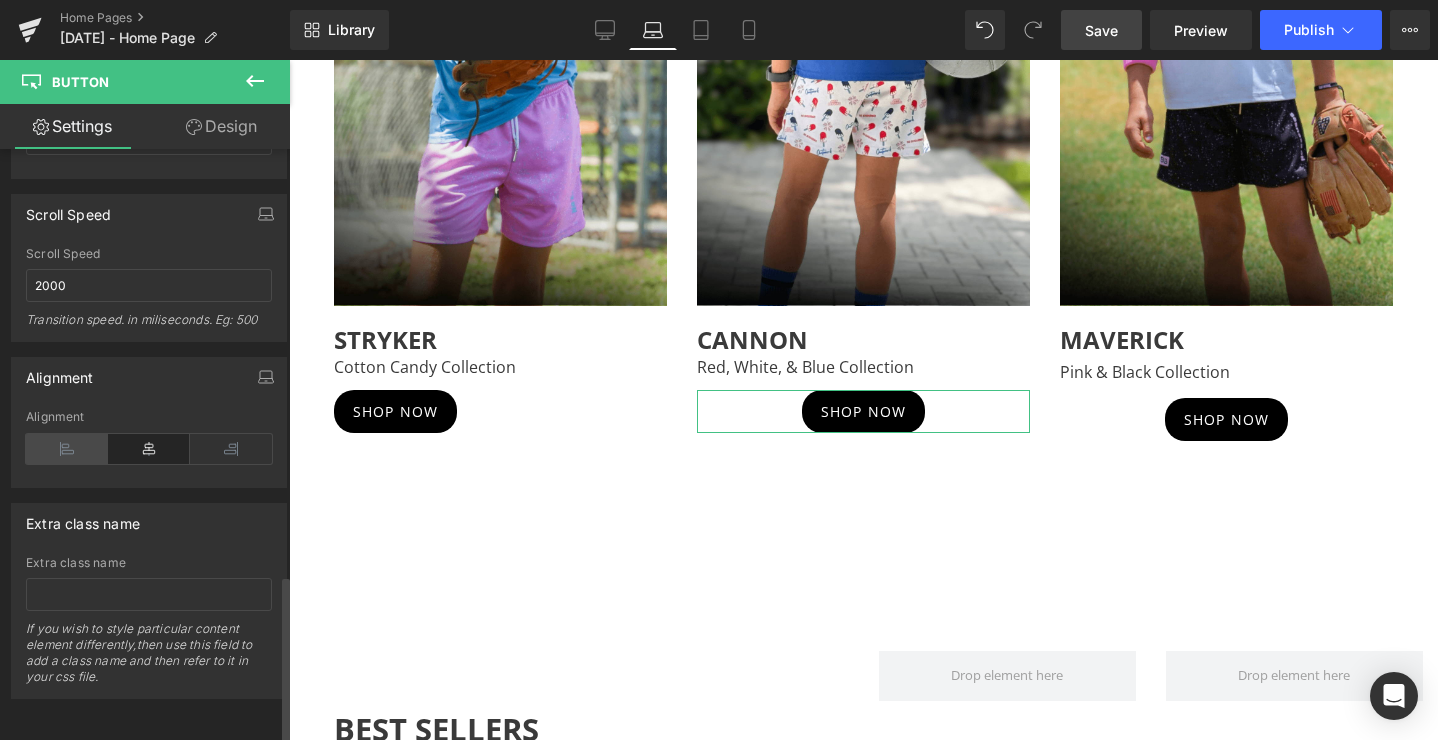 click at bounding box center [67, 449] 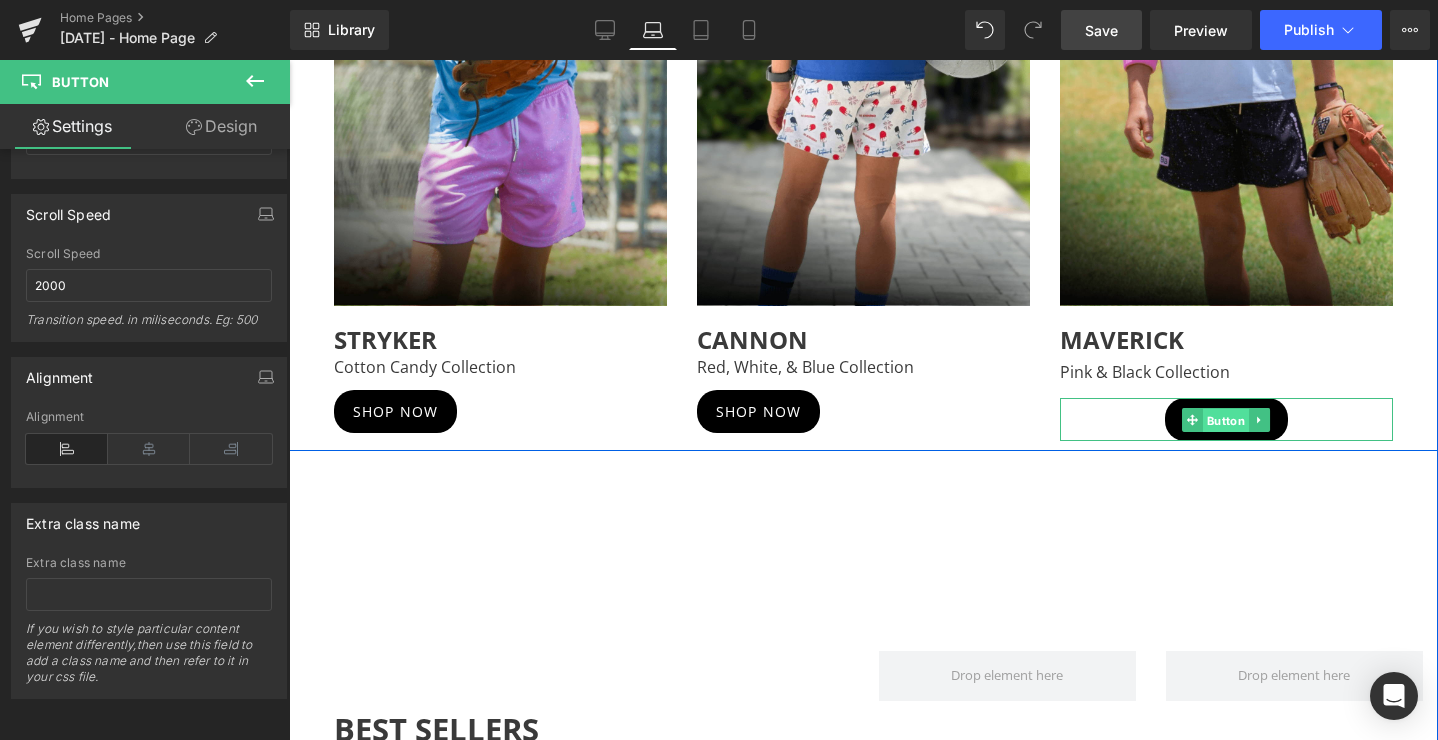 click on "Button" at bounding box center [1226, 420] 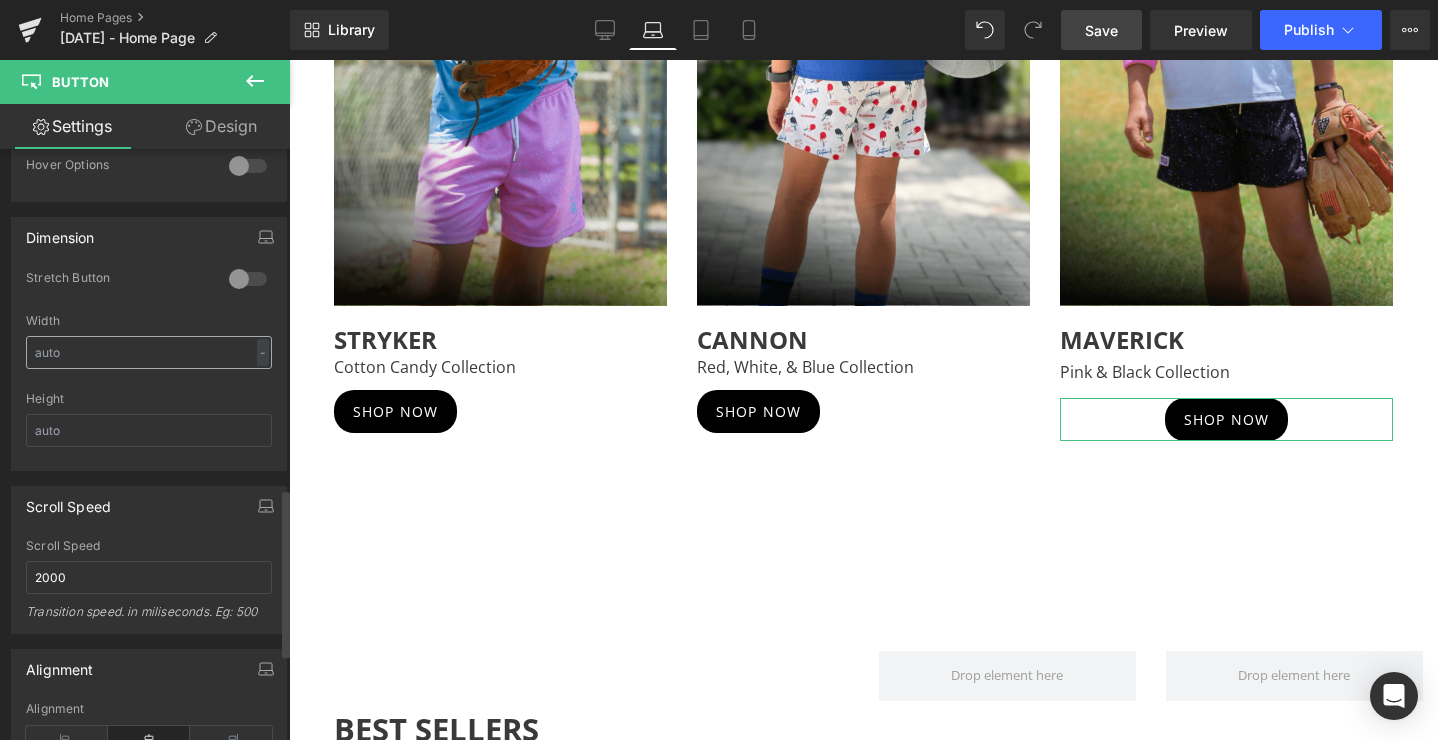 scroll, scrollTop: 1498, scrollLeft: 0, axis: vertical 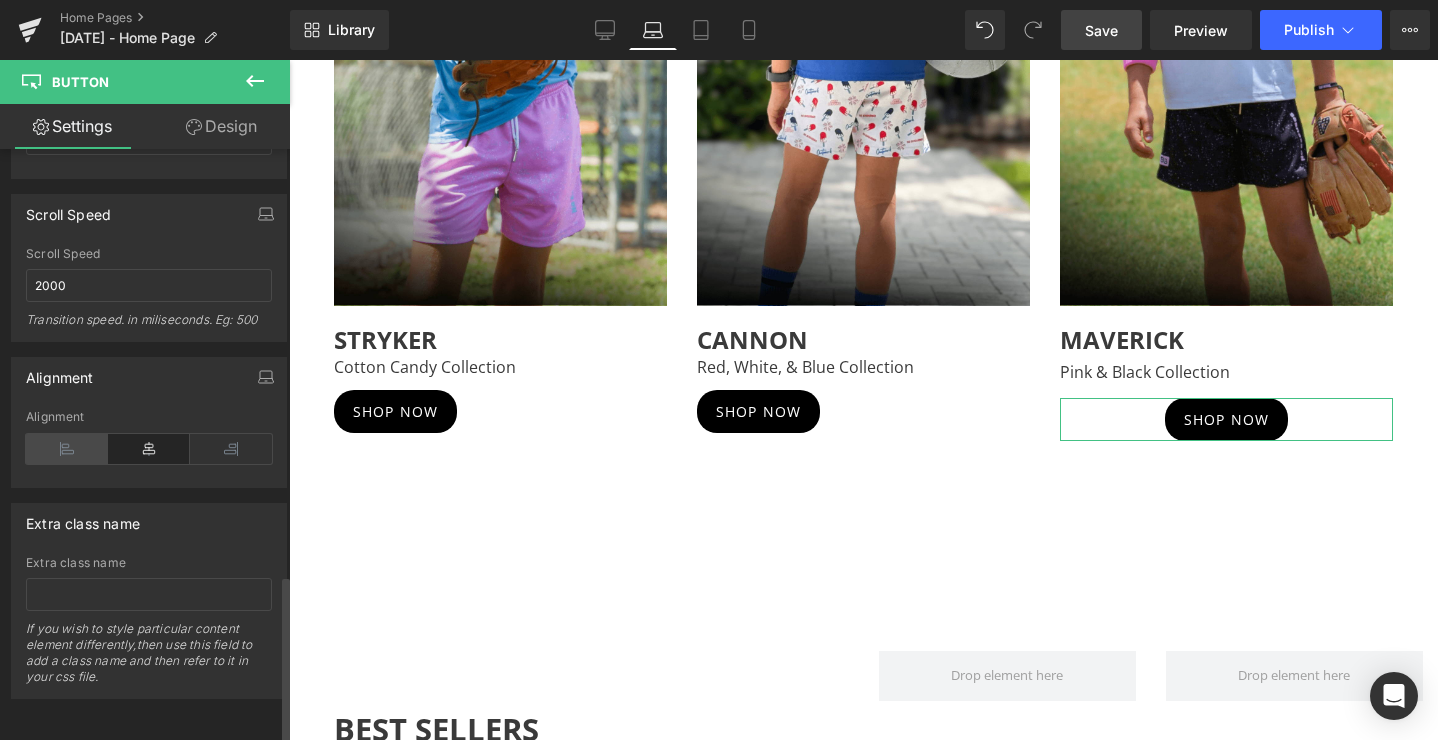 click at bounding box center [67, 449] 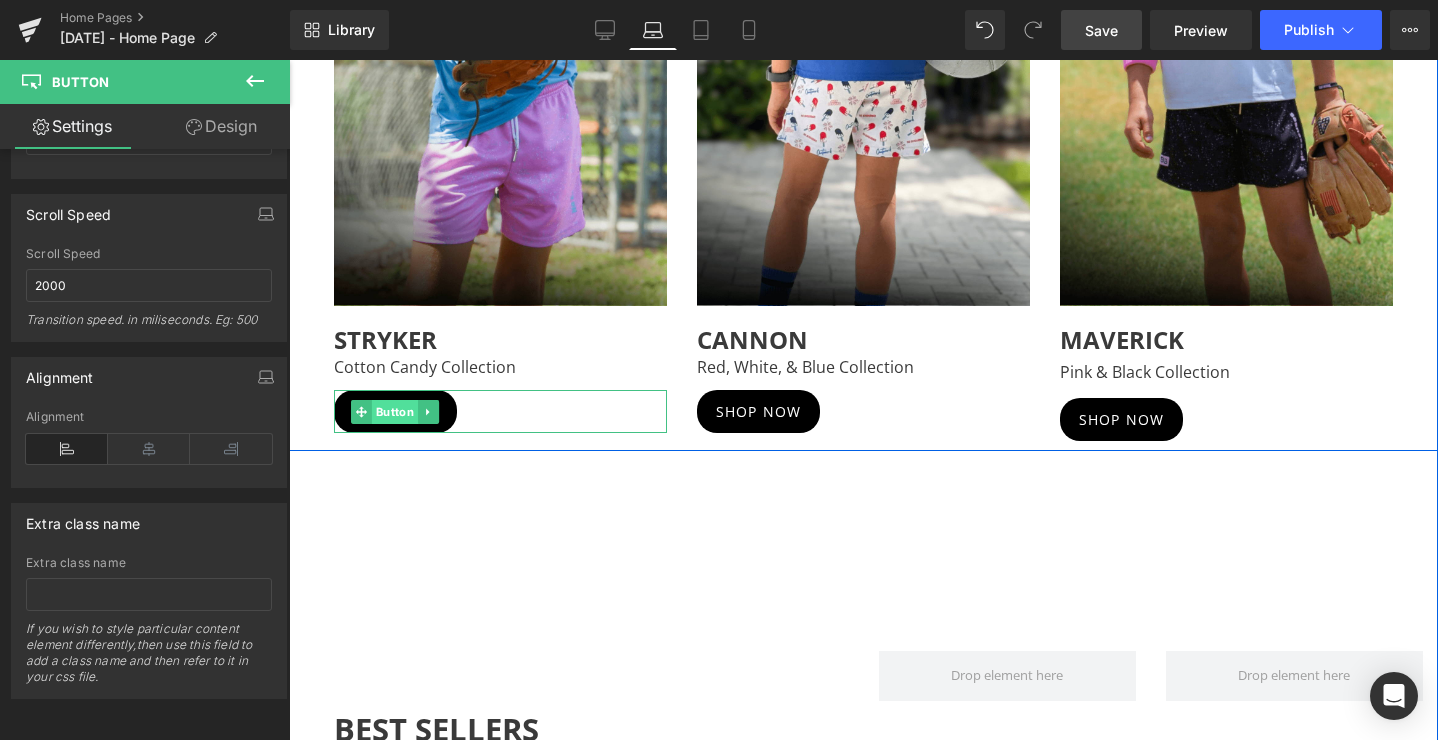 click on "Button" at bounding box center [395, 412] 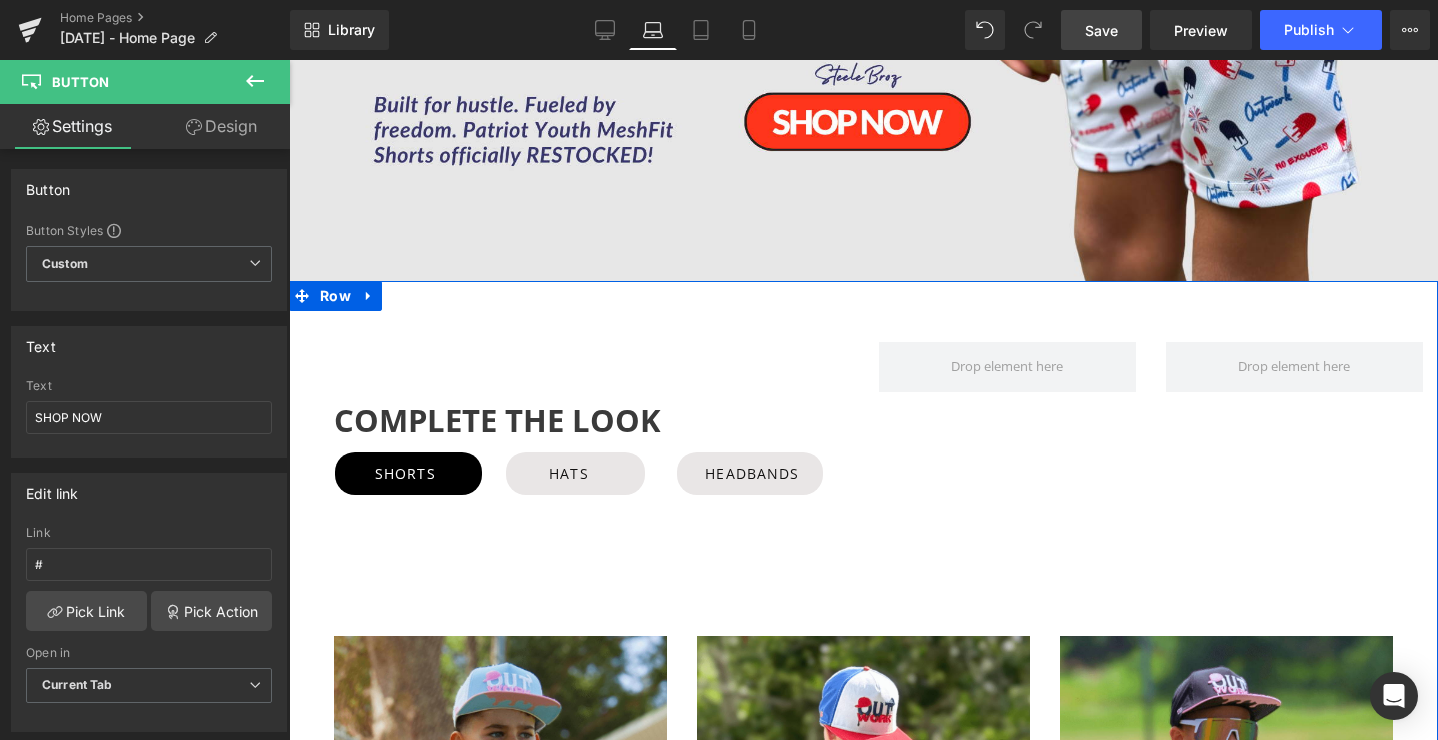 scroll, scrollTop: 524, scrollLeft: 0, axis: vertical 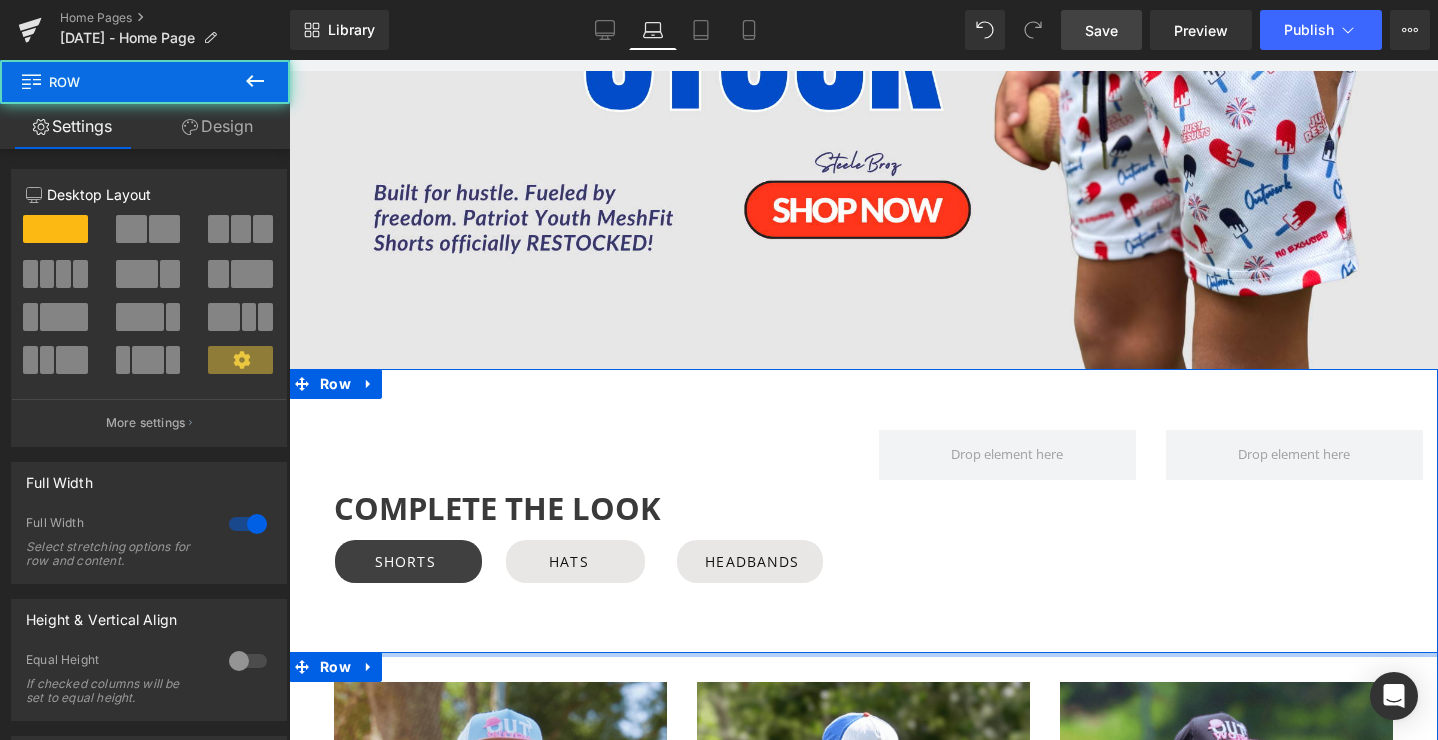 drag, startPoint x: 441, startPoint y: 657, endPoint x: 461, endPoint y: 569, distance: 90.24411 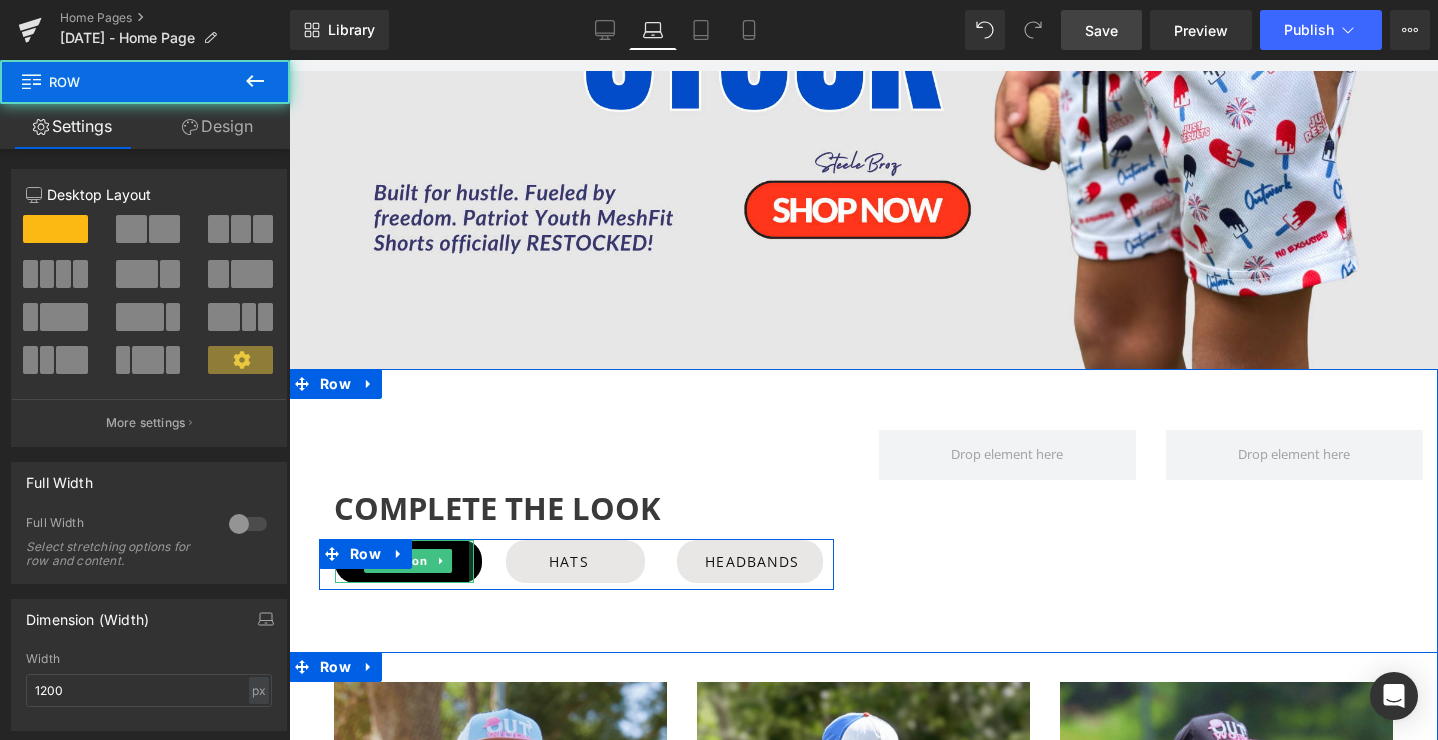 drag, startPoint x: 459, startPoint y: 614, endPoint x: 471, endPoint y: 548, distance: 67.08204 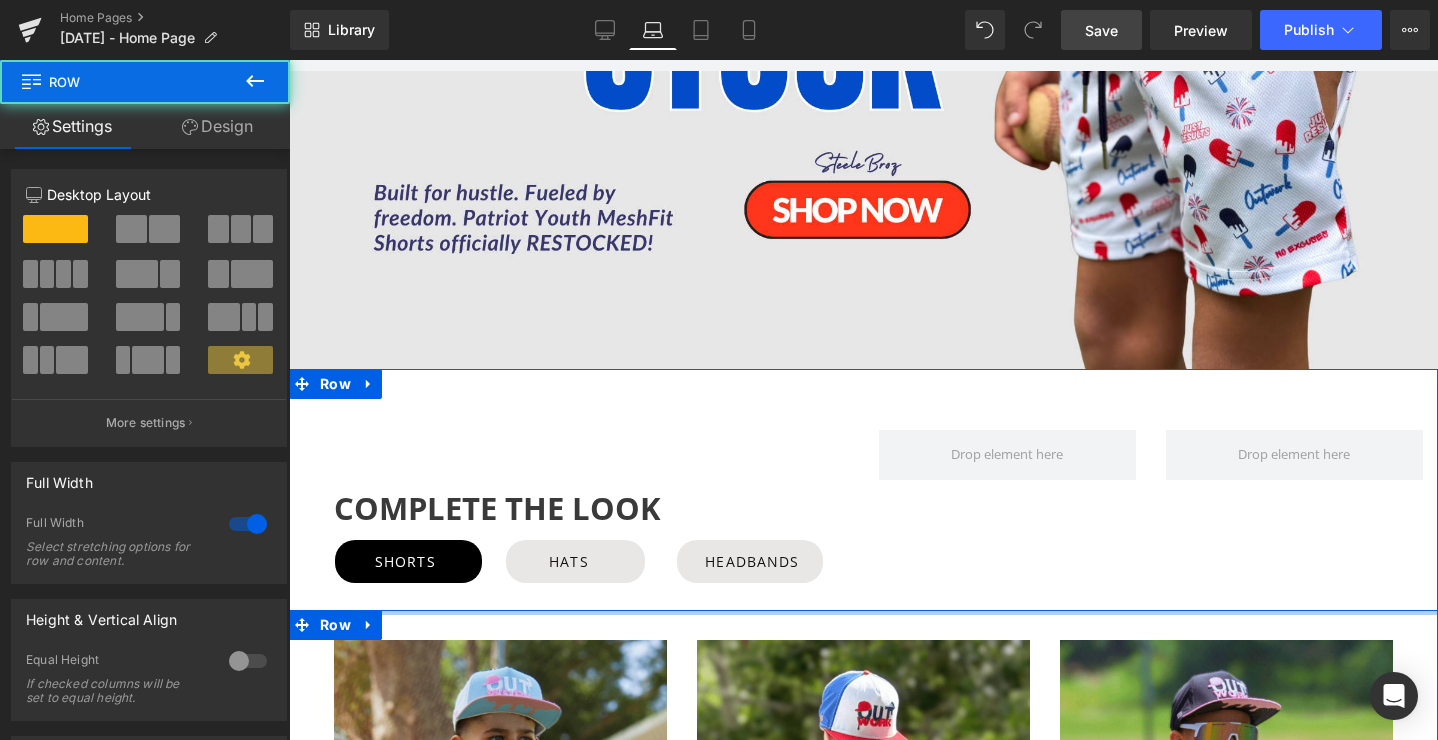 drag, startPoint x: 474, startPoint y: 622, endPoint x: 487, endPoint y: 571, distance: 52.63079 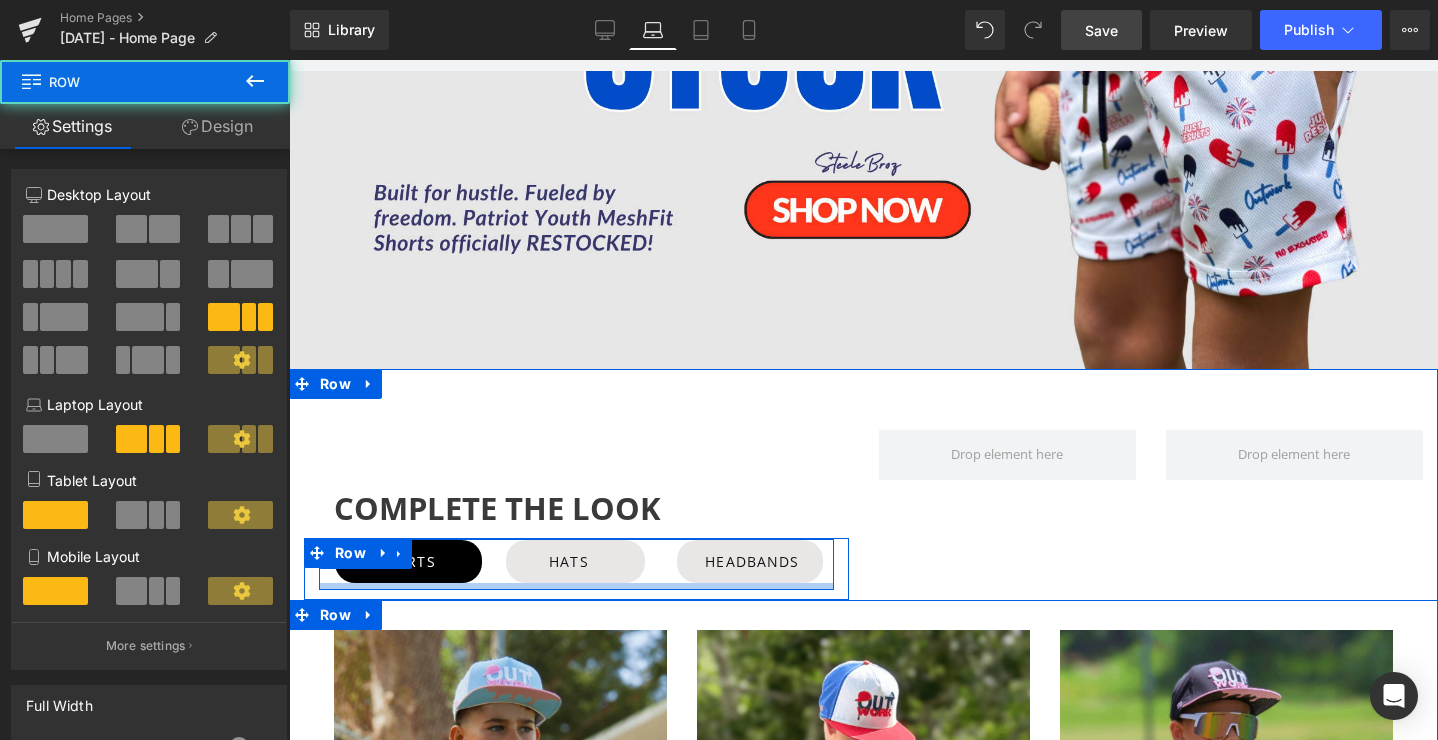 drag, startPoint x: 792, startPoint y: 603, endPoint x: 797, endPoint y: 584, distance: 19.646883 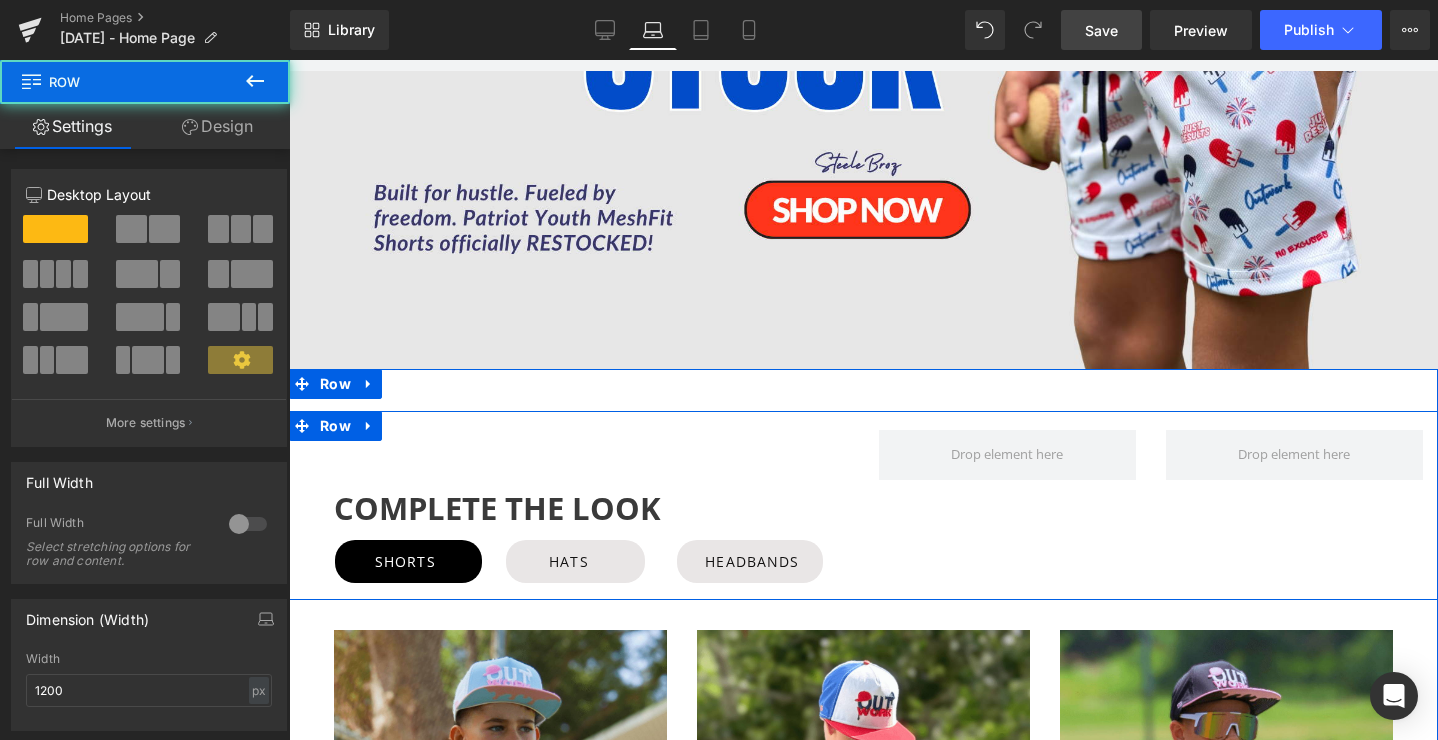 drag, startPoint x: 1032, startPoint y: 602, endPoint x: 1097, endPoint y: 548, distance: 84.50444 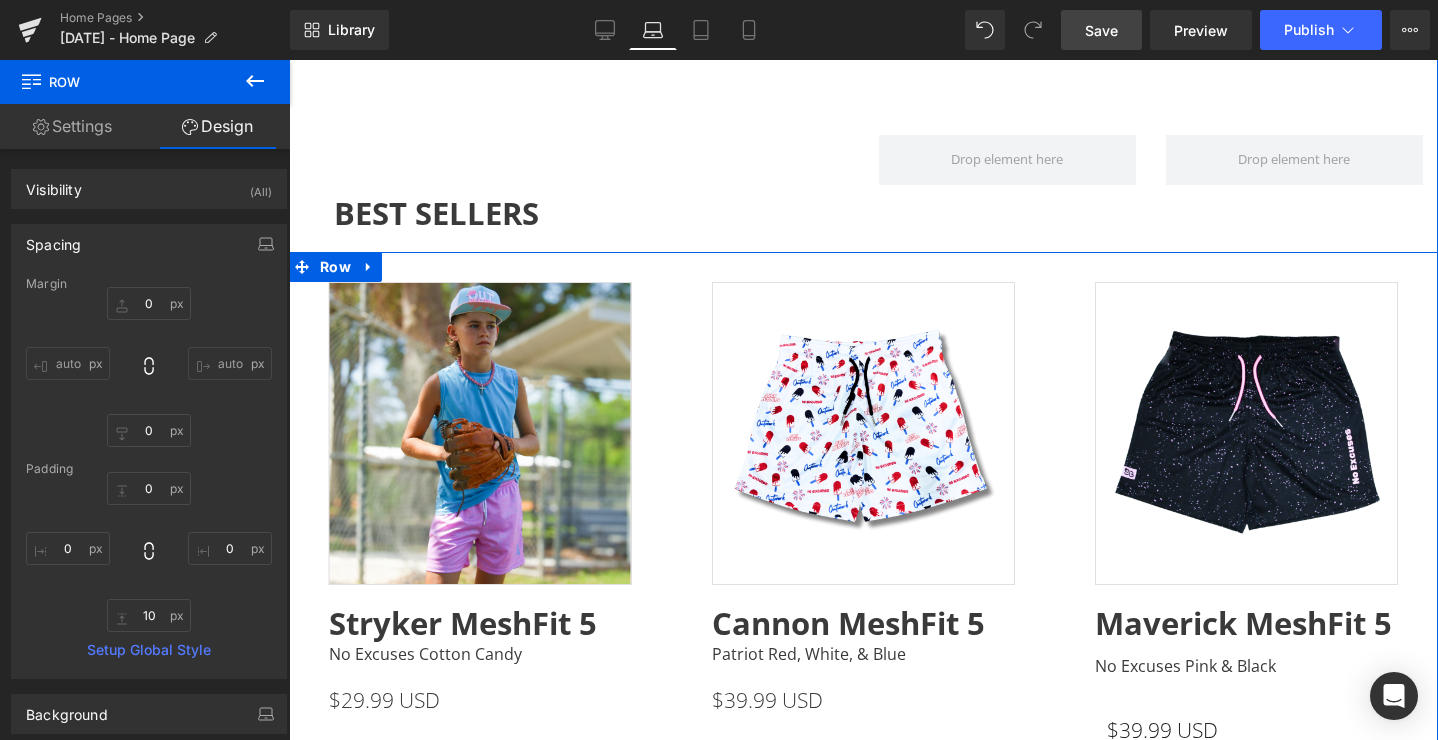 scroll, scrollTop: 1928, scrollLeft: 0, axis: vertical 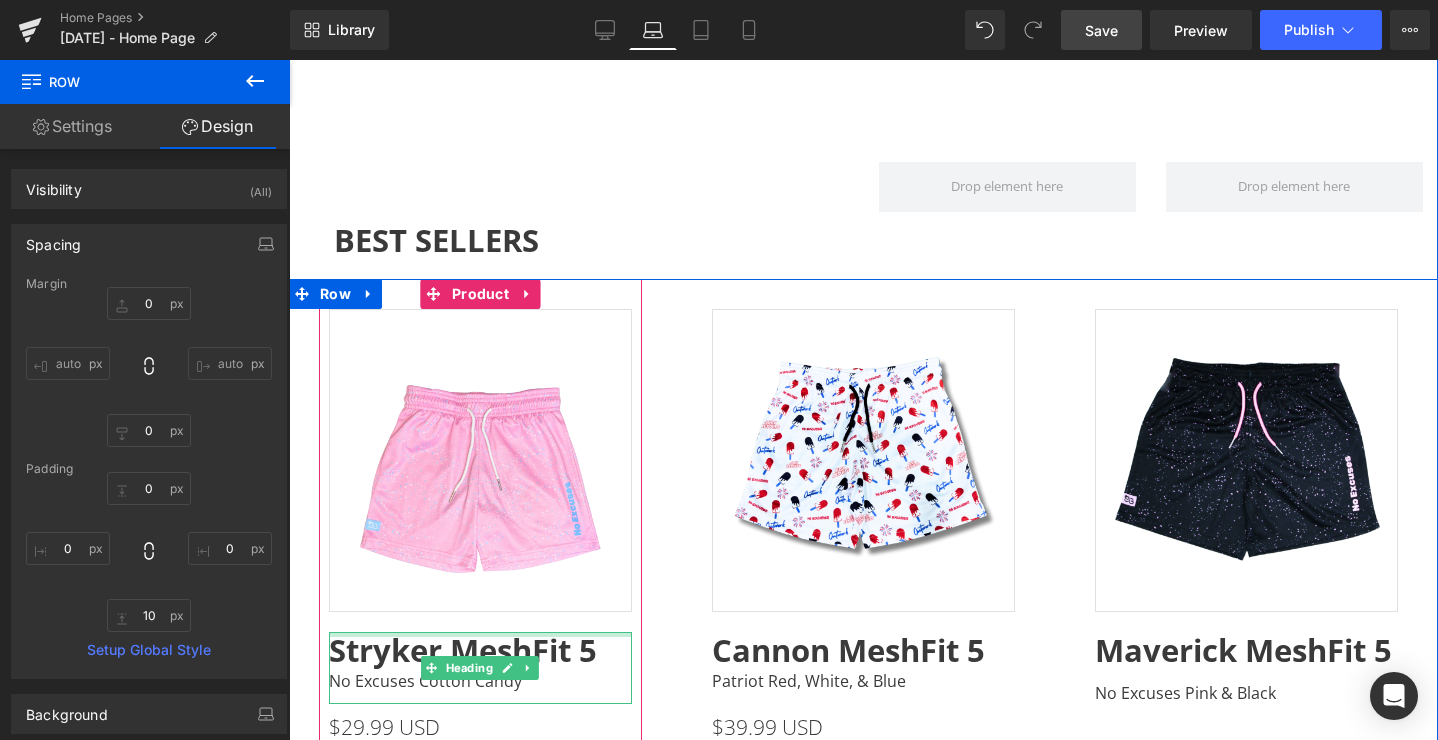 click at bounding box center (480, 634) 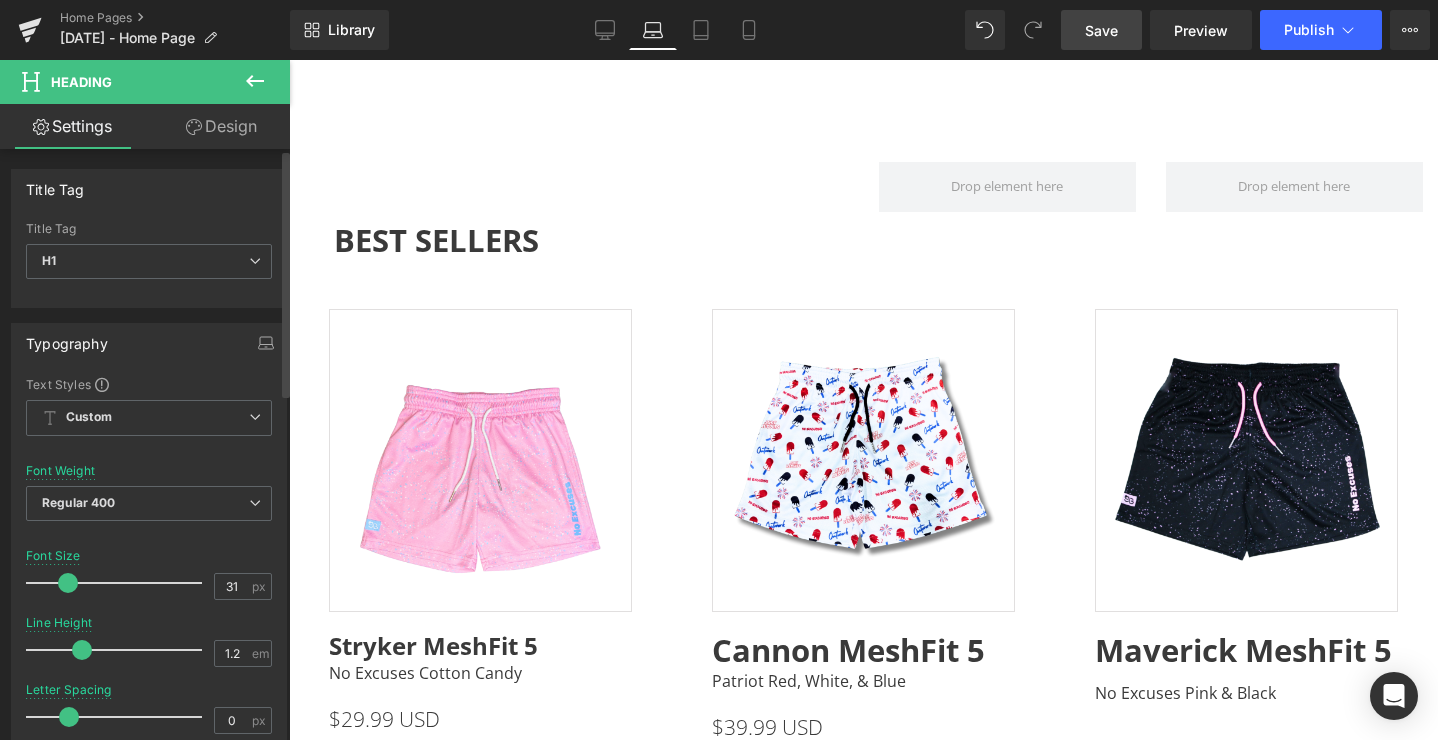 drag, startPoint x: 81, startPoint y: 578, endPoint x: 69, endPoint y: 578, distance: 12 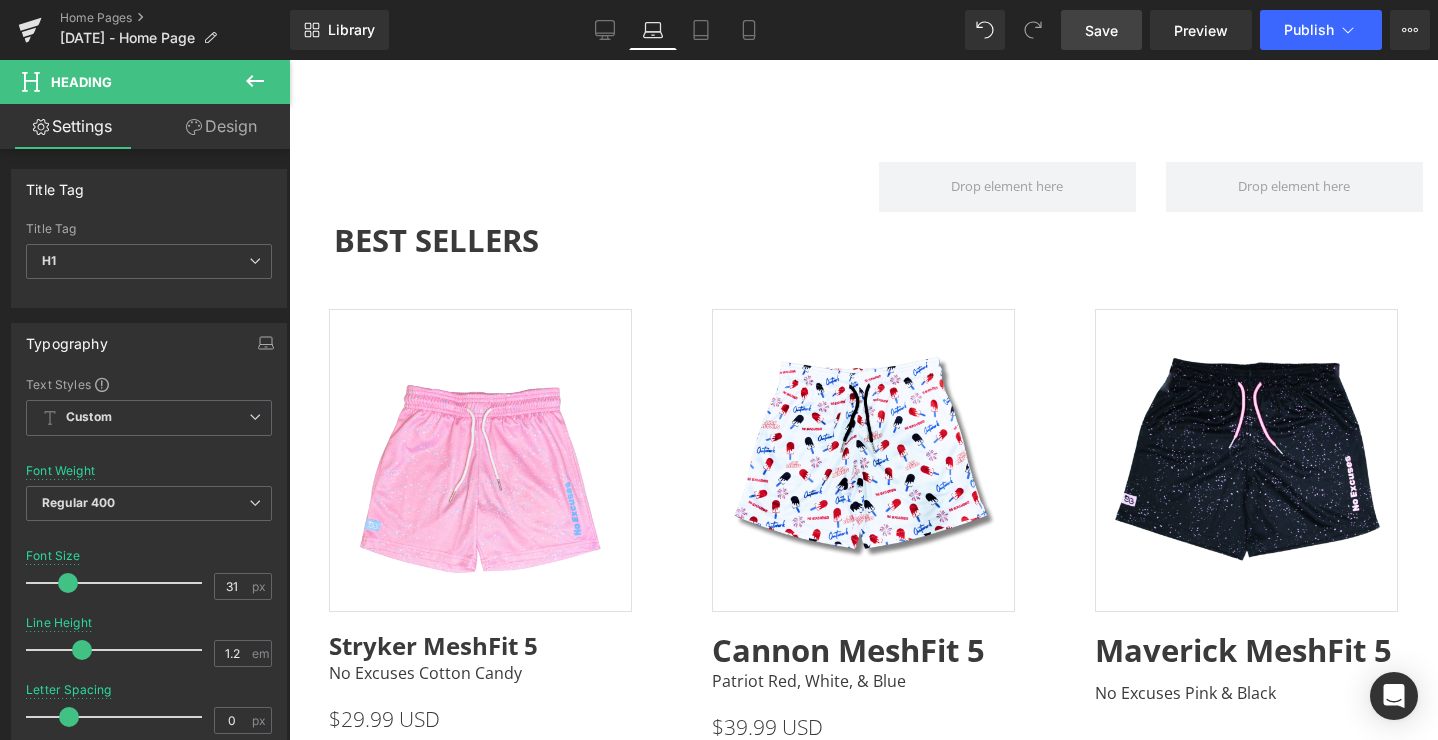 click on "Rendering Content" at bounding box center (719, 661) 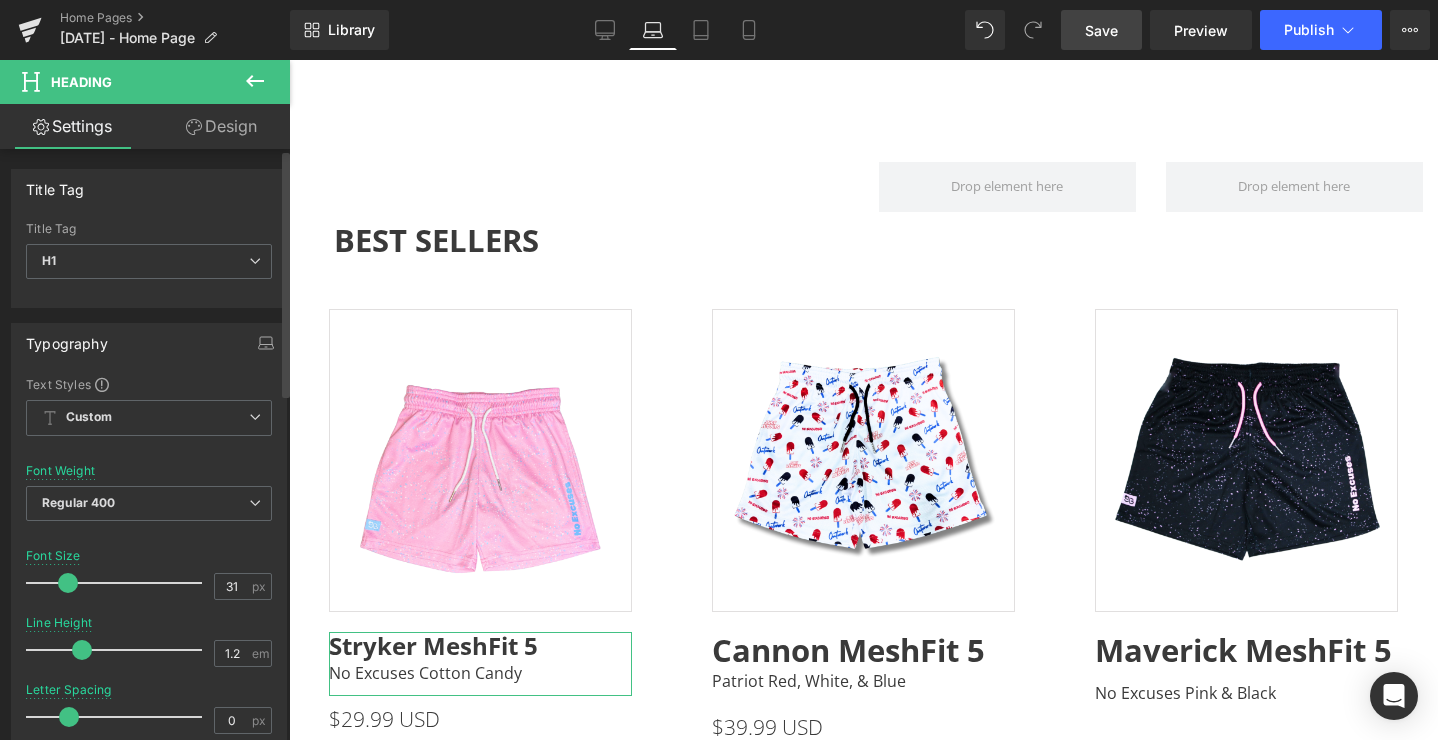 click at bounding box center [68, 583] 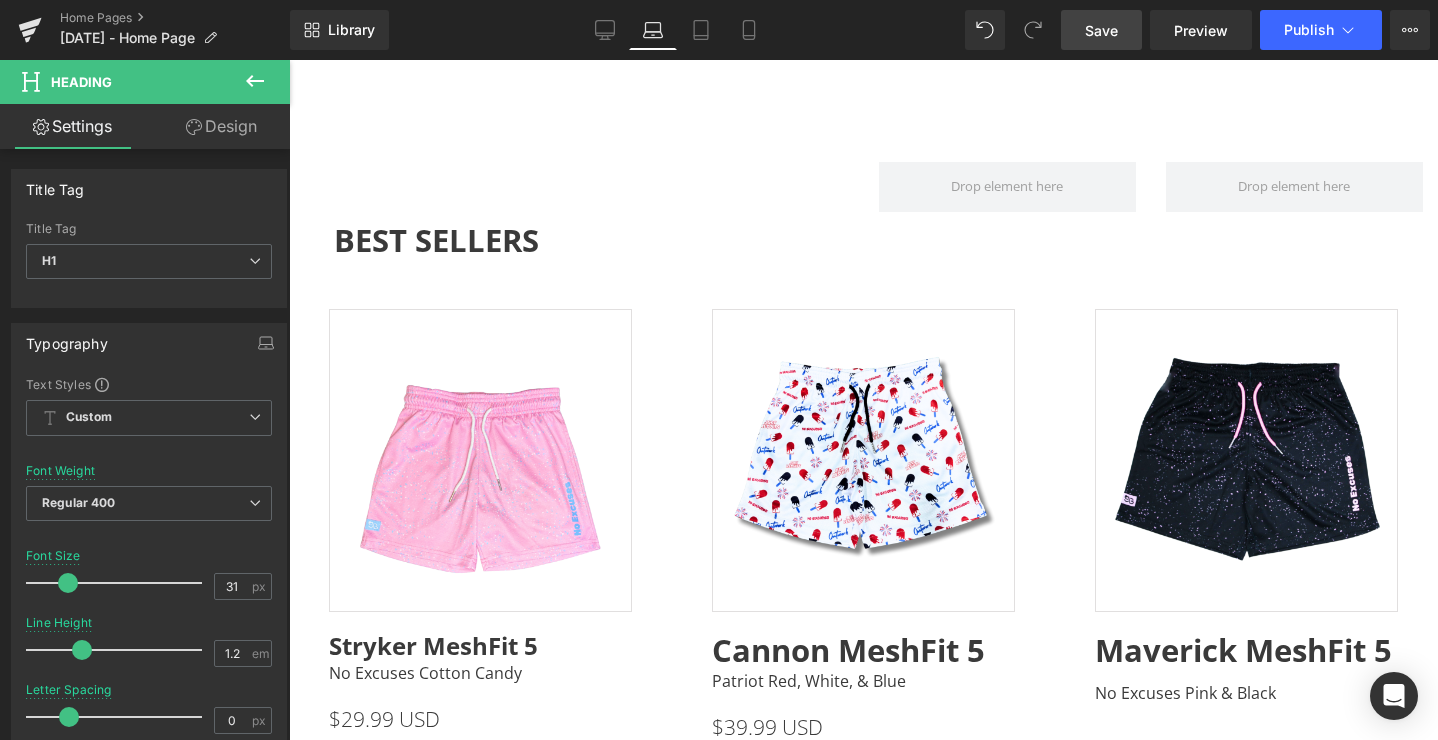 click on "Rendering Content" at bounding box center (719, 661) 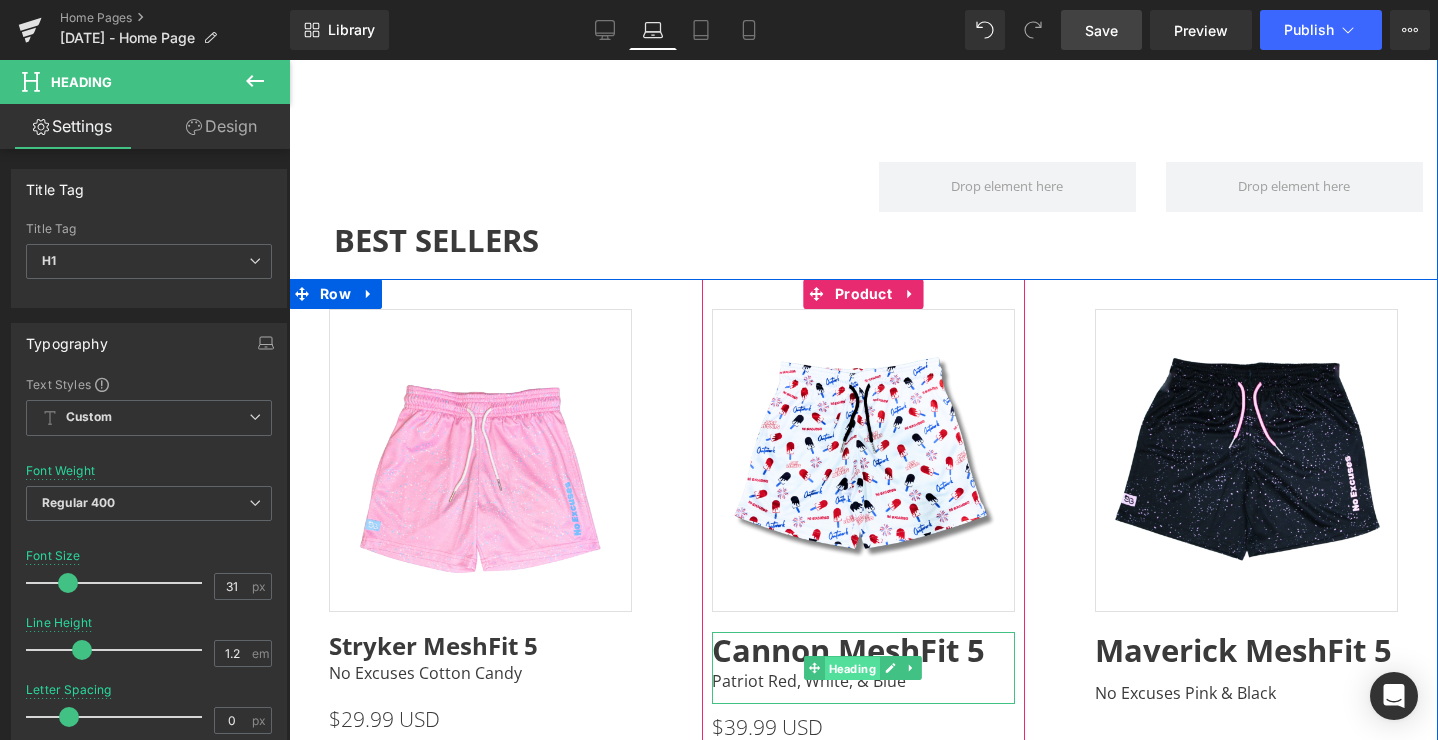 click on "Heading" at bounding box center [852, 669] 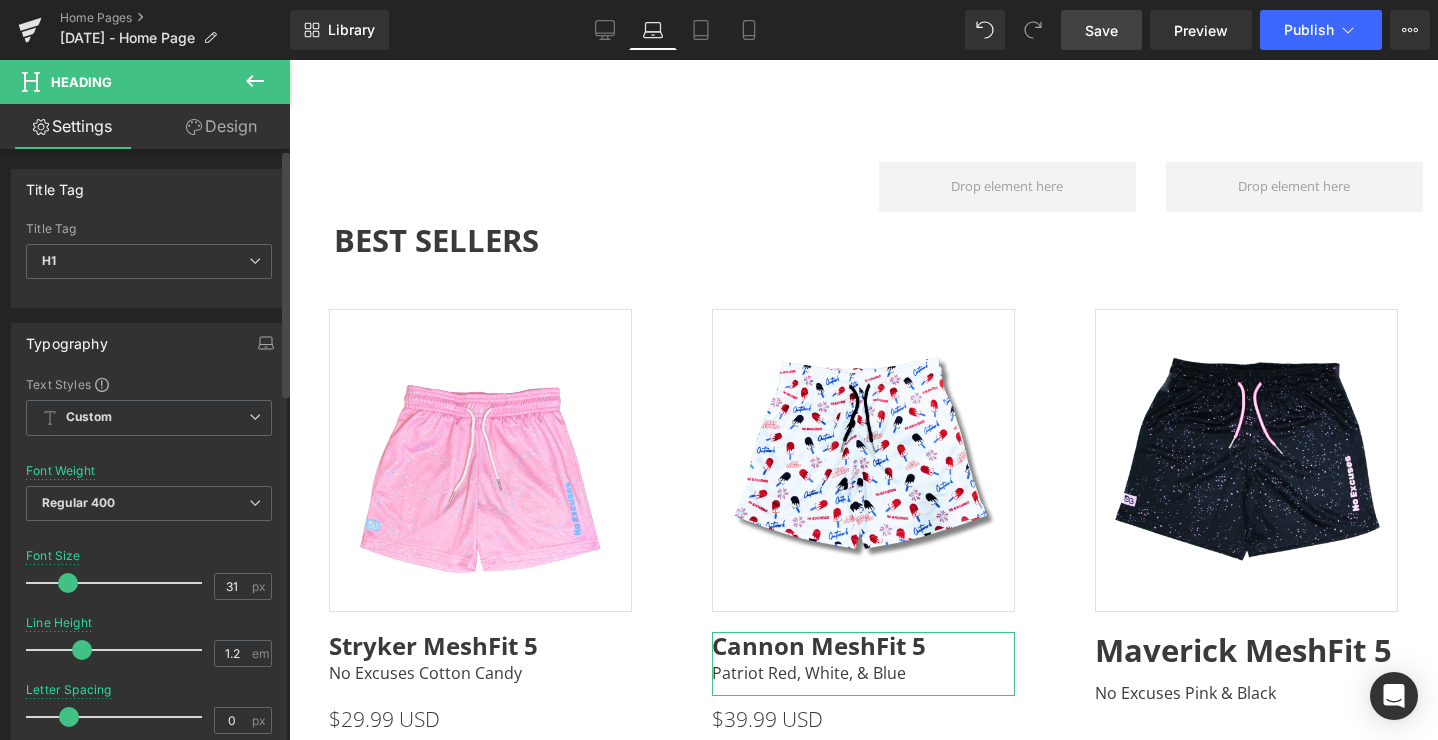 drag, startPoint x: 80, startPoint y: 581, endPoint x: 69, endPoint y: 582, distance: 11.045361 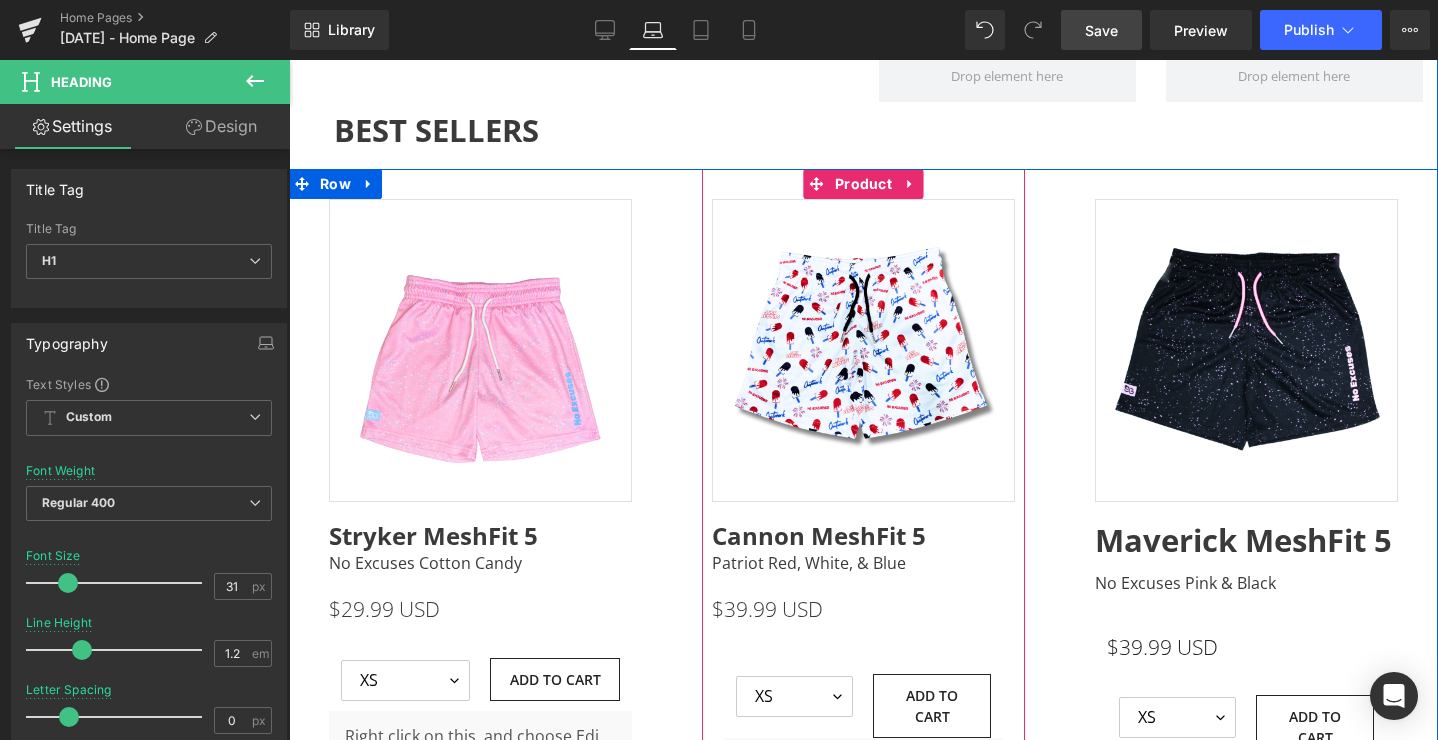 scroll, scrollTop: 2046, scrollLeft: 0, axis: vertical 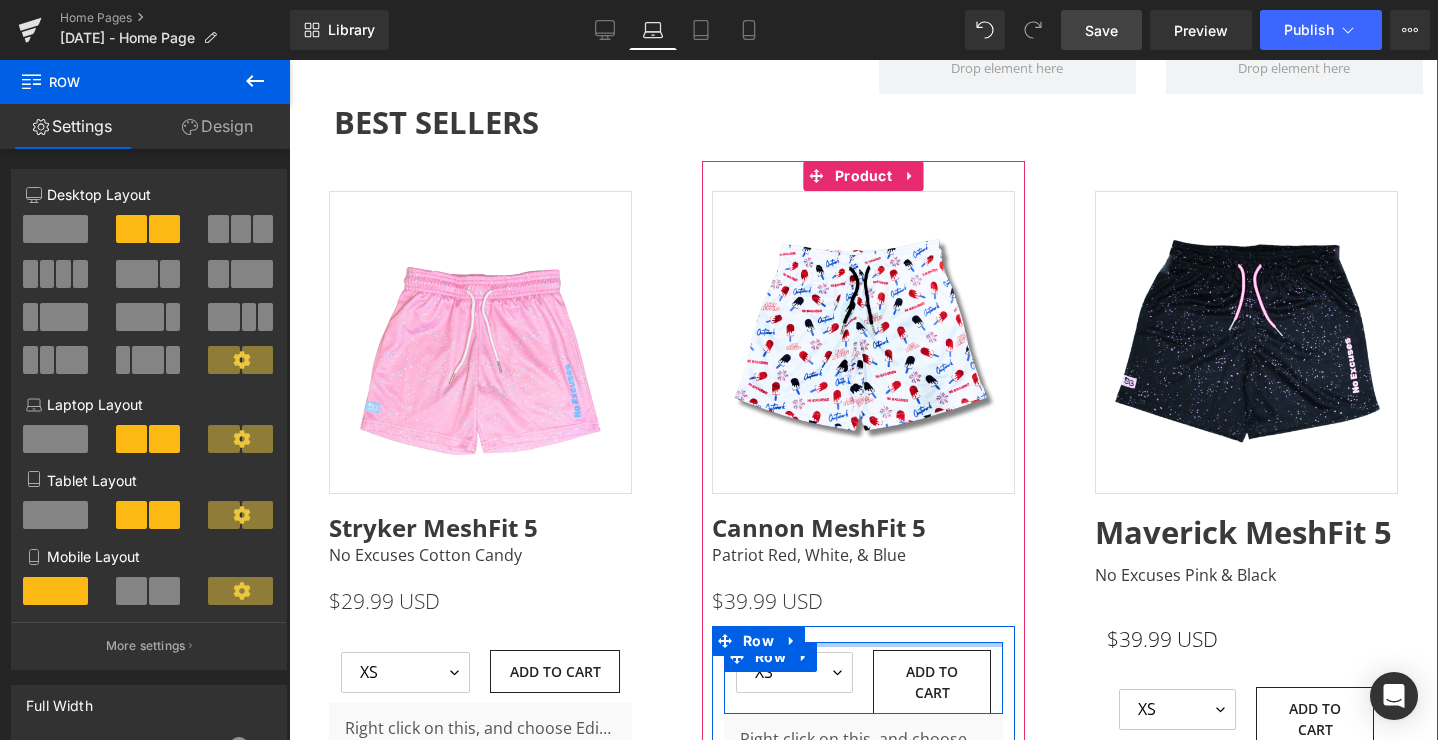 drag, startPoint x: 830, startPoint y: 641, endPoint x: 835, endPoint y: 619, distance: 22.561028 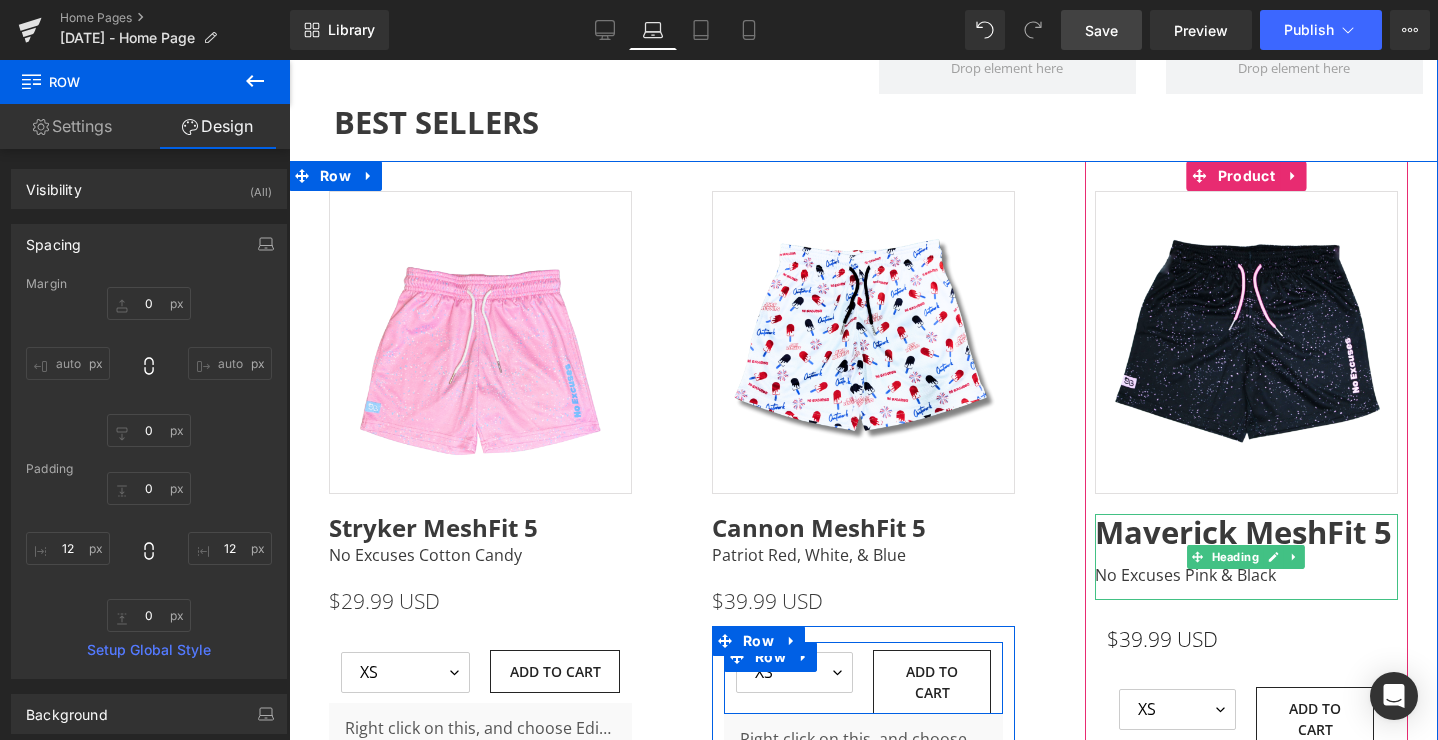 click on "Maverick MeshFit 5" at bounding box center [1243, 532] 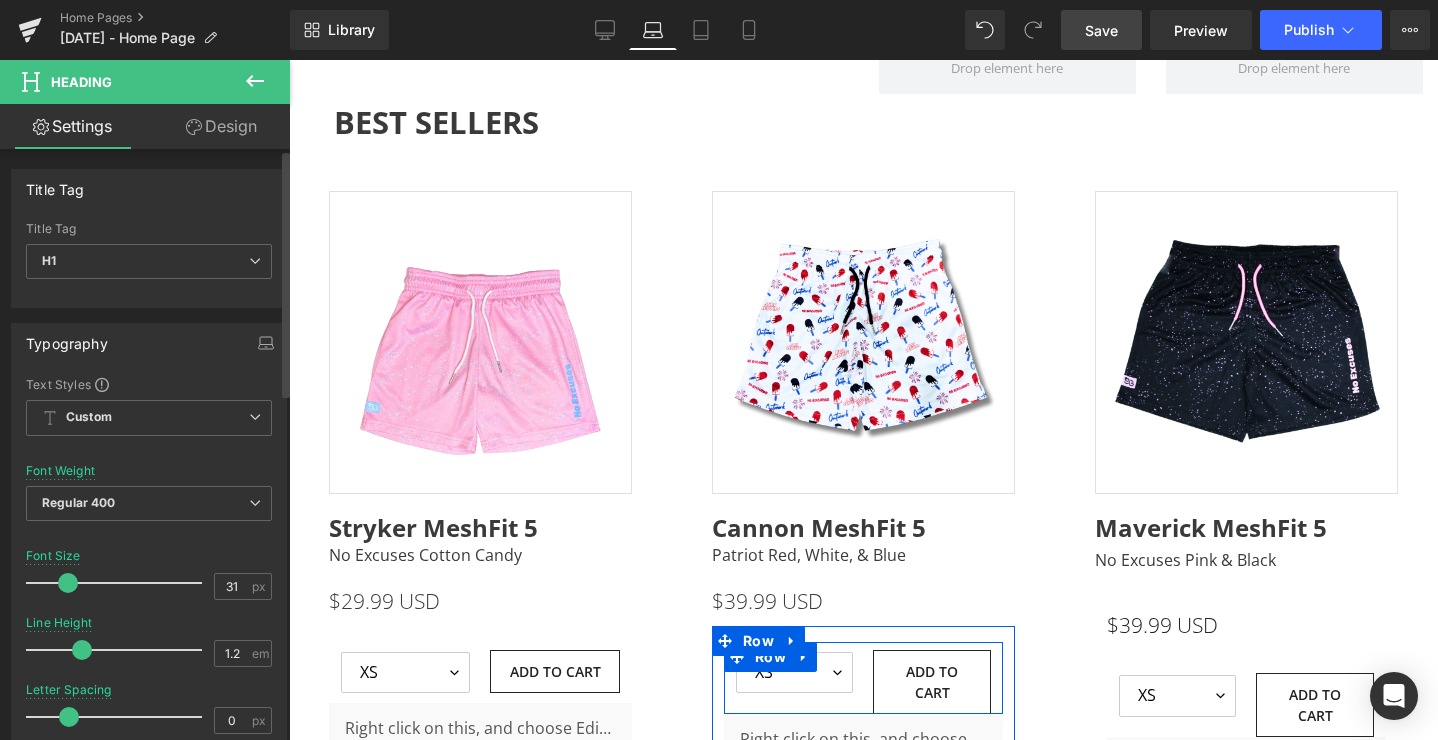 drag, startPoint x: 79, startPoint y: 581, endPoint x: 67, endPoint y: 581, distance: 12 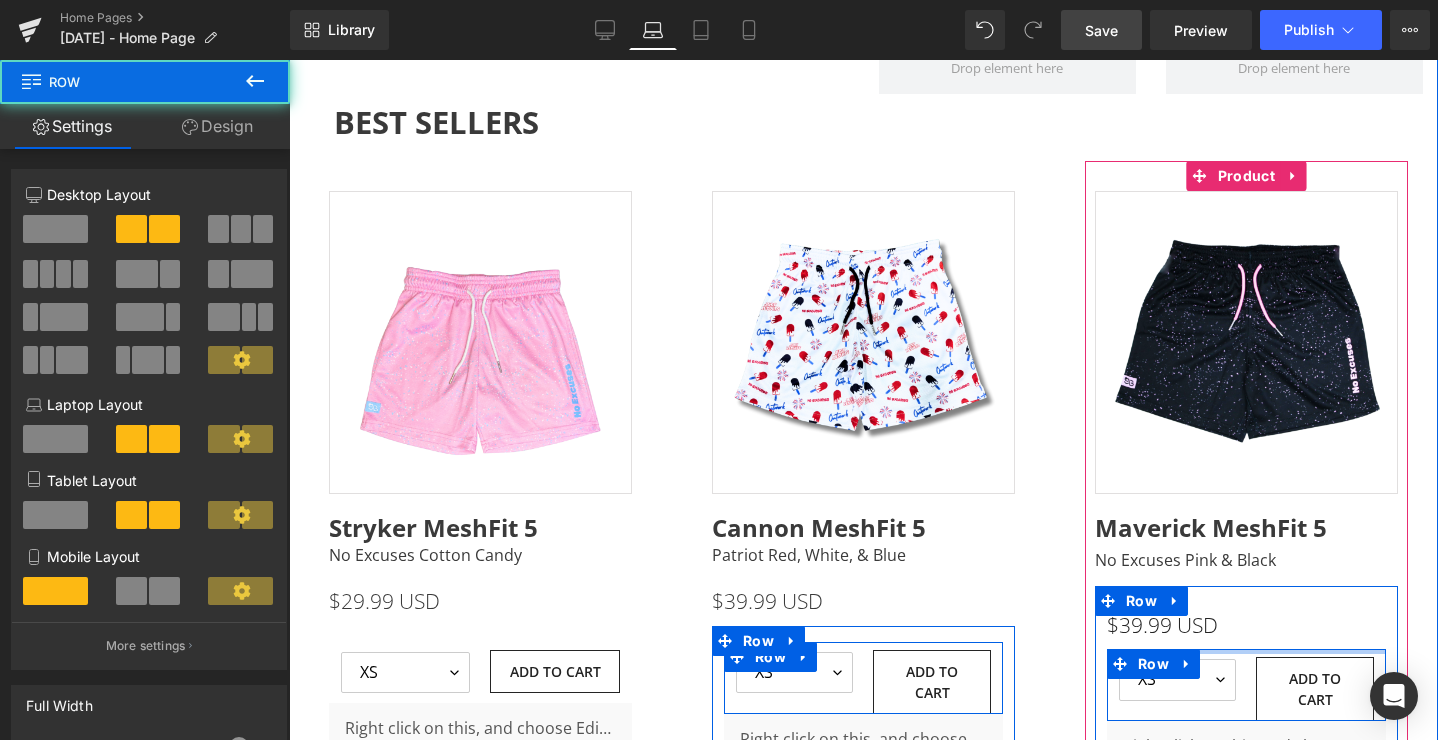 drag, startPoint x: 1241, startPoint y: 654, endPoint x: 1247, endPoint y: 618, distance: 36.496574 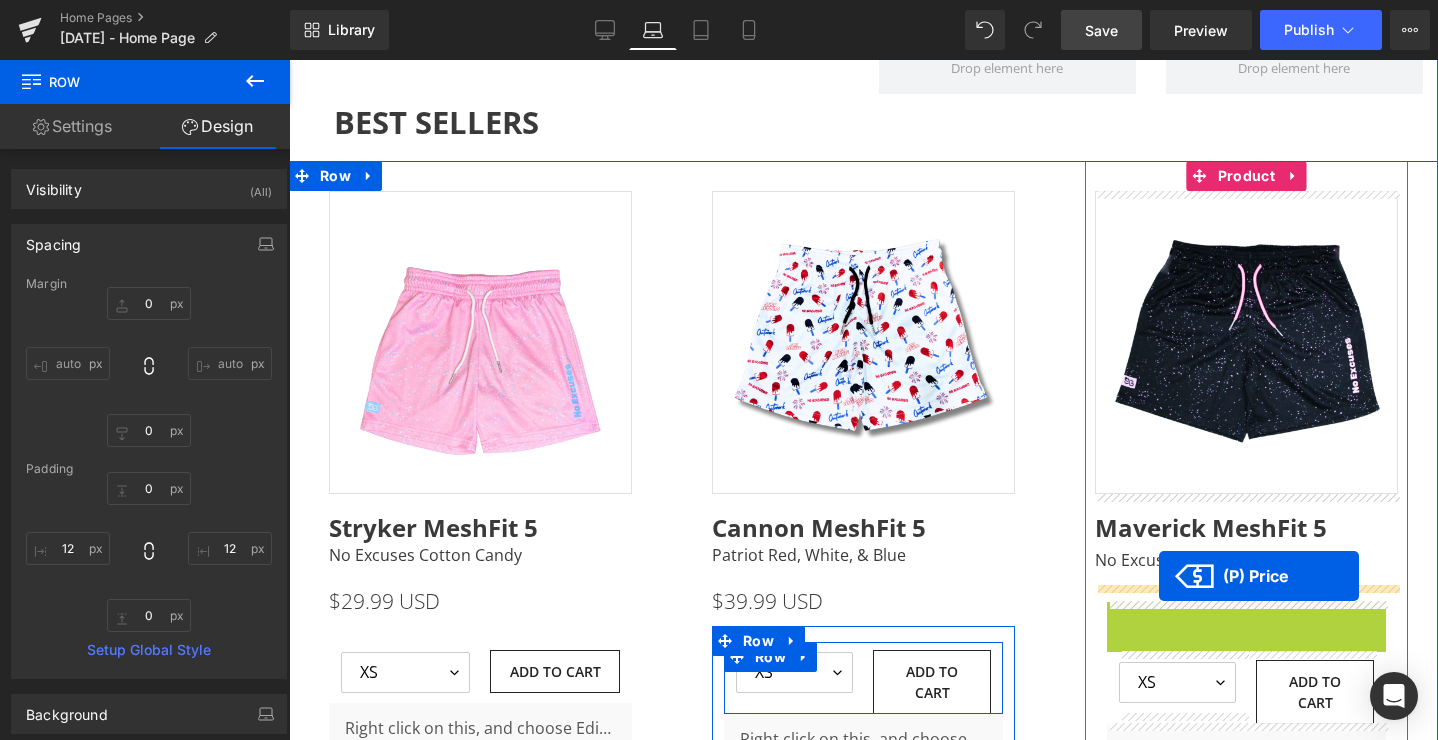 drag, startPoint x: 1157, startPoint y: 627, endPoint x: 1159, endPoint y: 576, distance: 51.0392 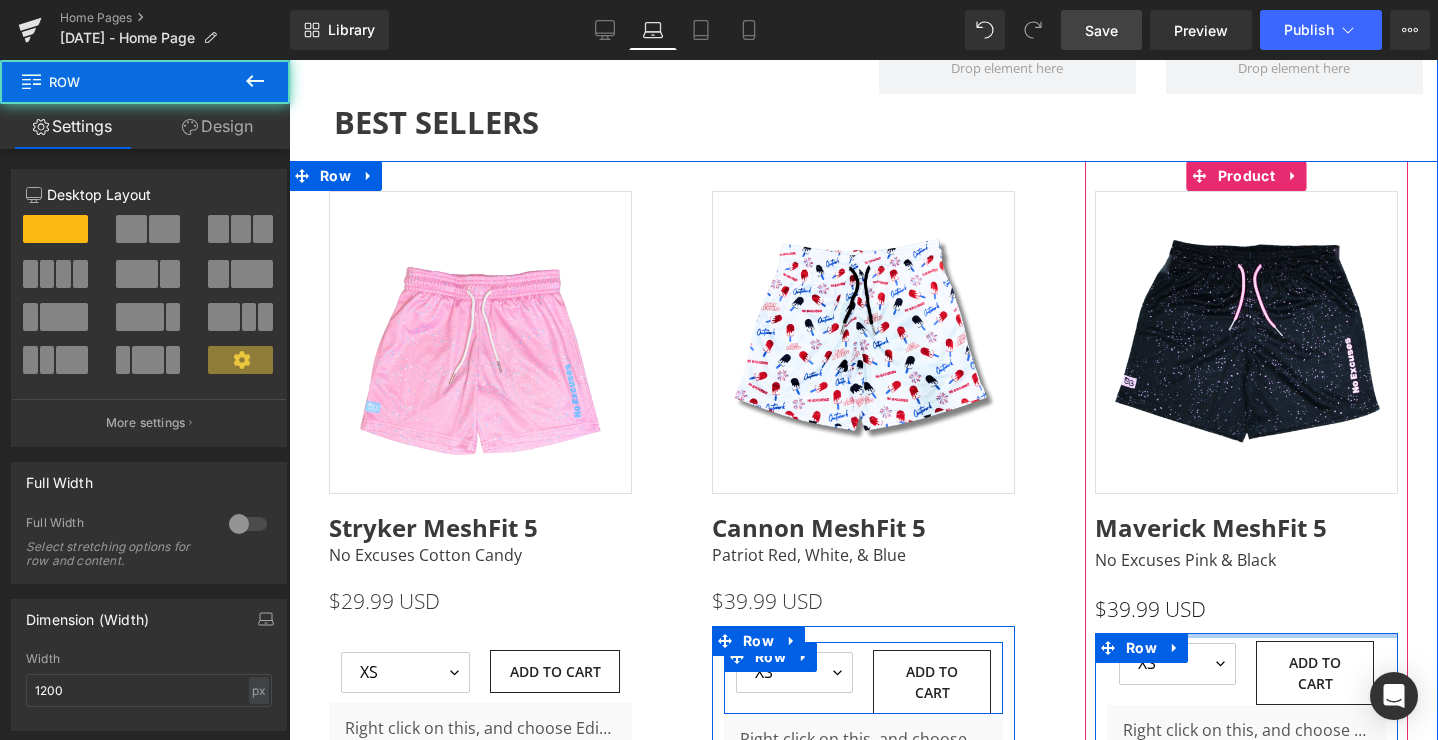 drag, startPoint x: 1244, startPoint y: 638, endPoint x: 1247, endPoint y: 606, distance: 32.140316 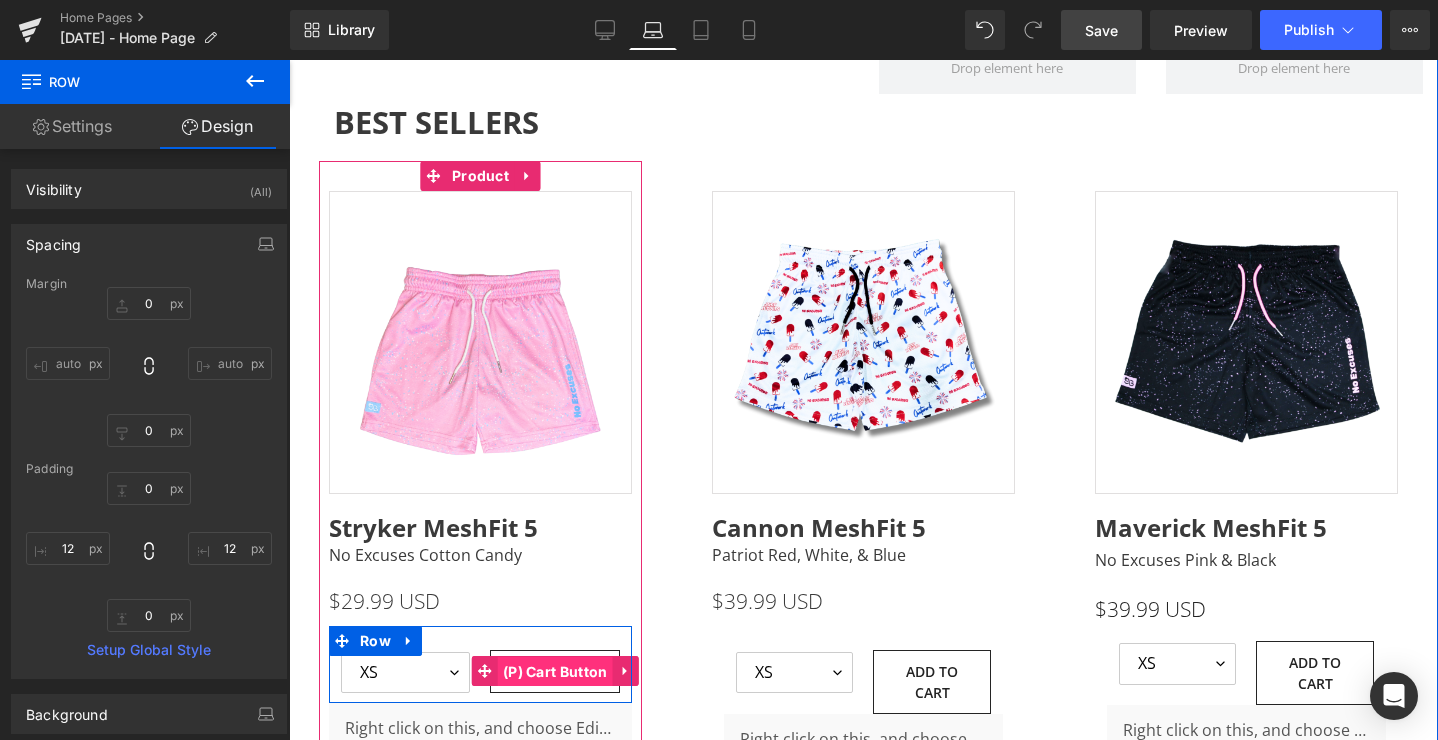 click on "(P) Cart Button" at bounding box center [555, 672] 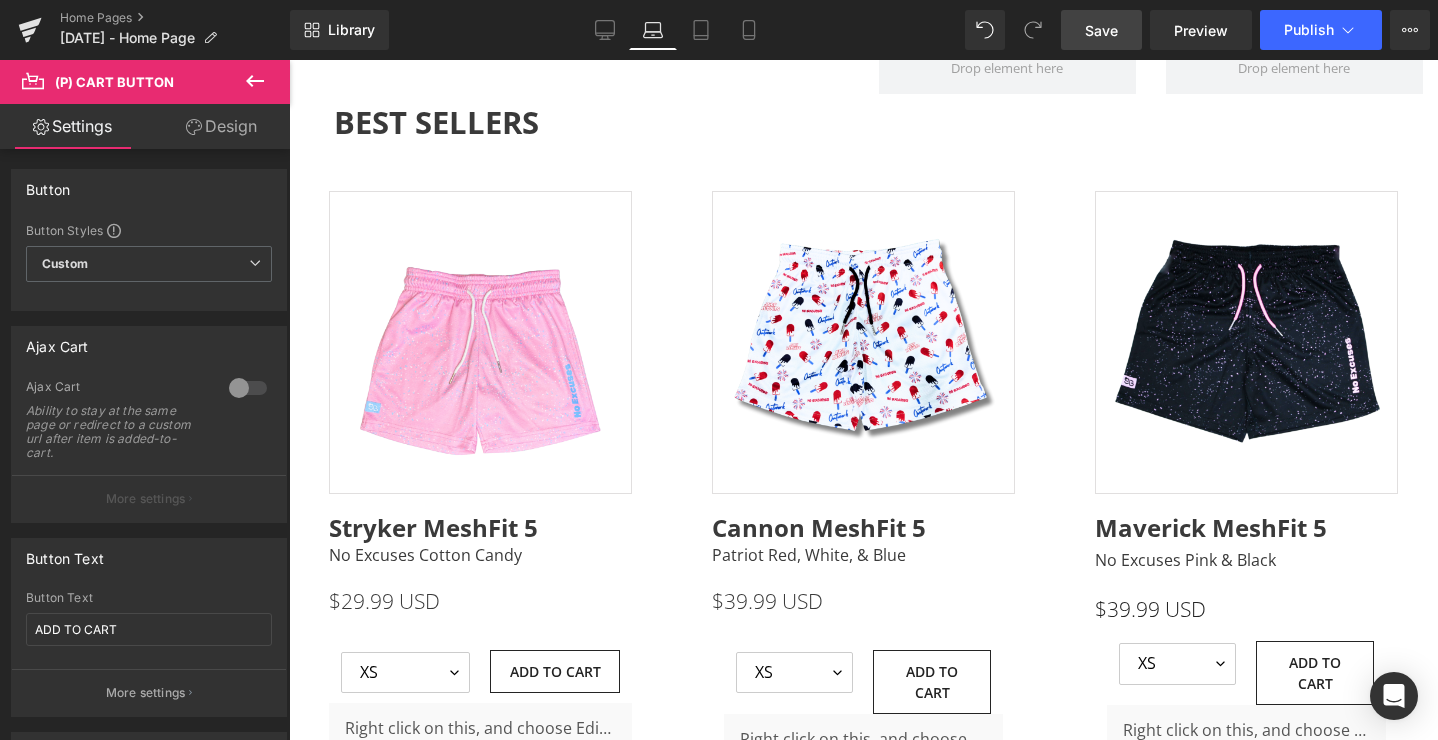 click on "Design" at bounding box center [221, 126] 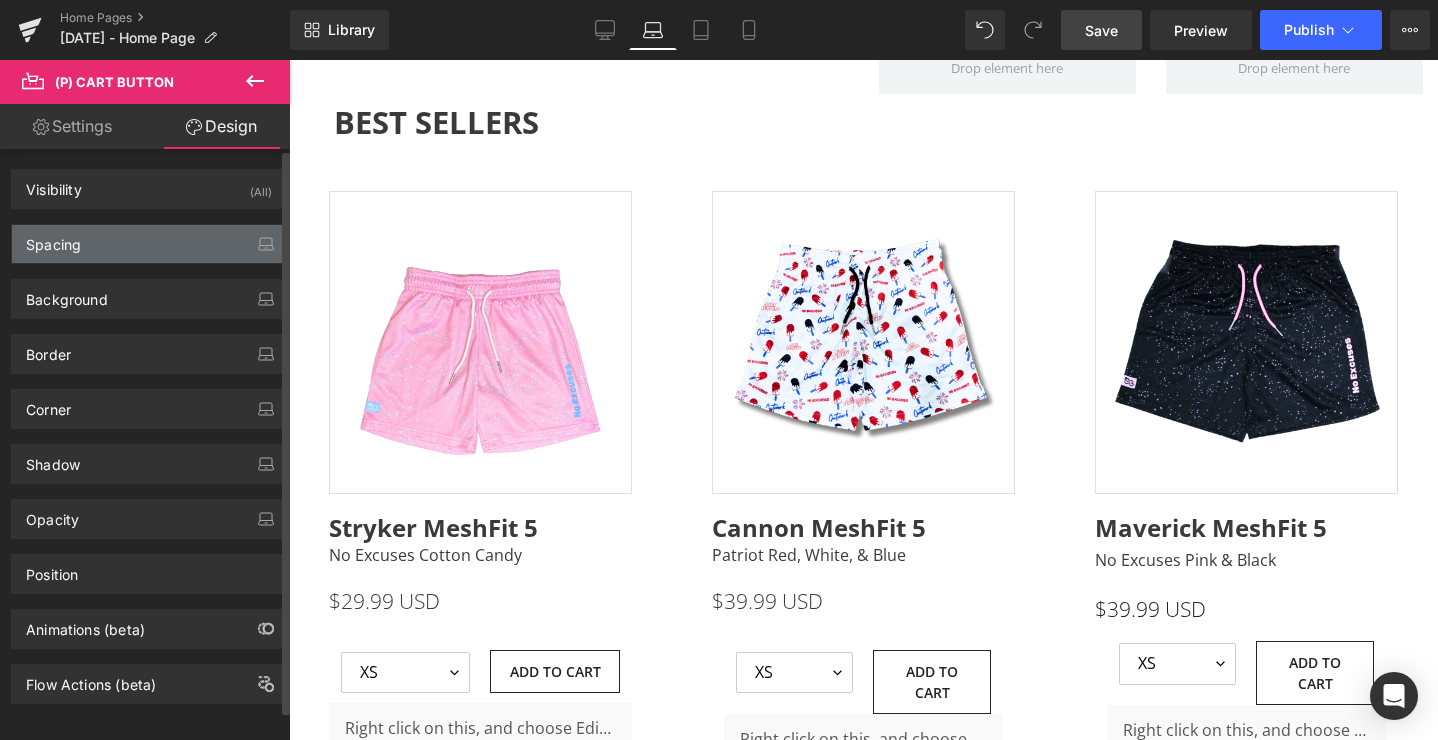 click on "Spacing" at bounding box center (149, 244) 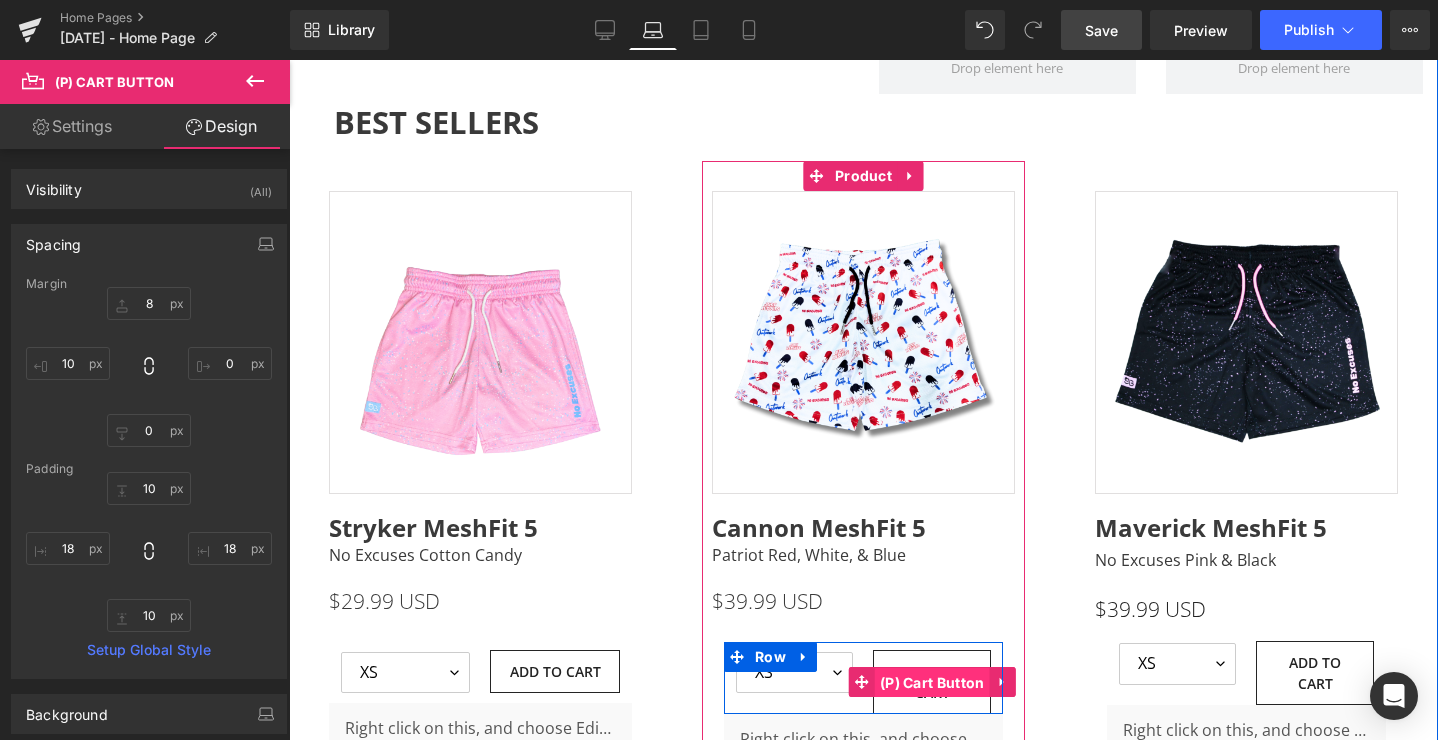 click on "(P) Cart Button" at bounding box center [932, 683] 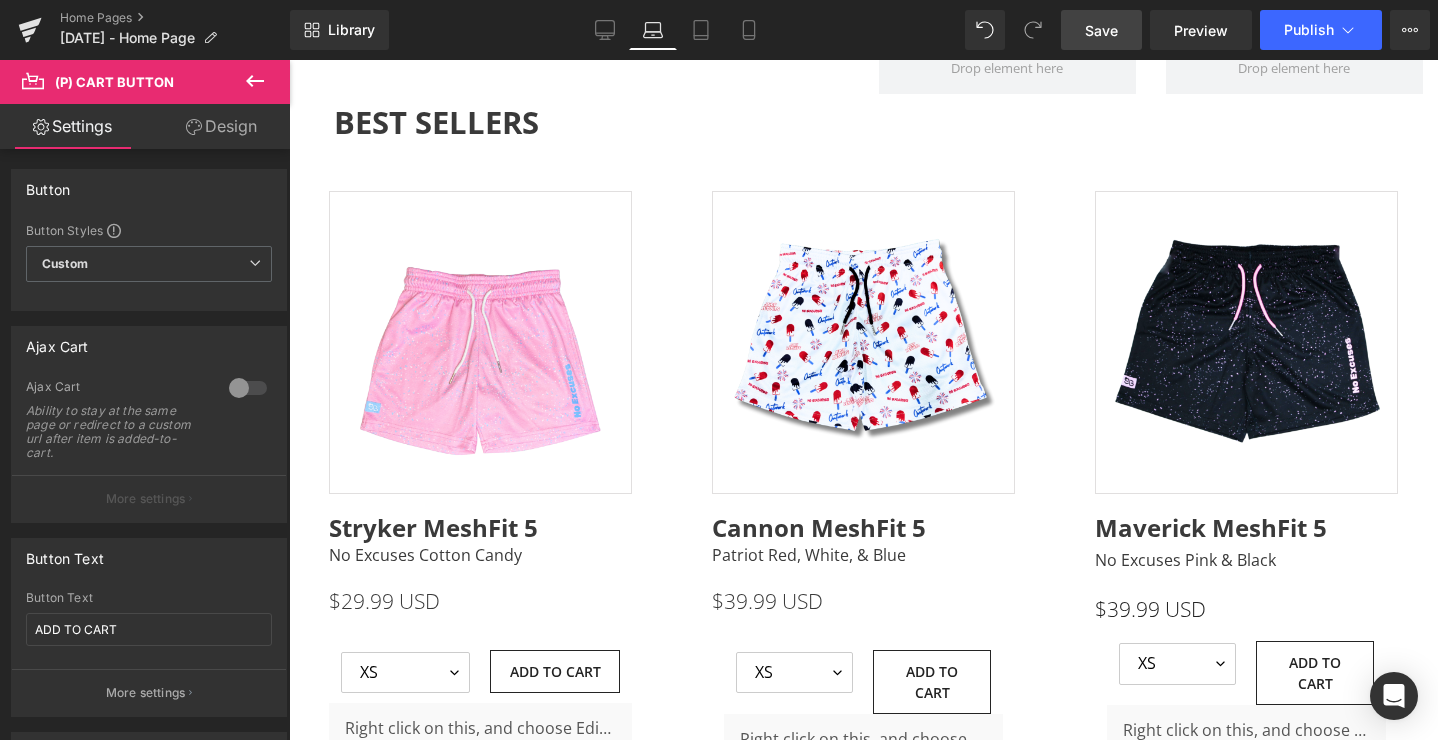 click on "Design" at bounding box center [221, 126] 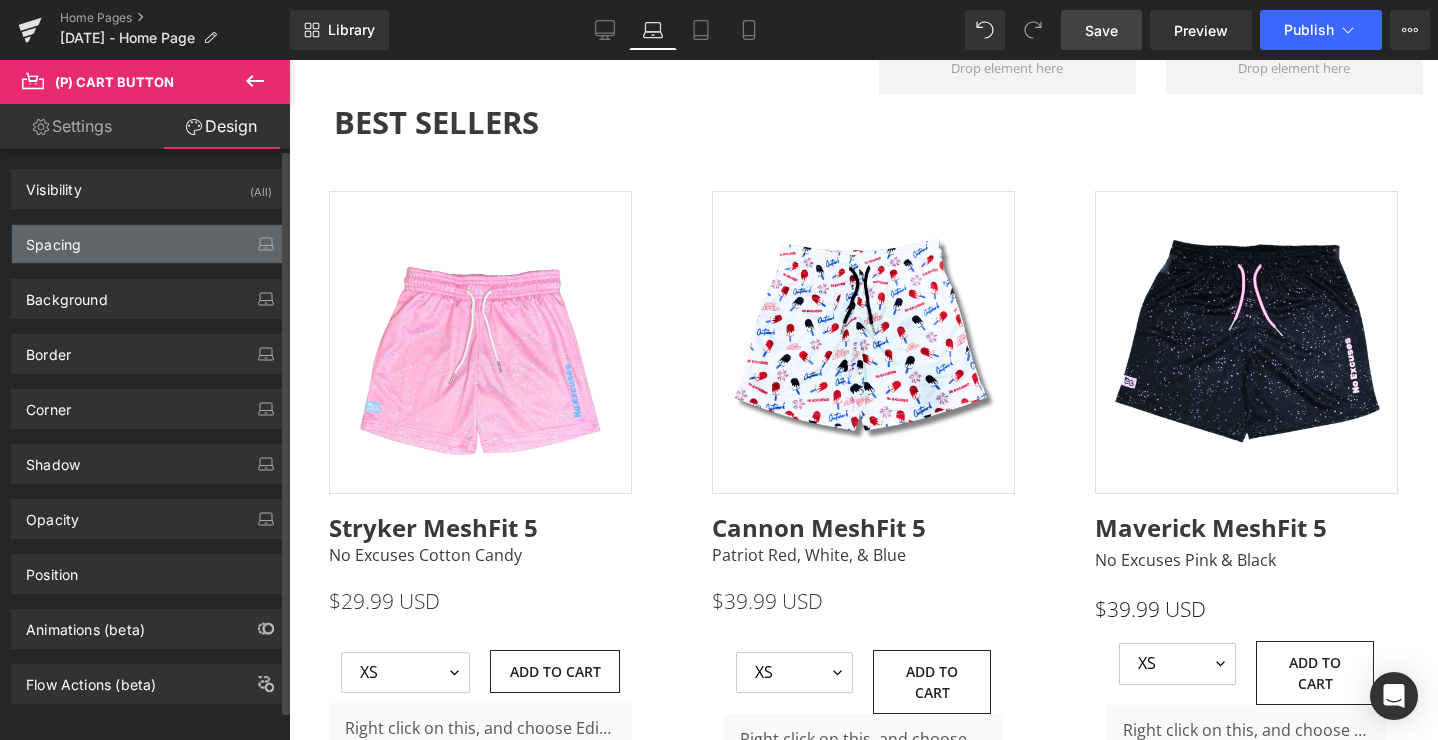 click on "Spacing" at bounding box center [149, 244] 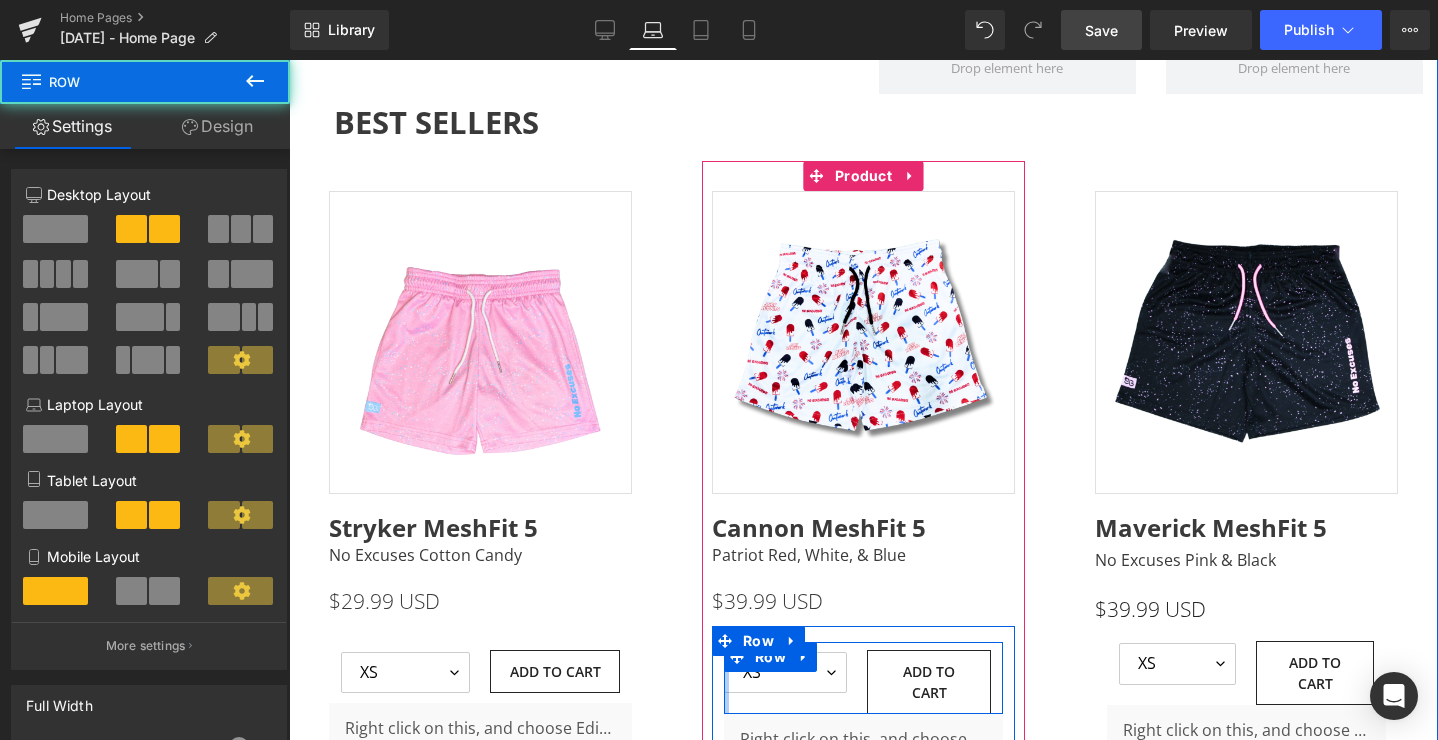 drag, startPoint x: 725, startPoint y: 678, endPoint x: 684, endPoint y: 679, distance: 41.01219 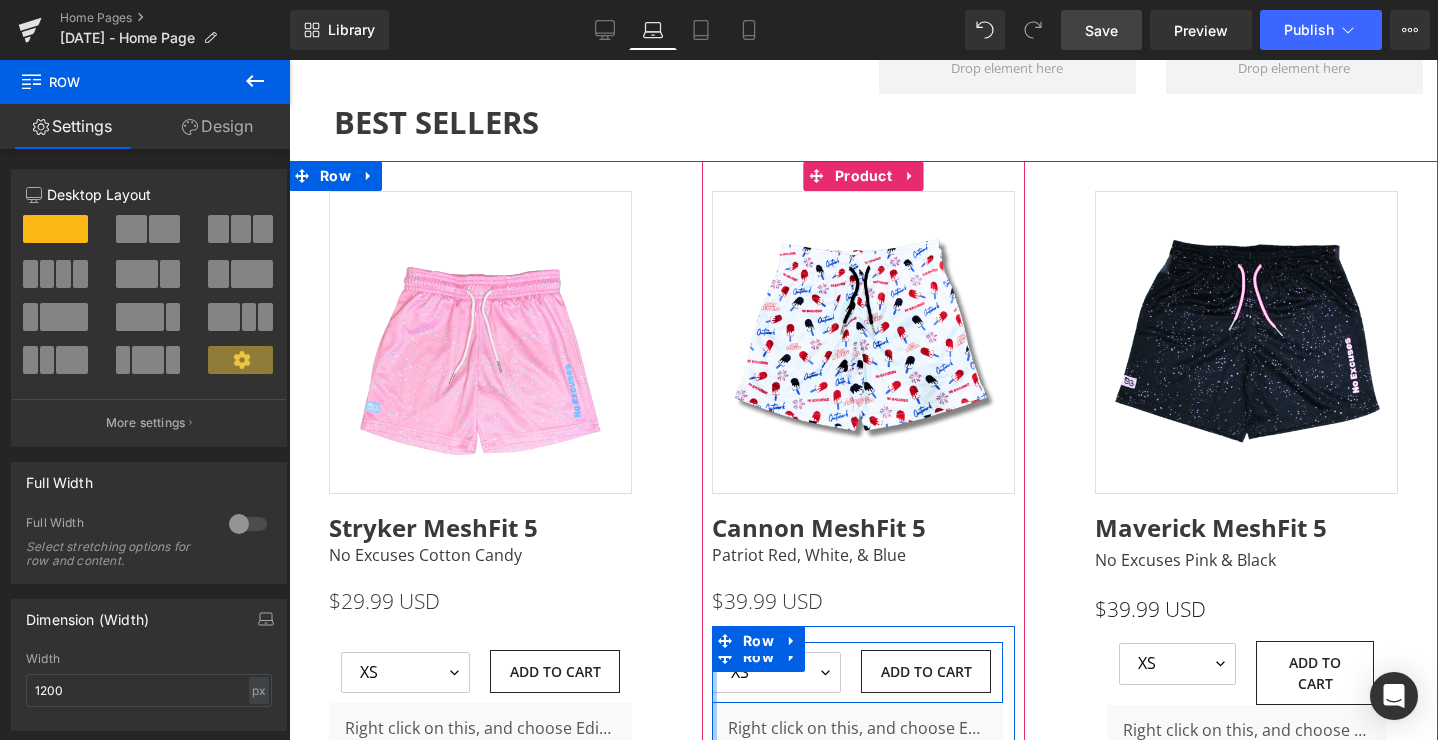 drag, startPoint x: 719, startPoint y: 678, endPoint x: 700, endPoint y: 678, distance: 19 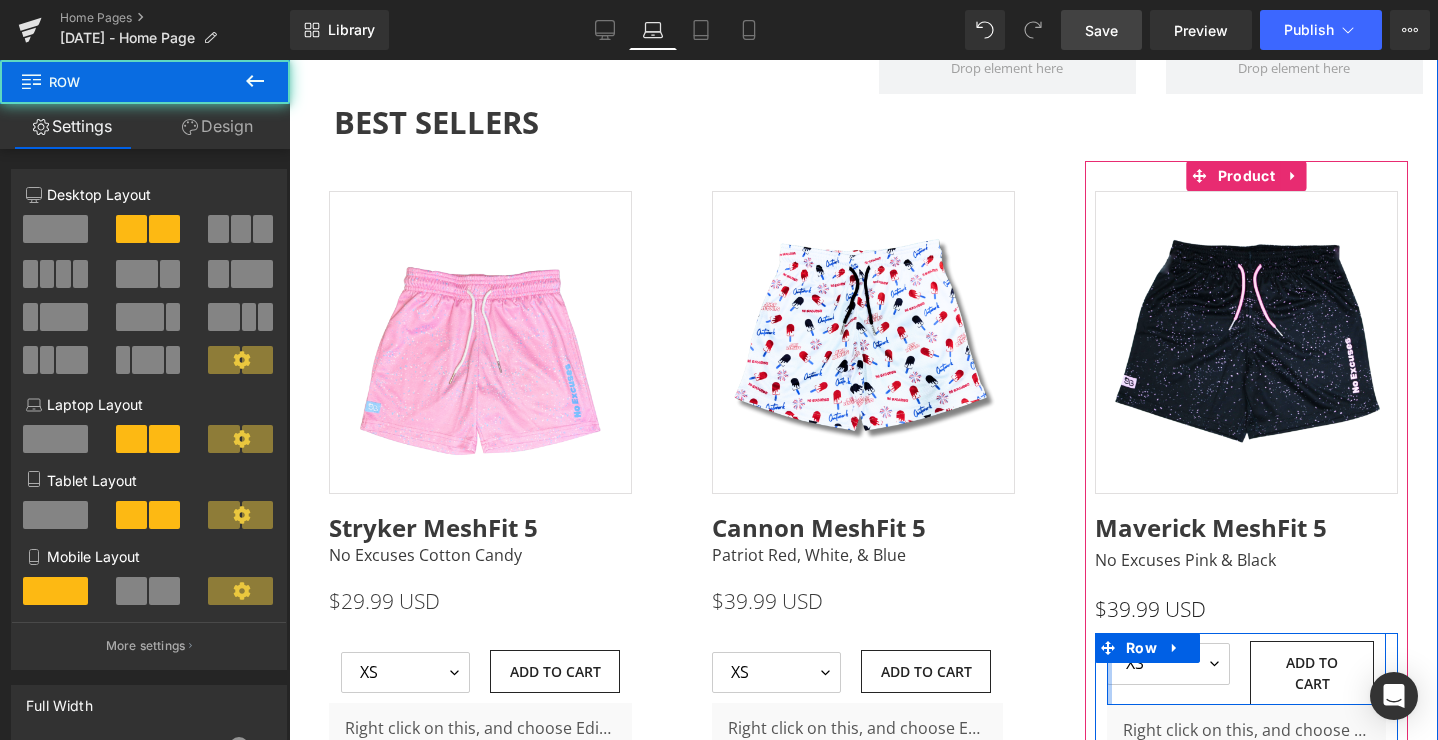 drag, startPoint x: 1115, startPoint y: 666, endPoint x: 1087, endPoint y: 666, distance: 28 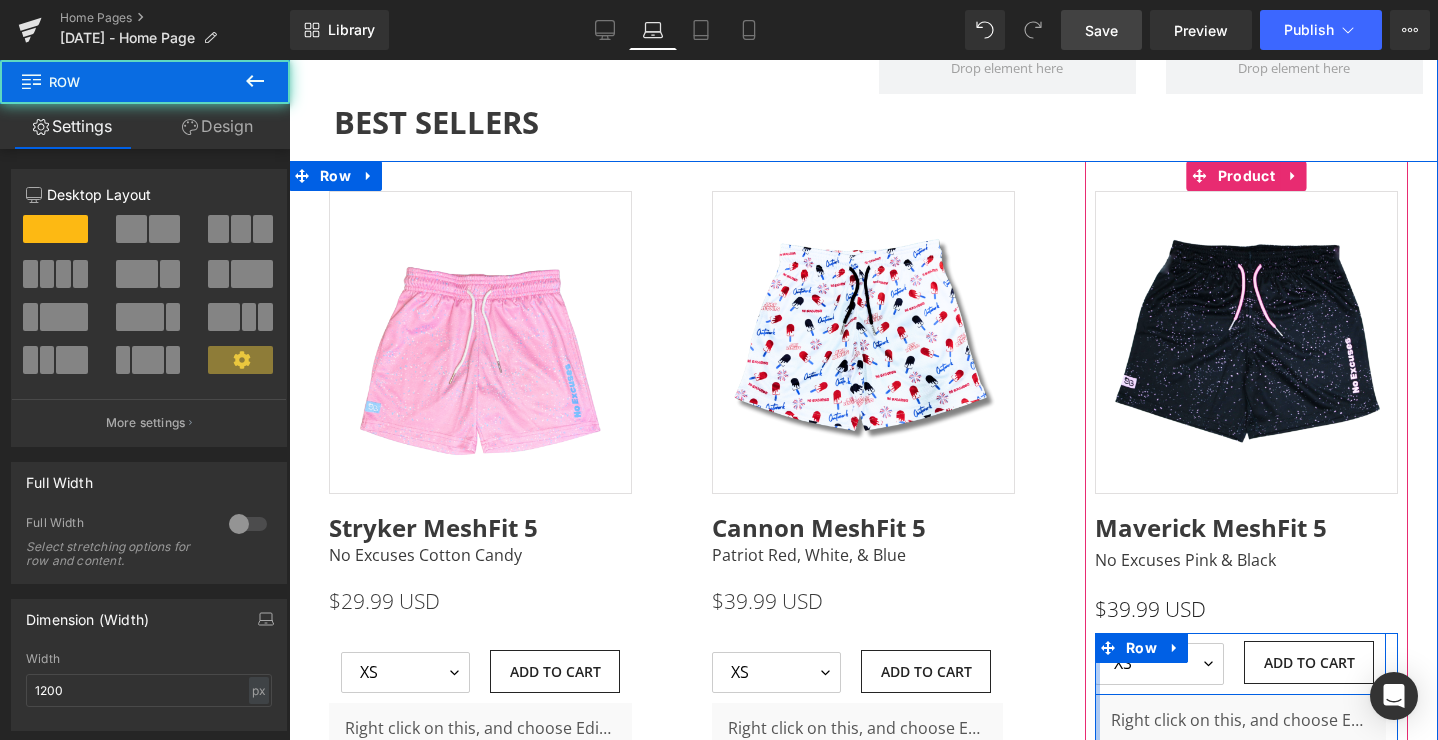 drag, startPoint x: 1100, startPoint y: 669, endPoint x: 1053, endPoint y: 669, distance: 47 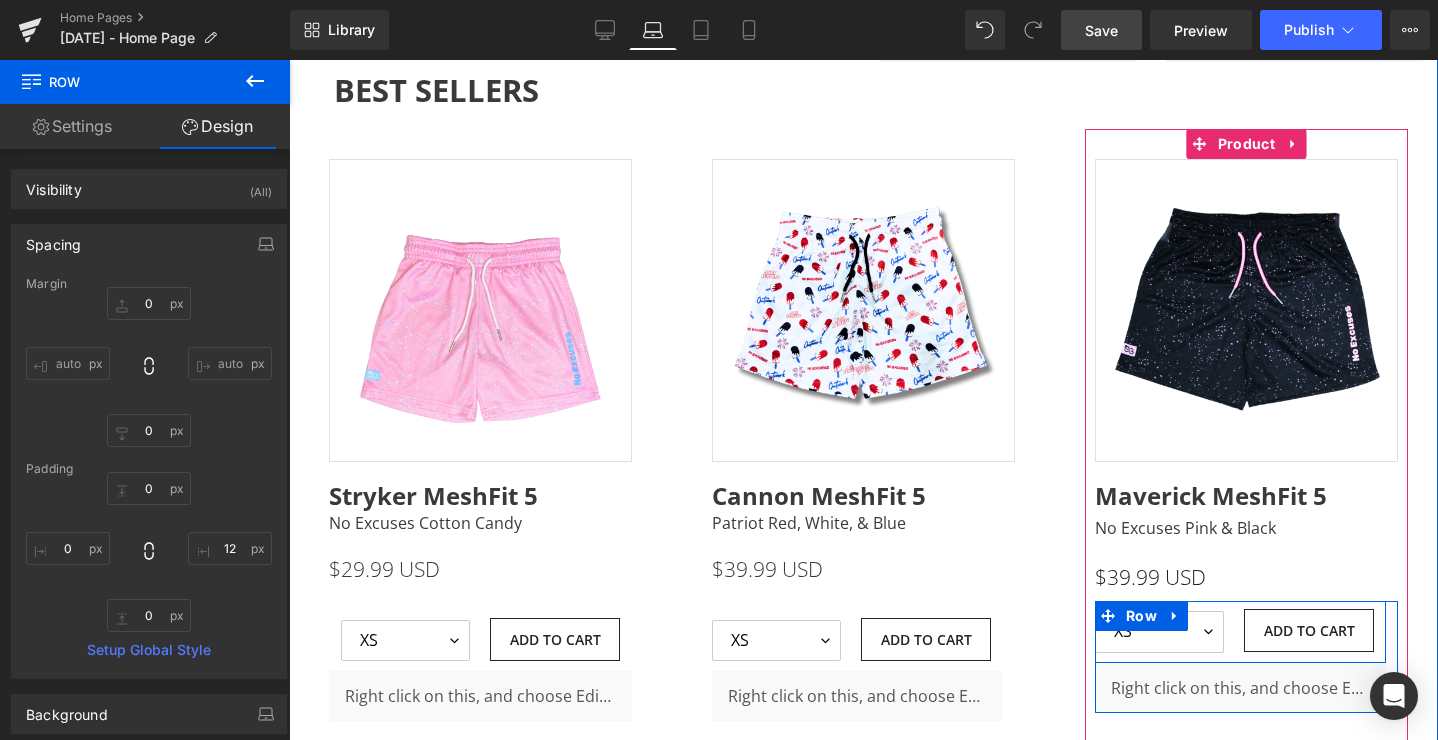 scroll, scrollTop: 2098, scrollLeft: 0, axis: vertical 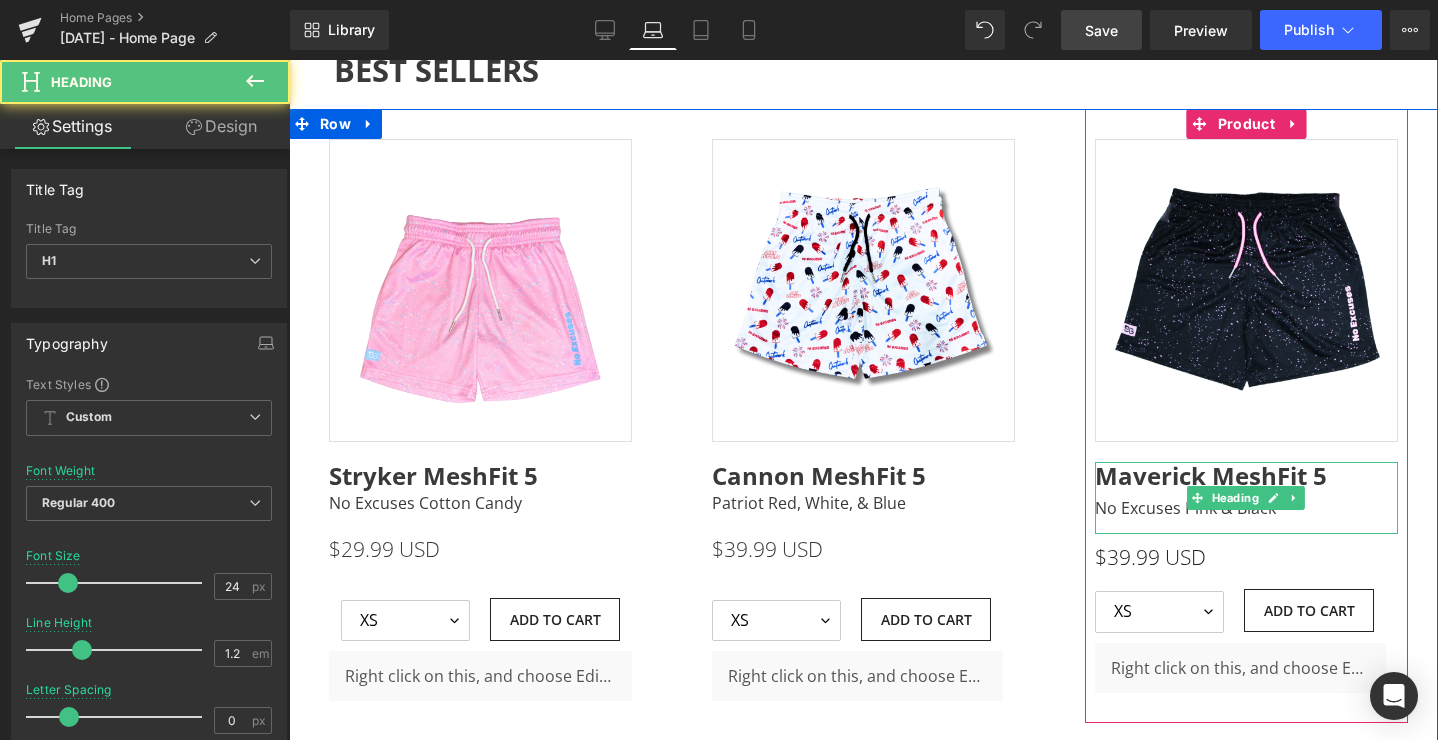click on "Maverick MeshFit 5 No Excuses Pink & Black" at bounding box center (1246, 498) 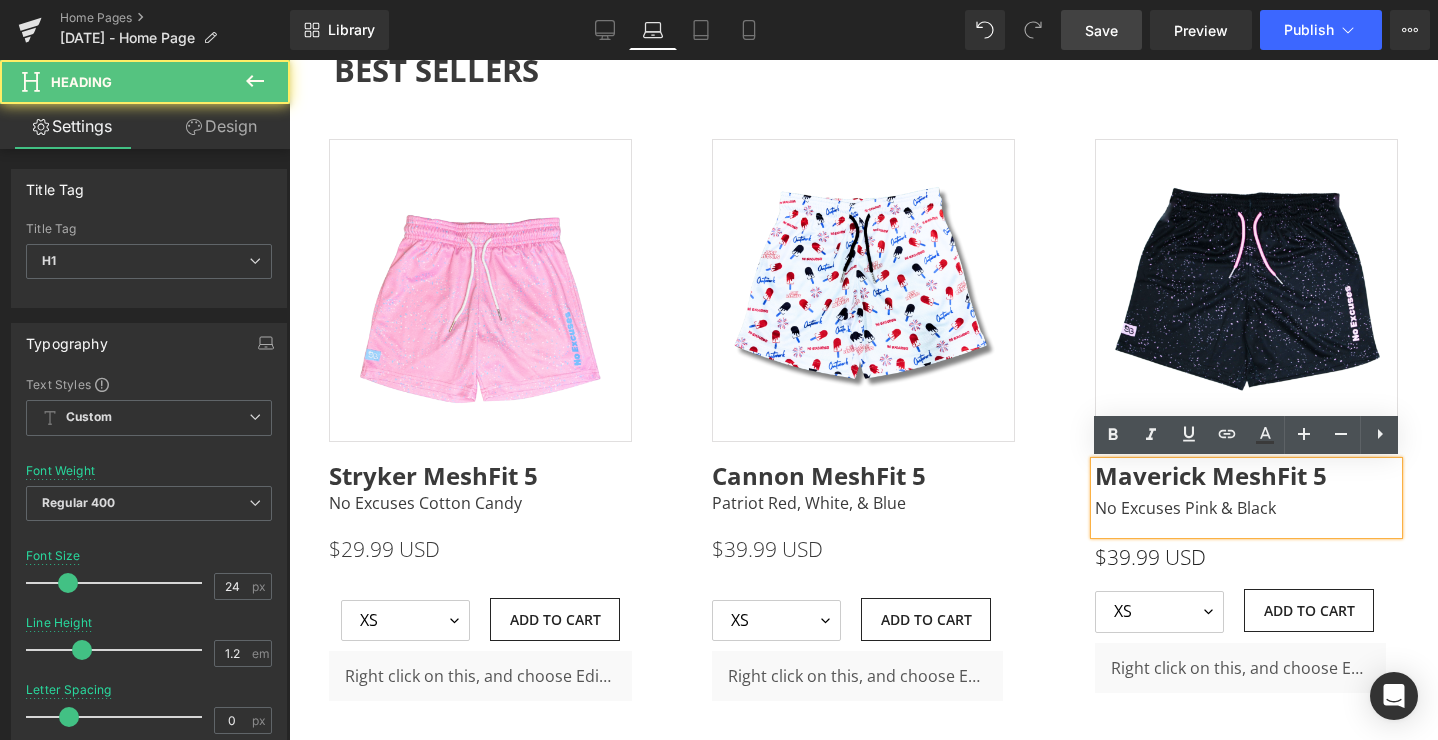 click on "Maverick MeshFit 5 No Excuses Pink & Black" at bounding box center [1246, 498] 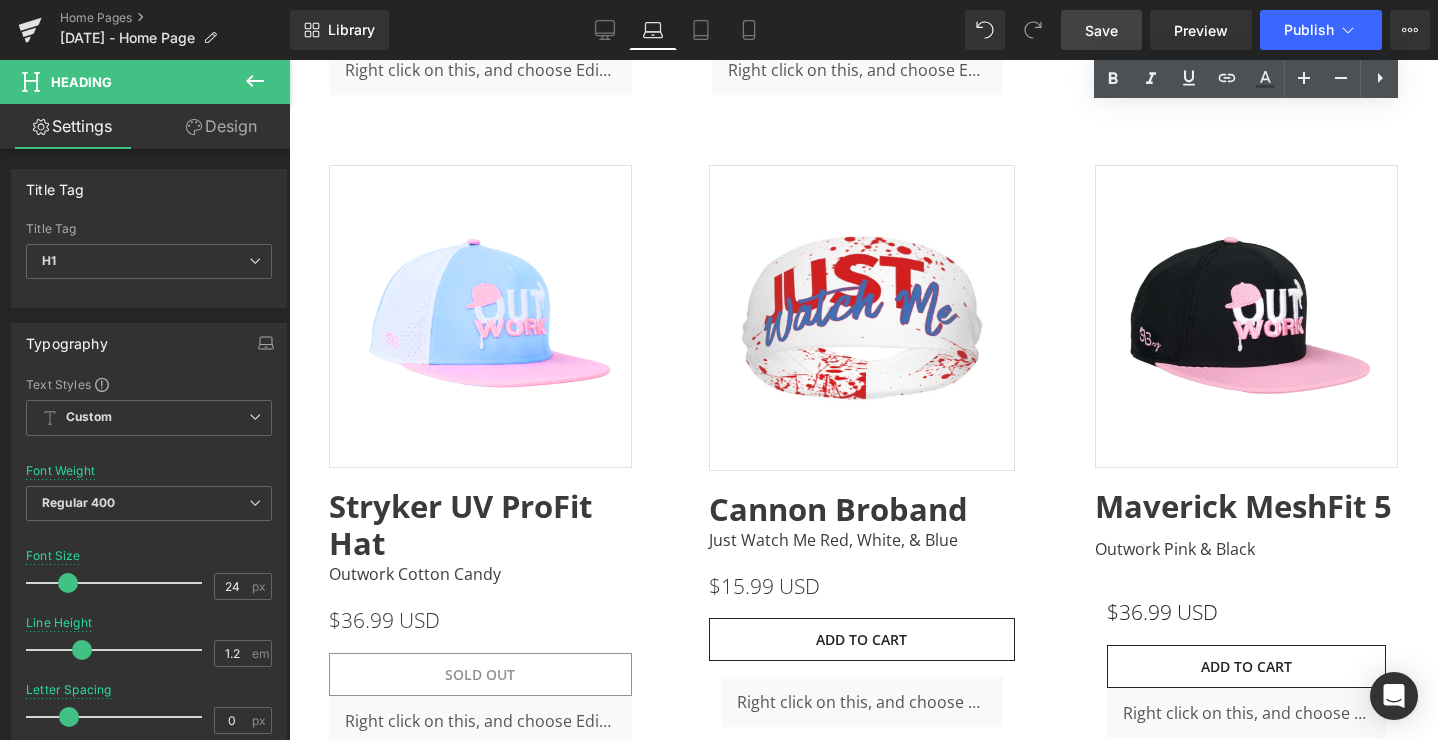 scroll, scrollTop: 2788, scrollLeft: 0, axis: vertical 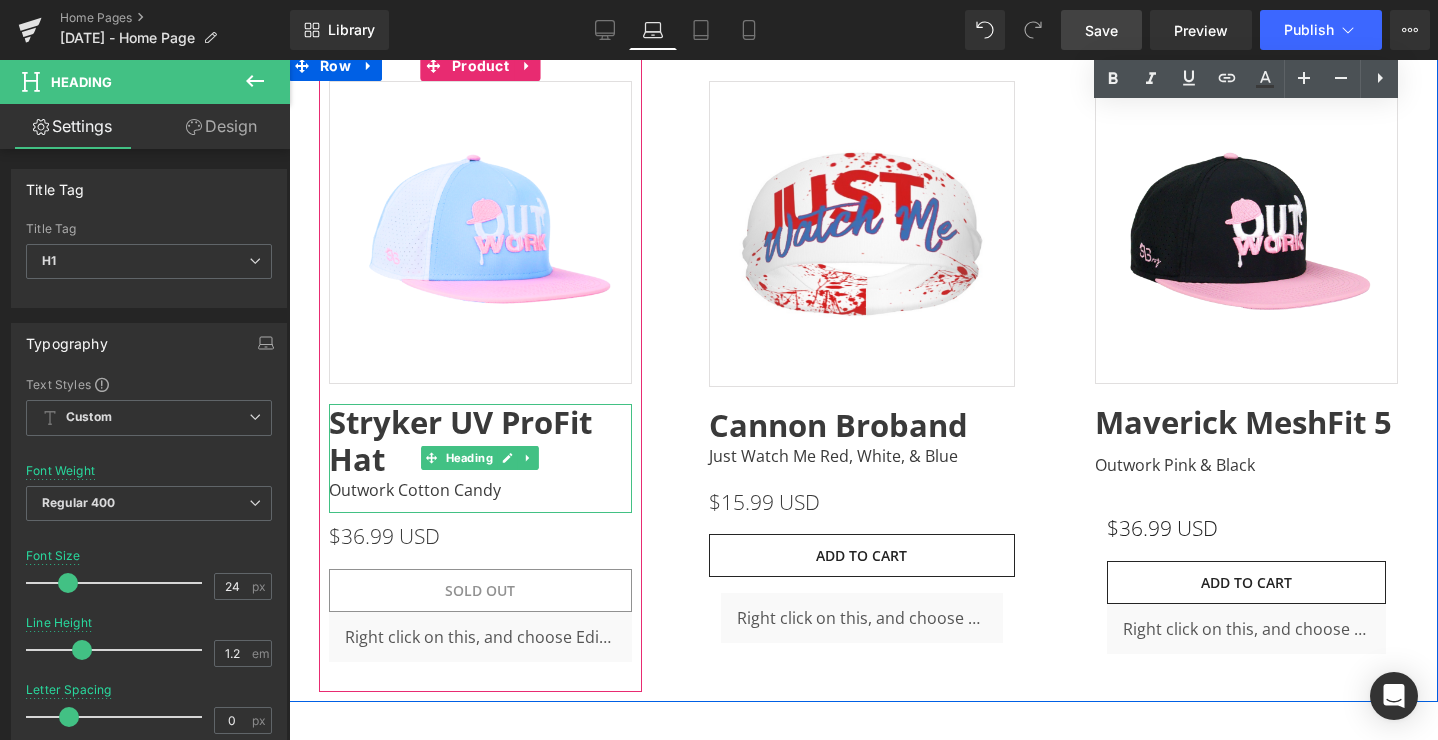 click on "Stryker UV ProFit Hat" at bounding box center [460, 440] 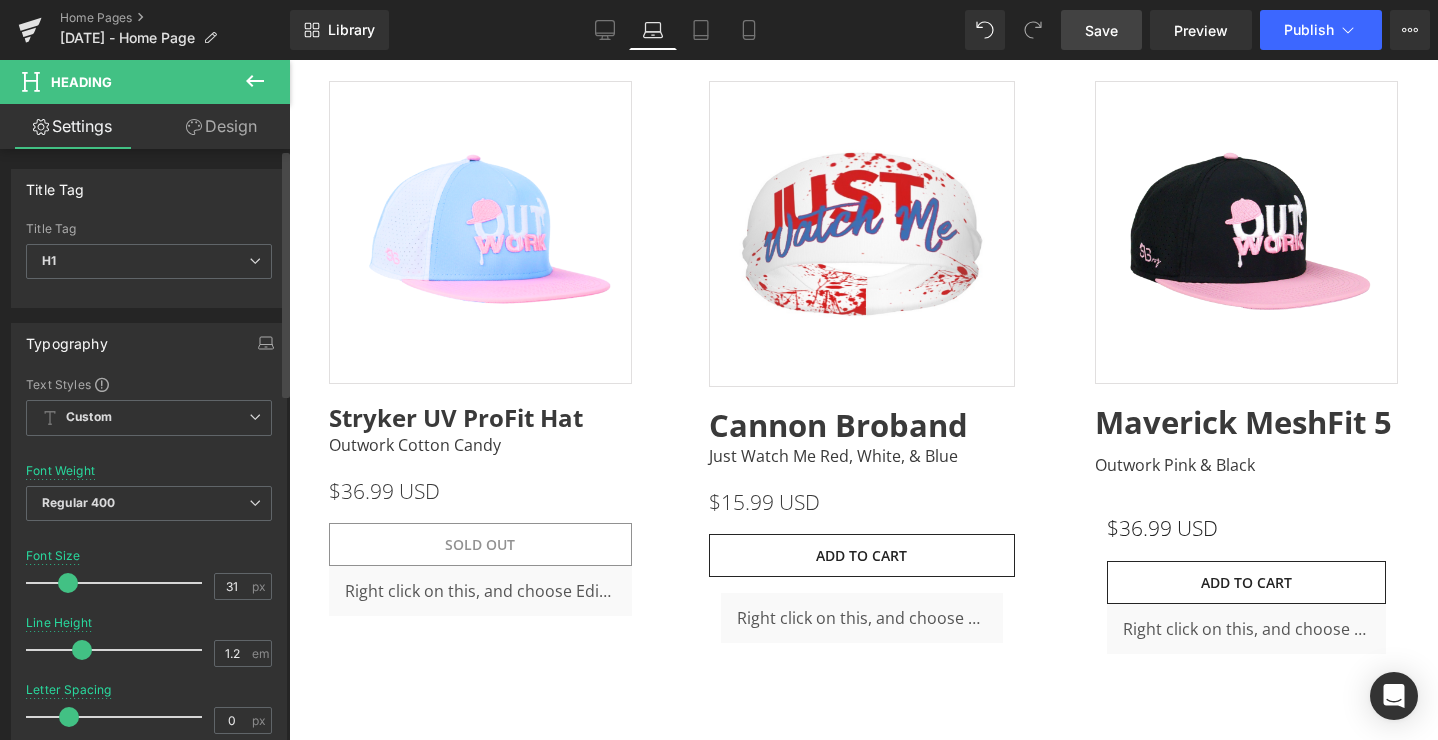 drag, startPoint x: 76, startPoint y: 579, endPoint x: 65, endPoint y: 580, distance: 11.045361 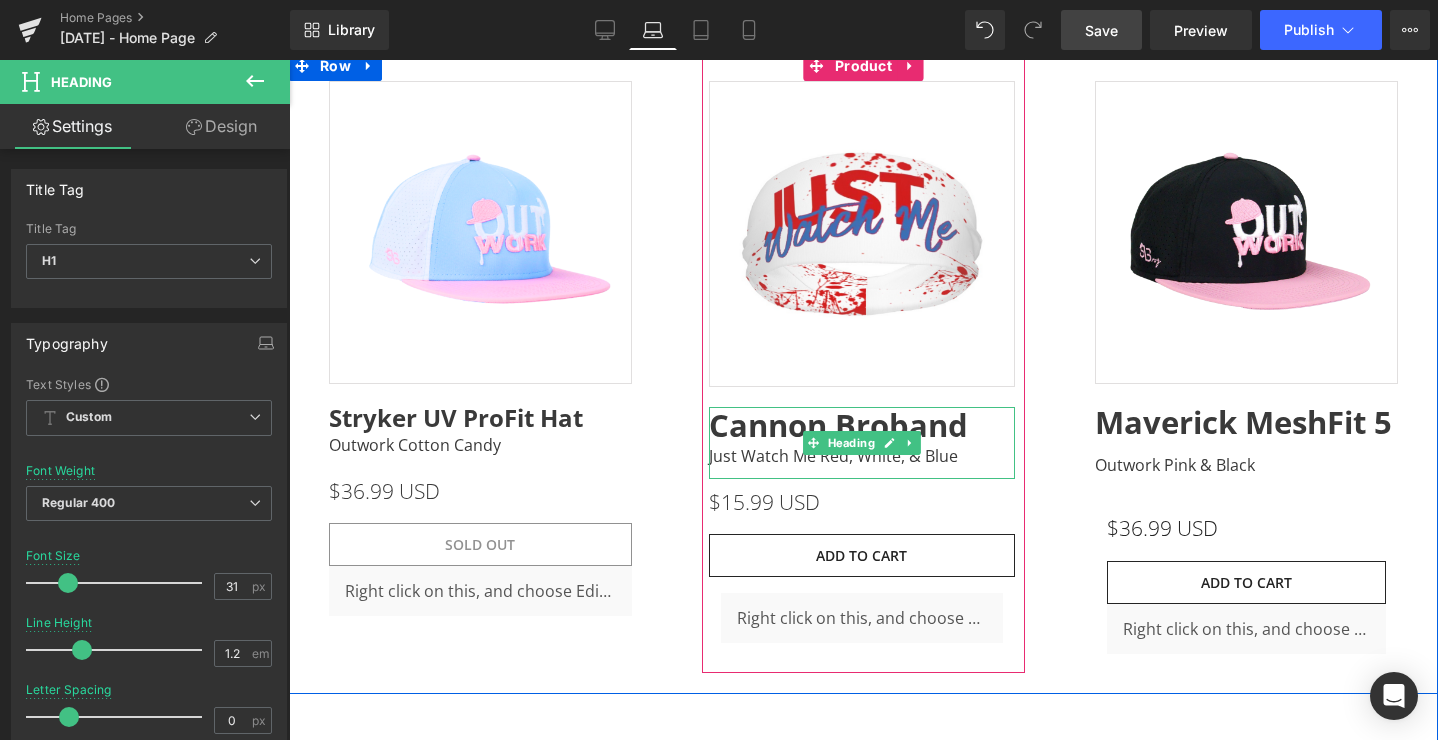 click on "Cannon Broband" at bounding box center [838, 425] 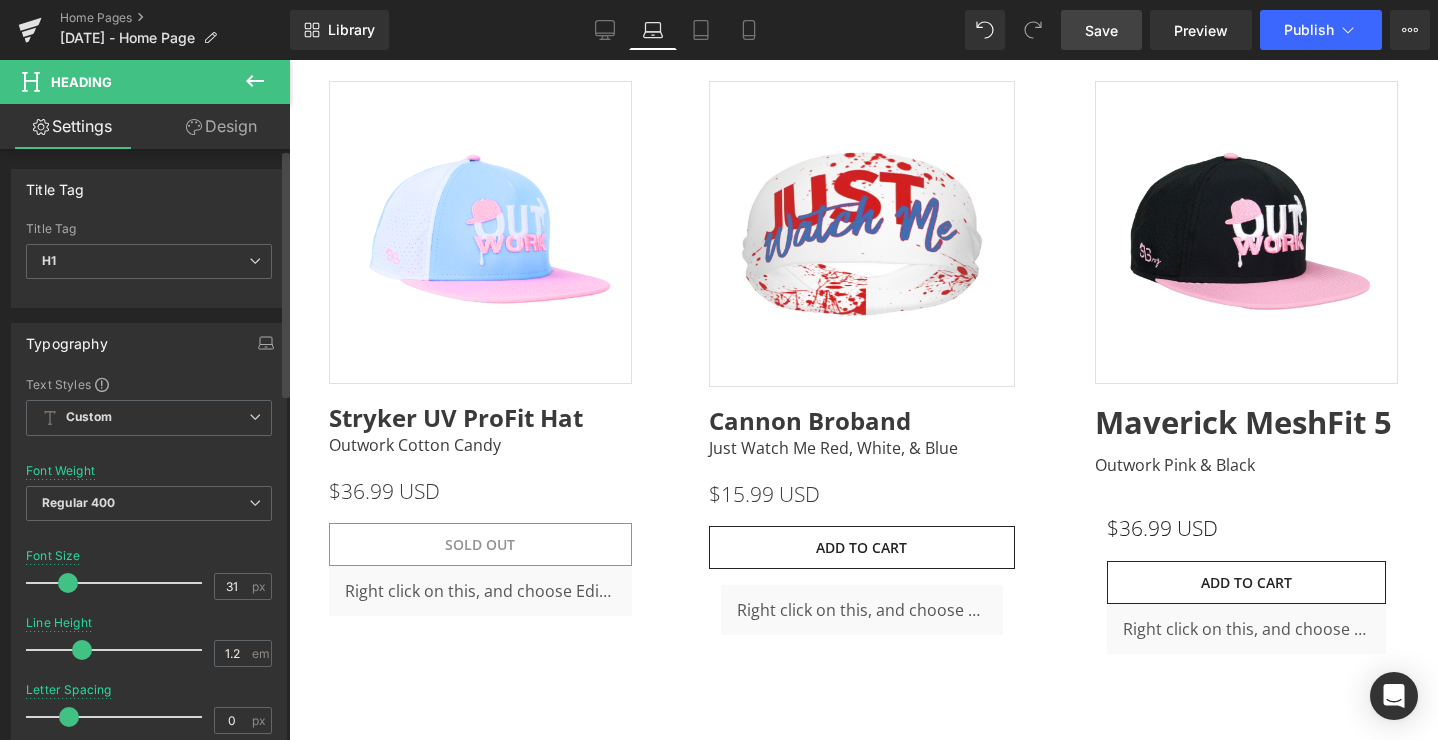 drag, startPoint x: 78, startPoint y: 589, endPoint x: 67, endPoint y: 589, distance: 11 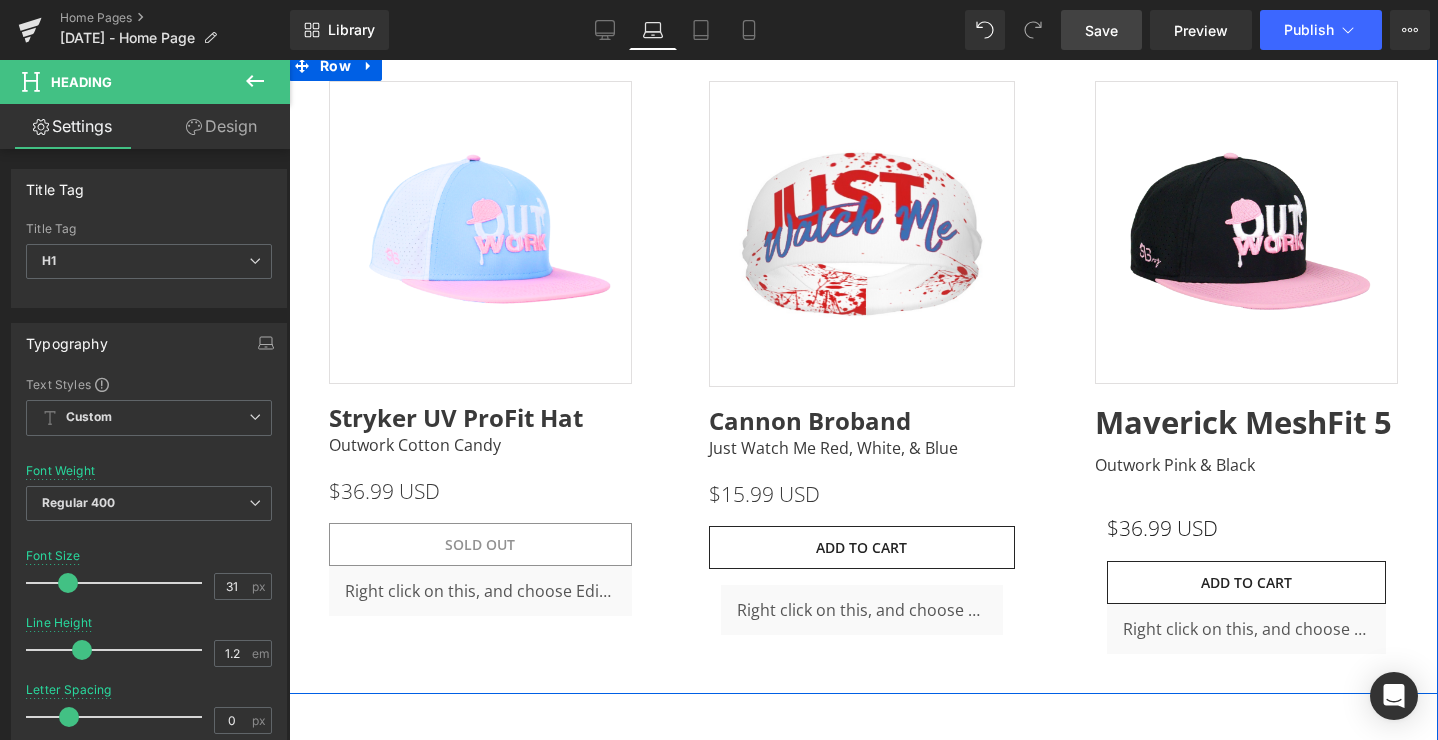 click on "Maverick MeshFit 5" at bounding box center [1243, 422] 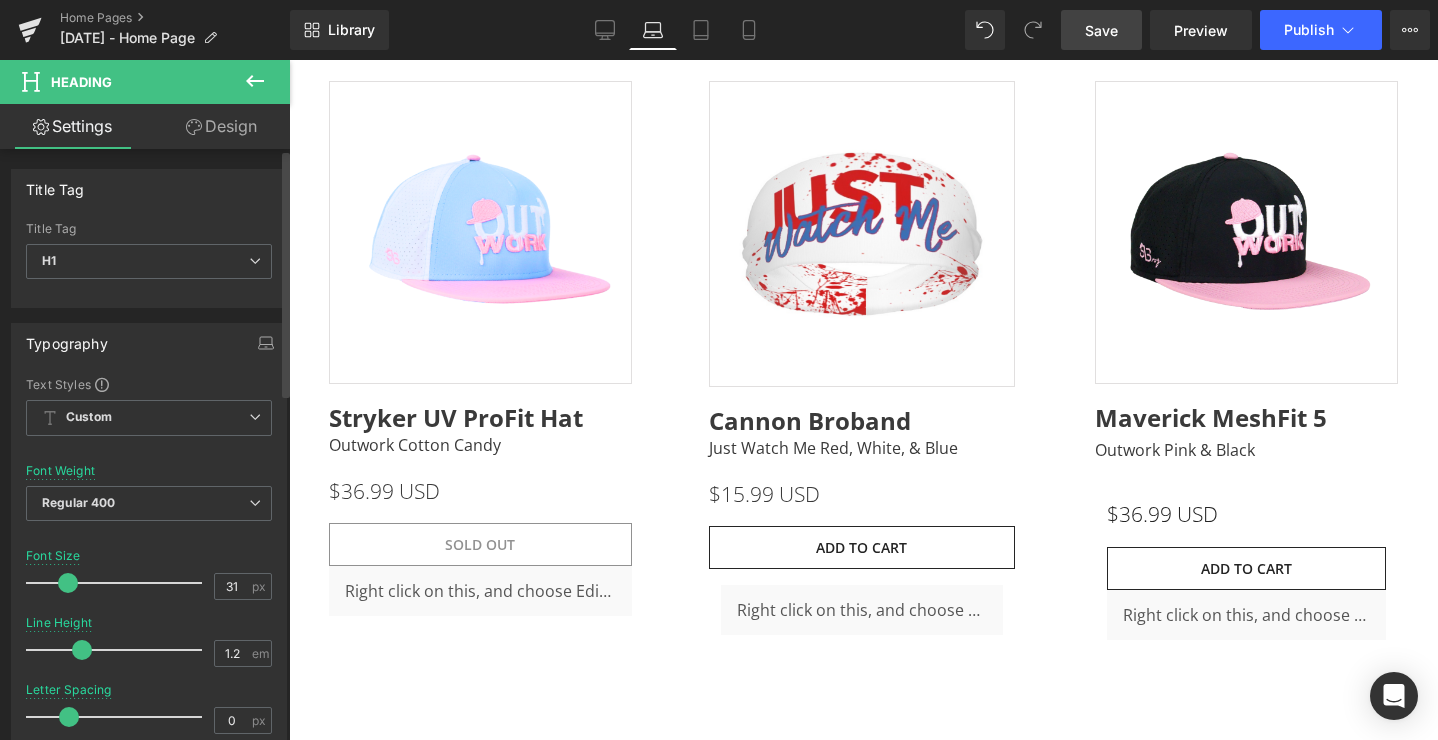 drag, startPoint x: 76, startPoint y: 578, endPoint x: 64, endPoint y: 578, distance: 12 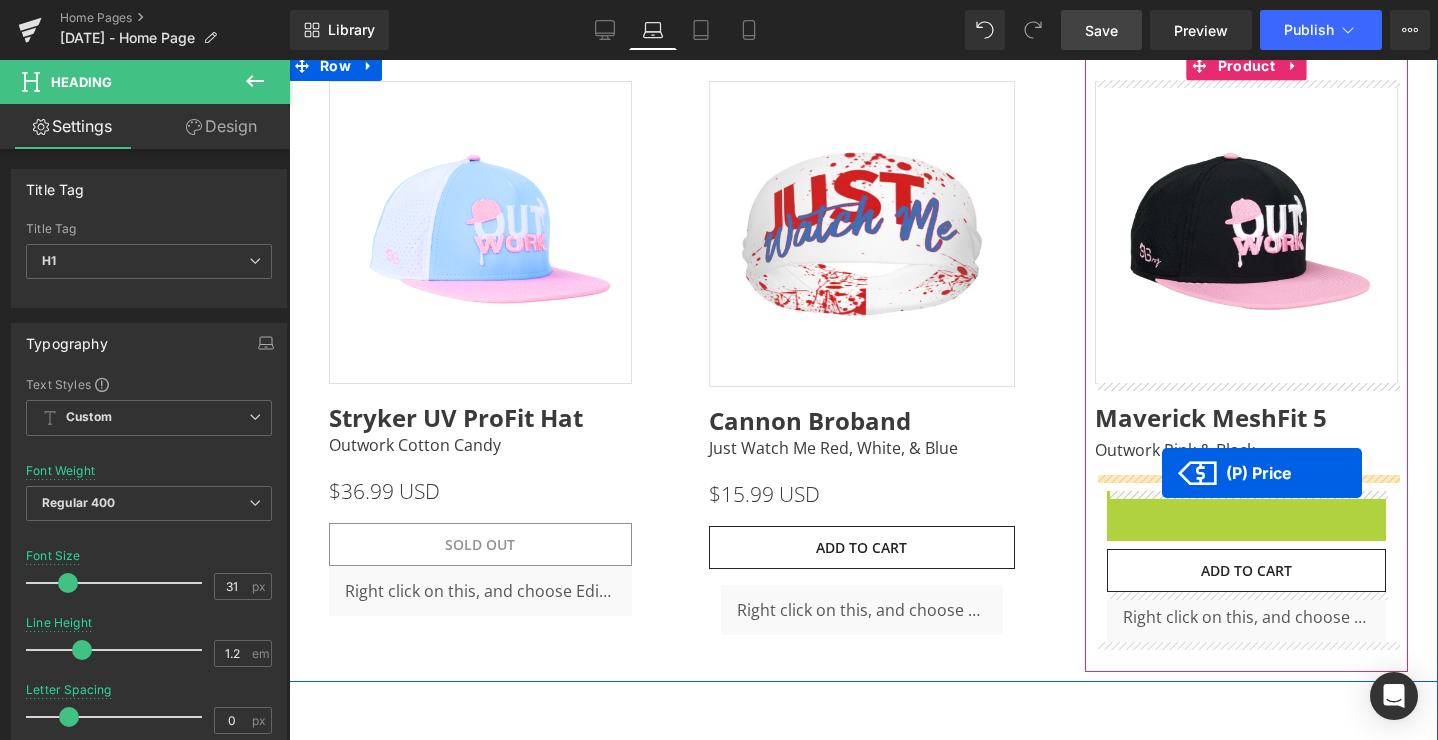 drag, startPoint x: 1162, startPoint y: 518, endPoint x: 1162, endPoint y: 473, distance: 45 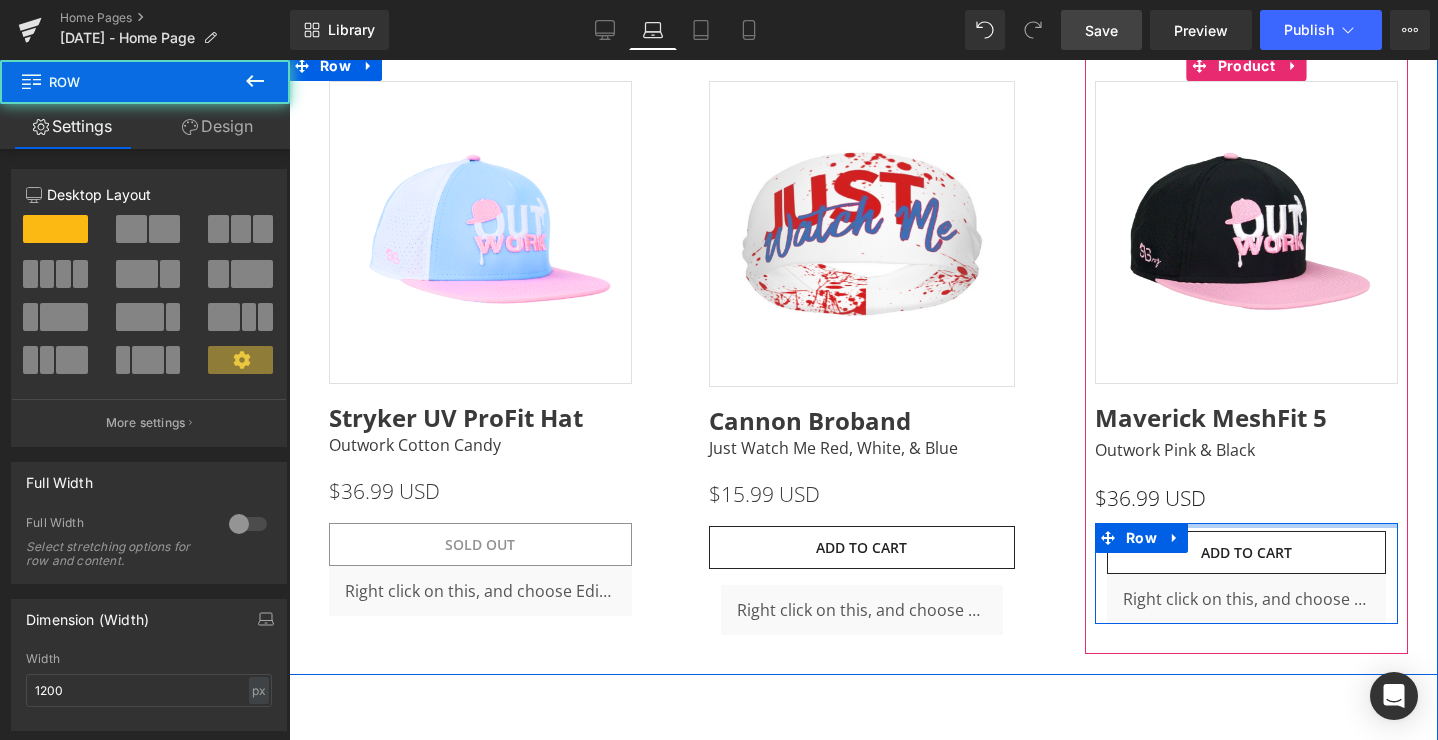 drag, startPoint x: 1224, startPoint y: 526, endPoint x: 1234, endPoint y: 487, distance: 40.261642 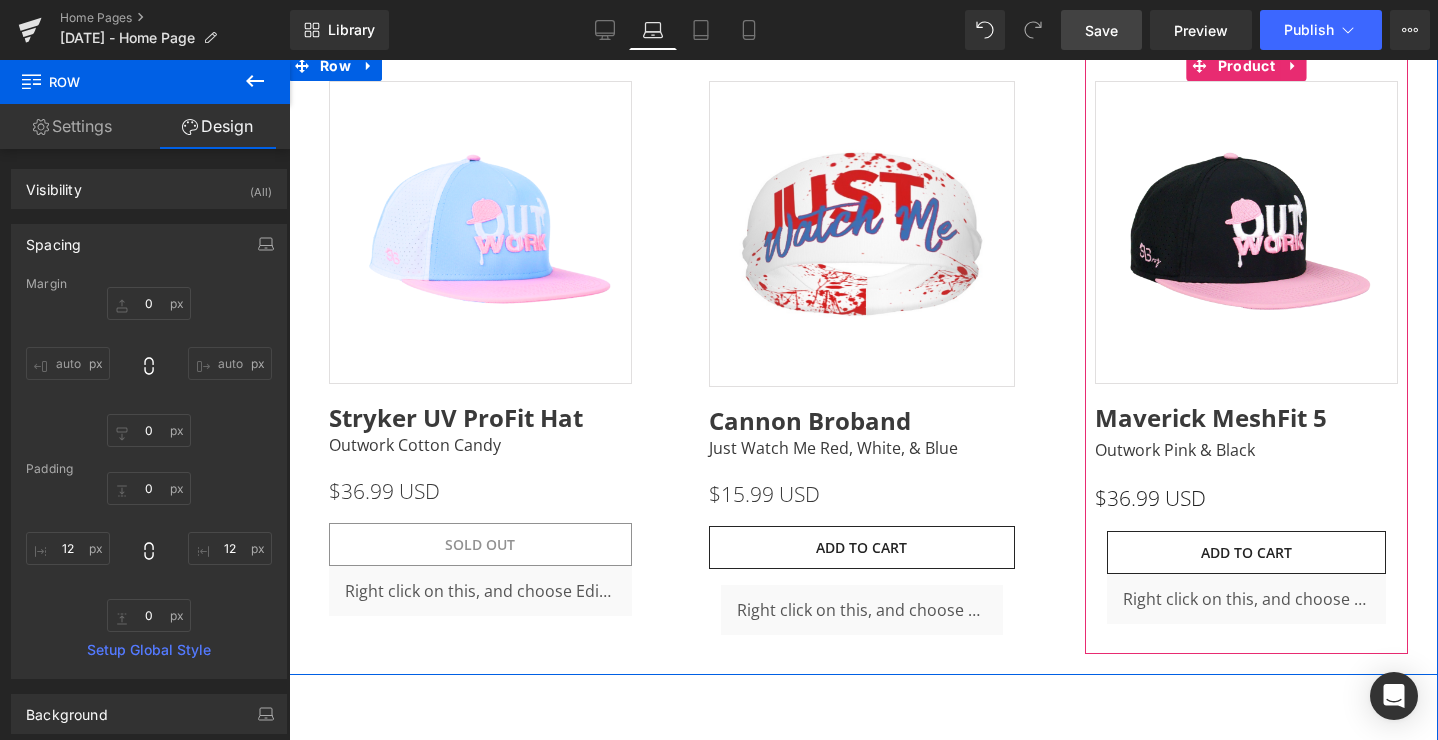 drag, startPoint x: 1234, startPoint y: 527, endPoint x: 1235, endPoint y: 512, distance: 15.033297 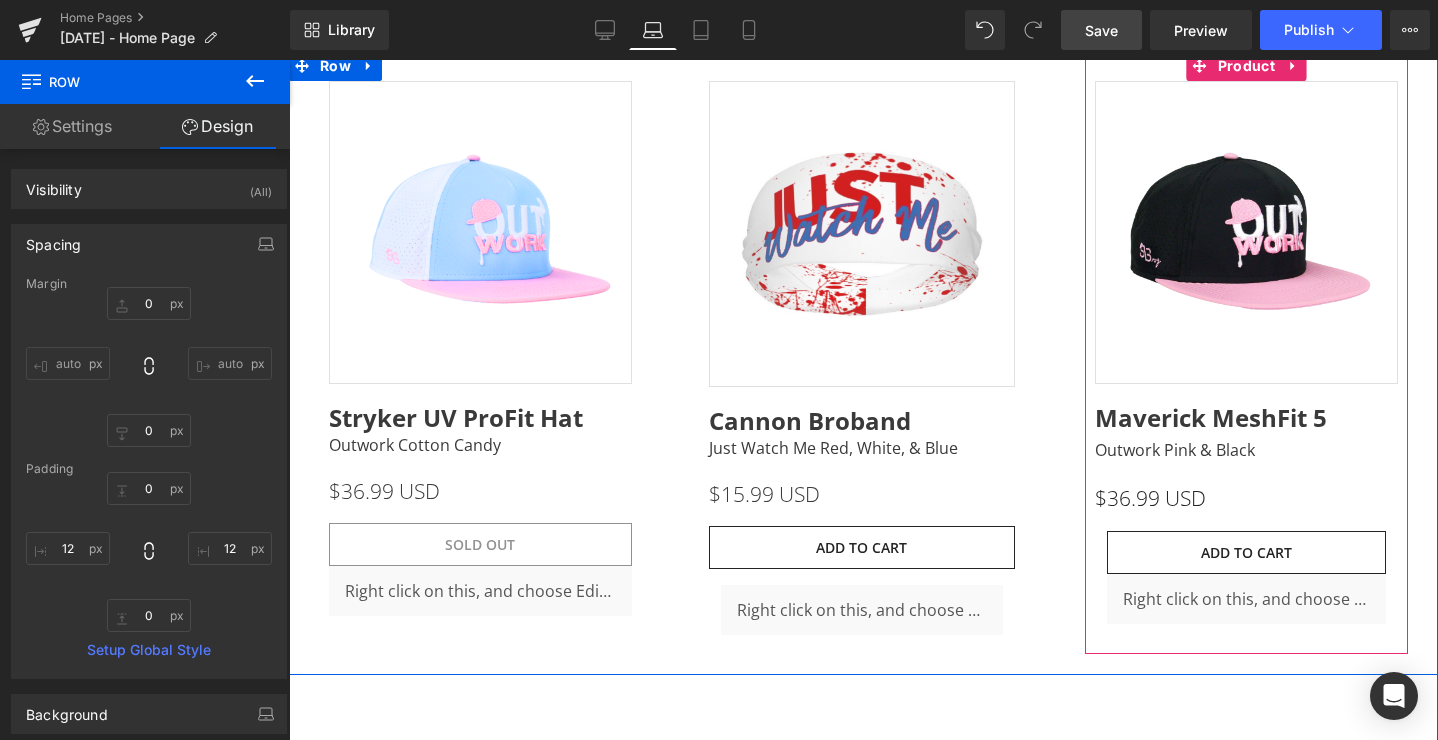 click on "HOT!
(P) Image
‹ ›" at bounding box center [1246, 352] 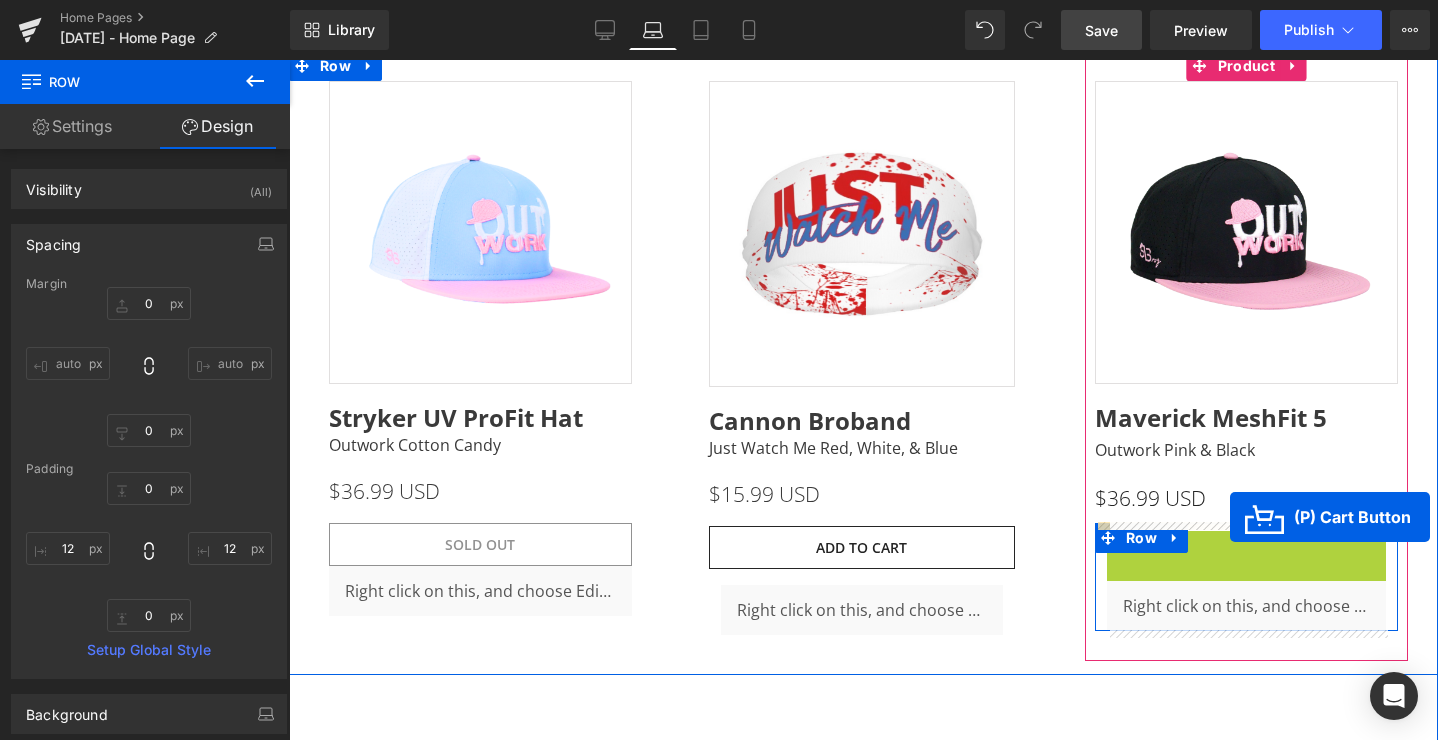 drag, startPoint x: 1233, startPoint y: 558, endPoint x: 1230, endPoint y: 517, distance: 41.109608 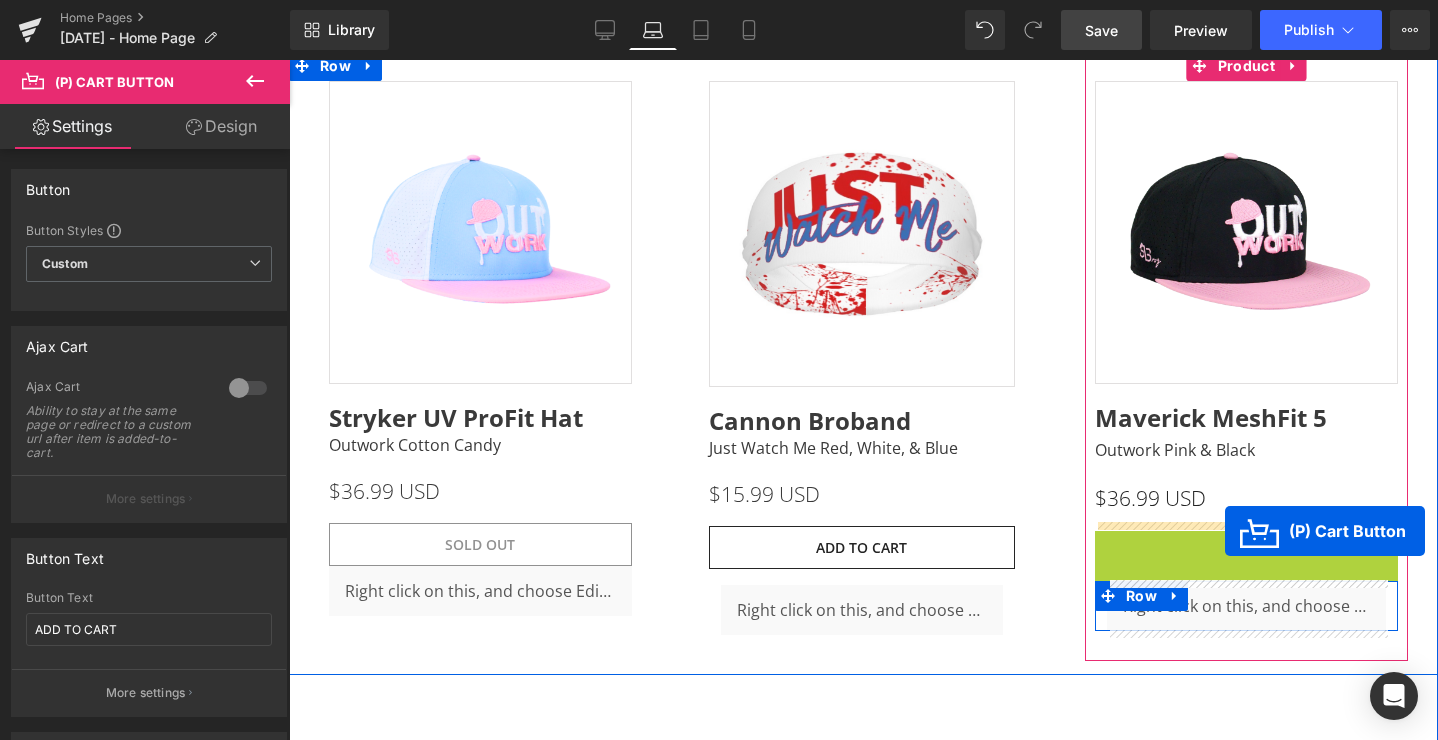 drag, startPoint x: 1228, startPoint y: 555, endPoint x: 1225, endPoint y: 531, distance: 24.186773 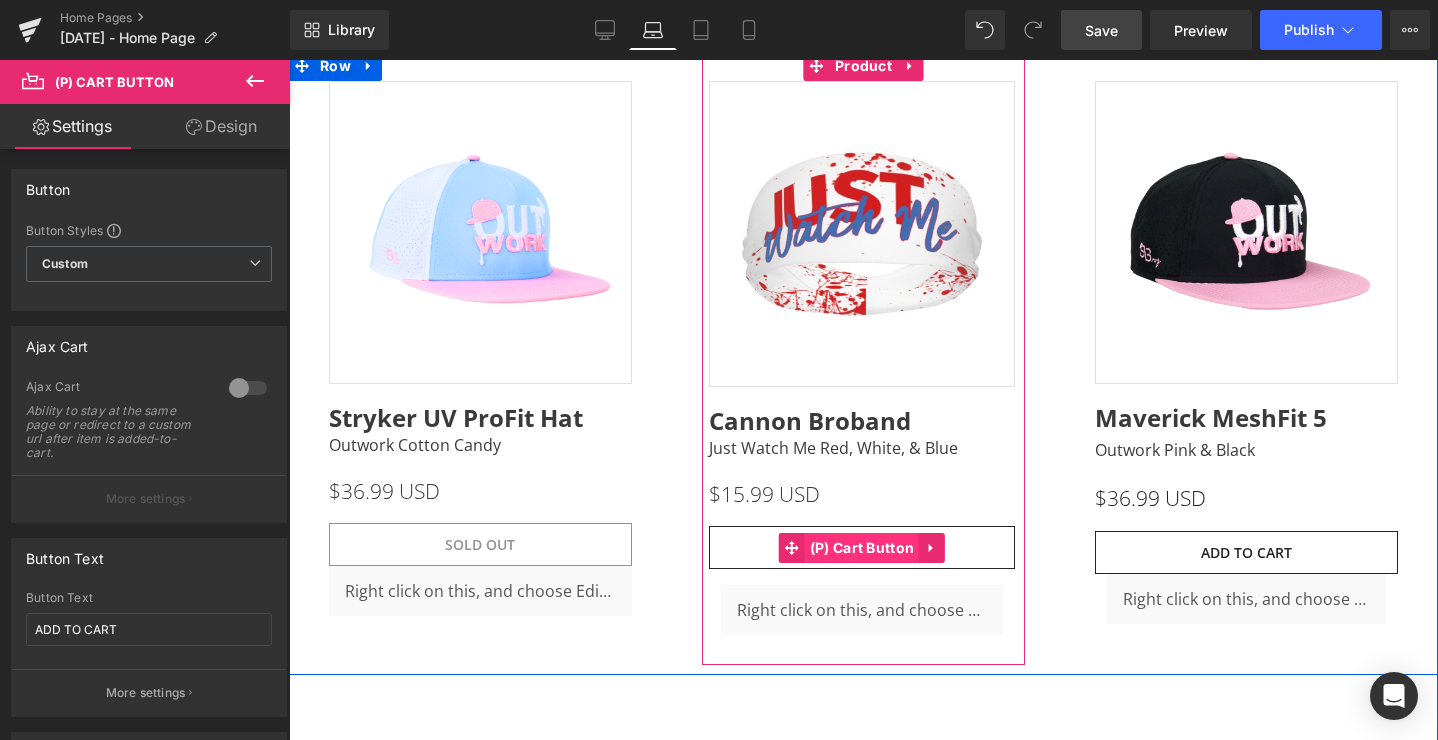 click on "(P) Cart Button" at bounding box center (862, 548) 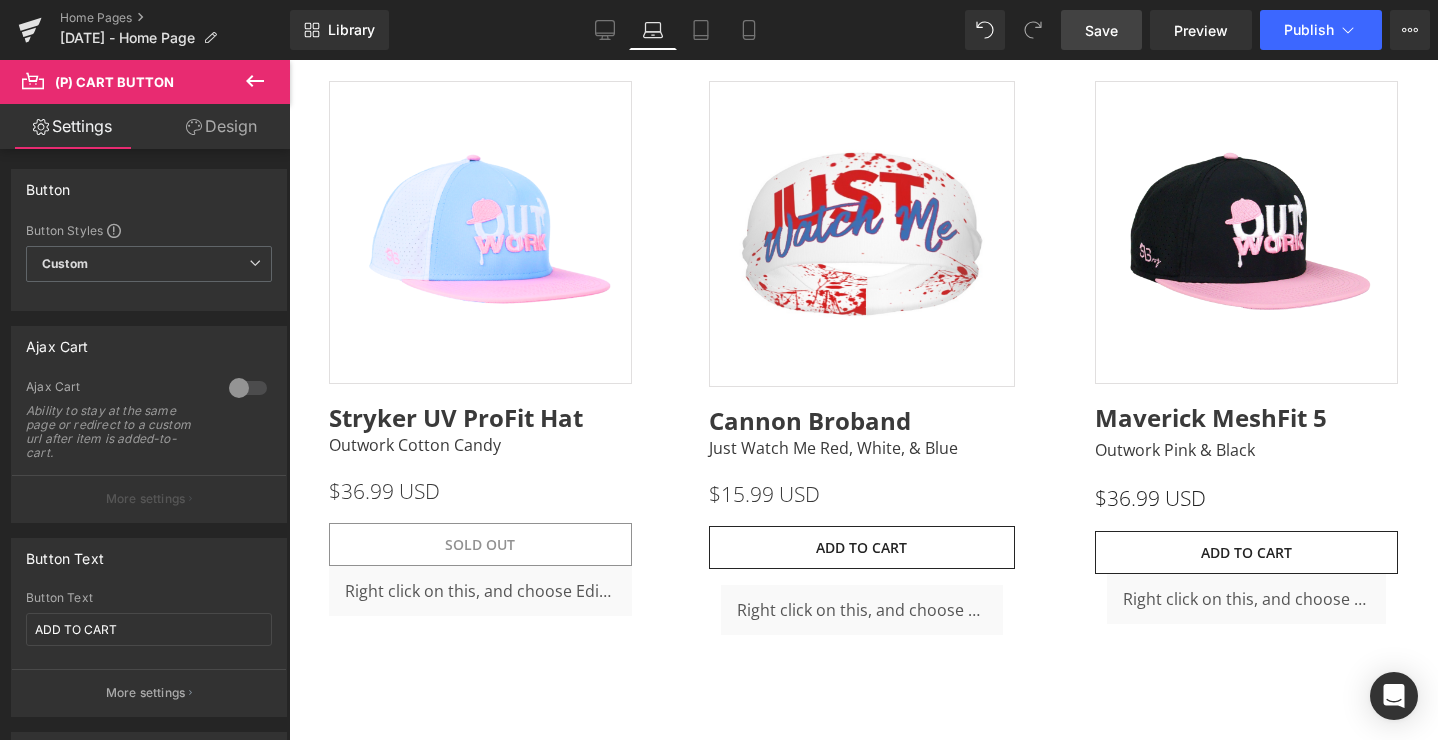click on "Design" at bounding box center (221, 126) 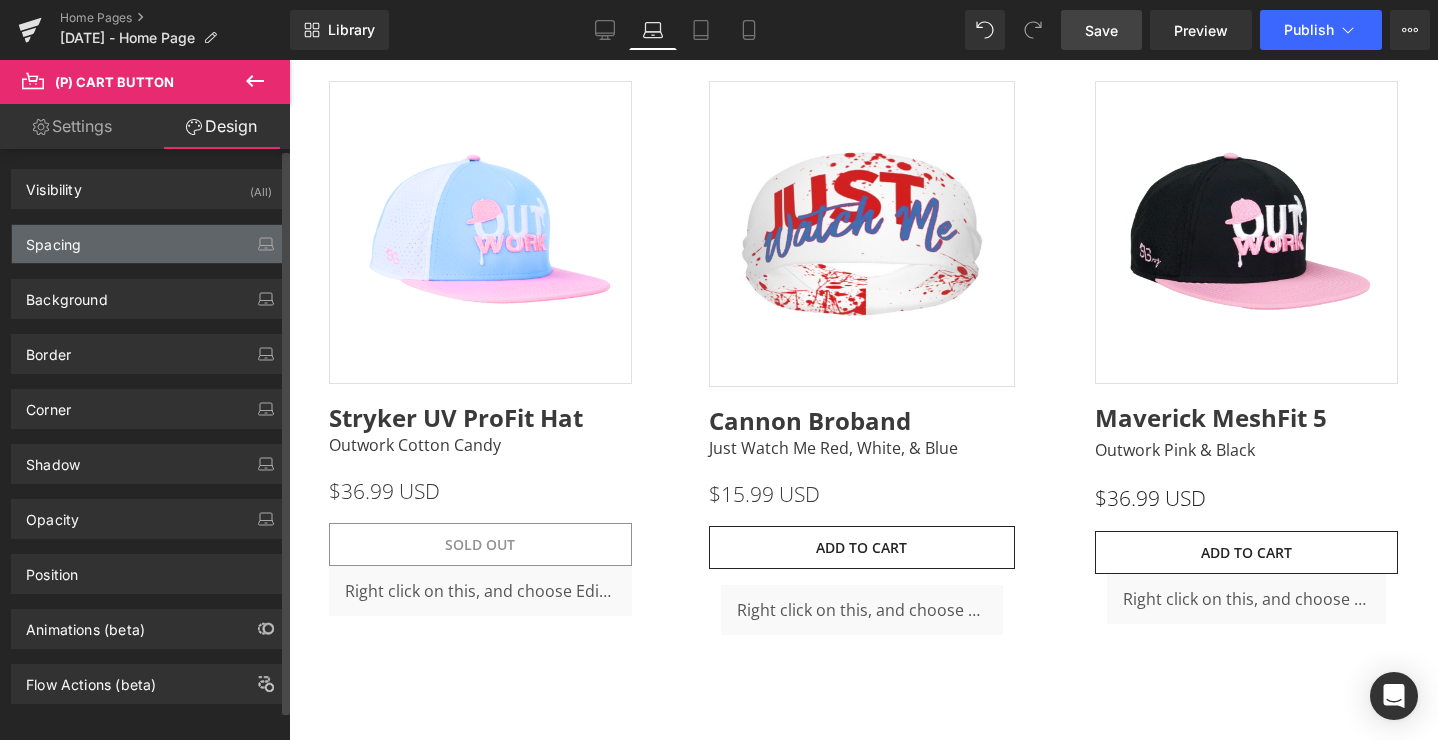 click on "Spacing" at bounding box center [149, 244] 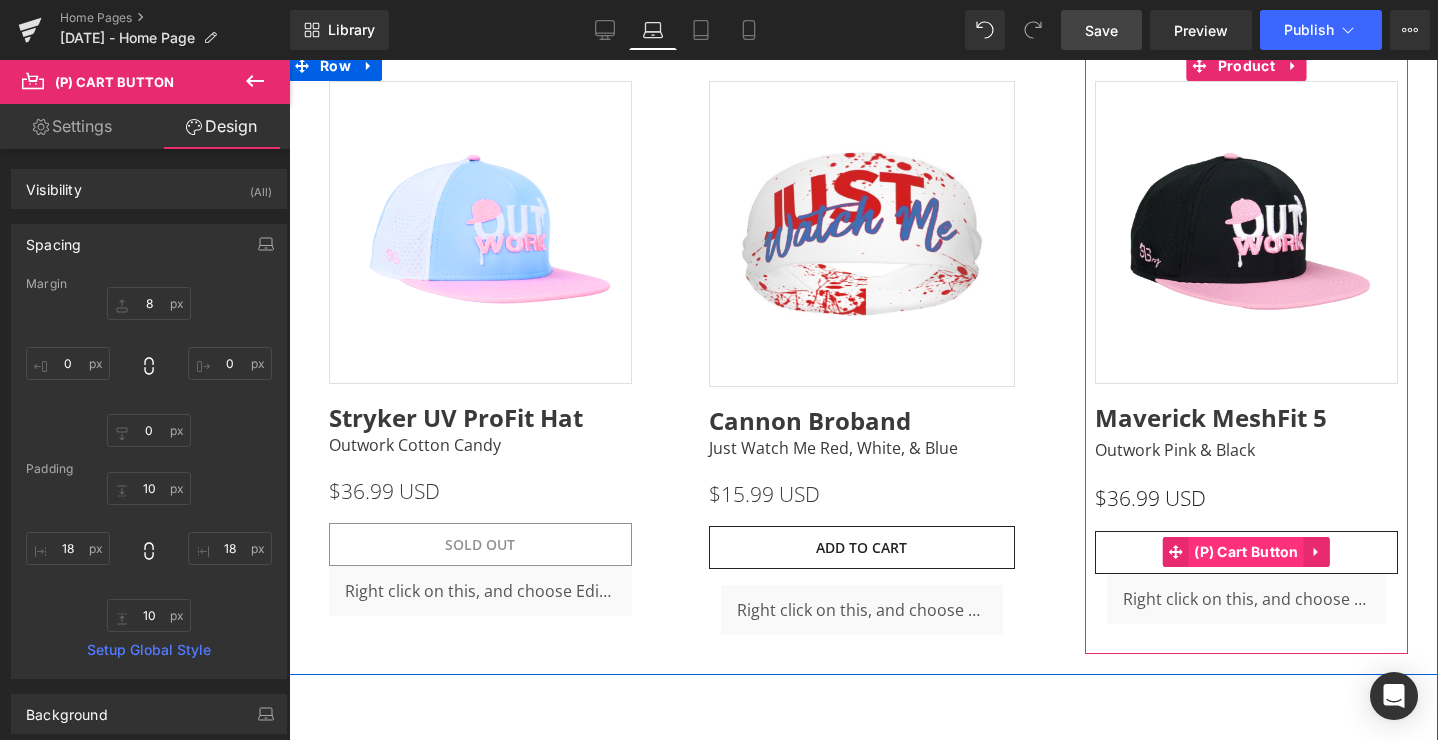 click on "(P) Cart Button" at bounding box center [1246, 552] 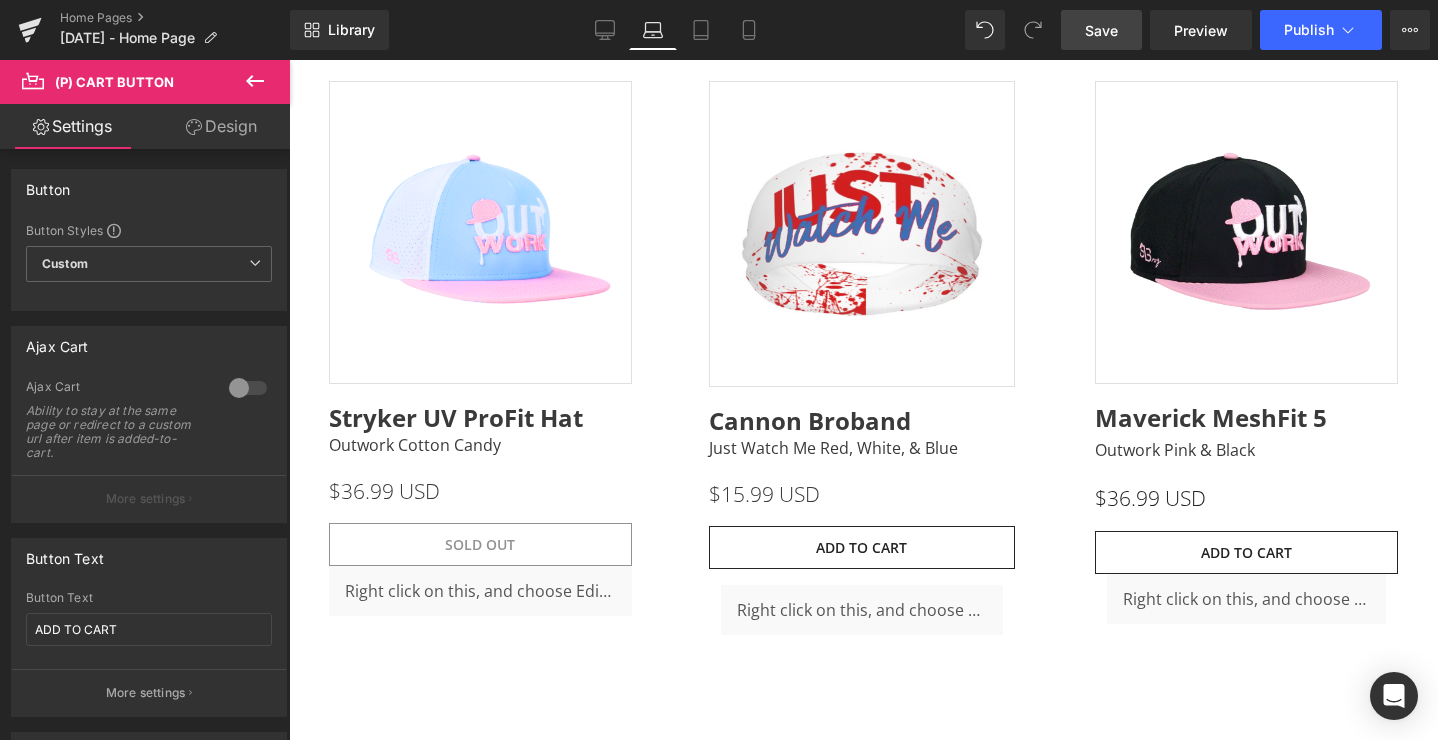 click on "Design" at bounding box center (221, 126) 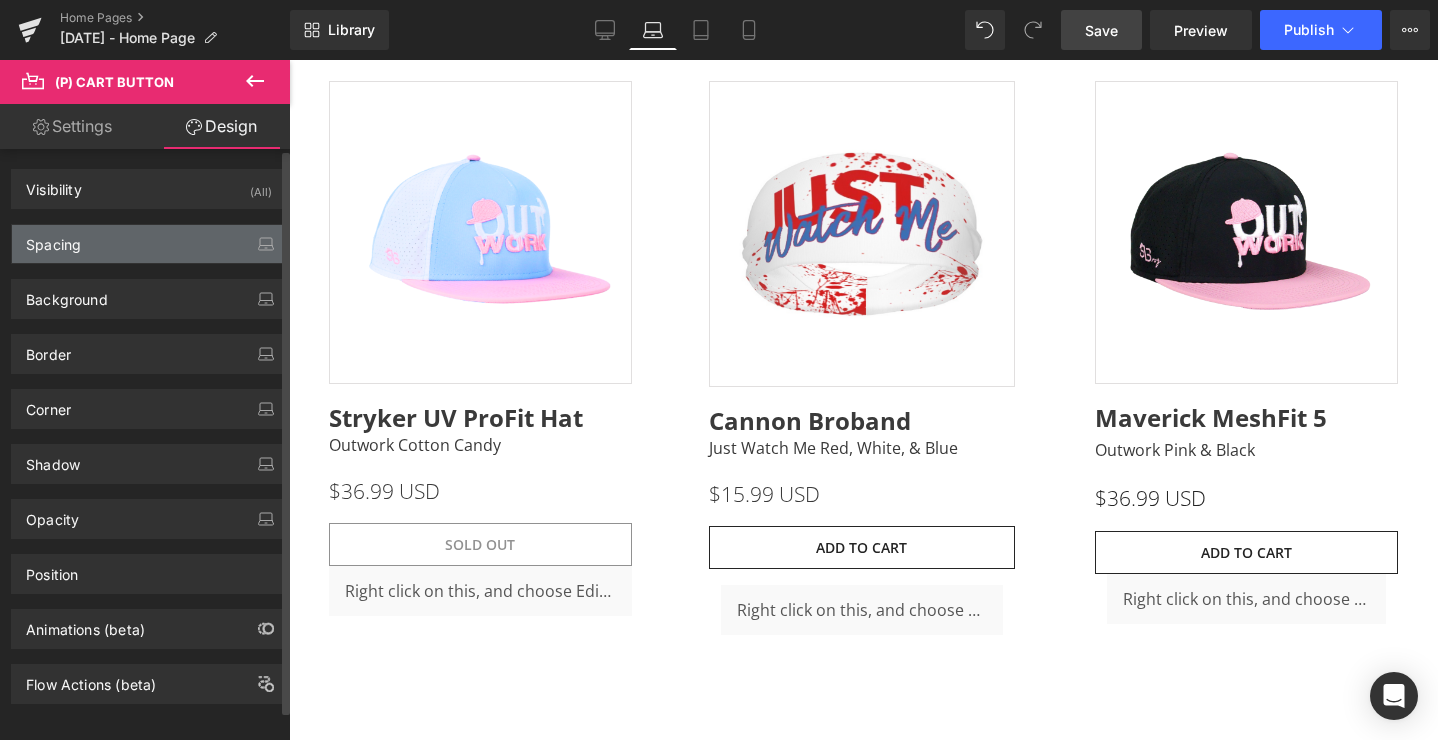 click on "Spacing" at bounding box center (149, 244) 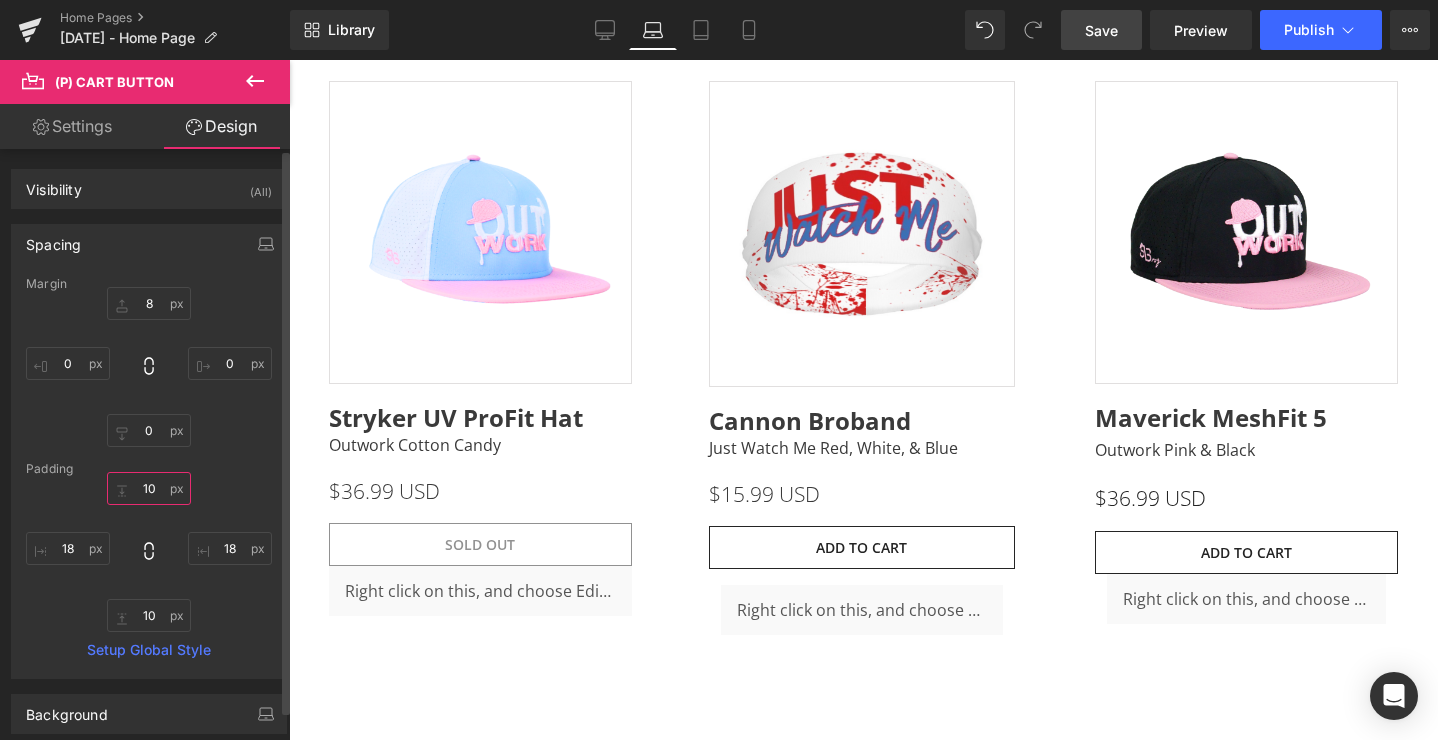 click on "10" at bounding box center (149, 488) 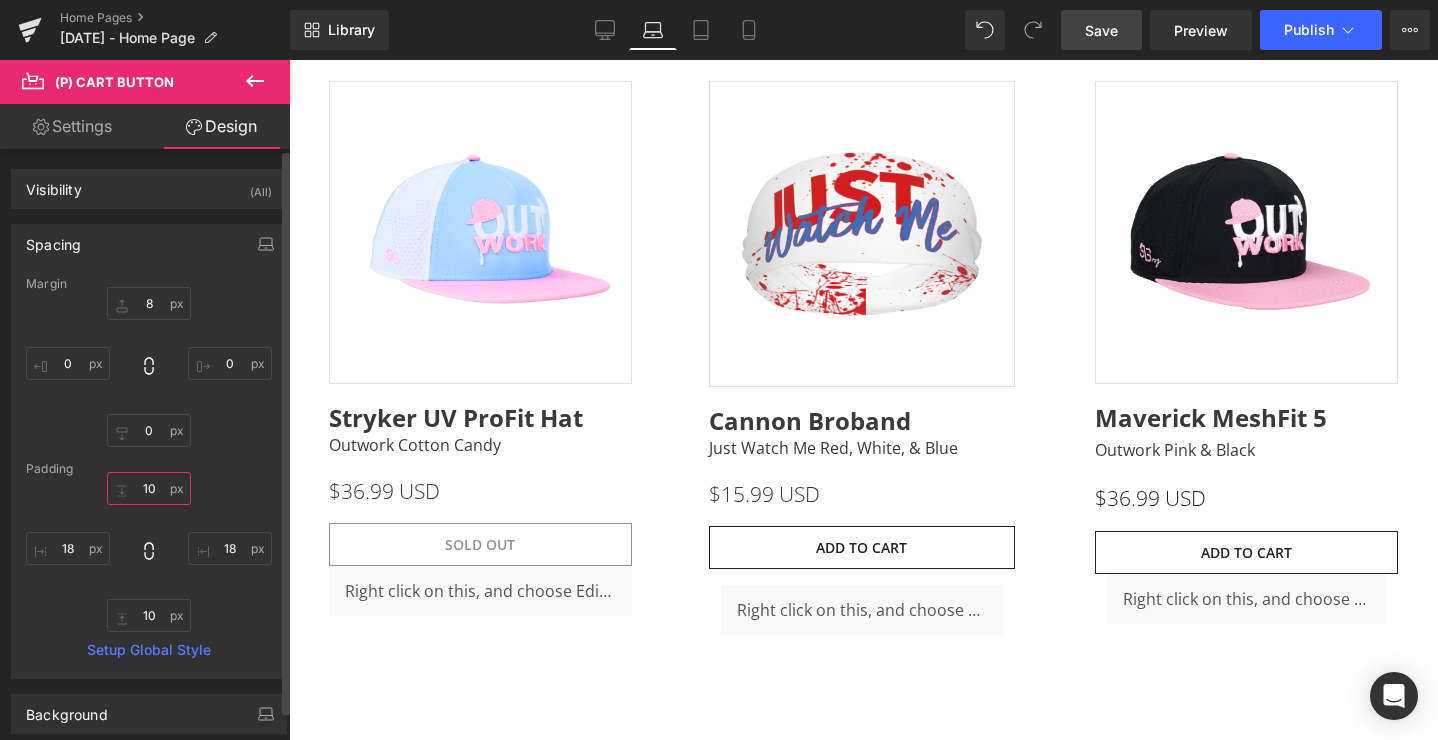 type 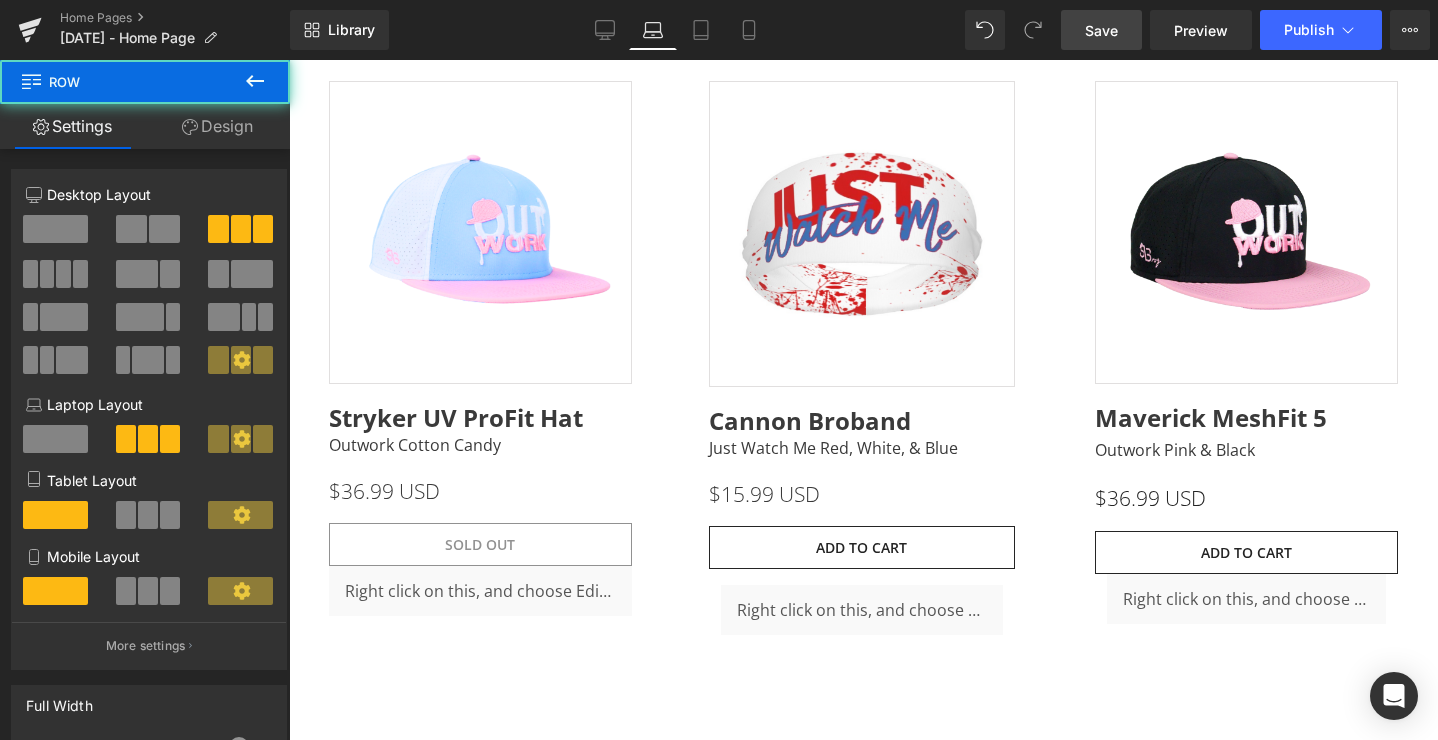 click at bounding box center (289, 60) 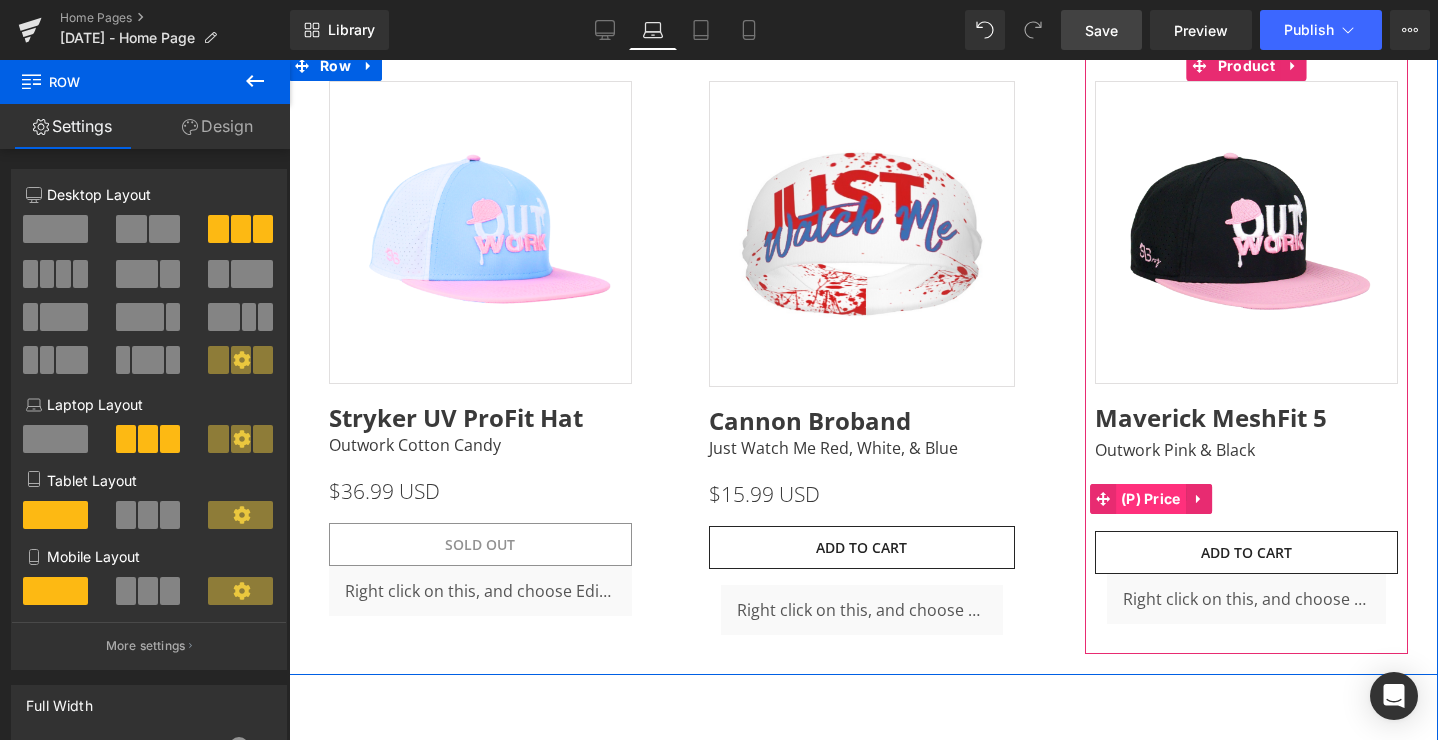 click on "(P) Price" at bounding box center [1151, 499] 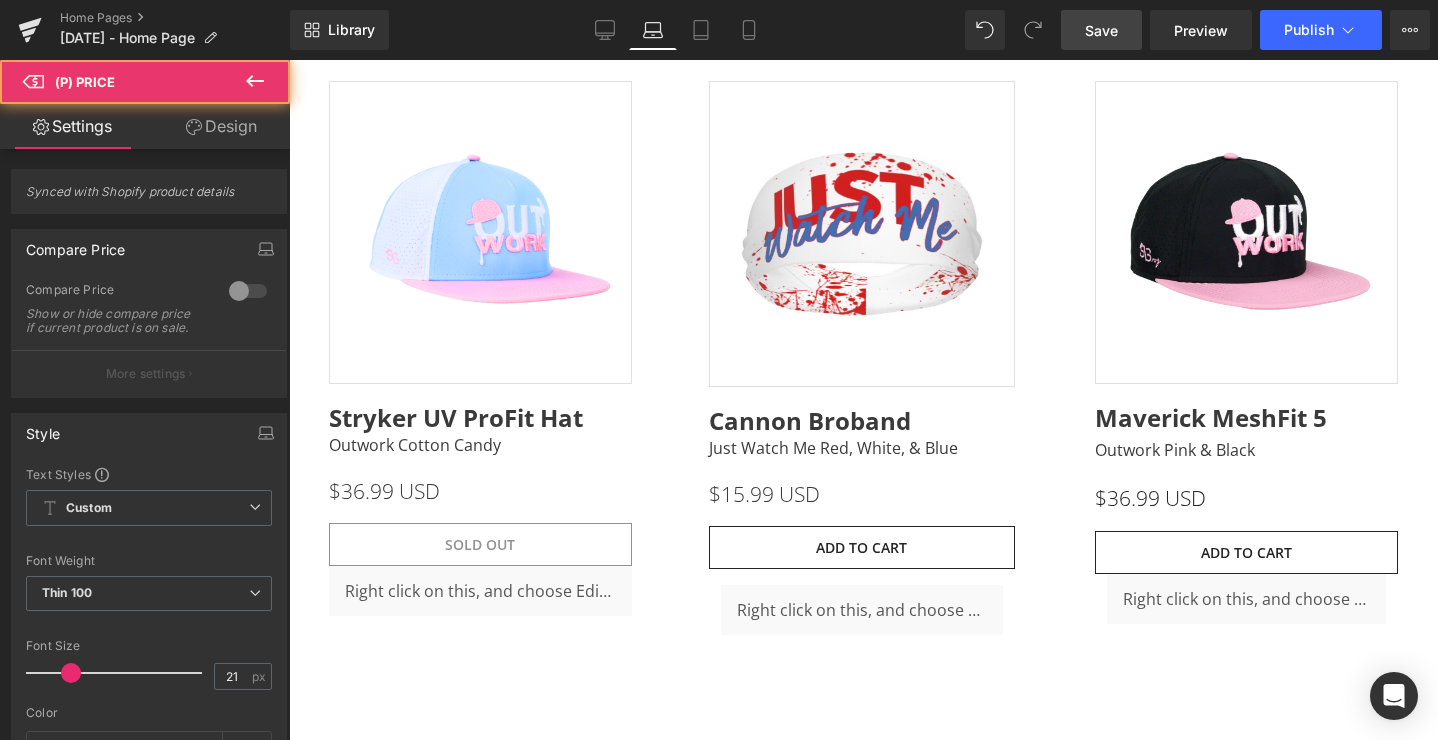 click on "Design" at bounding box center [221, 126] 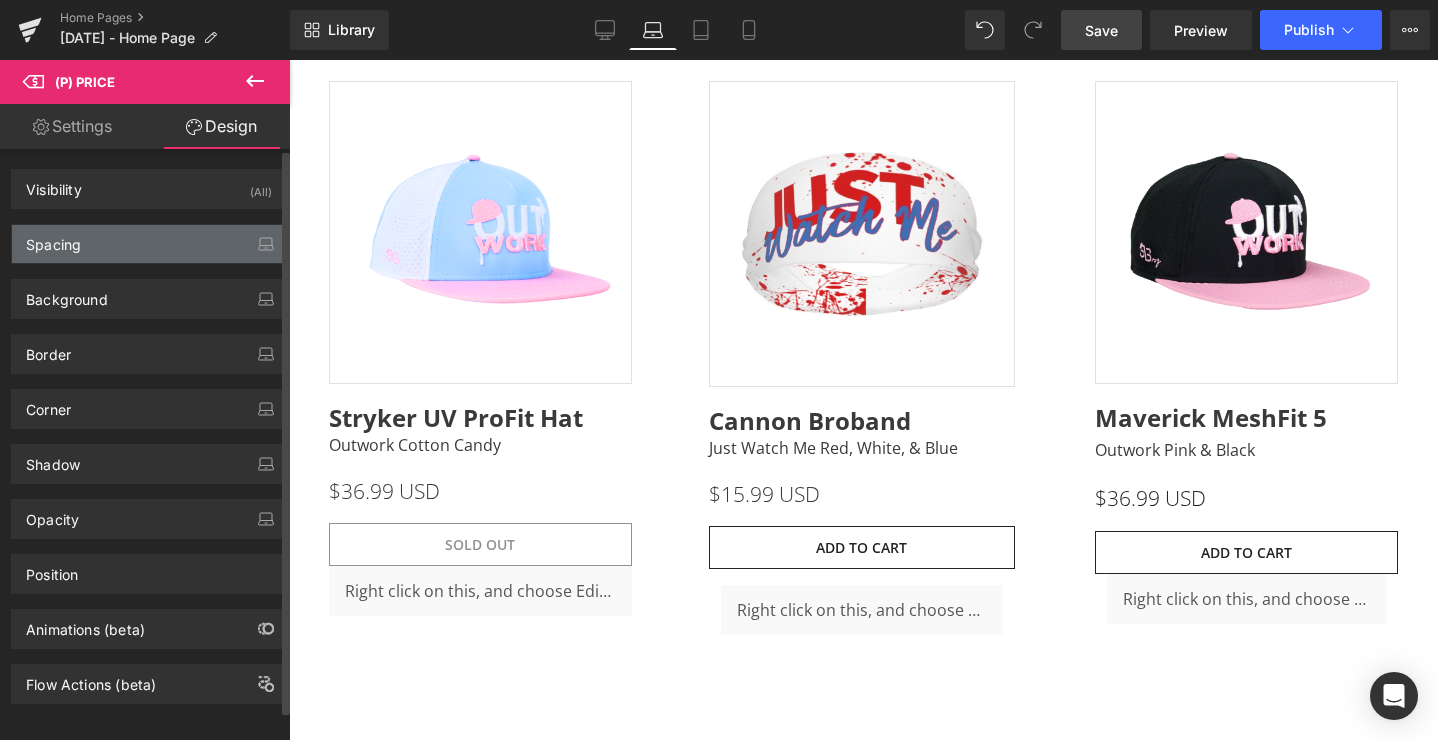 click on "Spacing" at bounding box center (149, 244) 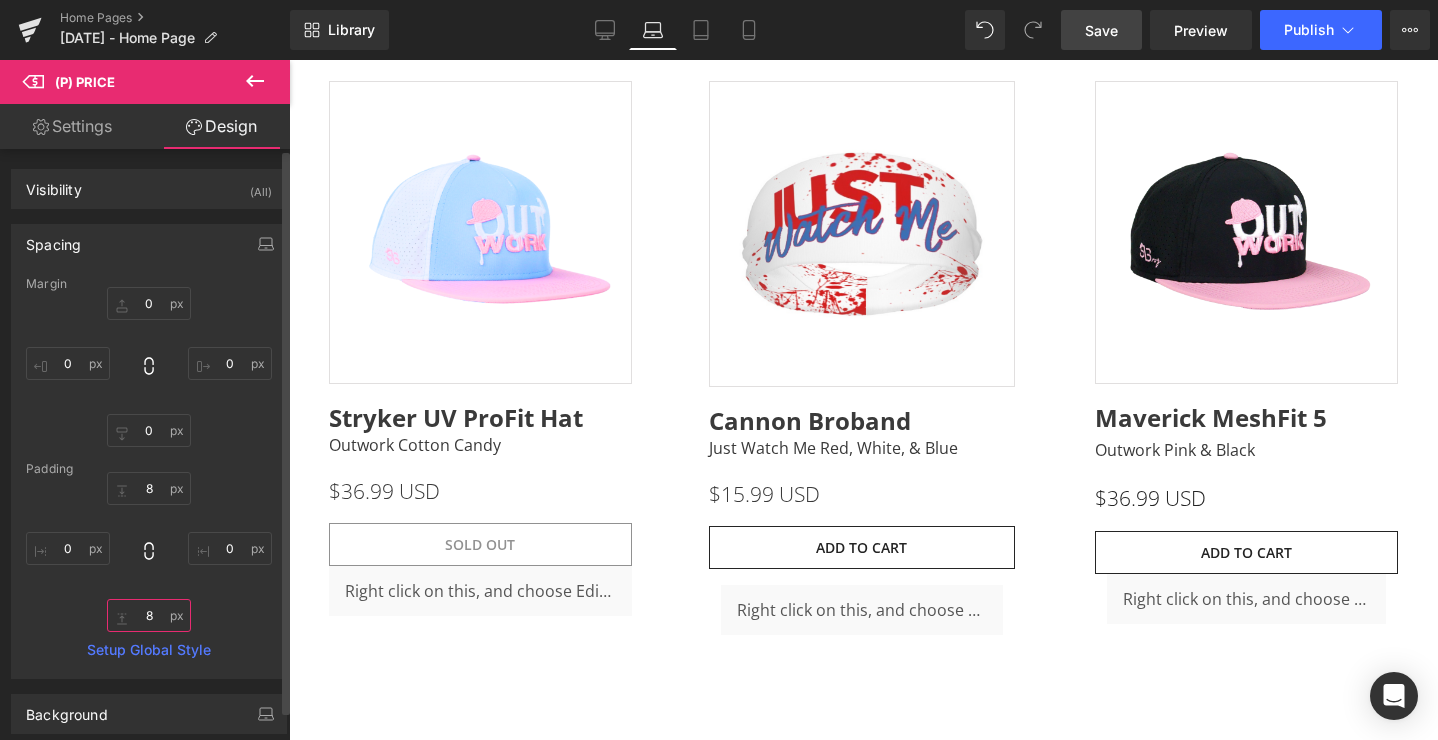 click on "8" at bounding box center (149, 615) 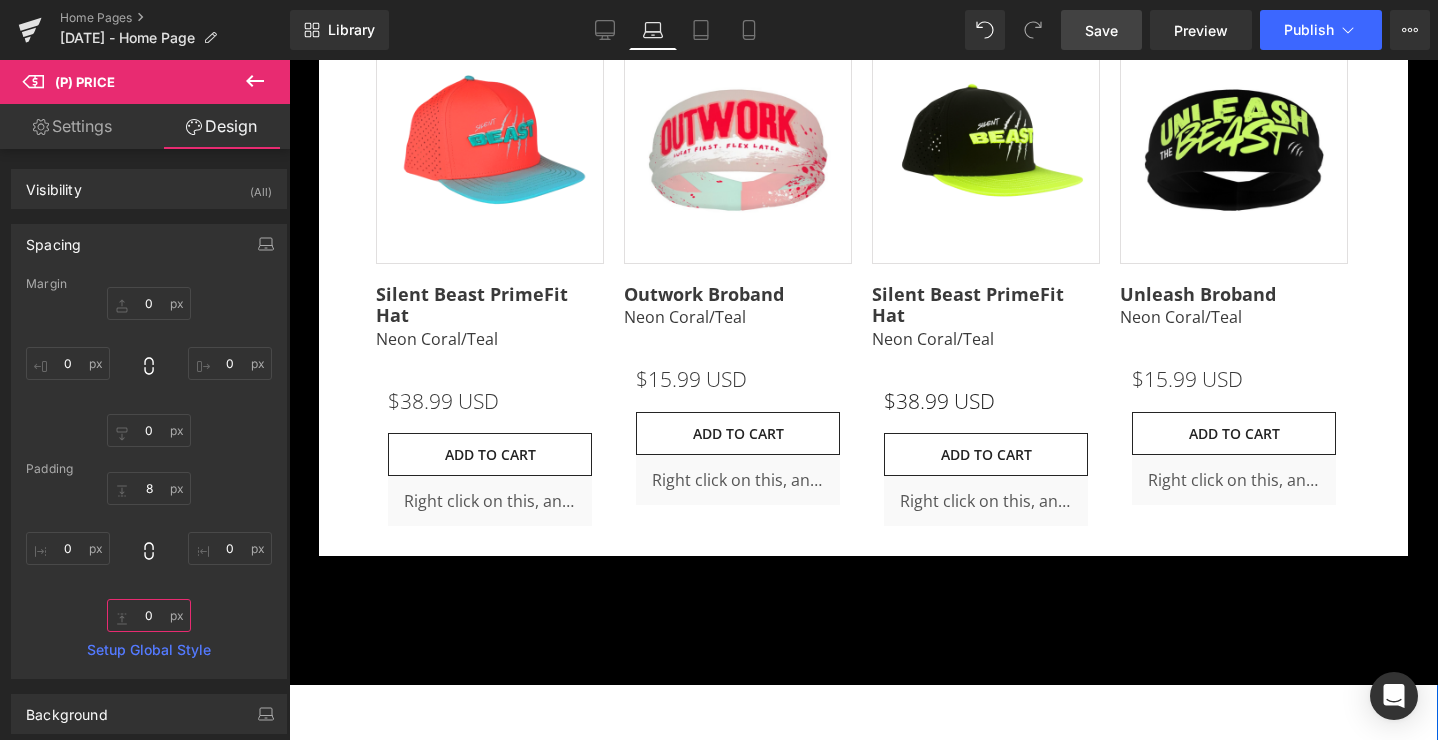 scroll, scrollTop: 4757, scrollLeft: 0, axis: vertical 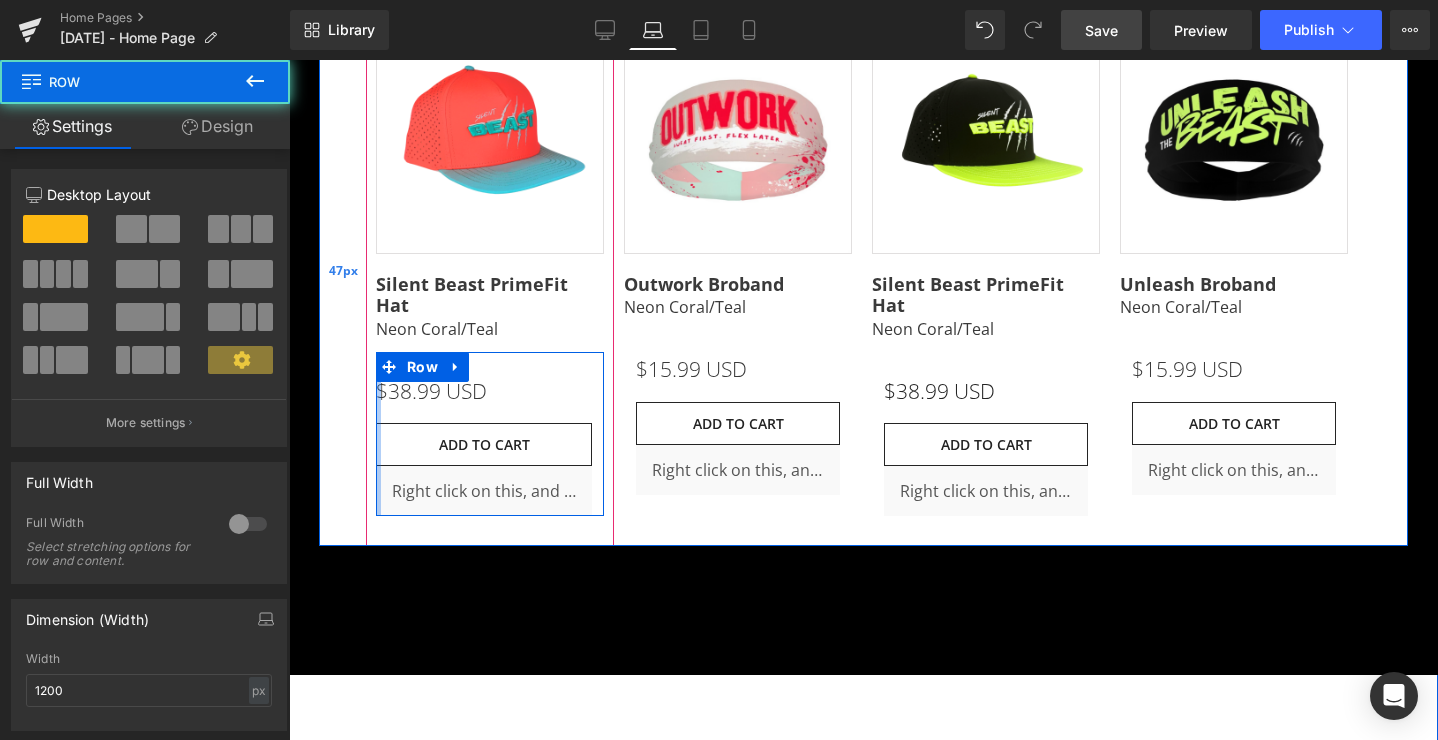 drag, startPoint x: 386, startPoint y: 421, endPoint x: 362, endPoint y: 421, distance: 24 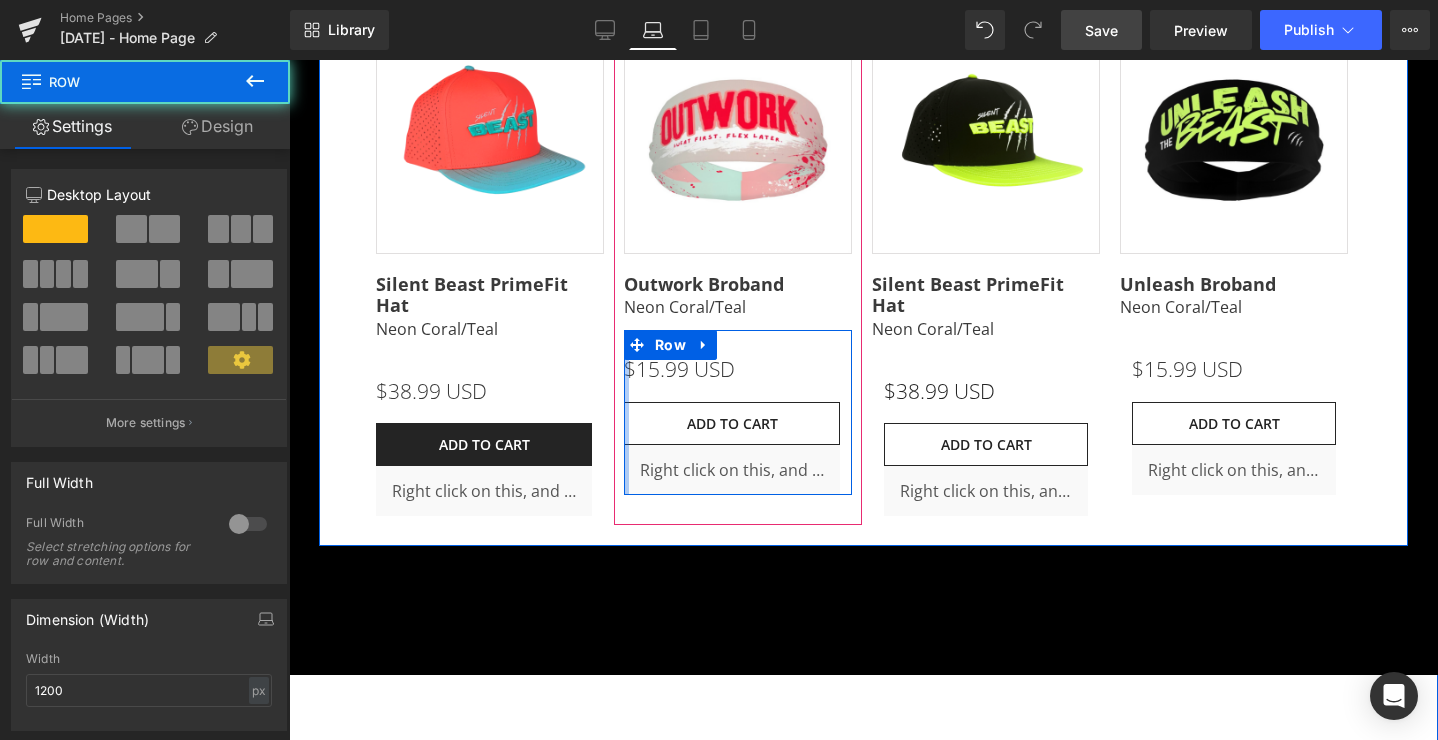 drag, startPoint x: 632, startPoint y: 409, endPoint x: 591, endPoint y: 409, distance: 41 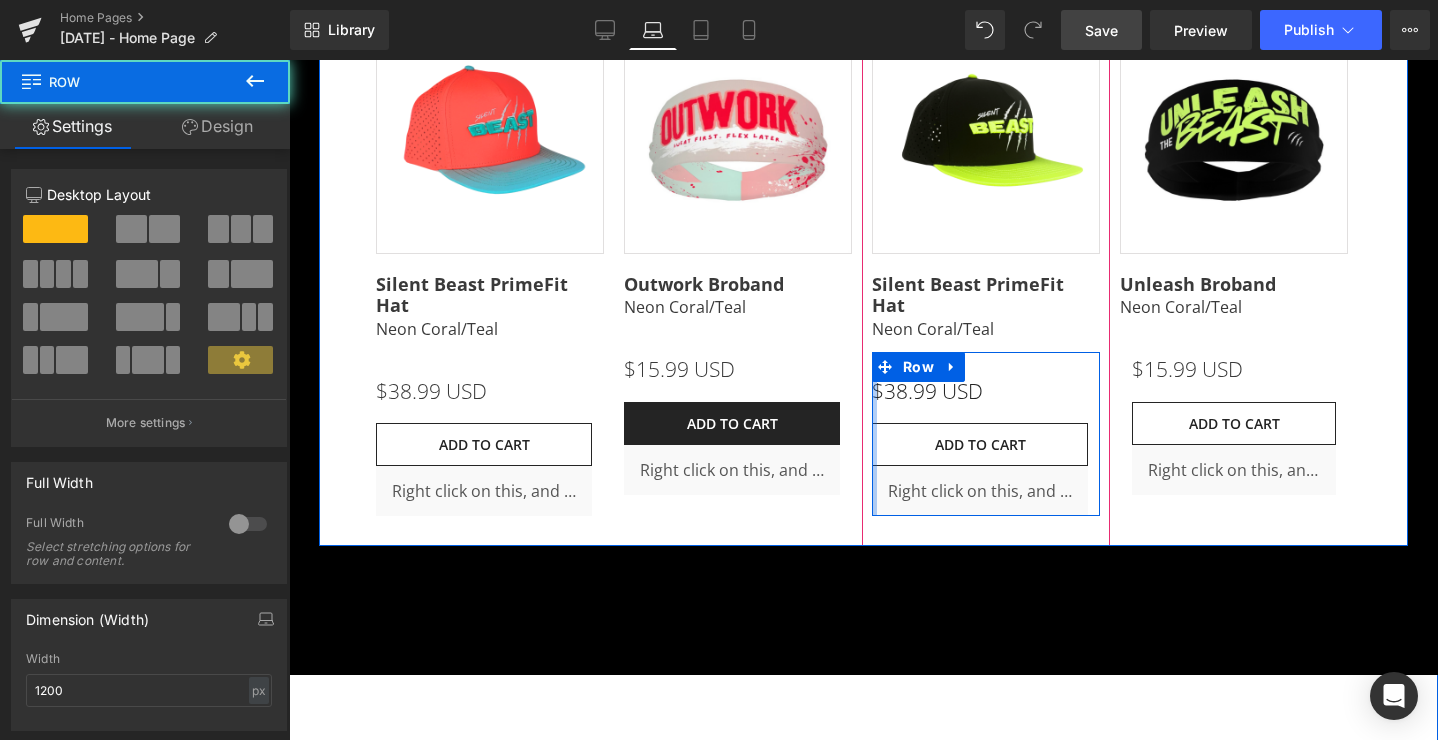 drag, startPoint x: 880, startPoint y: 404, endPoint x: 838, endPoint y: 404, distance: 42 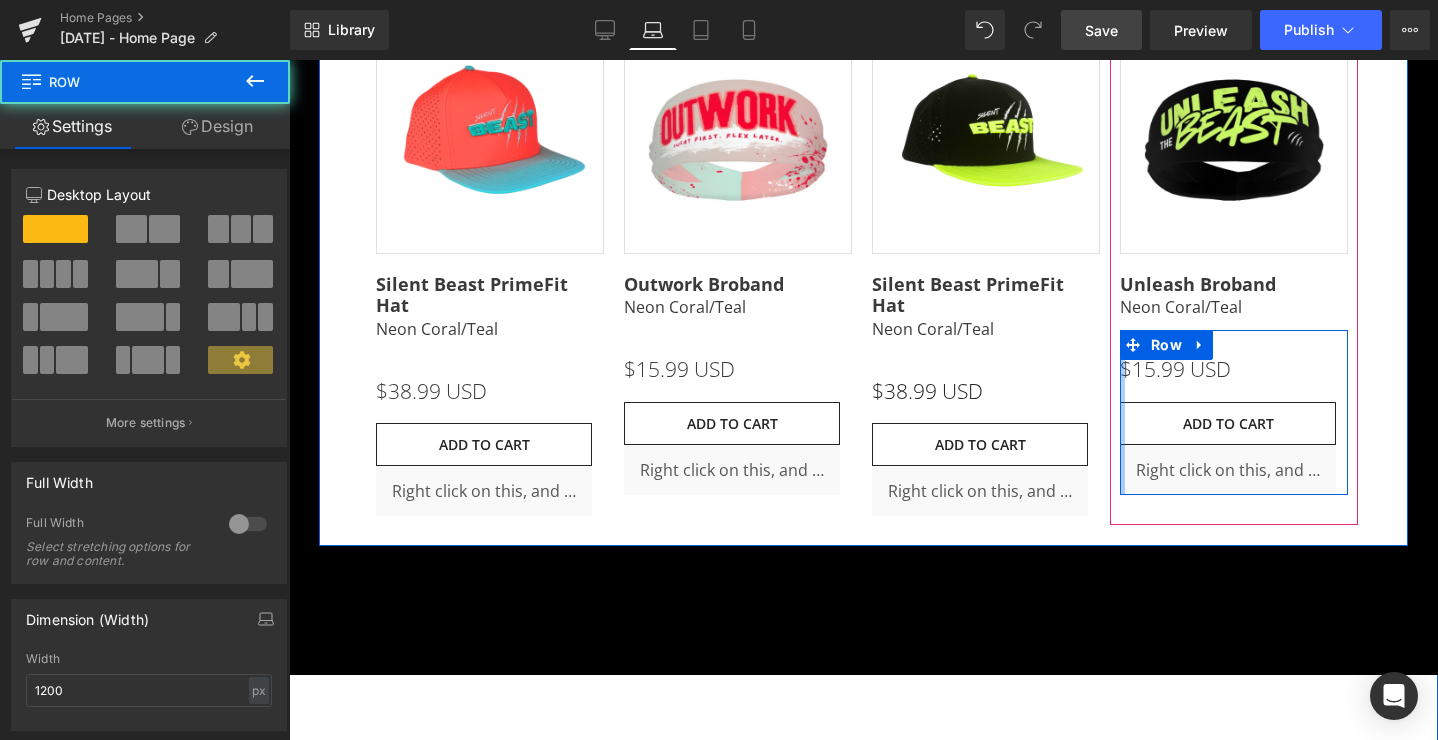 drag, startPoint x: 1130, startPoint y: 419, endPoint x: 1095, endPoint y: 419, distance: 35 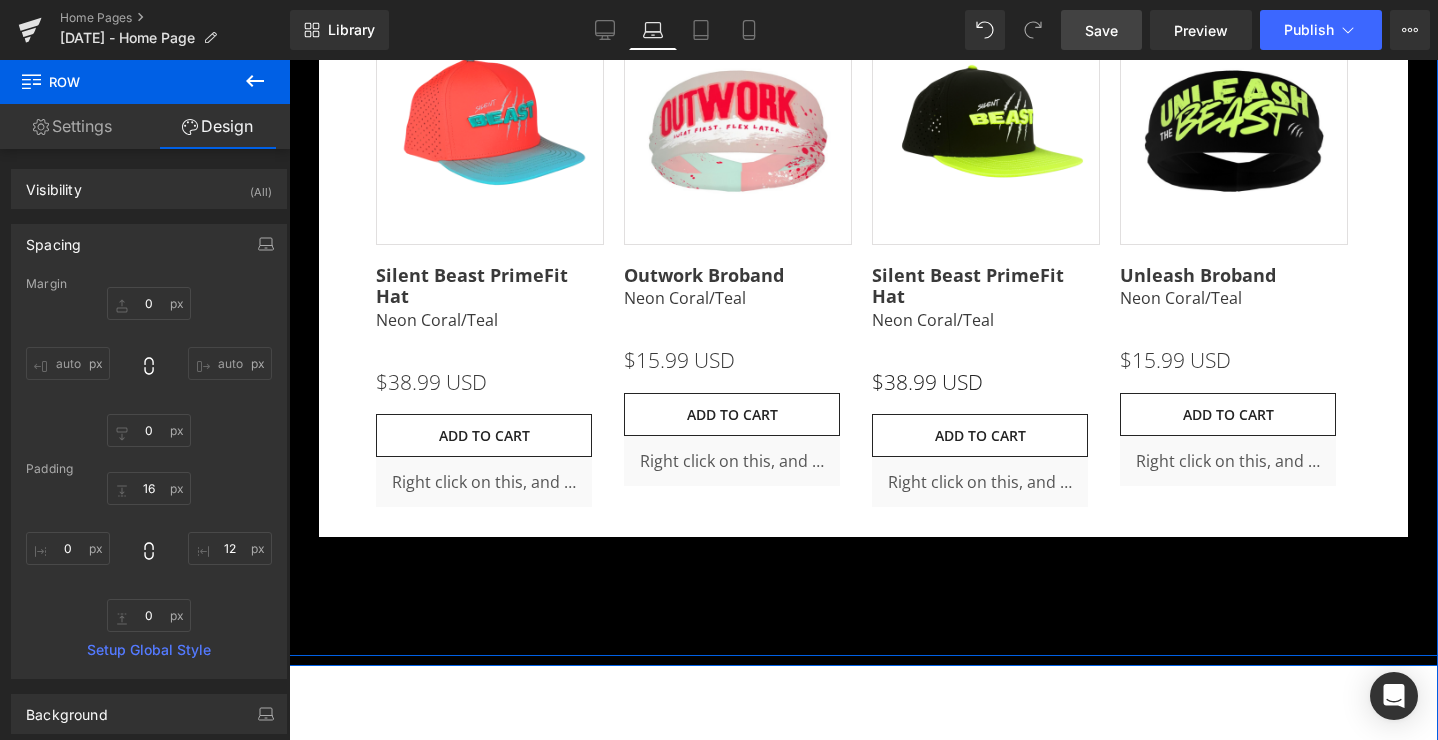 scroll, scrollTop: 4776, scrollLeft: 0, axis: vertical 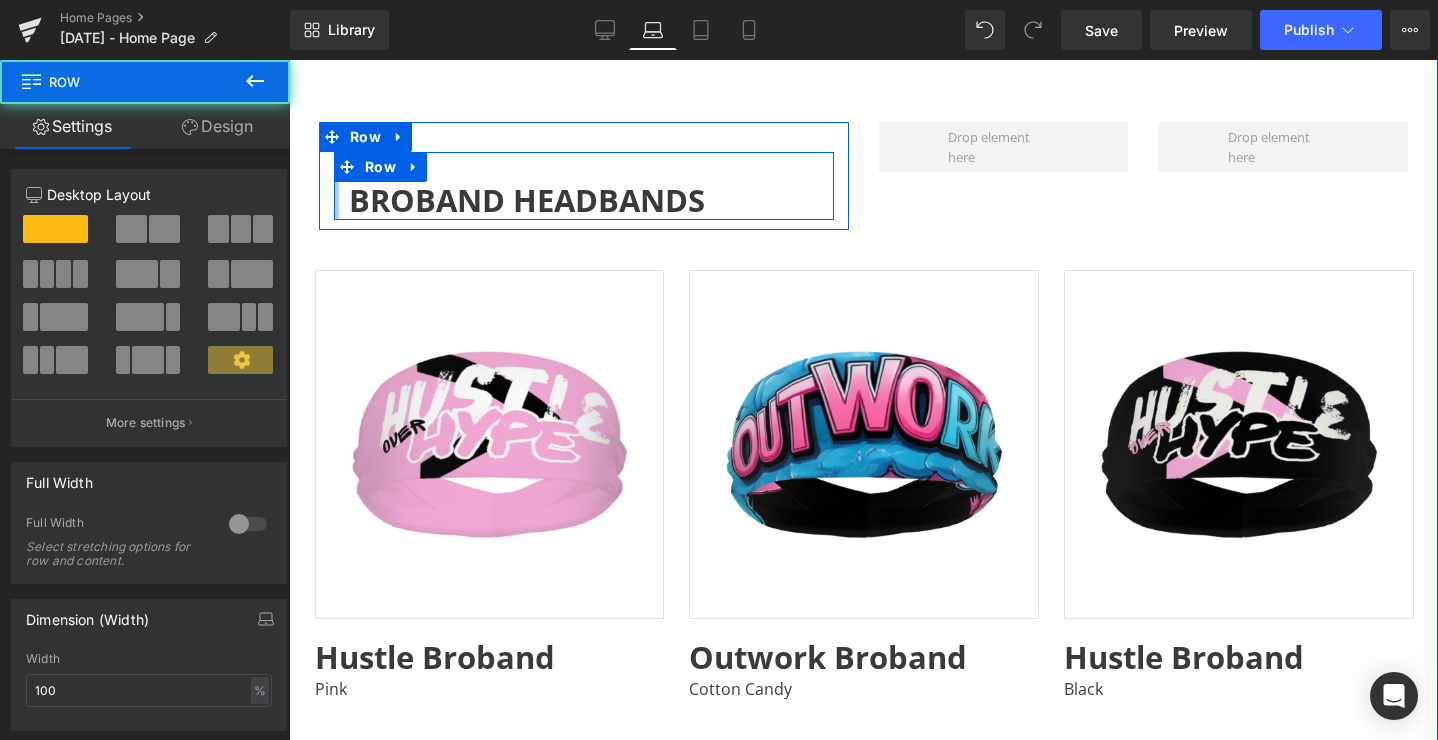 drag, startPoint x: 335, startPoint y: 167, endPoint x: 296, endPoint y: 167, distance: 39 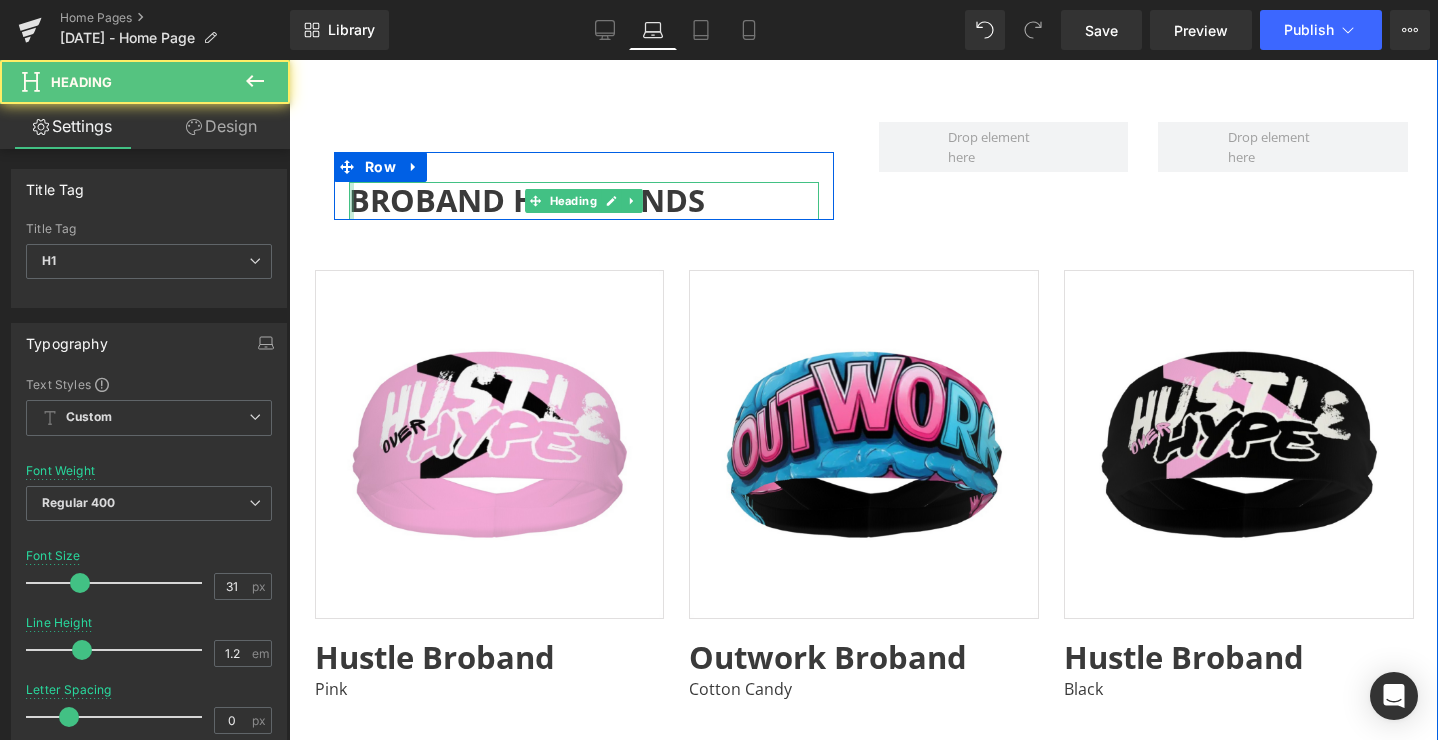 drag, startPoint x: 352, startPoint y: 171, endPoint x: 337, endPoint y: 171, distance: 15 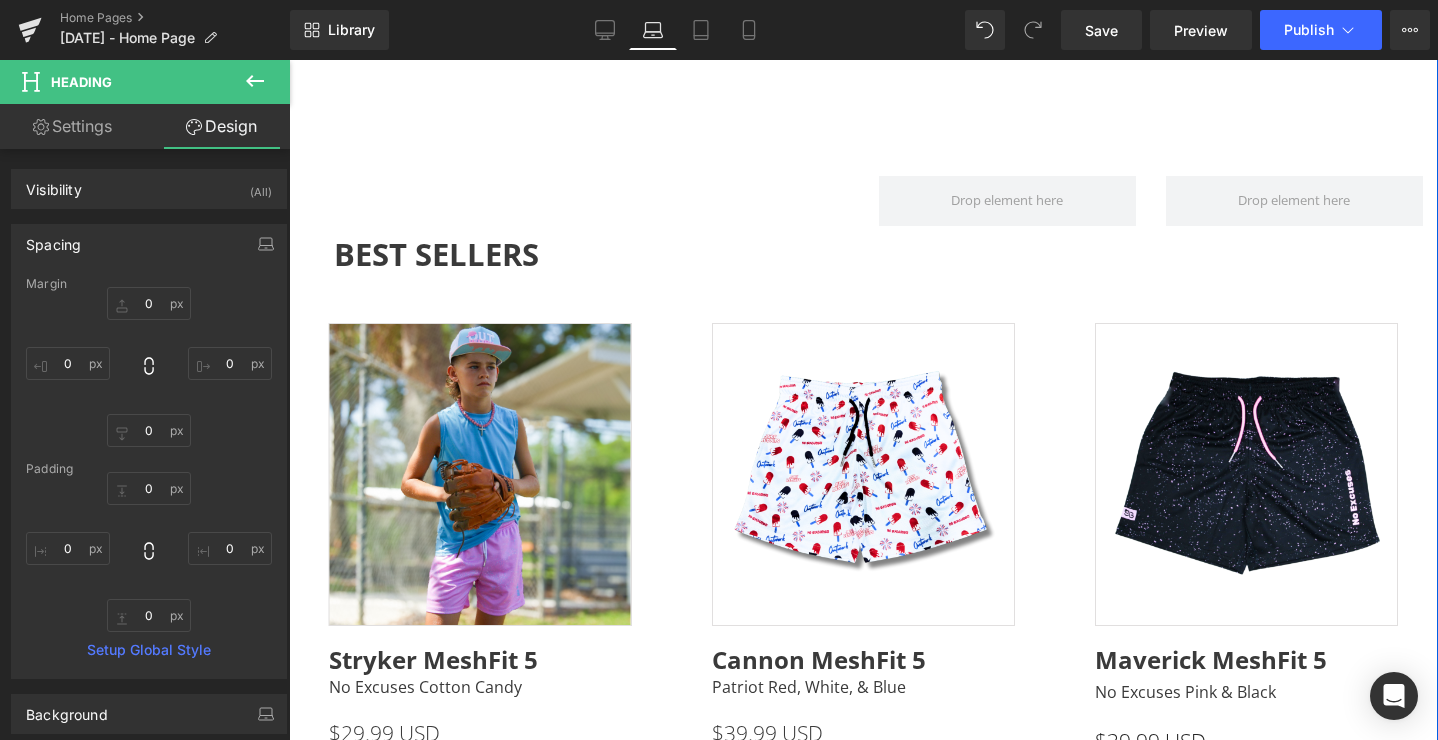 scroll, scrollTop: 1916, scrollLeft: 0, axis: vertical 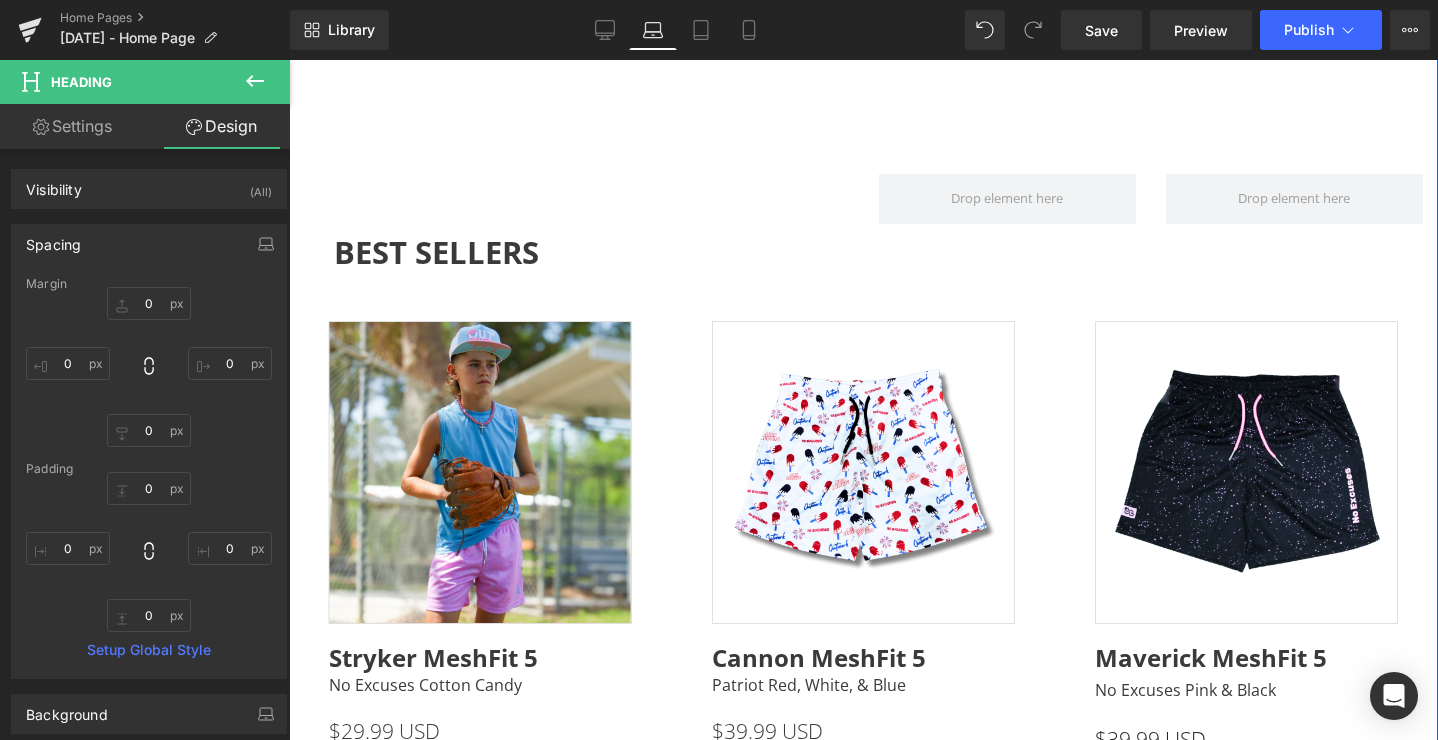 click at bounding box center [480, 472] 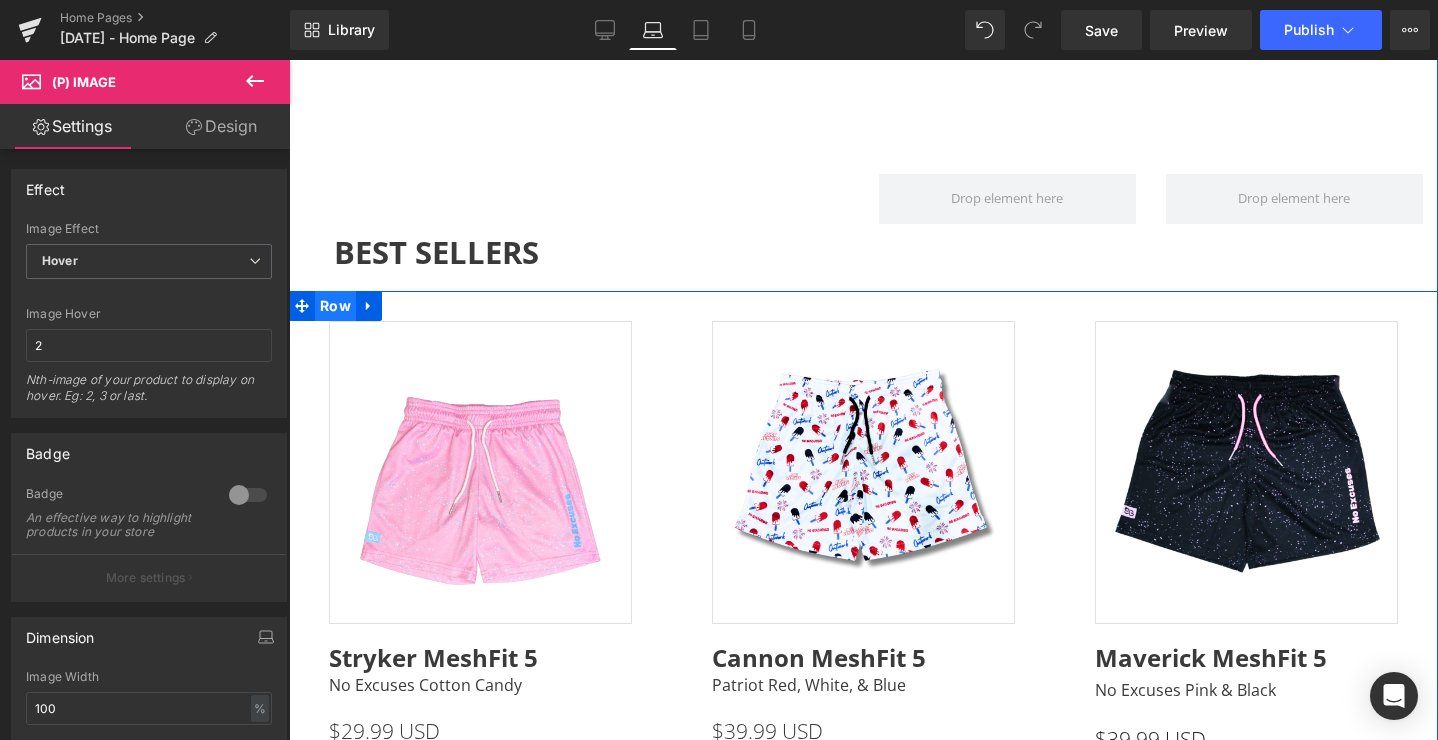 click on "Row" at bounding box center (335, 306) 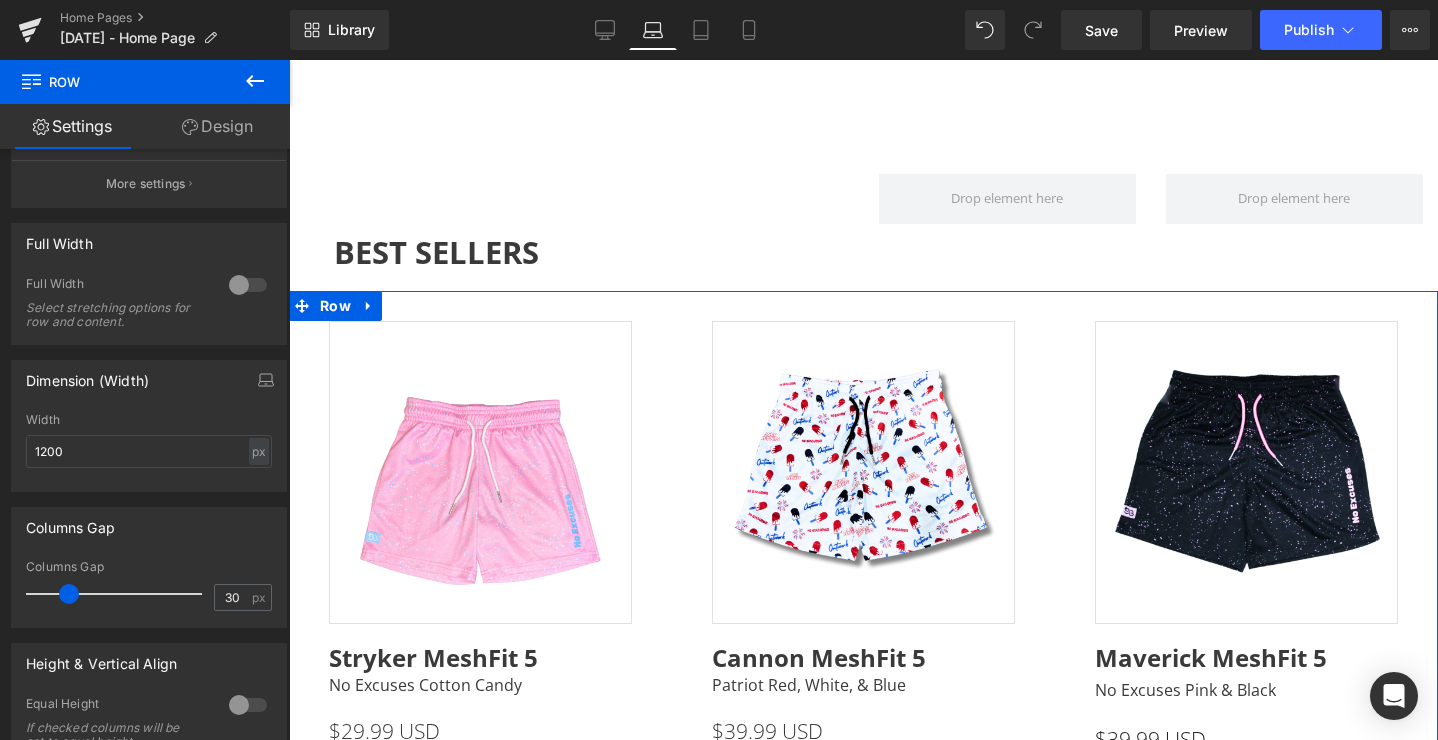 scroll, scrollTop: 456, scrollLeft: 0, axis: vertical 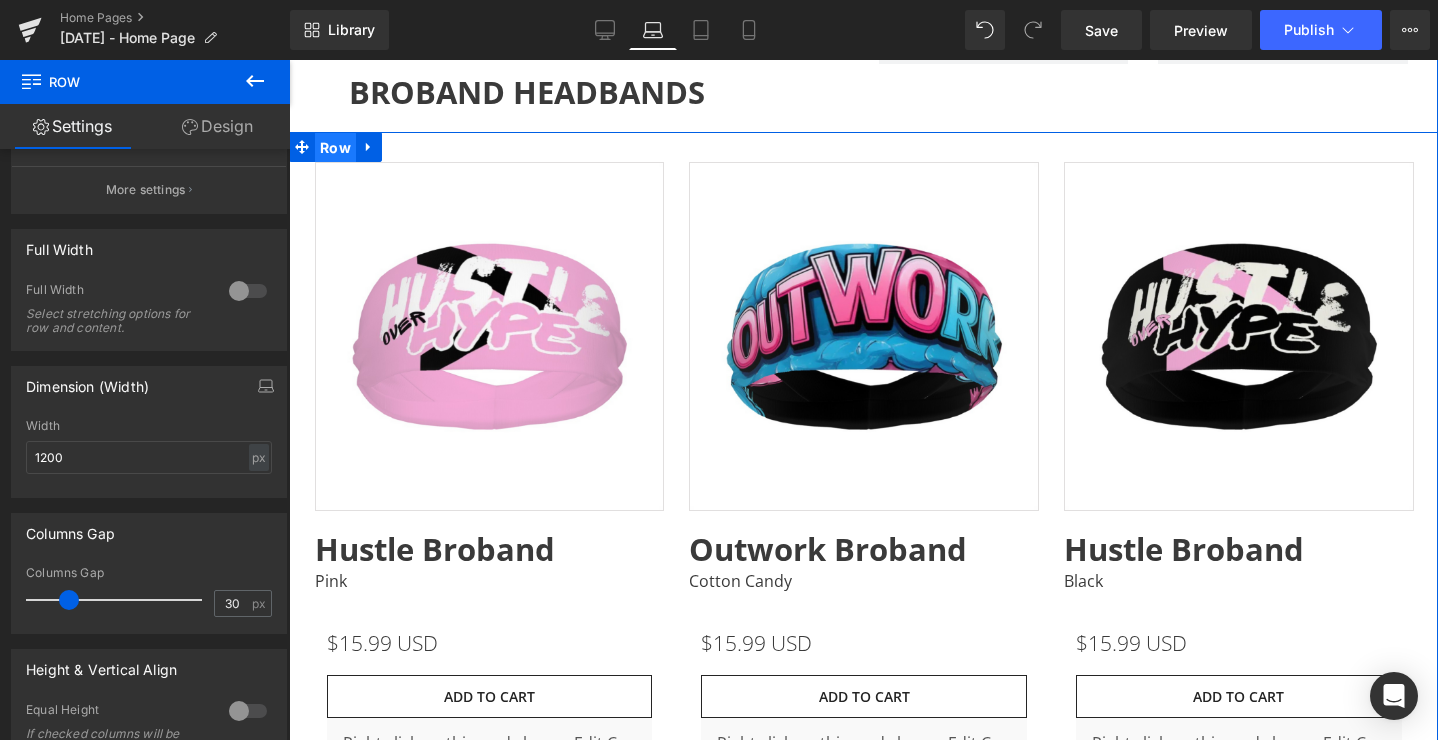 click on "Row" at bounding box center [335, 148] 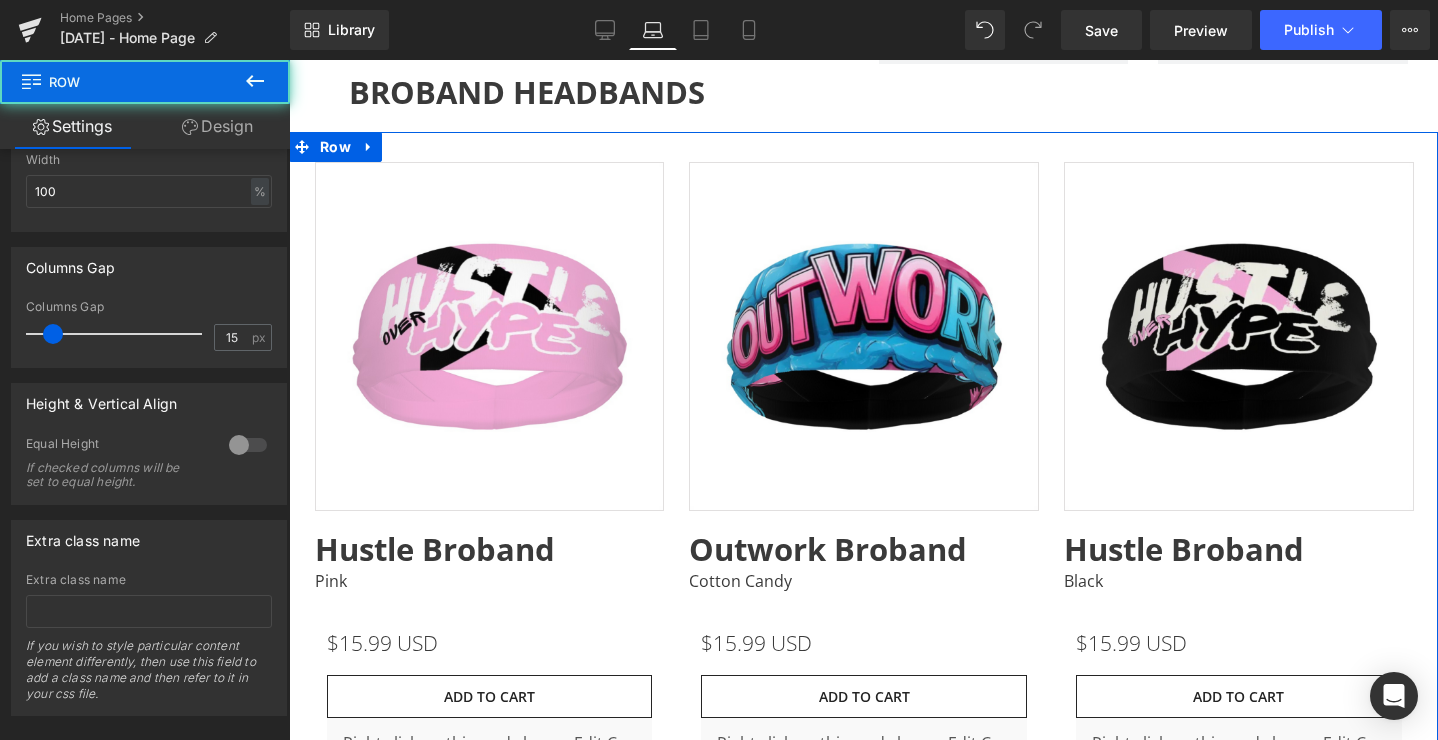 scroll, scrollTop: 532, scrollLeft: 0, axis: vertical 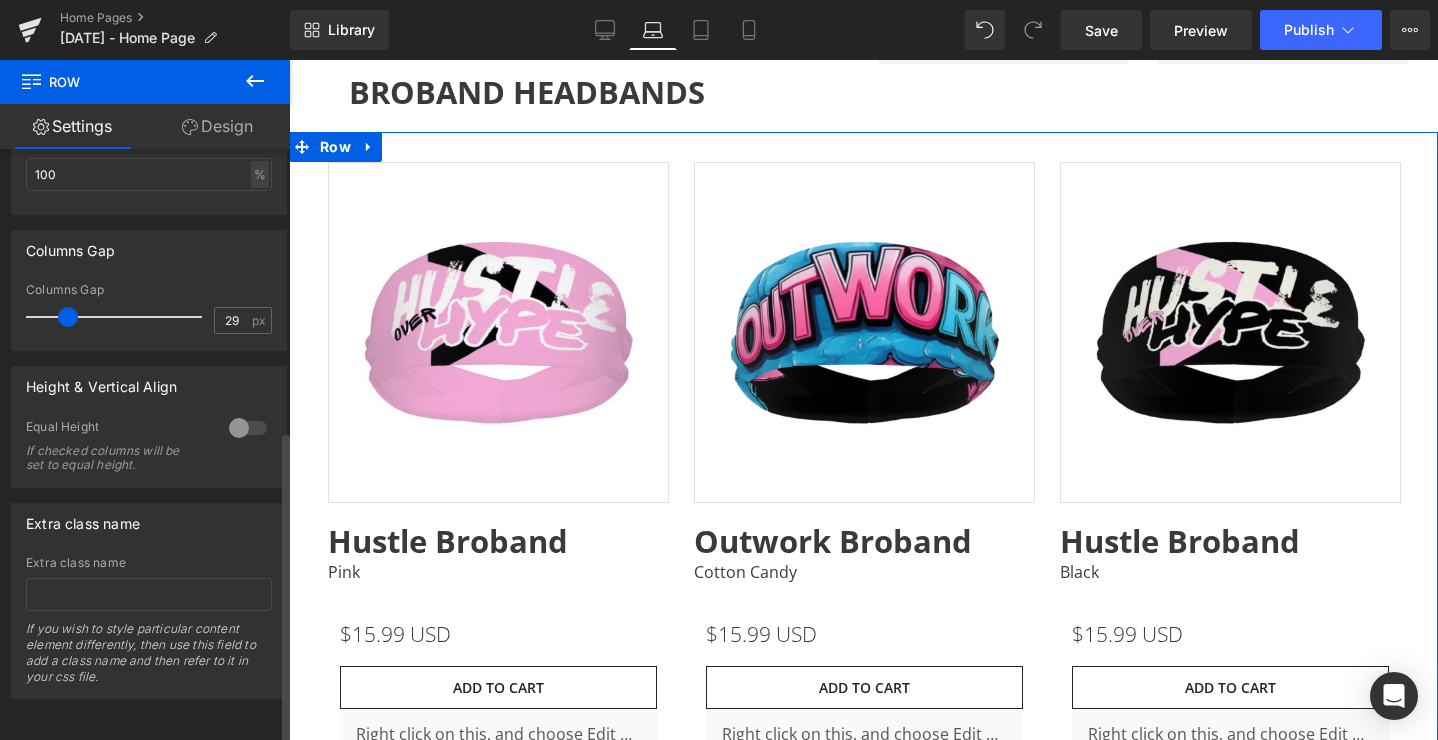 type on "30" 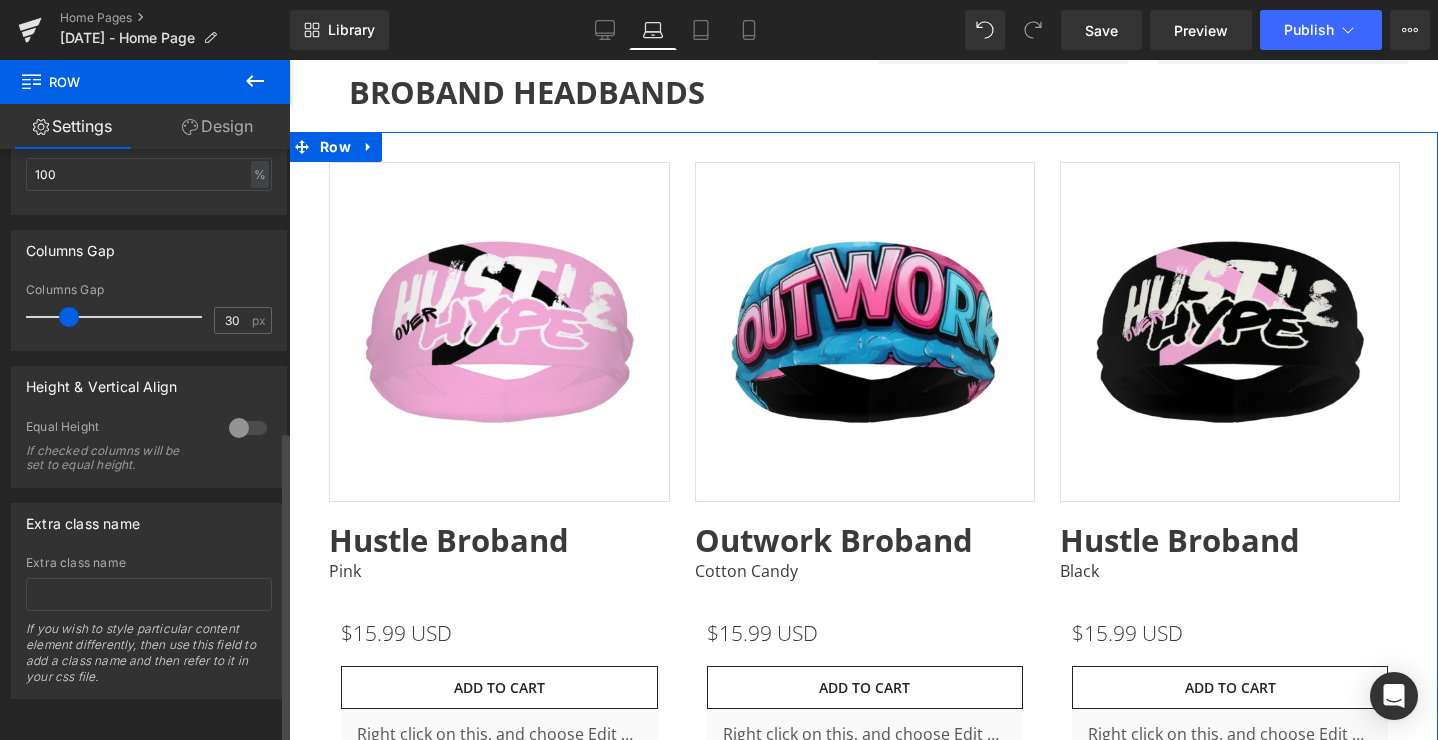 drag, startPoint x: 58, startPoint y: 300, endPoint x: 74, endPoint y: 301, distance: 16.03122 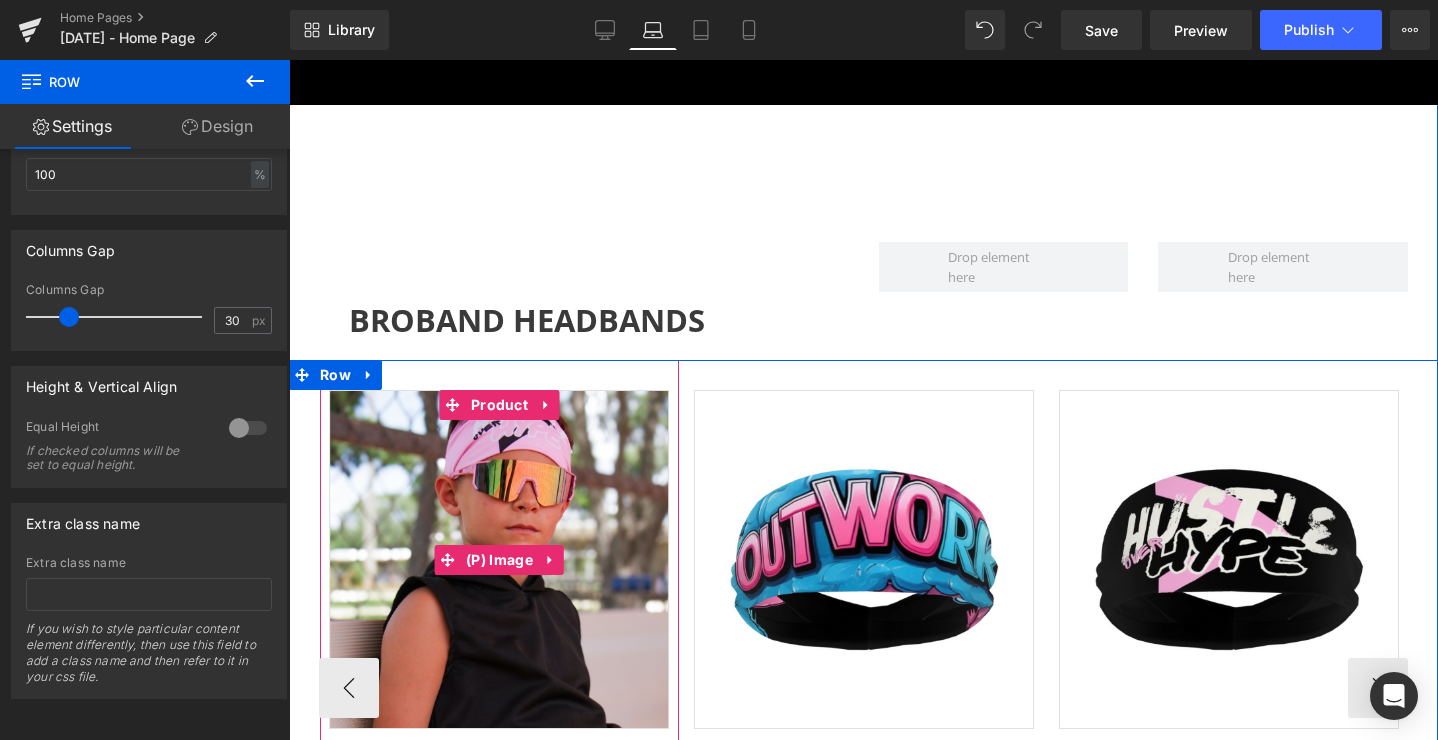 scroll, scrollTop: 5307, scrollLeft: 0, axis: vertical 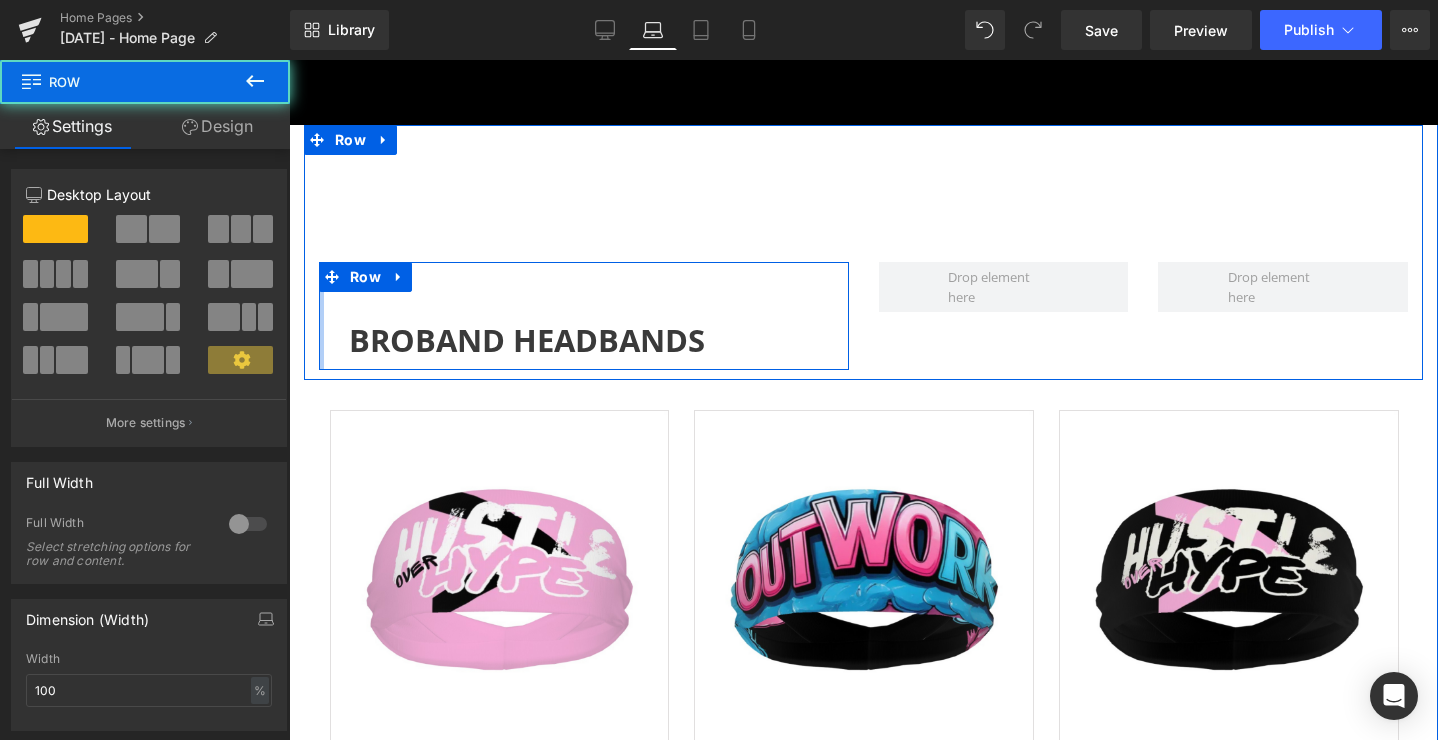 drag, startPoint x: 322, startPoint y: 308, endPoint x: 306, endPoint y: 308, distance: 16 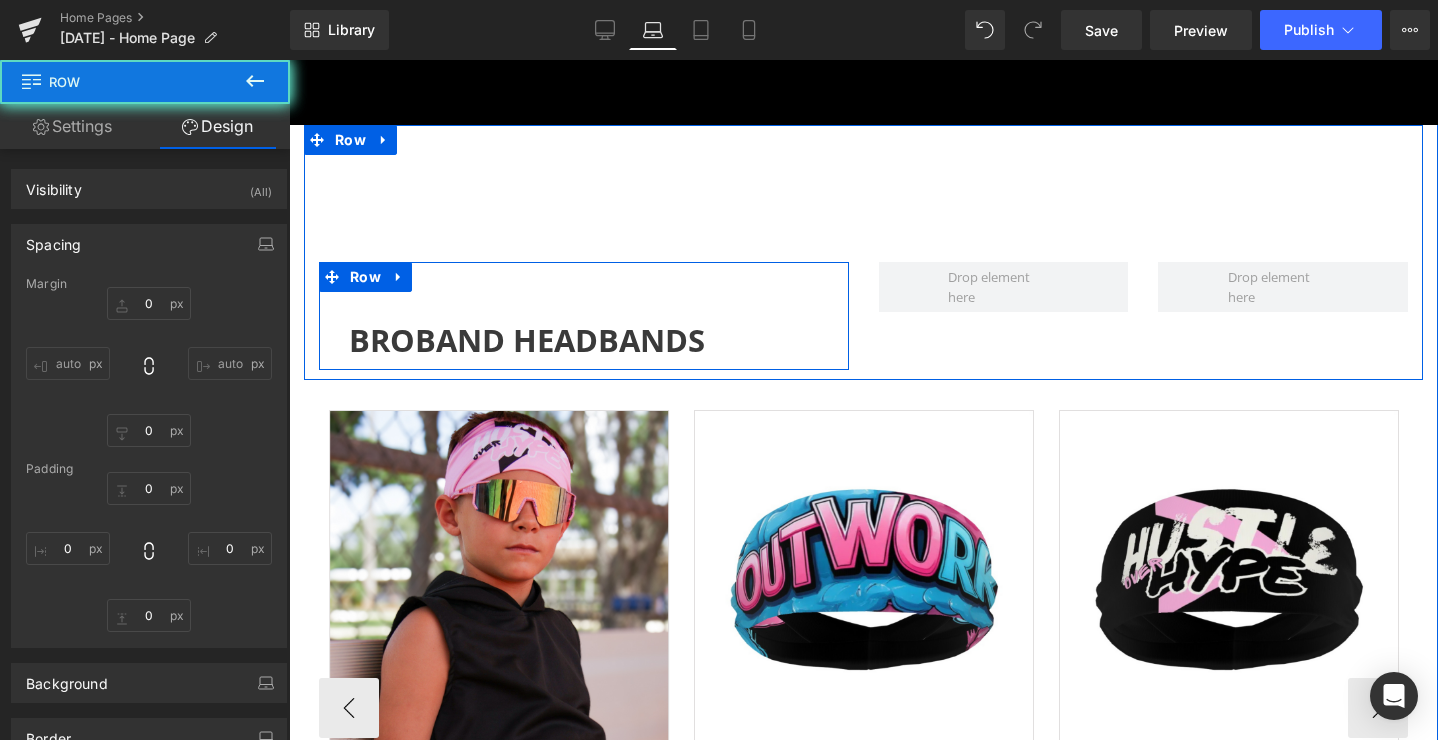 type on "0" 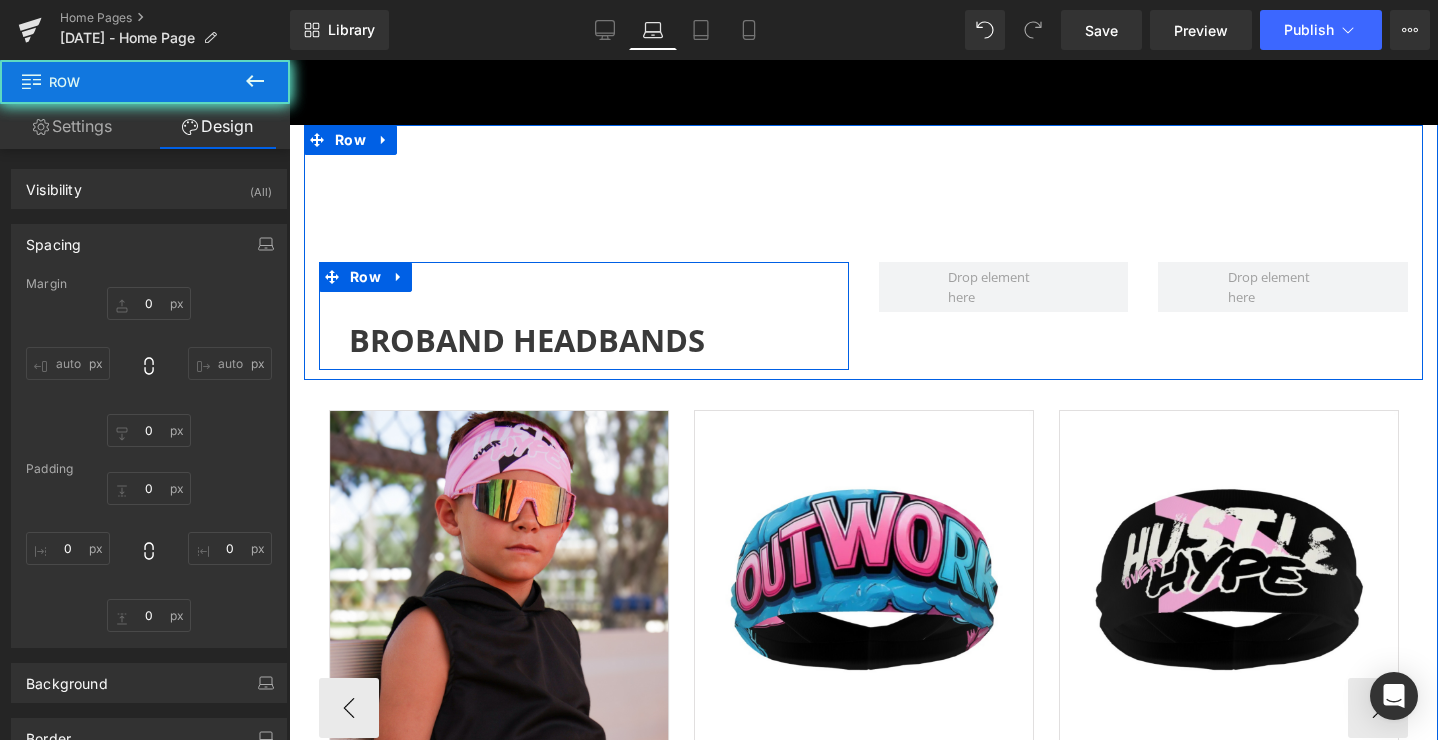 type on "0" 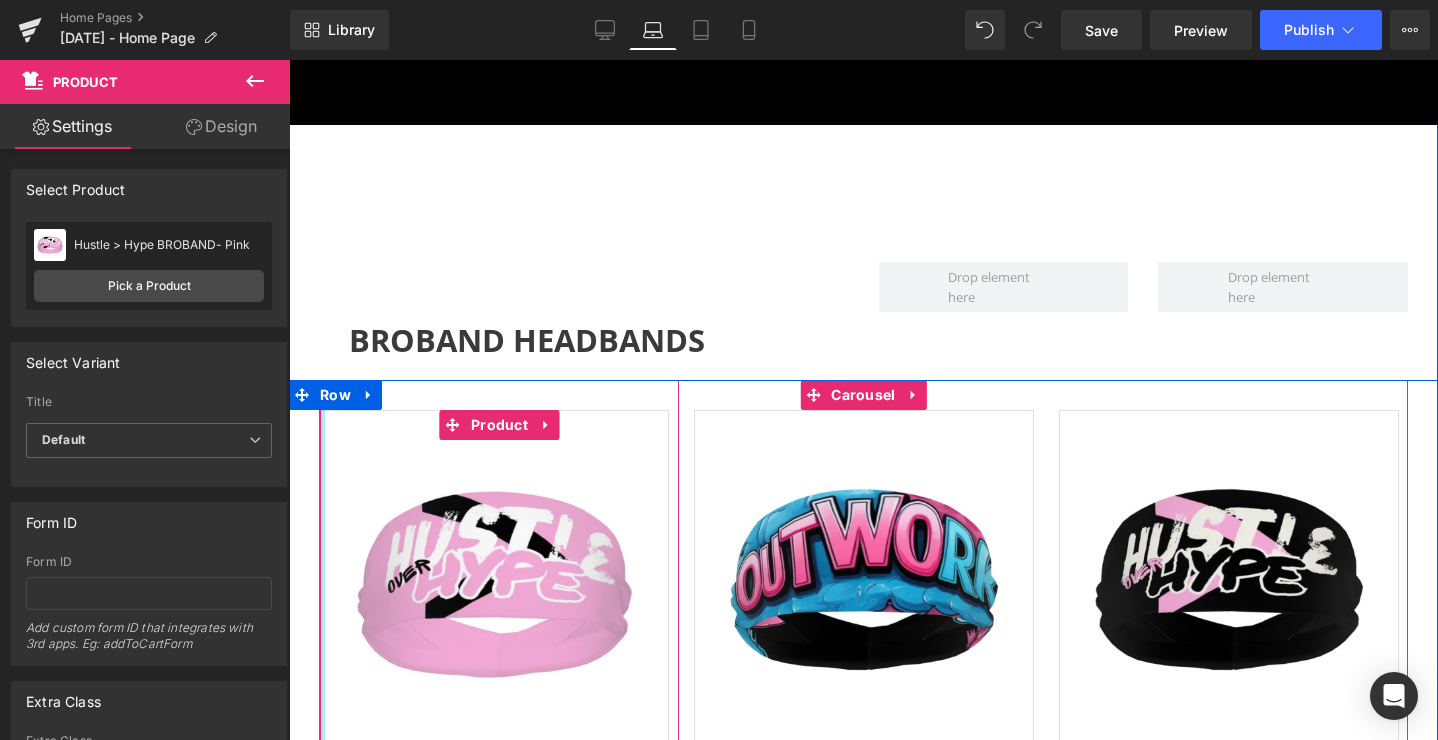 drag, startPoint x: 325, startPoint y: 492, endPoint x: 310, endPoint y: 493, distance: 15.033297 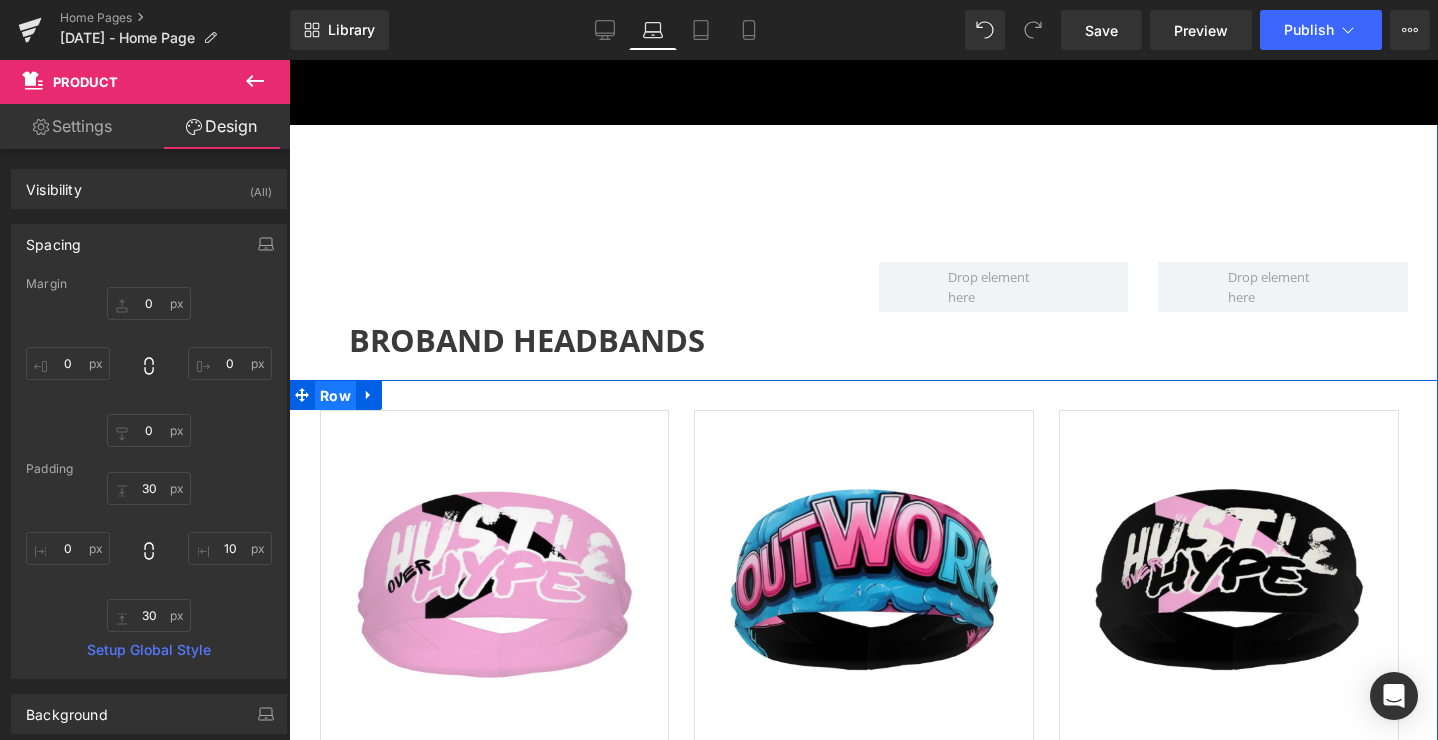 click on "Row" at bounding box center [335, 396] 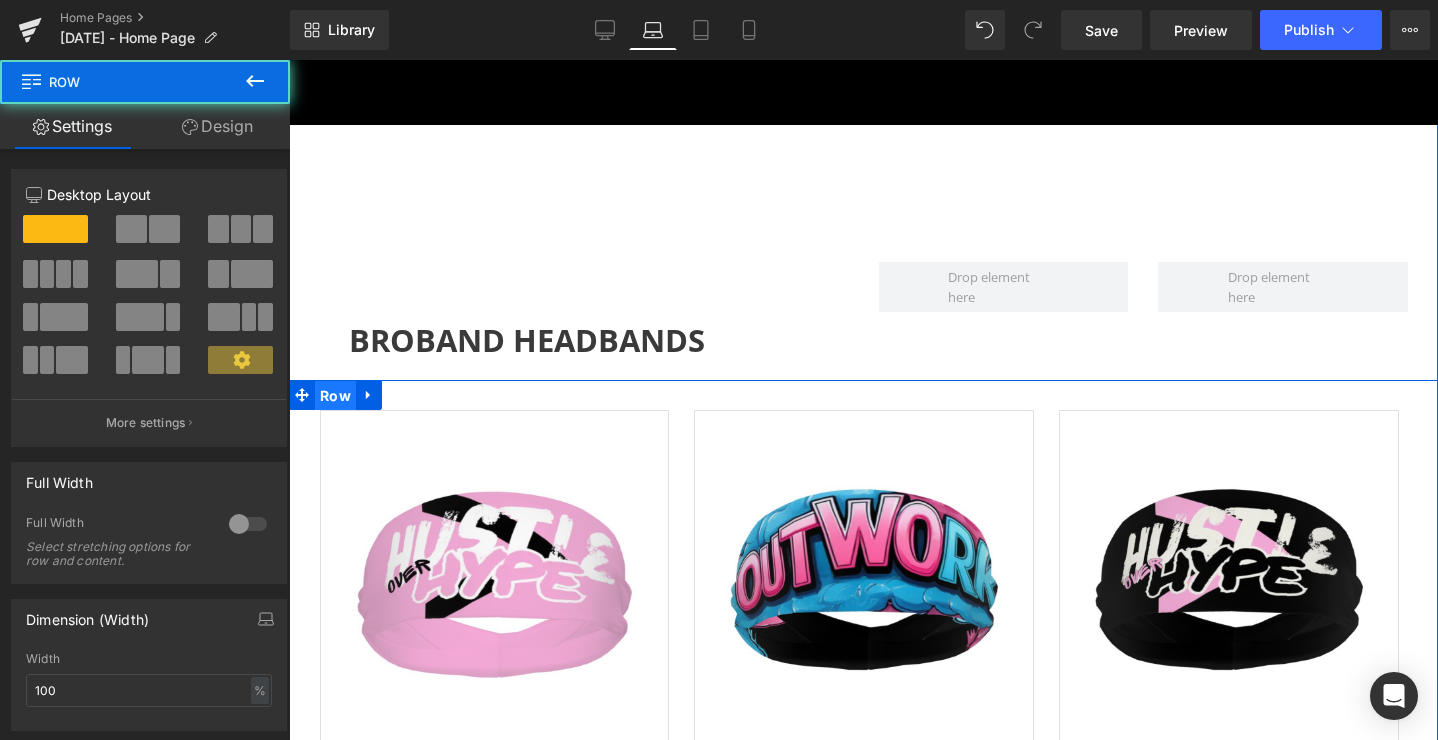 click on "Row" at bounding box center [335, 396] 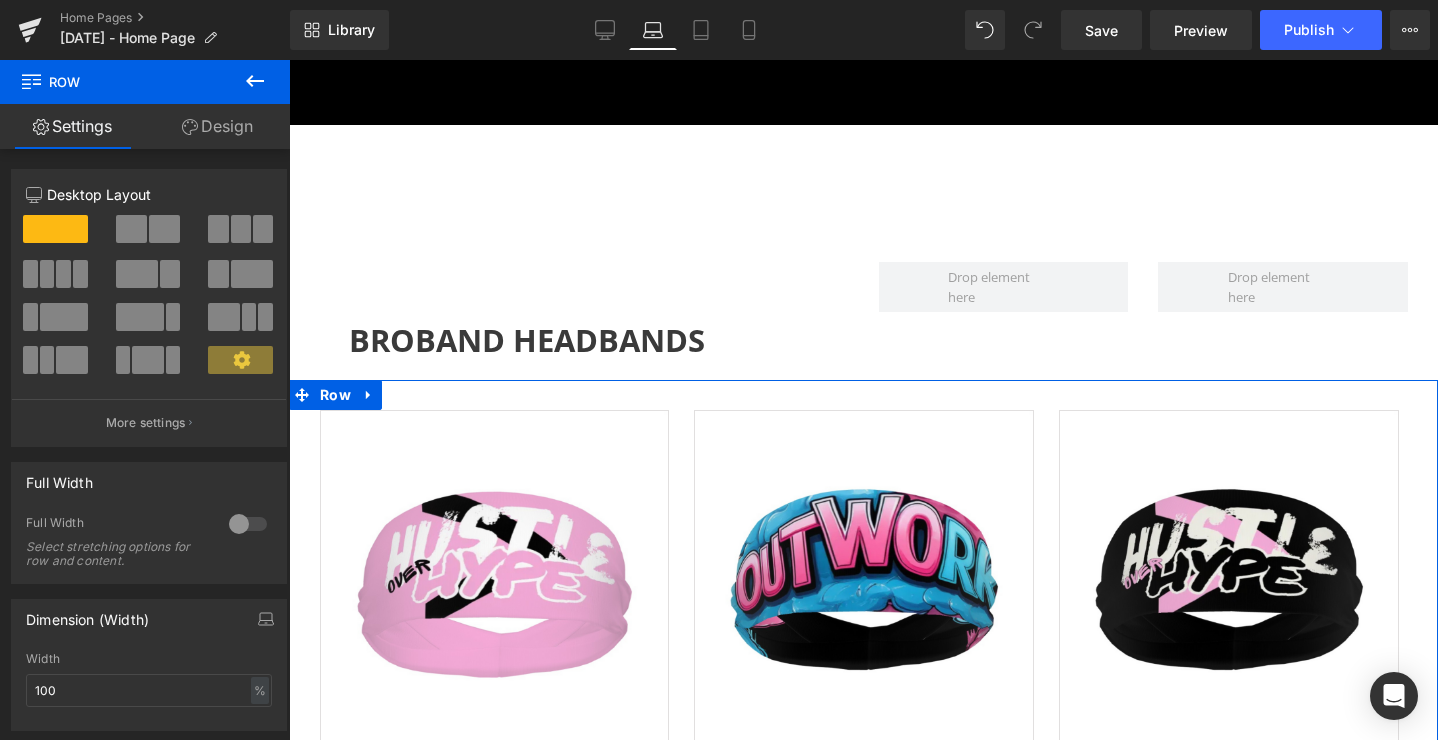 click on "Design" at bounding box center (217, 126) 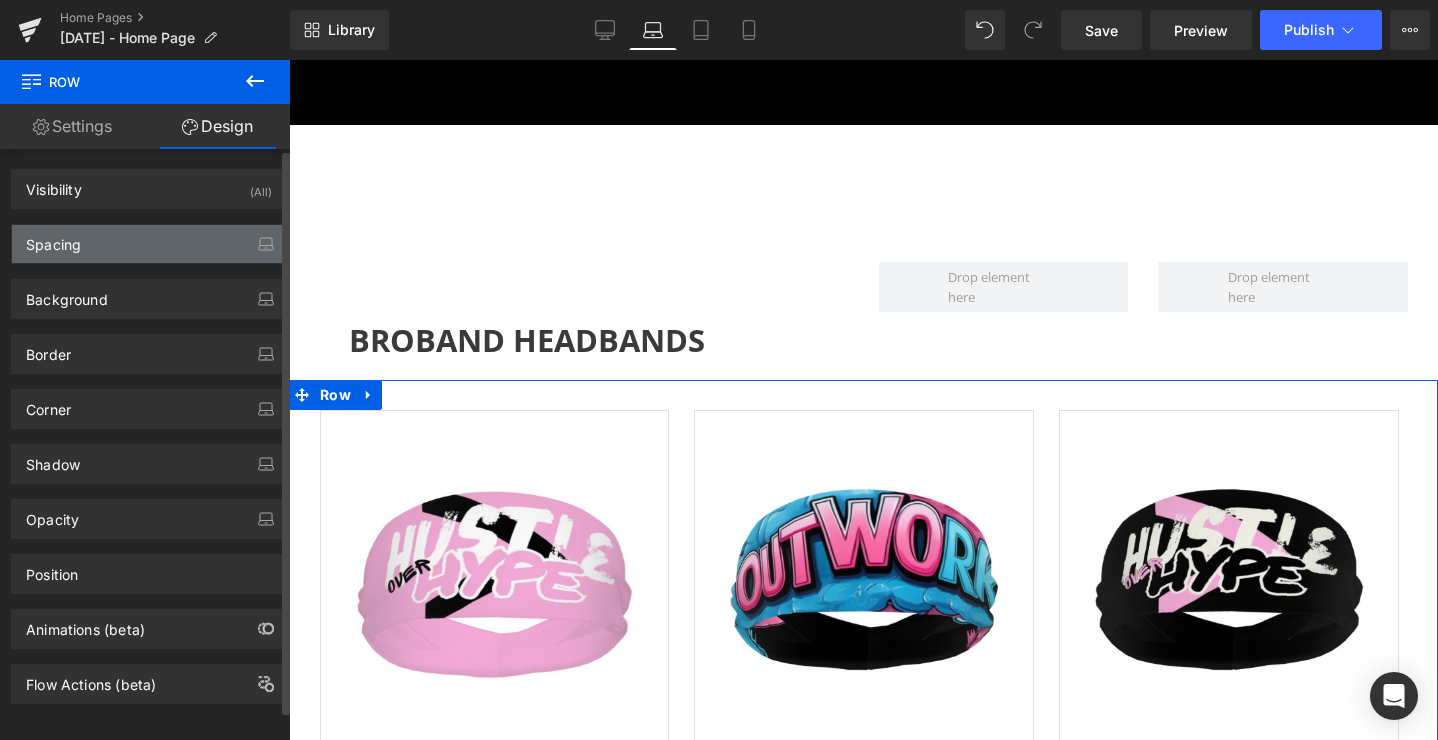 click on "Spacing" at bounding box center (149, 244) 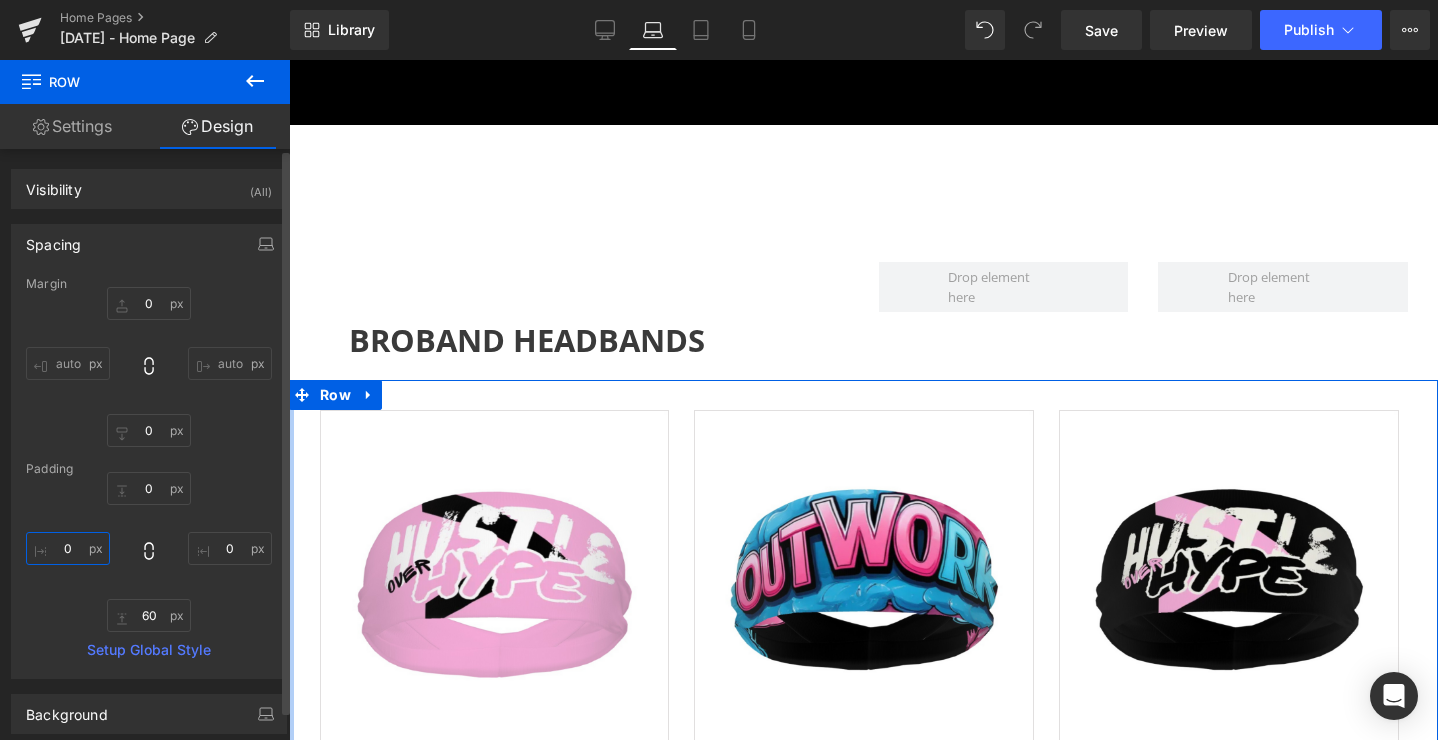 click on "0" at bounding box center [68, 548] 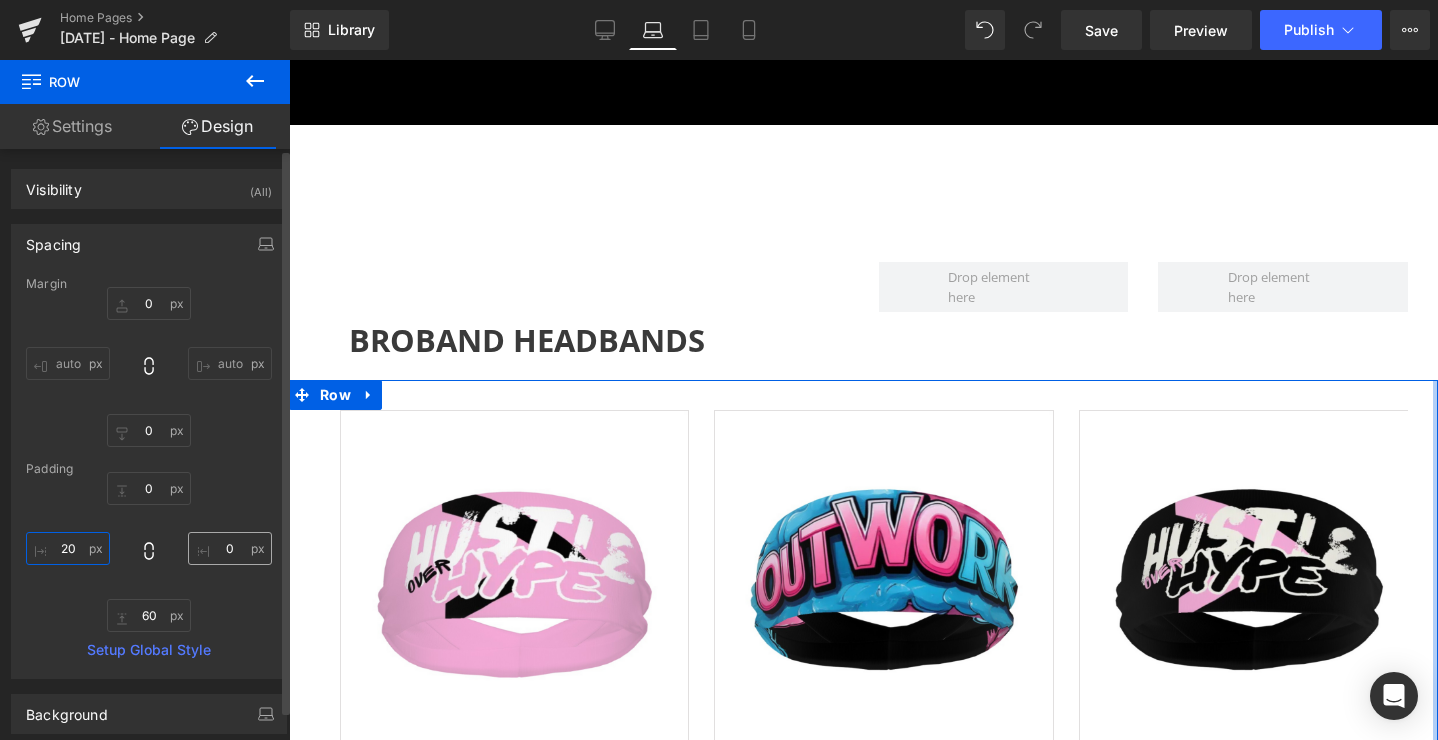 type on "20" 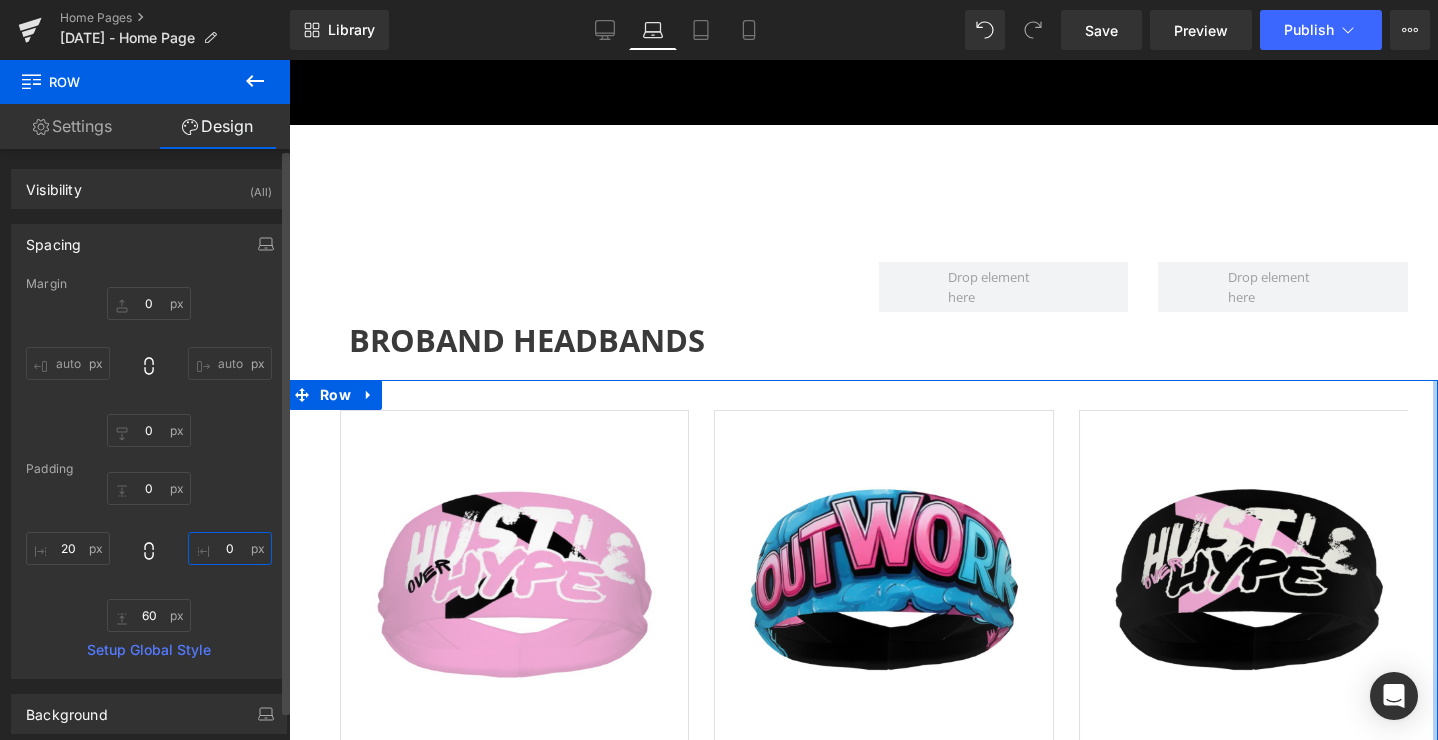 click on "0" at bounding box center (230, 548) 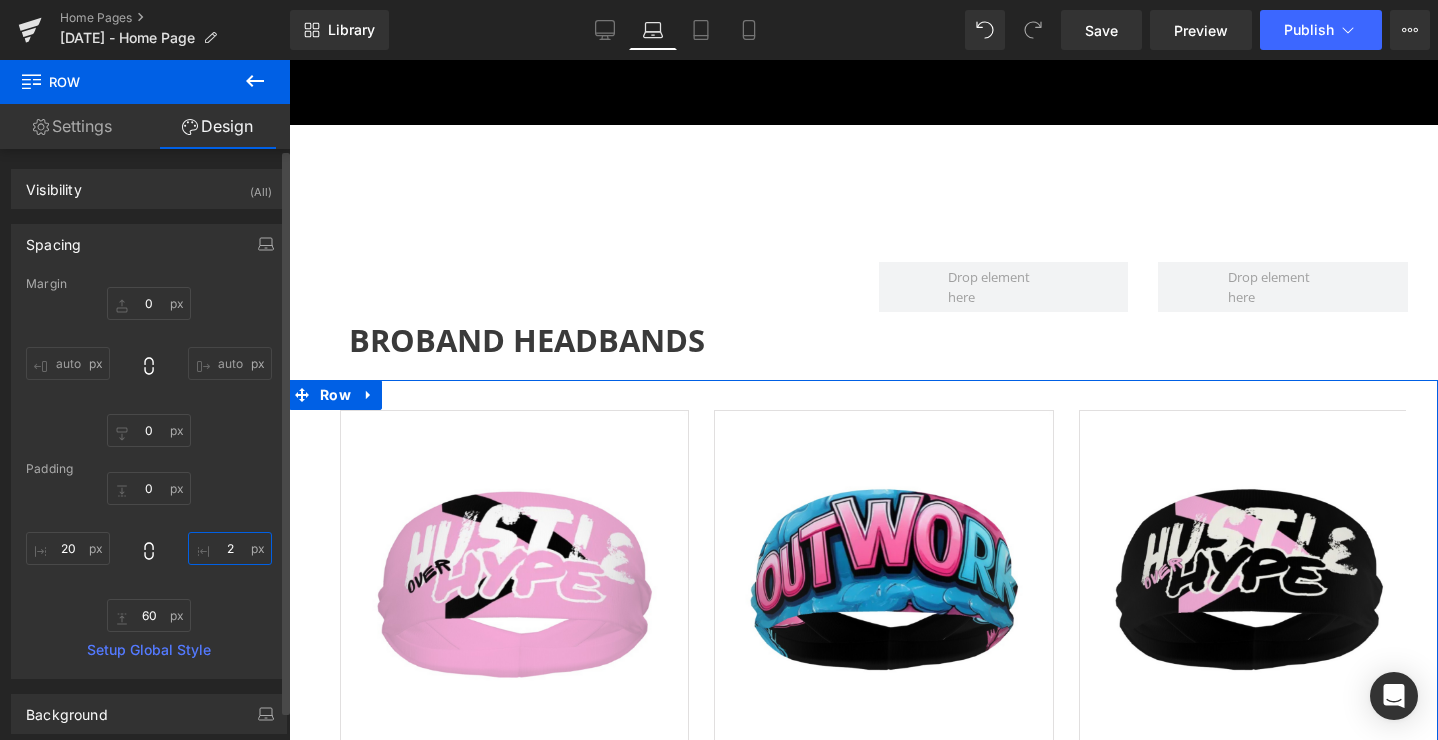 type on "20" 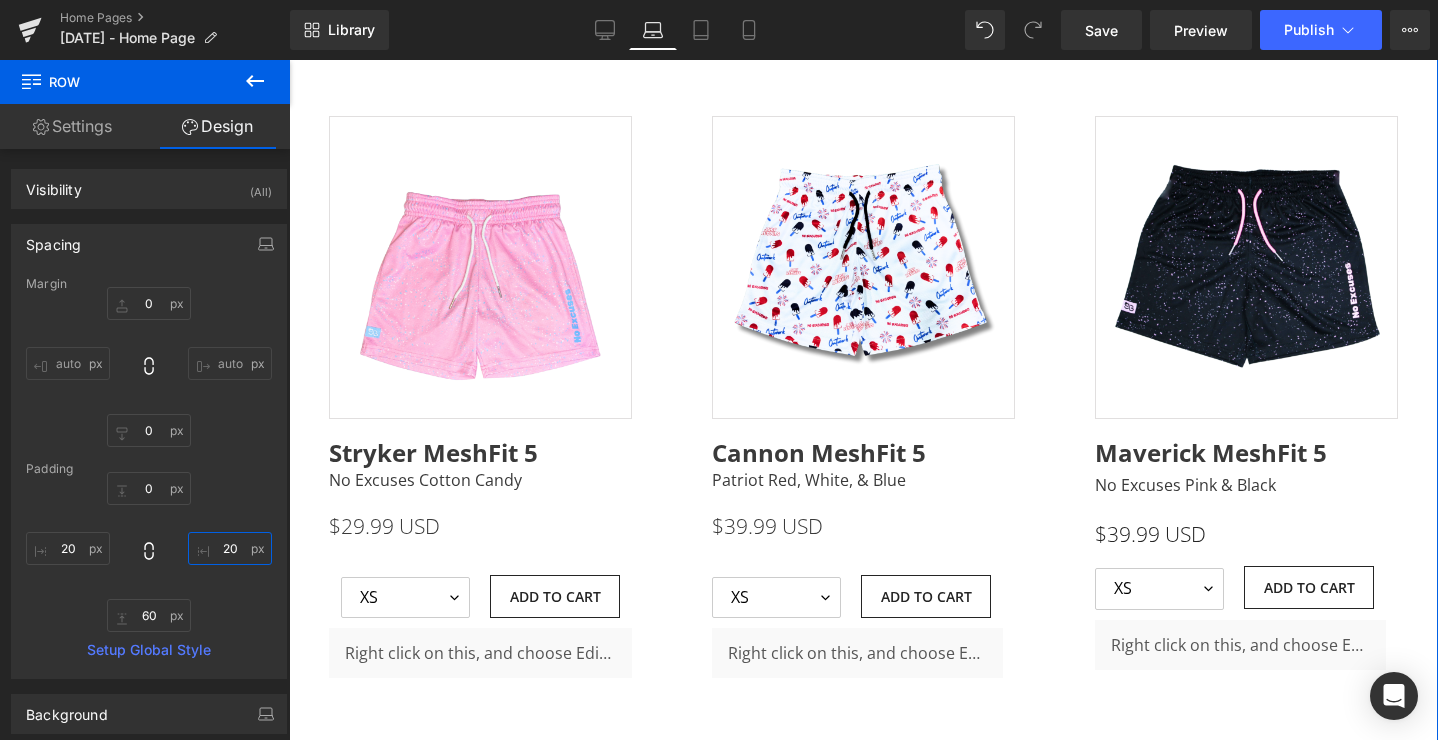 scroll, scrollTop: 2050, scrollLeft: 0, axis: vertical 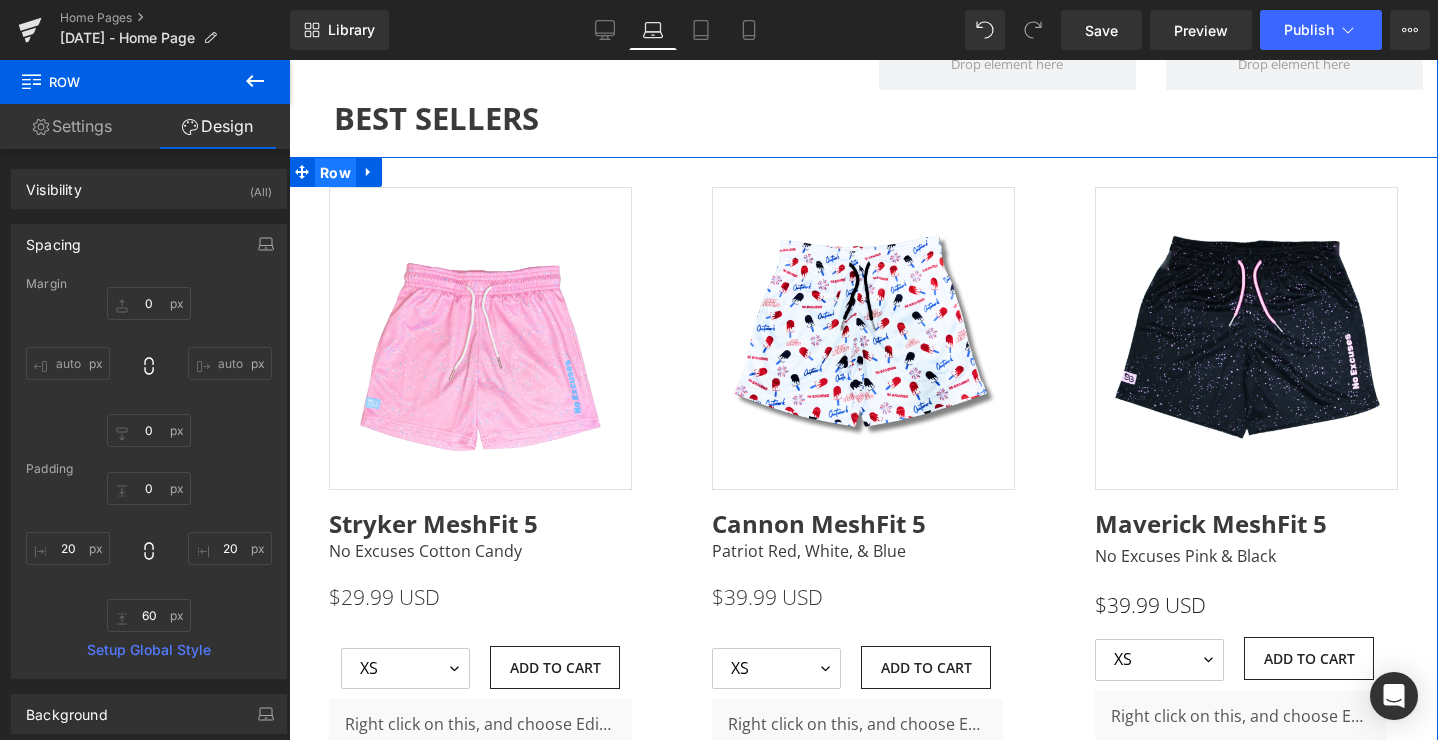 click on "Row" at bounding box center [335, 173] 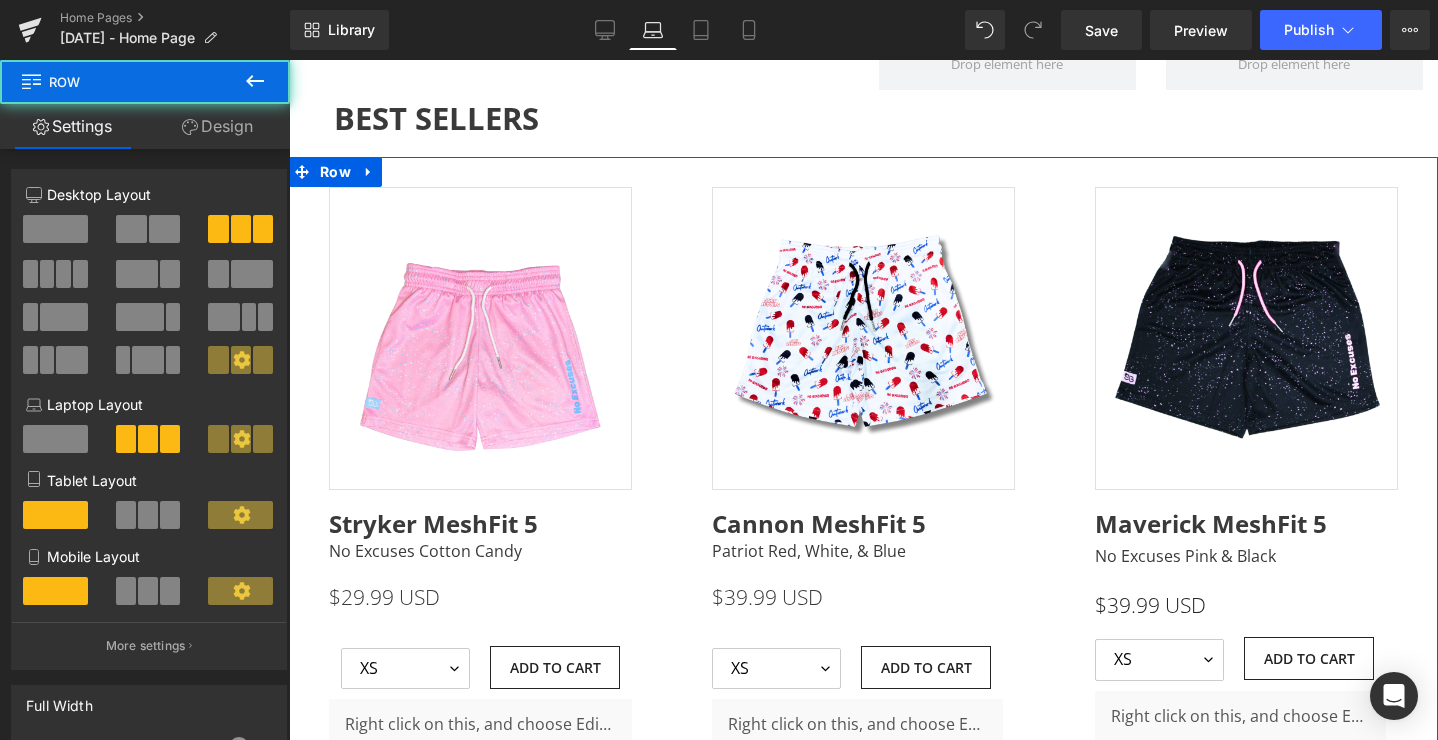 click on "Design" at bounding box center [217, 126] 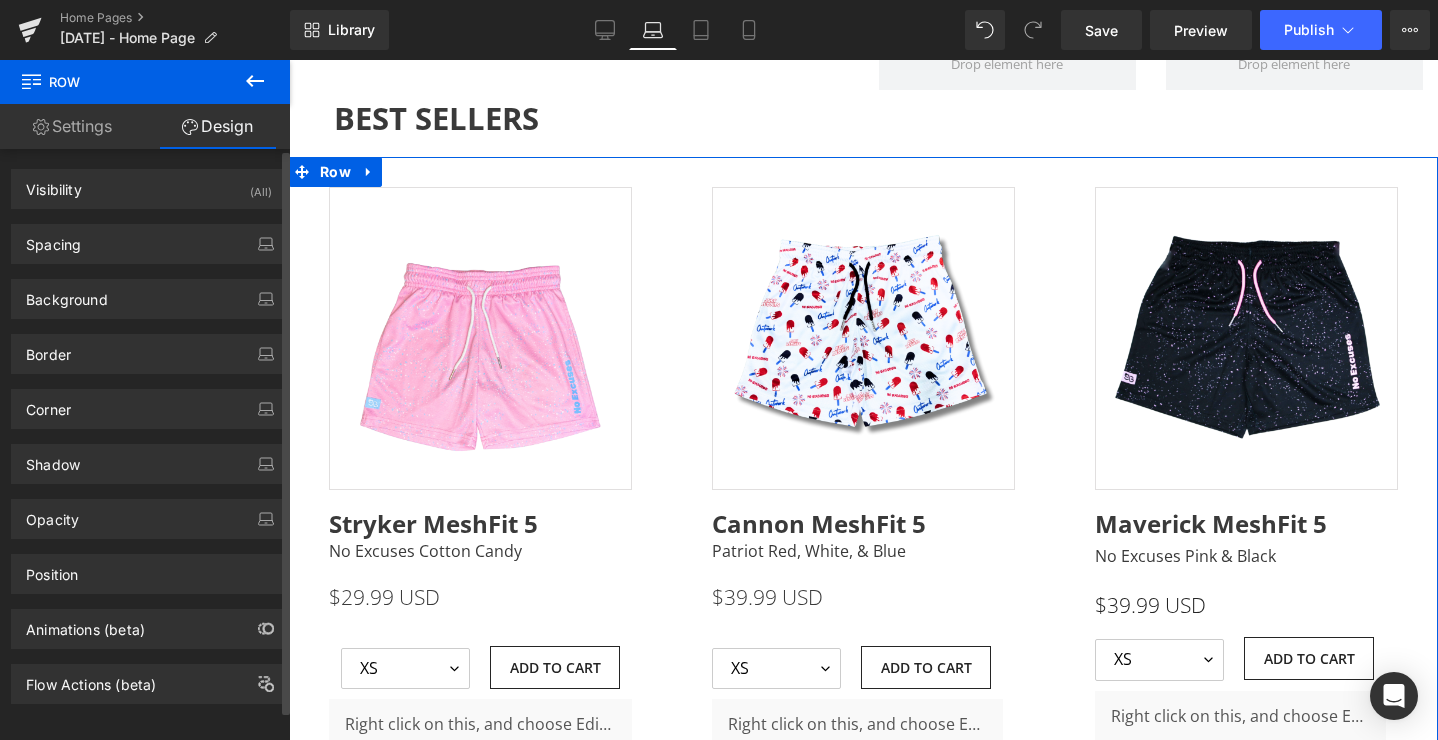 click on "Background
Color & Image color
transparent Color transparent 0 %
Image  Replace Image  Upload image or  Browse gallery Image Src Image Quality Lighter Lightest
Lighter
Lighter Lightest Only support for UCare CDN
More settings" at bounding box center (149, 291) 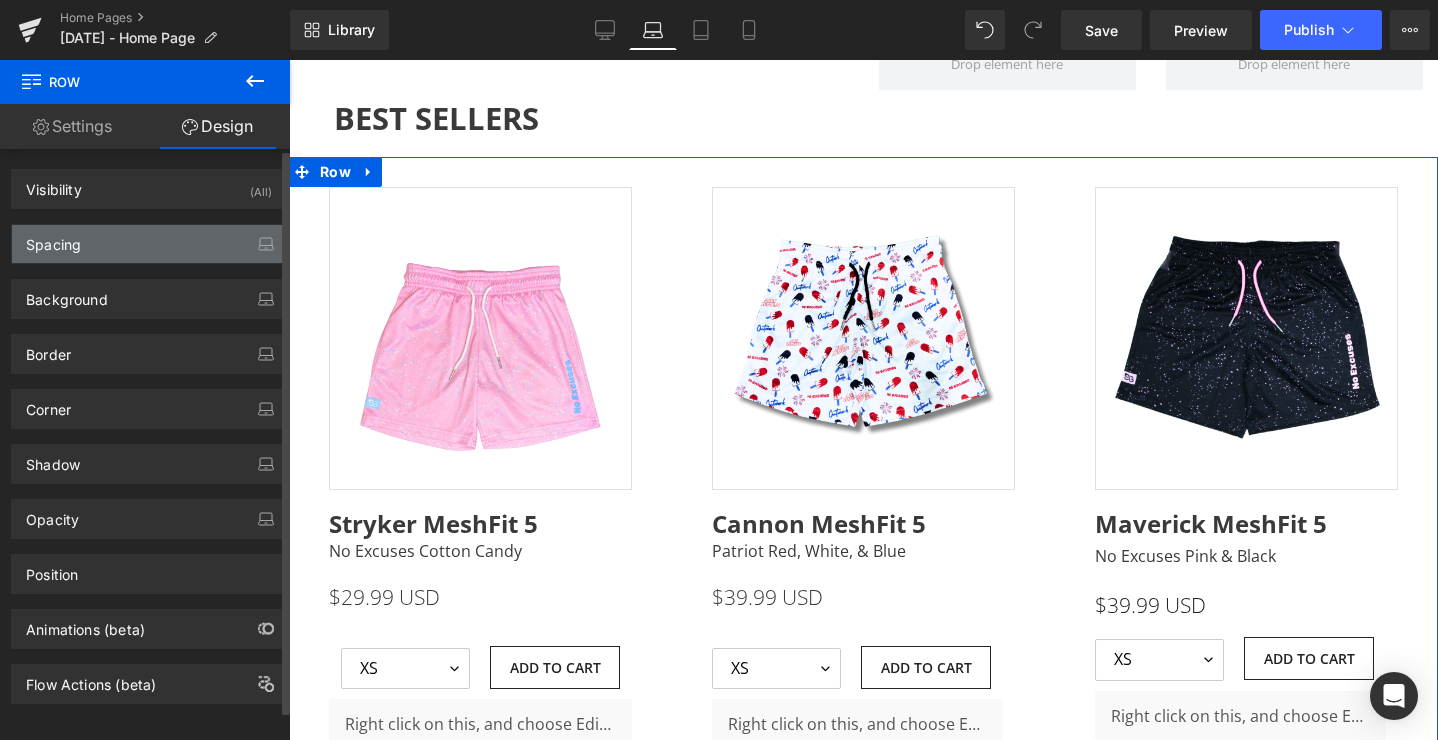 click on "Spacing" at bounding box center (149, 244) 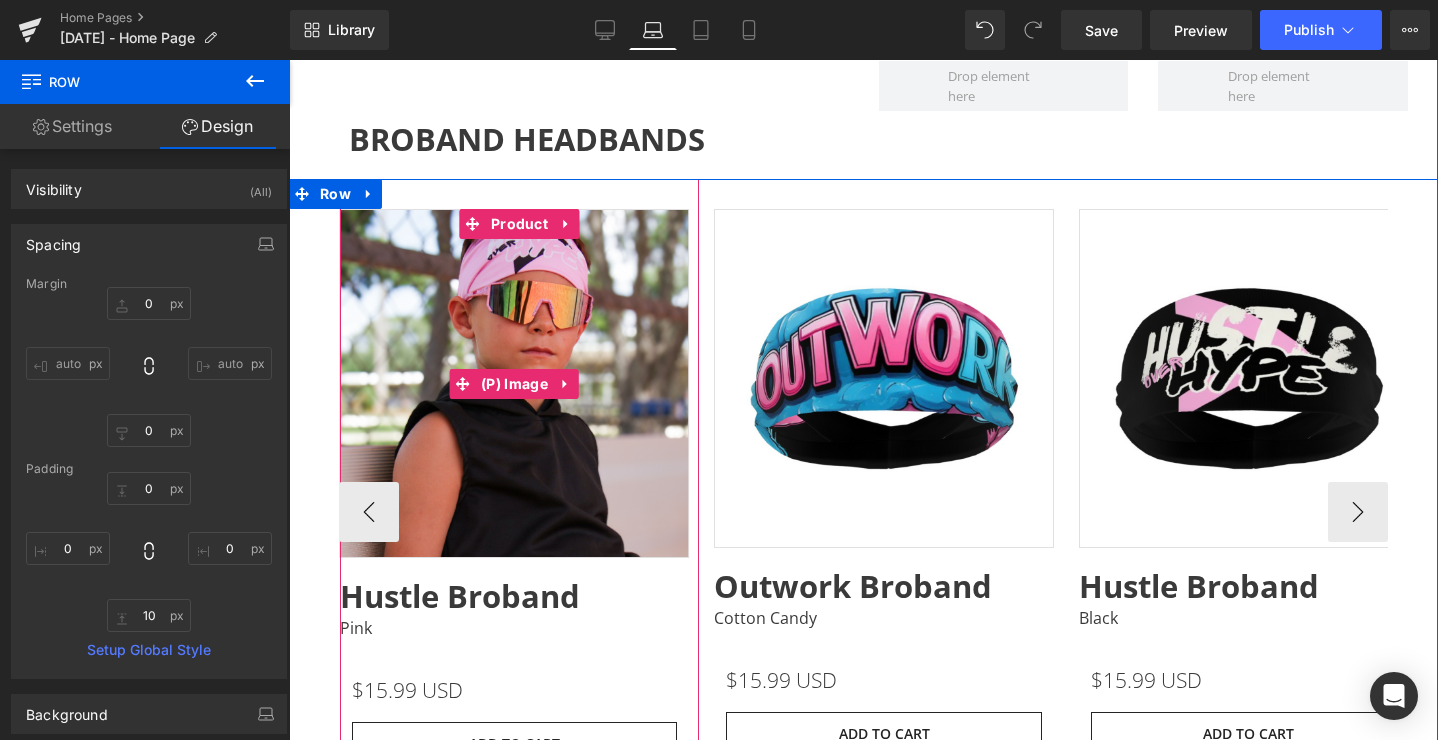 scroll, scrollTop: 5432, scrollLeft: 0, axis: vertical 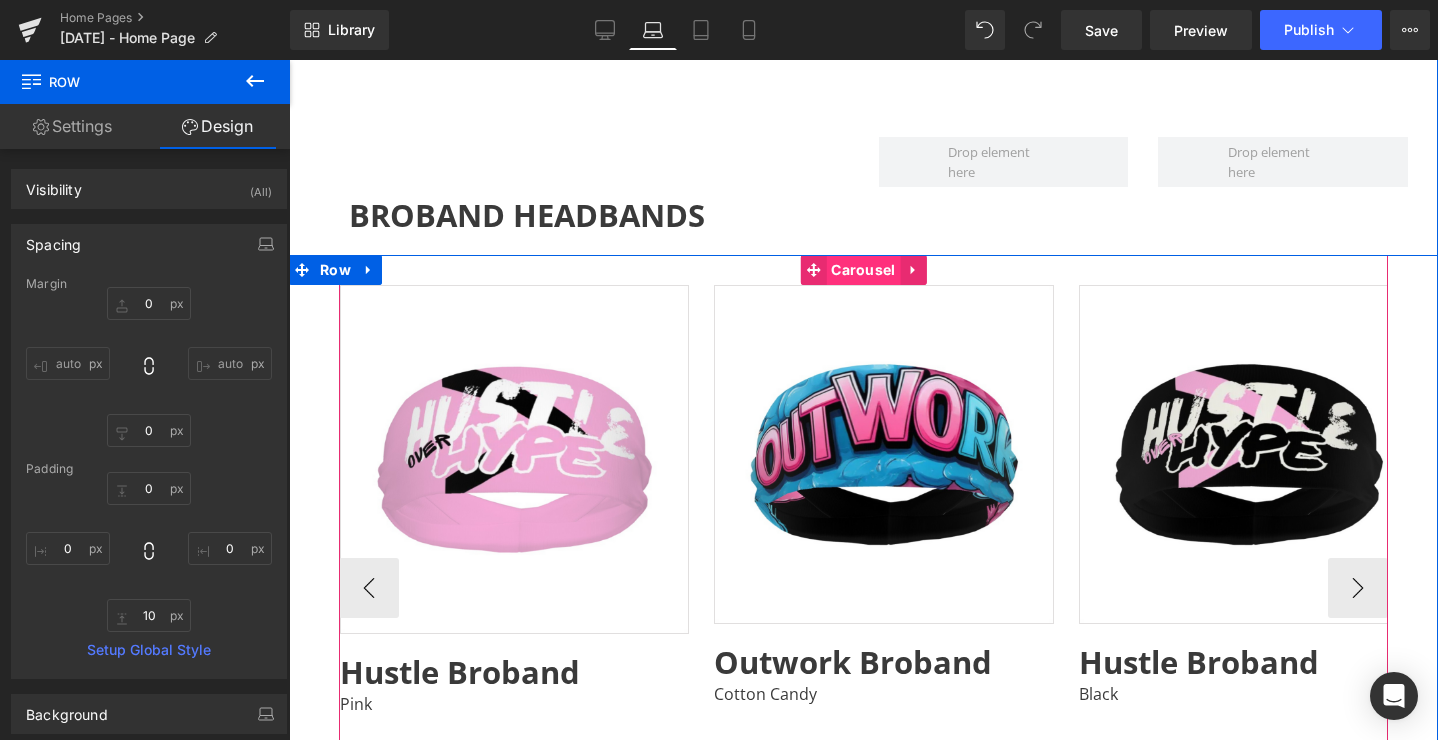 click on "Carousel" at bounding box center (863, 270) 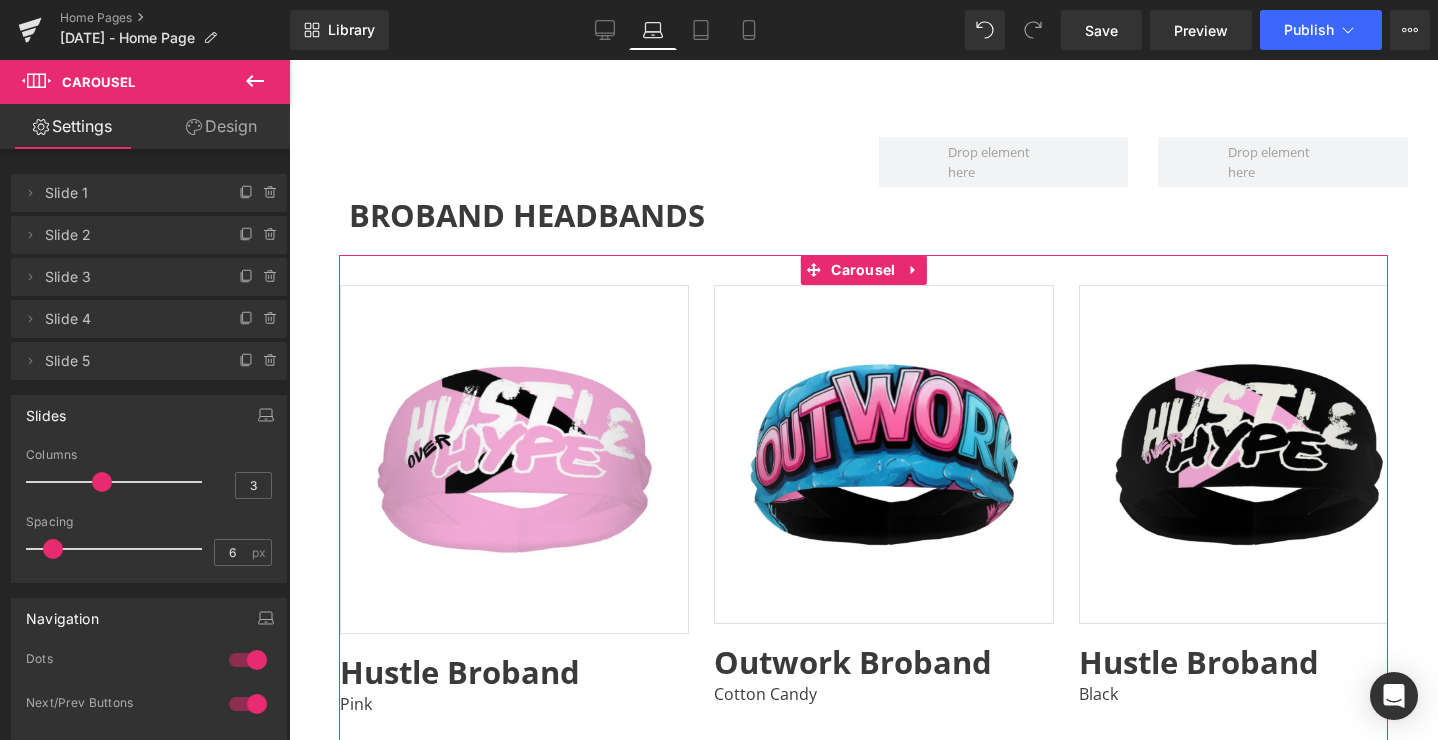 drag, startPoint x: 48, startPoint y: 548, endPoint x: 70, endPoint y: 547, distance: 22.022715 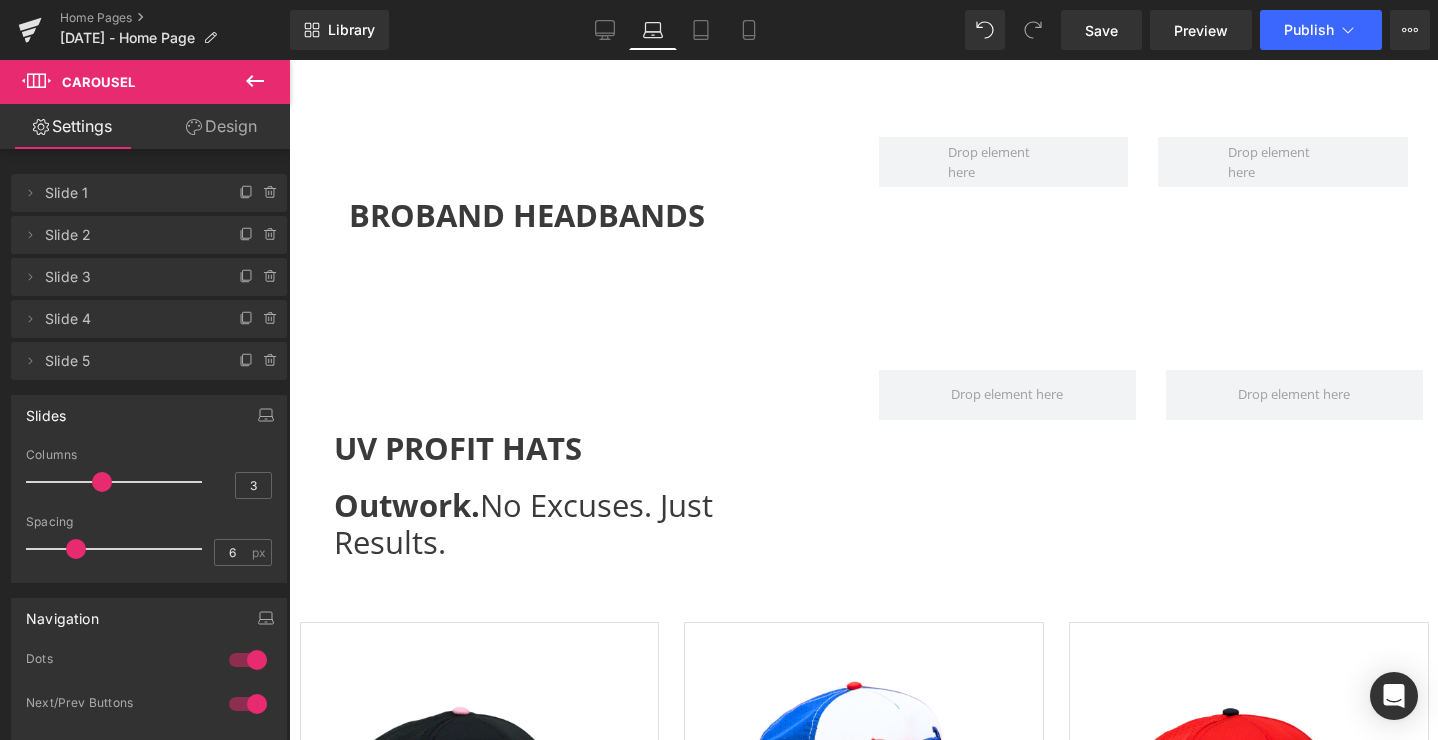 type on "12" 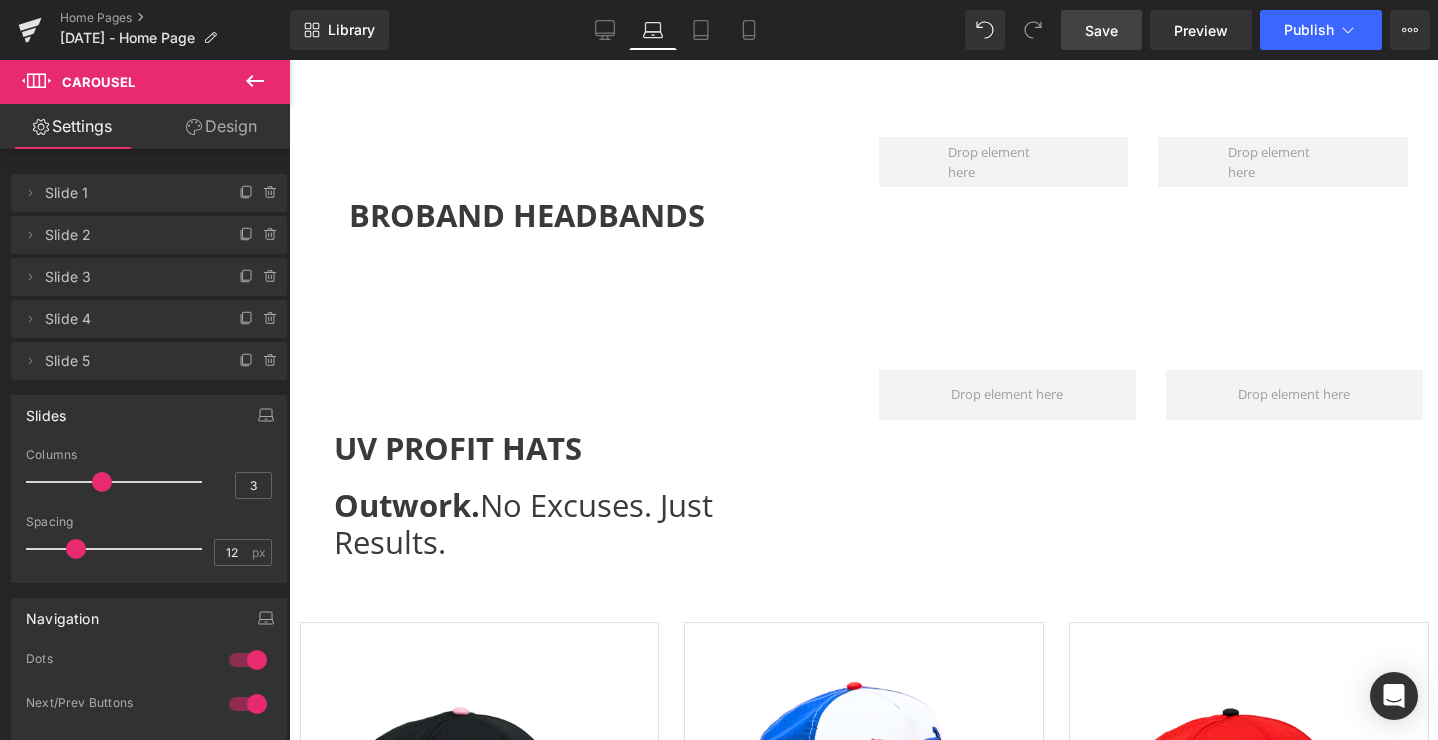 click on "Save" at bounding box center (1101, 30) 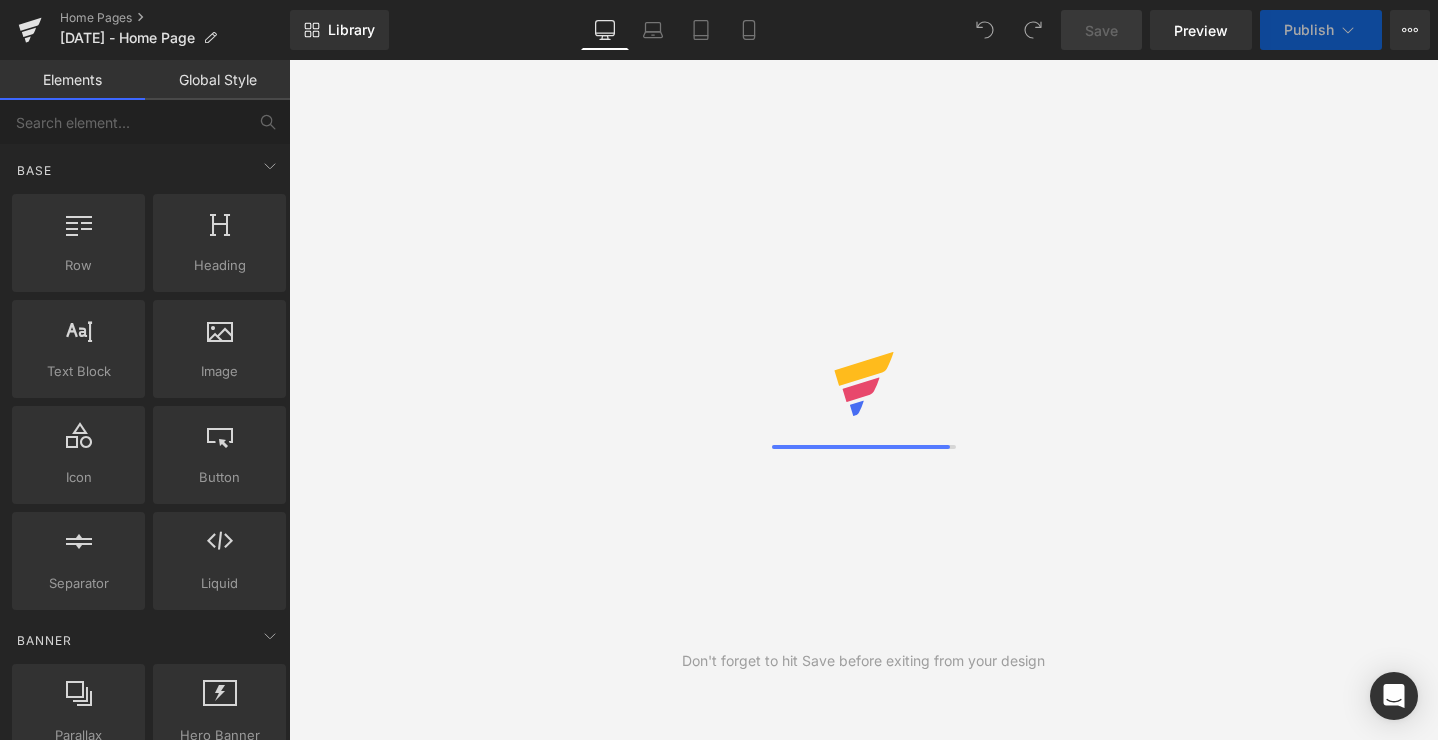 scroll, scrollTop: 0, scrollLeft: 0, axis: both 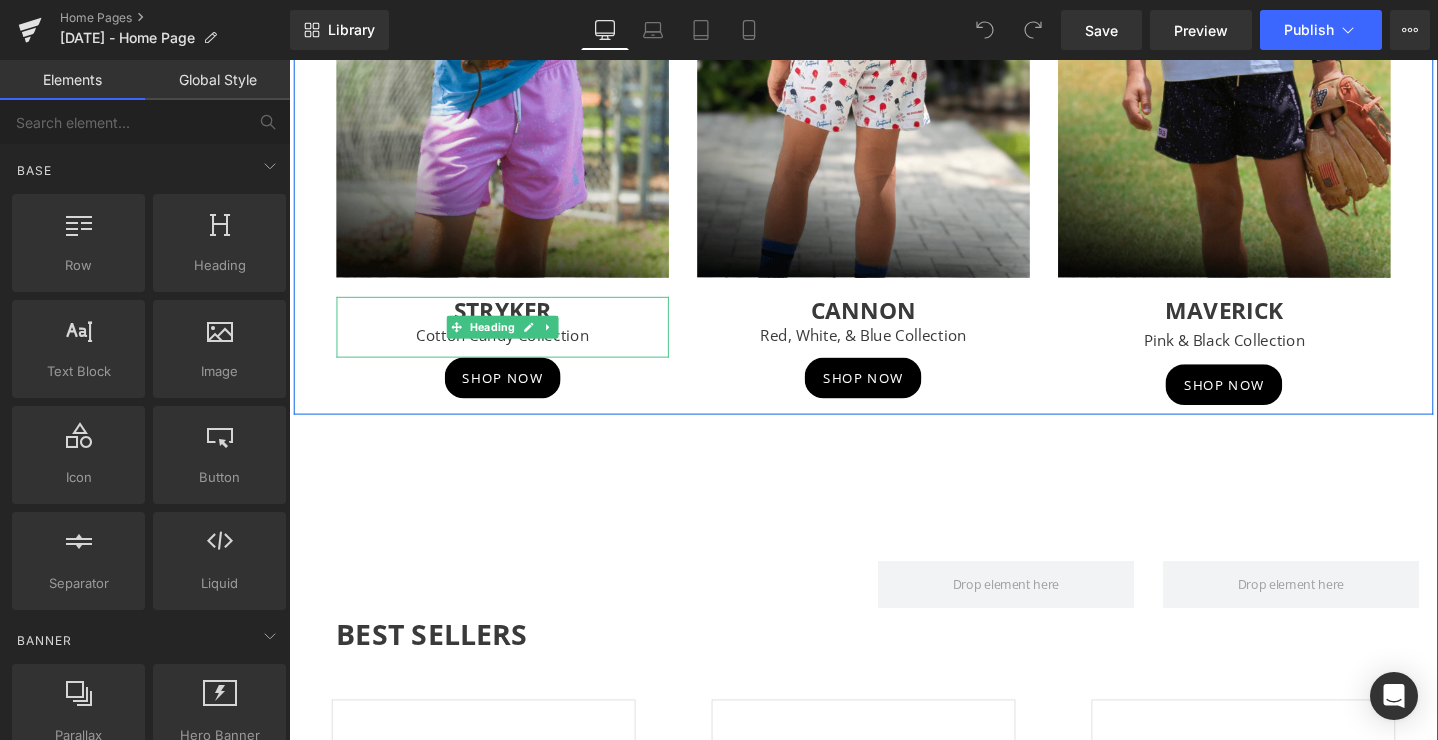 click on "STRYKER" at bounding box center (513, 322) 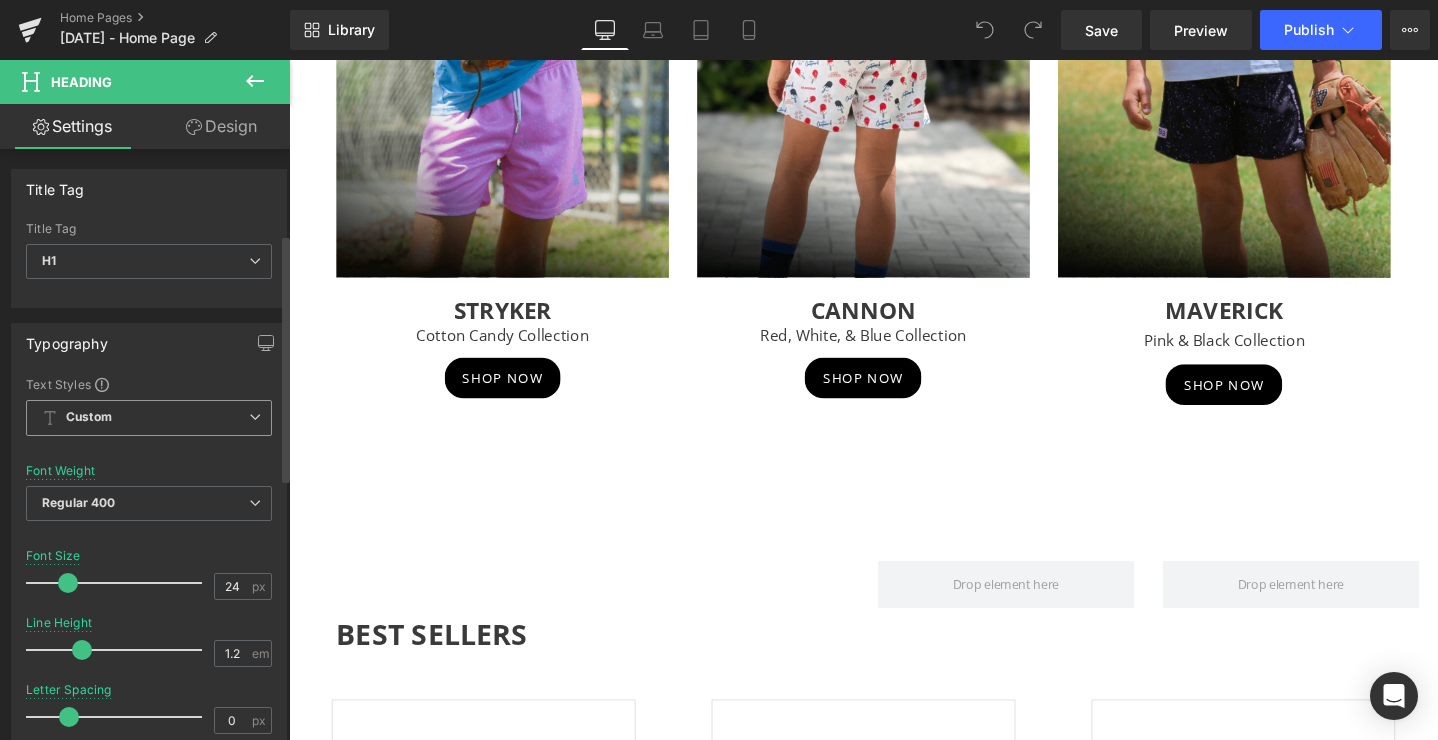 scroll, scrollTop: 828, scrollLeft: 0, axis: vertical 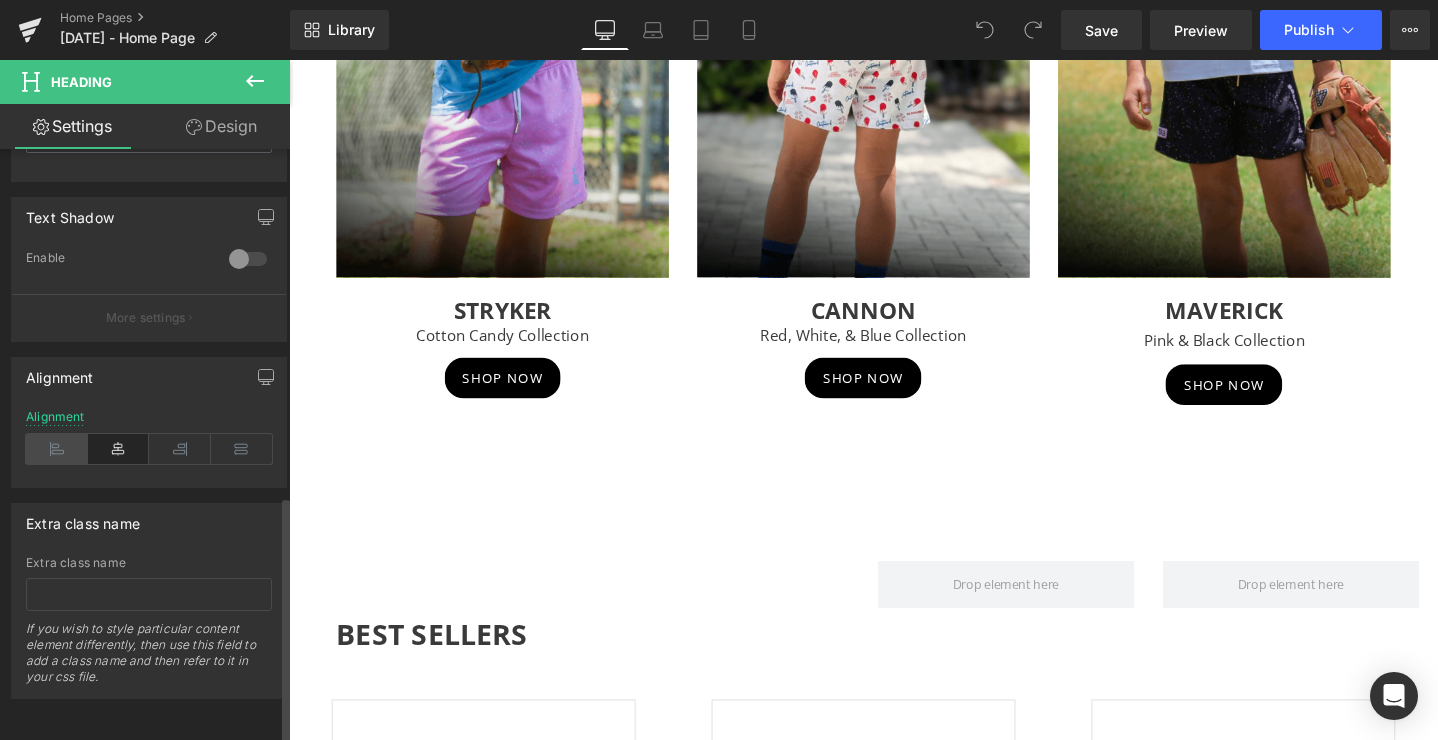 click at bounding box center [57, 449] 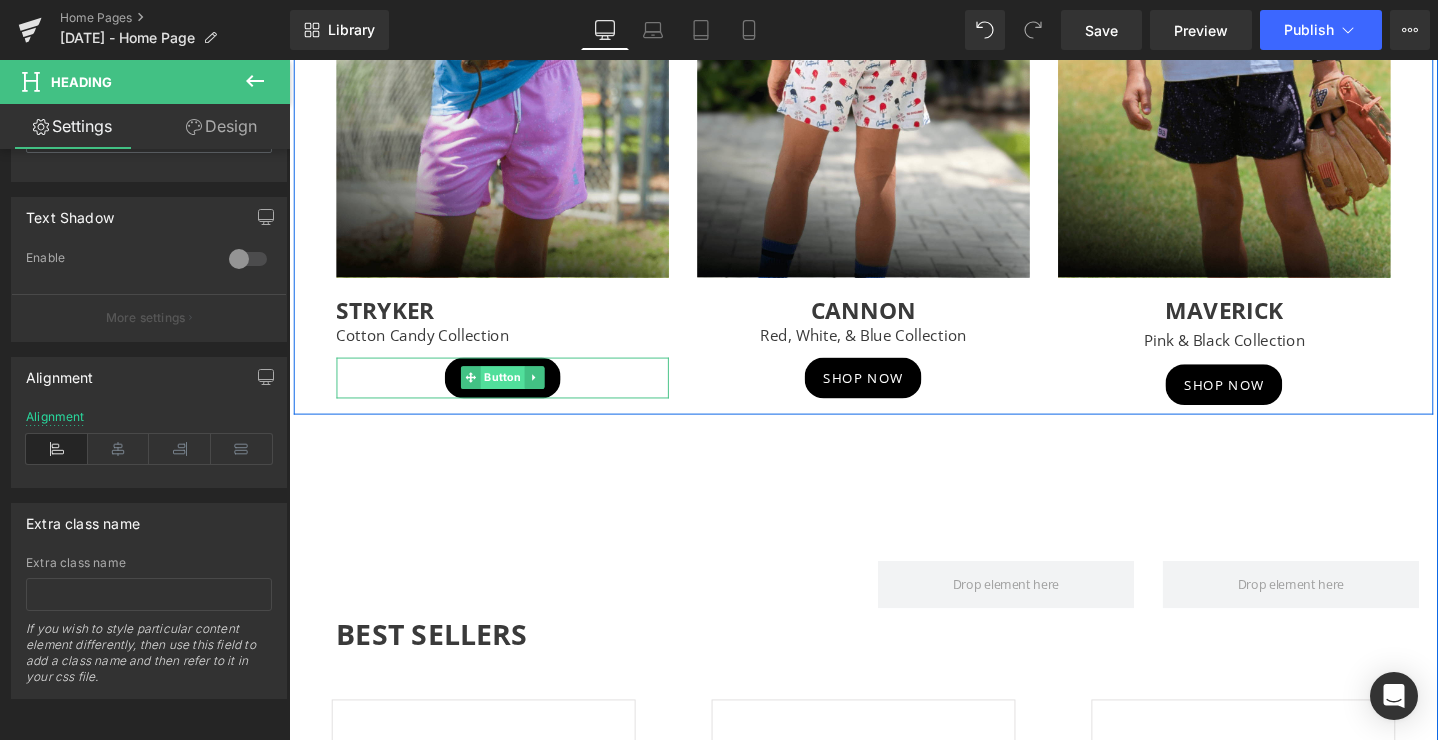 click on "Button" at bounding box center [514, 394] 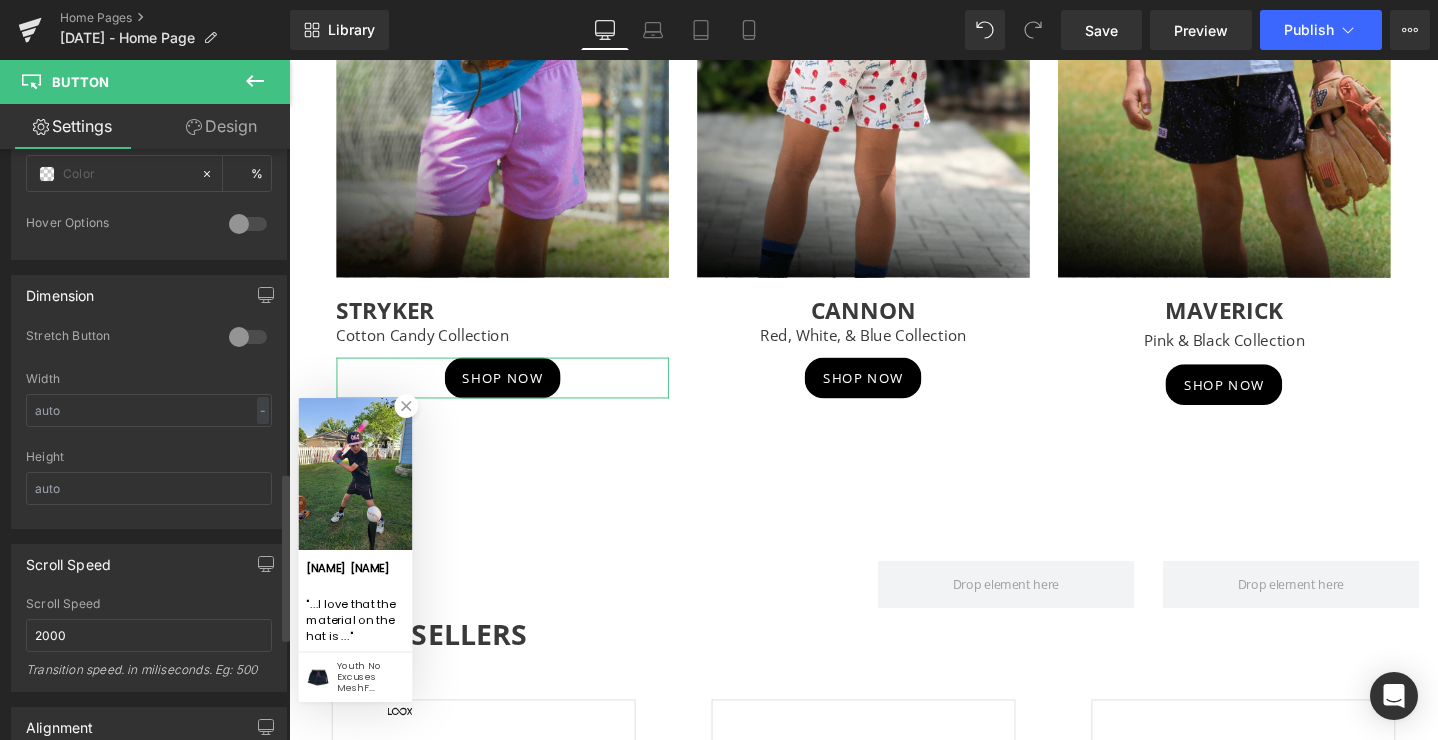 scroll, scrollTop: 1498, scrollLeft: 0, axis: vertical 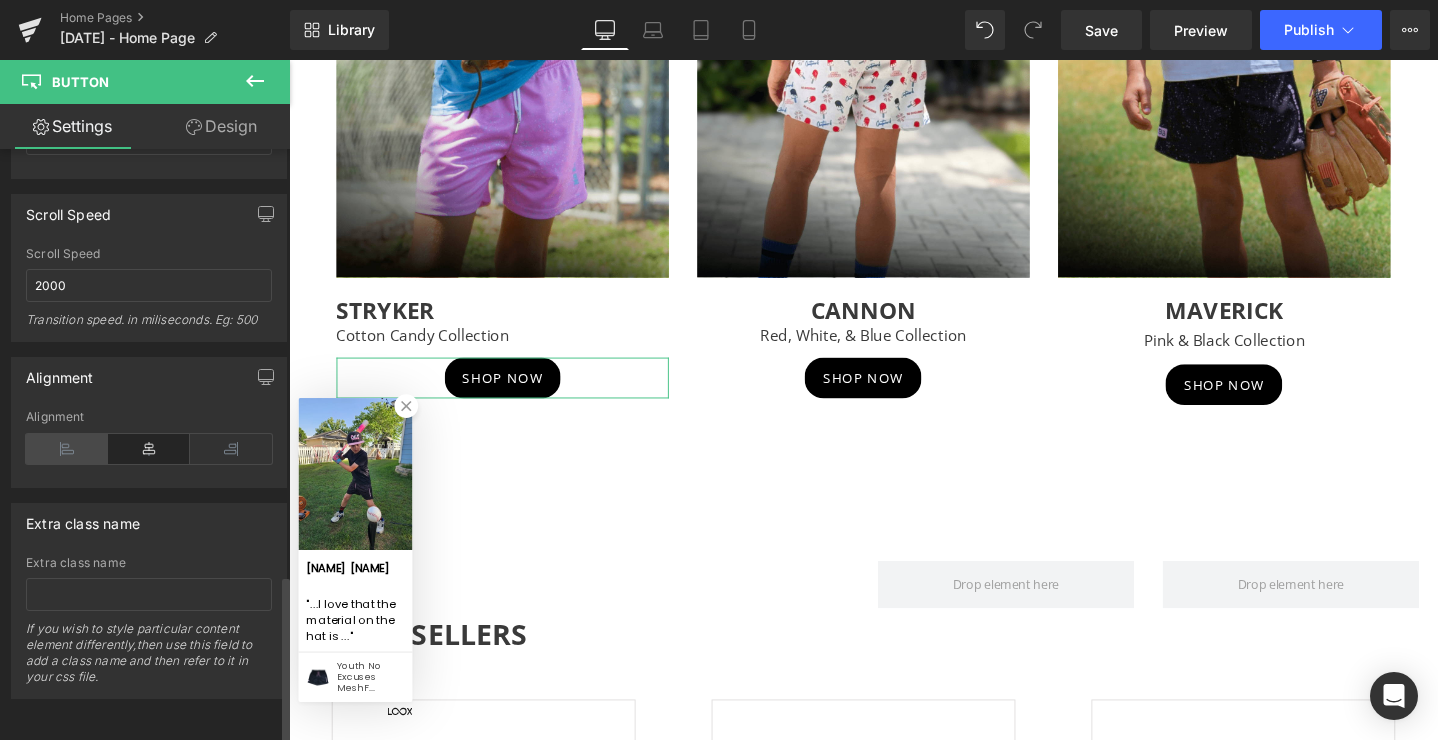 click at bounding box center (67, 449) 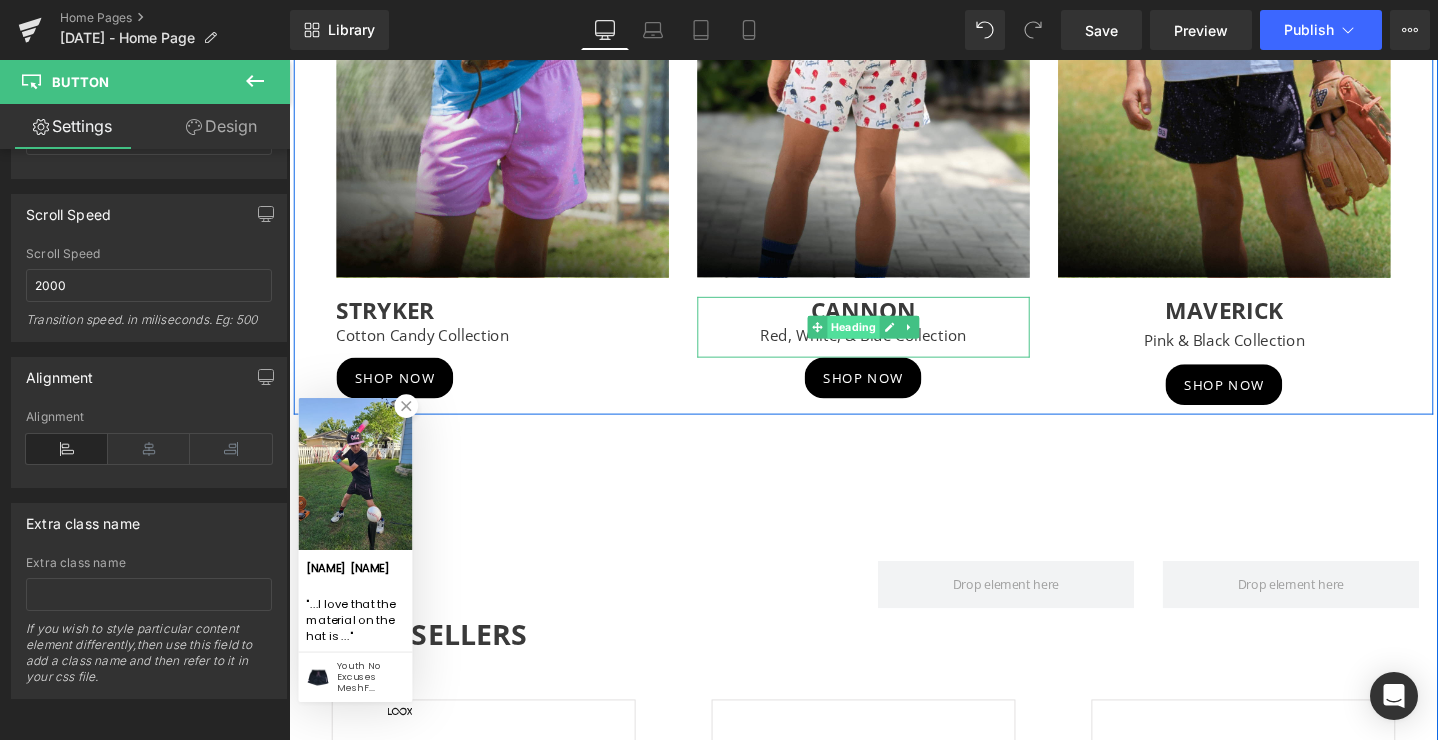click on "Heading" at bounding box center (883, 341) 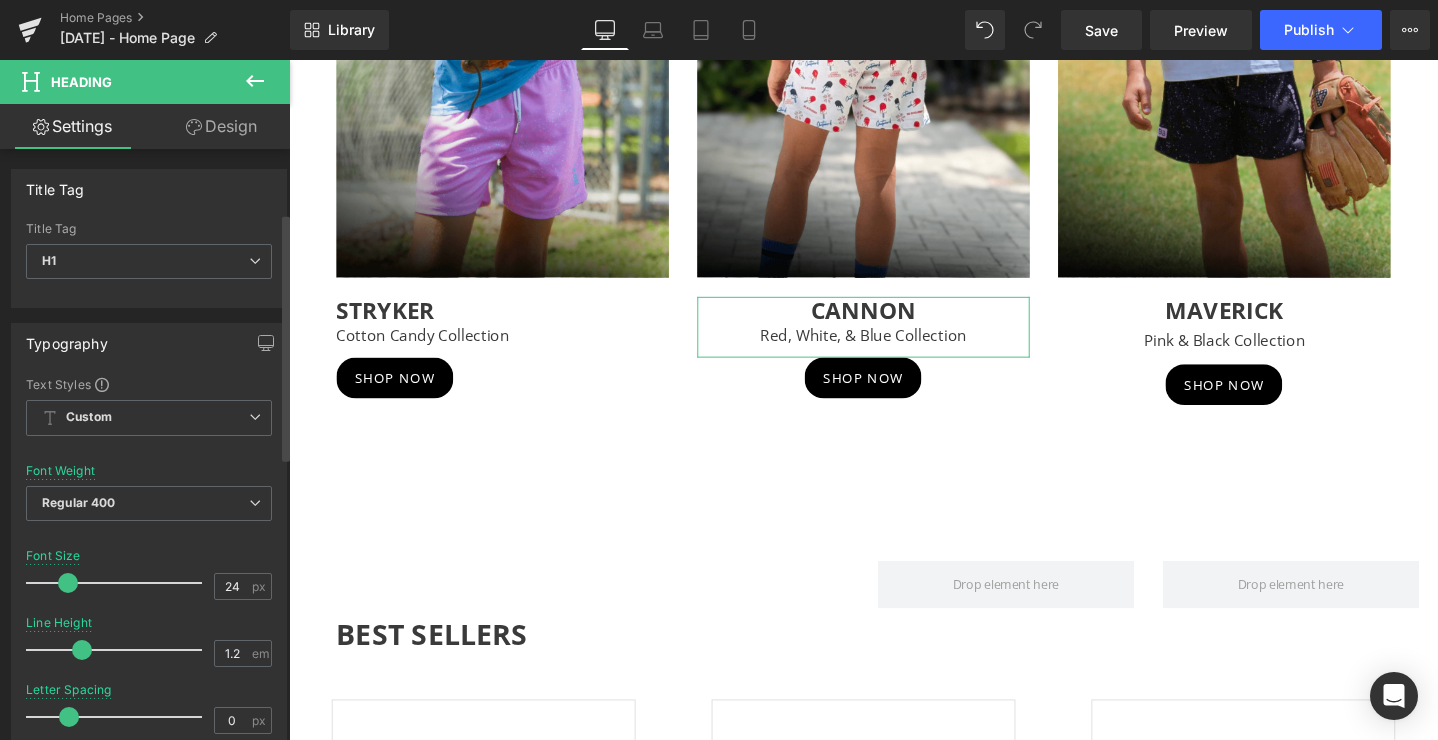 scroll, scrollTop: 828, scrollLeft: 0, axis: vertical 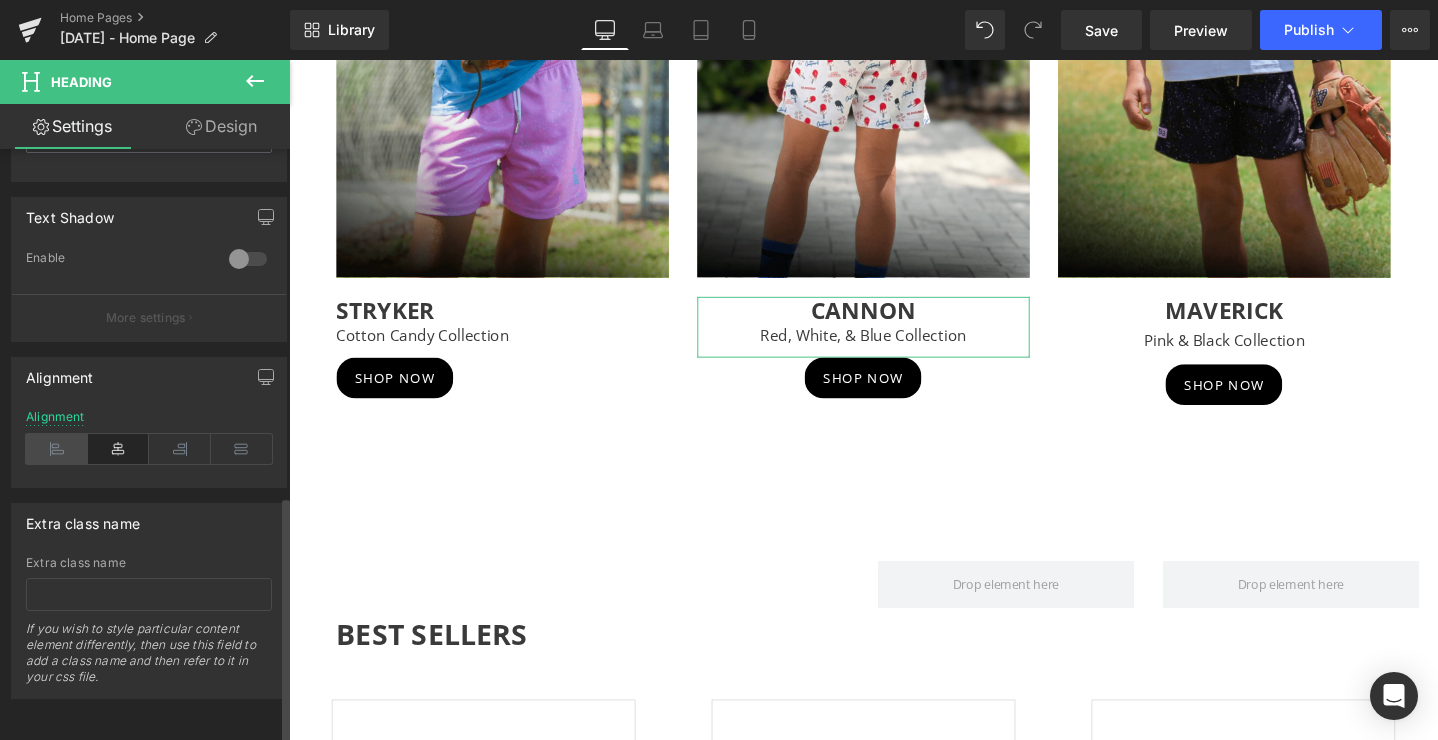 click at bounding box center (57, 449) 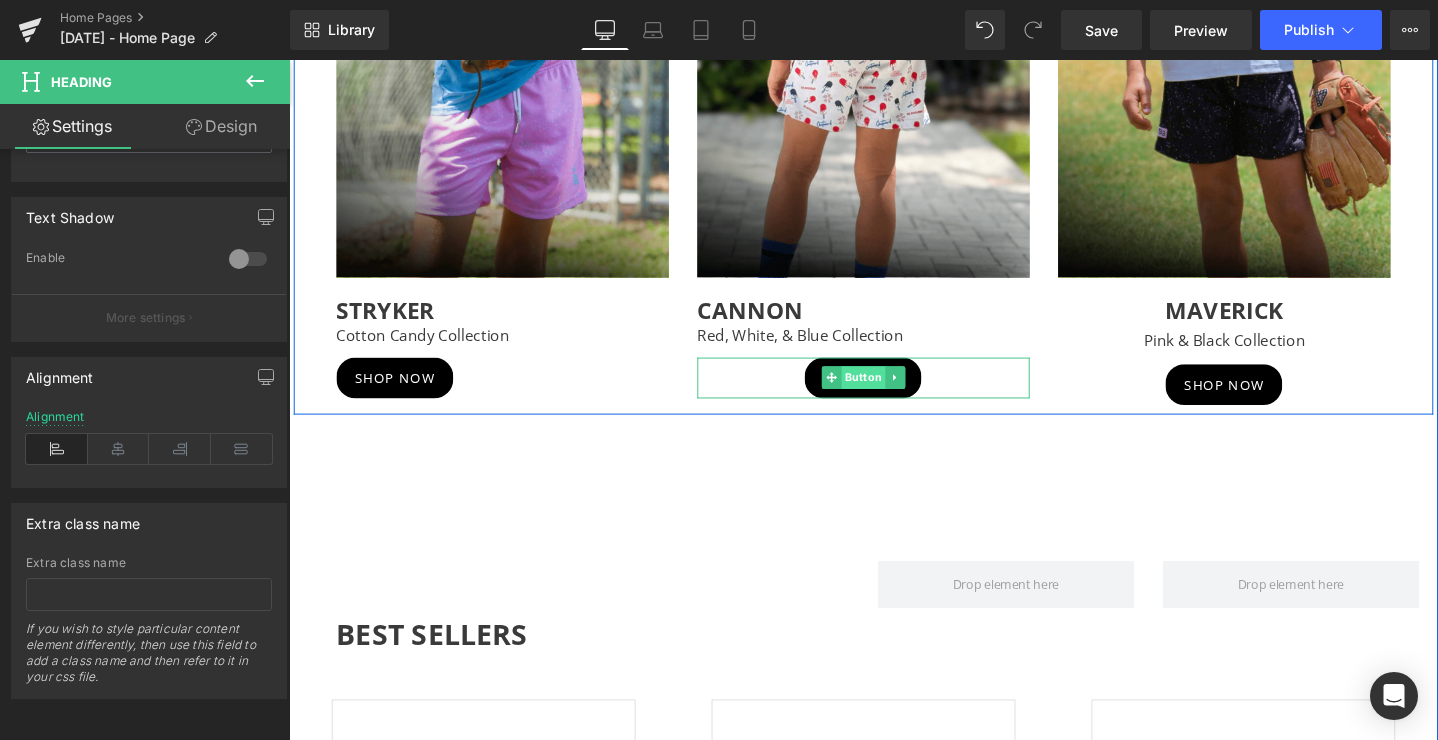 click on "Button" at bounding box center (894, 394) 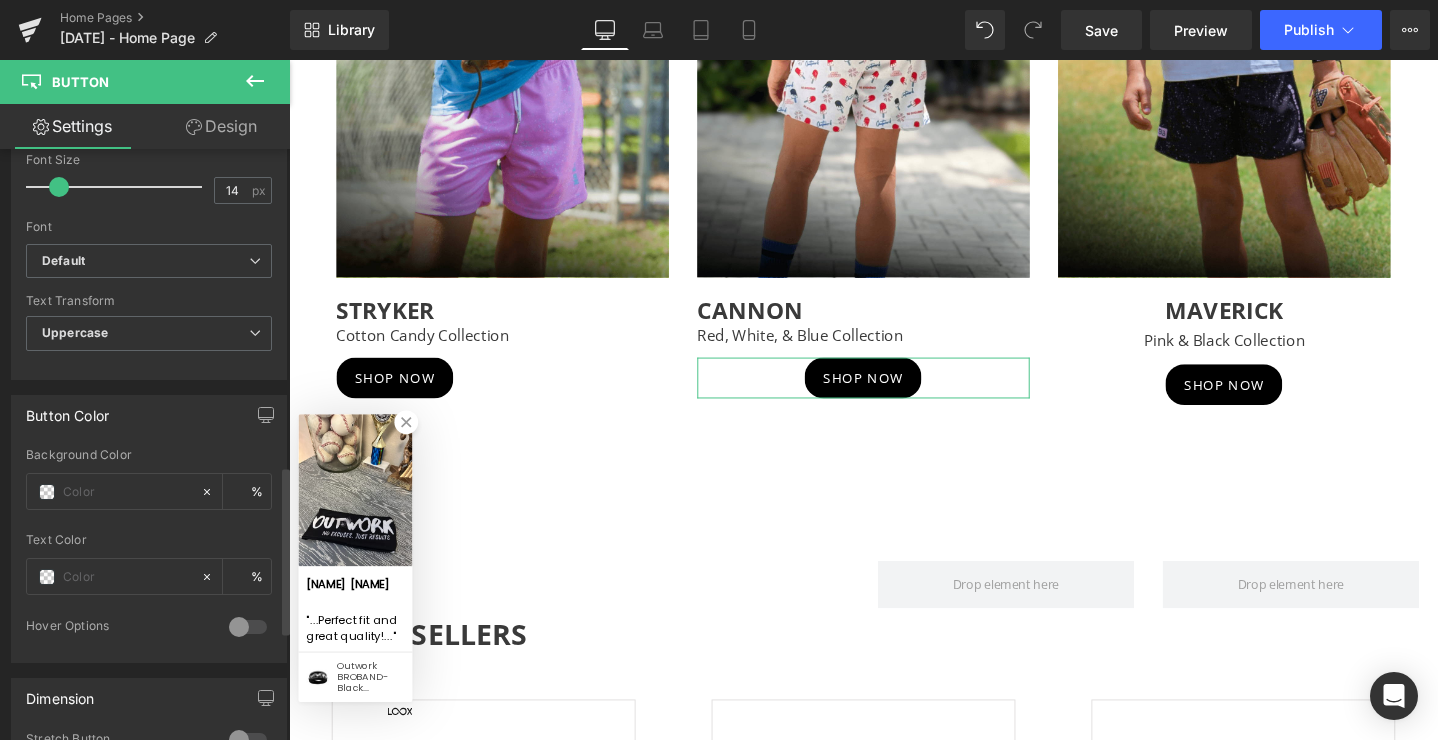 scroll, scrollTop: 1498, scrollLeft: 0, axis: vertical 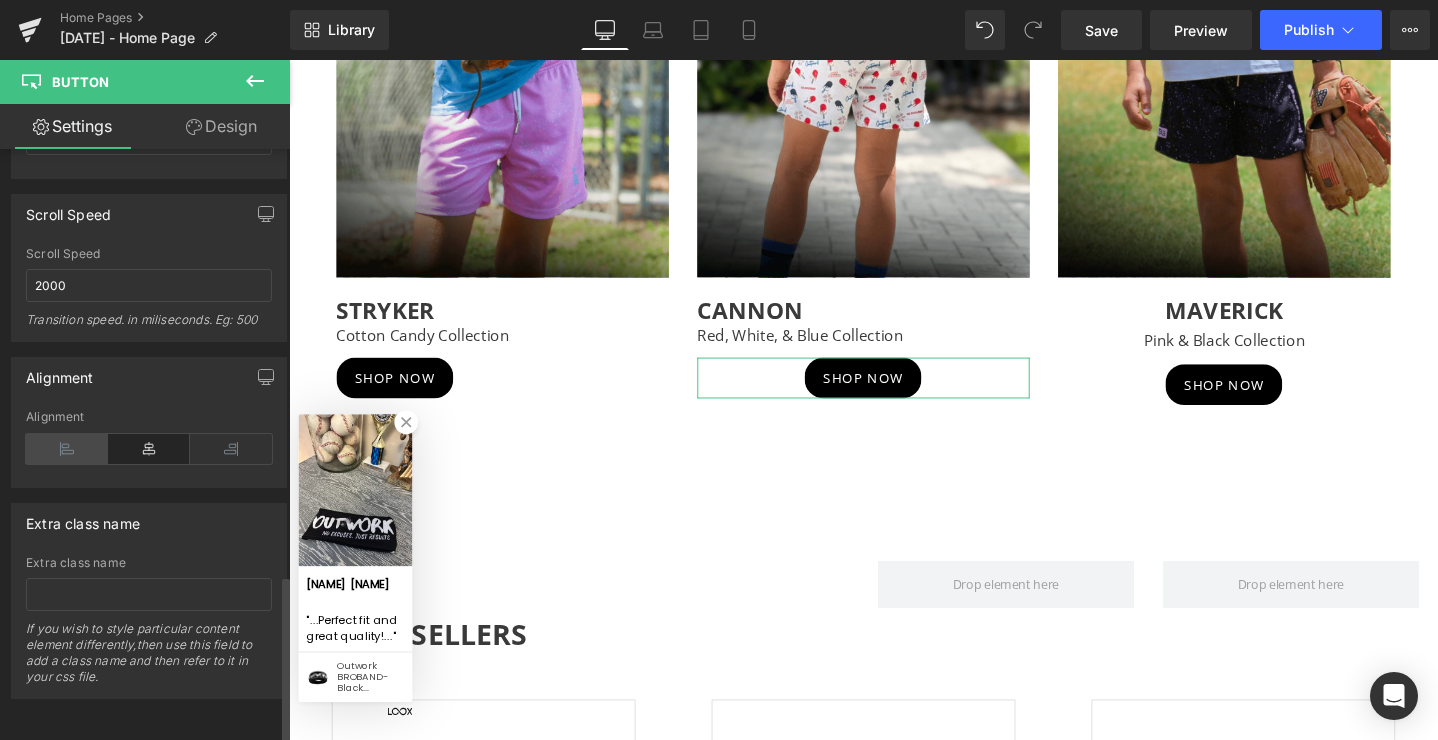 click at bounding box center [67, 449] 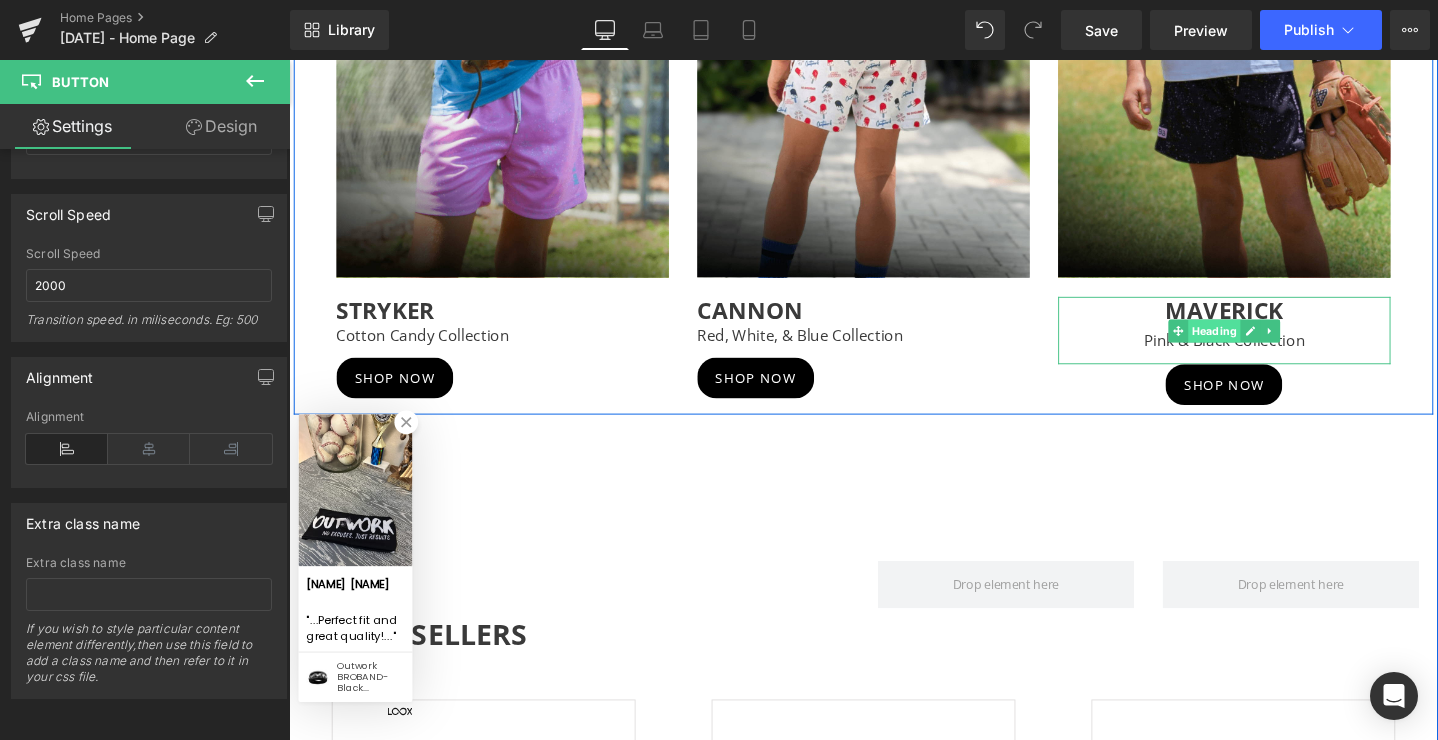 click on "Heading" at bounding box center [1263, 345] 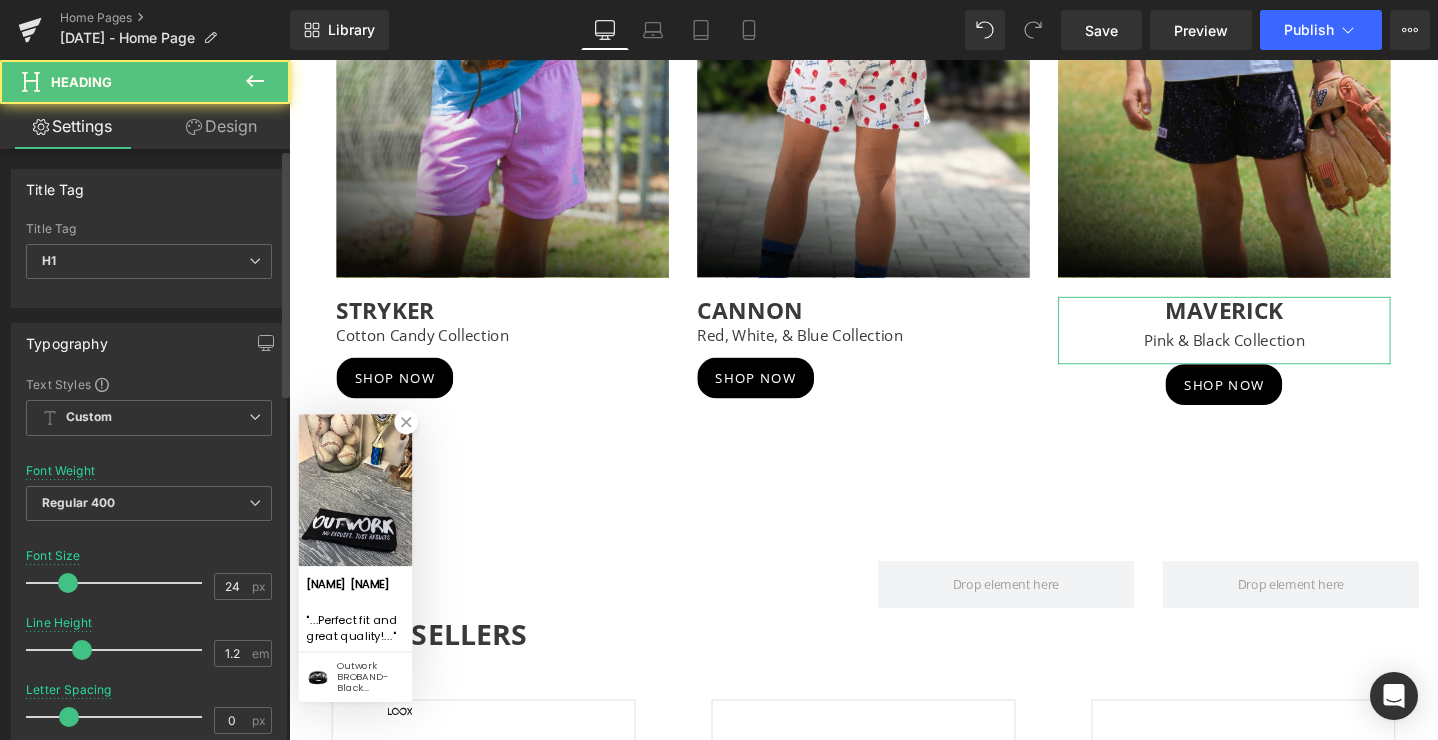 scroll, scrollTop: 828, scrollLeft: 0, axis: vertical 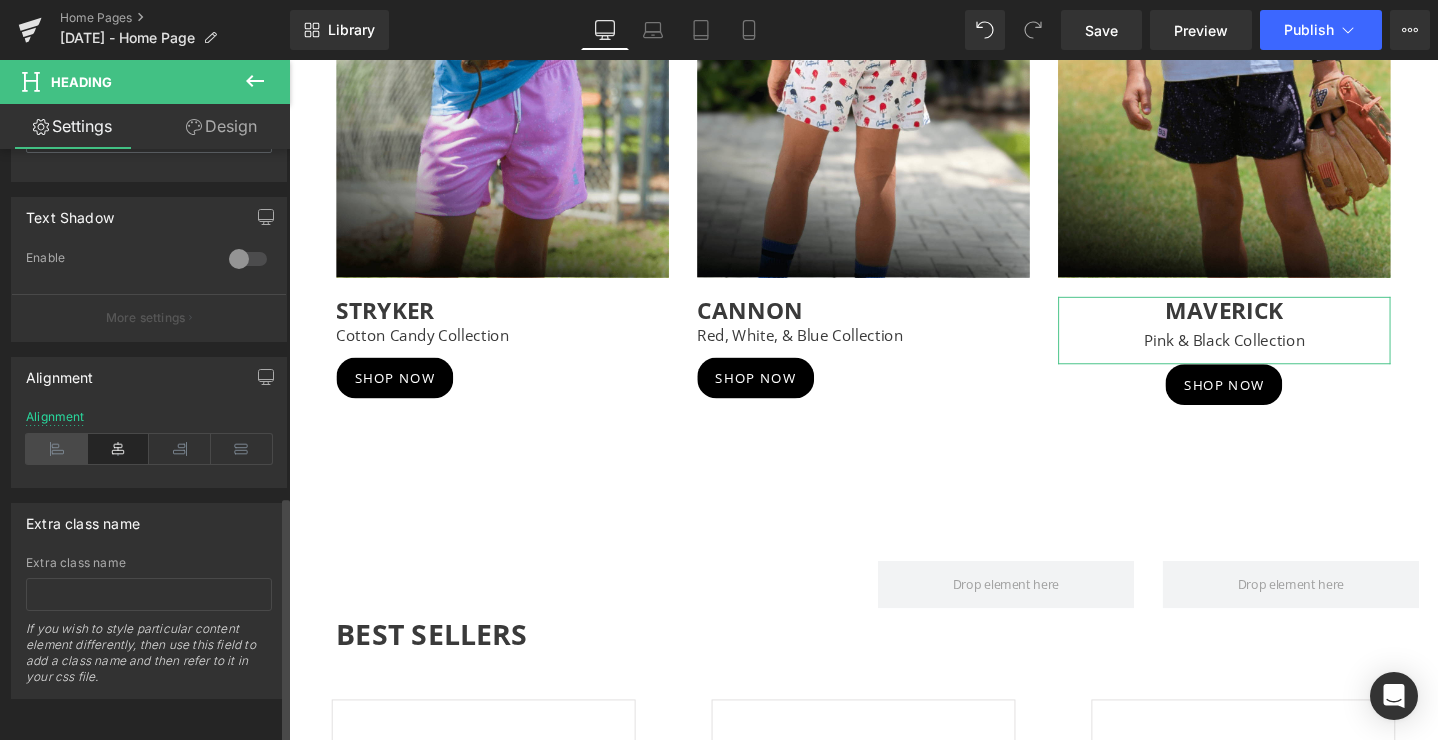 click at bounding box center (57, 449) 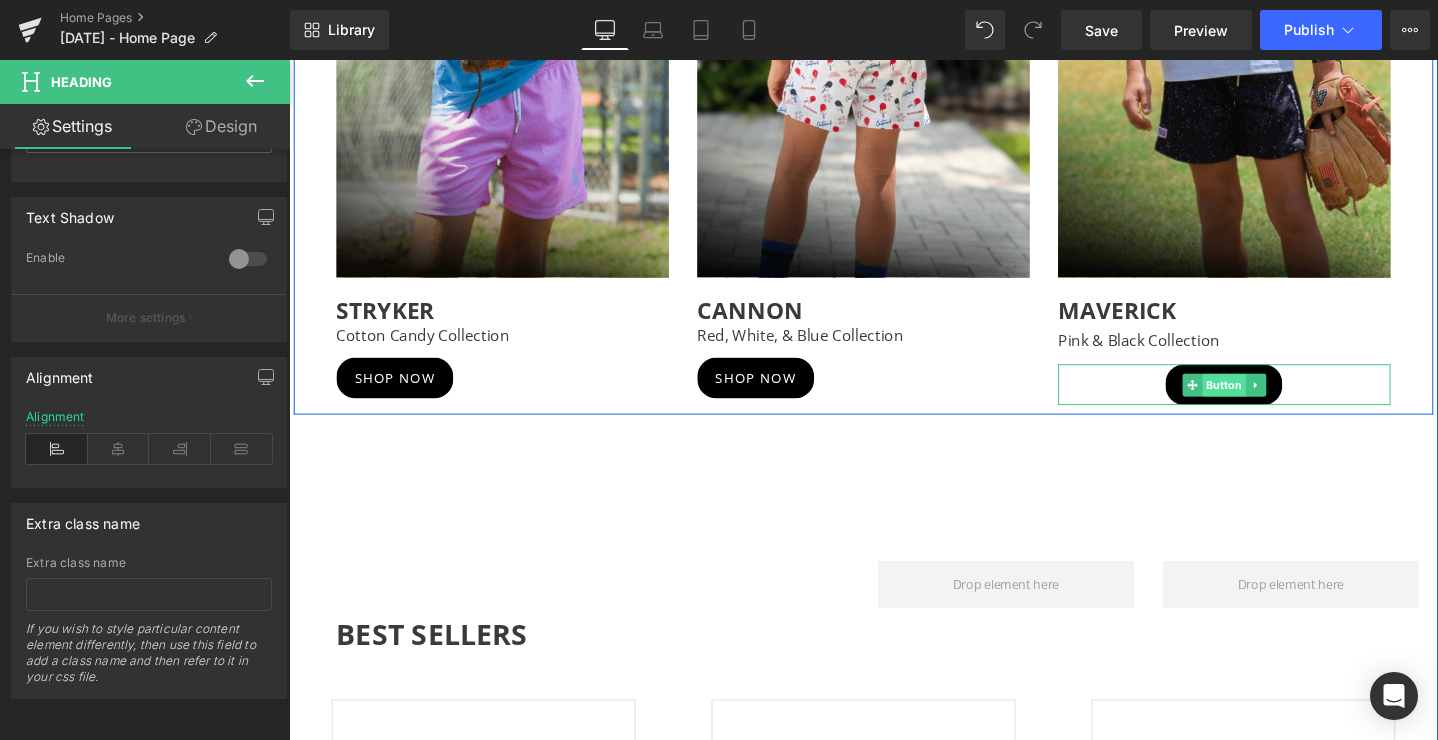 click on "Button" at bounding box center [1274, 402] 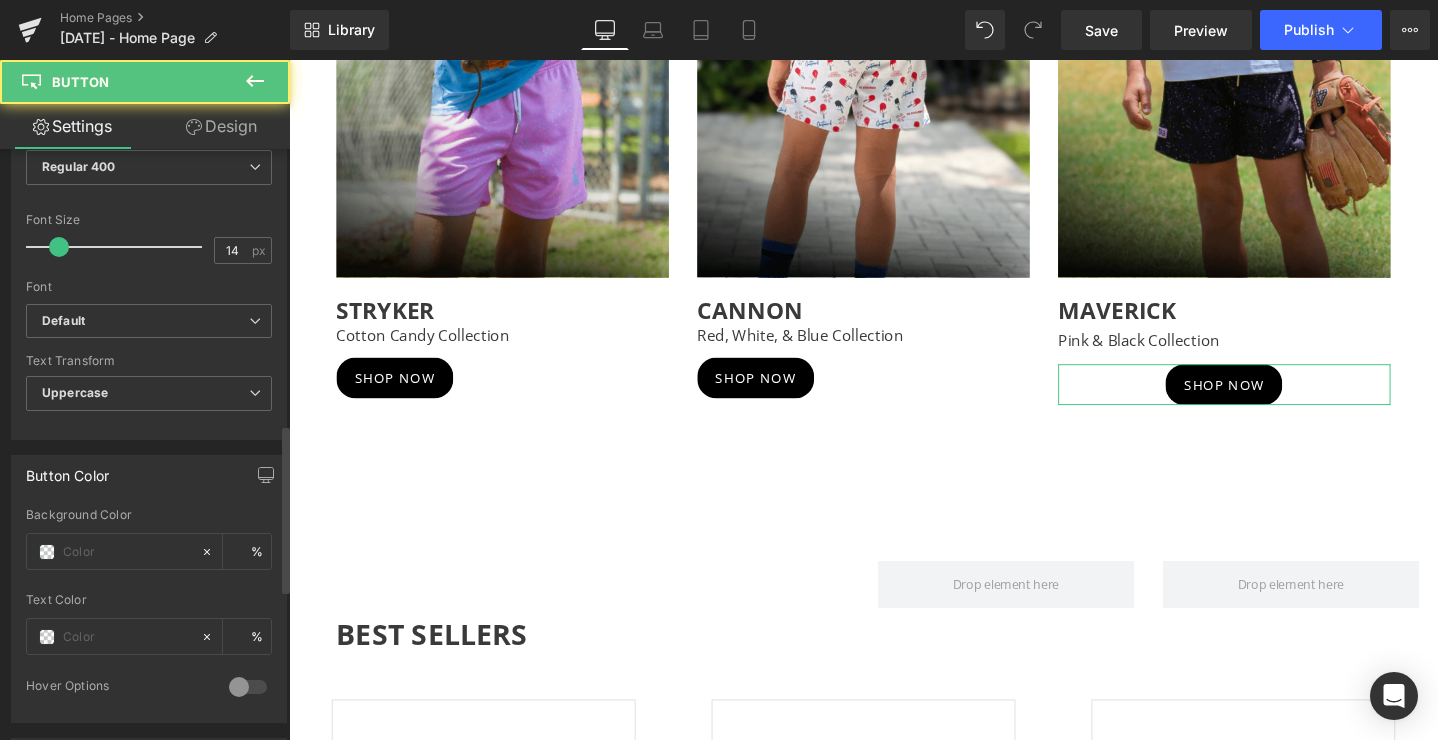 scroll, scrollTop: 1240, scrollLeft: 0, axis: vertical 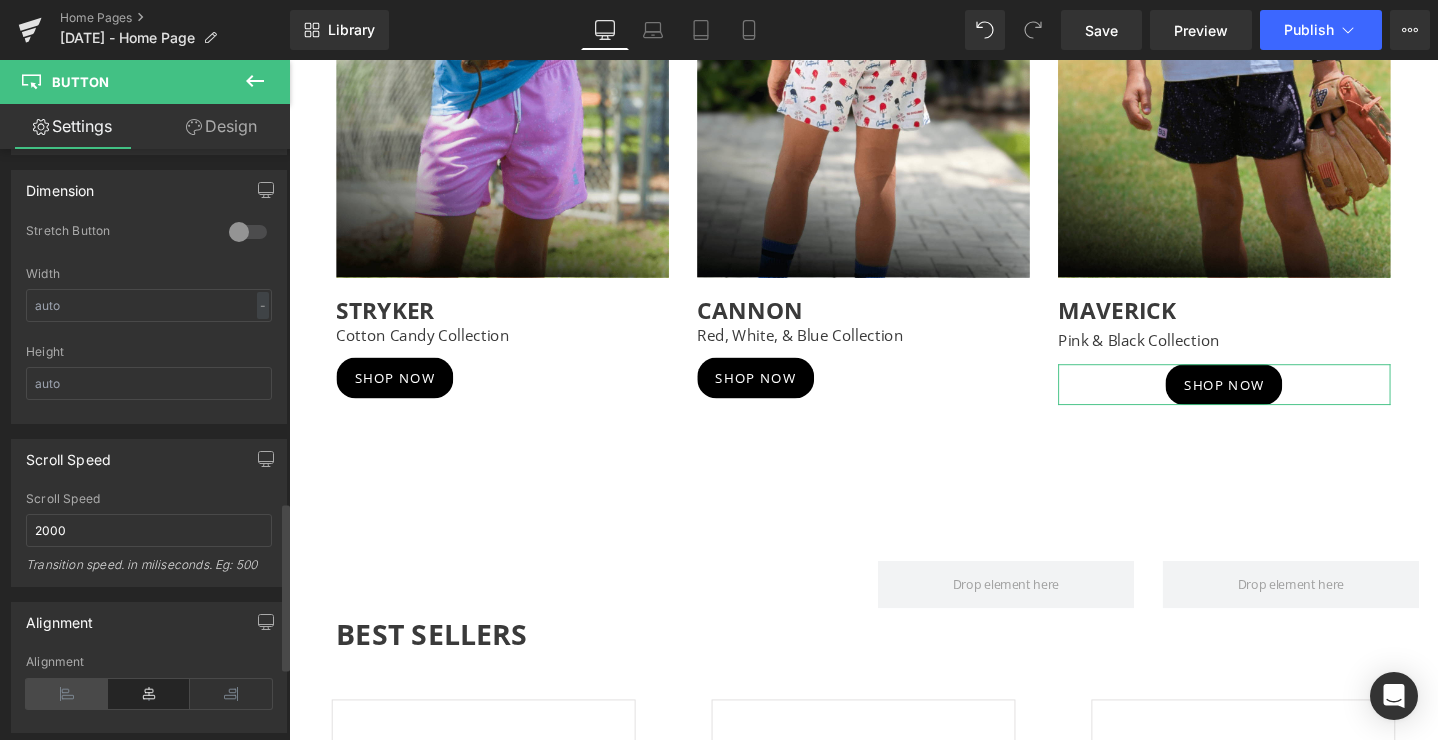 click at bounding box center (67, 694) 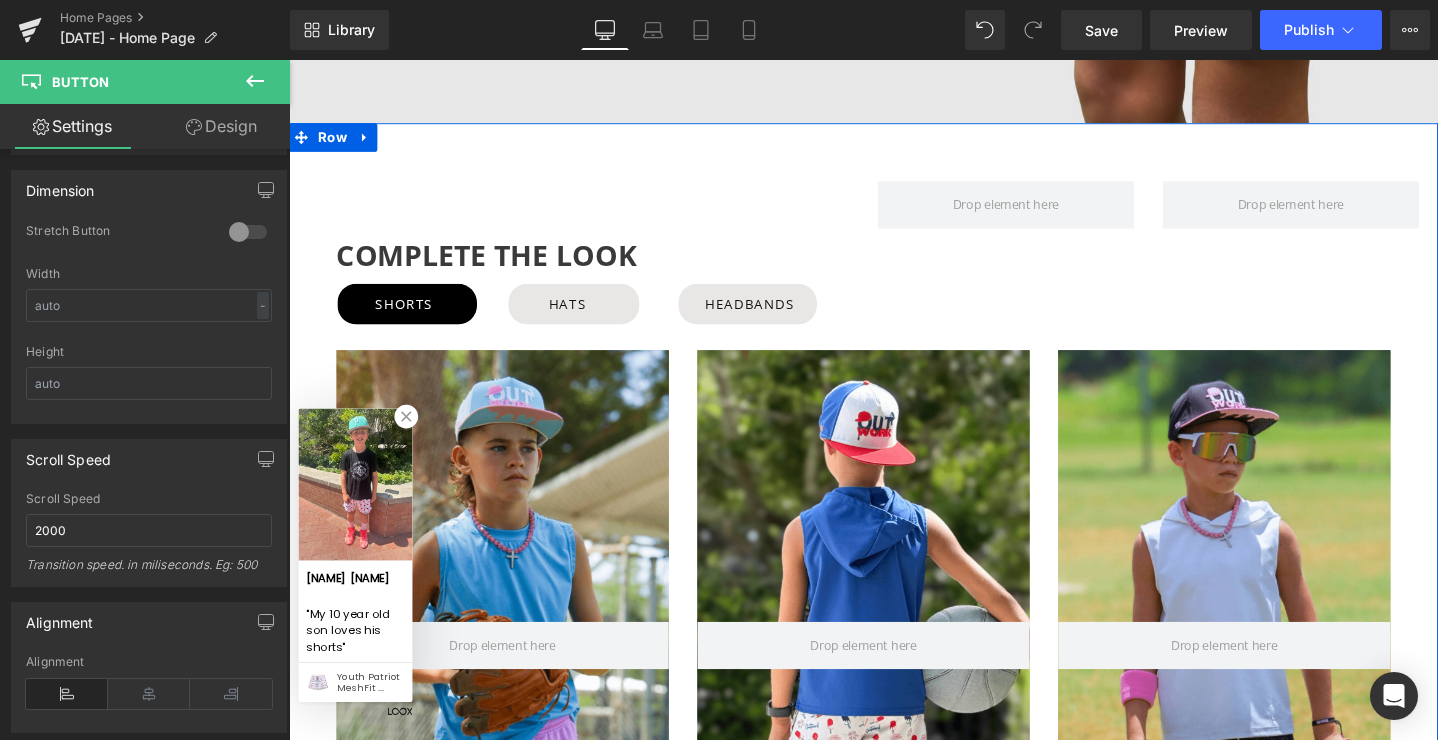 scroll, scrollTop: 768, scrollLeft: 0, axis: vertical 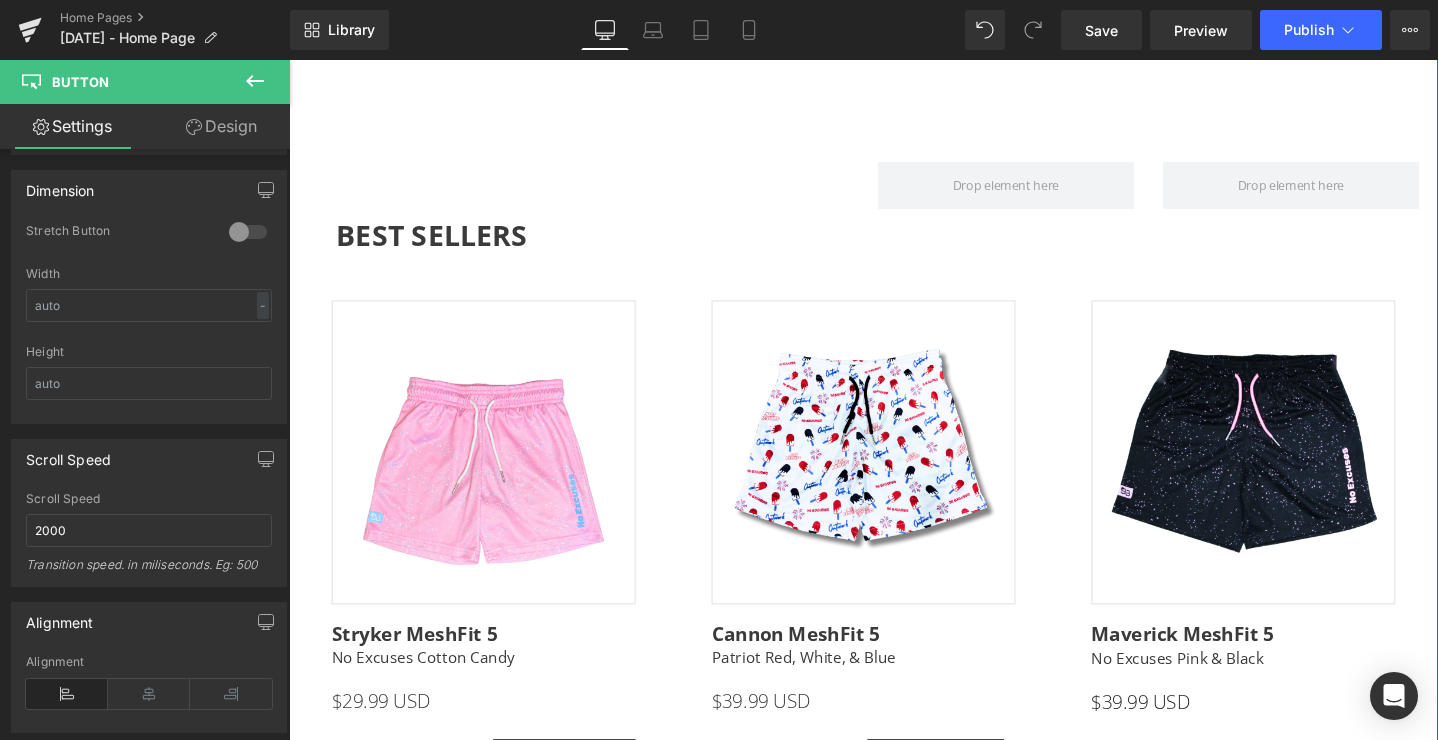 click at bounding box center [894, 473] 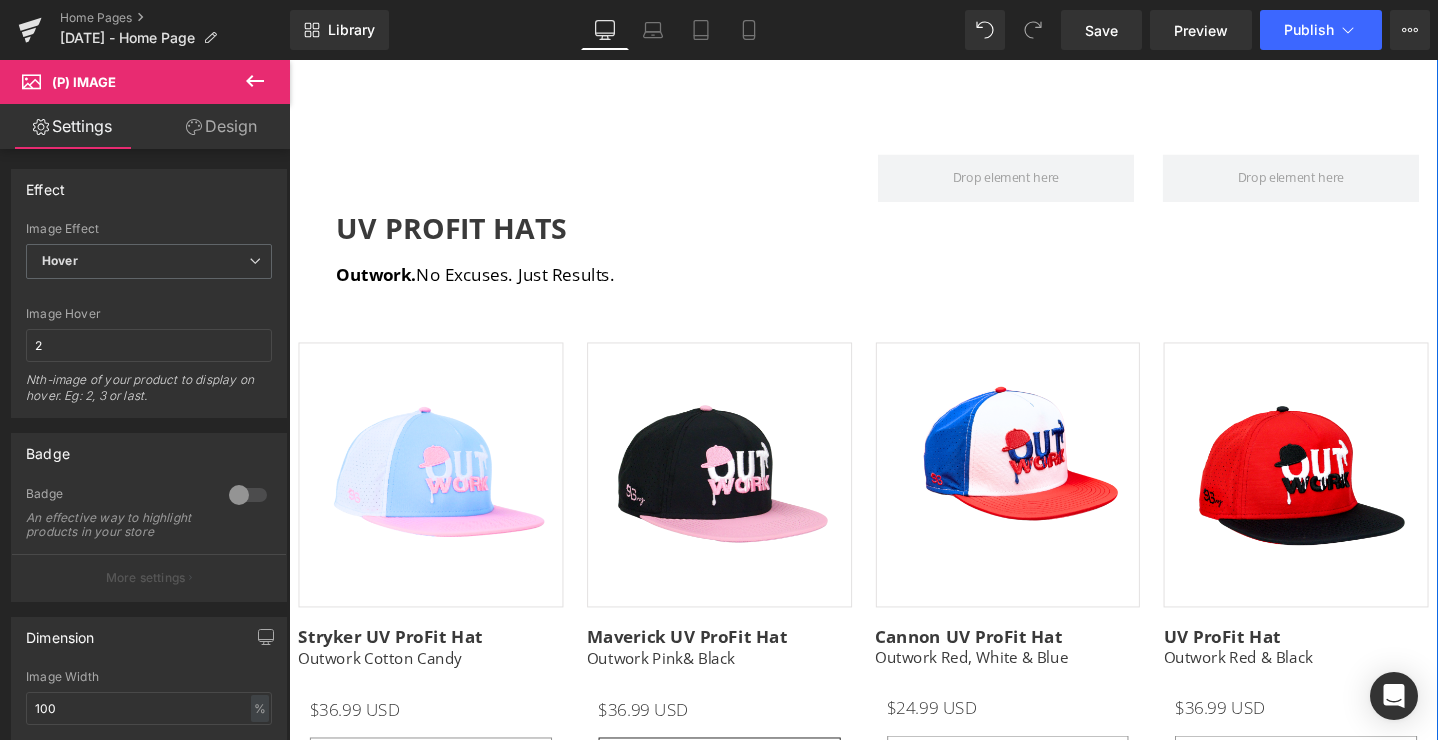 scroll, scrollTop: 6401, scrollLeft: 0, axis: vertical 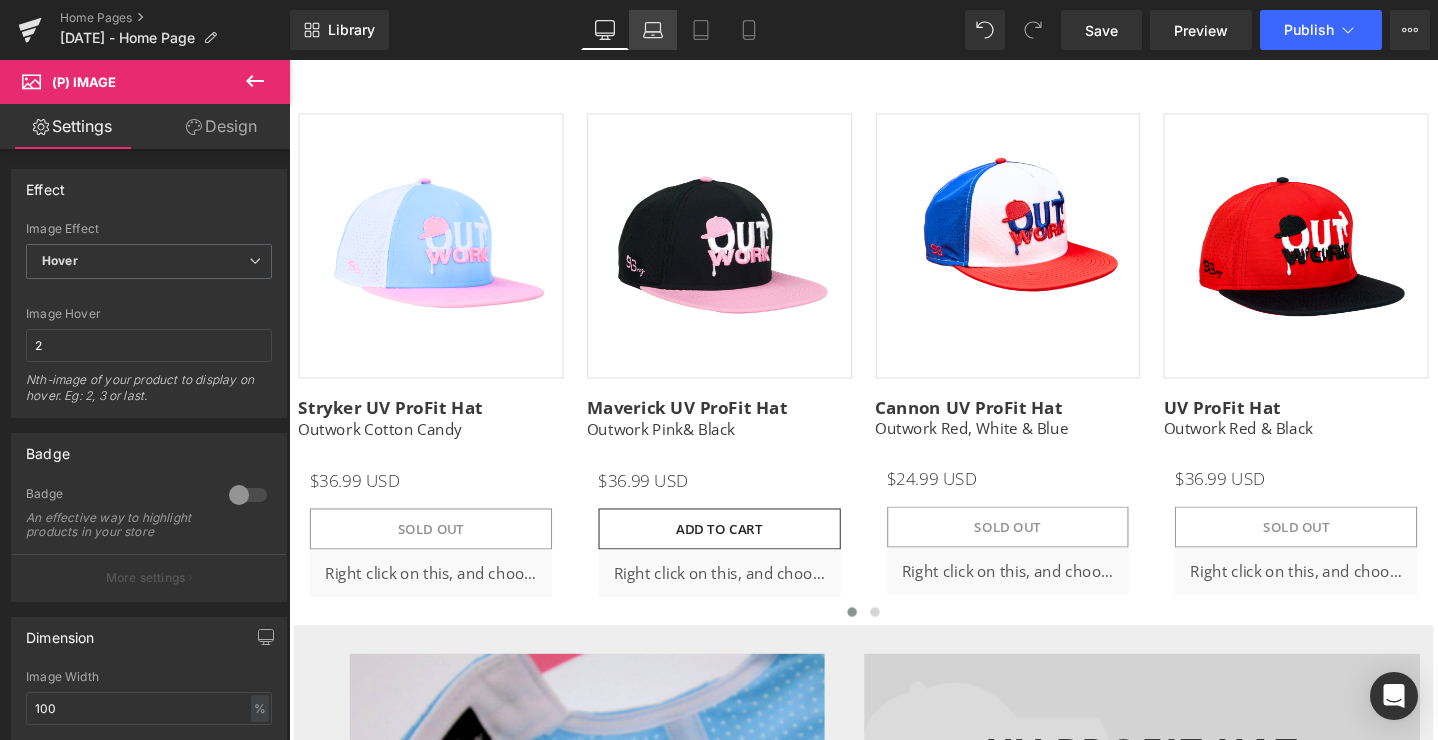 click 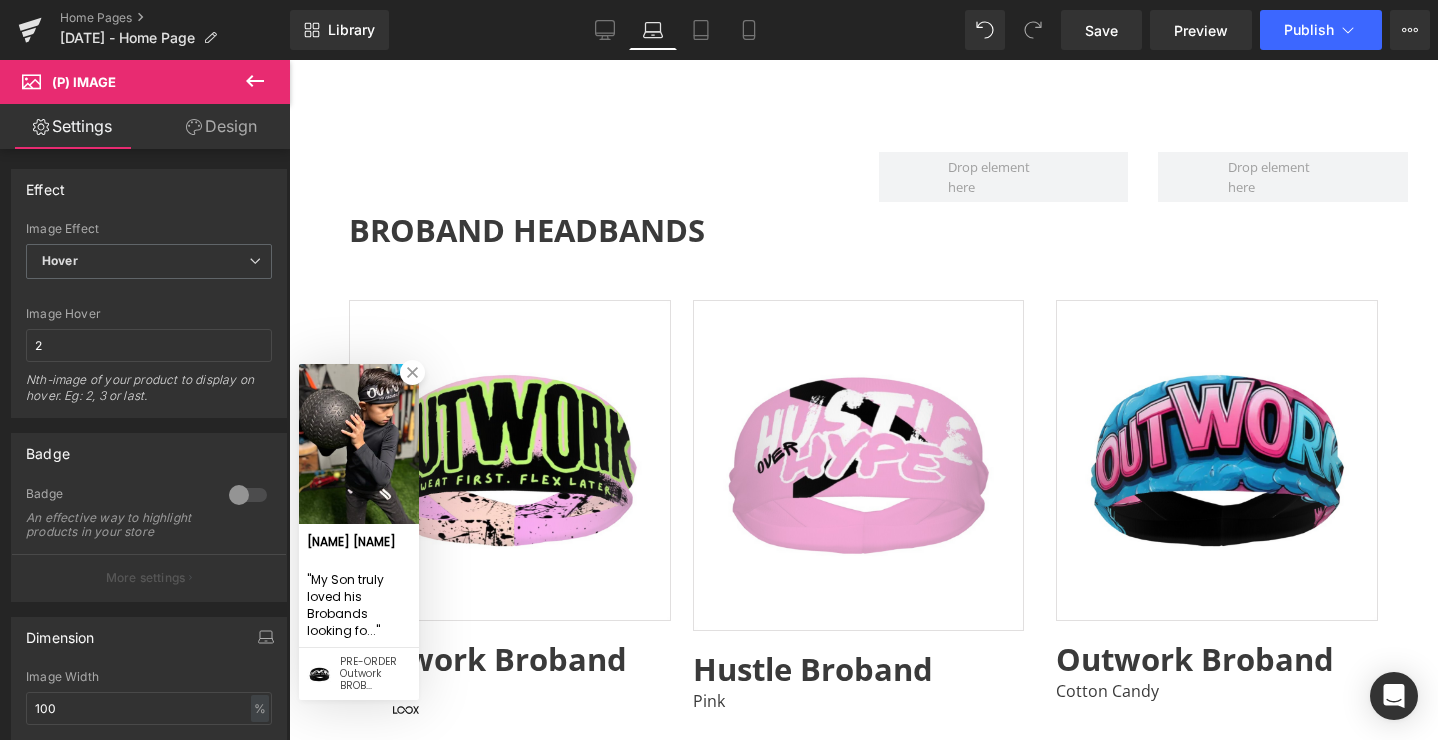 scroll, scrollTop: 5269, scrollLeft: 0, axis: vertical 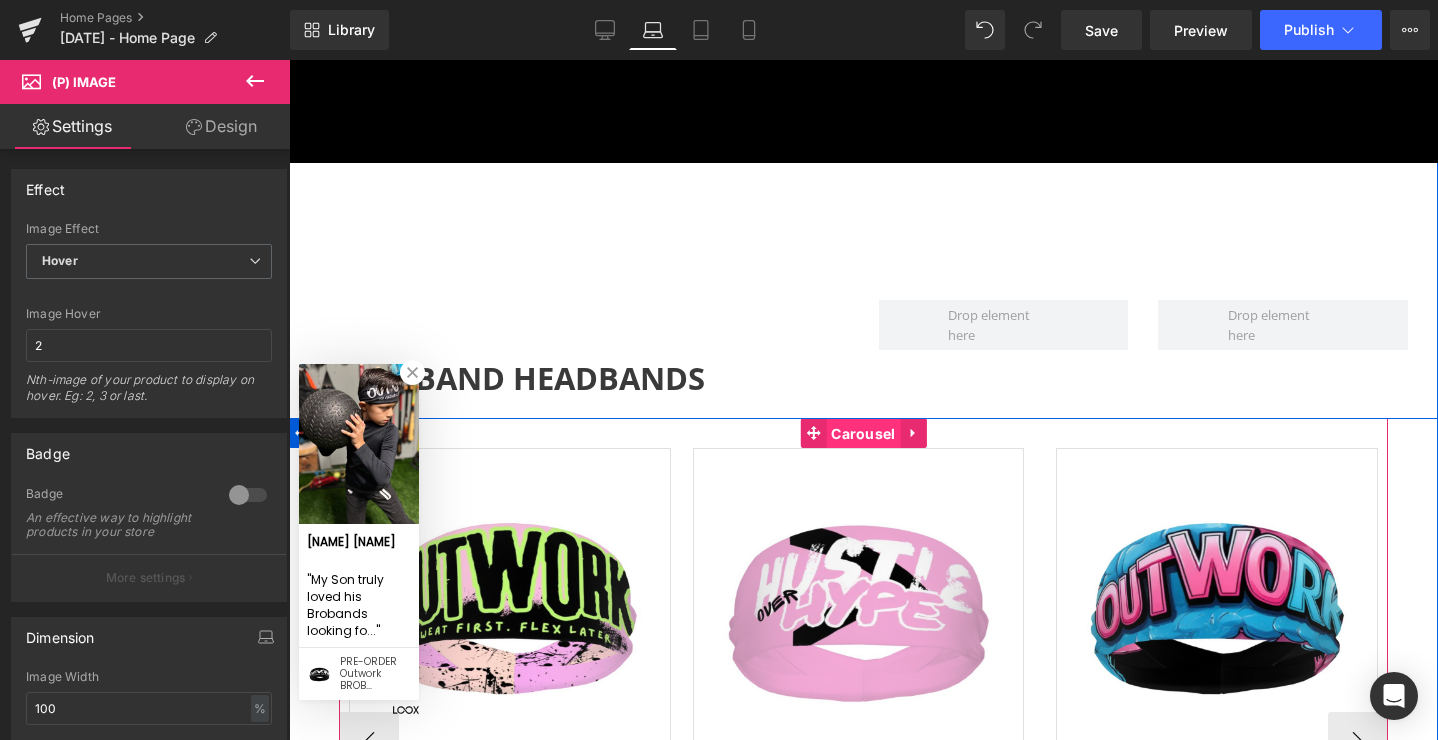 click on "Carousel" at bounding box center (863, 434) 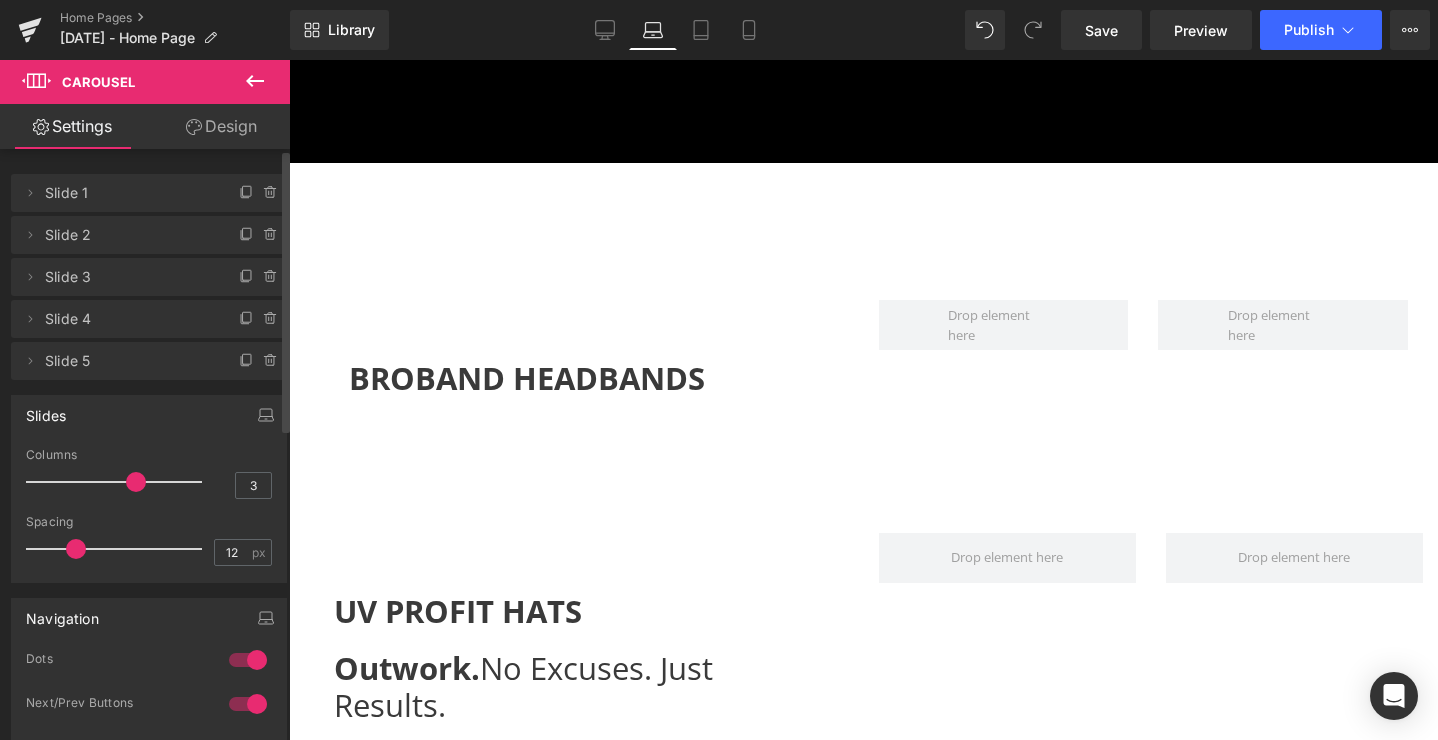 drag, startPoint x: 99, startPoint y: 478, endPoint x: 116, endPoint y: 478, distance: 17 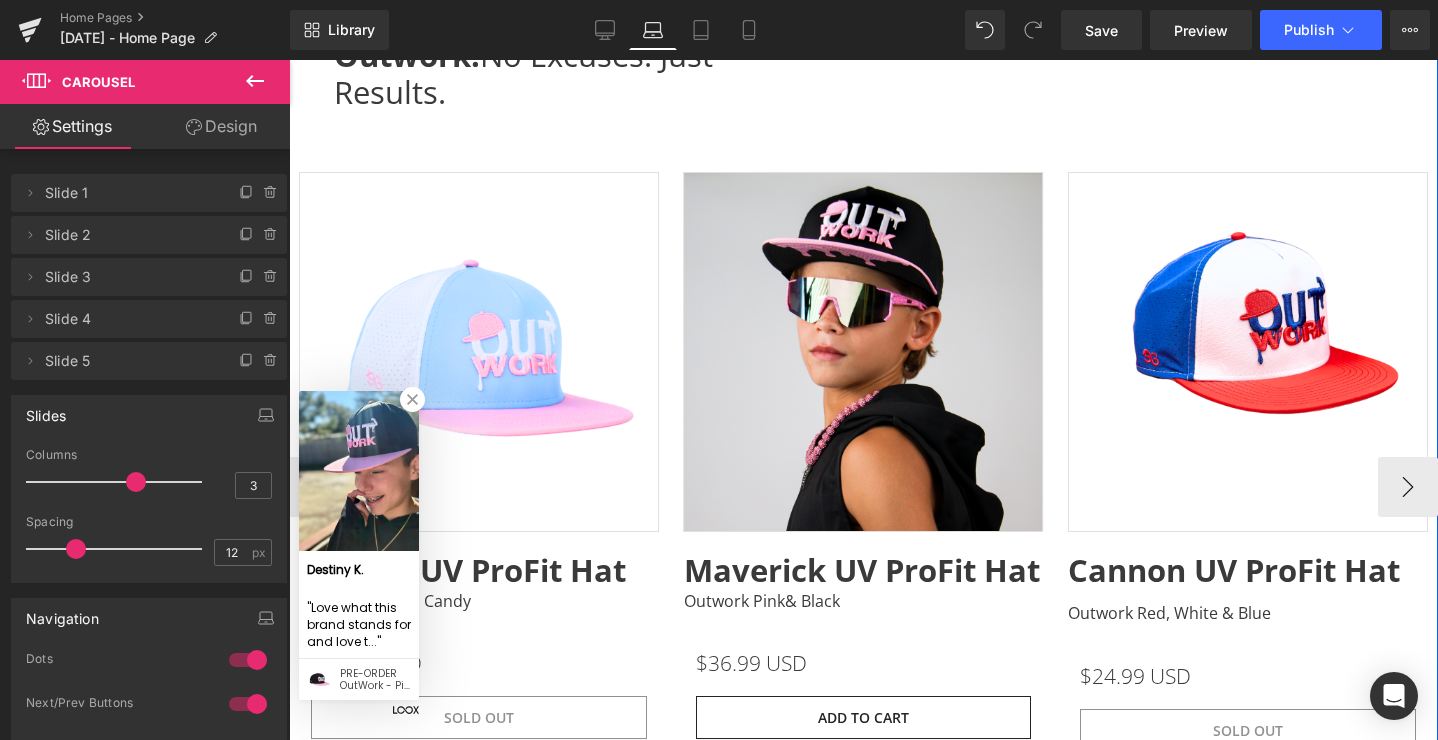 scroll, scrollTop: 5763, scrollLeft: 0, axis: vertical 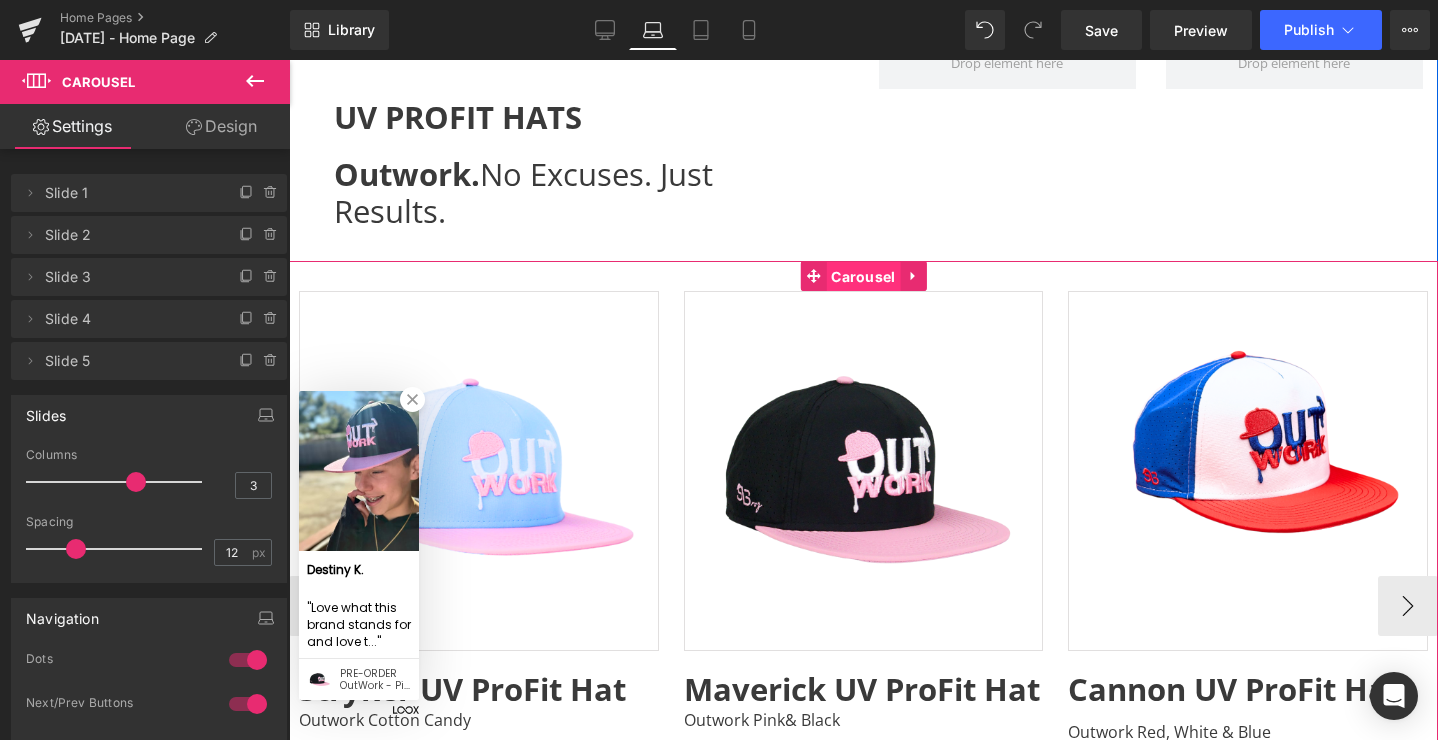 click on "Carousel" at bounding box center (863, 277) 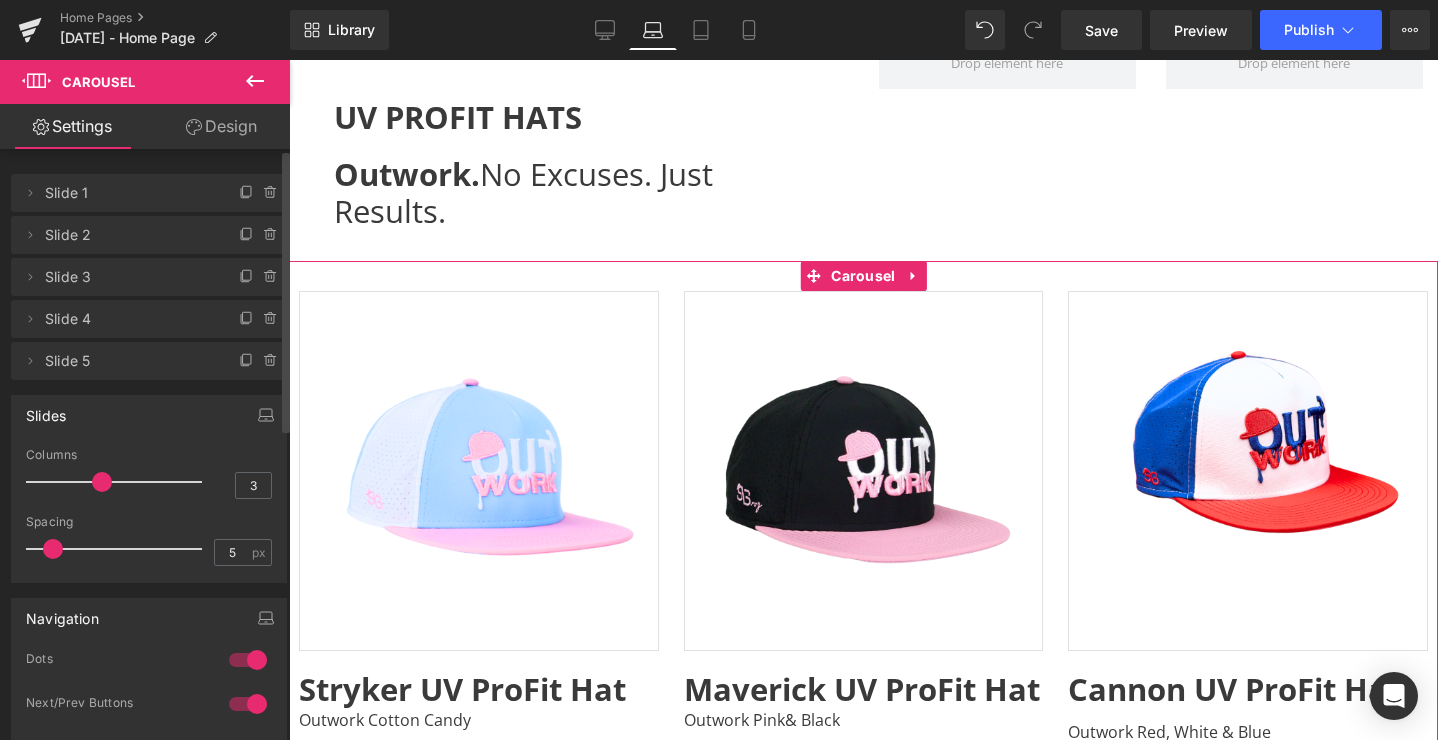 drag, startPoint x: 103, startPoint y: 480, endPoint x: 124, endPoint y: 480, distance: 21 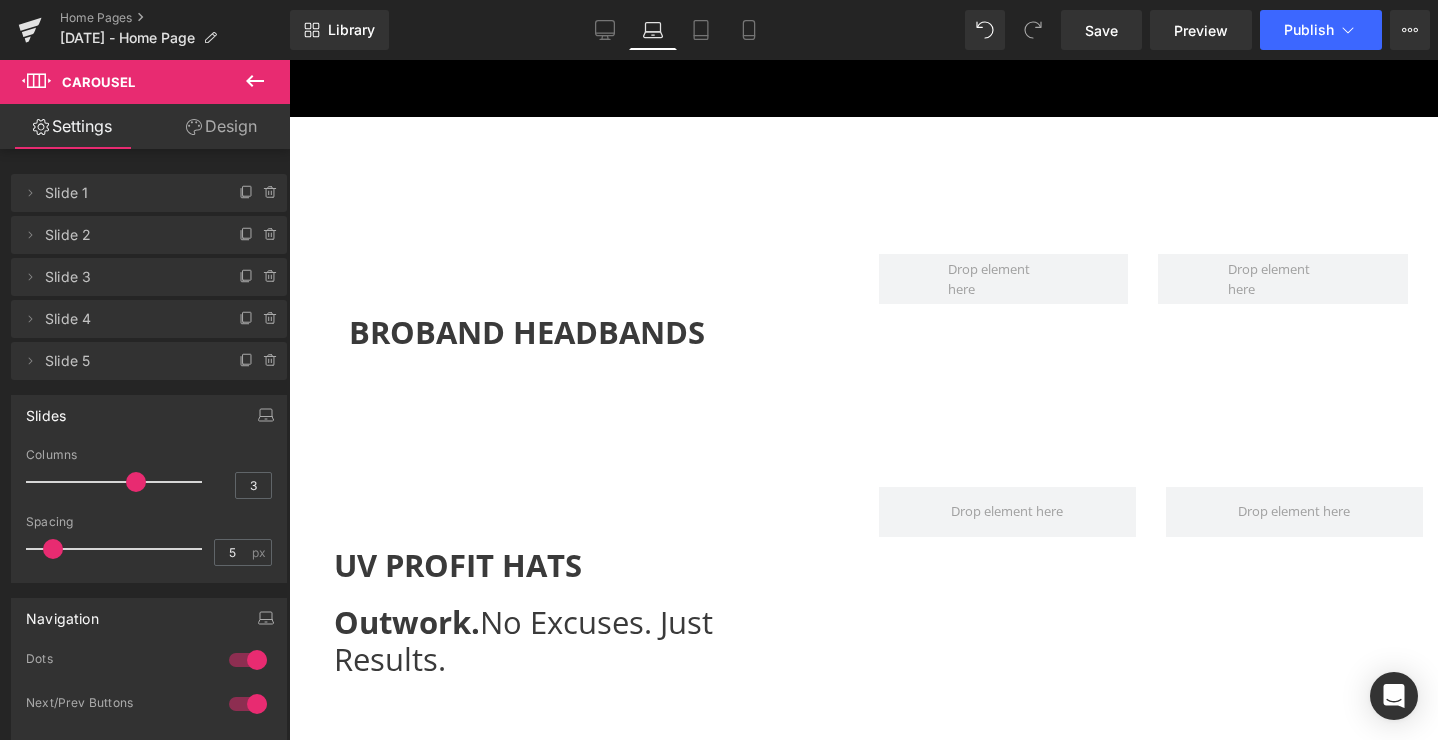scroll, scrollTop: 5315, scrollLeft: 0, axis: vertical 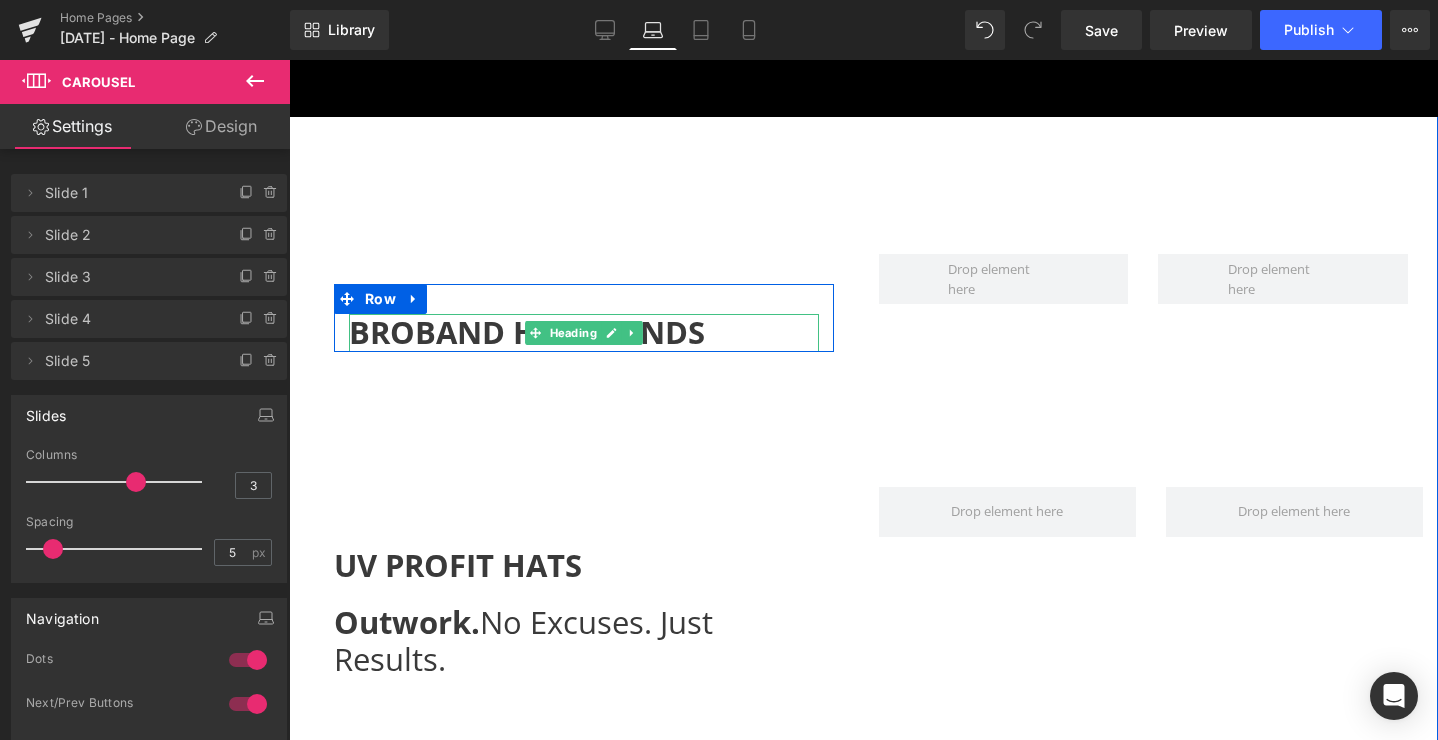 click on "BROBAND HEADBANDS" at bounding box center [527, 332] 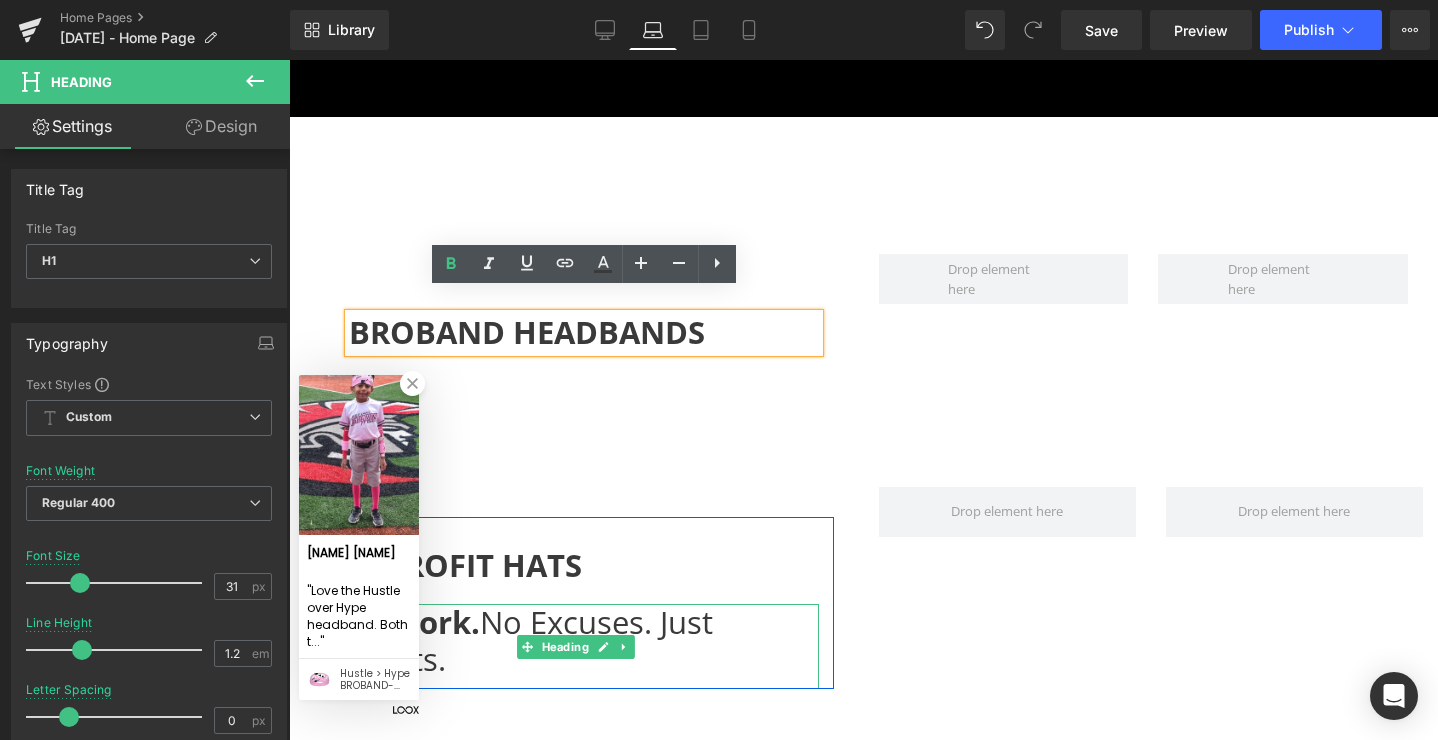click on "Outwork.  No Excuses. Just Results." at bounding box center [523, 640] 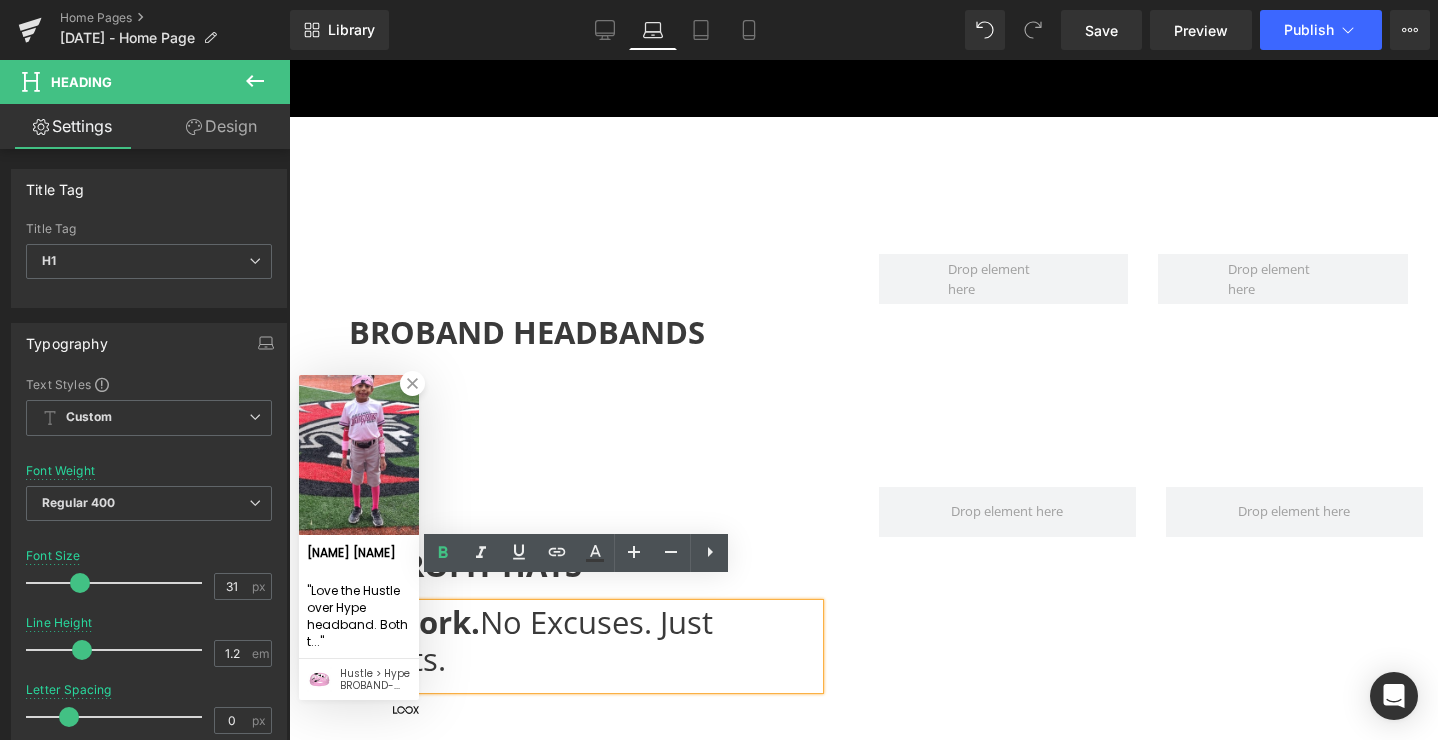 click on "Outwork." at bounding box center (407, 622) 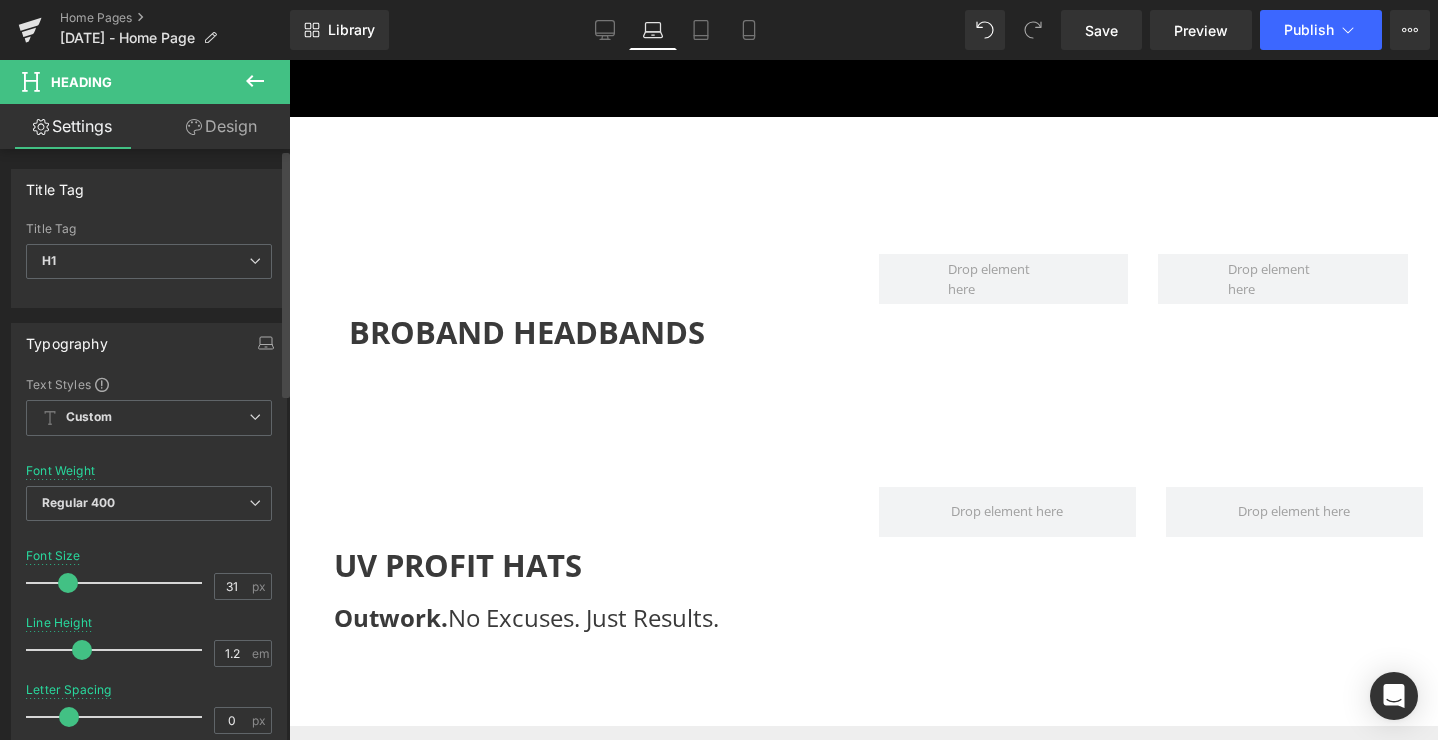 drag, startPoint x: 77, startPoint y: 579, endPoint x: 66, endPoint y: 579, distance: 11 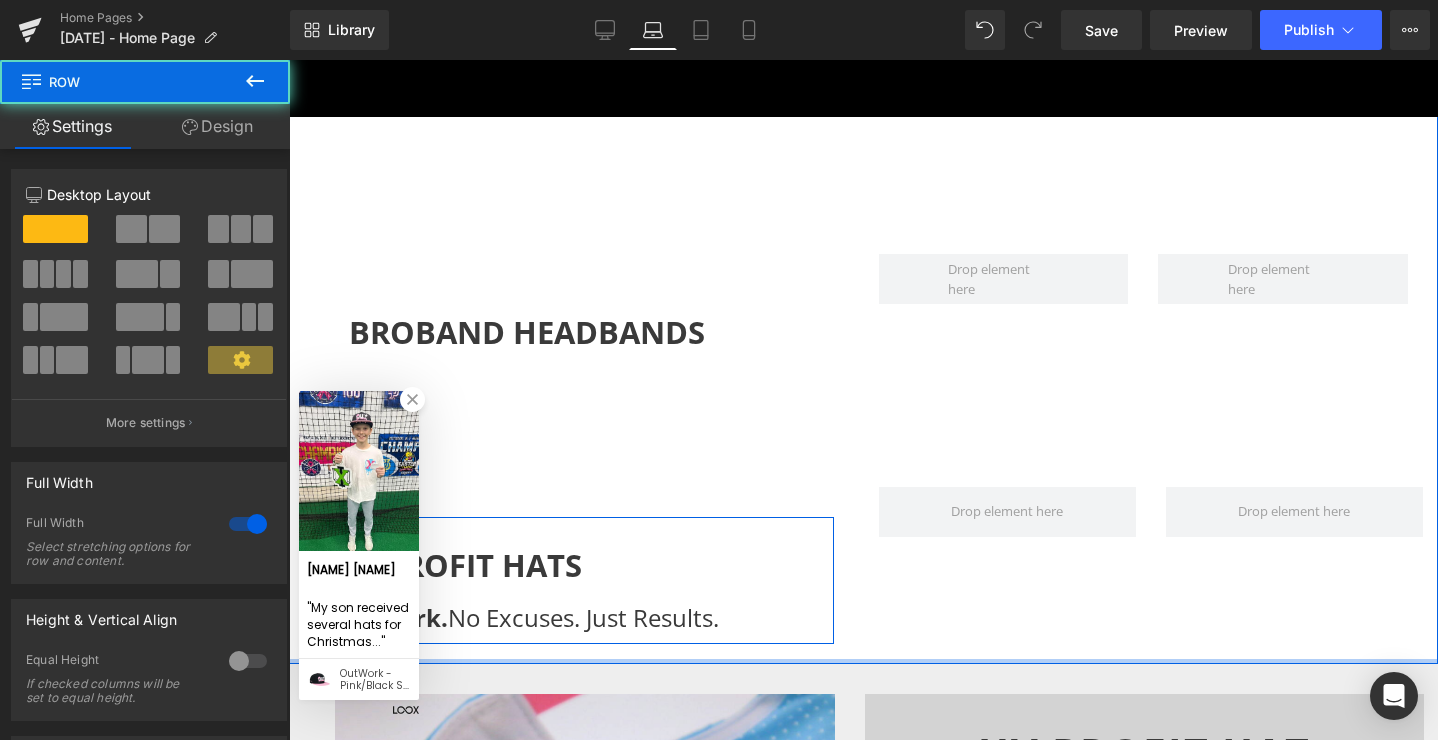 drag, startPoint x: 494, startPoint y: 692, endPoint x: 502, endPoint y: 608, distance: 84.38009 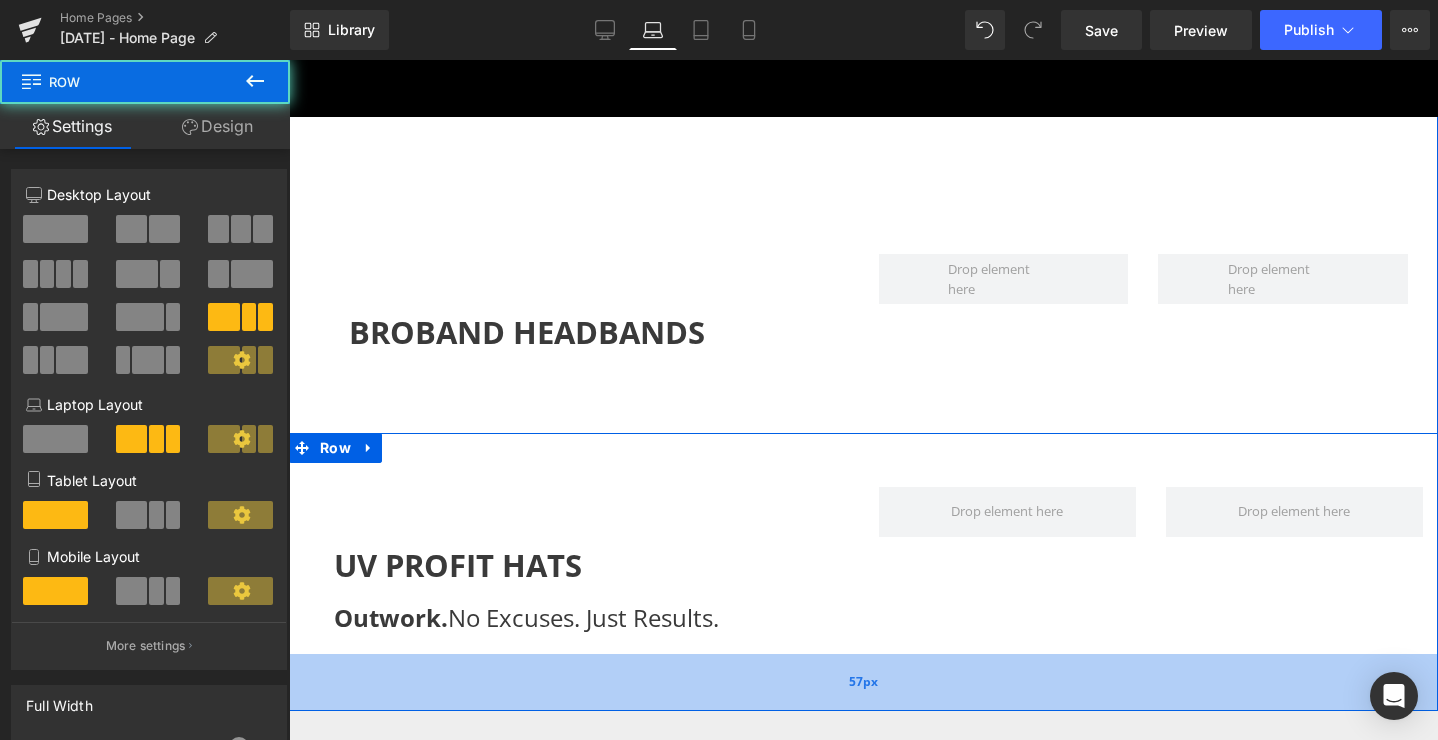 drag, startPoint x: 563, startPoint y: 633, endPoint x: 560, endPoint y: 680, distance: 47.095646 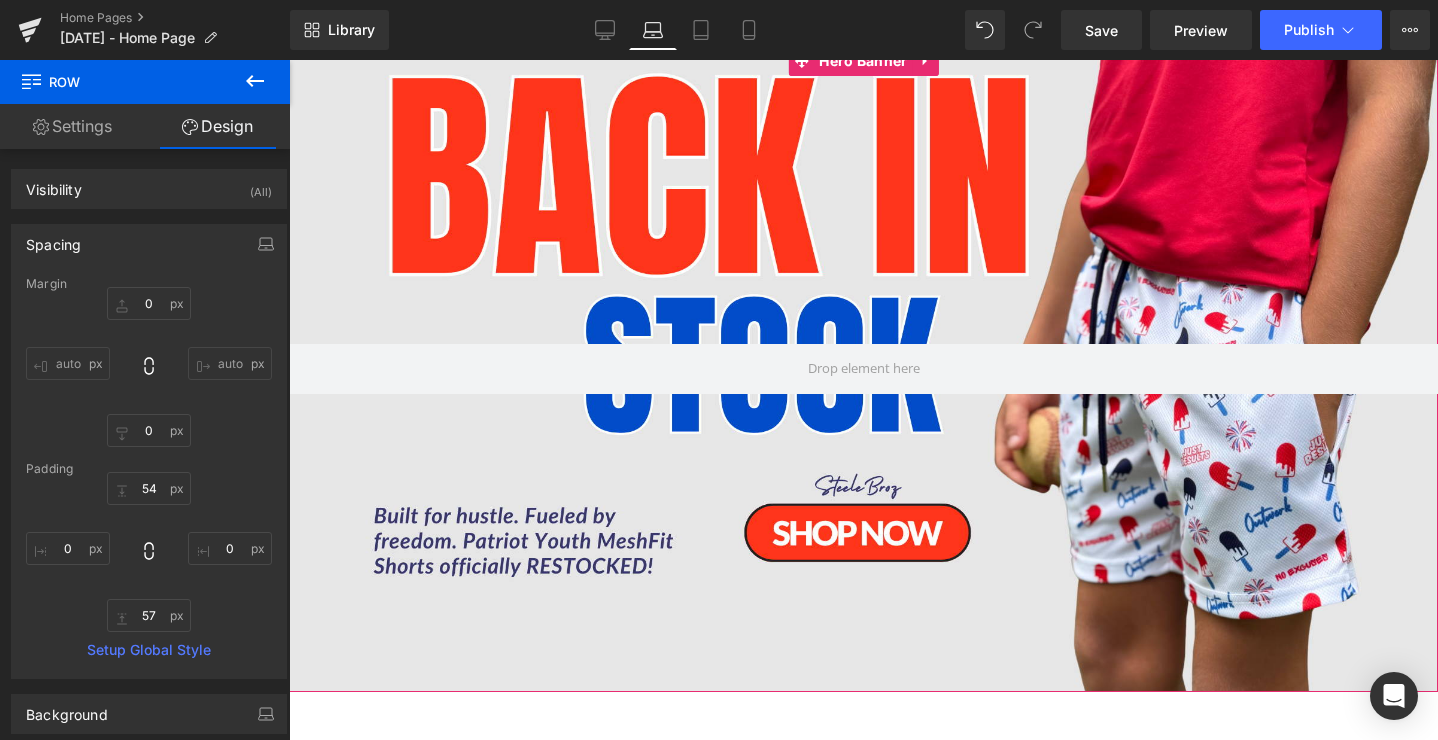 scroll, scrollTop: 0, scrollLeft: 0, axis: both 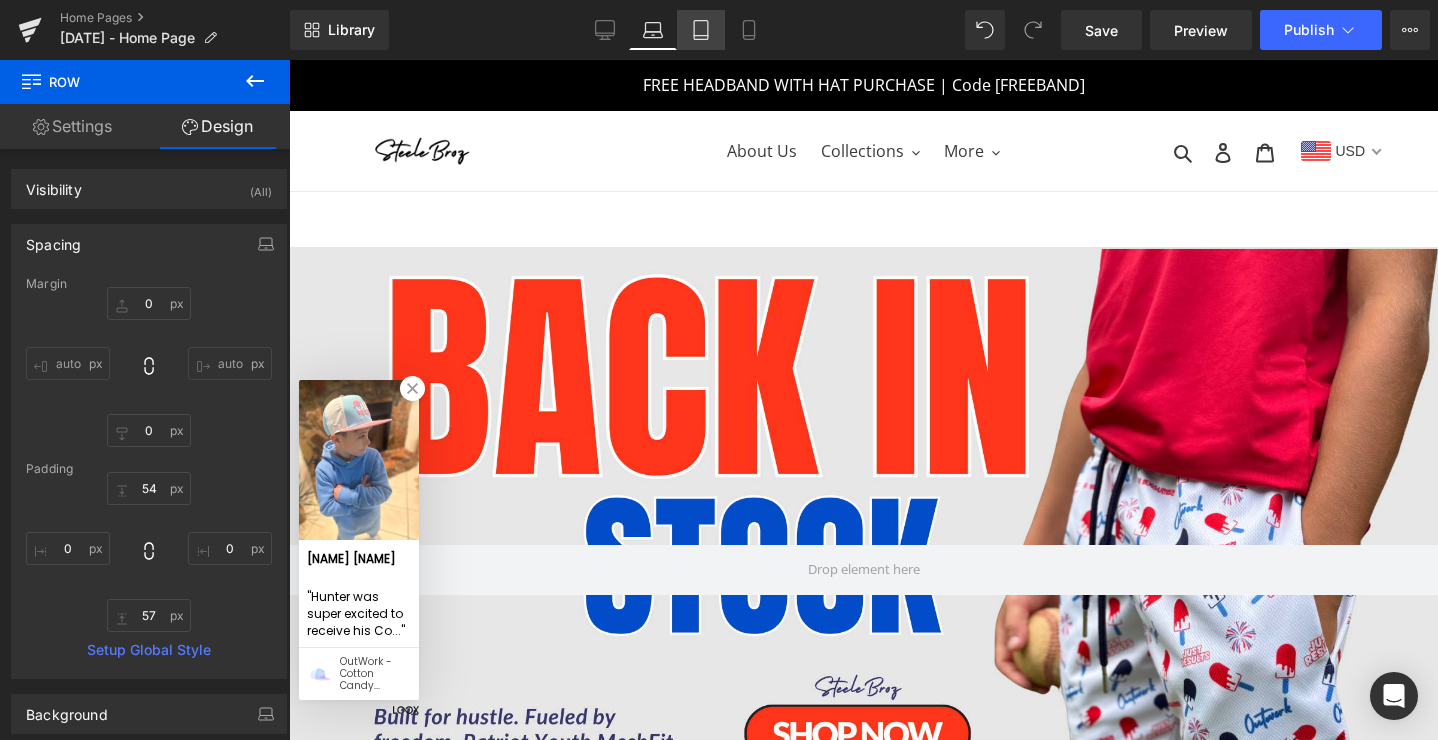 click on "Tablet" at bounding box center (701, 30) 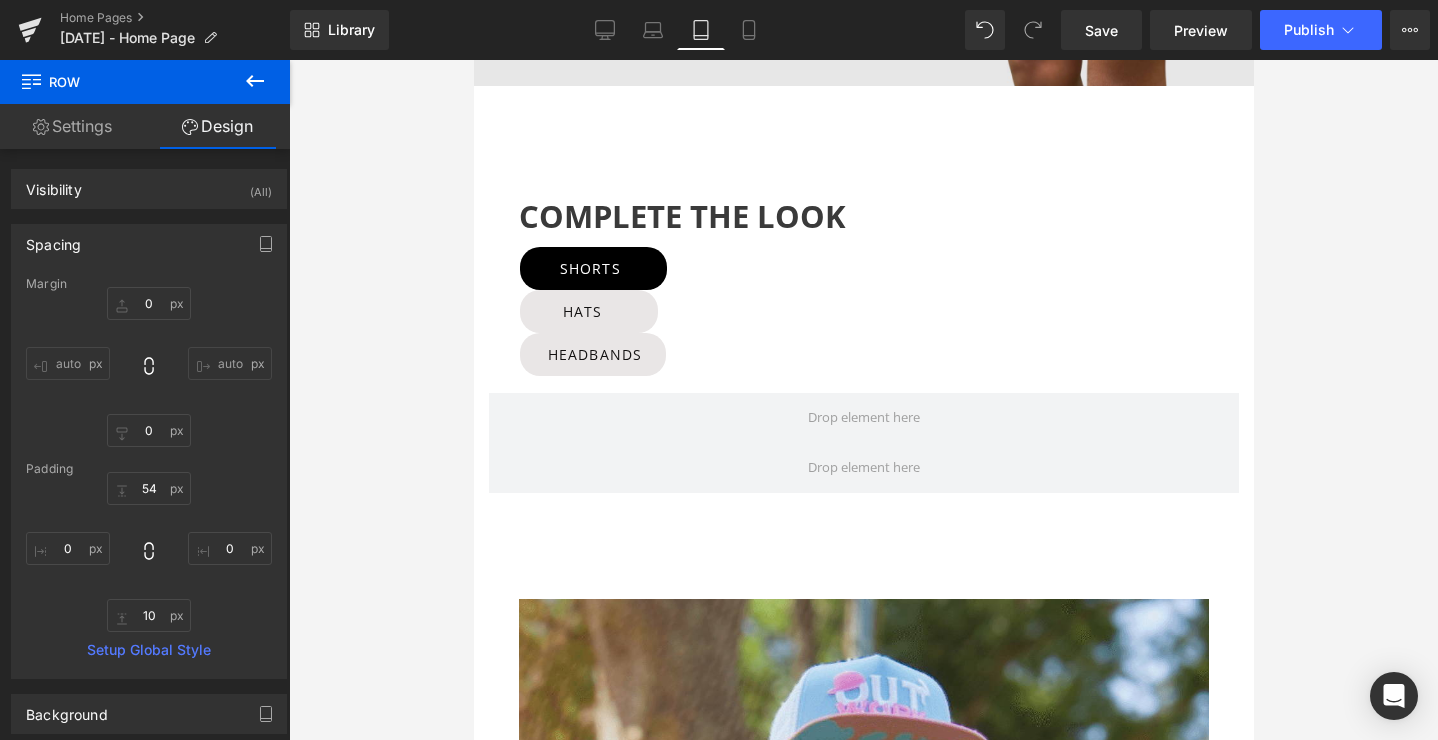 scroll, scrollTop: 599, scrollLeft: 0, axis: vertical 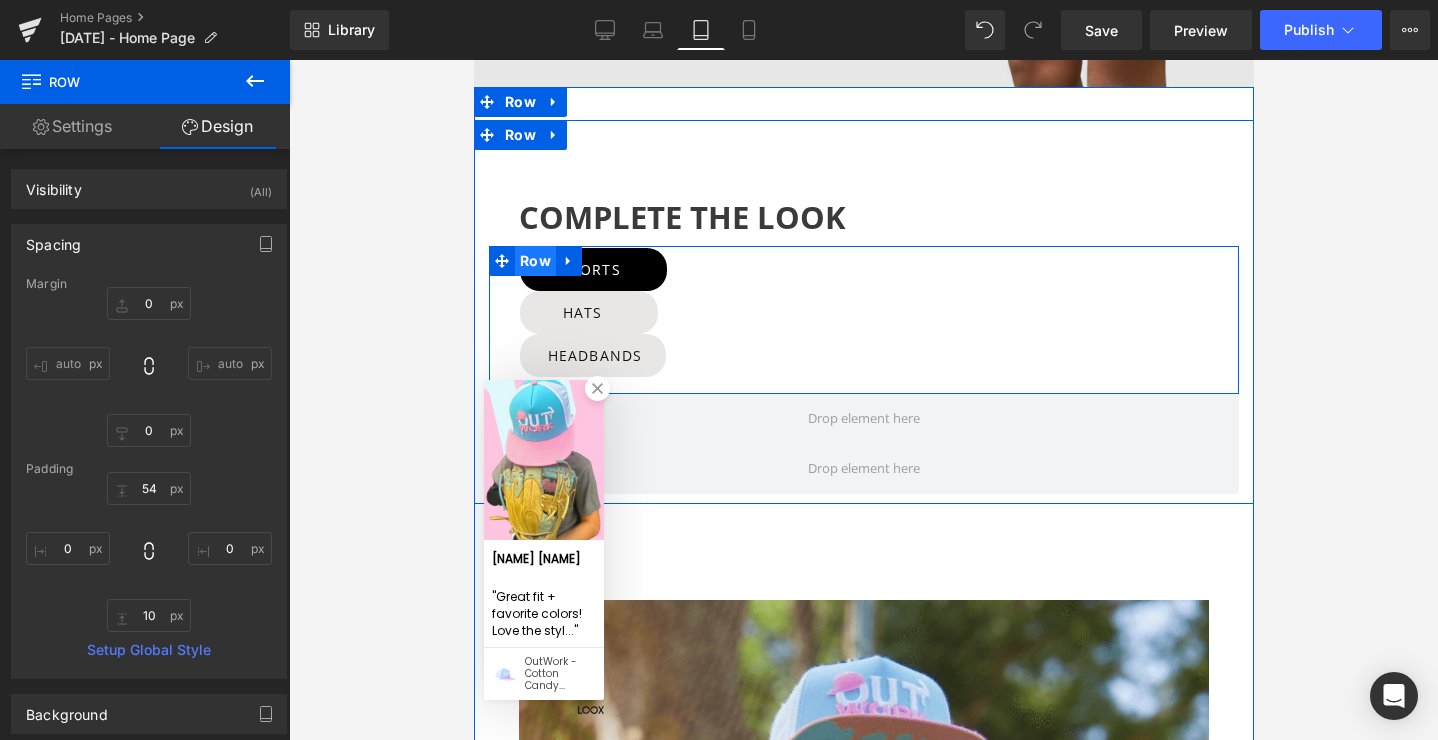 click on "Row" at bounding box center (534, 261) 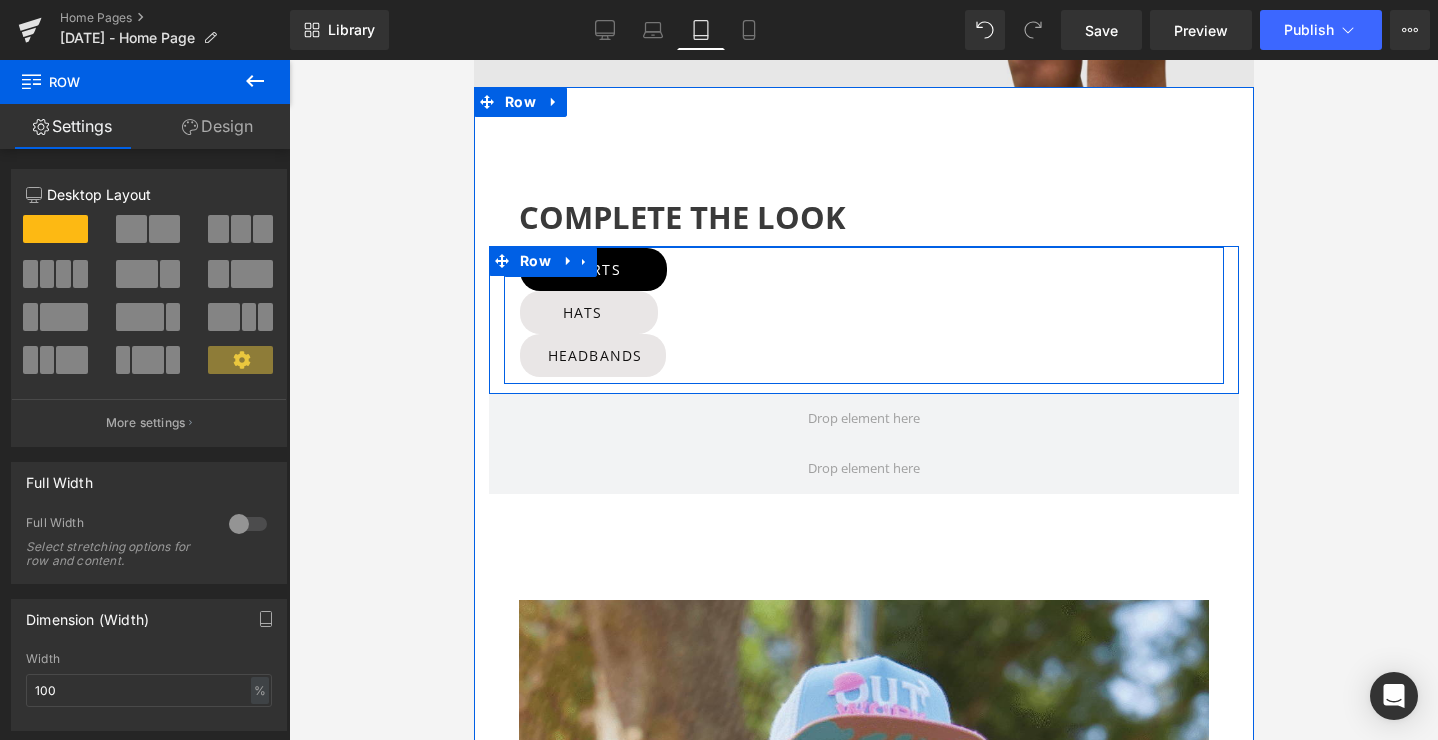 click on "HATS Button" at bounding box center [862, 312] 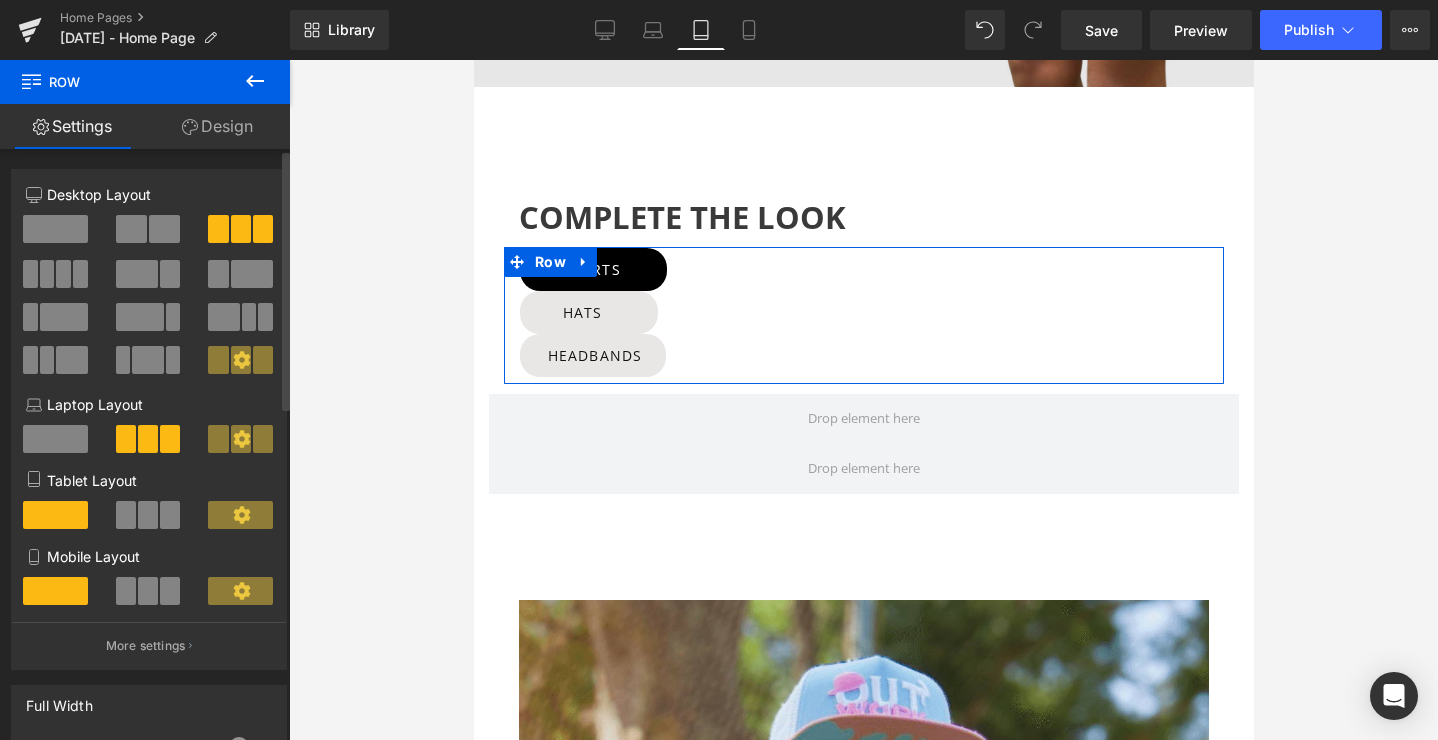 click at bounding box center (148, 591) 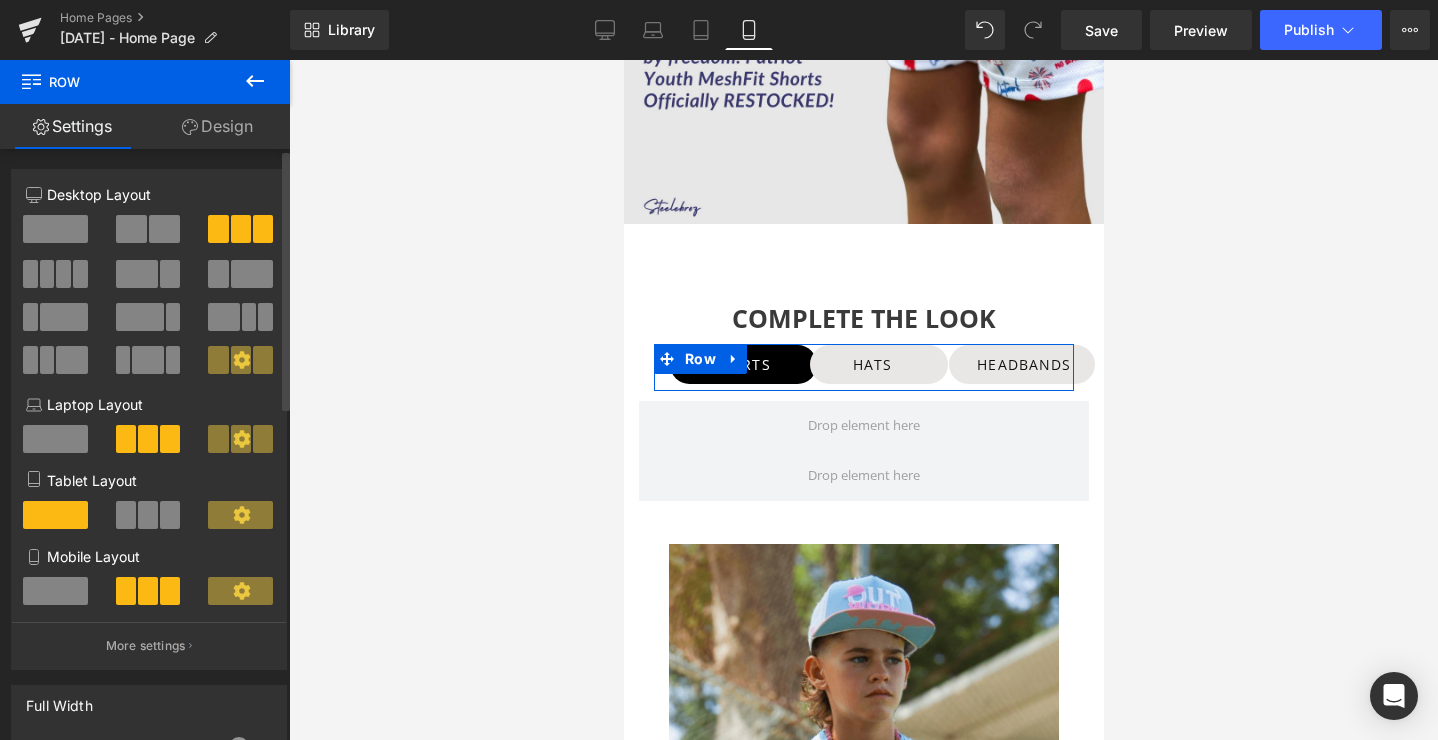 scroll, scrollTop: 367, scrollLeft: 0, axis: vertical 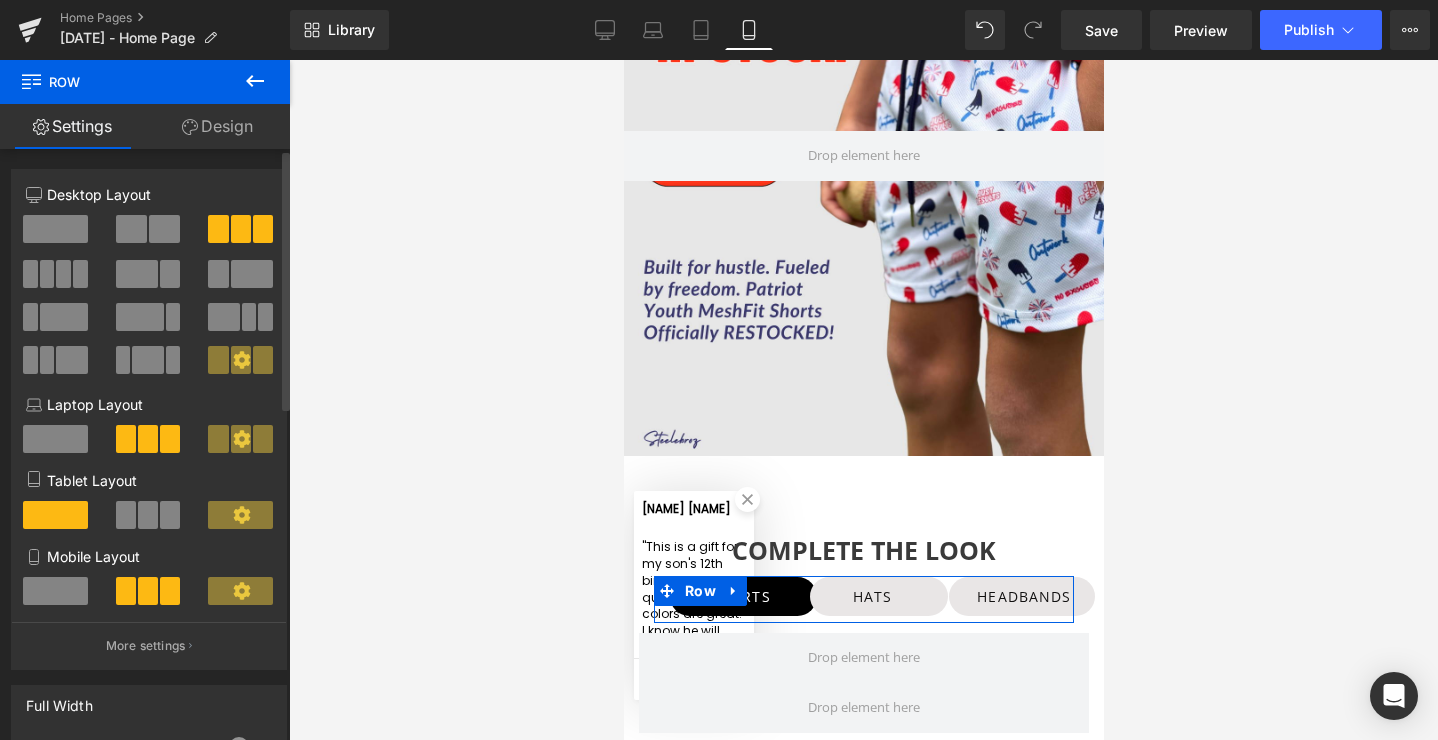 click at bounding box center [170, 515] 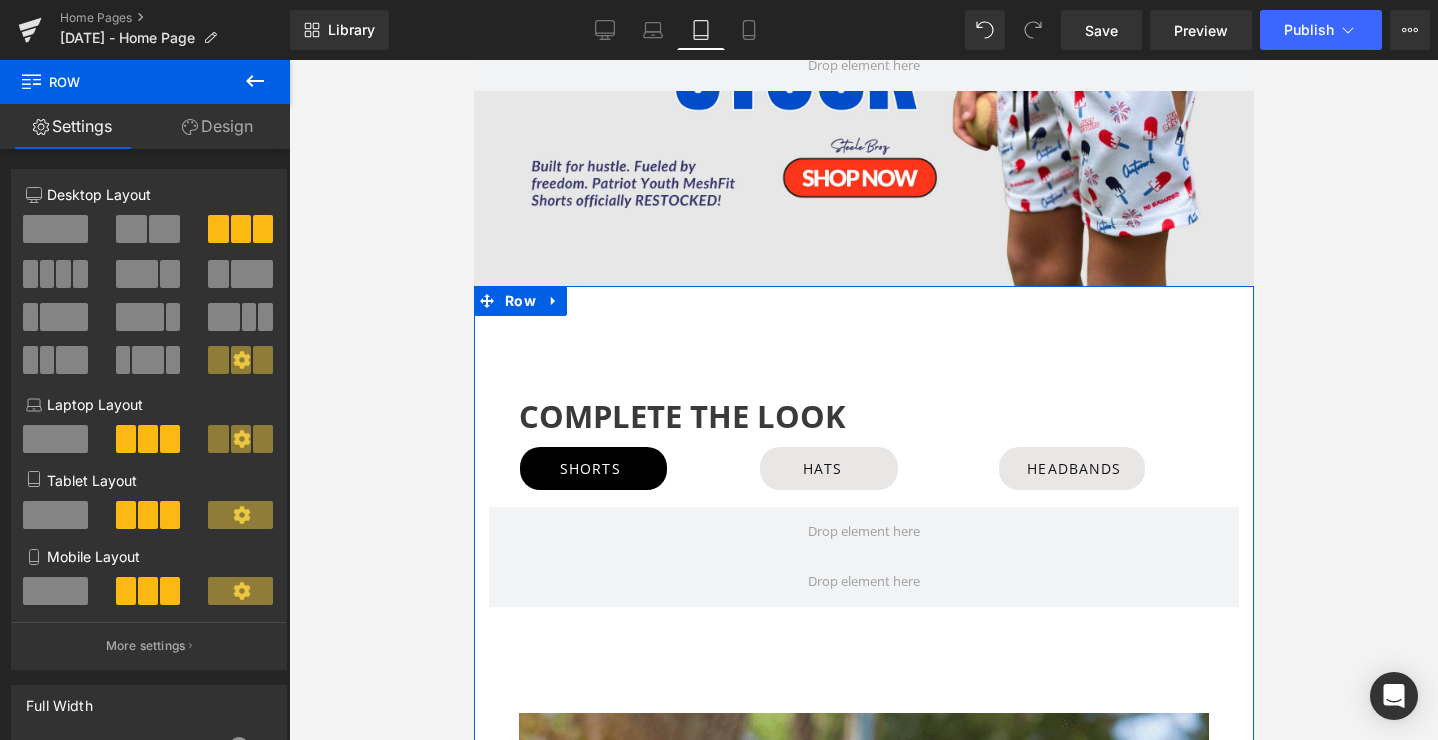 scroll, scrollTop: 397, scrollLeft: 0, axis: vertical 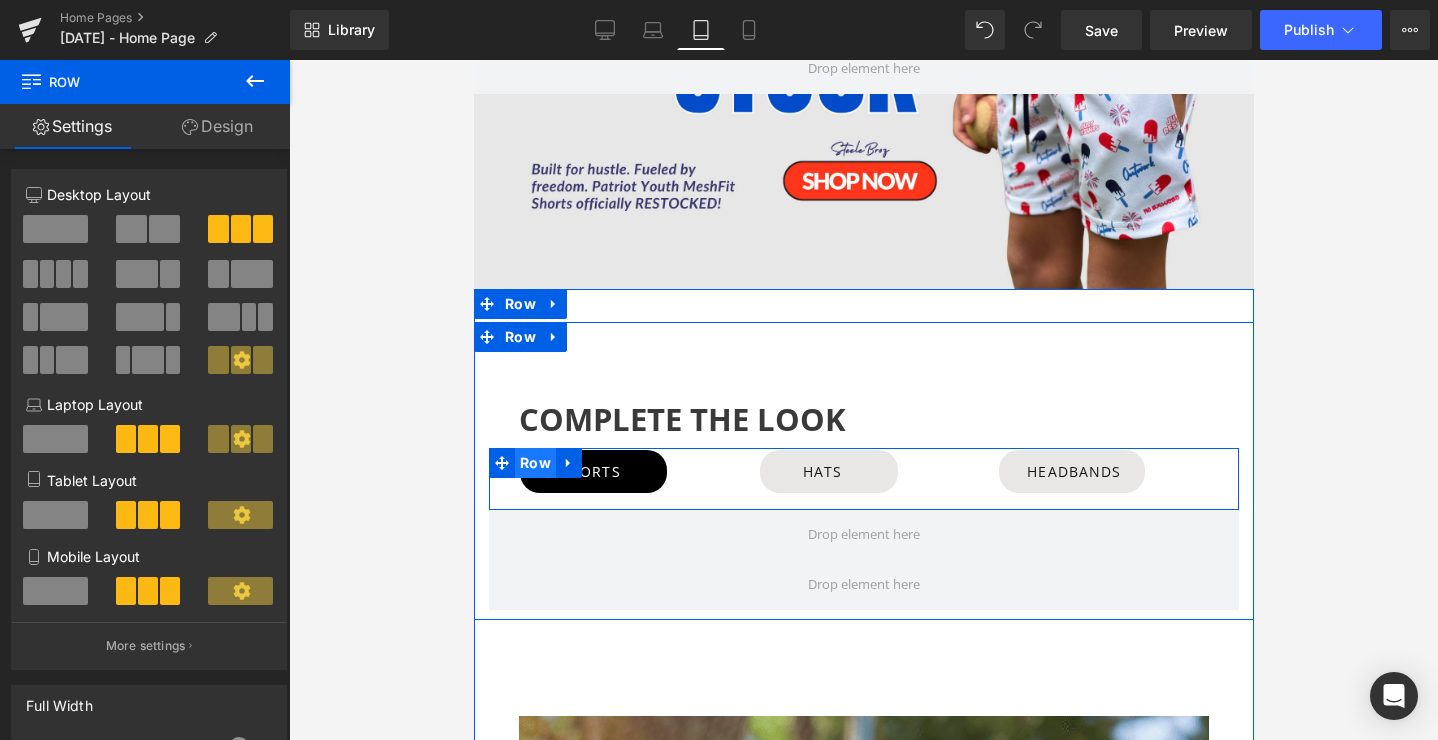 click on "Row" at bounding box center (534, 463) 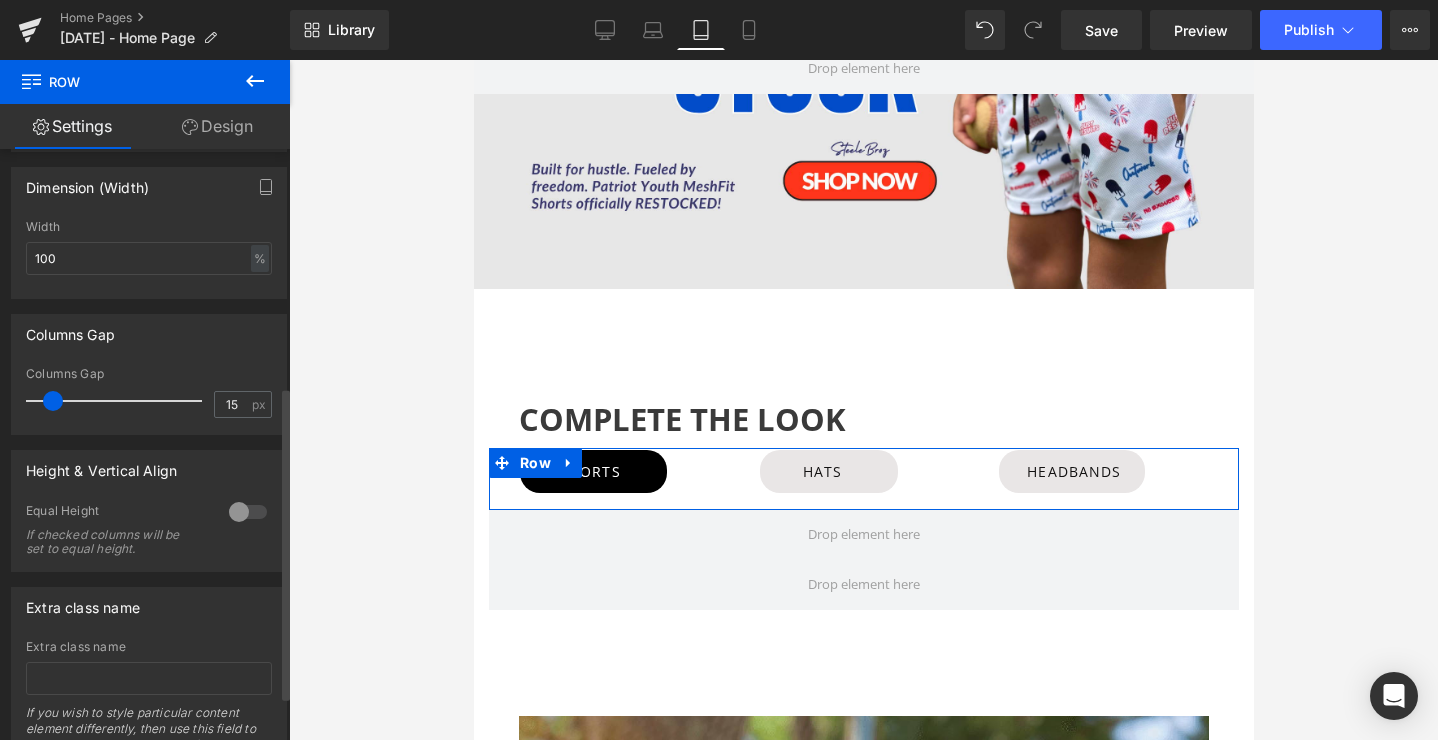 scroll, scrollTop: 448, scrollLeft: 0, axis: vertical 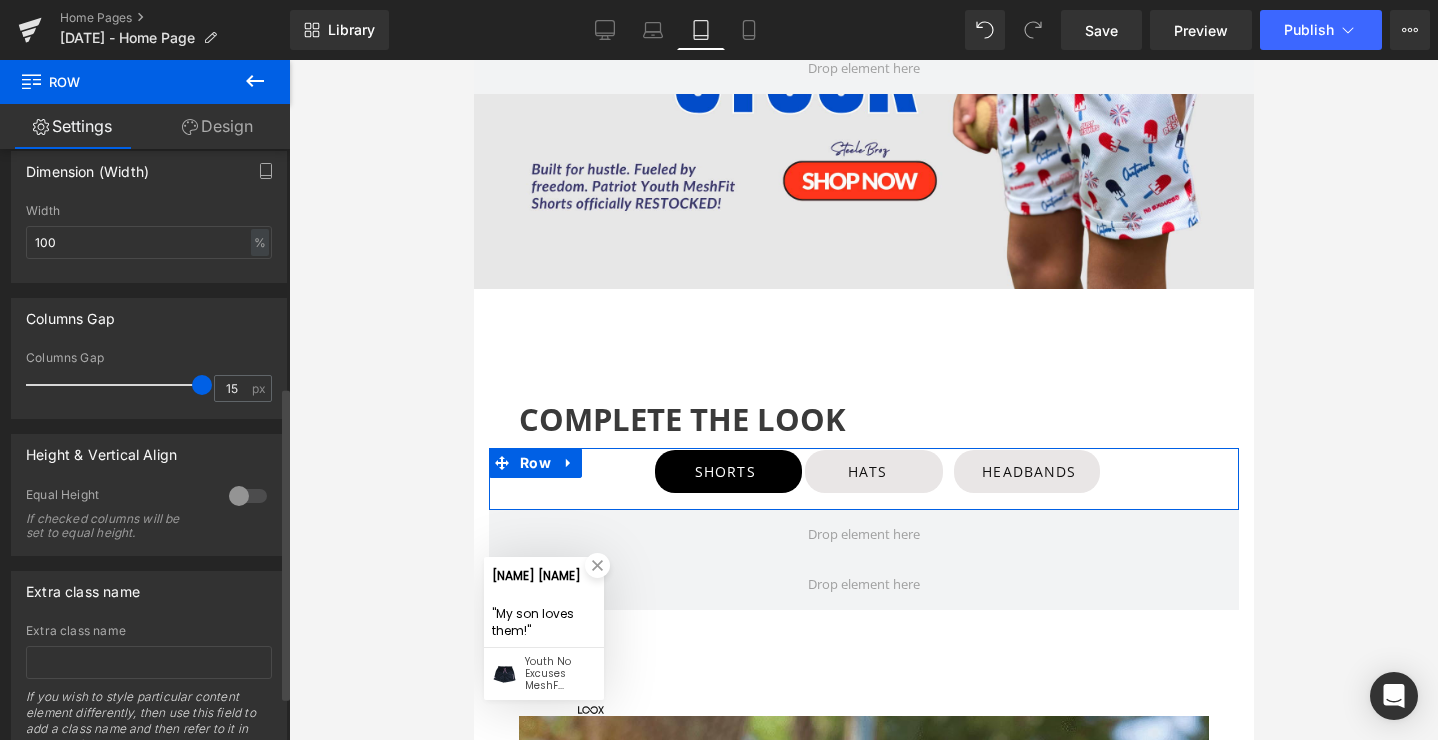 drag, startPoint x: 54, startPoint y: 385, endPoint x: 202, endPoint y: 390, distance: 148.08444 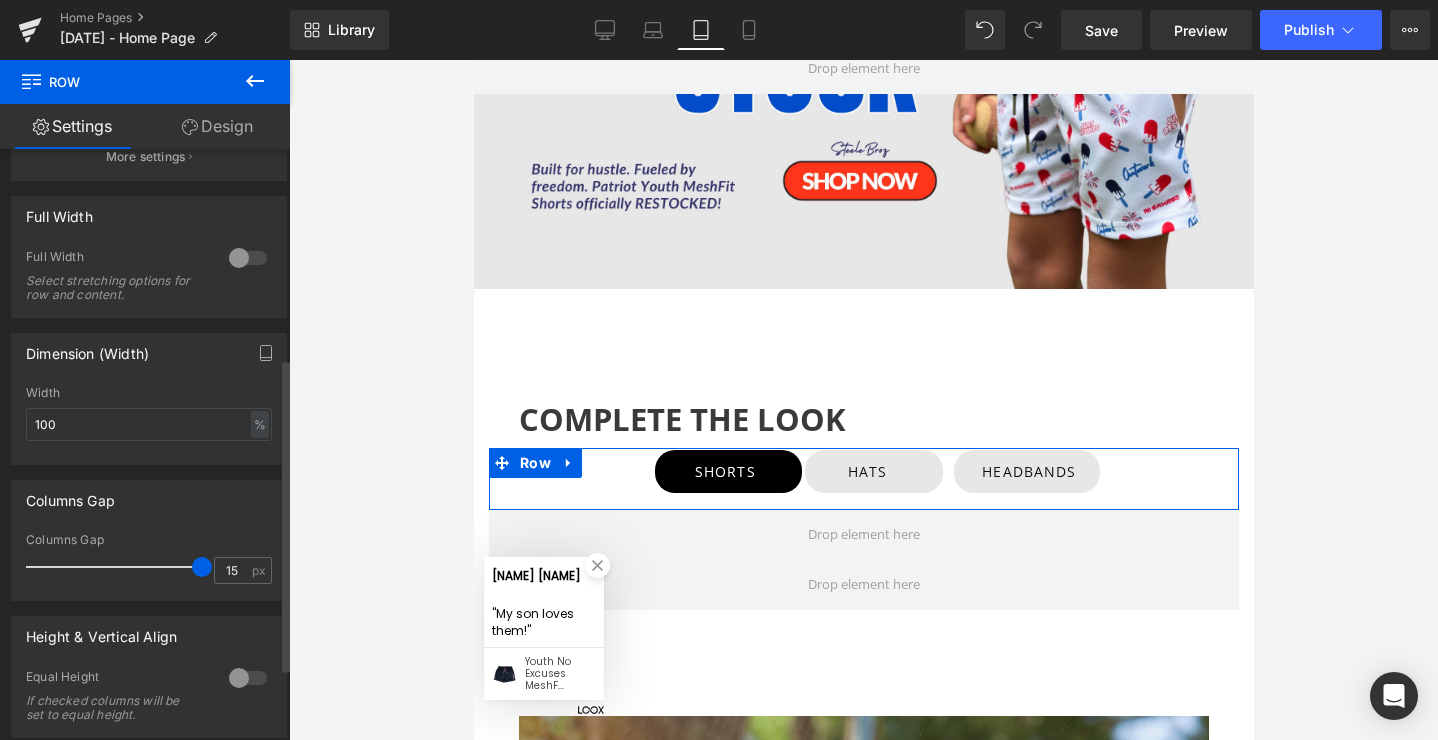 scroll, scrollTop: 425, scrollLeft: 0, axis: vertical 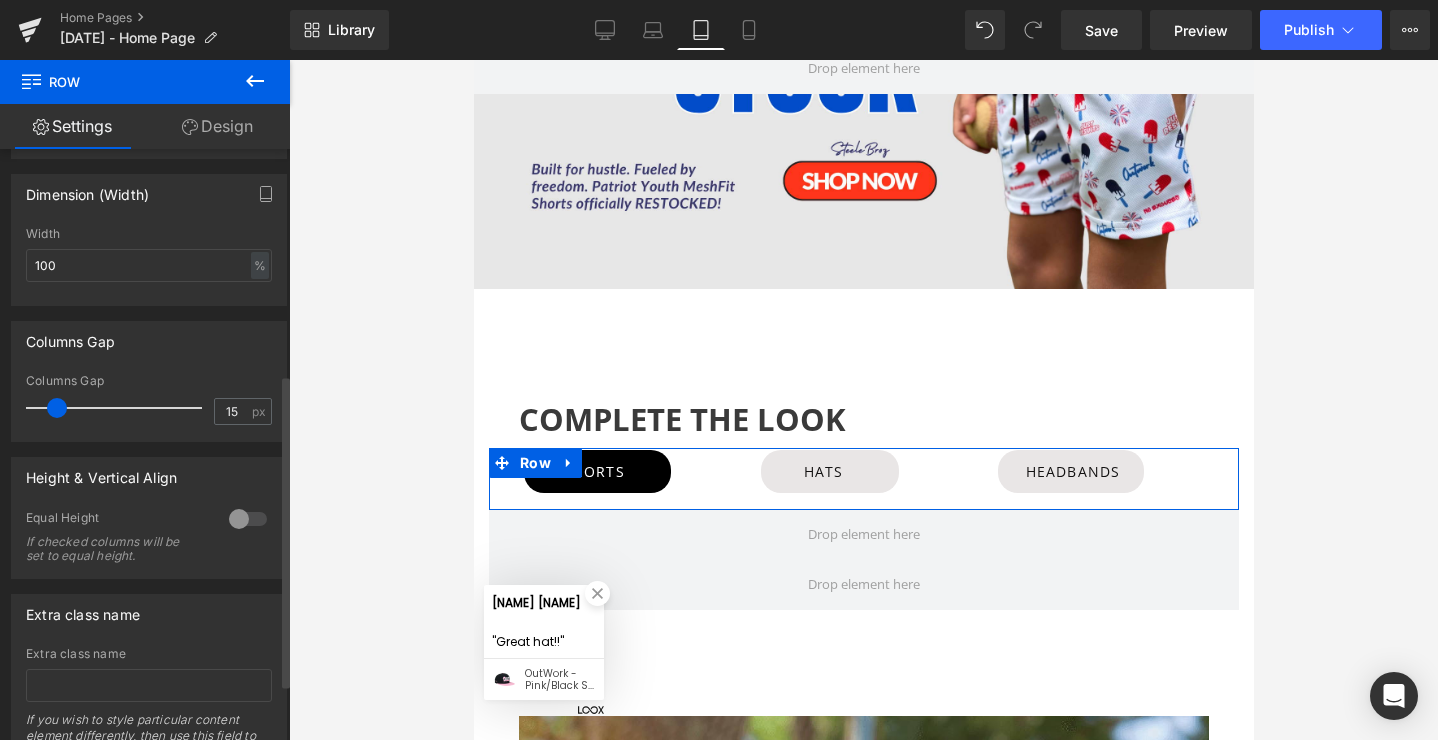 drag, startPoint x: 186, startPoint y: 408, endPoint x: 47, endPoint y: 403, distance: 139.0899 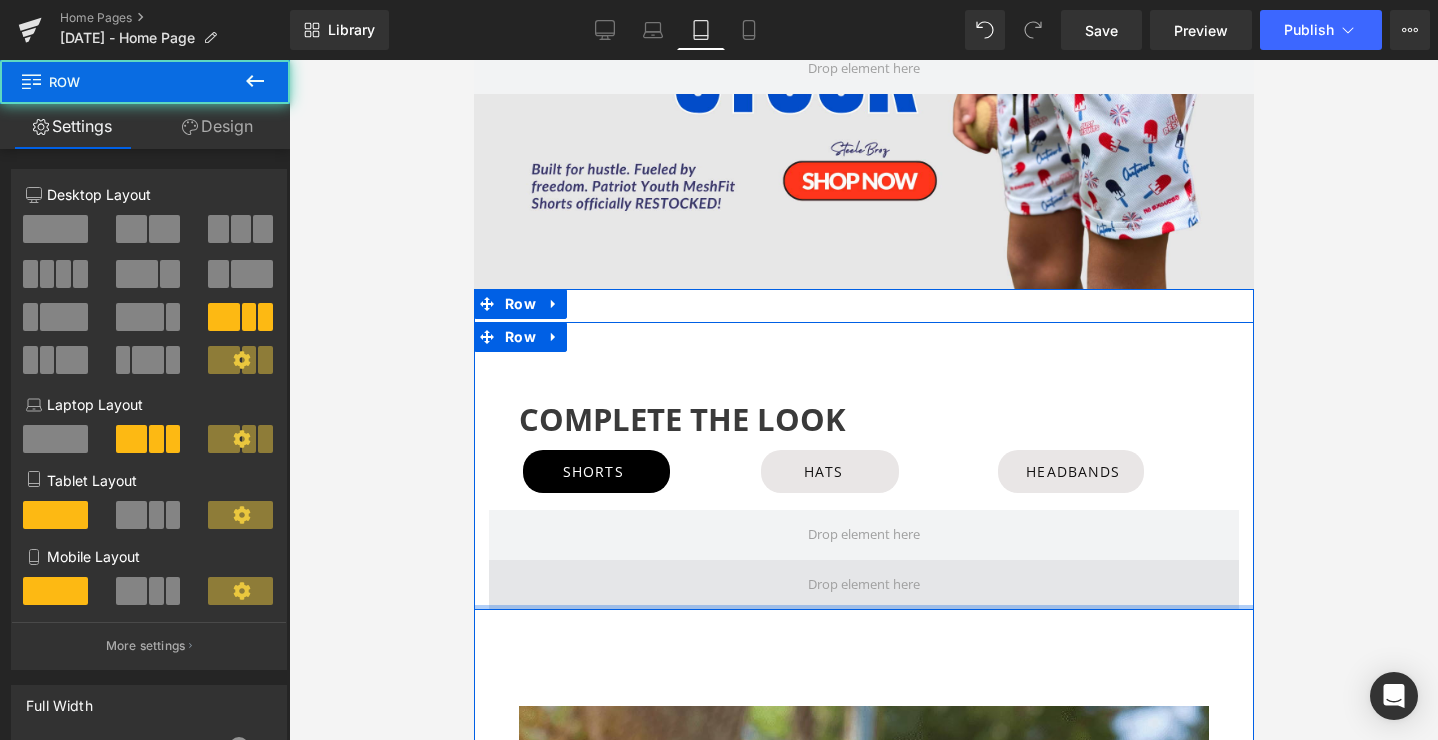 drag, startPoint x: 1071, startPoint y: 613, endPoint x: 1066, endPoint y: 589, distance: 24.5153 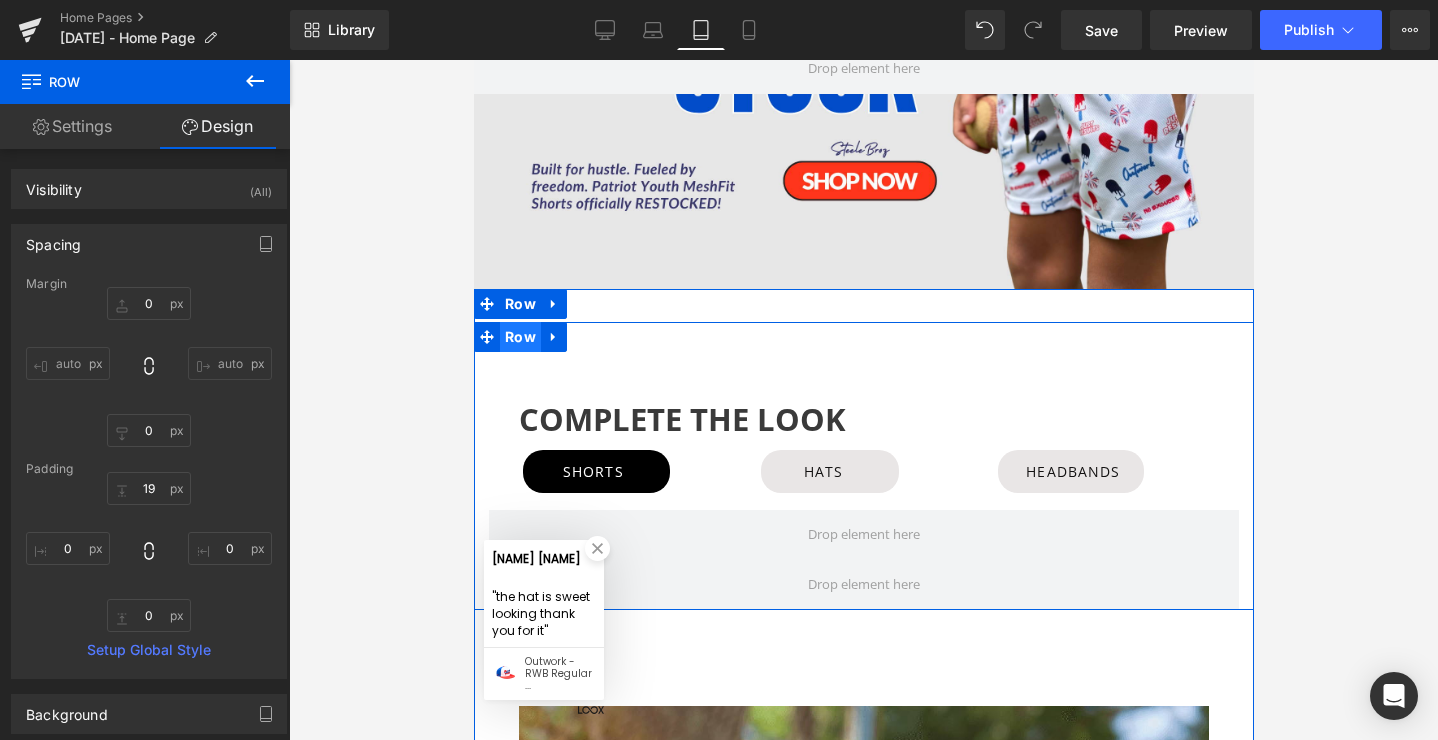 click on "Row" at bounding box center (519, 337) 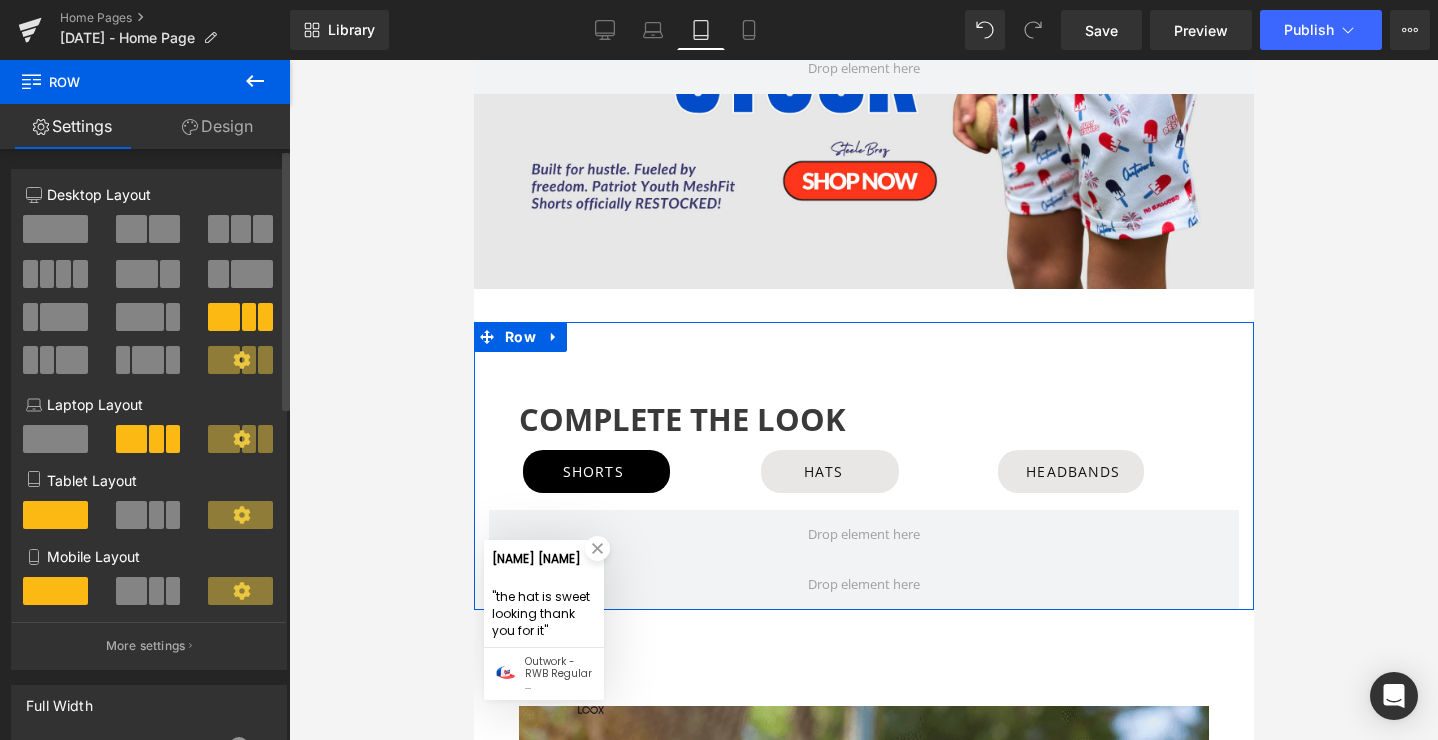 click at bounding box center [156, 591] 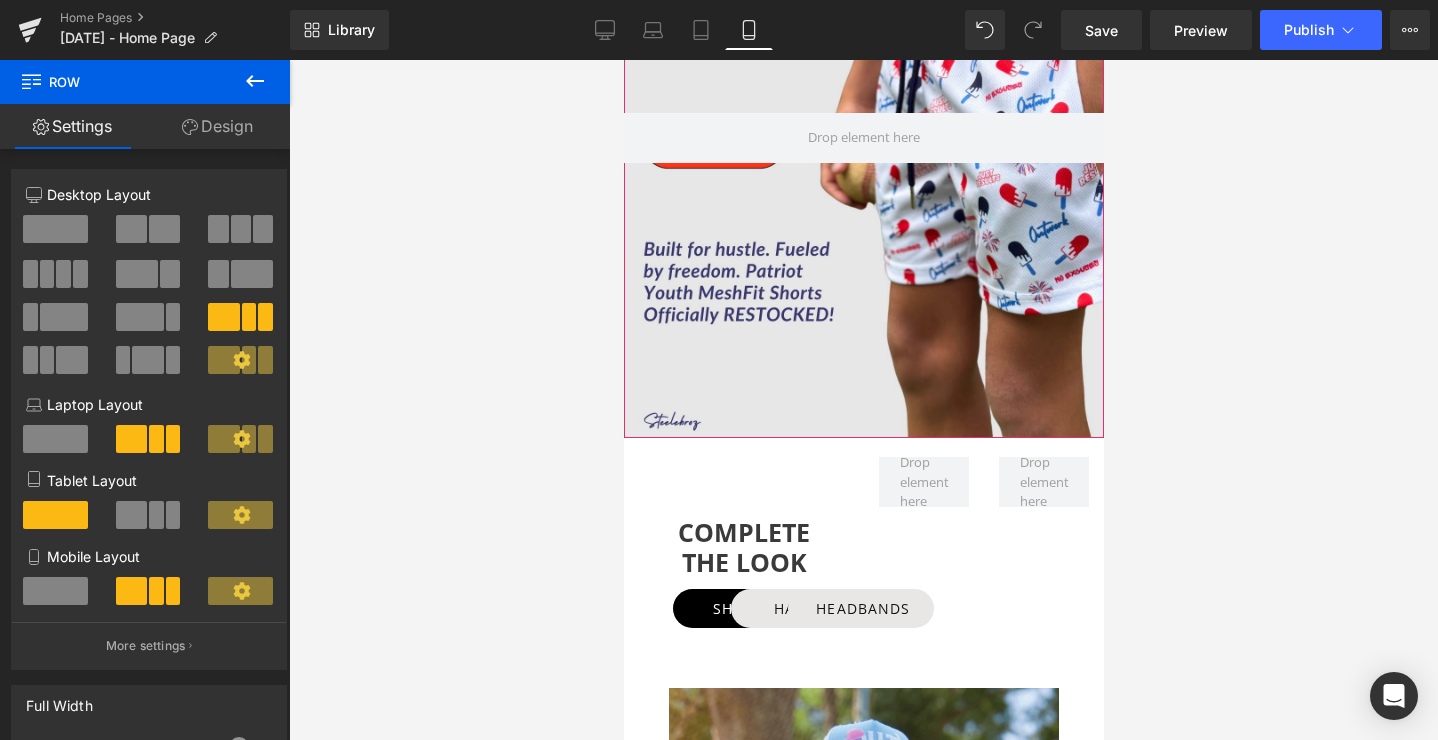 scroll, scrollTop: 506, scrollLeft: 0, axis: vertical 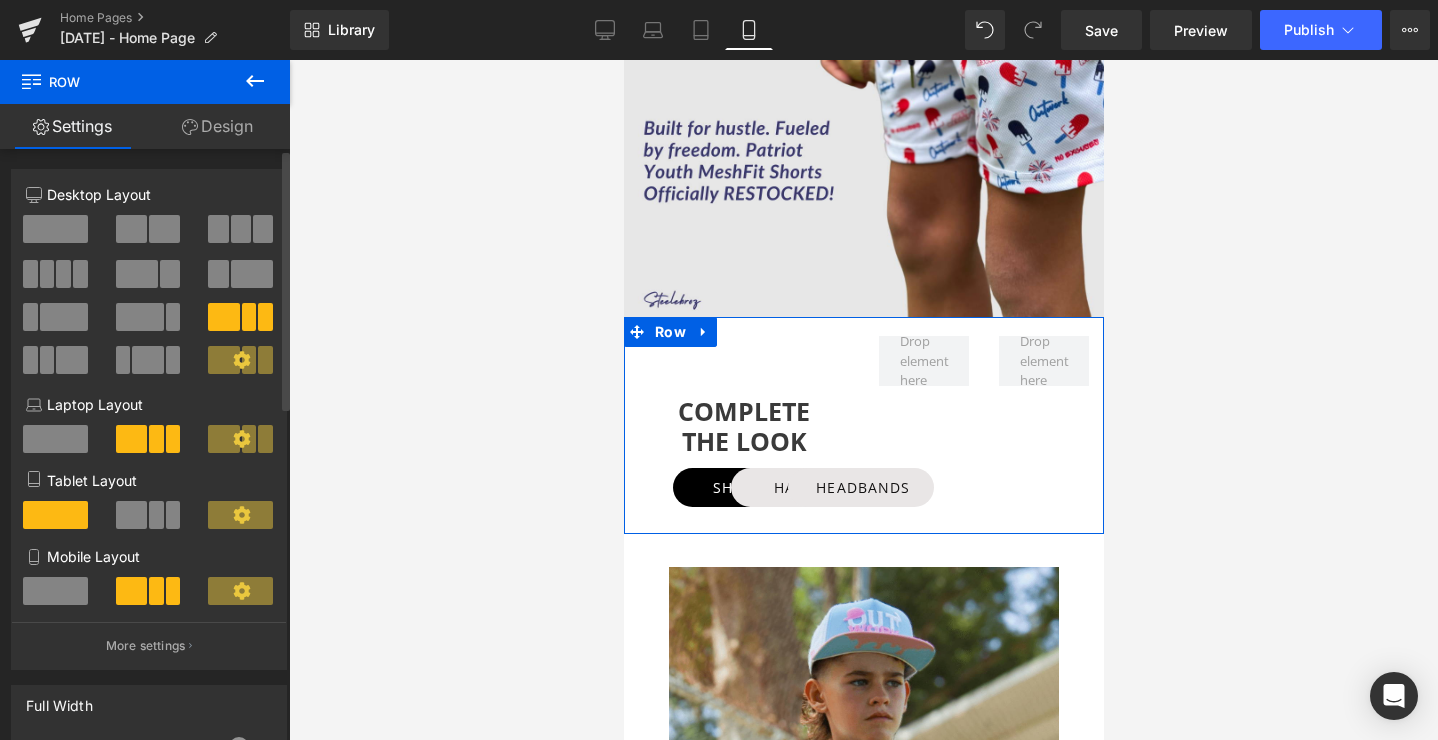 click on "Tablet Layout" at bounding box center (149, 508) 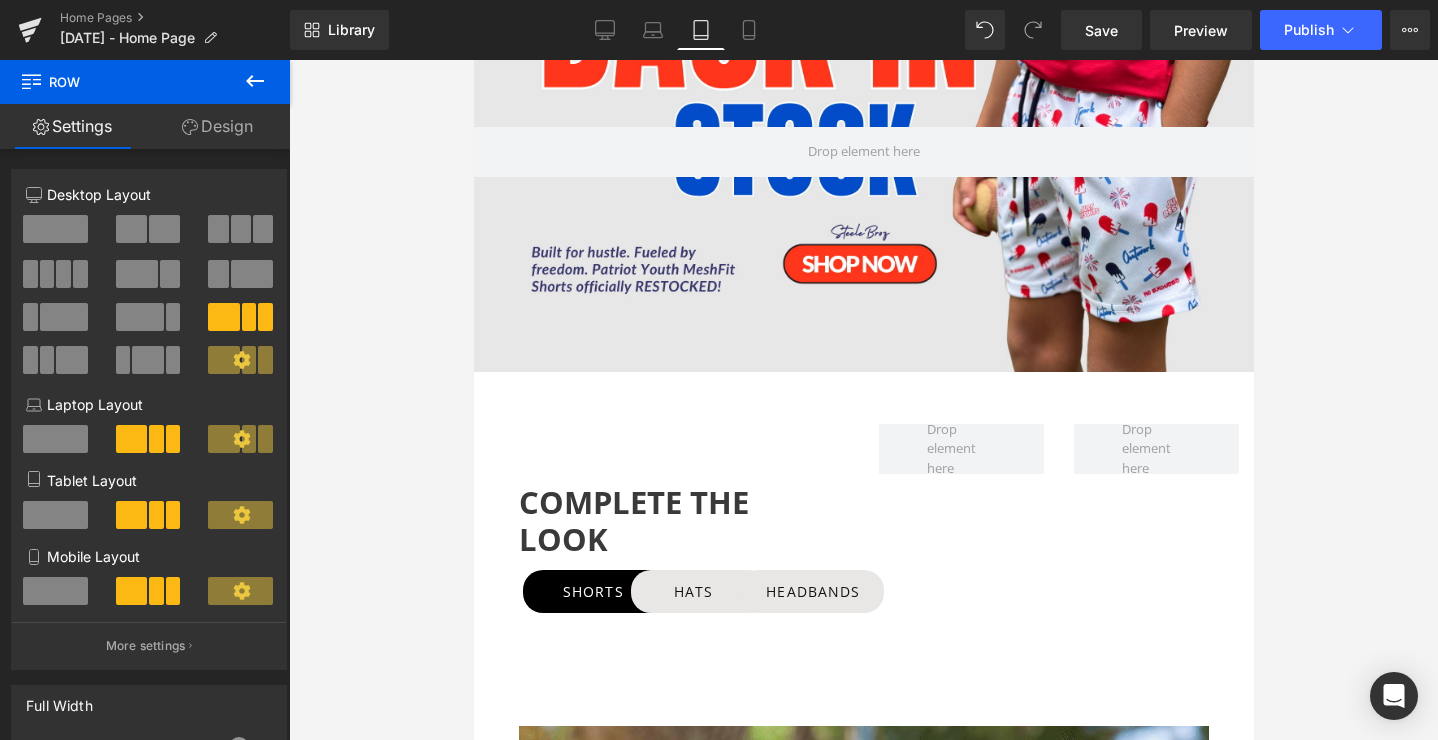 scroll, scrollTop: 366, scrollLeft: 0, axis: vertical 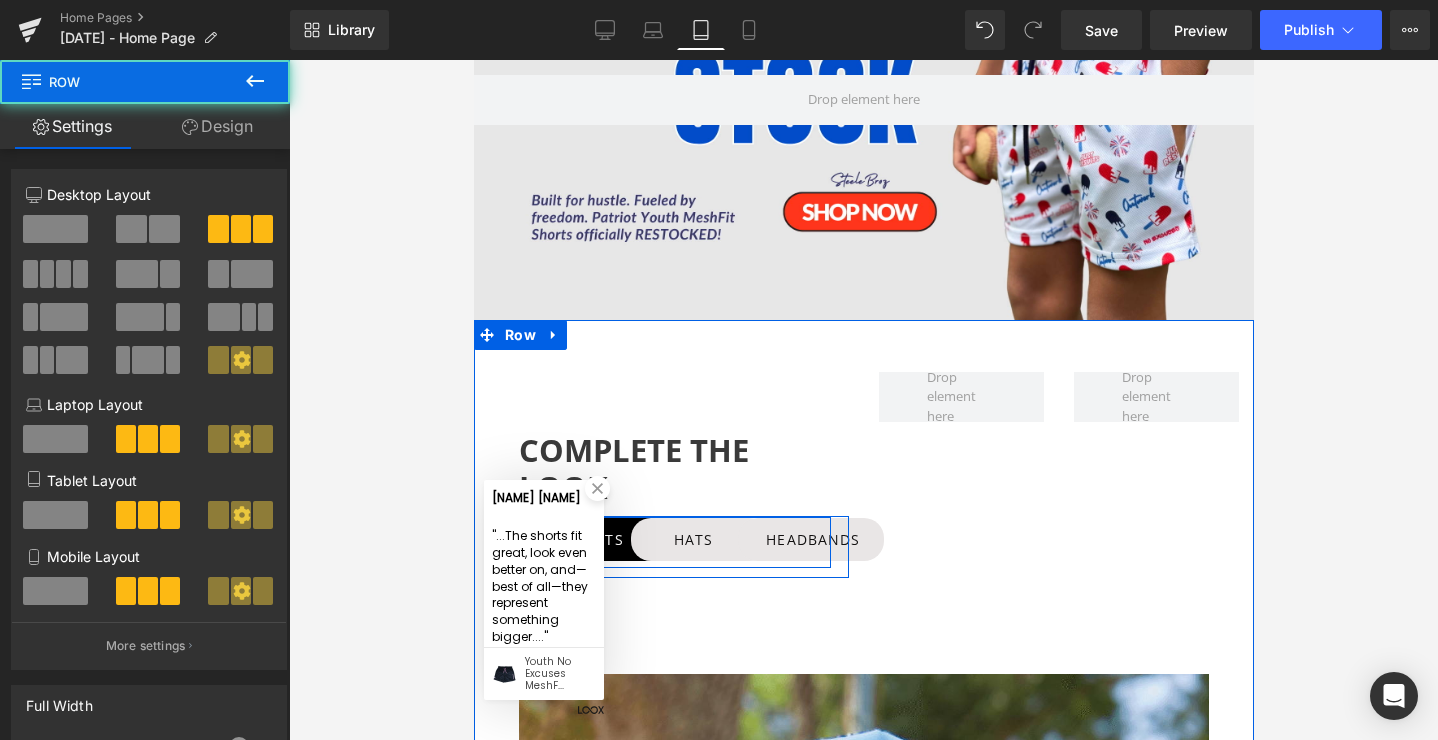 click on "HATS Button" at bounding box center [668, 539] 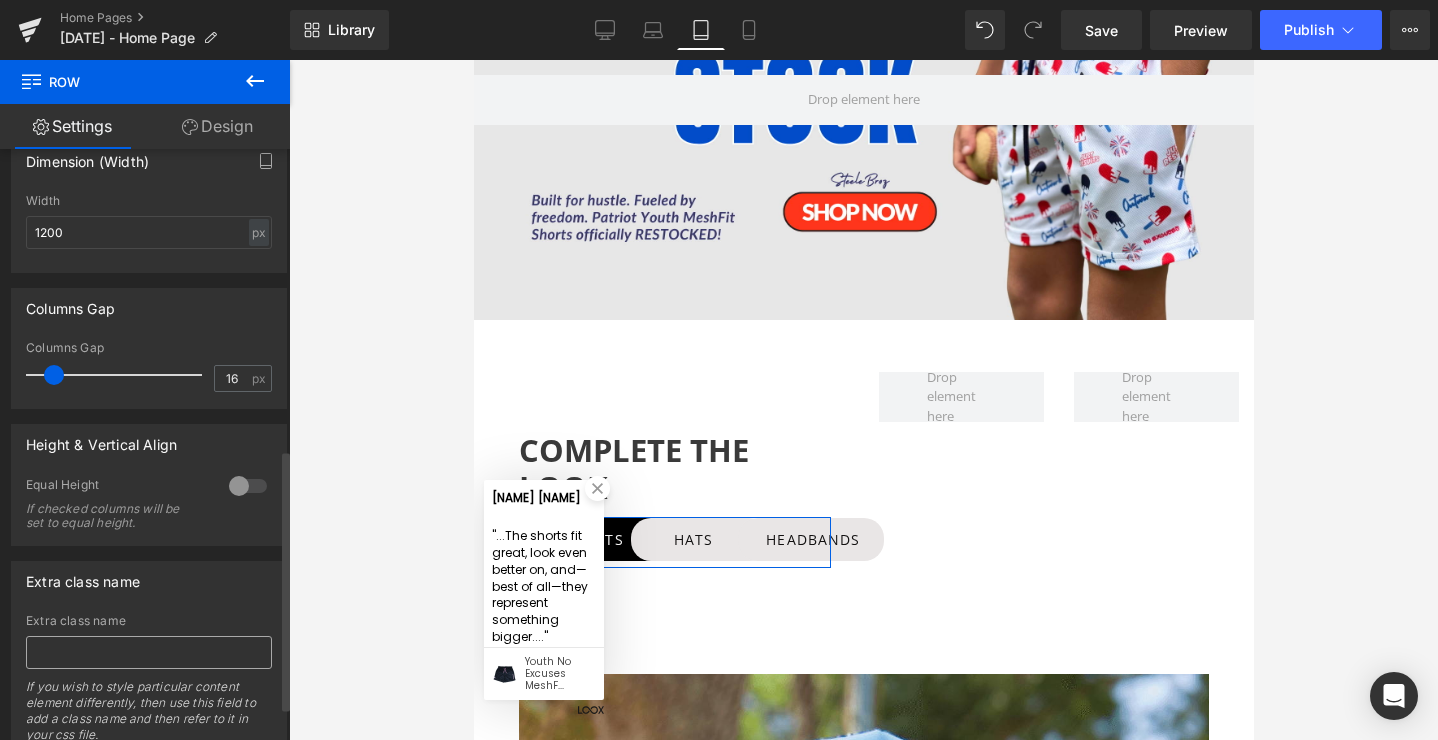 scroll, scrollTop: 692, scrollLeft: 0, axis: vertical 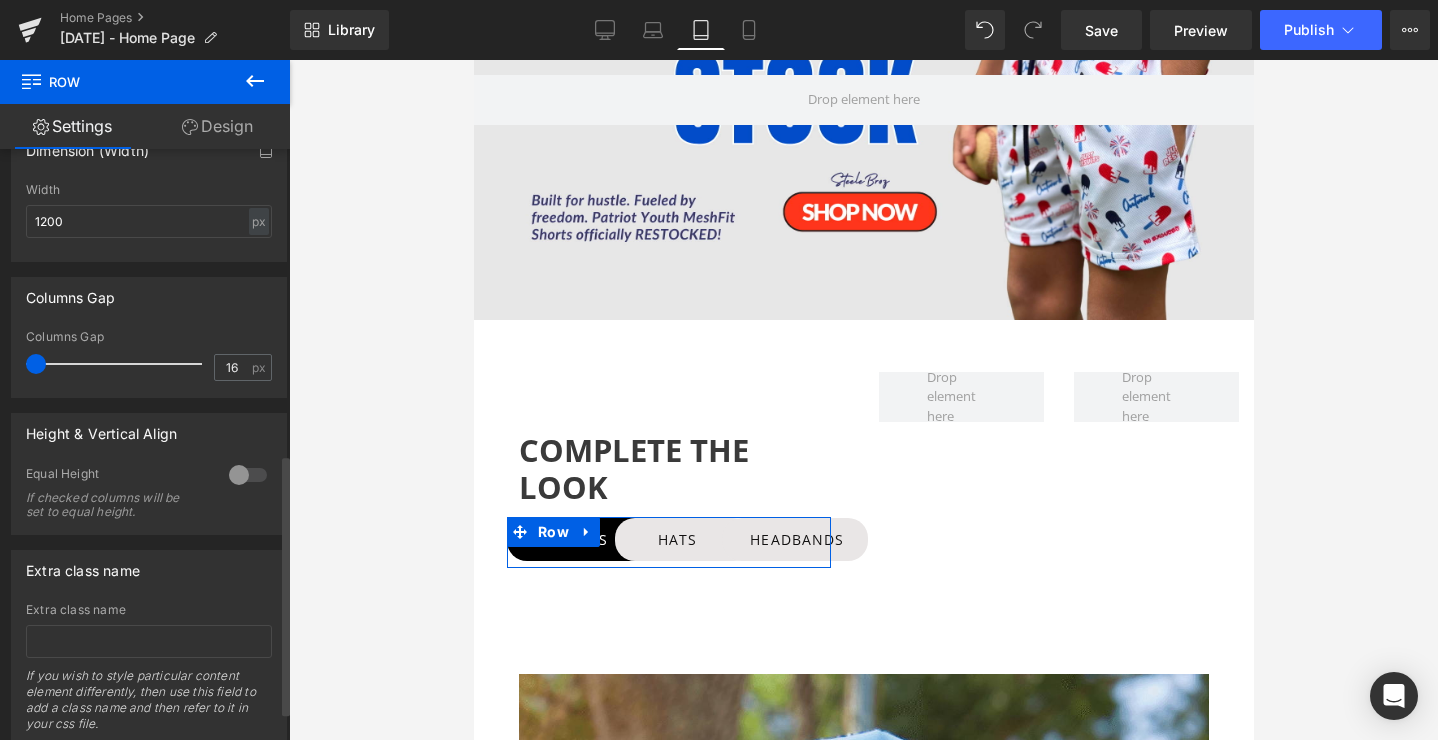 drag, startPoint x: 49, startPoint y: 369, endPoint x: 30, endPoint y: 370, distance: 19.026299 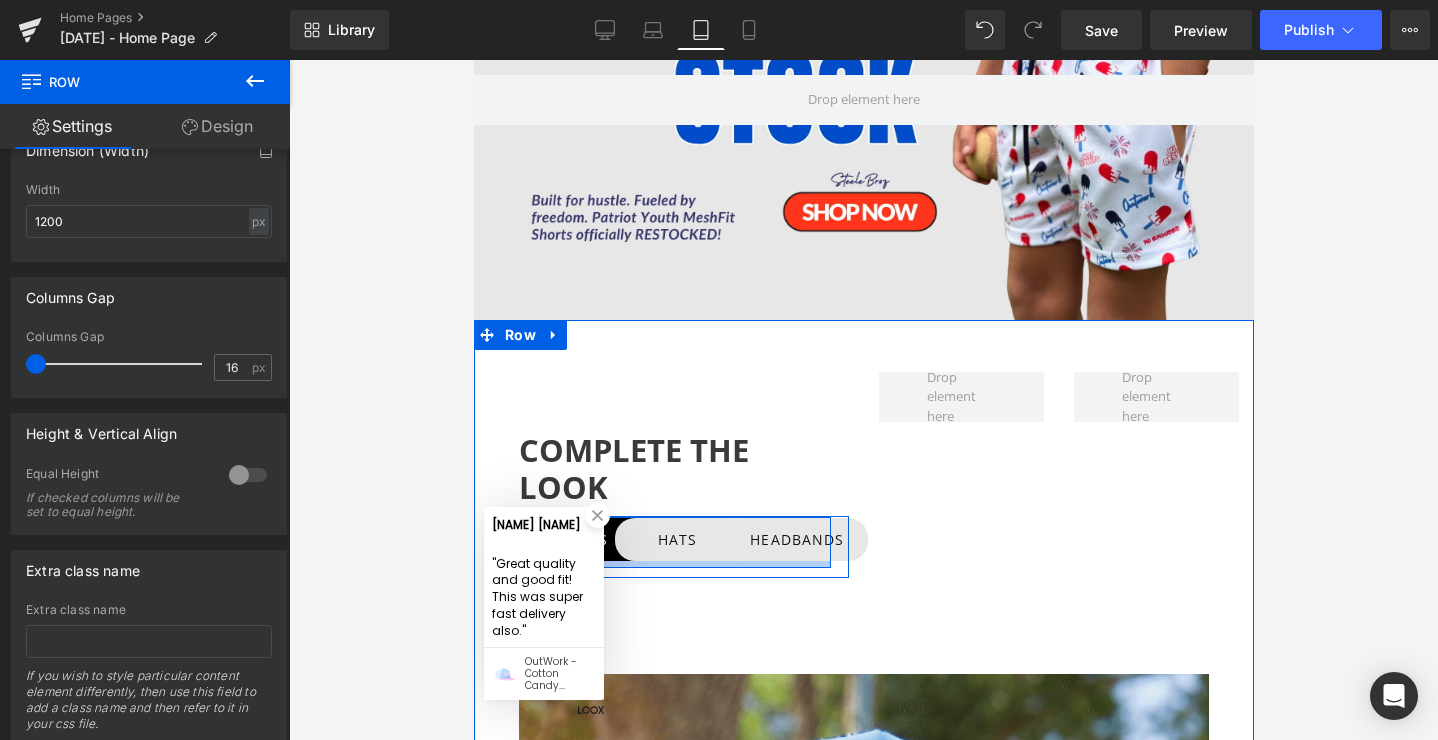 click at bounding box center (668, 564) 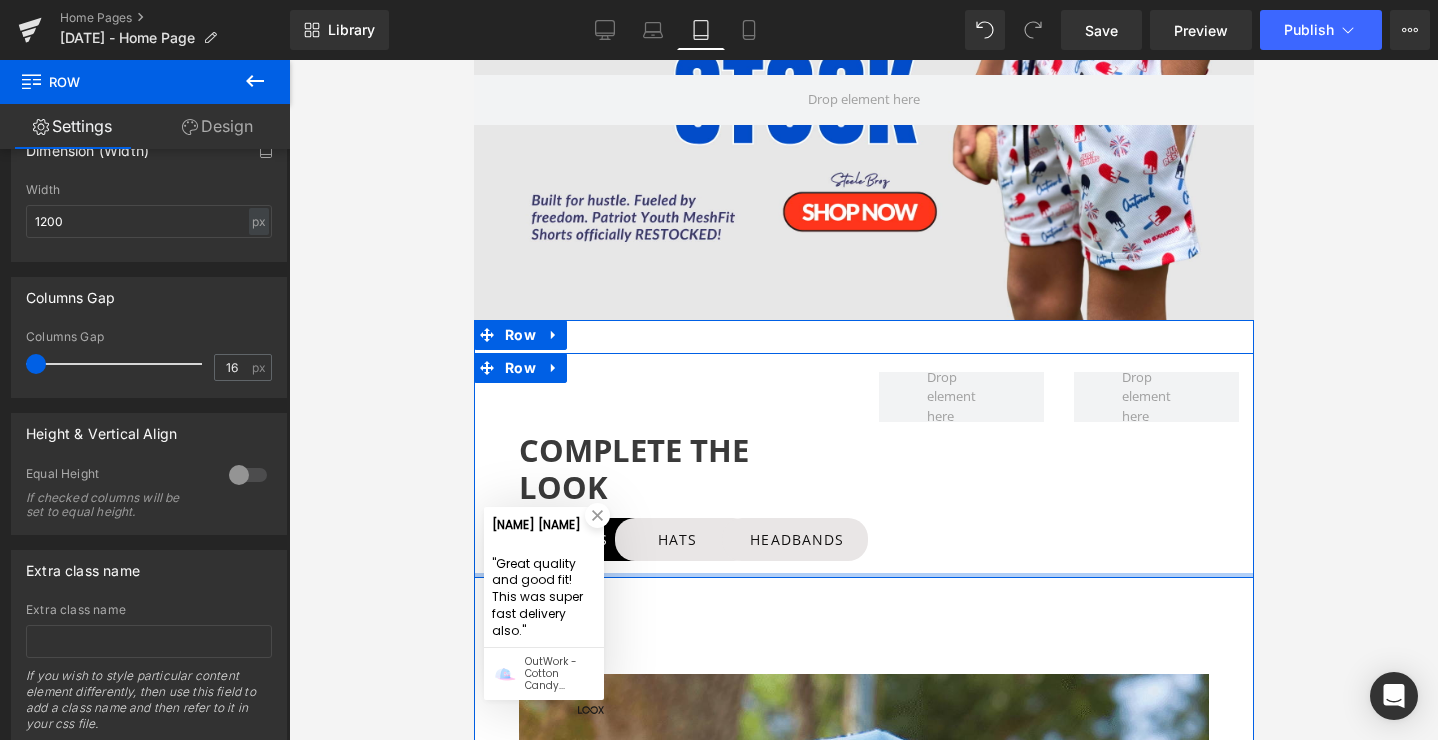 click at bounding box center (863, 575) 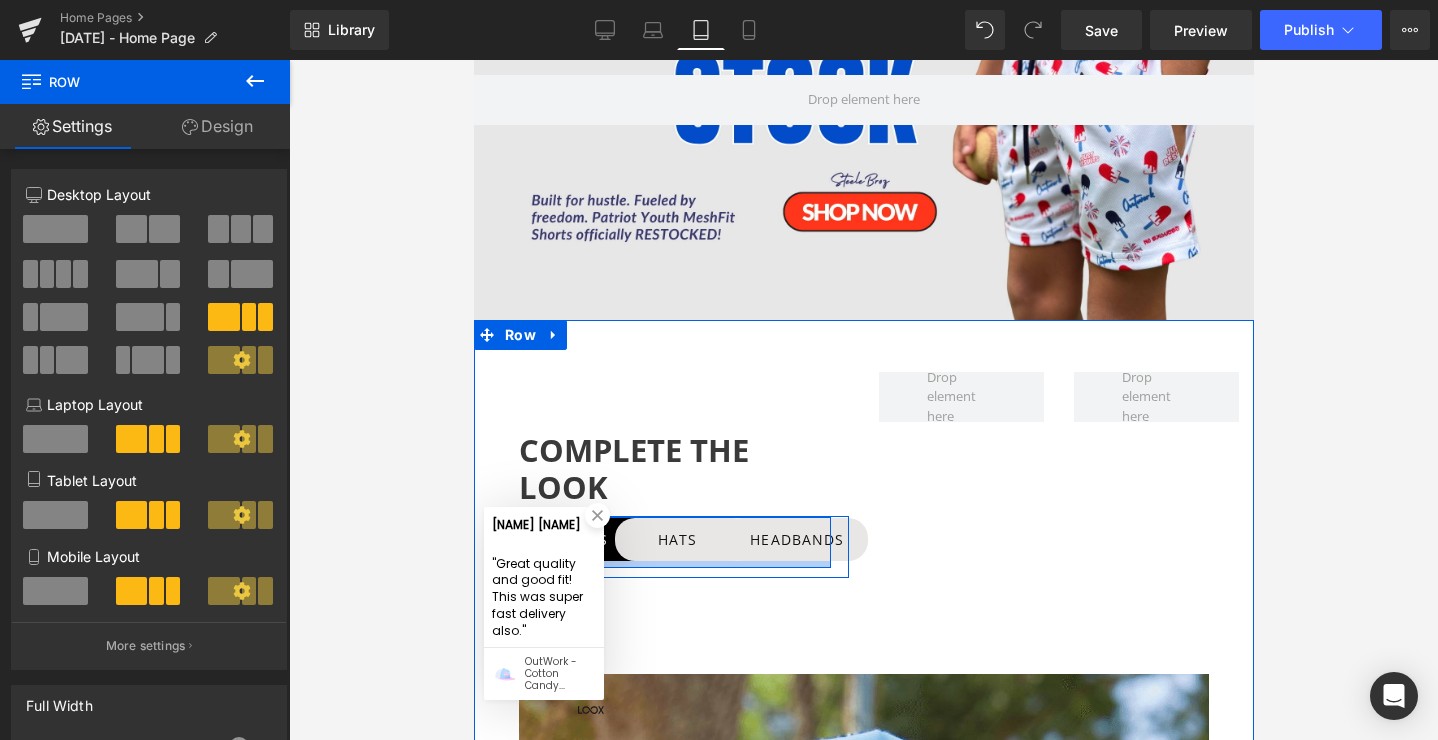 click at bounding box center [668, 564] 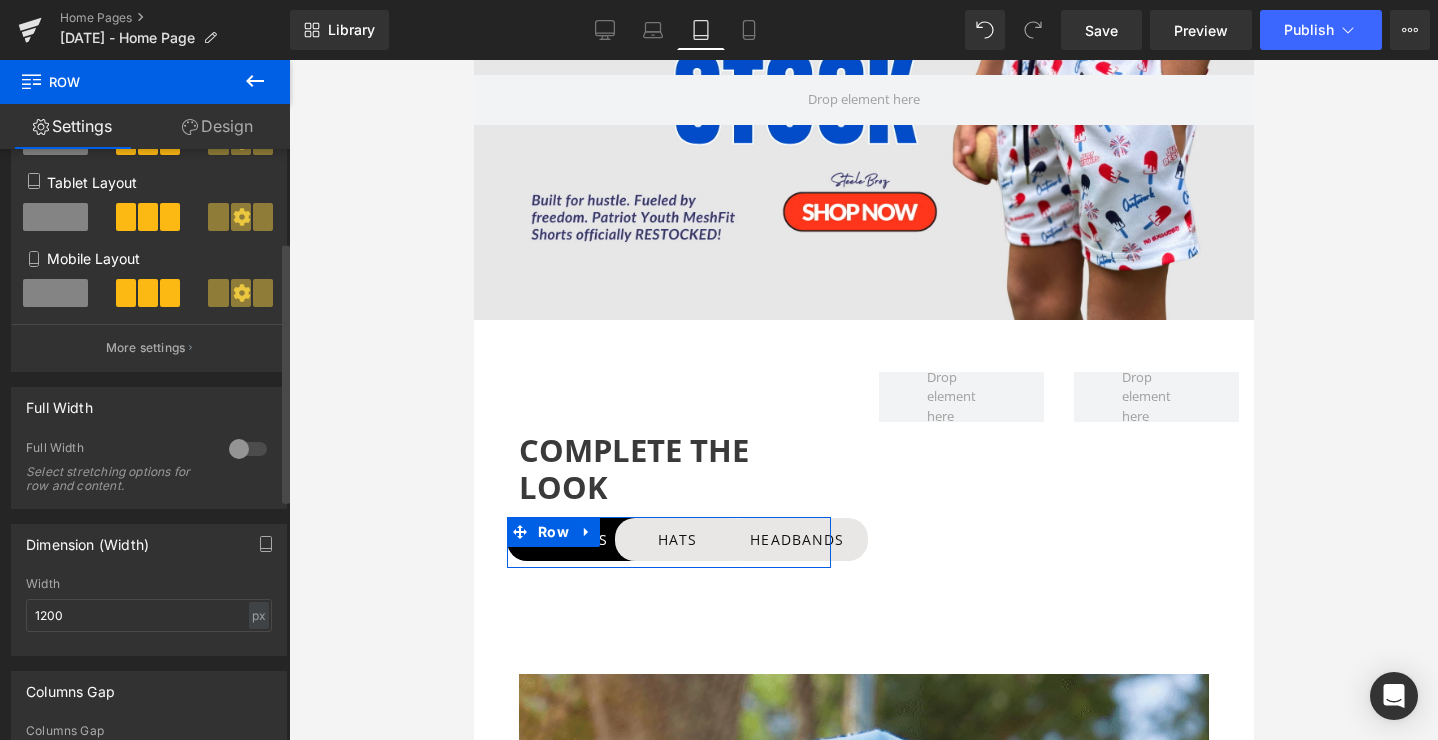scroll, scrollTop: 410, scrollLeft: 0, axis: vertical 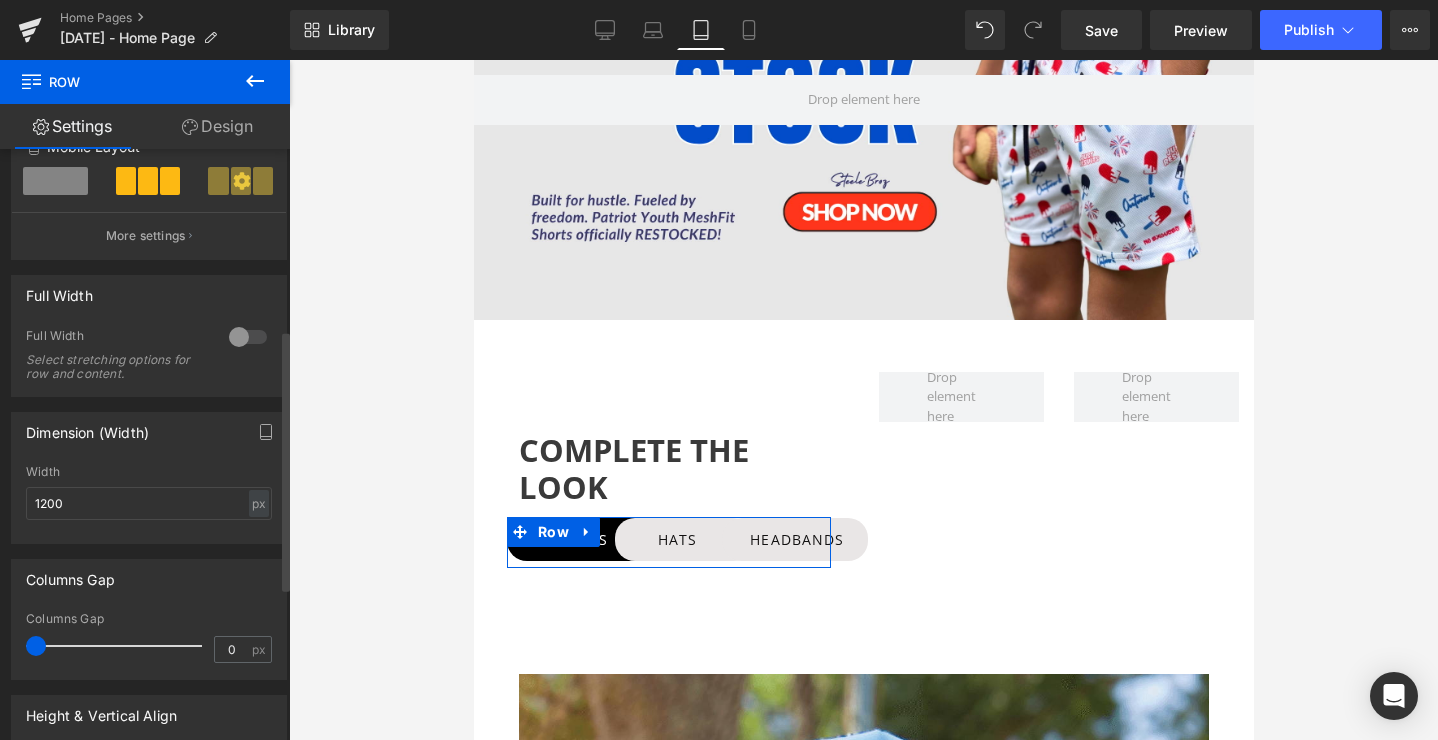 drag, startPoint x: 37, startPoint y: 648, endPoint x: 18, endPoint y: 646, distance: 19.104973 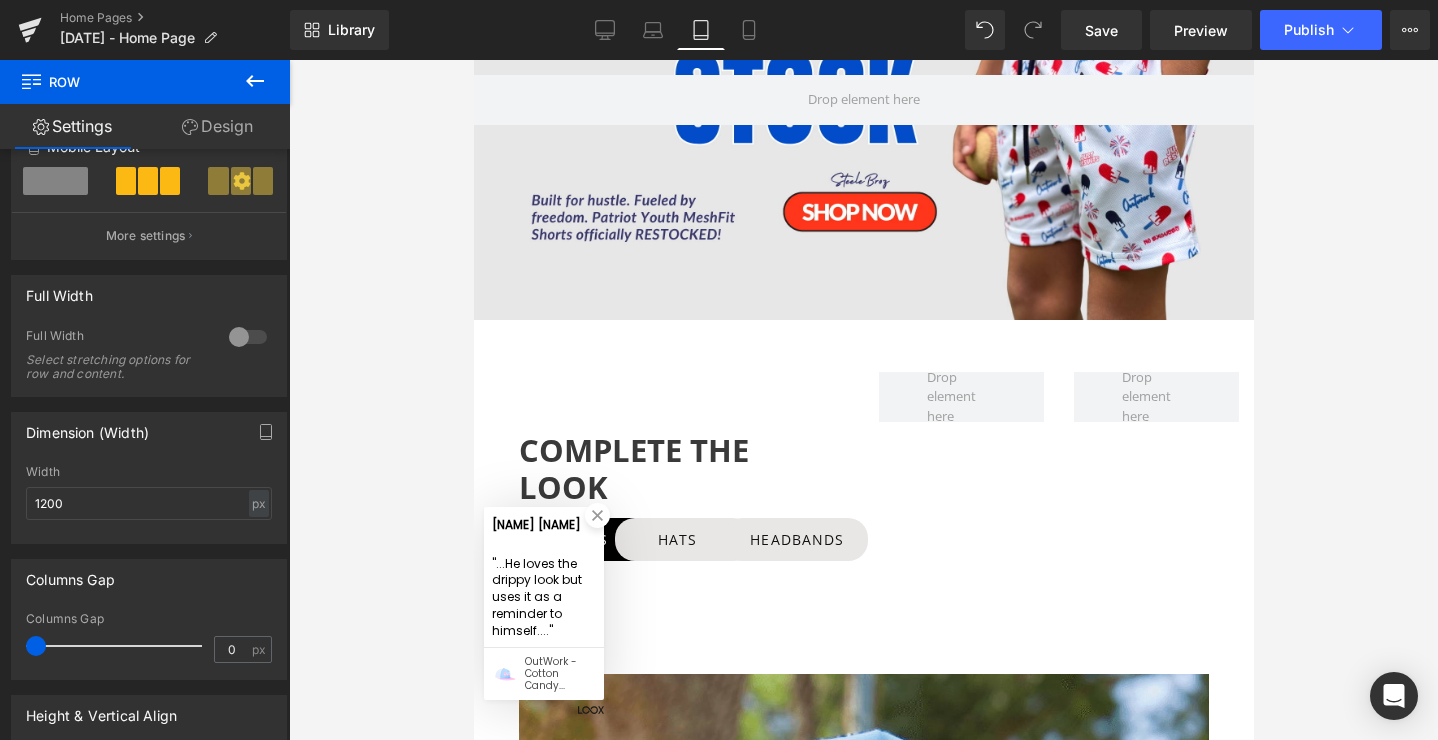 click at bounding box center [596, 515] 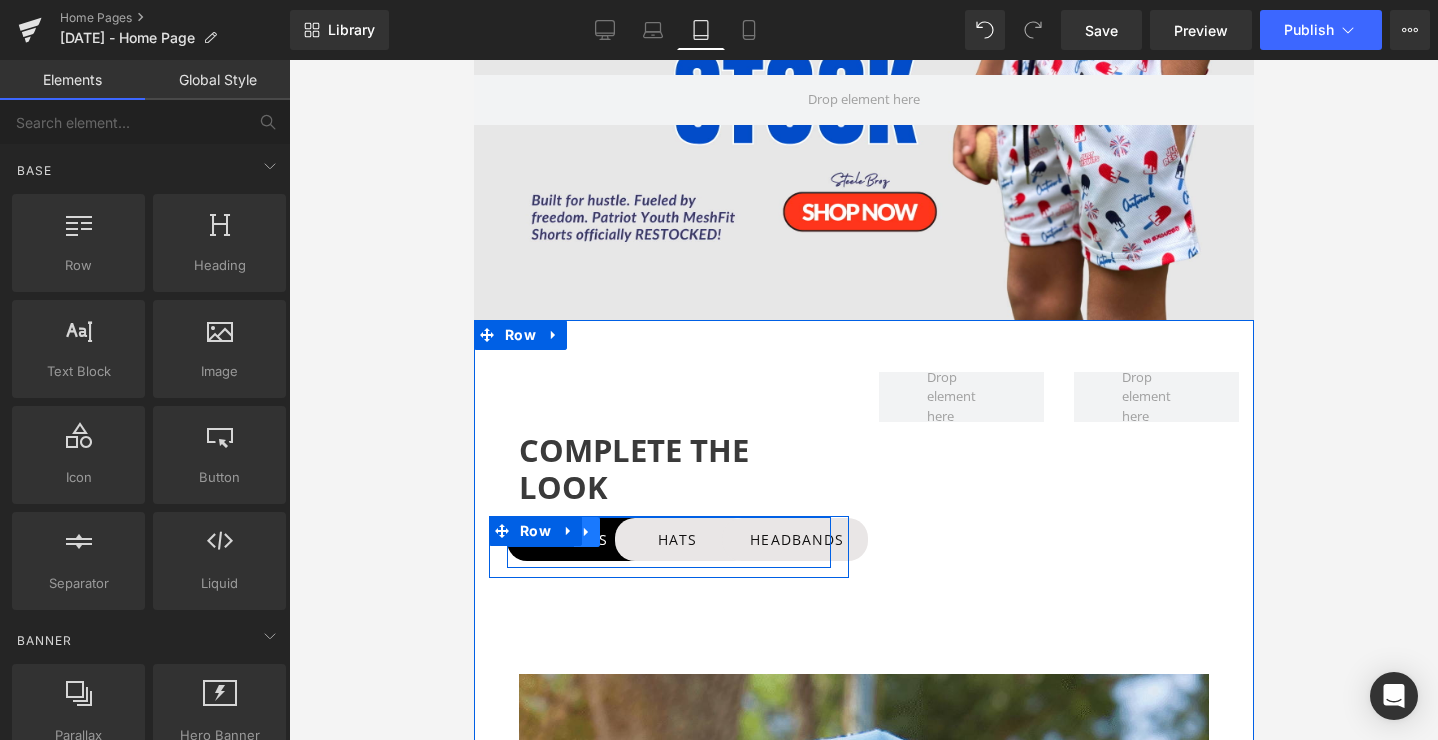 click 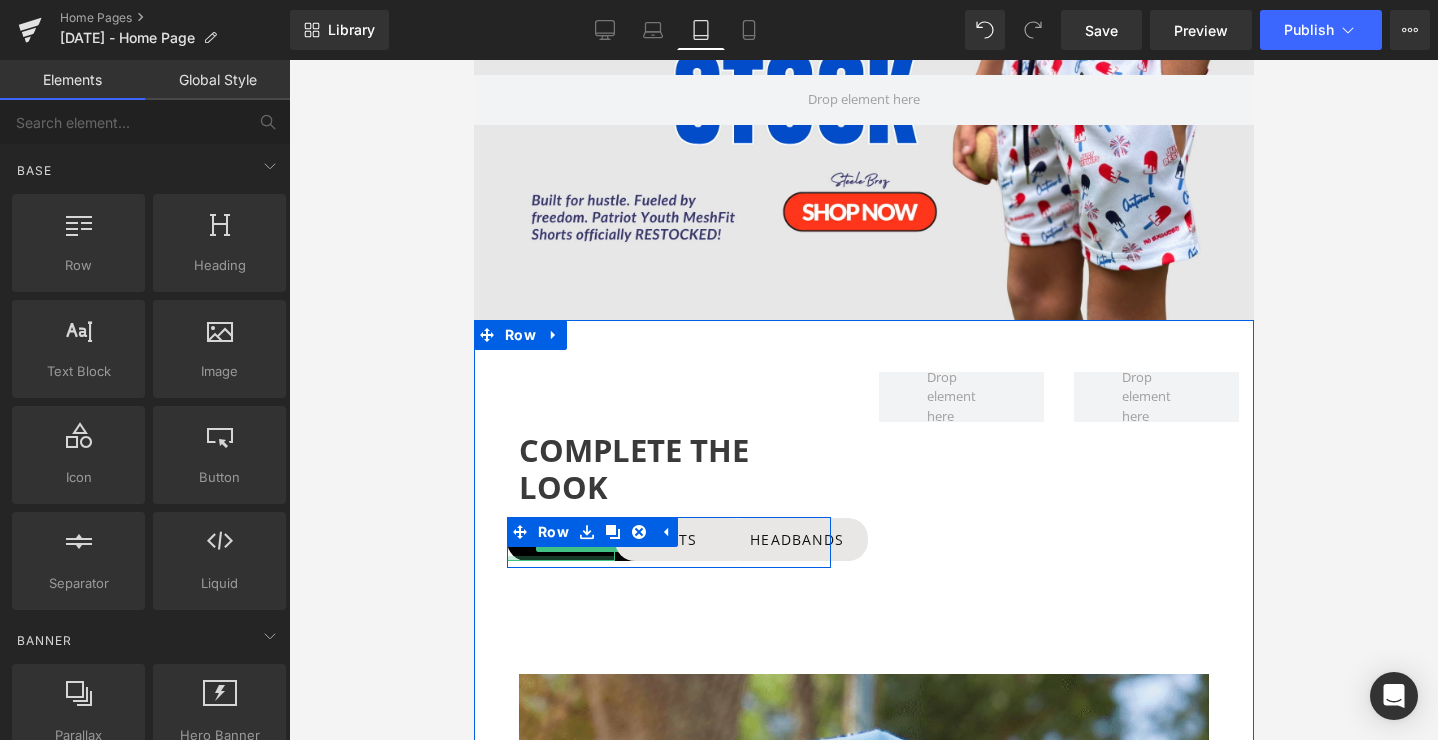 click at bounding box center (560, 558) 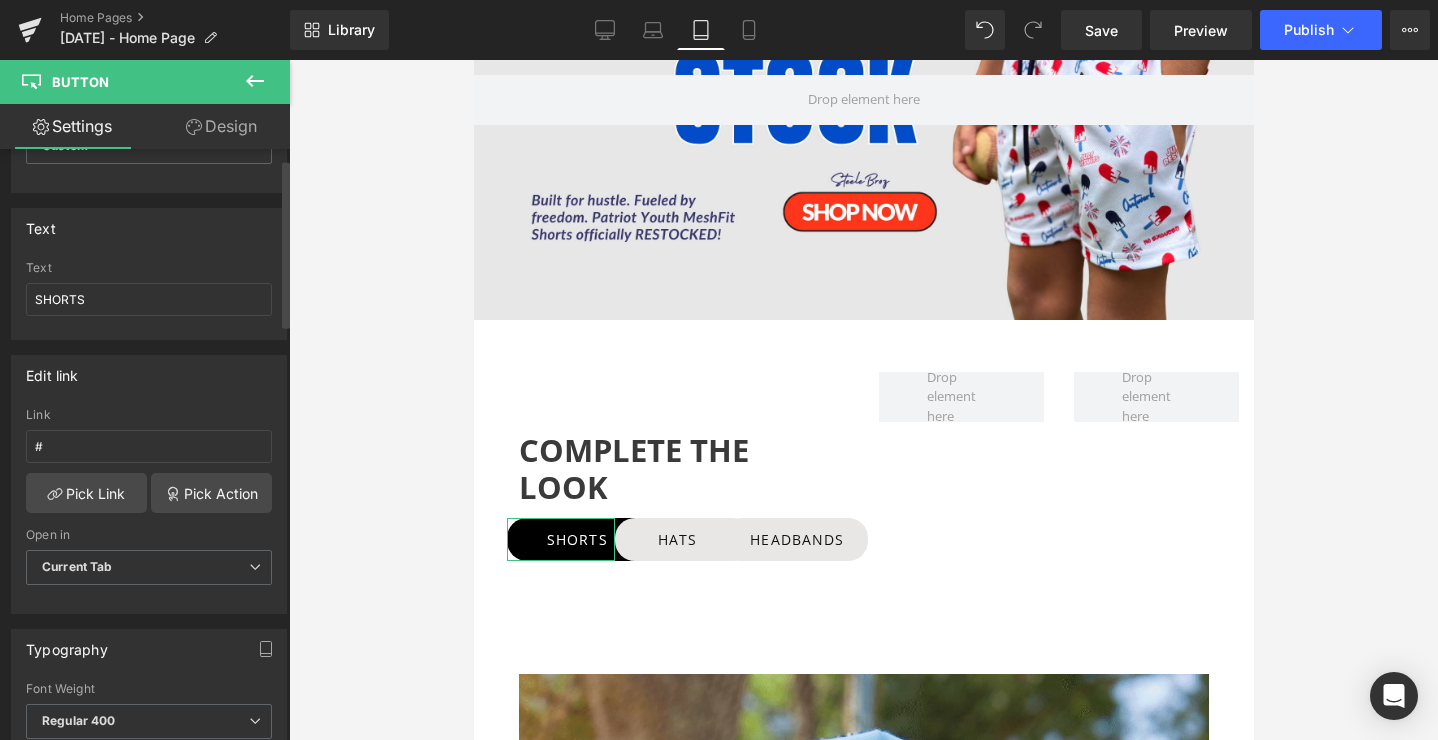 scroll, scrollTop: 0, scrollLeft: 0, axis: both 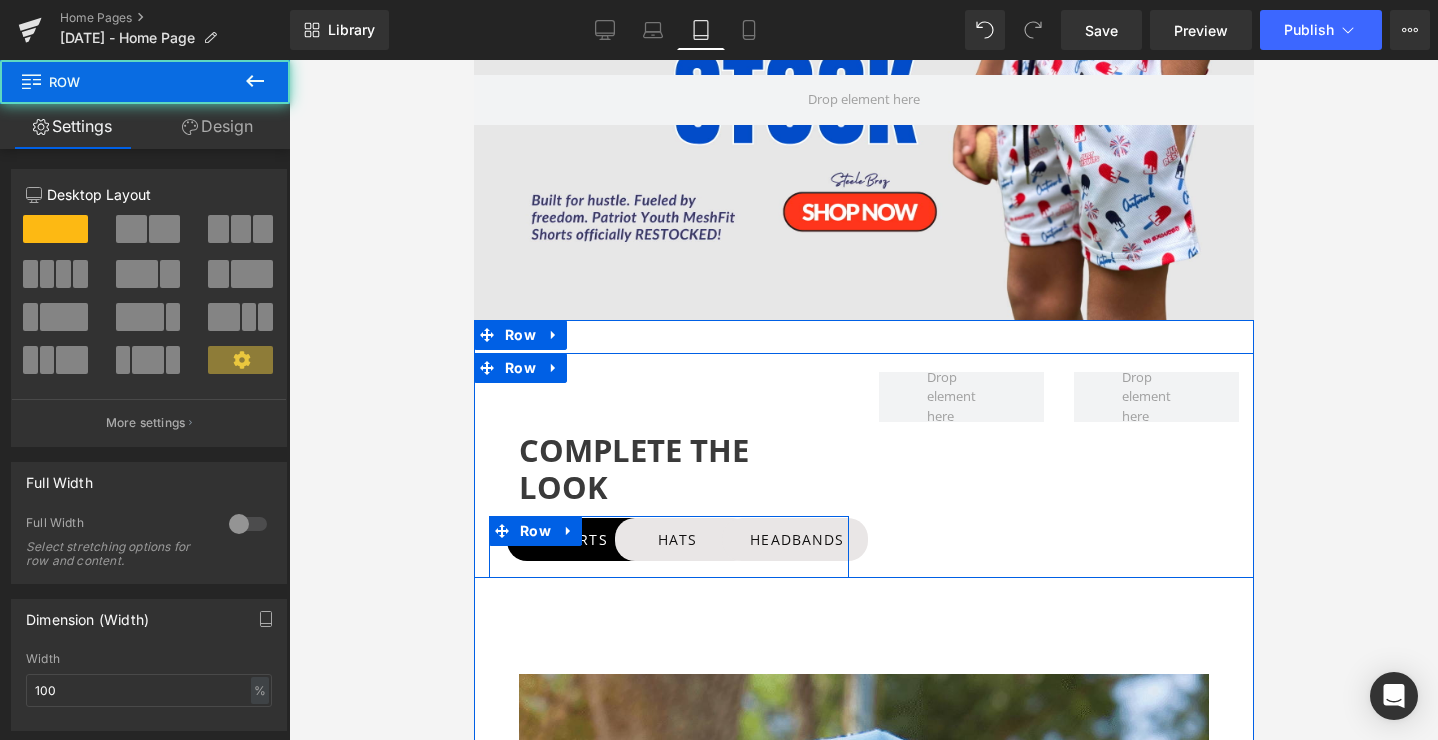 click on "SHORTS Button         HATS Button         HEADBANDS Button         Row" at bounding box center [668, 542] 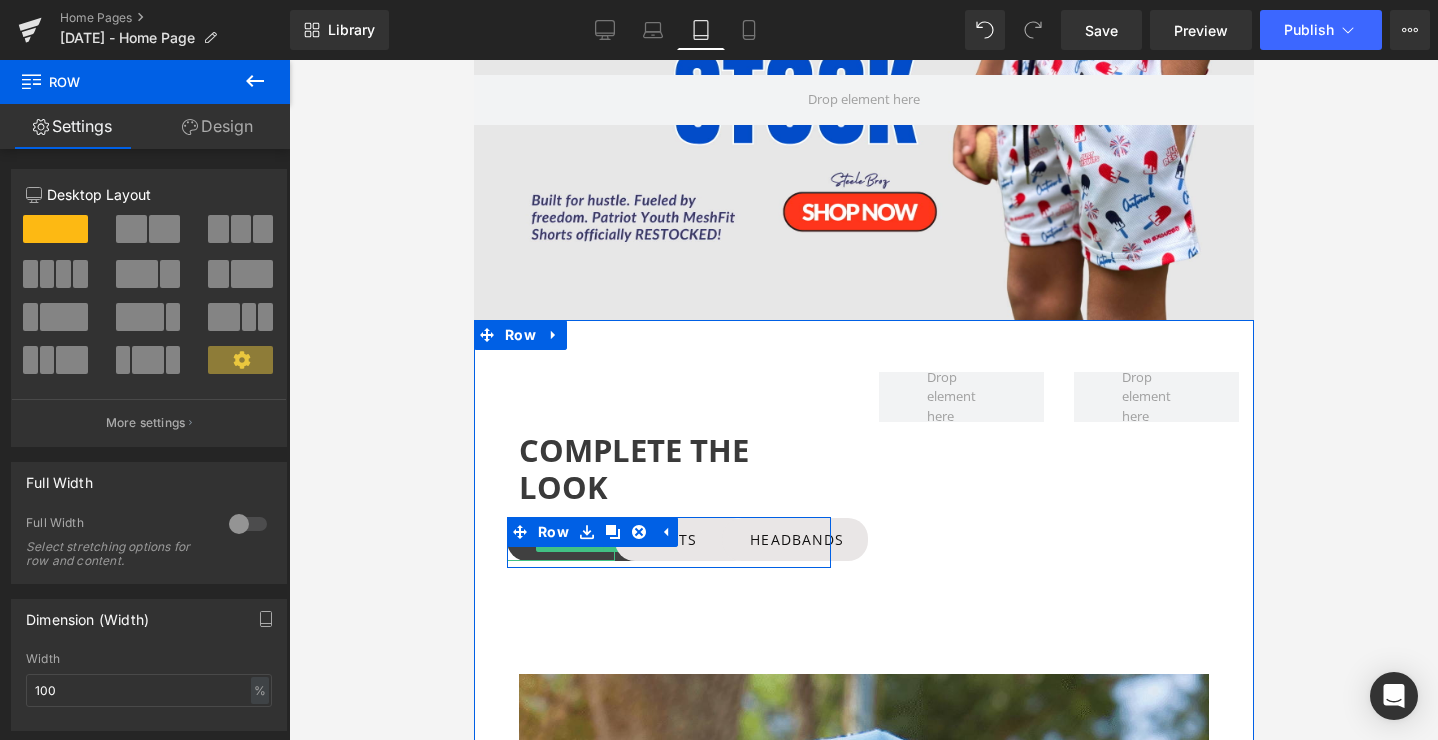 click on "SHORTS" at bounding box center [579, 539] 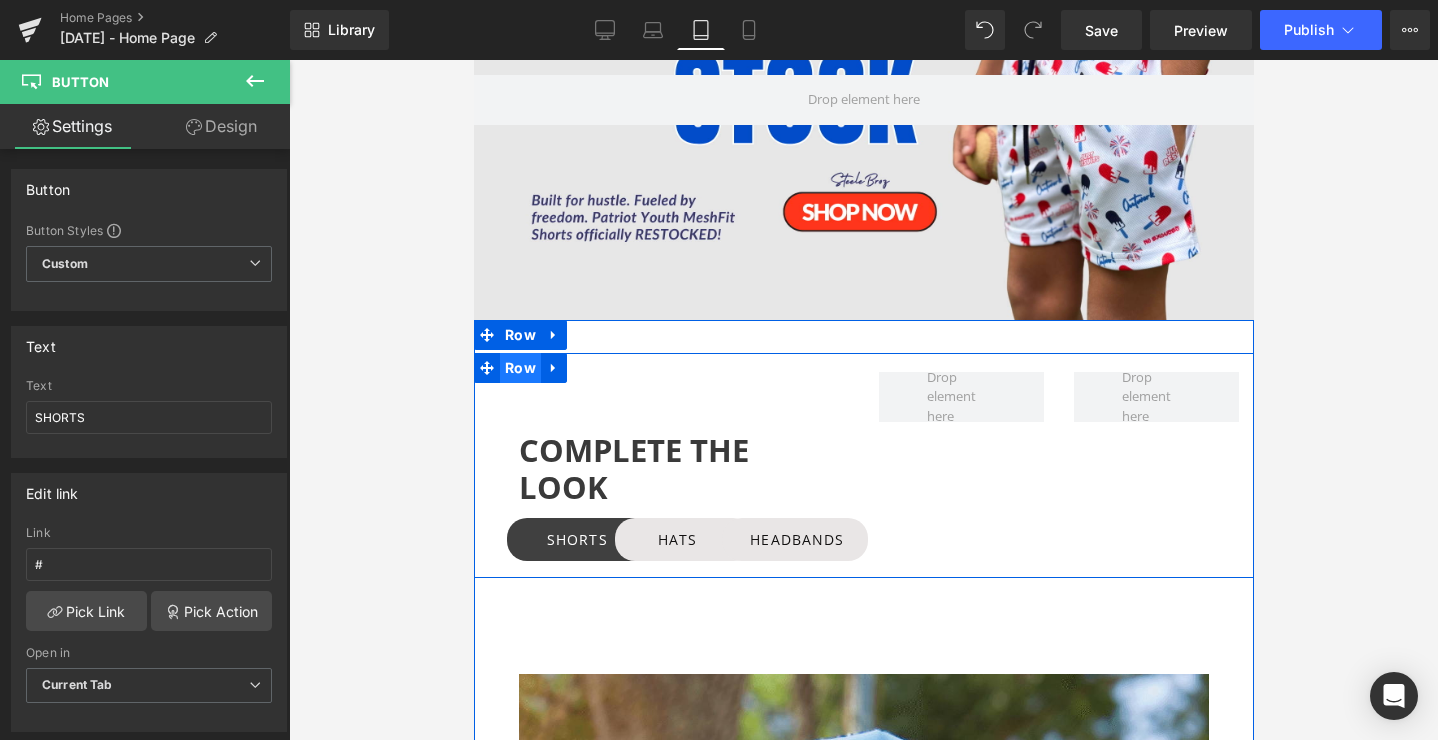 click on "Row" at bounding box center [519, 368] 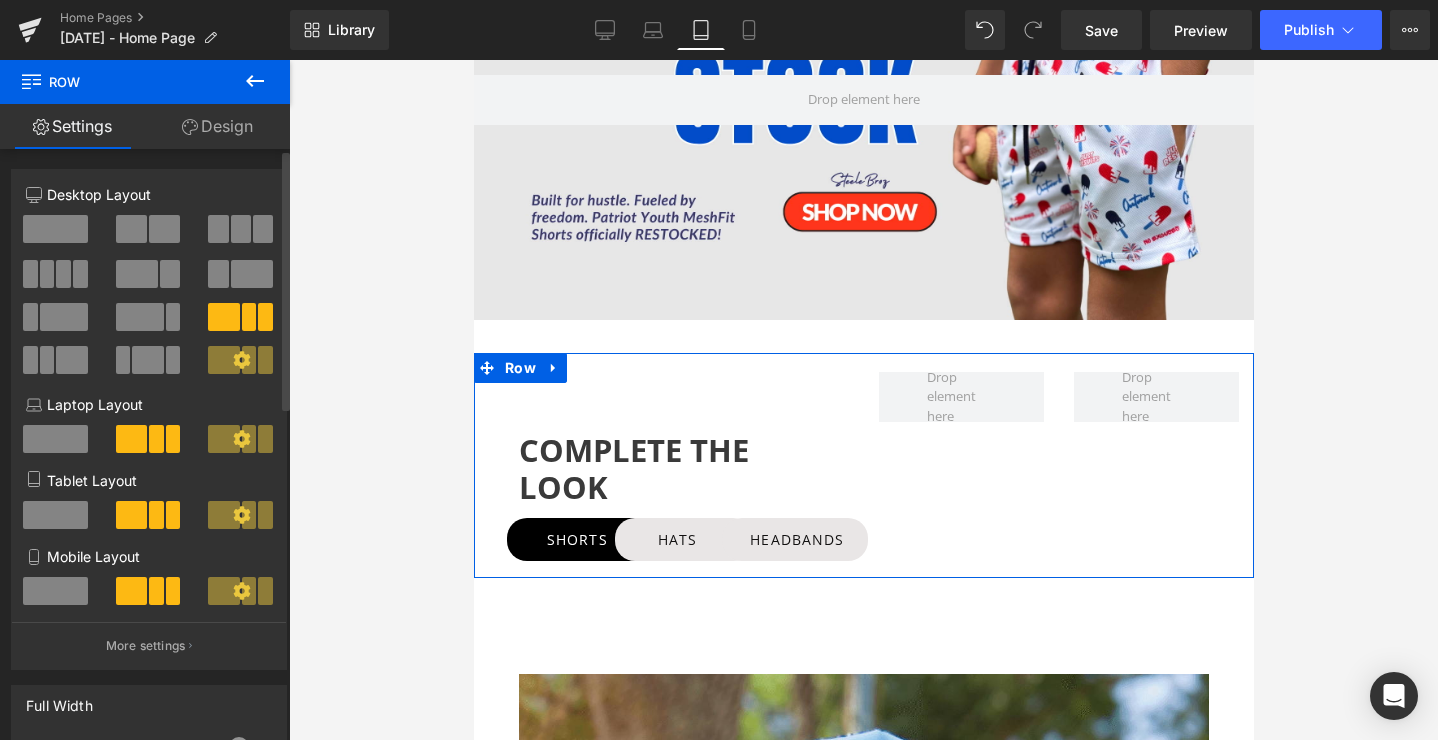 click at bounding box center [55, 515] 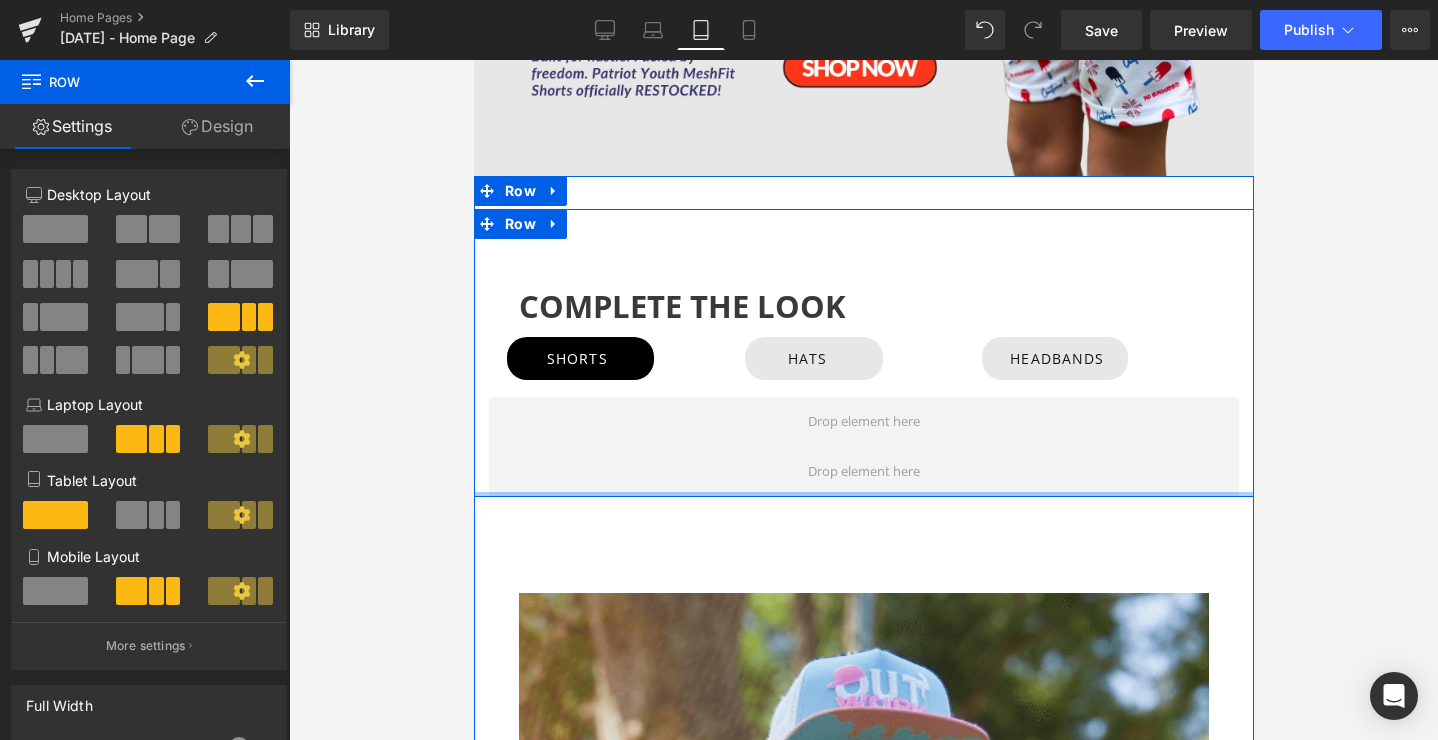 scroll, scrollTop: 555, scrollLeft: 0, axis: vertical 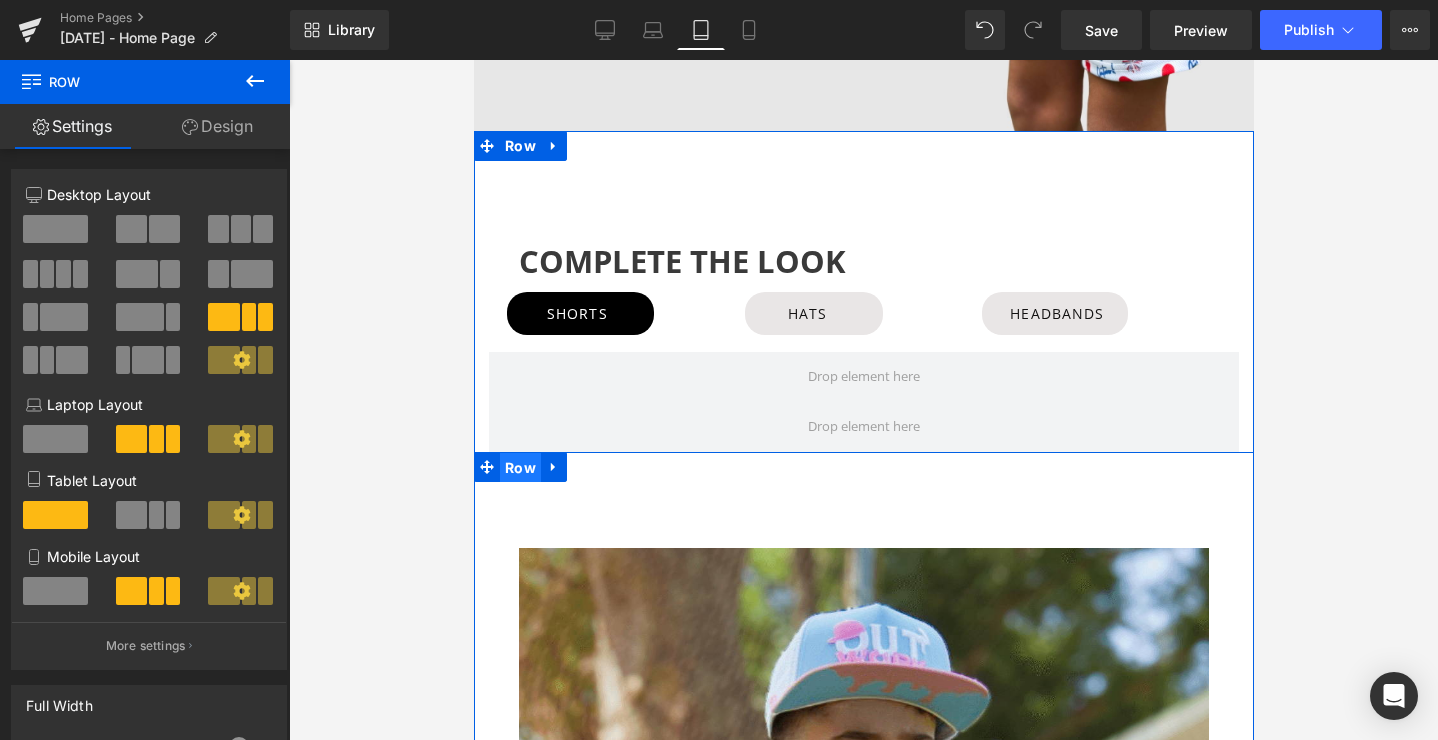 click on "Row" at bounding box center [519, 468] 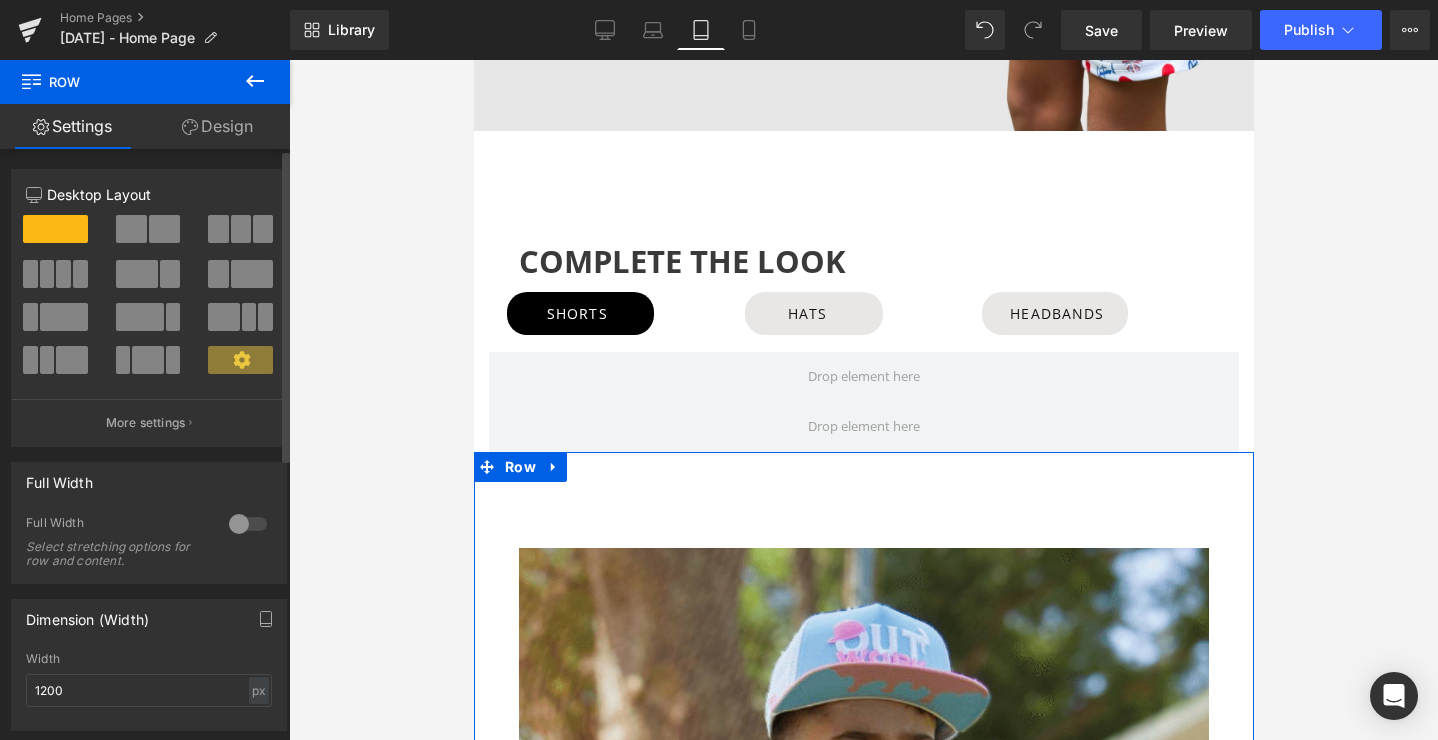 click at bounding box center [241, 229] 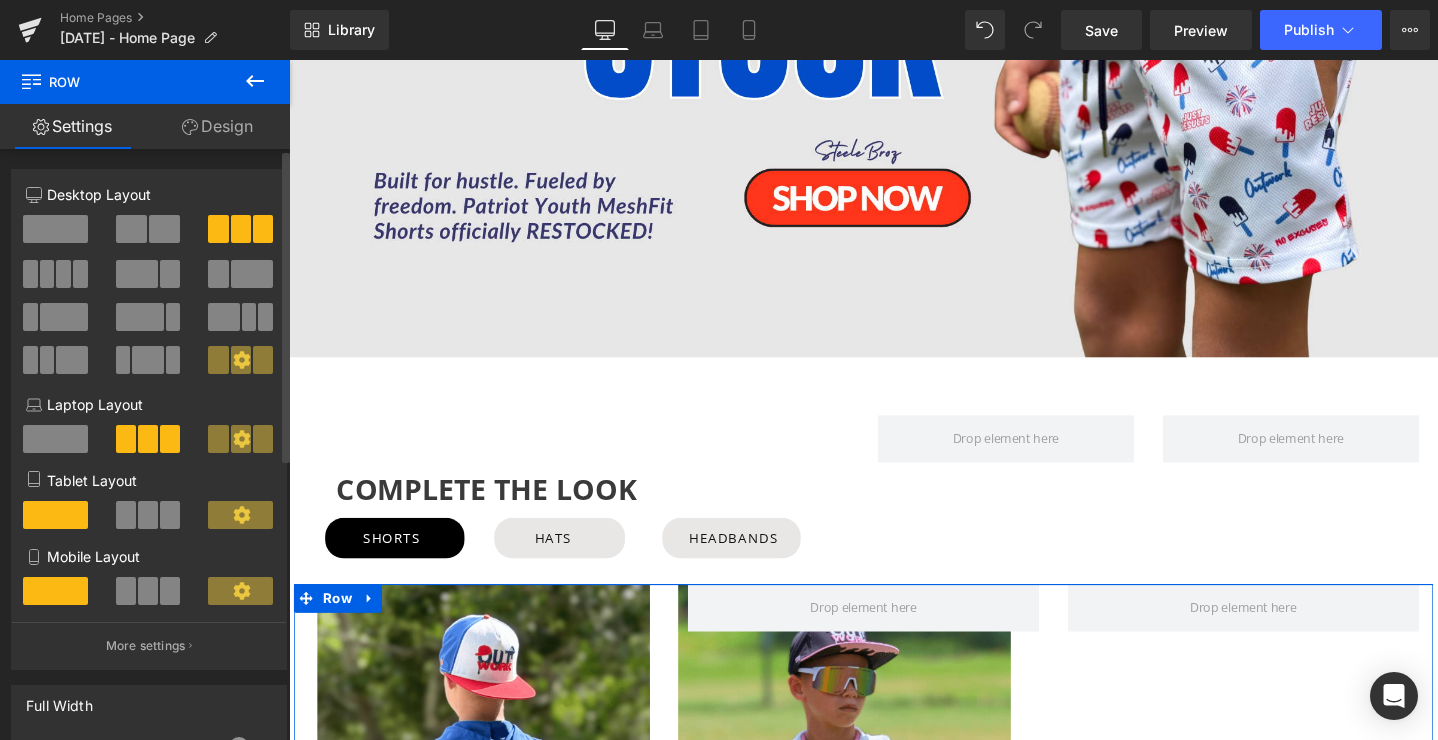 scroll, scrollTop: 714, scrollLeft: 0, axis: vertical 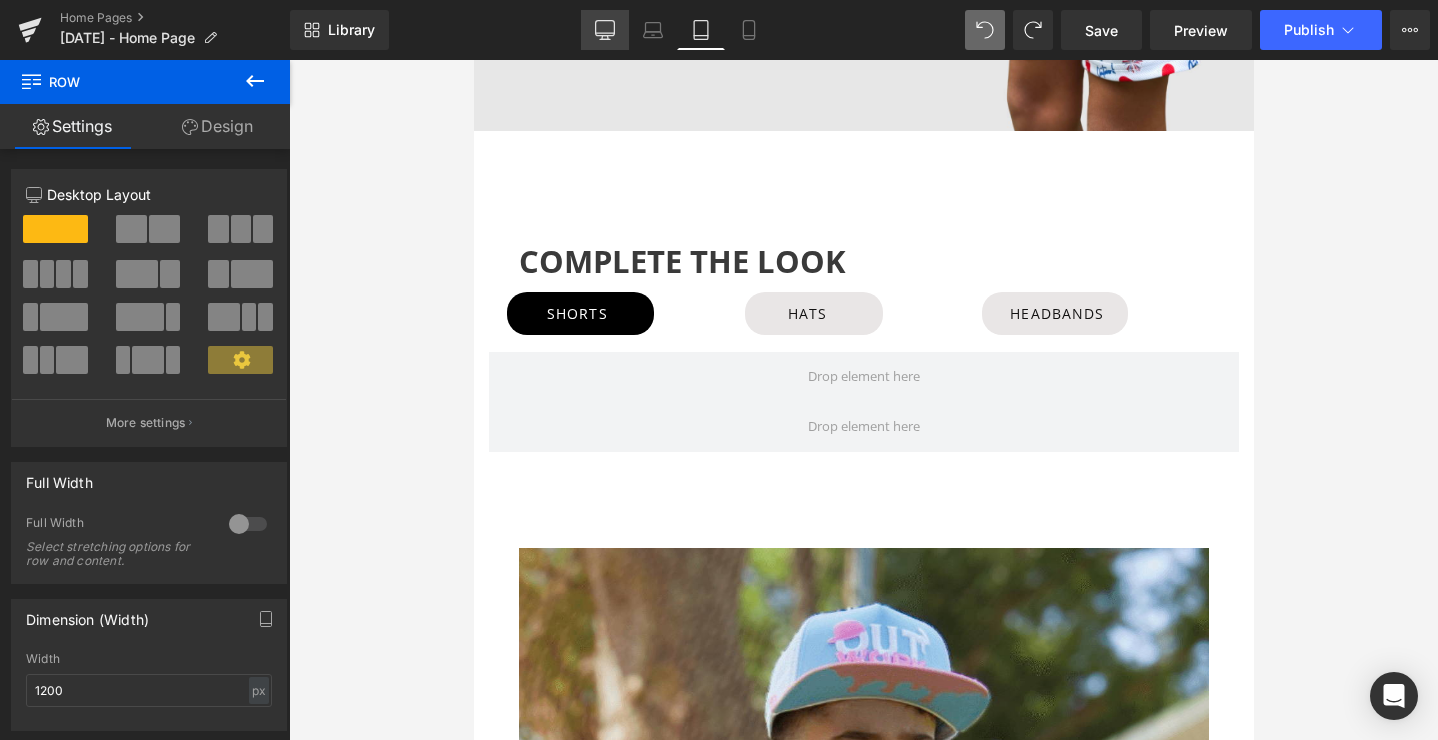 click 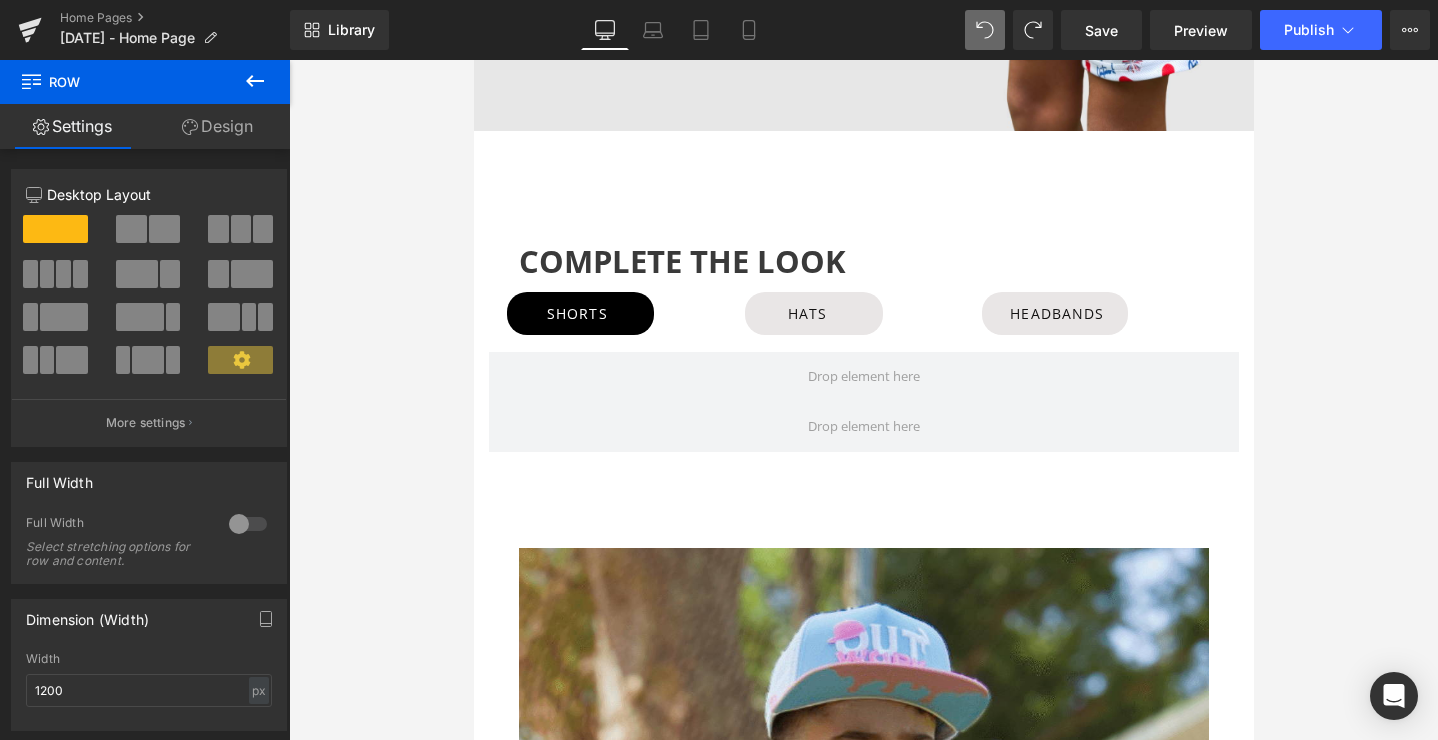 scroll, scrollTop: 714, scrollLeft: 0, axis: vertical 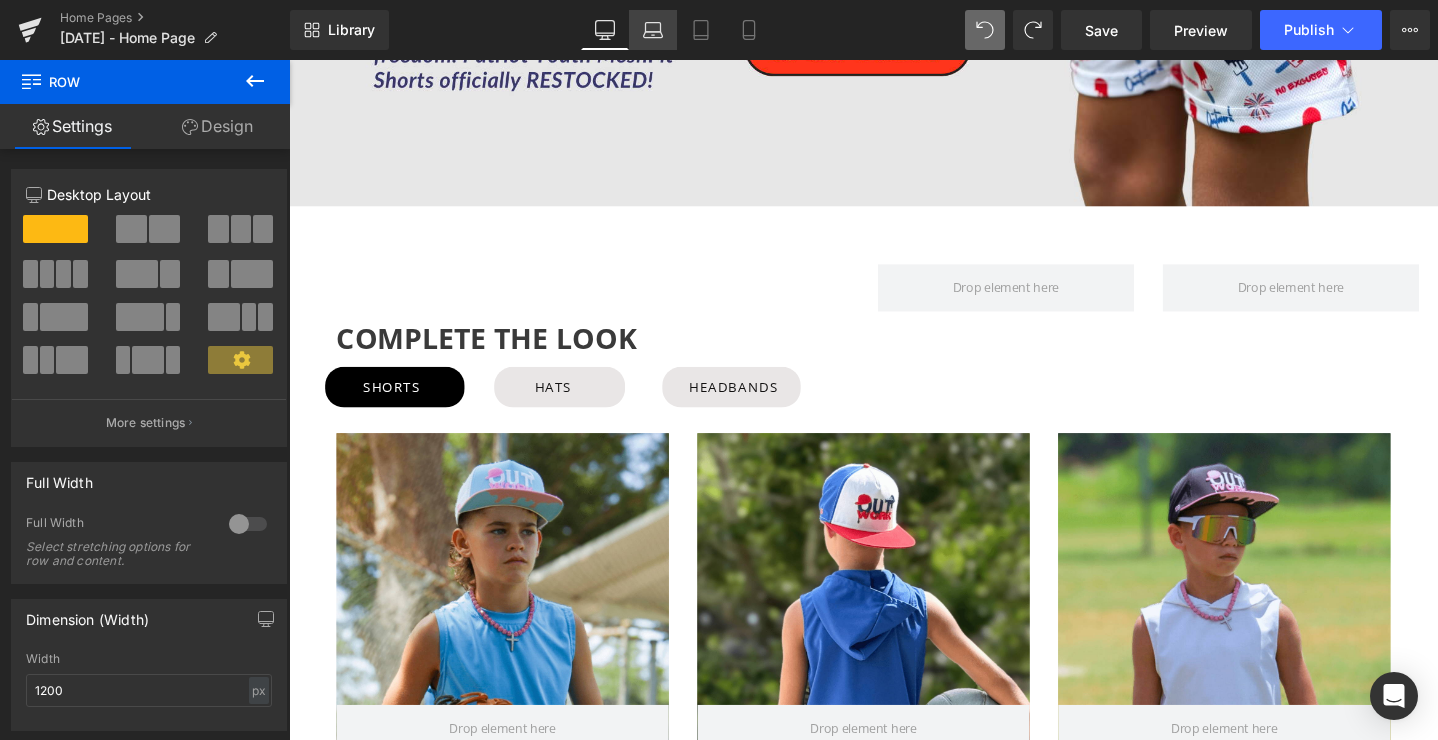 click on "Laptop" at bounding box center (653, 30) 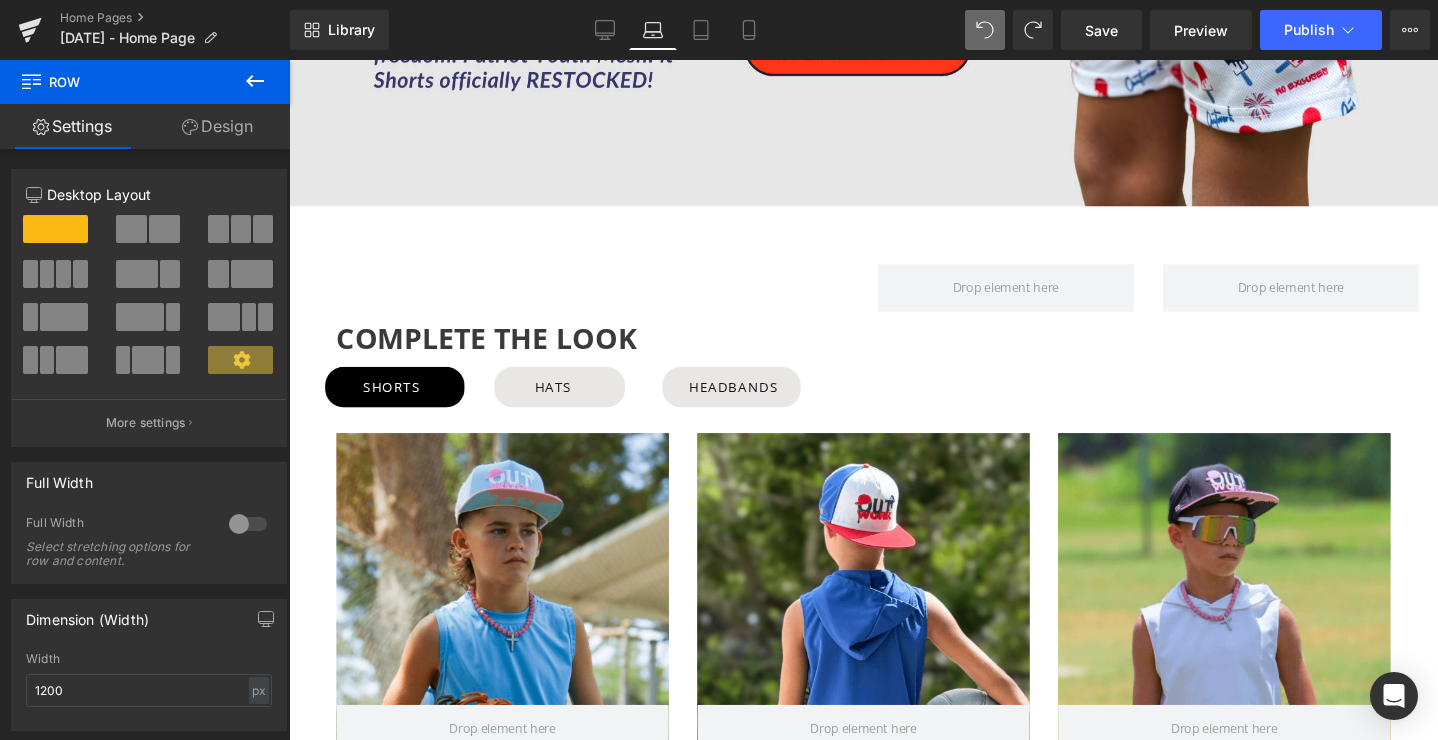 scroll, scrollTop: 671, scrollLeft: 0, axis: vertical 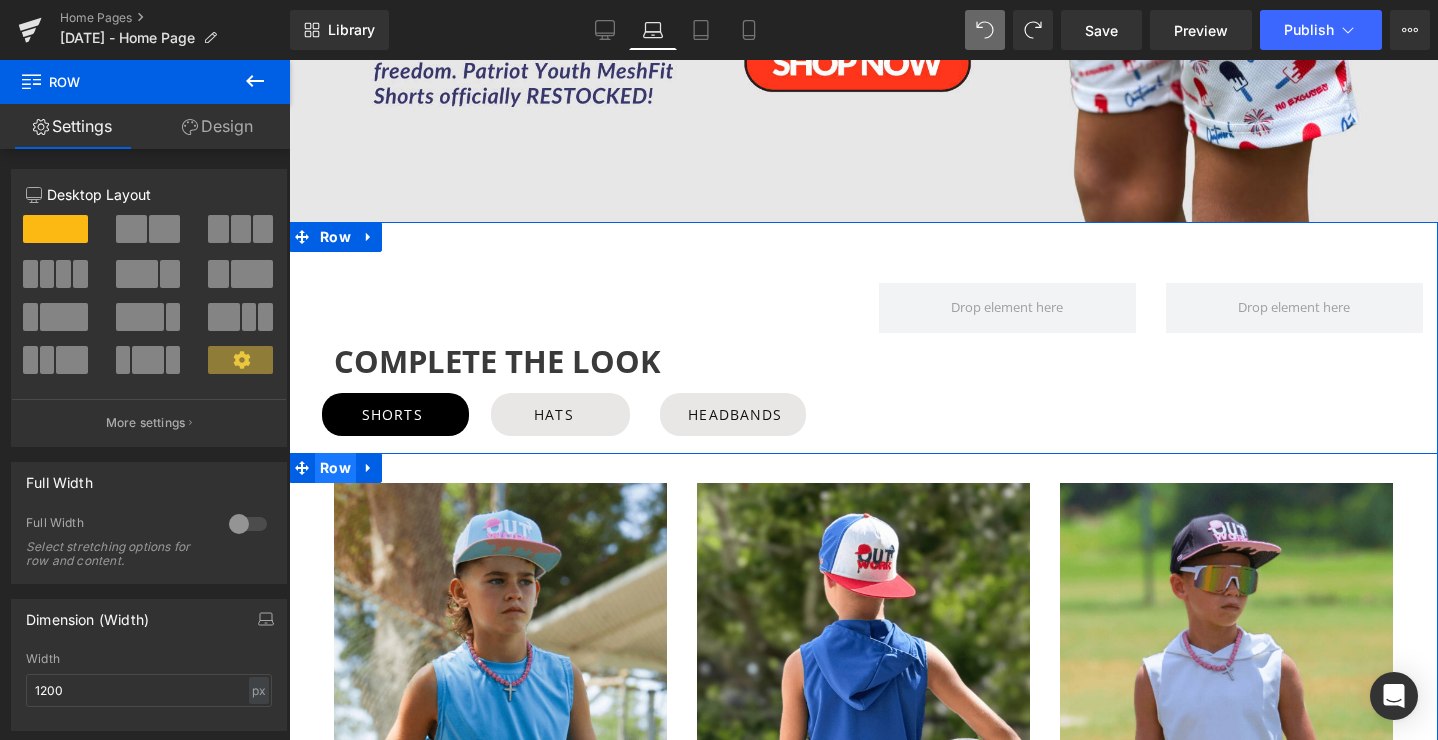 click on "Row" at bounding box center [335, 468] 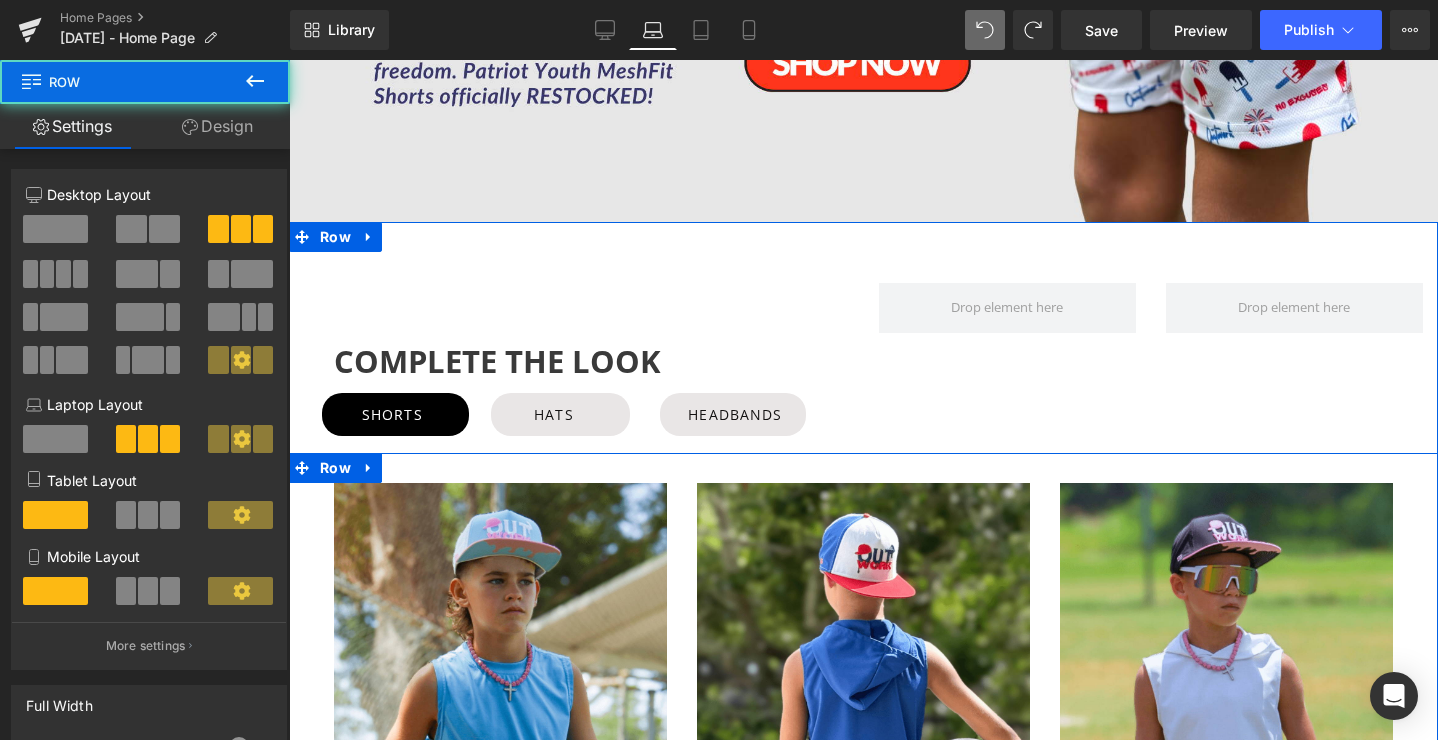 click on "Hero Banner         STRYKER Cotton Candy Collection Heading         SHOP NOW Button
Hero Banner         CANNON Red, White, & Blue Collection Heading         SHOP NOW Button
Hero Banner         MAVERICK Pink & Black Collection Heading         SHOP NOW Button         Row" at bounding box center [863, 836] 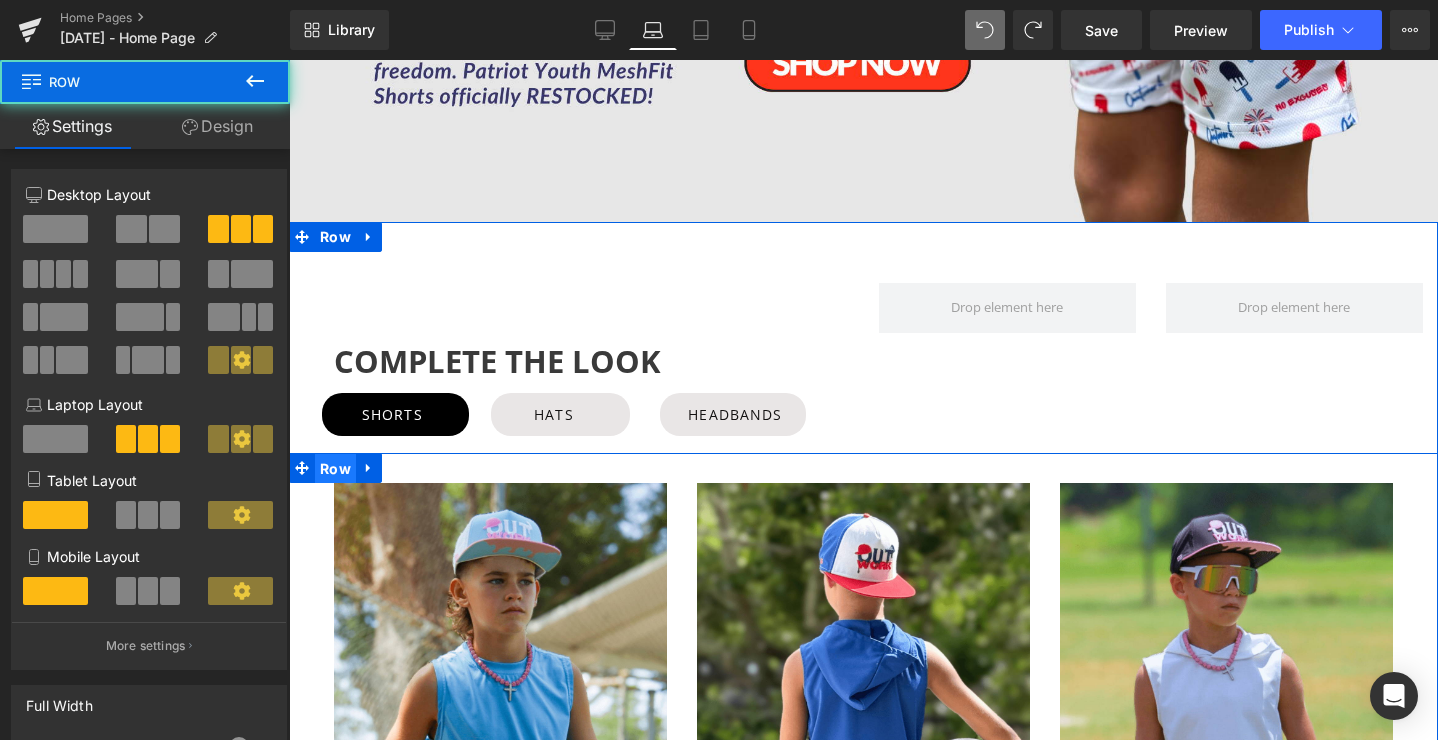 click on "Row" at bounding box center (335, 469) 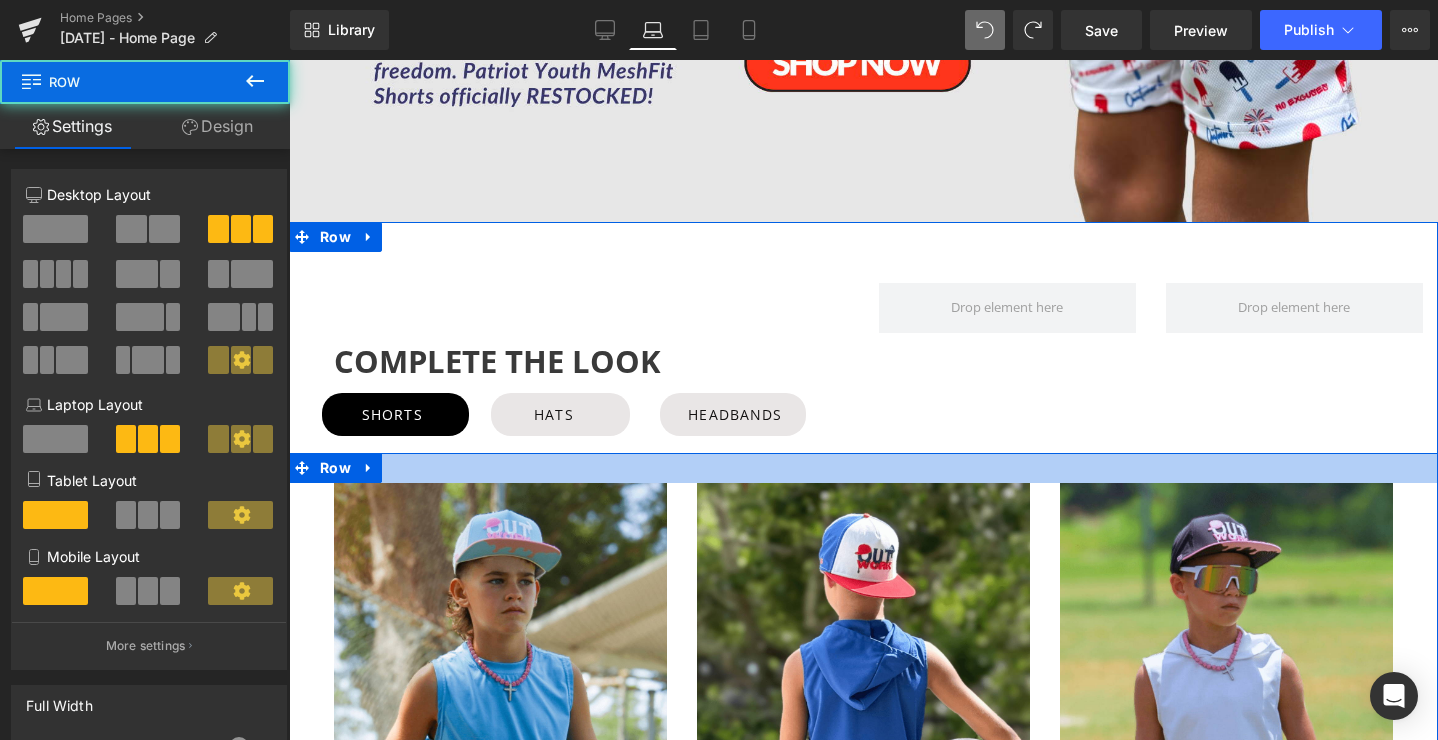 click at bounding box center [863, 468] 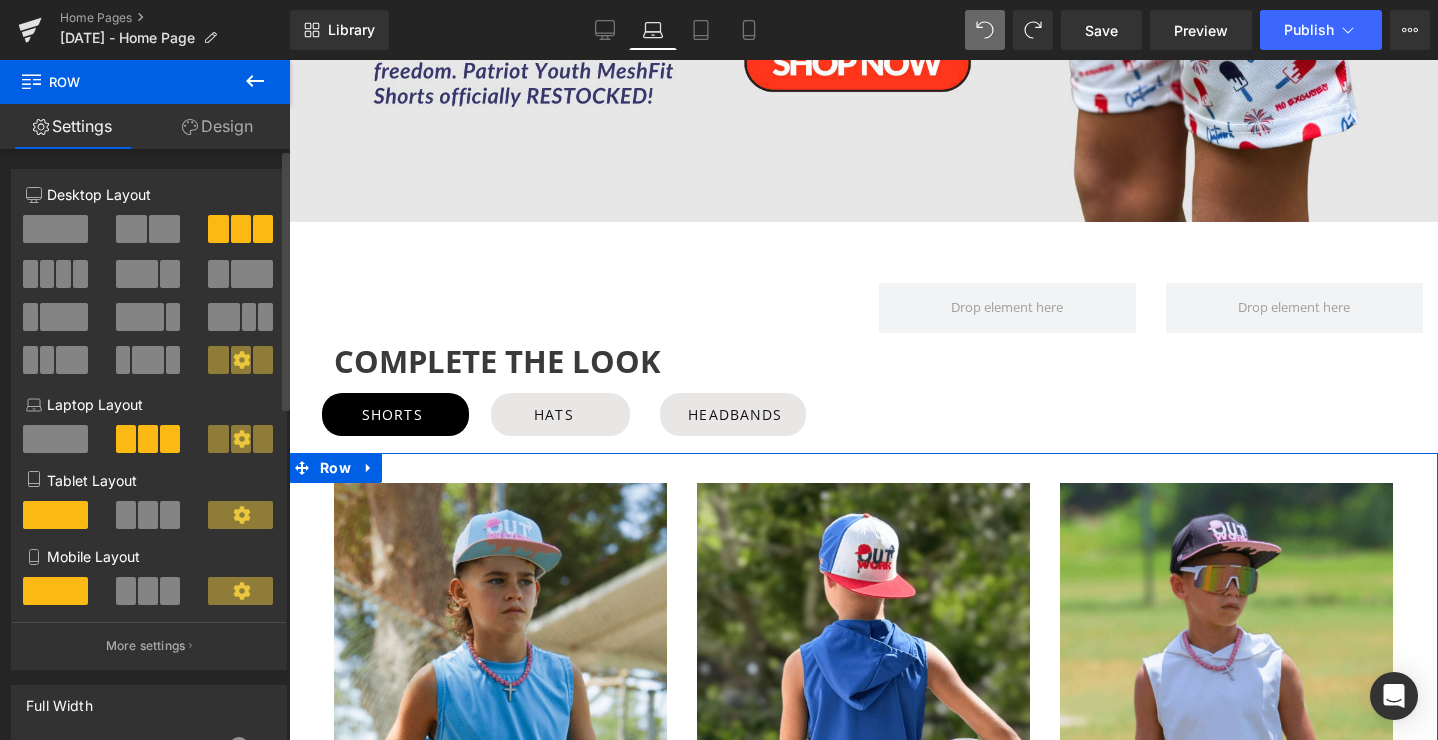 click at bounding box center [170, 515] 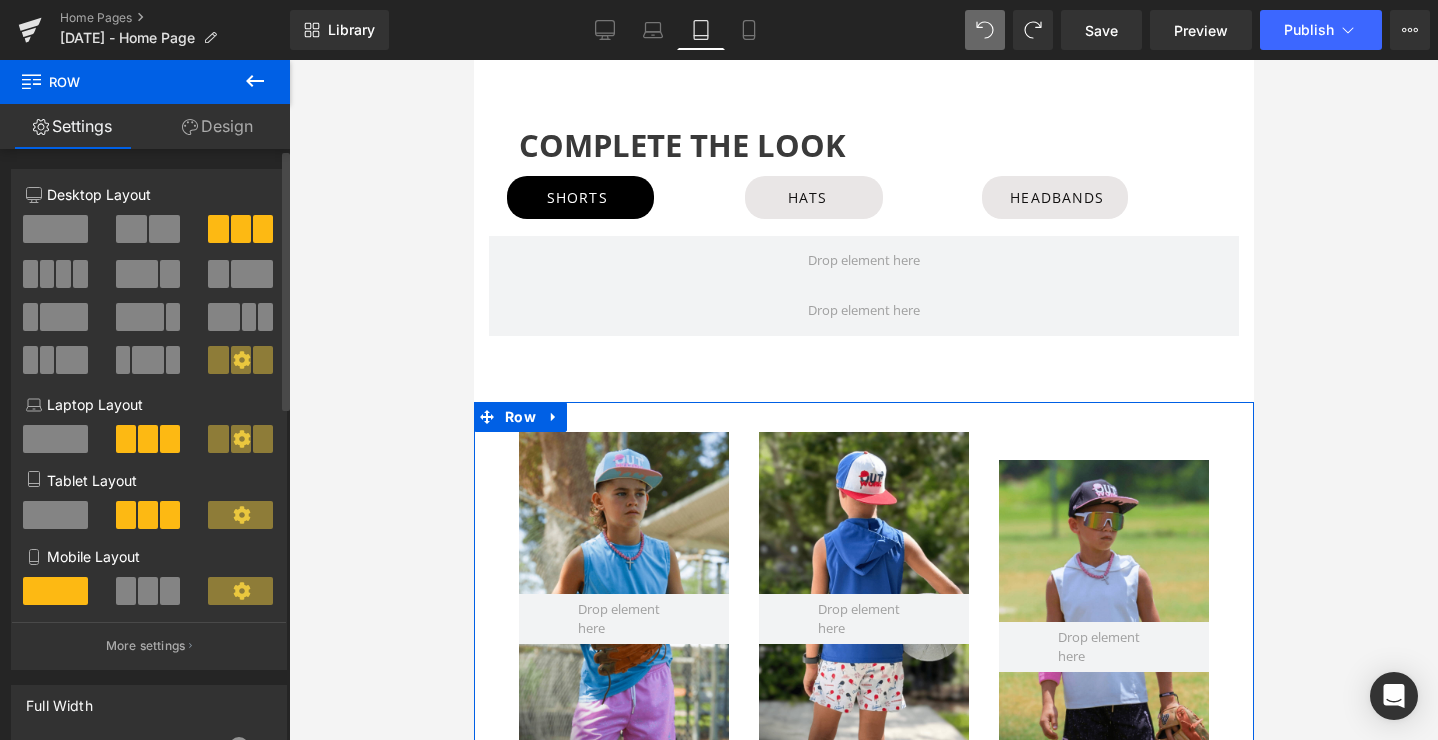 scroll, scrollTop: 621, scrollLeft: 0, axis: vertical 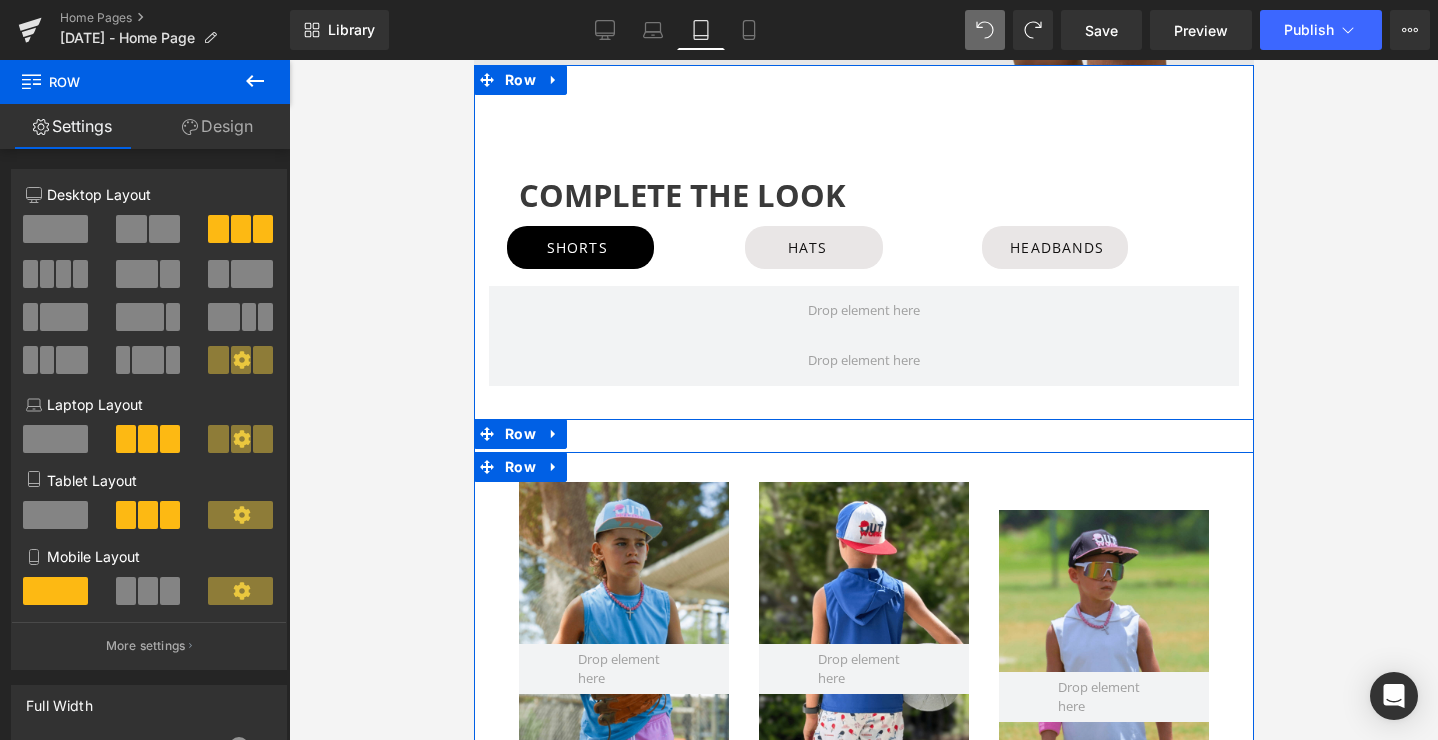 click on "Hero Banner         MAVERICK Pink & Black Collection Heading         SHOP NOW Button" at bounding box center [1103, 757] 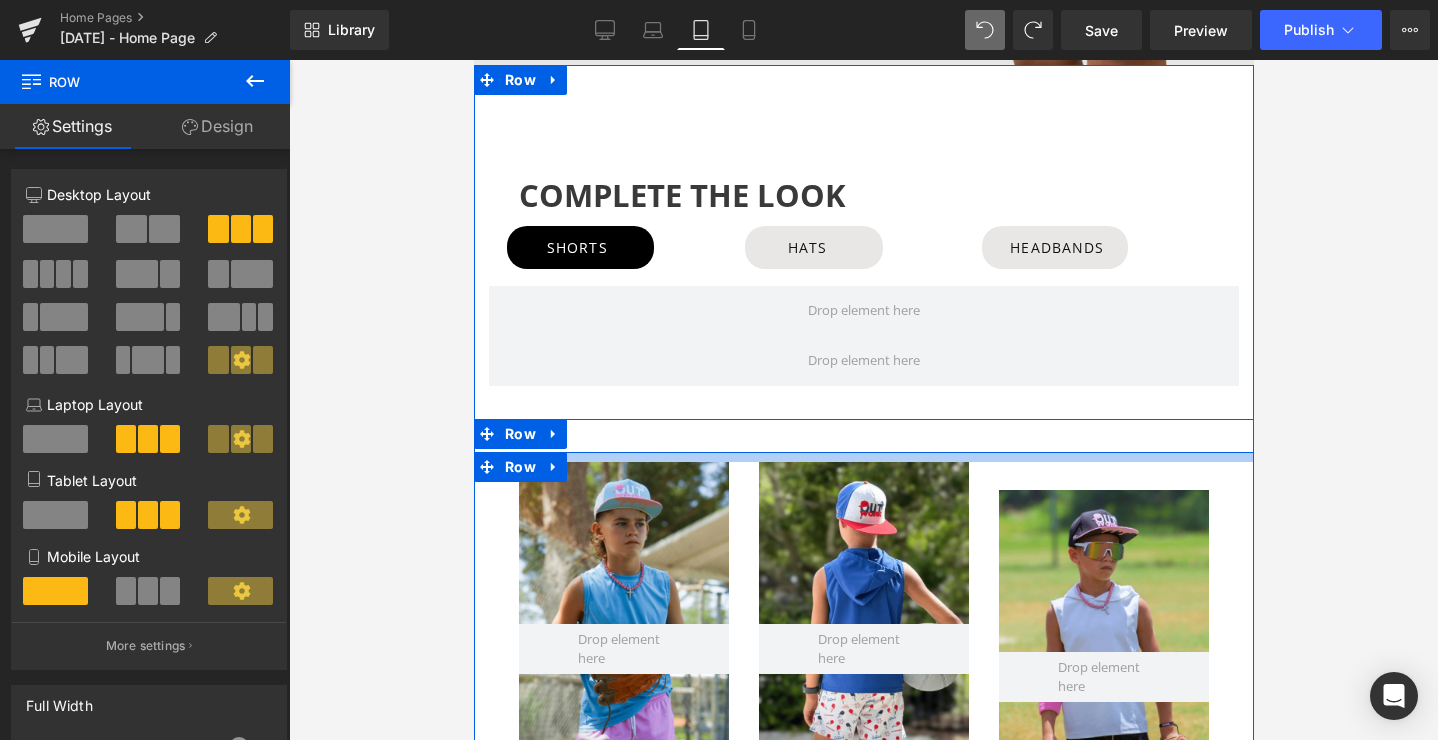 drag, startPoint x: 1042, startPoint y: 478, endPoint x: 1045, endPoint y: 458, distance: 20.22375 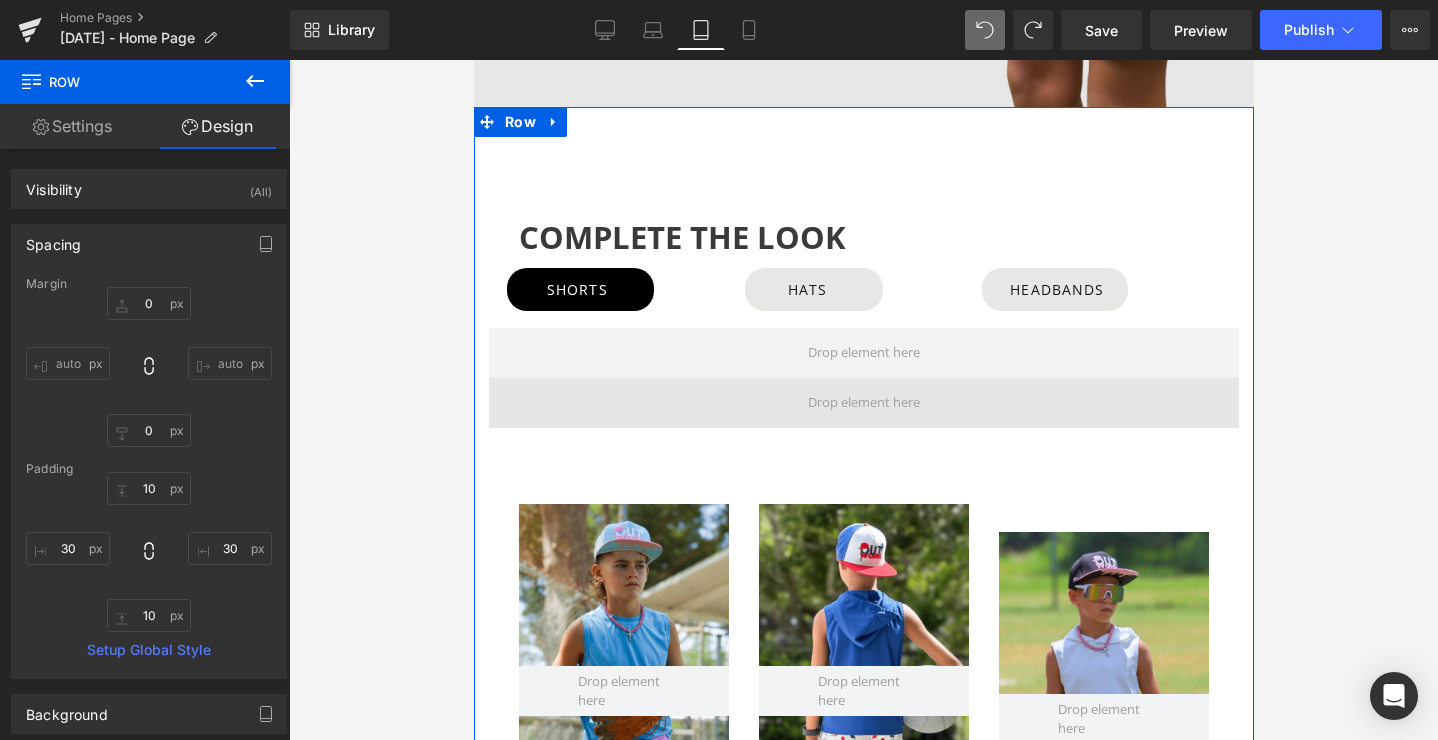scroll, scrollTop: 569, scrollLeft: 0, axis: vertical 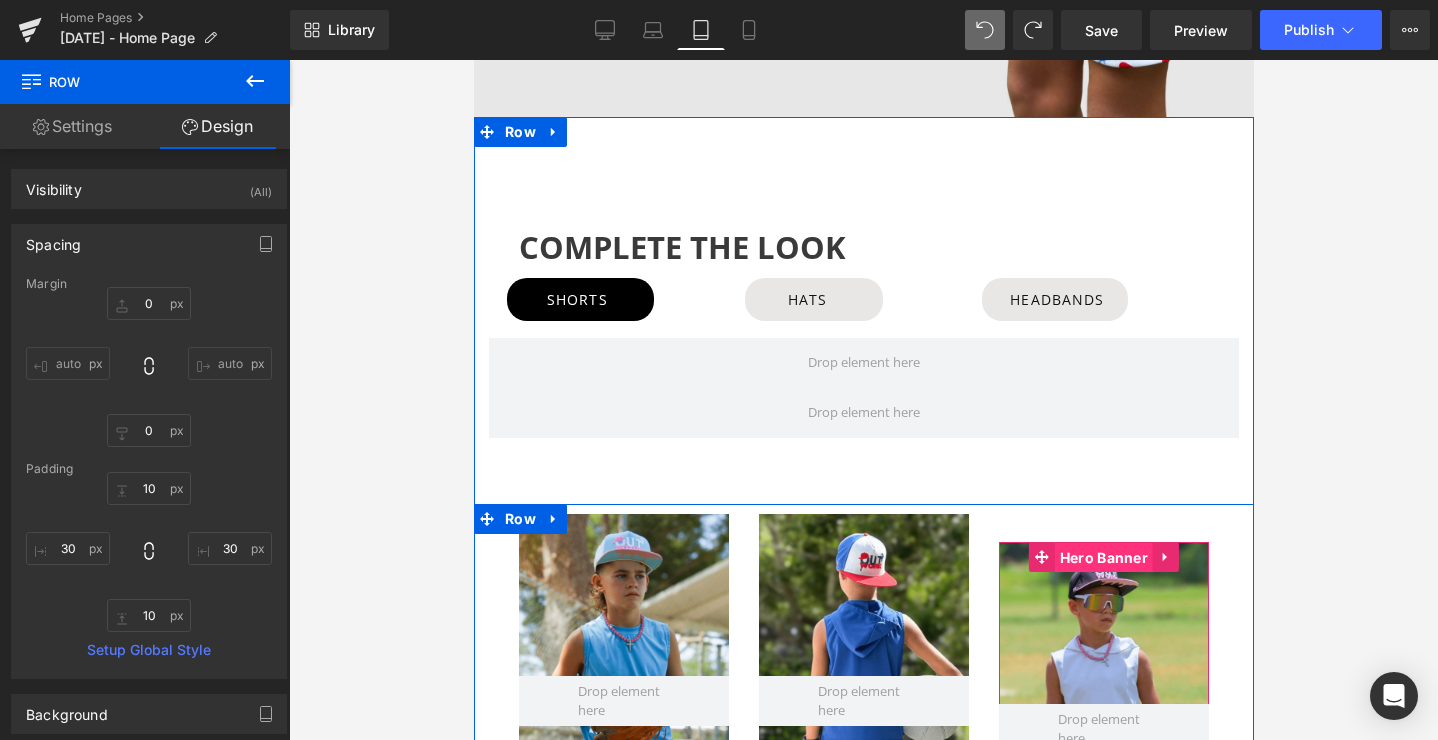 click on "Hero Banner" at bounding box center (1103, 558) 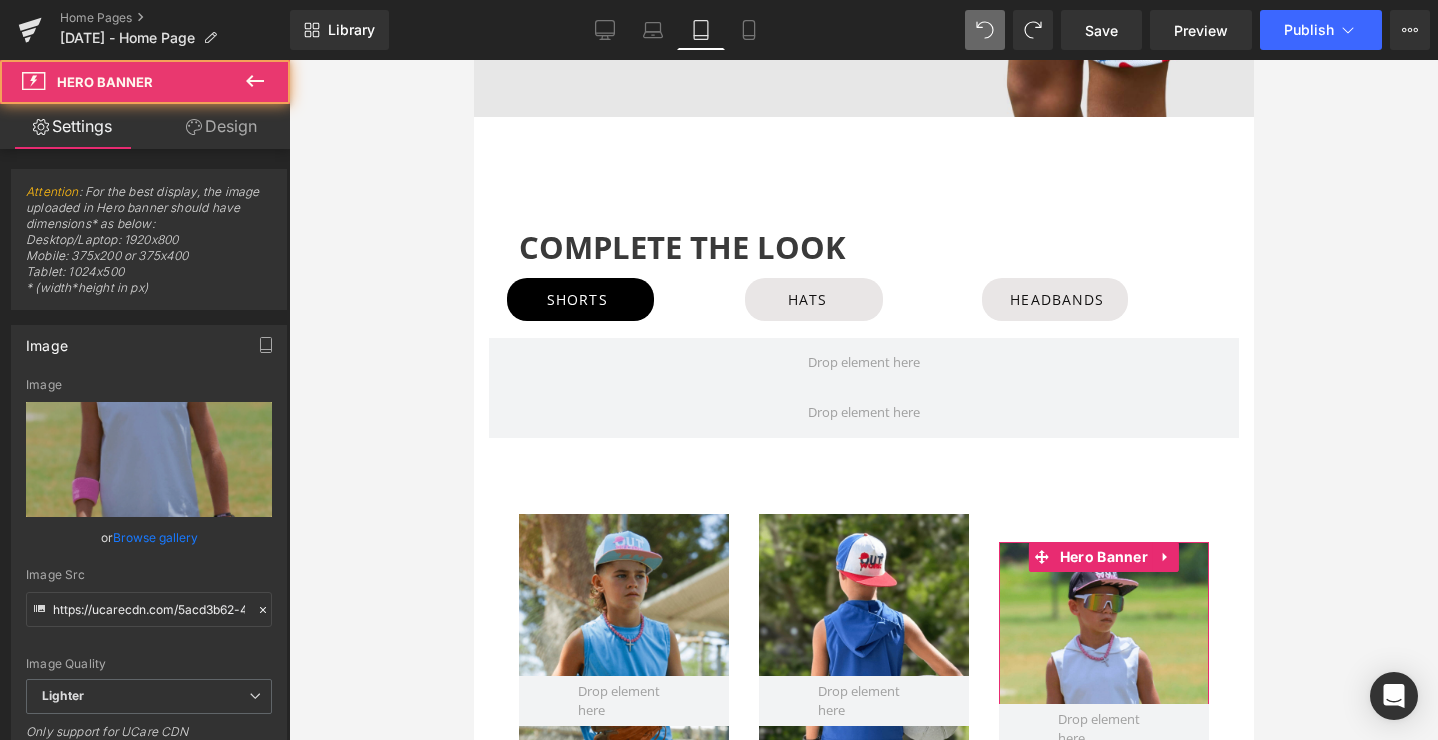 click on "Design" at bounding box center (221, 126) 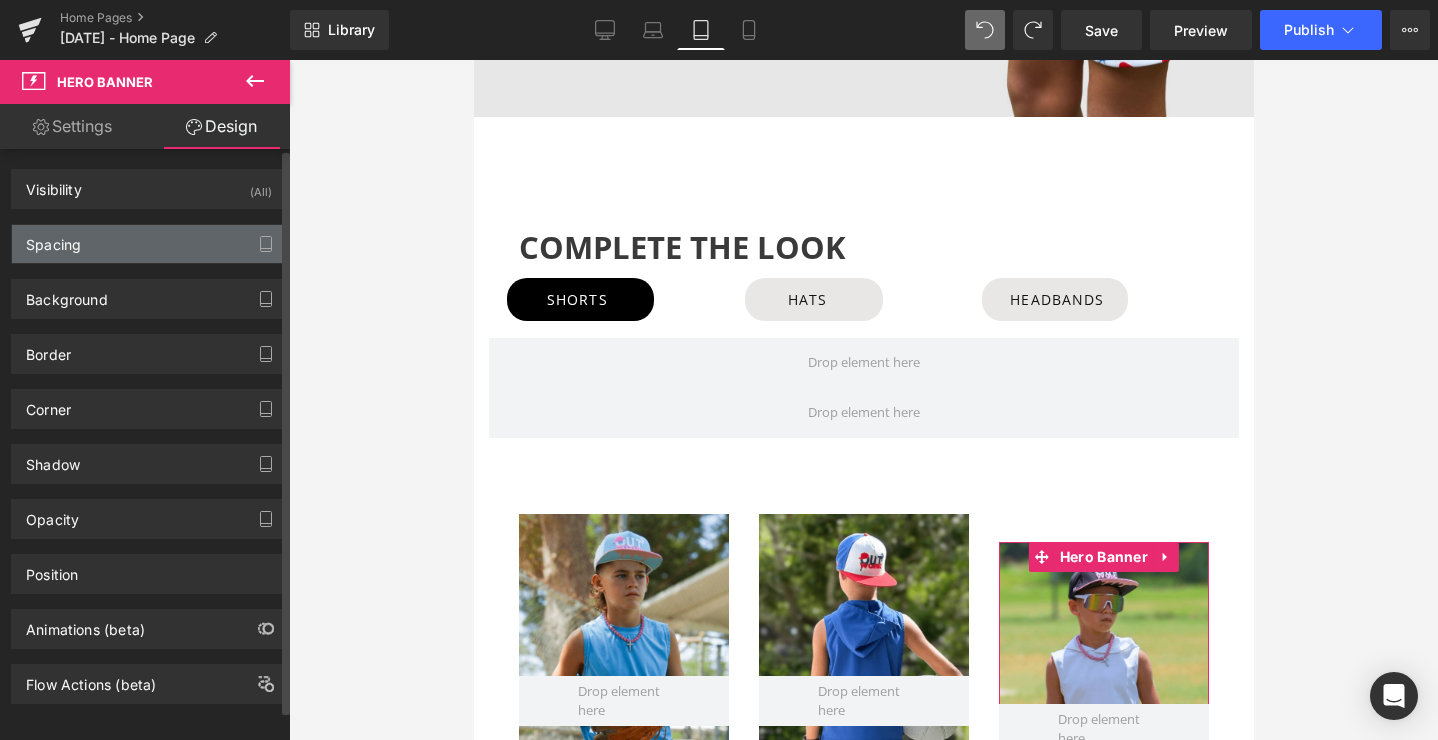 click on "Spacing" at bounding box center (149, 244) 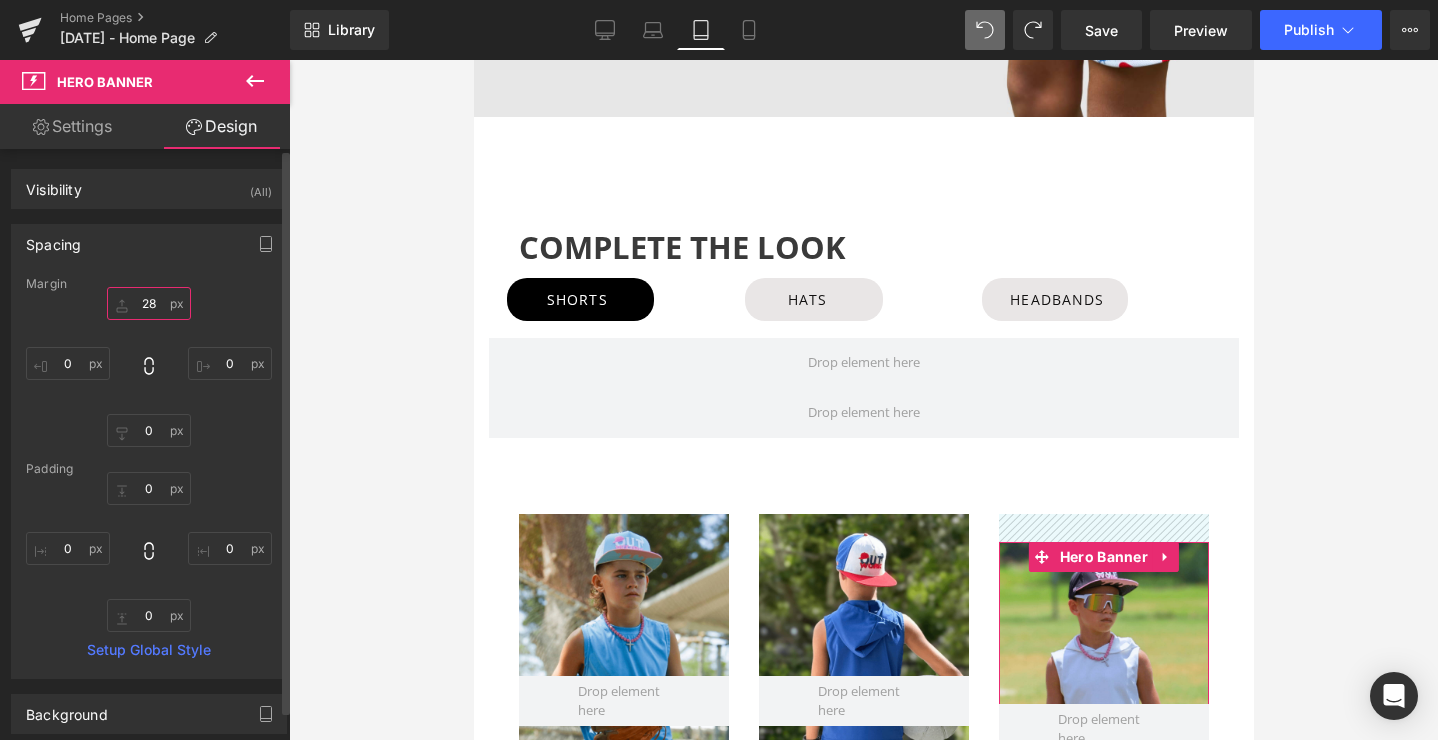 click on "28" at bounding box center (149, 303) 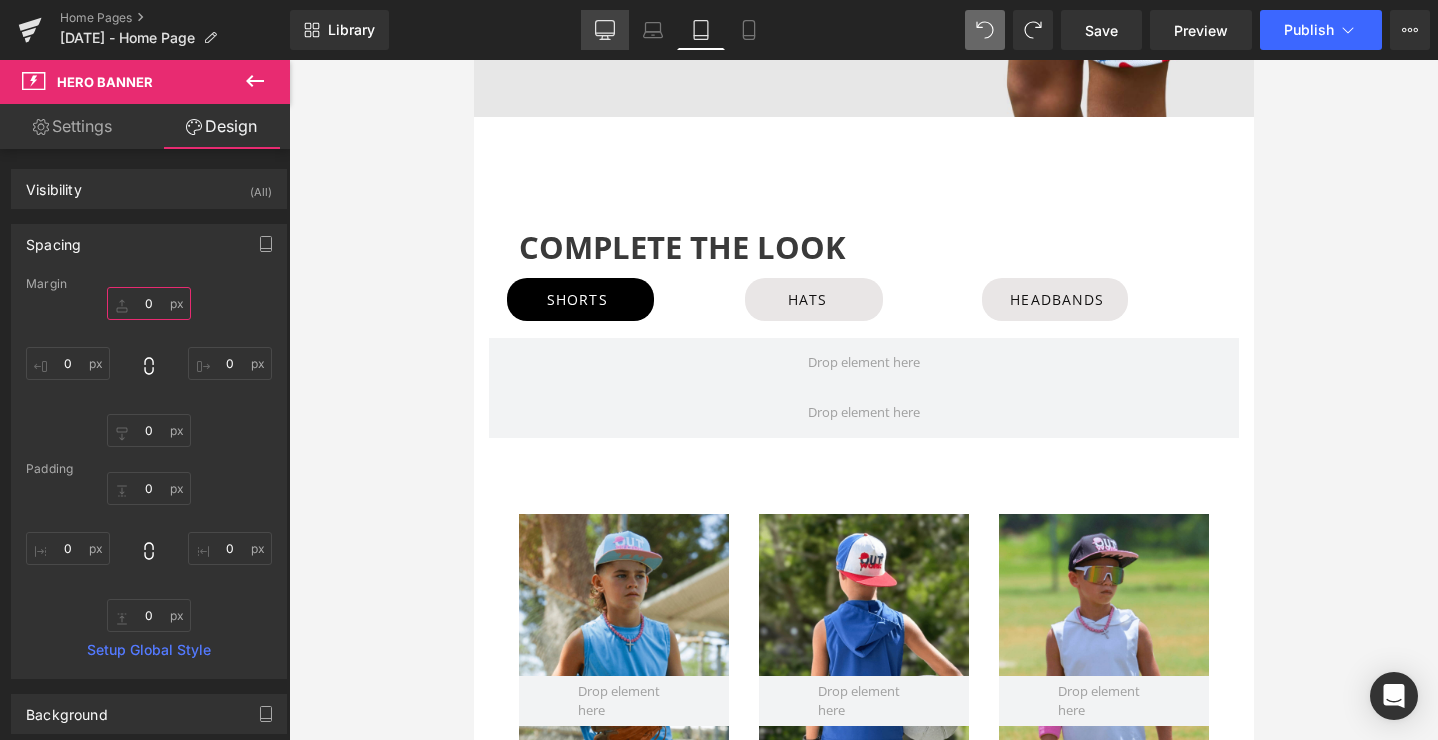 type on "0" 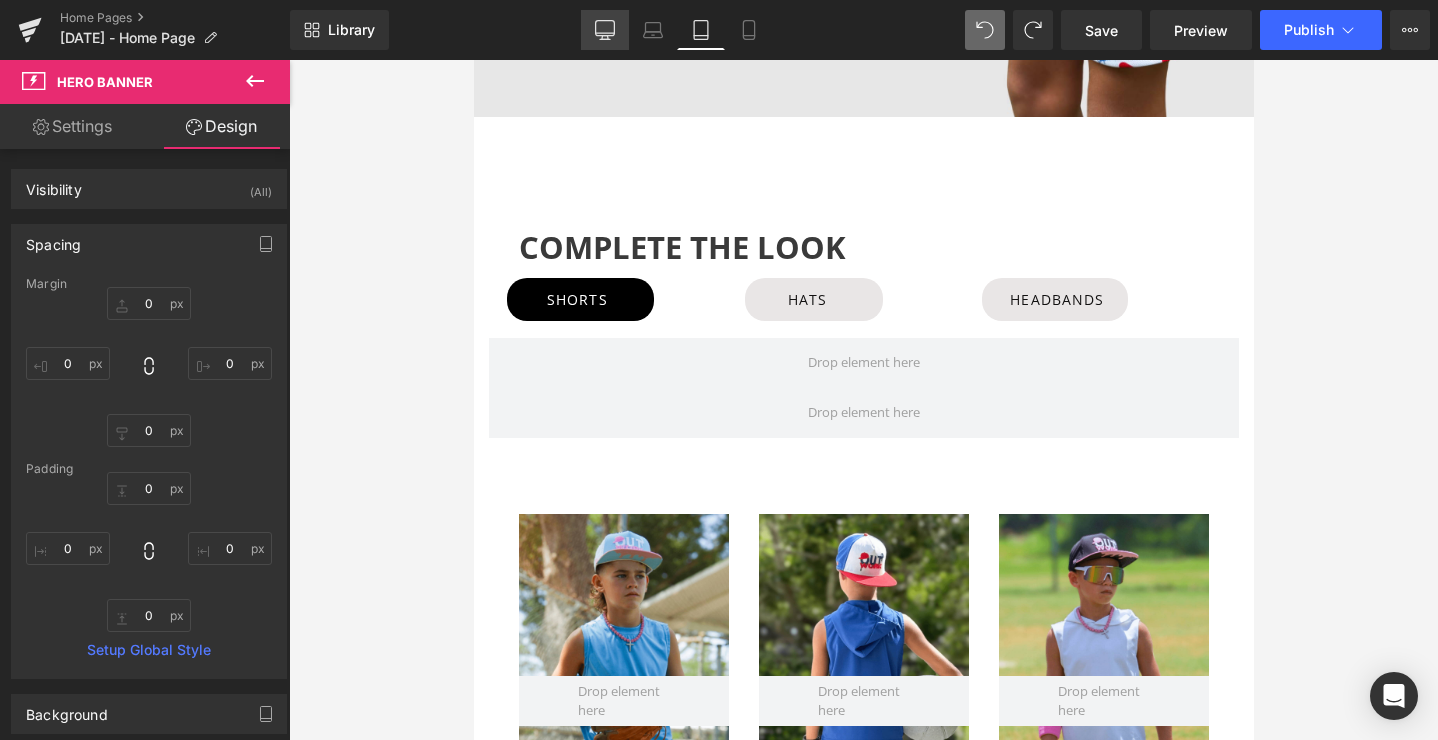 click 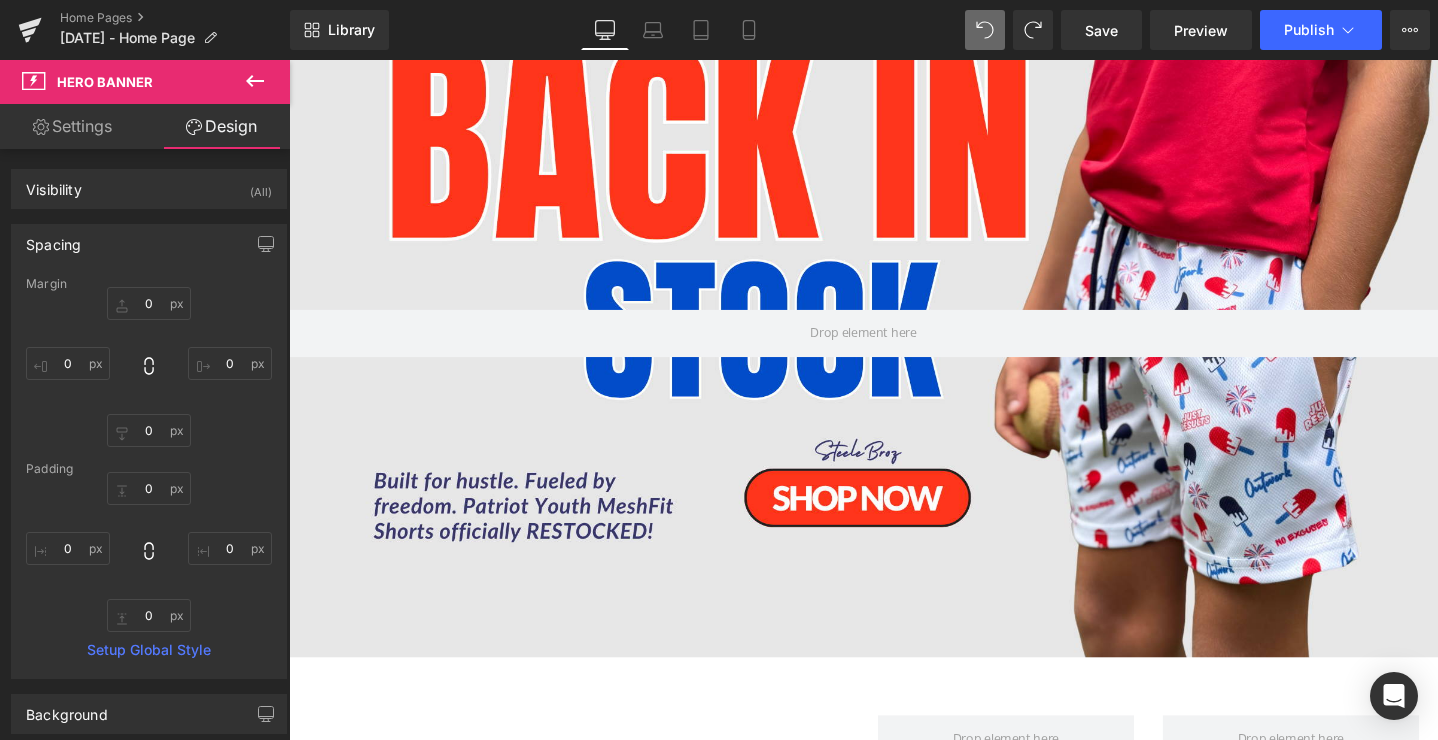 scroll, scrollTop: 0, scrollLeft: 0, axis: both 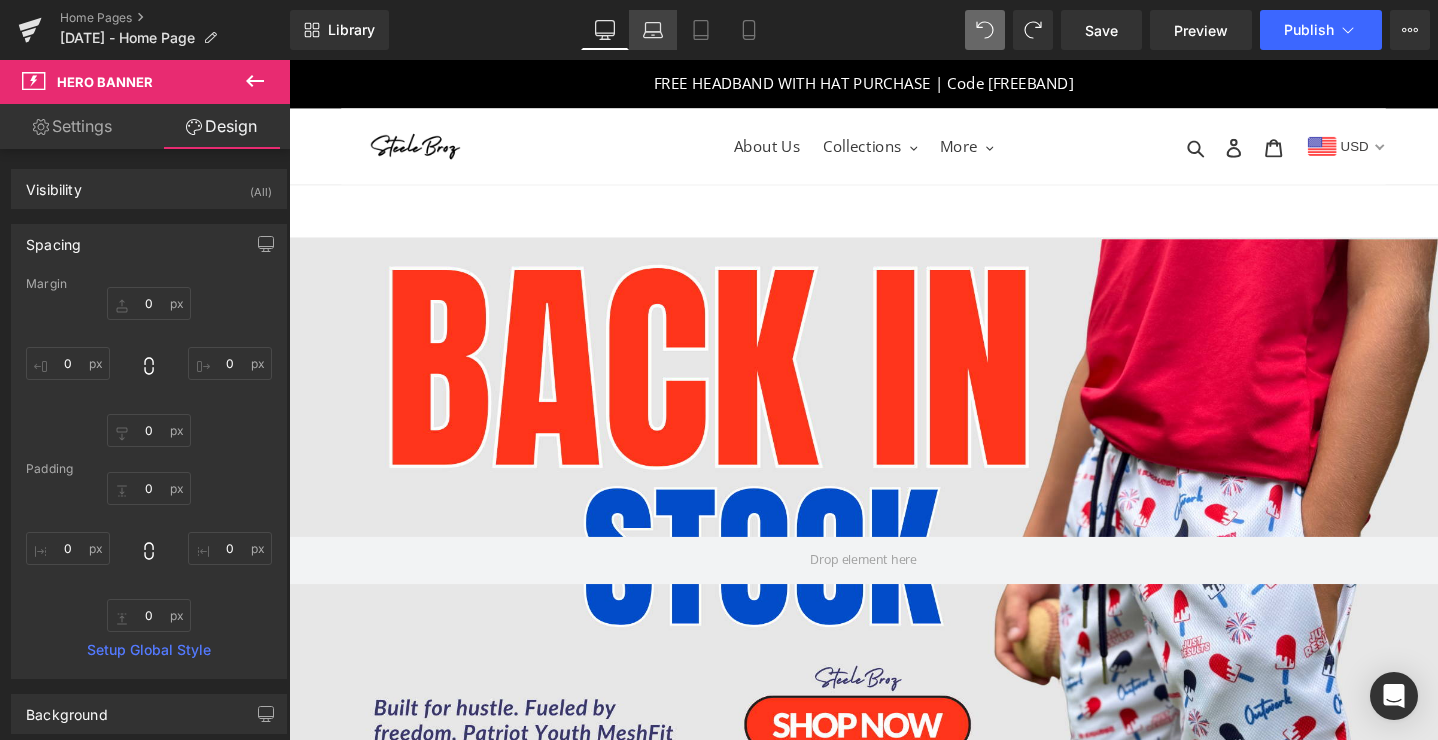 click 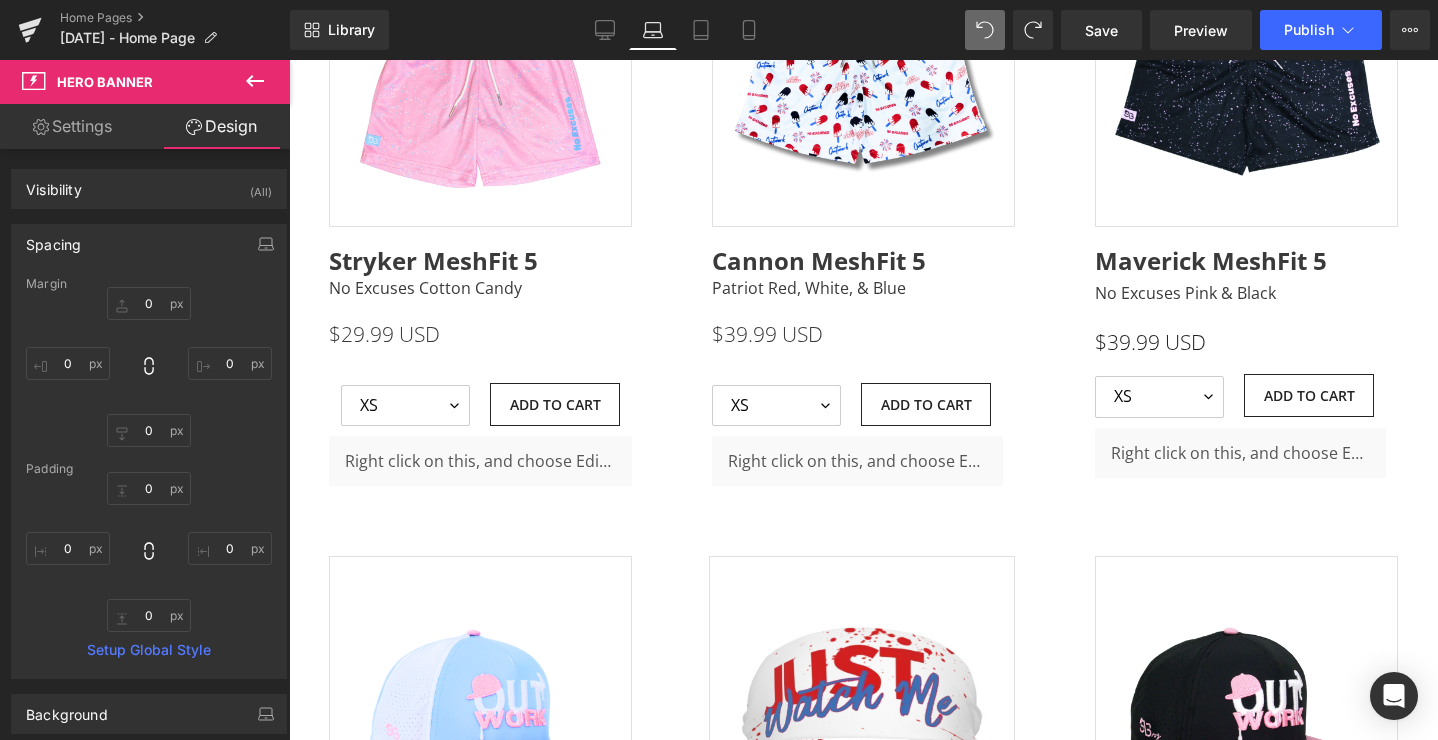 scroll, scrollTop: 2332, scrollLeft: 0, axis: vertical 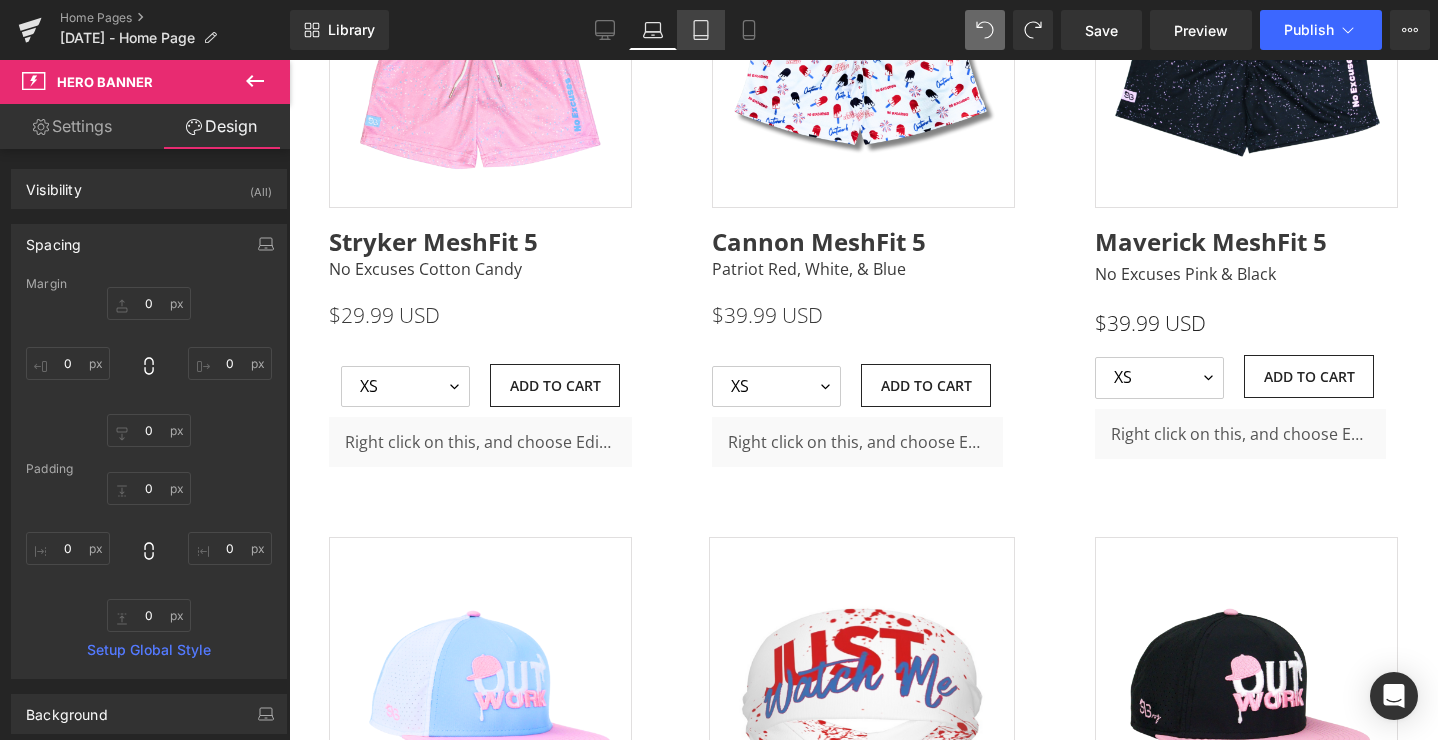 click 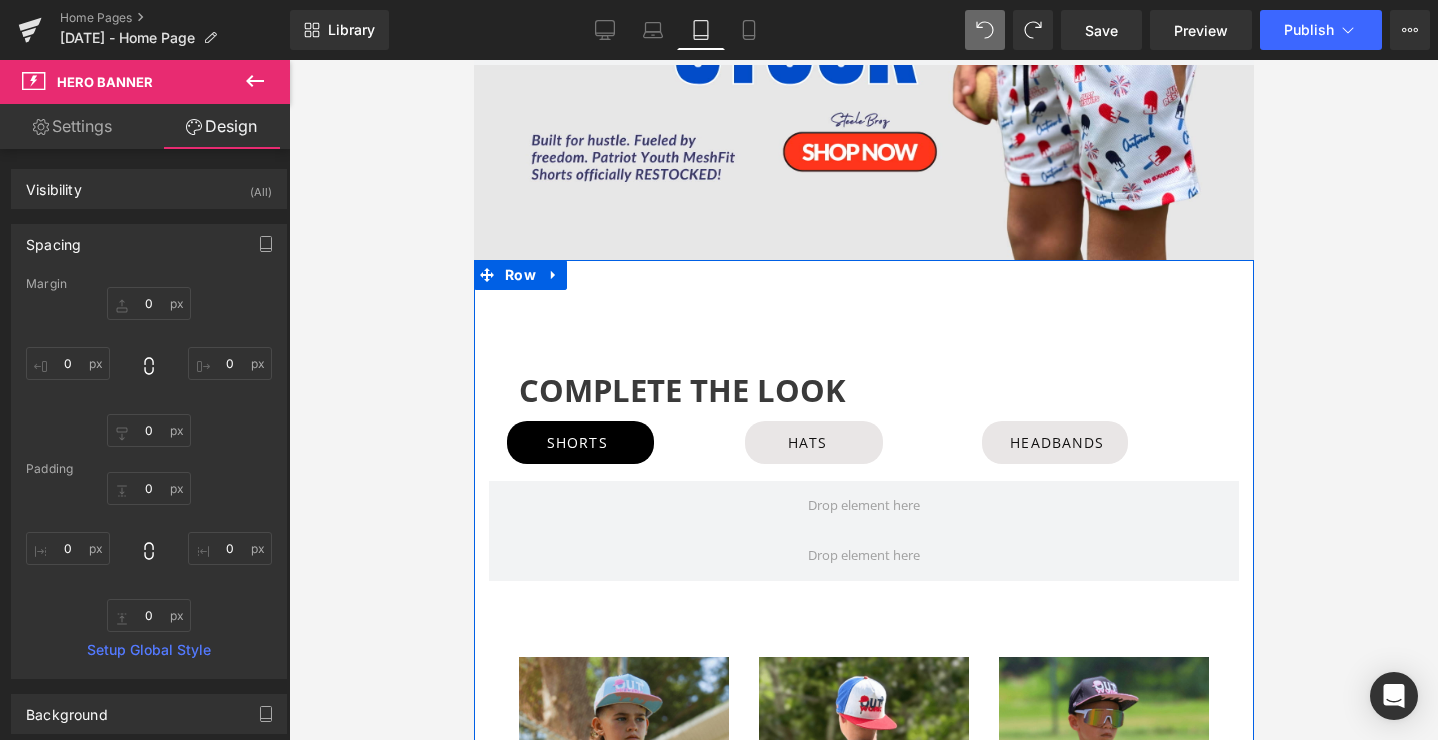 scroll, scrollTop: 424, scrollLeft: 0, axis: vertical 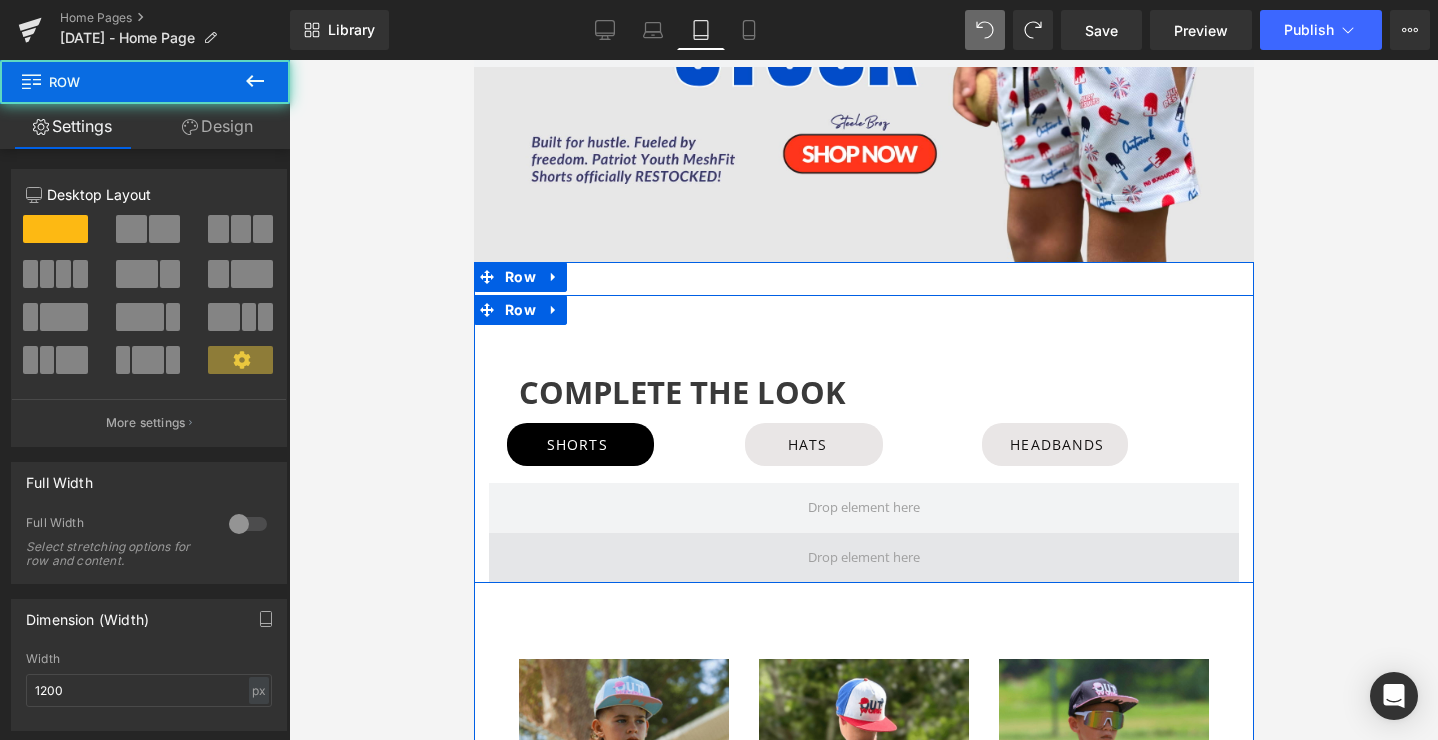 drag, startPoint x: 761, startPoint y: 584, endPoint x: 763, endPoint y: 544, distance: 40.04997 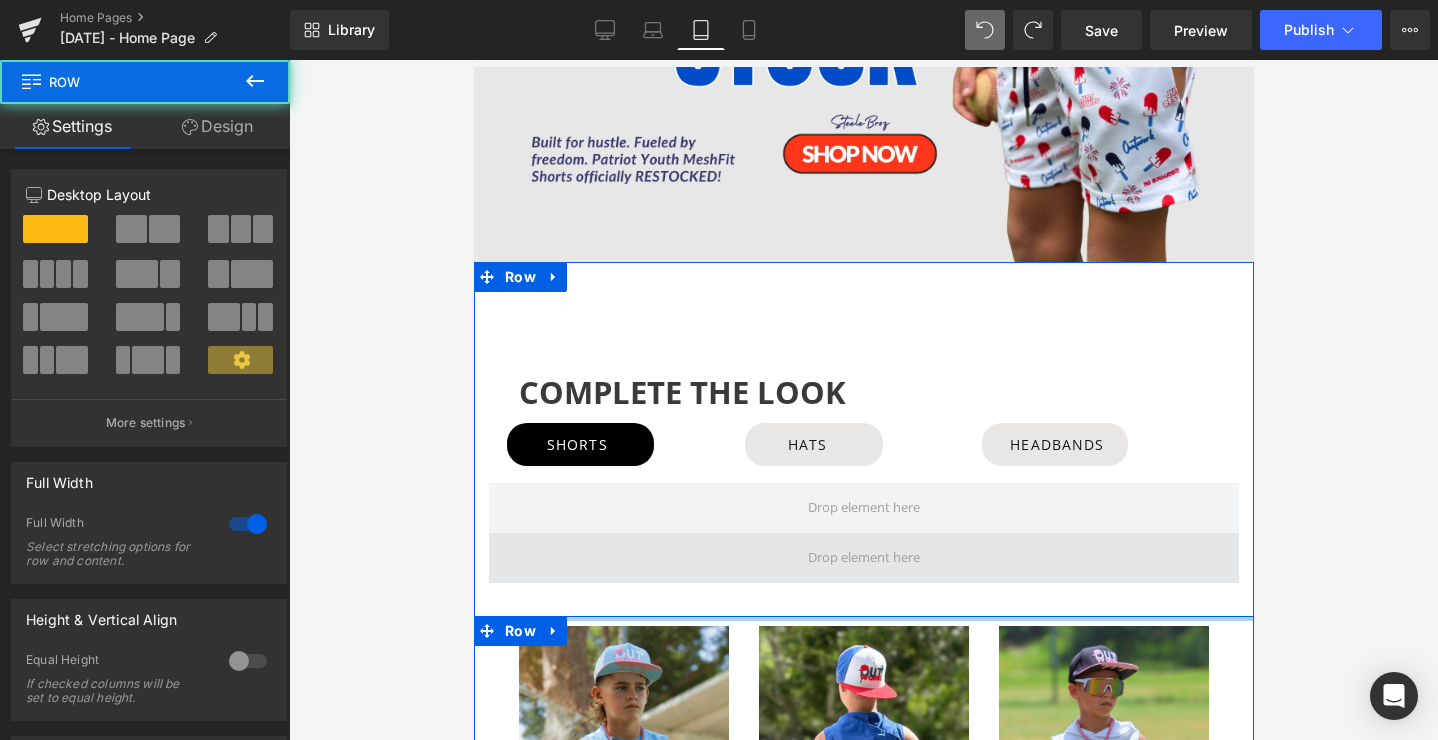 drag, startPoint x: 780, startPoint y: 628, endPoint x: 792, endPoint y: 543, distance: 85.84288 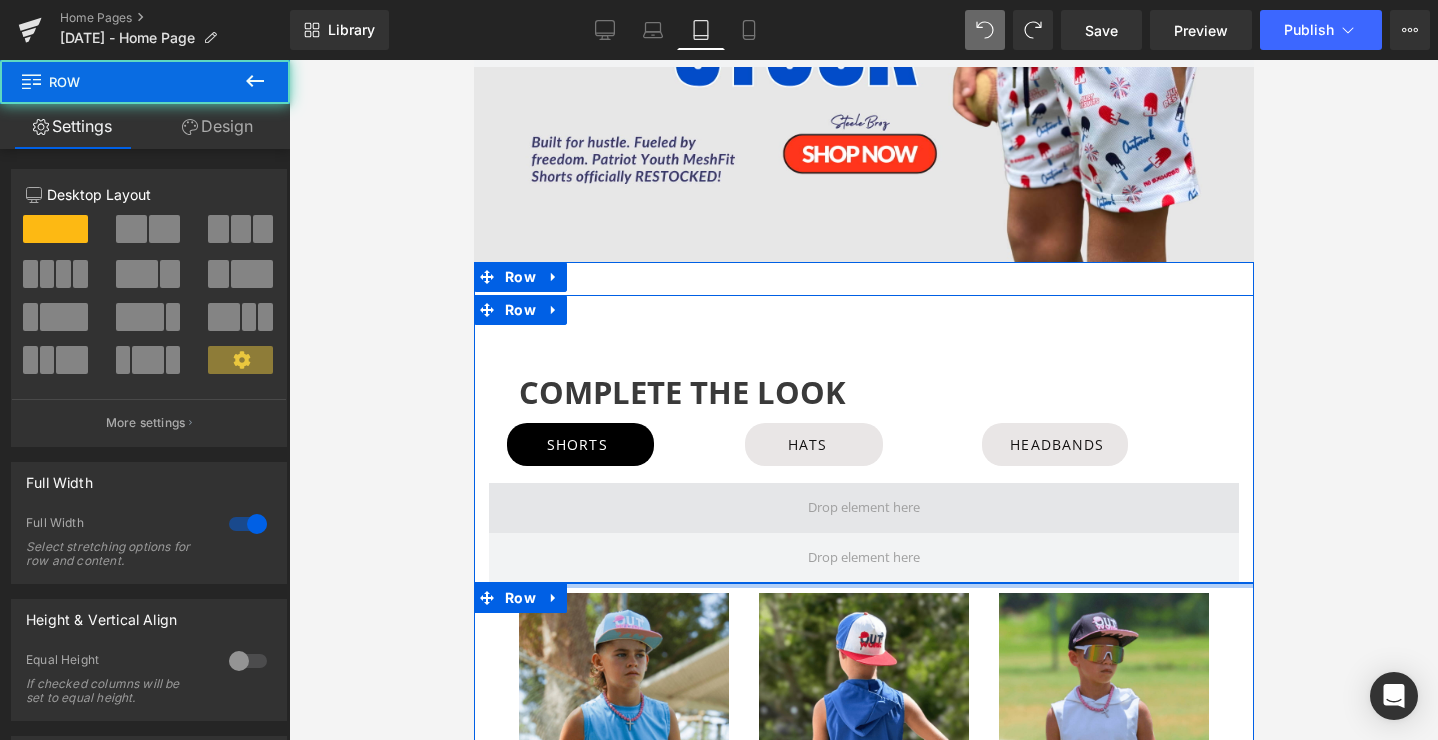 drag, startPoint x: 883, startPoint y: 590, endPoint x: 895, endPoint y: 528, distance: 63.15061 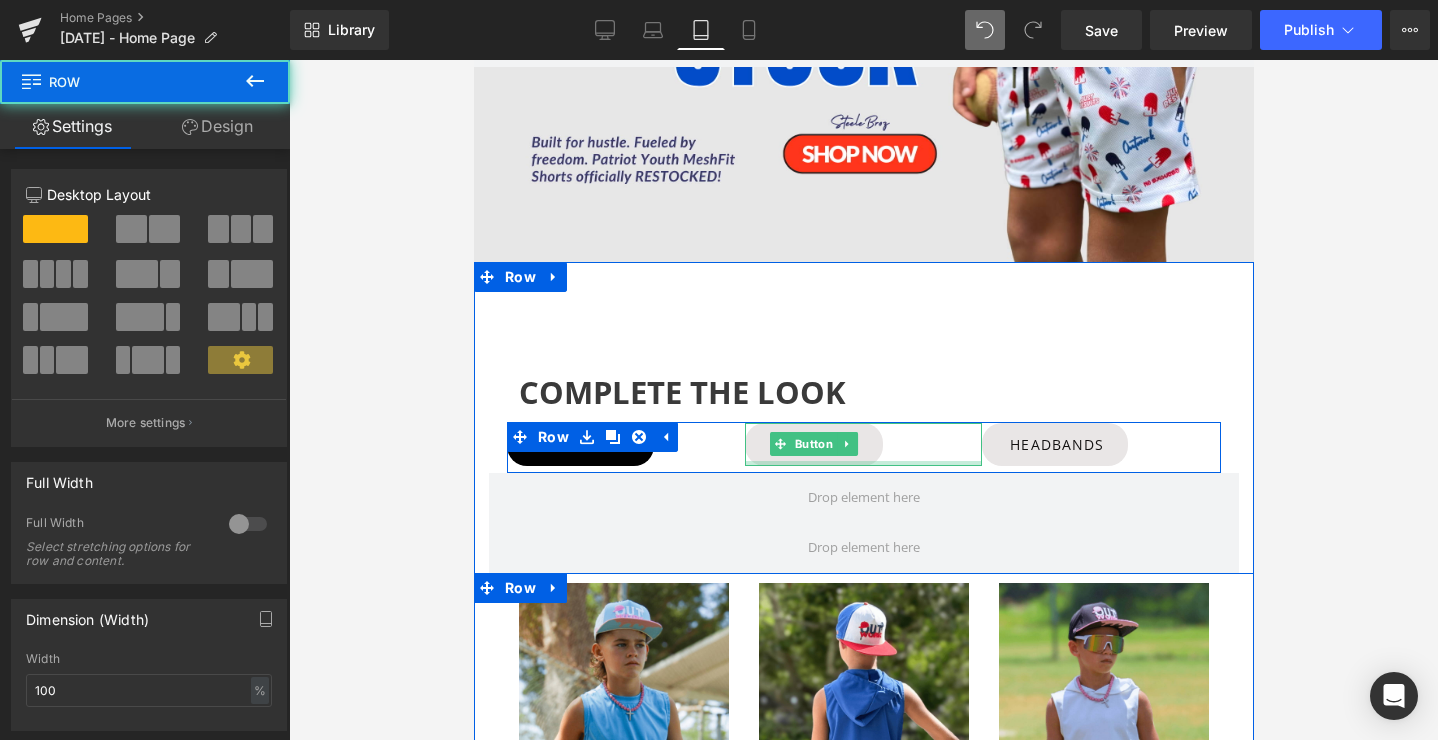 drag, startPoint x: 880, startPoint y: 478, endPoint x: 885, endPoint y: 461, distance: 17.720045 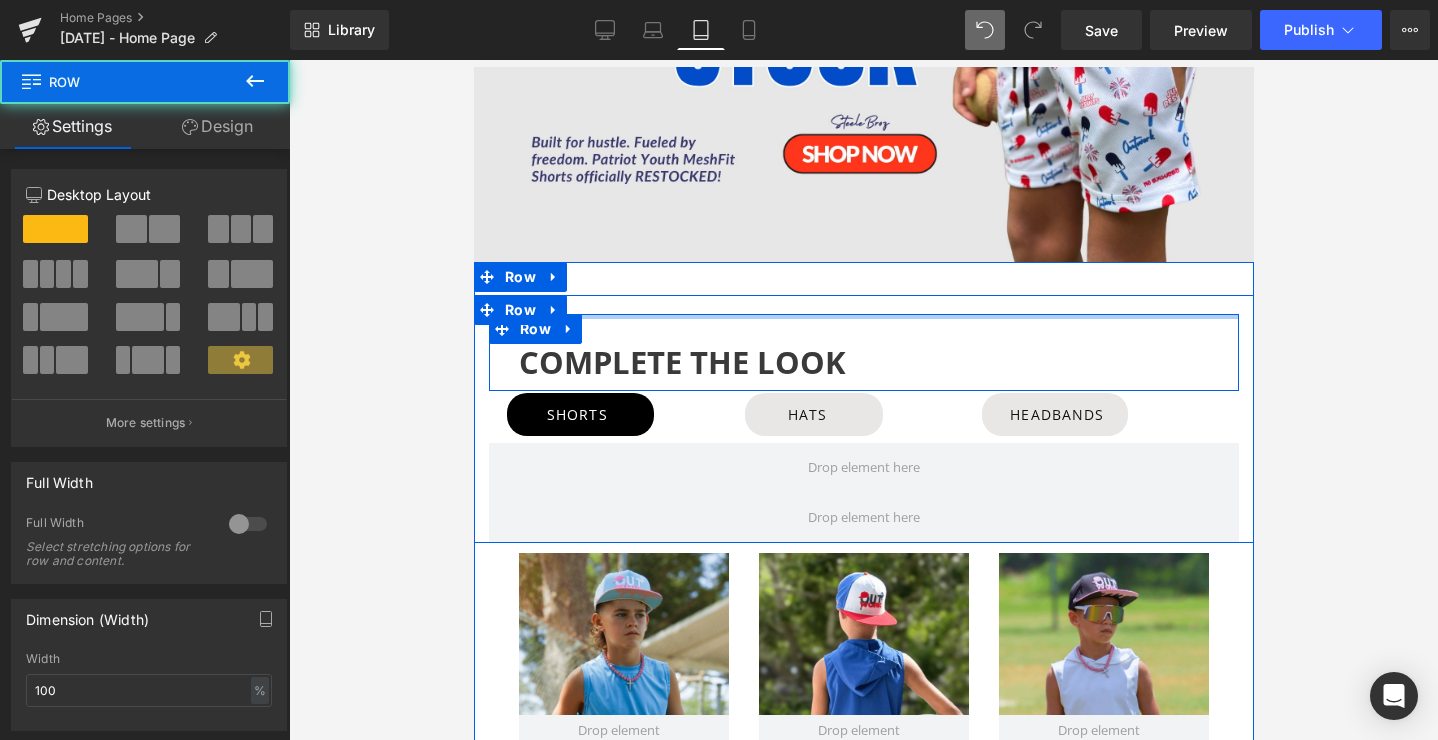drag, startPoint x: 813, startPoint y: 320, endPoint x: 815, endPoint y: 274, distance: 46.043457 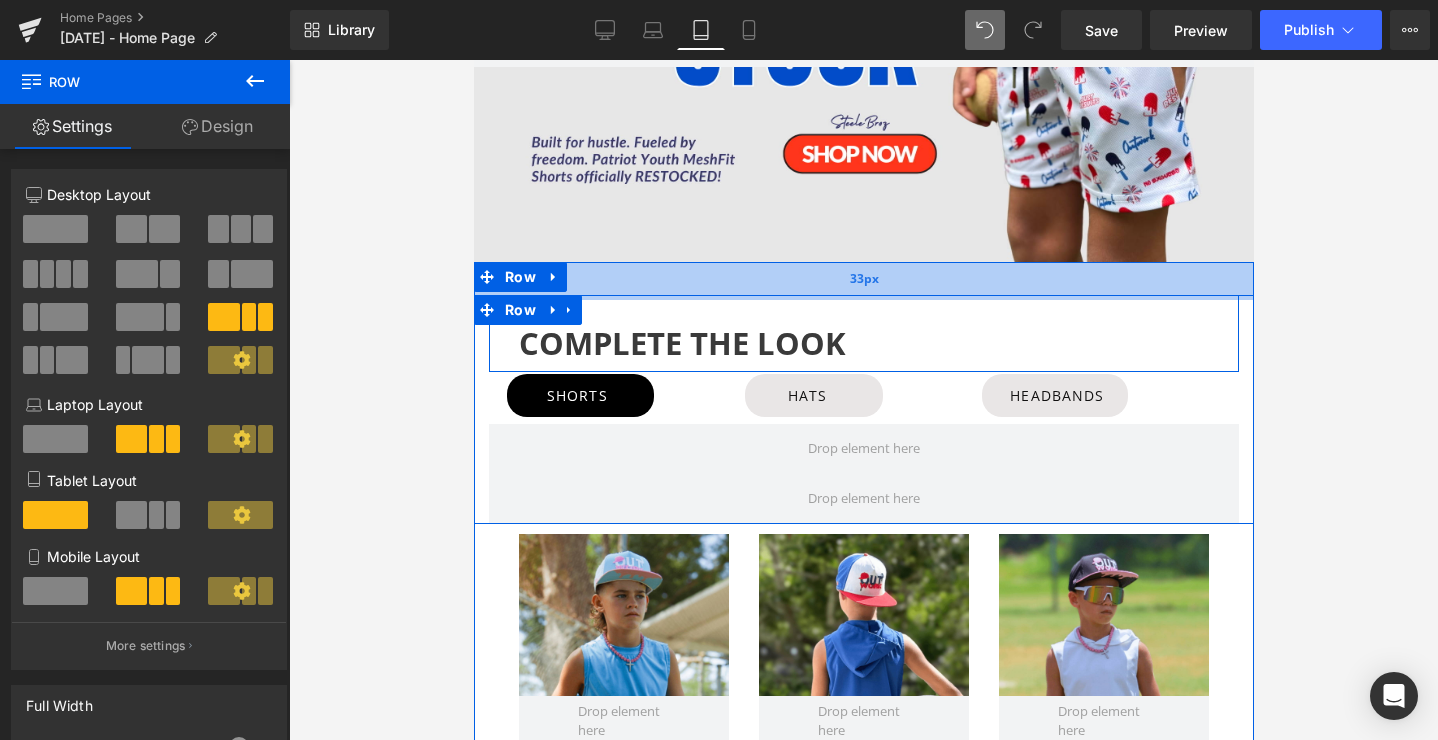 drag, startPoint x: 850, startPoint y: 301, endPoint x: 853, endPoint y: 264, distance: 37.12142 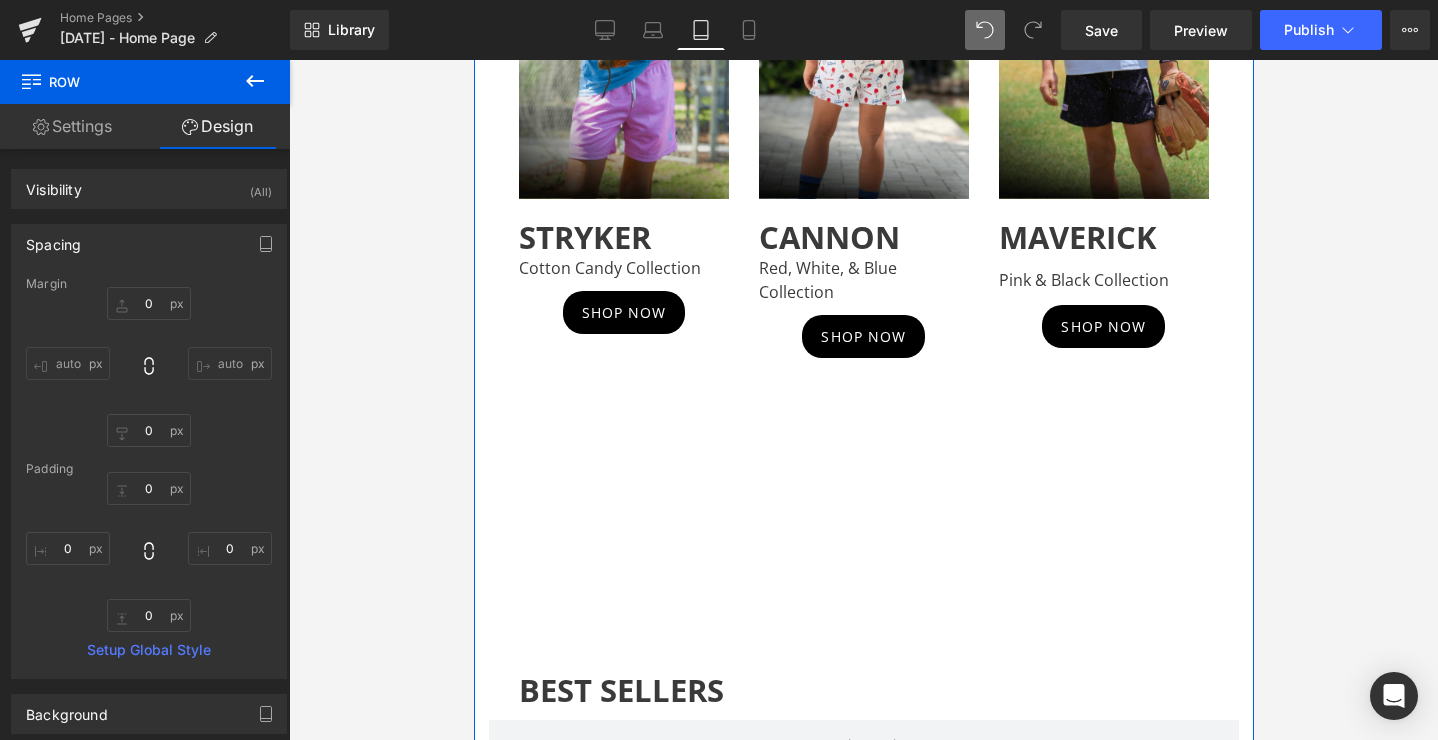 scroll, scrollTop: 1262, scrollLeft: 0, axis: vertical 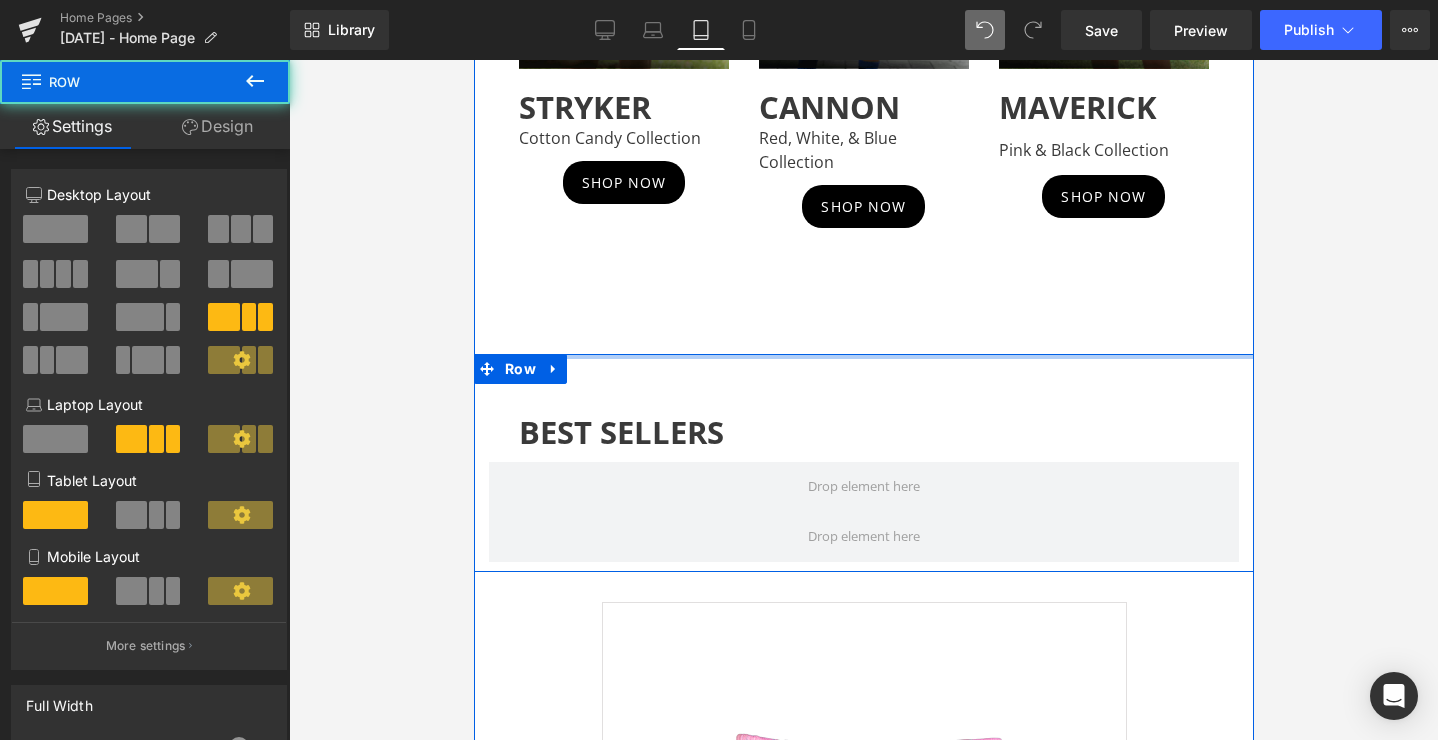 drag, startPoint x: 792, startPoint y: 404, endPoint x: 826, endPoint y: 237, distance: 170.42593 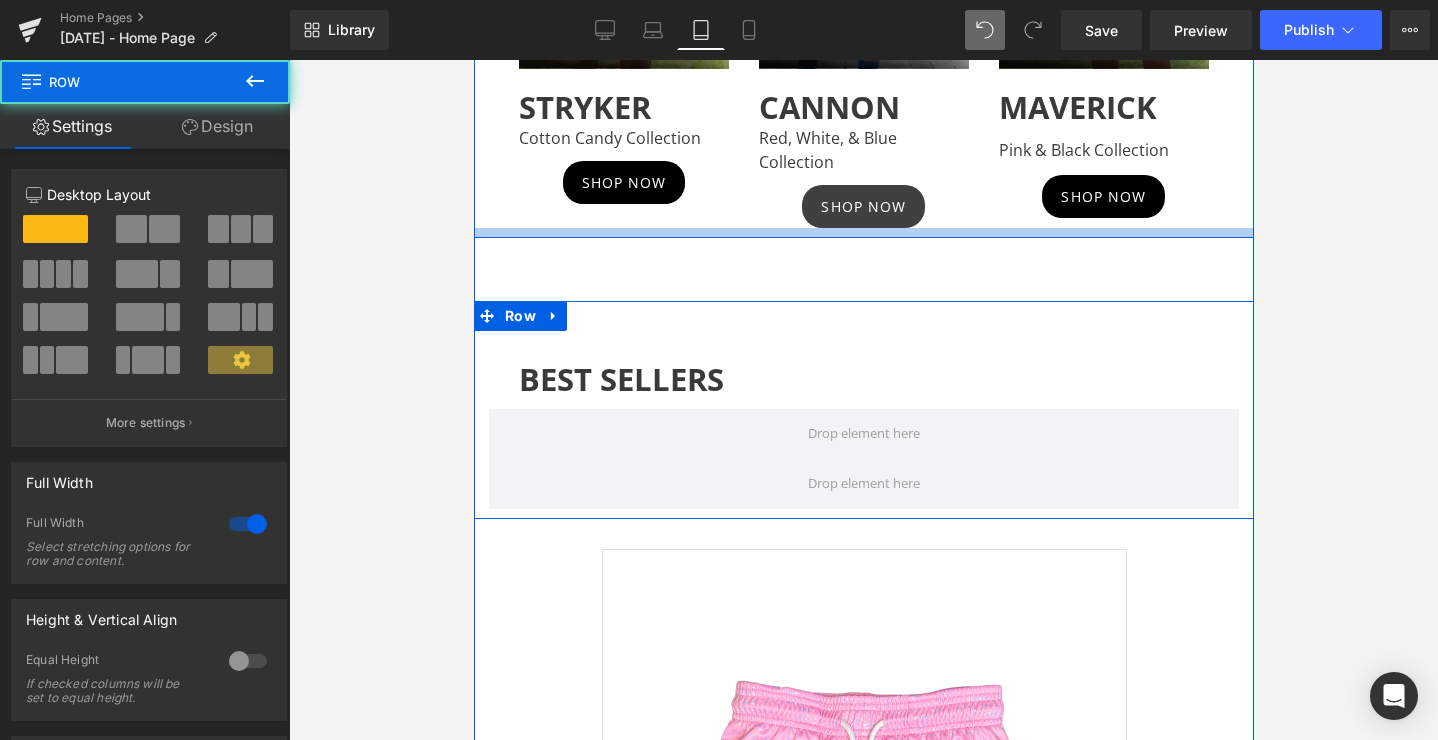 drag, startPoint x: 860, startPoint y: 317, endPoint x: 870, endPoint y: 227, distance: 90.55385 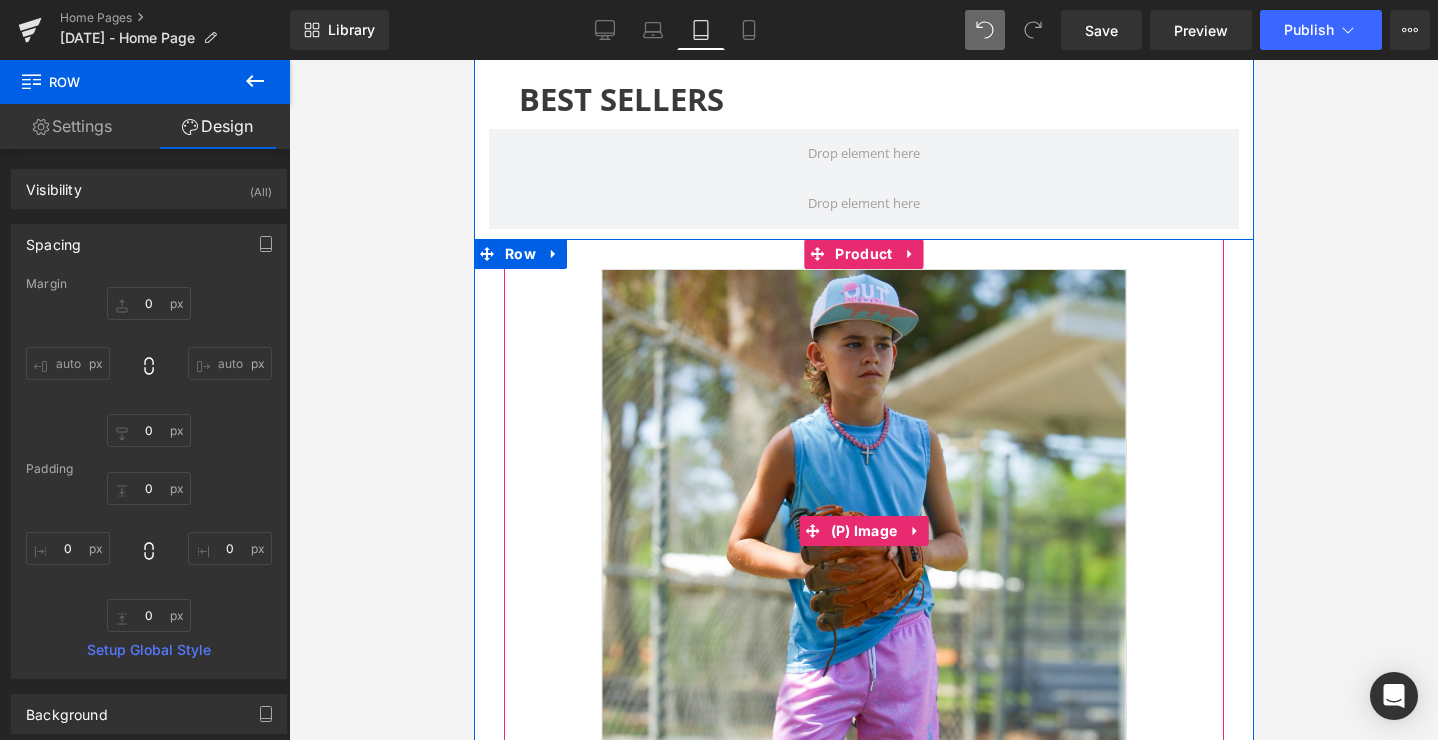 scroll, scrollTop: 1577, scrollLeft: 0, axis: vertical 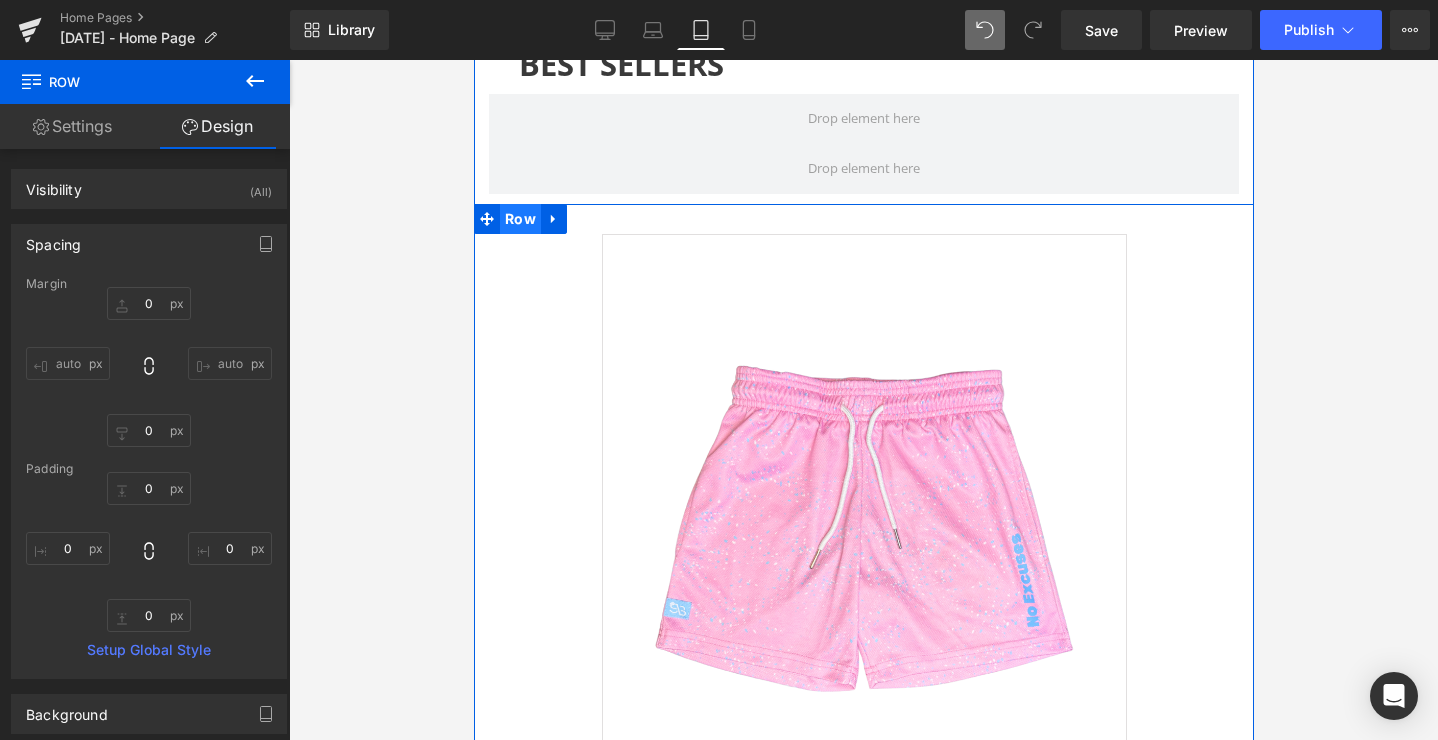 click on "Row" at bounding box center [519, 219] 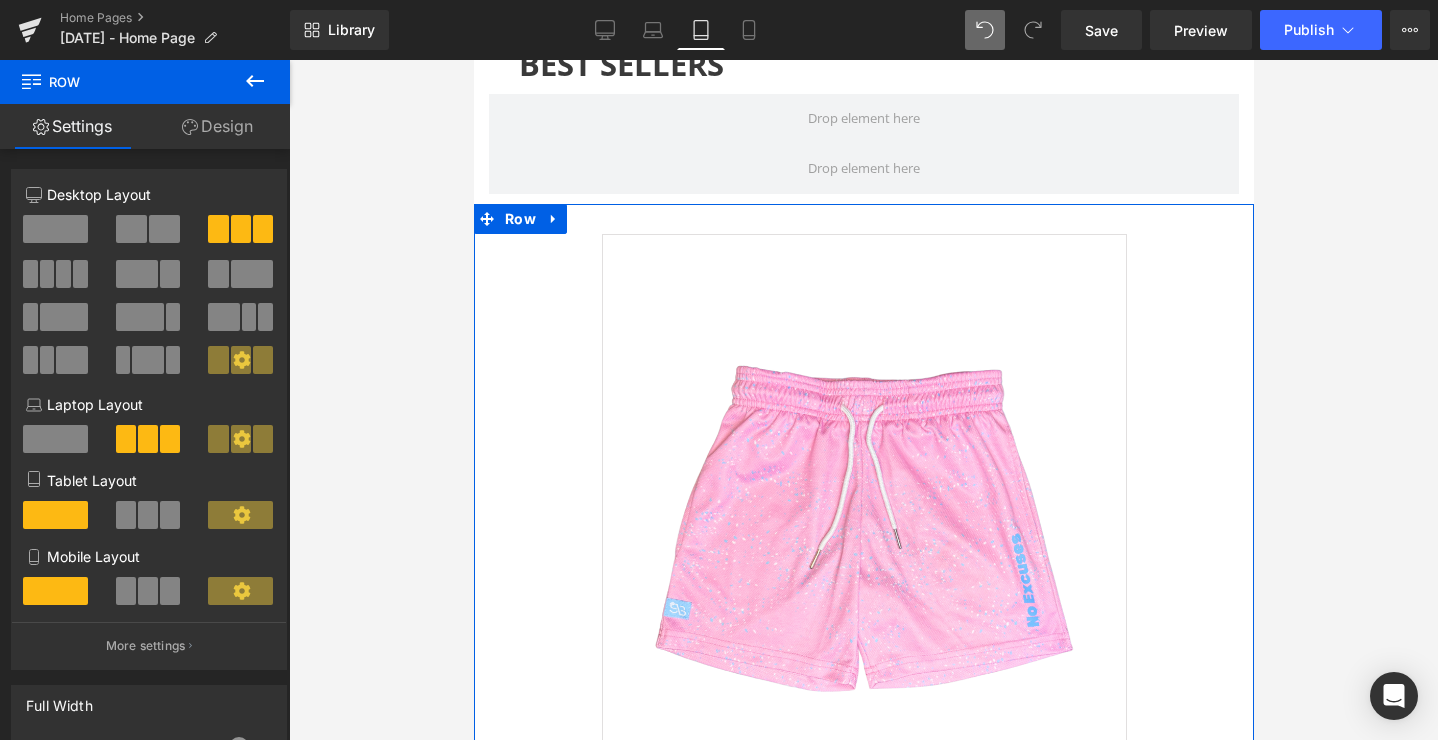 click at bounding box center (148, 515) 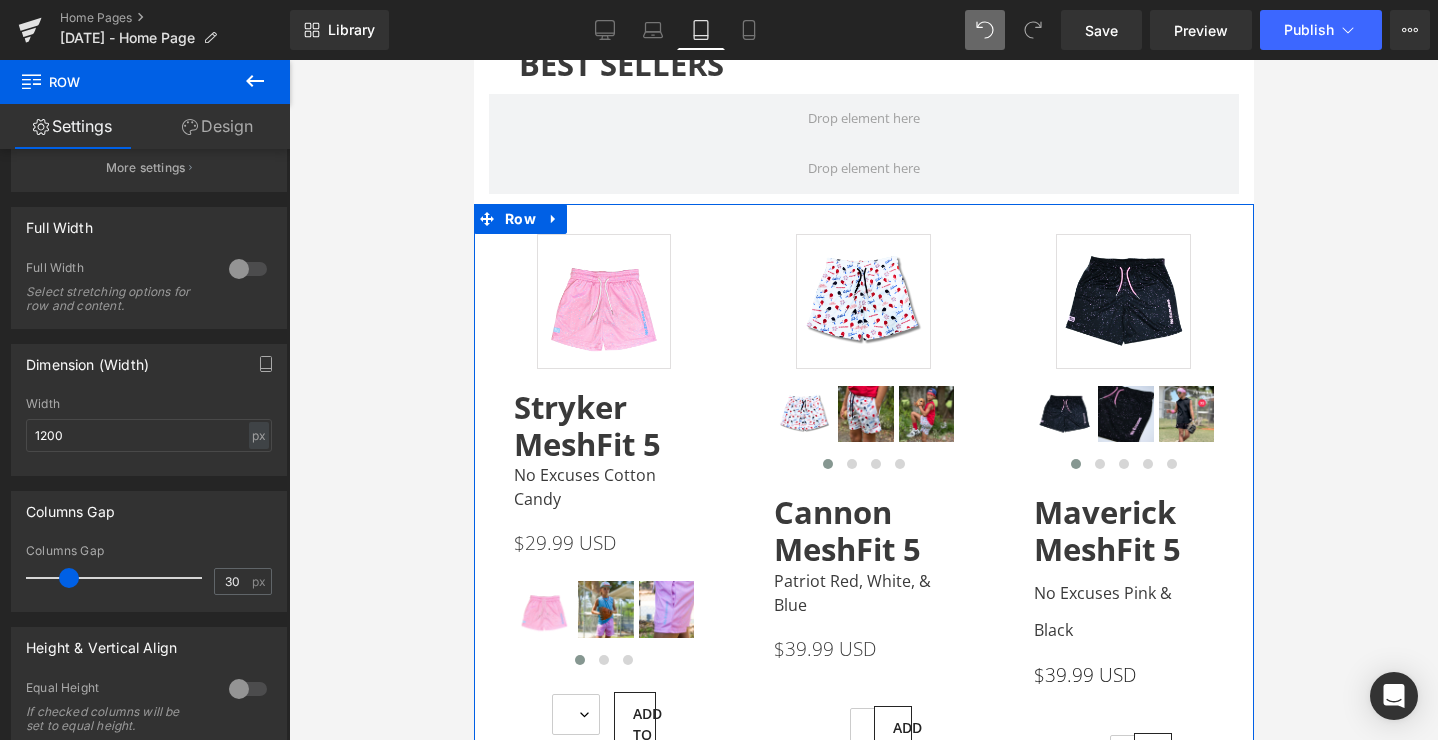 scroll, scrollTop: 506, scrollLeft: 0, axis: vertical 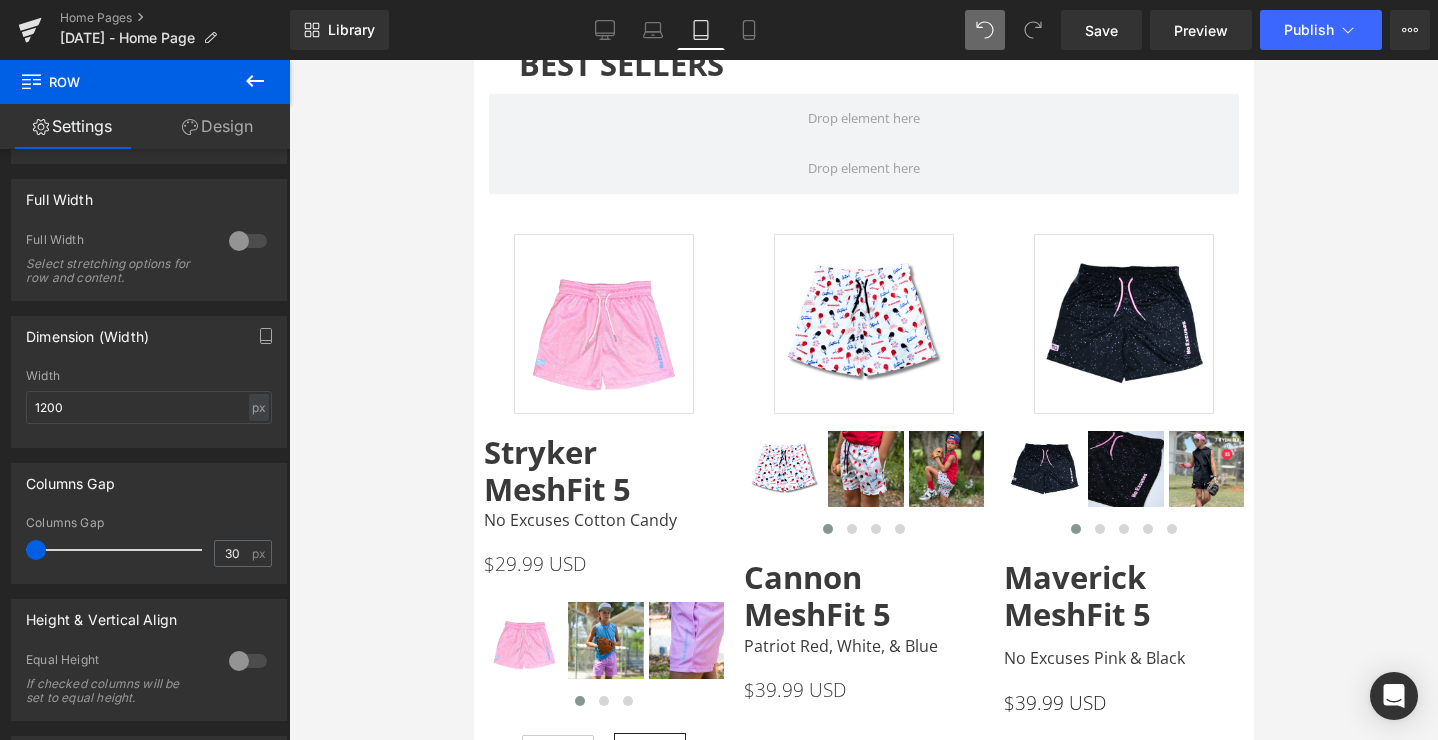 drag, startPoint x: 62, startPoint y: 549, endPoint x: -20, endPoint y: 534, distance: 83.360664 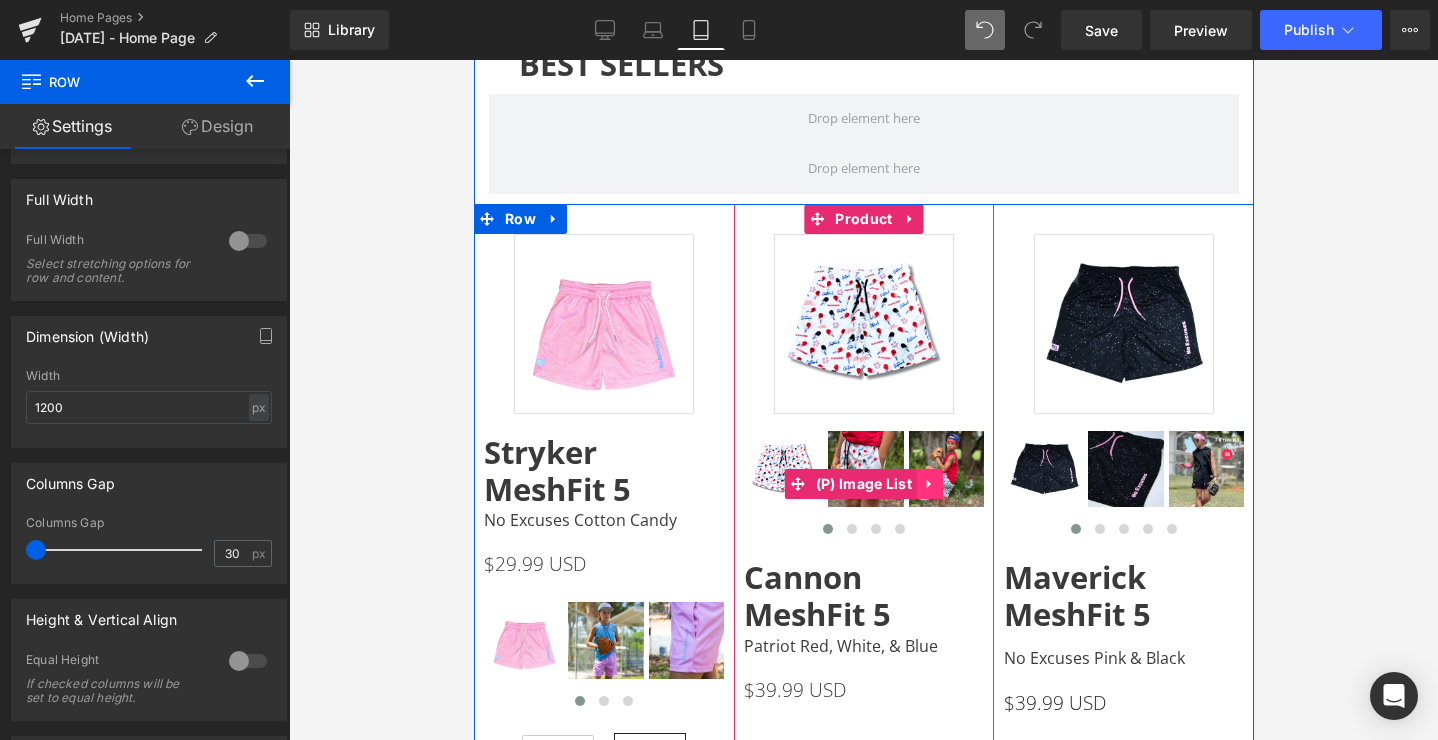 click 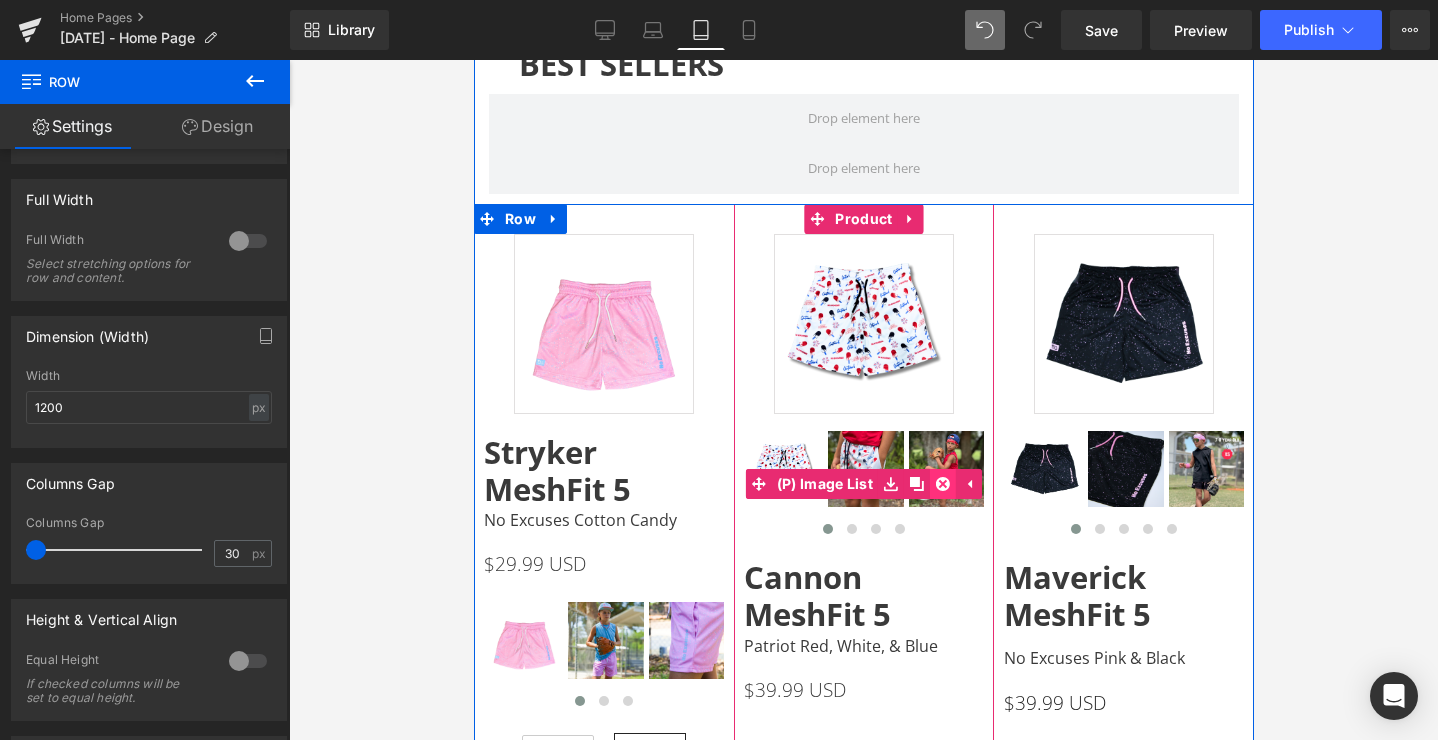 click 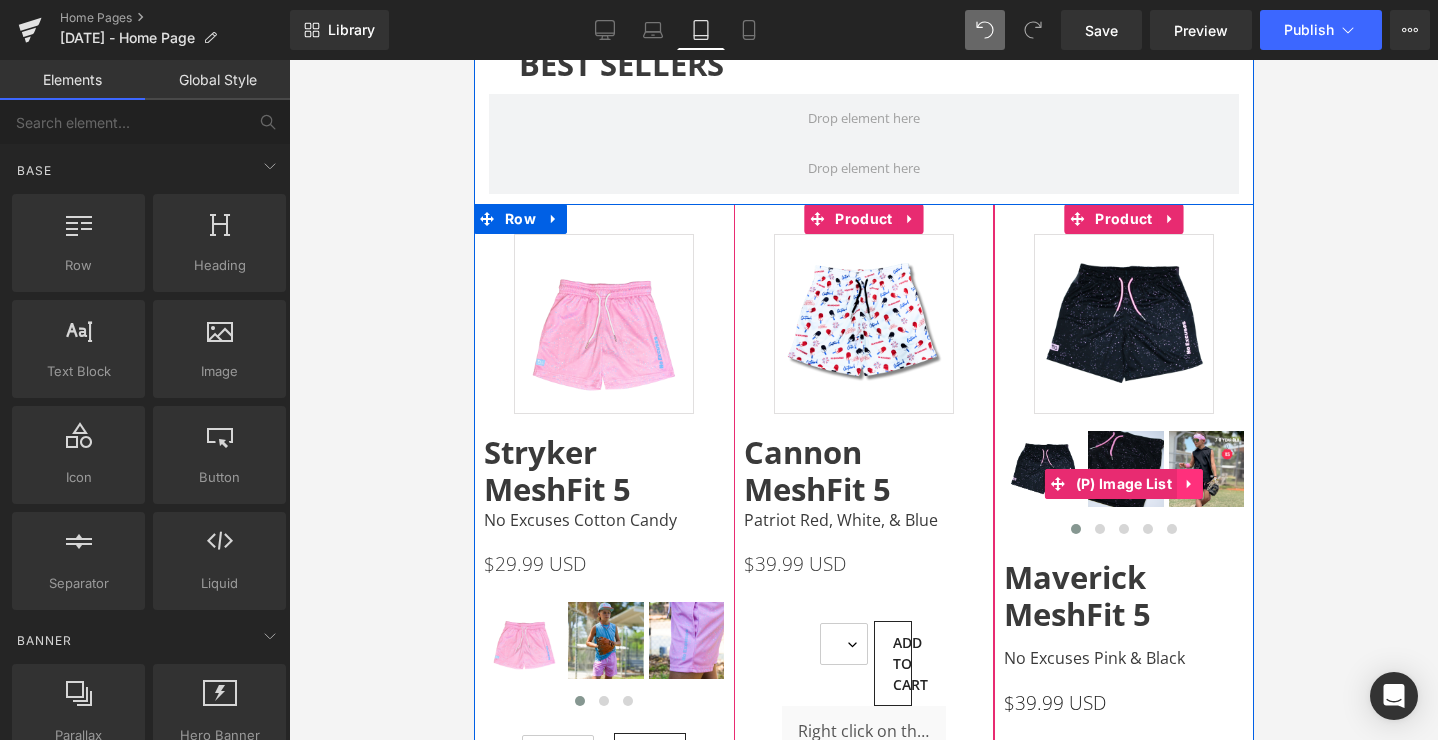 click 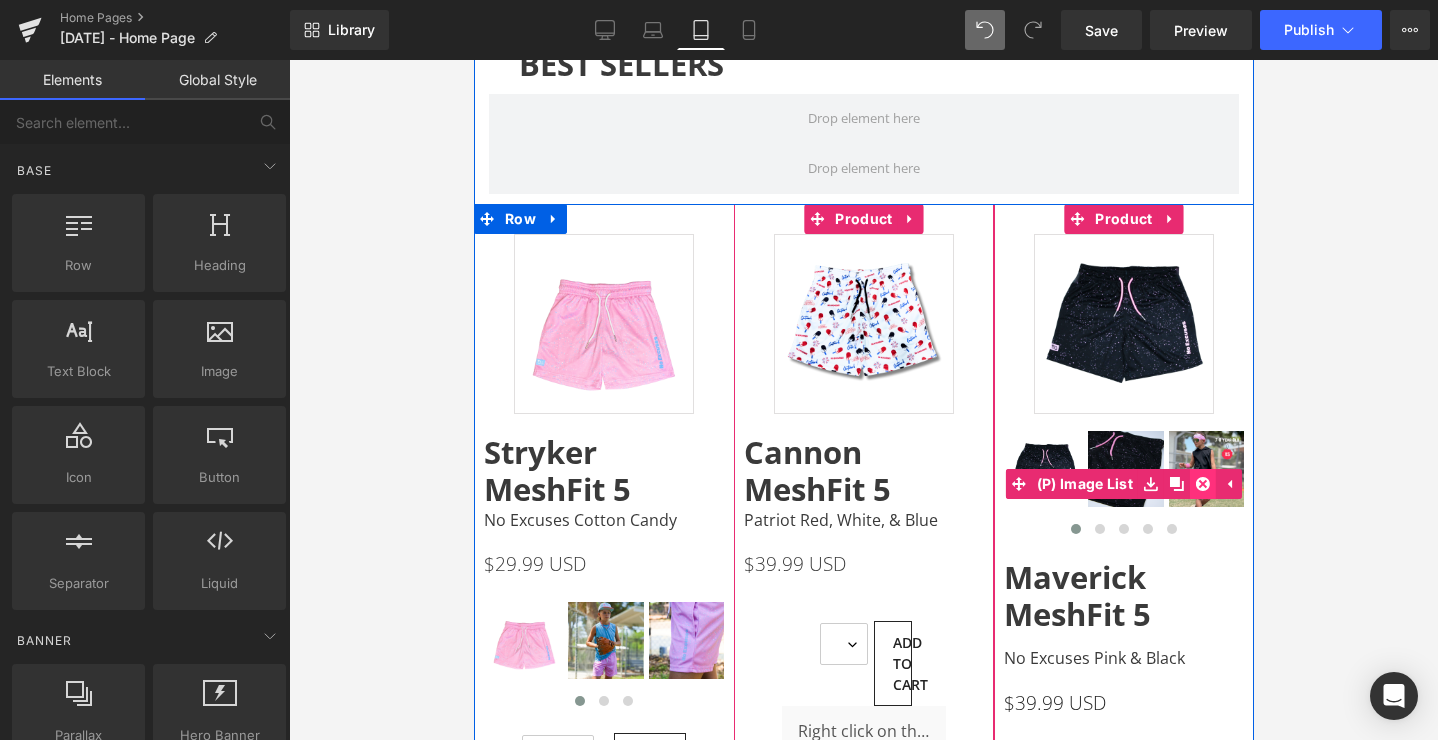 click 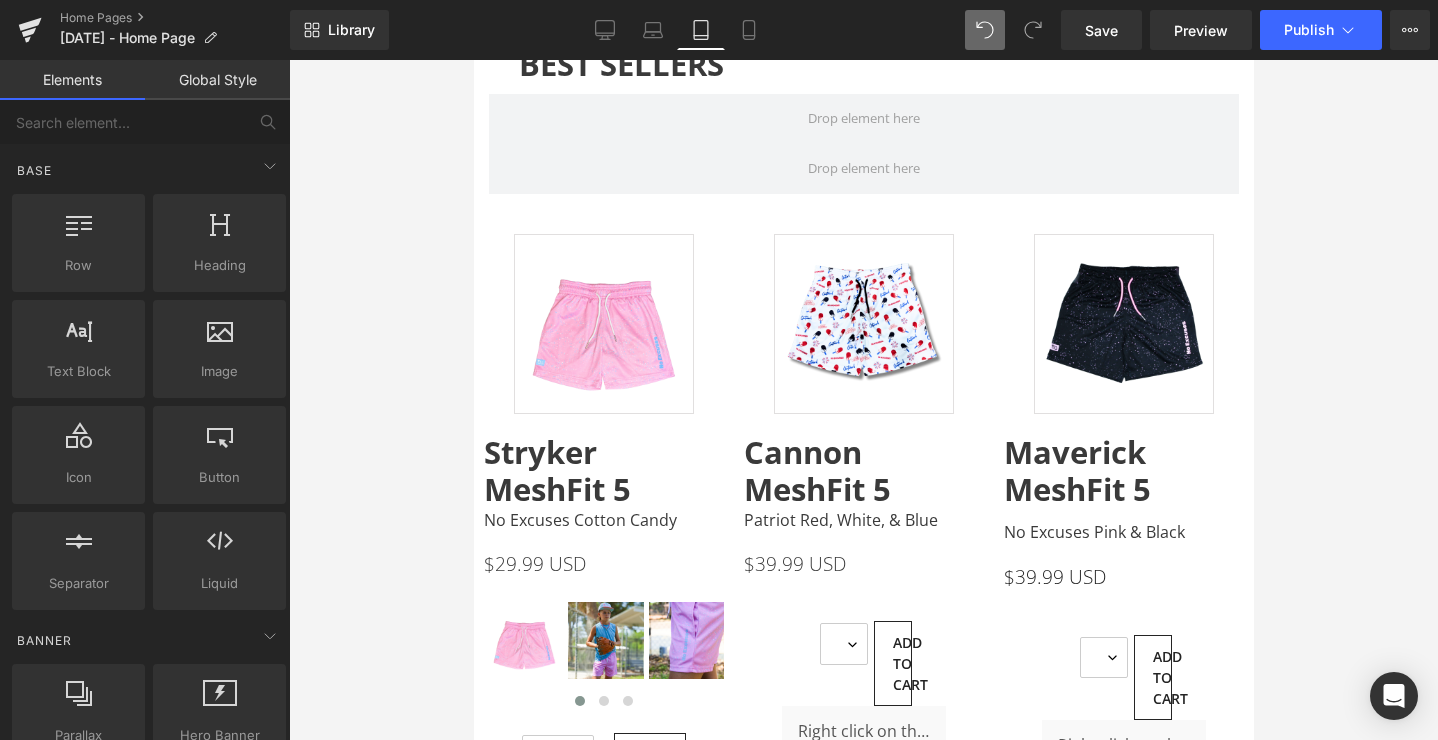 click on "Rendering Content" at bounding box center [719, 661] 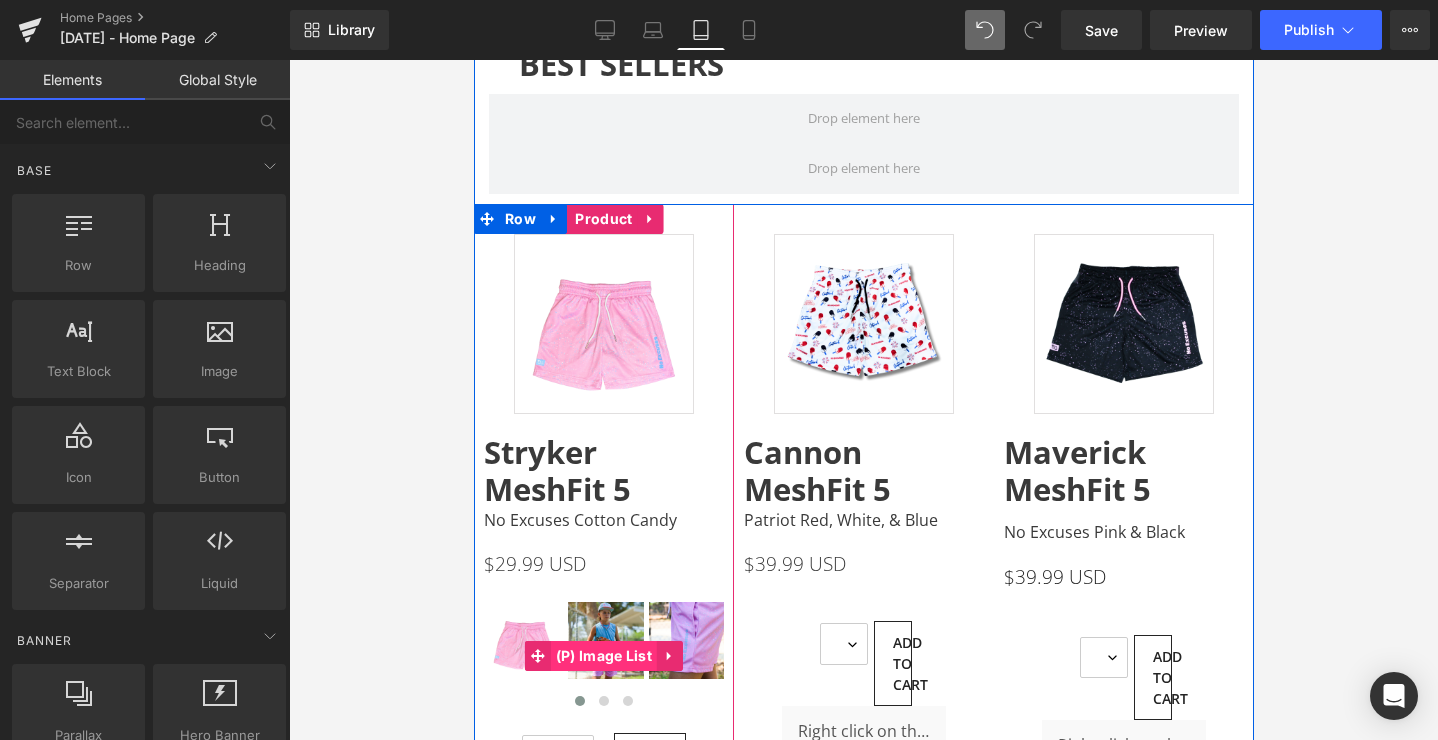 click on "(P) Image List" at bounding box center (603, 656) 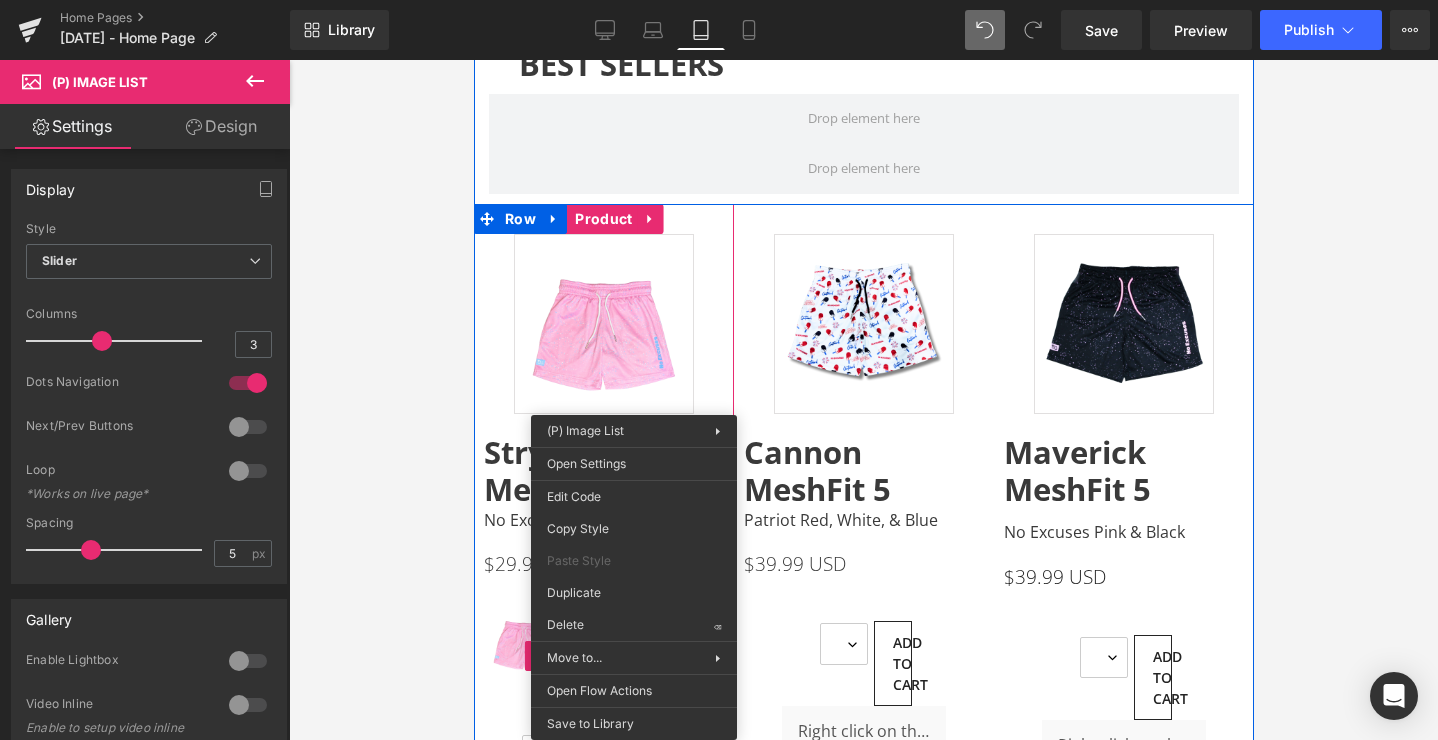 click on "(P) Image List" at bounding box center [603, 657] 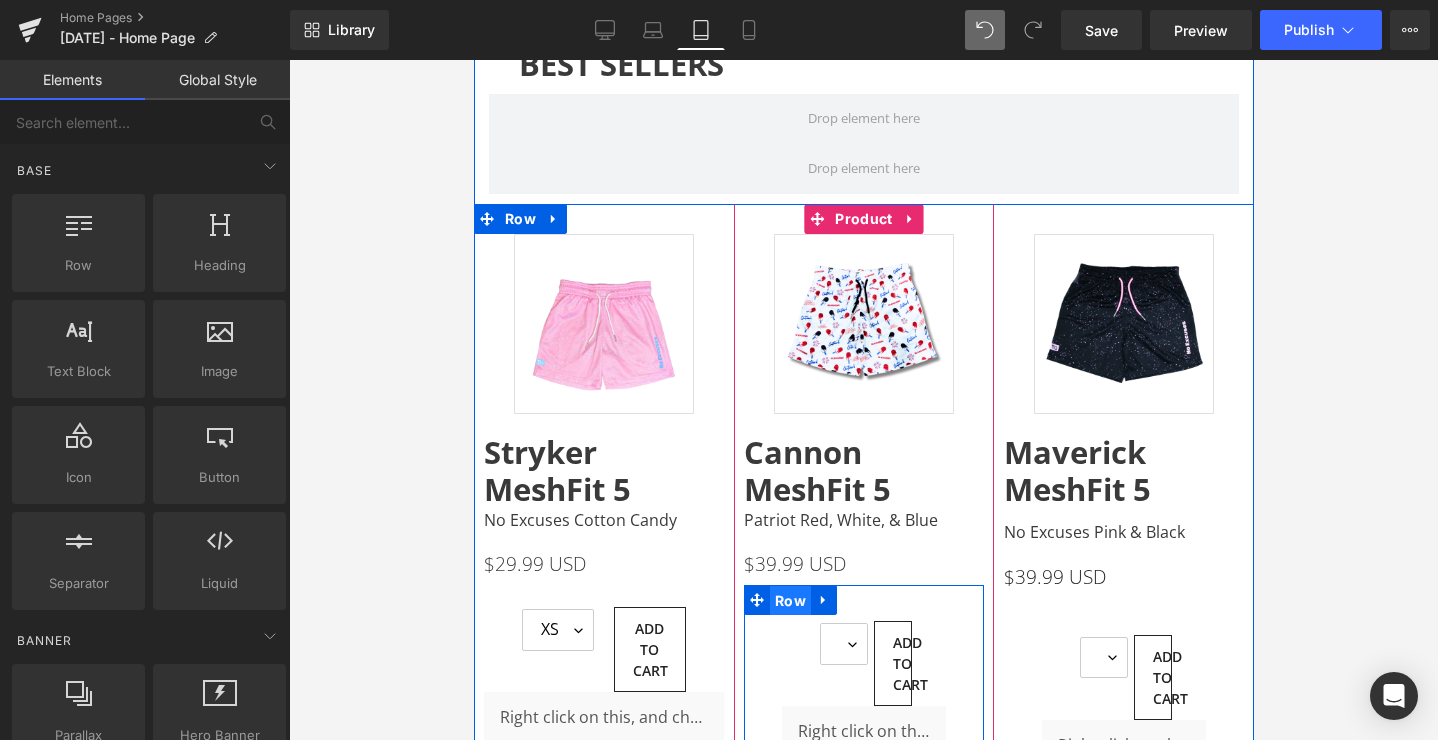 click on "Row" at bounding box center [789, 601] 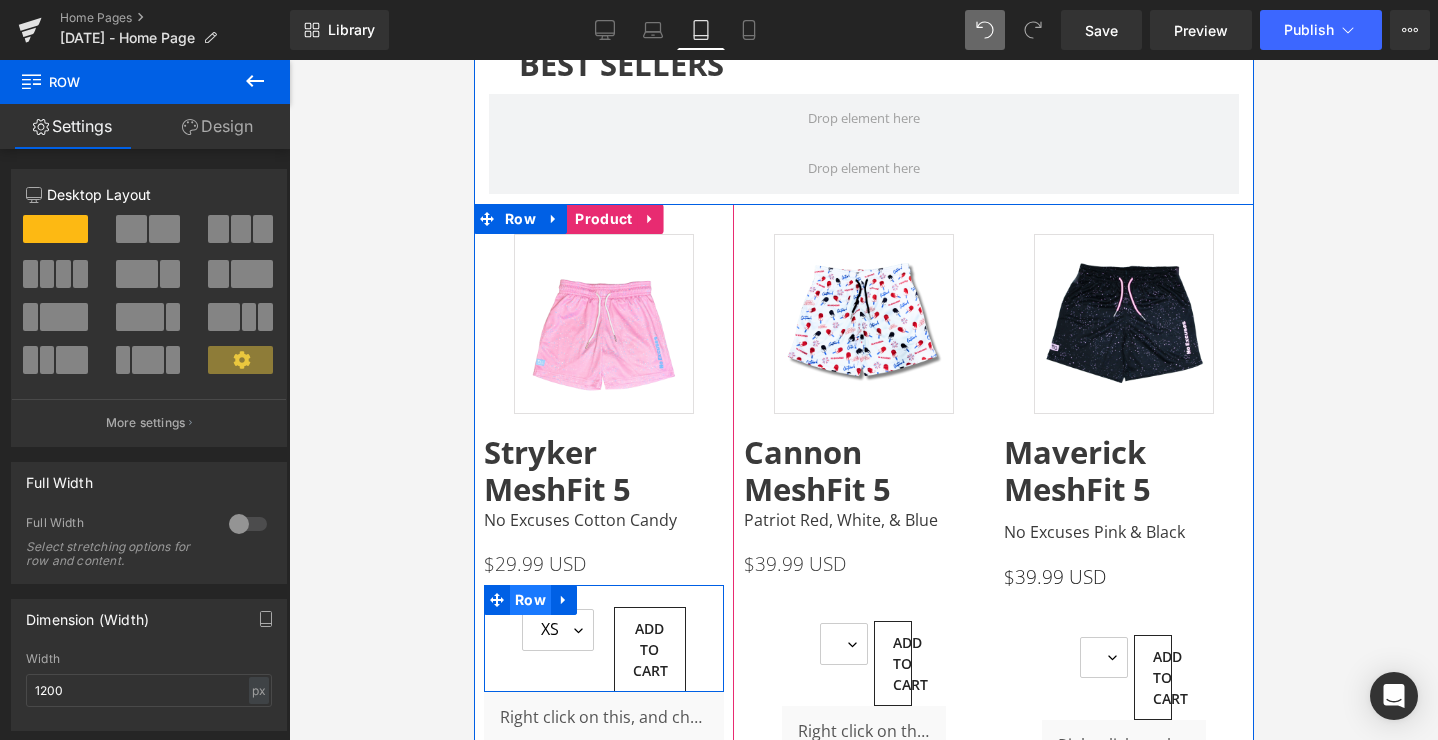 click on "Row" at bounding box center [529, 600] 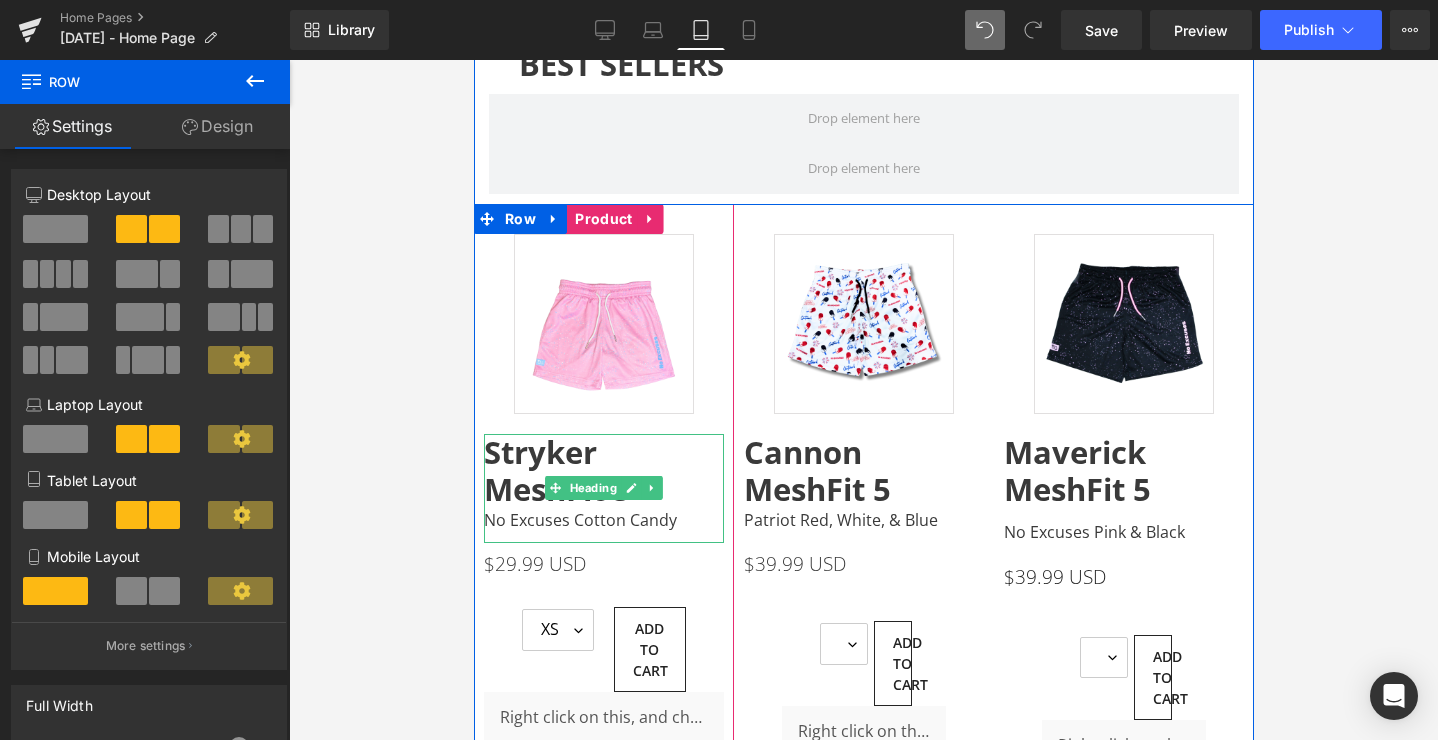 click on "Stryker MeshFit 5" at bounding box center [556, 470] 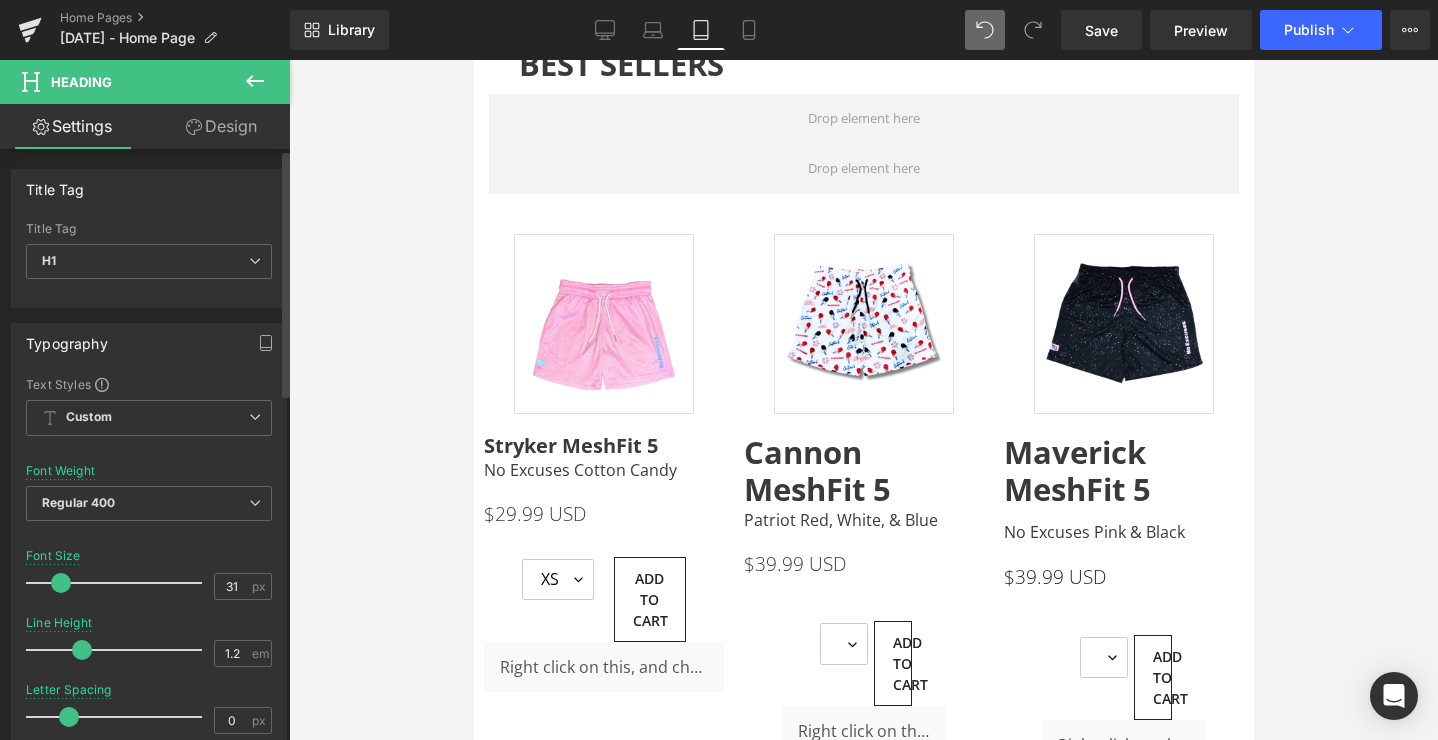 drag, startPoint x: 78, startPoint y: 582, endPoint x: 60, endPoint y: 585, distance: 18.248287 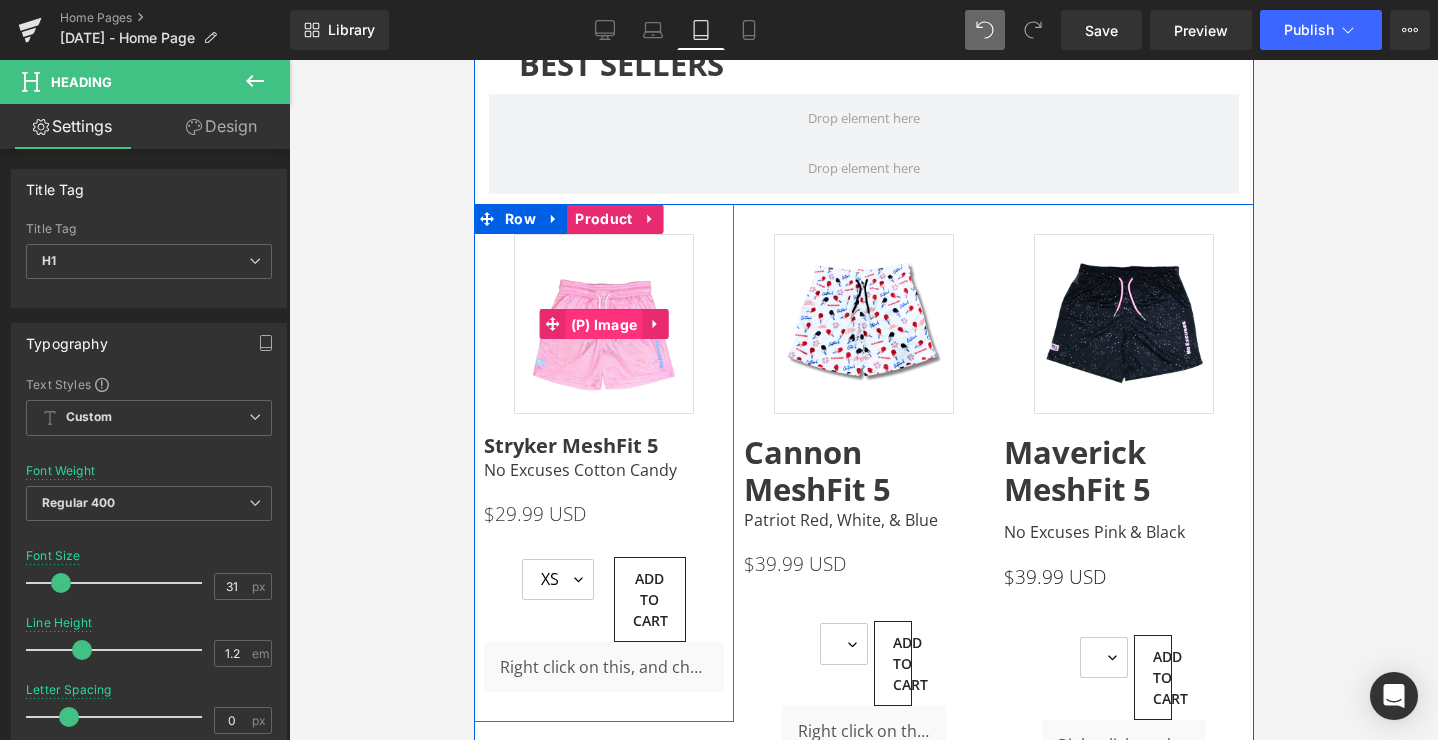 click on "(P) Image" at bounding box center [603, 325] 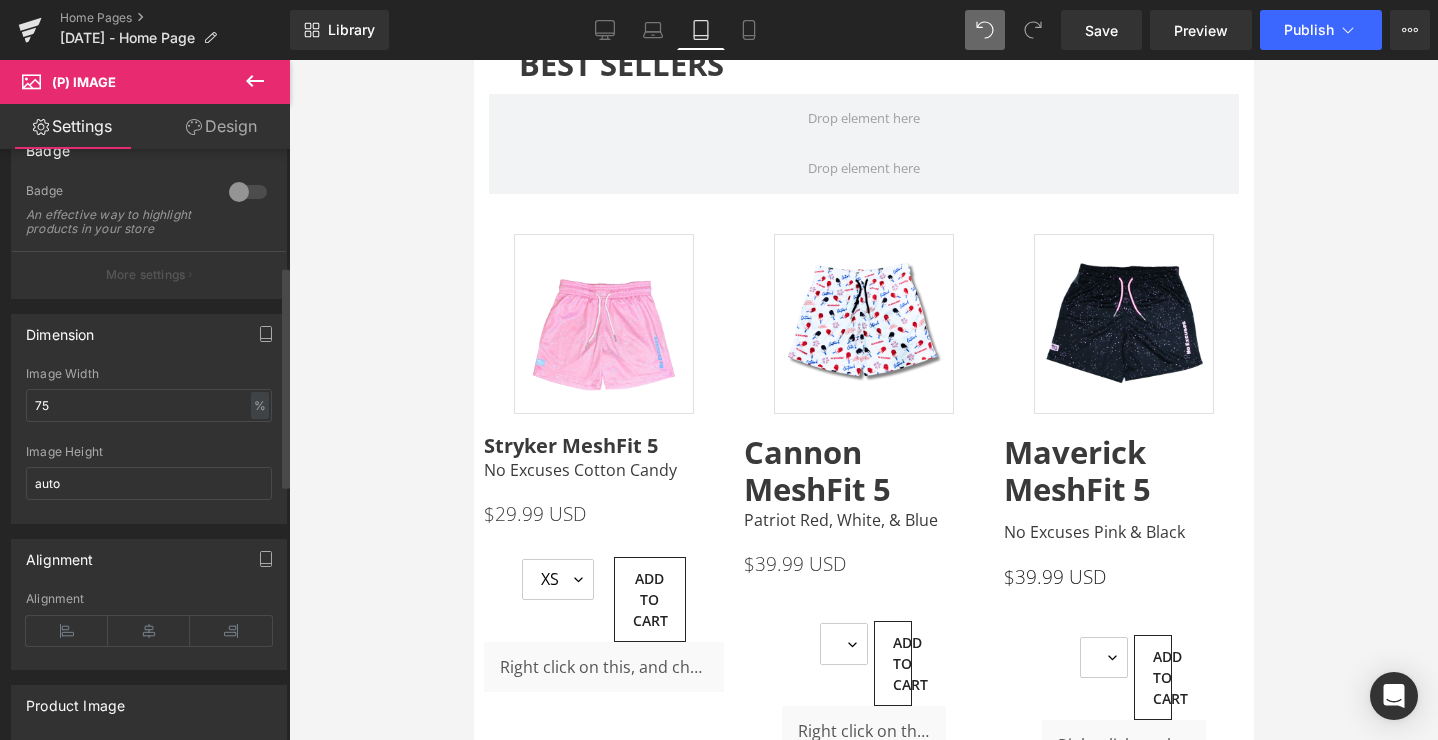 scroll, scrollTop: 327, scrollLeft: 0, axis: vertical 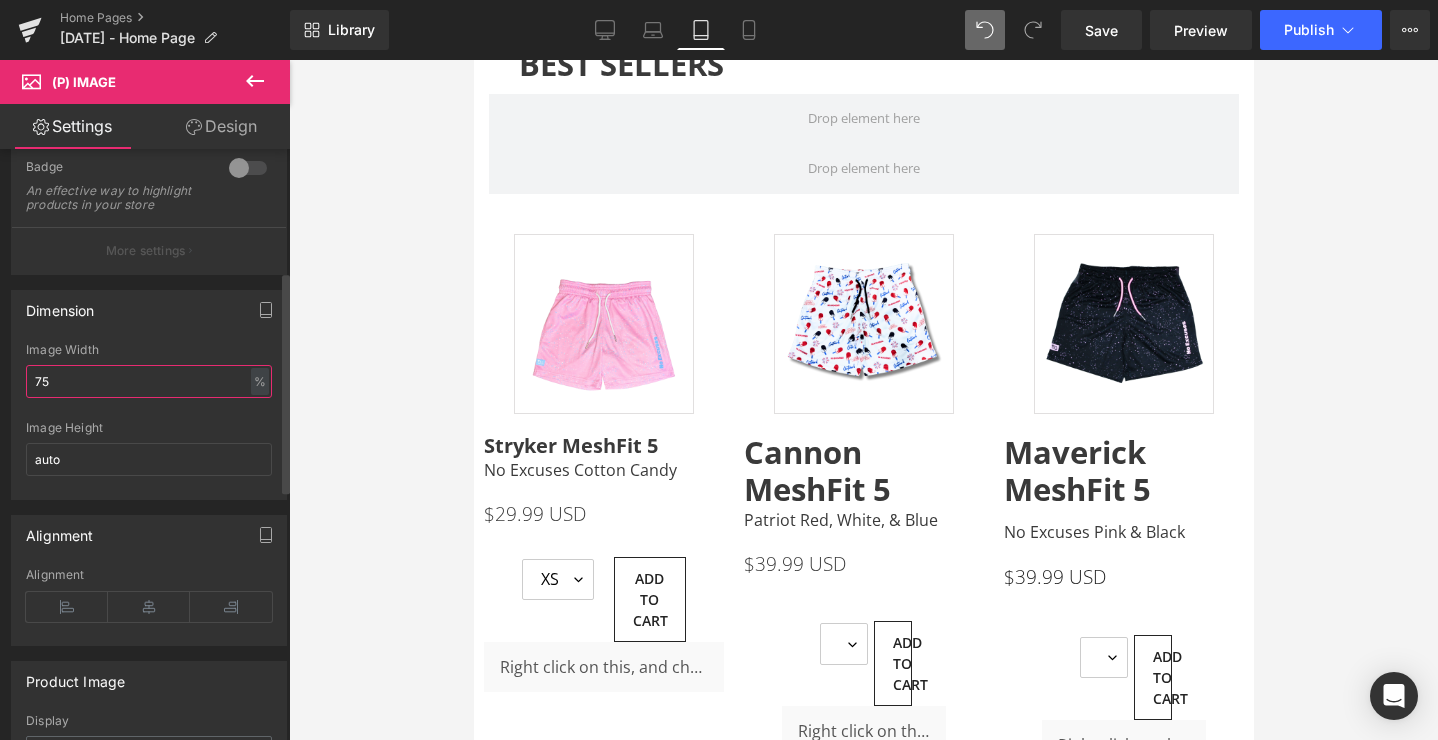 click on "75" at bounding box center [149, 381] 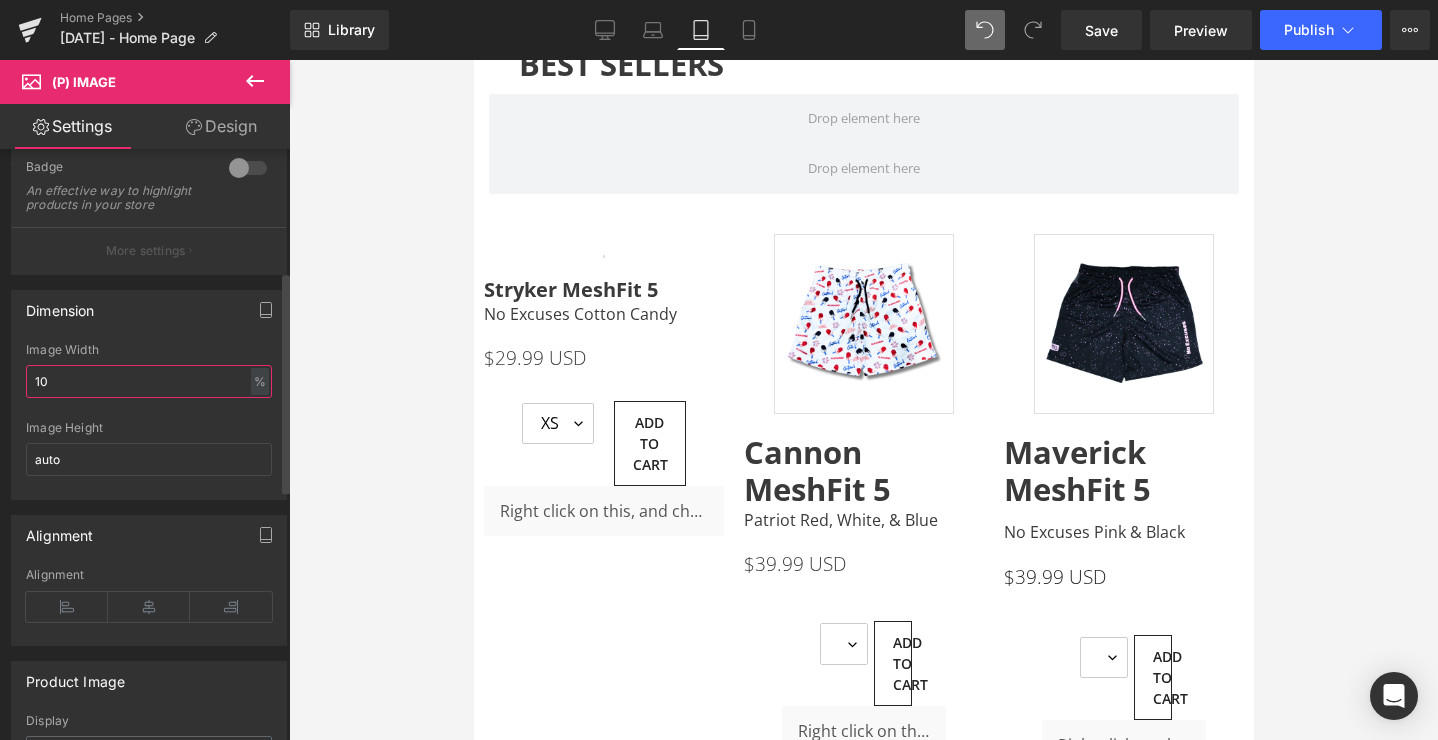 type on "100" 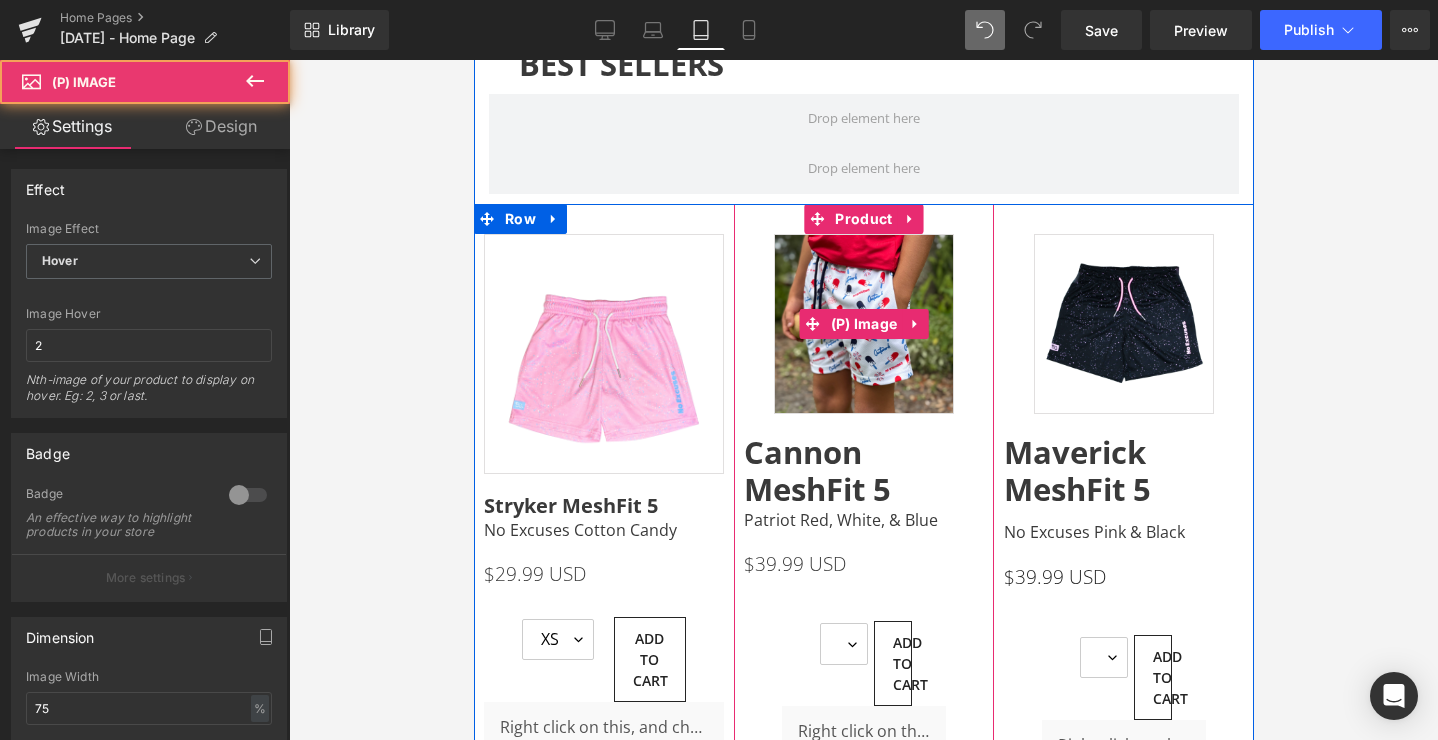click at bounding box center [863, 324] 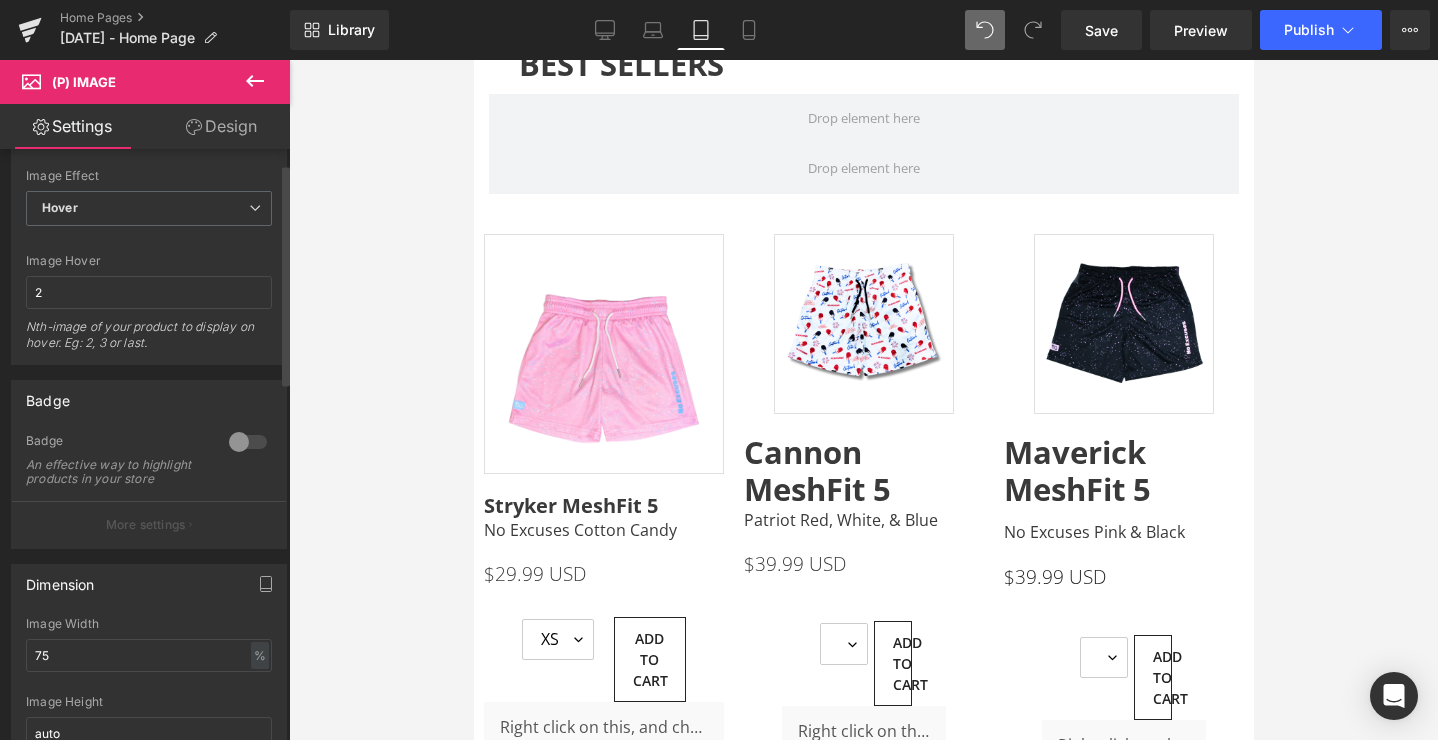 scroll, scrollTop: 187, scrollLeft: 0, axis: vertical 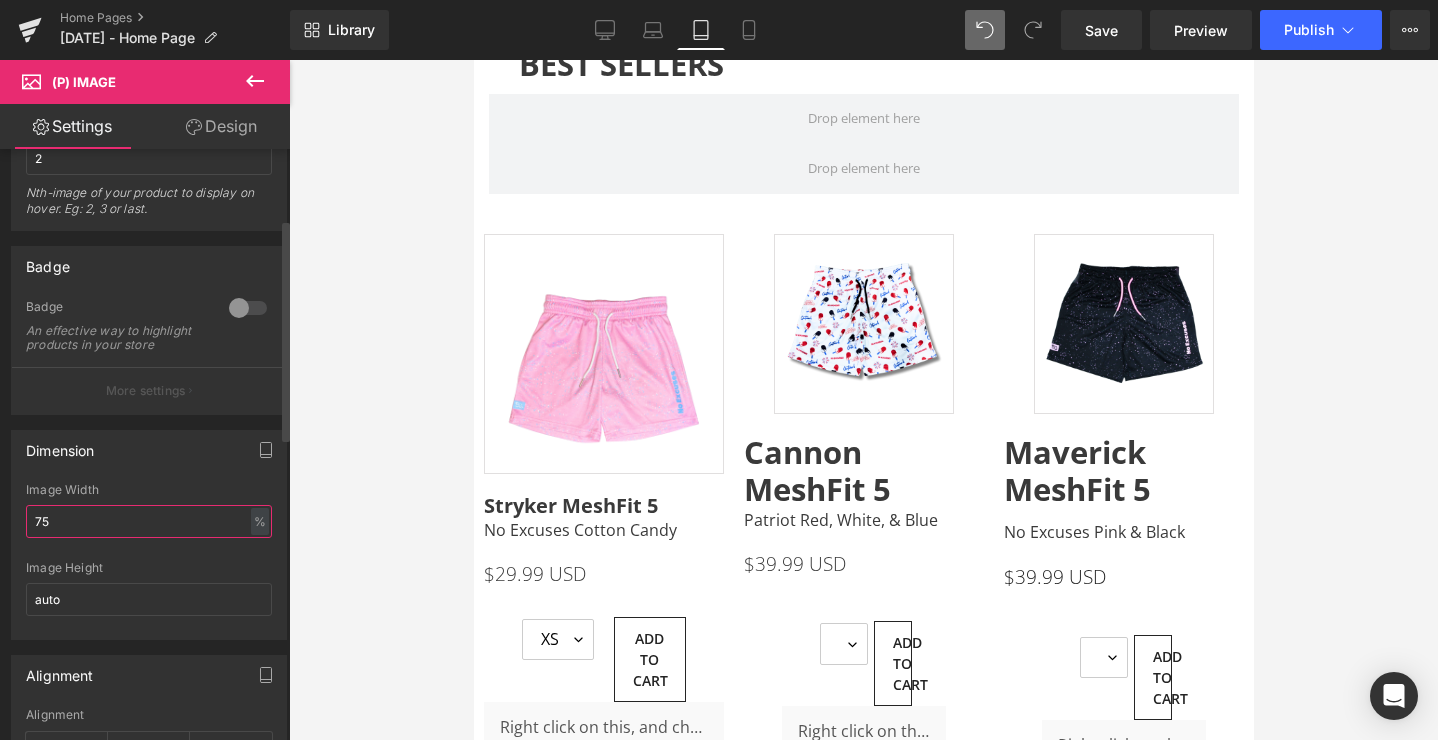 click on "75" at bounding box center (149, 521) 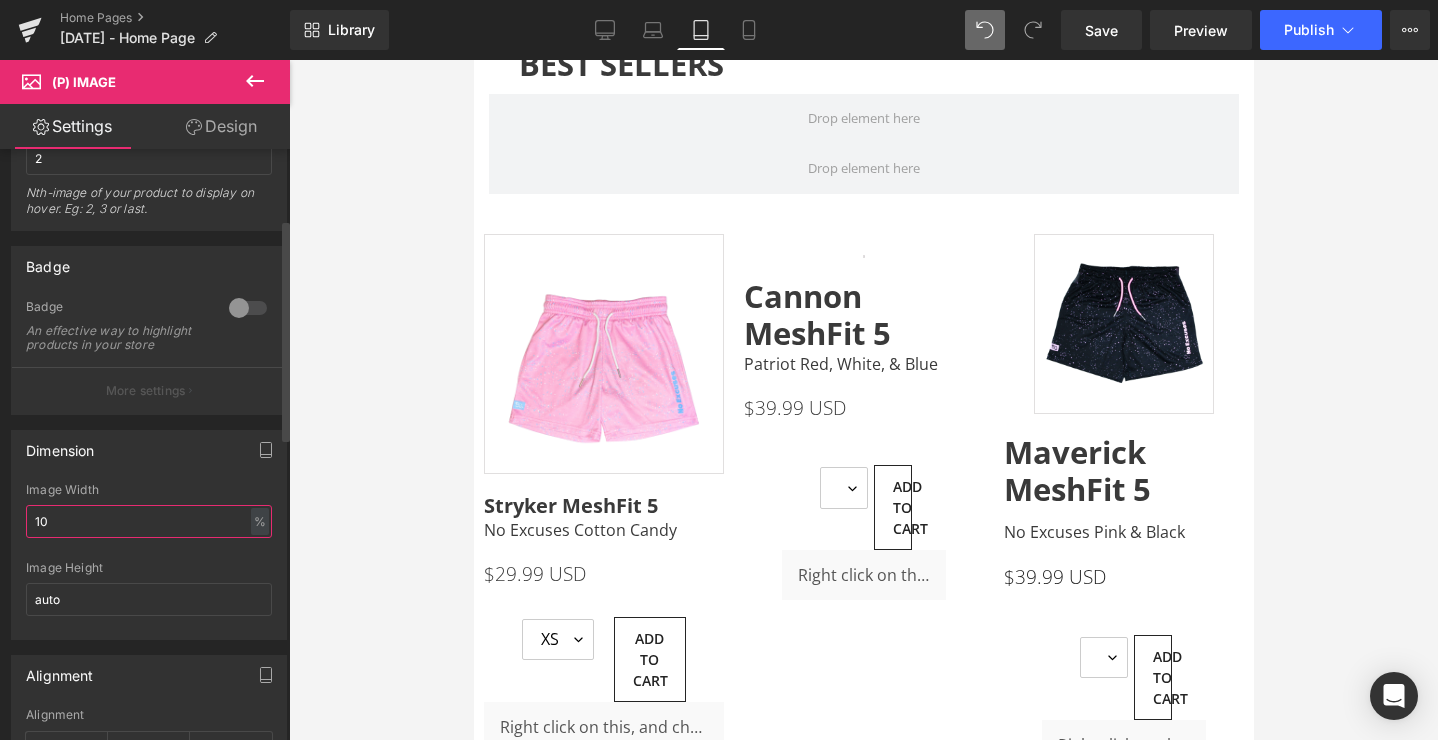 type on "100" 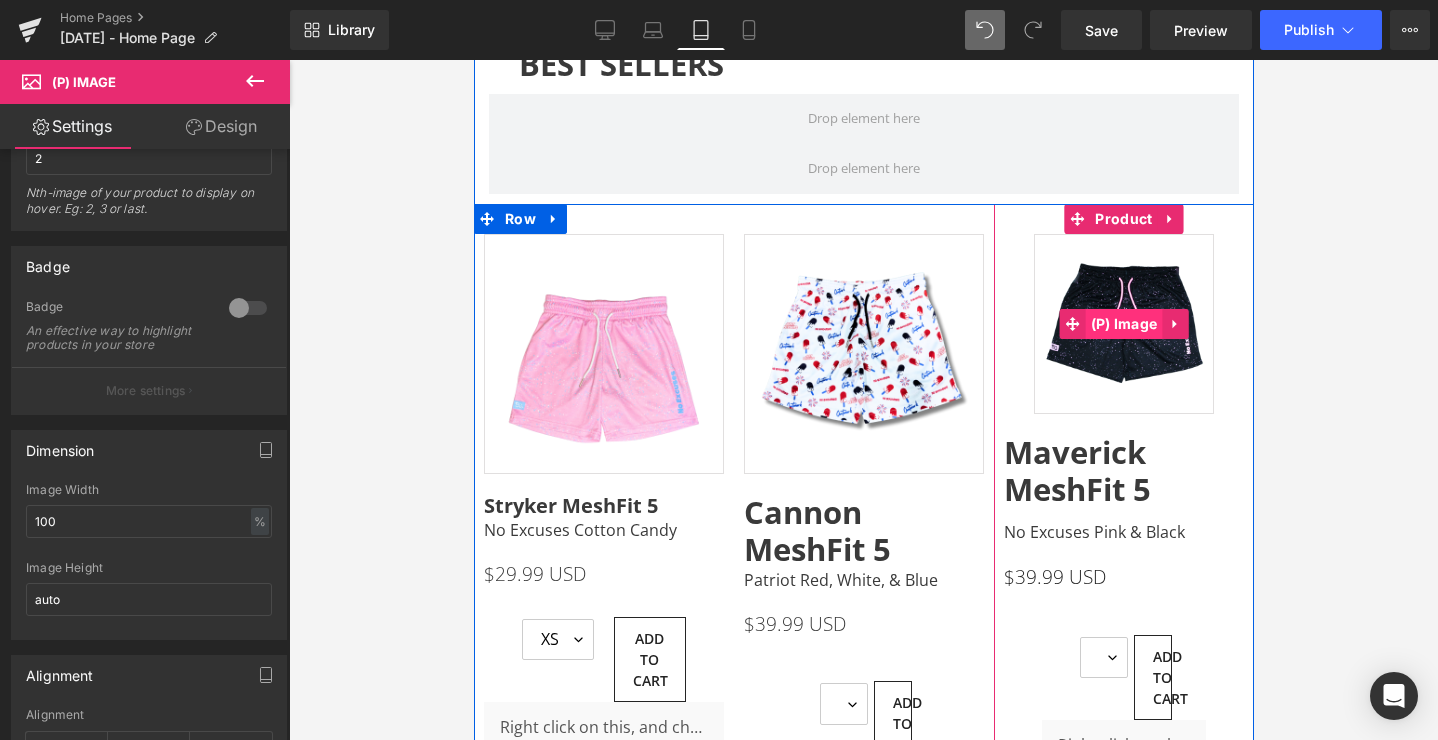 click on "(P) Image" at bounding box center [1123, 324] 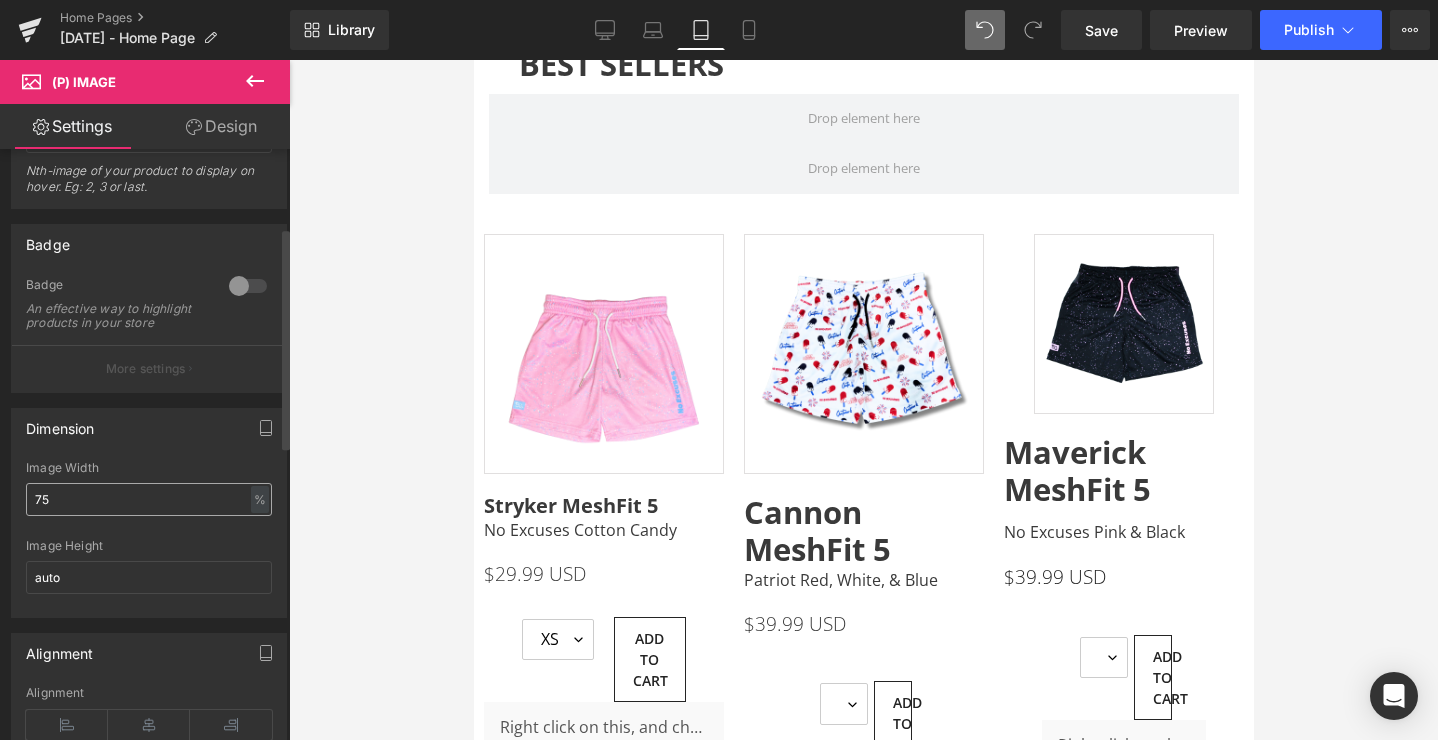 scroll, scrollTop: 254, scrollLeft: 0, axis: vertical 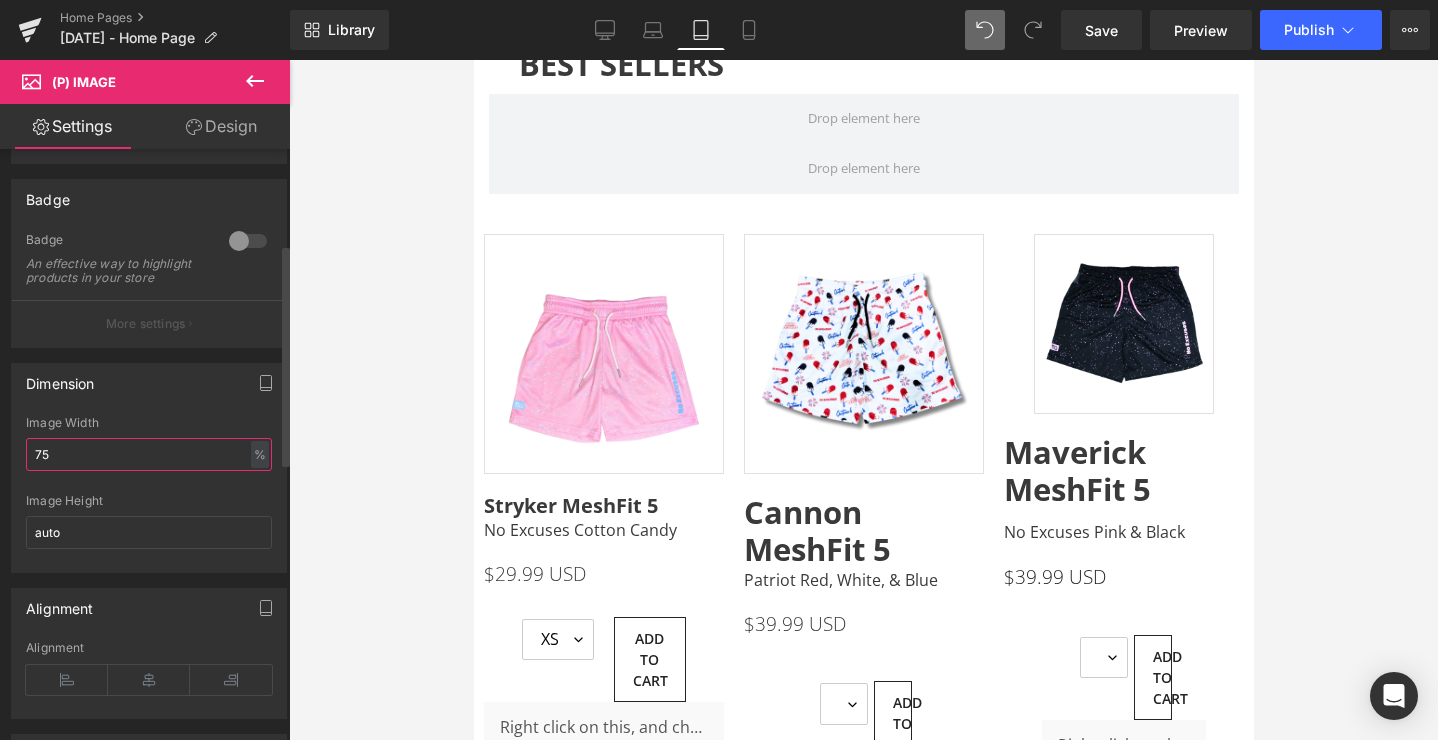 click on "75" at bounding box center (149, 454) 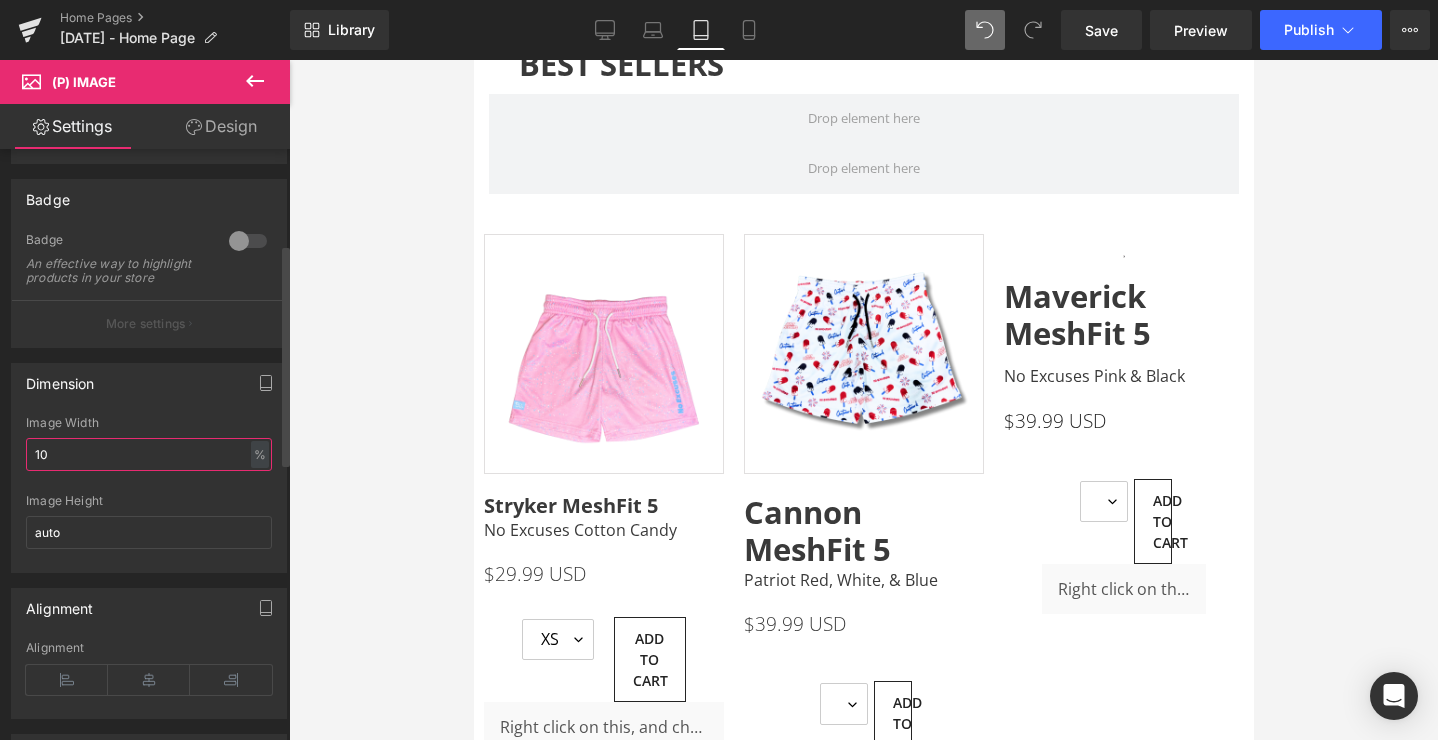type on "100" 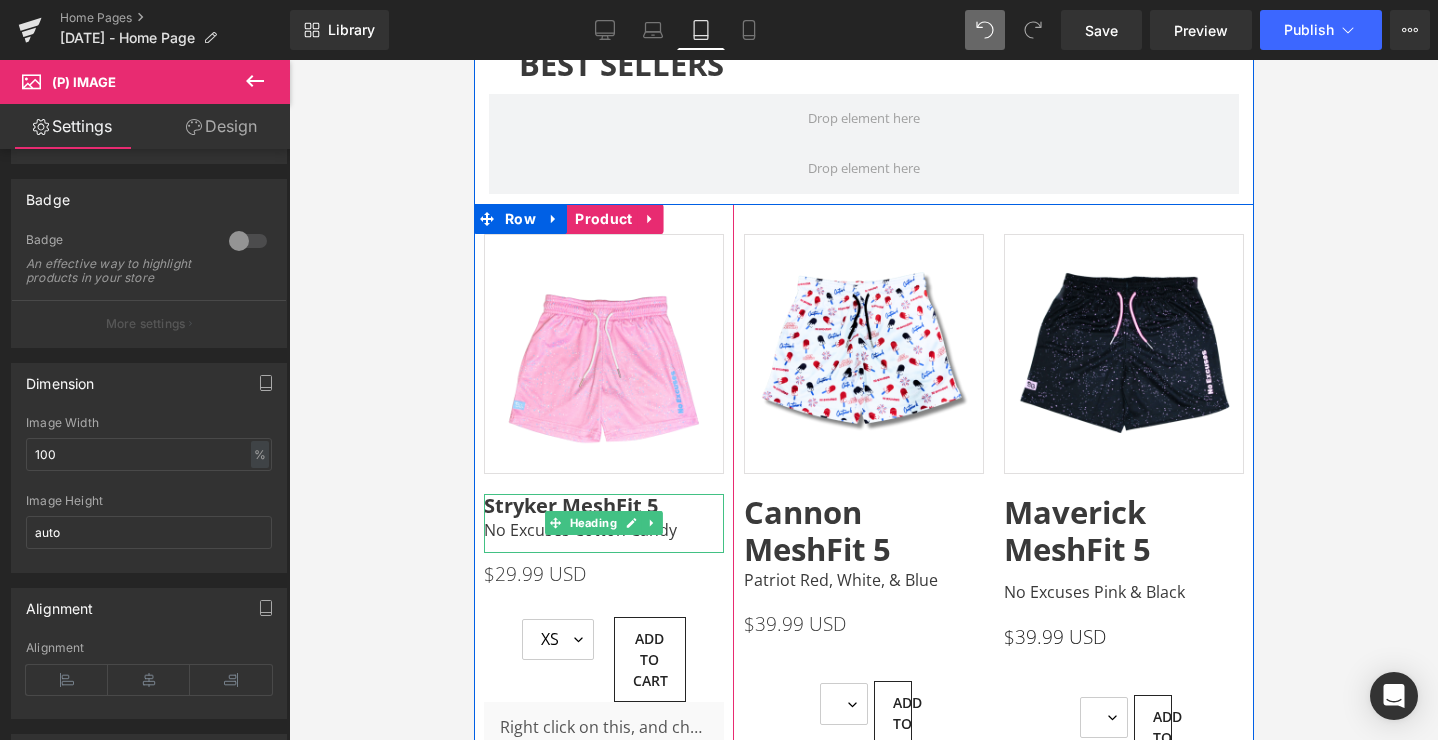 click on "Stryker MeshFit 5" at bounding box center (570, 505) 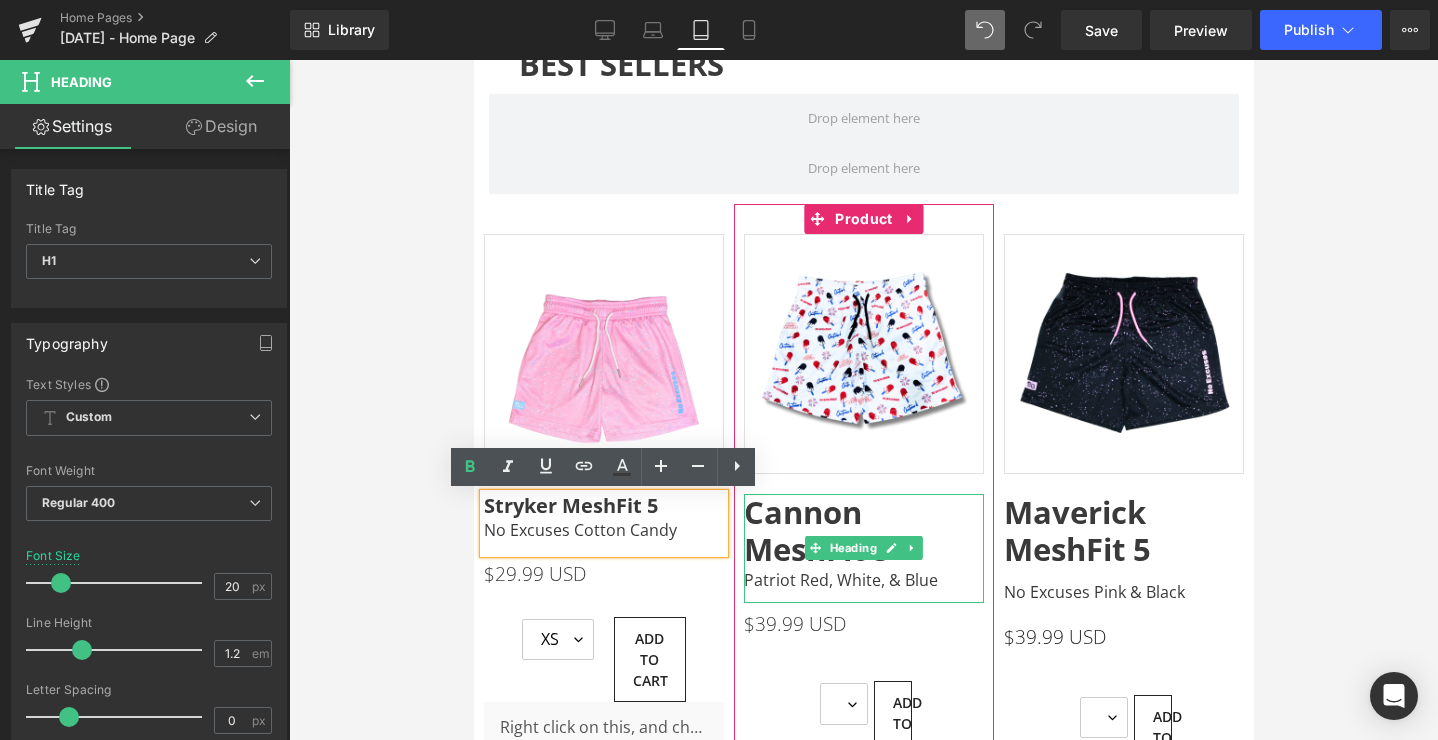 click on "Cannon MeshFit 5" at bounding box center [816, 530] 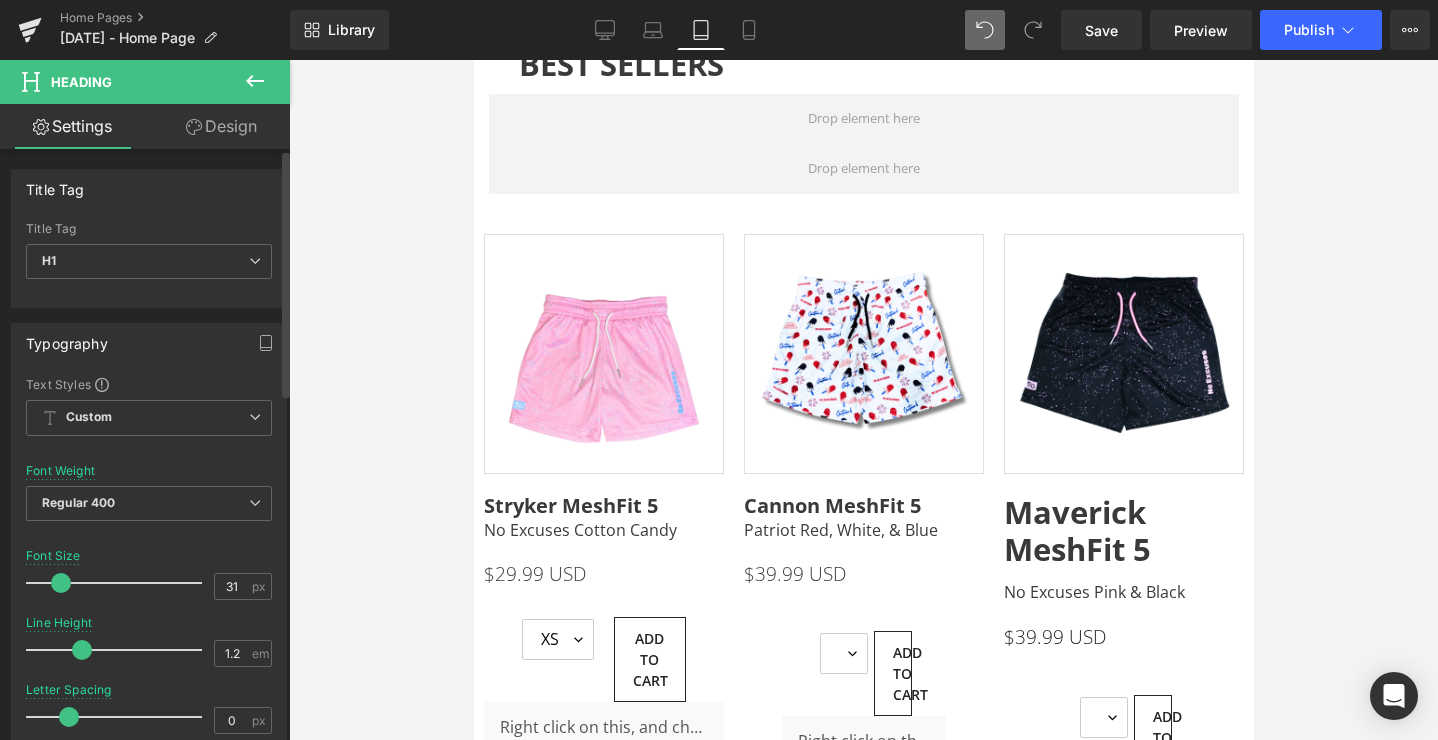 drag, startPoint x: 79, startPoint y: 582, endPoint x: 61, endPoint y: 582, distance: 18 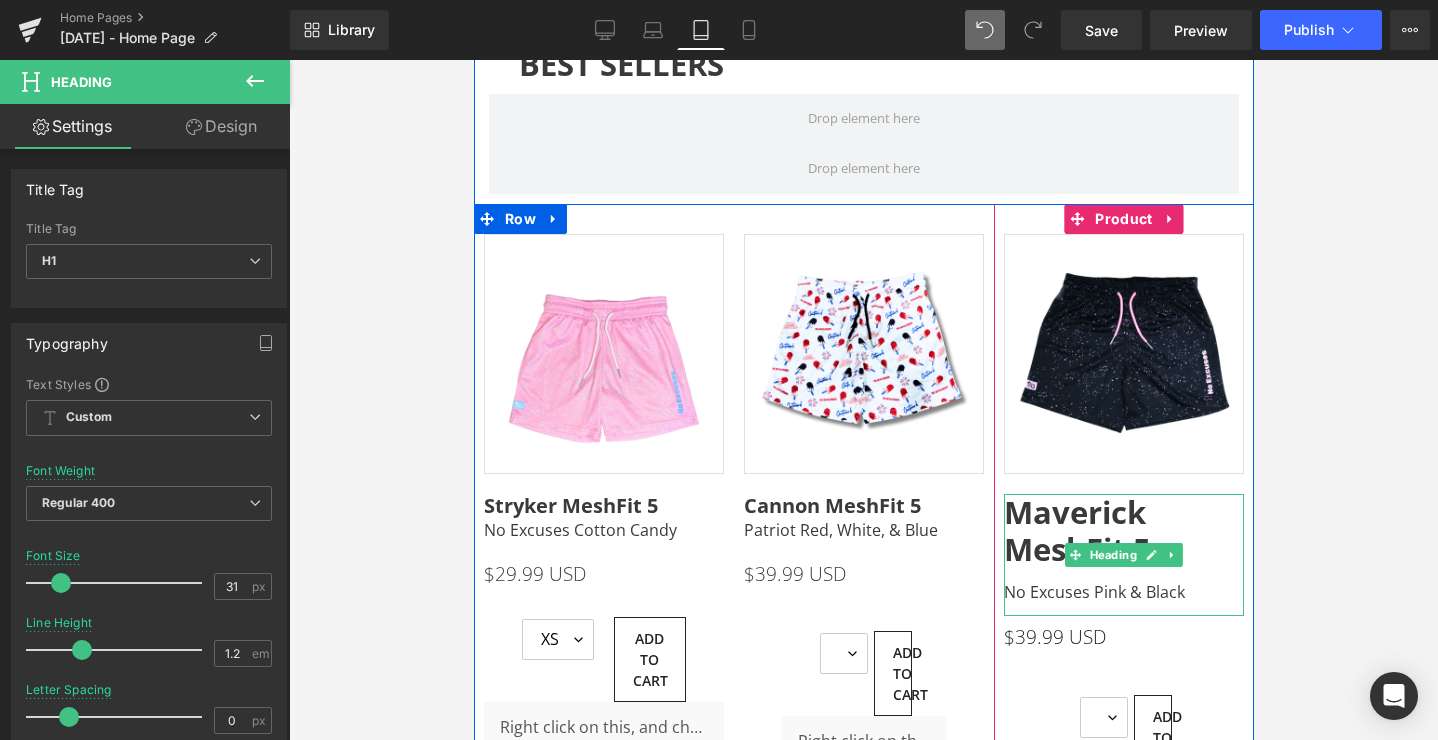 click on "Maverick MeshFit 5" at bounding box center [1076, 530] 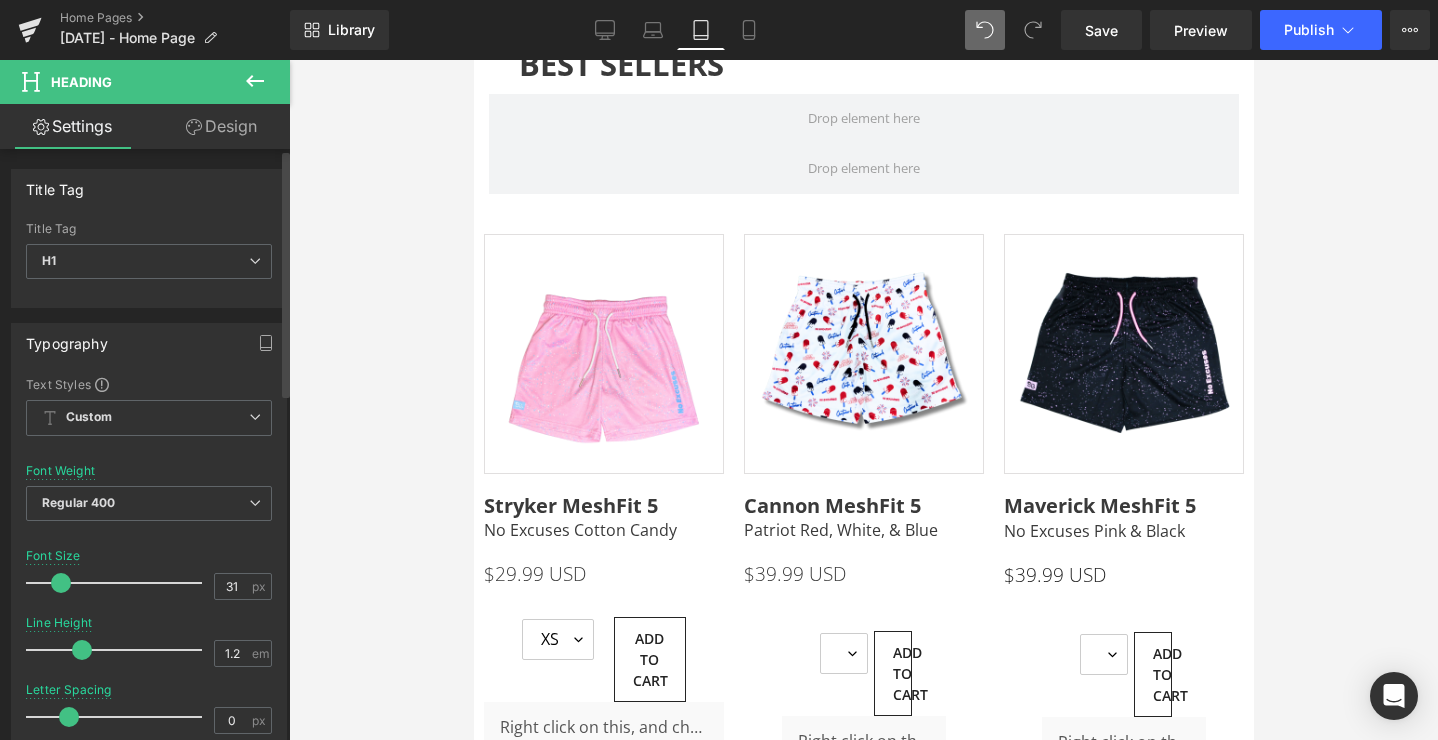 drag, startPoint x: 76, startPoint y: 581, endPoint x: 57, endPoint y: 582, distance: 19.026299 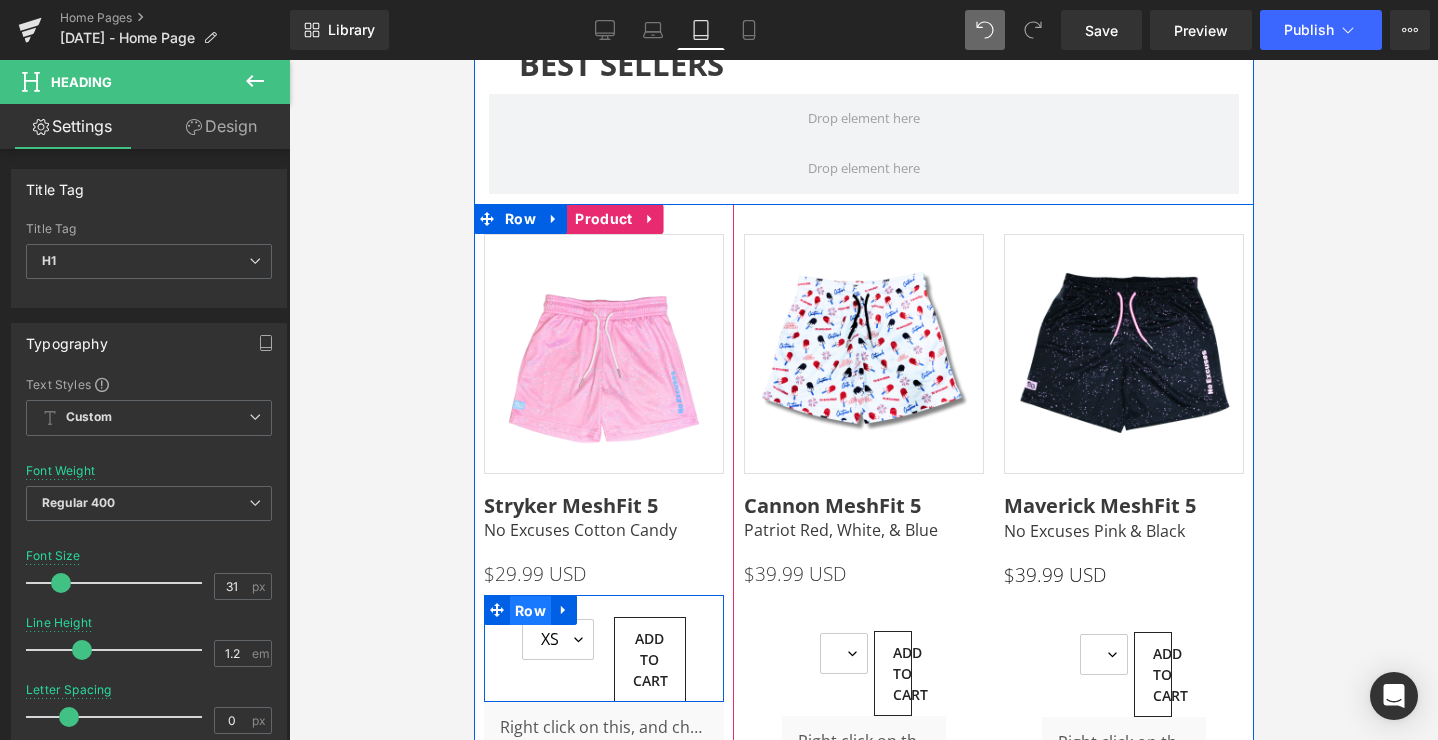 click on "Row" at bounding box center (529, 611) 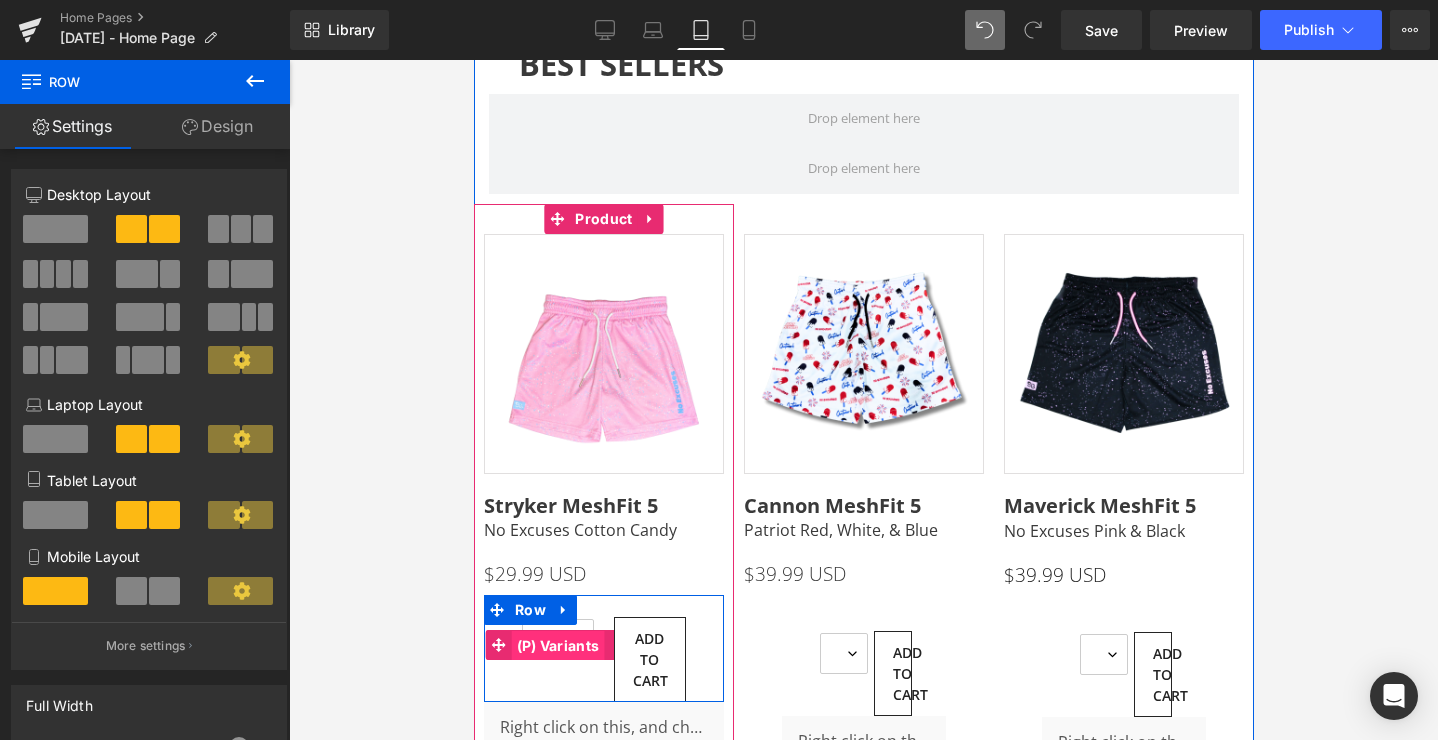 click on "(P) Variants" at bounding box center (557, 646) 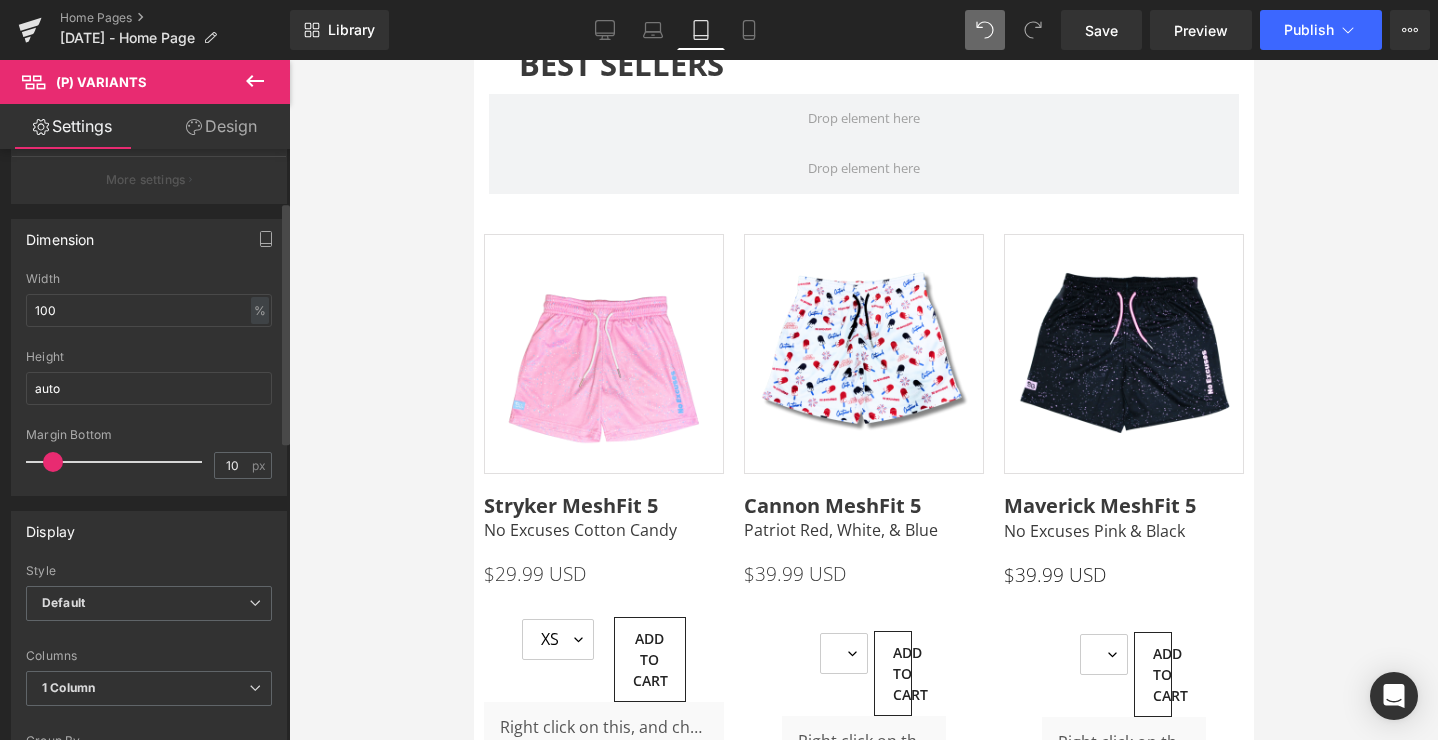 scroll, scrollTop: 46, scrollLeft: 0, axis: vertical 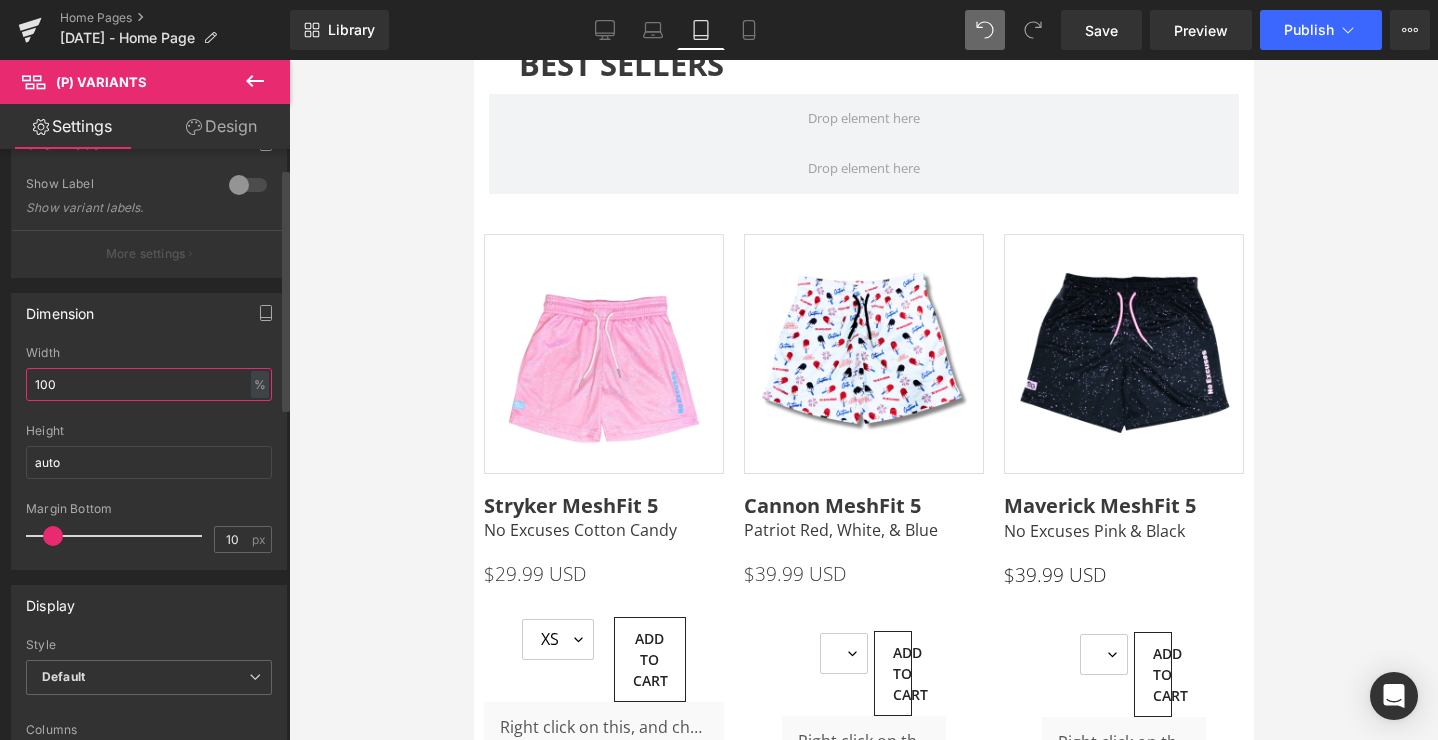 click on "100" at bounding box center (149, 384) 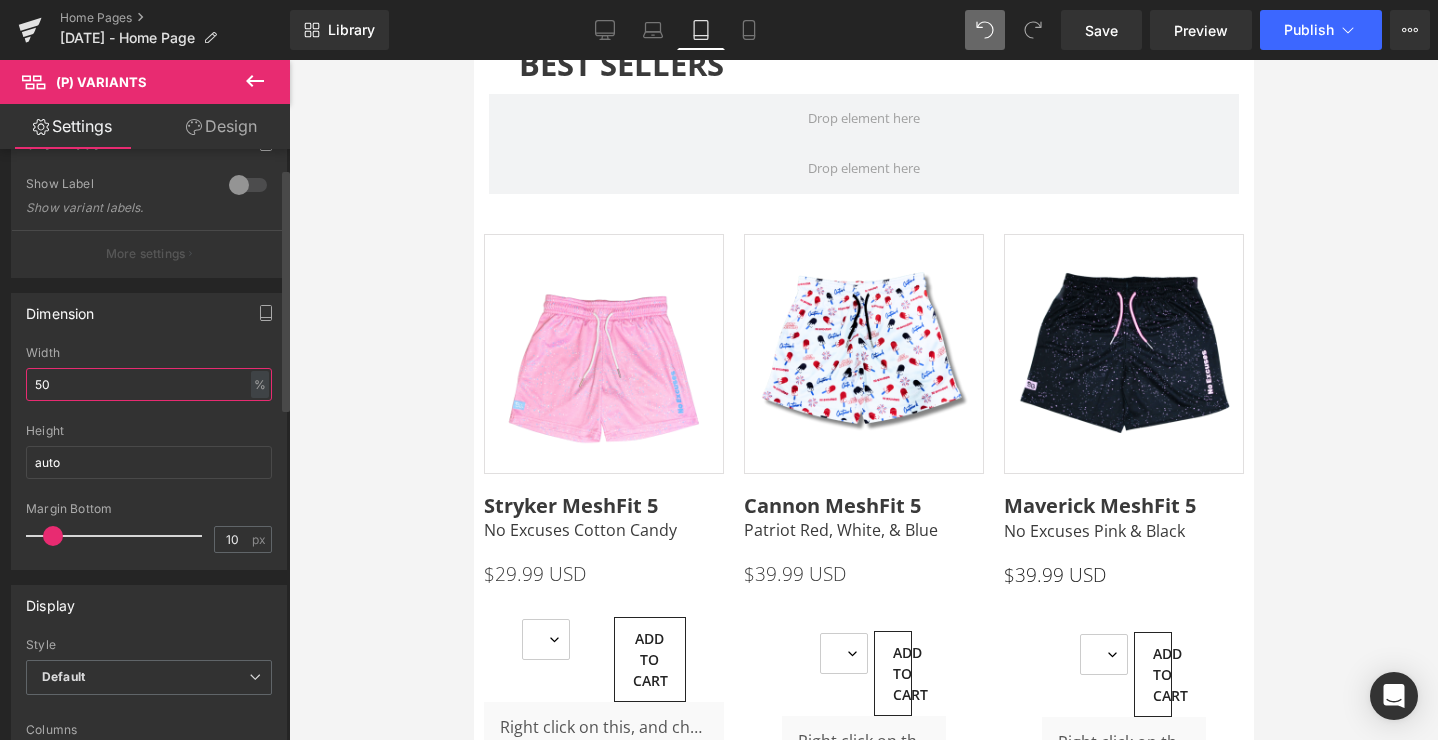 type on "5" 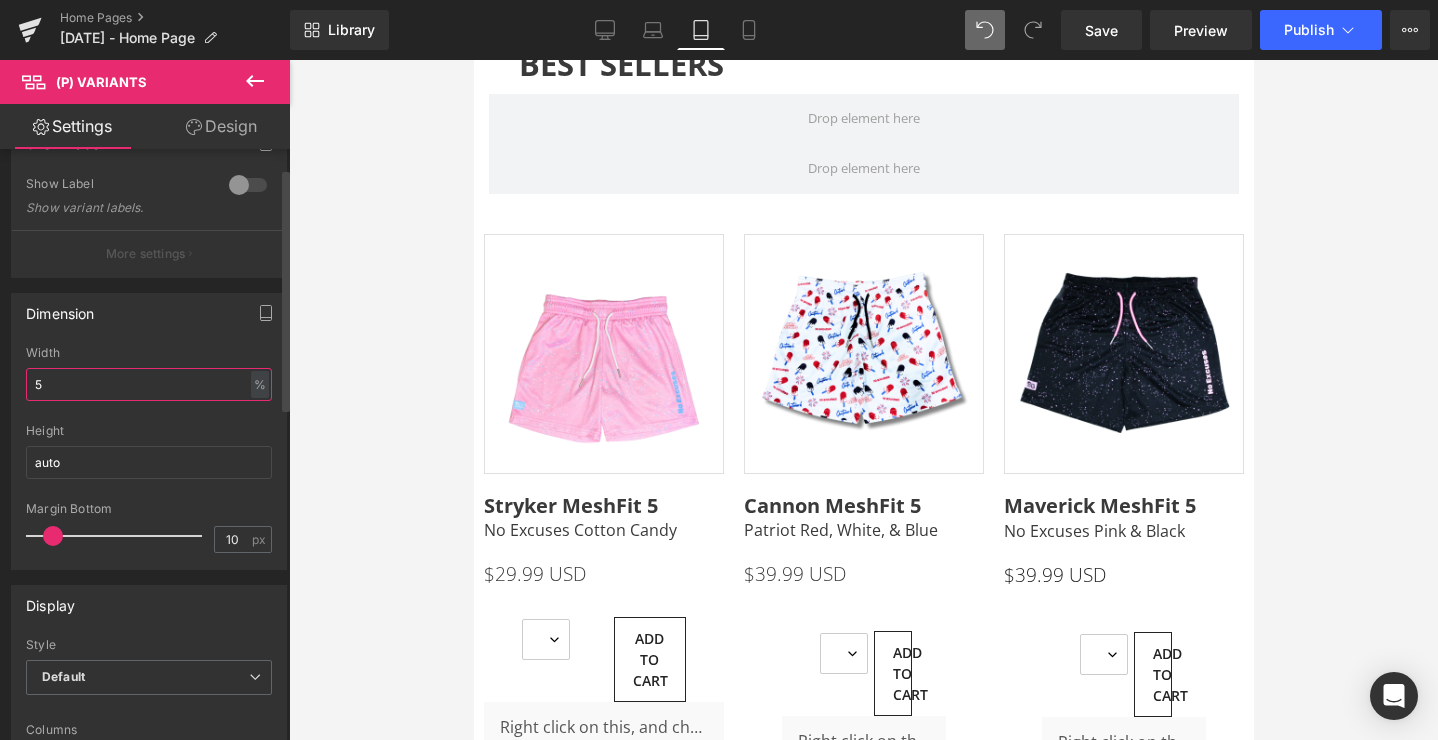 type 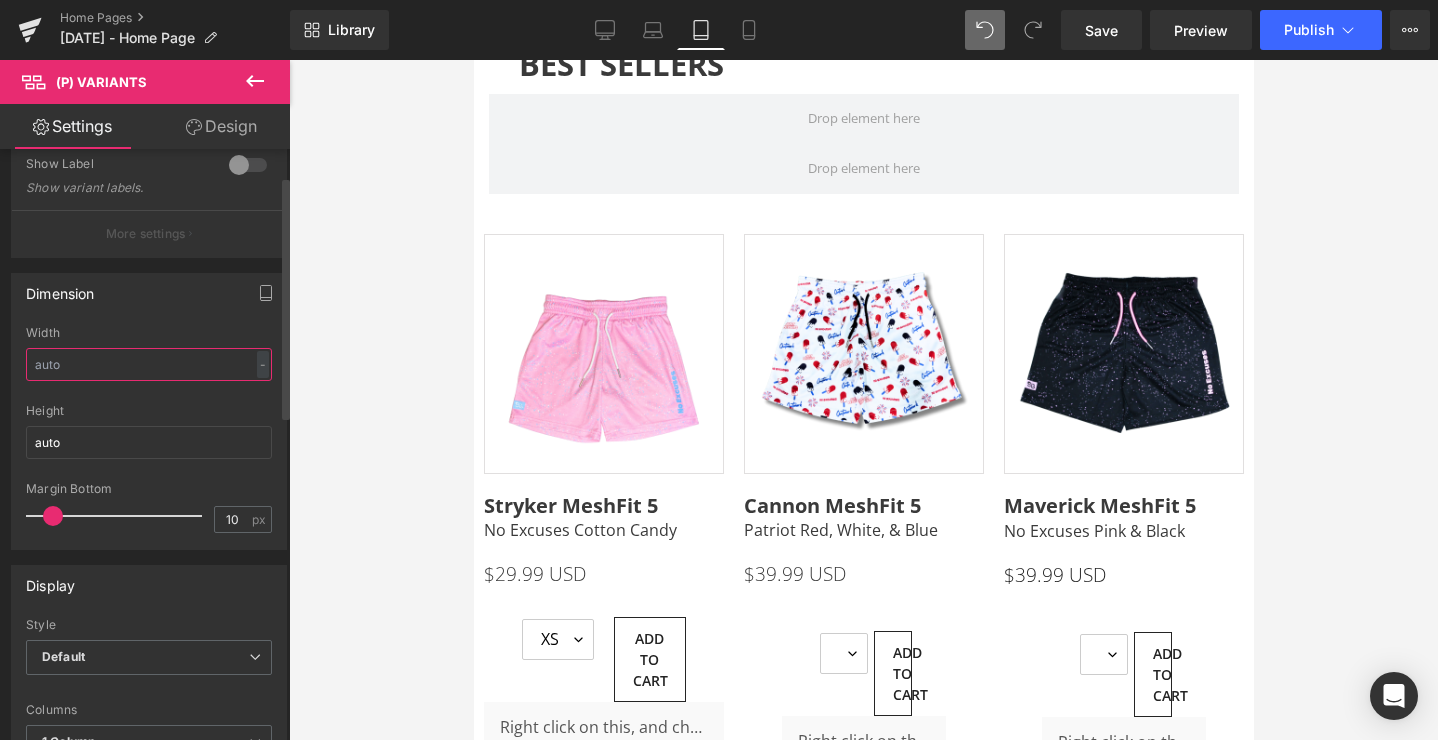 scroll, scrollTop: 0, scrollLeft: 0, axis: both 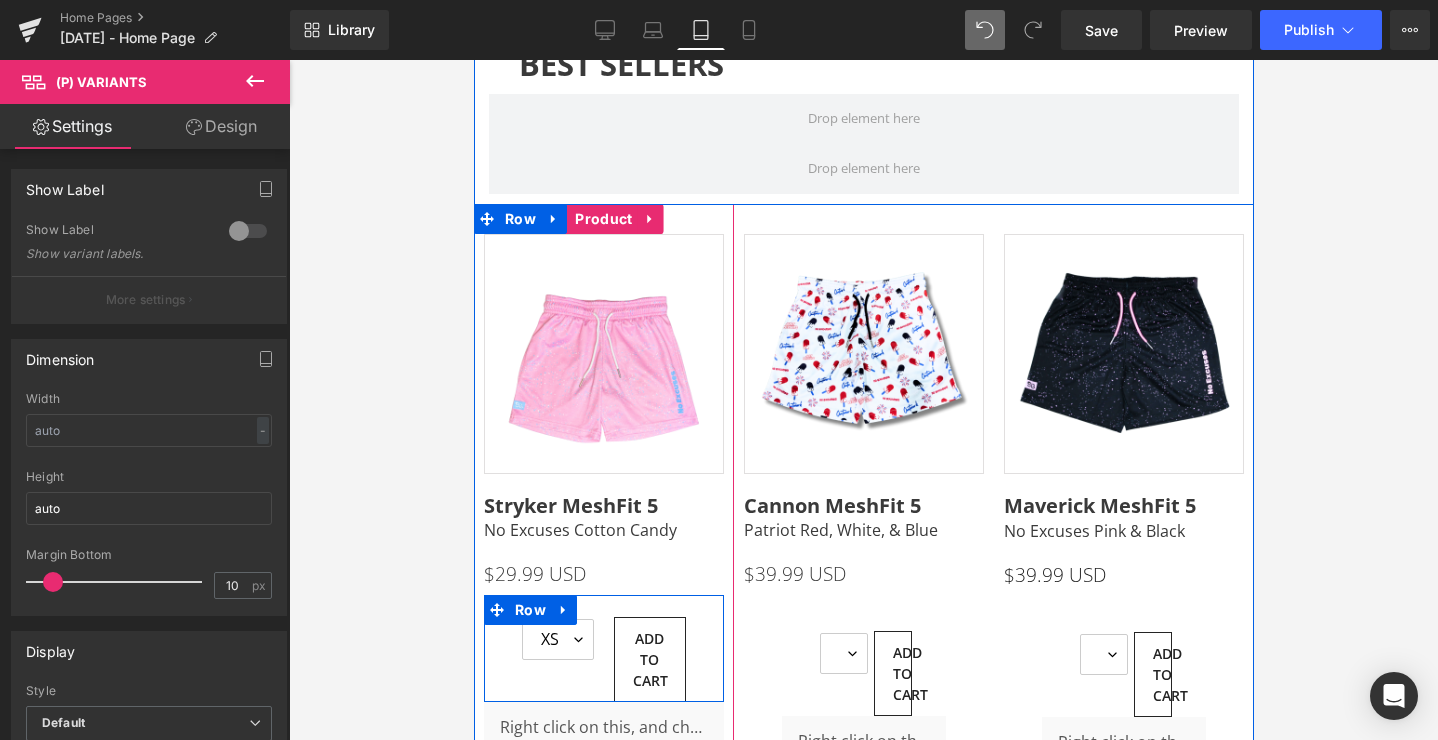 click on "Pink Hustle Broband Text Block
XS
S
M
L
XL
0
(P) Variants
ADD TO CART
(P) Cart Button Row         38px" at bounding box center (603, 648) 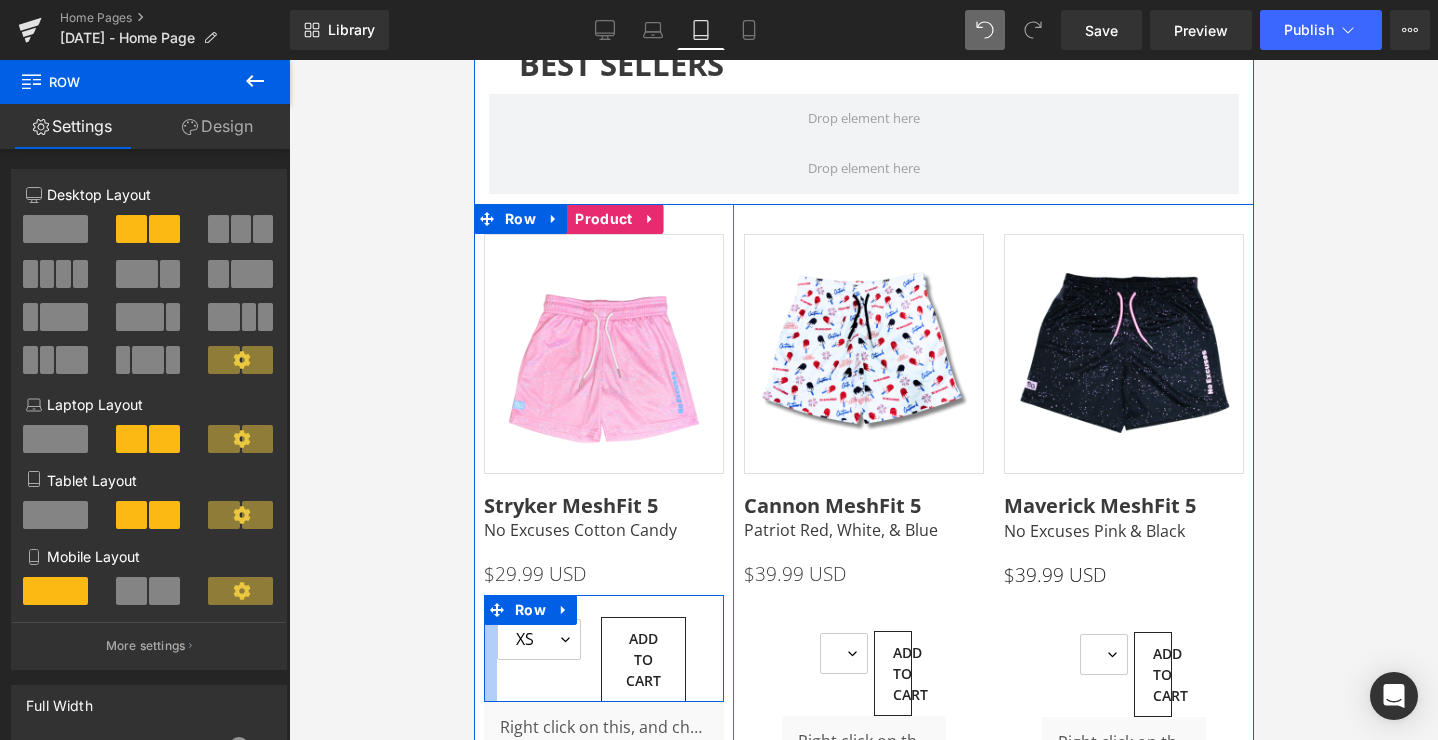 drag, startPoint x: 498, startPoint y: 634, endPoint x: 899, endPoint y: 694, distance: 405.46393 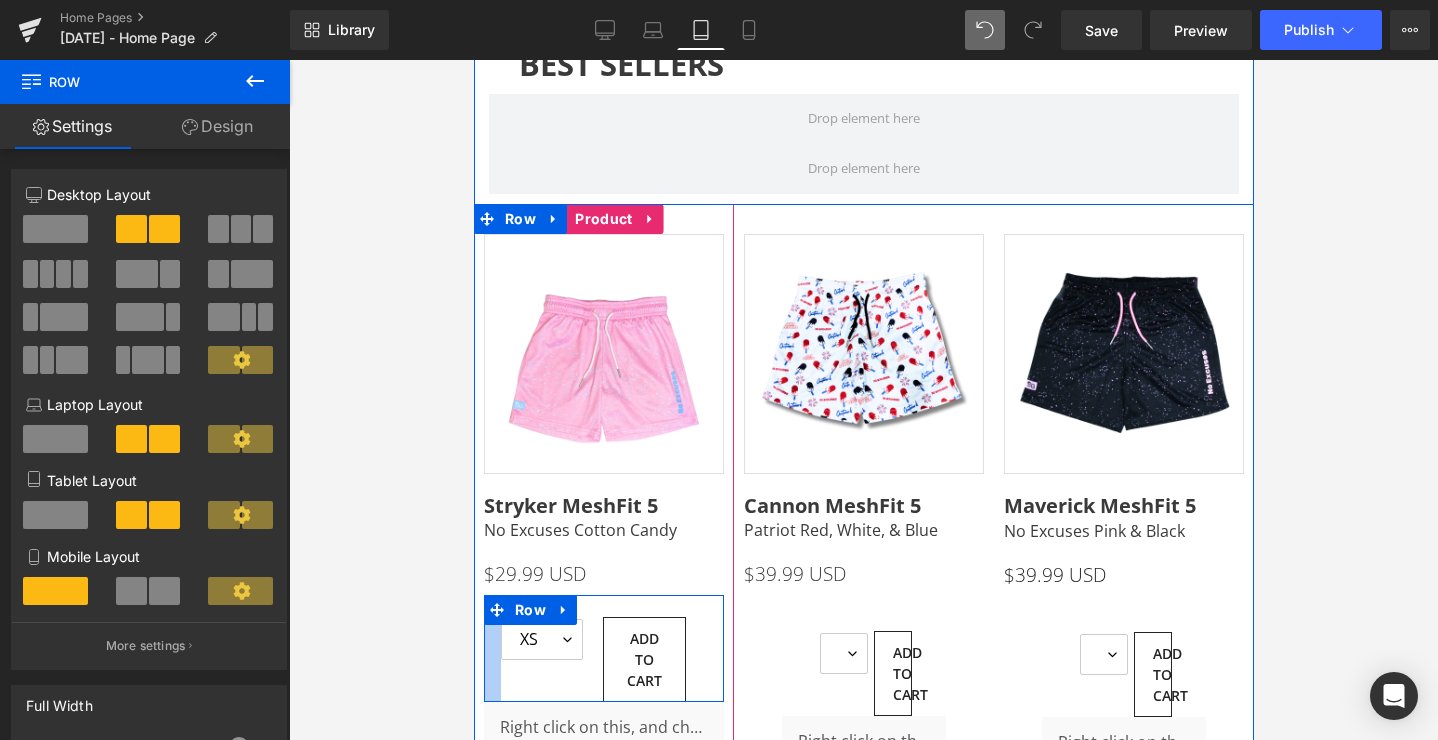 click at bounding box center [863, 400] 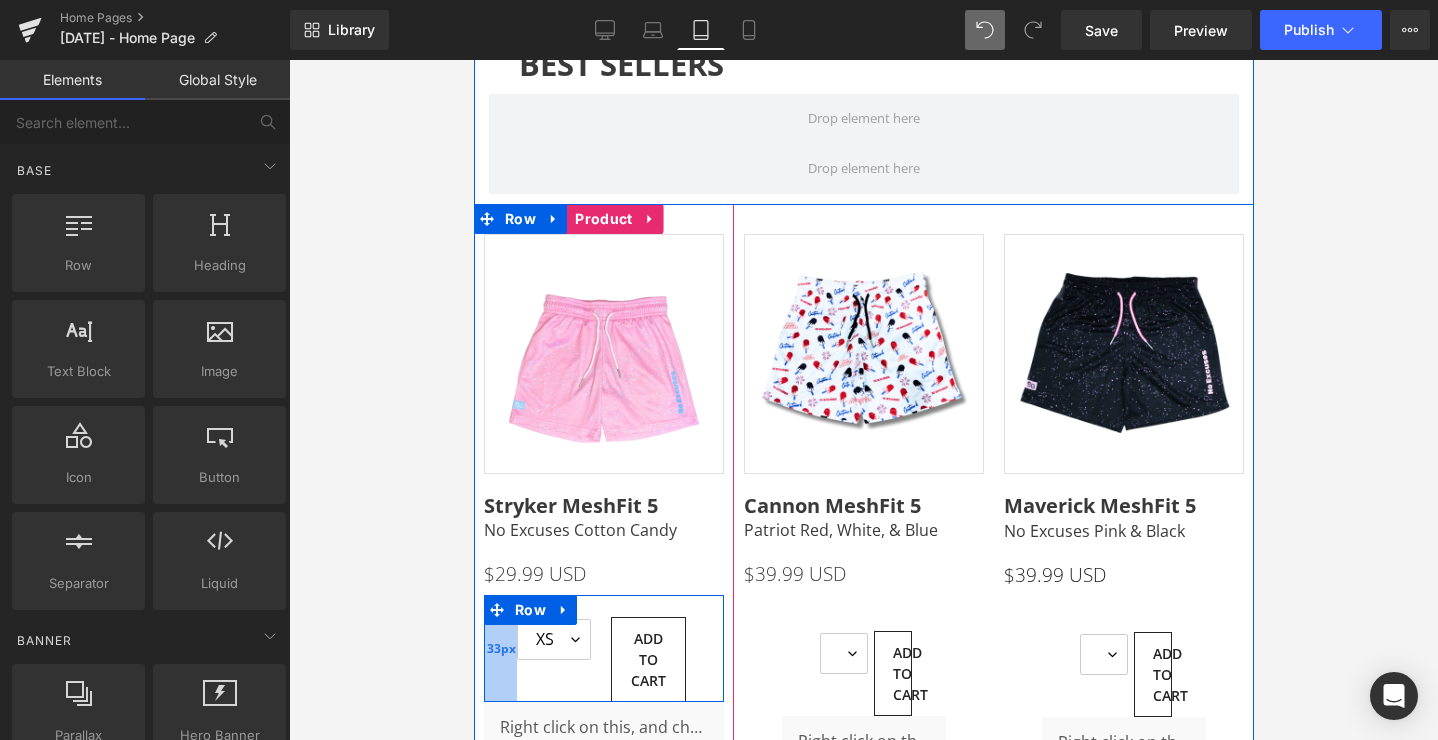 click on "33px" at bounding box center [500, 649] 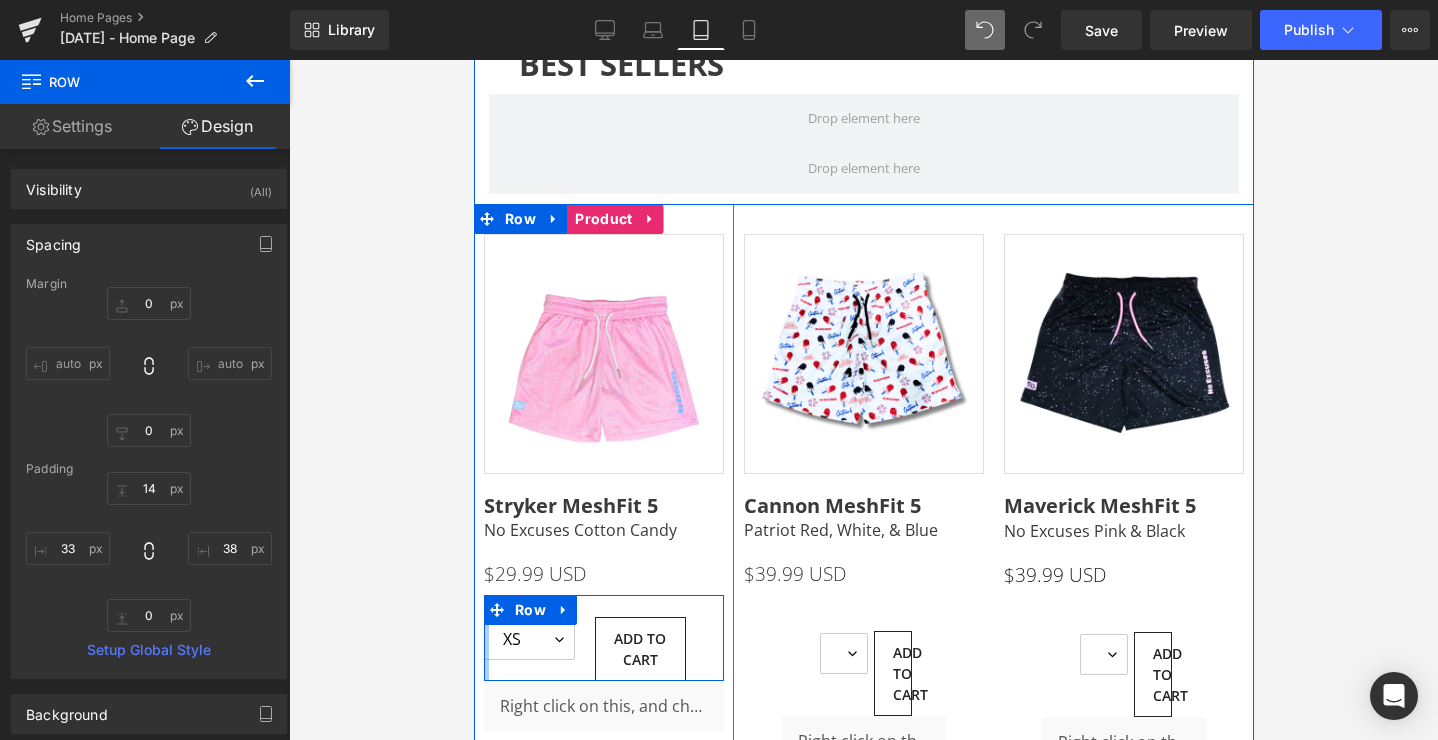 drag, startPoint x: 510, startPoint y: 641, endPoint x: 460, endPoint y: 641, distance: 50 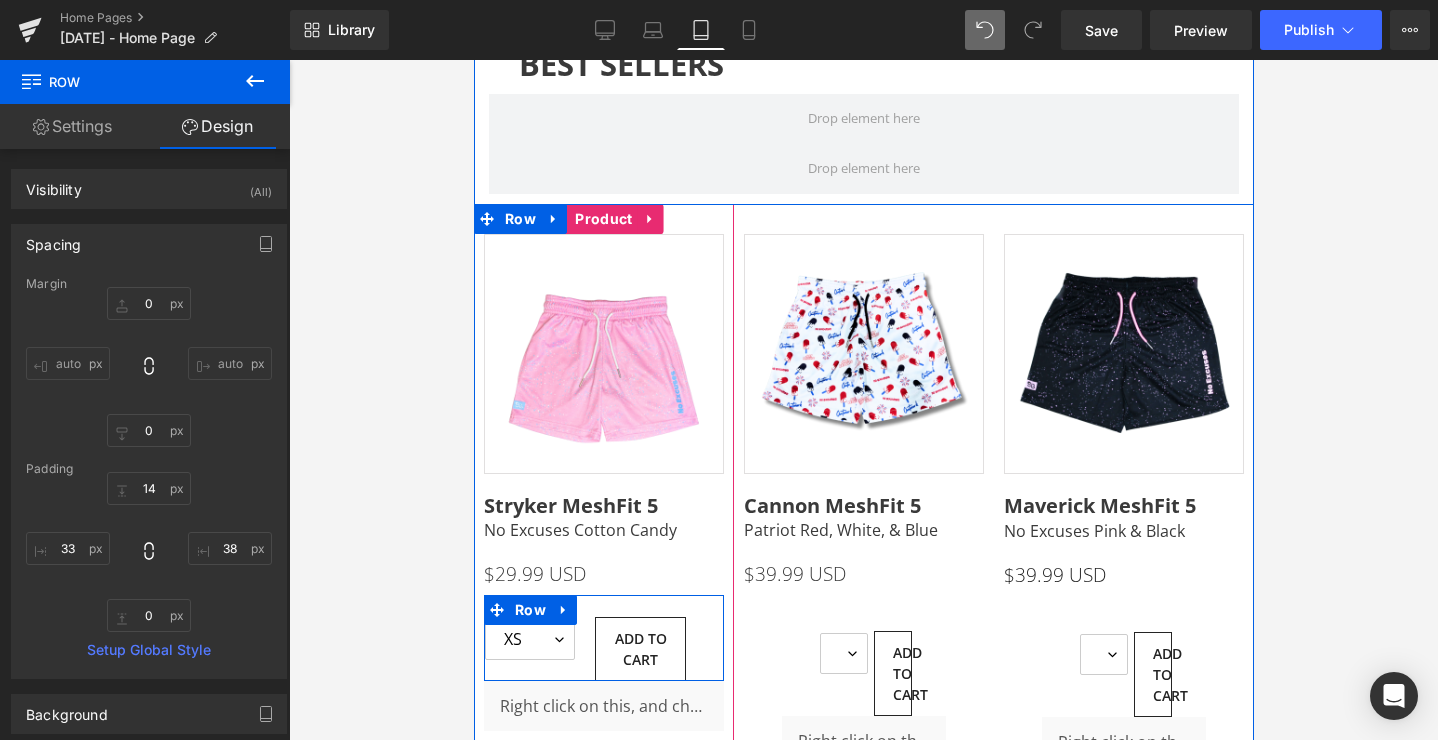 click on "NEW!
(P) Image Stryker MeshFit 5 No Excuses Cotton Candy  Heading
$29.99  USD
(P) Price Pink Hustle Broband Text Block" at bounding box center [603, 482] 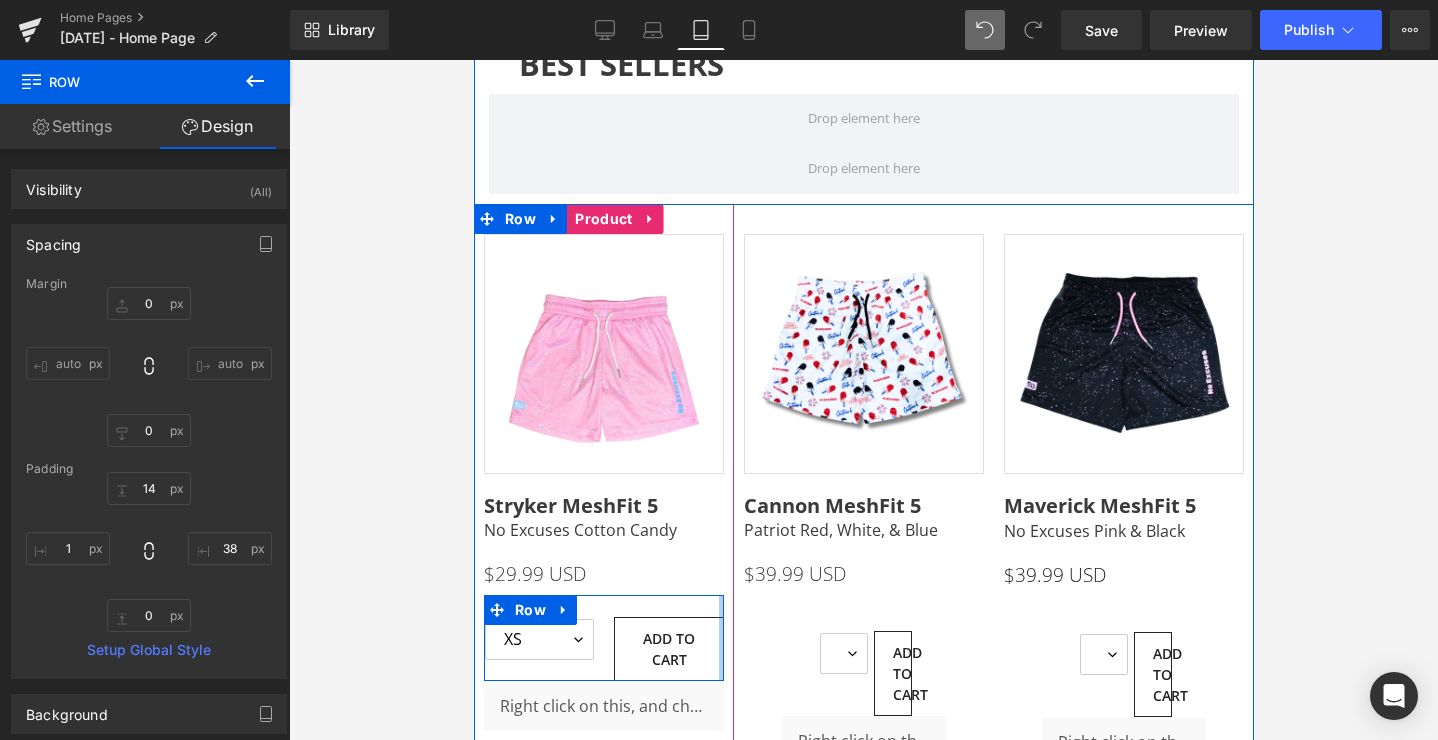 drag, startPoint x: 705, startPoint y: 627, endPoint x: 810, endPoint y: 627, distance: 105 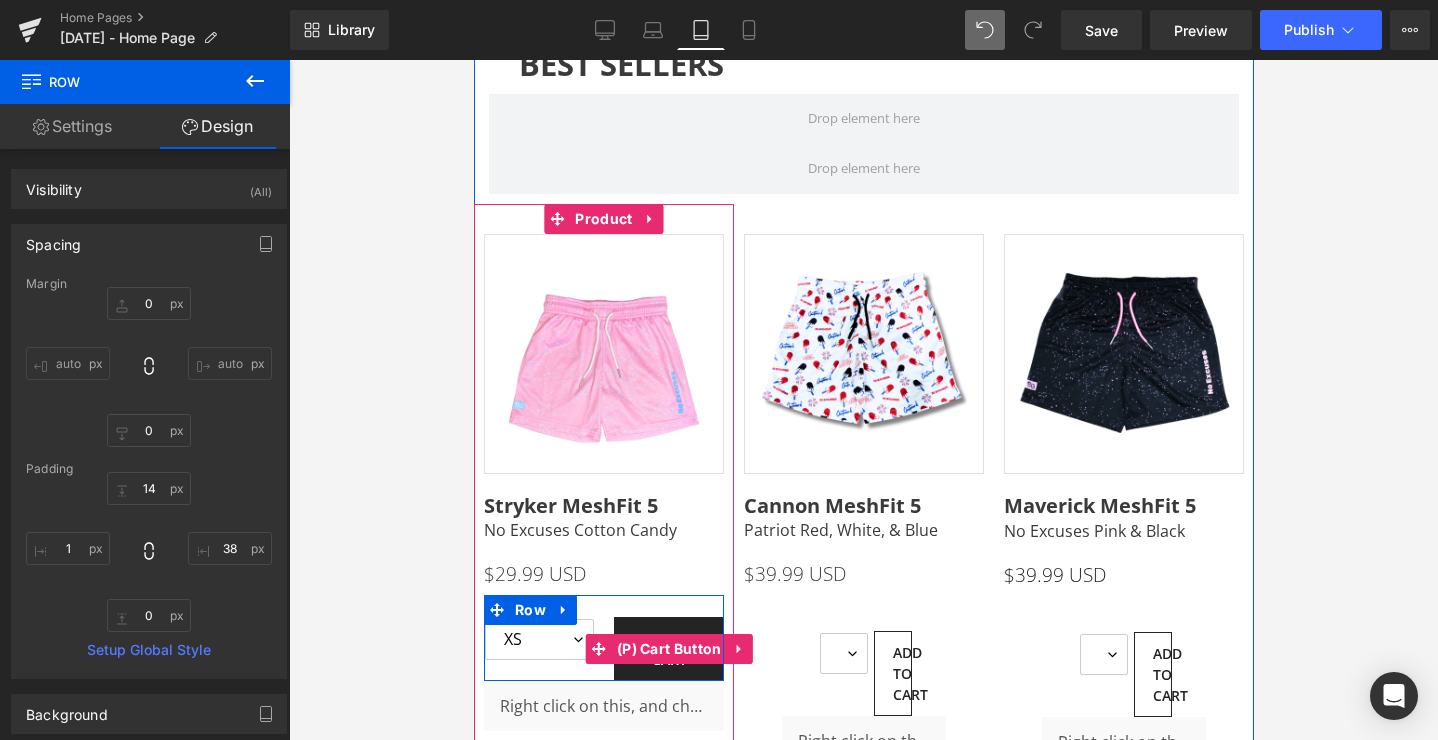 click on "(P) Cart Button" at bounding box center [668, 649] 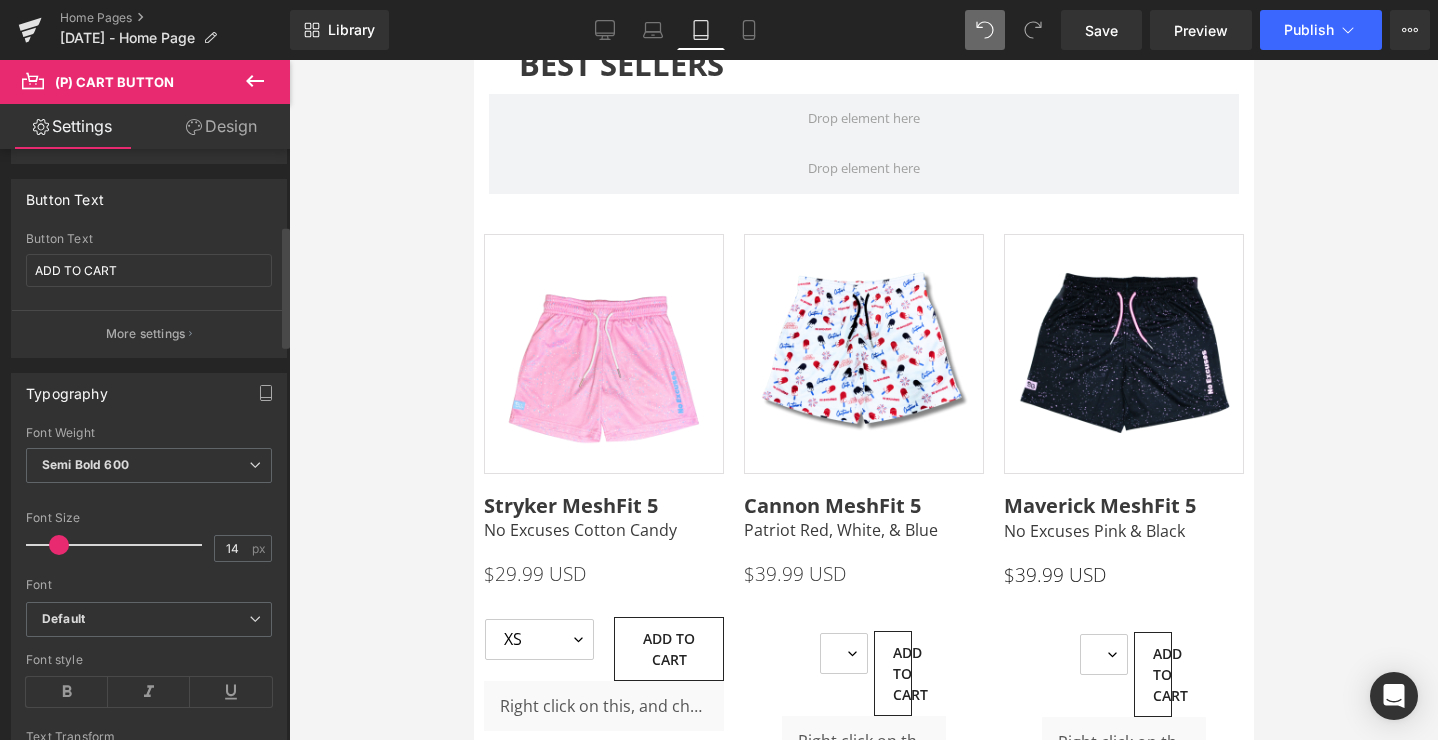 scroll, scrollTop: 384, scrollLeft: 0, axis: vertical 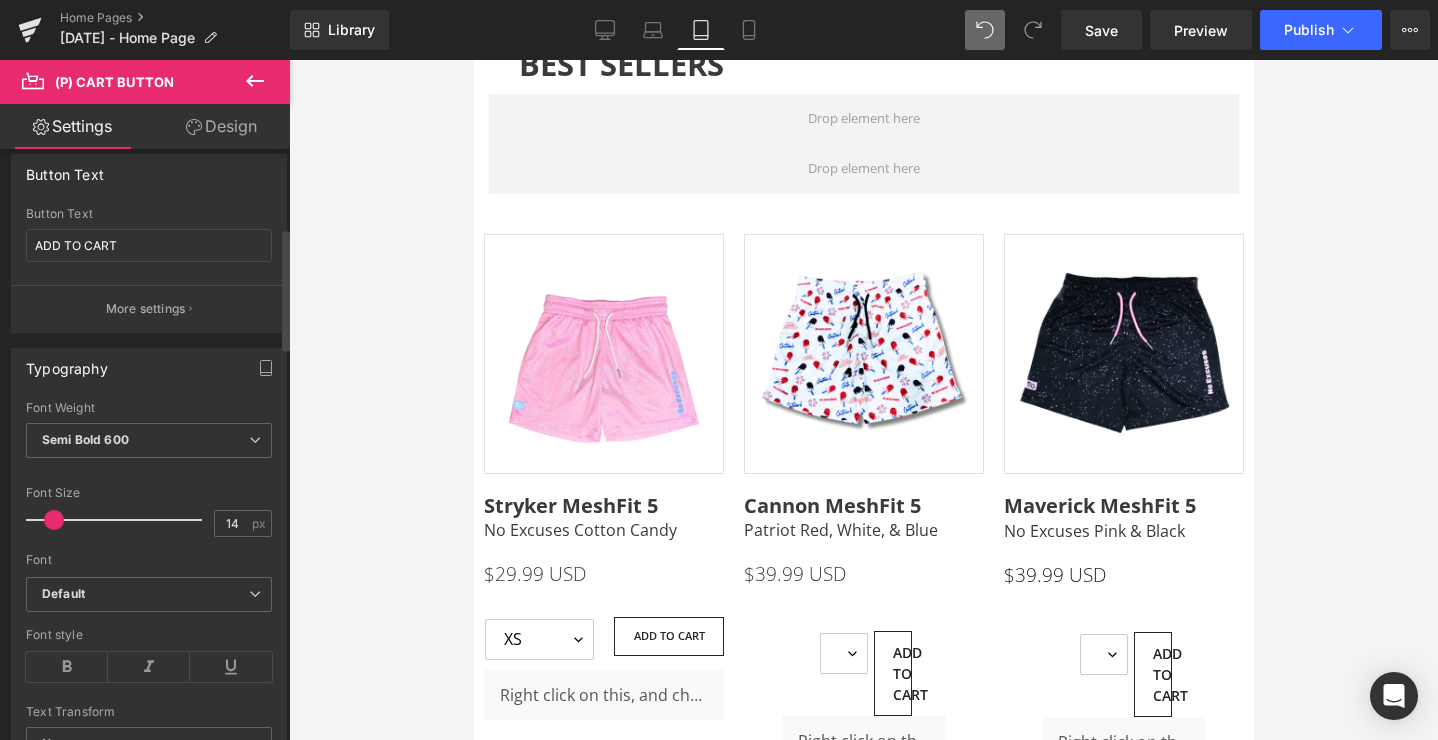 click at bounding box center [54, 520] 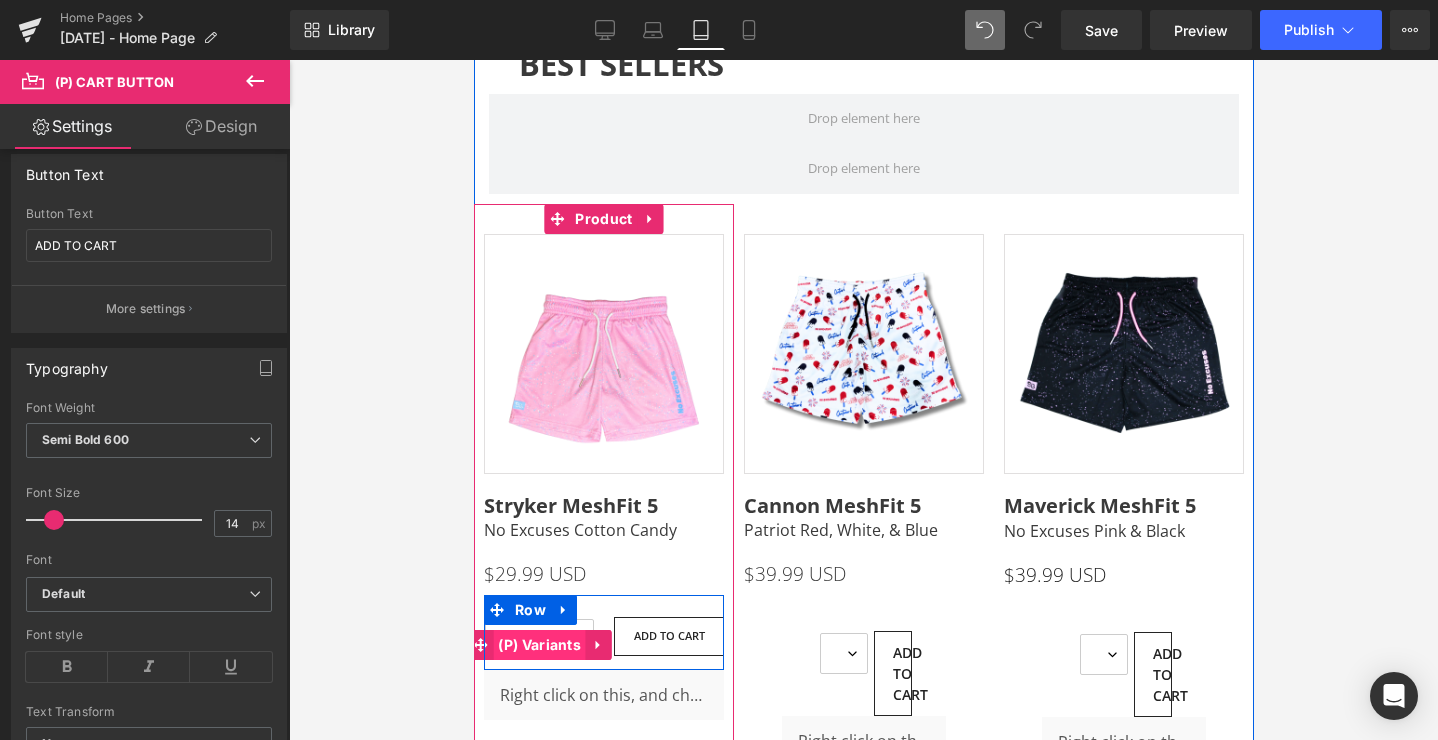 click on "(P) Variants" at bounding box center [538, 645] 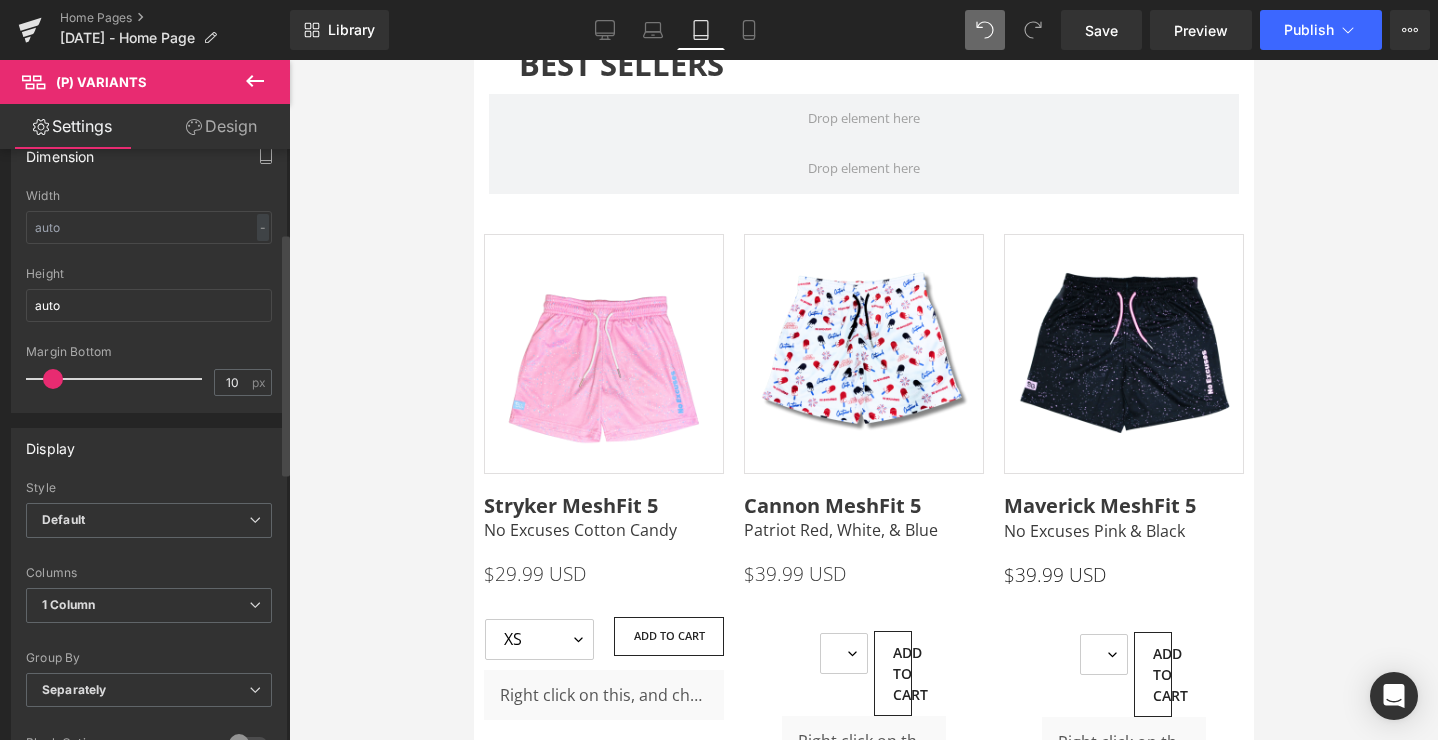 scroll, scrollTop: 0, scrollLeft: 0, axis: both 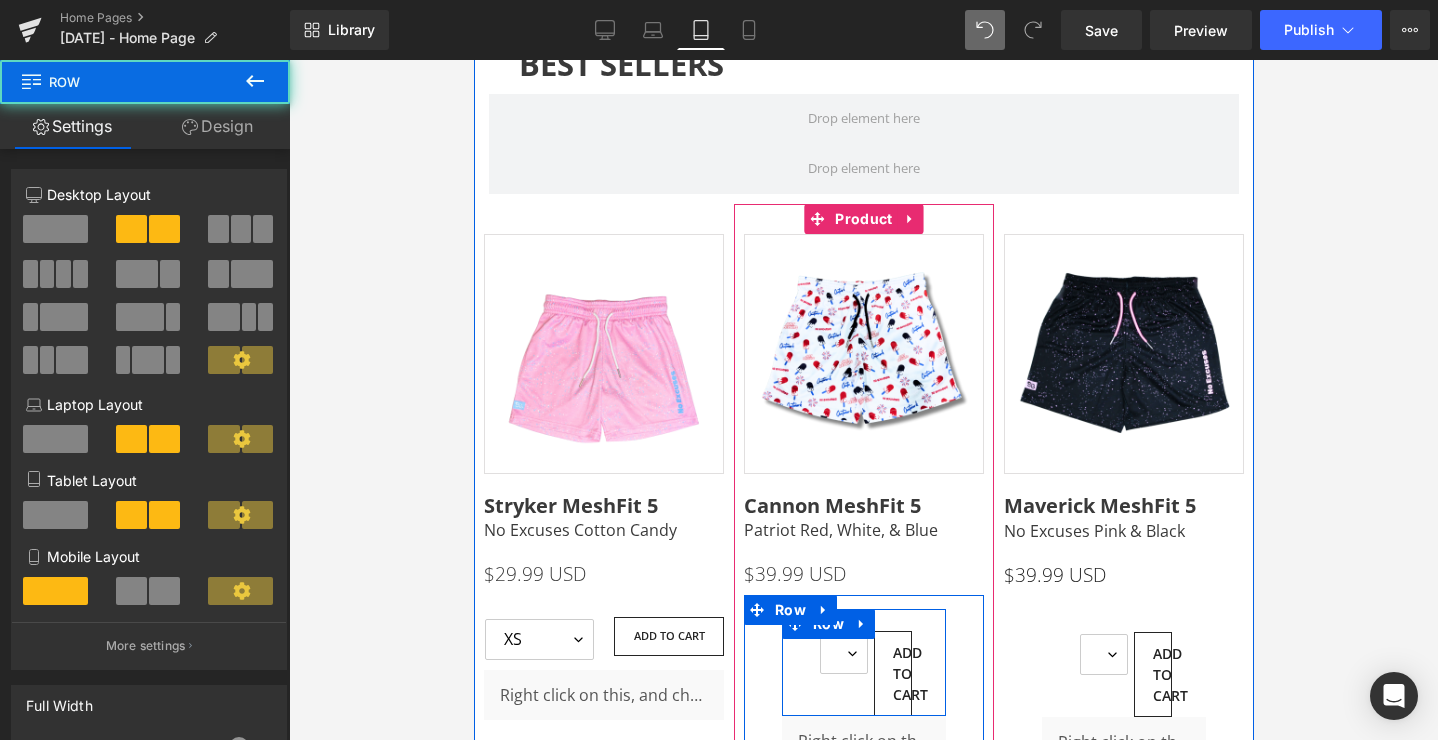 click on "Pink Hustle Broband Text Block
XS
S
M
L
XL
0
(P) Variants
ADD TO CART
(P) Cart Button Row" at bounding box center (863, 662) 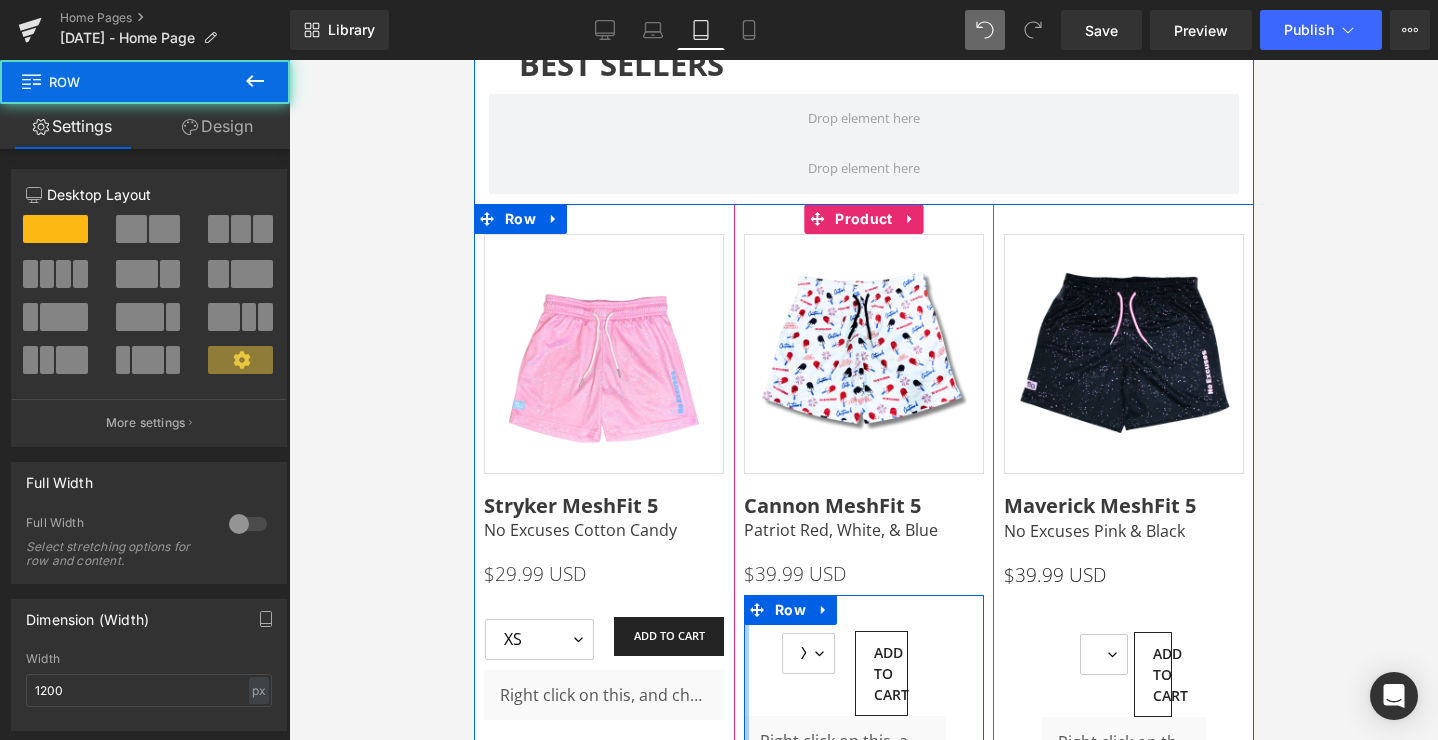 drag, startPoint x: 760, startPoint y: 643, endPoint x: 699, endPoint y: 644, distance: 61.008198 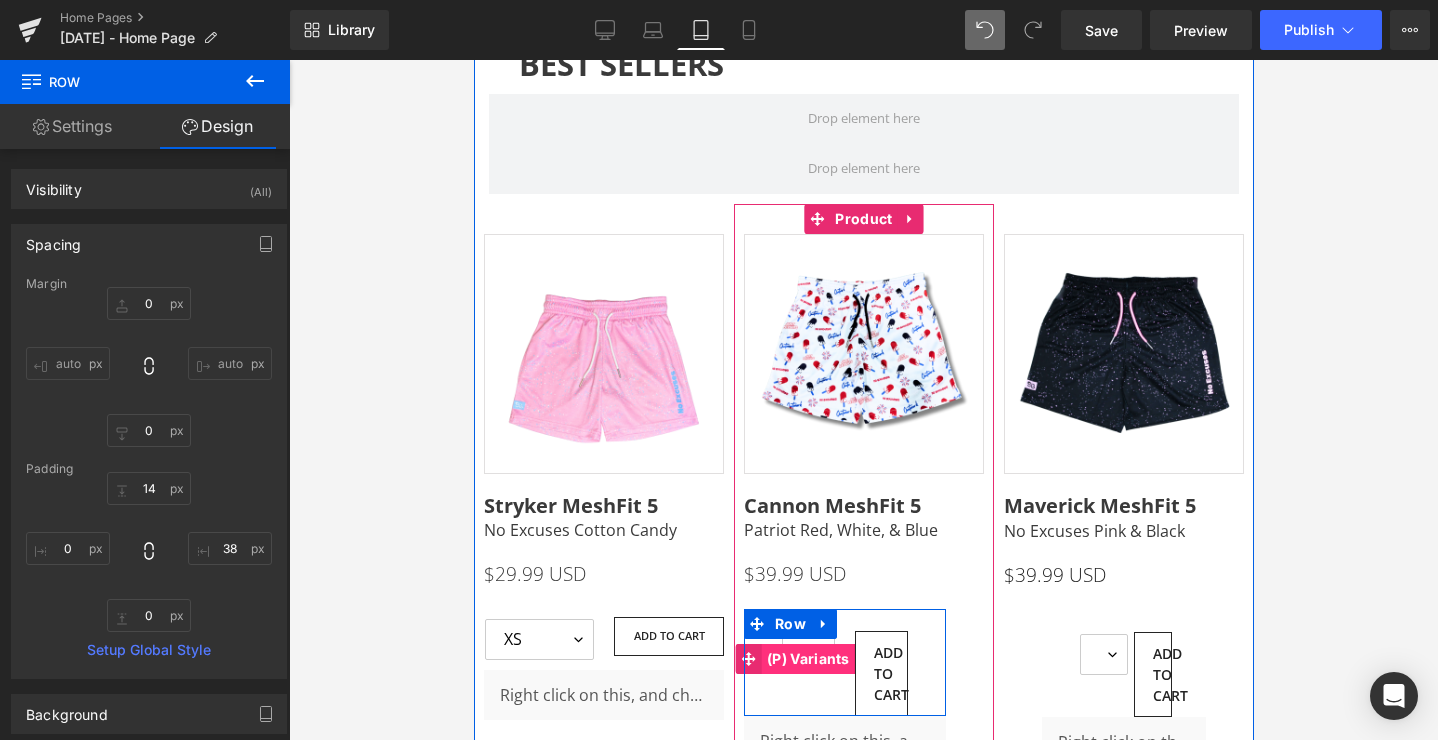 click on "(P) Variants" at bounding box center (807, 659) 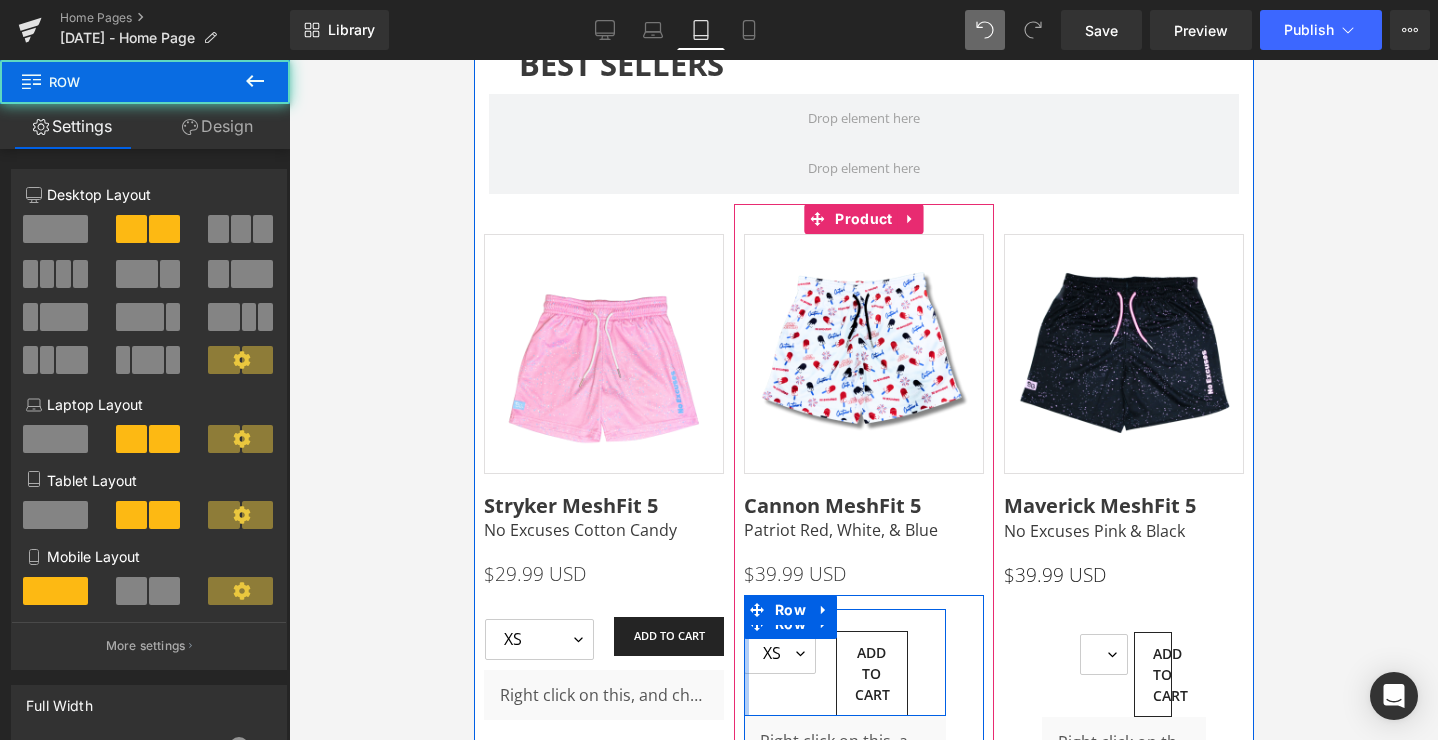 drag, startPoint x: 776, startPoint y: 644, endPoint x: 709, endPoint y: 644, distance: 67 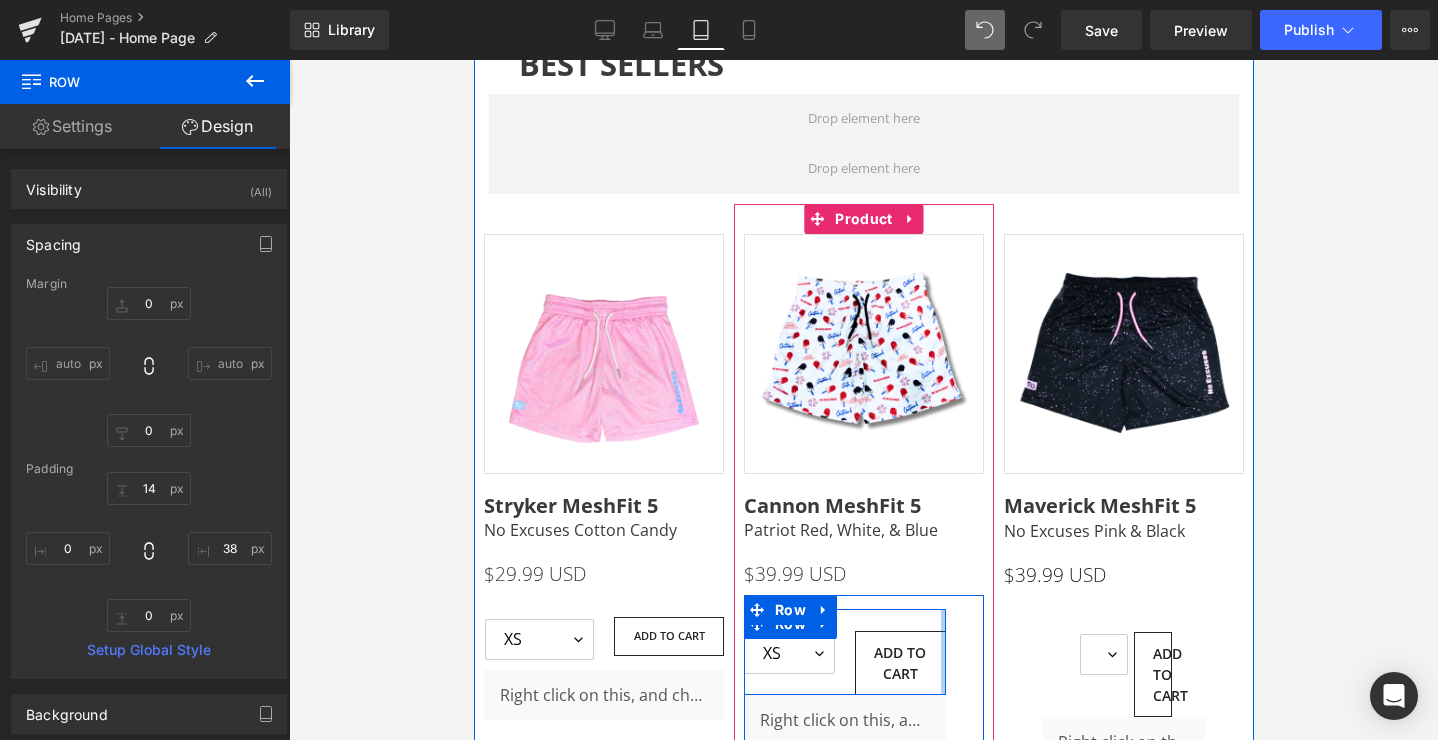drag, startPoint x: 943, startPoint y: 631, endPoint x: 1034, endPoint y: 630, distance: 91.00549 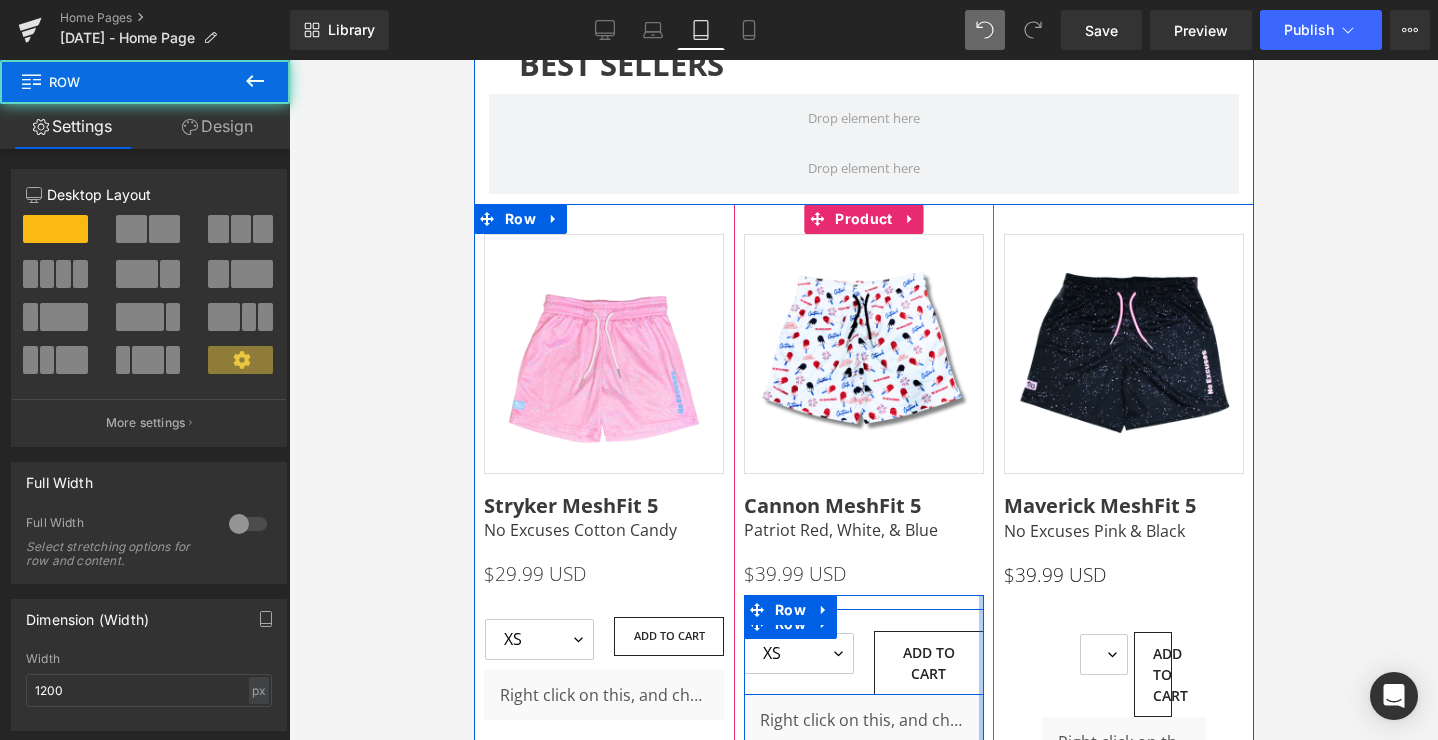 drag, startPoint x: 973, startPoint y: 633, endPoint x: 1057, endPoint y: 633, distance: 84 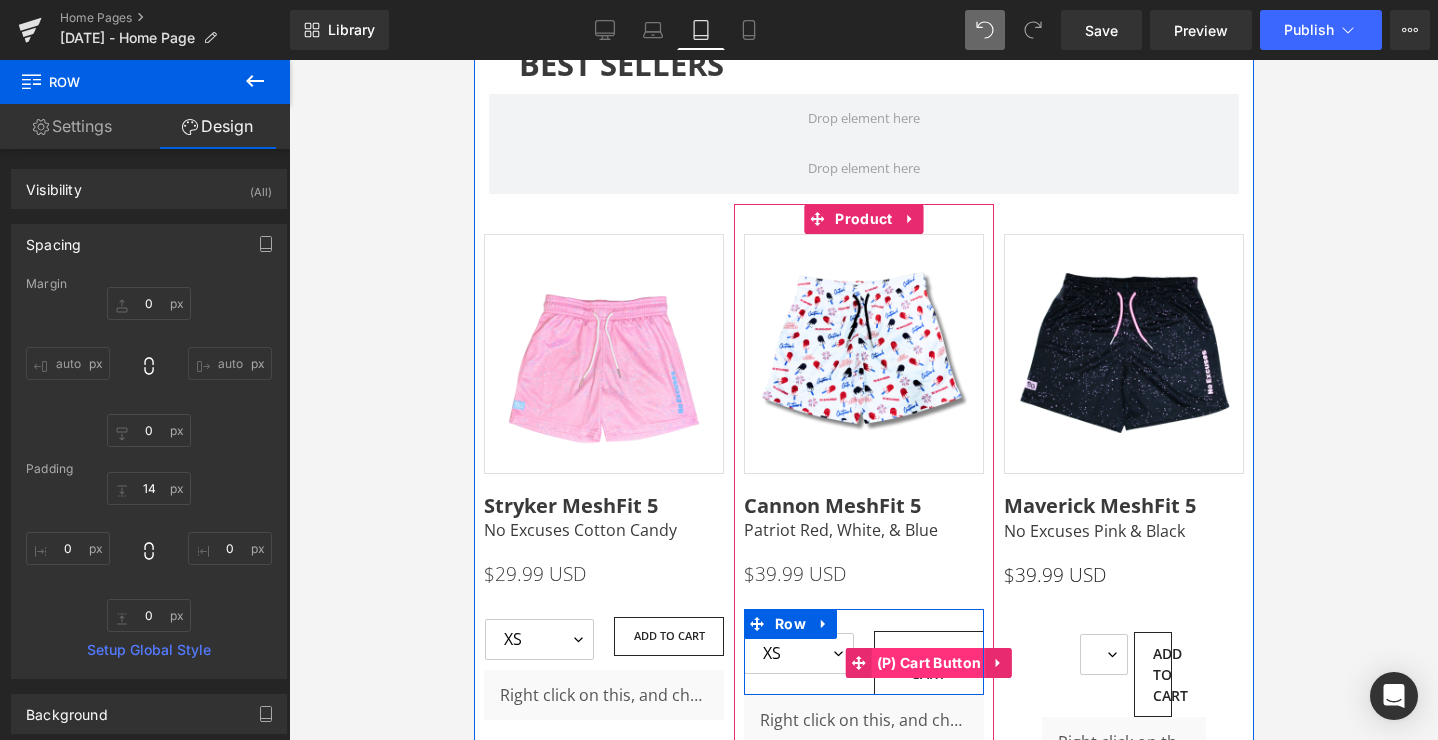 click on "(P) Cart Button" at bounding box center [928, 663] 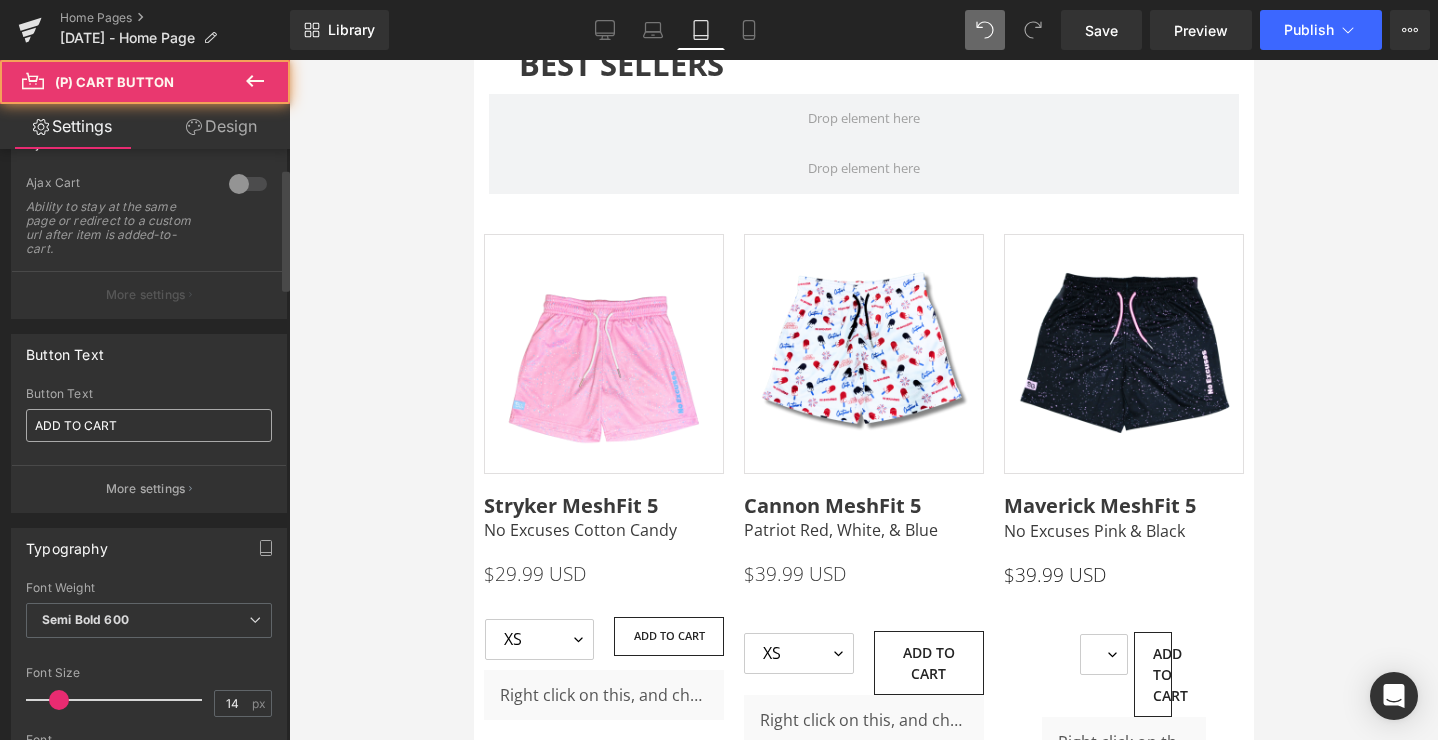 scroll, scrollTop: 310, scrollLeft: 0, axis: vertical 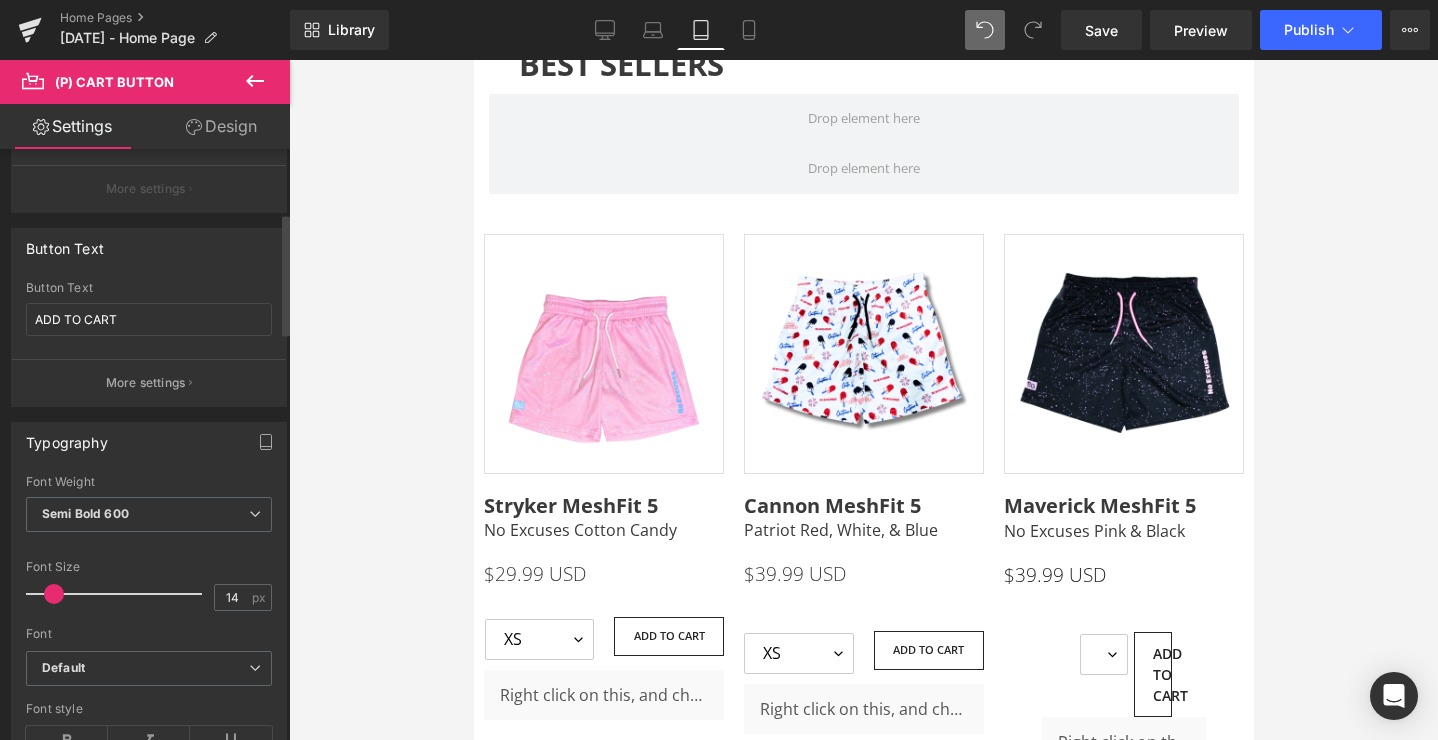 click at bounding box center (54, 594) 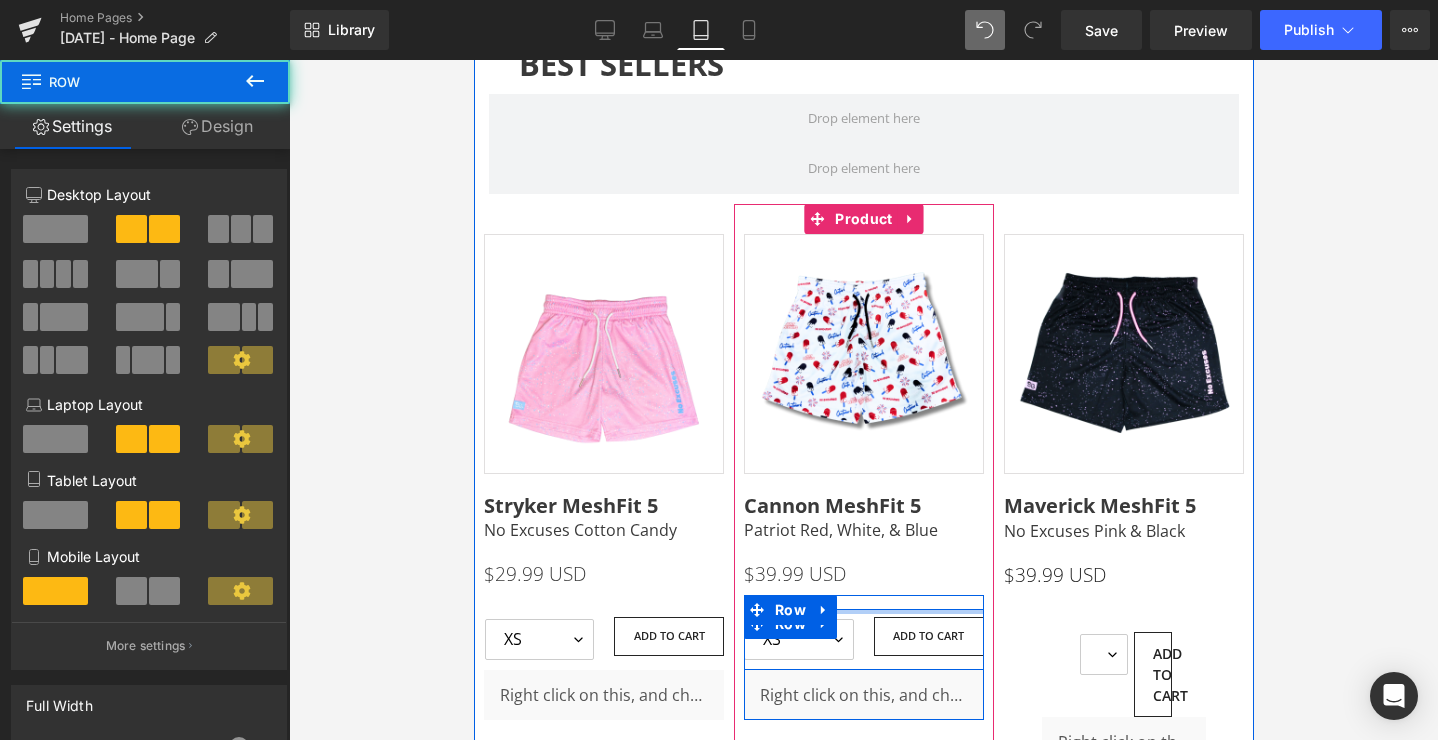 drag, startPoint x: 907, startPoint y: 612, endPoint x: 912, endPoint y: 578, distance: 34.36568 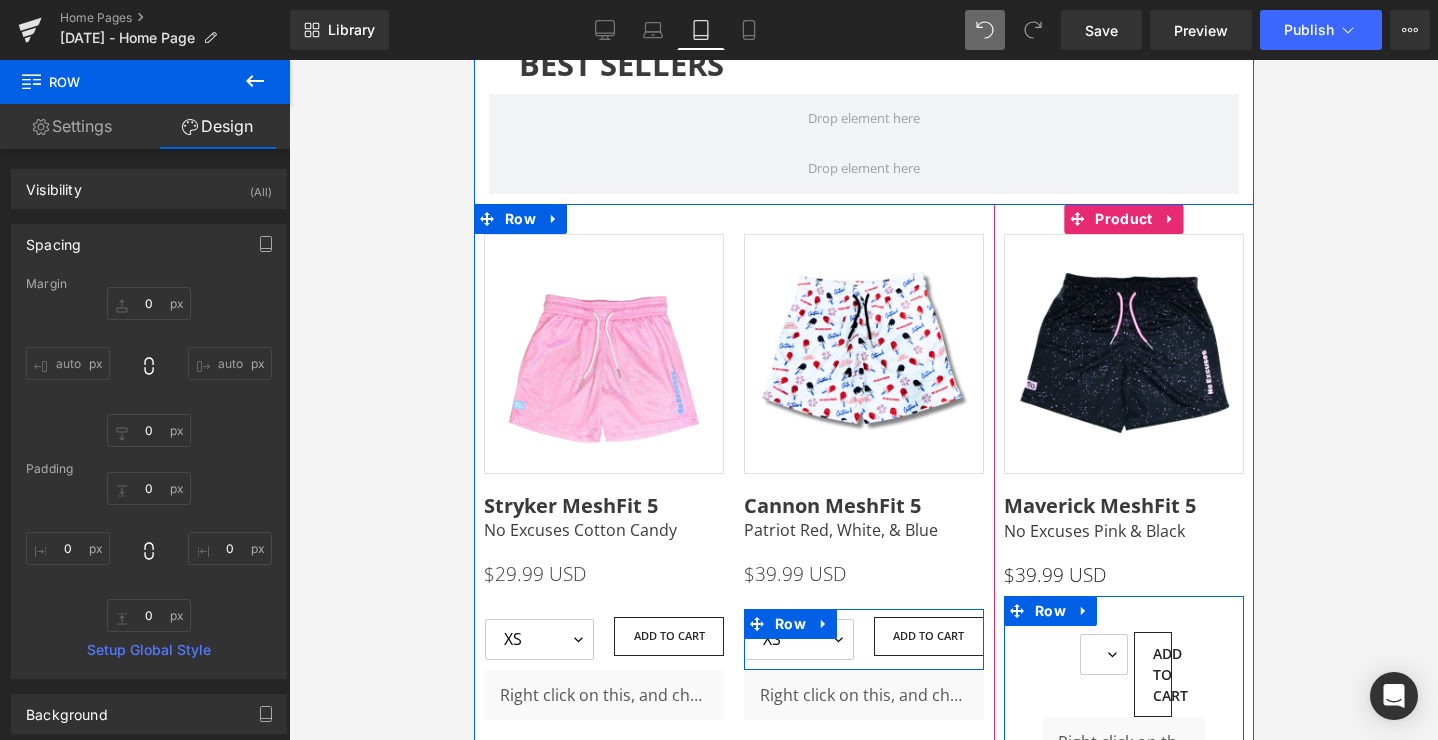 click on "Pink Hustle Broband Text Block
XS
S
M
L
XL
0
(P) Variants
ADD TO CART
(P) Cart Button Row" at bounding box center [1123, 663] 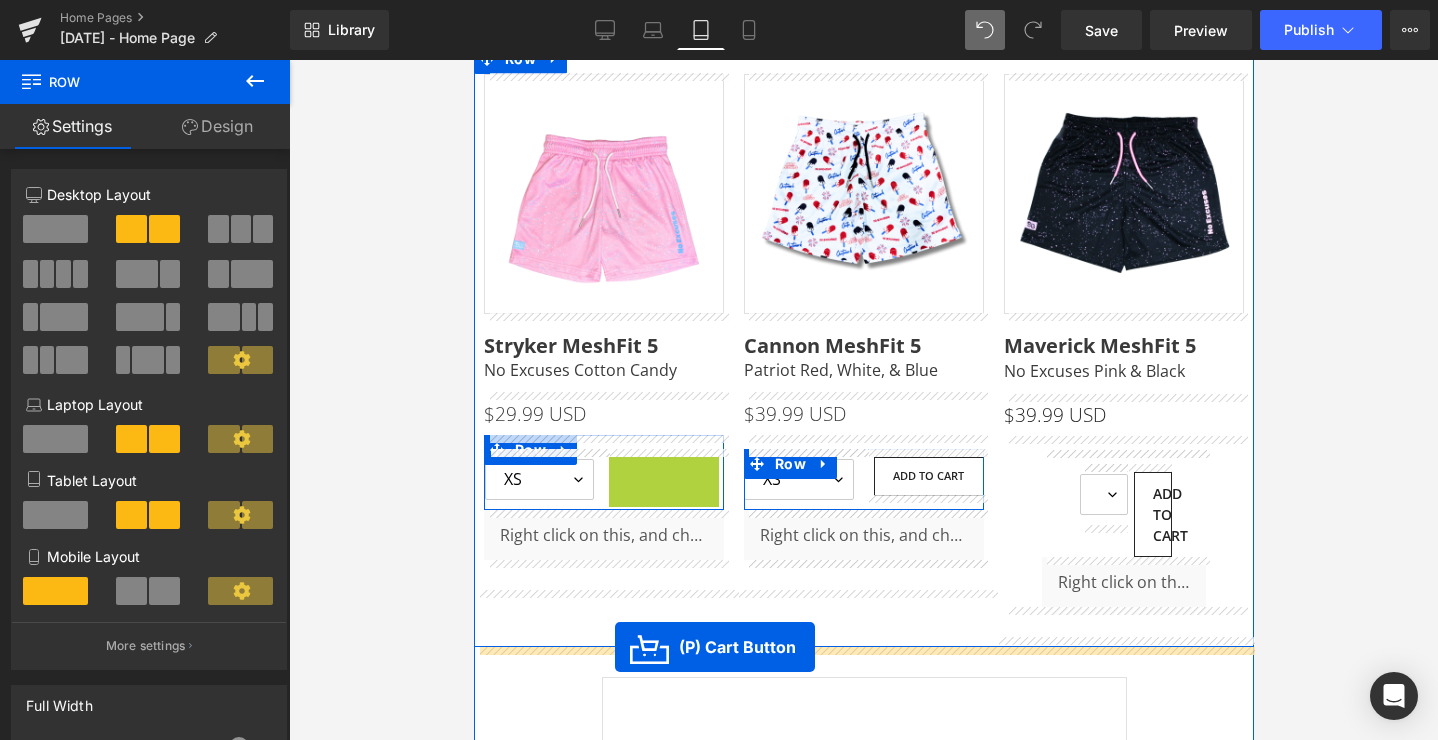scroll, scrollTop: 1797, scrollLeft: 0, axis: vertical 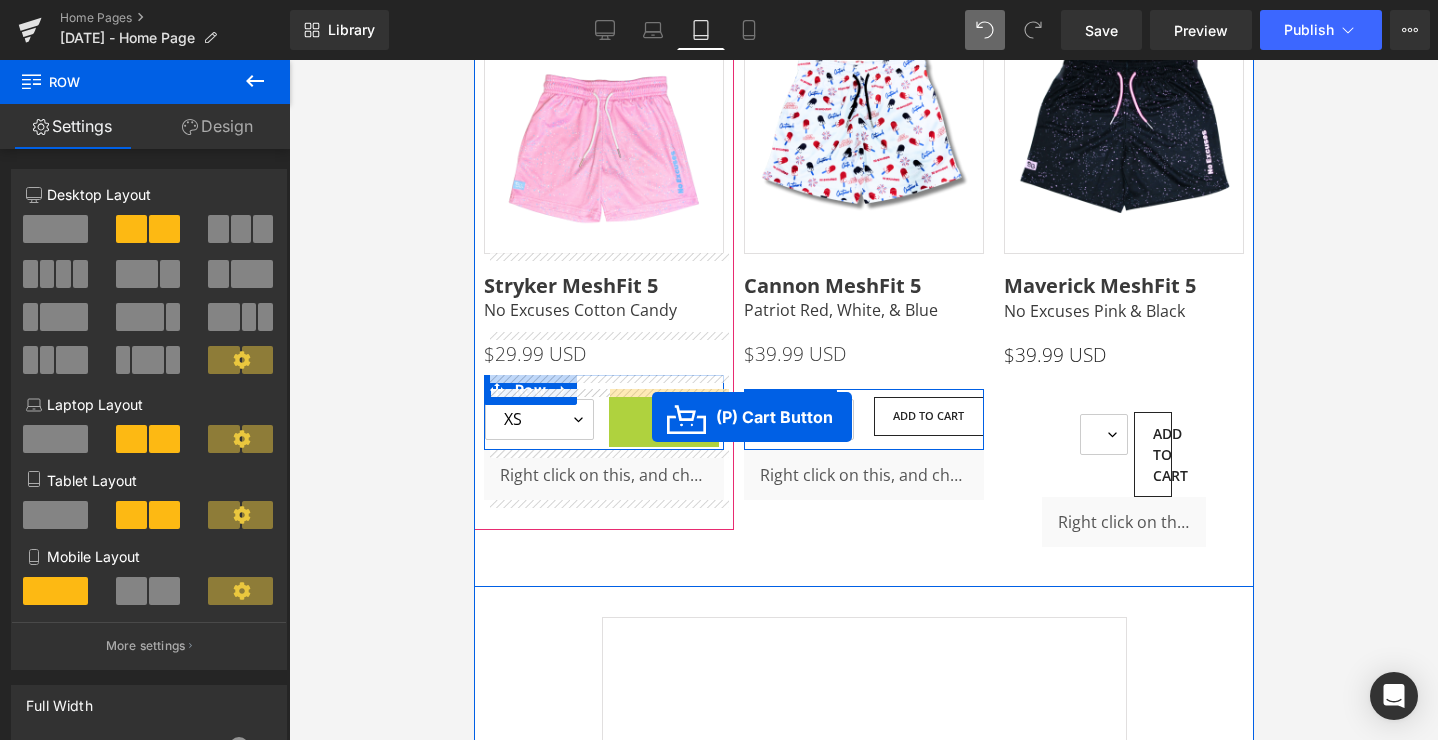 drag, startPoint x: 669, startPoint y: 635, endPoint x: 651, endPoint y: 418, distance: 217.74527 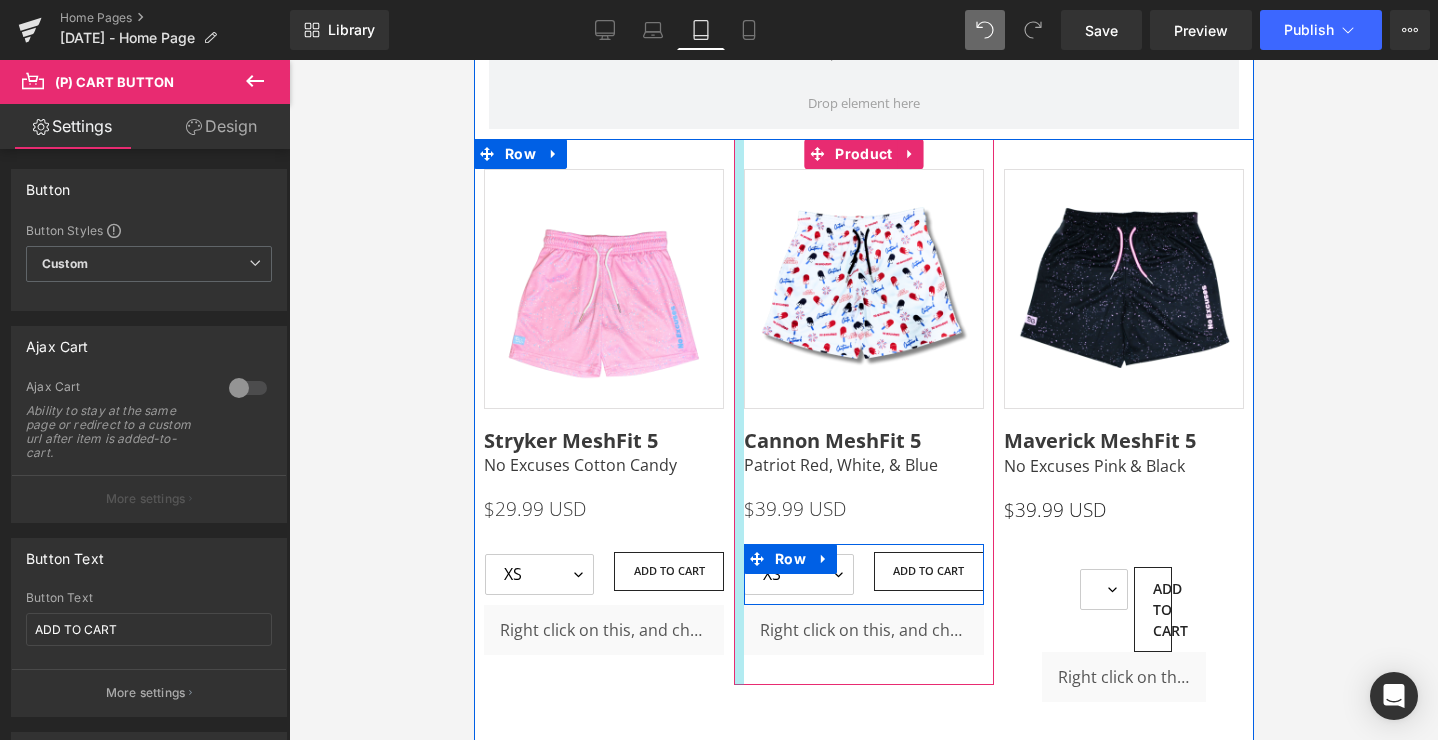 scroll, scrollTop: 1622, scrollLeft: 0, axis: vertical 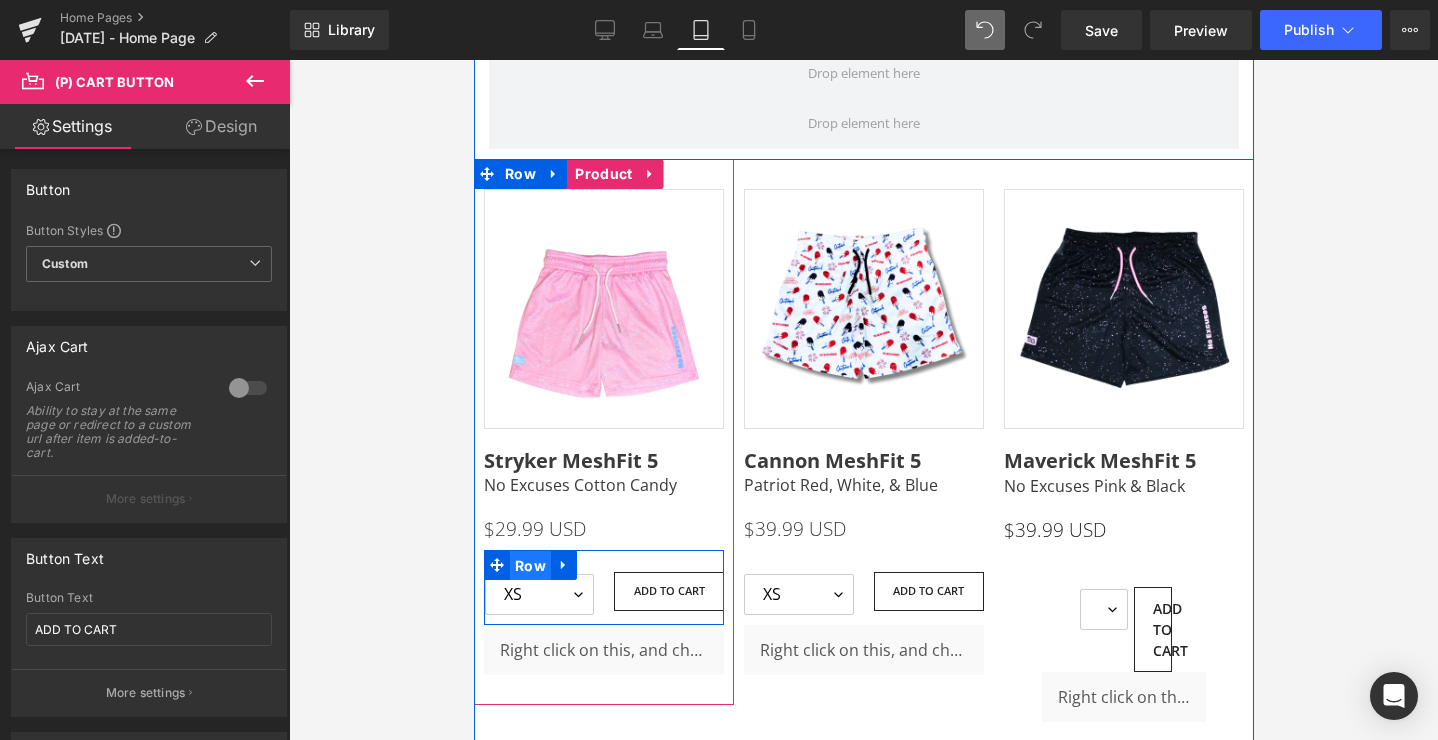 click on "Row" at bounding box center (529, 566) 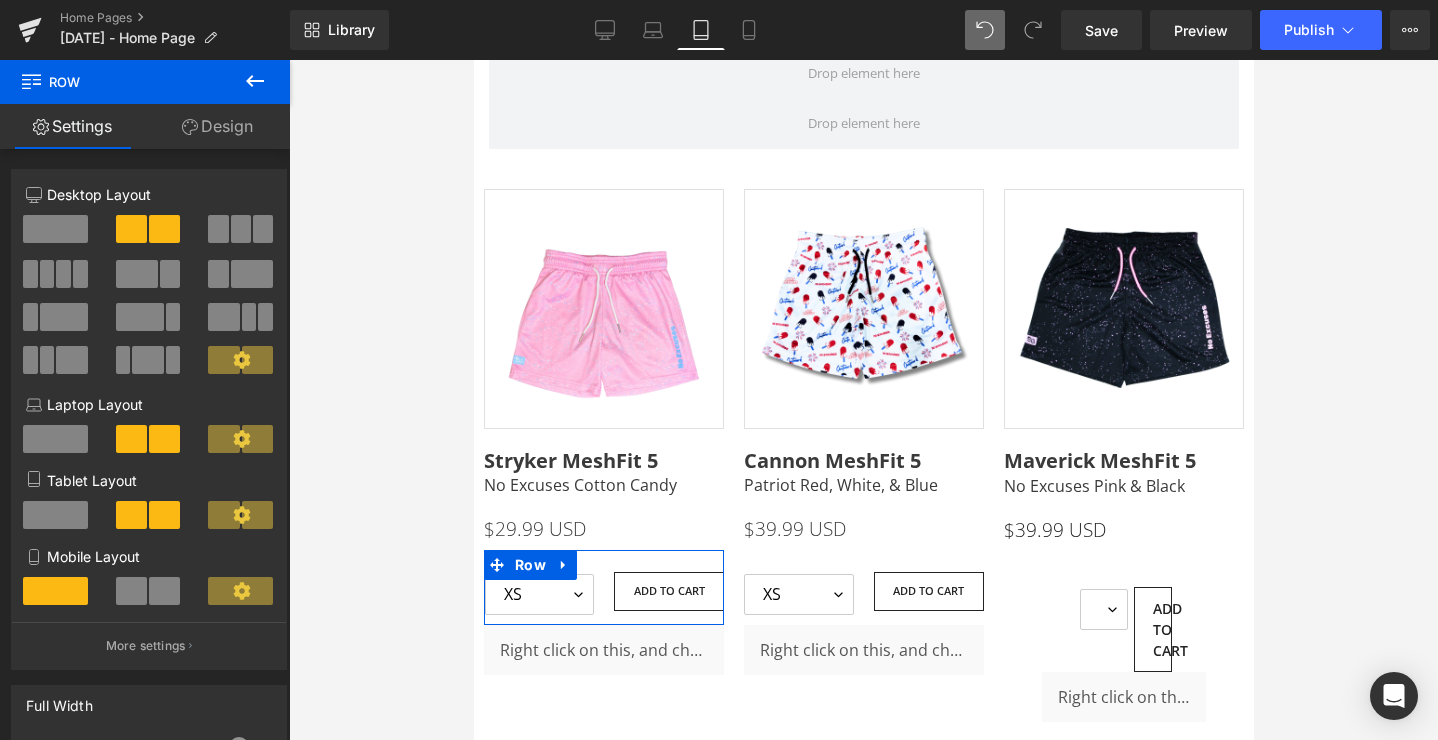 click on "Design" at bounding box center [217, 126] 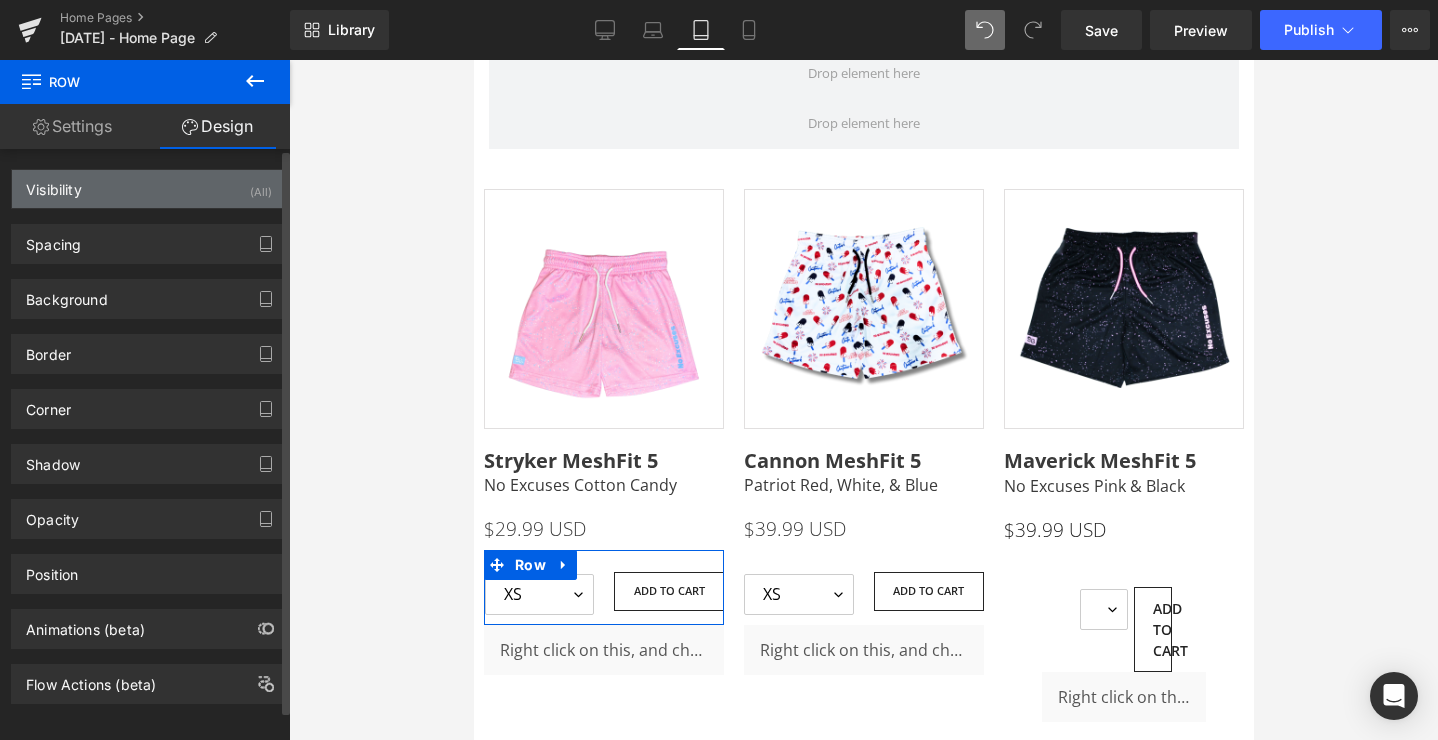 click on "Visibility
(All)" at bounding box center (149, 189) 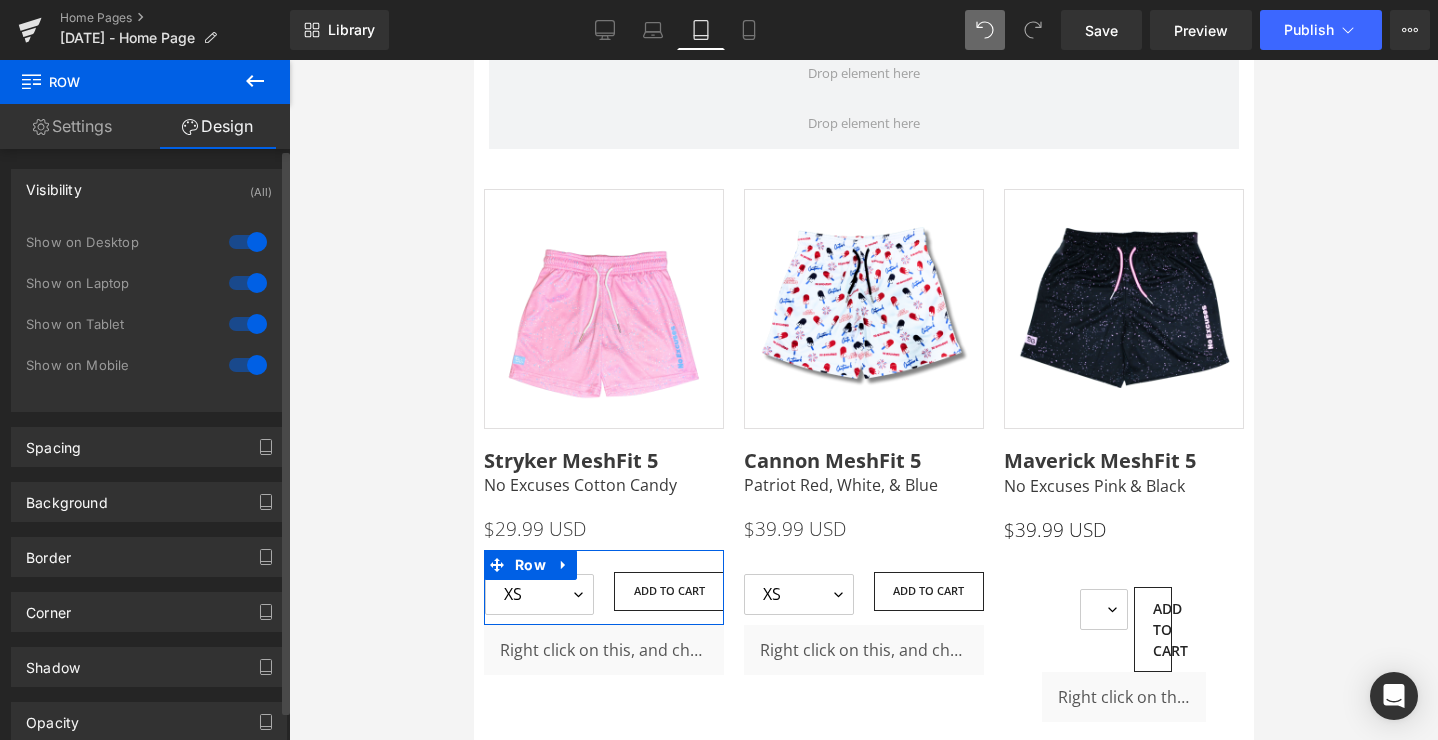 click at bounding box center [248, 324] 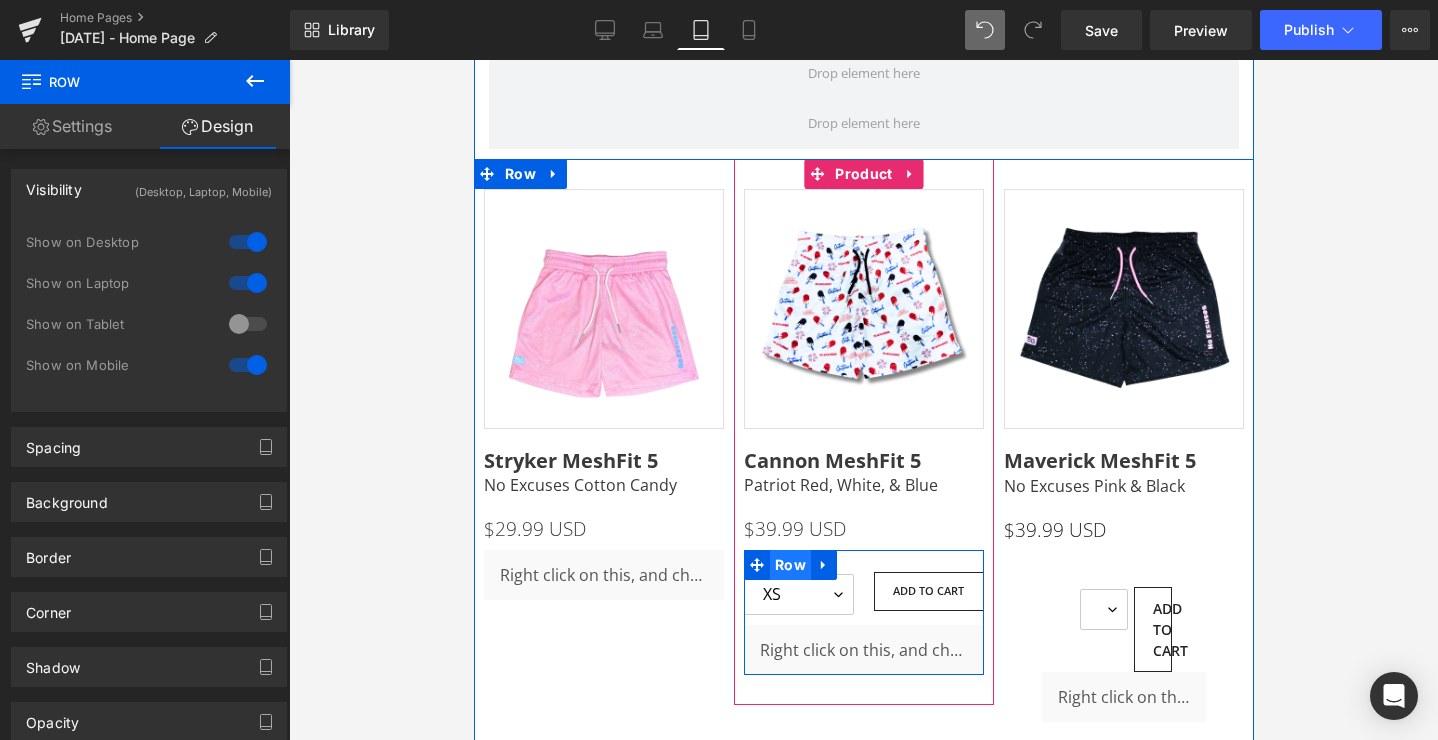 click on "Row" at bounding box center [789, 565] 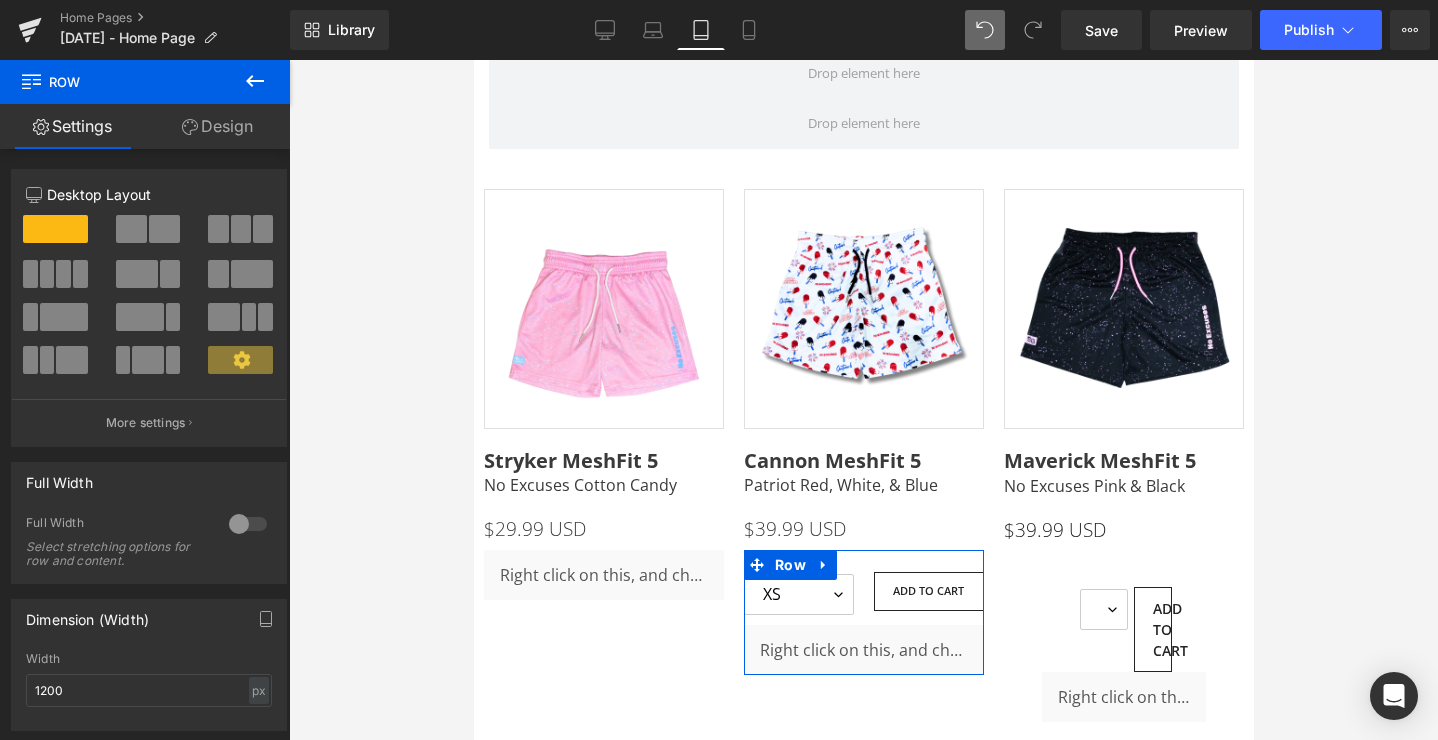 click on "Design" at bounding box center (217, 126) 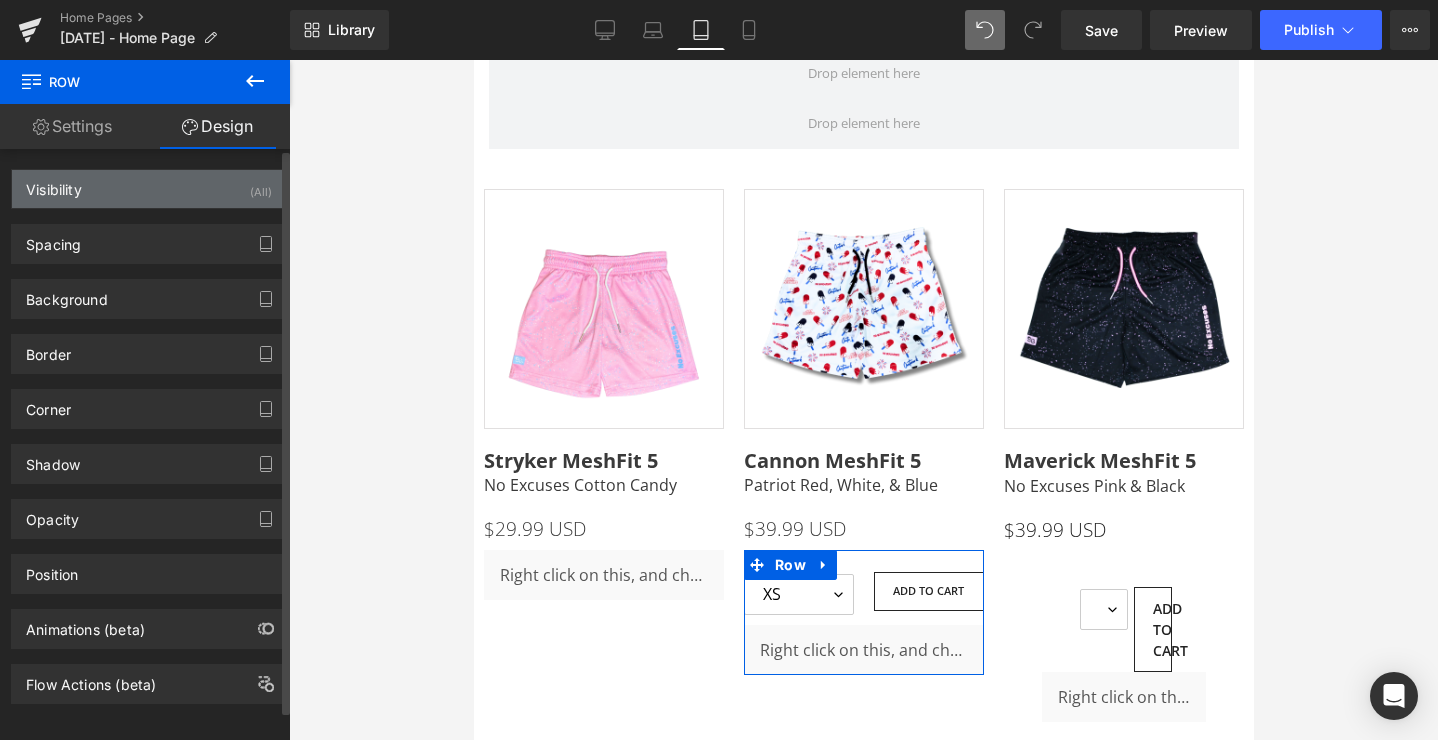 click on "Visibility
(All)" at bounding box center [149, 189] 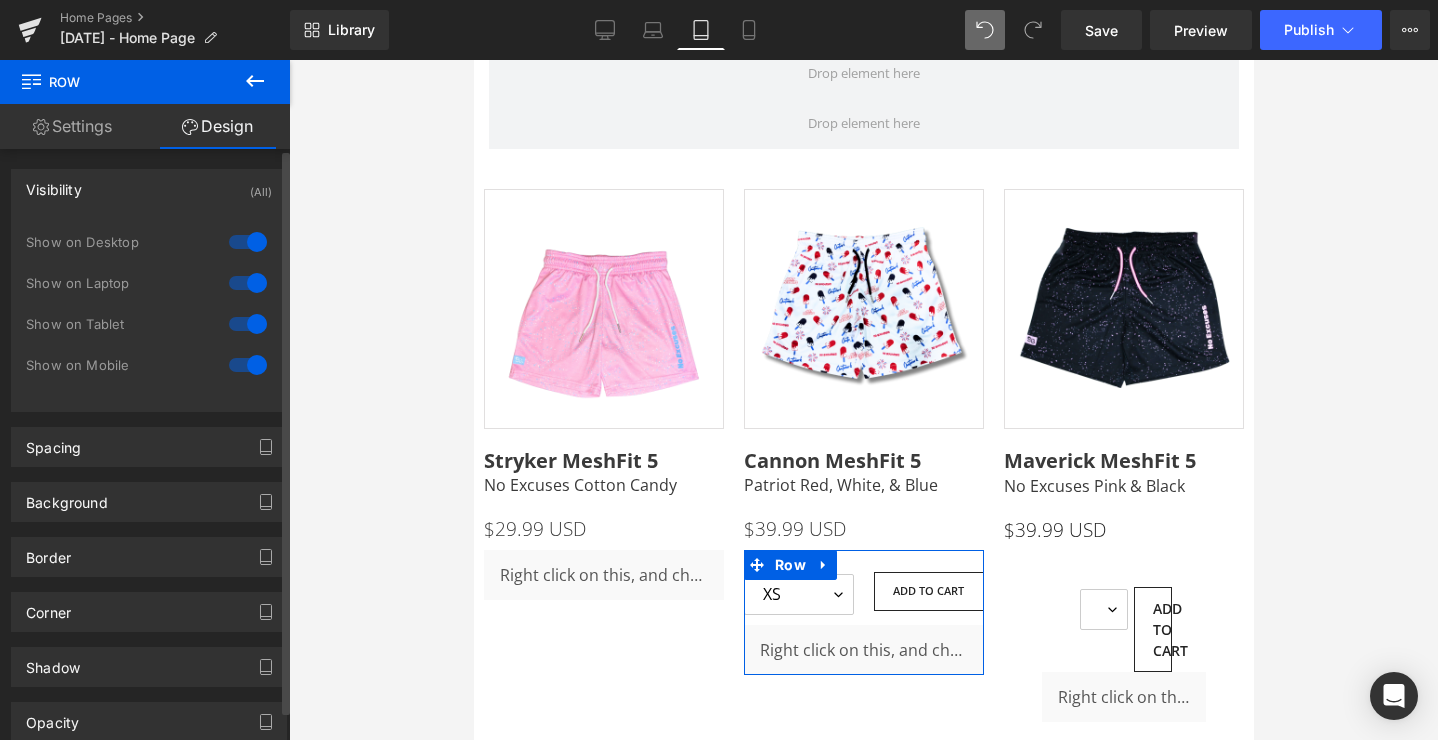 click at bounding box center [248, 324] 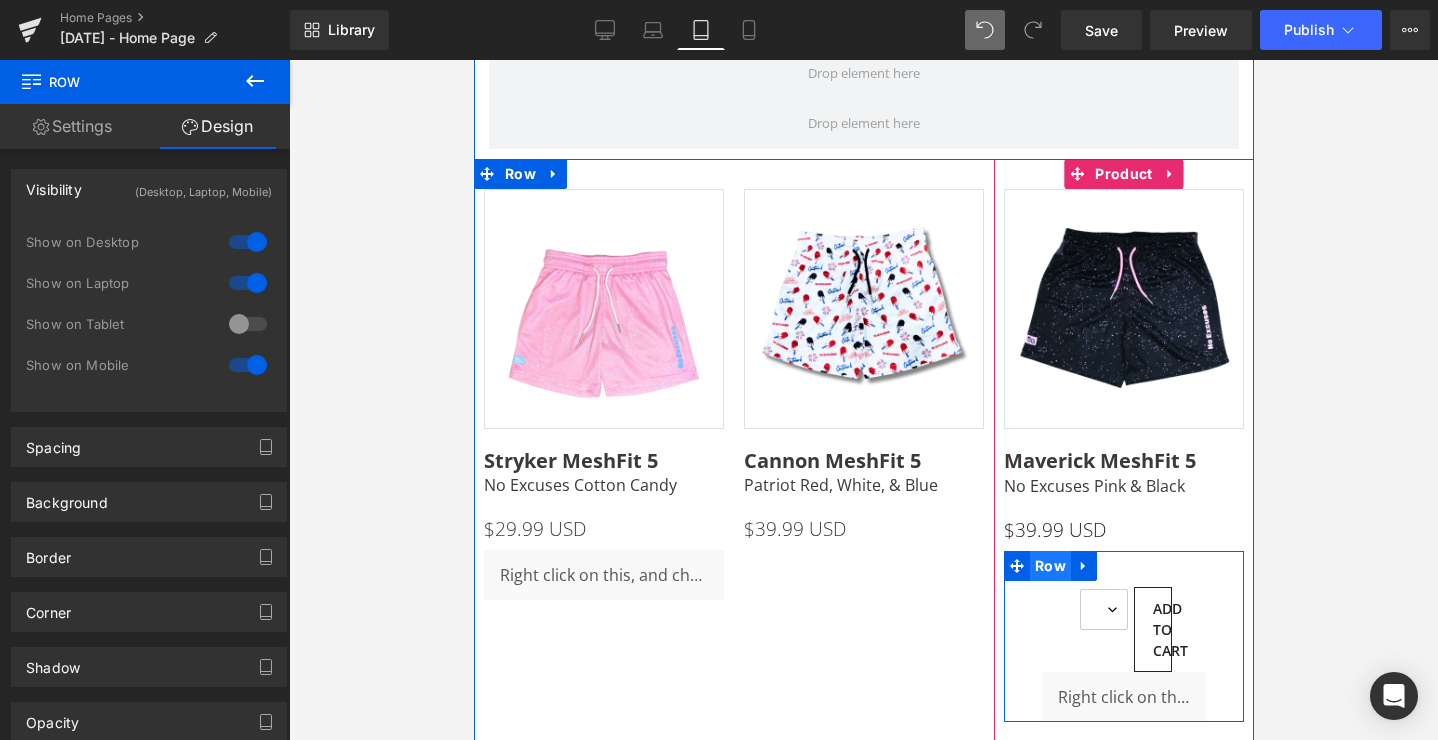 click on "Row" at bounding box center [1049, 566] 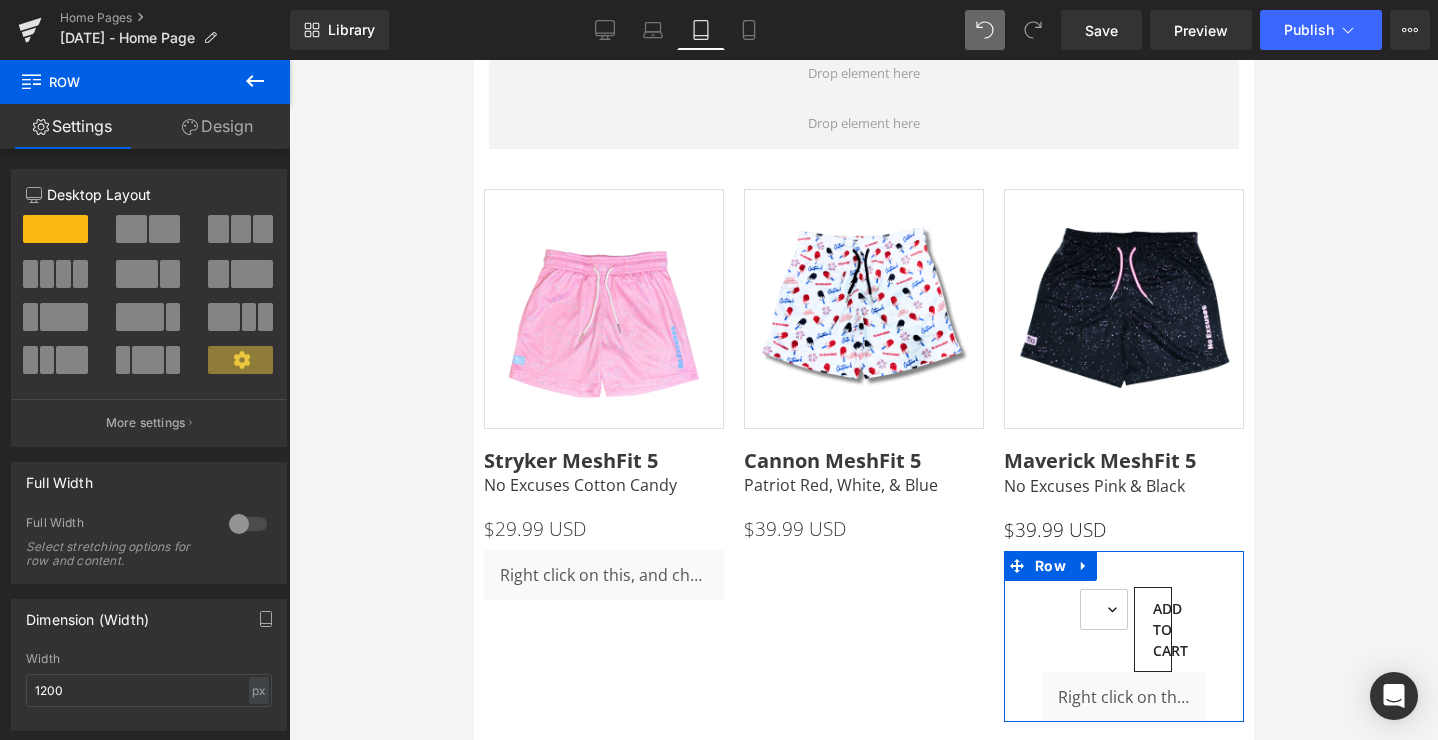 click on "Design" at bounding box center (217, 126) 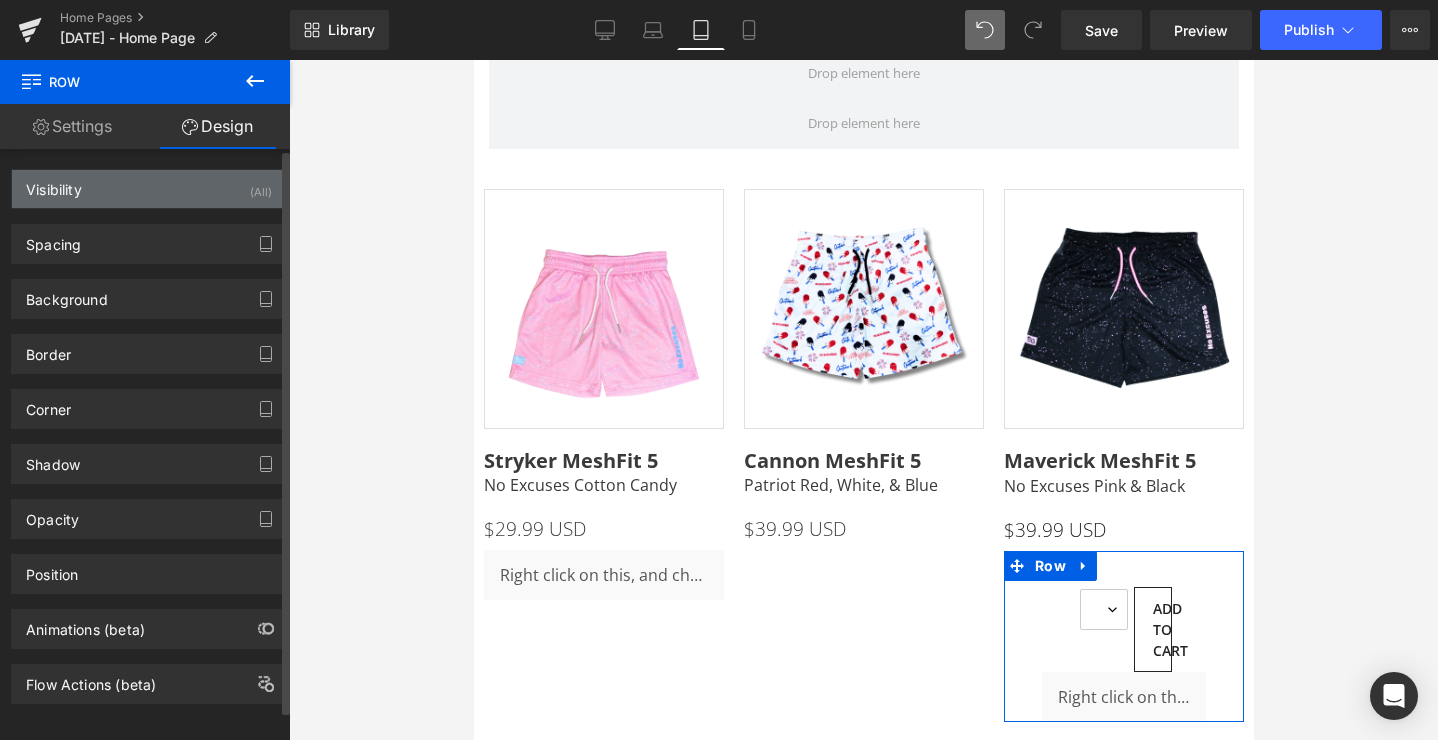 click on "Visibility
(All)" at bounding box center (149, 189) 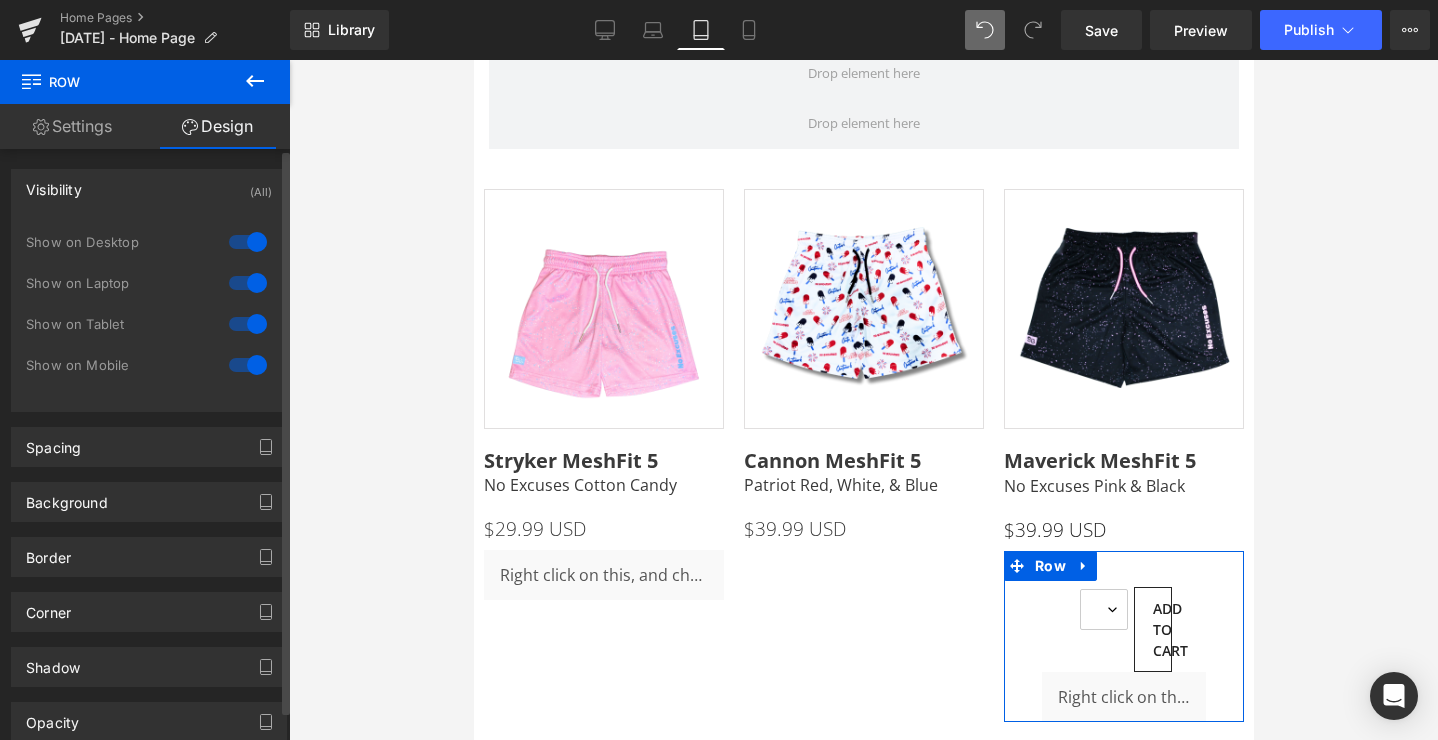 click at bounding box center [248, 324] 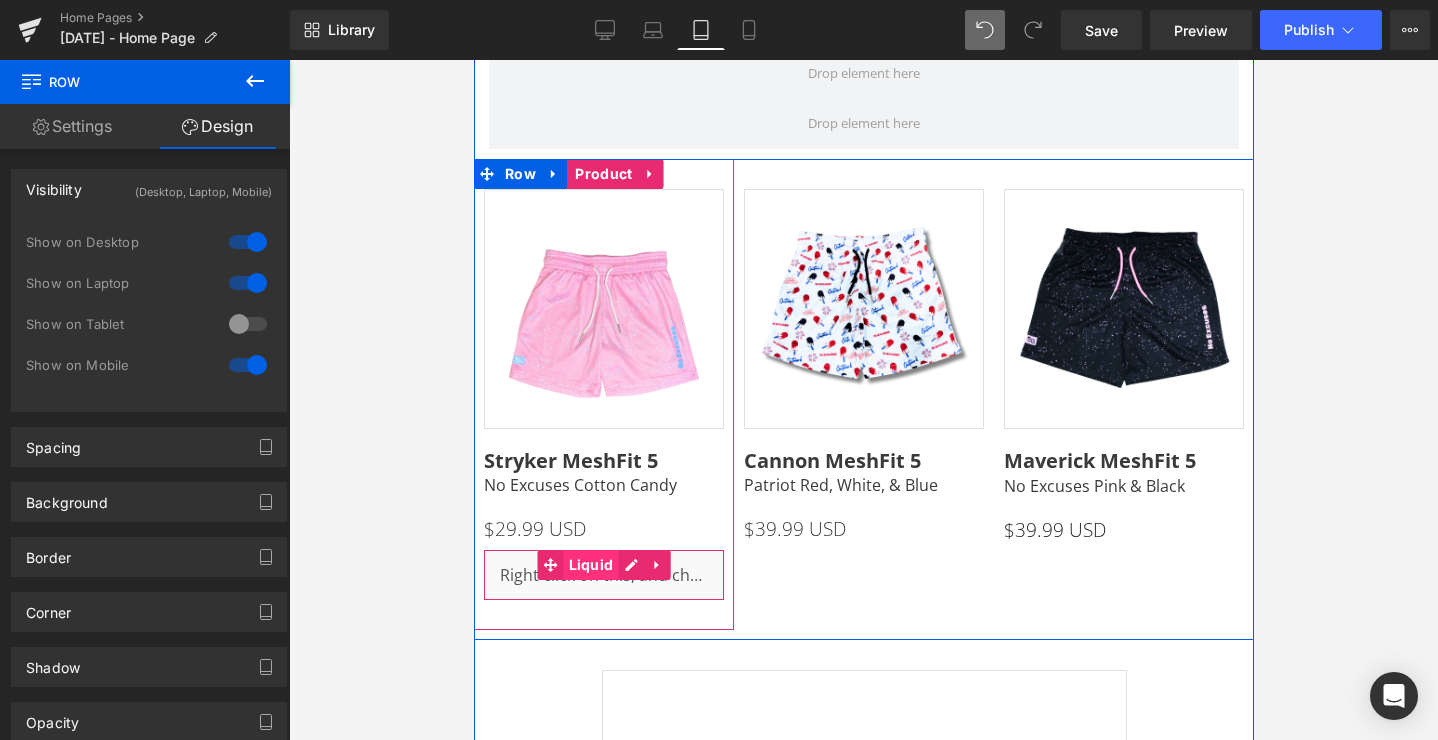 click on "Liquid" at bounding box center (590, 565) 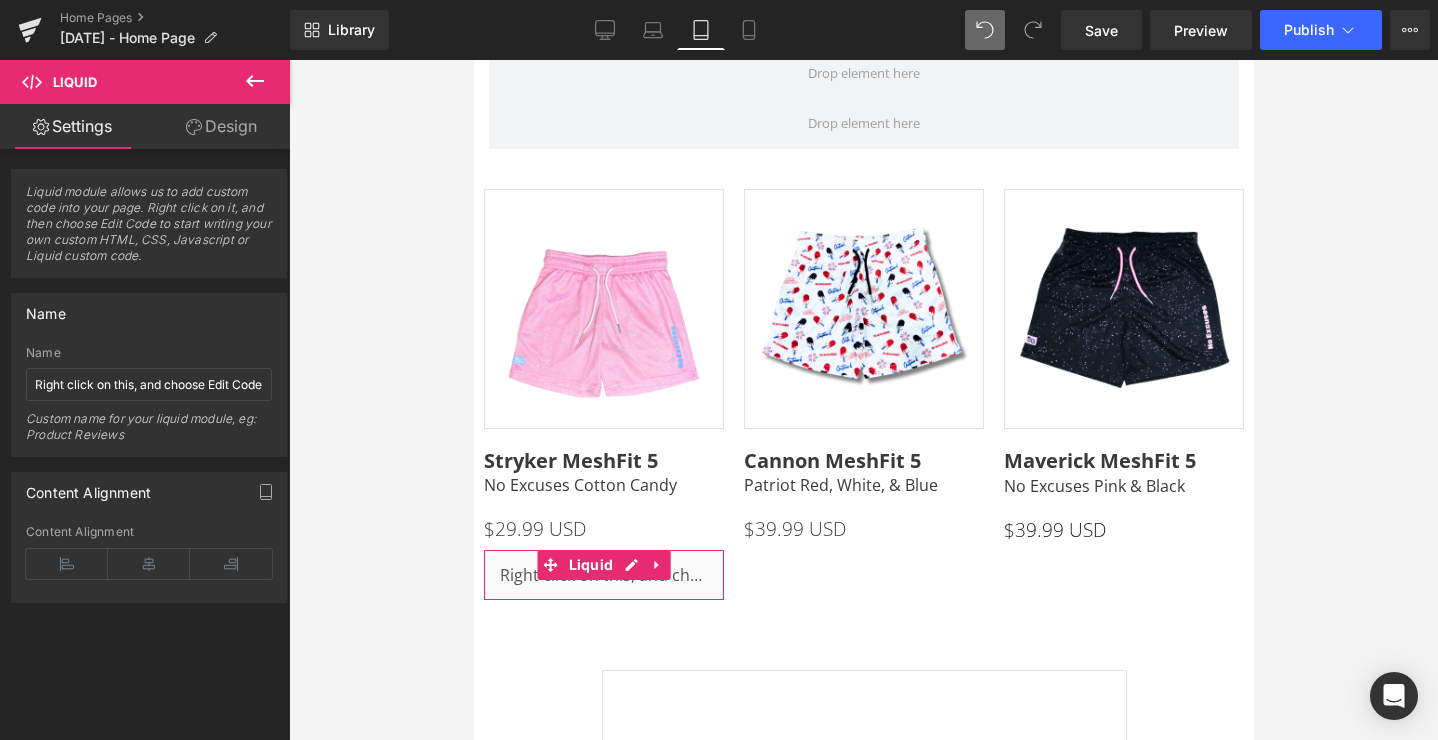 click on "Design" at bounding box center (221, 126) 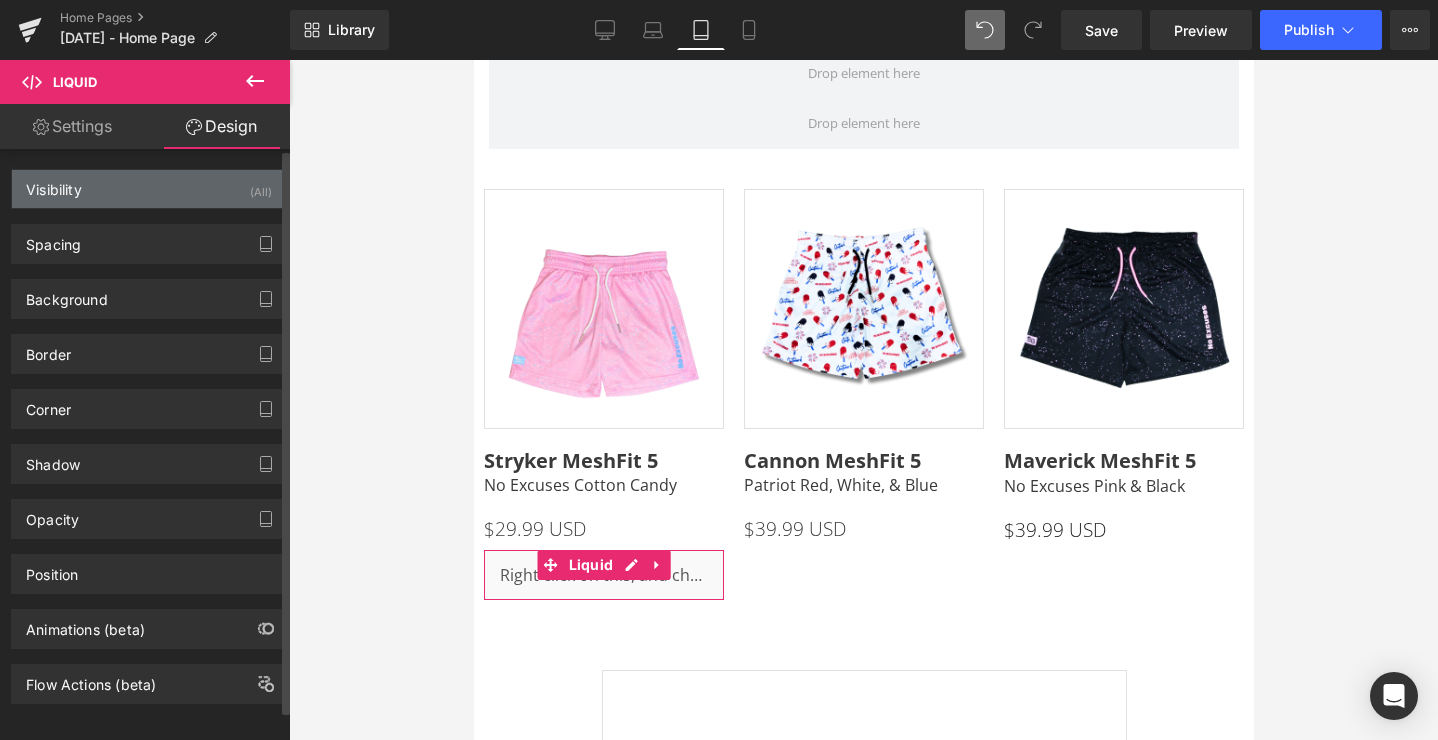 click on "Visibility
(All)" at bounding box center (149, 189) 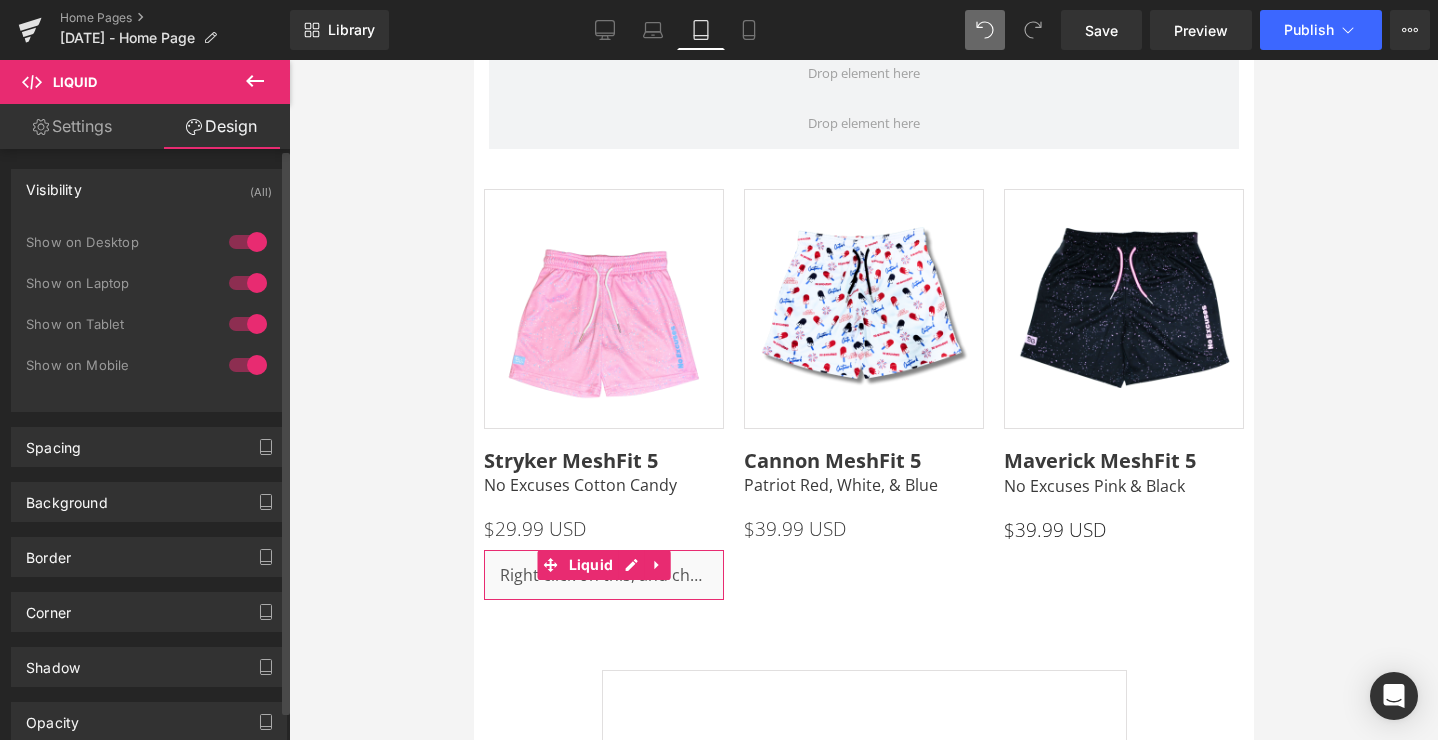 click at bounding box center (248, 324) 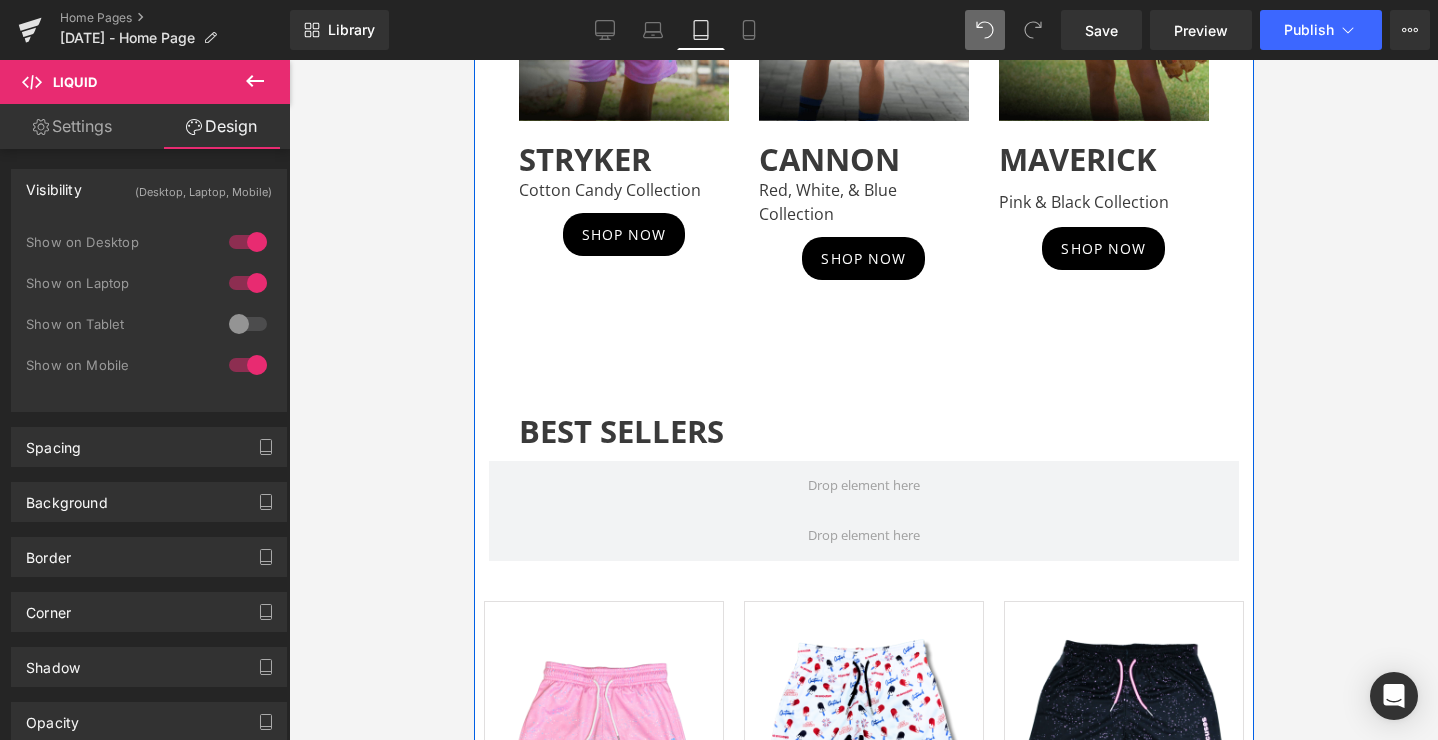 scroll, scrollTop: 1195, scrollLeft: 0, axis: vertical 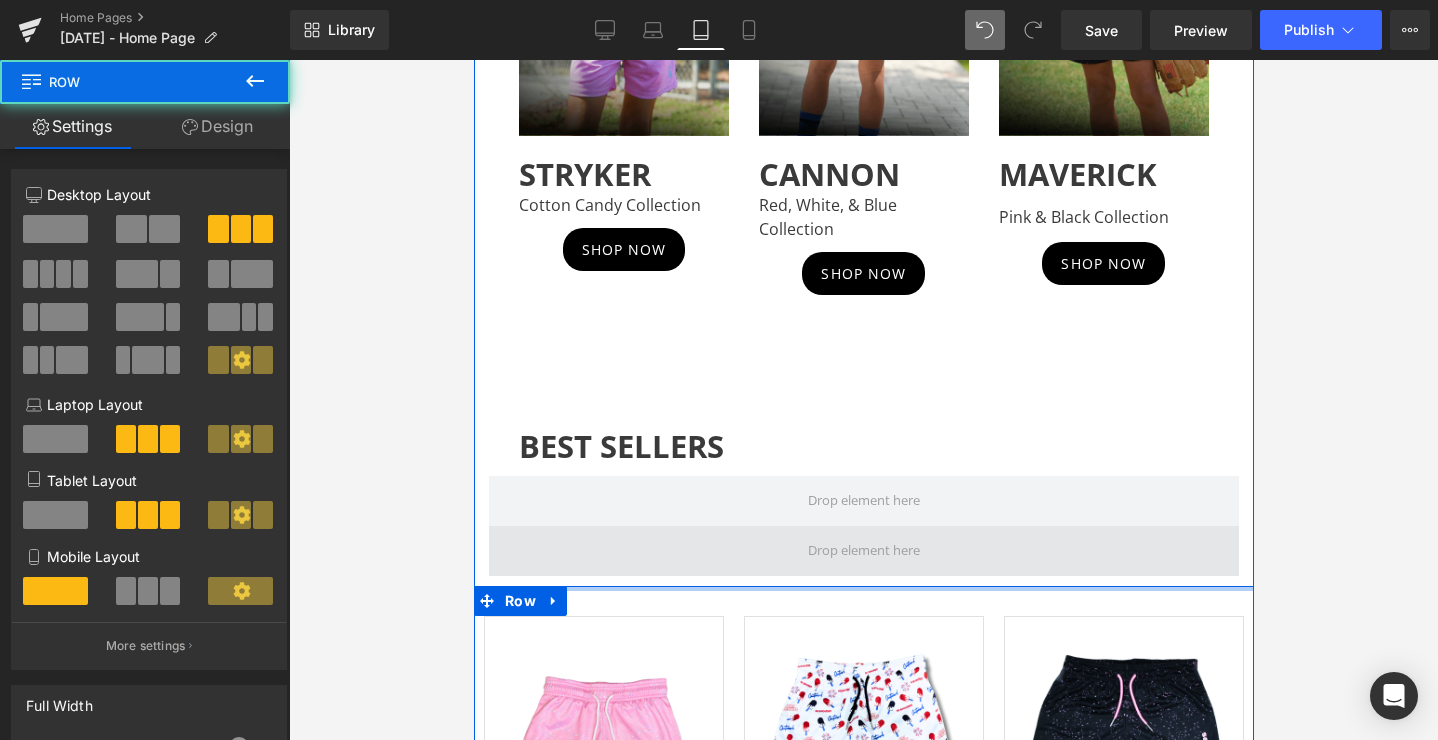 drag, startPoint x: 1165, startPoint y: 585, endPoint x: 1165, endPoint y: 562, distance: 23 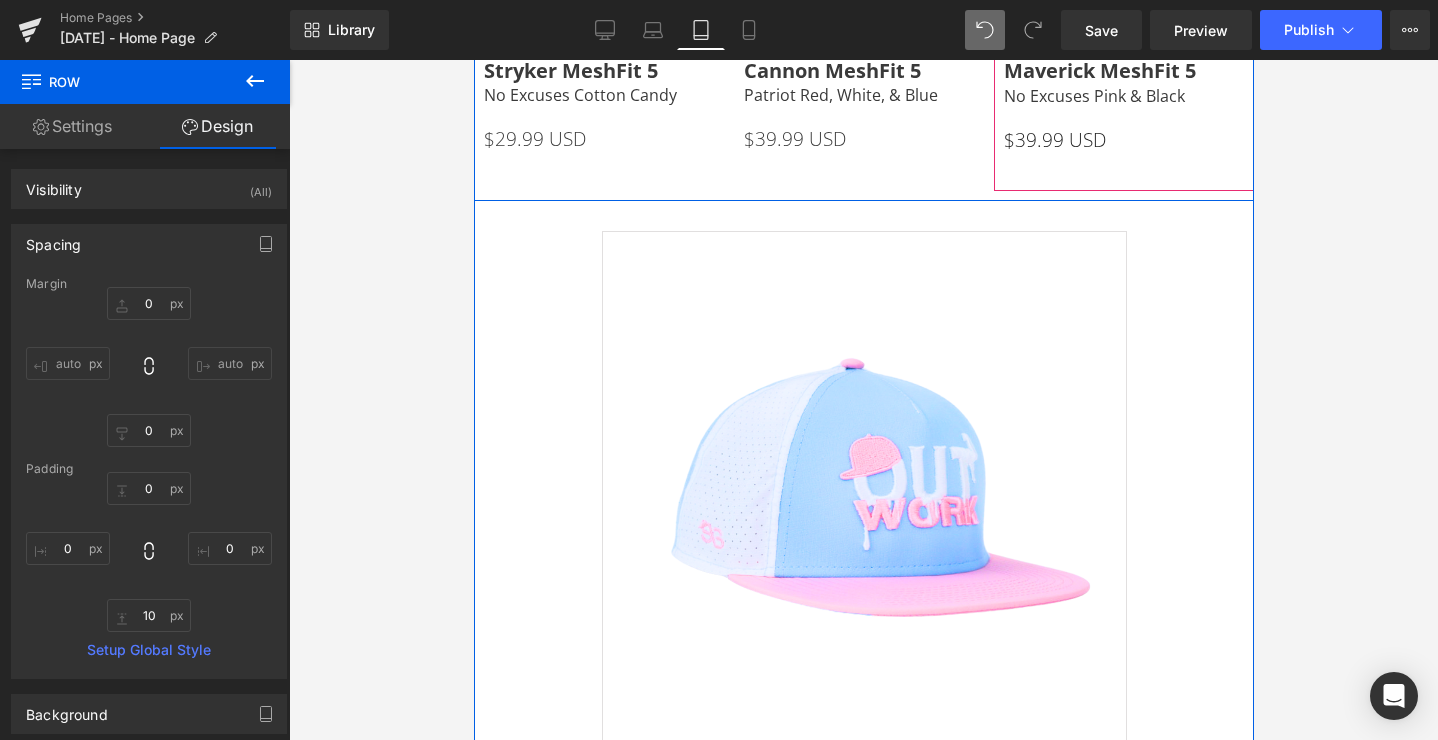 scroll, scrollTop: 2046, scrollLeft: 0, axis: vertical 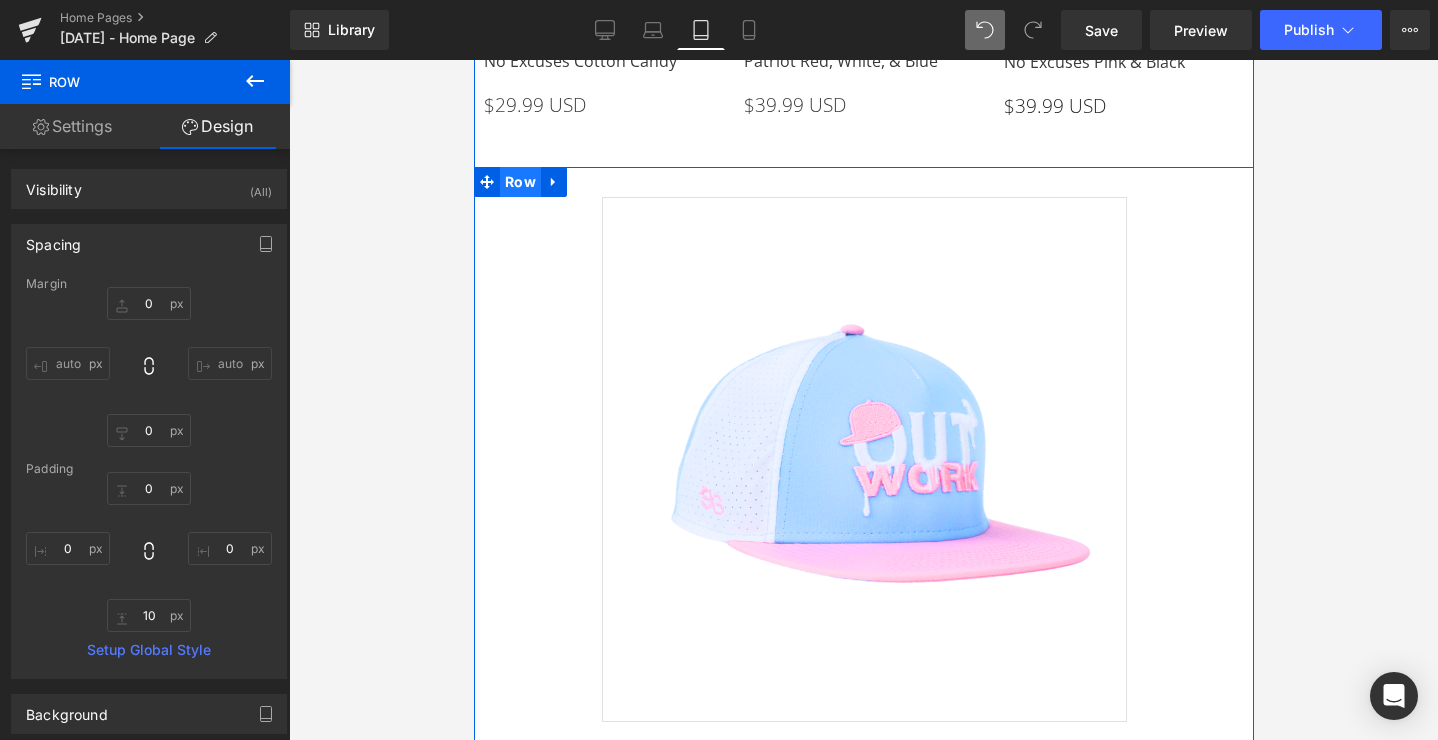 click on "Row" at bounding box center (519, 182) 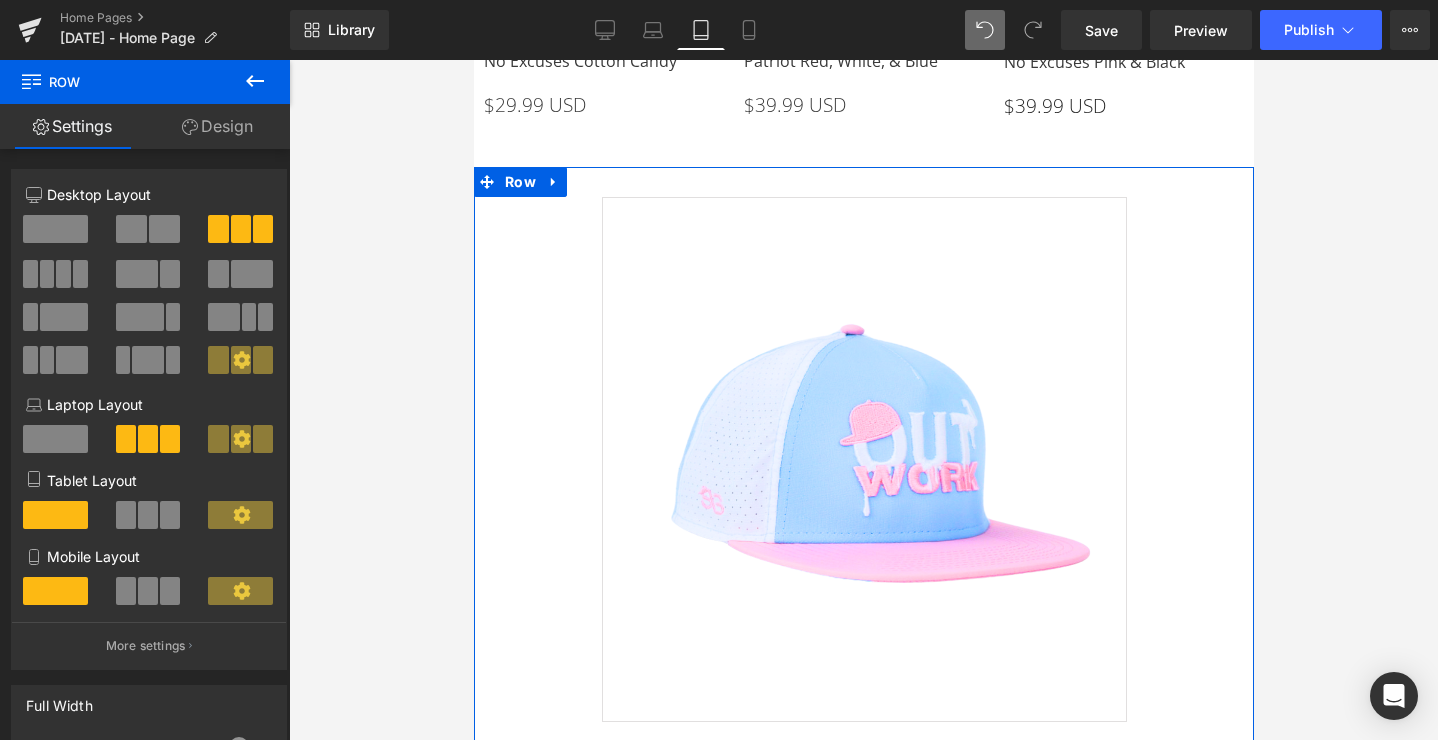 click at bounding box center [148, 515] 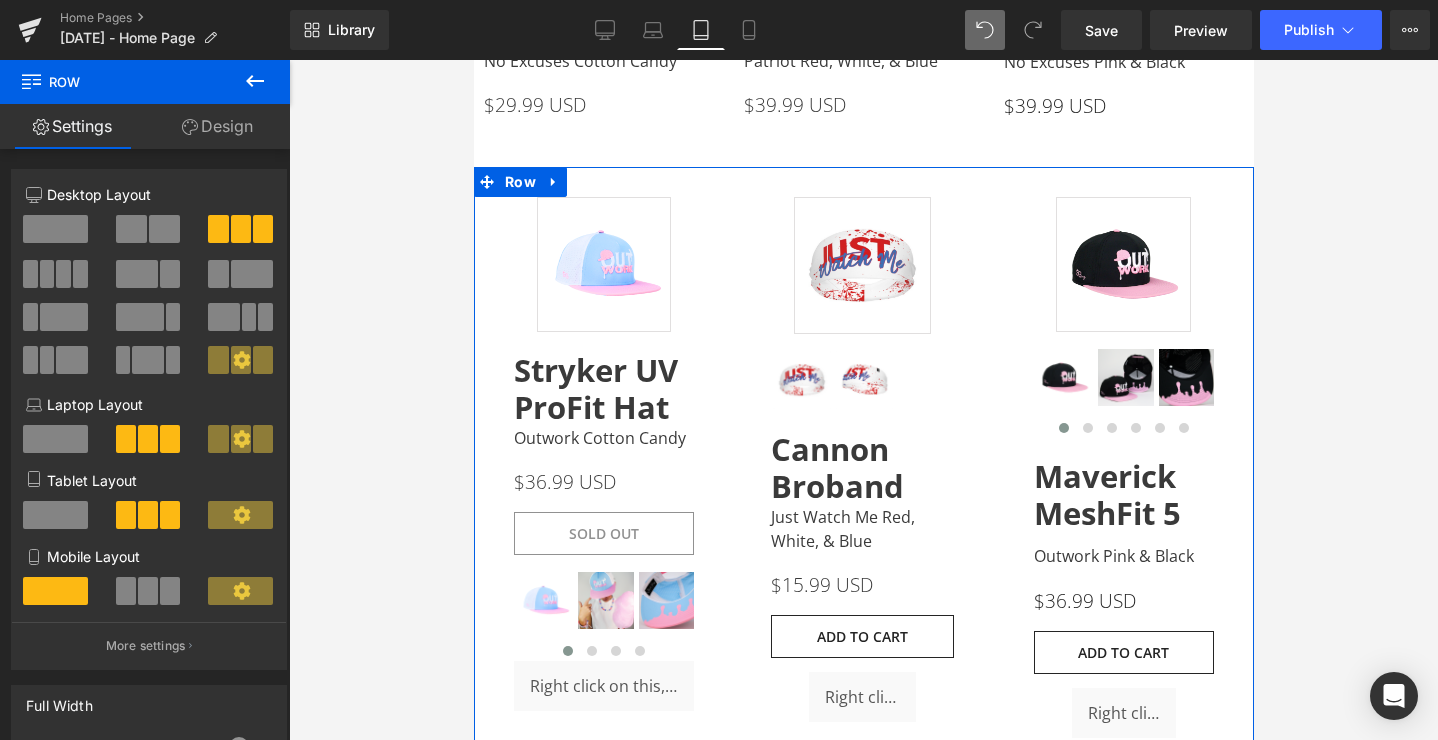 click at bounding box center [148, 591] 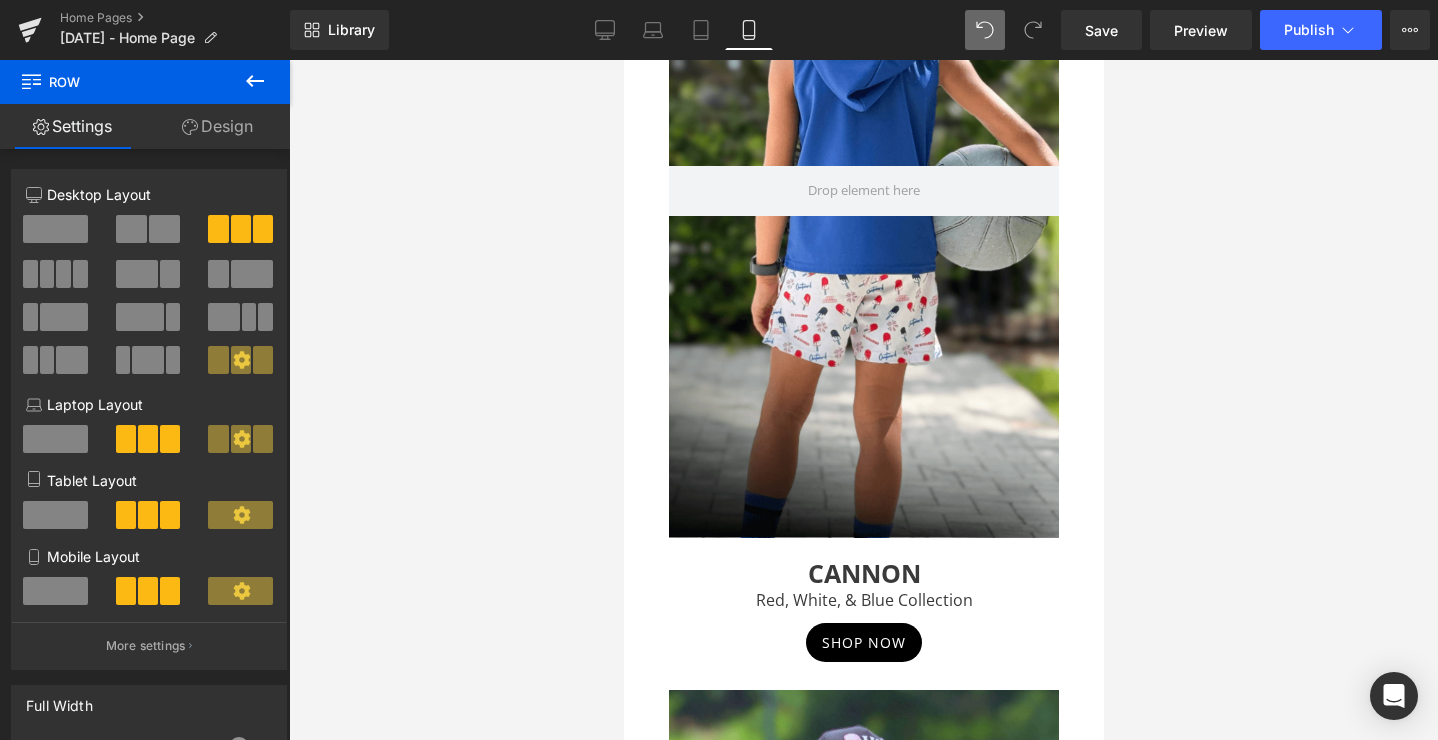 scroll, scrollTop: 6187, scrollLeft: 0, axis: vertical 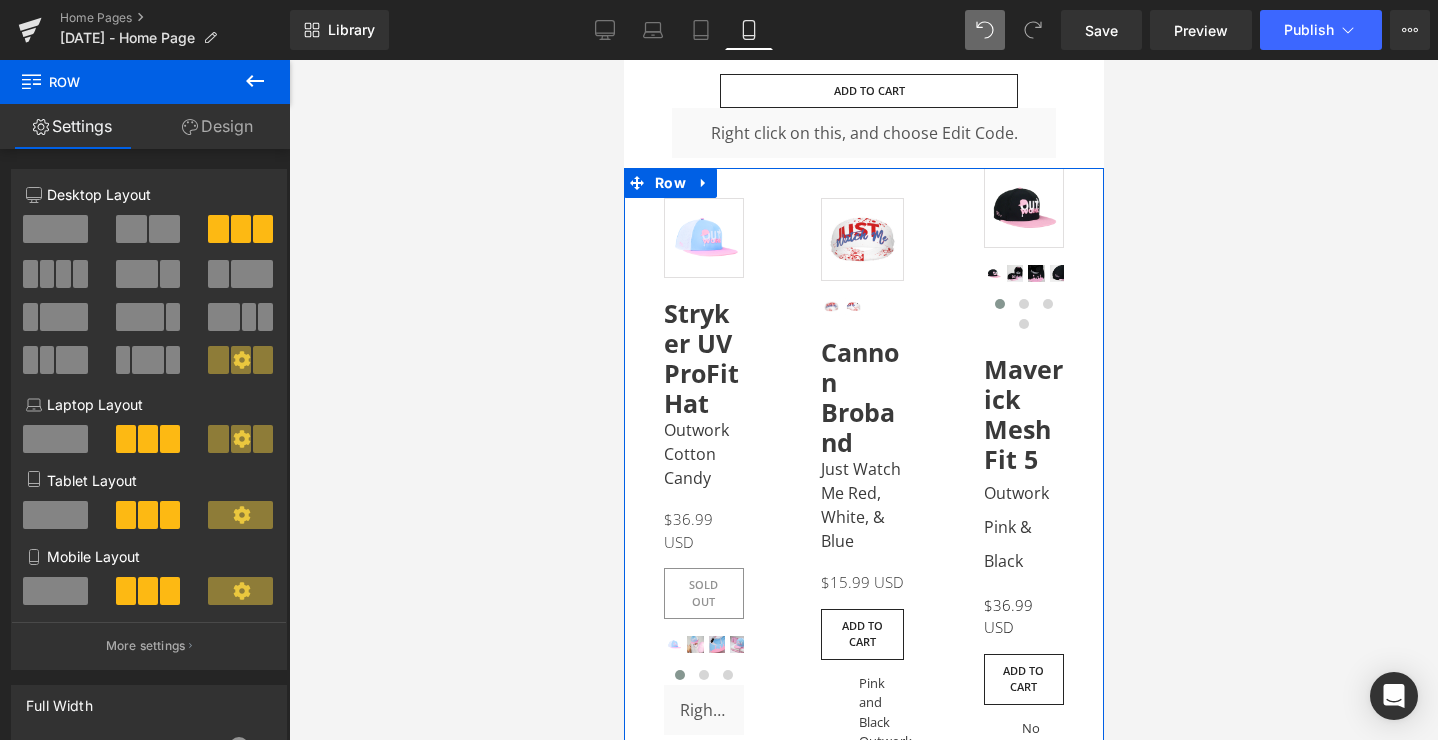 click at bounding box center (148, 515) 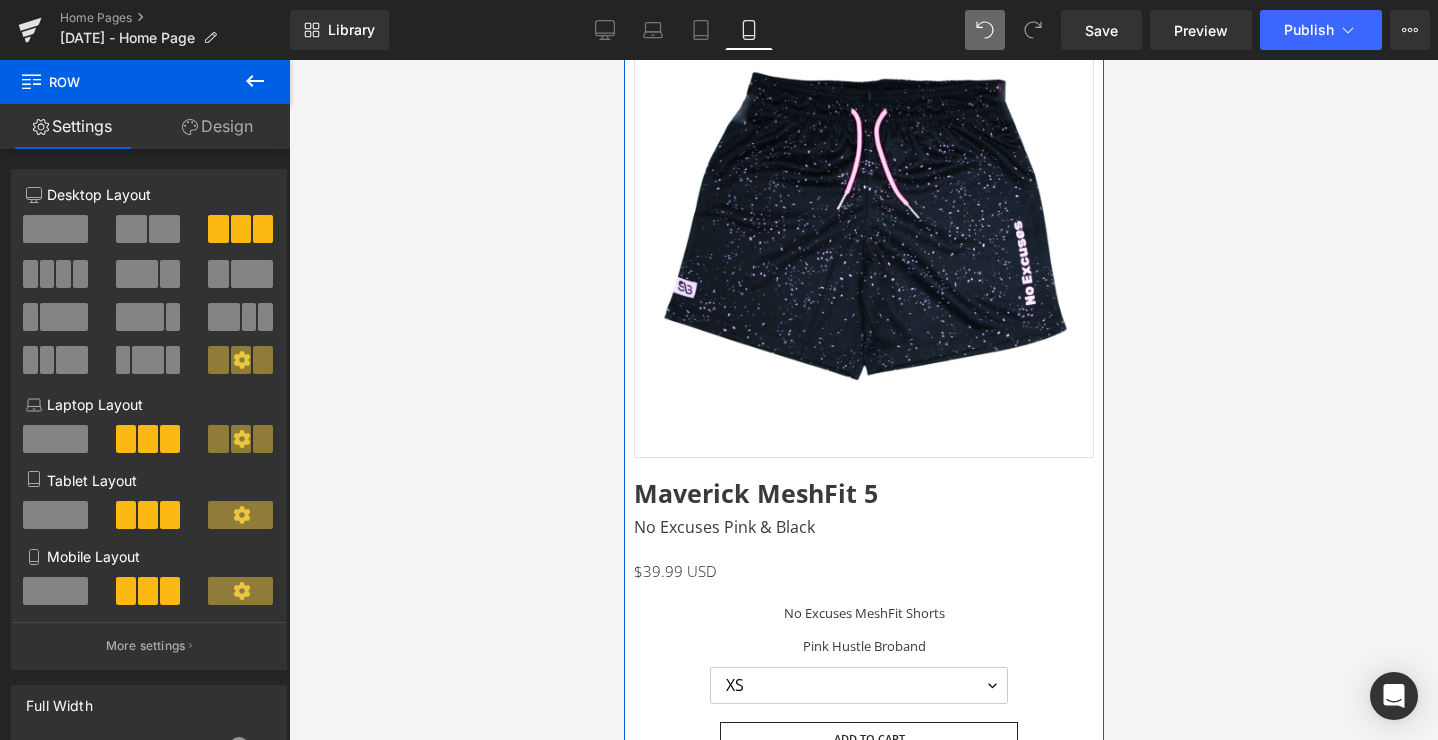 scroll, scrollTop: 5310, scrollLeft: 0, axis: vertical 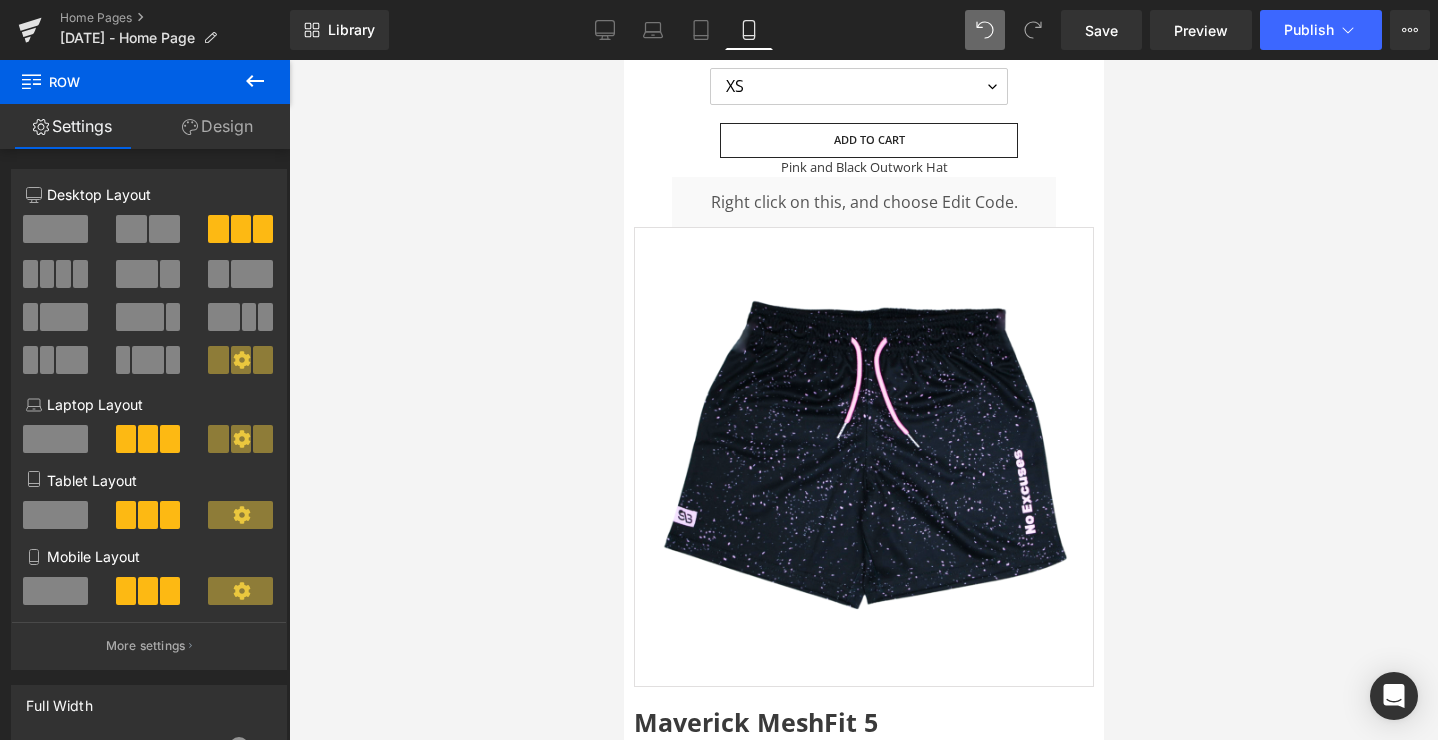 click at bounding box center [149, 522] 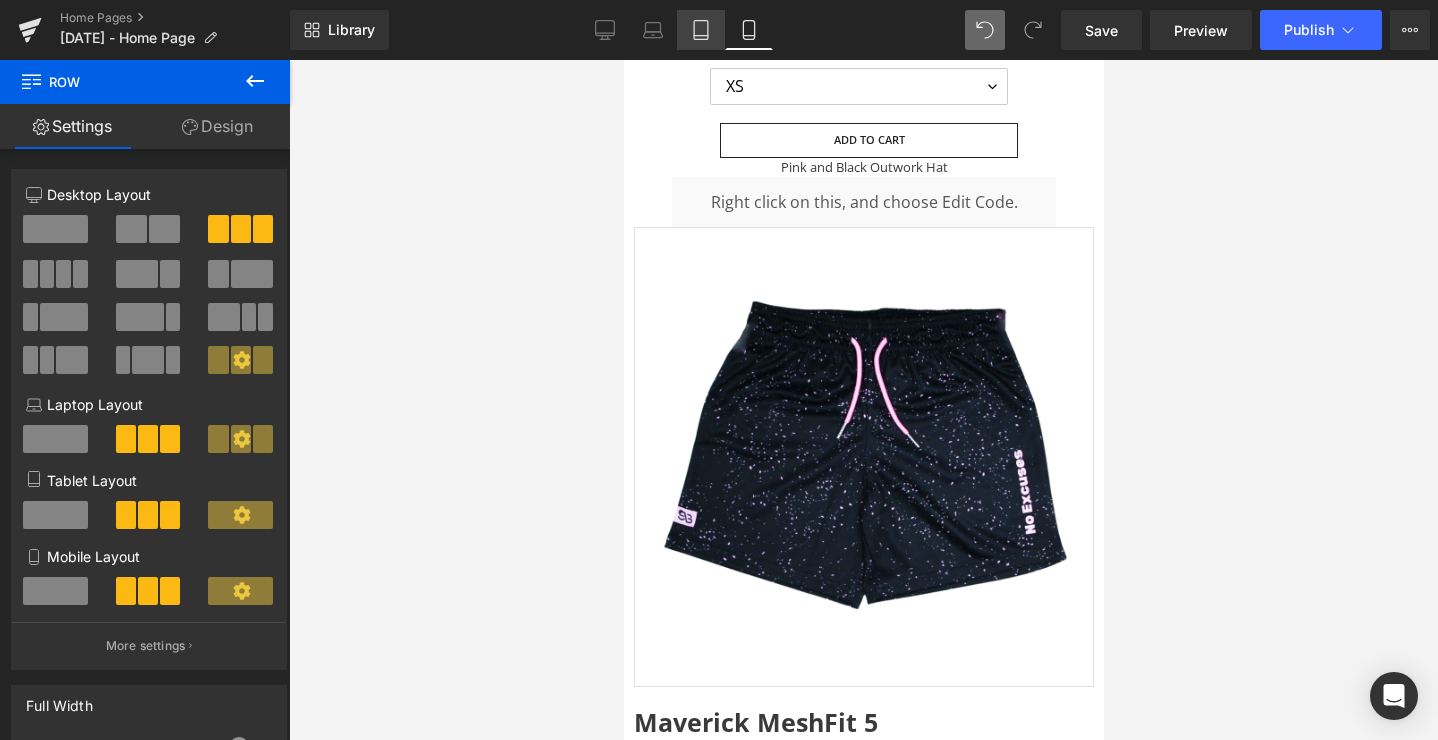 click on "Tablet" at bounding box center [701, 30] 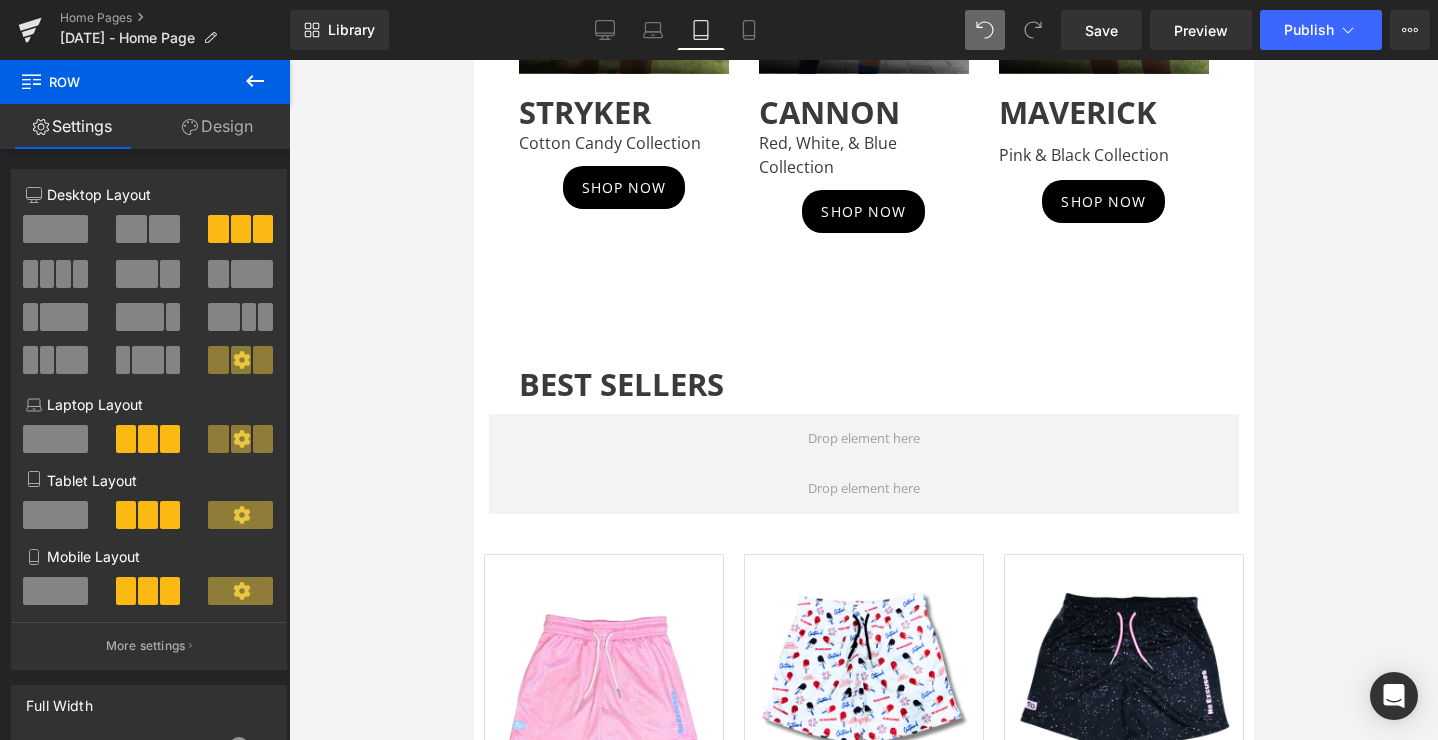 scroll, scrollTop: 1135, scrollLeft: 0, axis: vertical 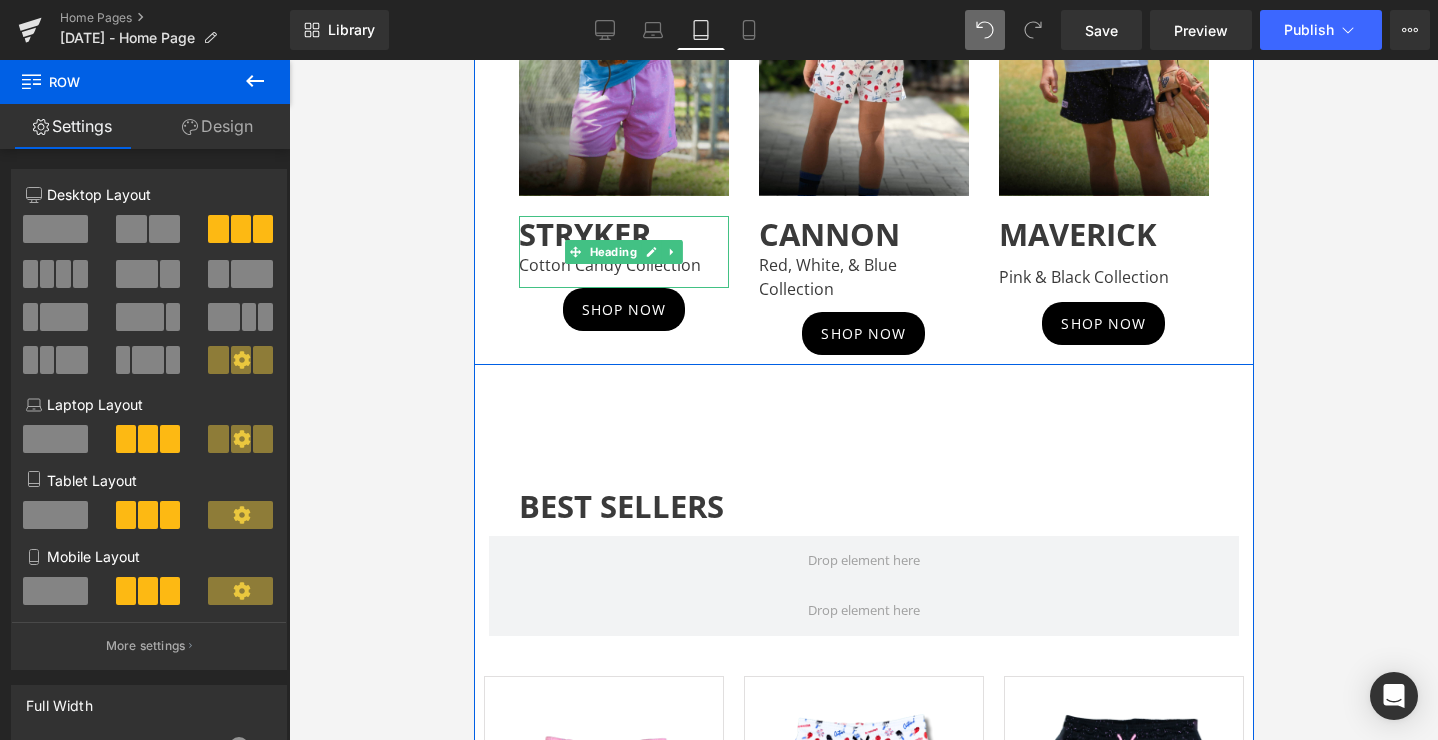 click on "STRYKER" at bounding box center [584, 234] 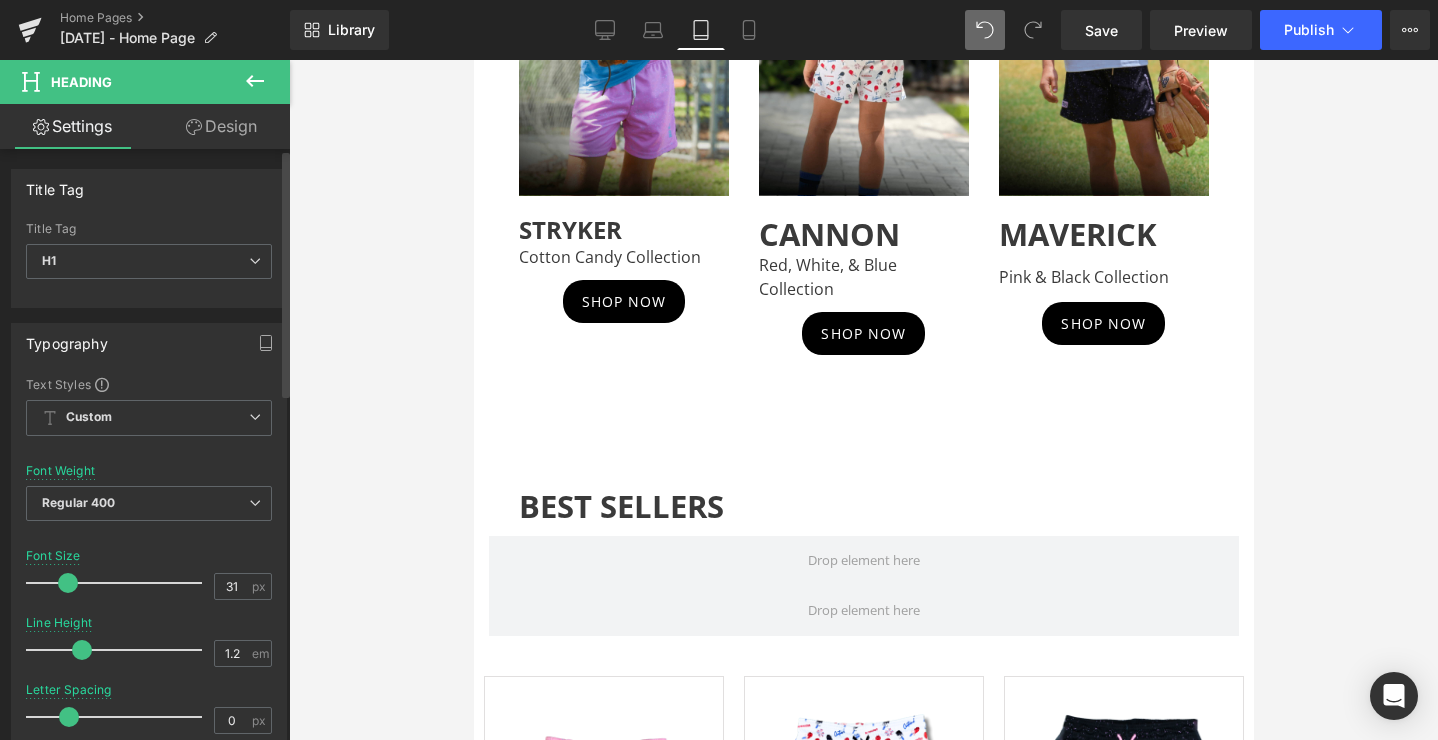 drag, startPoint x: 79, startPoint y: 583, endPoint x: 67, endPoint y: 583, distance: 12 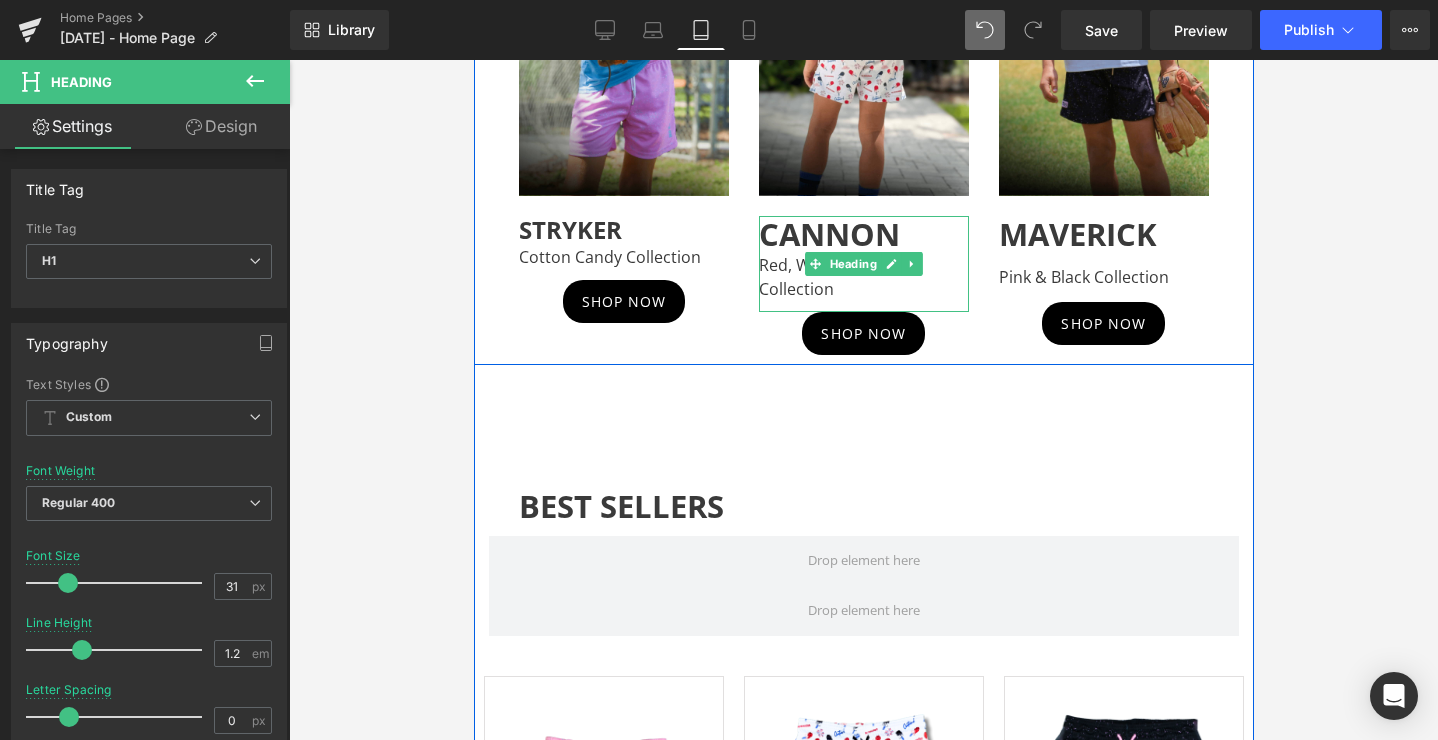 click on "CANNON" at bounding box center (828, 234) 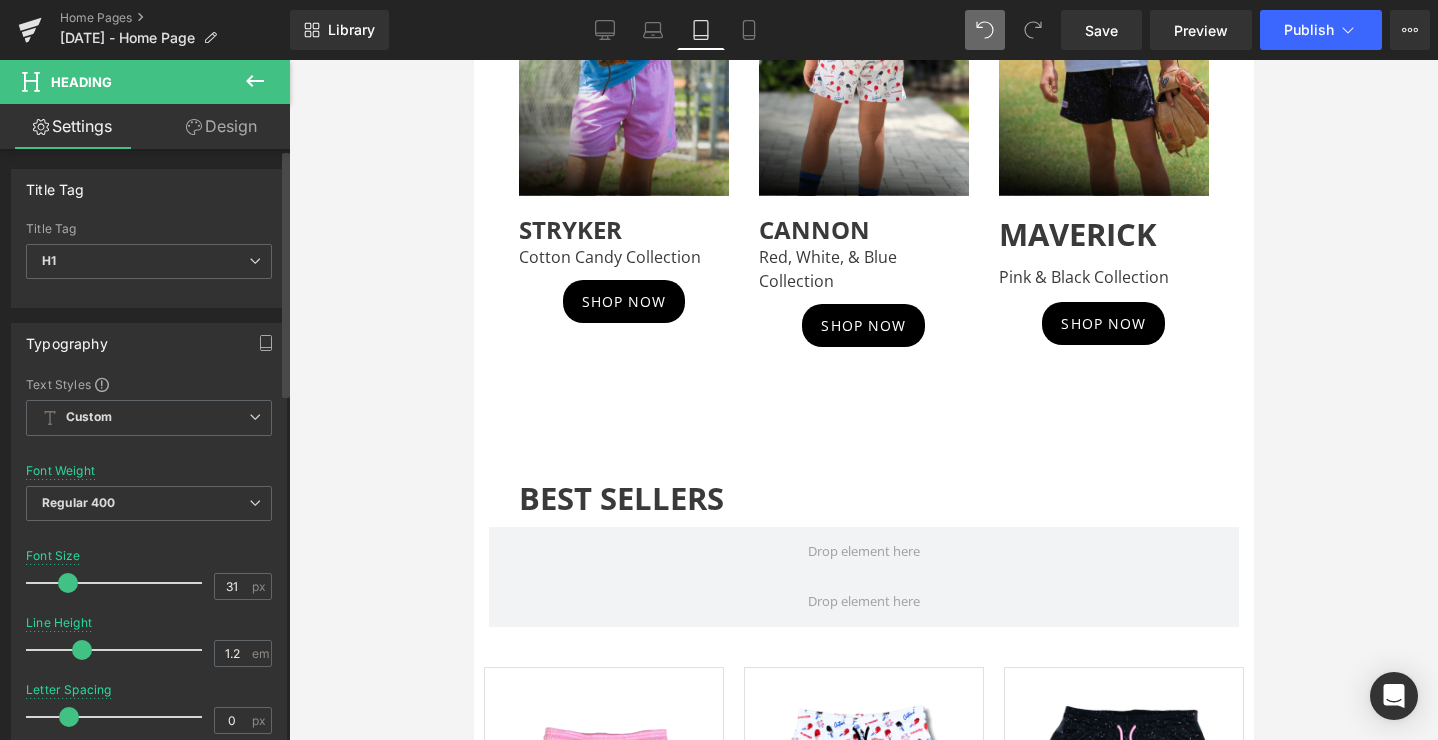 drag, startPoint x: 79, startPoint y: 577, endPoint x: 68, endPoint y: 577, distance: 11 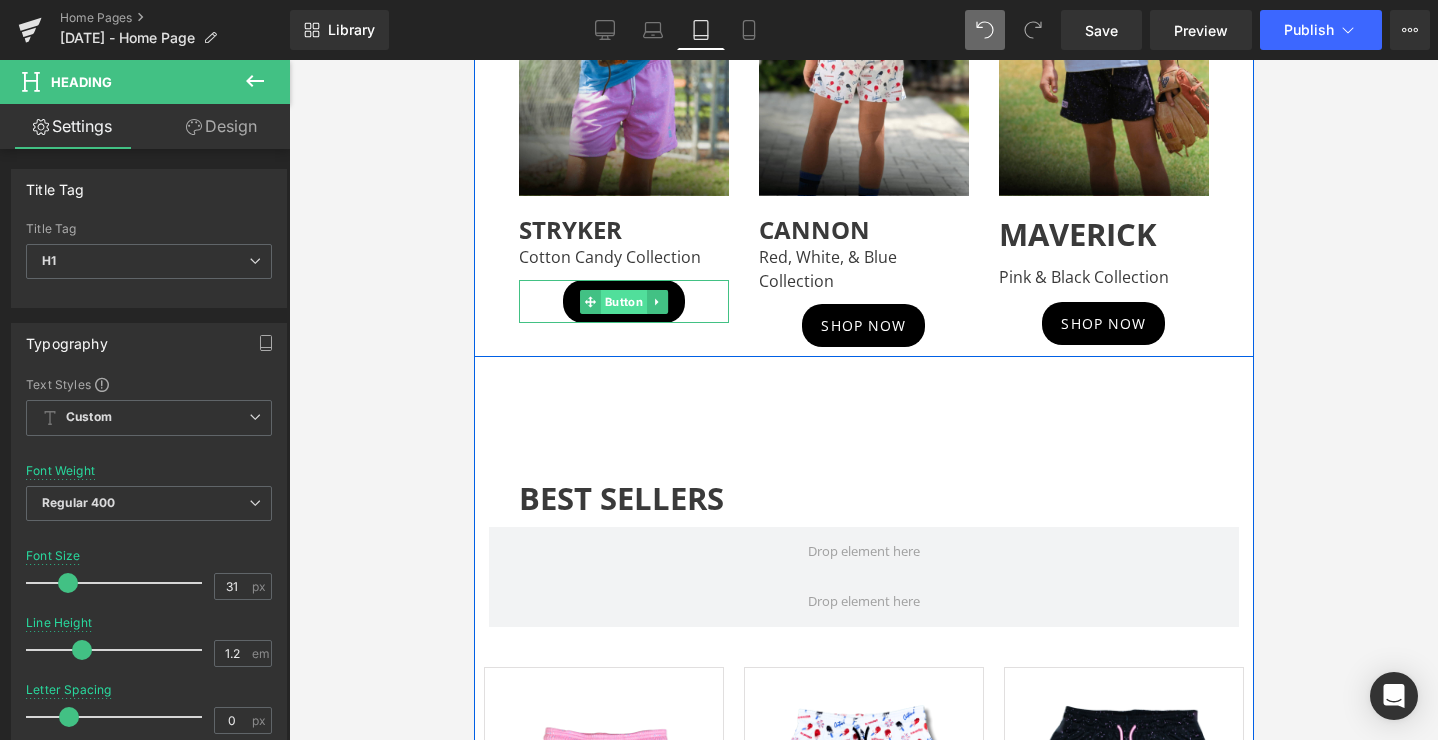 click on "Button" at bounding box center [623, 302] 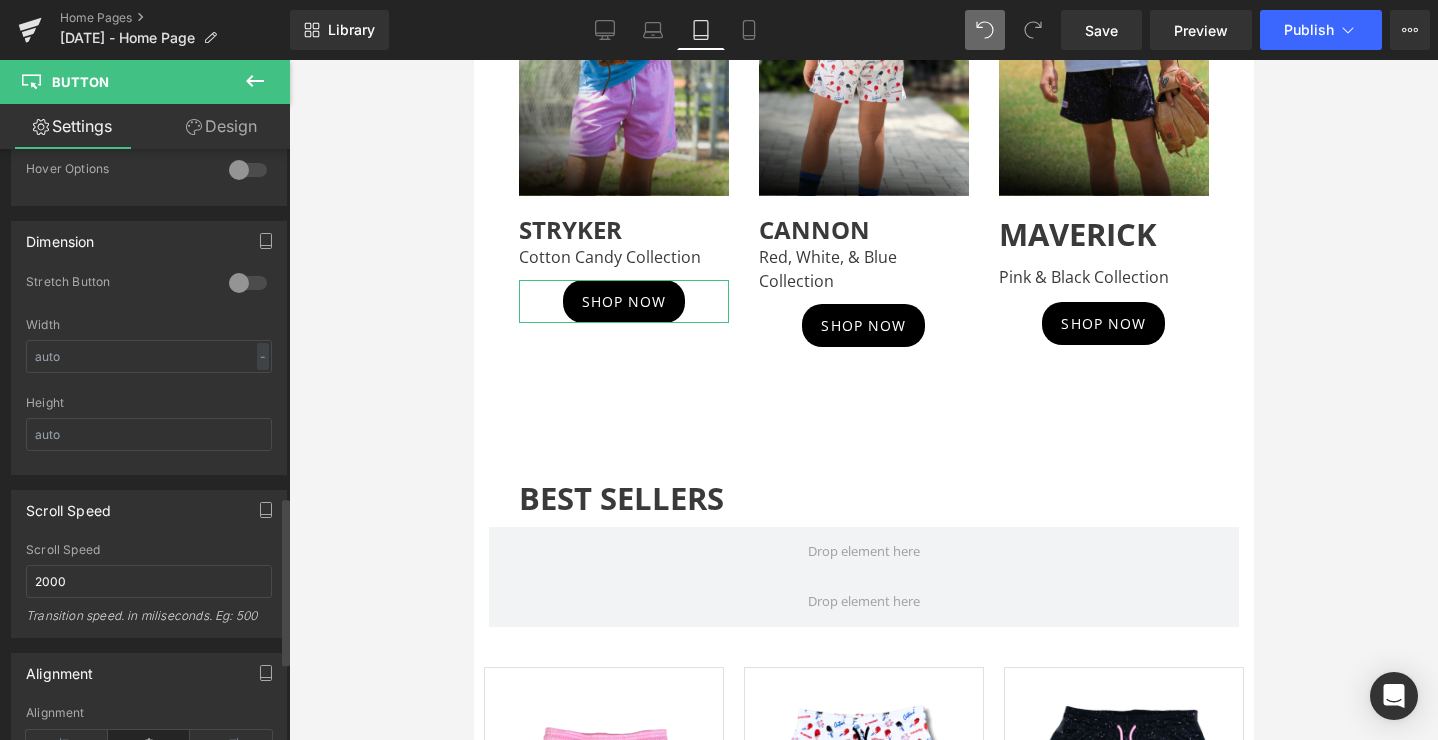 scroll, scrollTop: 1322, scrollLeft: 0, axis: vertical 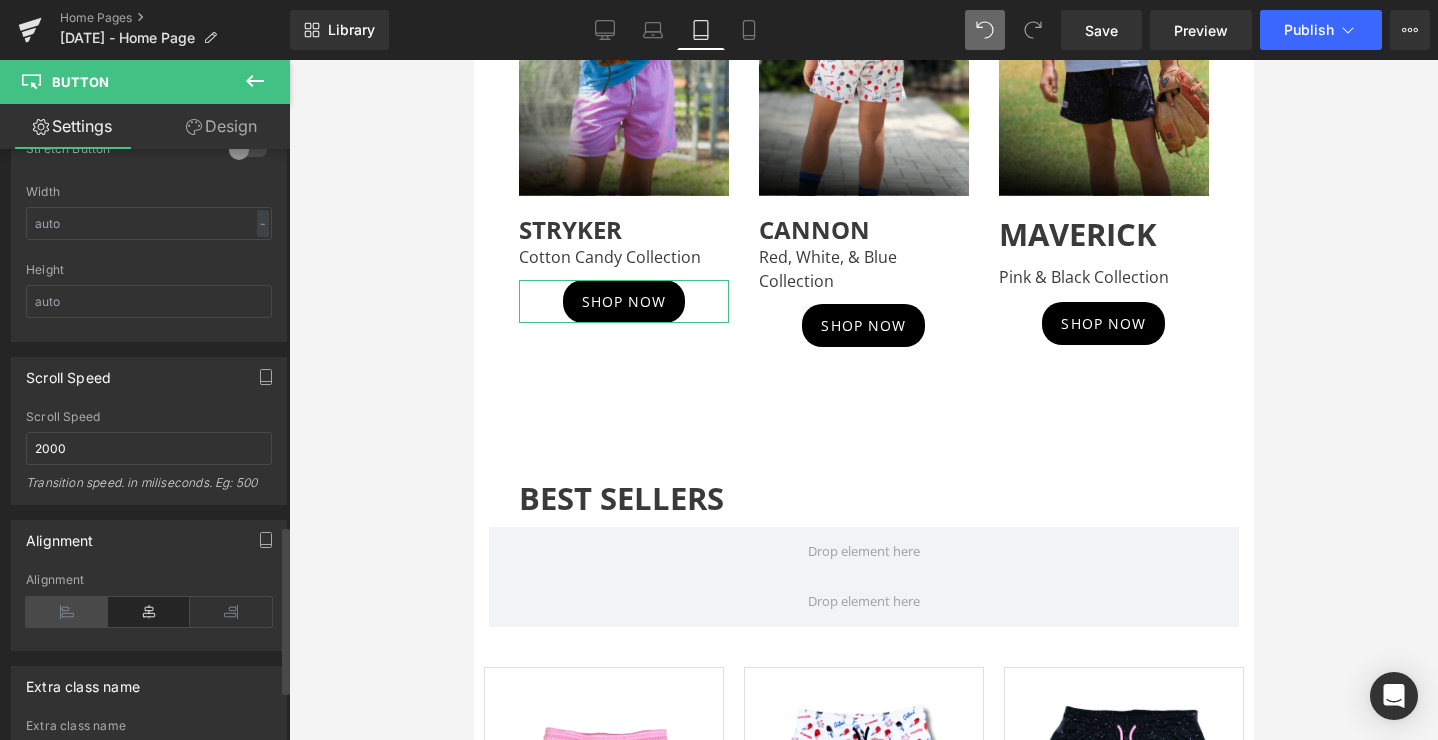 click at bounding box center (67, 612) 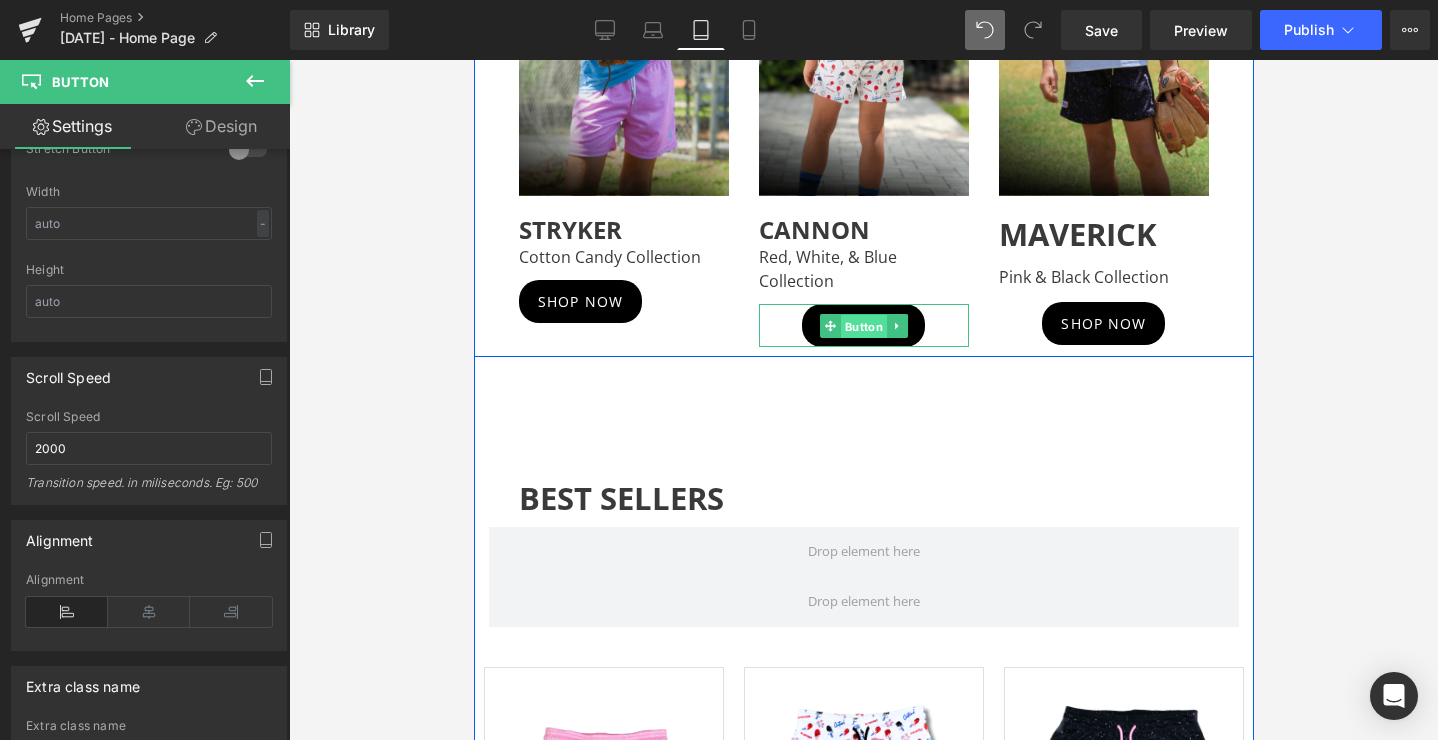 click on "Button" at bounding box center [863, 326] 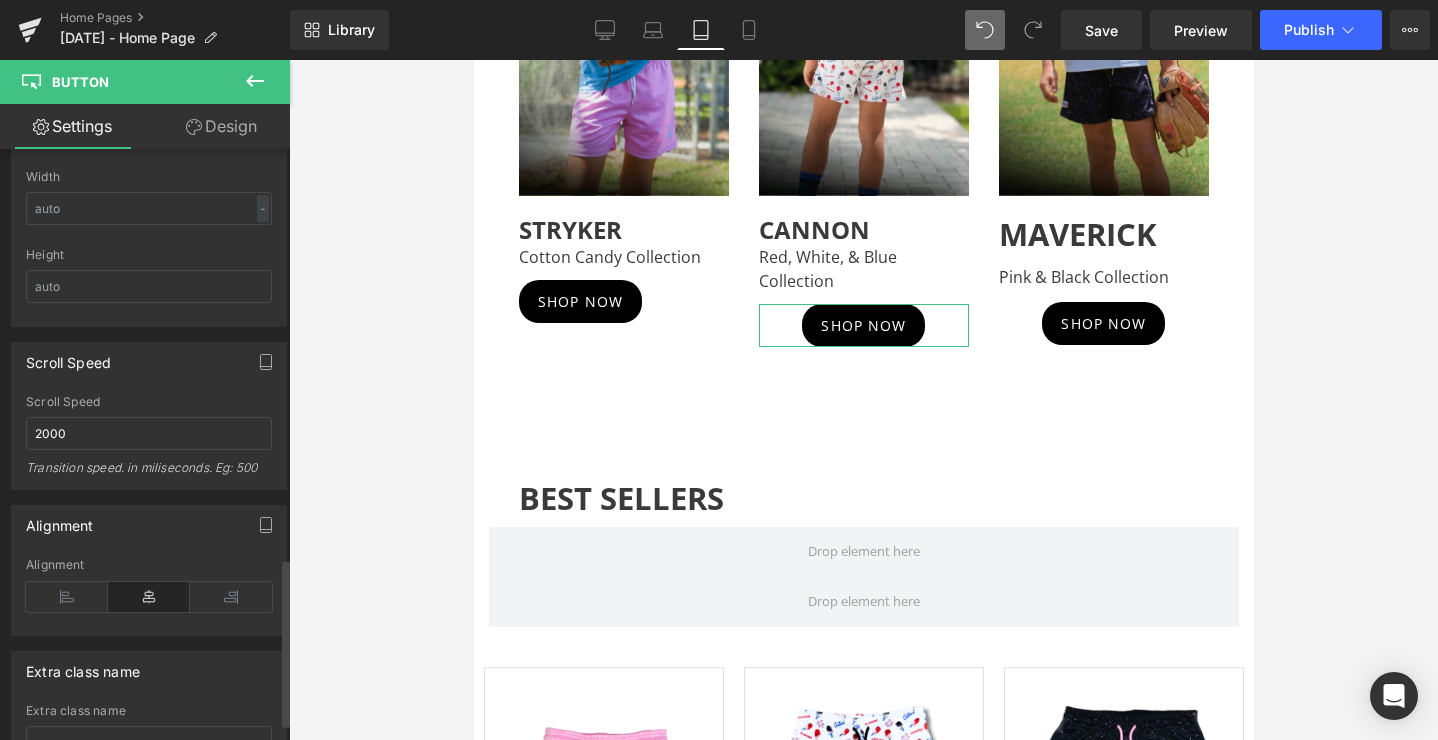 scroll, scrollTop: 1498, scrollLeft: 0, axis: vertical 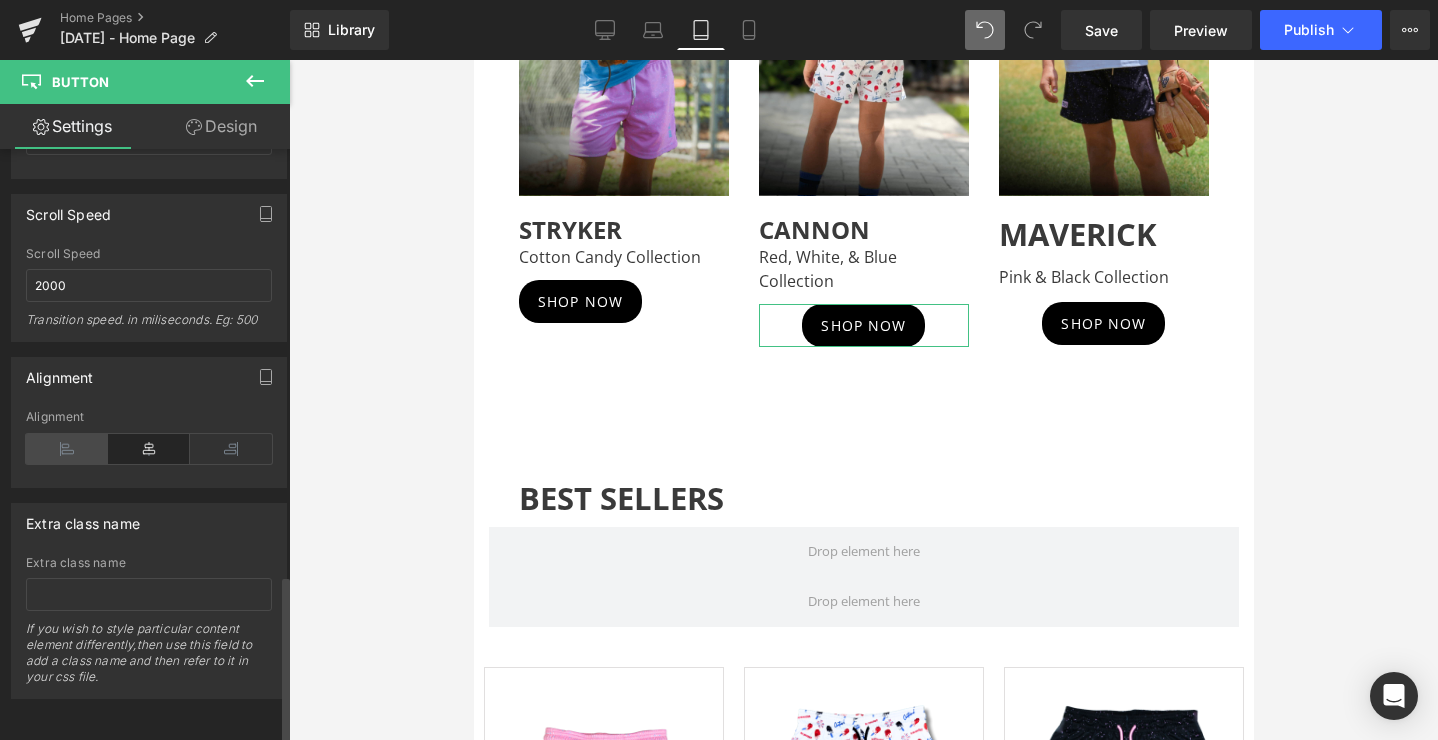click at bounding box center [67, 449] 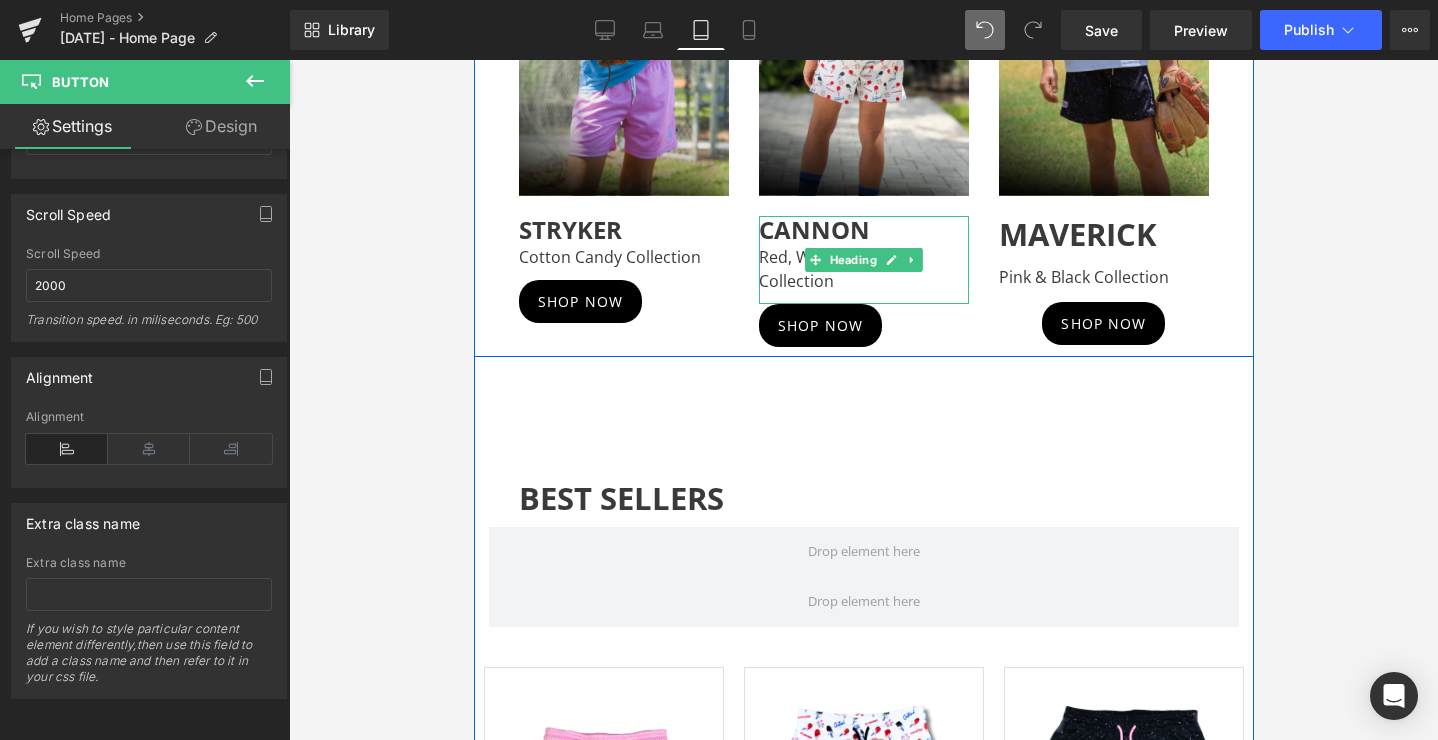 click on "CANNON" at bounding box center [813, 229] 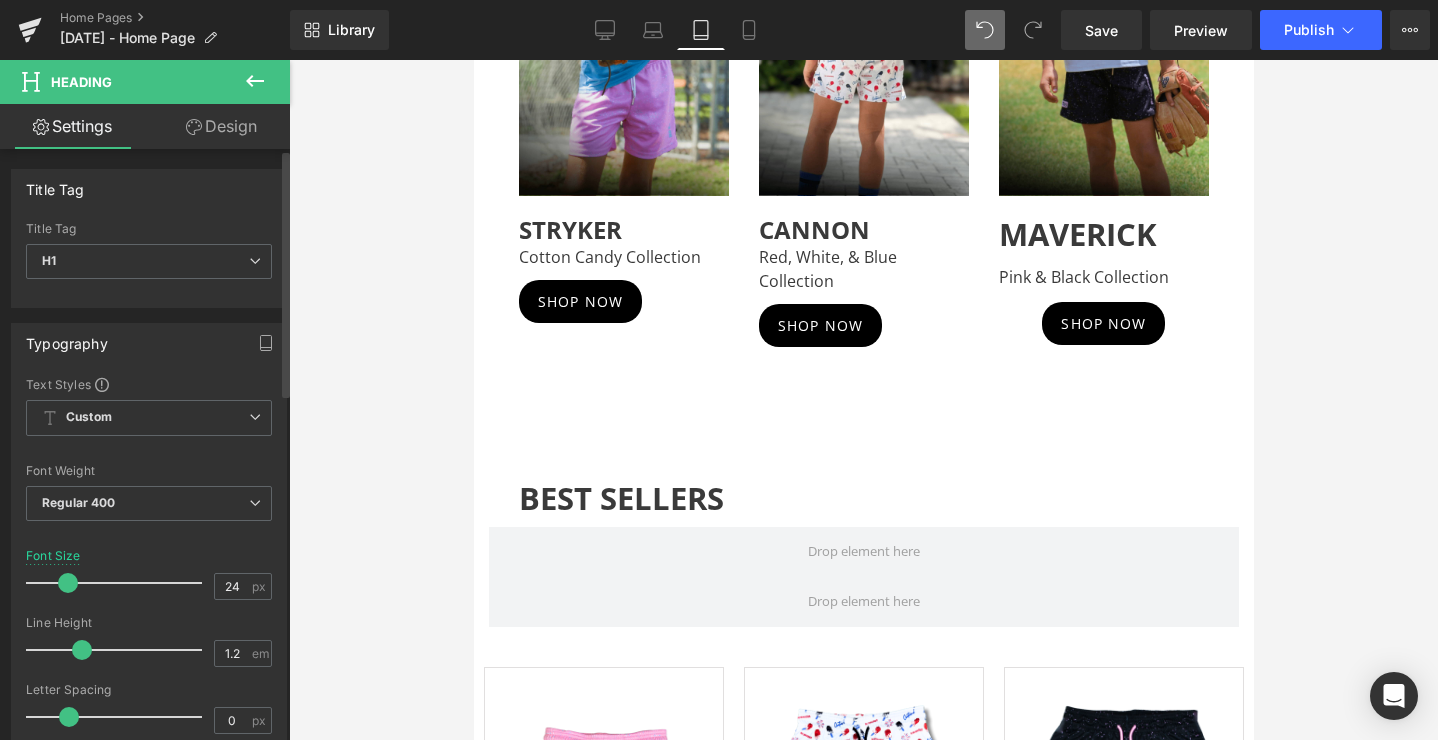 click at bounding box center [68, 583] 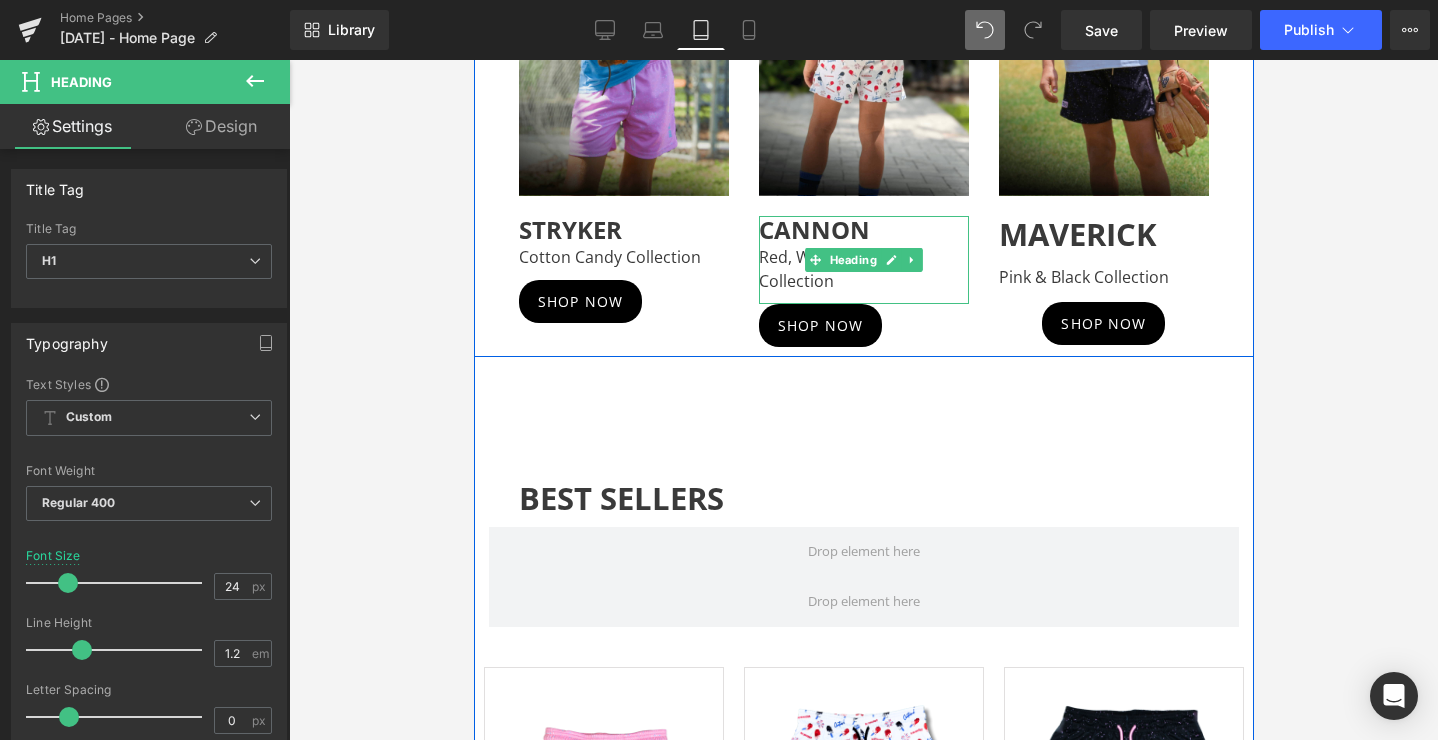 click on "Red, White, & Blue Collection" at bounding box center (863, 269) 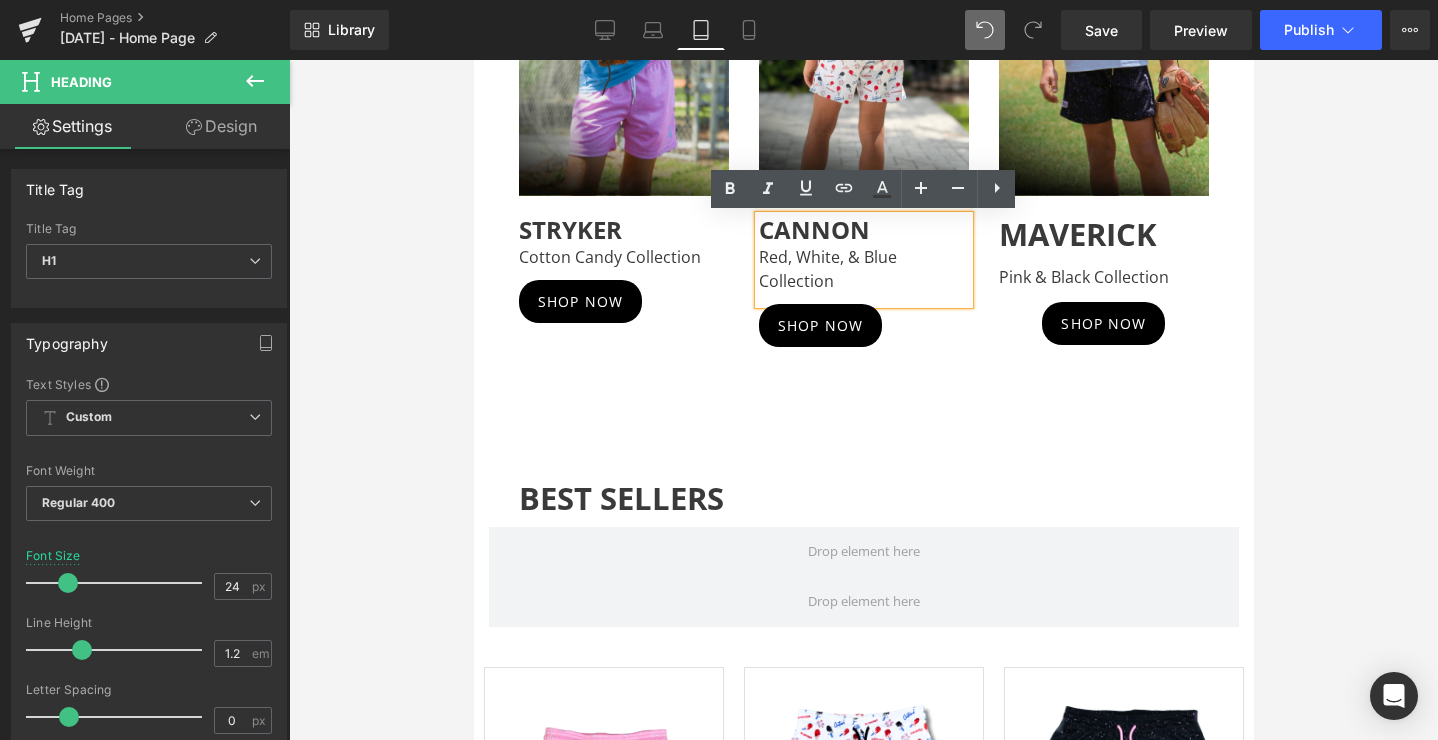 click on "Red, White, & Blue Collection" at bounding box center [863, 269] 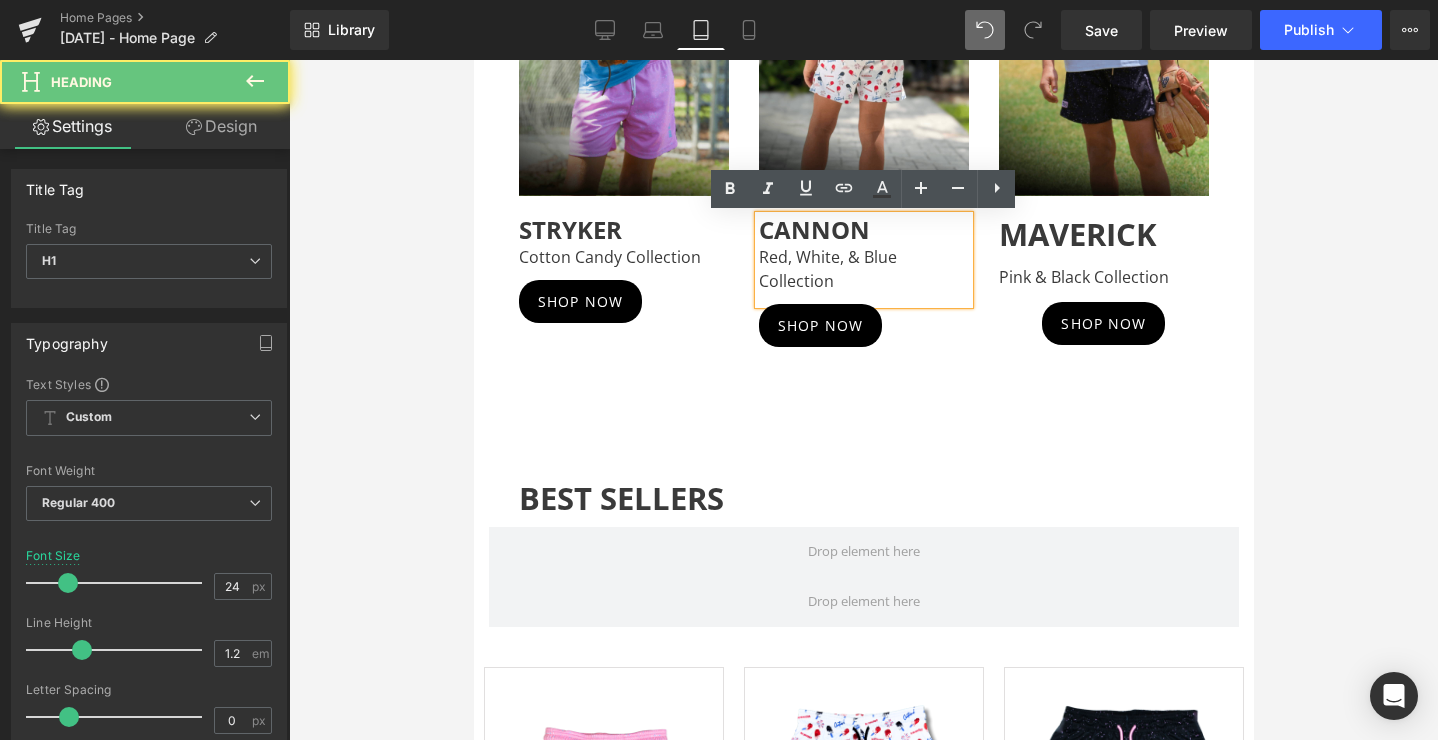 click on "Red, White, & Blue Collection" at bounding box center [863, 269] 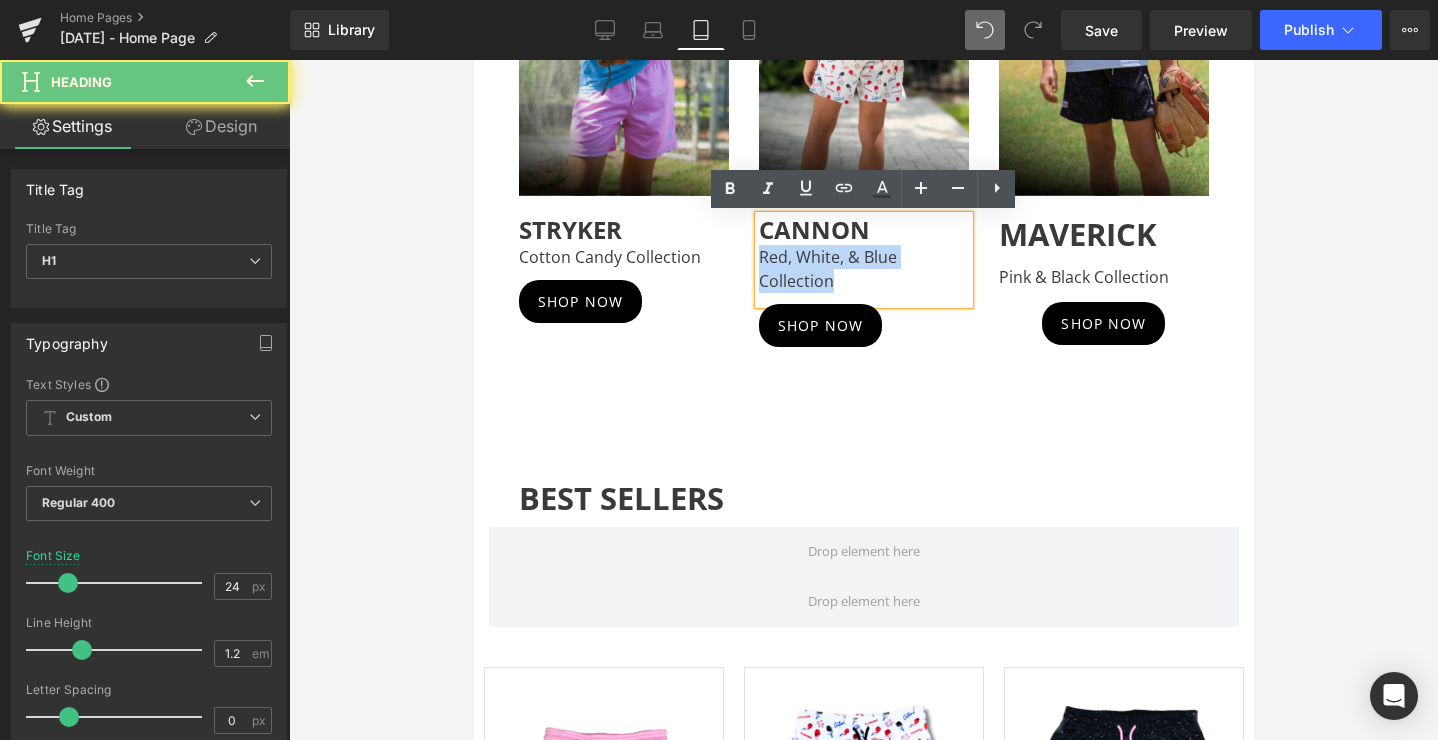 click on "Red, White, & Blue Collection" at bounding box center [863, 269] 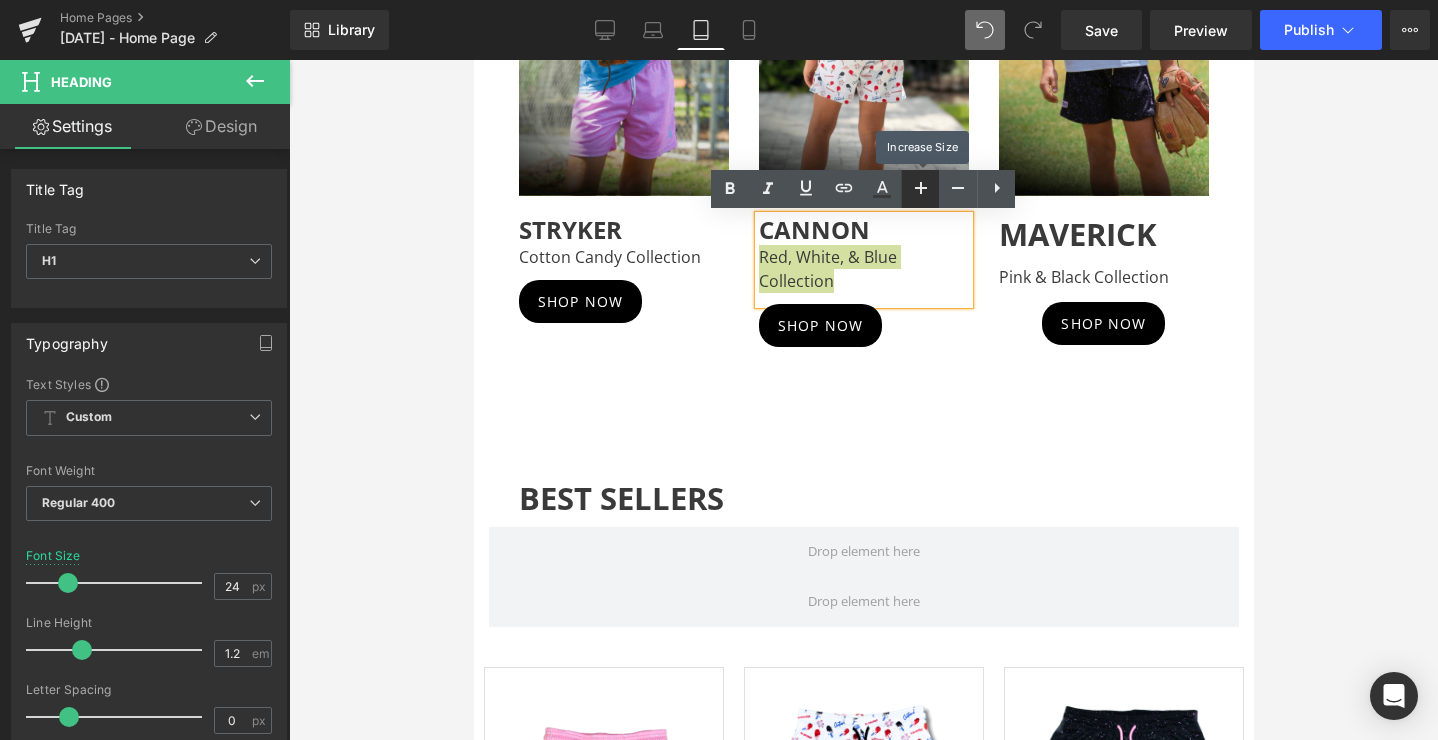 click 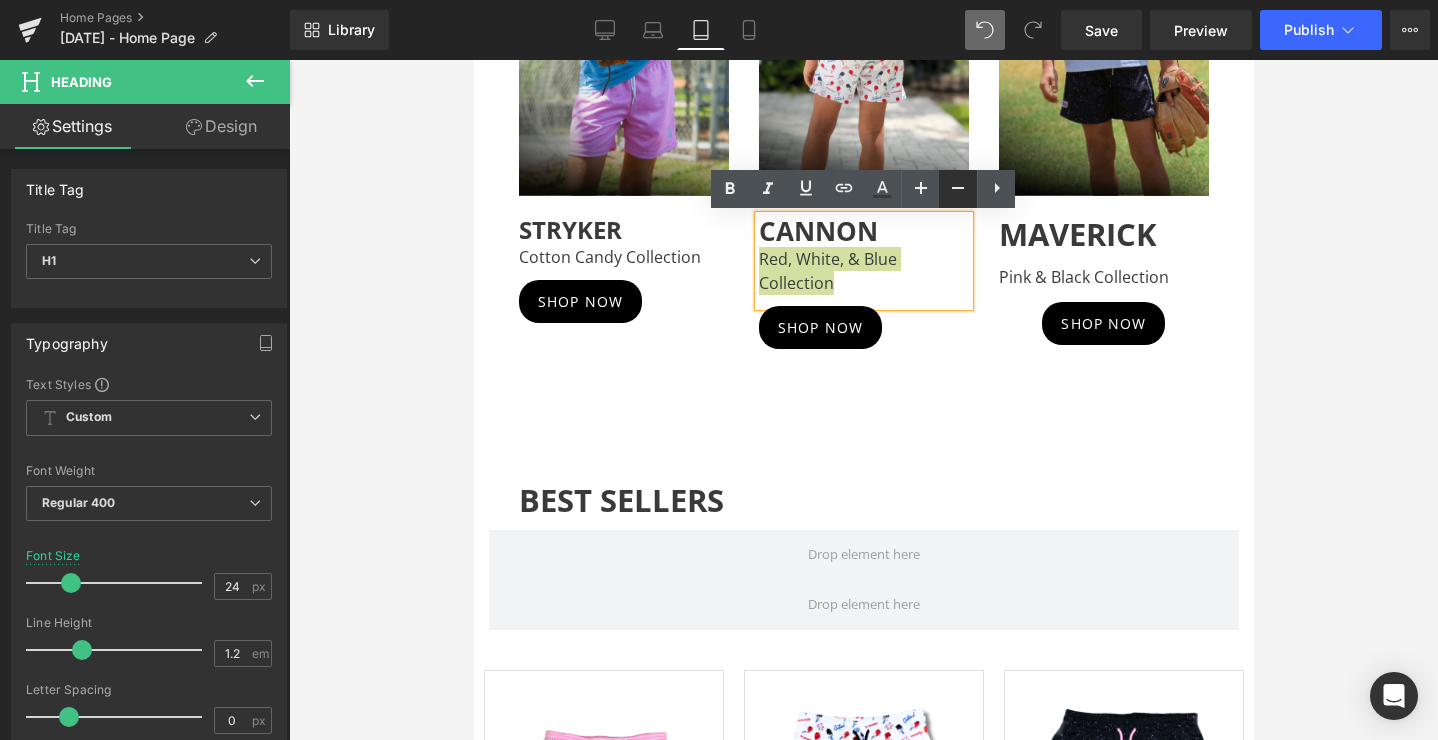 click at bounding box center [958, 189] 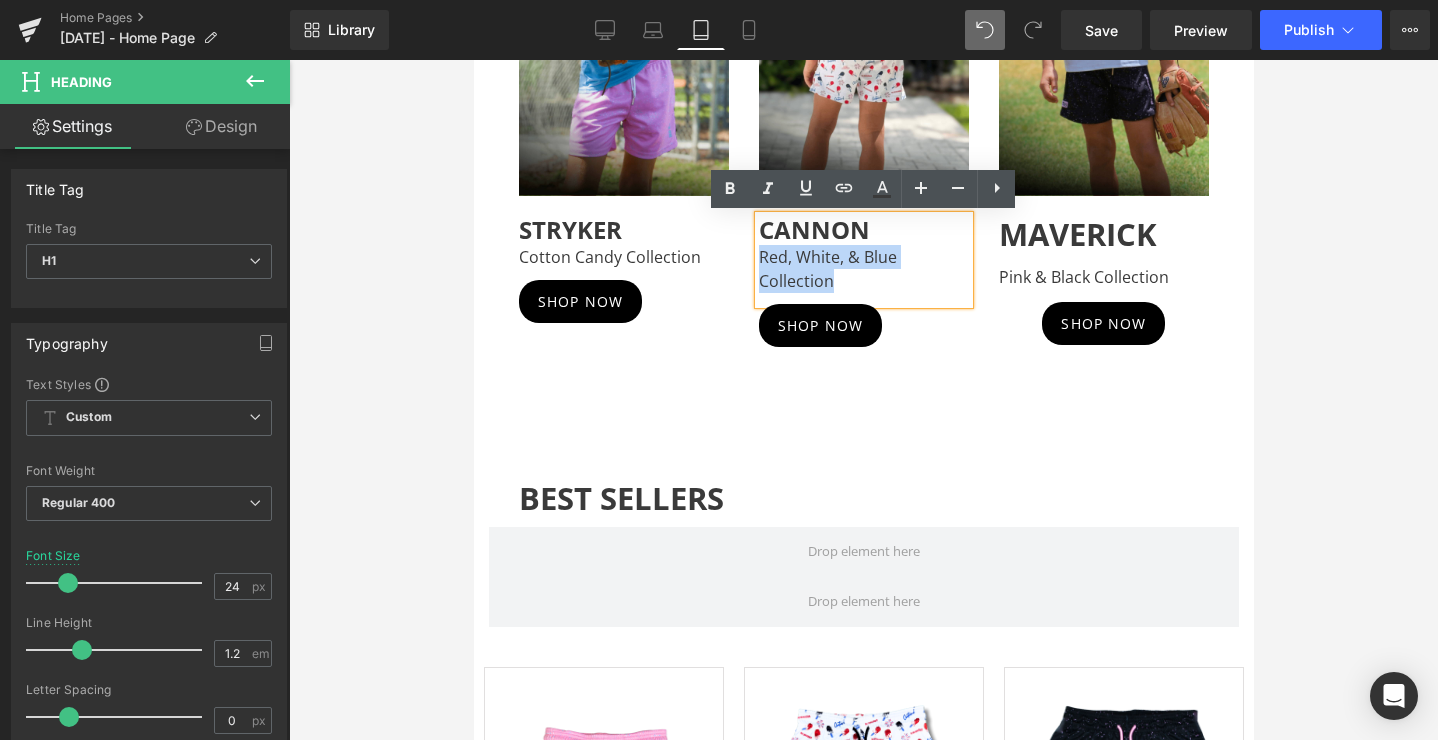 click on "Red, White, & Blue Collection" at bounding box center [863, 269] 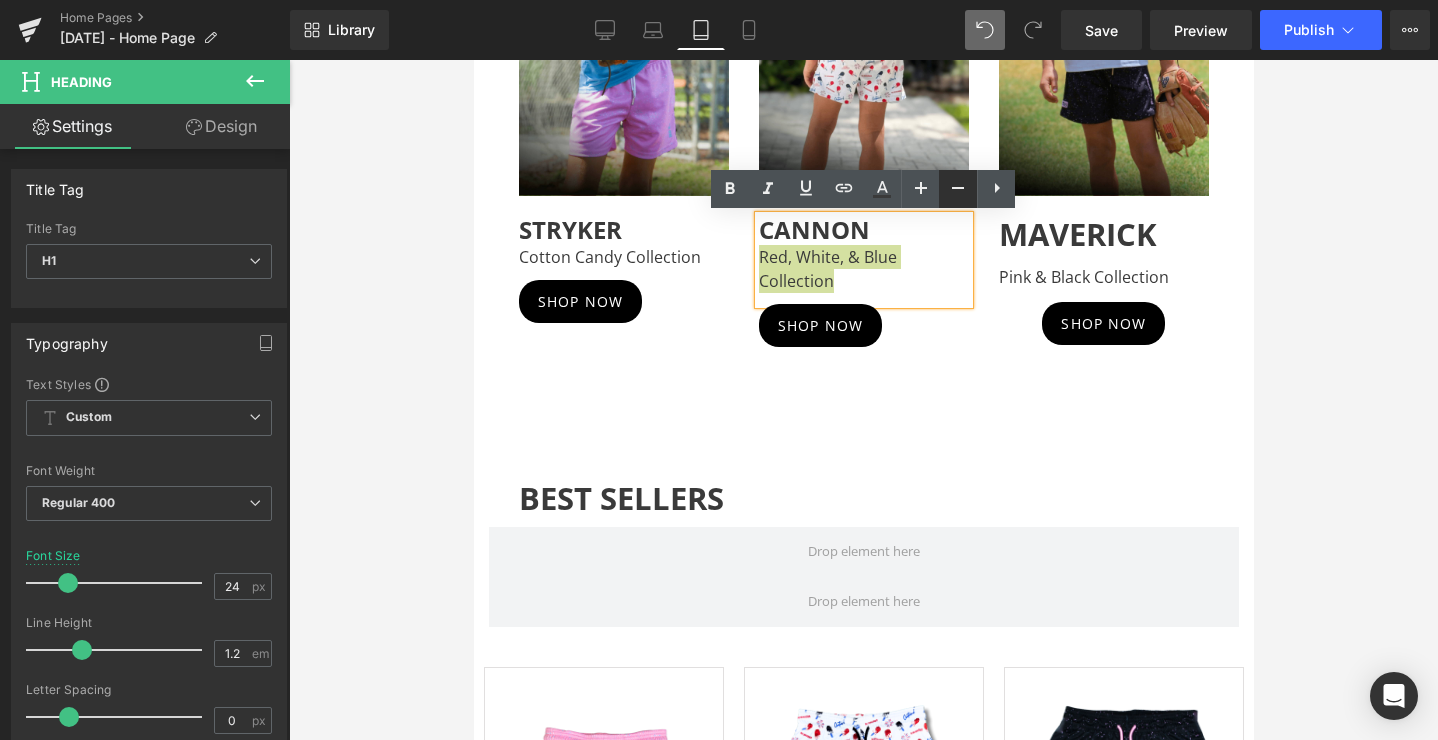click 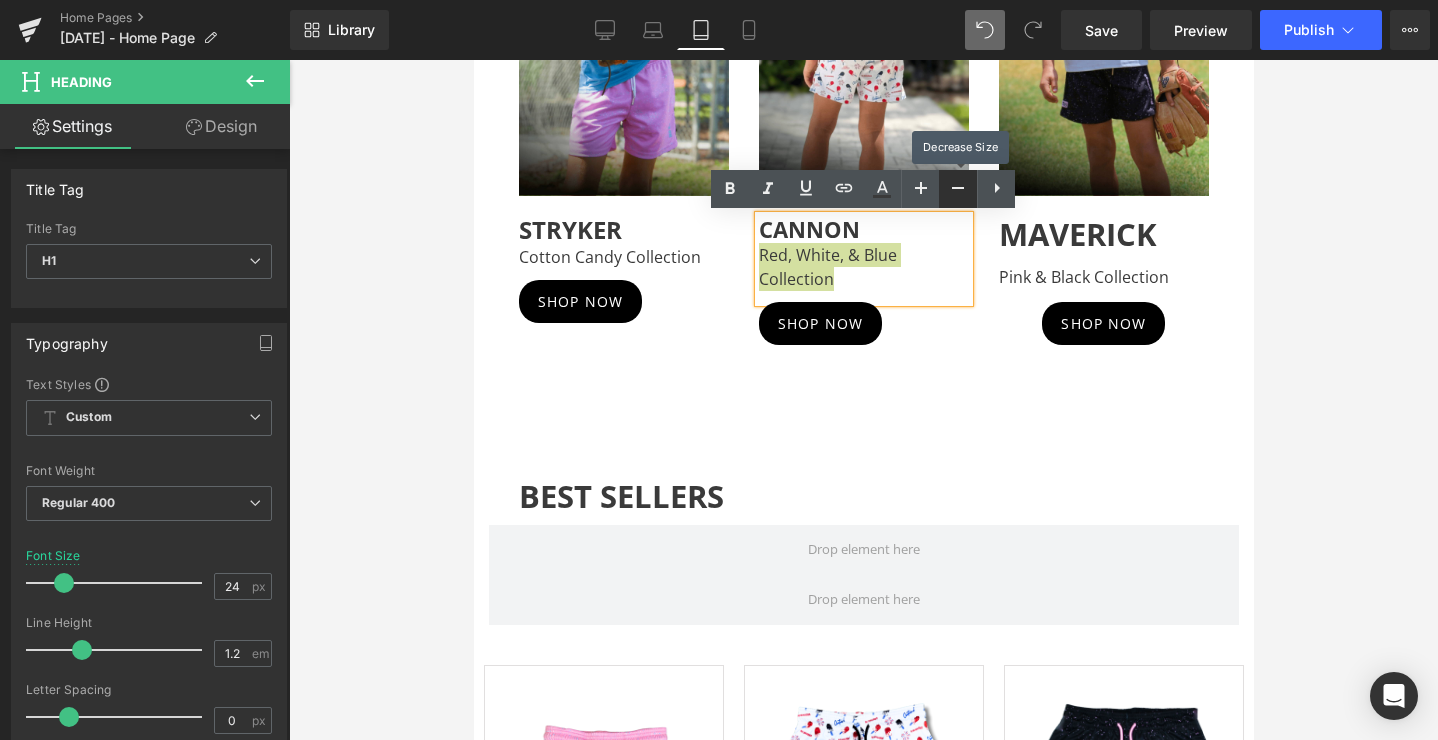 click 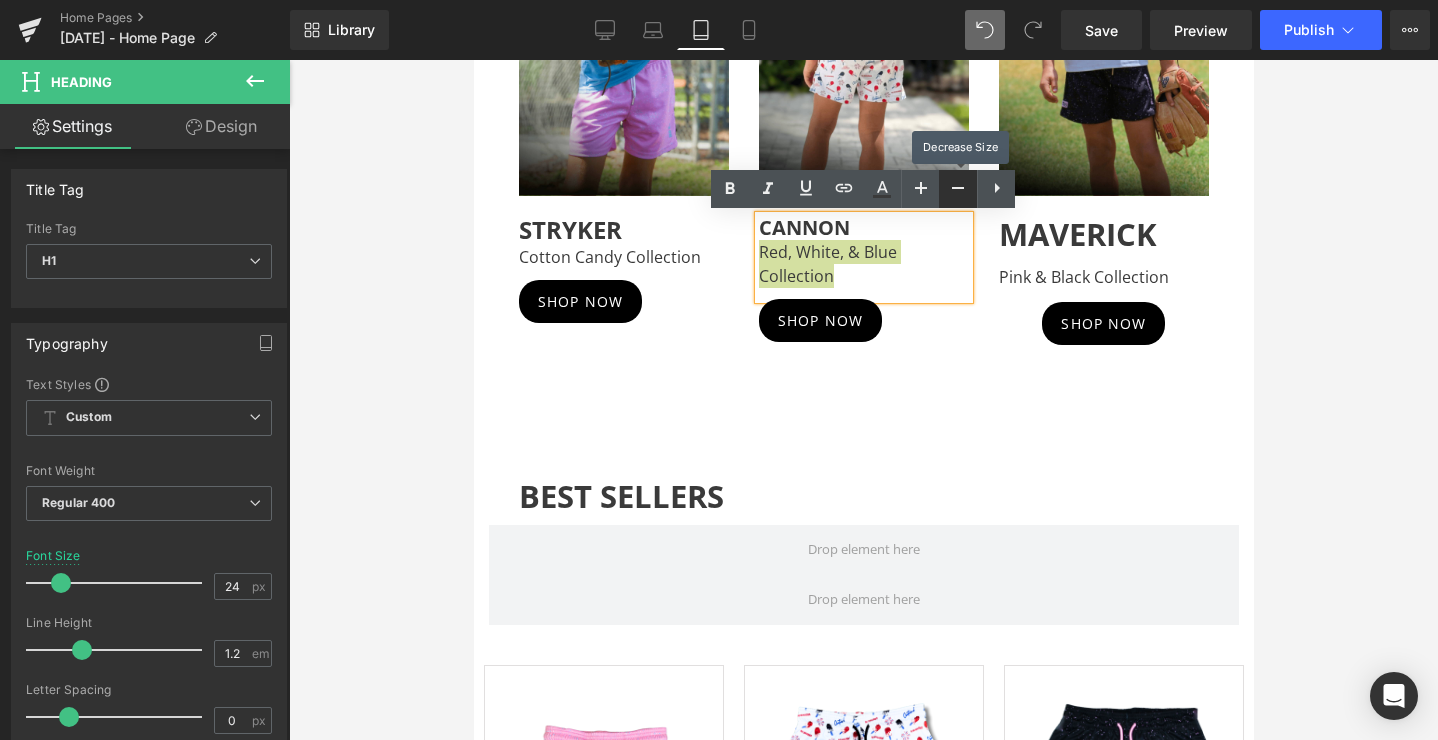 click 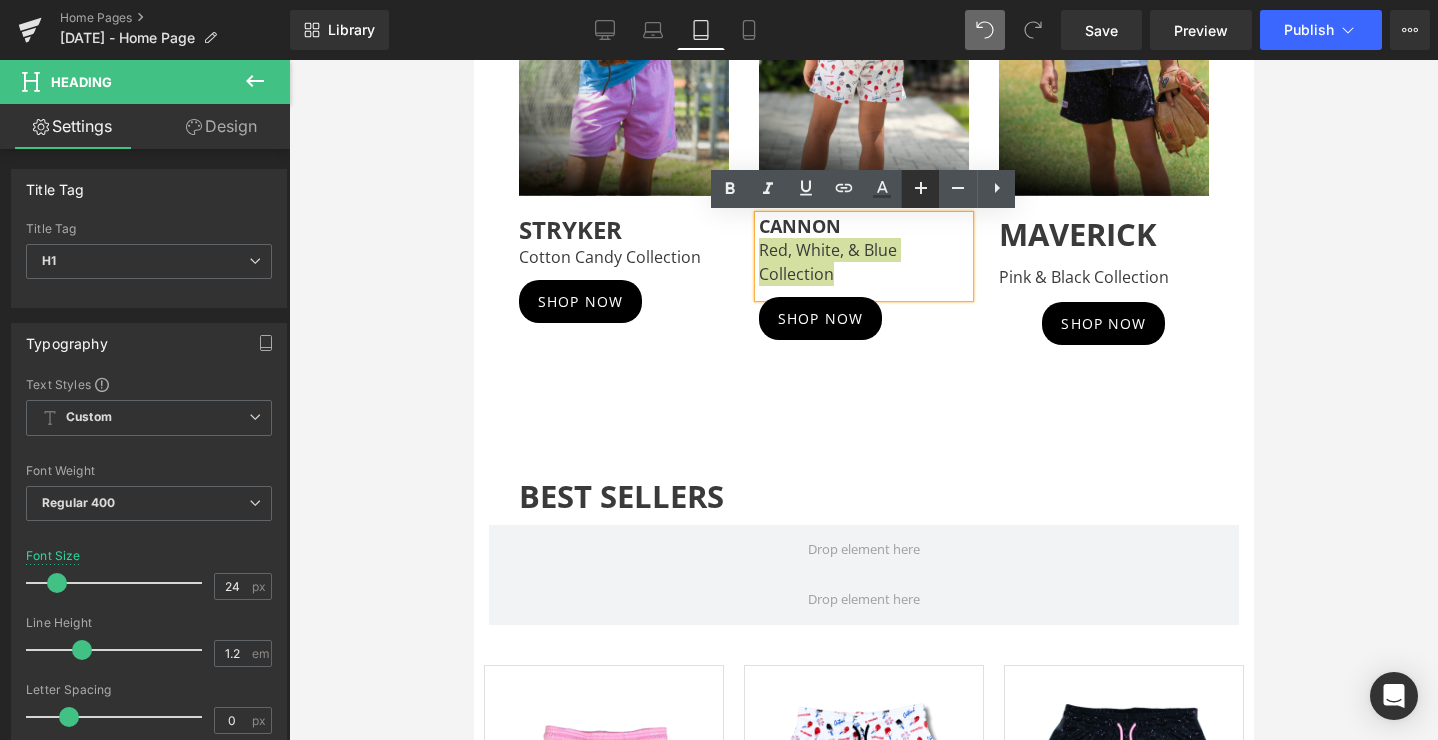 click 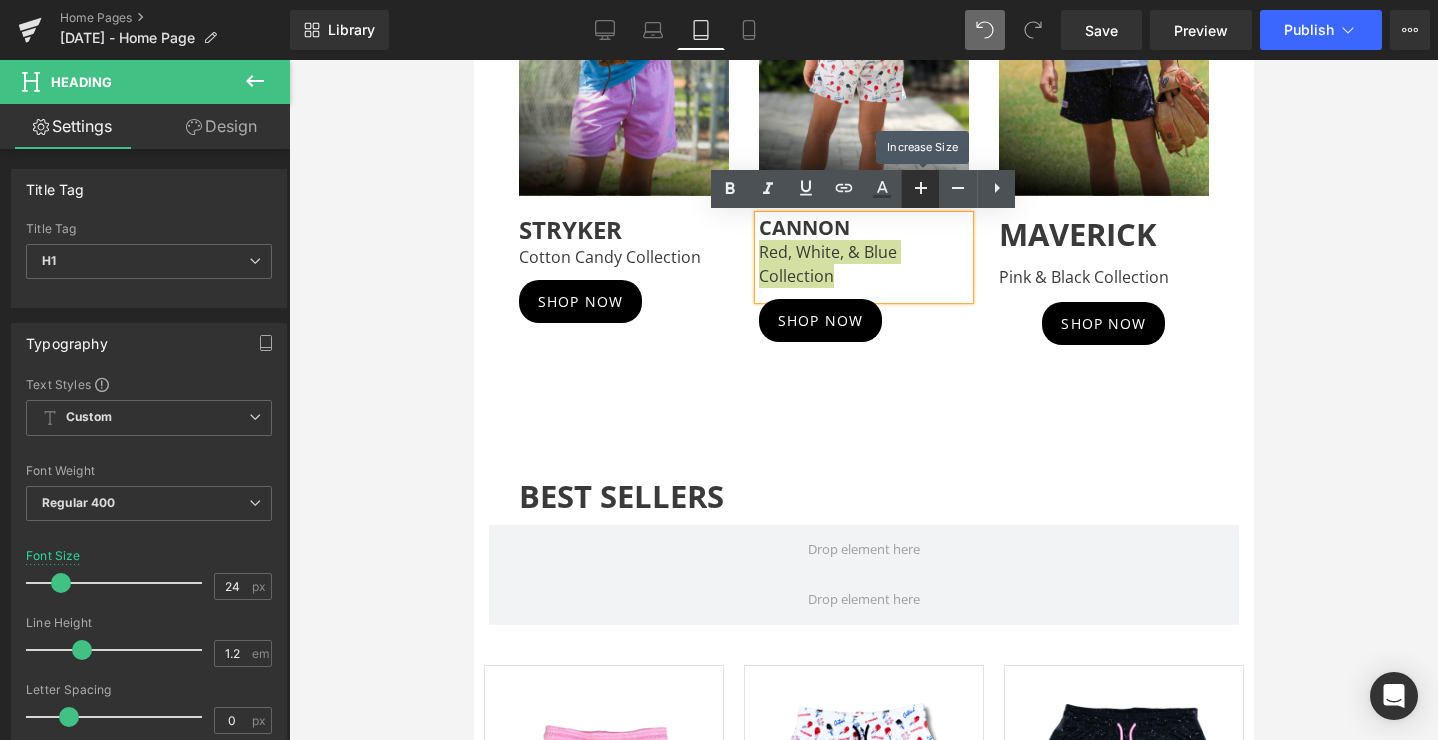 click 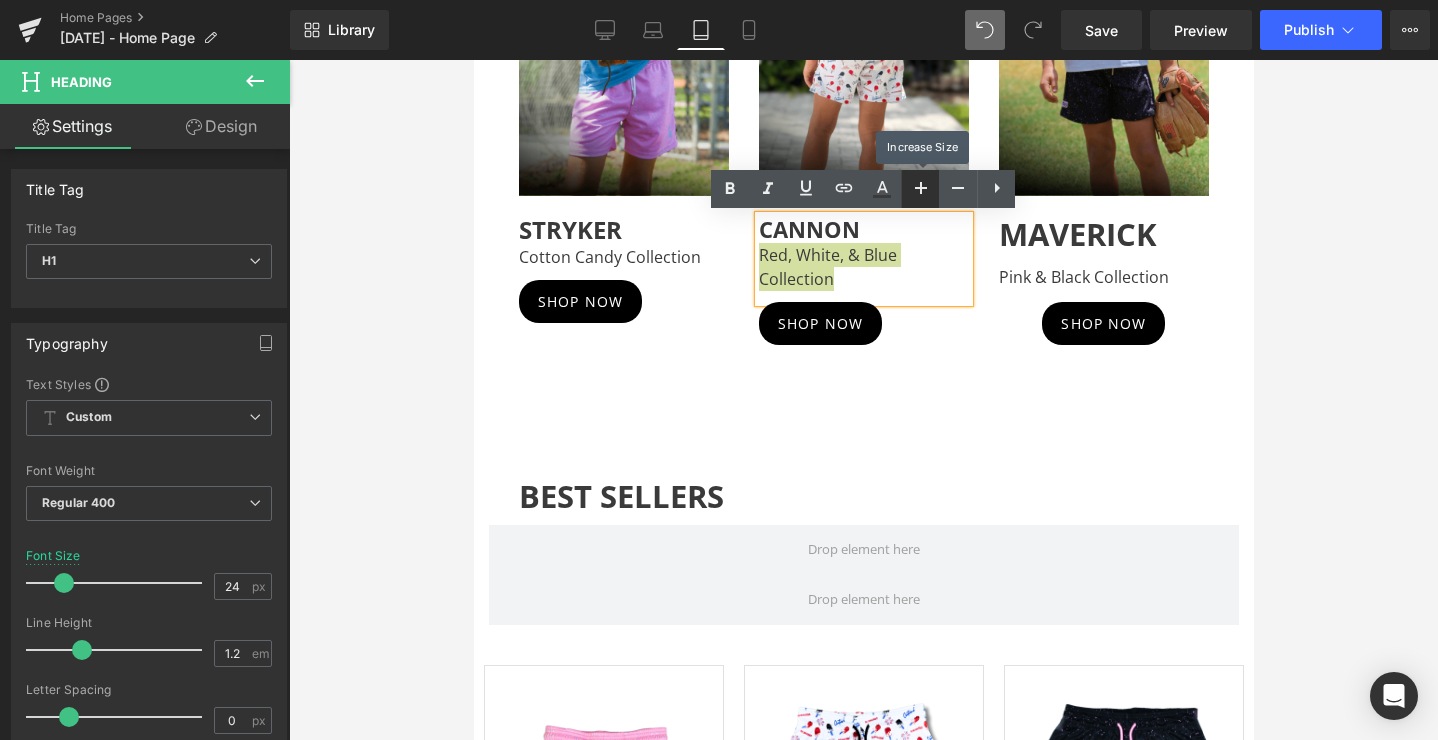 click 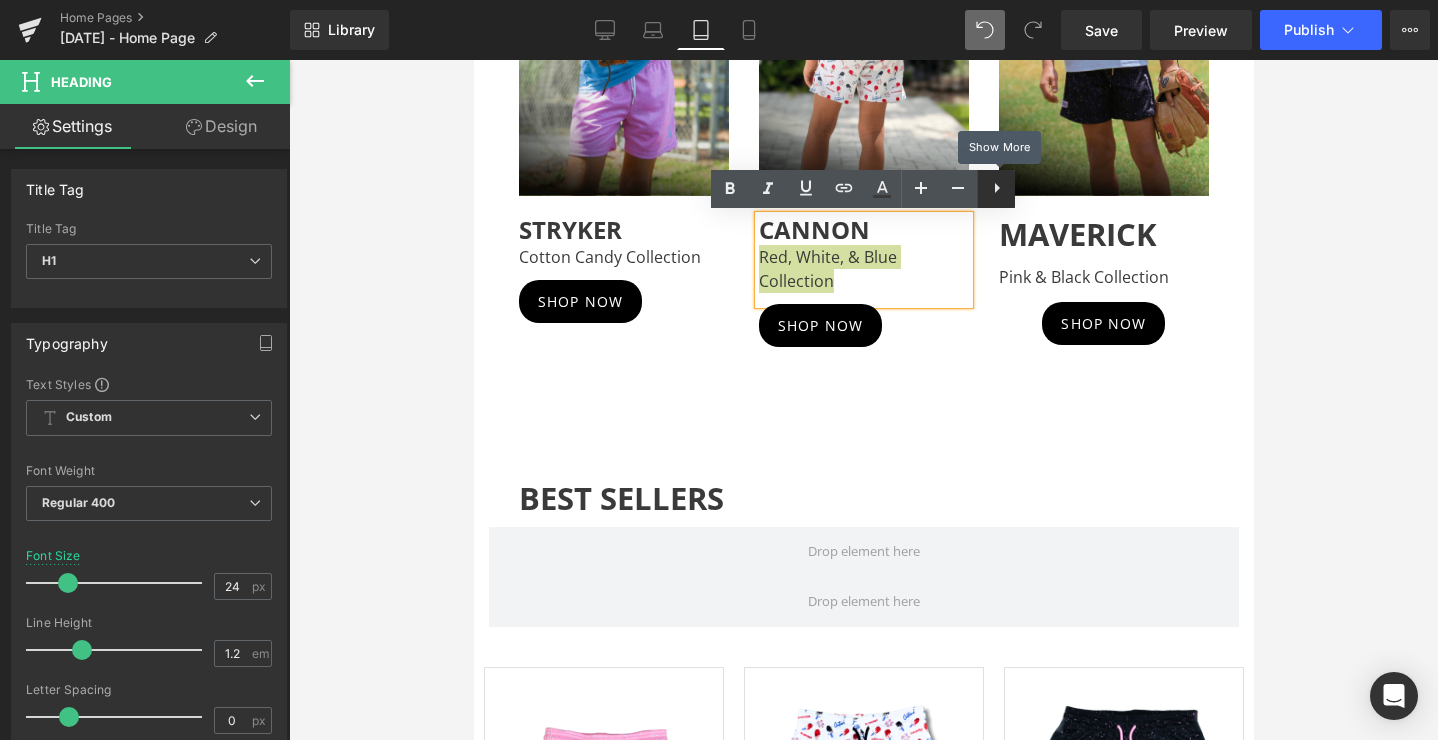 click 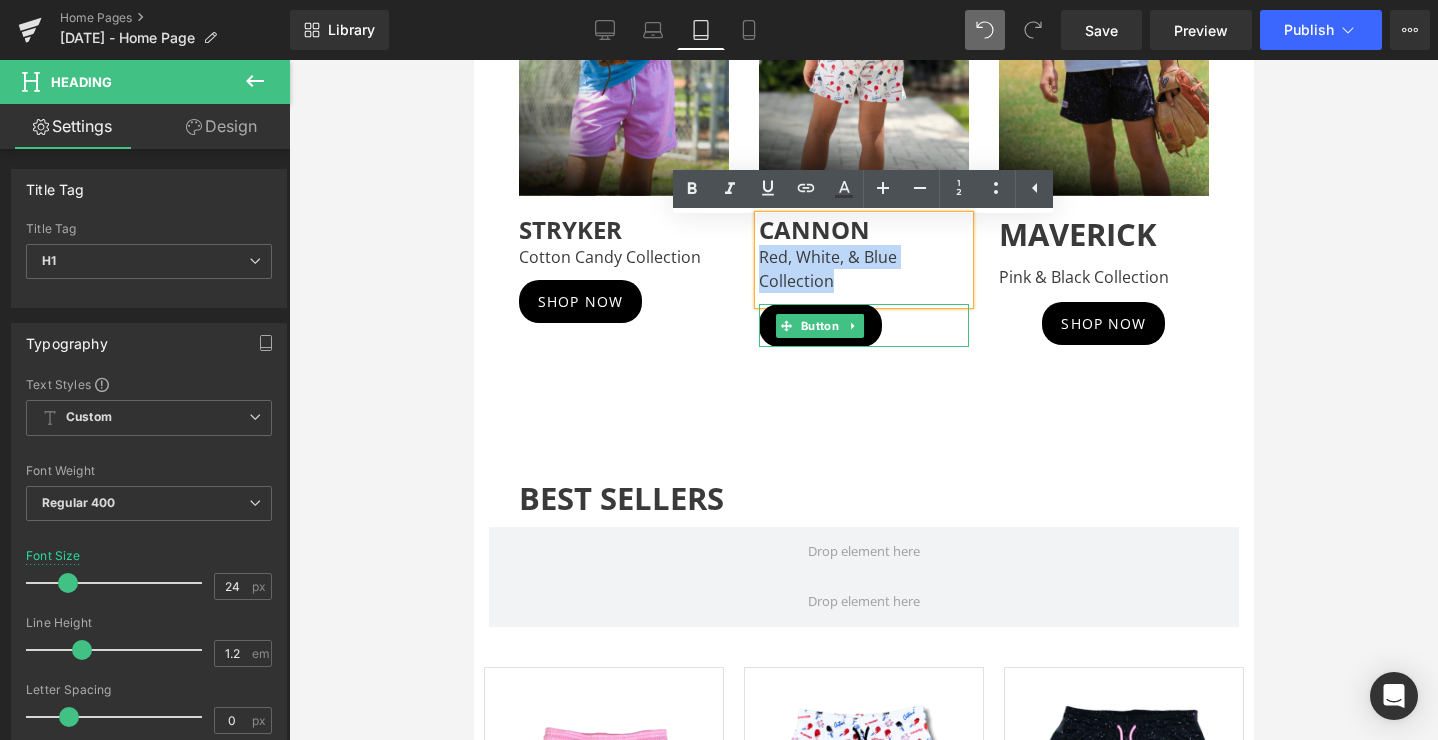 click on "SHOP NOW" at bounding box center (863, 325) 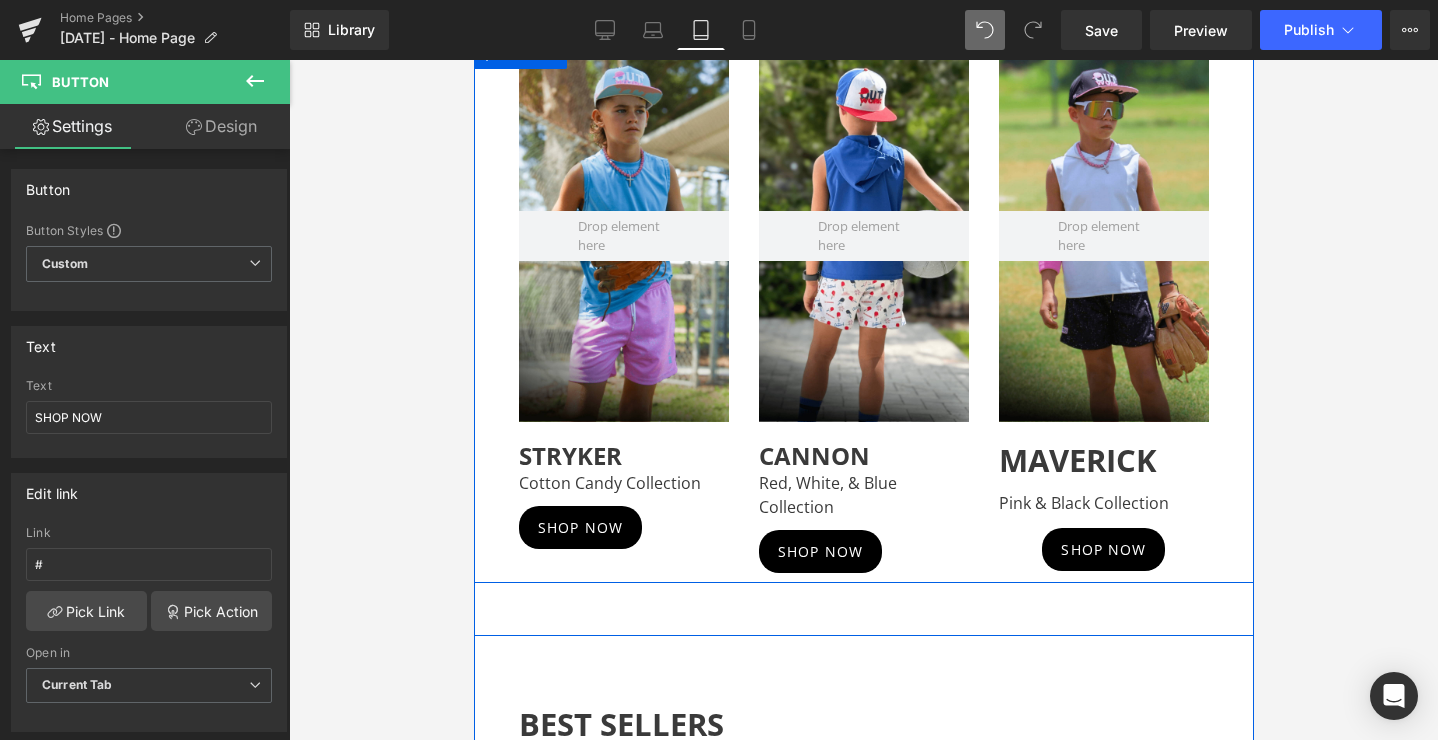 scroll, scrollTop: 970, scrollLeft: 0, axis: vertical 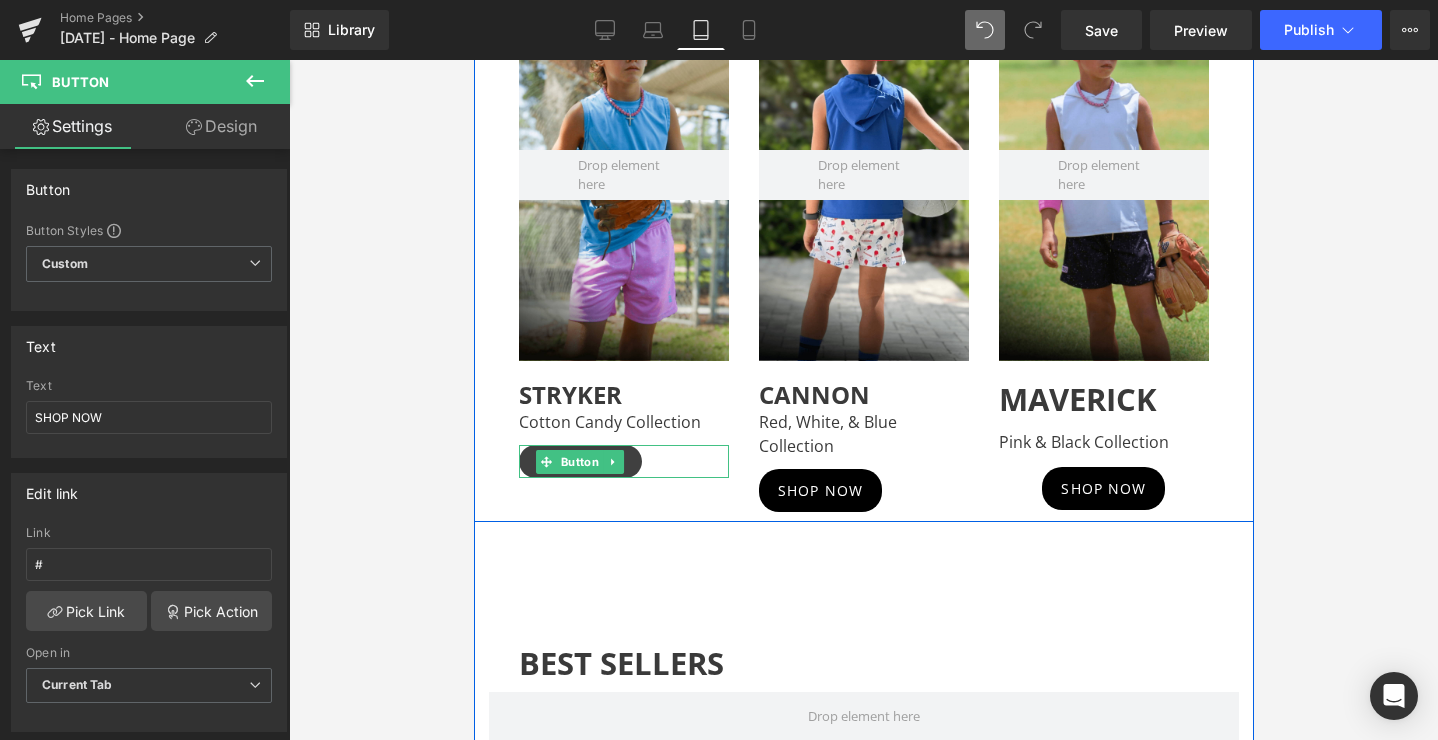 drag, startPoint x: 636, startPoint y: 444, endPoint x: 639, endPoint y: 465, distance: 21.213203 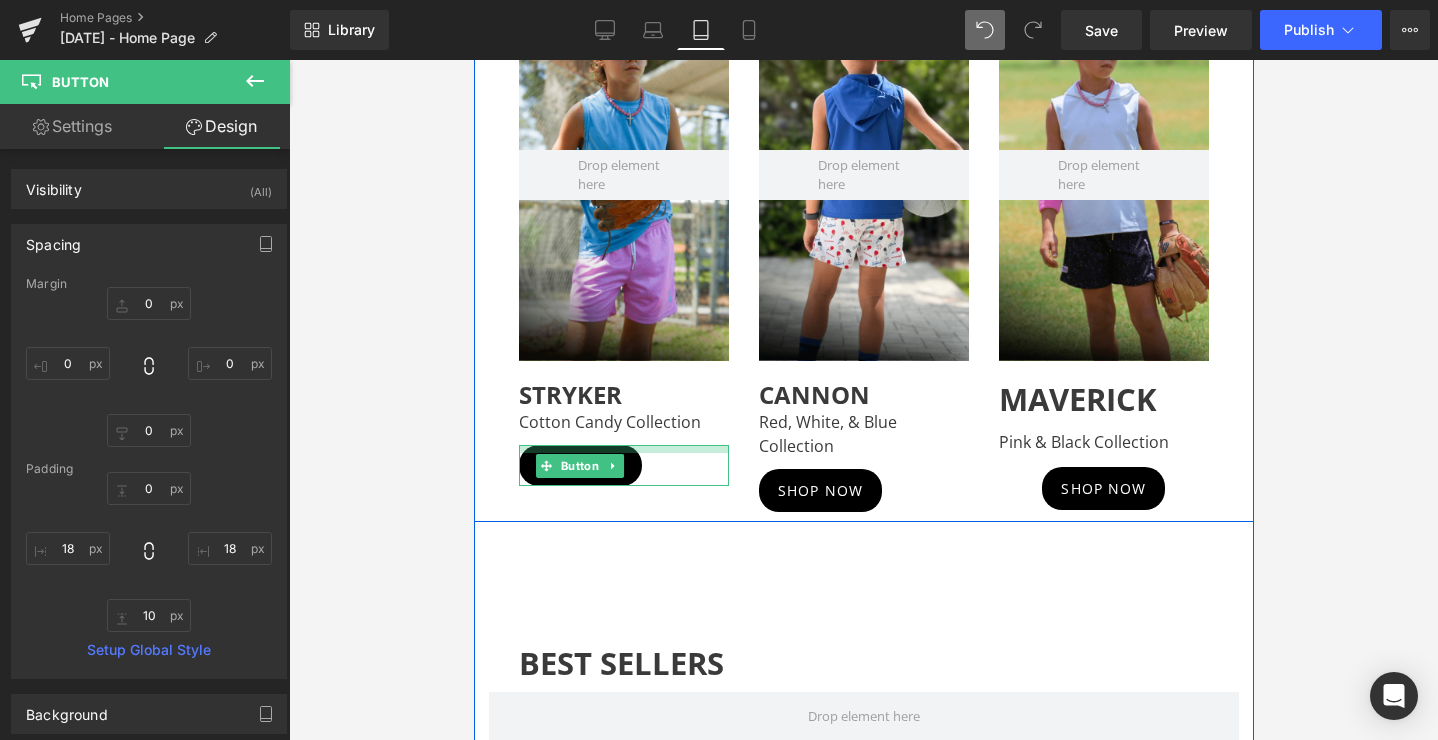 click on "SHOP NOW Button" at bounding box center [623, 465] 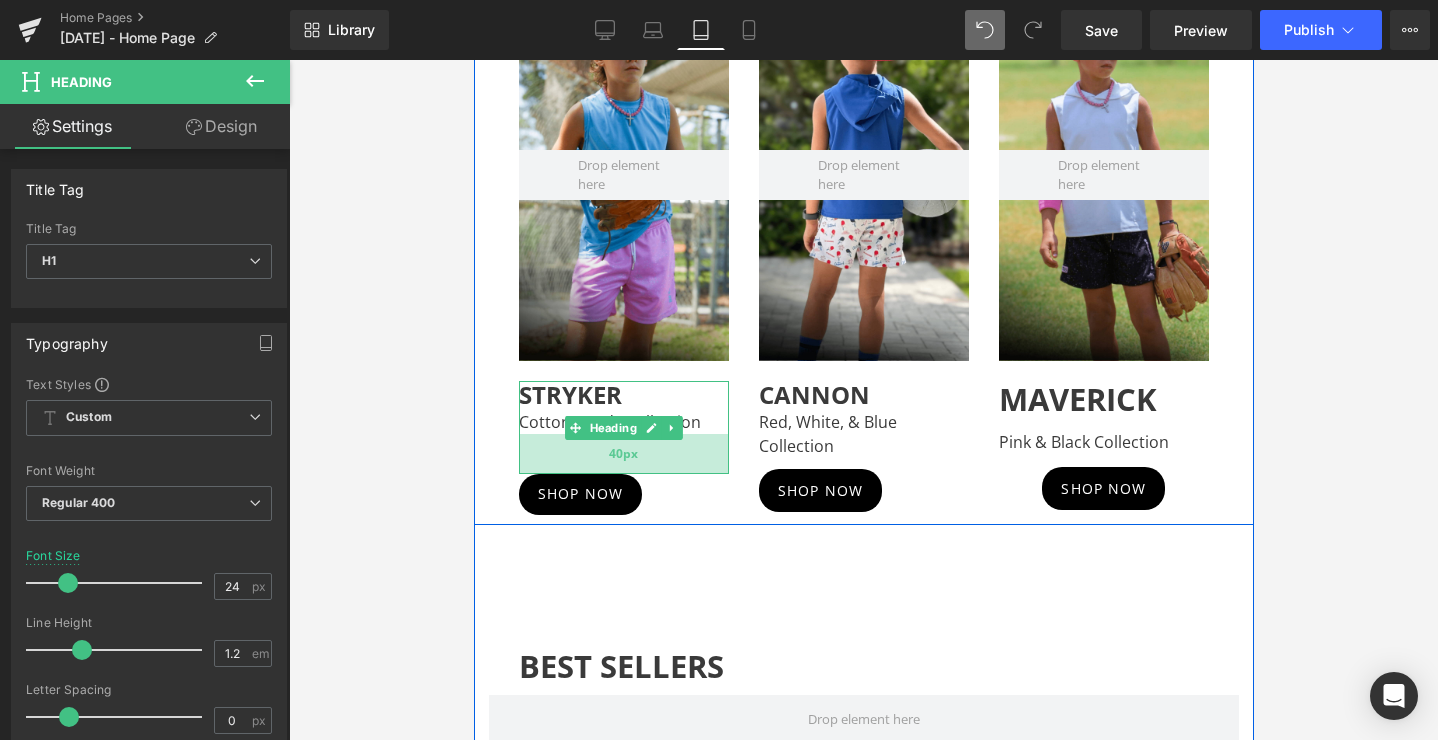drag, startPoint x: 641, startPoint y: 442, endPoint x: 640, endPoint y: 471, distance: 29.017237 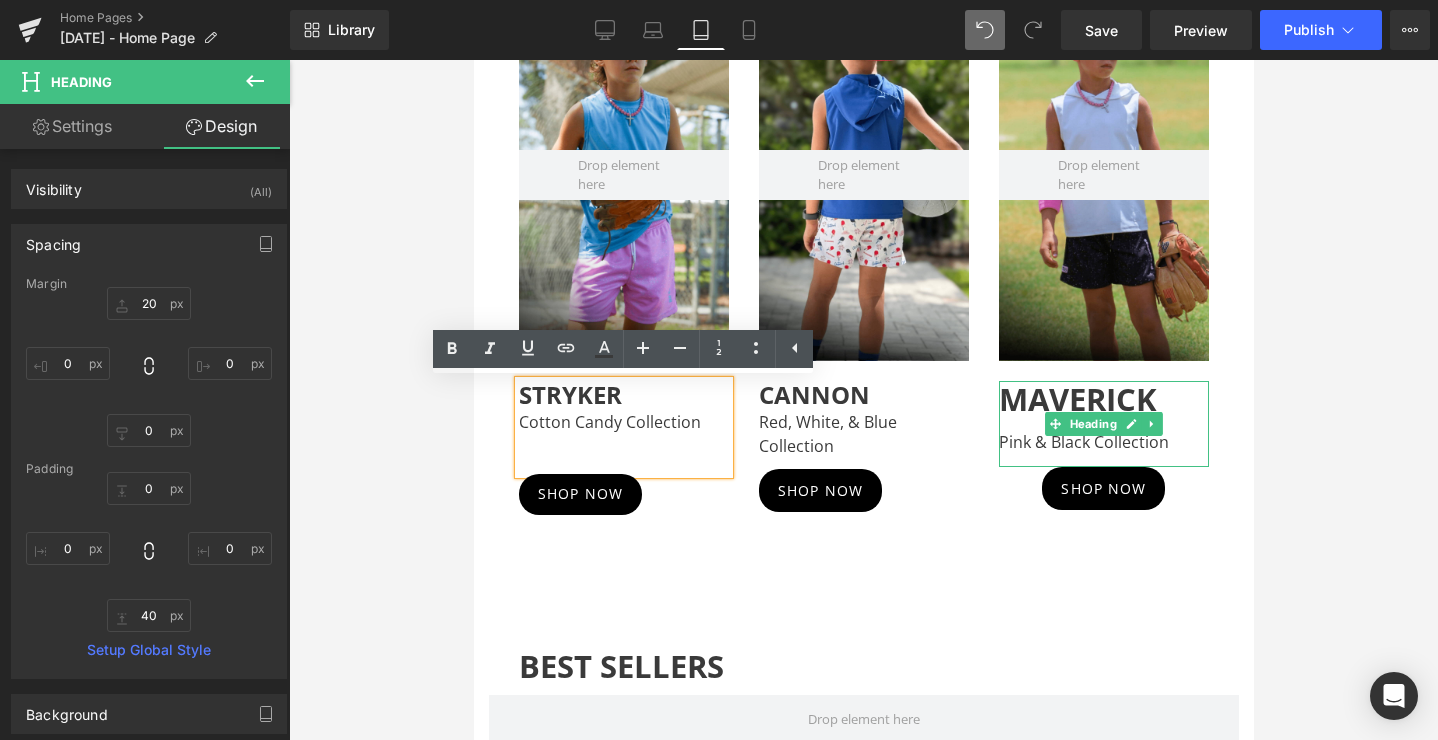 click on "MAVERICK" at bounding box center (1077, 399) 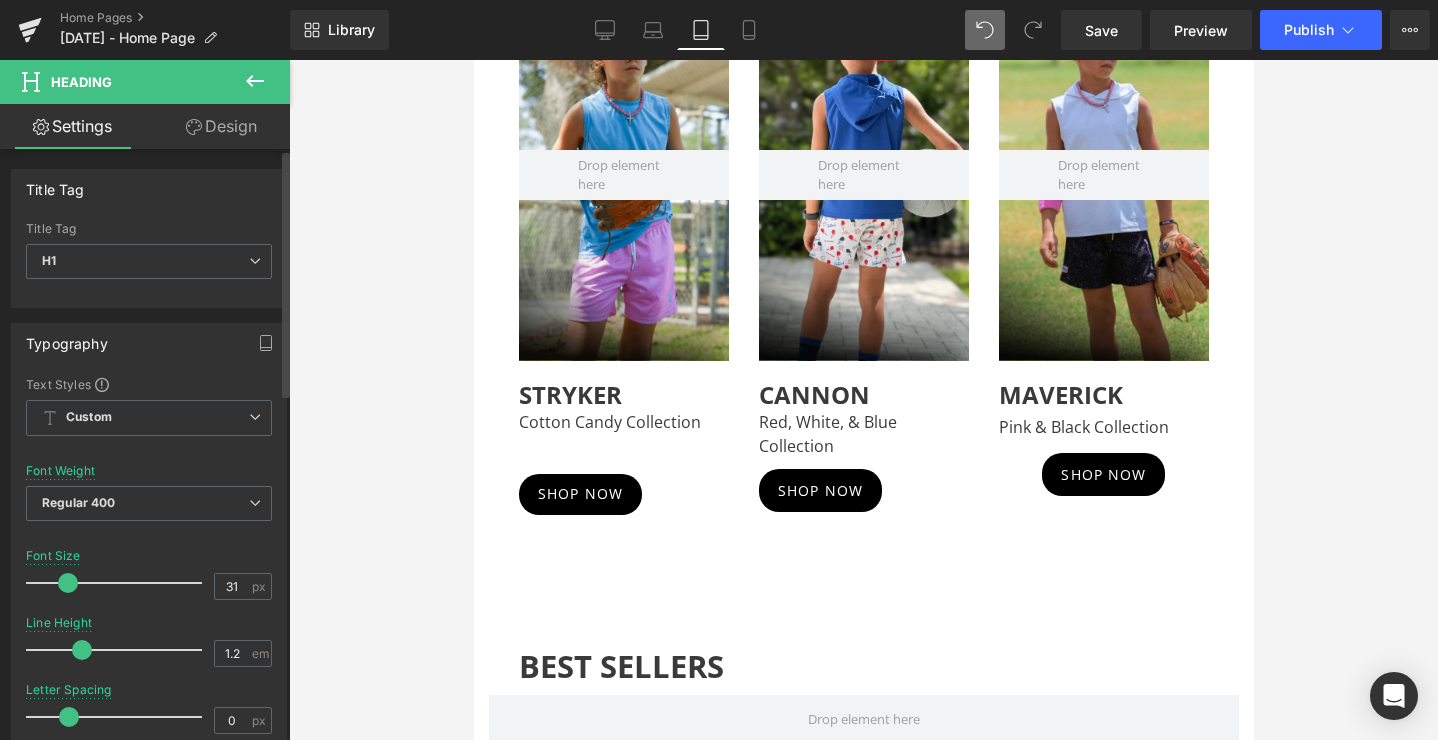 drag, startPoint x: 86, startPoint y: 585, endPoint x: 75, endPoint y: 585, distance: 11 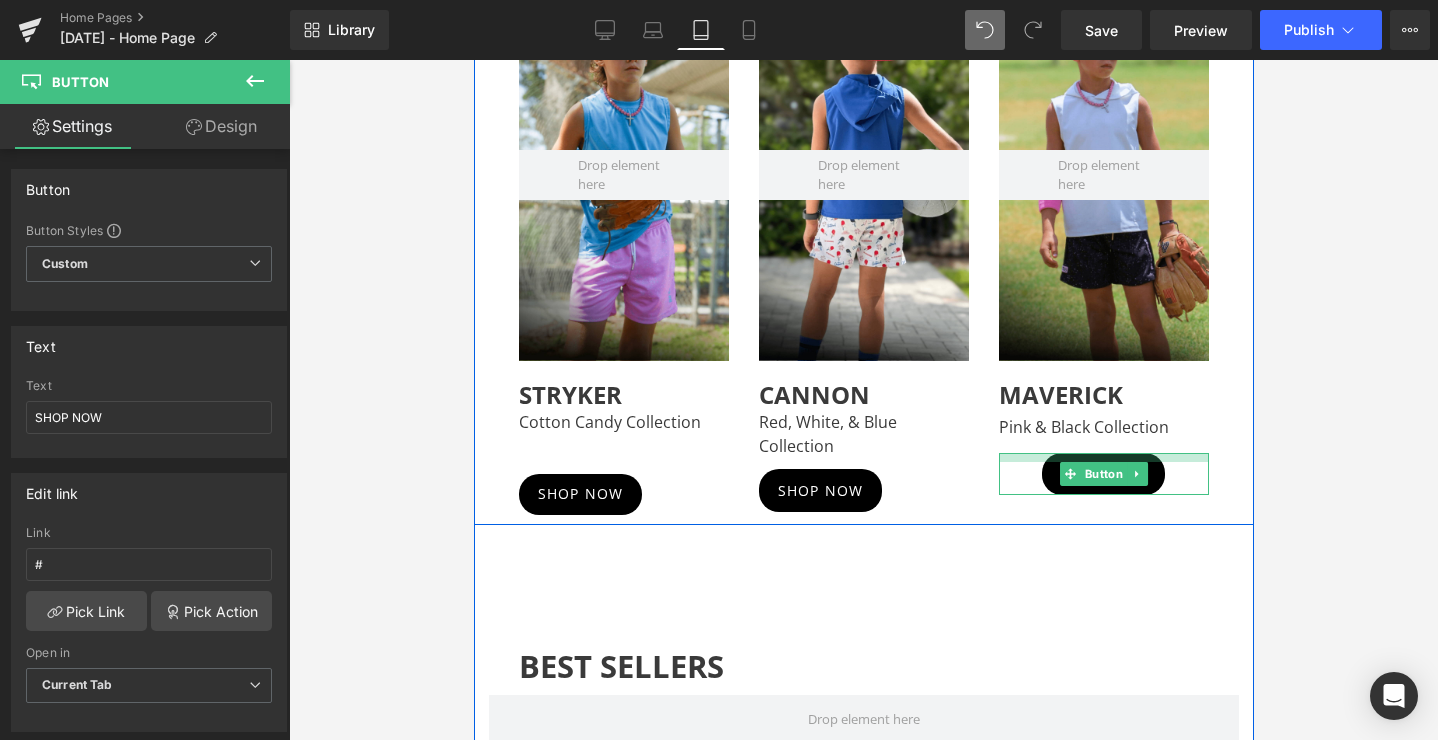 click on "Hero Banner         MAVERICK Pink & Black Collection Heading         SHOP NOW Button" at bounding box center (1103, 241) 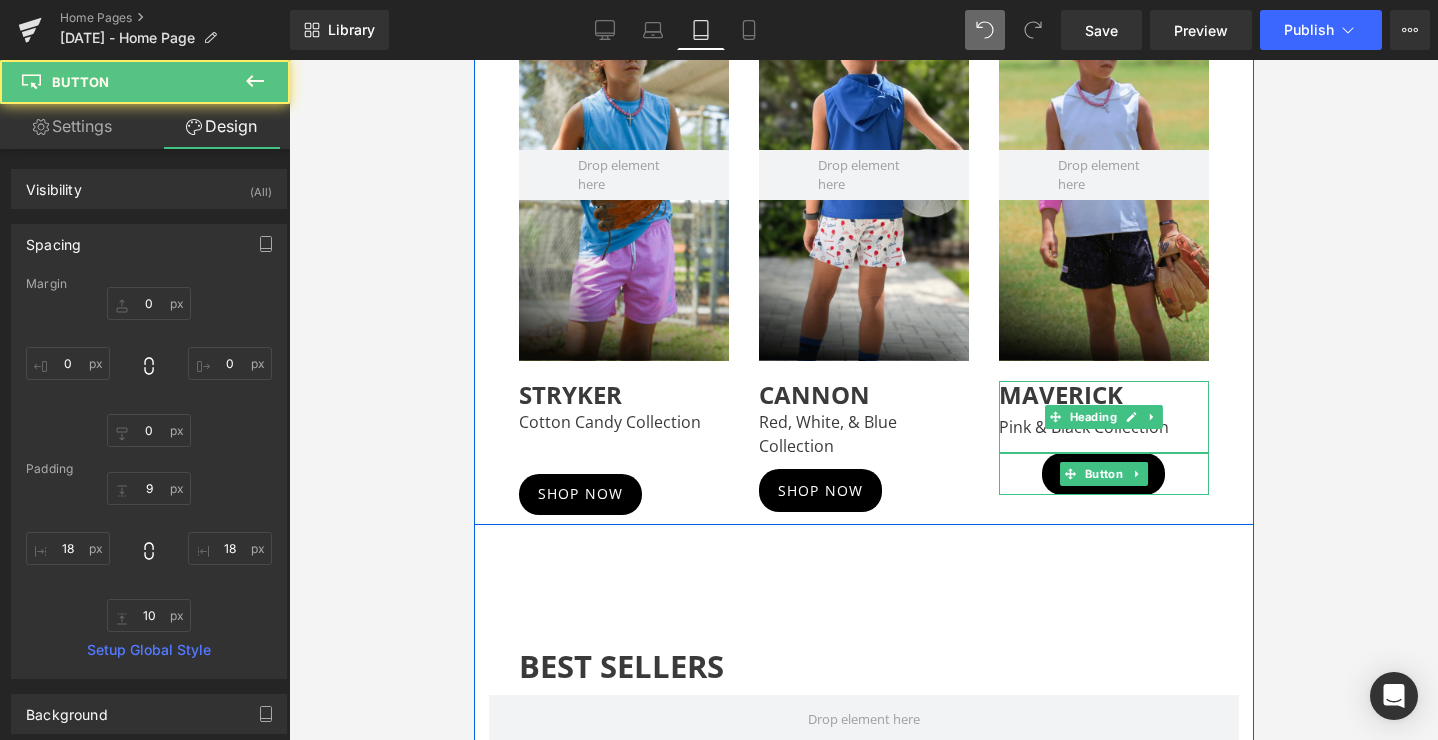 click on "Pink & Black Collection" at bounding box center (1083, 427) 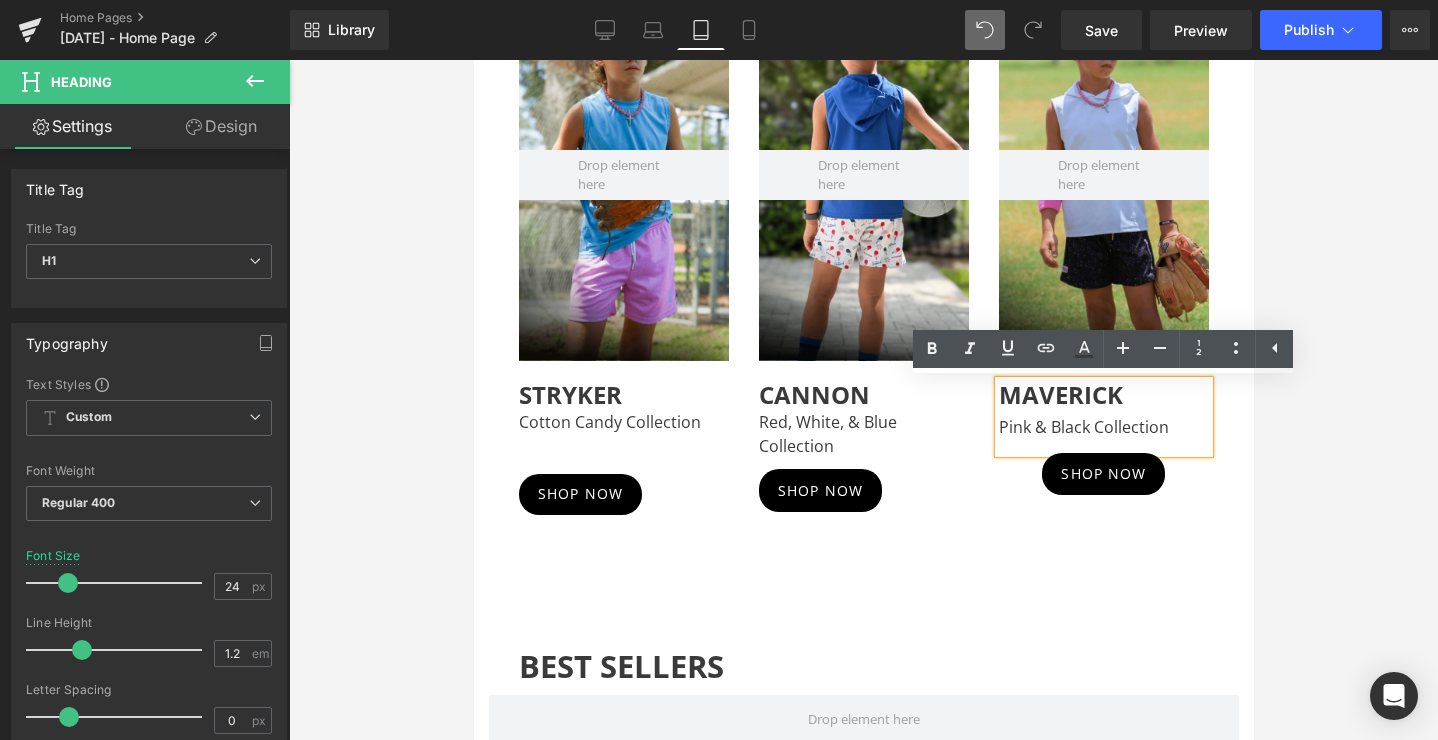 click on "Hero Banner         CANNON Red, White, & Blue Collection Heading         SHOP NOW Button" at bounding box center (863, 250) 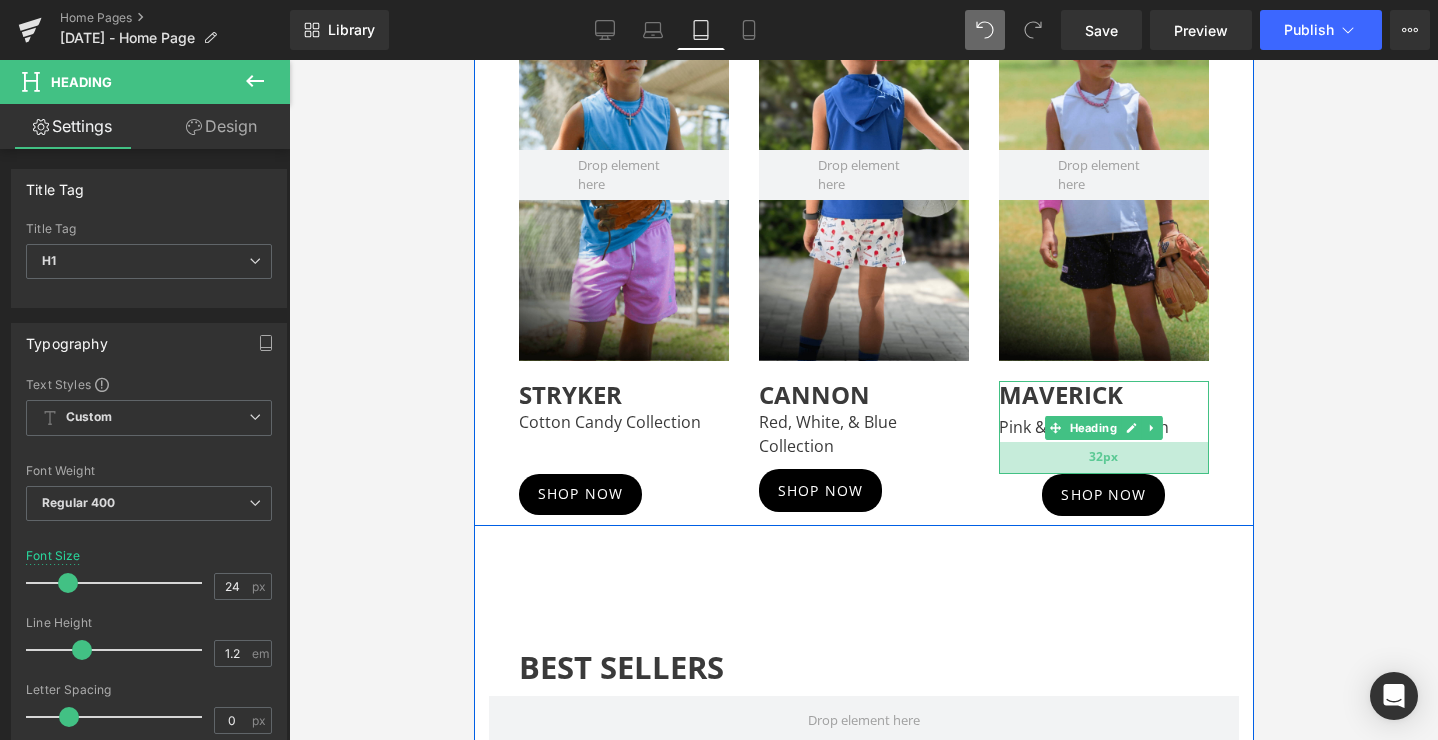 drag, startPoint x: 1020, startPoint y: 450, endPoint x: 1019, endPoint y: 471, distance: 21.023796 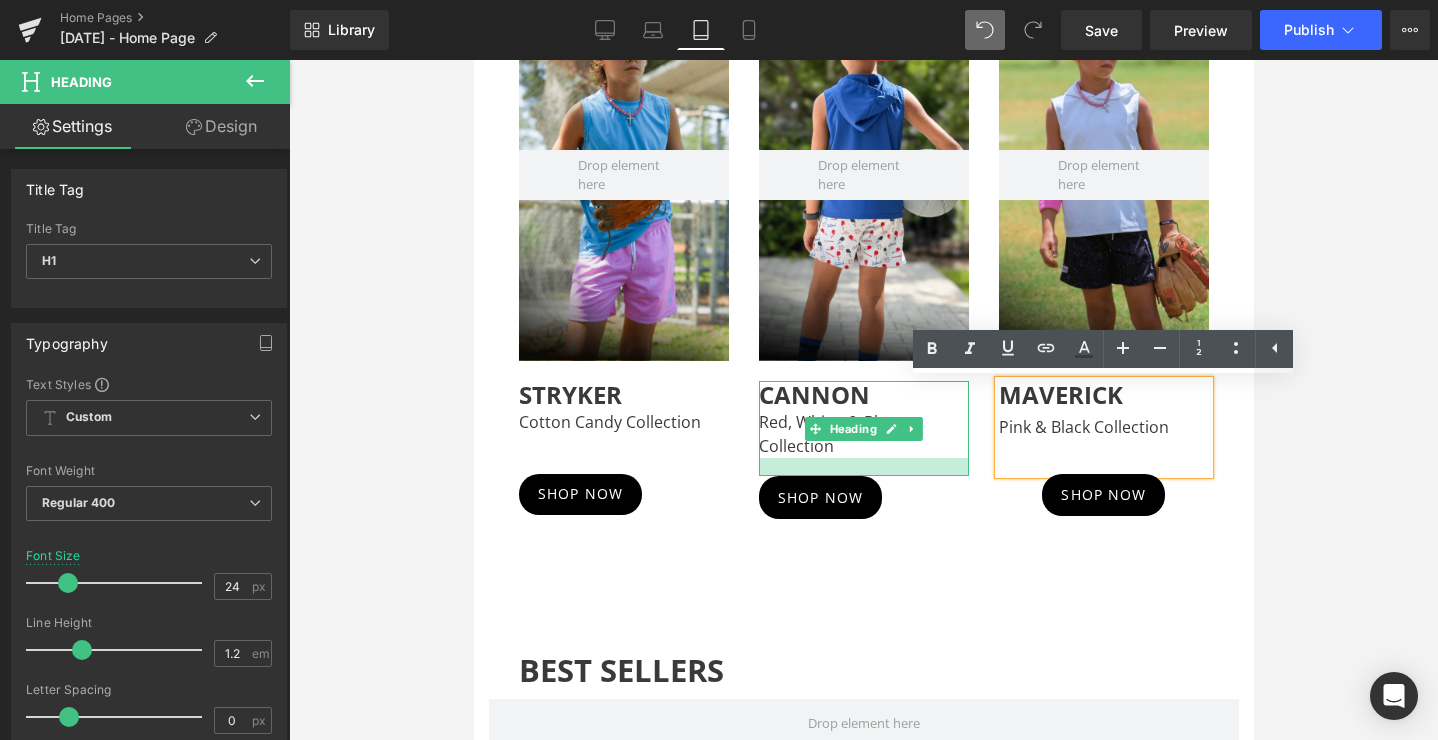 click at bounding box center (863, 467) 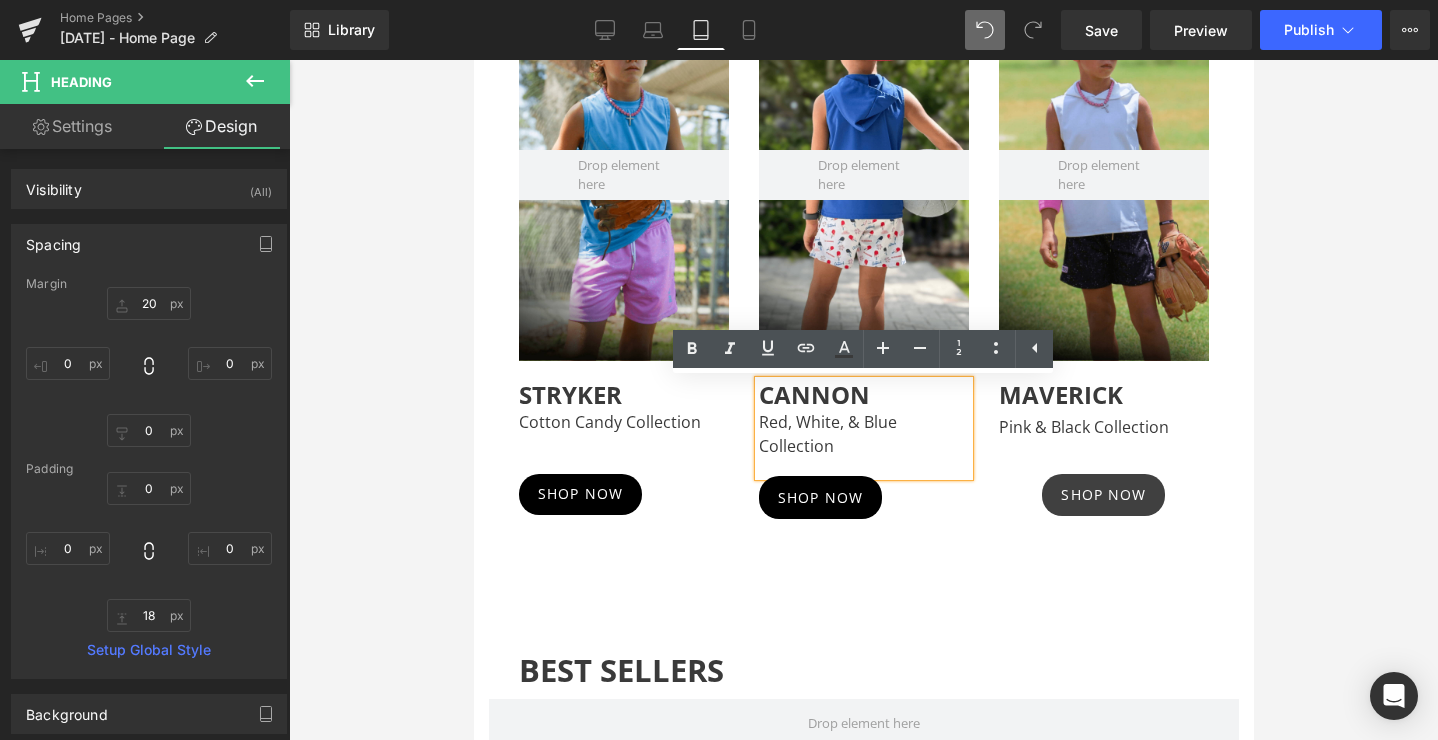 click on "SHOP NOW" at bounding box center (1102, 495) 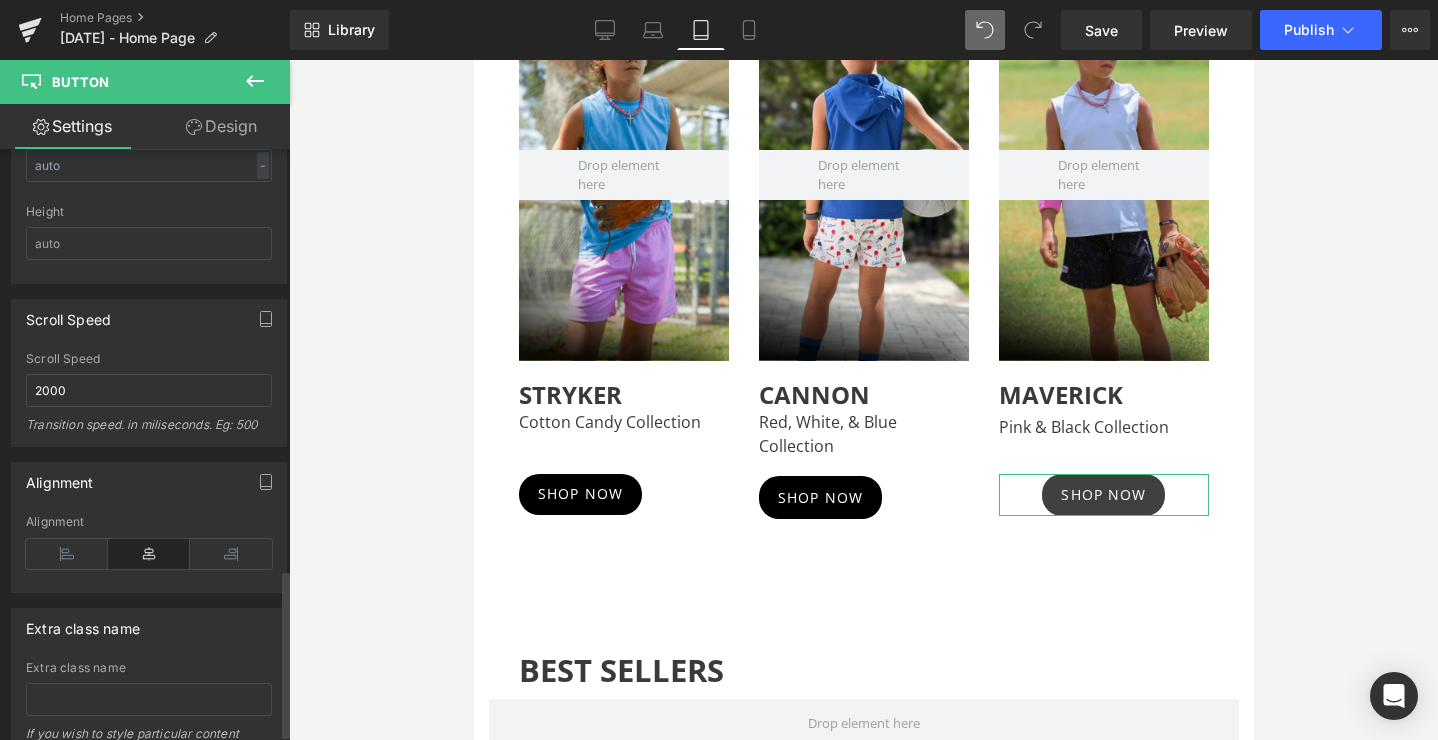 scroll, scrollTop: 1477, scrollLeft: 0, axis: vertical 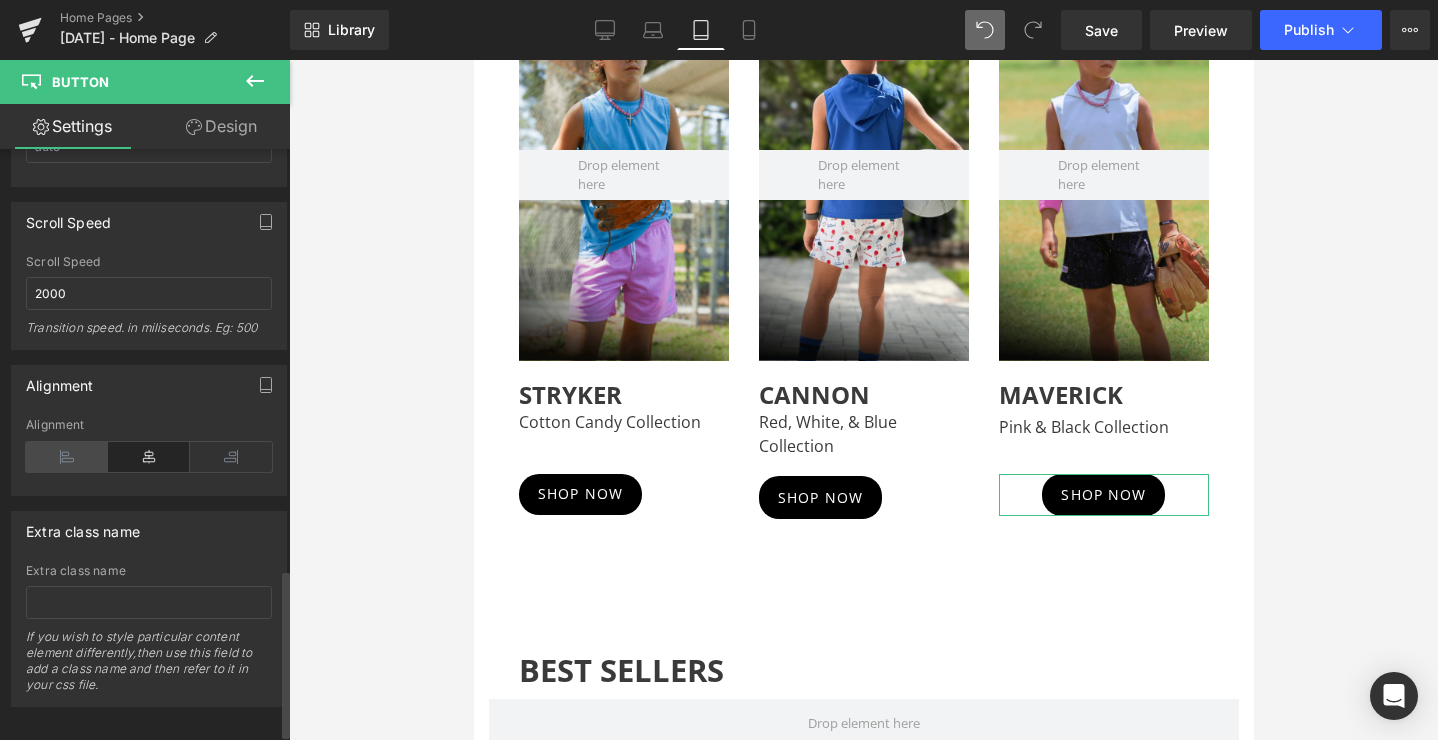 click at bounding box center [67, 457] 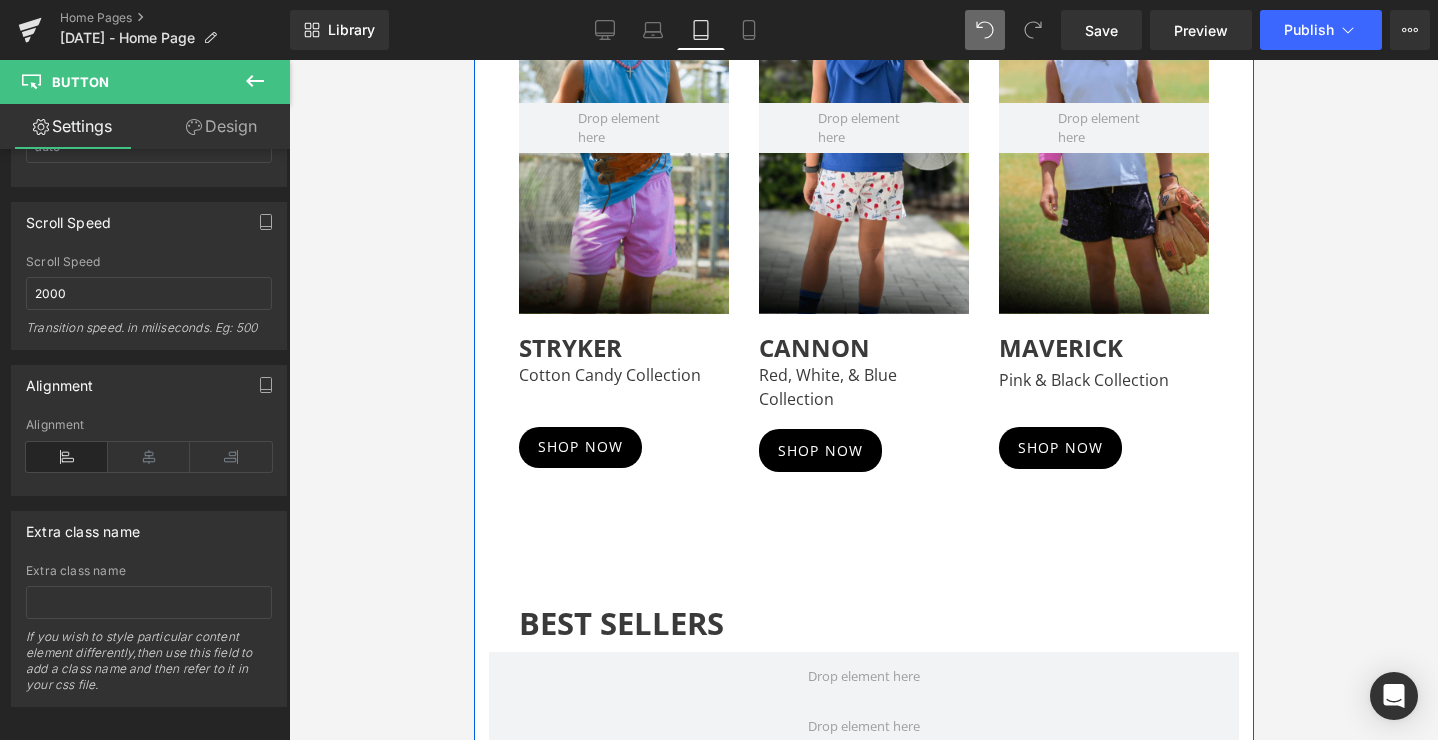 scroll, scrollTop: 634, scrollLeft: 0, axis: vertical 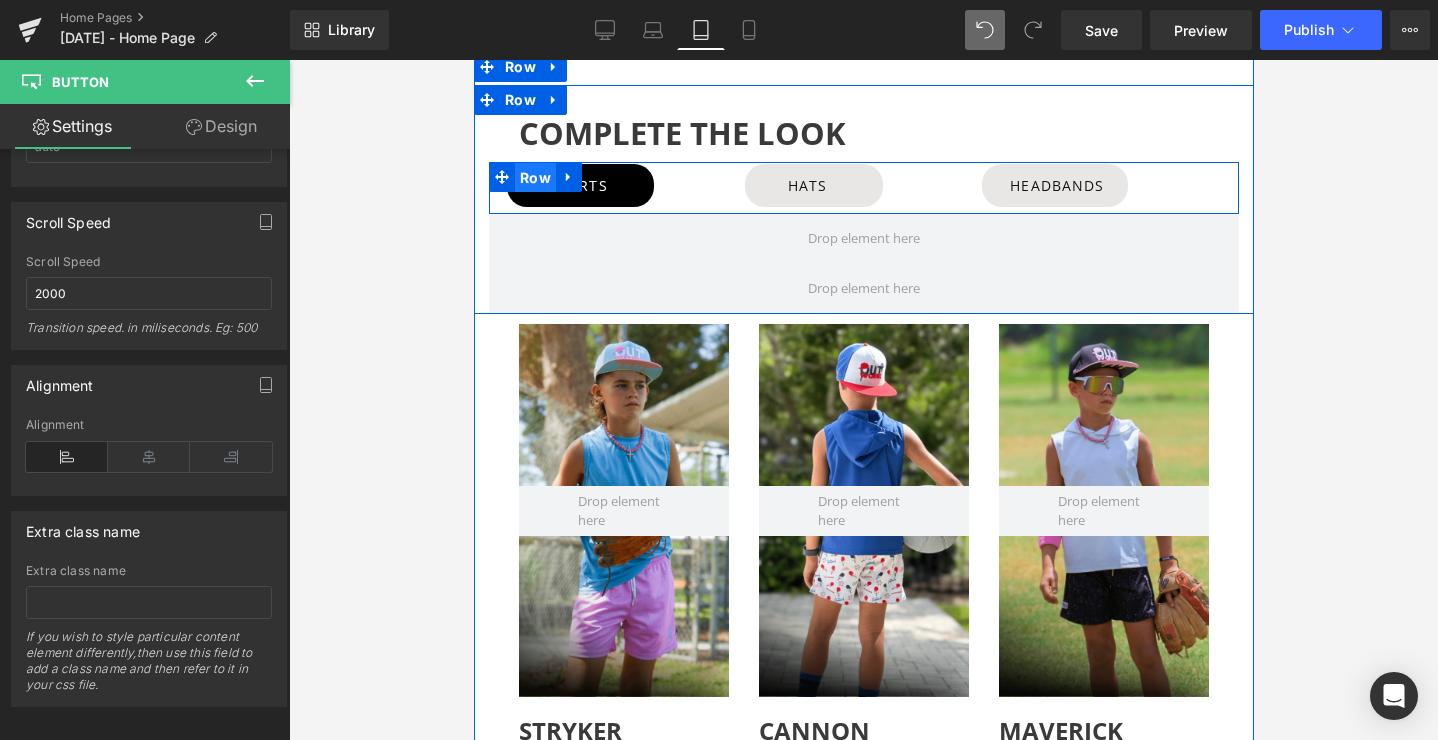 click on "Row" at bounding box center (534, 178) 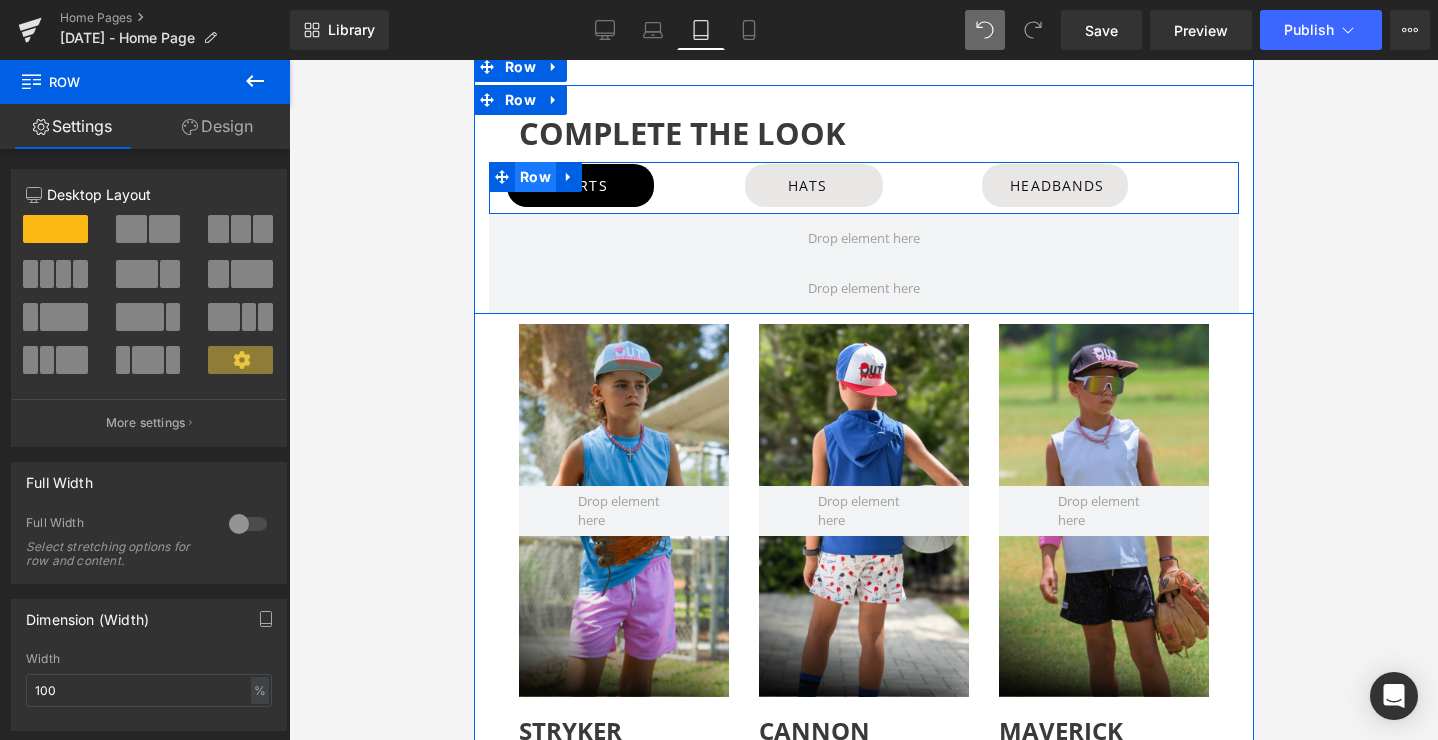 click on "Row" at bounding box center (534, 177) 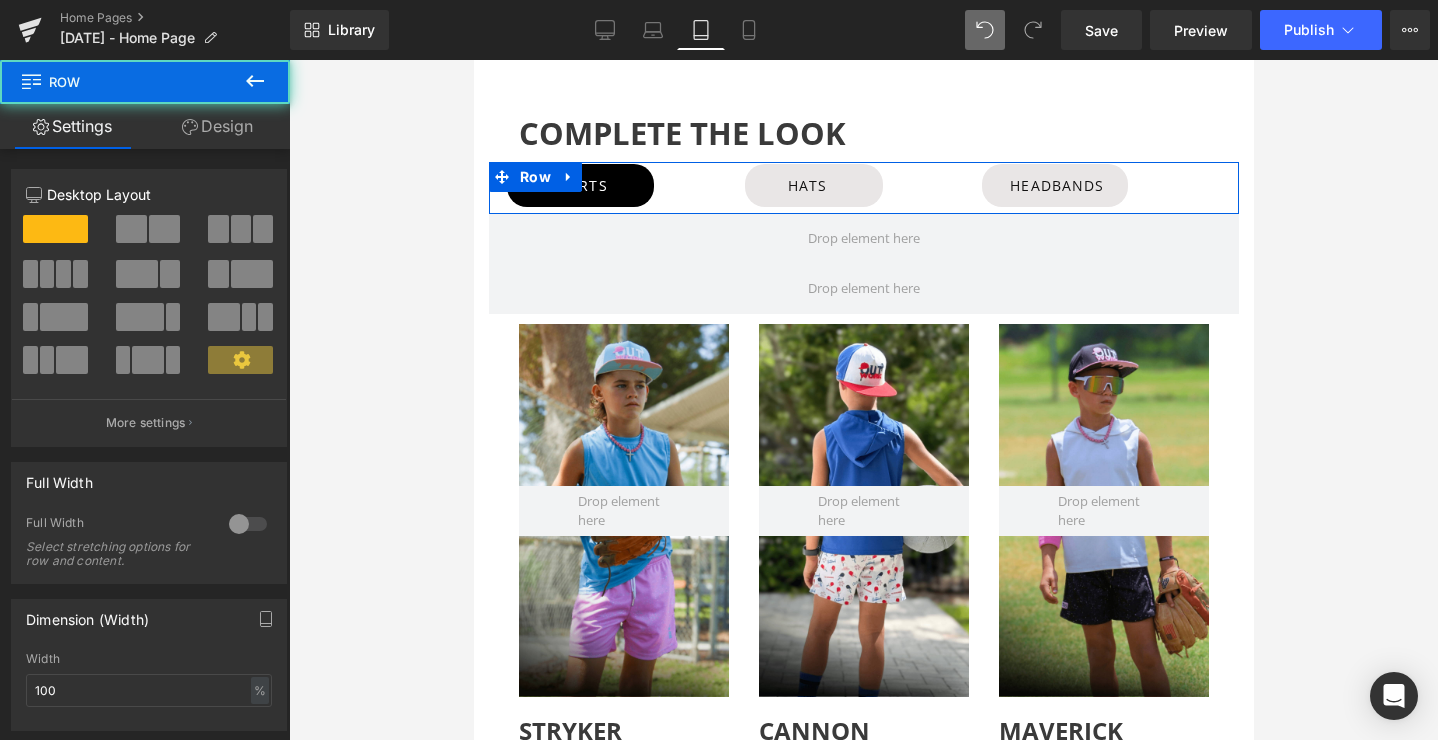 click on "Design" at bounding box center (217, 126) 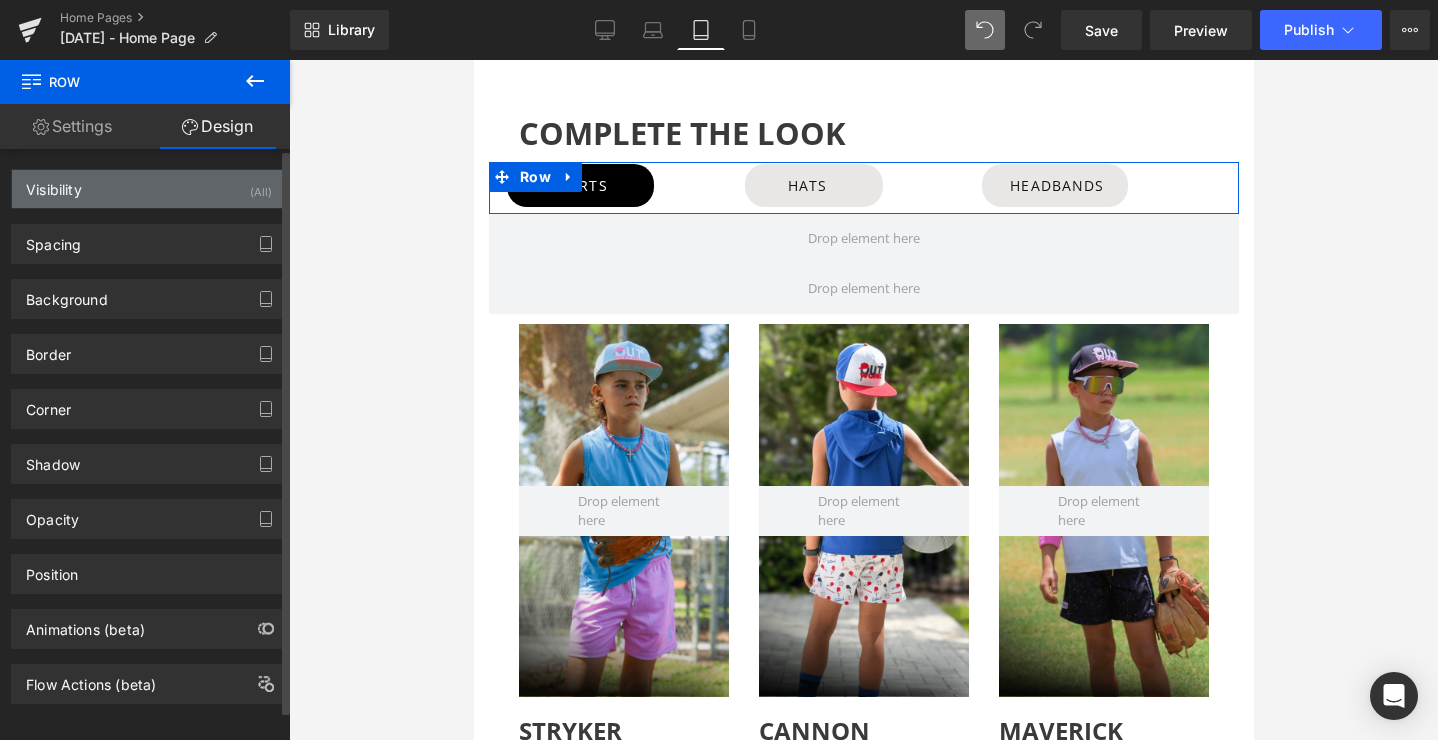 click on "Visibility
(All)" at bounding box center (149, 189) 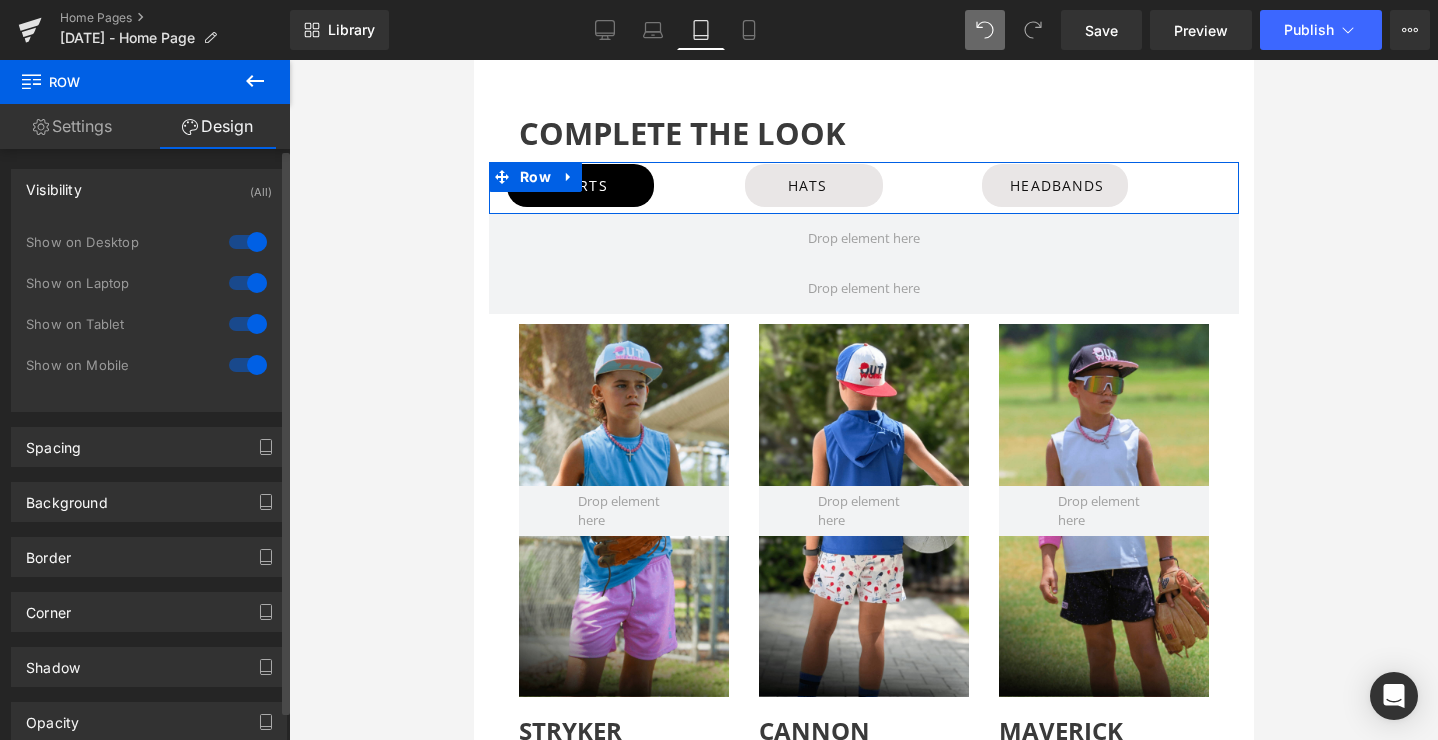 click at bounding box center (248, 324) 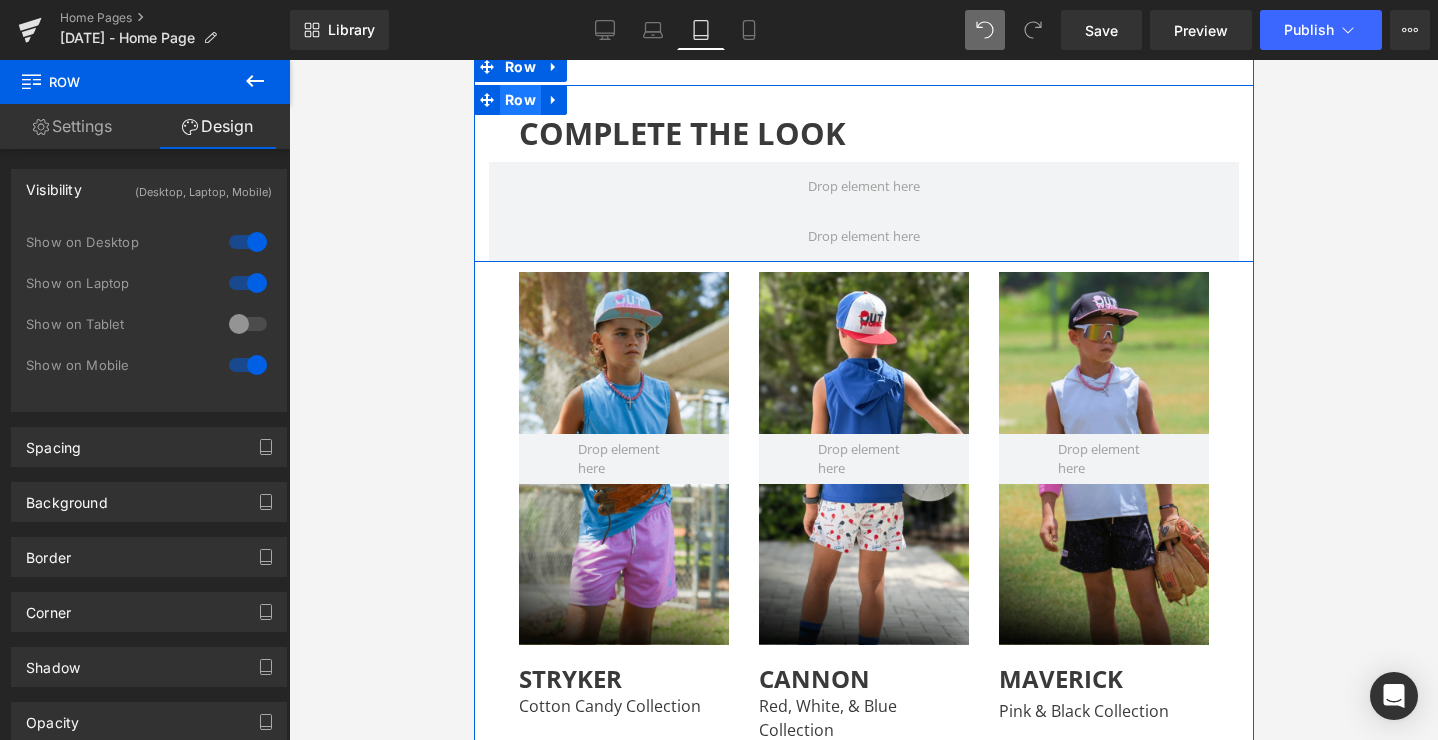 click on "Row" at bounding box center (519, 100) 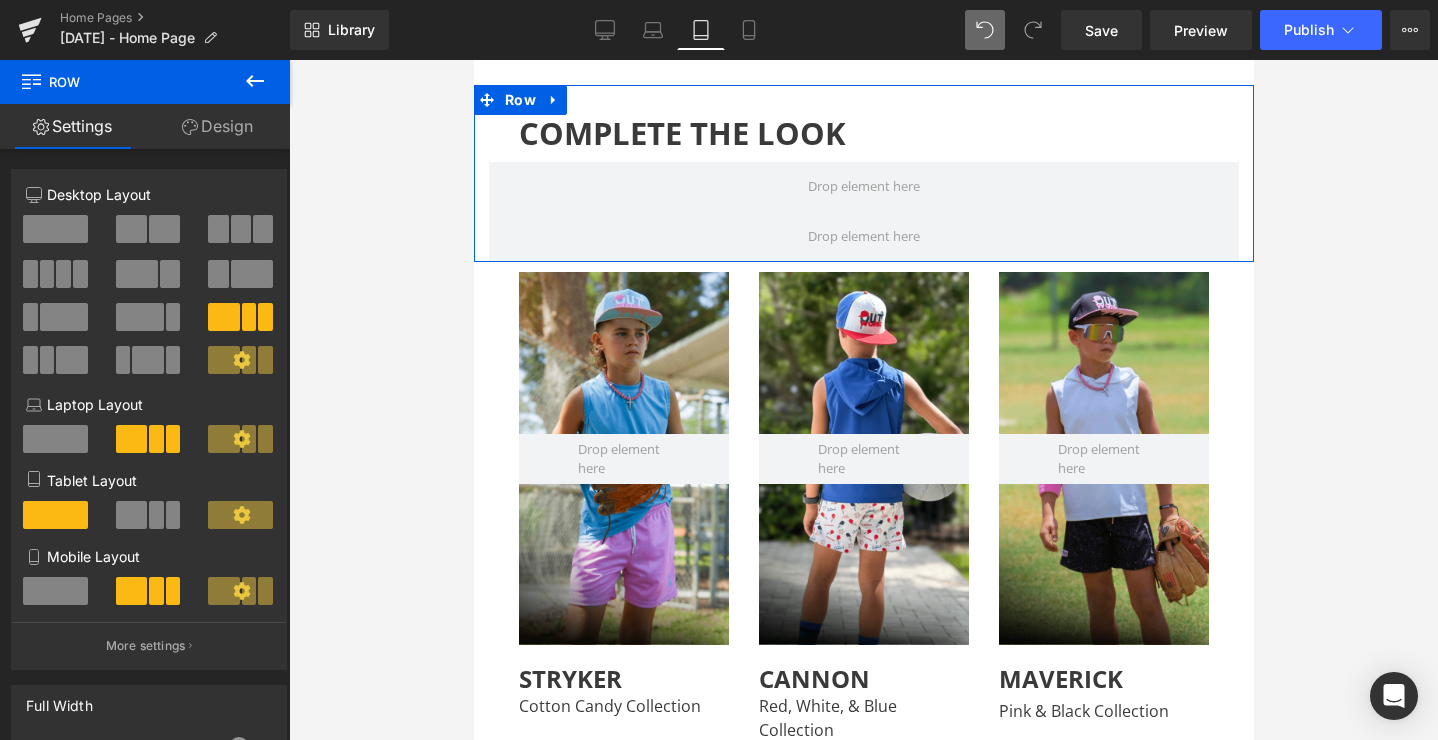 click at bounding box center (131, 515) 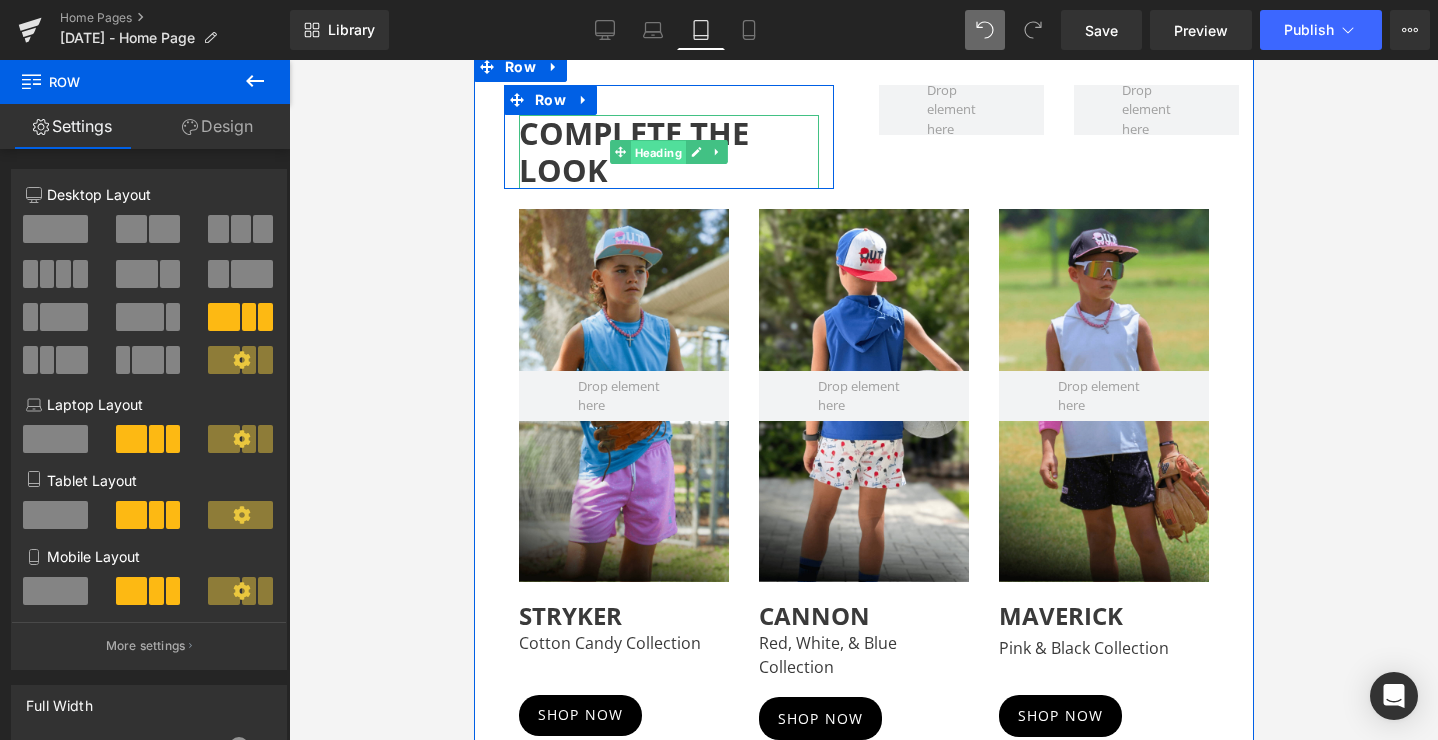 click on "Heading" at bounding box center [657, 153] 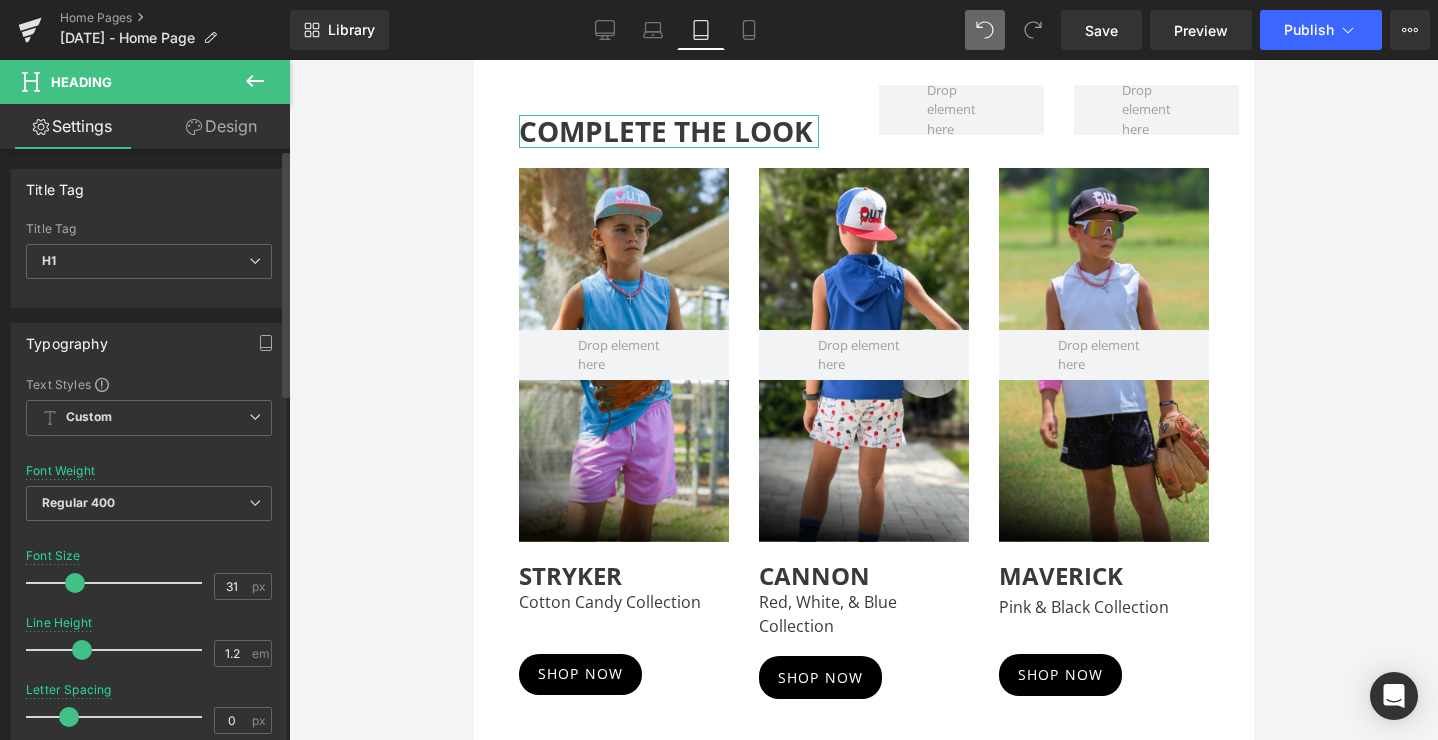 click at bounding box center [75, 583] 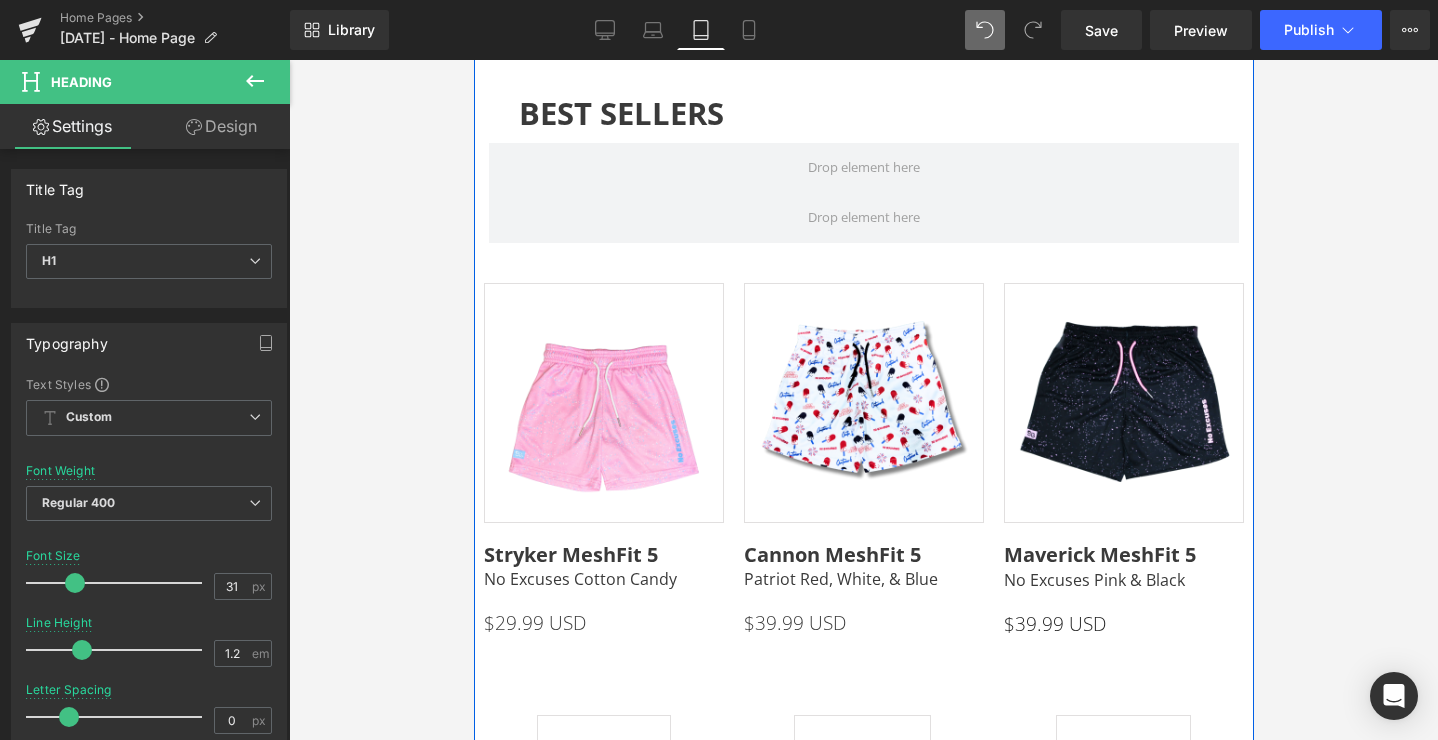scroll, scrollTop: 1229, scrollLeft: 0, axis: vertical 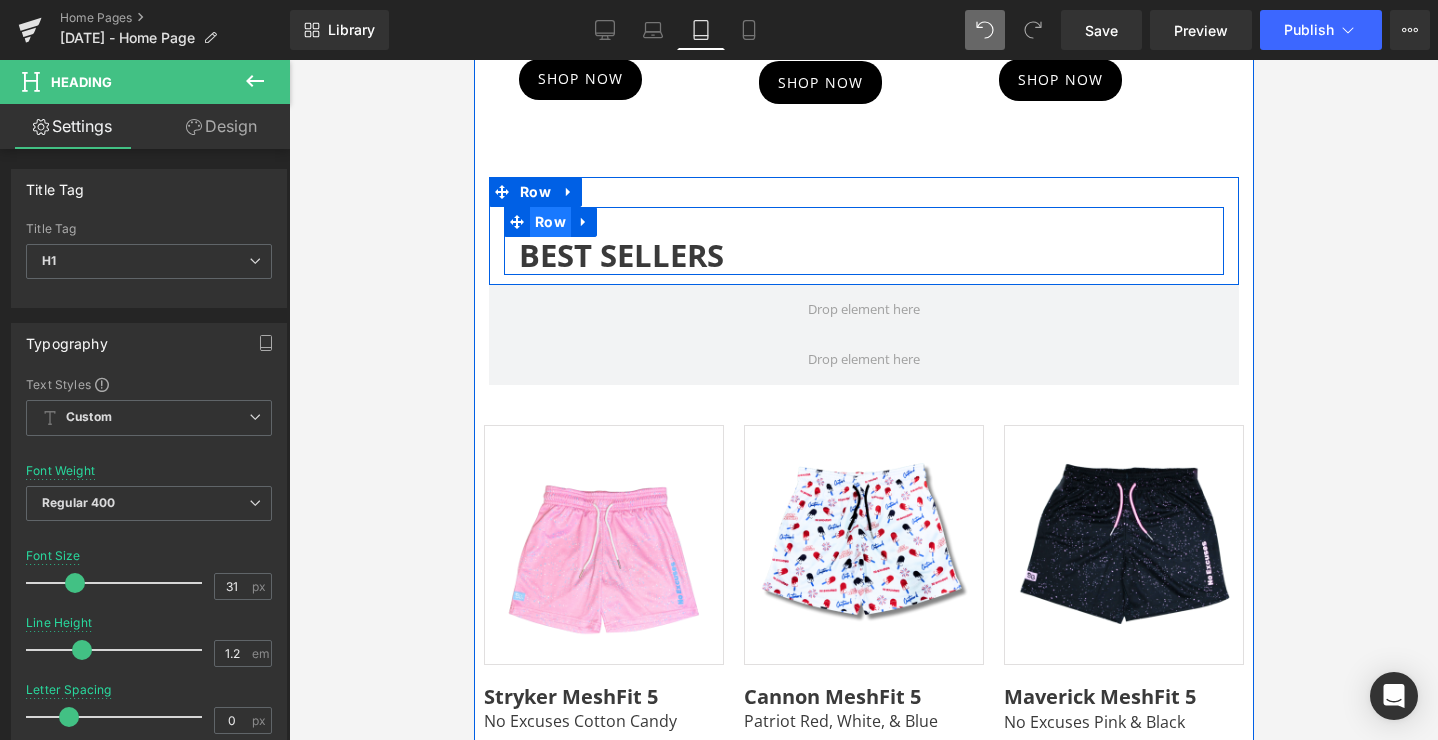 click on "Row" at bounding box center (549, 222) 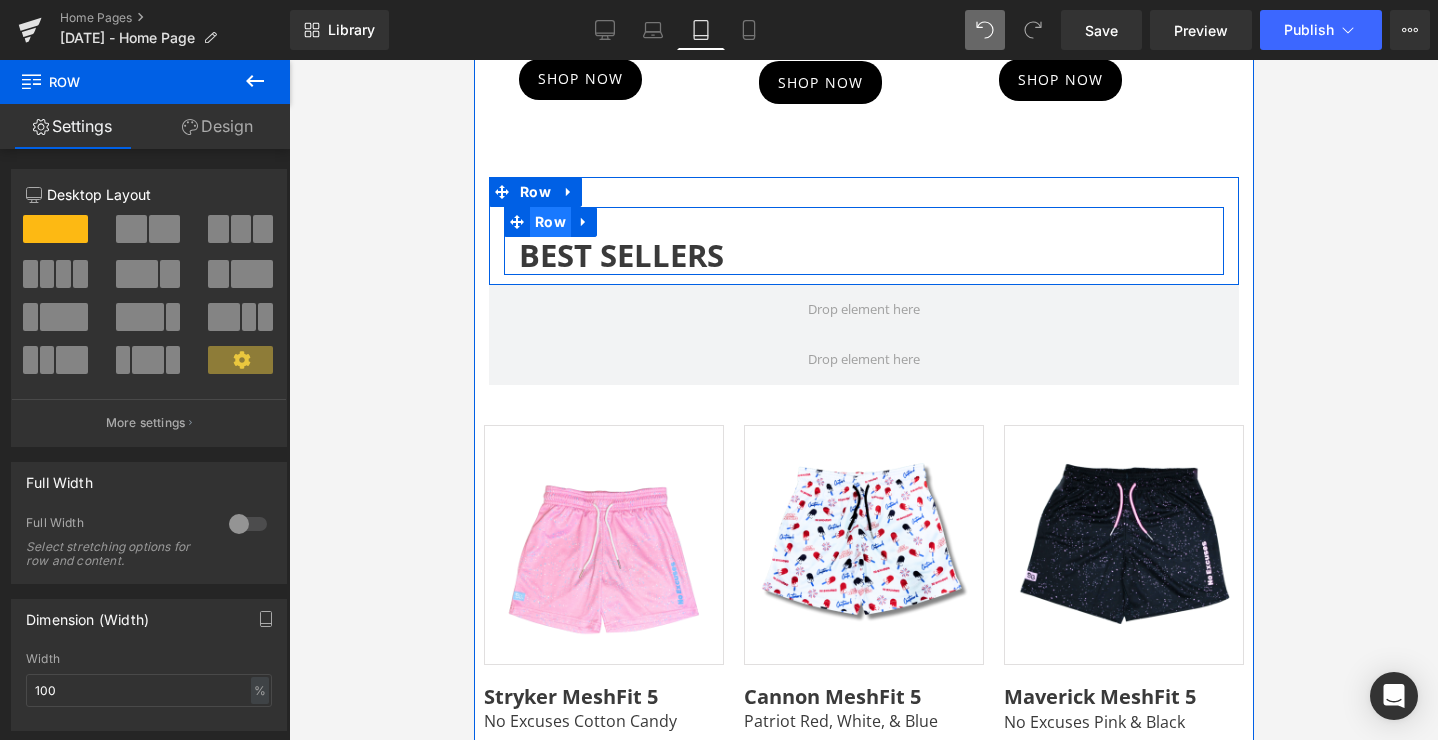 click on "Row" at bounding box center (549, 222) 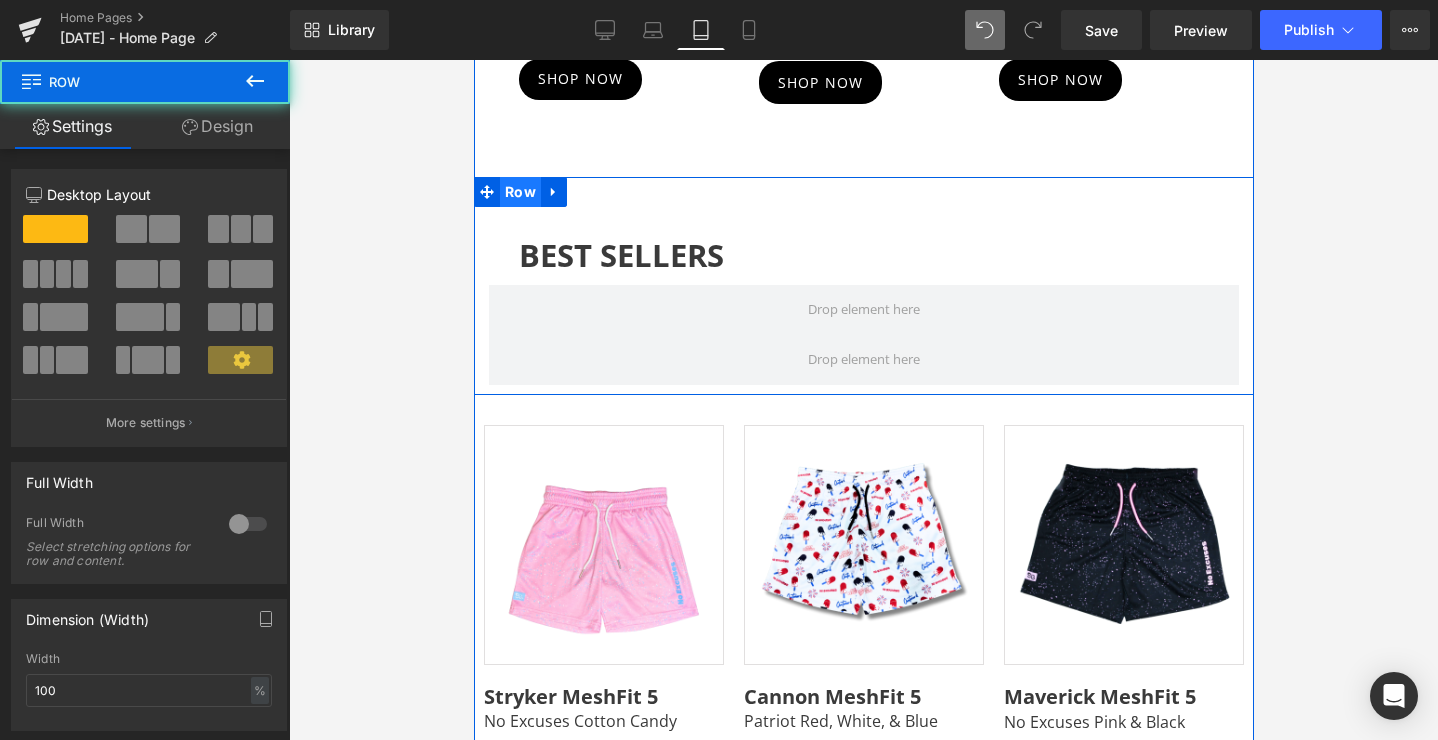 click on "Row" at bounding box center (519, 192) 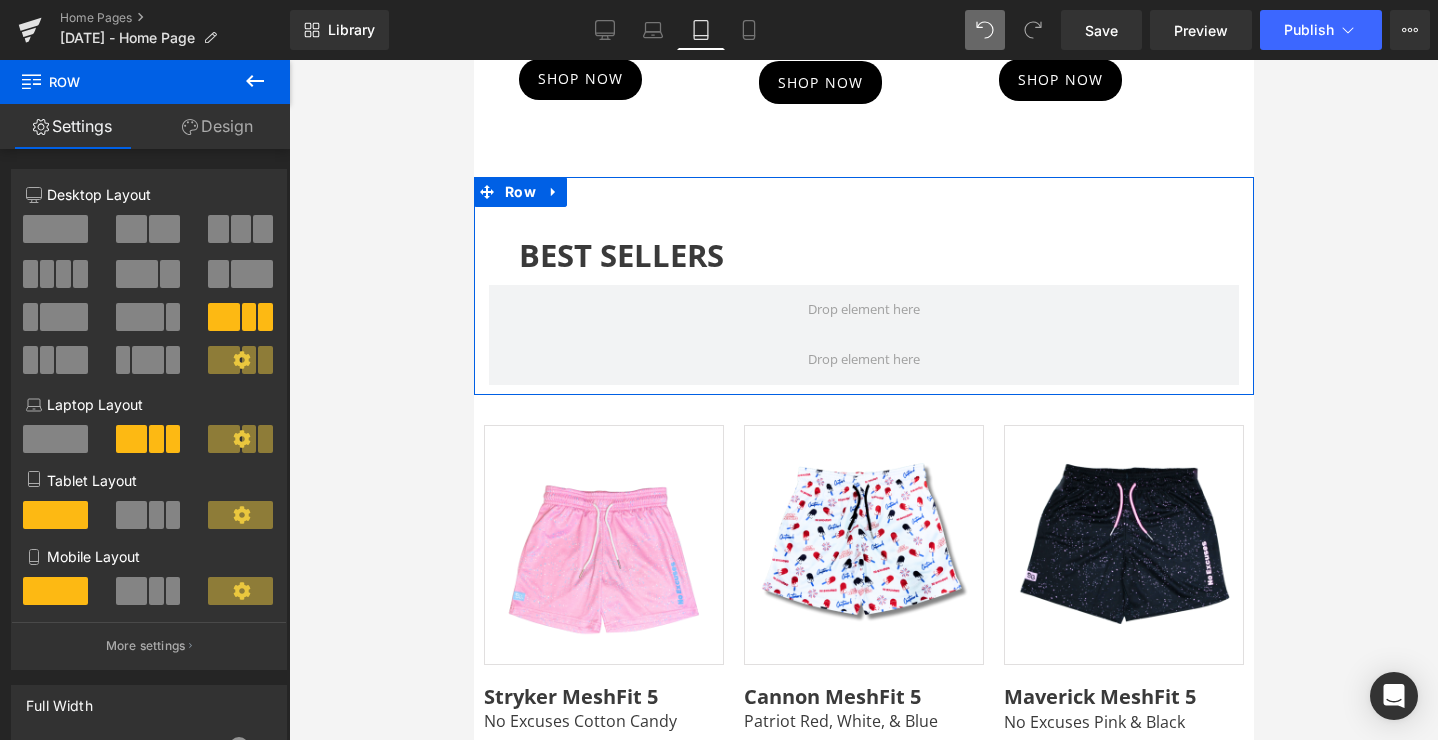 click at bounding box center [156, 515] 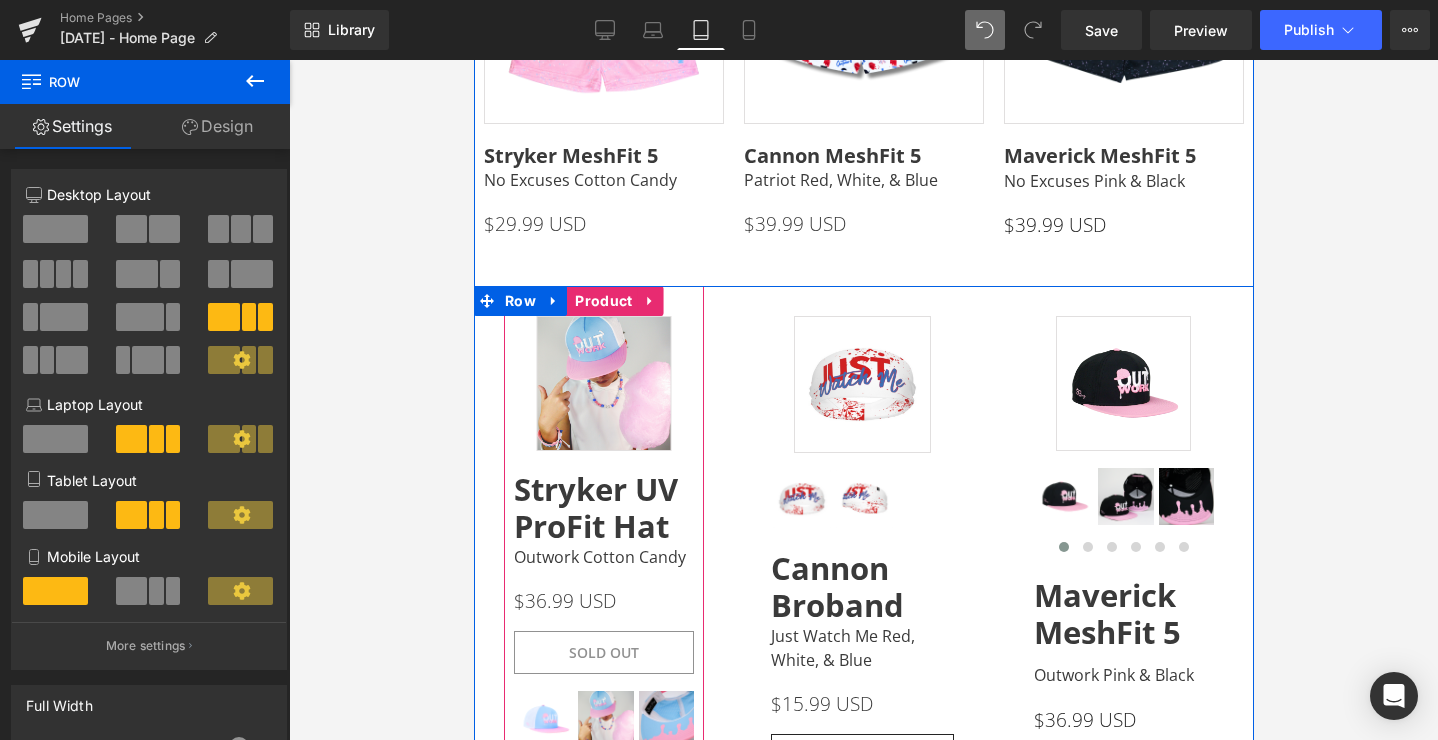 scroll, scrollTop: 1783, scrollLeft: 0, axis: vertical 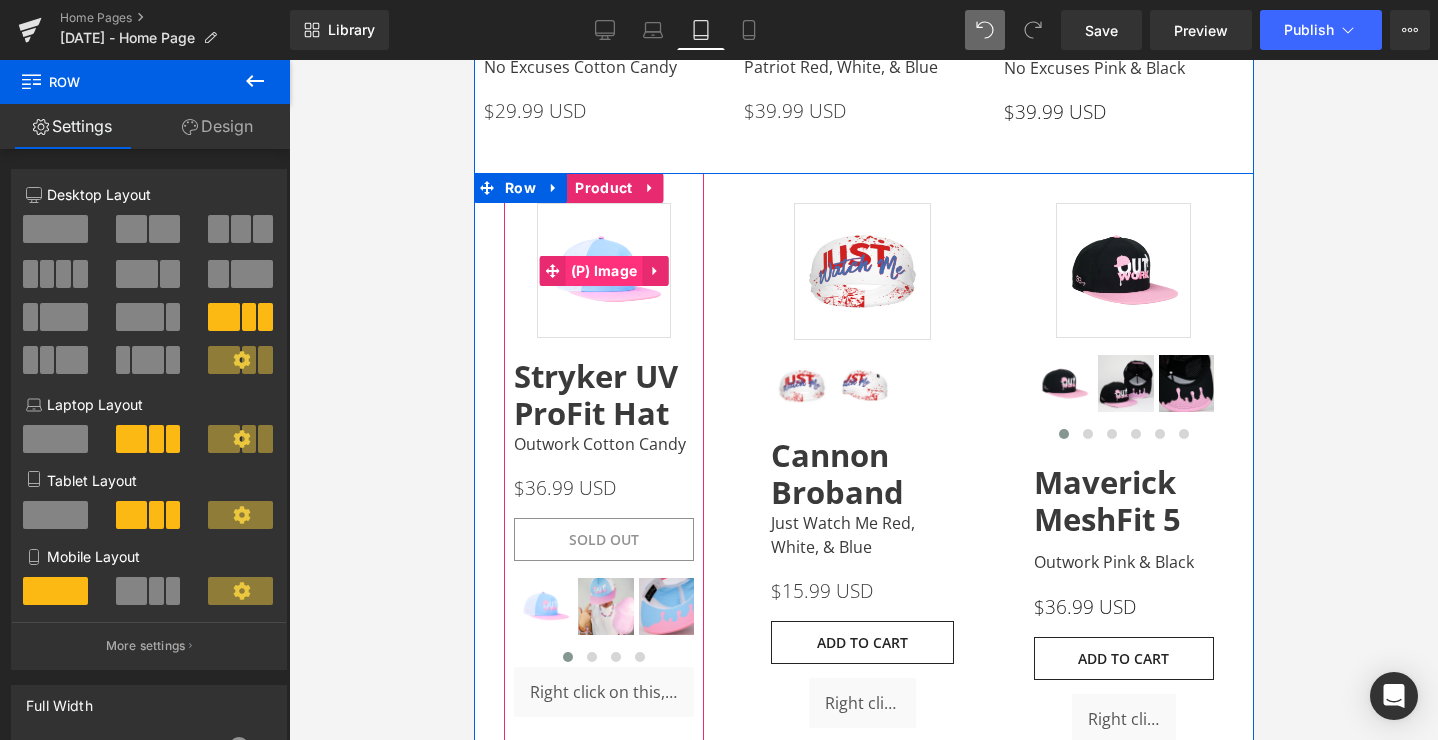 click on "(P) Image" at bounding box center (603, 271) 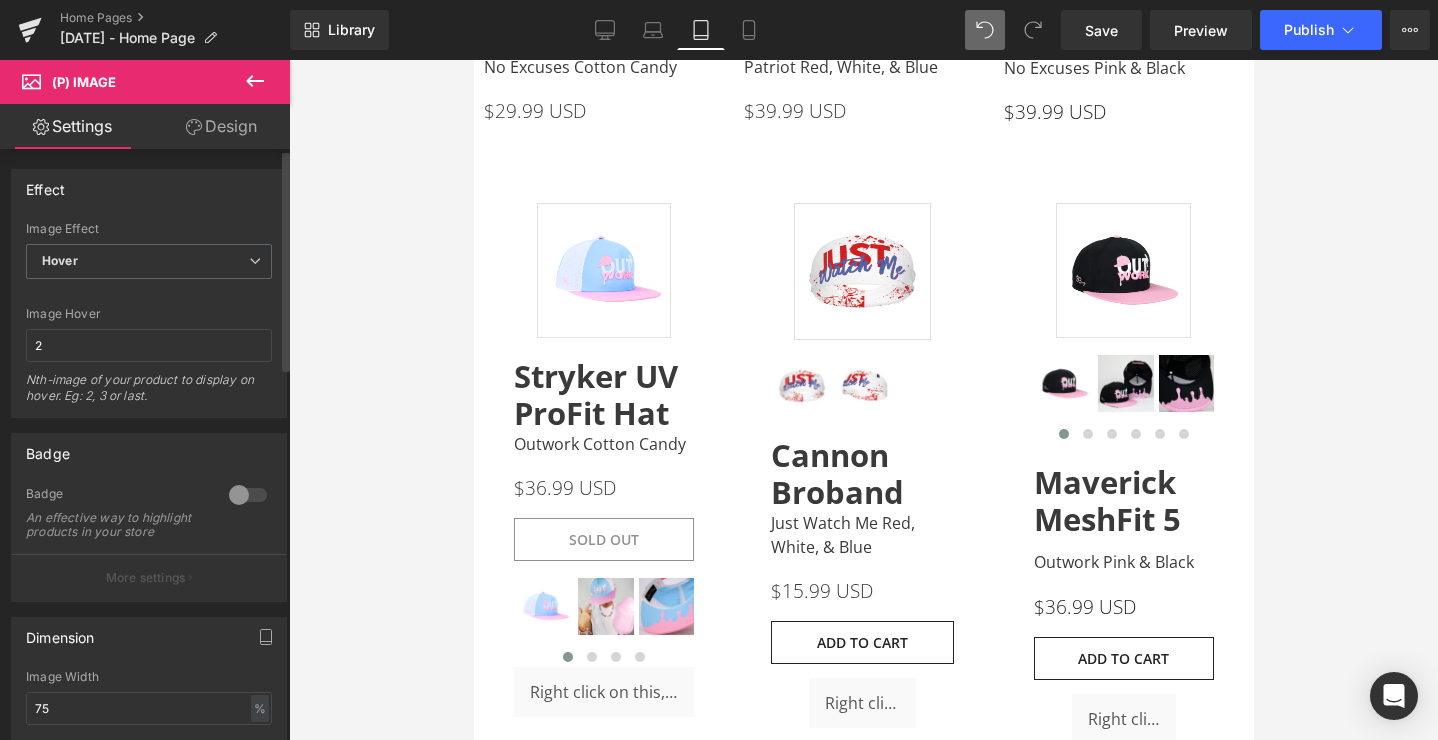 scroll, scrollTop: 230, scrollLeft: 0, axis: vertical 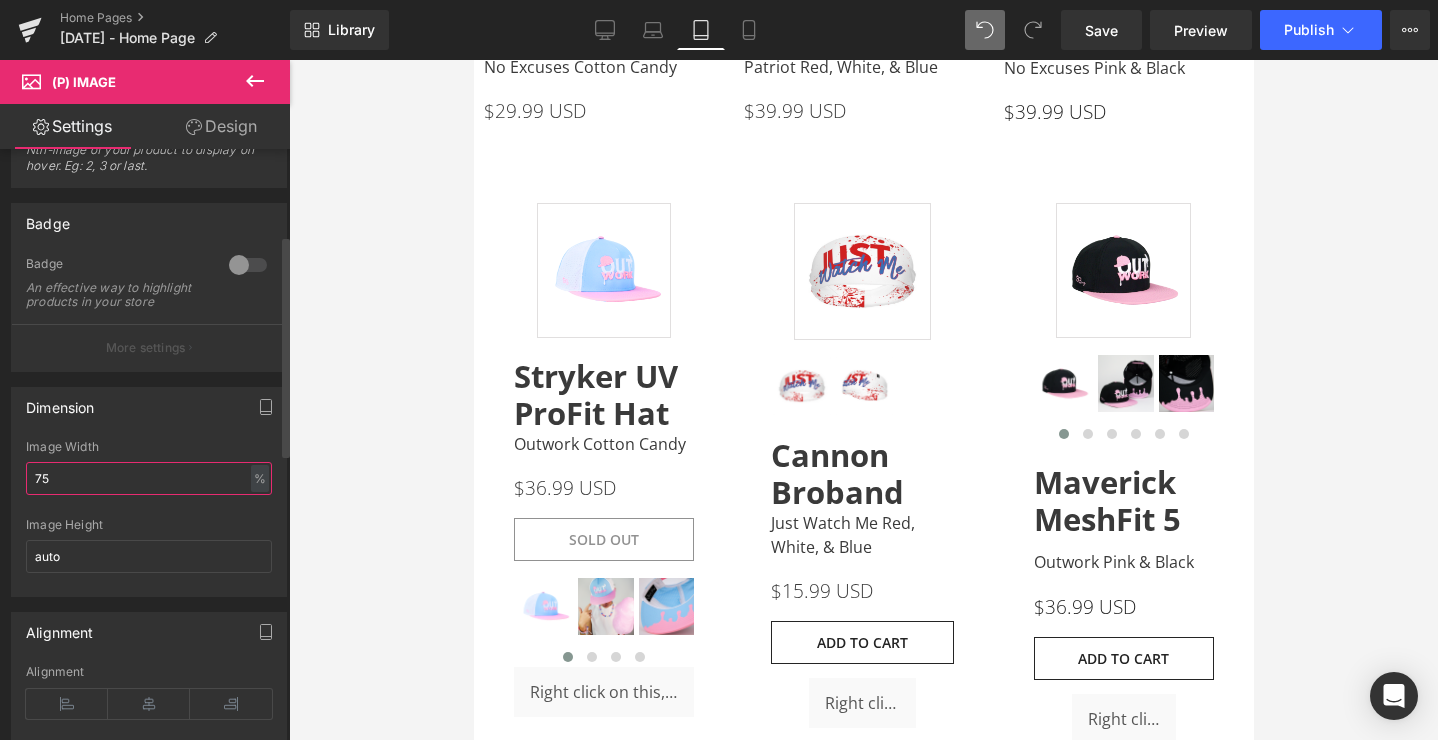 click on "75" at bounding box center (149, 478) 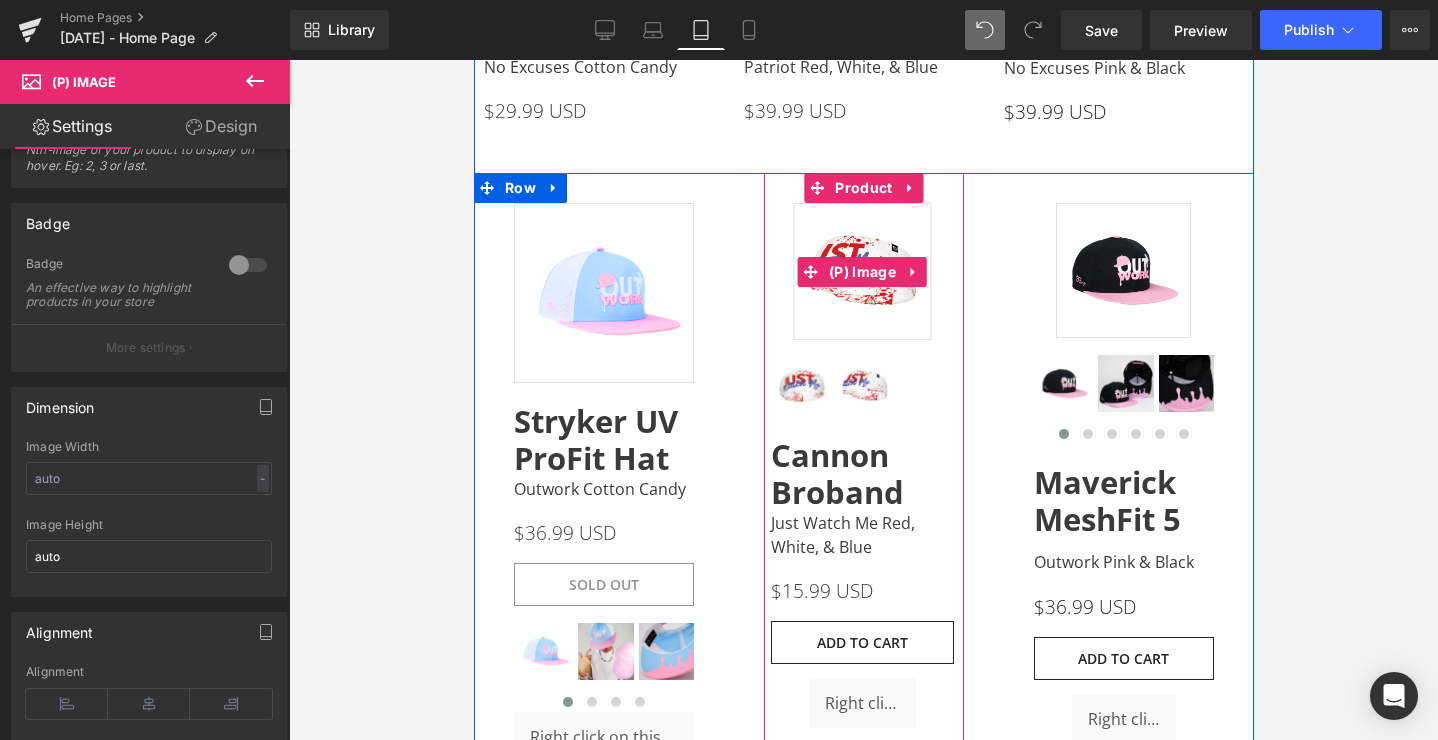 click at bounding box center [861, 271] 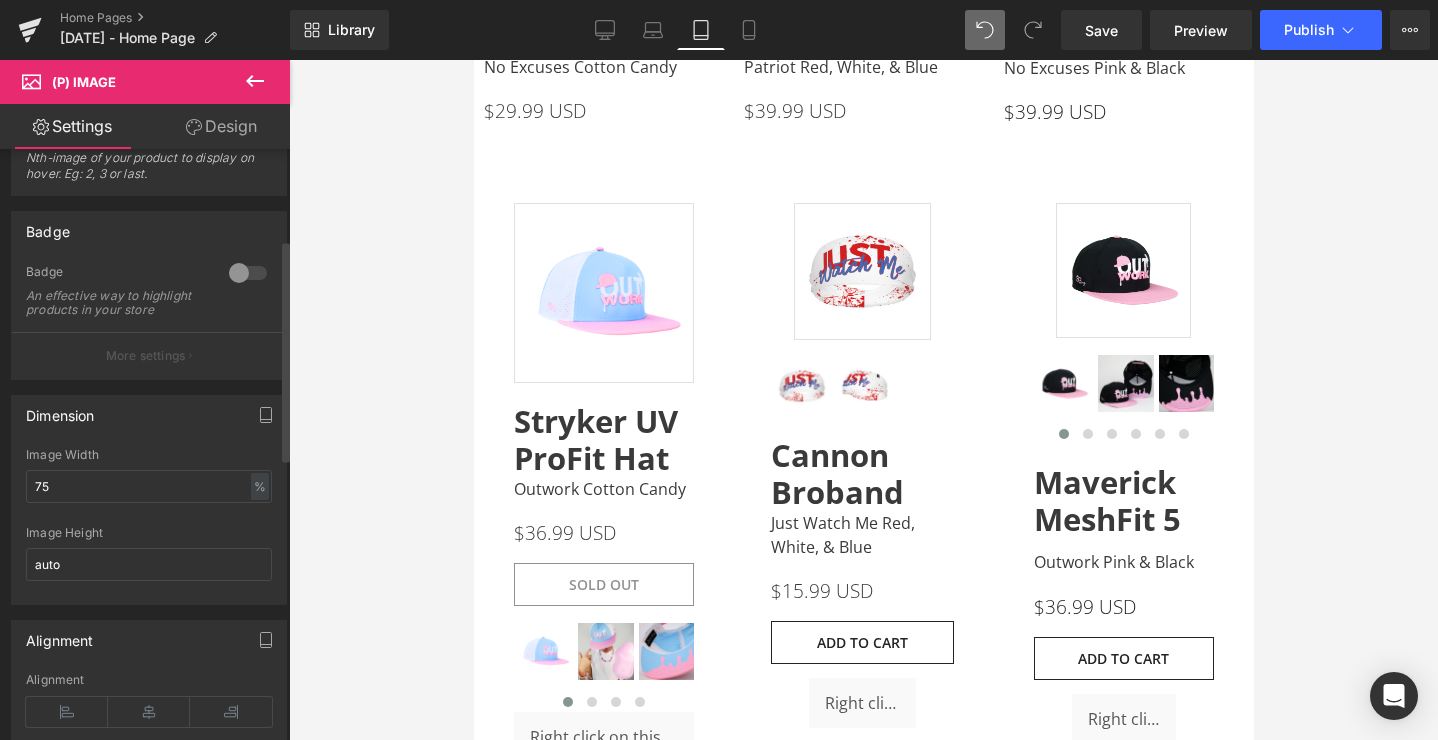 scroll, scrollTop: 261, scrollLeft: 0, axis: vertical 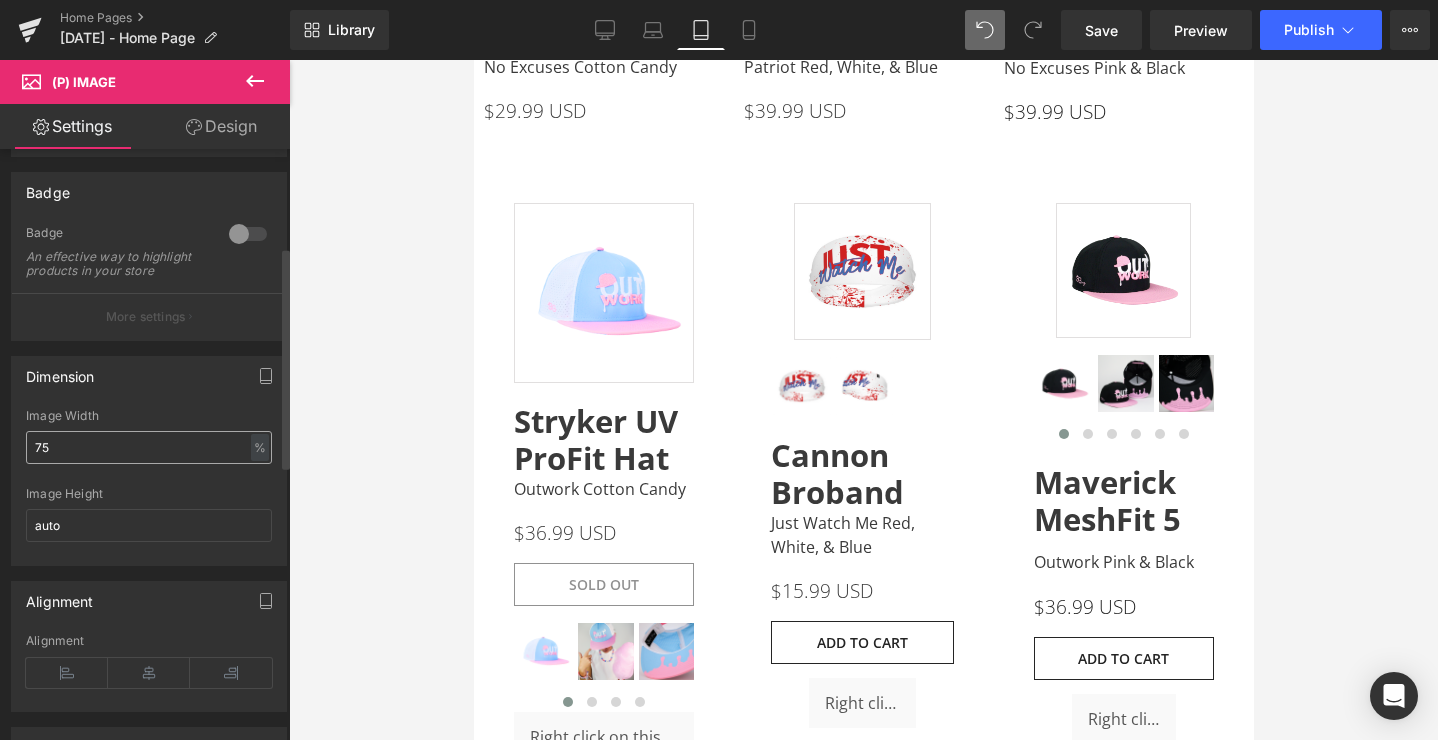 click on "75" at bounding box center (149, 447) 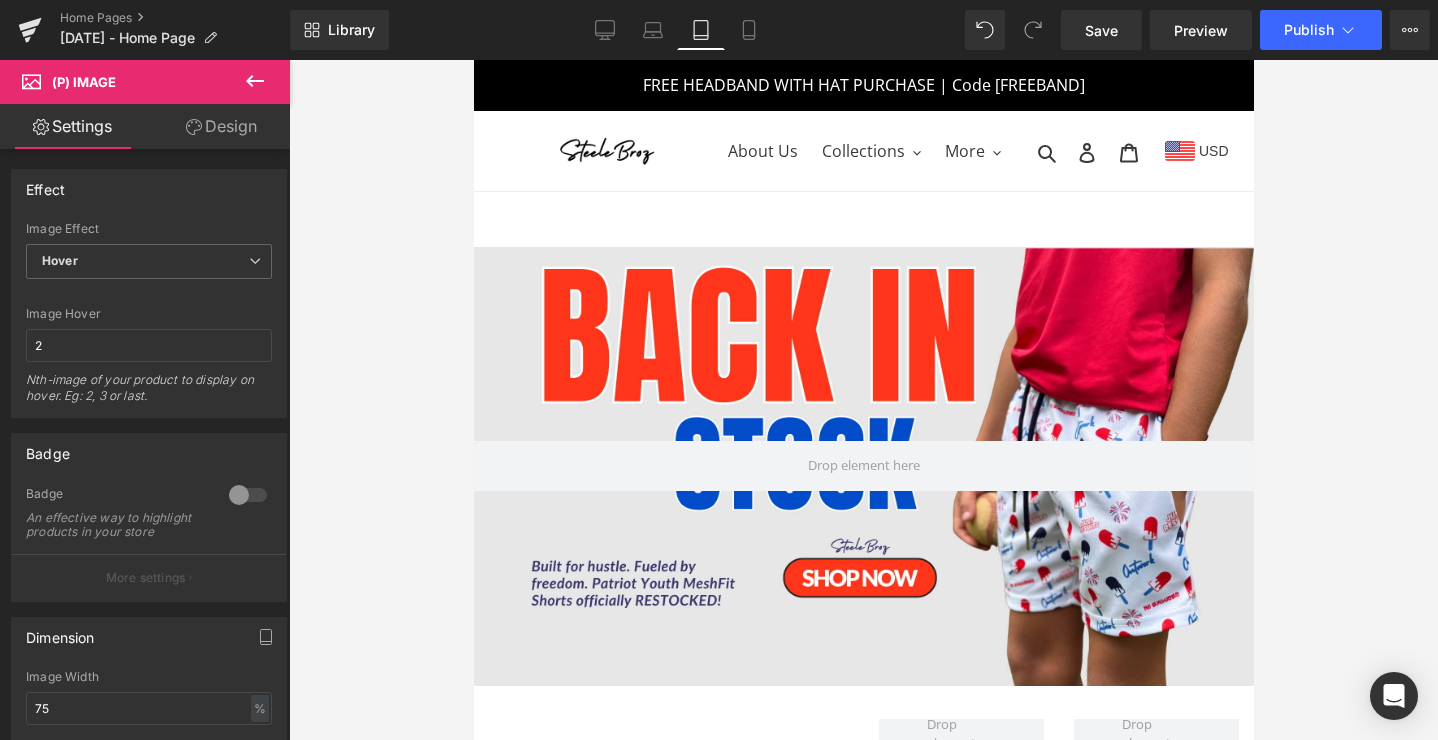 scroll, scrollTop: 1783, scrollLeft: 0, axis: vertical 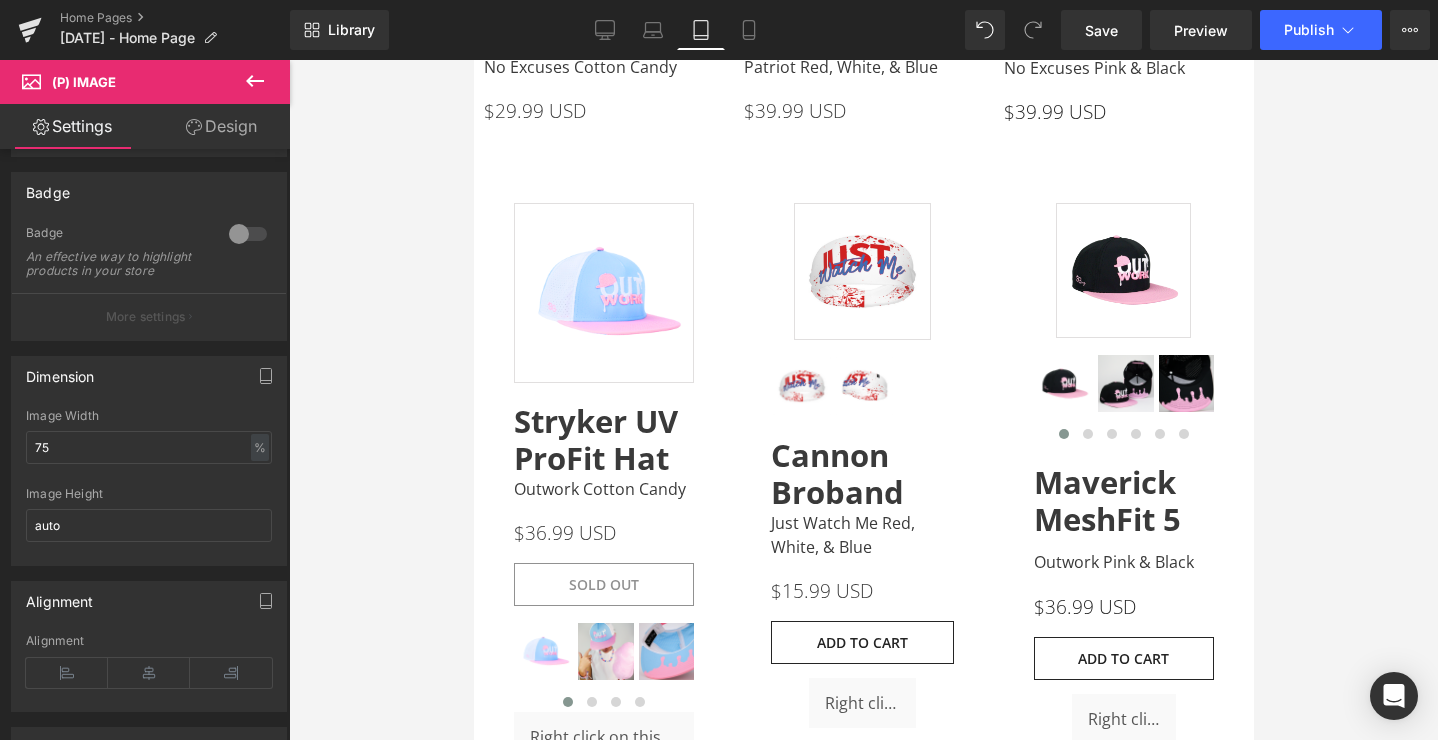 type 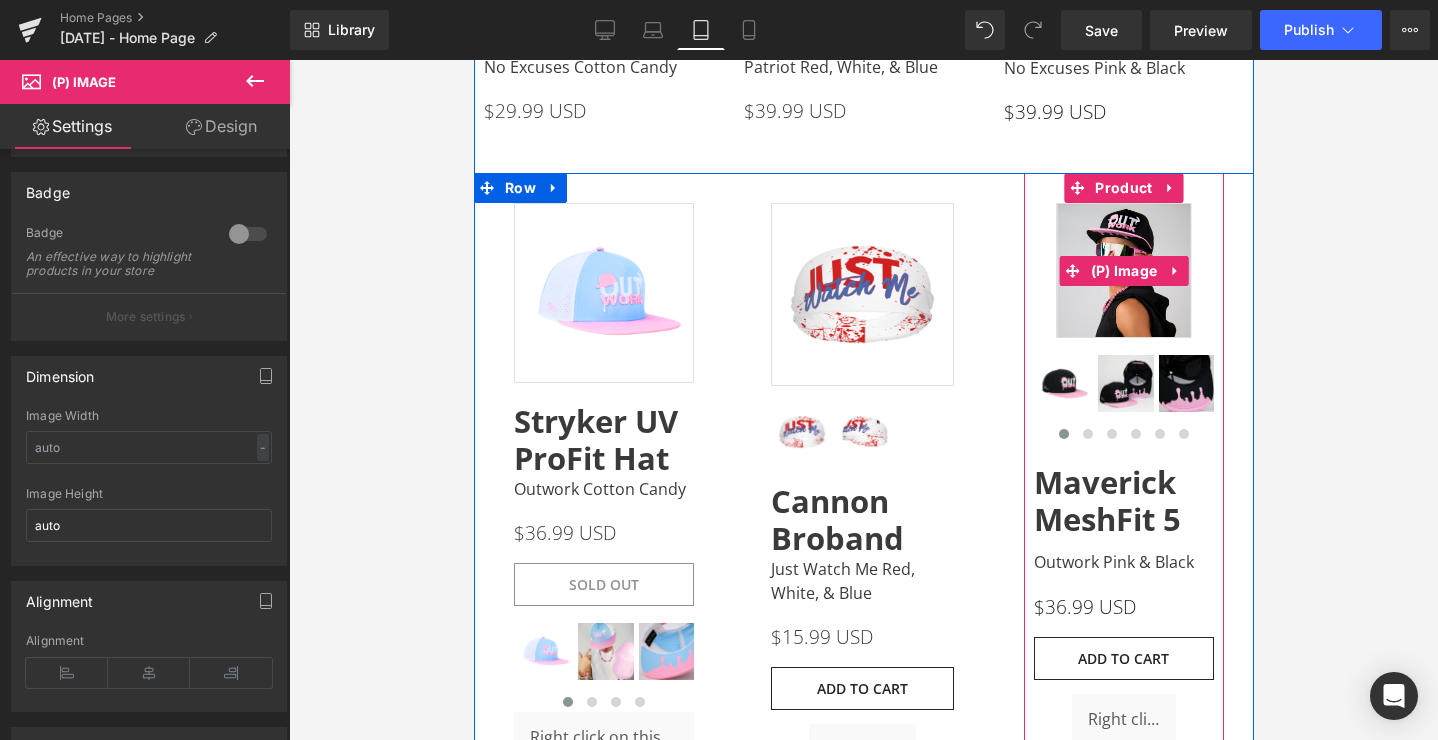 click at bounding box center (1122, 270) 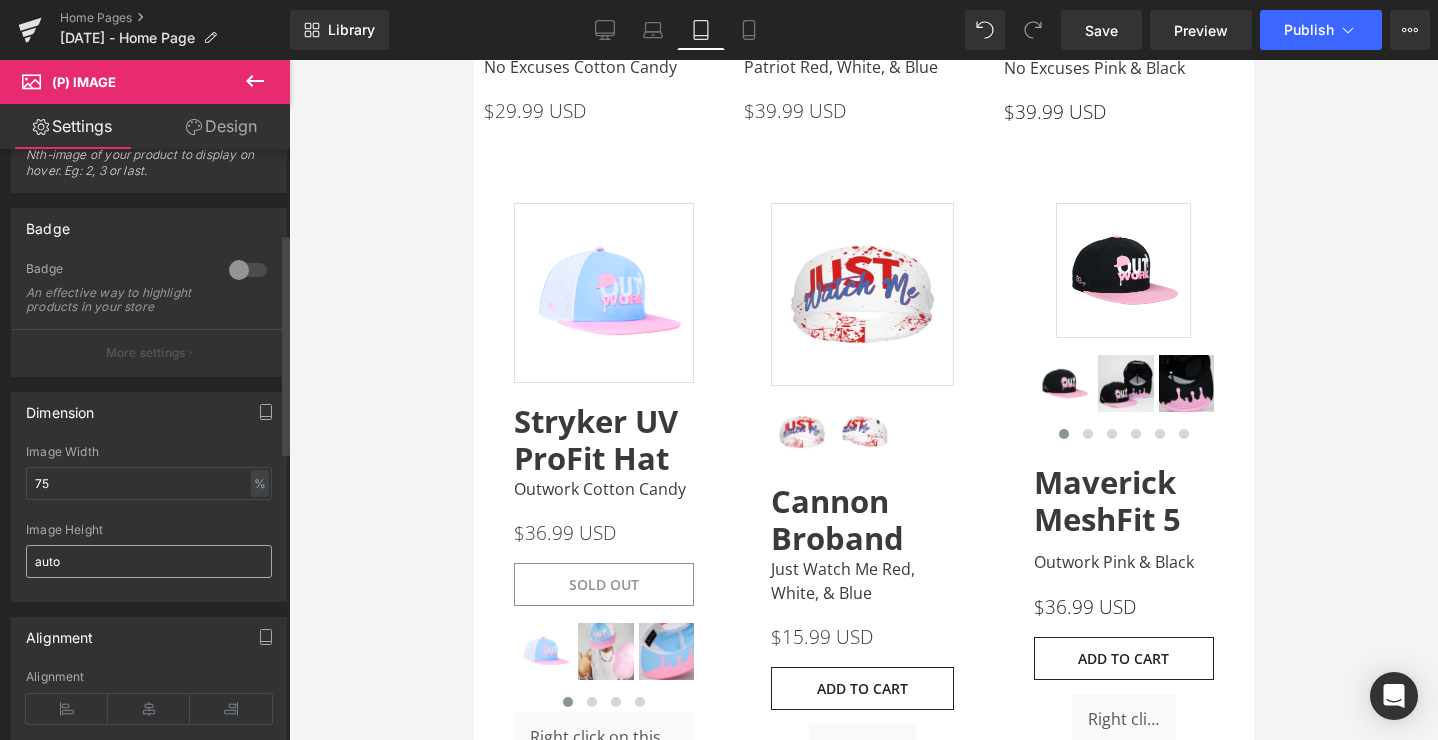 scroll, scrollTop: 281, scrollLeft: 0, axis: vertical 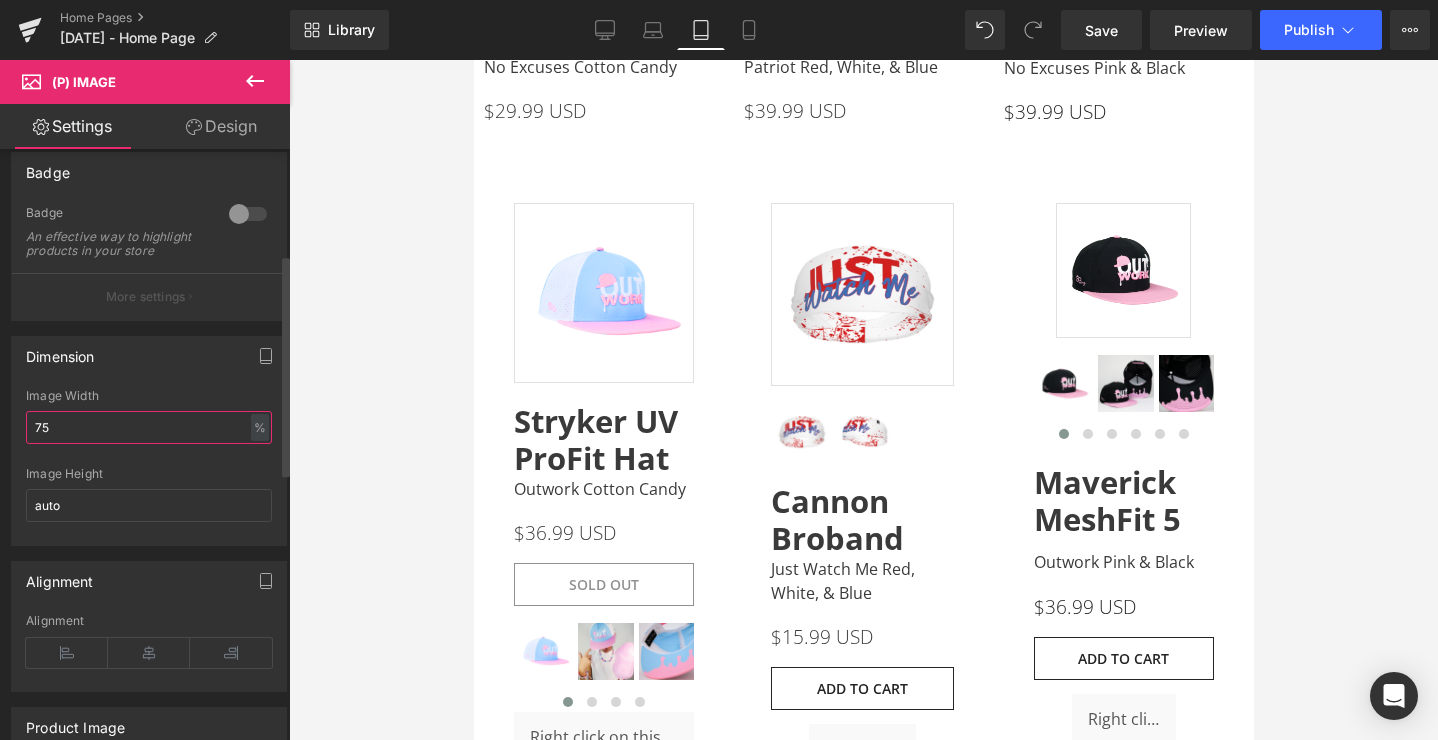 click on "75" at bounding box center (149, 427) 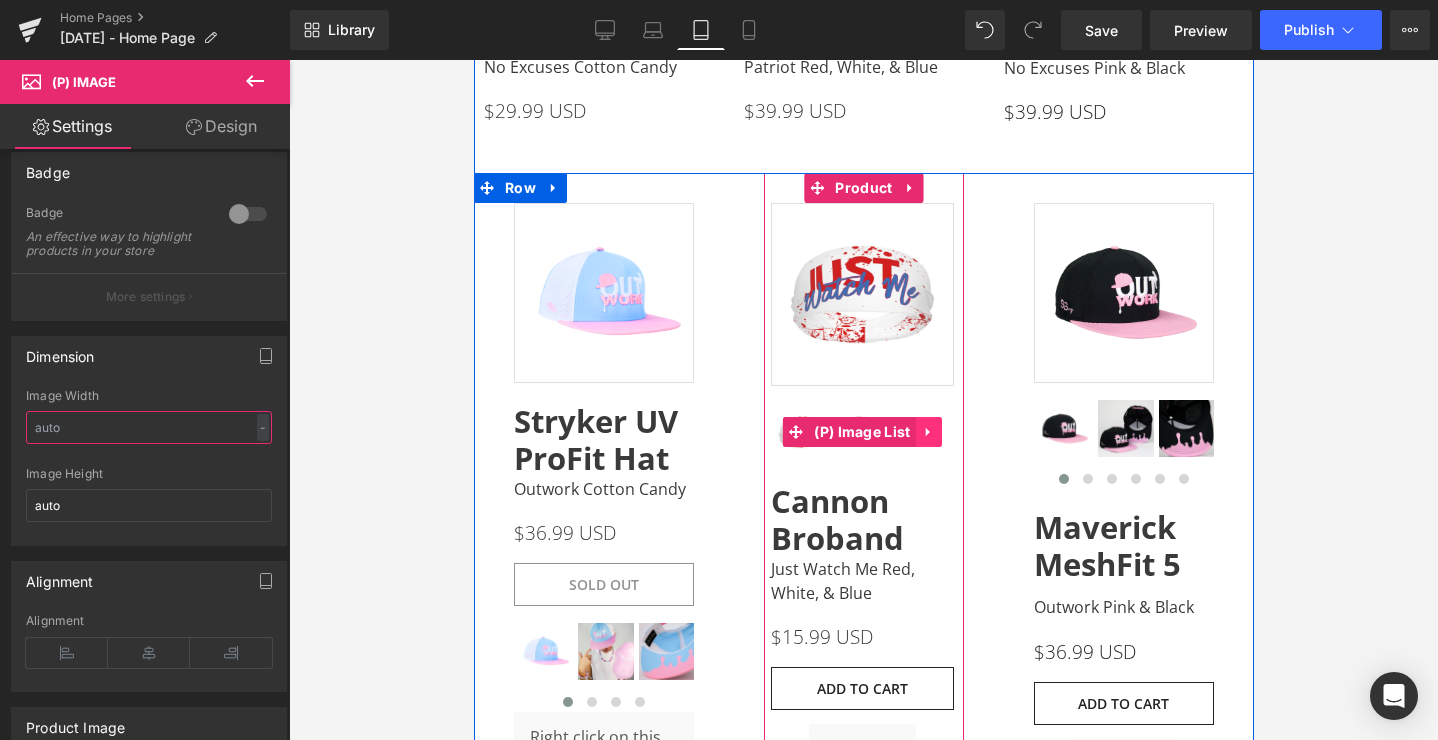 type 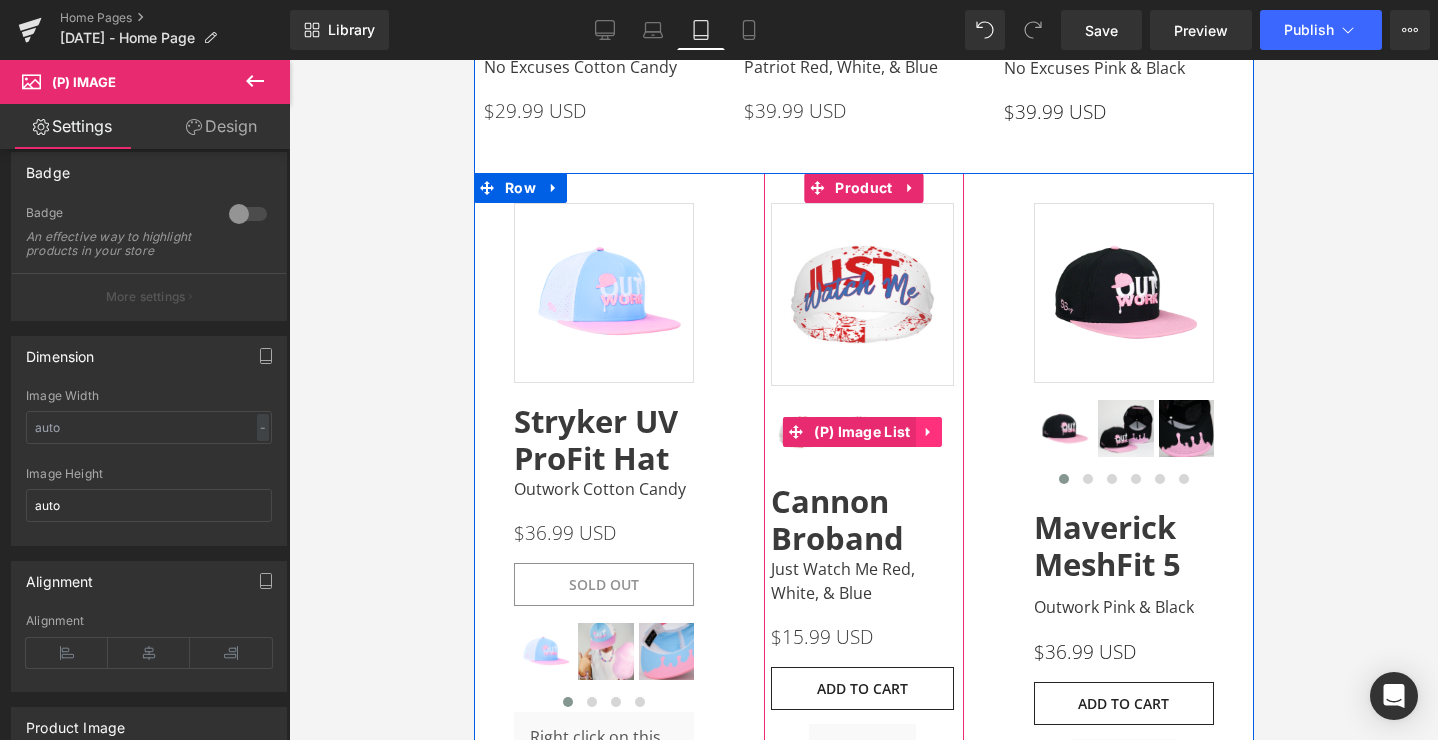 click 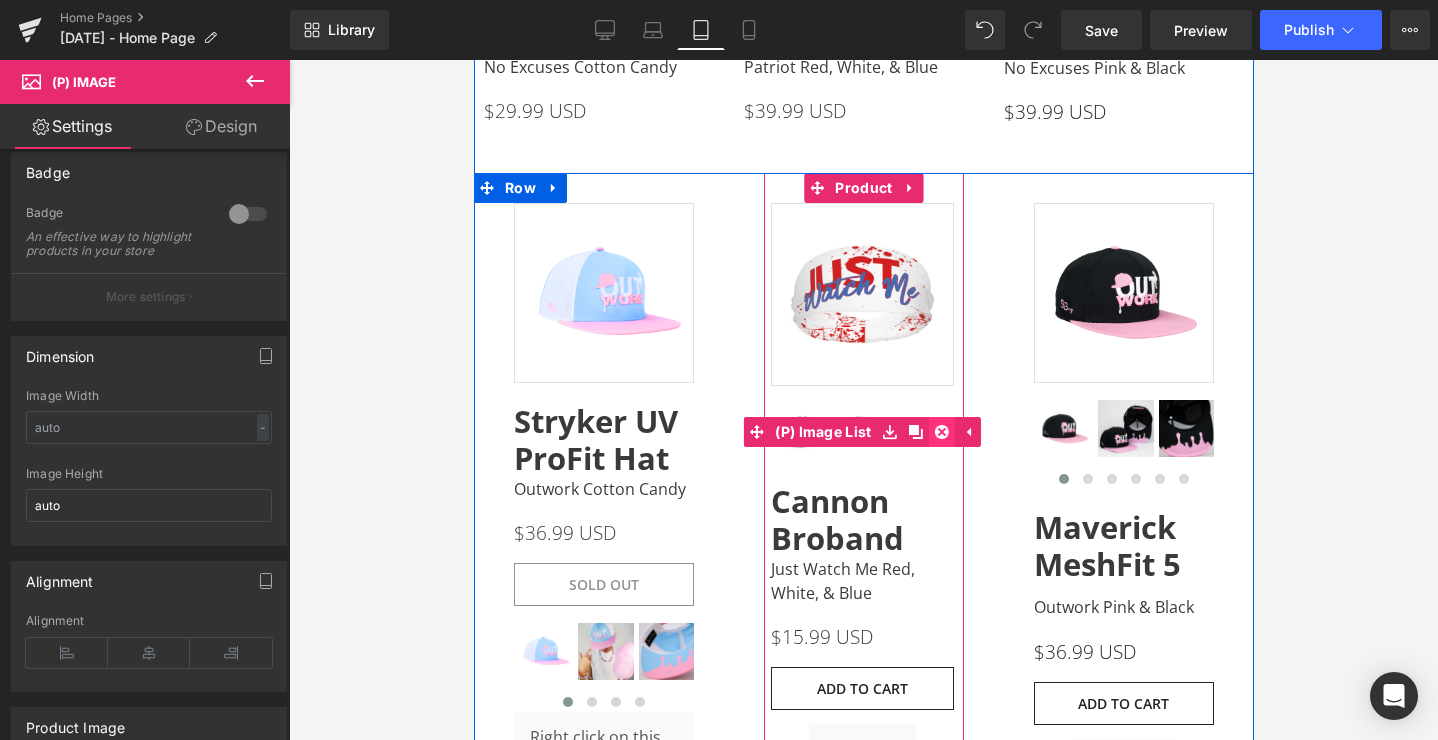 click 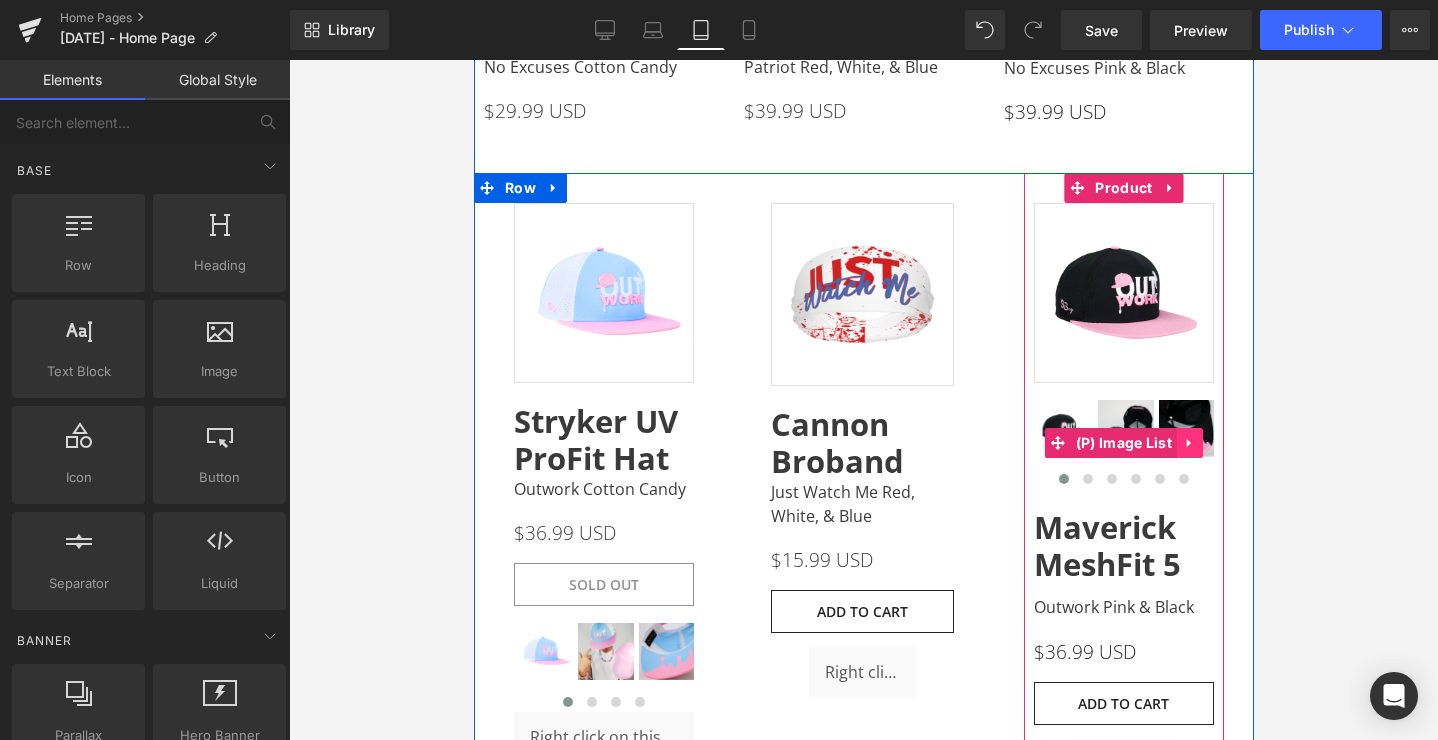 click 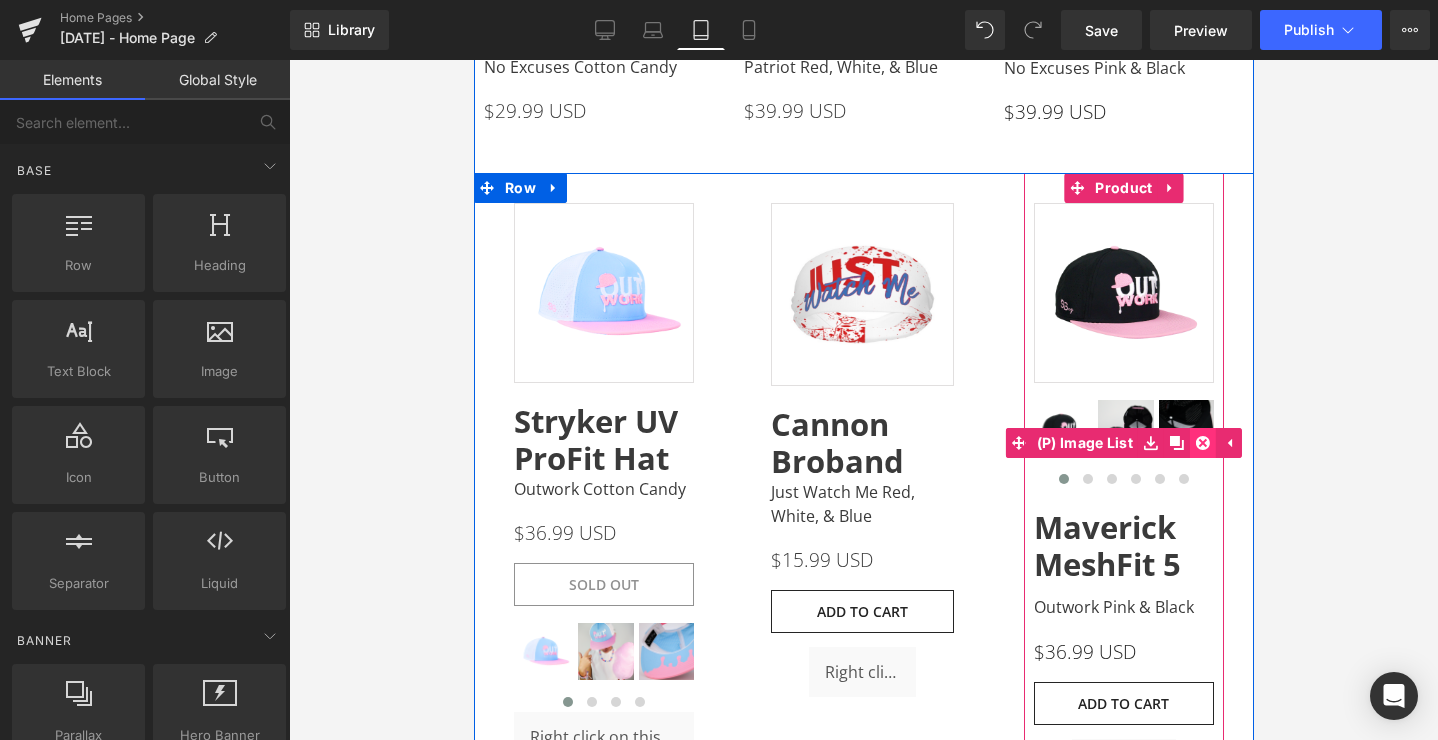 click 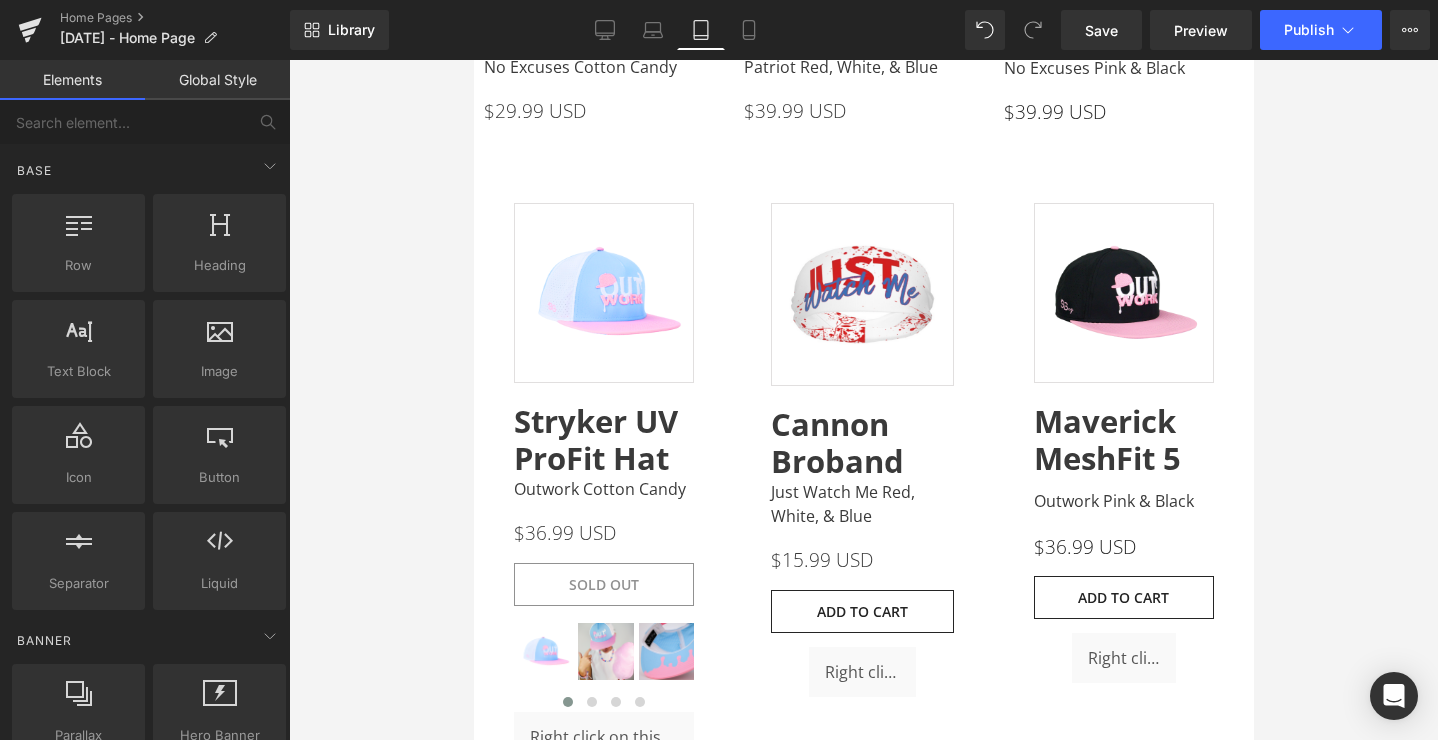 click on "Rendering Content" at bounding box center [719, 661] 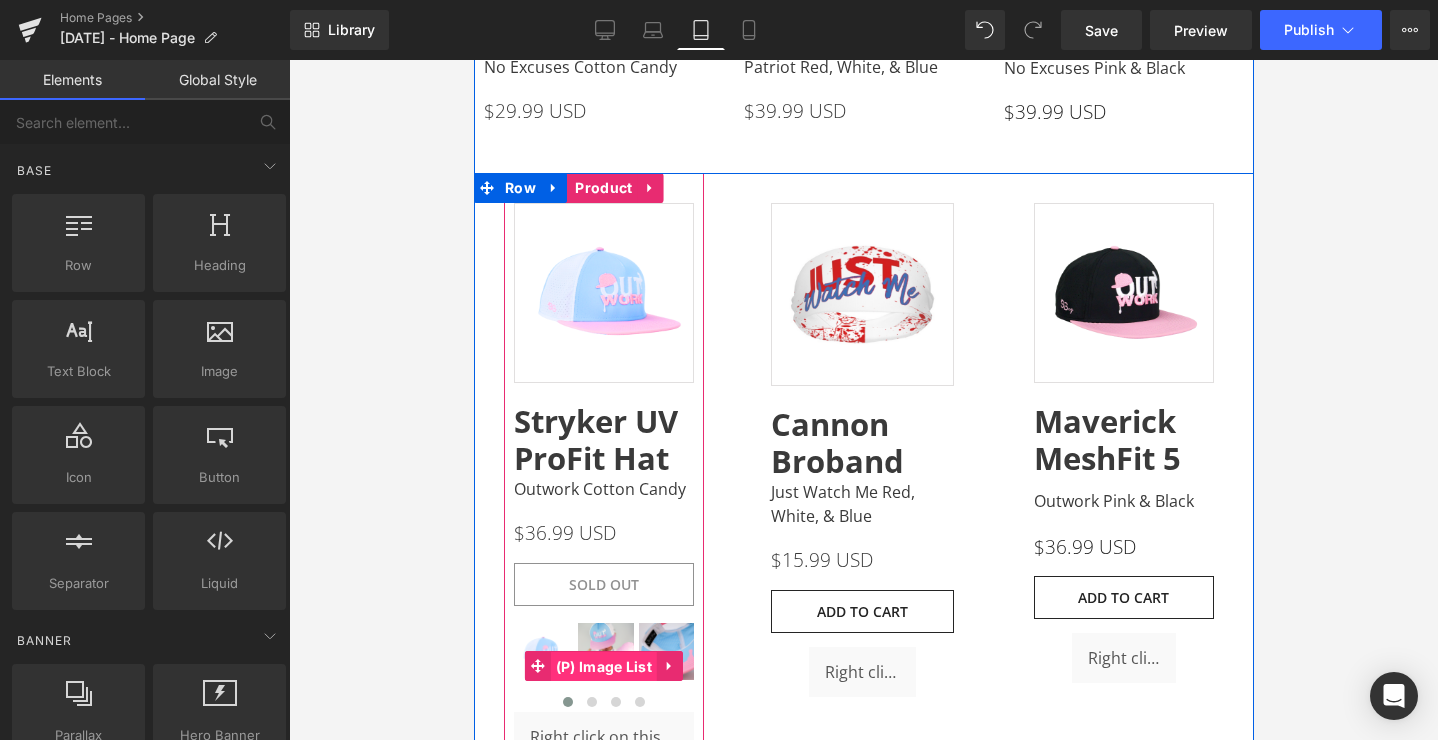 click on "(P) Image List" at bounding box center [603, 667] 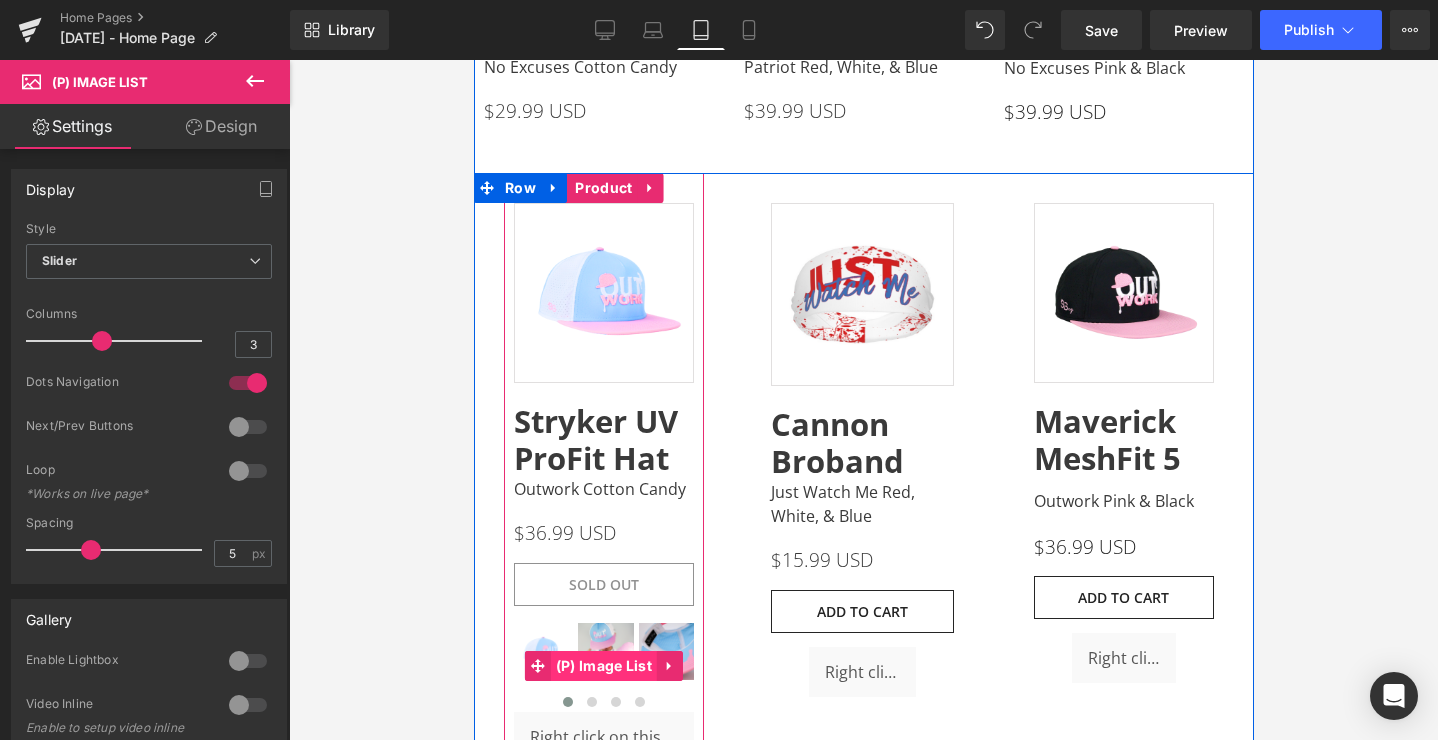 click on "(P) Image List" at bounding box center [603, 666] 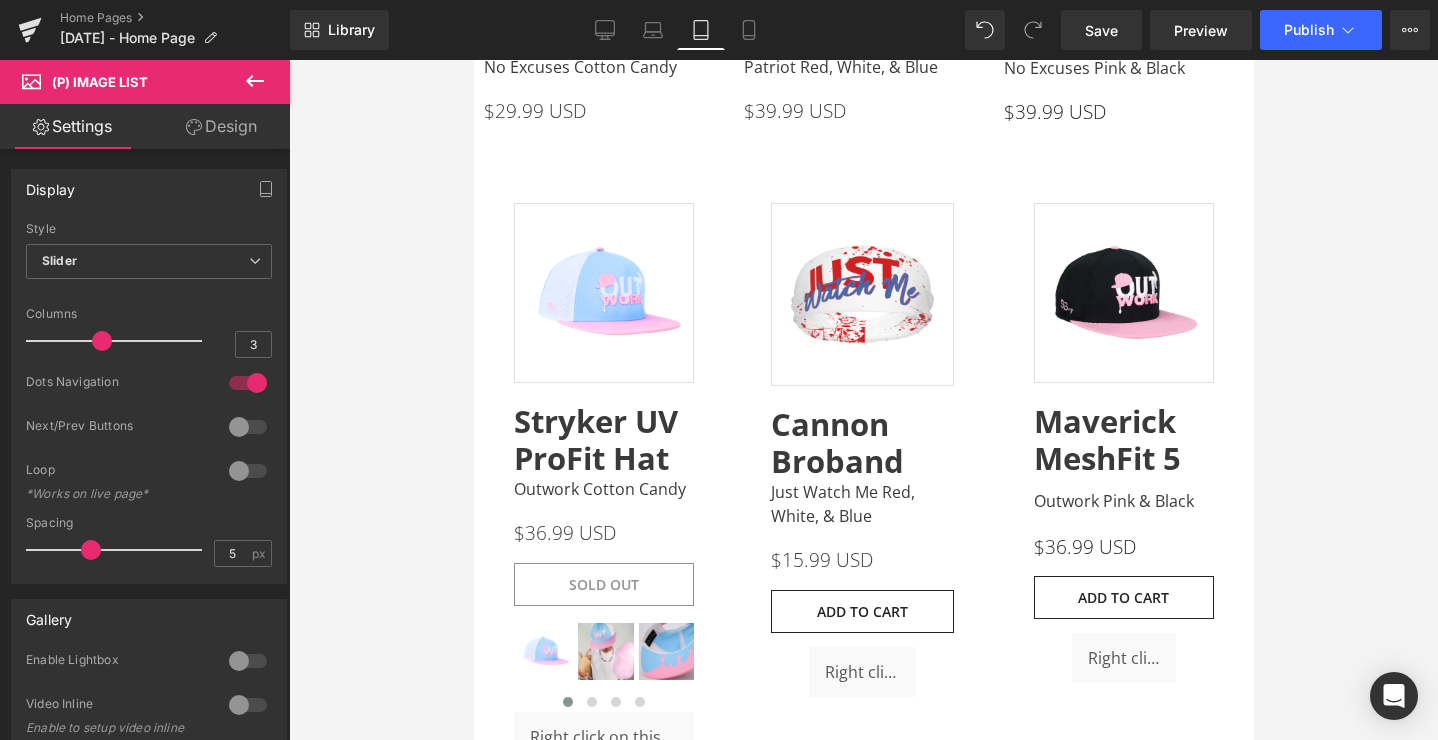 click on "Rendering Content" at bounding box center (719, 661) 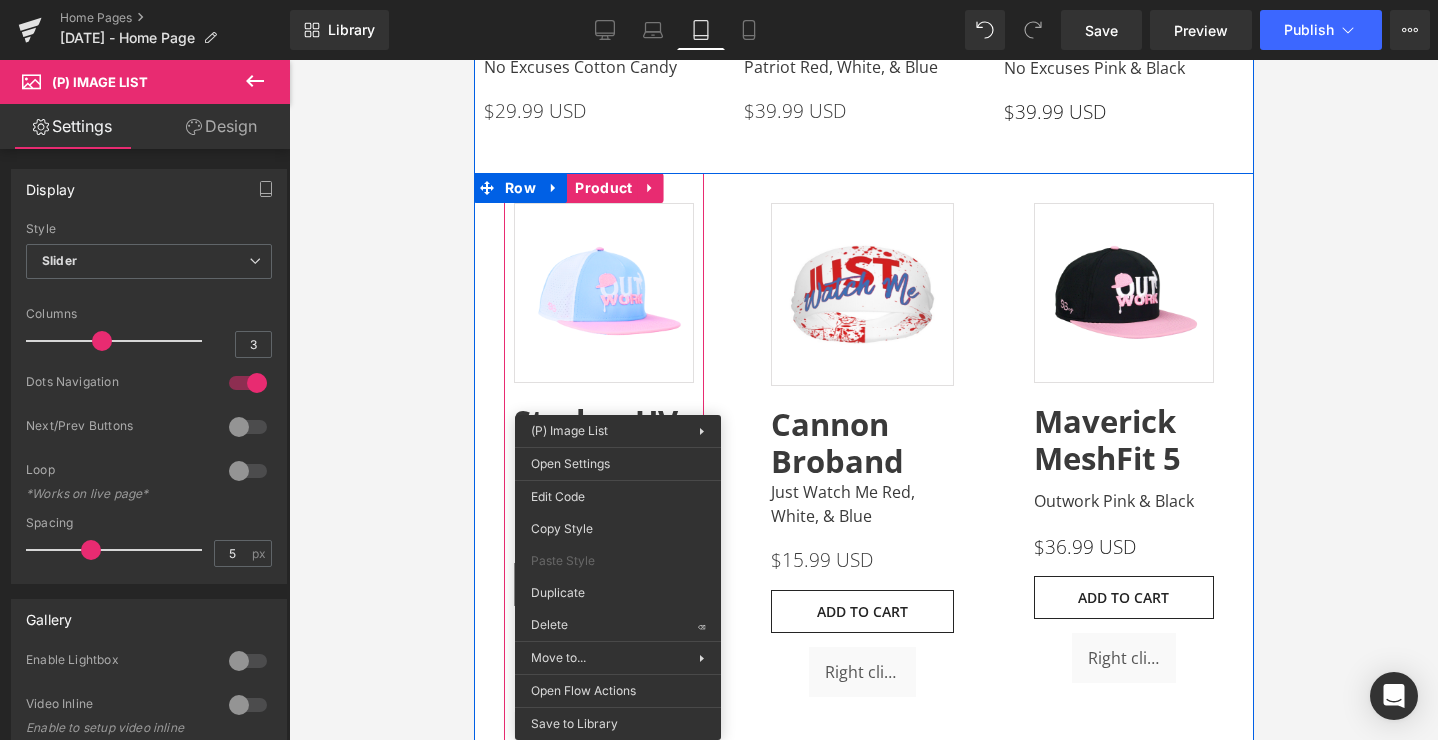 click on "(P) Image List" at bounding box center (603, 667) 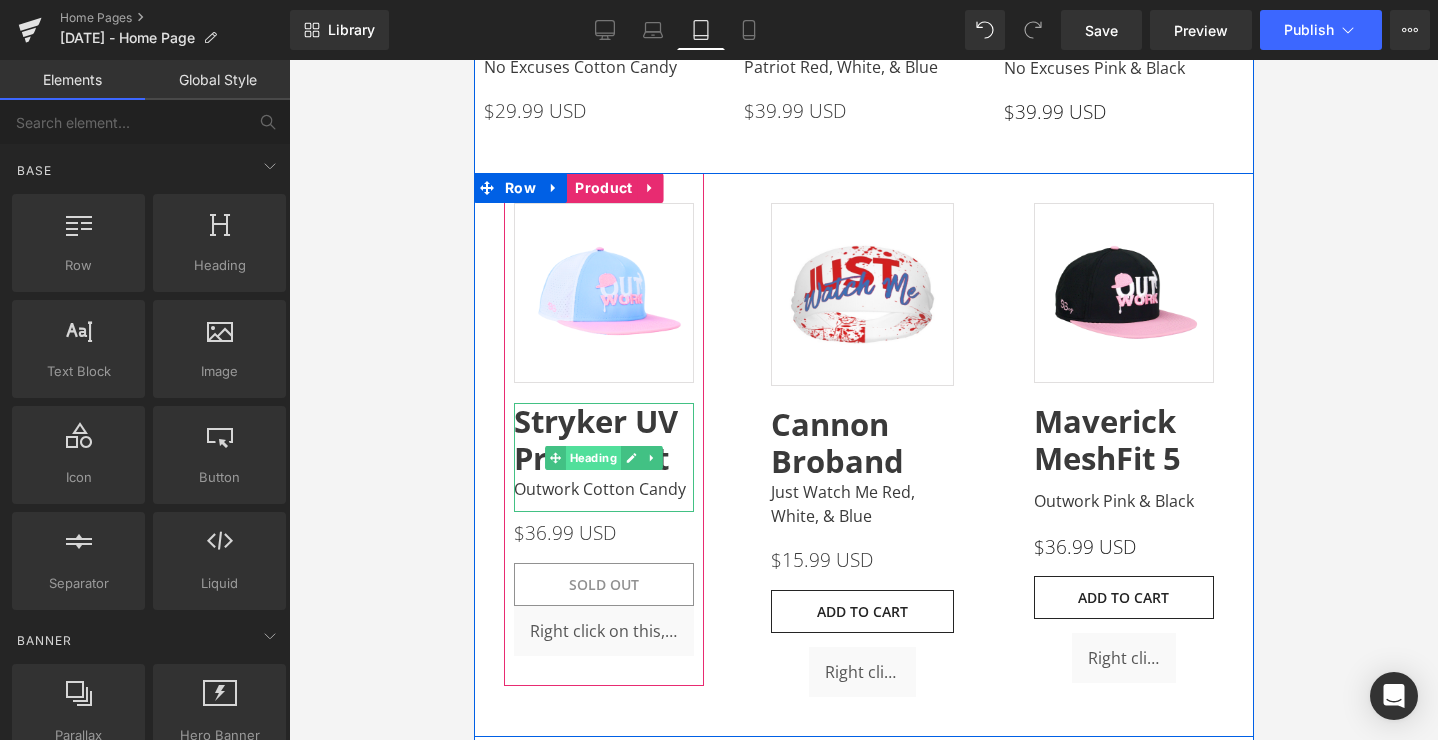 click on "Heading" at bounding box center (592, 458) 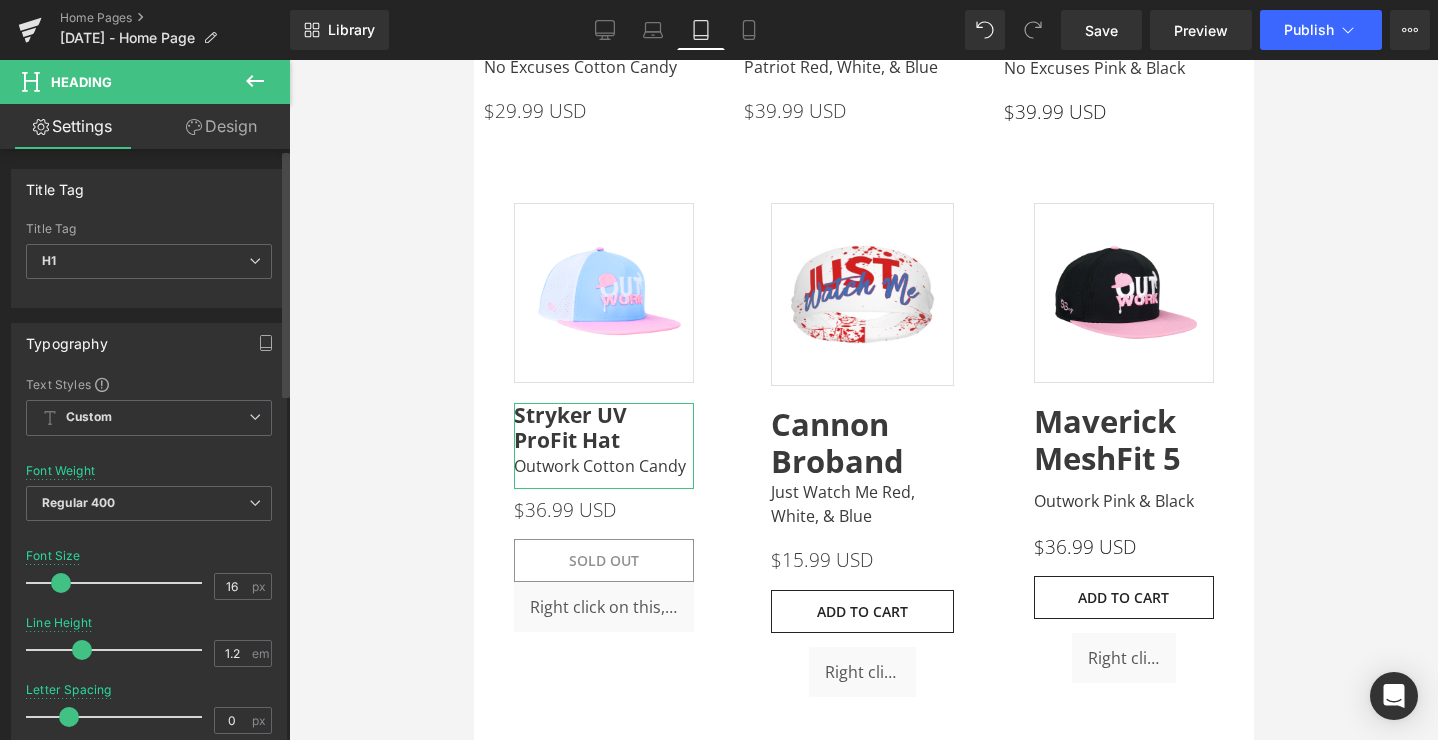 type on "15" 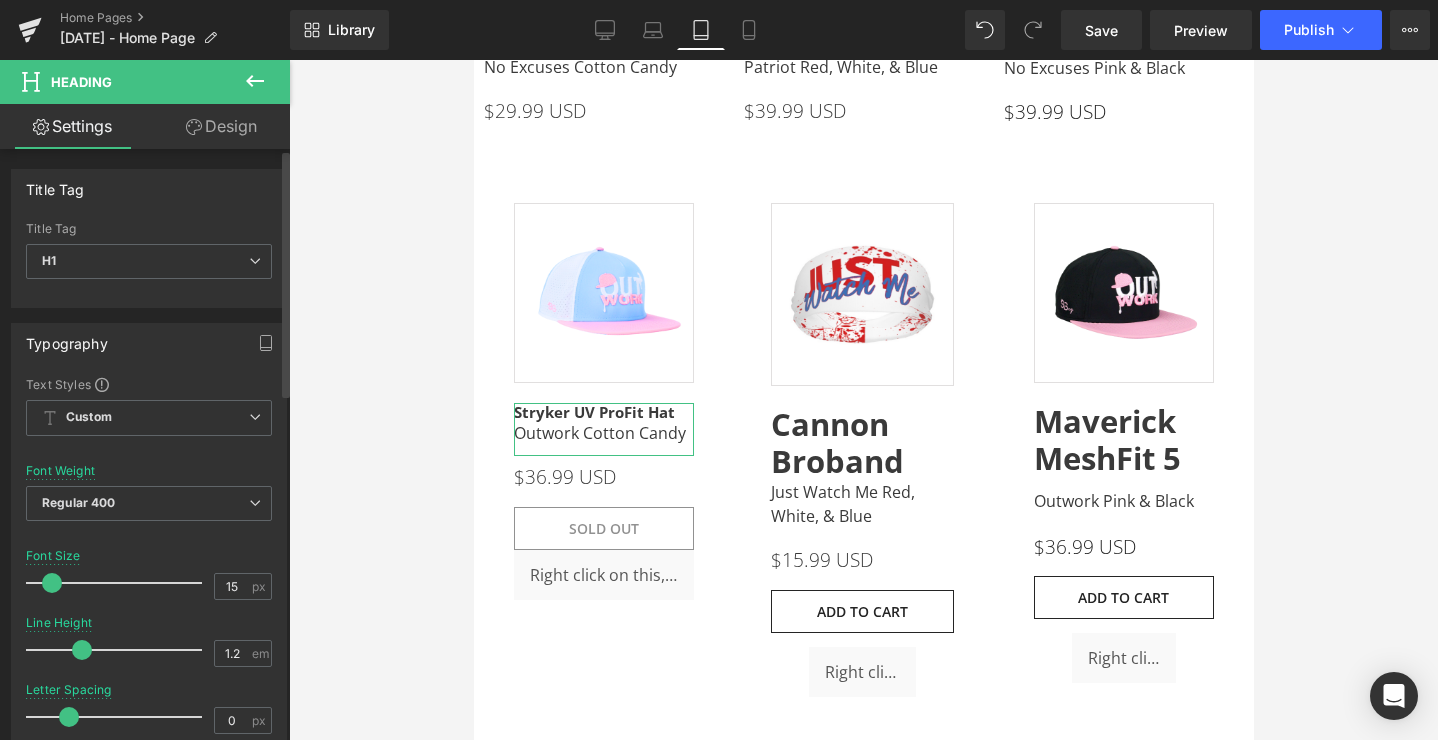 drag, startPoint x: 75, startPoint y: 579, endPoint x: 48, endPoint y: 582, distance: 27.166155 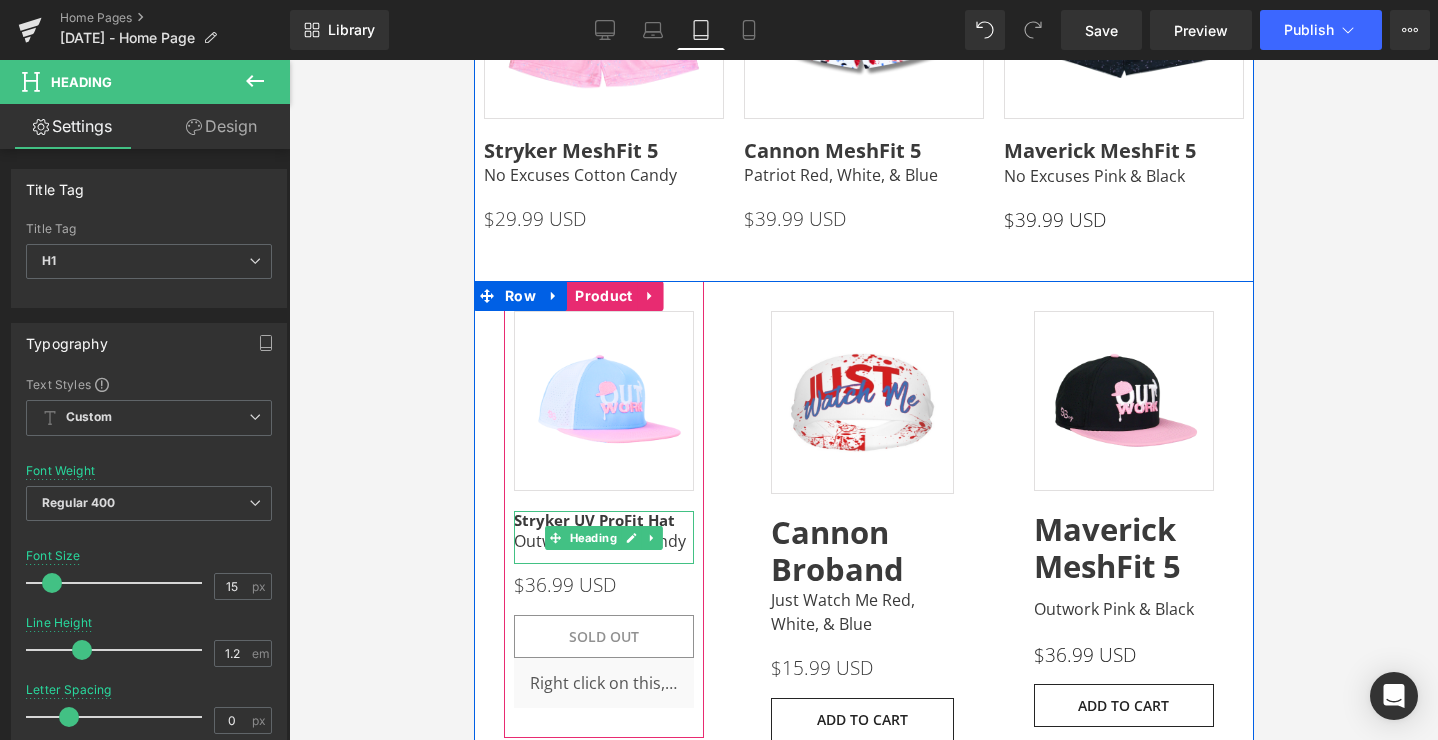 scroll, scrollTop: 1597, scrollLeft: 0, axis: vertical 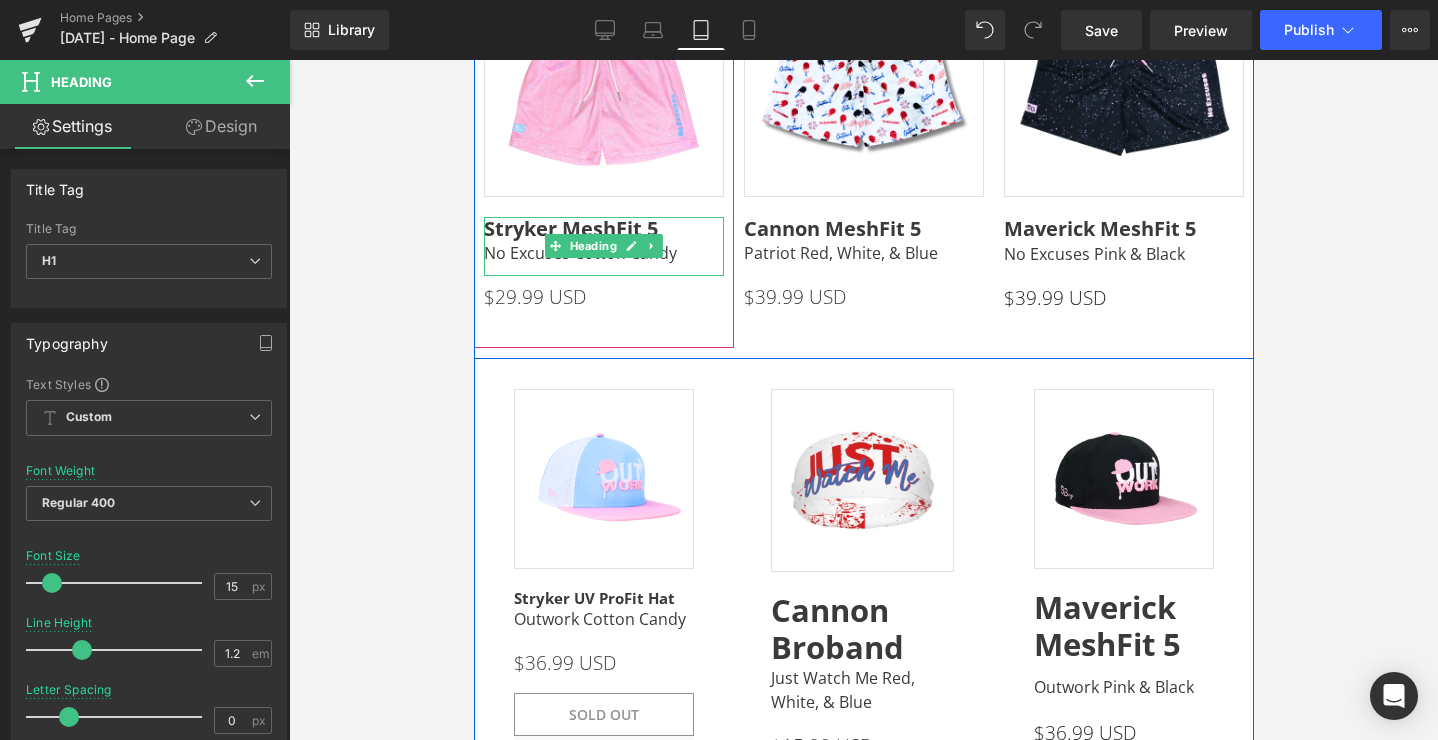 click on "Stryker MeshFit 5" at bounding box center [570, 228] 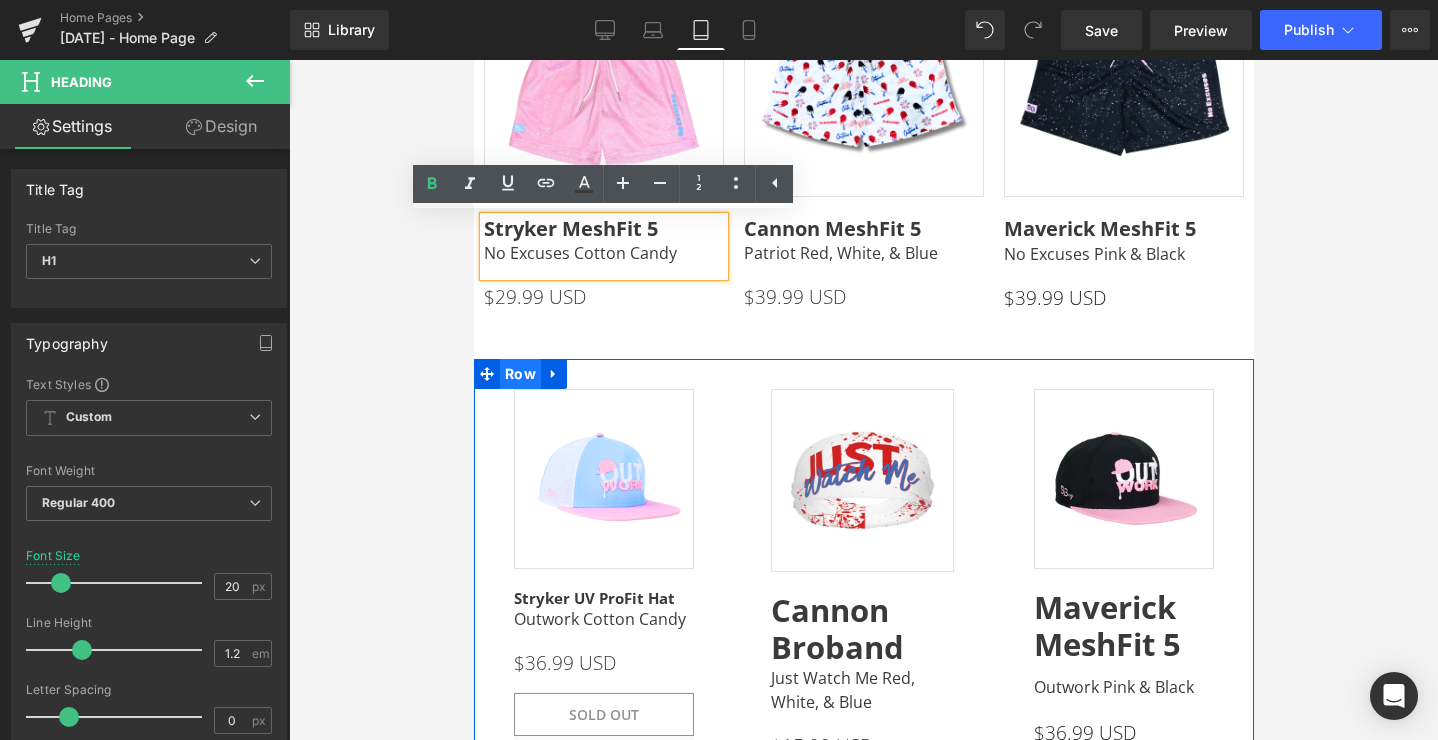 click on "Row" at bounding box center (519, 374) 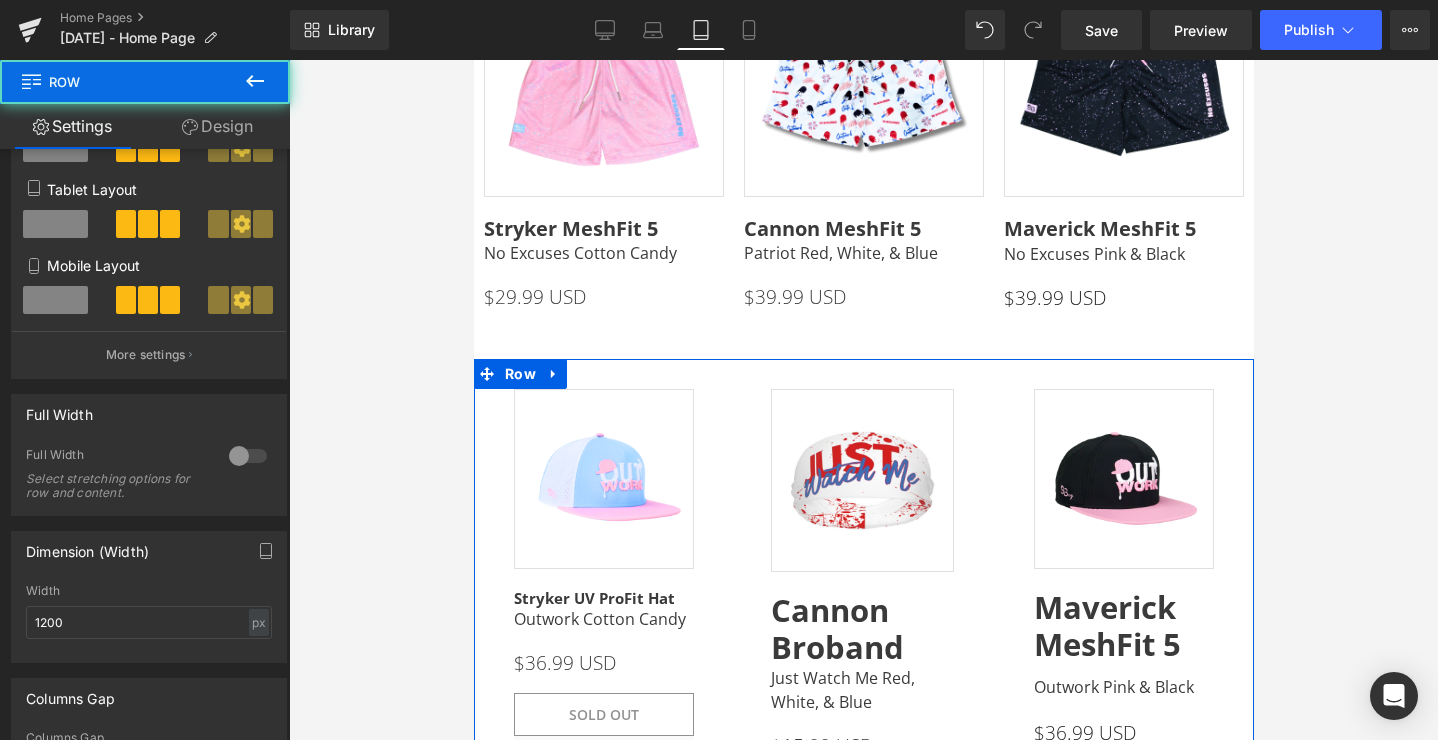 scroll, scrollTop: 420, scrollLeft: 0, axis: vertical 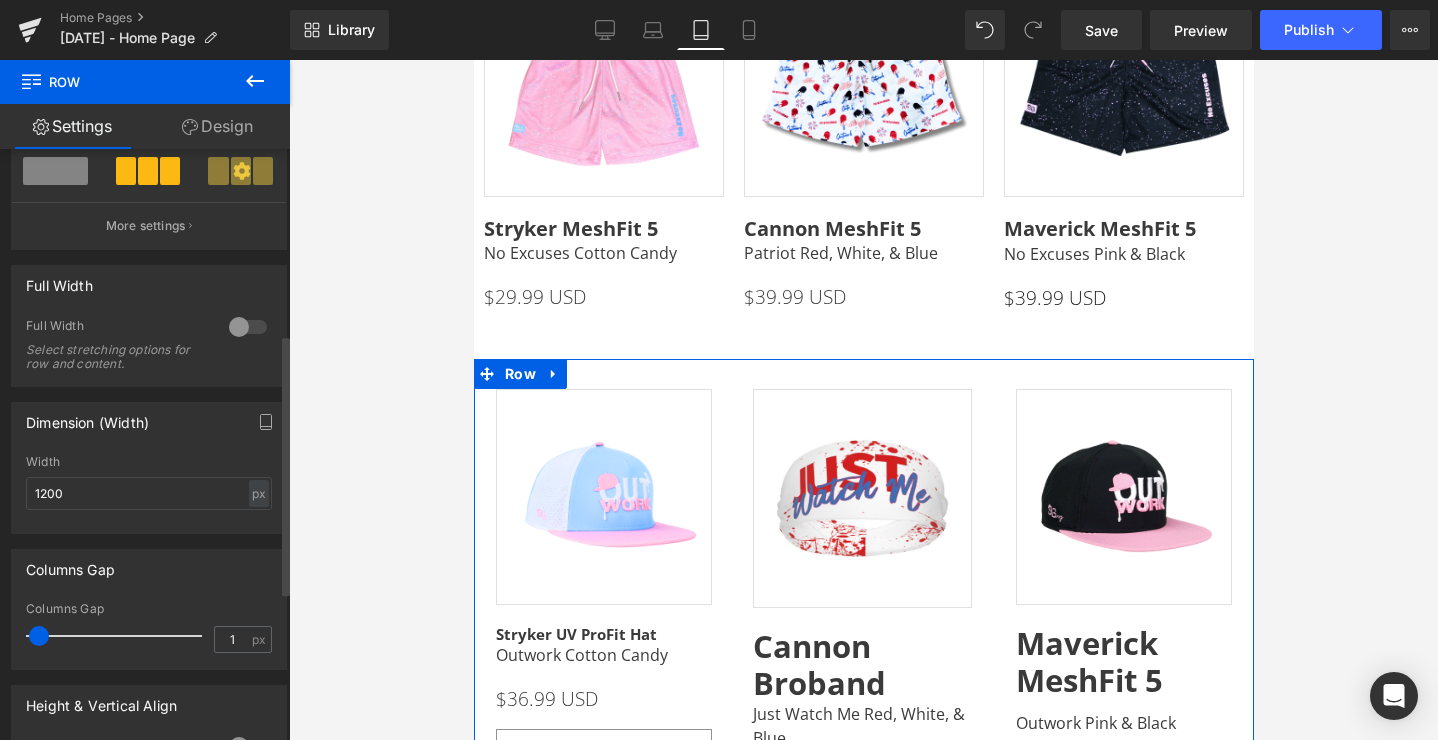 type on "0" 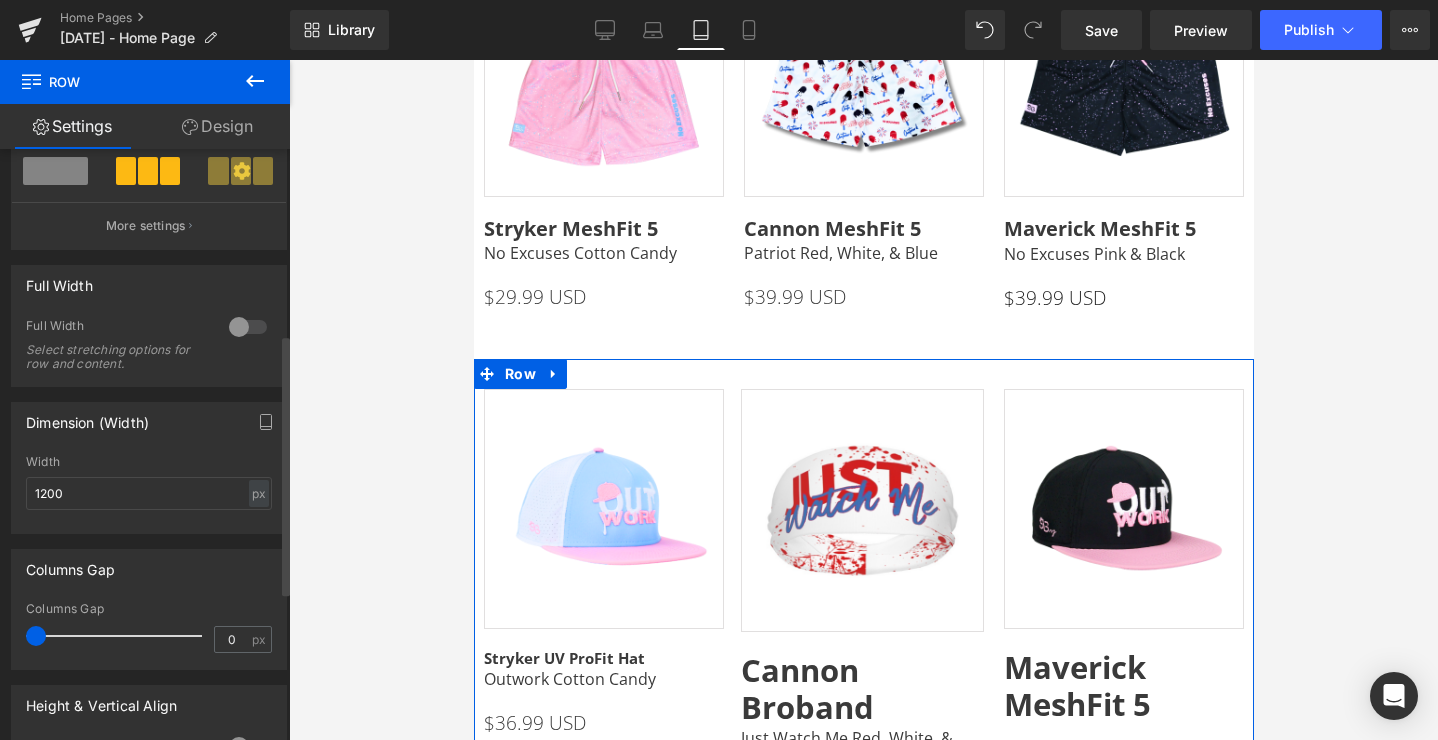 drag, startPoint x: 69, startPoint y: 636, endPoint x: 20, endPoint y: 632, distance: 49.162994 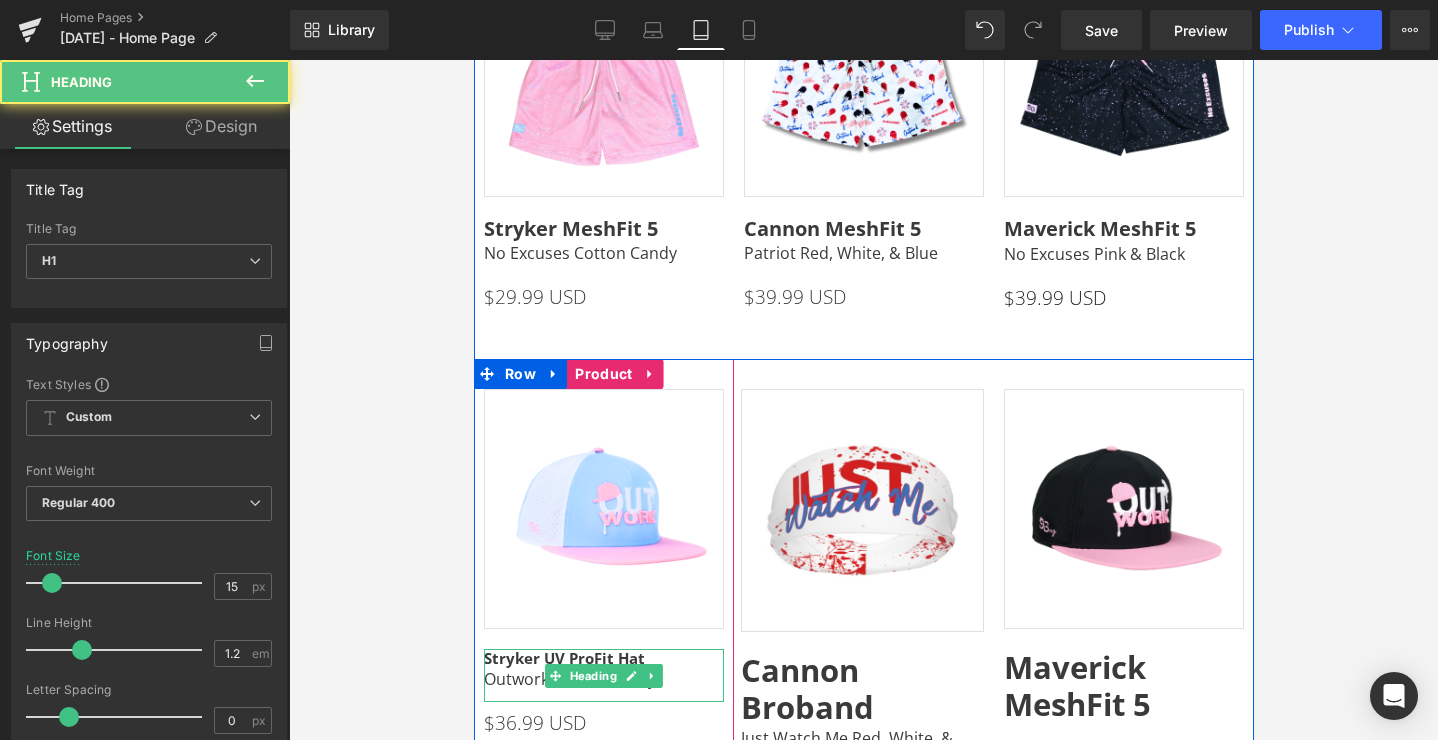 click on "Stryker UV ProFit Hat" at bounding box center (563, 658) 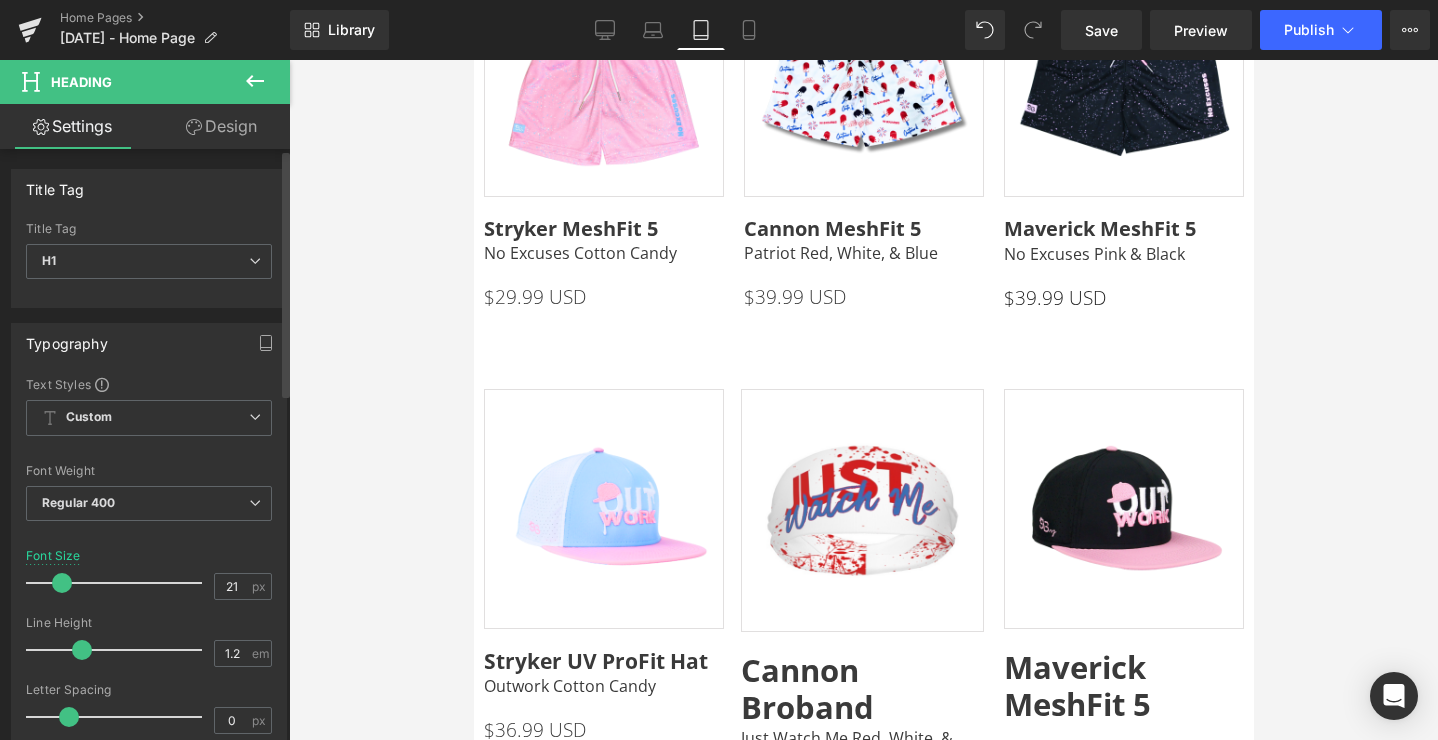 type on "20" 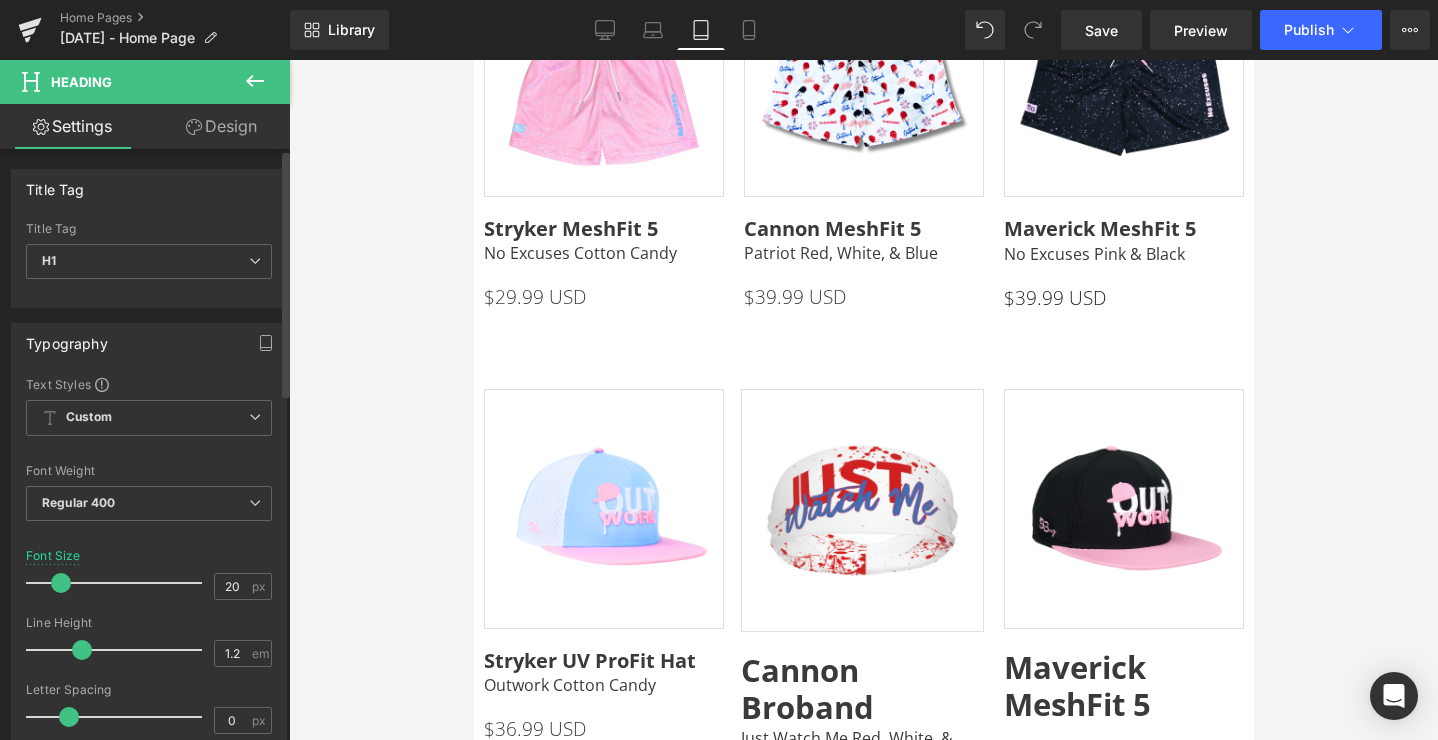 click at bounding box center (61, 583) 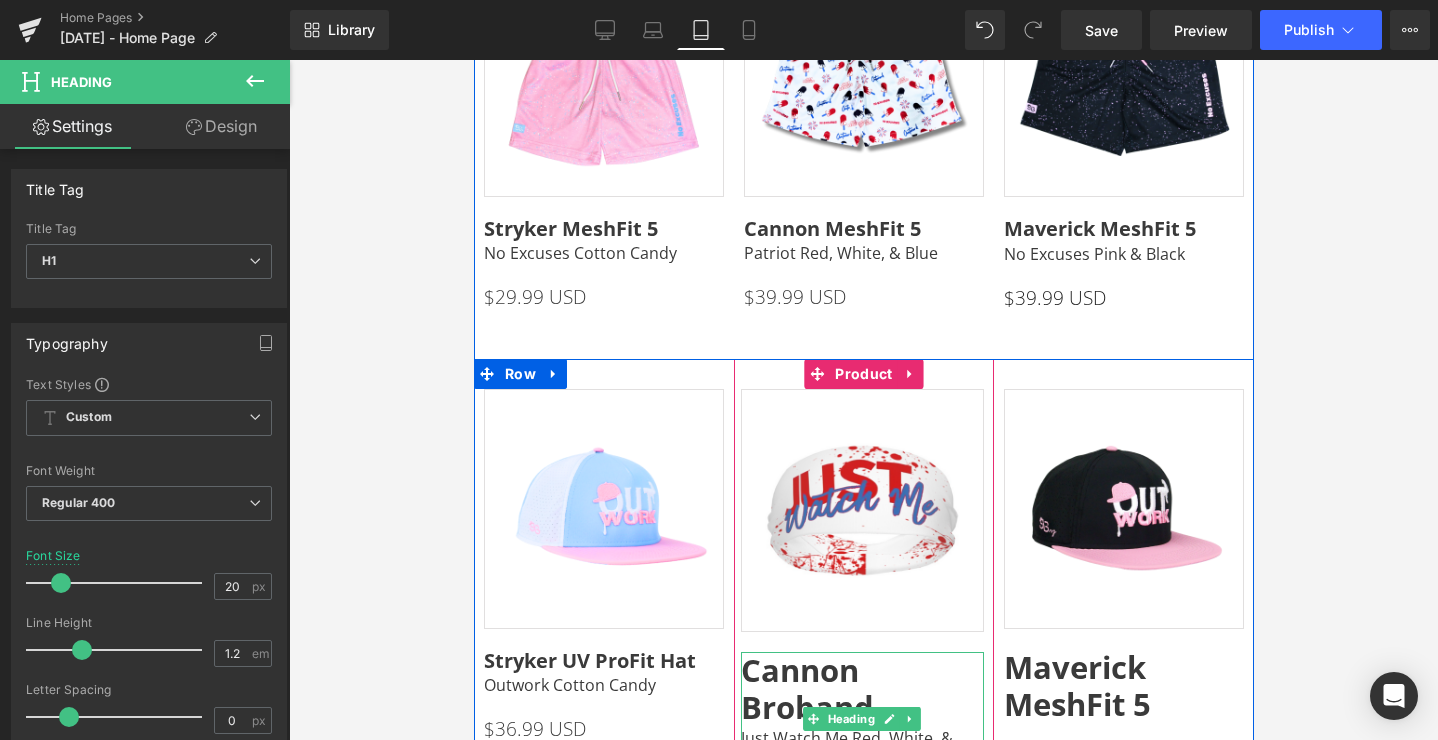 click on "Cannon Broband" at bounding box center (806, 688) 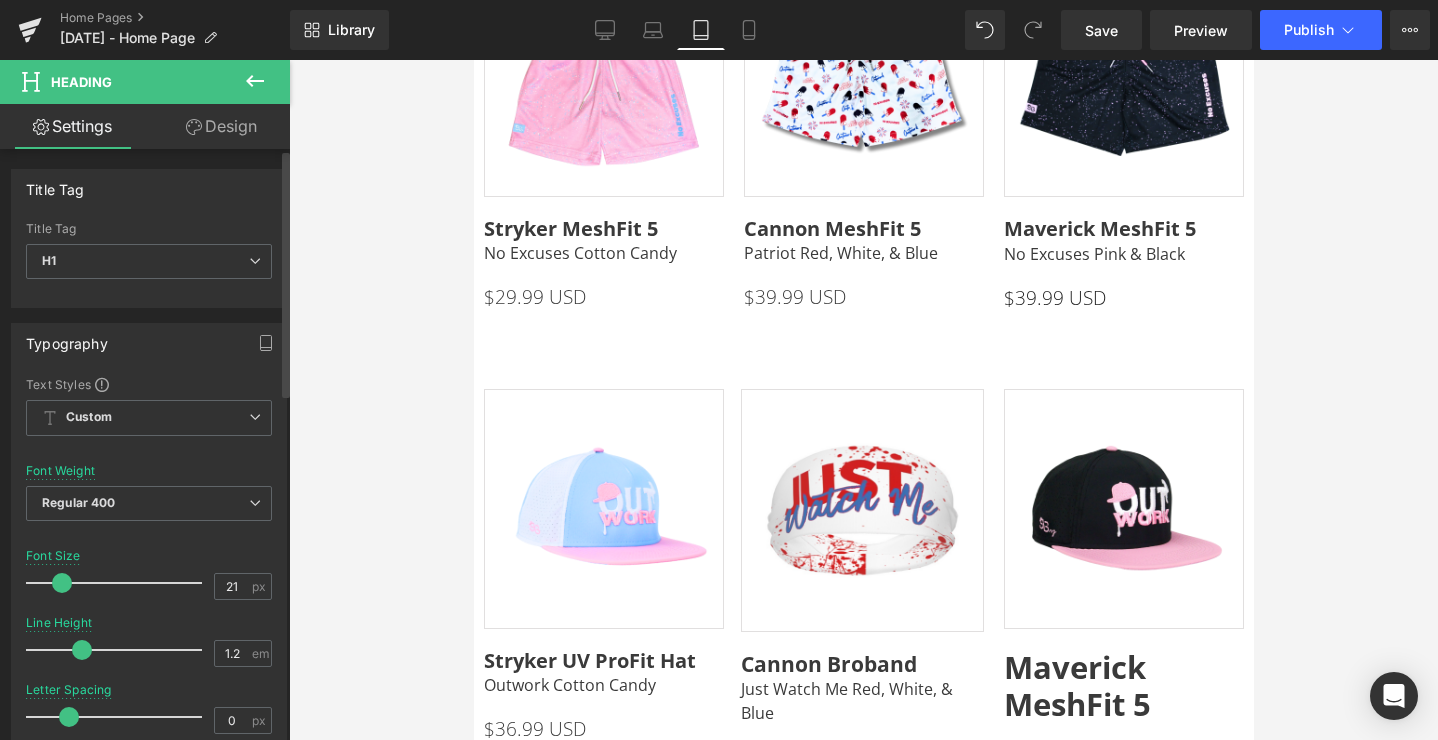 type on "20" 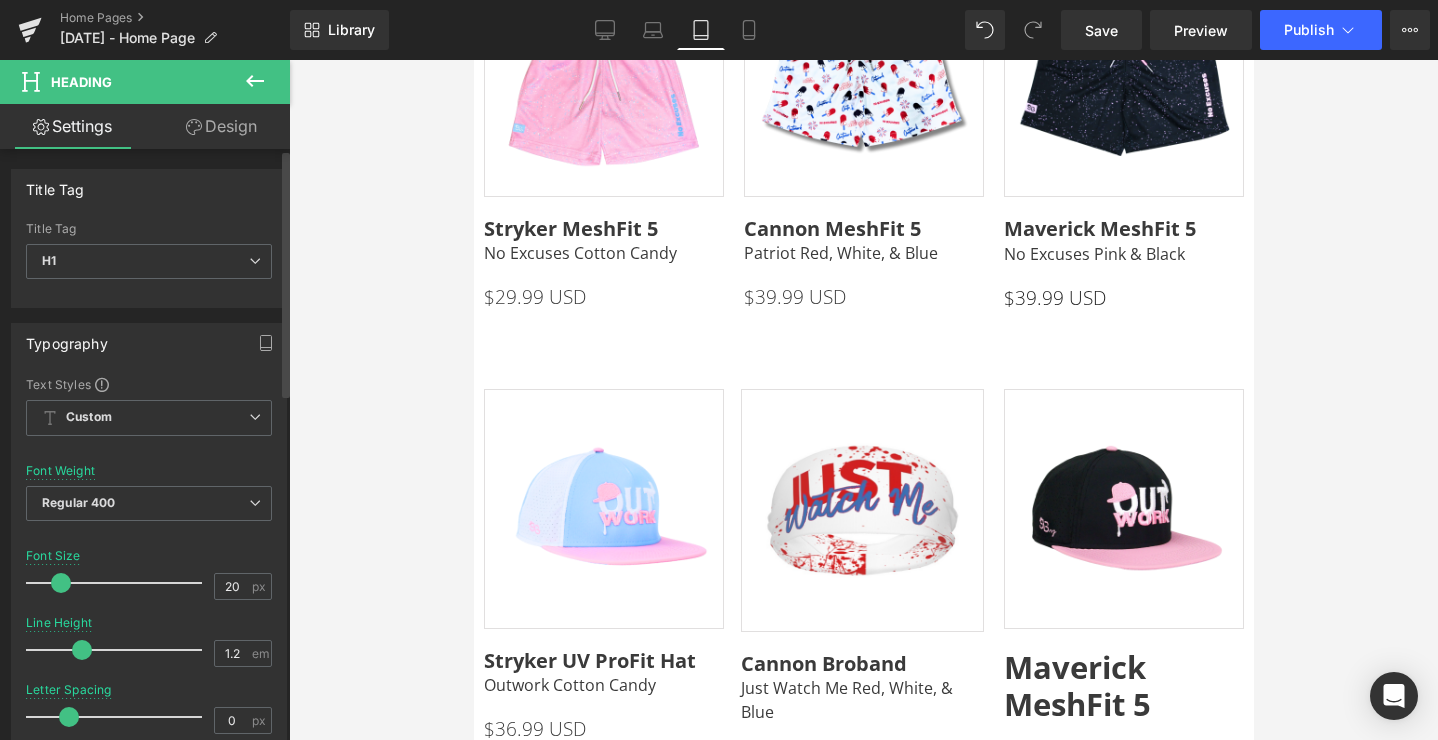 drag, startPoint x: 81, startPoint y: 584, endPoint x: 62, endPoint y: 585, distance: 19.026299 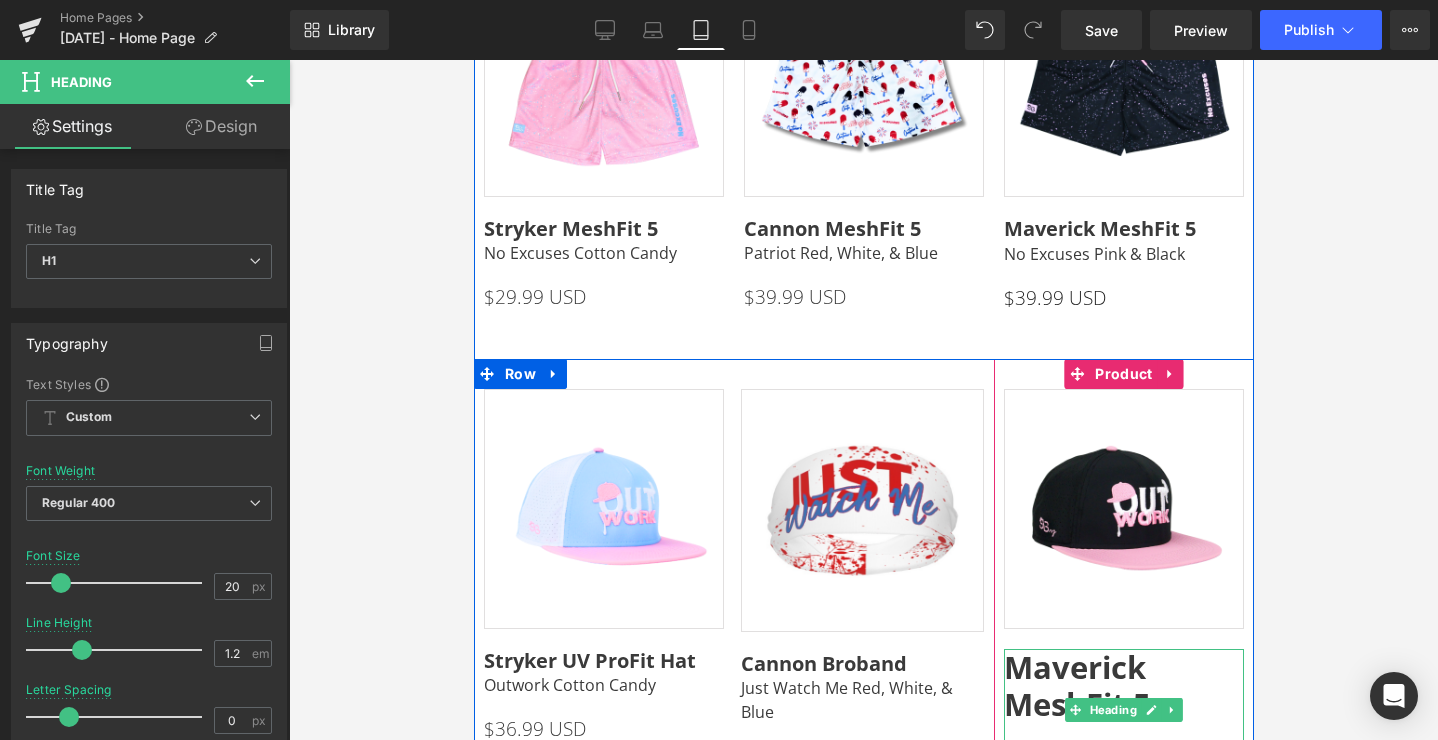 click on "Maverick MeshFit 5" at bounding box center [1076, 685] 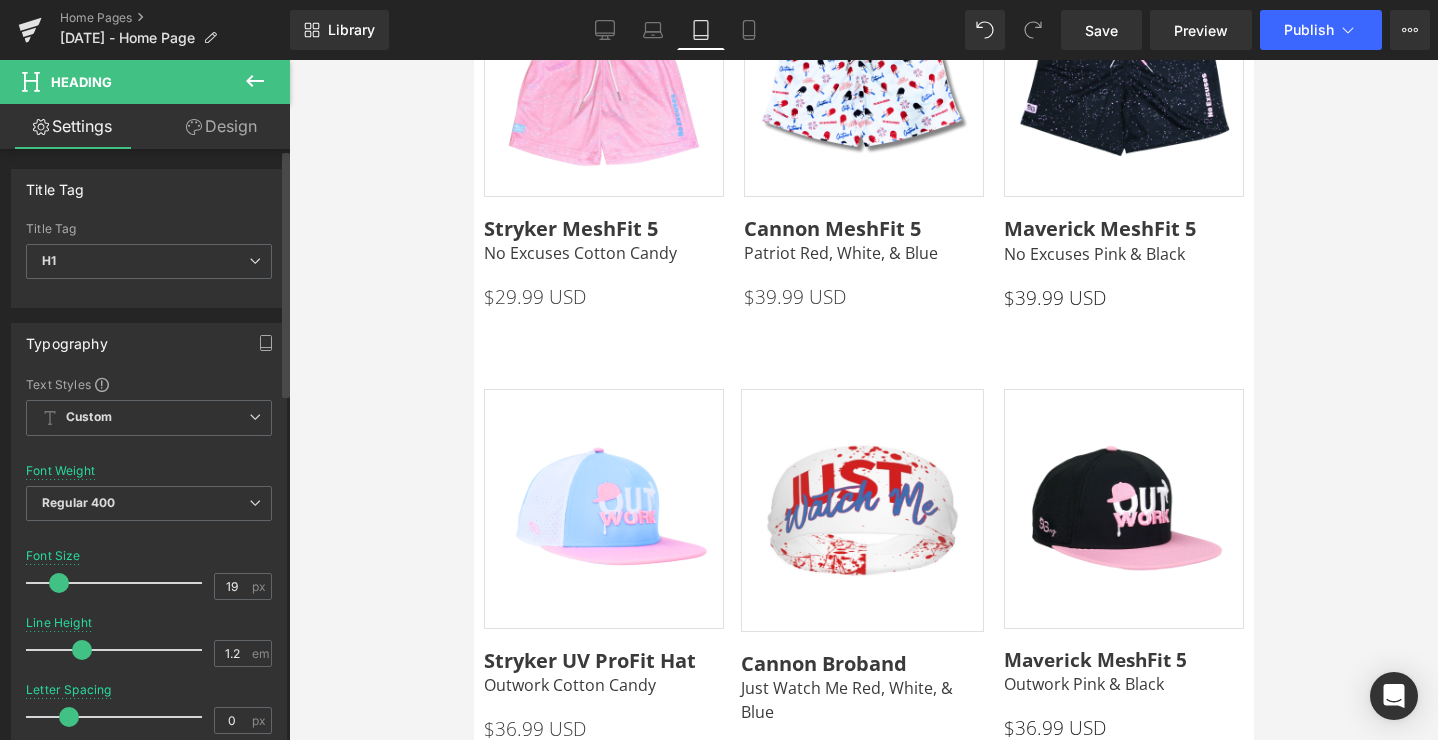 type on "20" 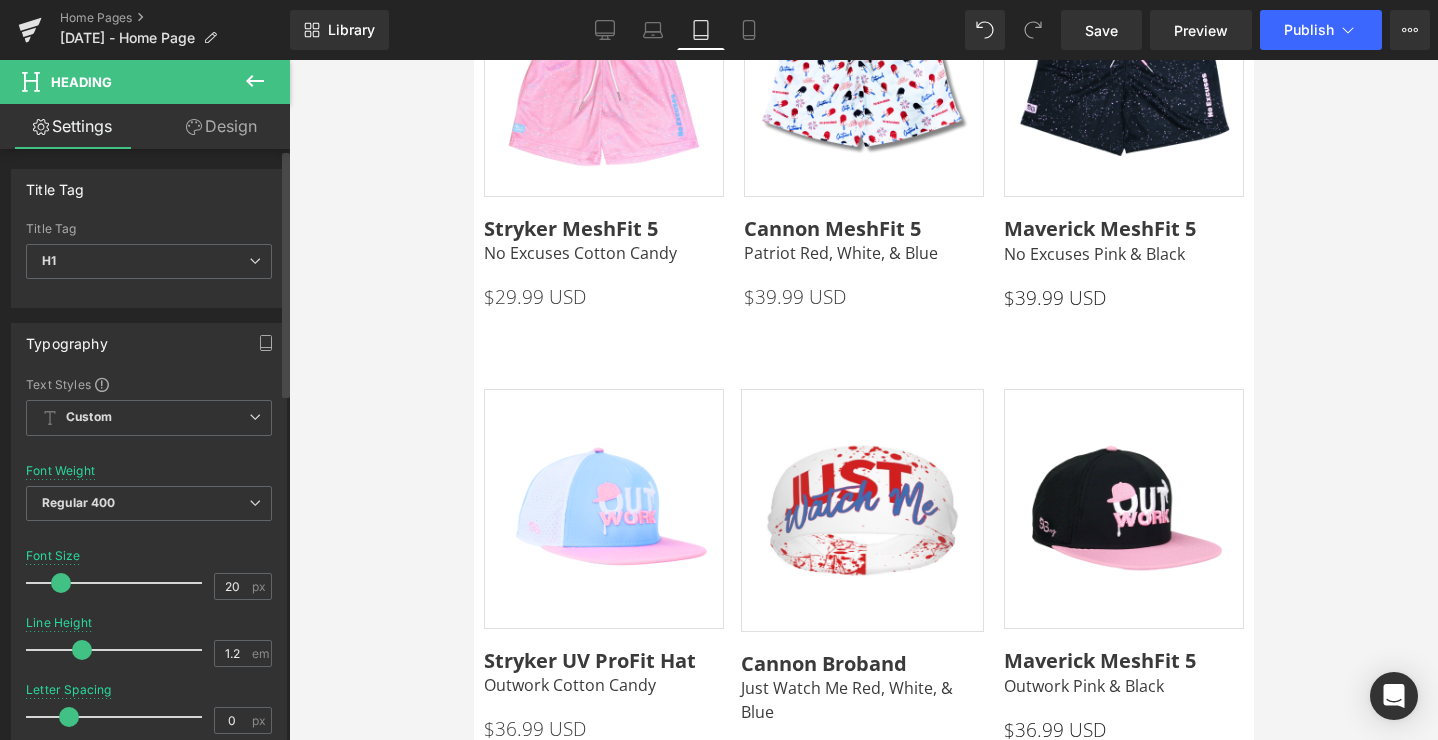 drag, startPoint x: 72, startPoint y: 588, endPoint x: 54, endPoint y: 591, distance: 18.248287 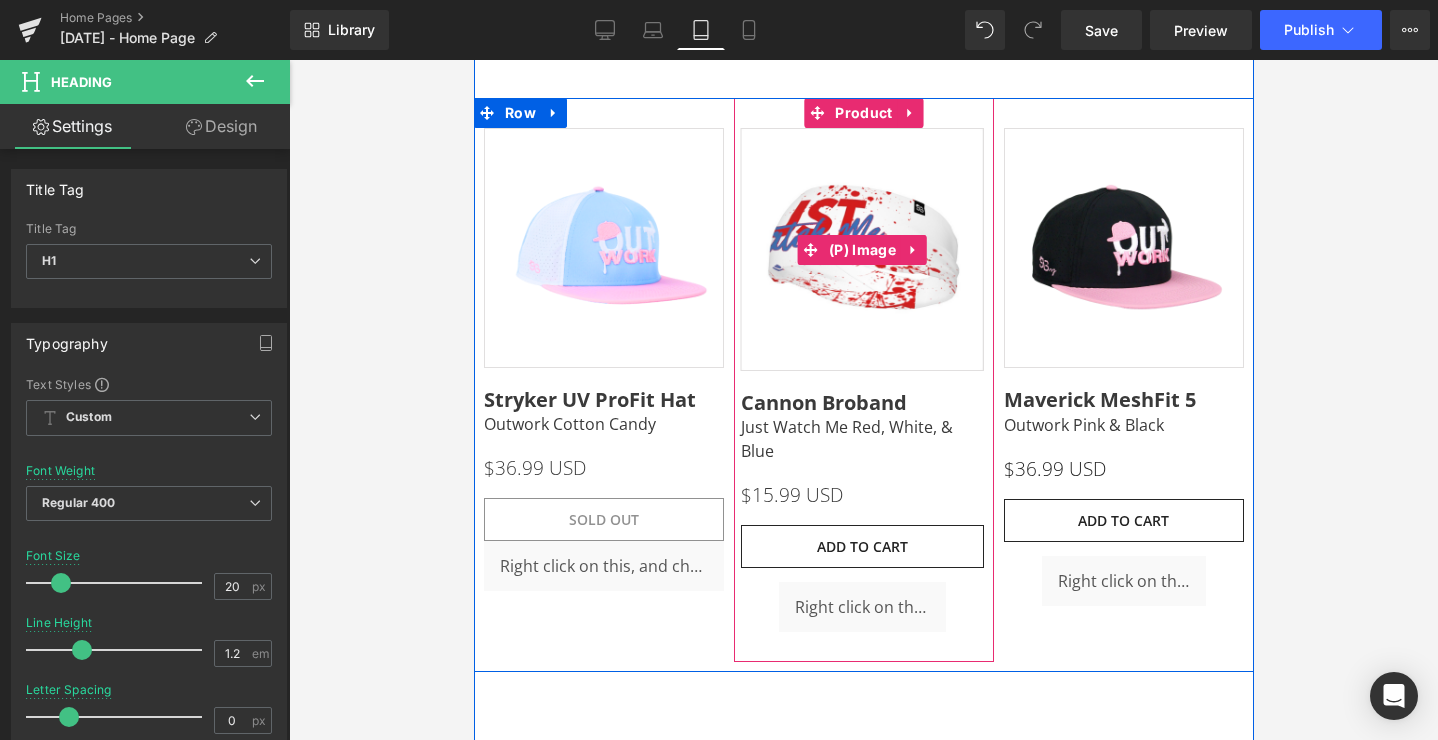 scroll, scrollTop: 1886, scrollLeft: 0, axis: vertical 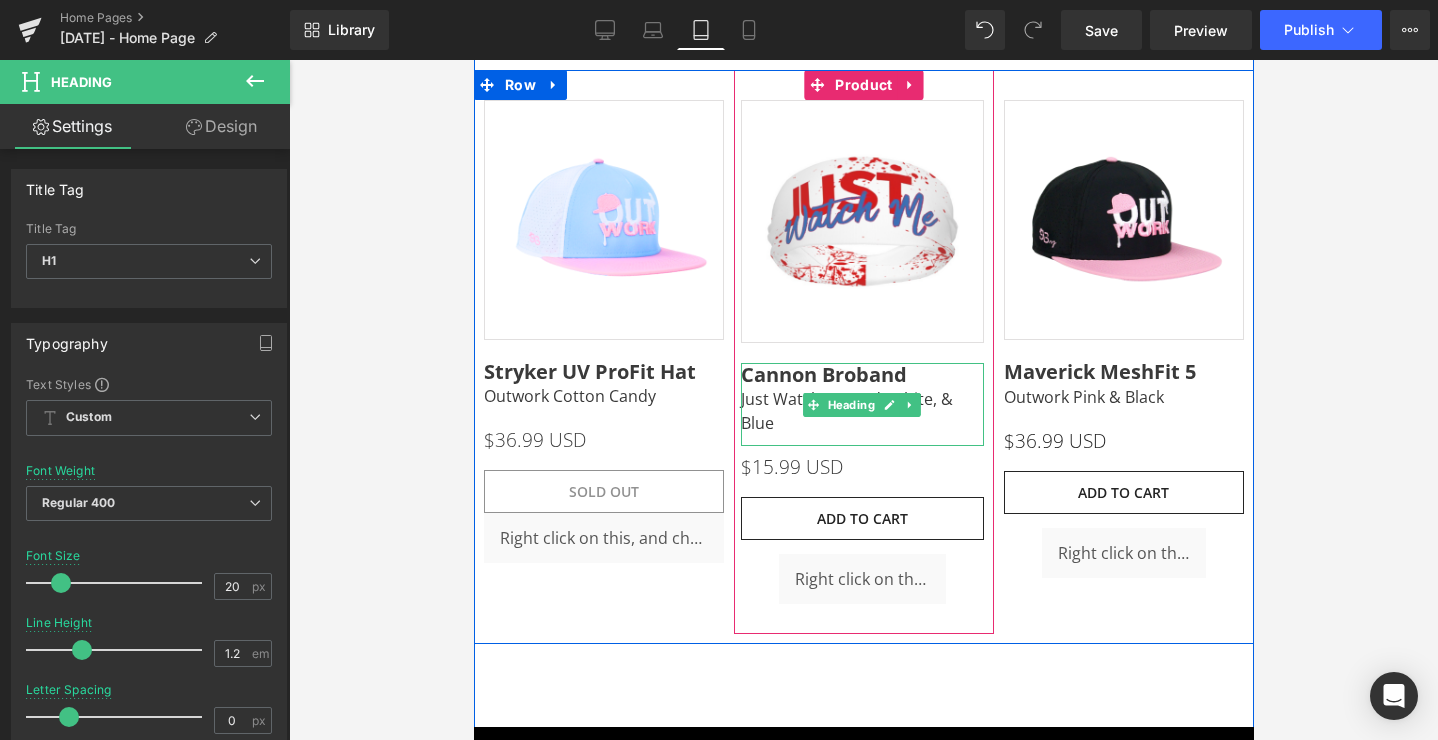 click on "Just Watch Me Red, White, & Blue" at bounding box center (861, 411) 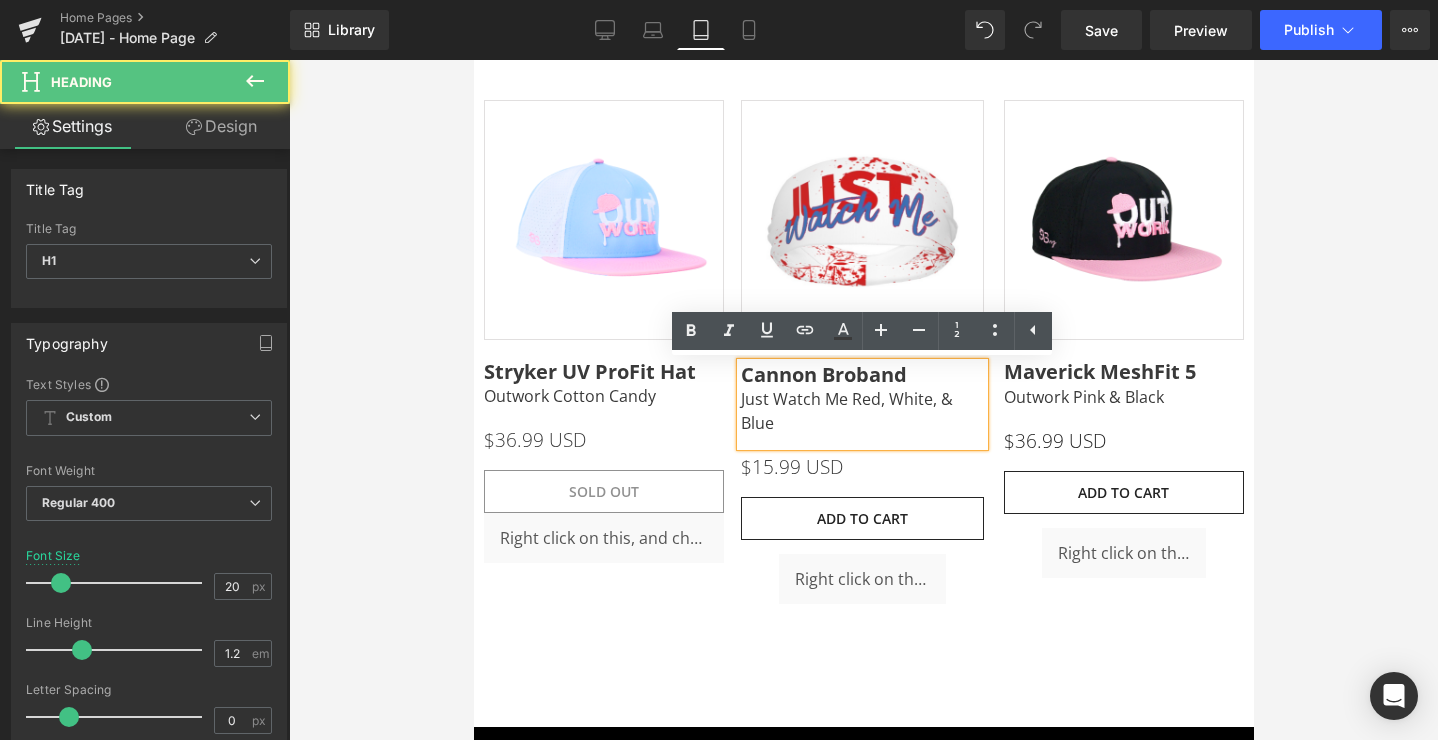 click on "Just Watch Me Red, White, & Blue" at bounding box center [861, 411] 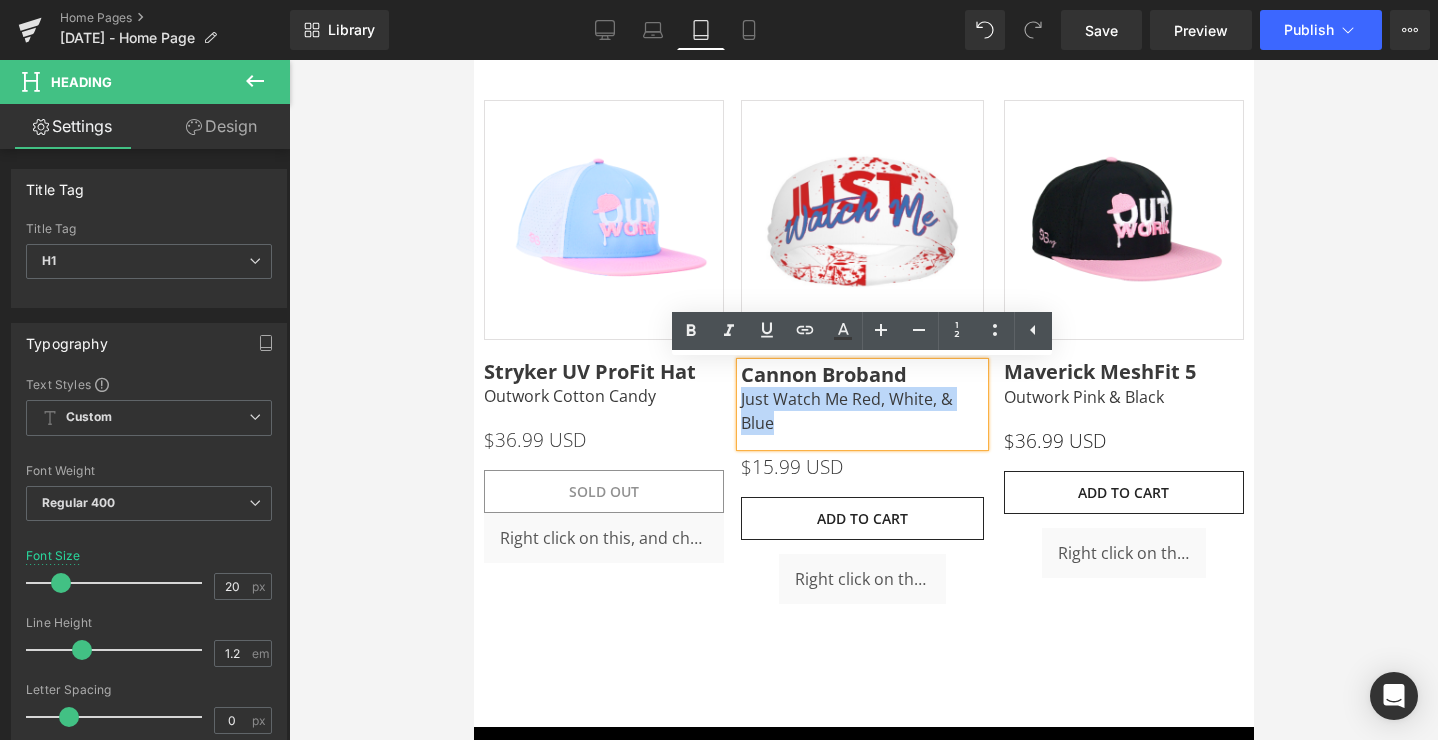 drag, startPoint x: 783, startPoint y: 421, endPoint x: 772, endPoint y: 418, distance: 11.401754 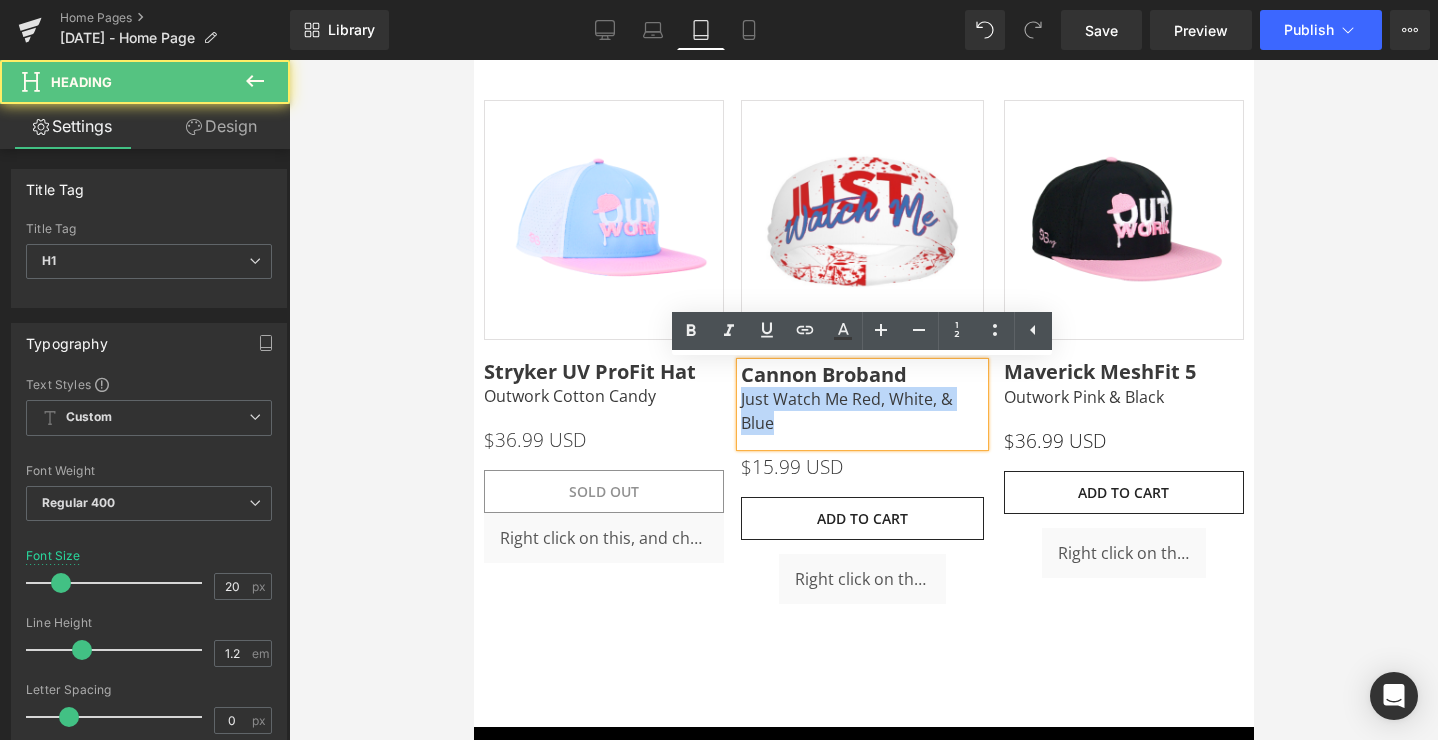 click on "Cannon Broband Just Watch Me Red, White, & Blue" at bounding box center [861, 404] 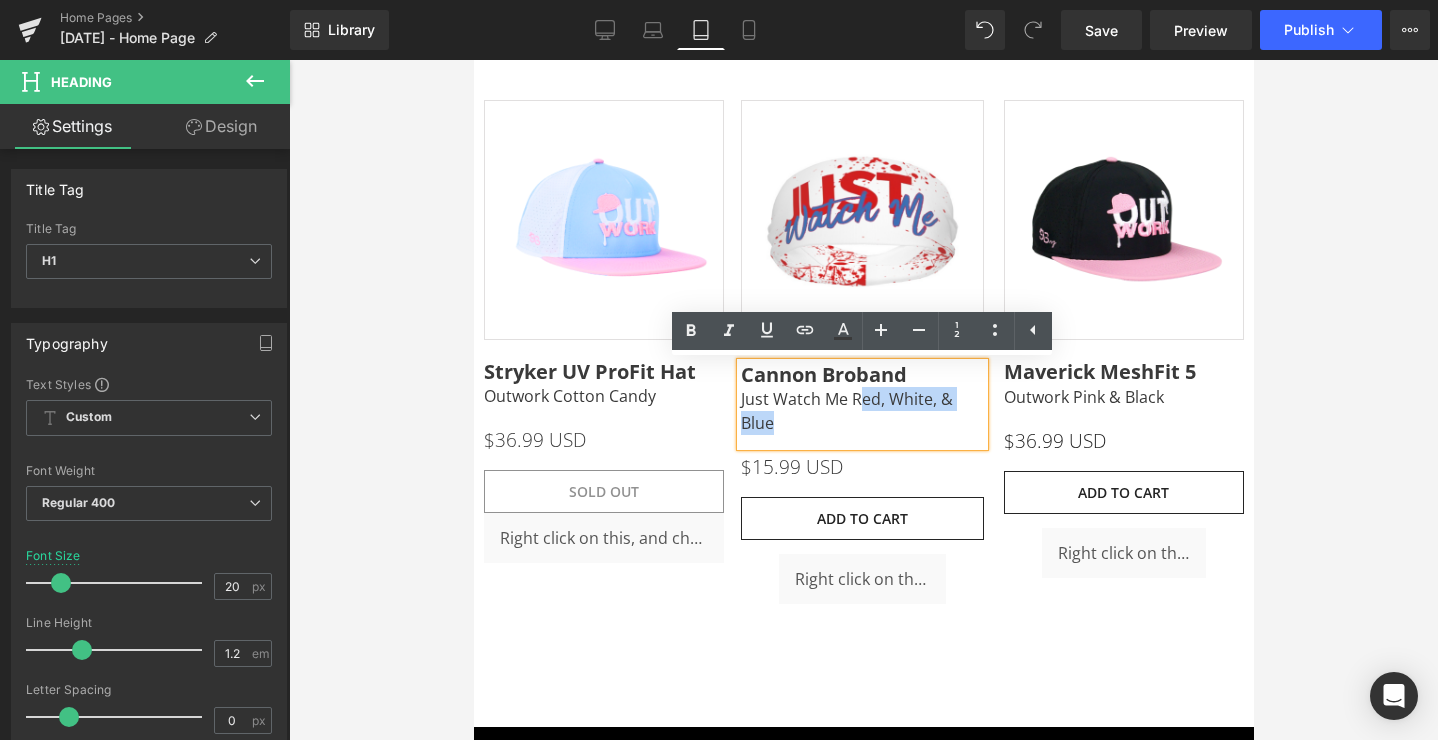 drag, startPoint x: 781, startPoint y: 422, endPoint x: 862, endPoint y: 406, distance: 82.565125 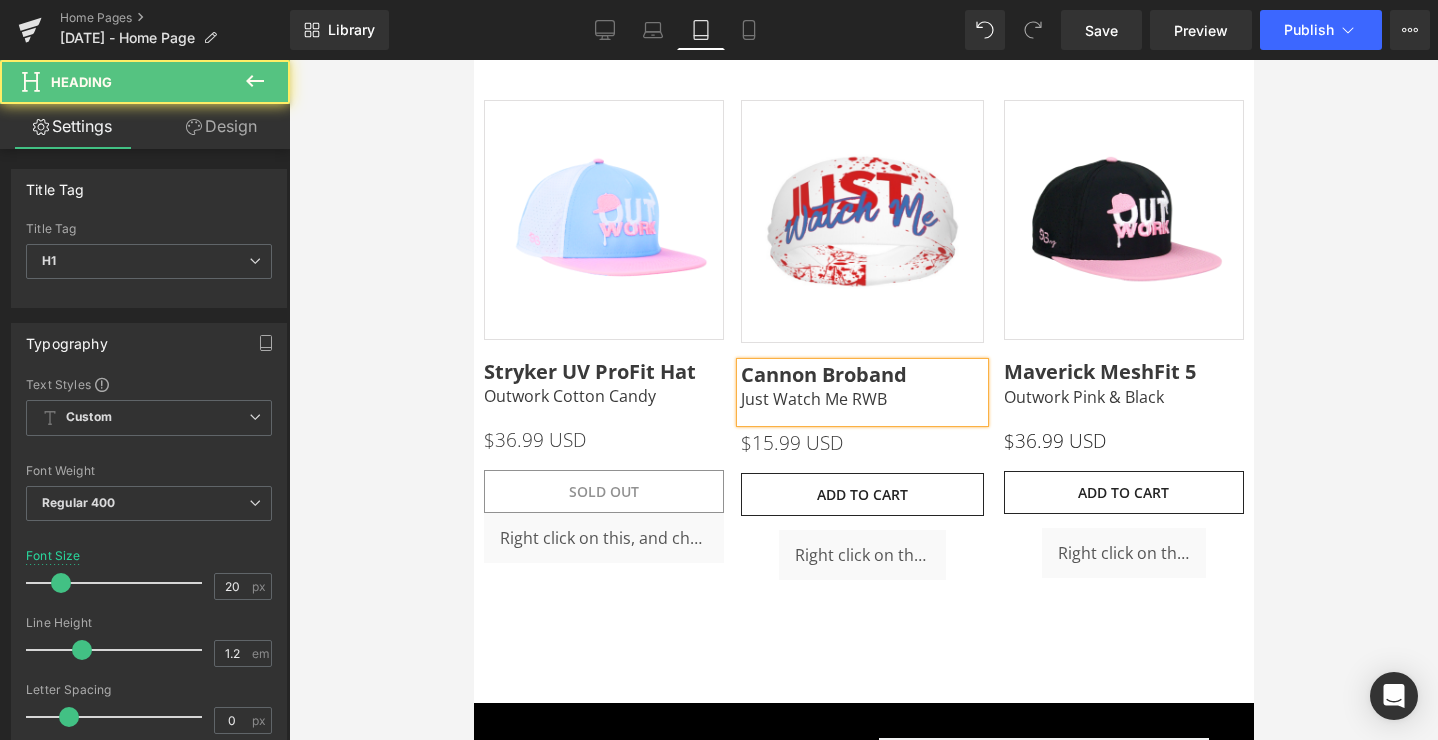click on "Just Watch Me RWB" at bounding box center (861, 399) 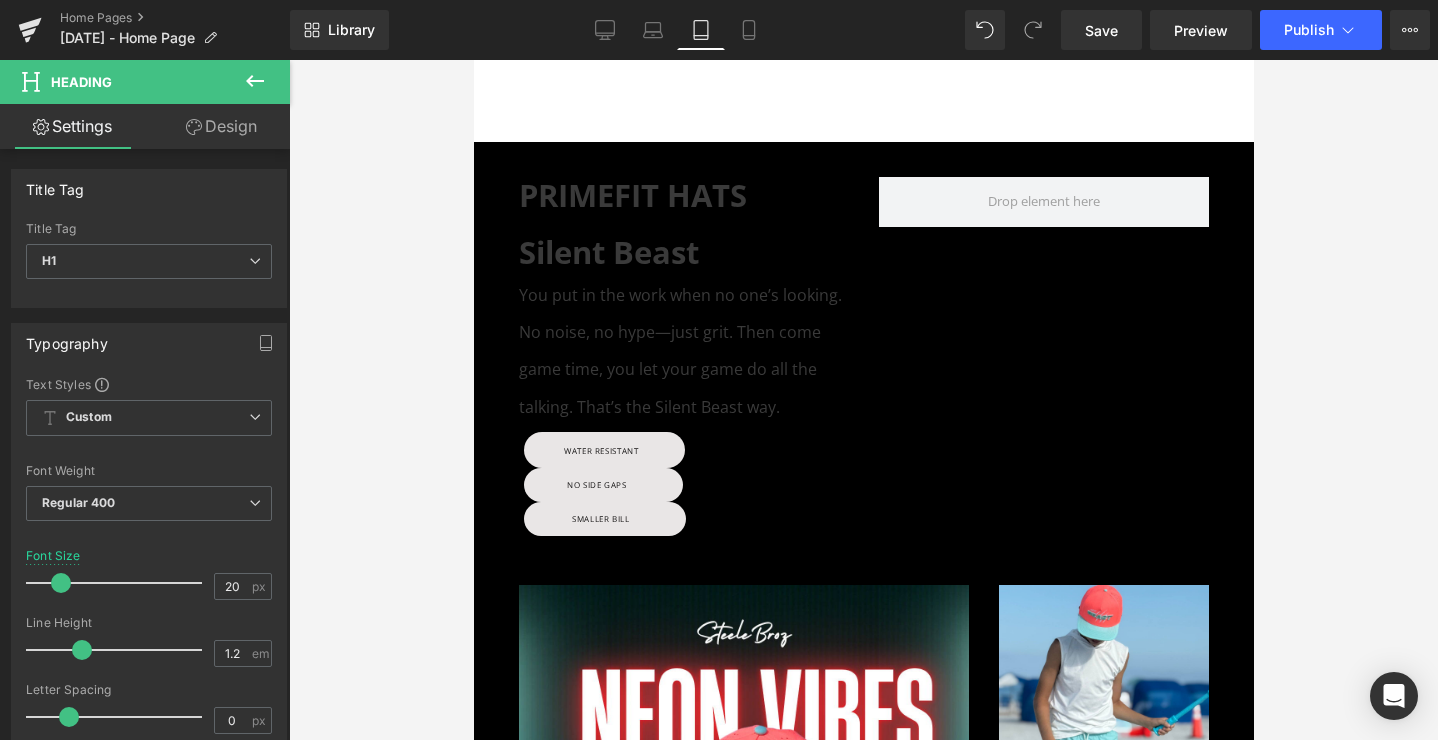 scroll, scrollTop: 2364, scrollLeft: 0, axis: vertical 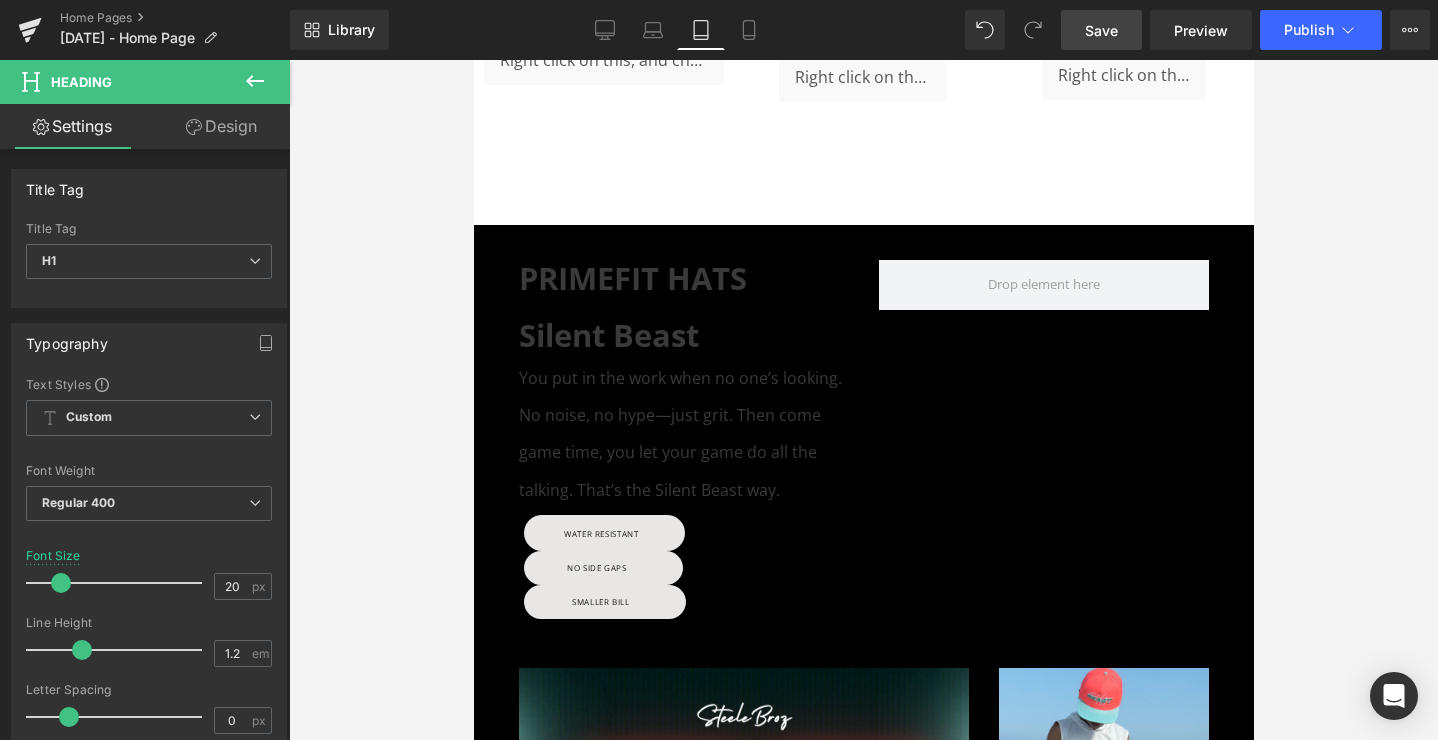 click on "Save" at bounding box center (1101, 30) 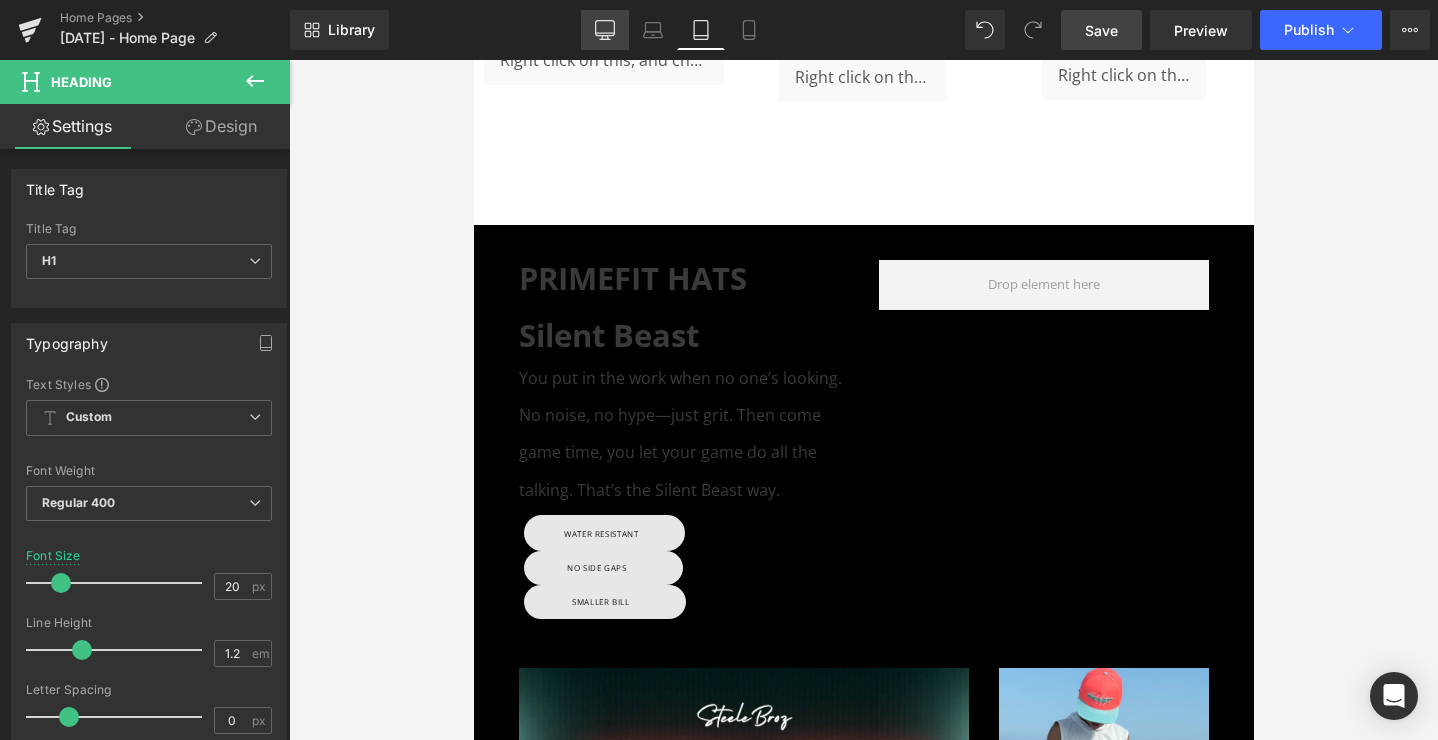 click 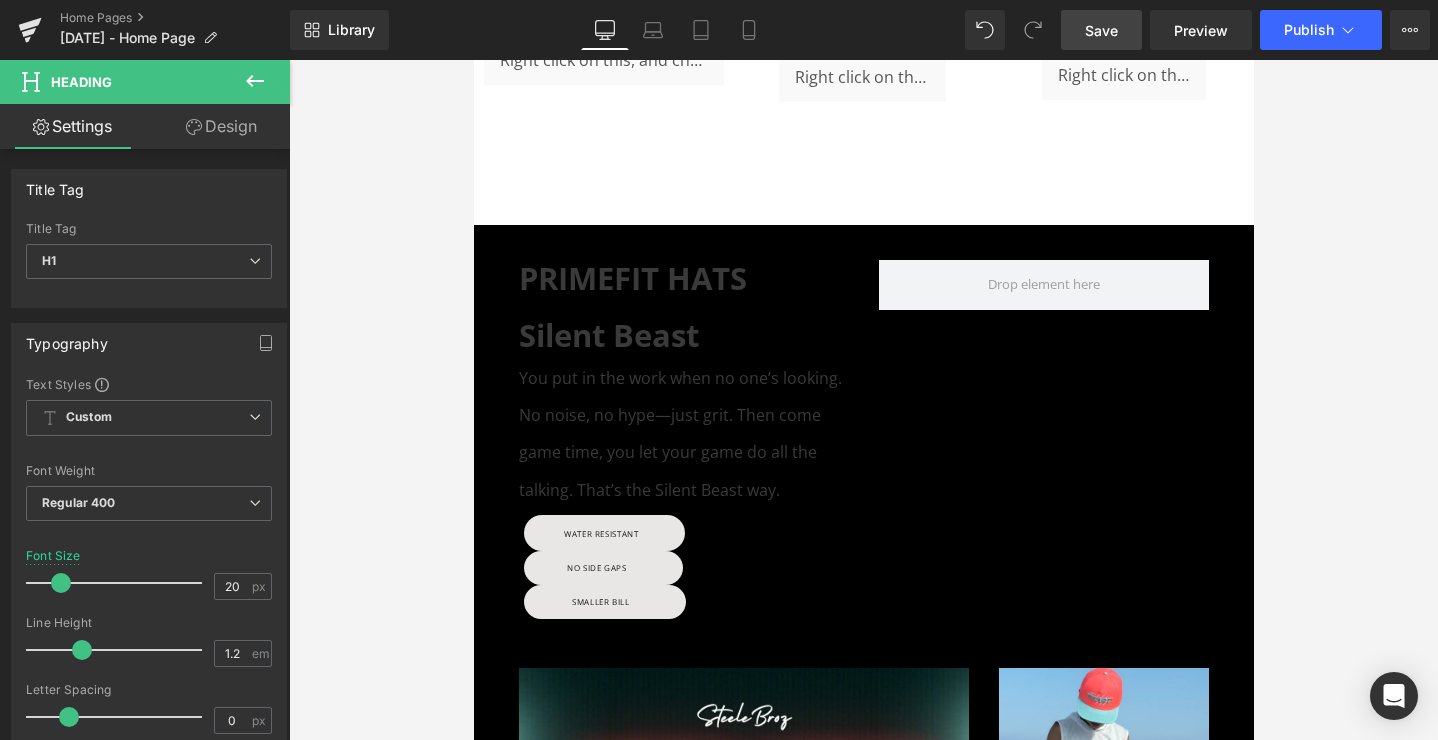 type on "100" 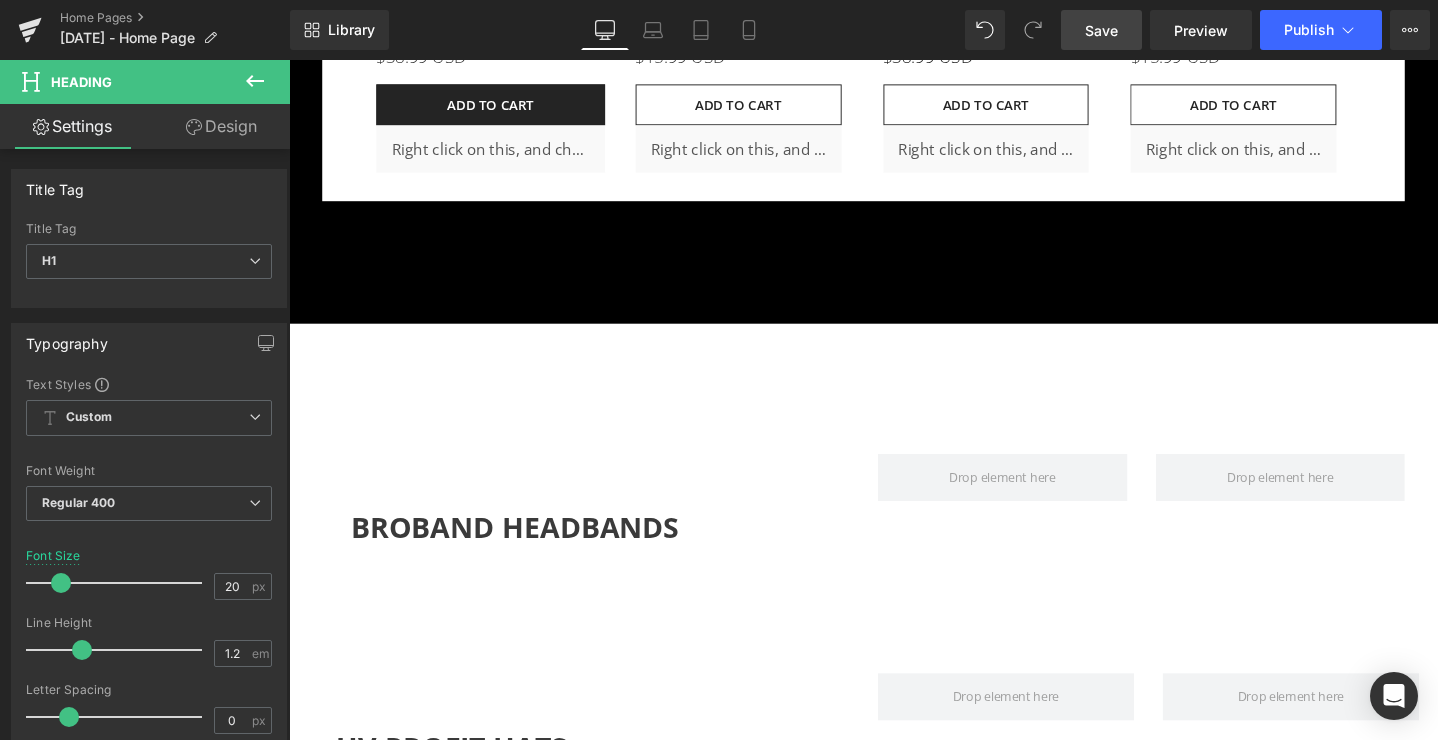 scroll, scrollTop: 5180, scrollLeft: 0, axis: vertical 